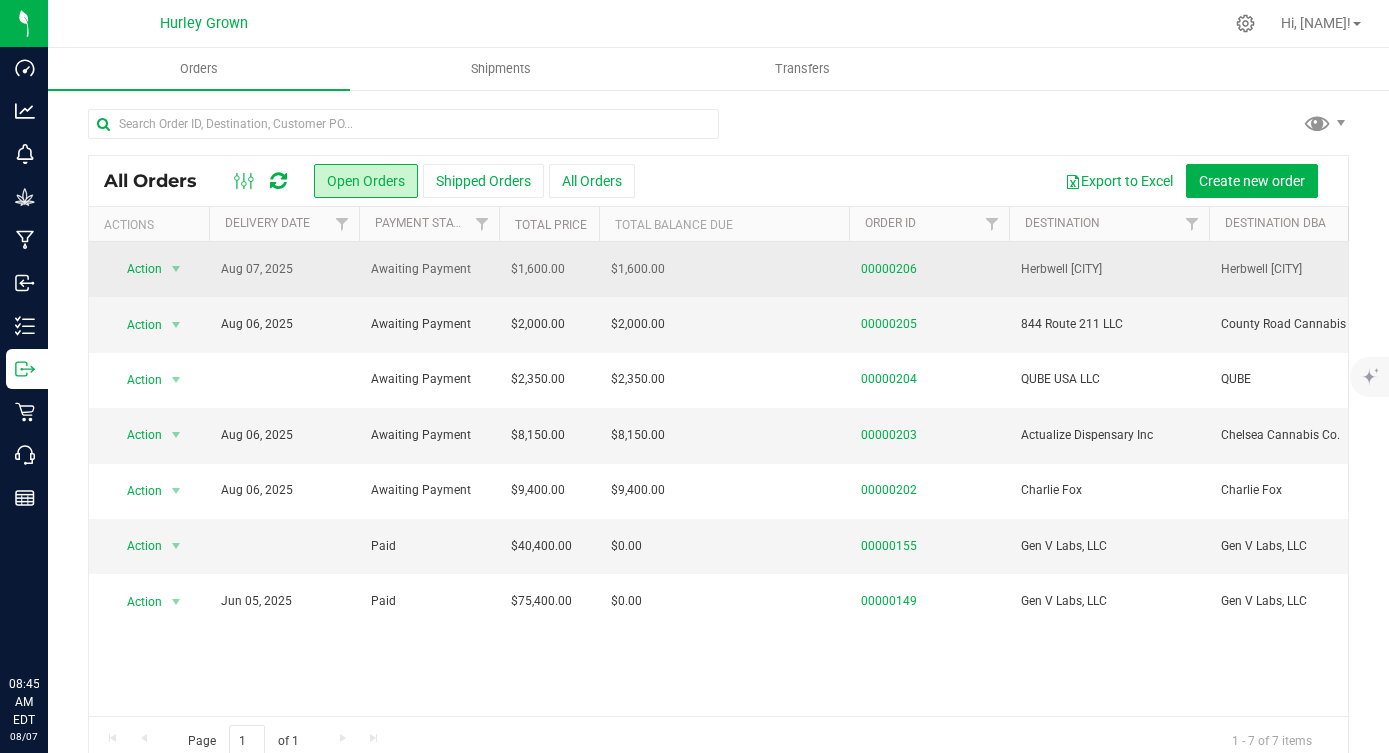 scroll, scrollTop: 0, scrollLeft: 0, axis: both 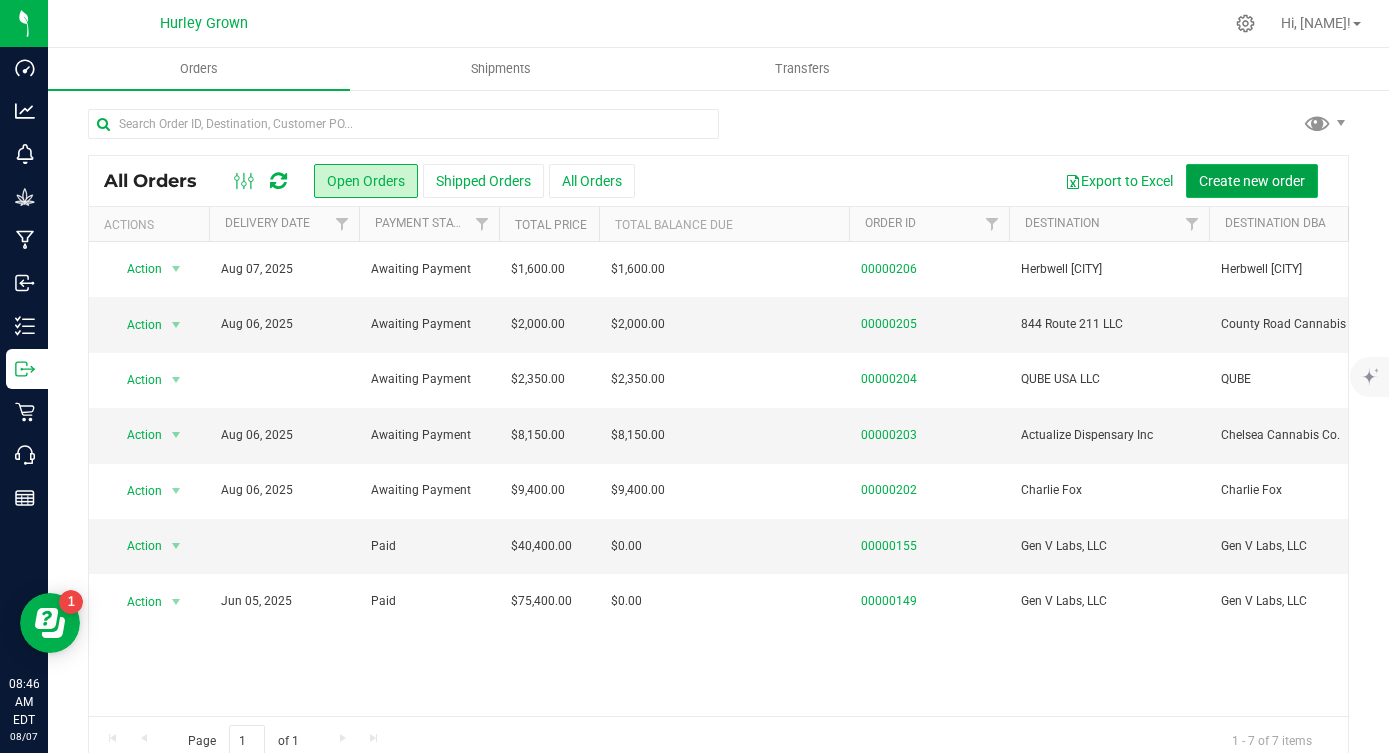 click on "Create new order" at bounding box center (1252, 181) 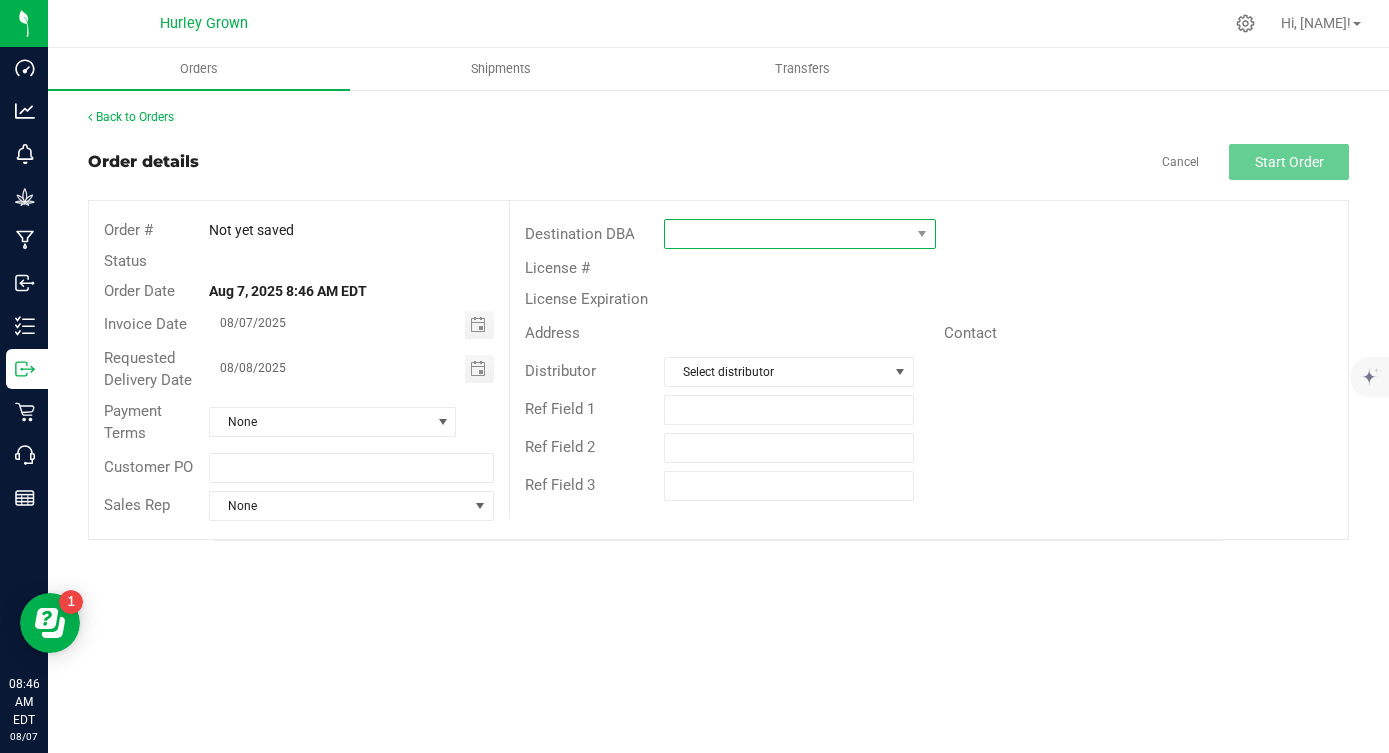 click at bounding box center (787, 234) 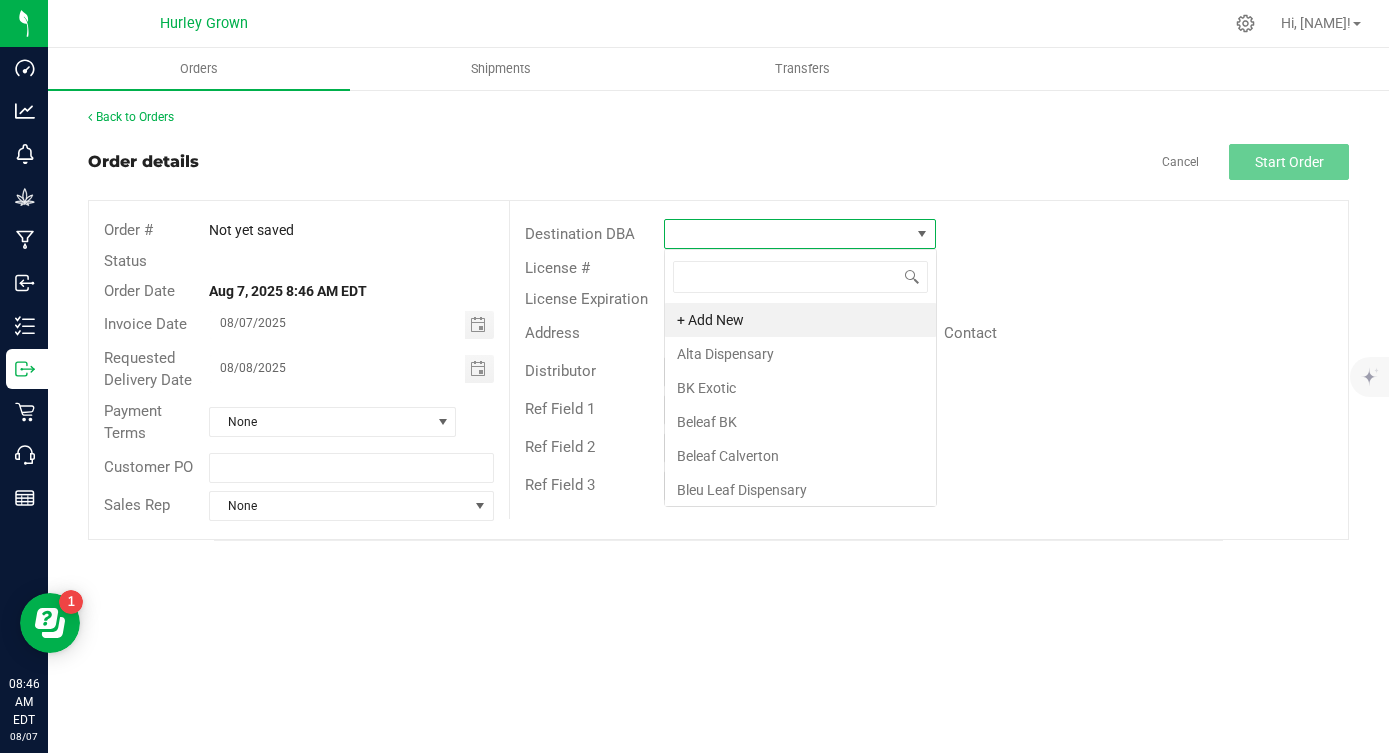 scroll, scrollTop: 99970, scrollLeft: 99728, axis: both 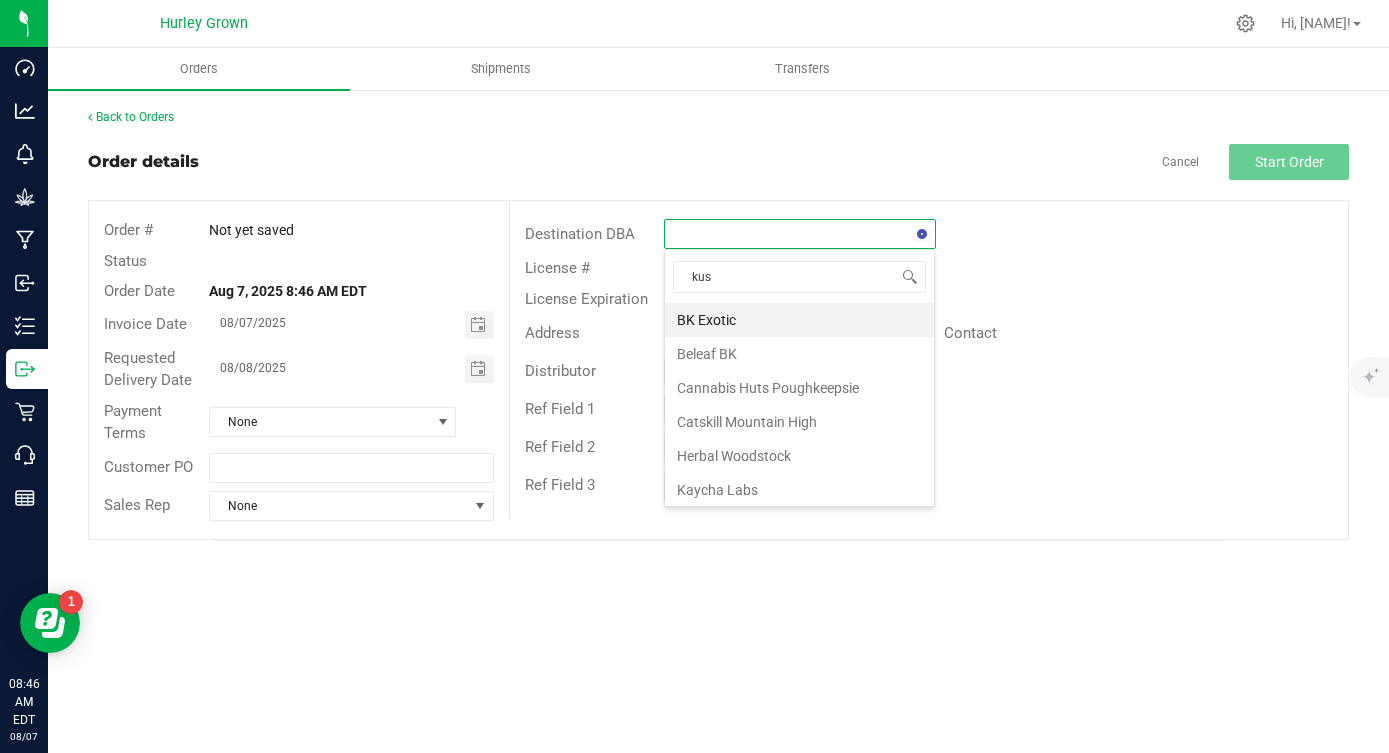 type on "kush" 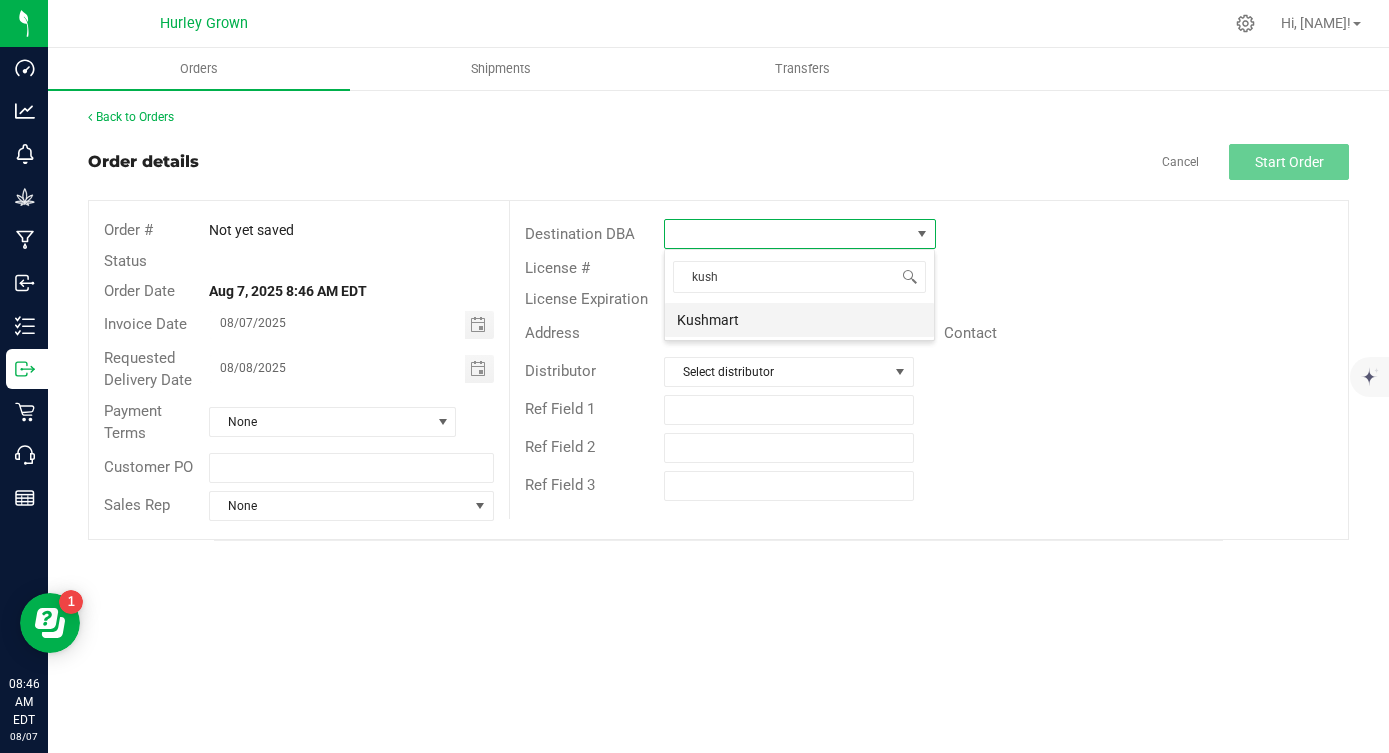 click on "Kushmart" at bounding box center (799, 320) 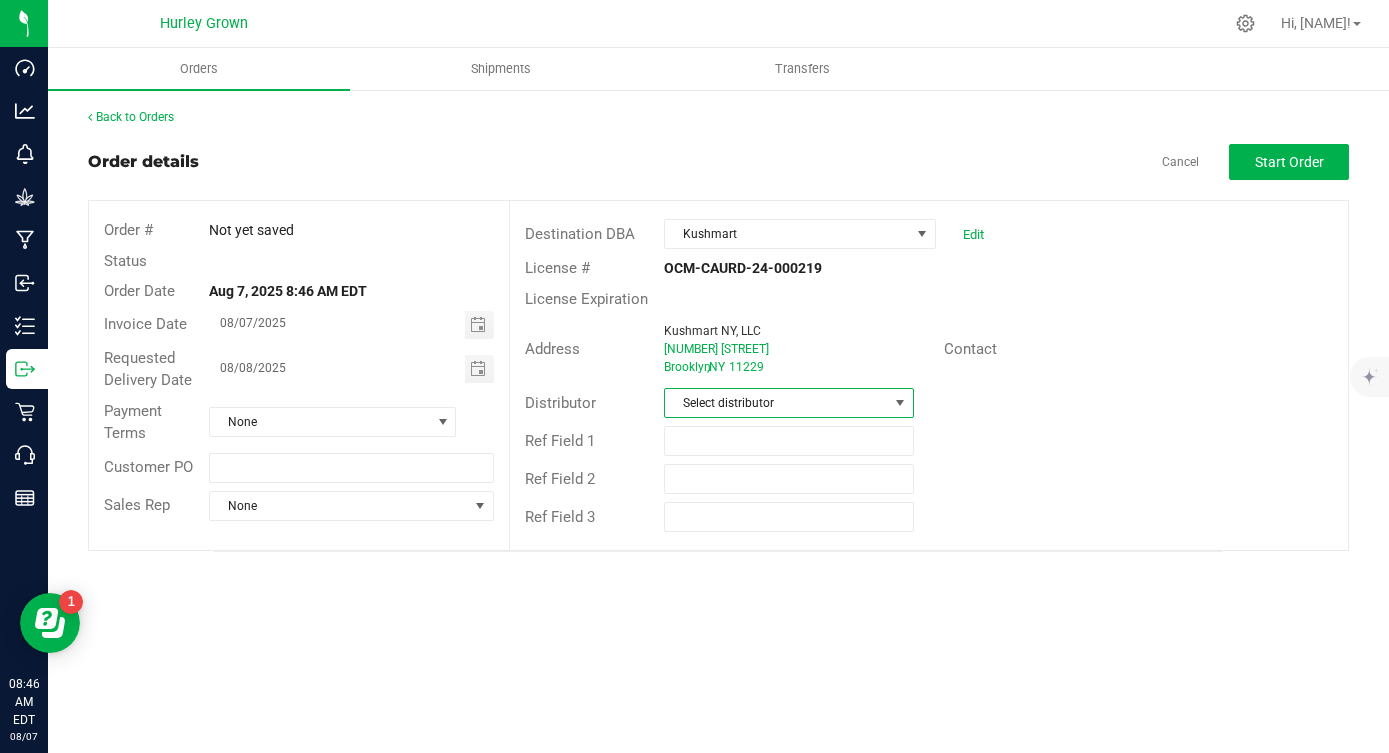 click on "Select distributor" at bounding box center [776, 403] 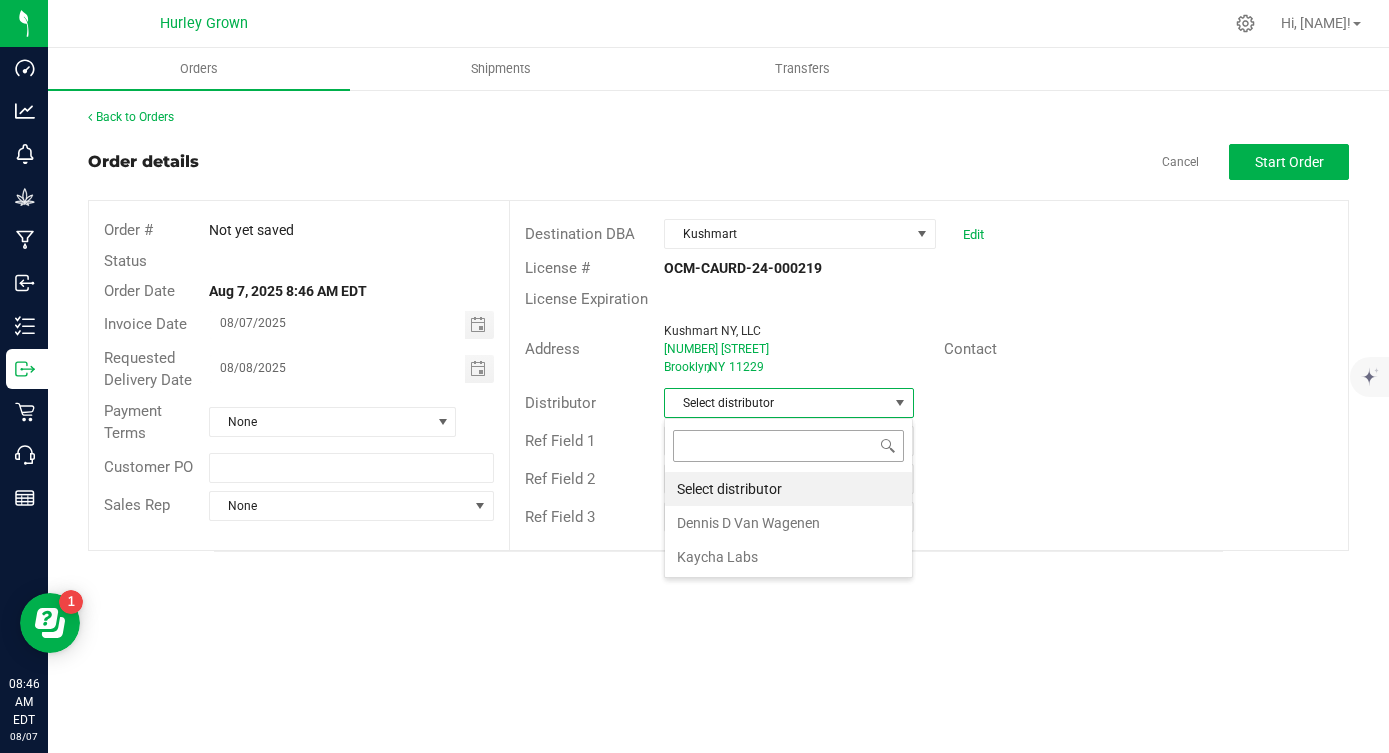 scroll, scrollTop: 99970, scrollLeft: 99750, axis: both 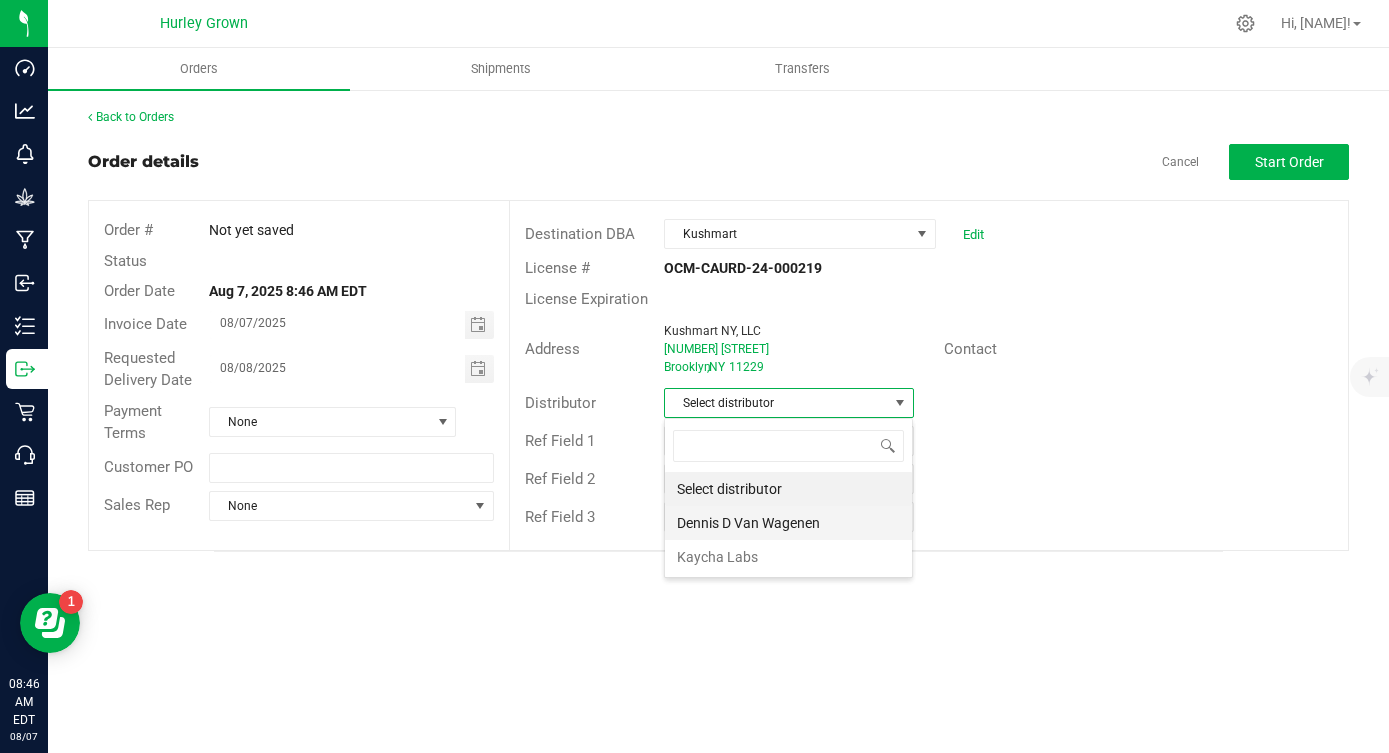 click on "Dennis D Van Wagenen" at bounding box center [788, 523] 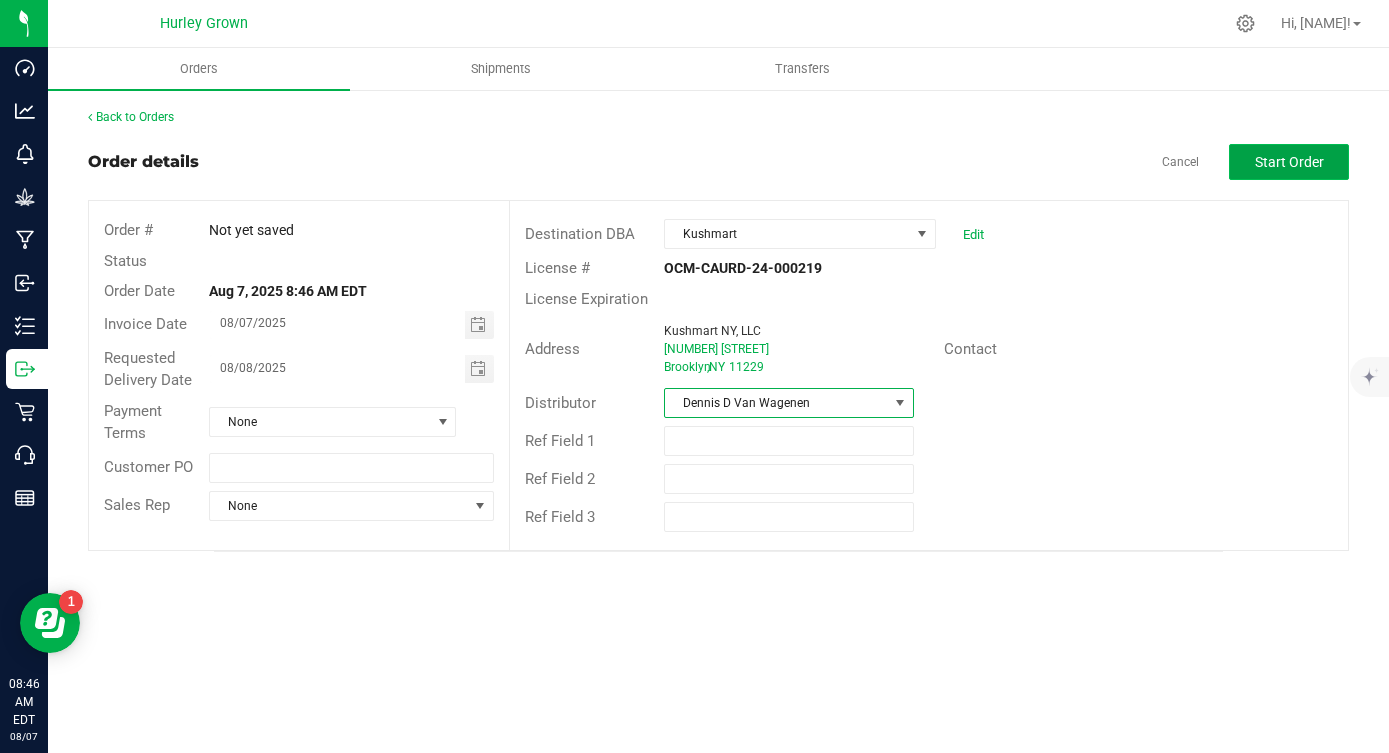 click on "Start Order" at bounding box center (1289, 162) 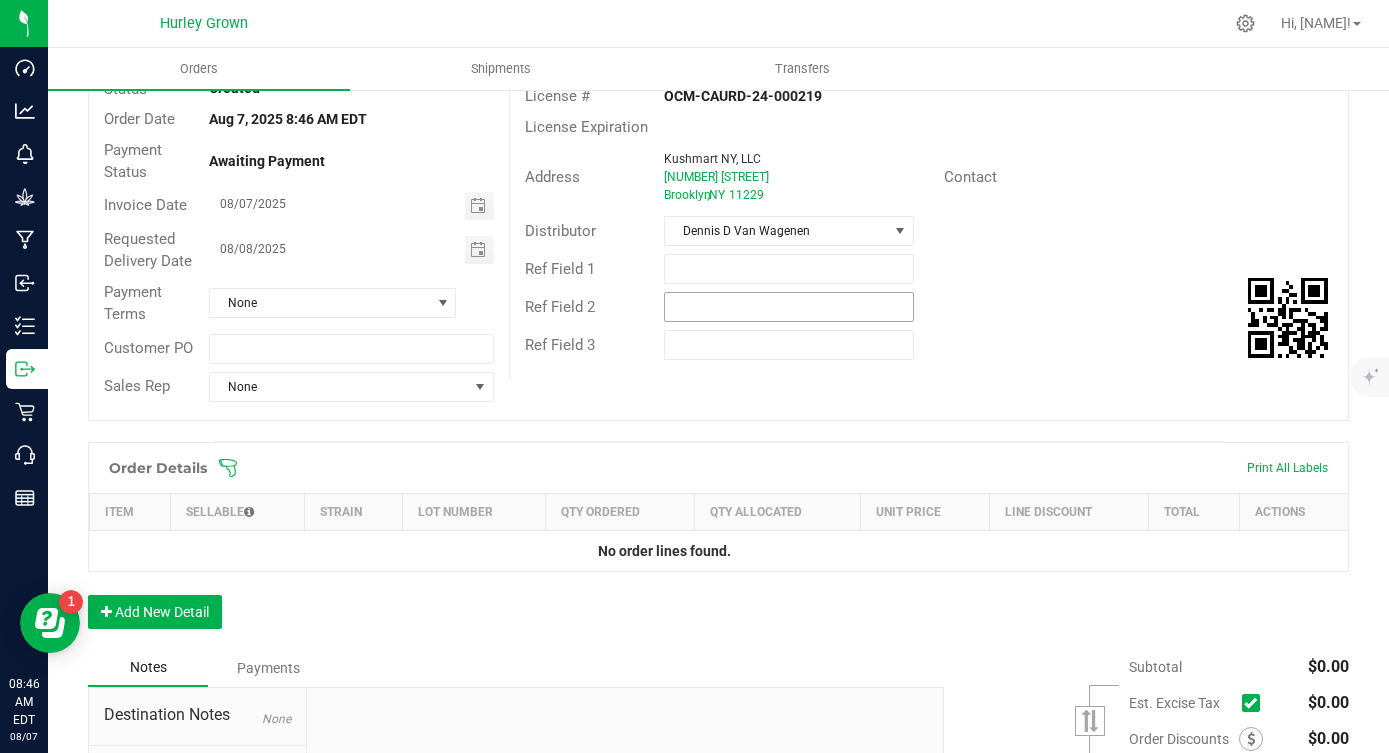 scroll, scrollTop: 188, scrollLeft: 0, axis: vertical 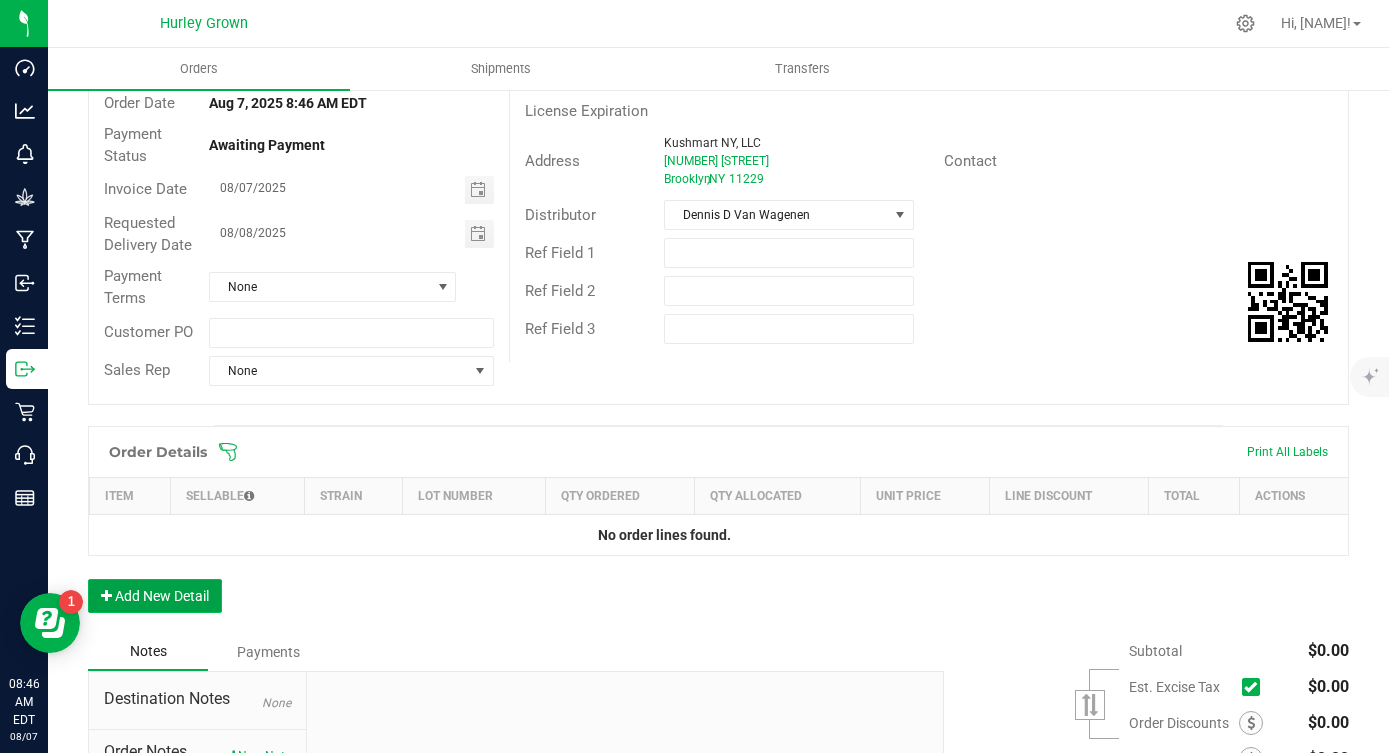 click on "Add New Detail" at bounding box center [155, 596] 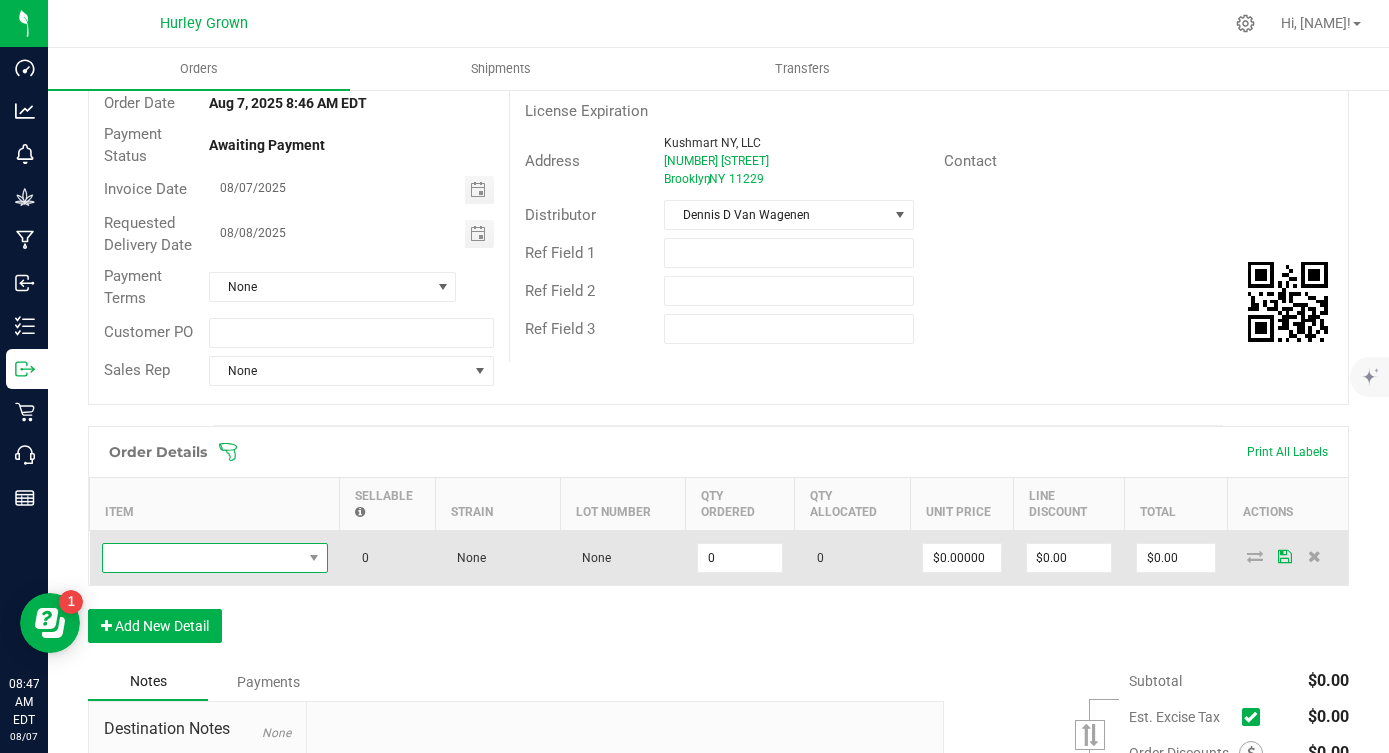 click at bounding box center [202, 558] 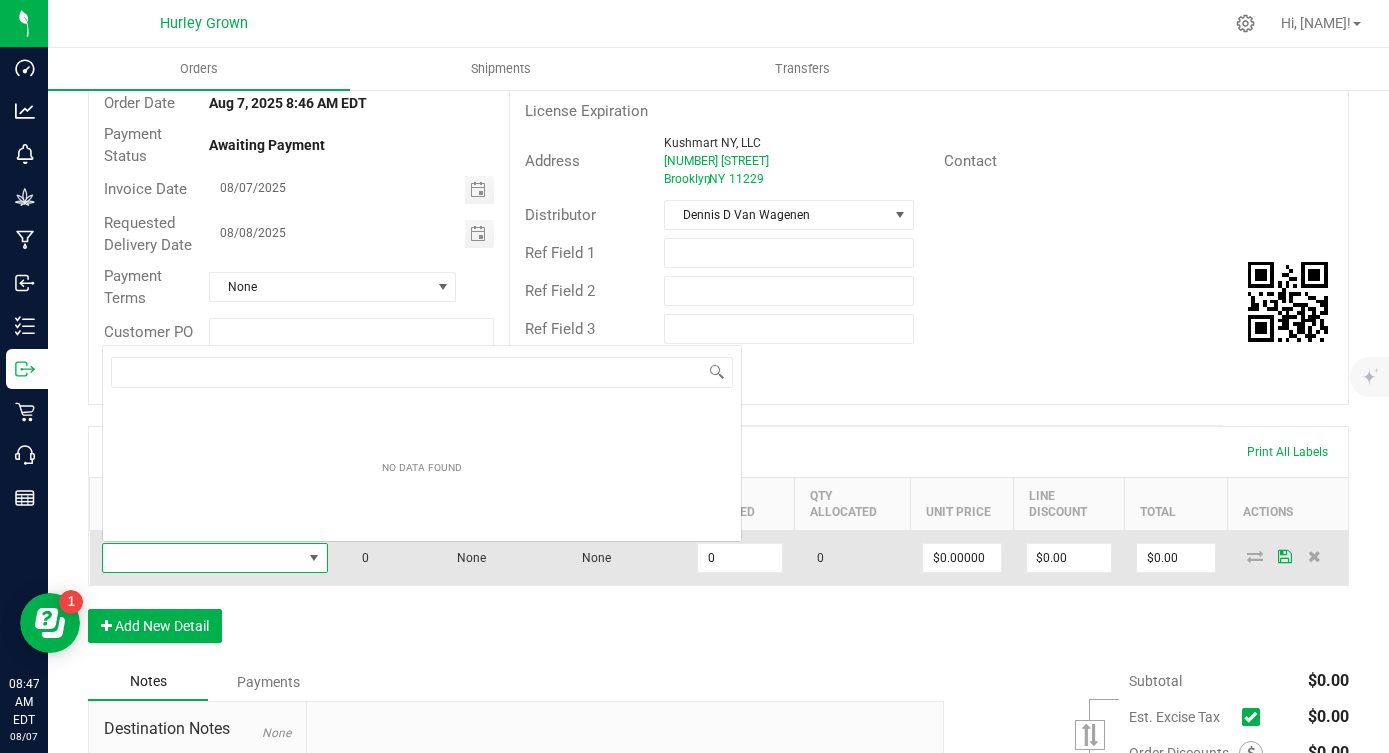 scroll, scrollTop: 0, scrollLeft: 0, axis: both 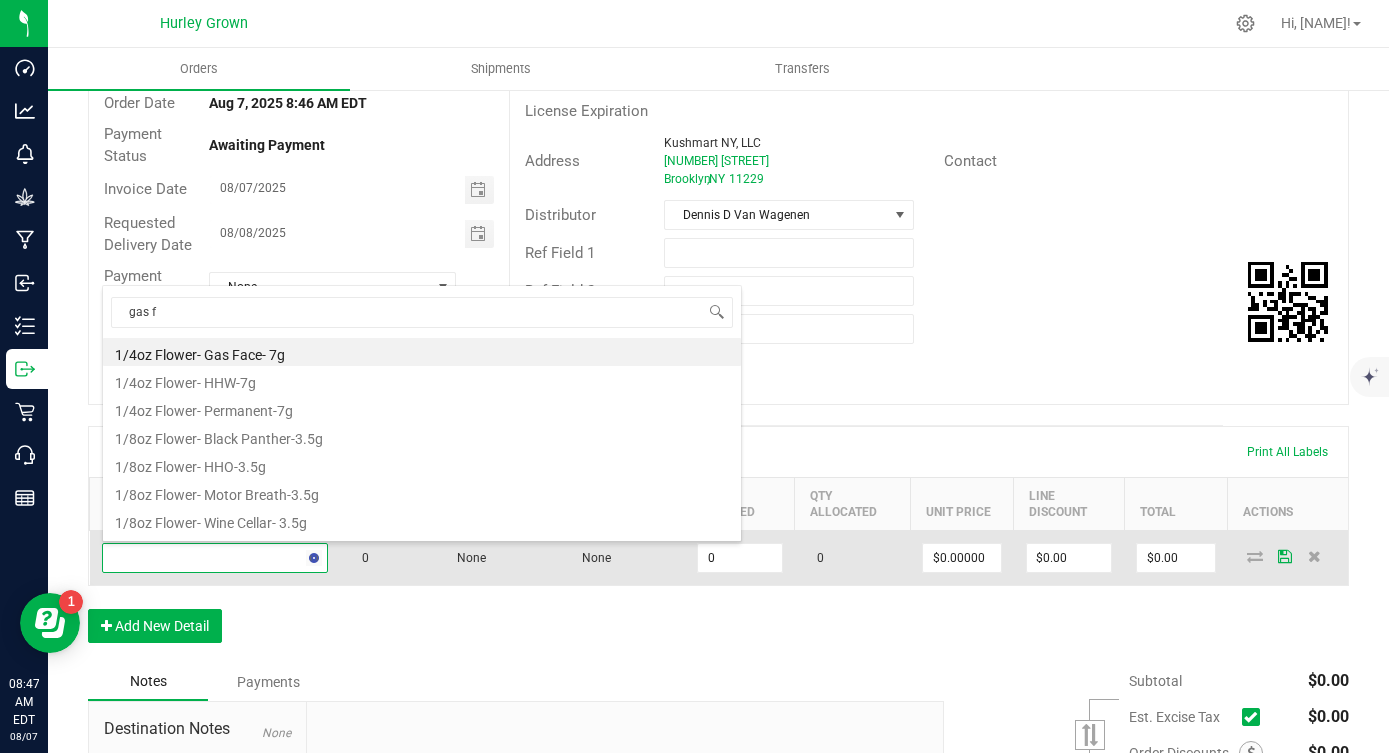 type on "gas fa" 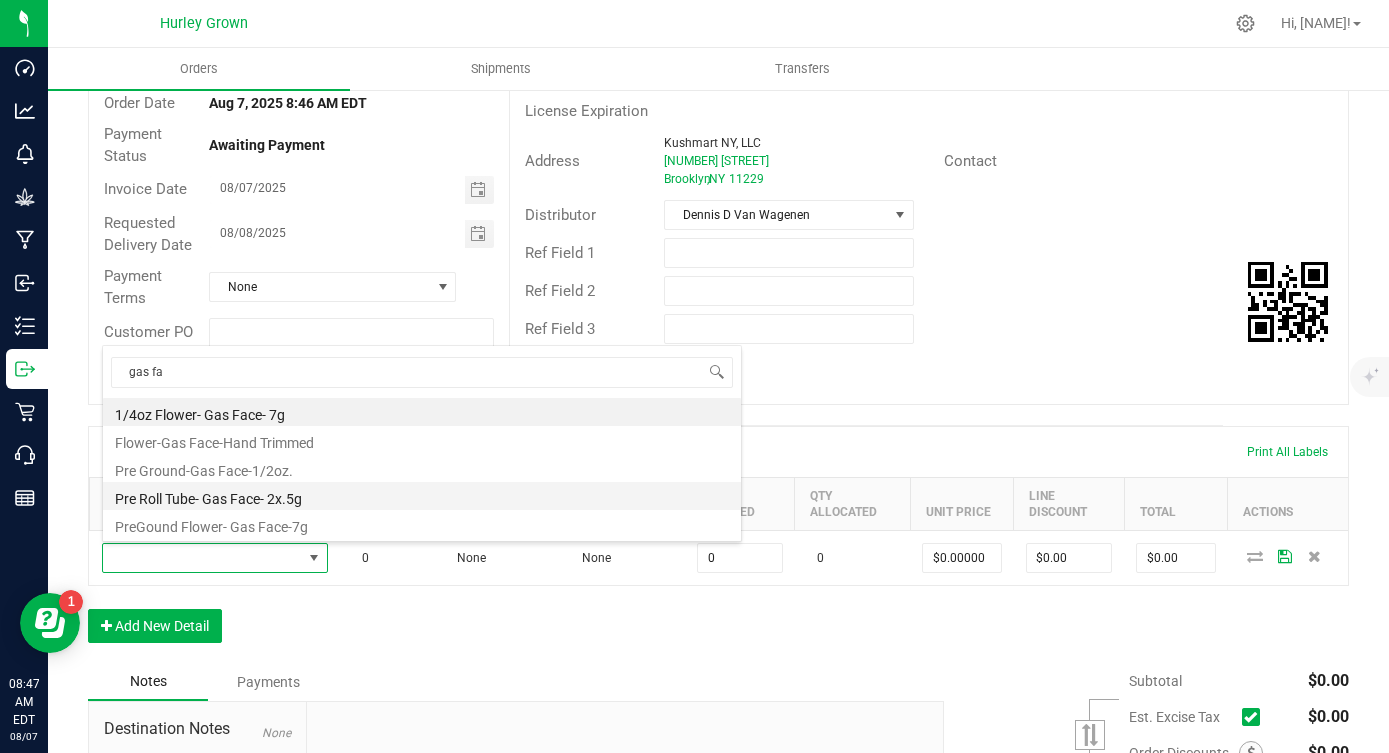 click on "Pre Roll Tube- Gas Face- 2x.5g" at bounding box center (422, 496) 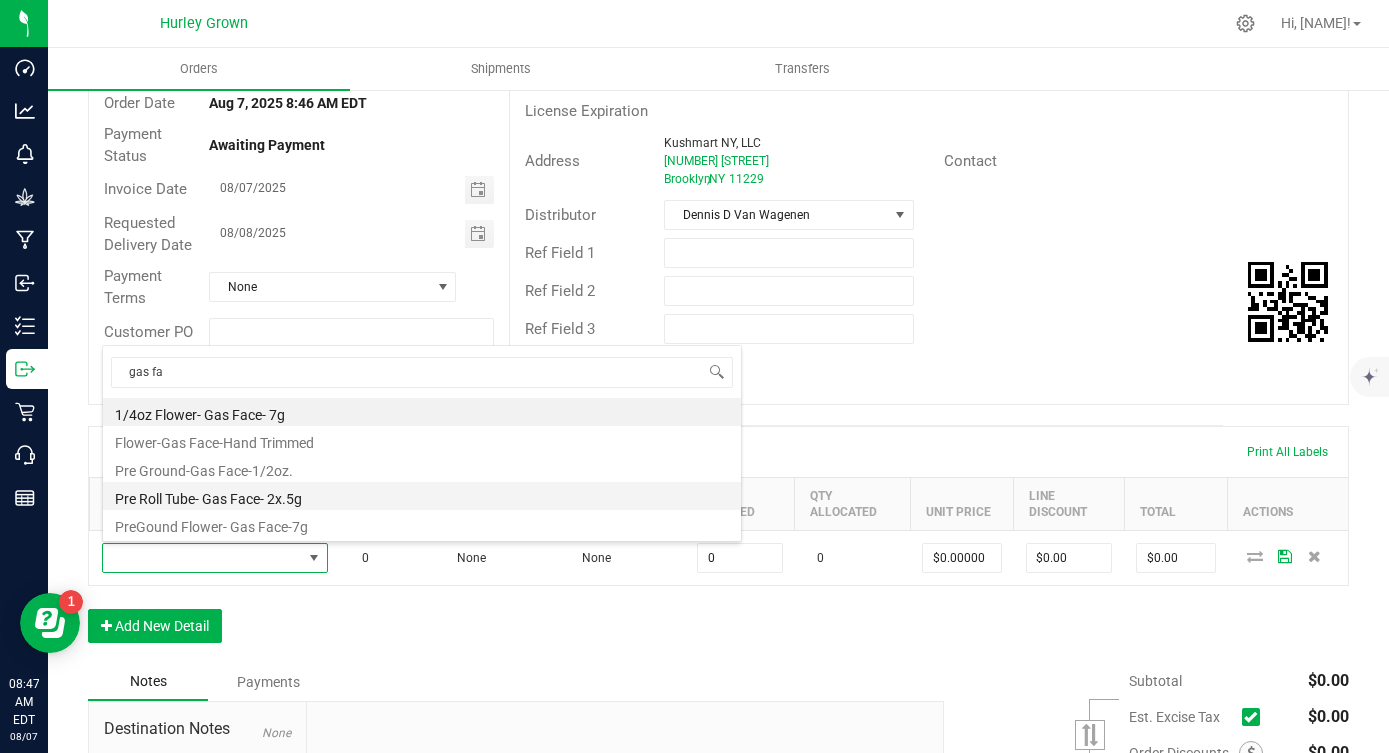 type on "0 ea" 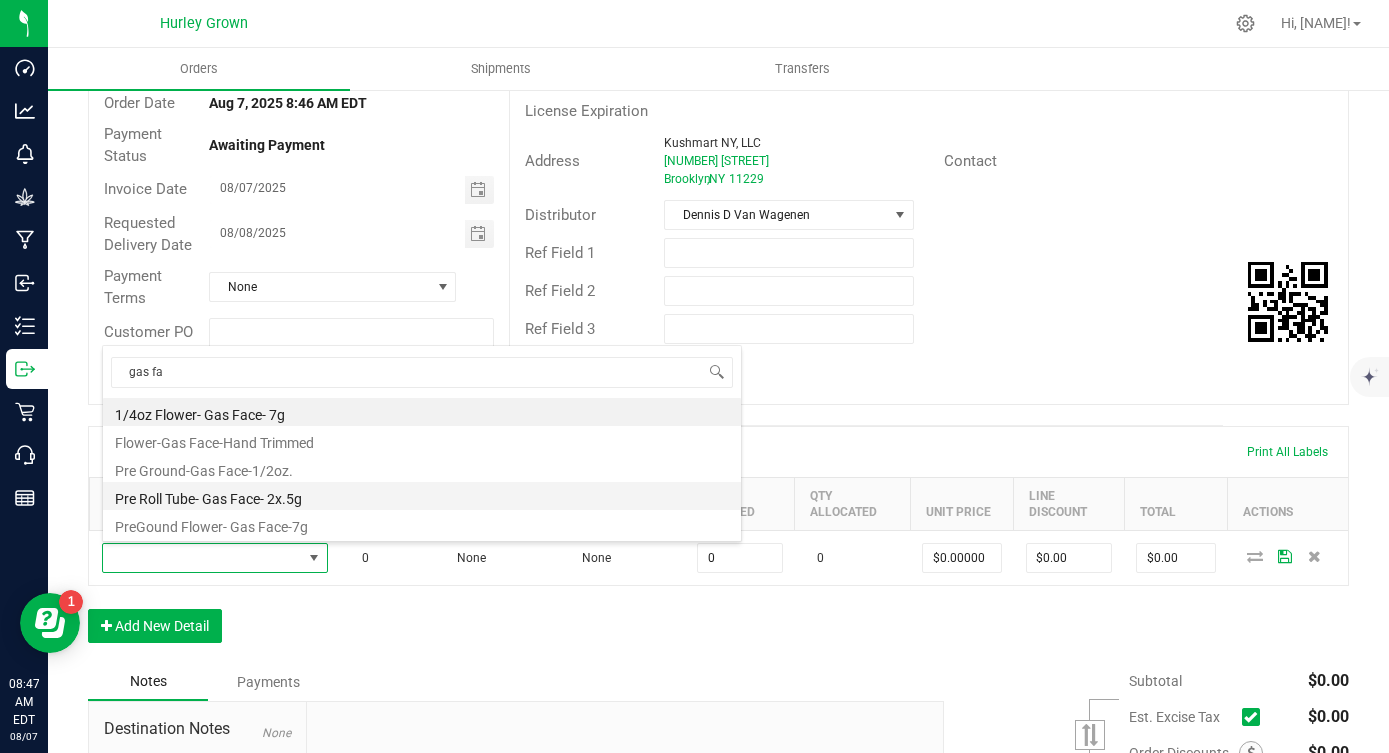 type on "$6.00000" 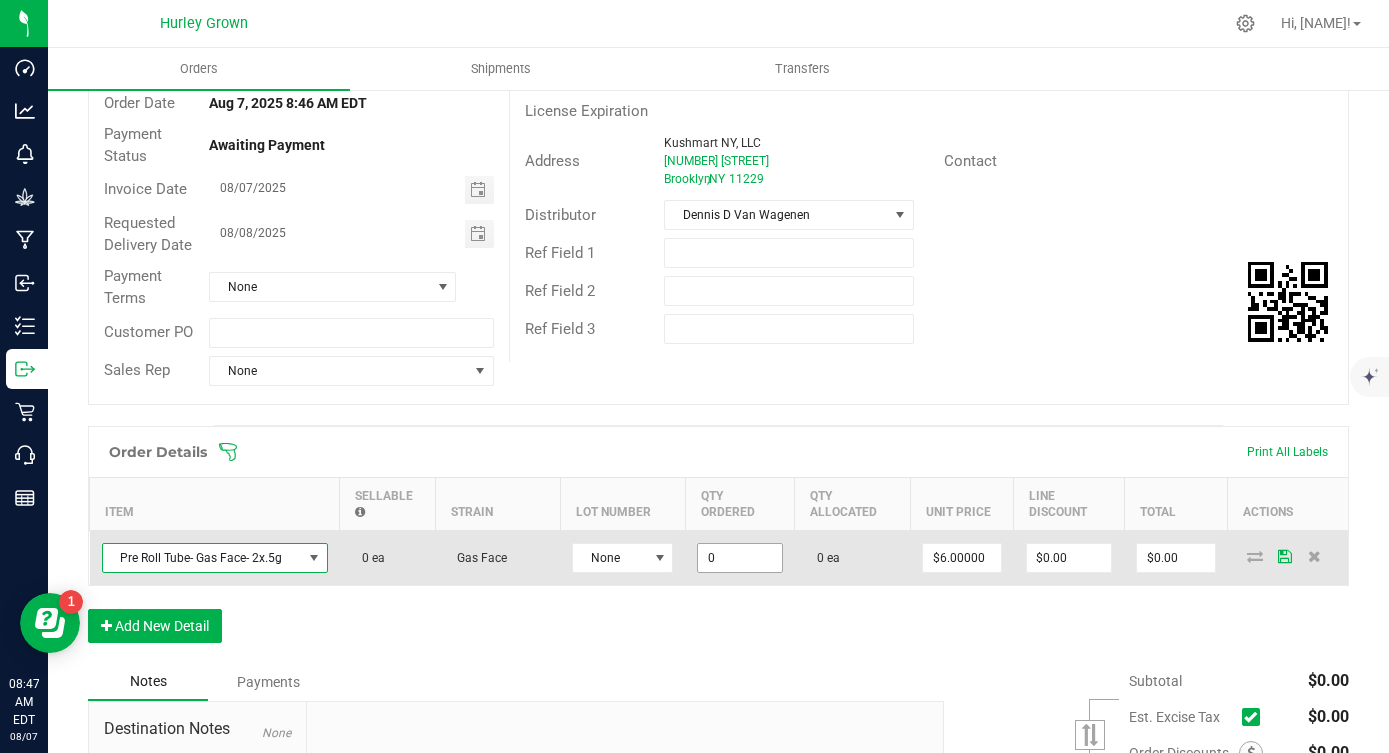 click on "0" at bounding box center [739, 558] 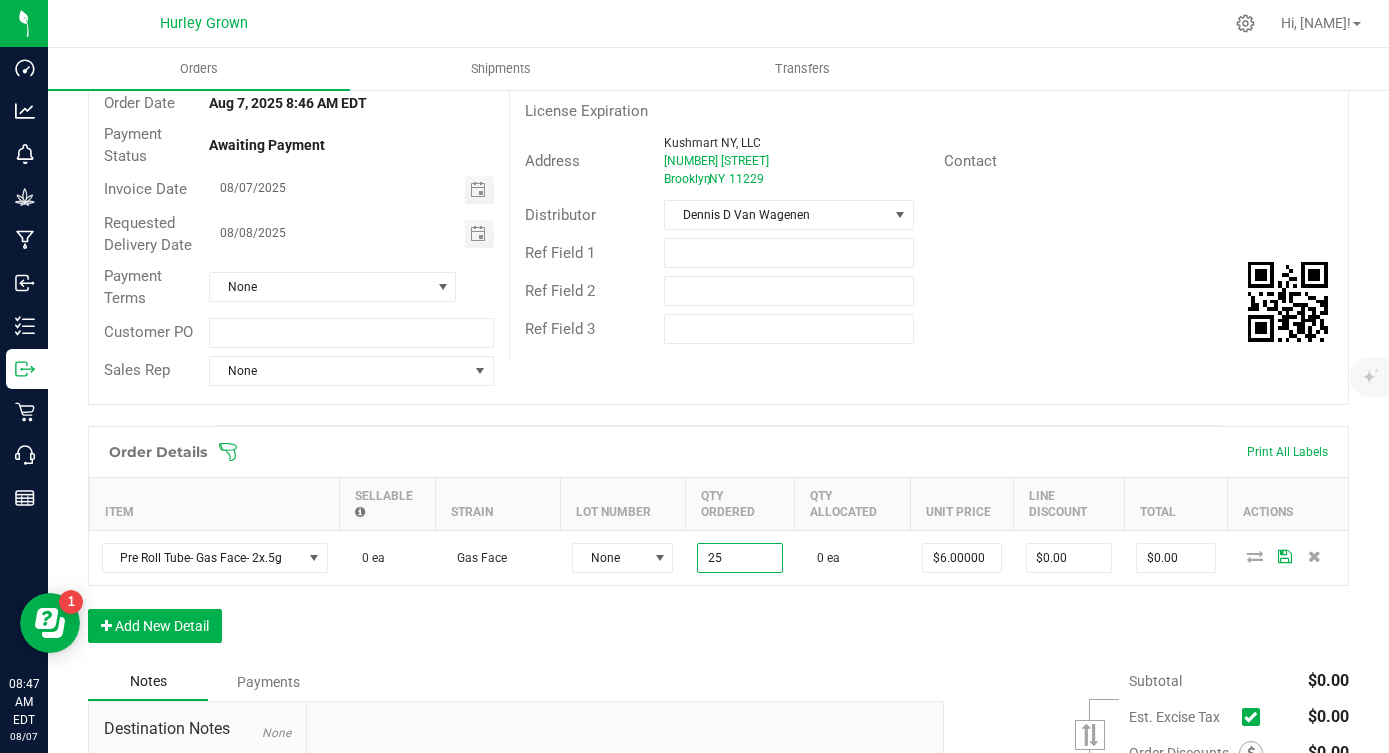 type on "25 ea" 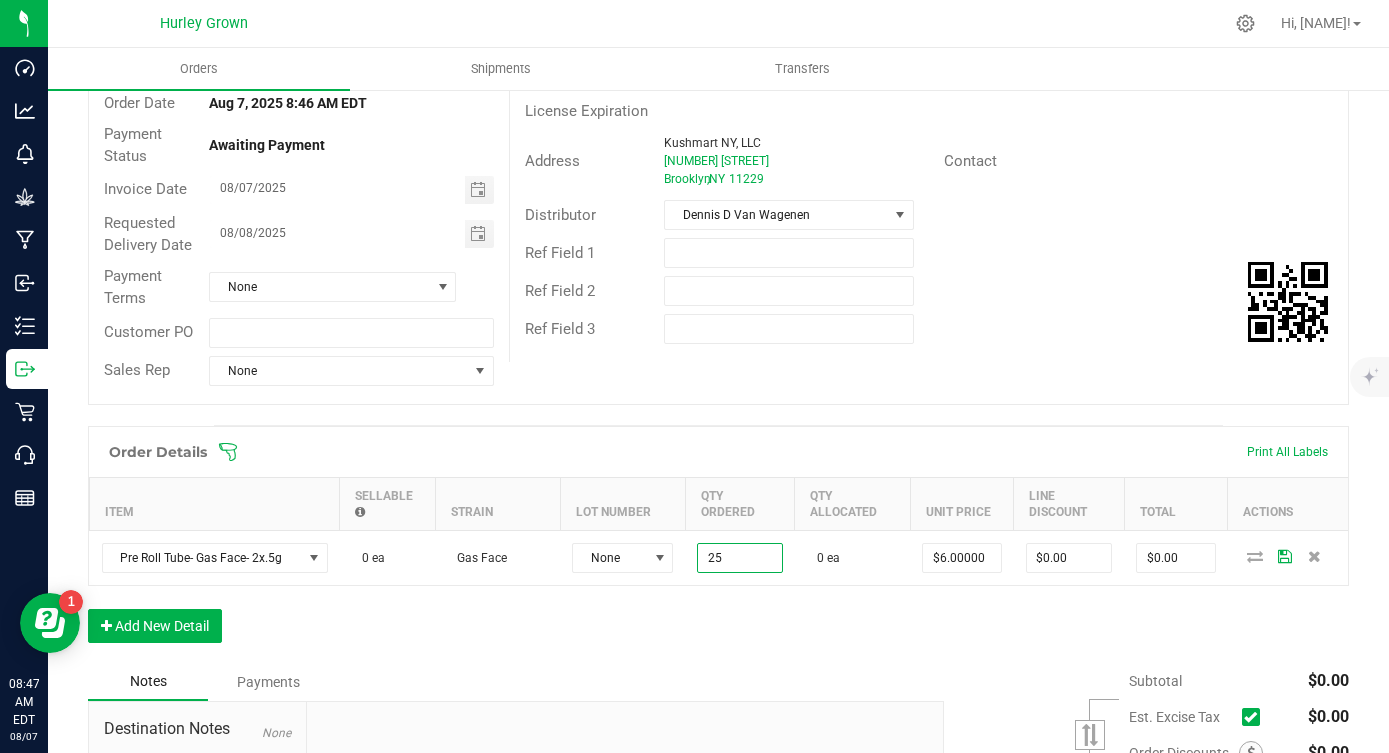type on "$150.00" 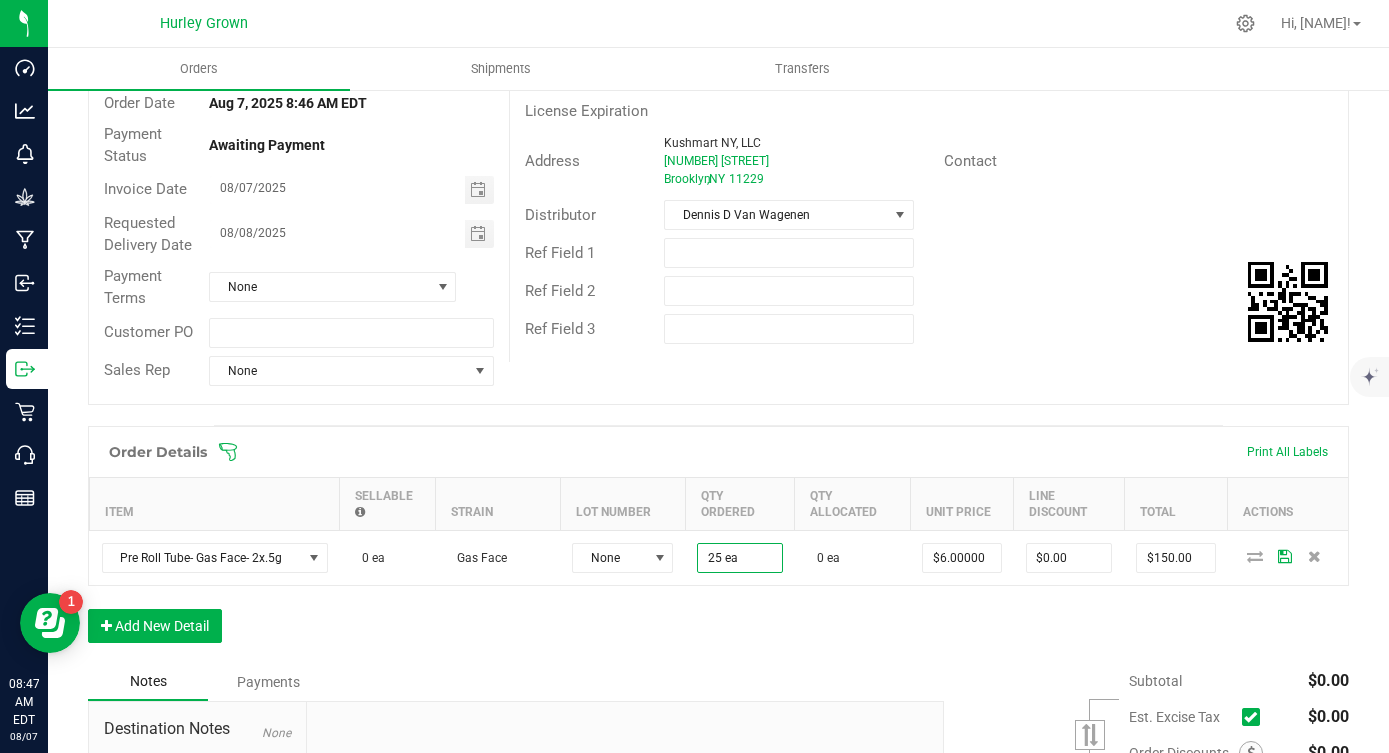 click on "Order Details Print All Labels Item  Sellable  Strain  Lot Number  Qty Ordered Qty Allocated Unit Price Line Discount Total Actions Pre Roll Tube- Gas Face- 2x.5g  0 ea   Gas Face  None 25 ea  0 ea  $6.00000 $0.00 $150.00
Add New Detail" at bounding box center (718, 544) 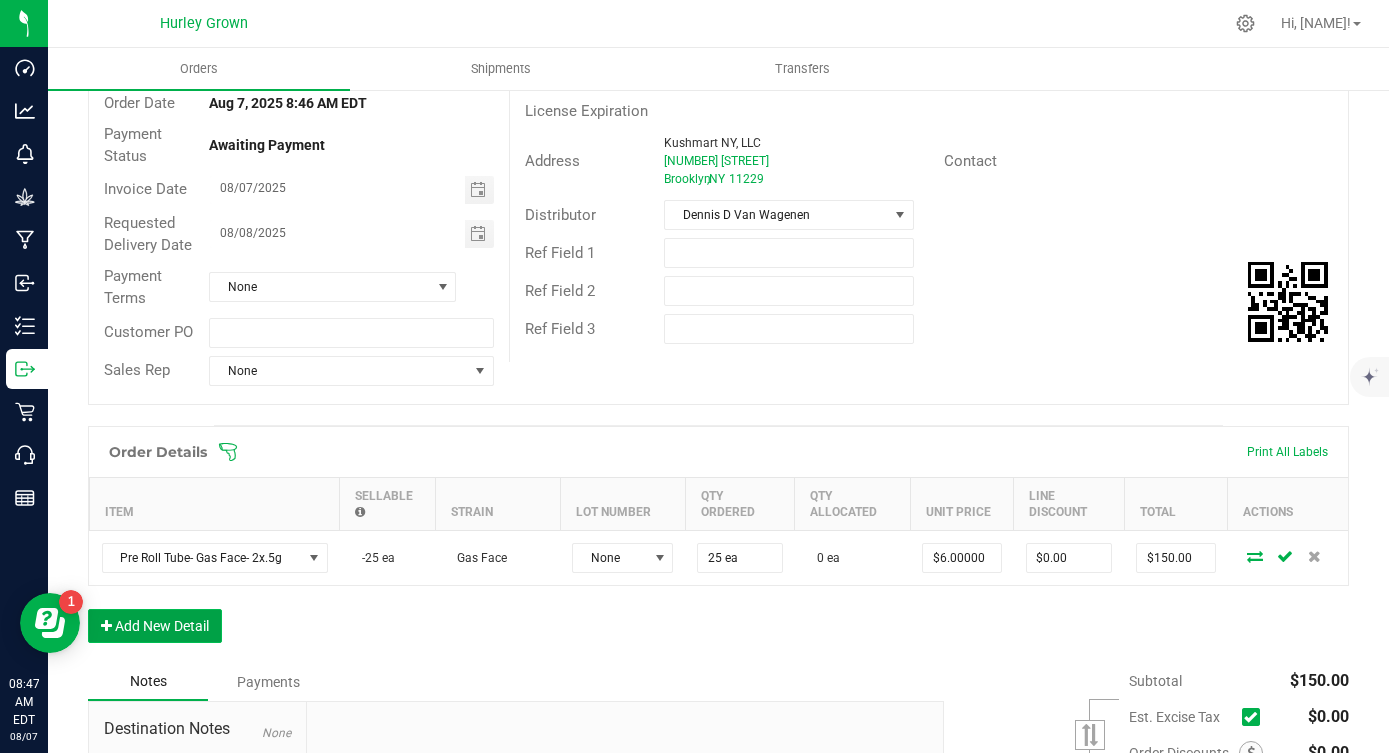 click on "Add New Detail" at bounding box center (155, 626) 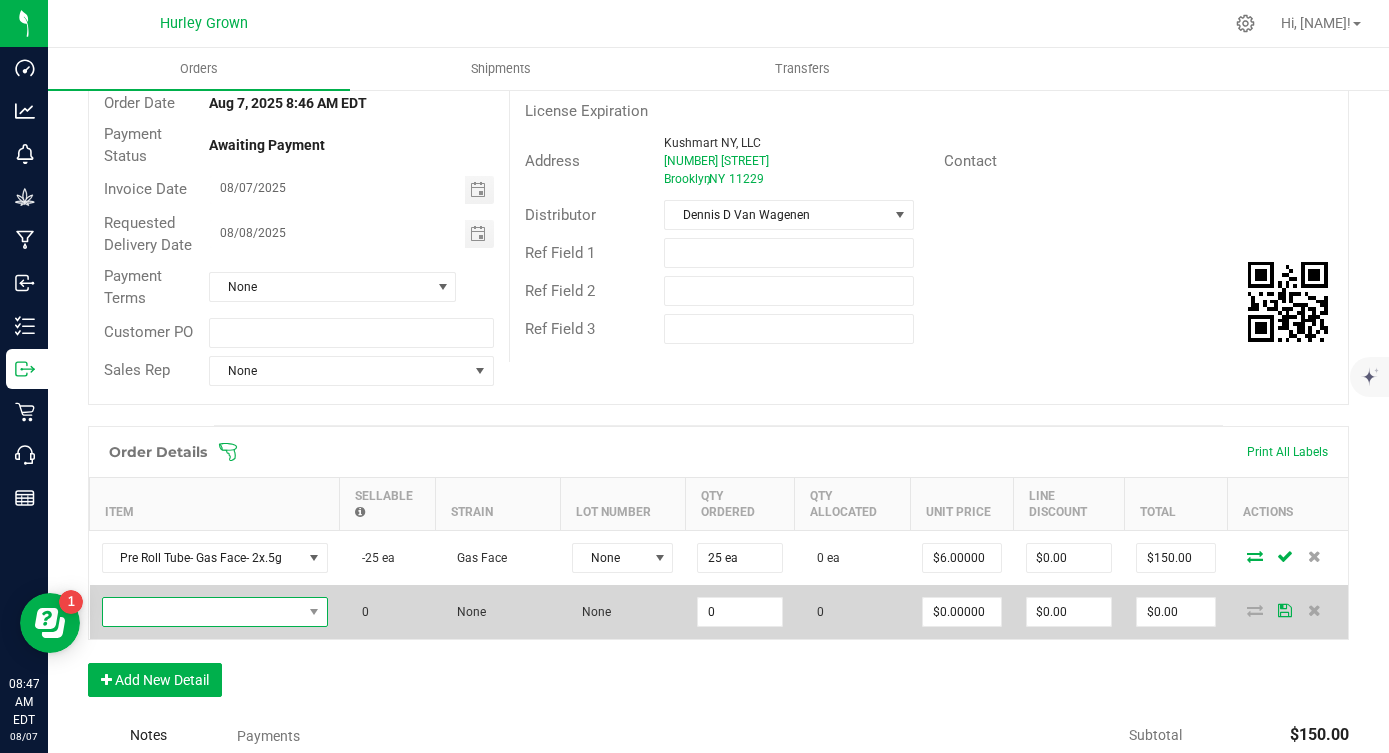 click at bounding box center [202, 612] 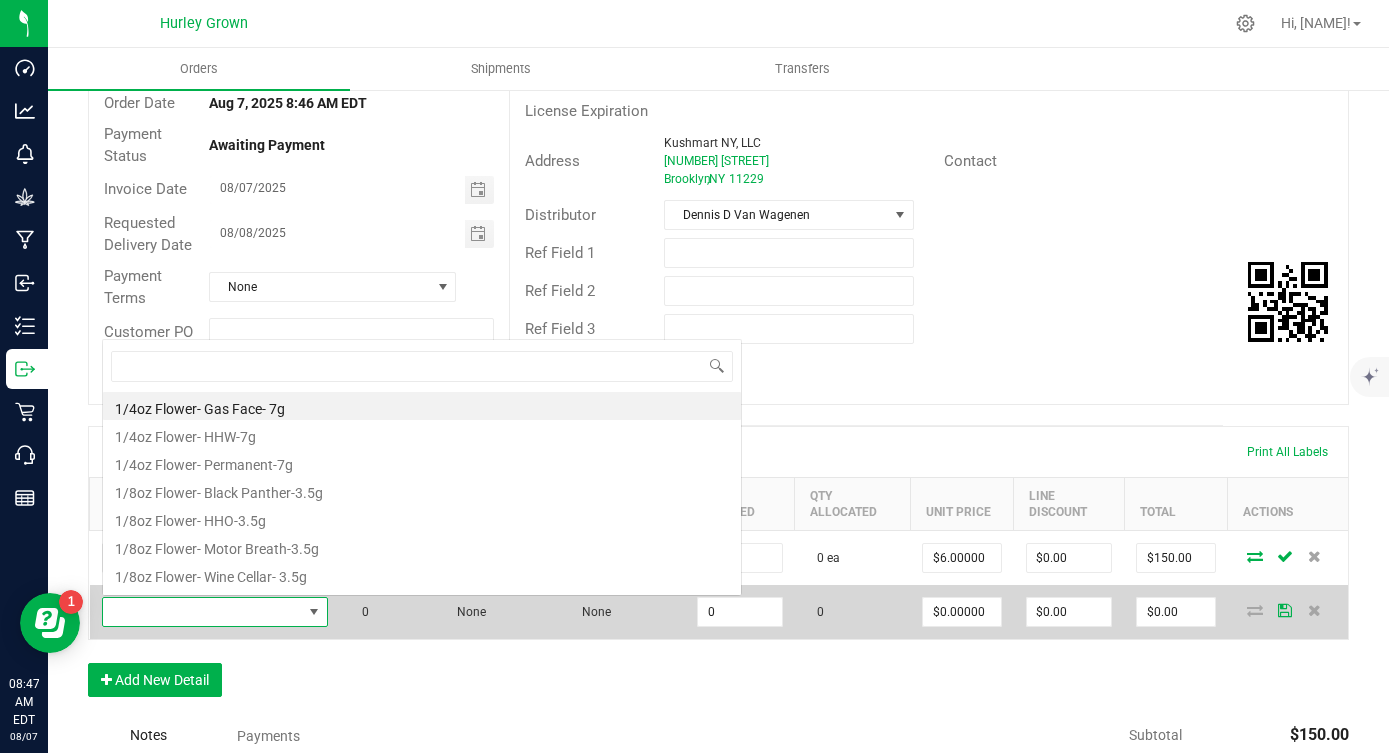 scroll, scrollTop: 0, scrollLeft: 0, axis: both 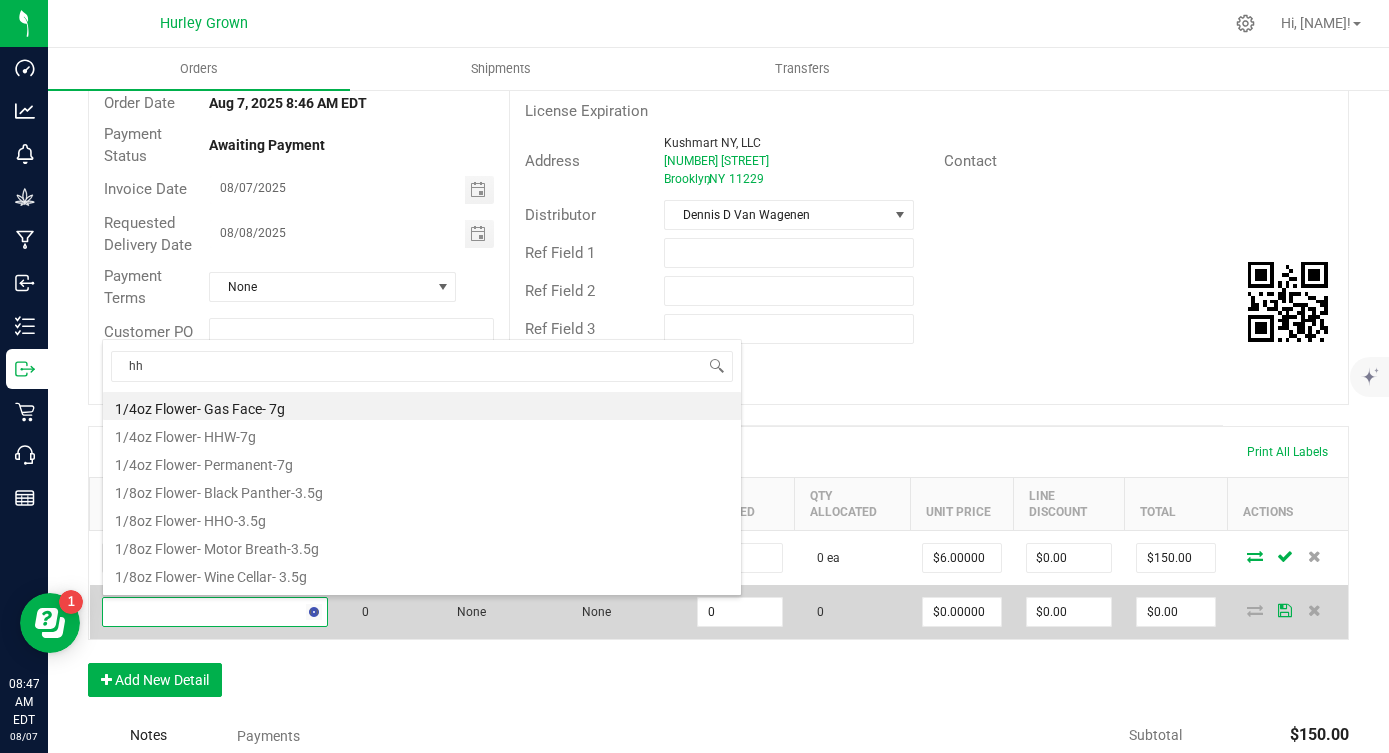 type on "hho" 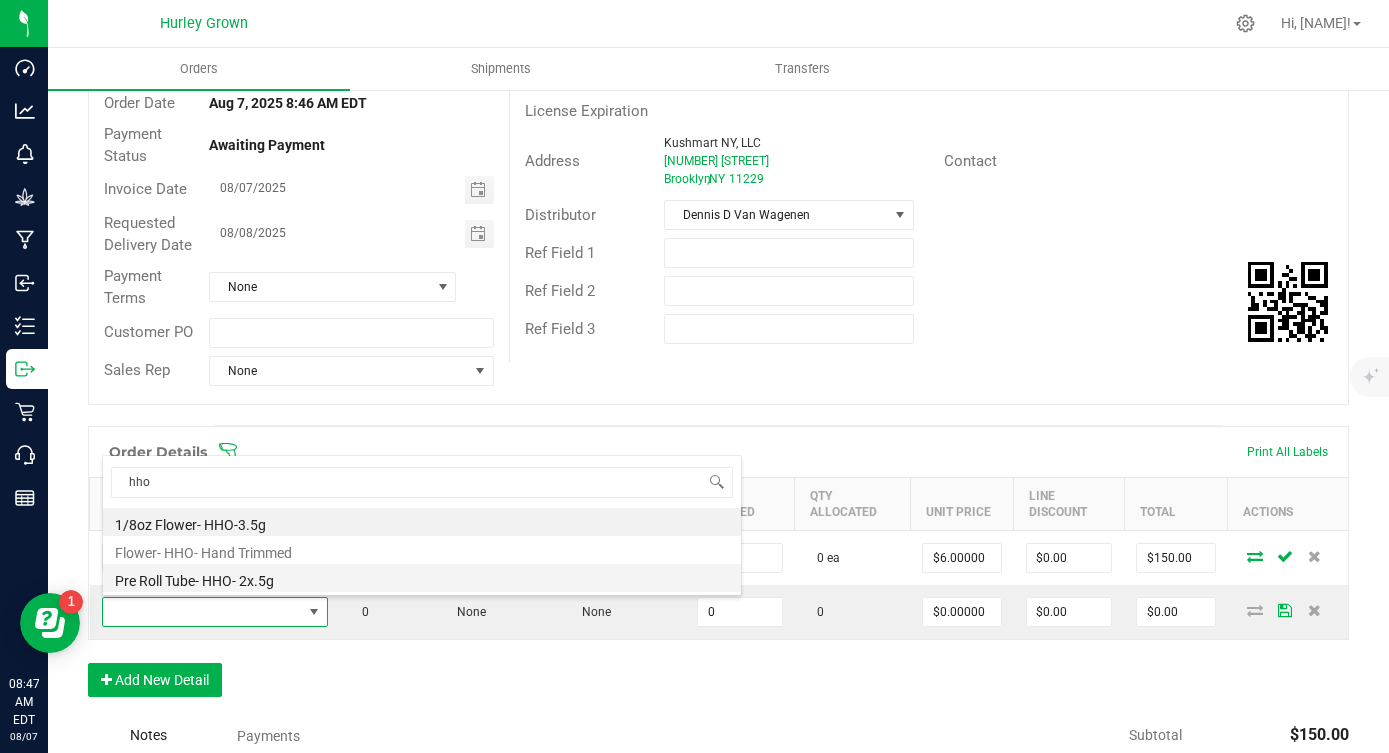 click on "Pre Roll Tube- HHO- 2x.5g" at bounding box center (422, 578) 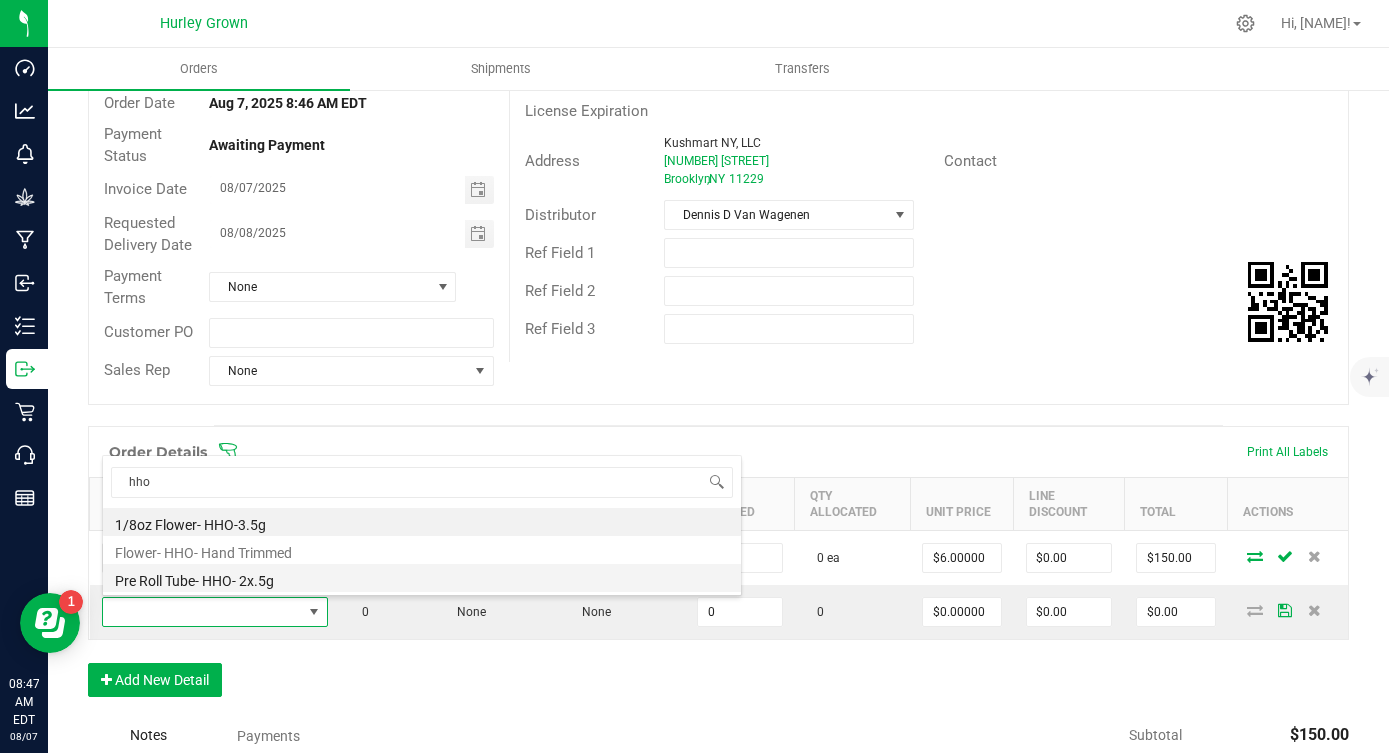 type on "0 ea" 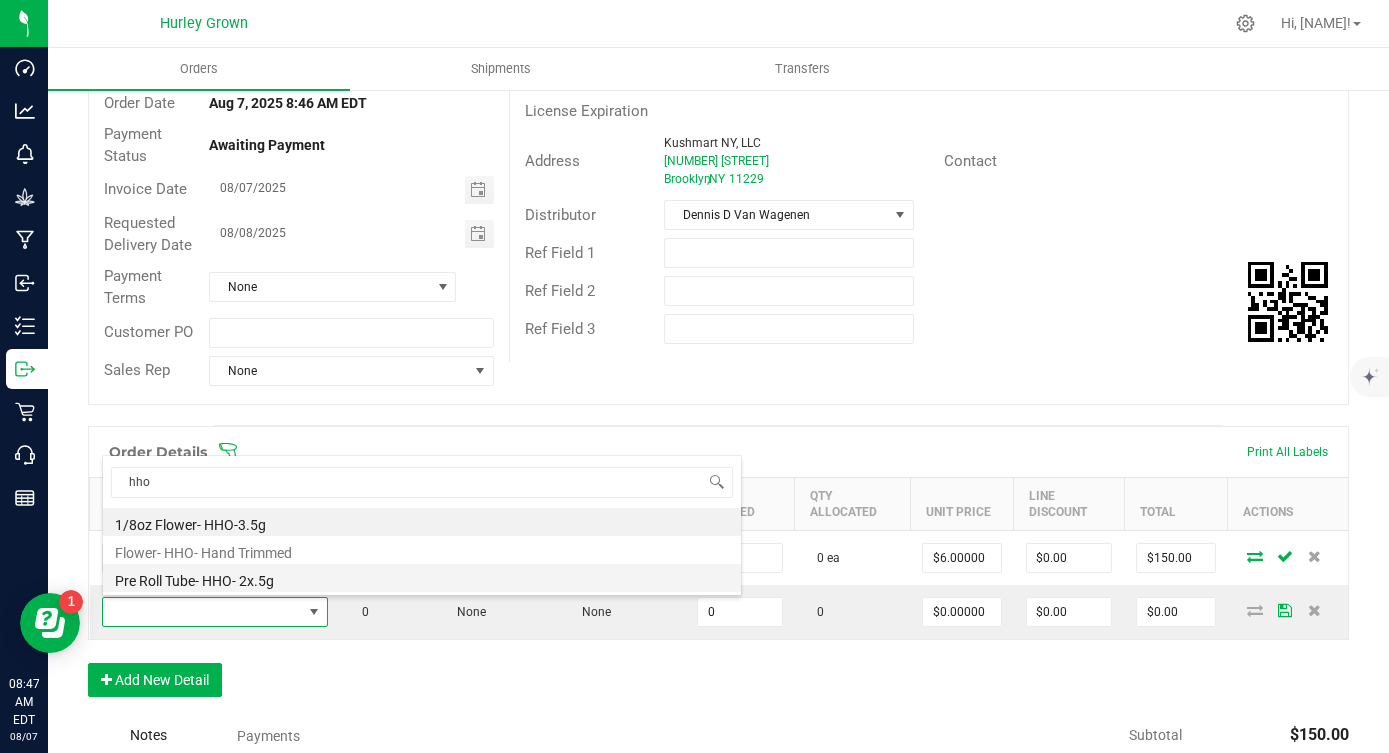type on "$6.00000" 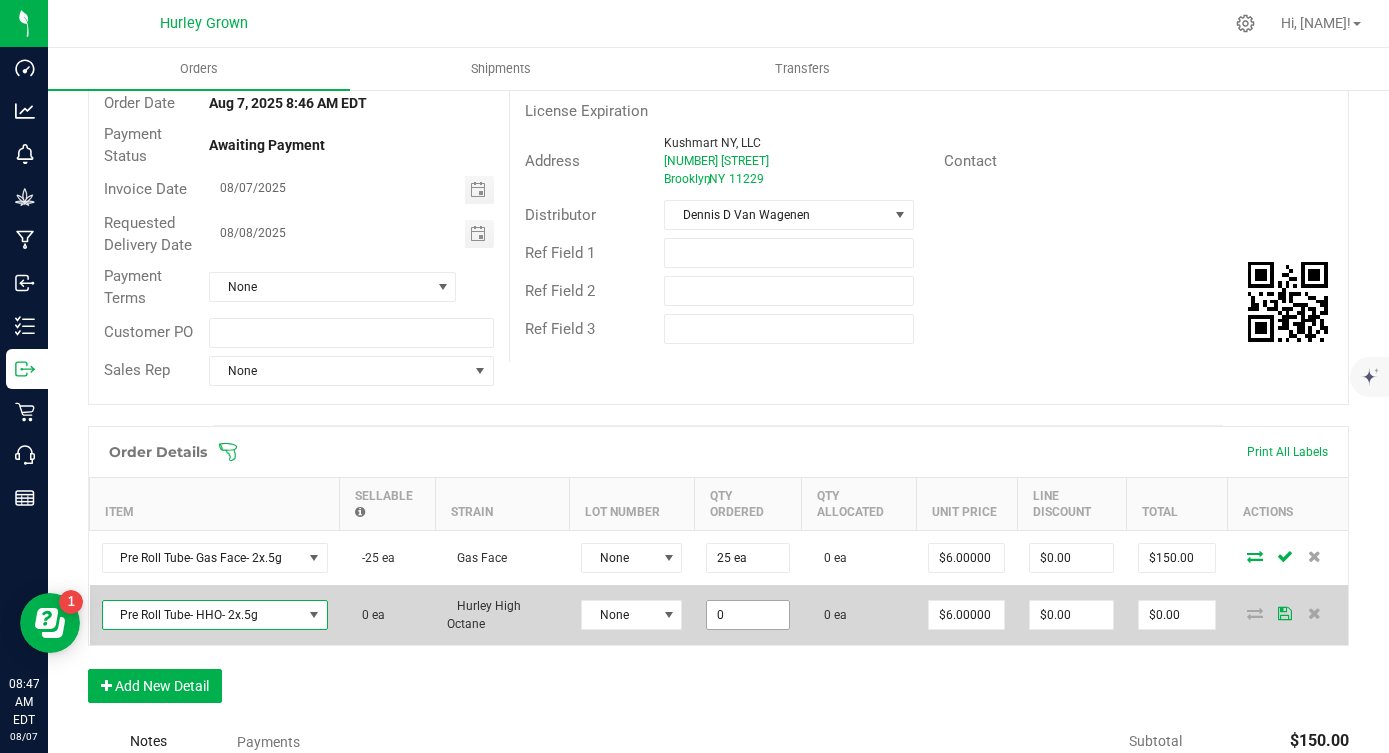 click on "0" at bounding box center [748, 615] 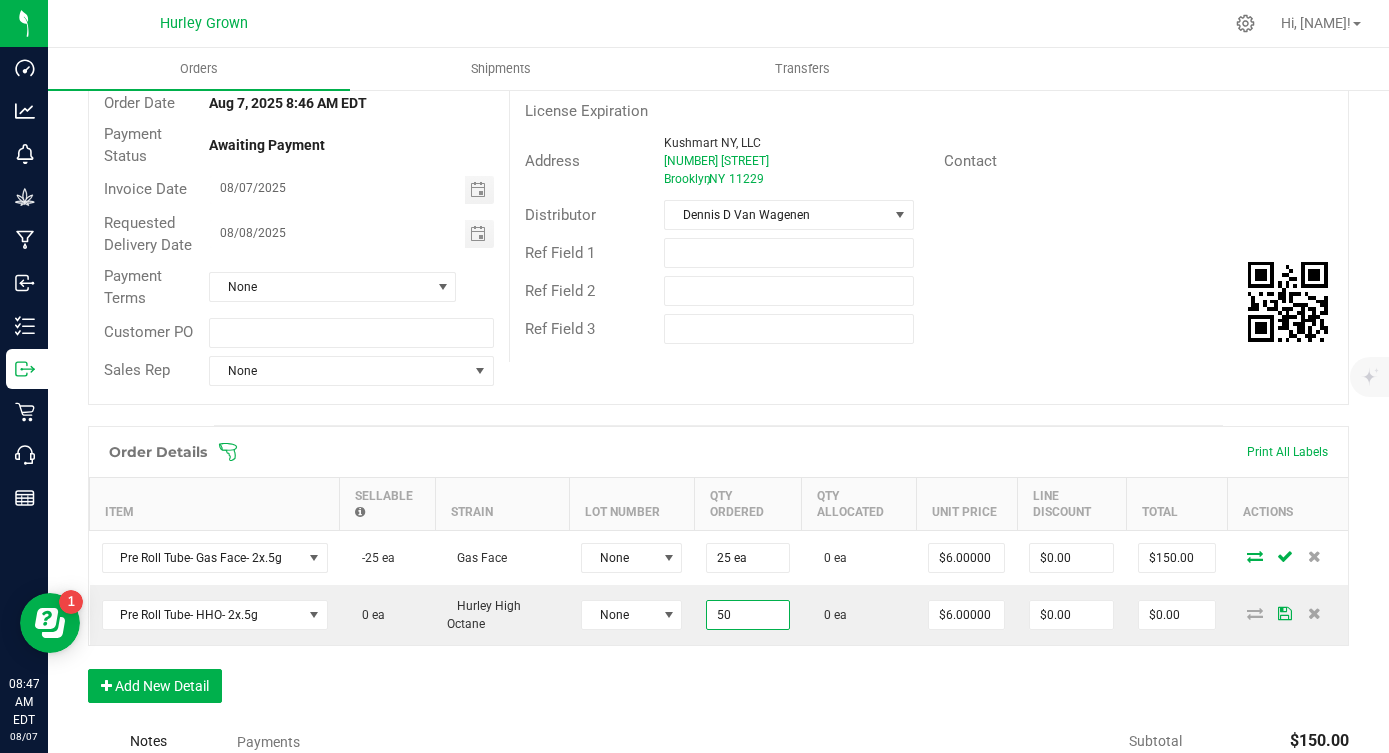 type on "50 ea" 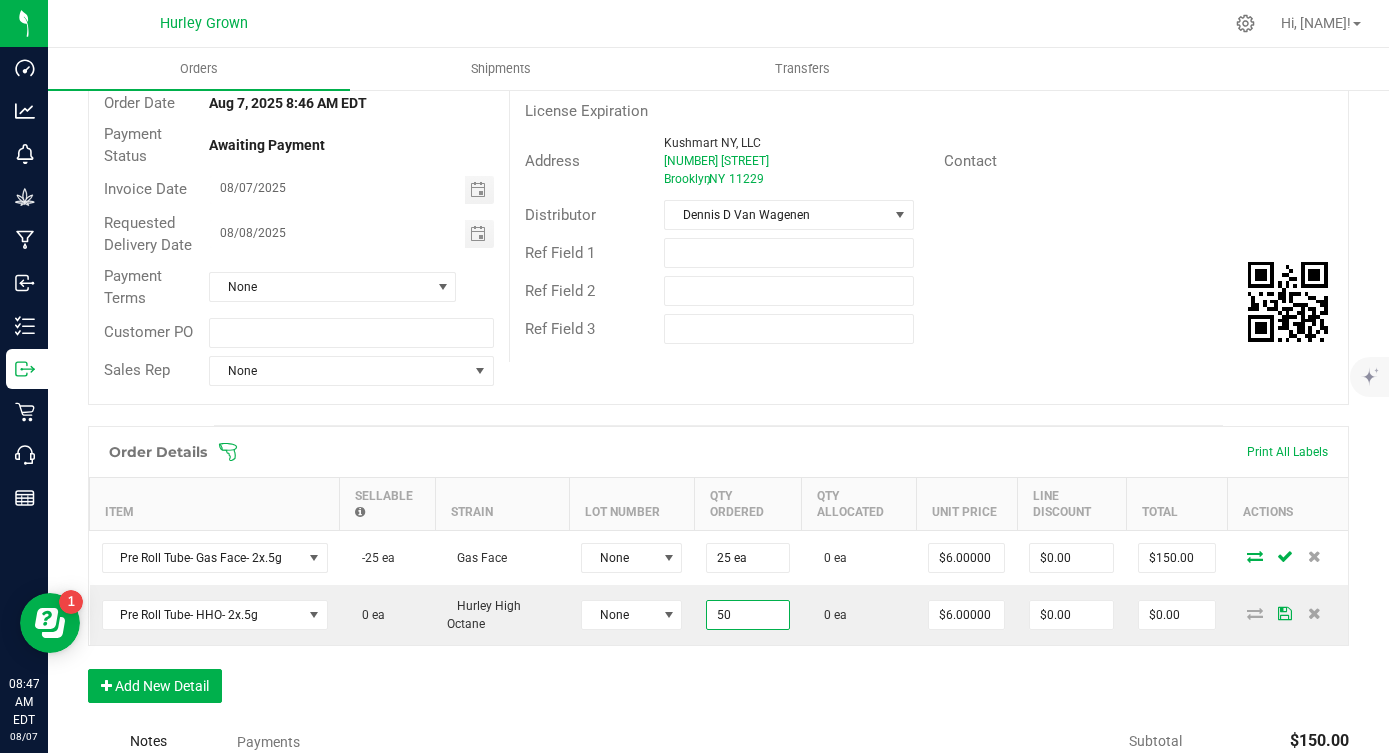 type on "$300.00" 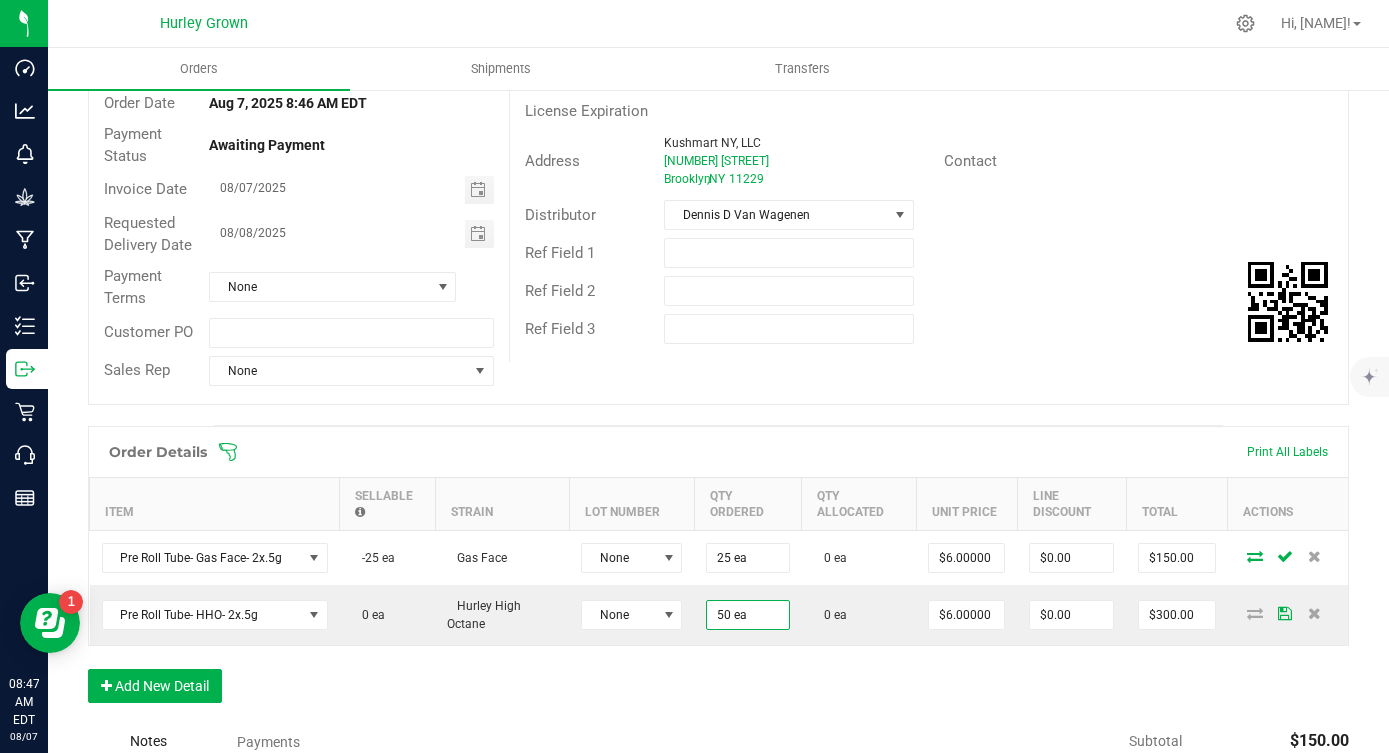 click on "Order Details Print All Labels Item  Sellable  Strain  Lot Number  Qty Ordered Qty Allocated Unit Price Line Discount Total Actions Pre Roll Tube- Gas Face- 2x.5g  -25 ea   Gas Face  None 25 ea  0 ea  $6.00000 $0.00 $150.00 Pre Roll Tube- HHO- 2x.5g  0 ea   Hurley High Octane  None 50 ea  0 ea  $6.00000 $0.00 $300.00
Add New Detail" at bounding box center (718, 574) 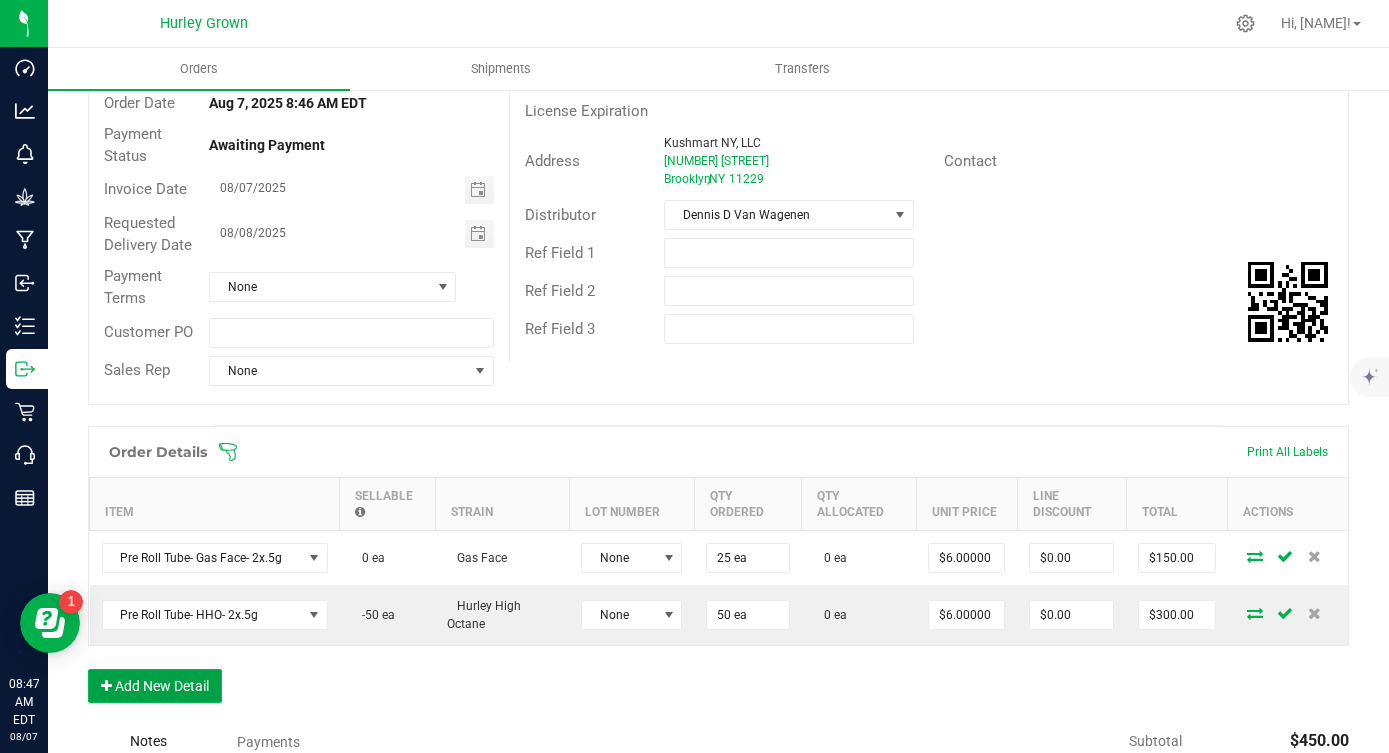 click on "Add New Detail" at bounding box center (155, 686) 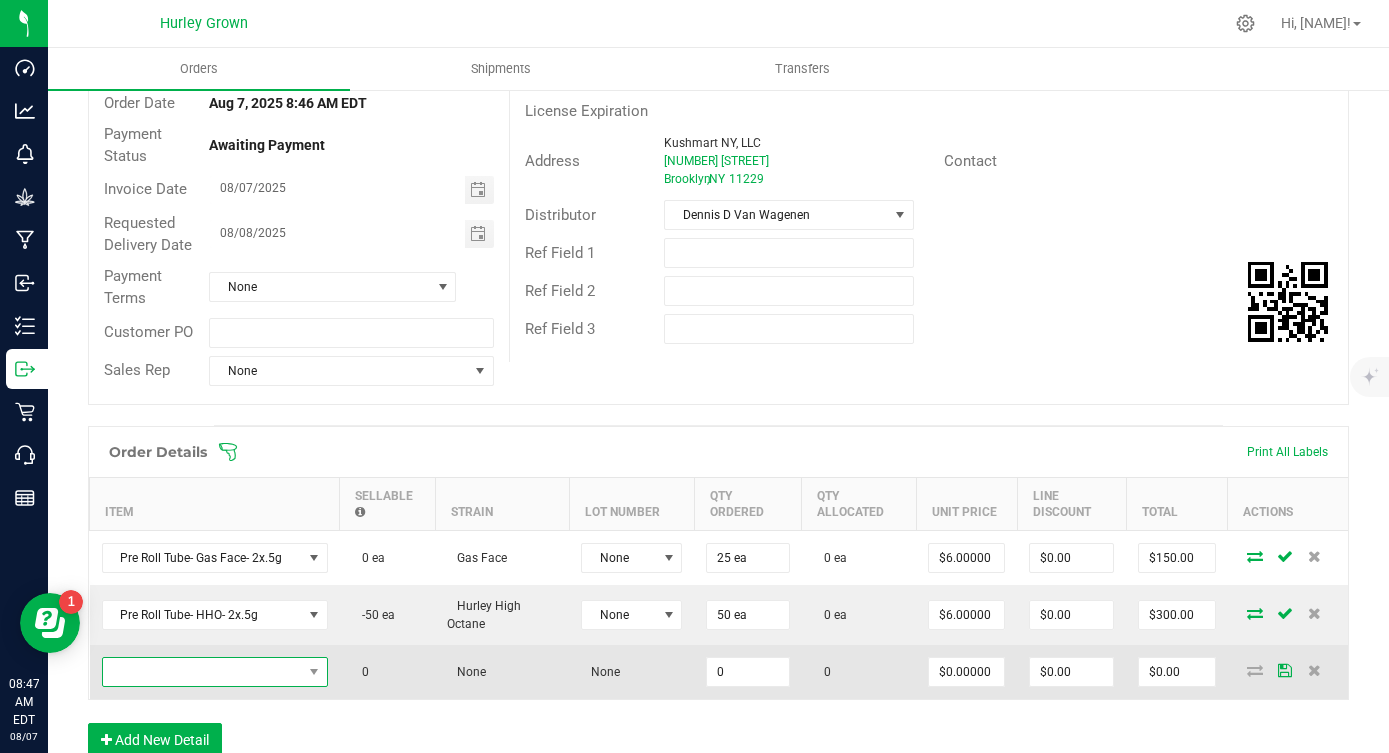 click at bounding box center (202, 672) 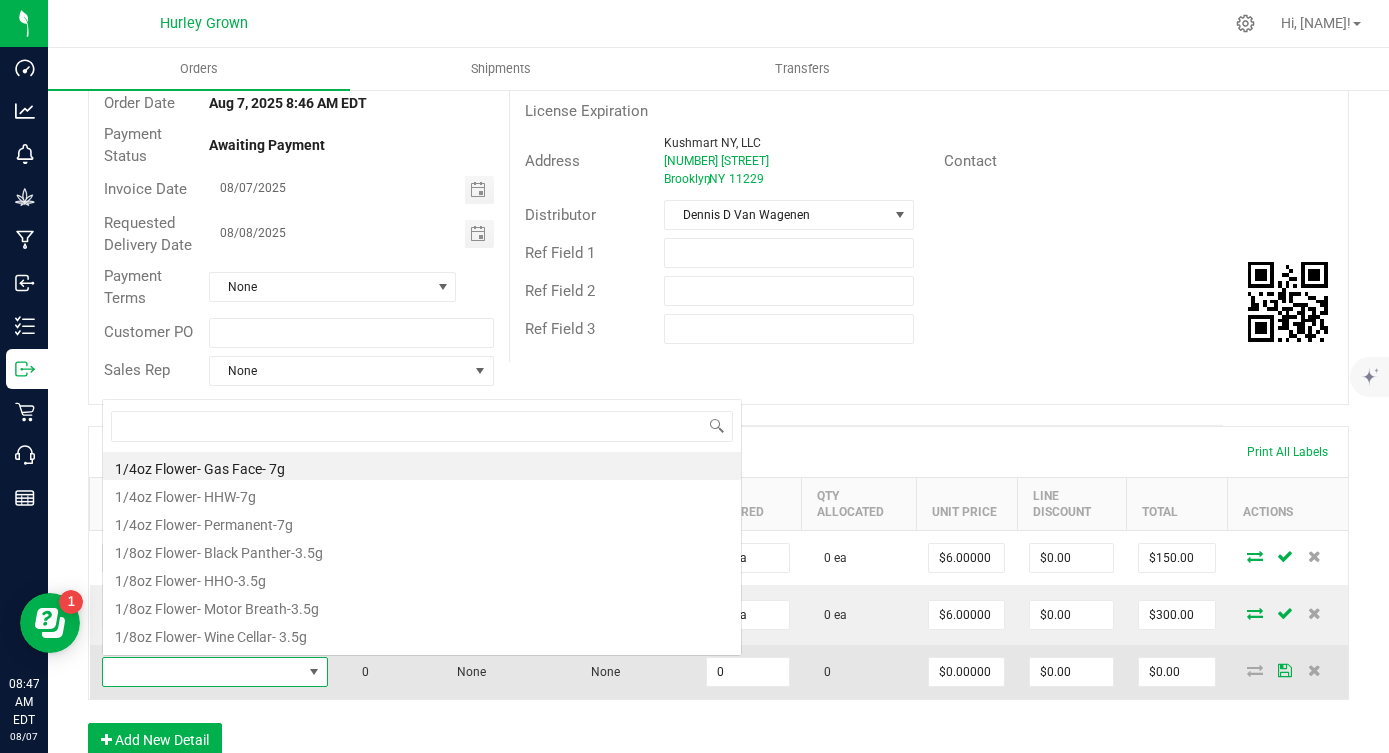 scroll, scrollTop: 0, scrollLeft: 0, axis: both 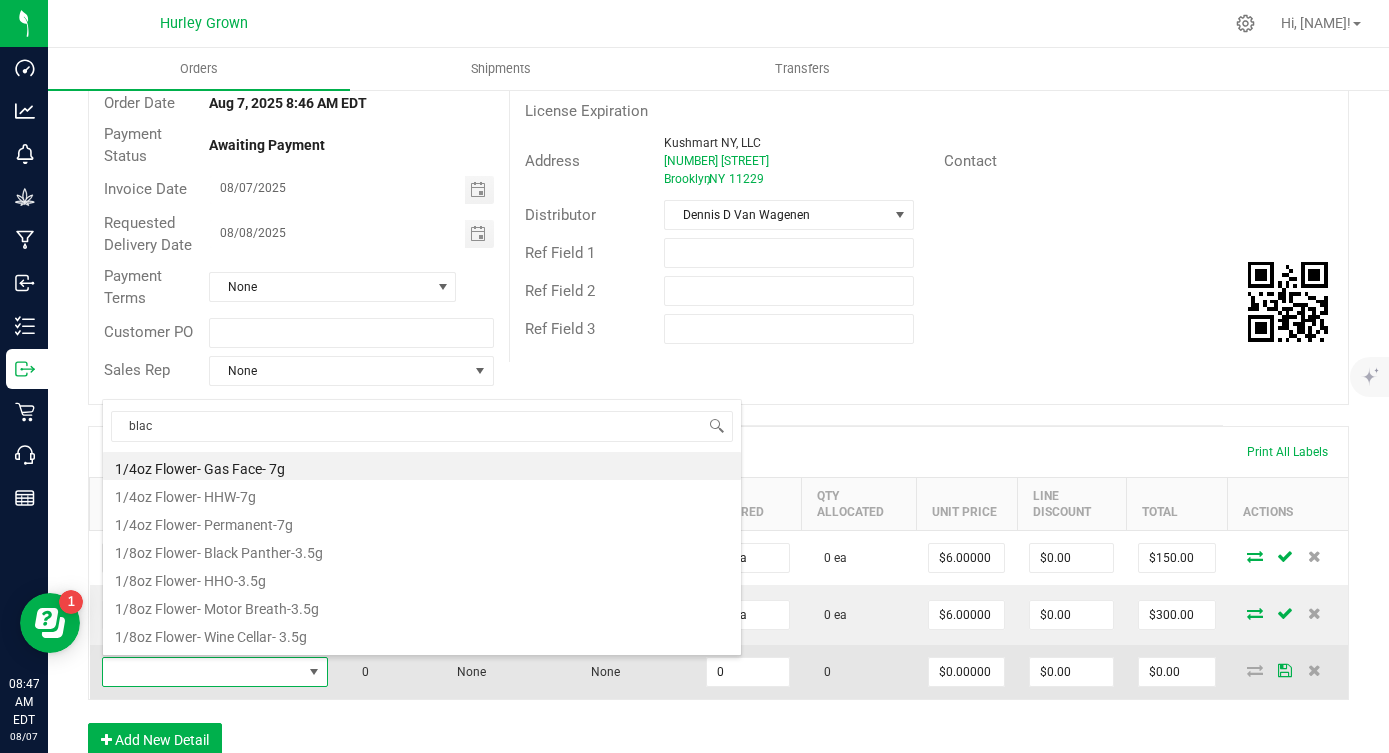 type on "black" 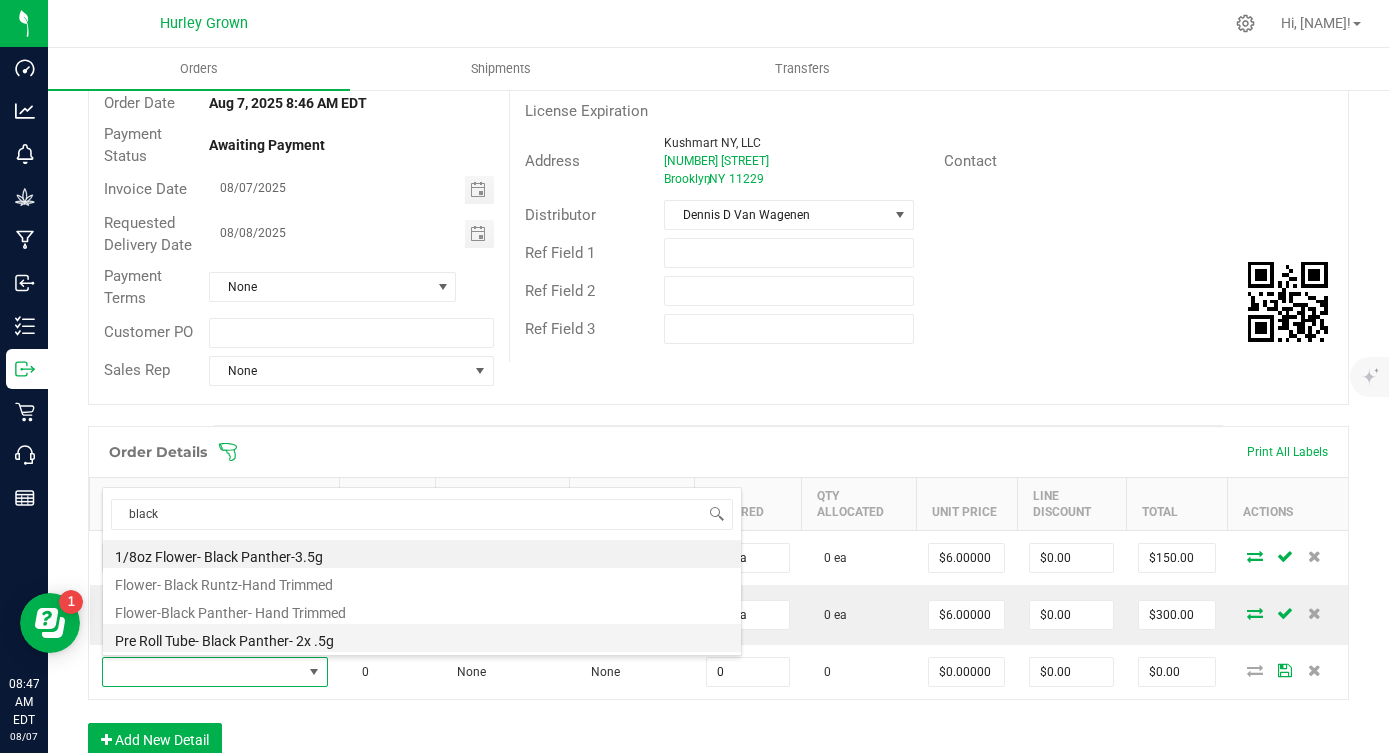 click on "Pre Roll Tube- Black Panther- 2x .5g" at bounding box center (422, 638) 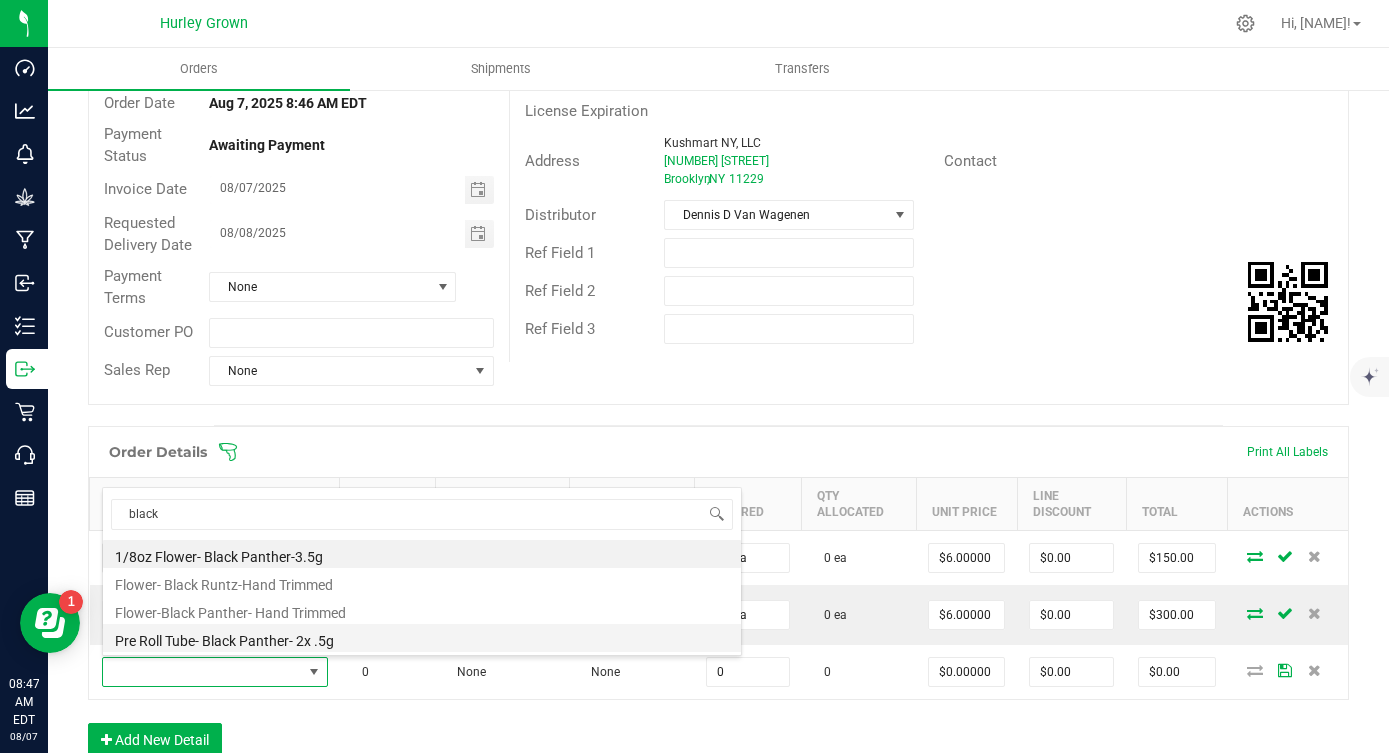 type on "0 ea" 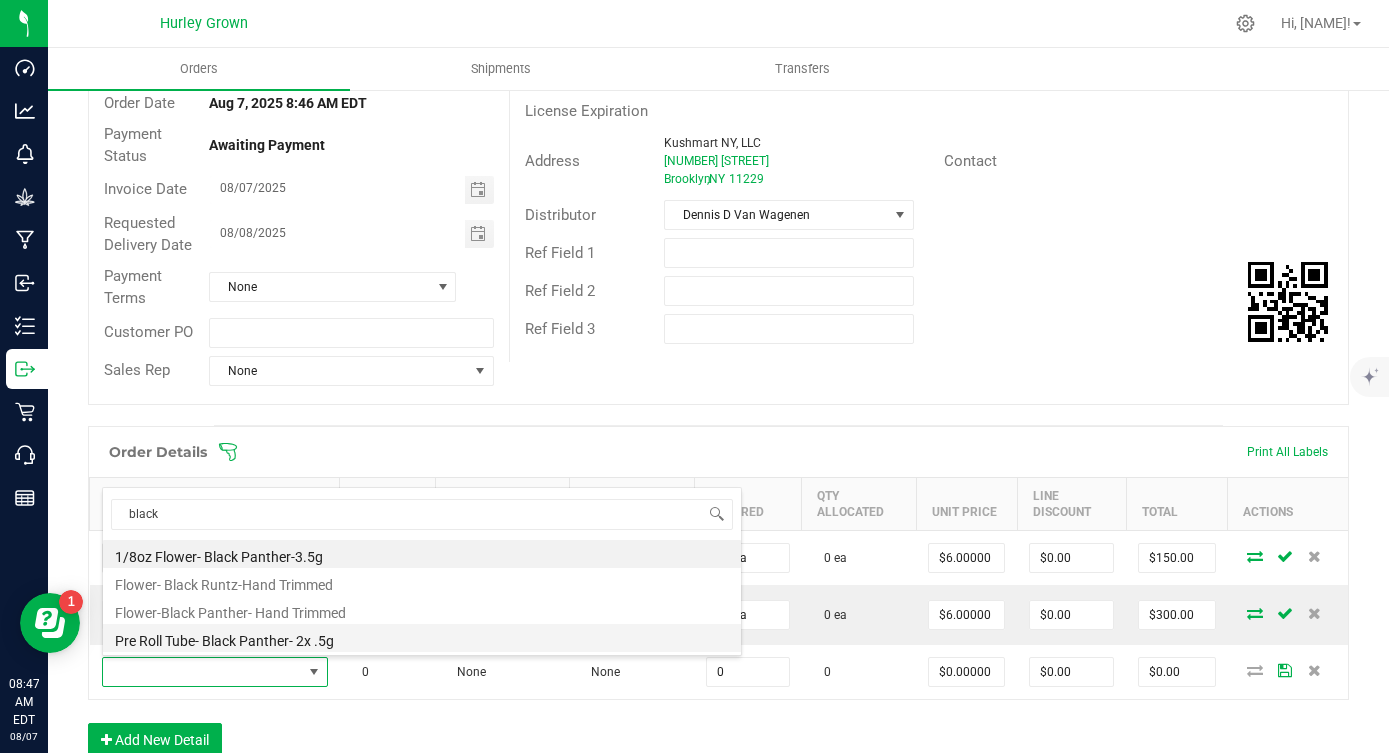 type on "$6.00000" 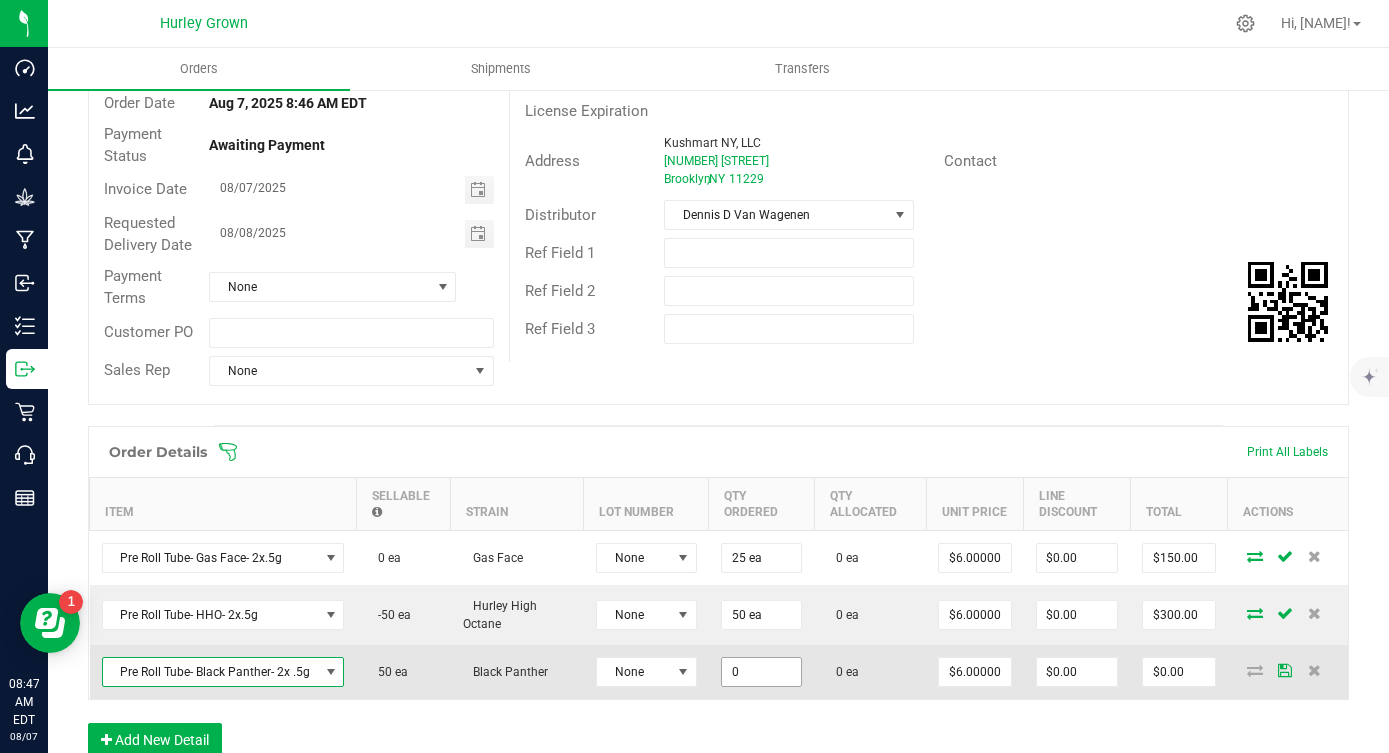 click on "0" at bounding box center (761, 672) 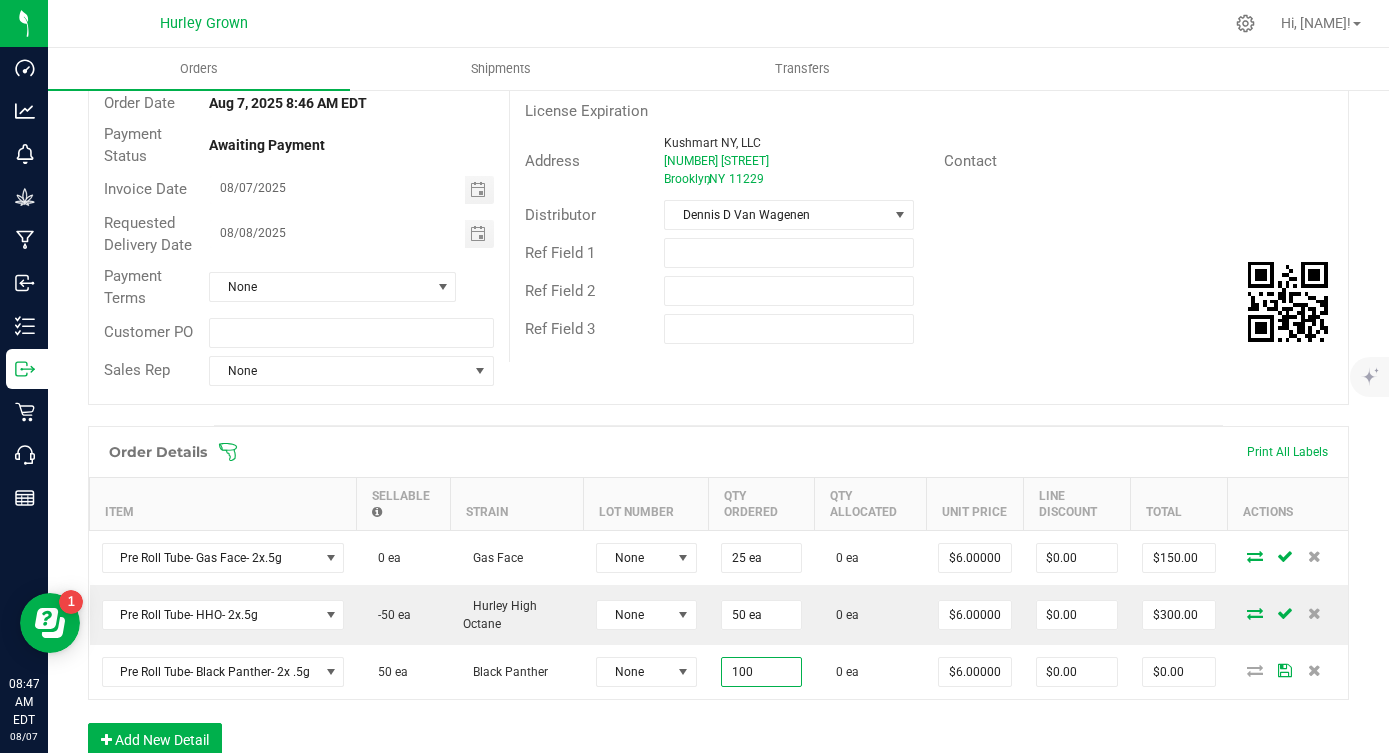 type on "100 ea" 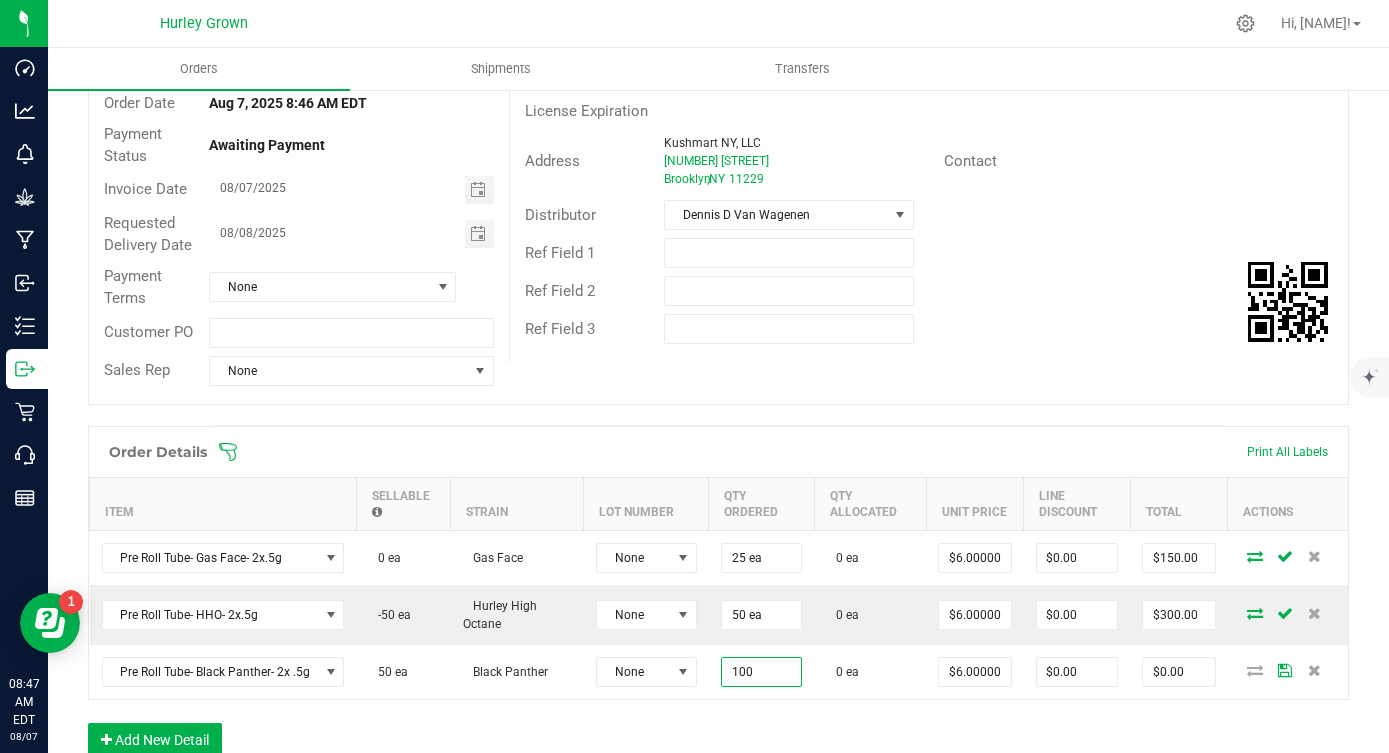 type on "$600.00" 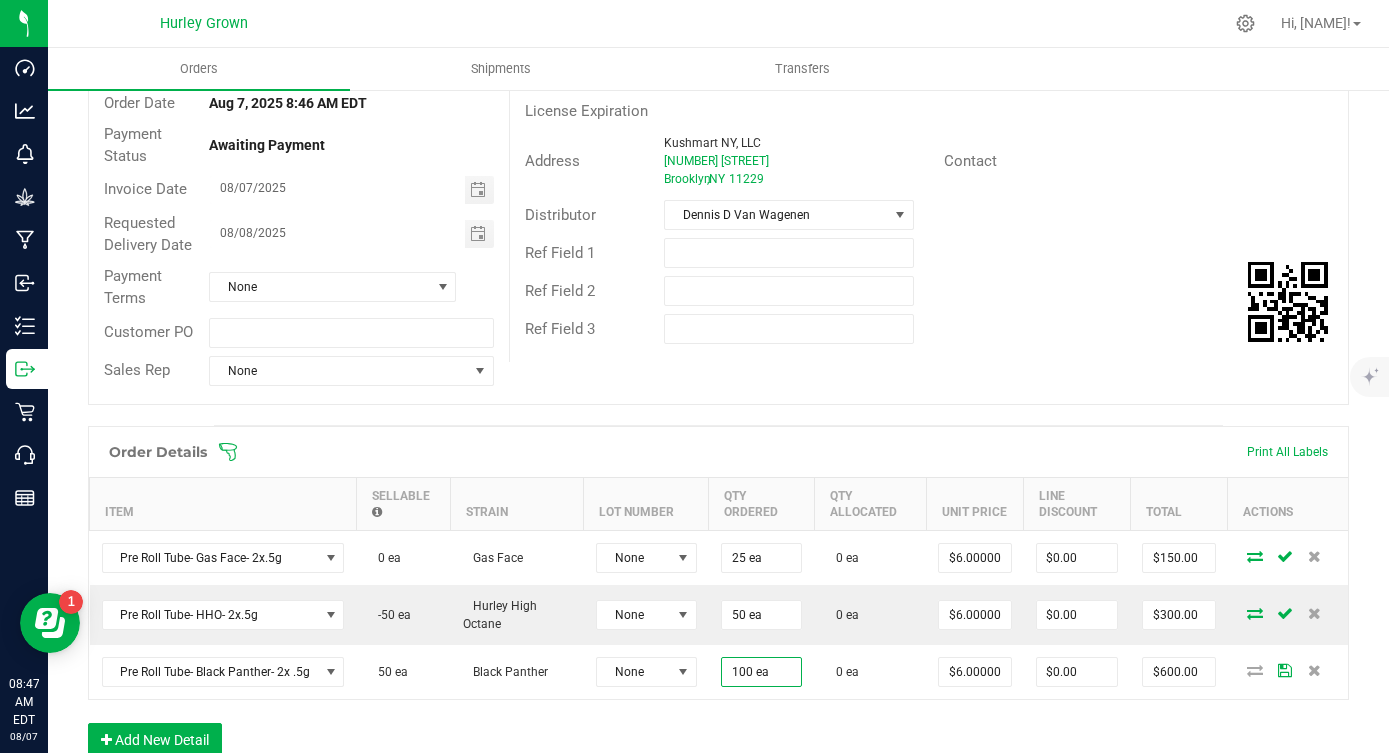 click on "Order Details Print All Labels Item  Sellable  Strain  Lot Number  Qty Ordered Qty Allocated Unit Price Line Discount Total Actions Pre Roll Tube- Gas Face- 2x.5g  0 ea   Gas Face  None 25 ea  0 ea  $6.00000 $0.00 $150.00 Pre Roll Tube- HHO- 2x.5g  -50 ea   Hurley High Octane  None 50 ea  0 ea  $6.00000 $0.00 $300.00 Pre Roll Tube- Black Panther- 2x .5g  50 ea   Black Panther  None 100 ea  0 ea  $6.00000 $0.00 $600.00
Add New Detail" at bounding box center [718, 601] 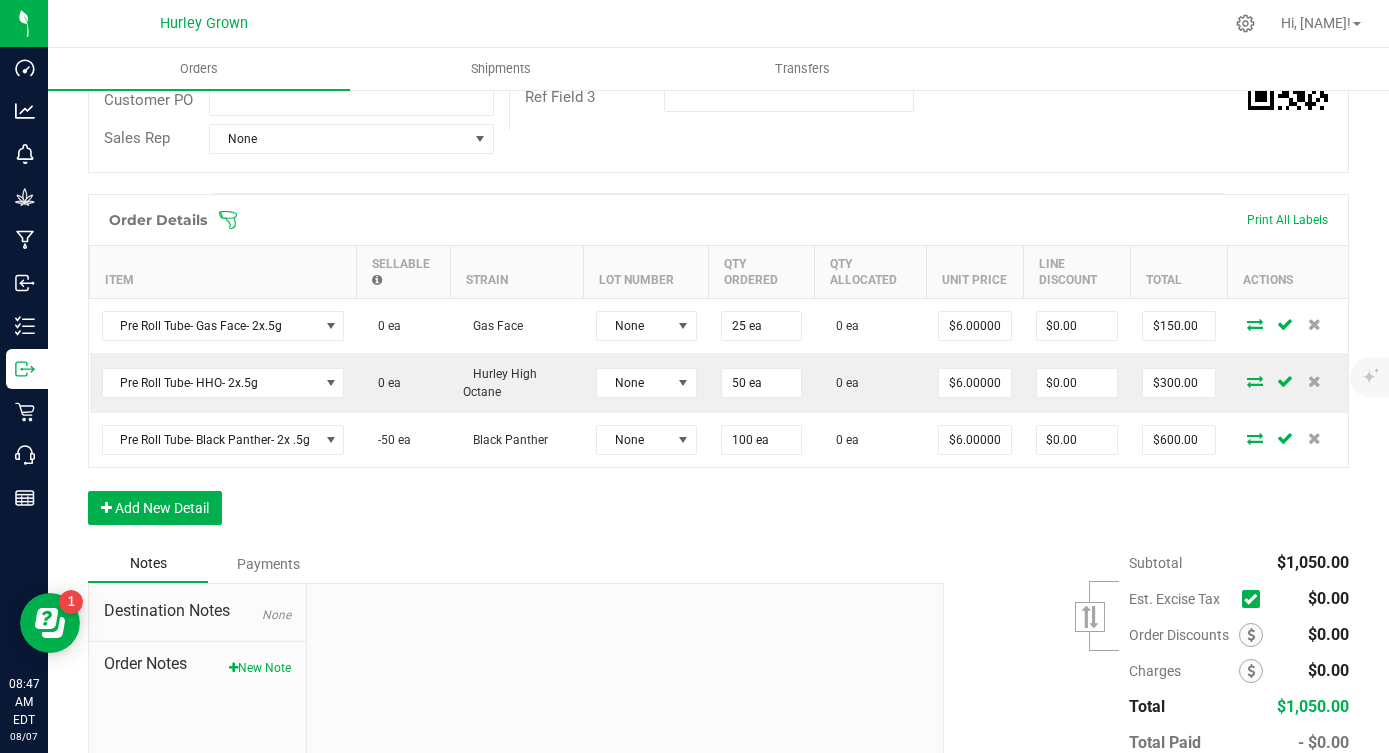 scroll, scrollTop: 423, scrollLeft: 0, axis: vertical 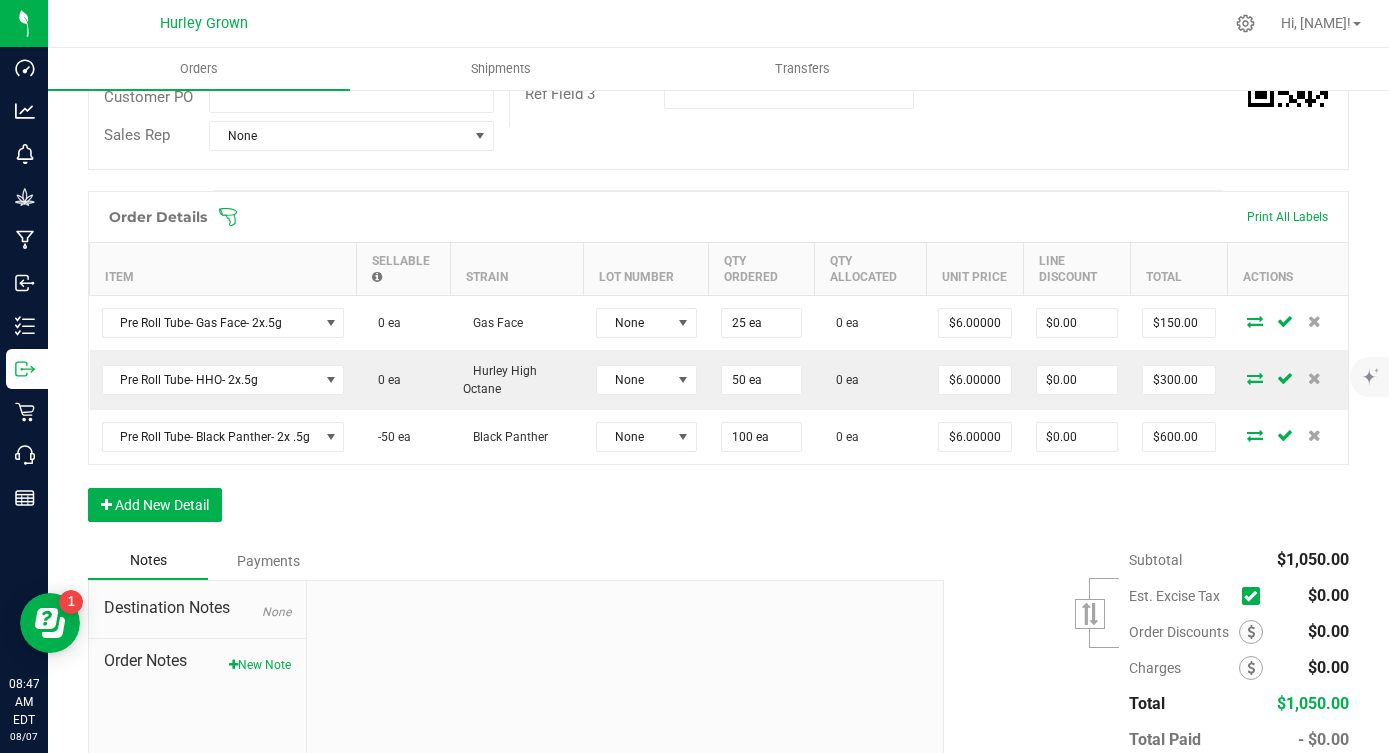 click at bounding box center (1250, 596) 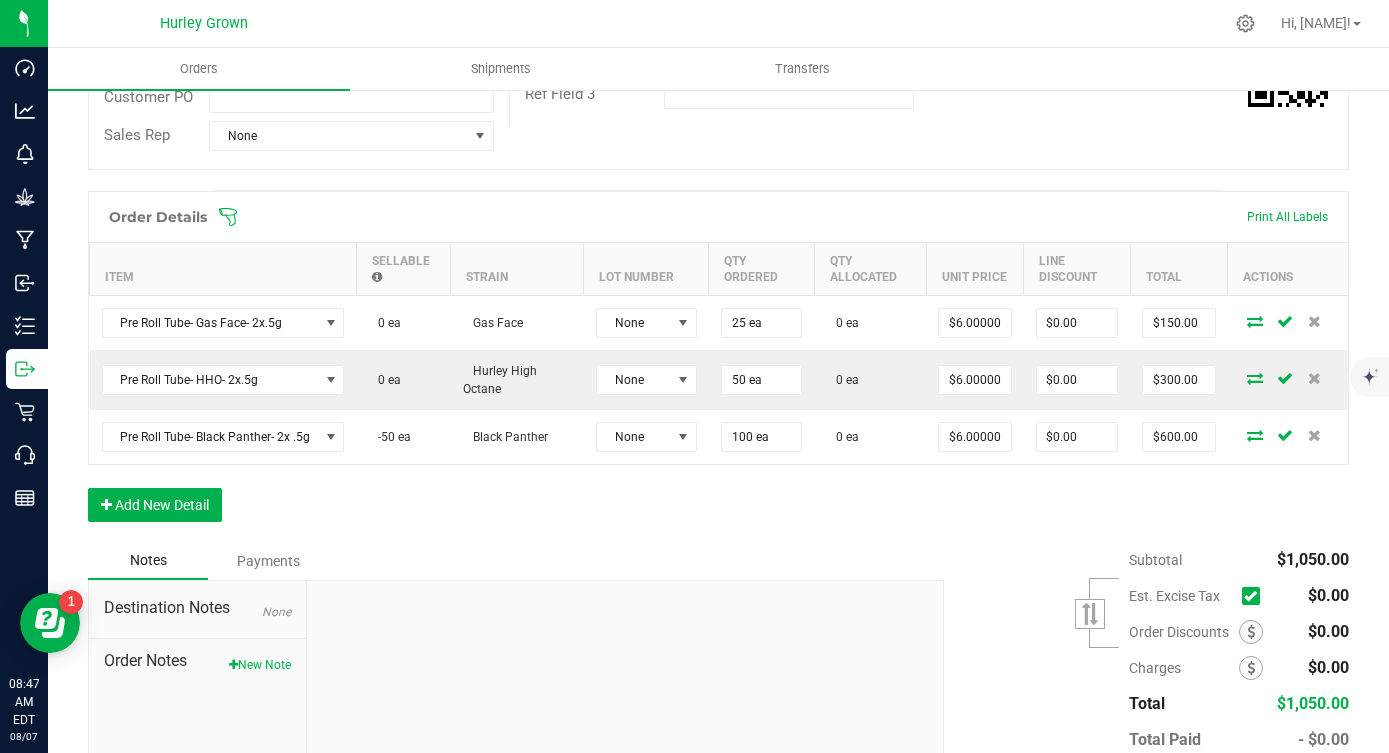 click at bounding box center [0, 0] 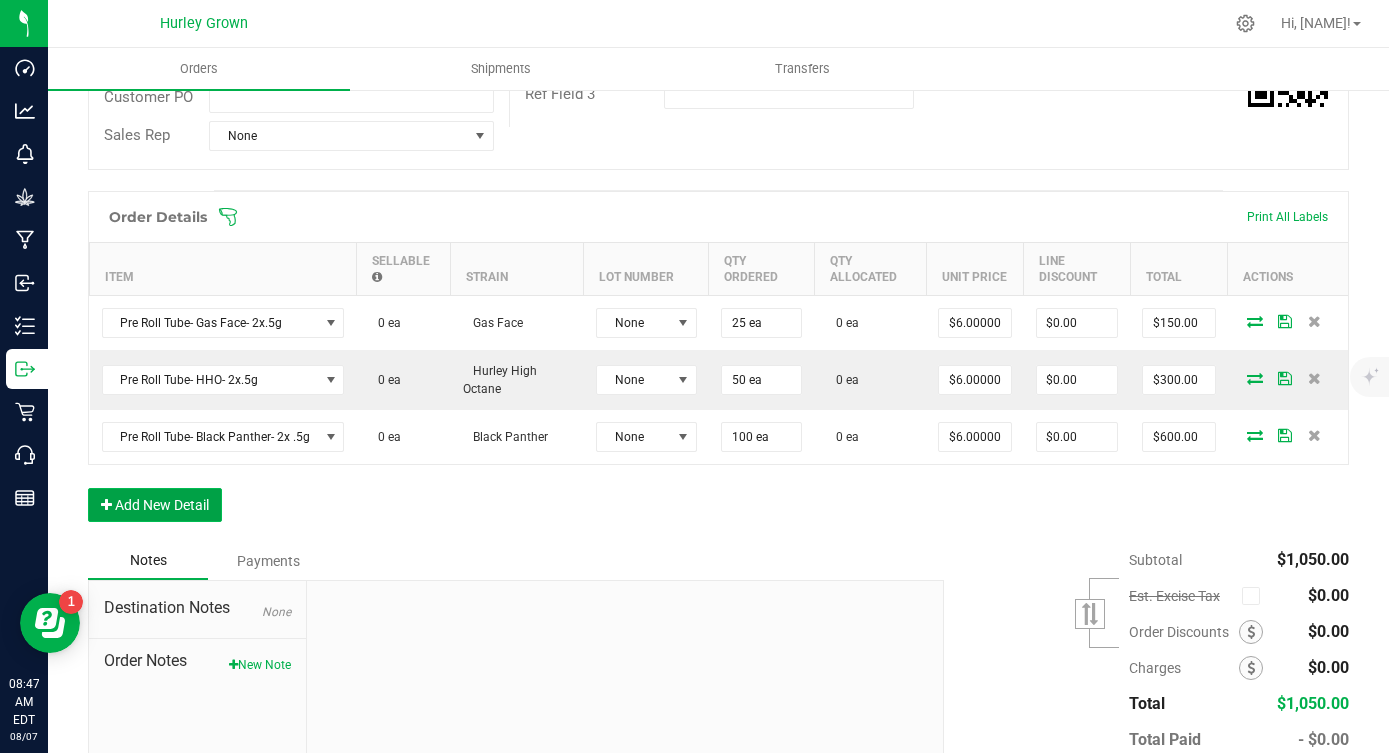 click on "Add New Detail" at bounding box center (155, 505) 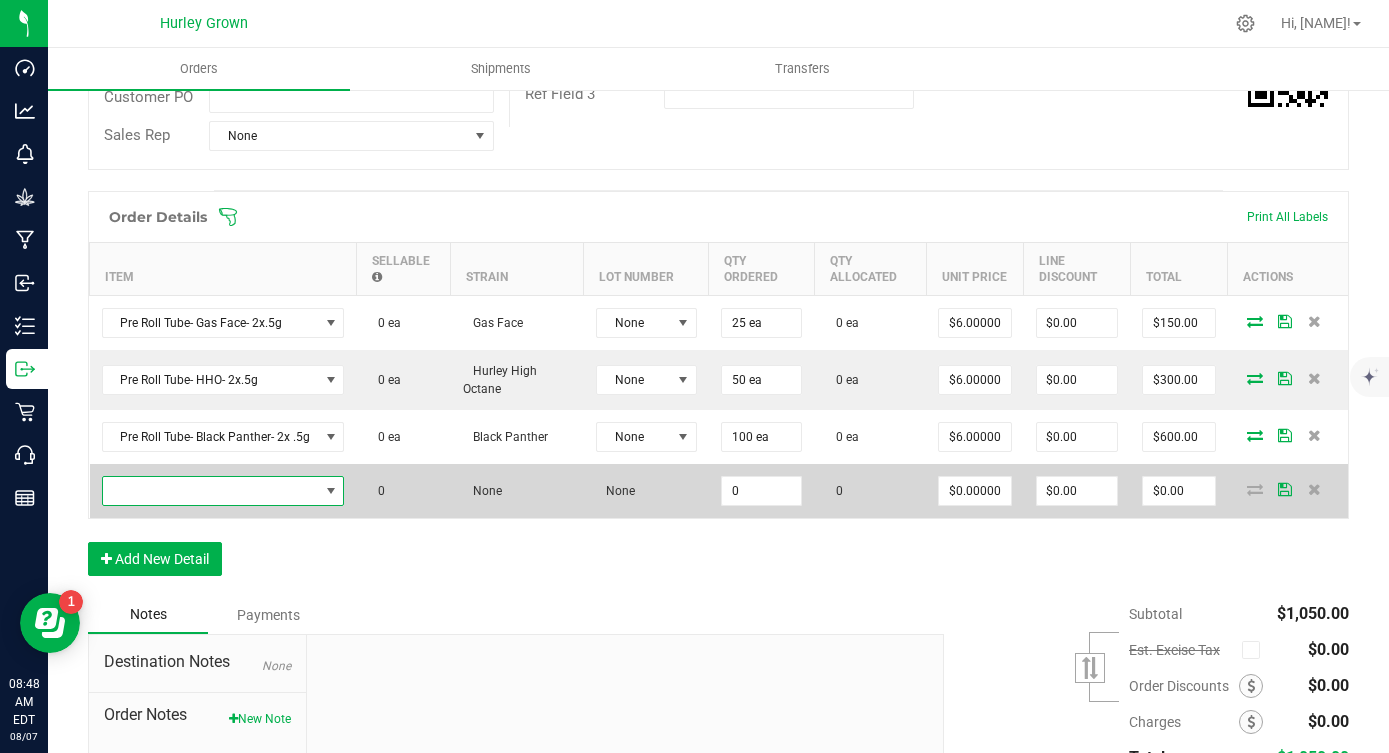 click at bounding box center [211, 491] 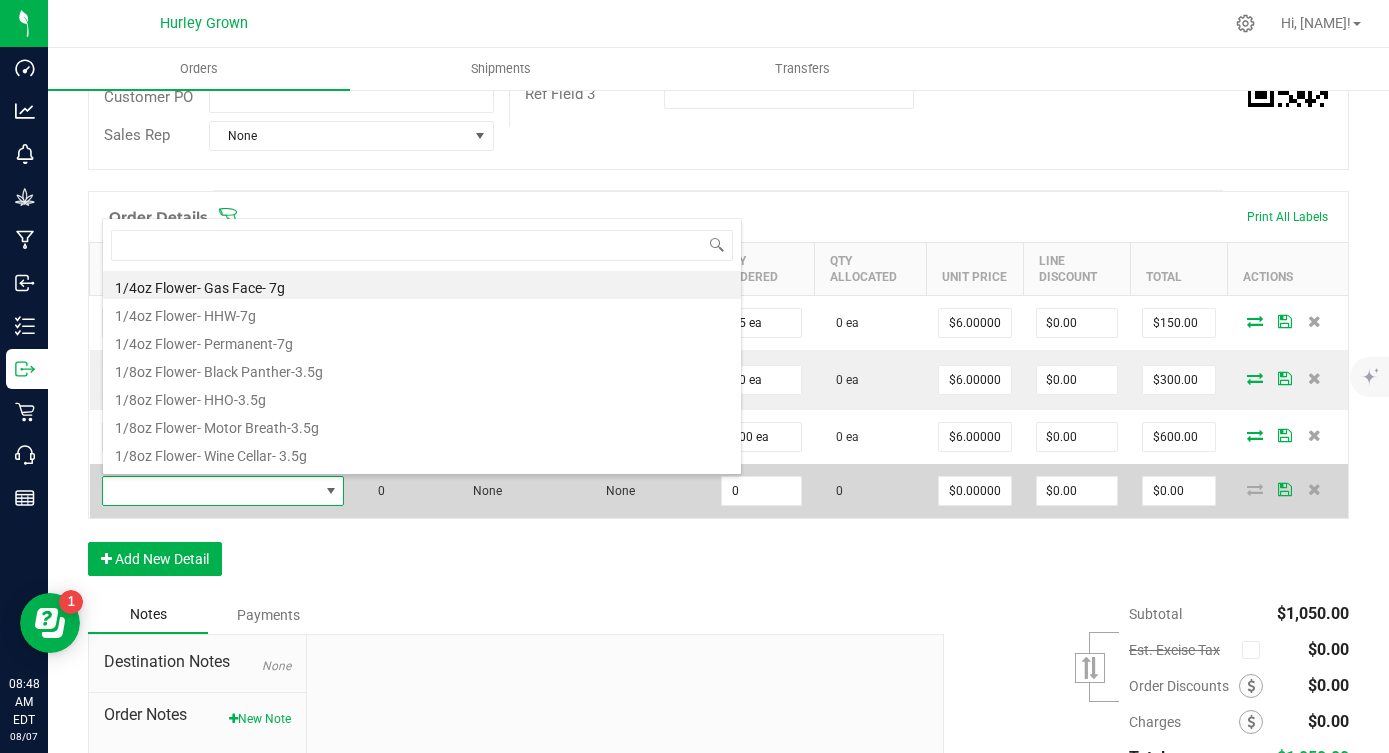 scroll, scrollTop: 99970, scrollLeft: 99758, axis: both 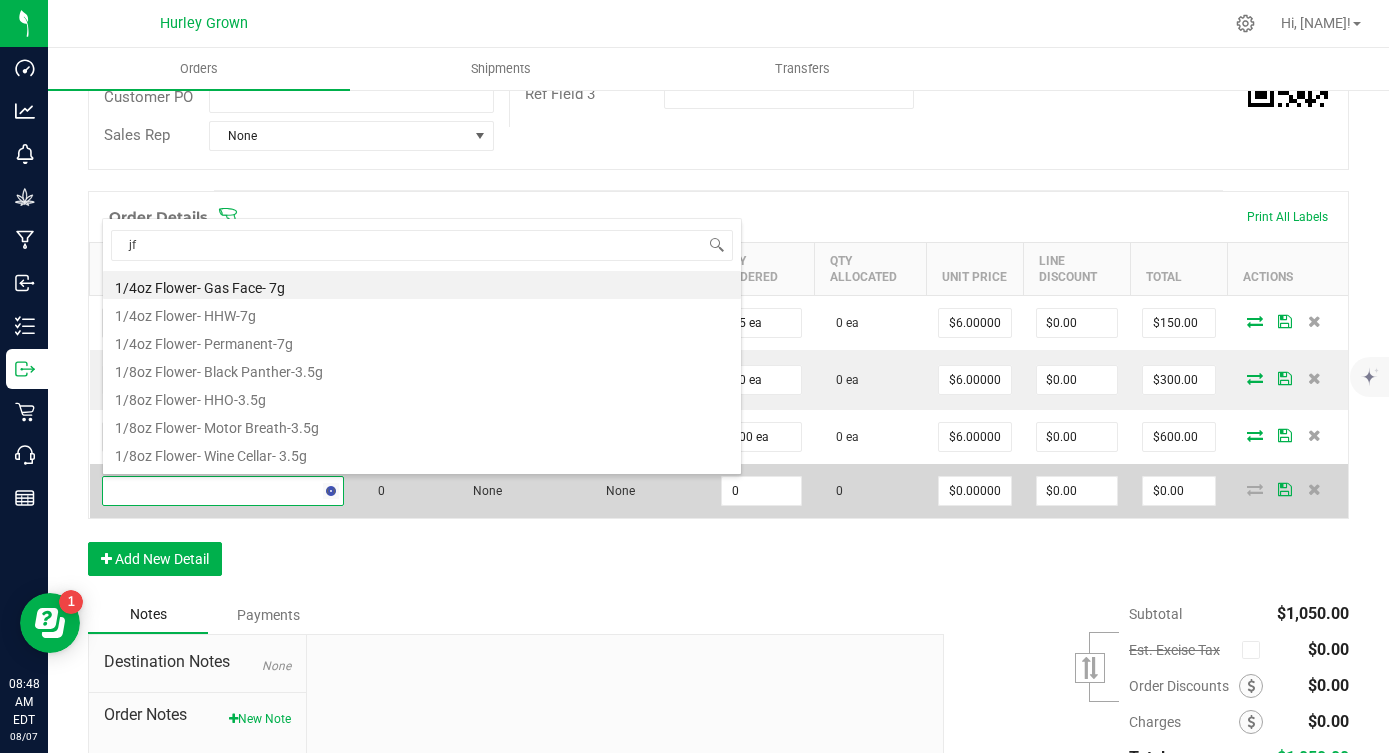 type on "jfg" 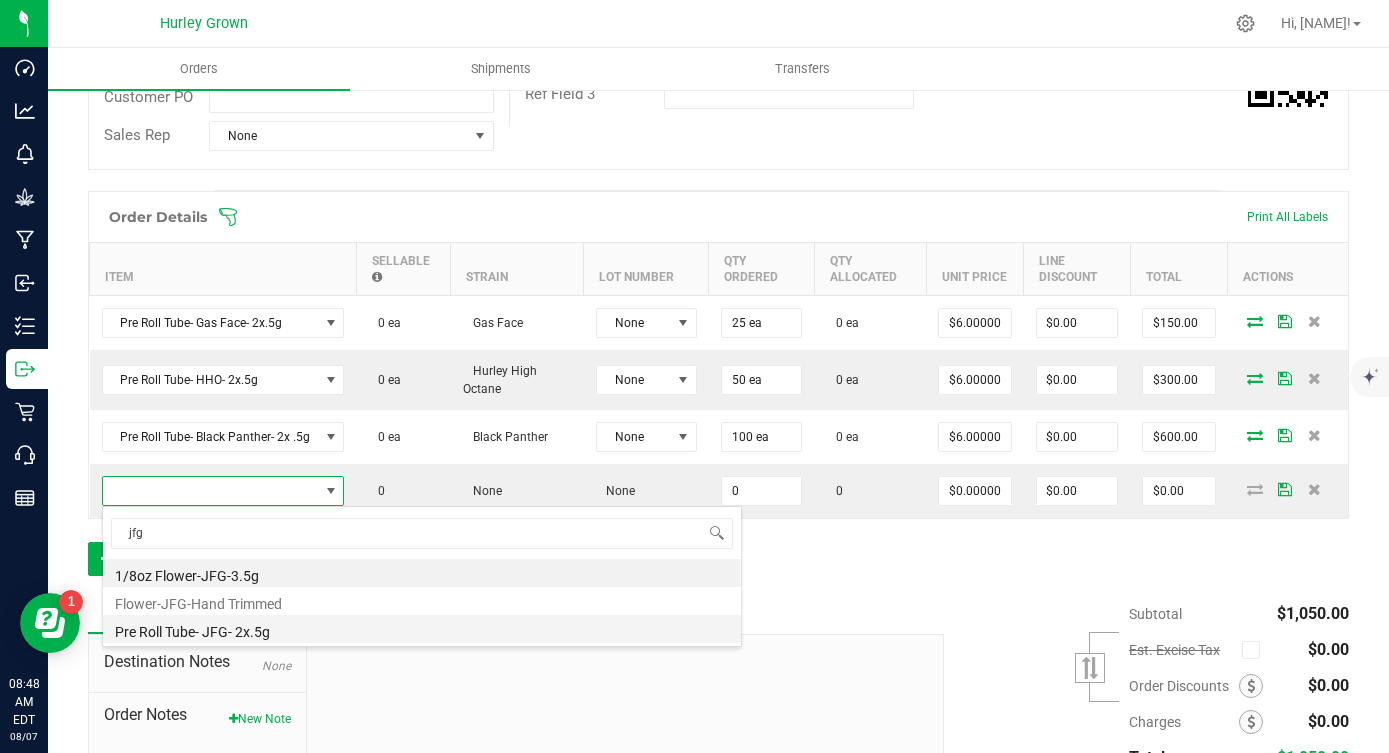 click on "Pre Roll Tube- JFG- 2x.5g" at bounding box center (422, 629) 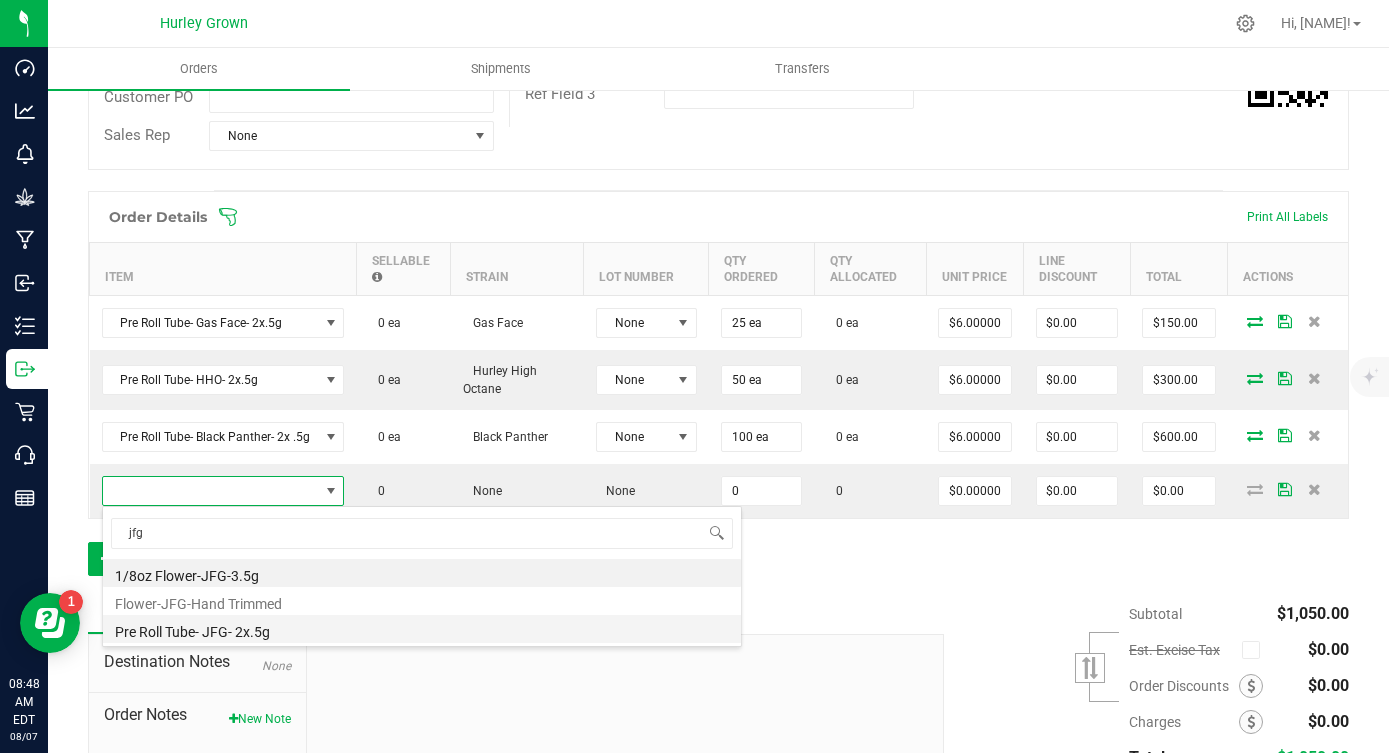 type on "0 ea" 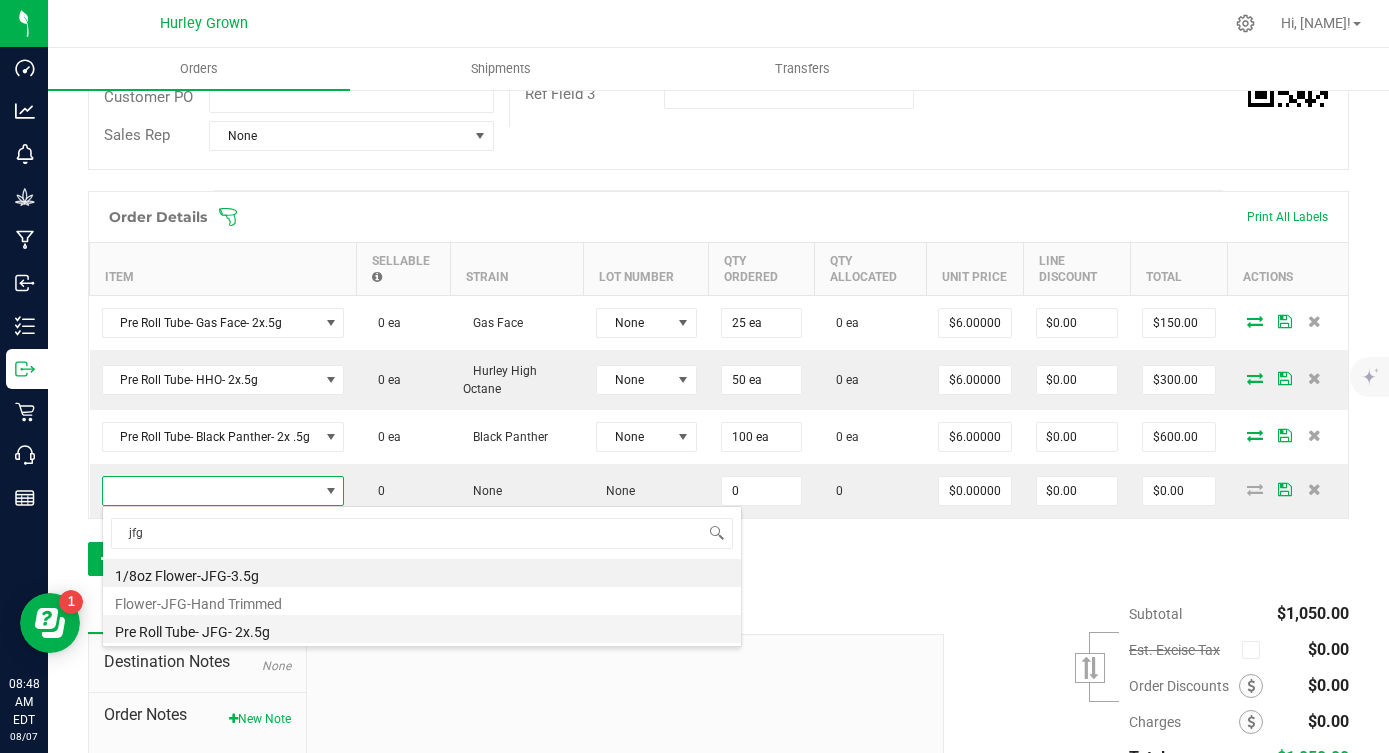 type on "$6.00000" 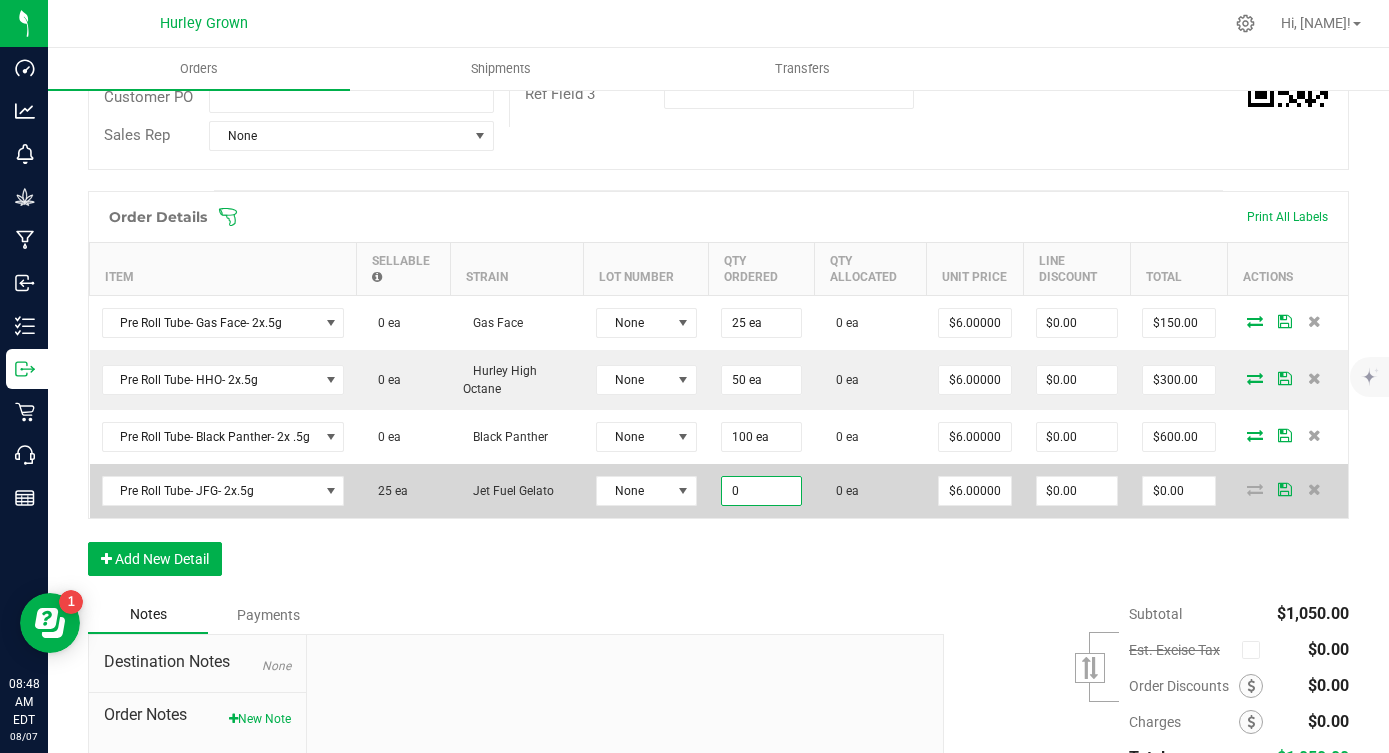click on "0" at bounding box center (761, 491) 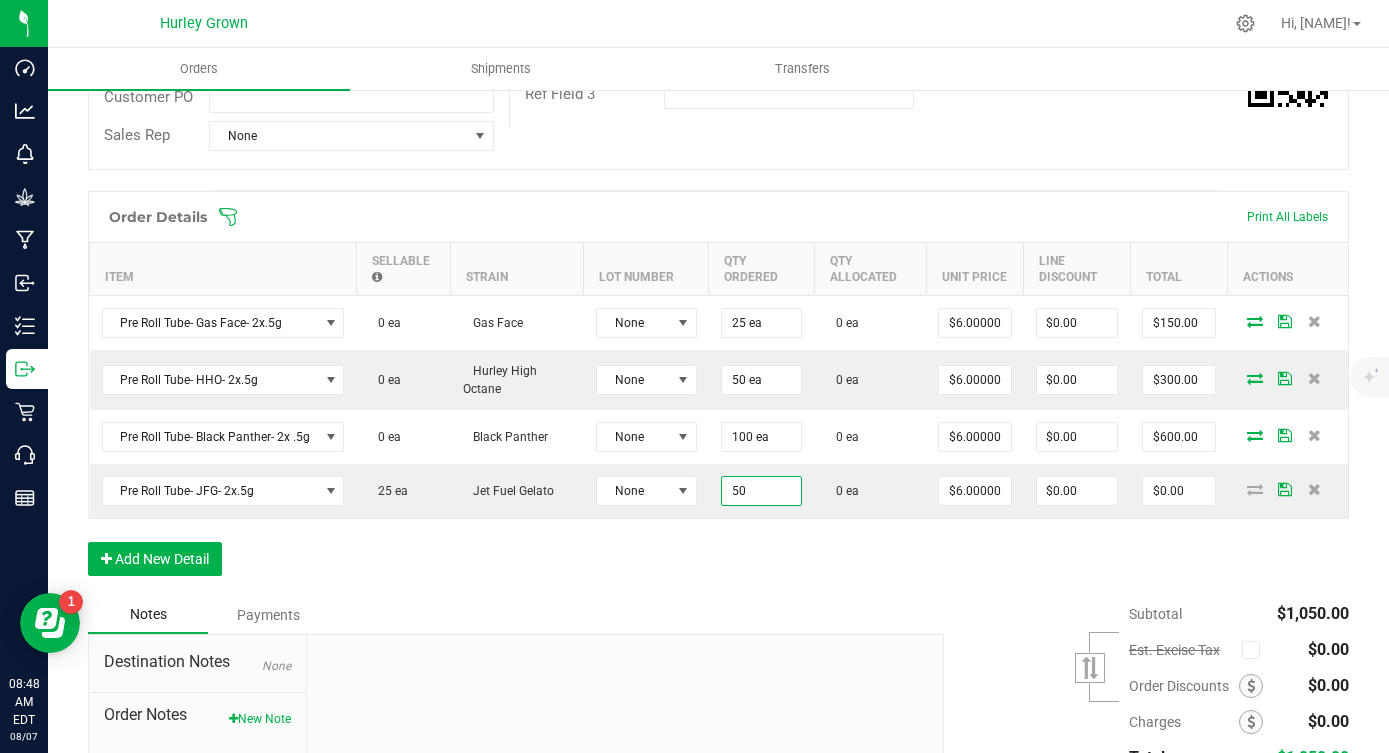 type on "50 ea" 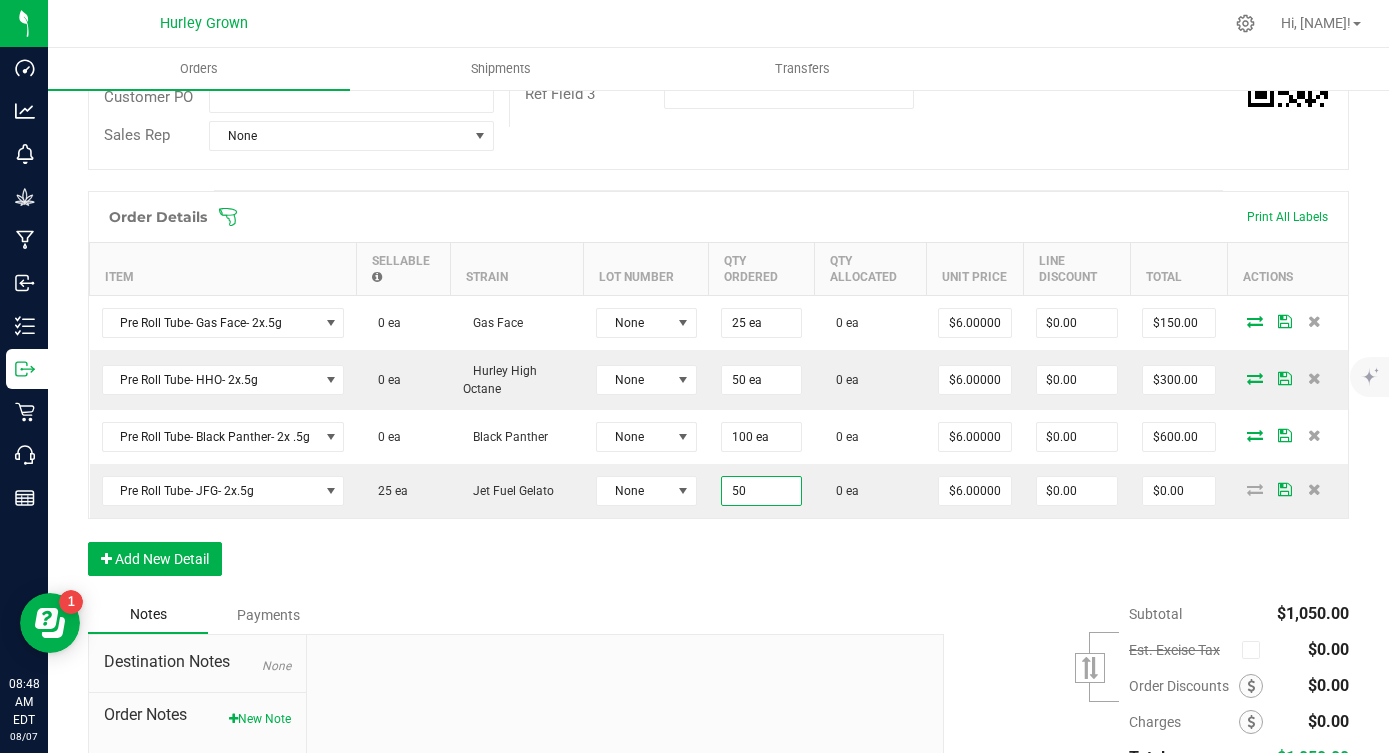 type on "$300.00" 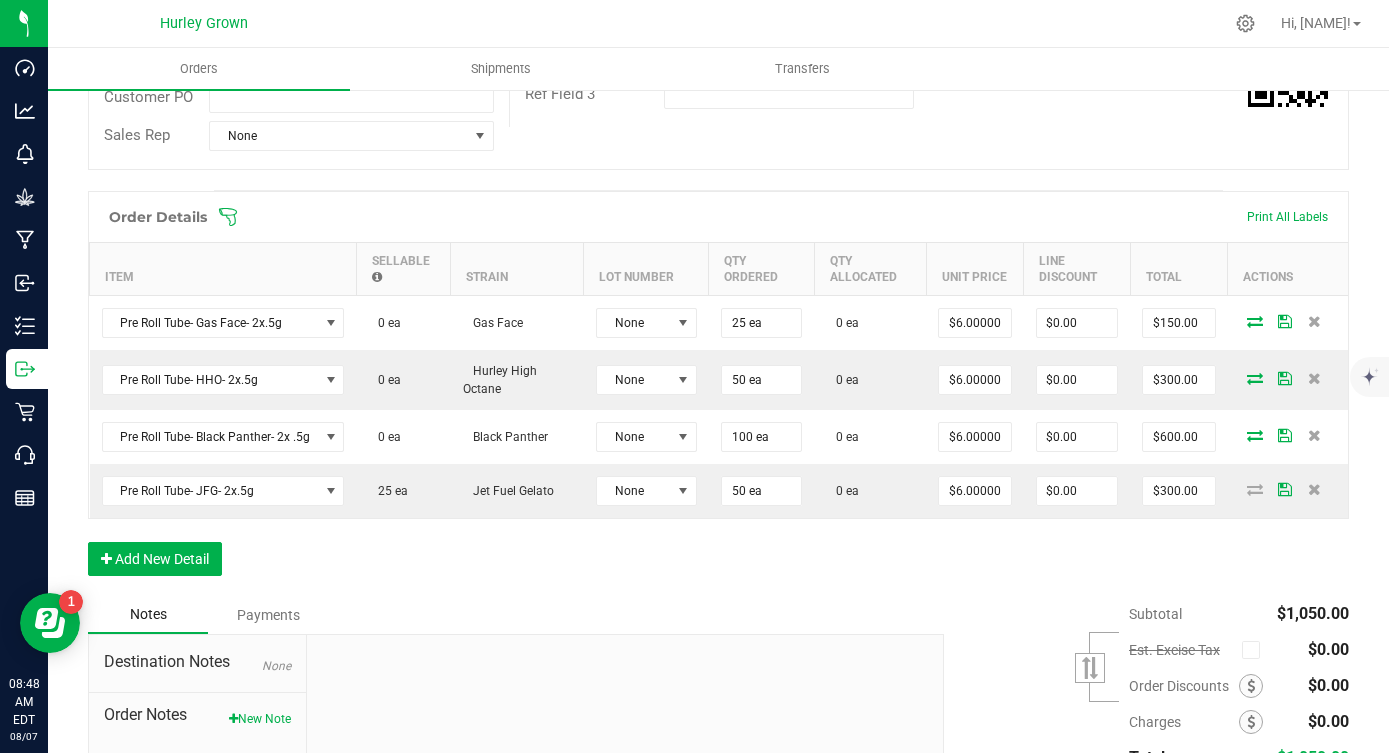 click on "Order Details Print All Labels Item  Sellable  Strain  Lot Number  Qty Ordered Qty Allocated Unit Price Line Discount Total Actions Pre Roll Tube- Gas Face- 2x.5g  0 ea   Gas Face  None 25 ea  0 ea  $6.00000 $0.00 $150.00 Pre Roll Tube- HHO- 2x.5g  0 ea   Hurley High Octane  None 50 ea  0 ea  $6.00000 $0.00 $300.00 Pre Roll Tube- Black Panther- 2x .5g  0 ea   Black Panther  None 100 ea  0 ea  $6.00000 $0.00 $600.00 Pre Roll Tube- JFG- 2x.5g  25 ea   Jet Fuel Gelato  None 50 ea  0 ea  $6.00000 $0.00 $300.00
Add New Detail" at bounding box center (718, 393) 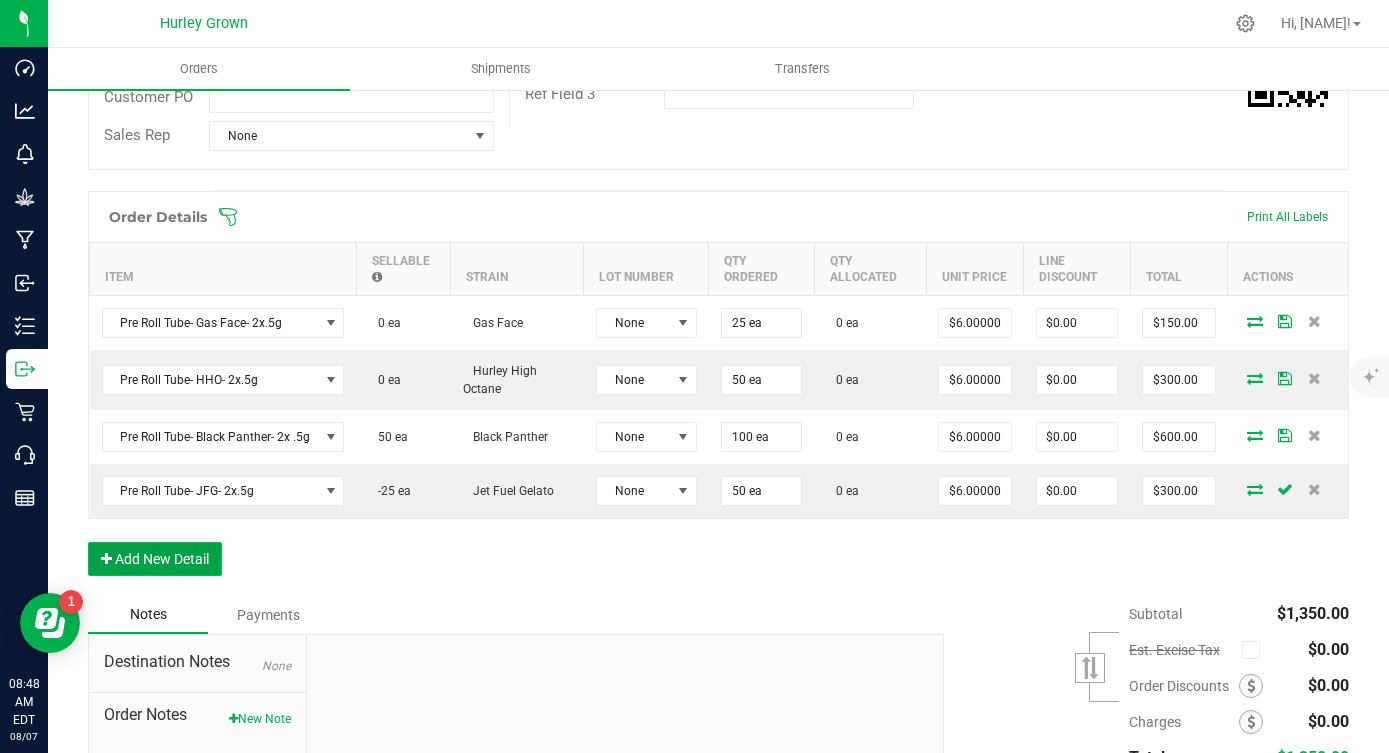 click on "Add New Detail" at bounding box center [155, 559] 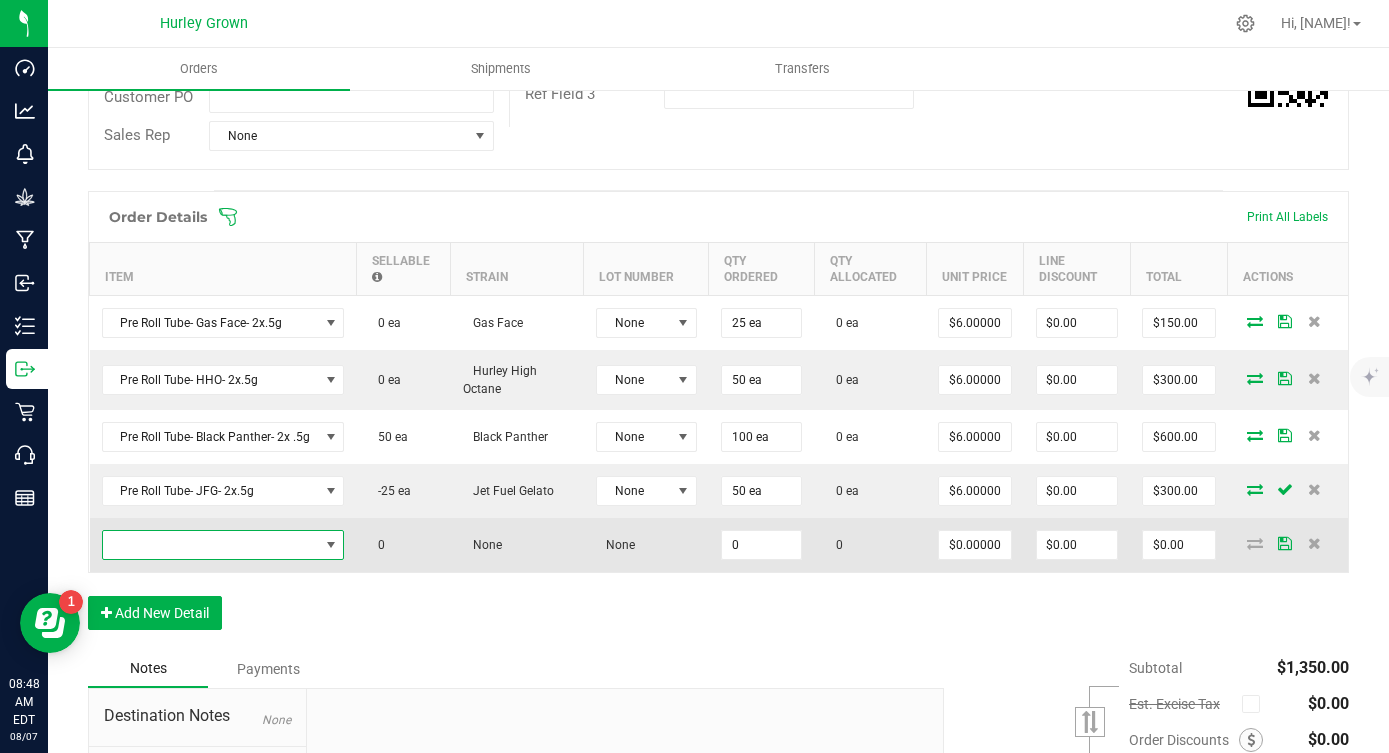 click at bounding box center (211, 545) 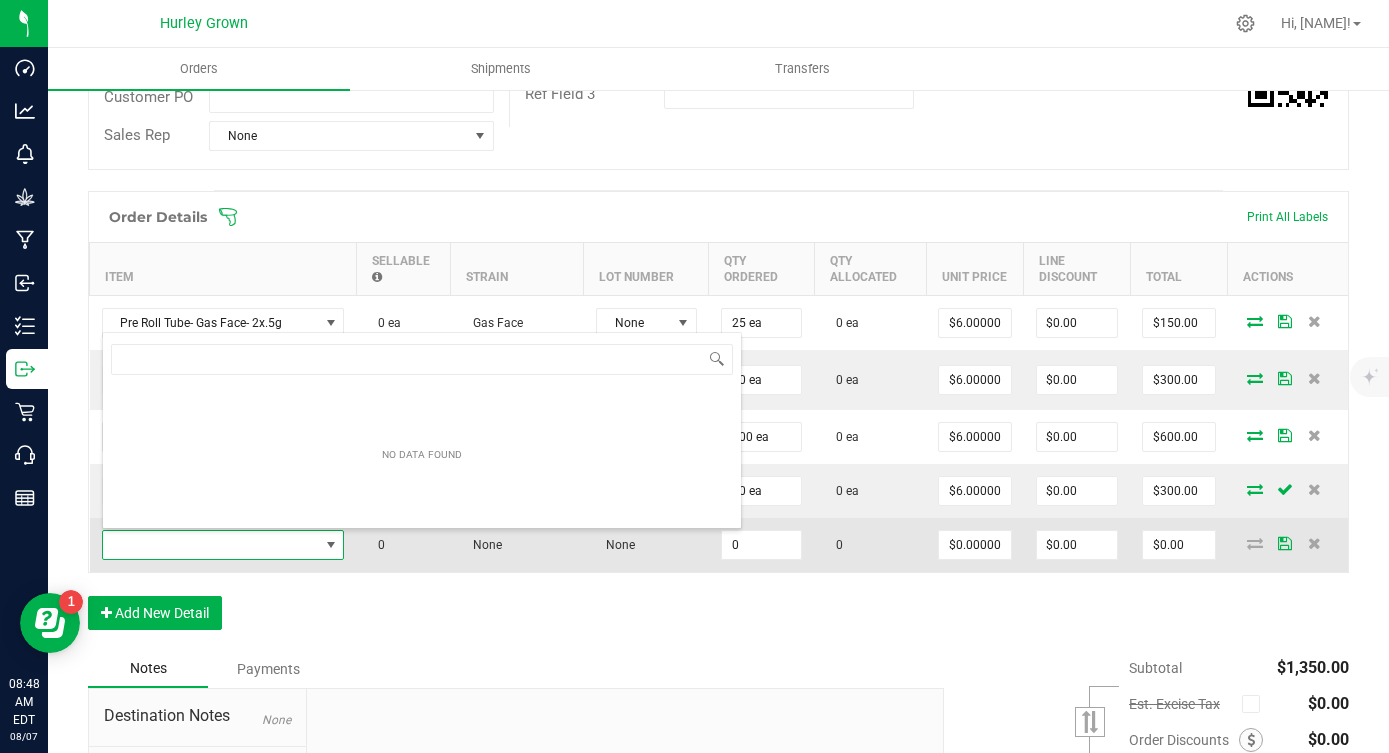 scroll, scrollTop: 99970, scrollLeft: 99758, axis: both 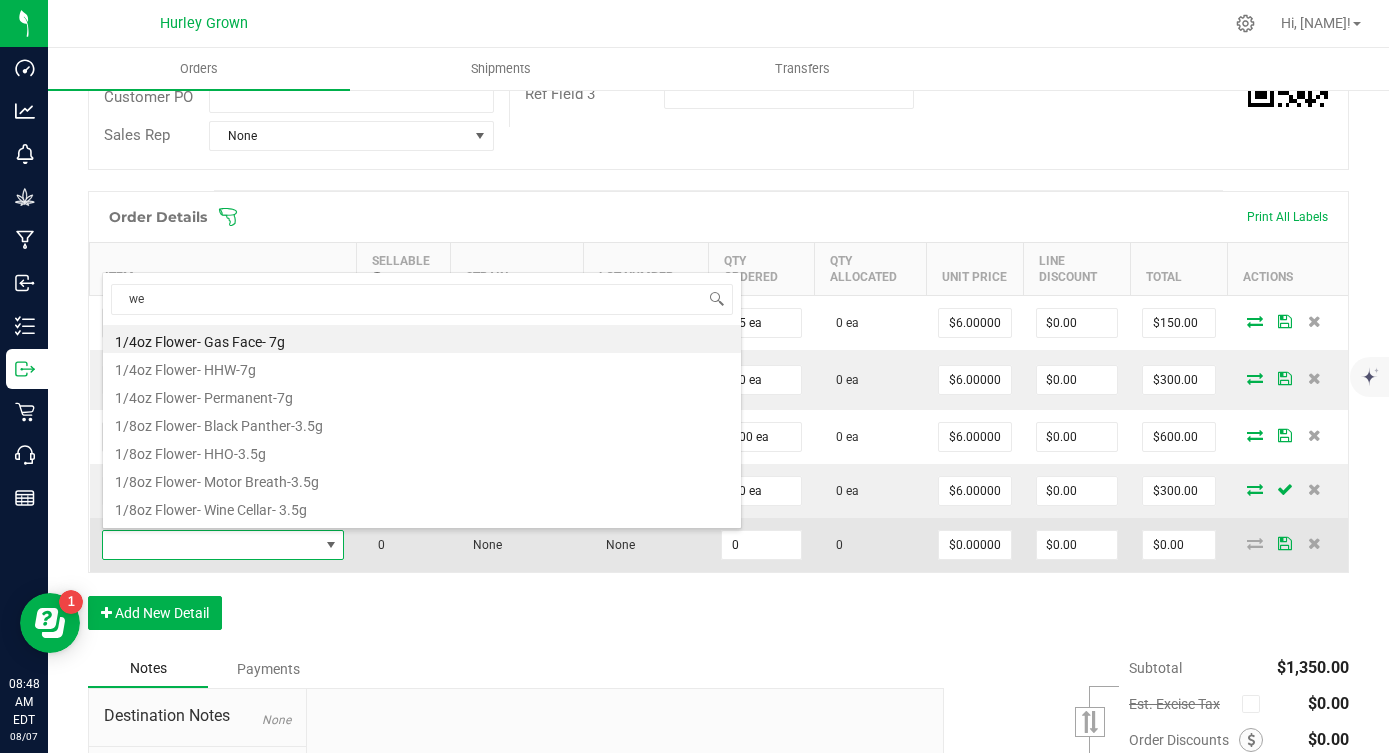 type on "wed" 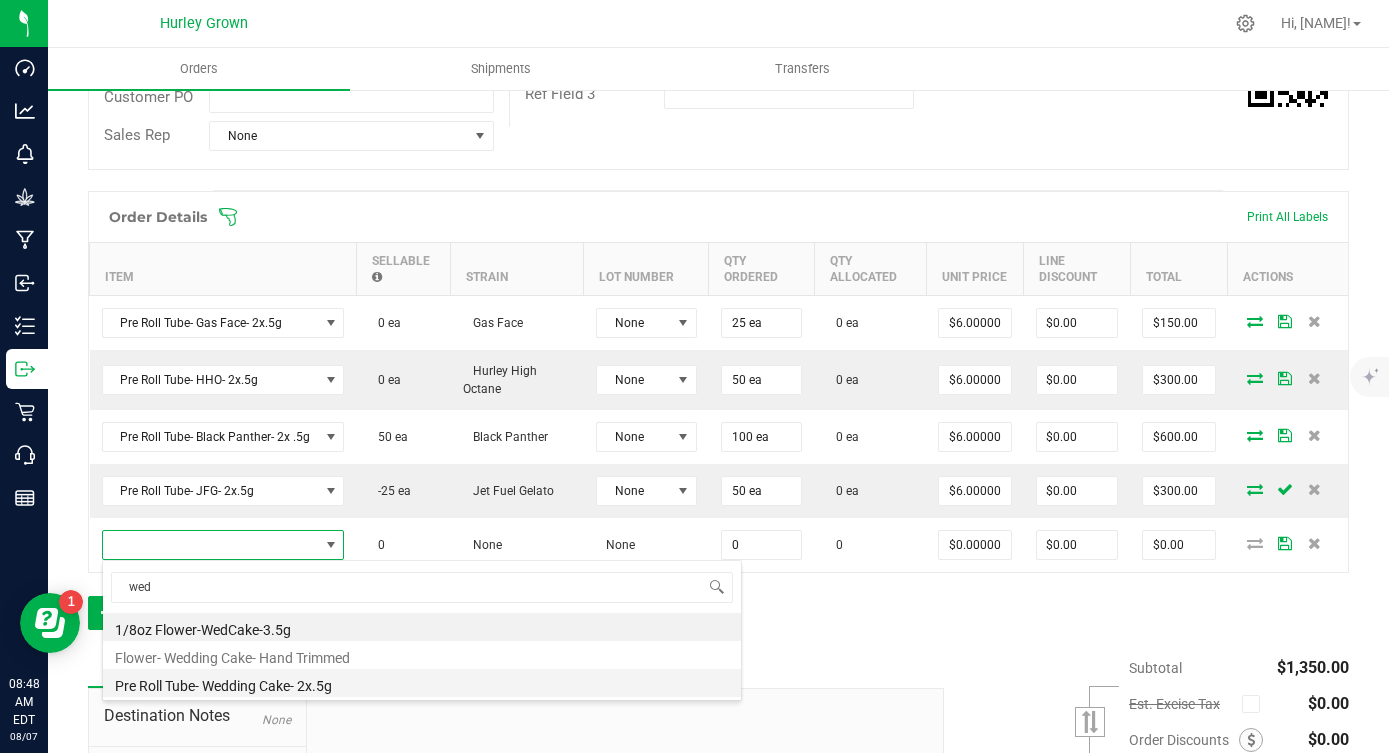 click on "Pre Roll Tube- Wedding Cake- 2x.5g" at bounding box center (422, 683) 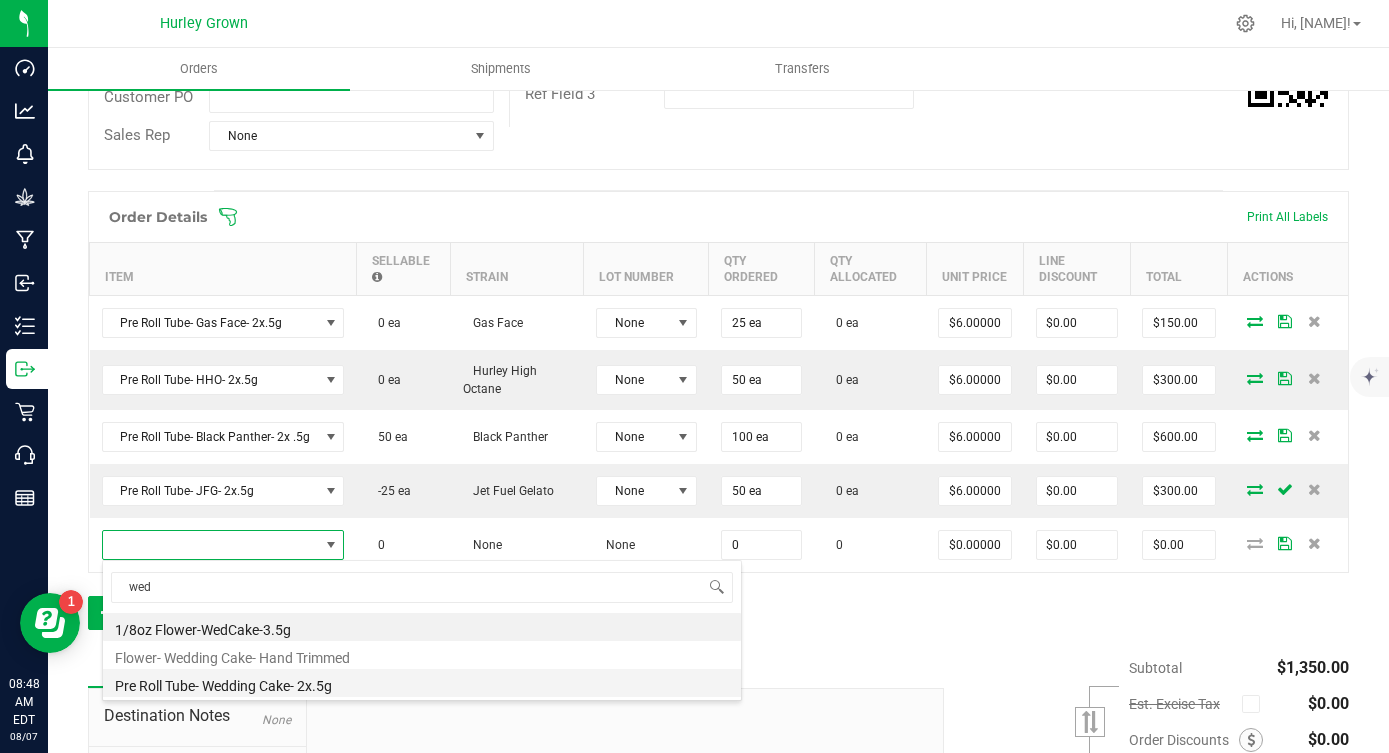 type on "0 ea" 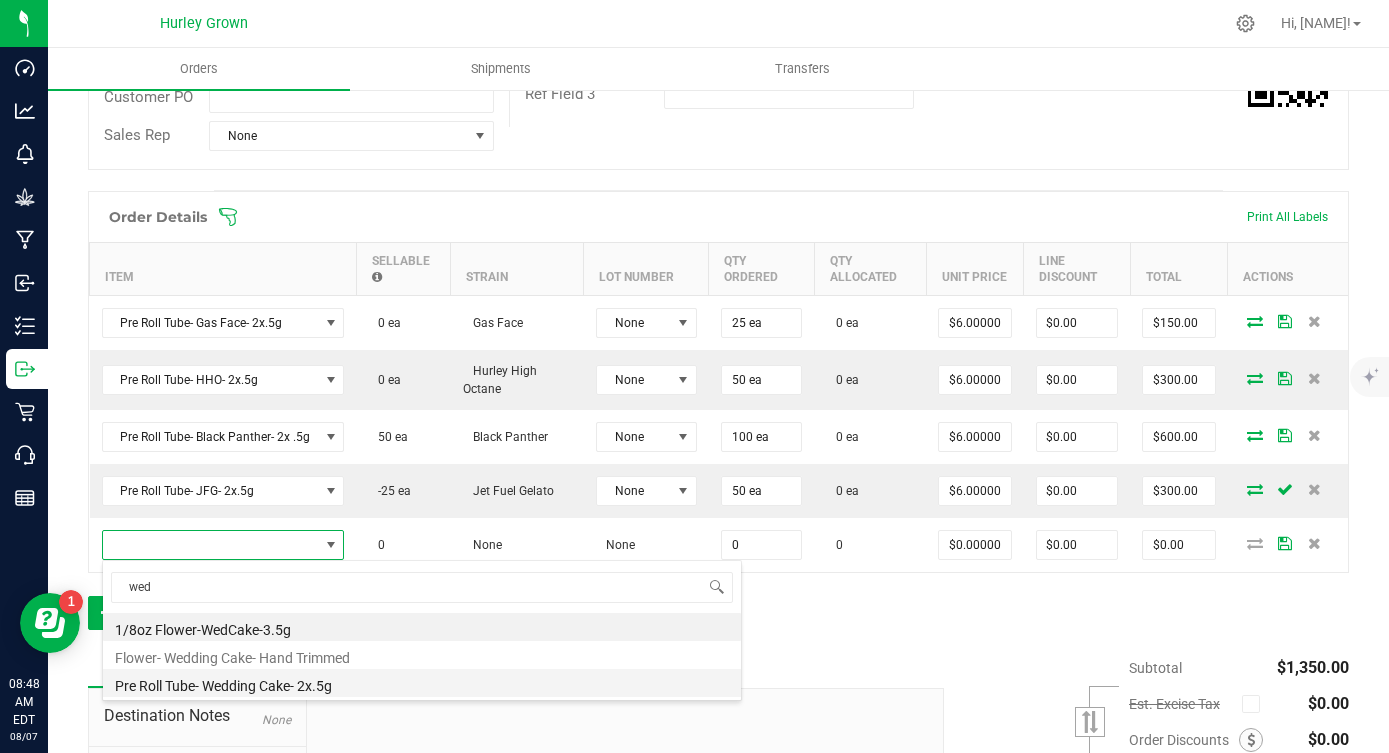 type on "$6.00000" 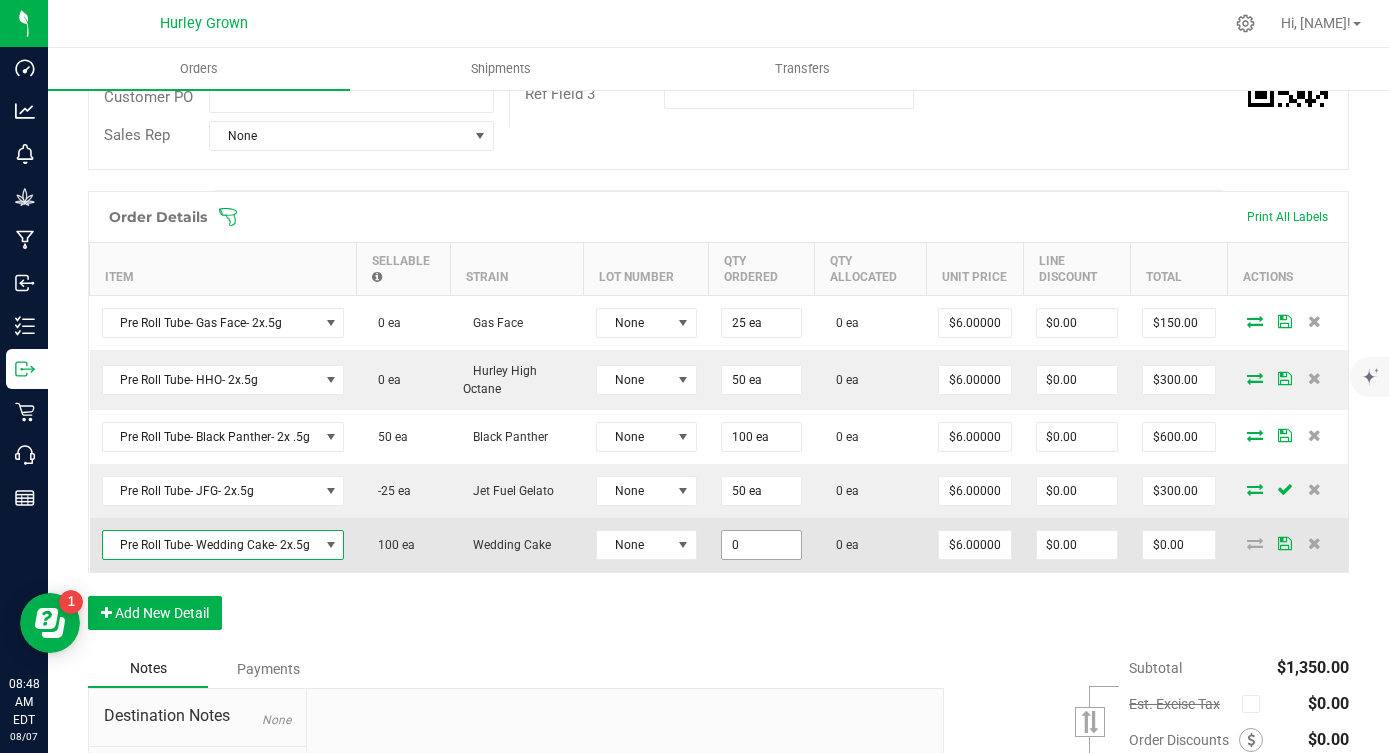 click on "0" at bounding box center (761, 545) 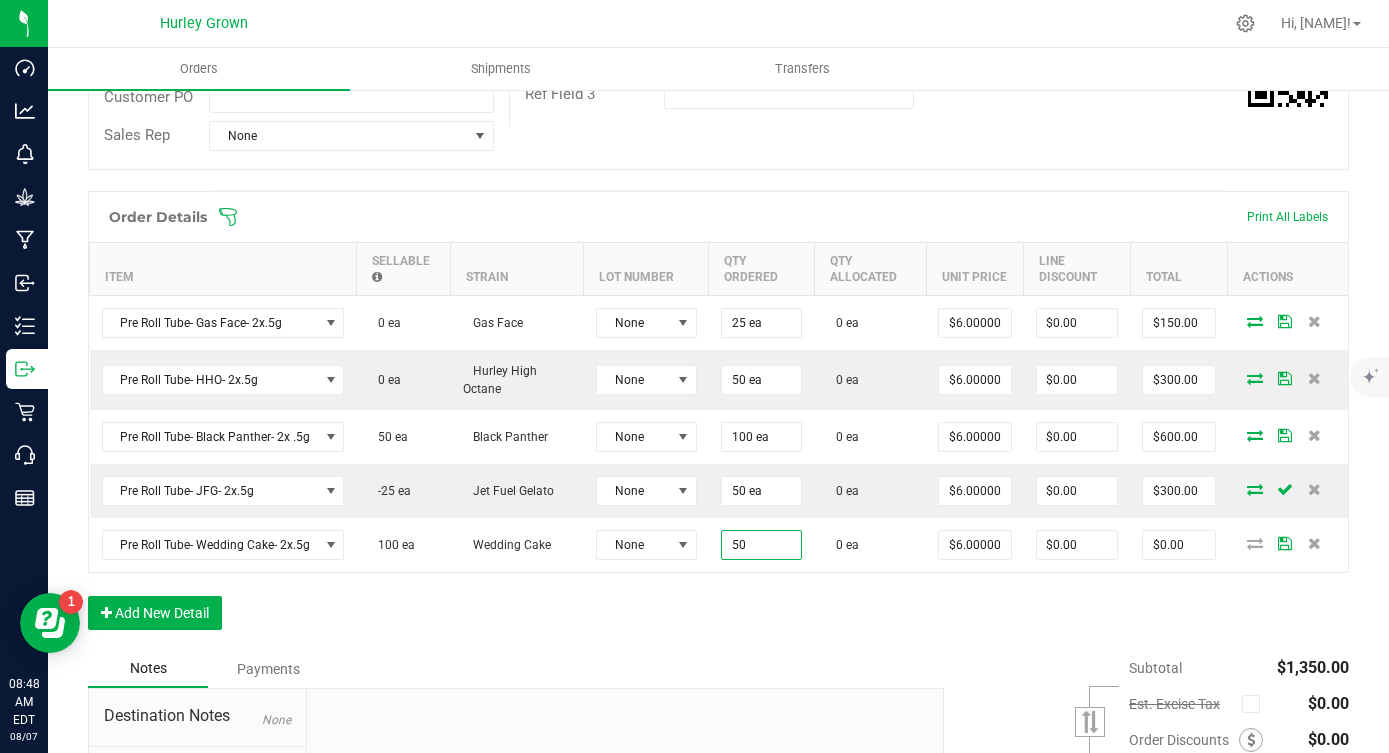 type on "50 ea" 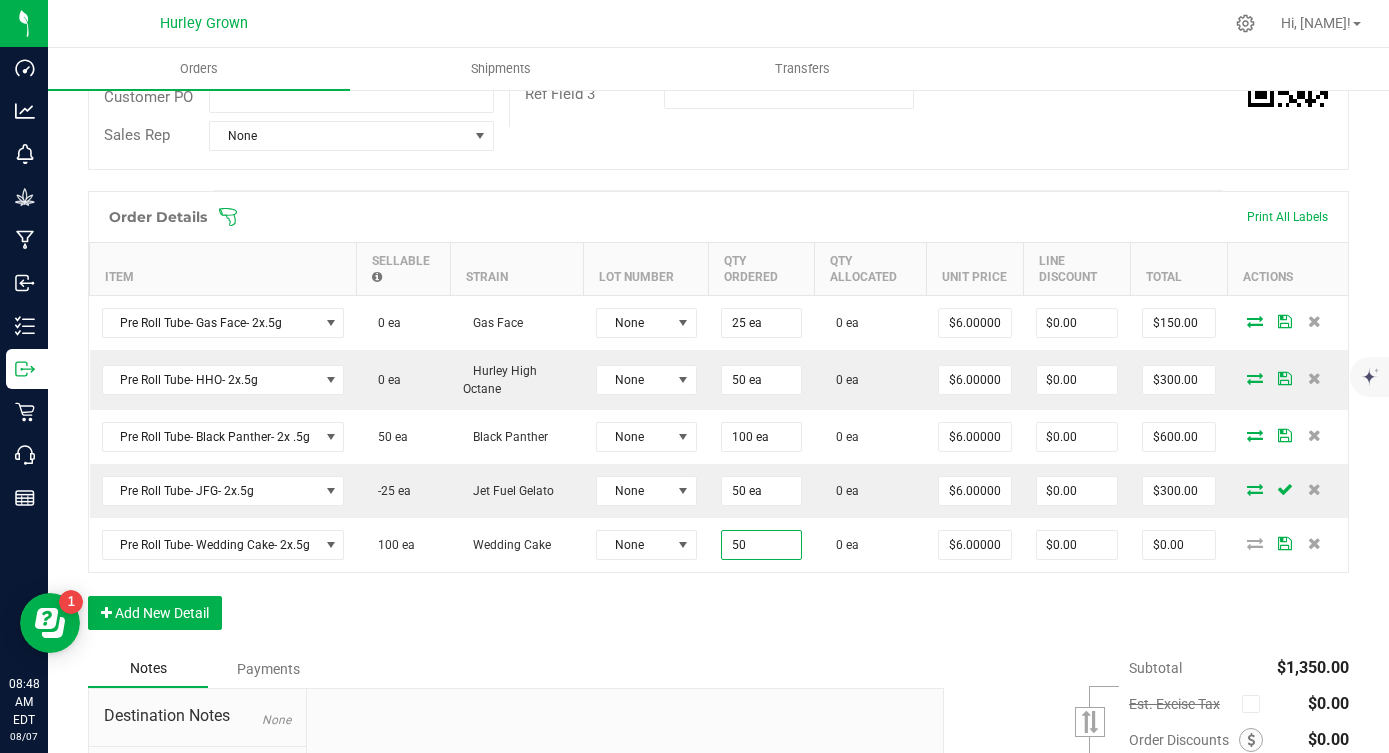 type on "$300.00" 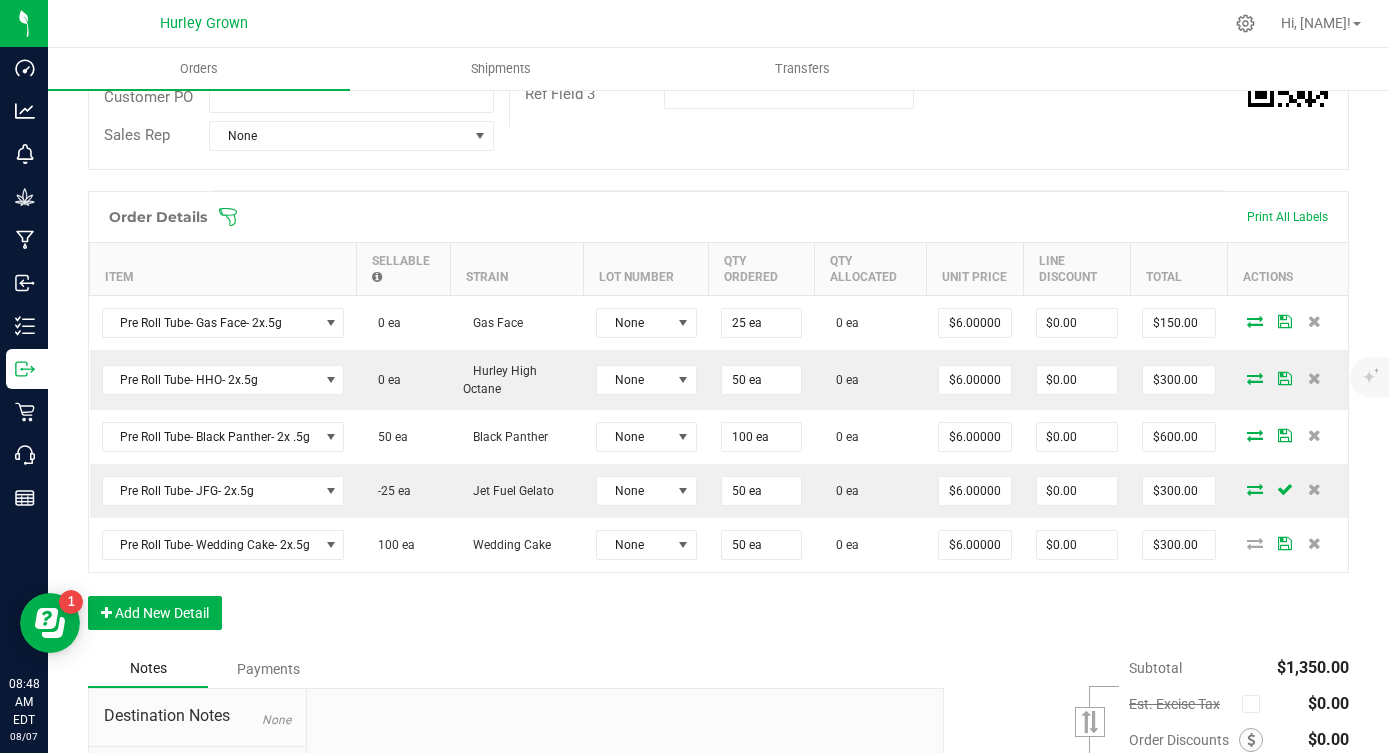 click on "Order Details Print All Labels Item  Sellable  Strain  Lot Number  Qty Ordered Qty Allocated Unit Price Line Discount Total Actions Pre Roll Tube- Gas Face- 2x.5g  0 ea   Gas Face  None 25 ea  0 ea  $6.00000 $0.00 $150.00 Pre Roll Tube- HHO- 2x.5g  0 ea   Hurley High Octane  None 50 ea  0 ea  $6.00000 $0.00 $300.00 Pre Roll Tube- Black Panther- 2x .5g  50 ea   Black Panther  None 100 ea  0 ea  $6.00000 $0.00 $600.00 Pre Roll Tube- JFG- 2x.5g  -25 ea   Jet Fuel Gelato  None 50 ea  0 ea  $6.00000 $0.00 $300.00 Pre Roll Tube- Wedding Cake- 2x.5g  100 ea   Wedding Cake  None 50 ea  0 ea  $6.00000 $0.00 $300.00
Add New Detail" at bounding box center (718, 420) 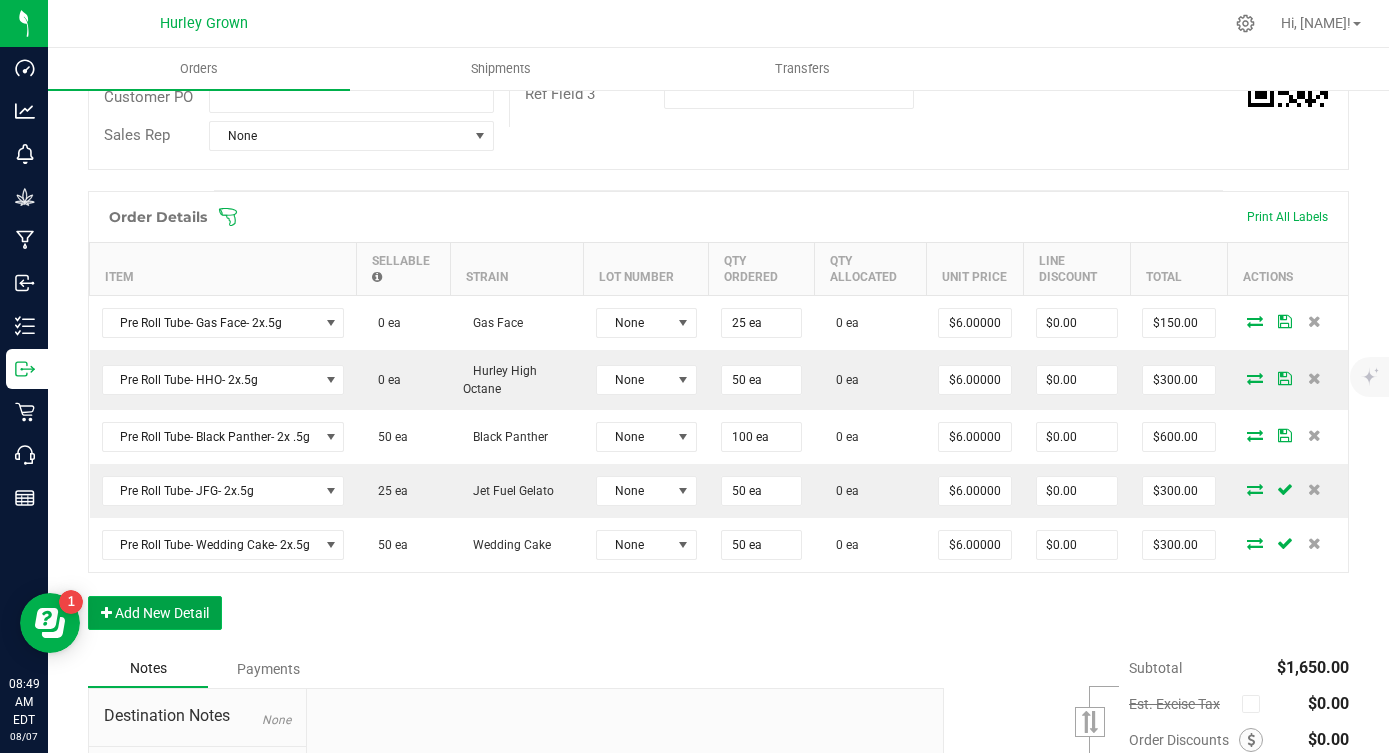 click on "Add New Detail" at bounding box center (155, 613) 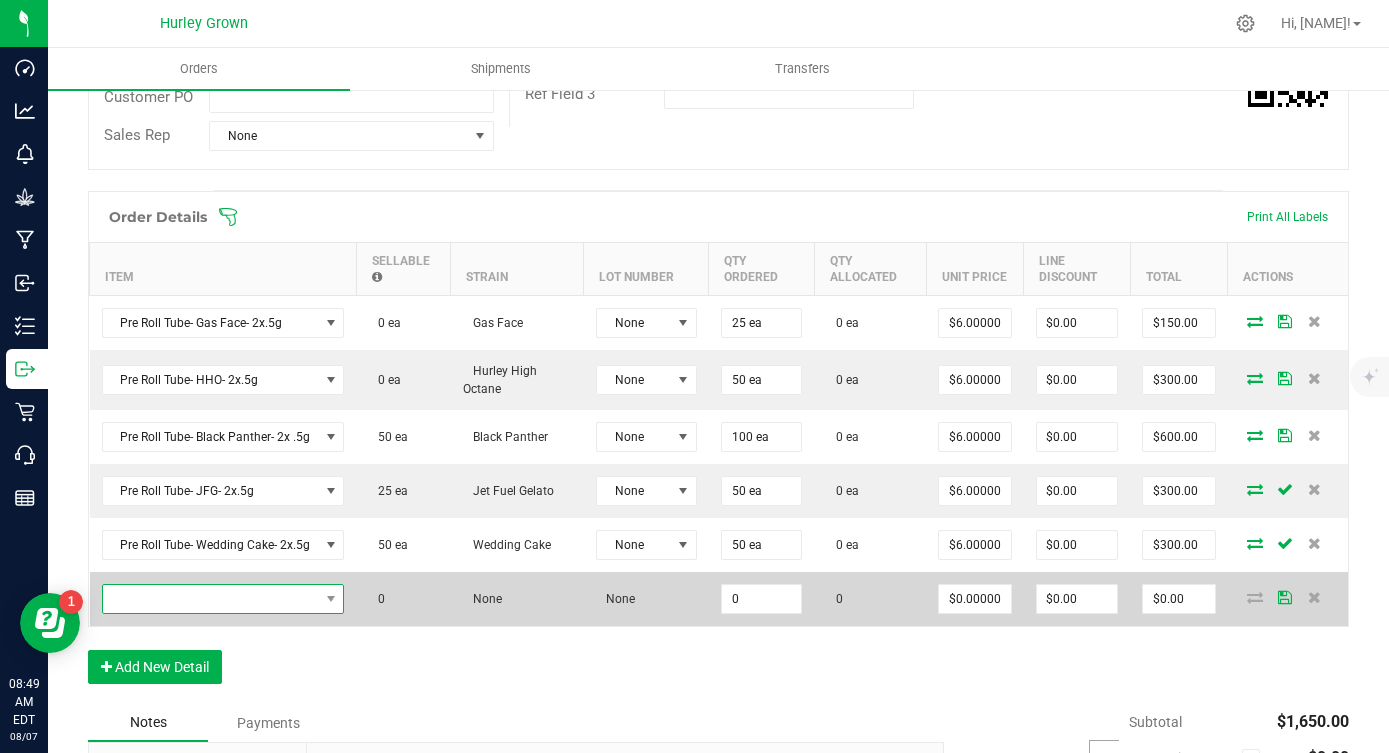 click at bounding box center [211, 599] 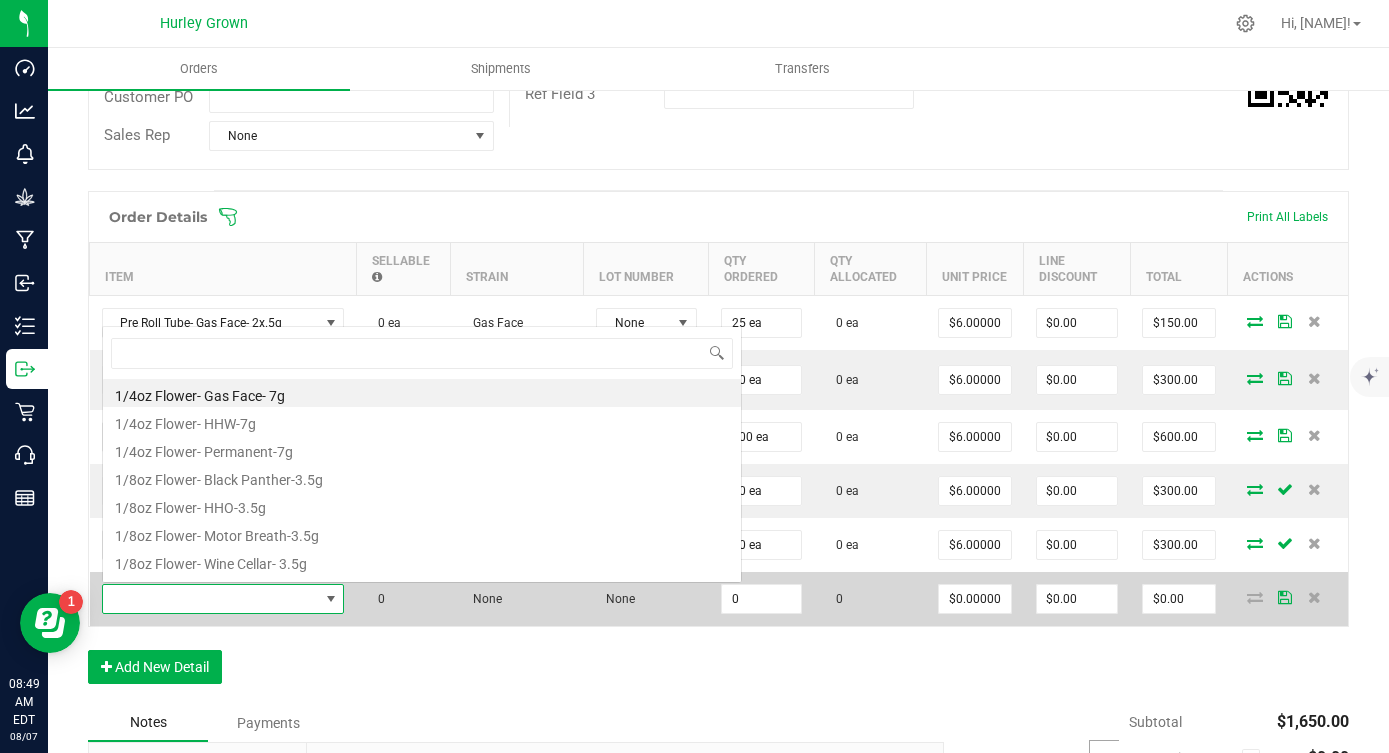 scroll, scrollTop: 0, scrollLeft: 0, axis: both 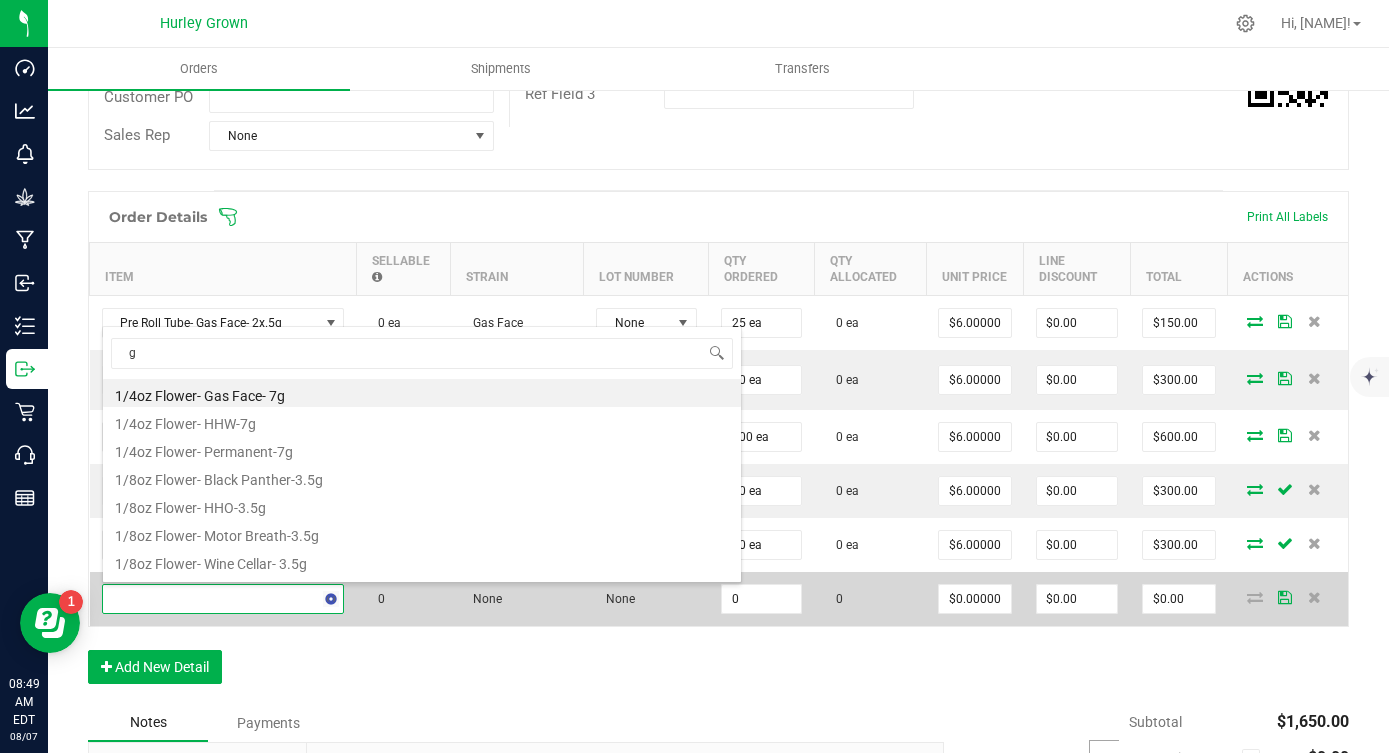 type on "gg" 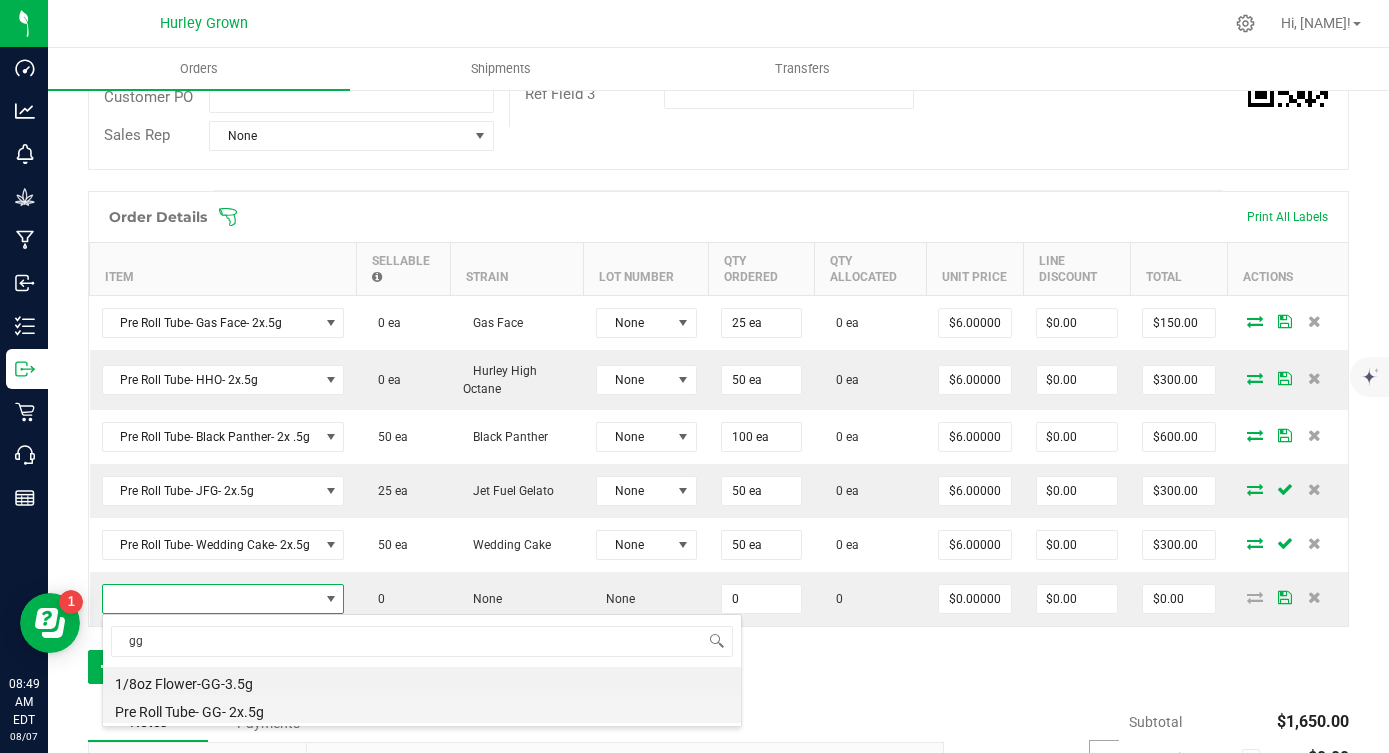 click on "Pre Roll Tube- GG- 2x.5g" at bounding box center [422, 709] 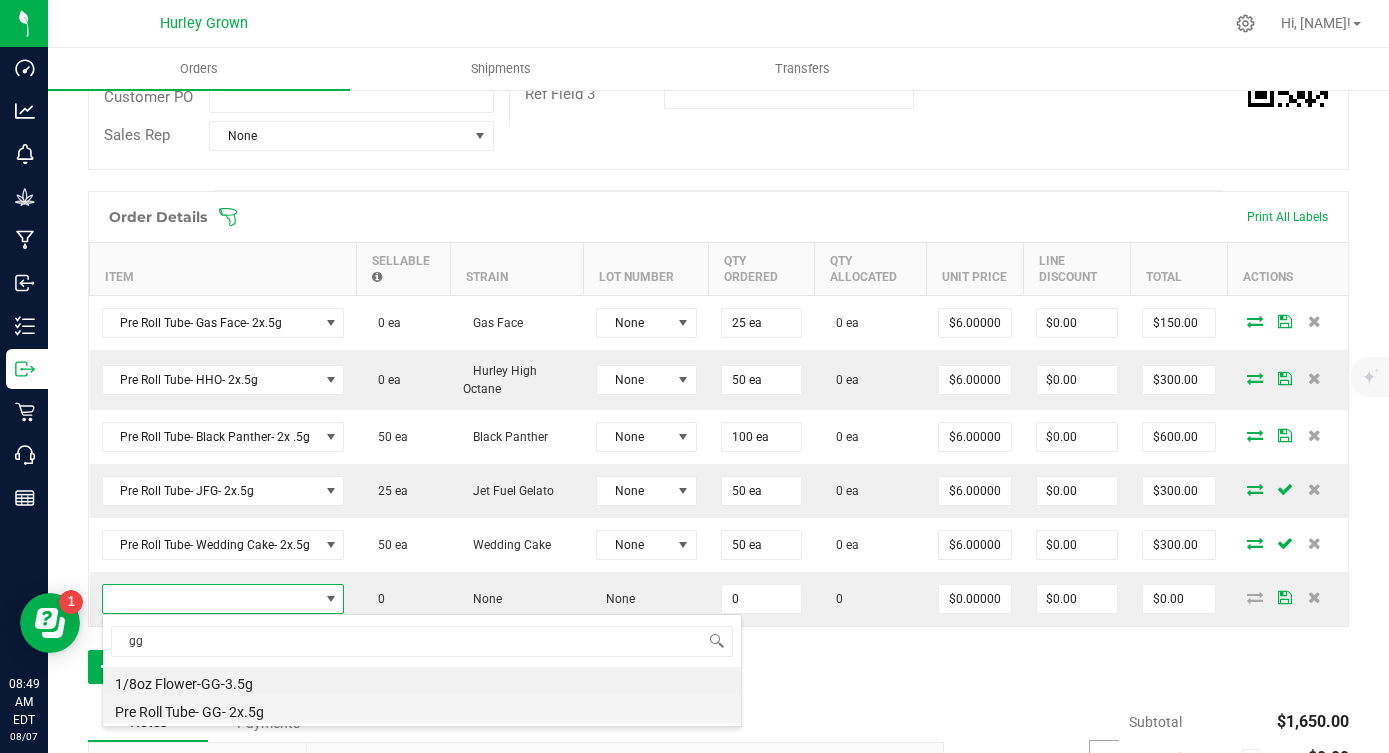 type on "0 ea" 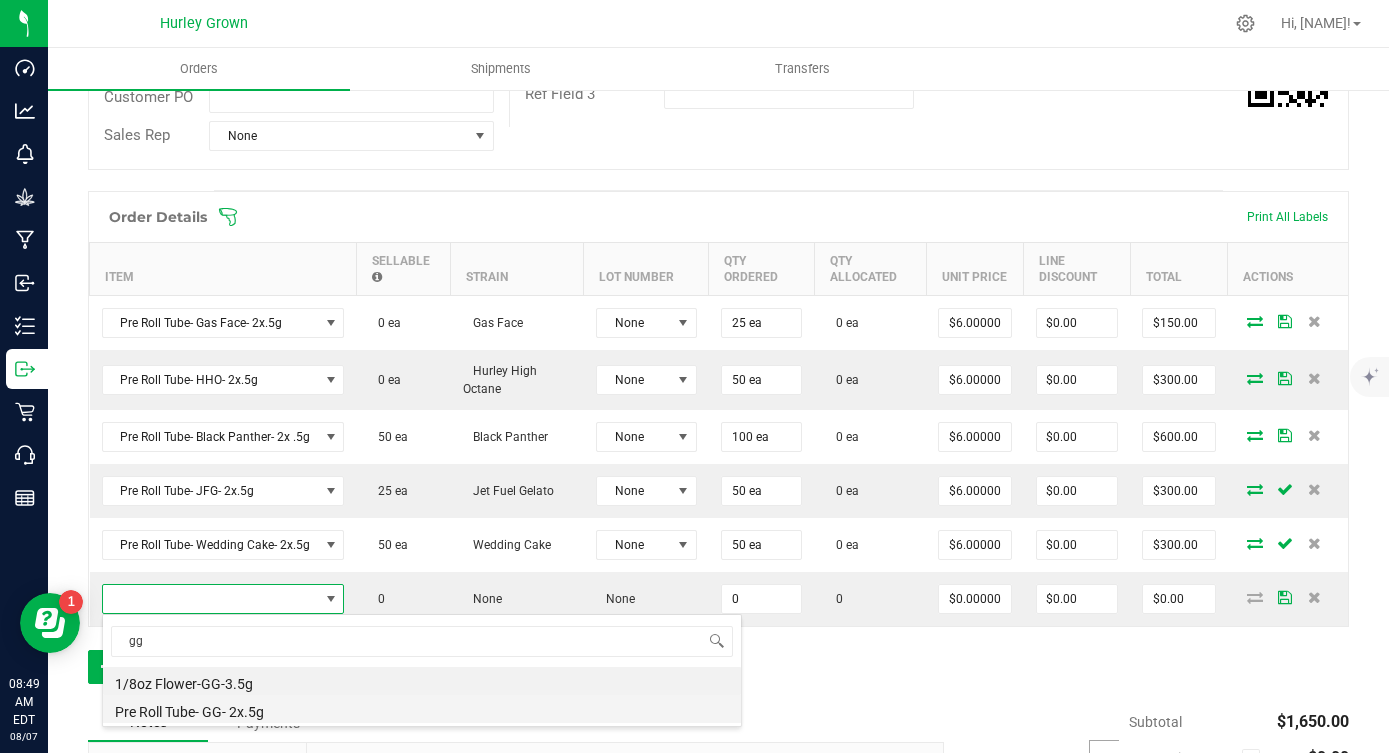 type on "$6.00000" 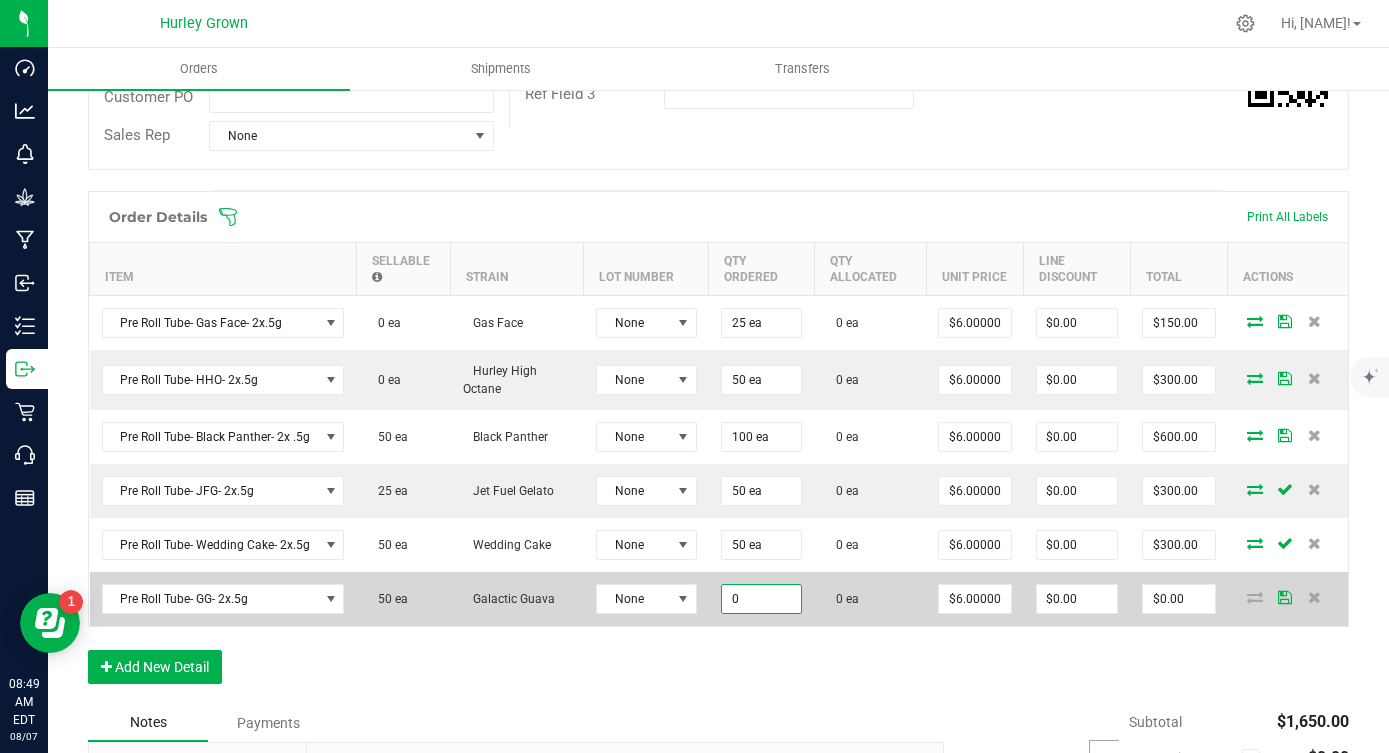 click on "0" at bounding box center (761, 599) 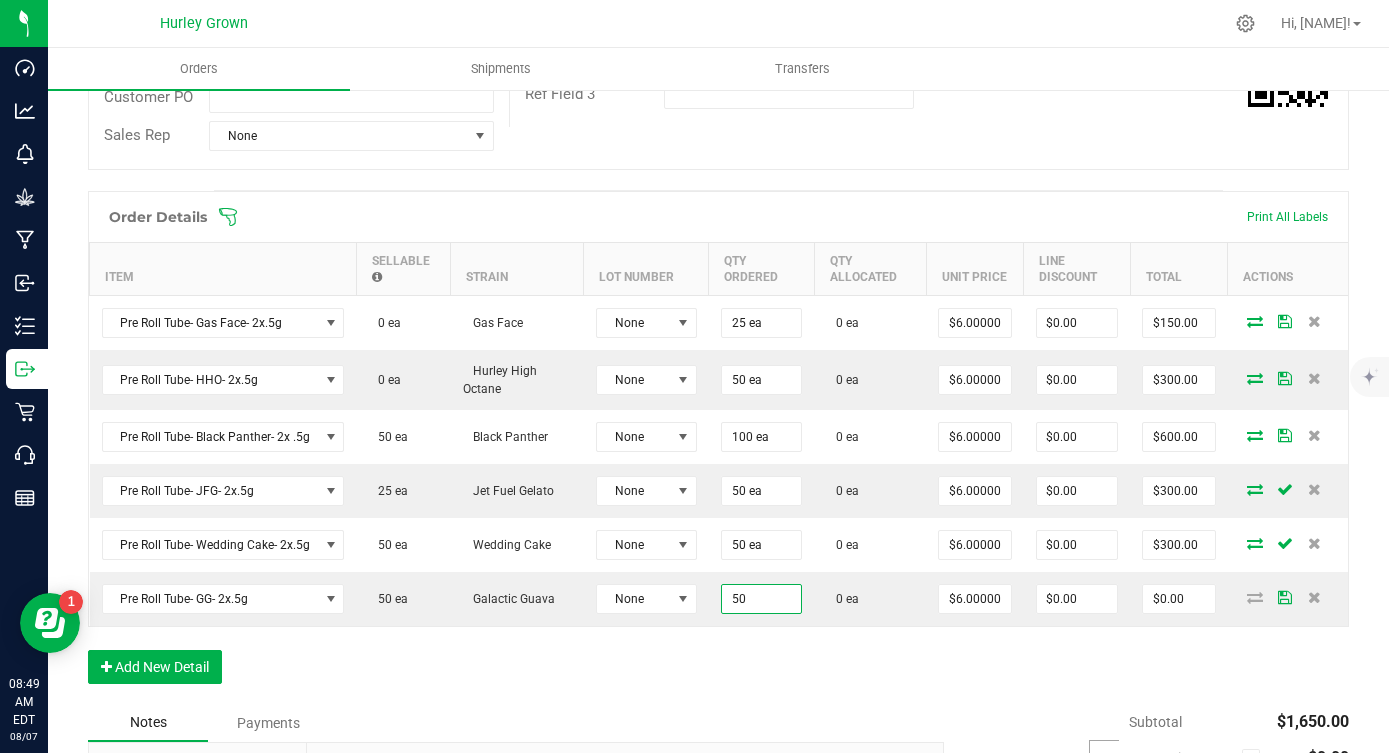 type on "50 ea" 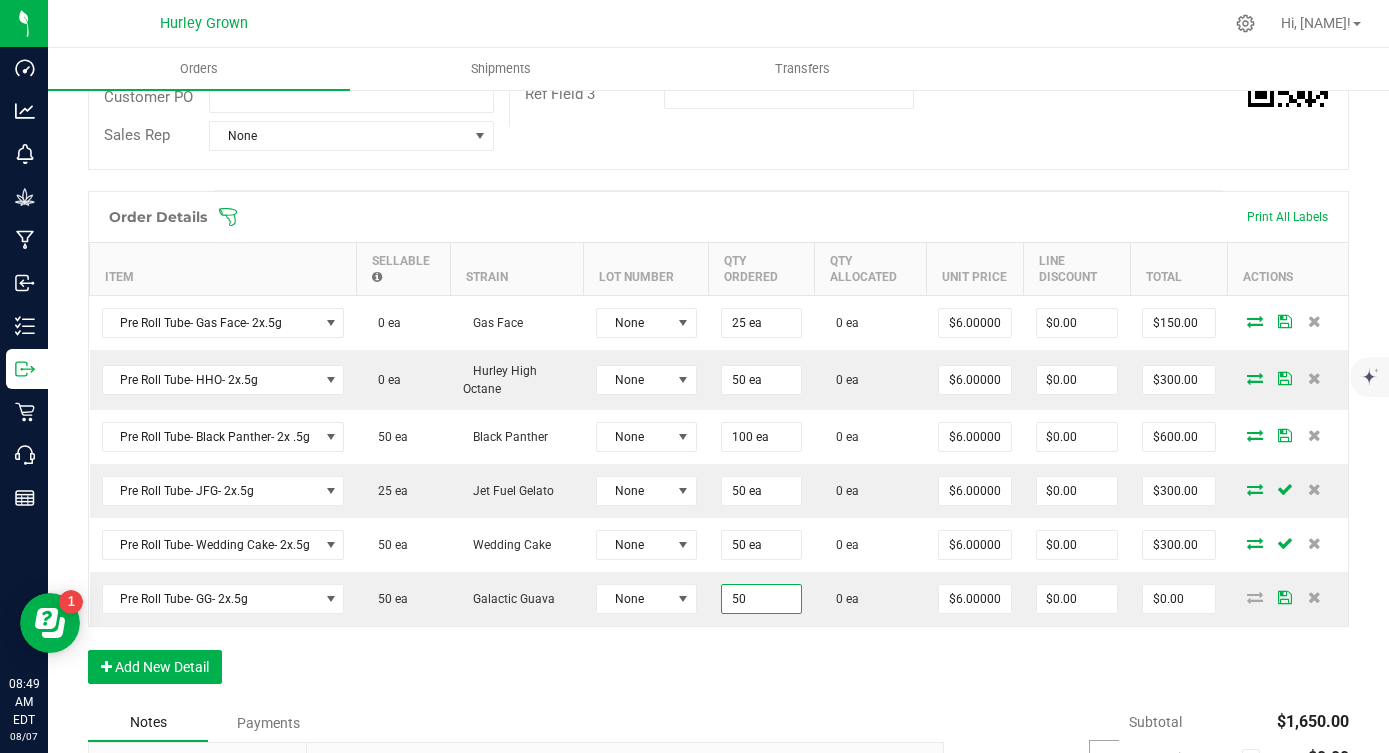 type on "$300.00" 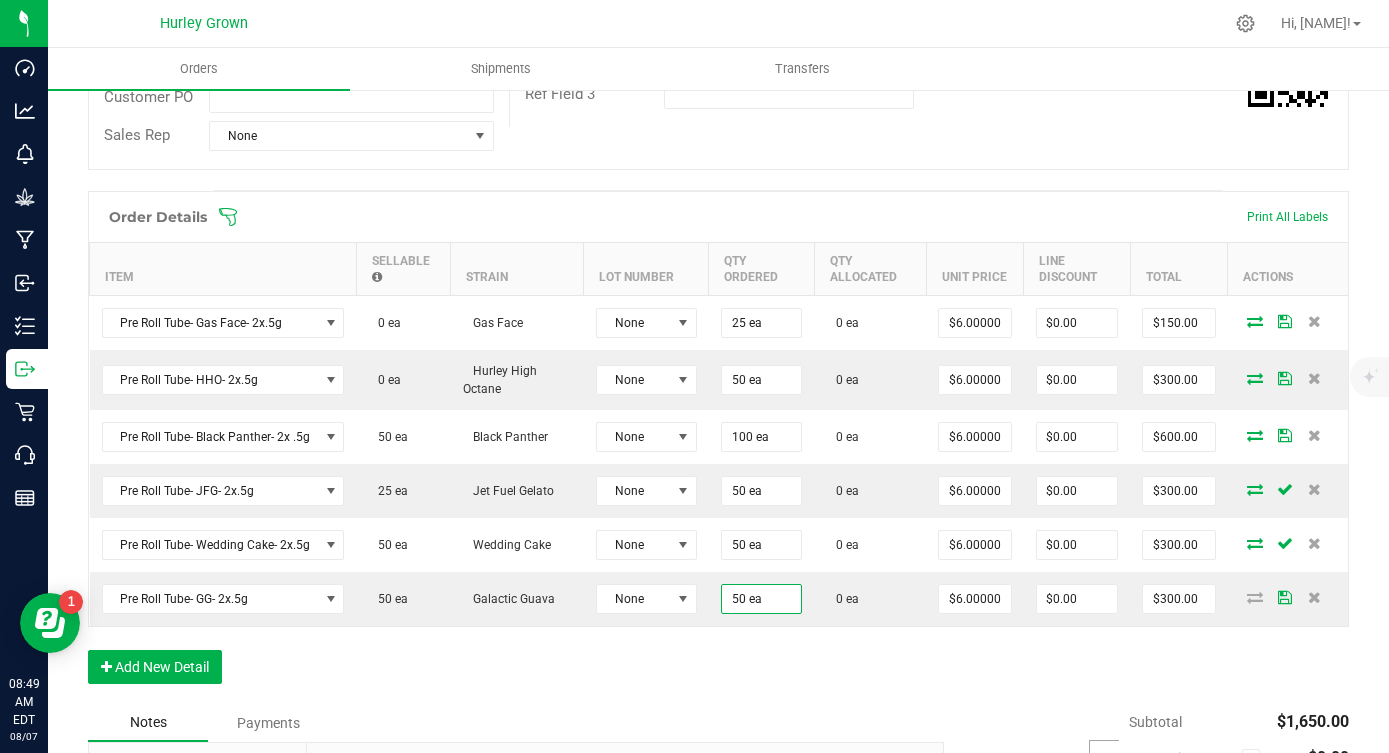 click on "Notes
Payments" at bounding box center (508, 723) 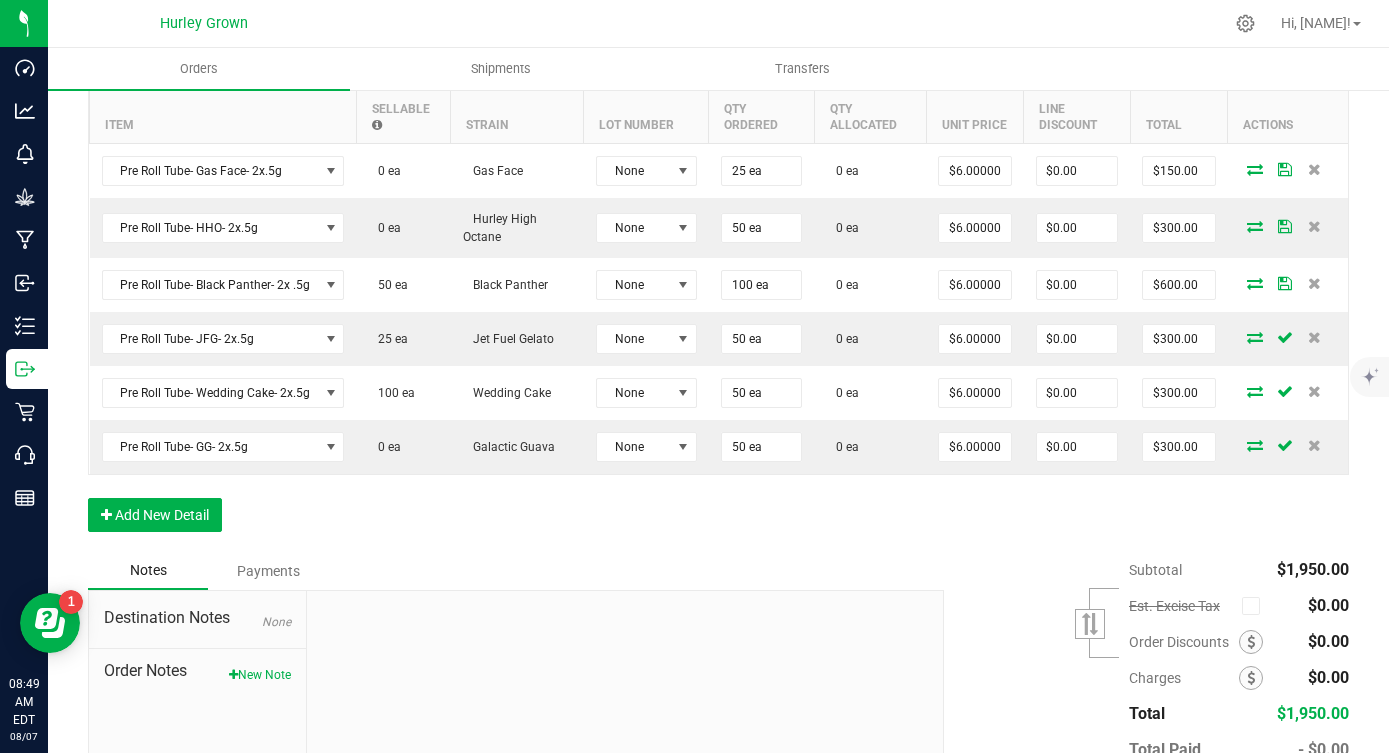 scroll, scrollTop: 701, scrollLeft: 0, axis: vertical 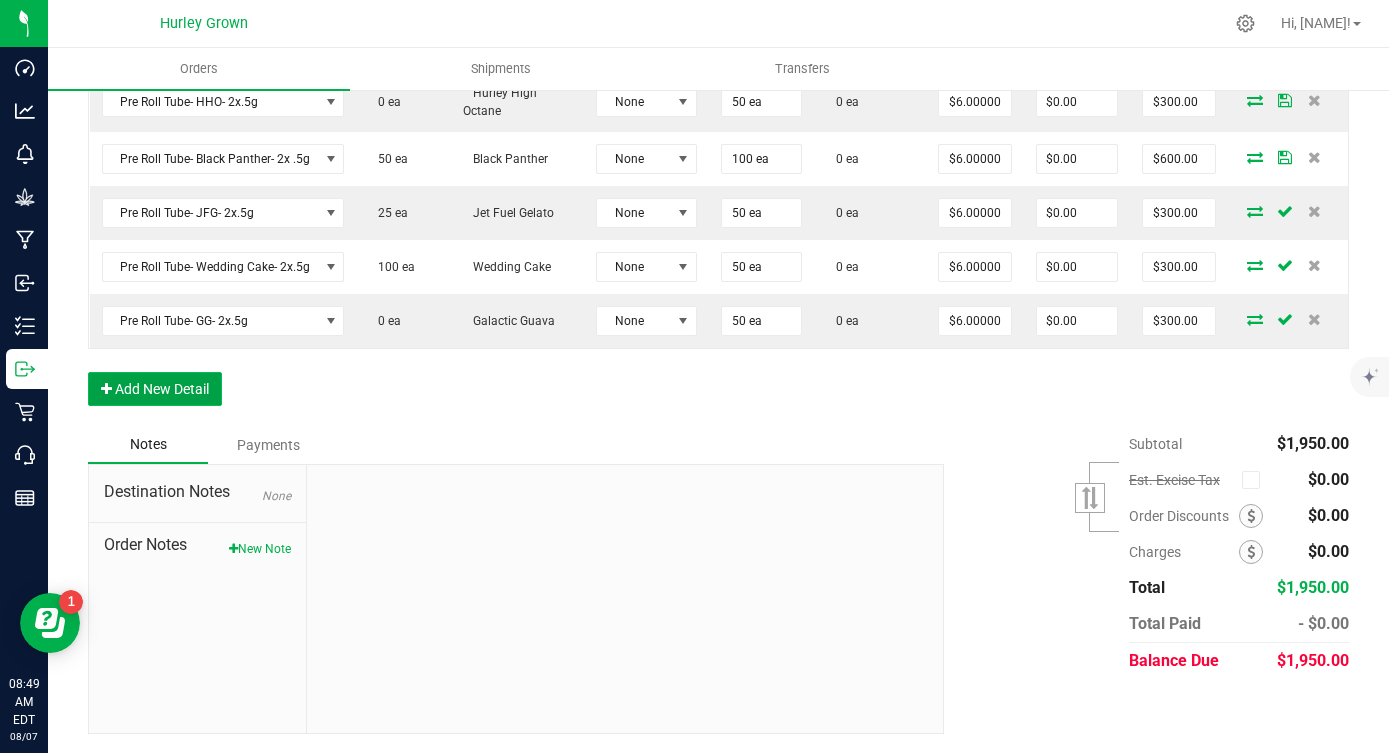 click on "Add New Detail" at bounding box center (155, 389) 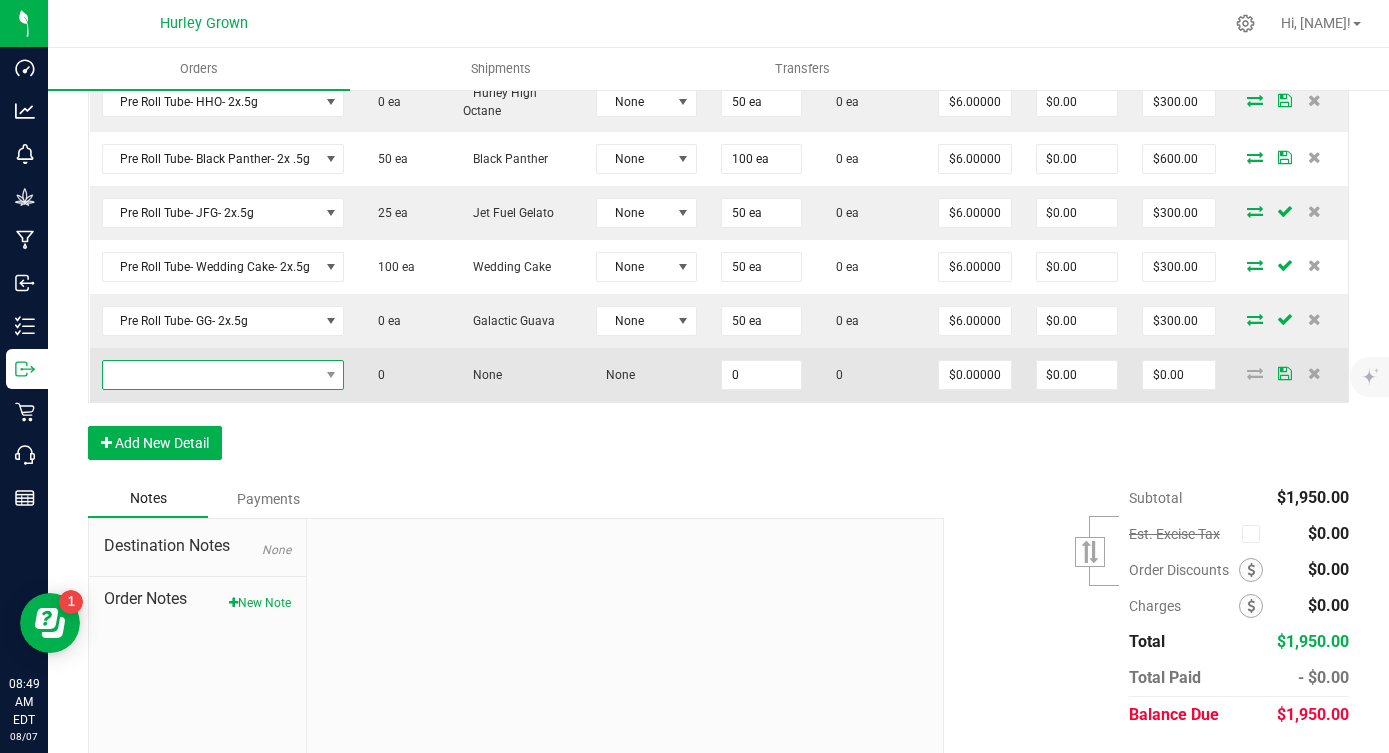 click at bounding box center [211, 375] 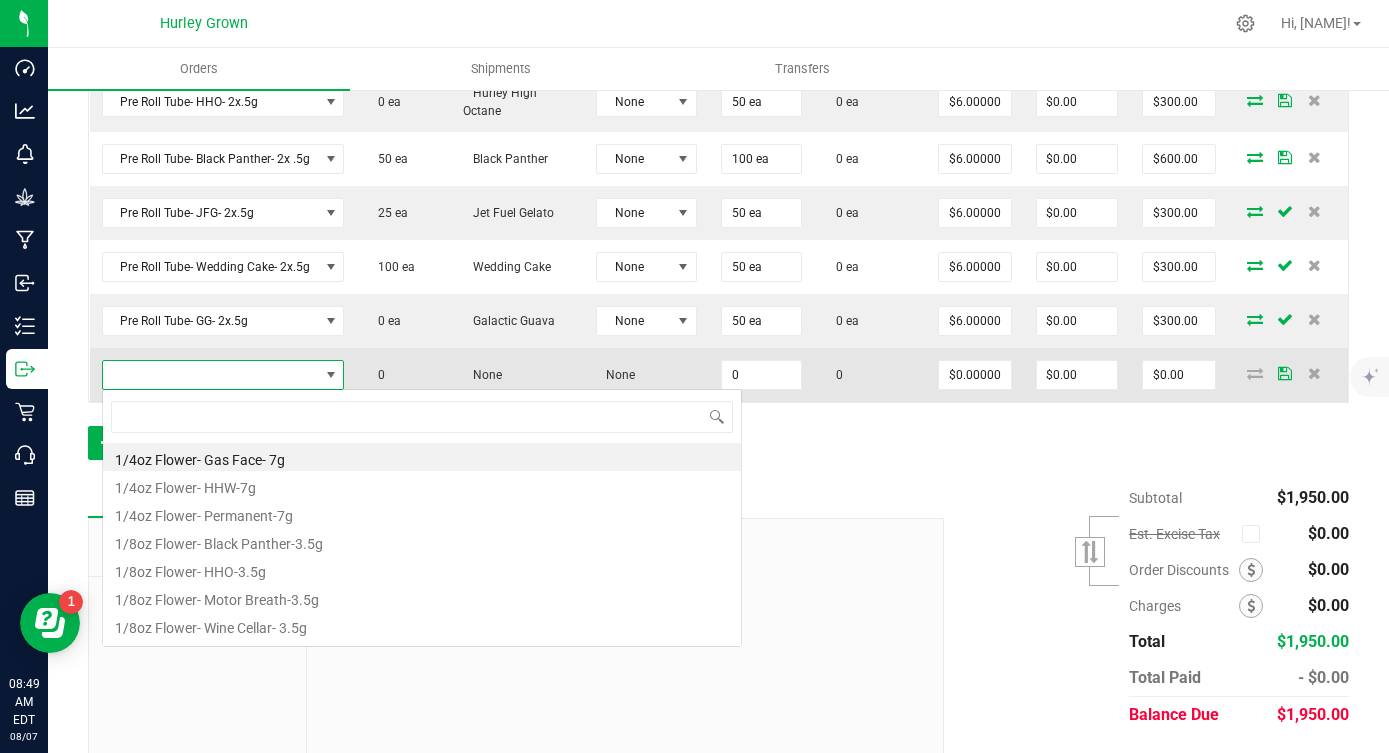 scroll, scrollTop: 99970, scrollLeft: 99758, axis: both 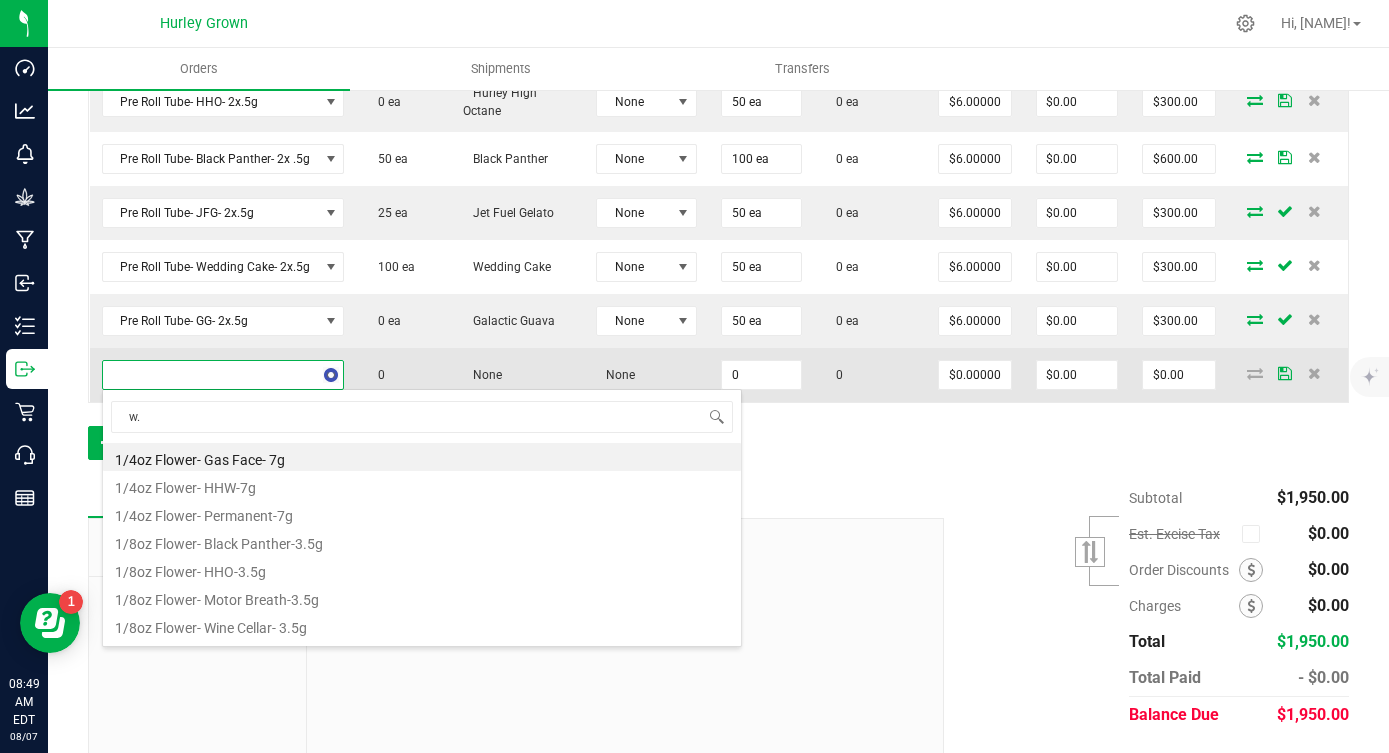type on "w.r" 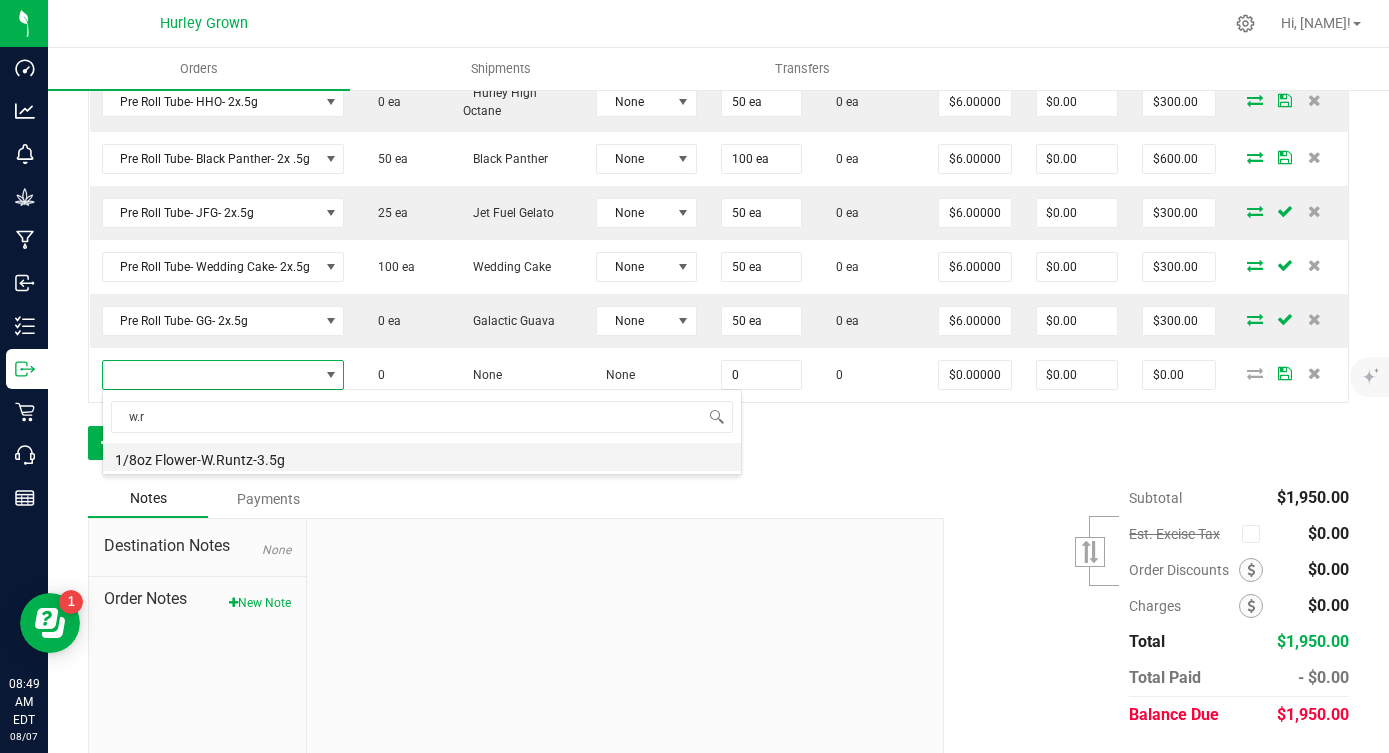 click on "1/8oz Flower-W.Runtz-3.5g" at bounding box center (422, 457) 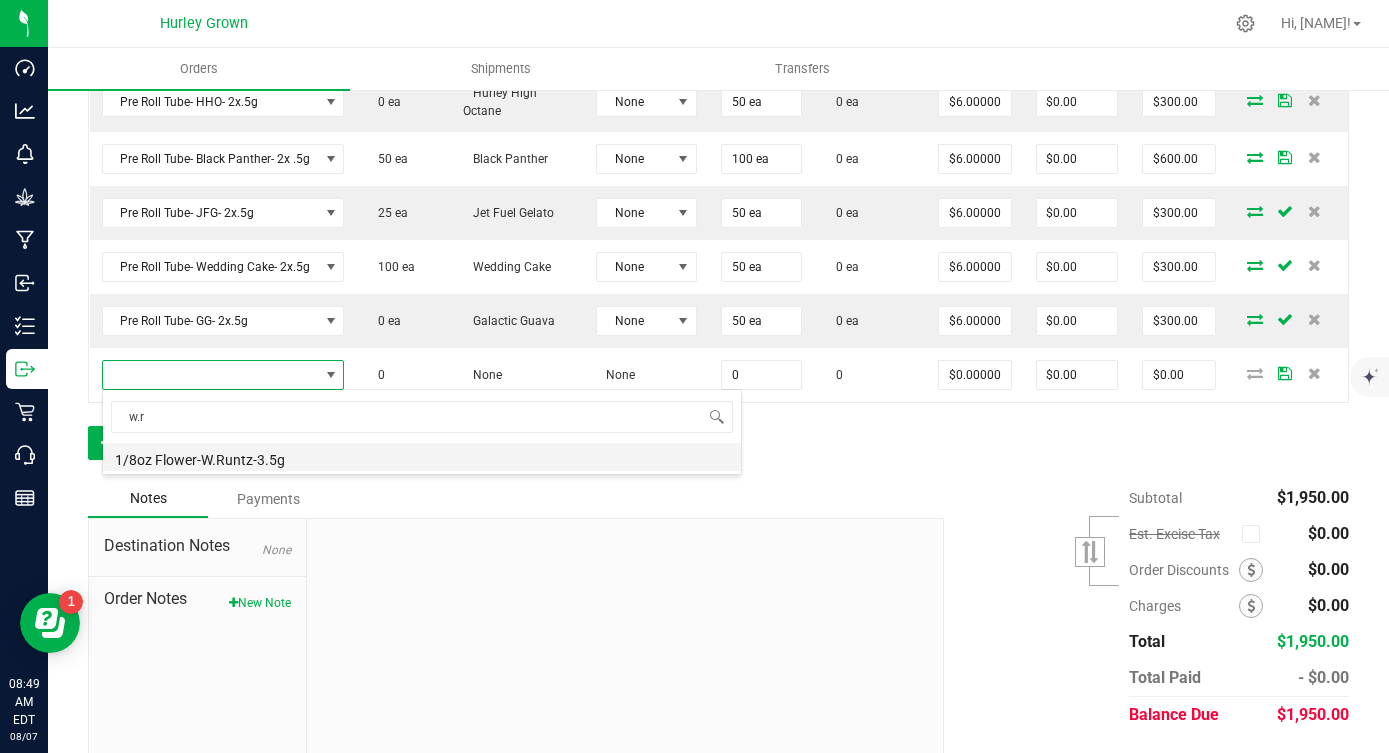 type on "0 ea" 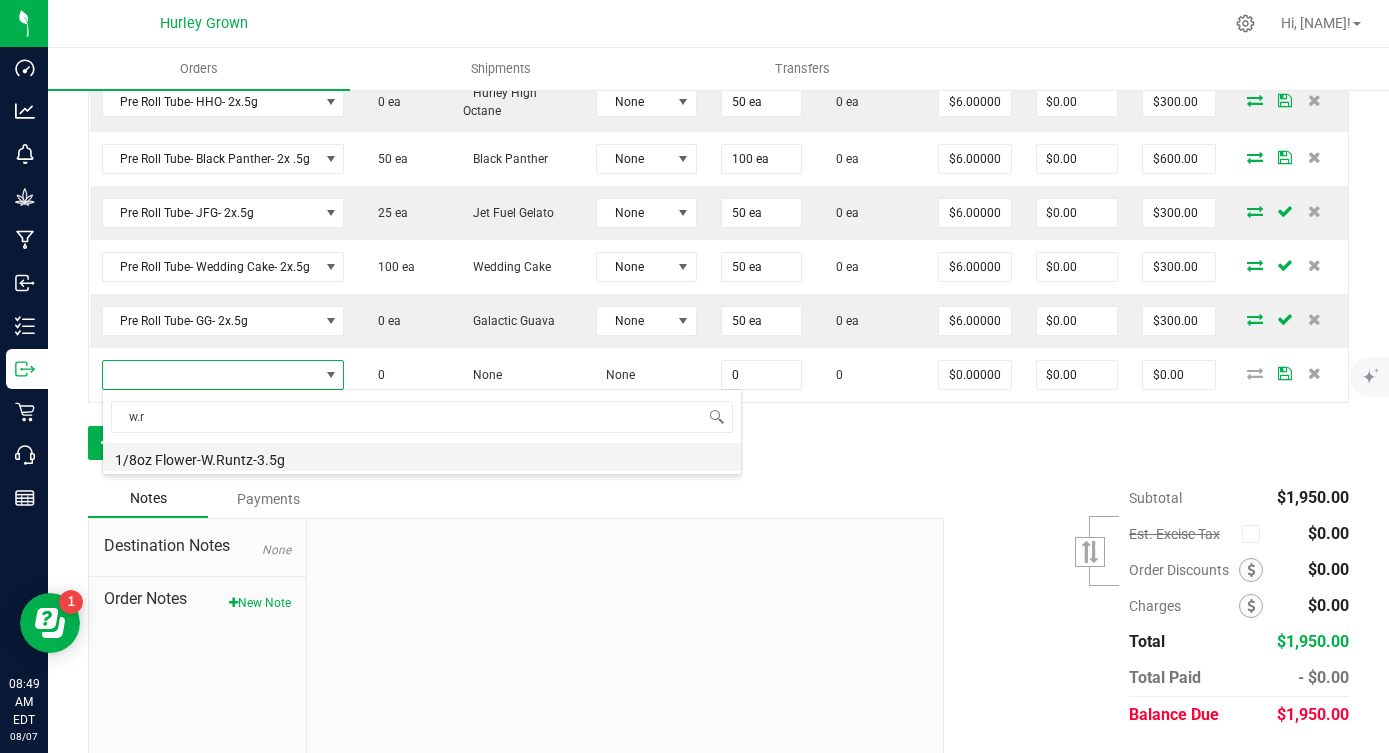 type on "$16.00000" 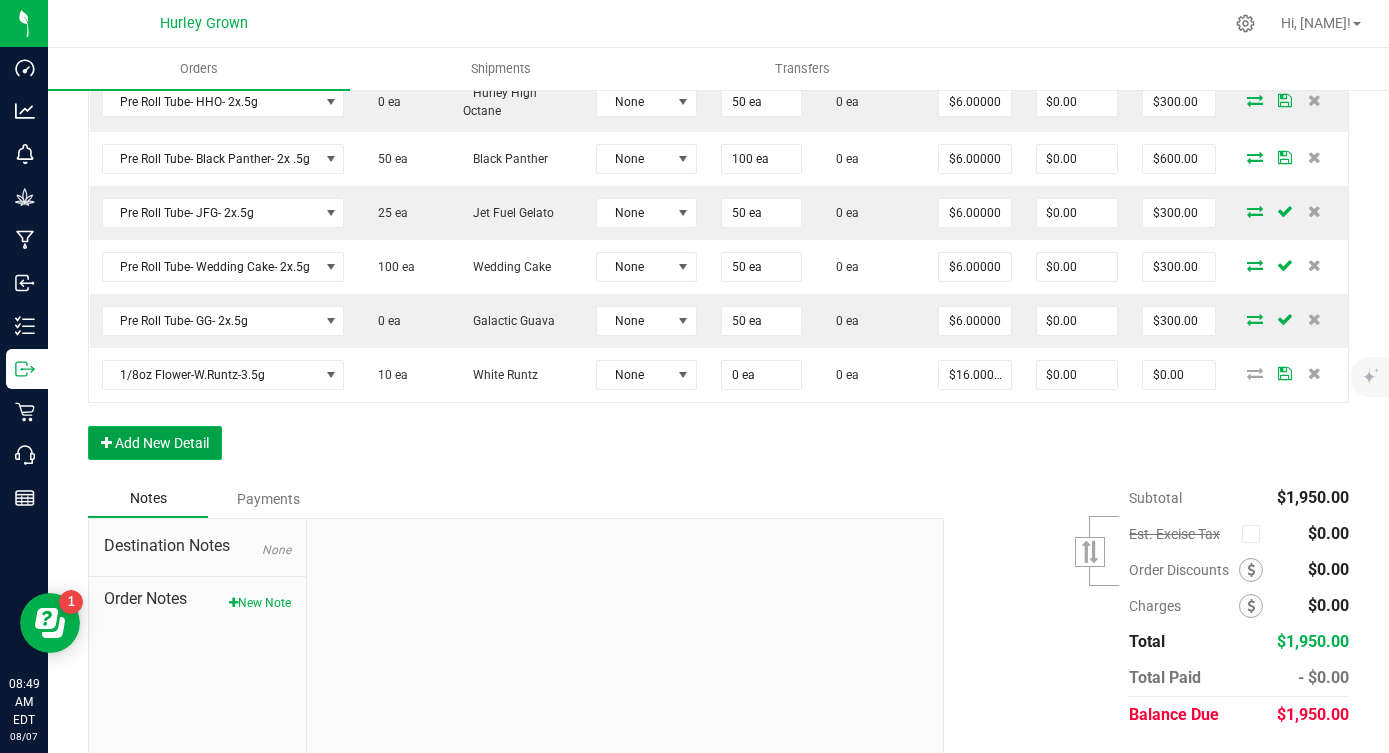 click on "Add New Detail" at bounding box center (155, 443) 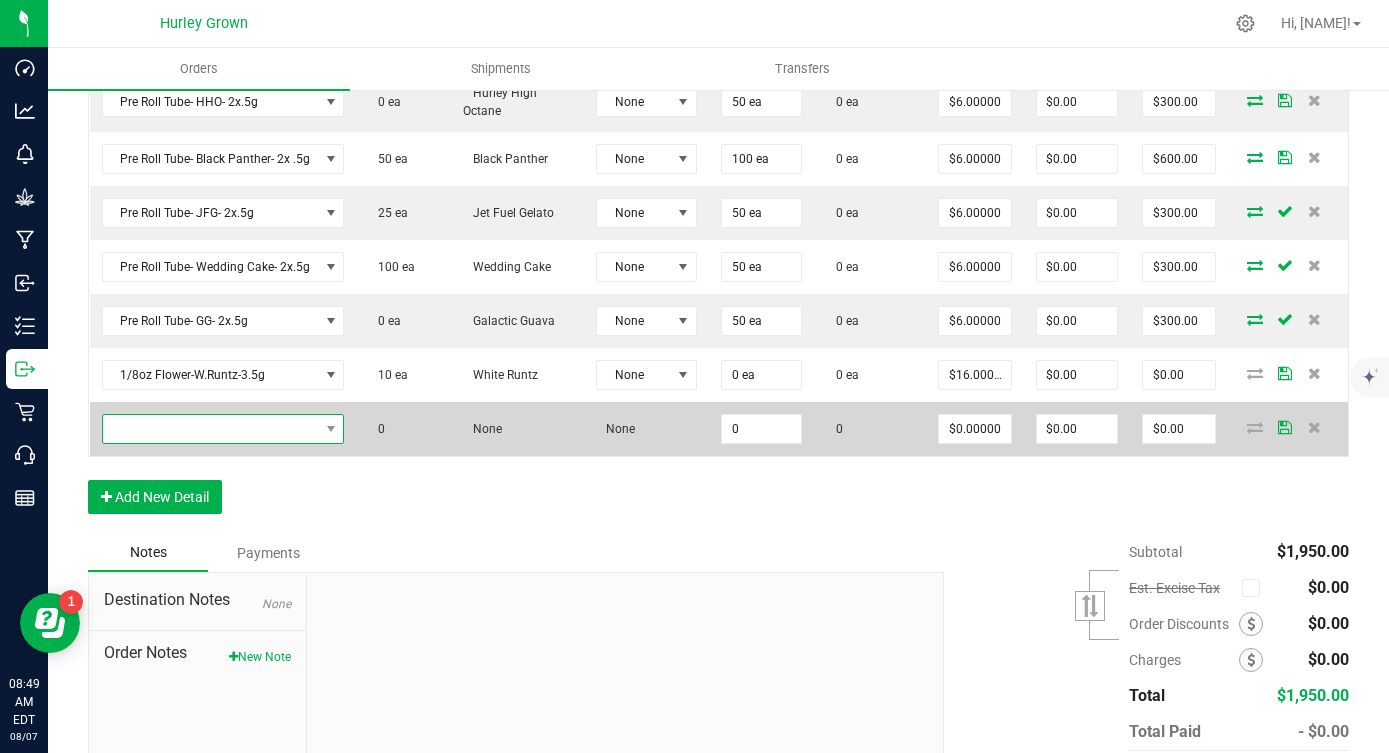 click at bounding box center (211, 429) 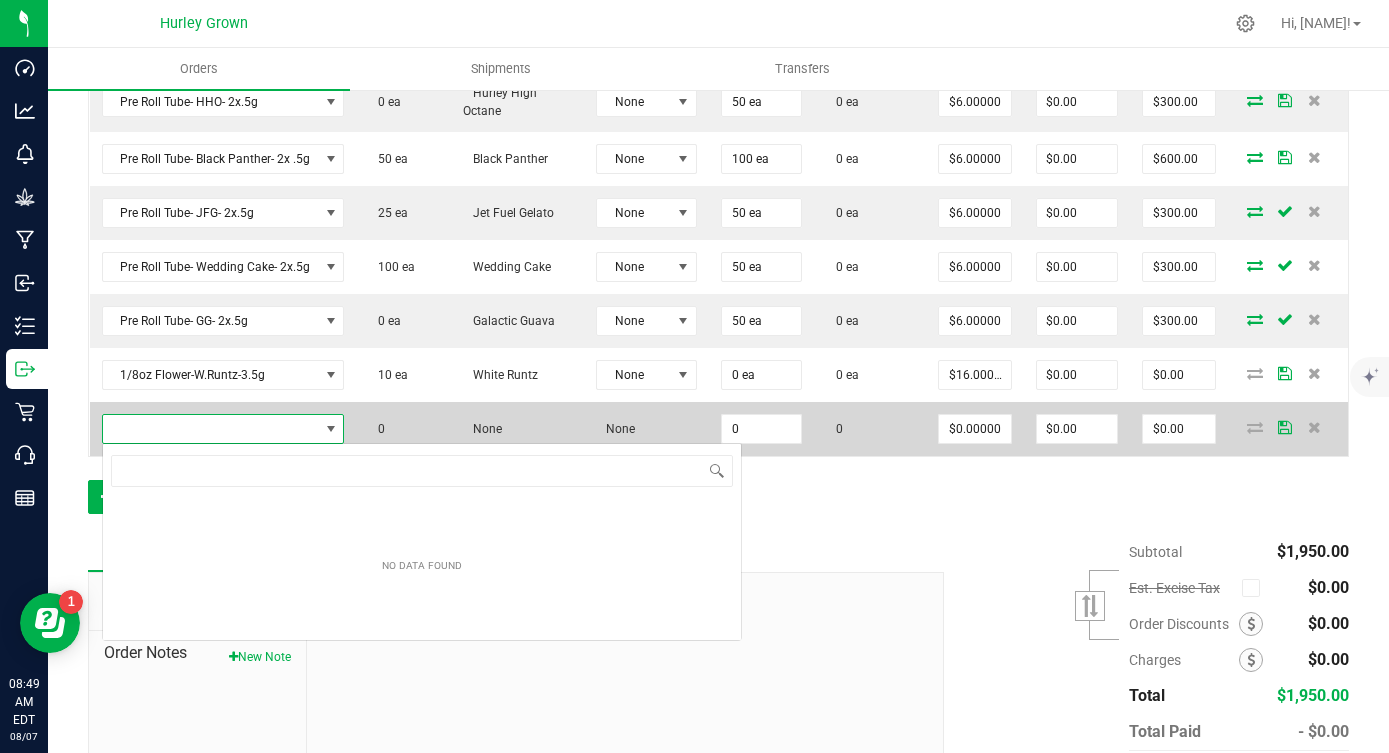 scroll, scrollTop: 99970, scrollLeft: 99758, axis: both 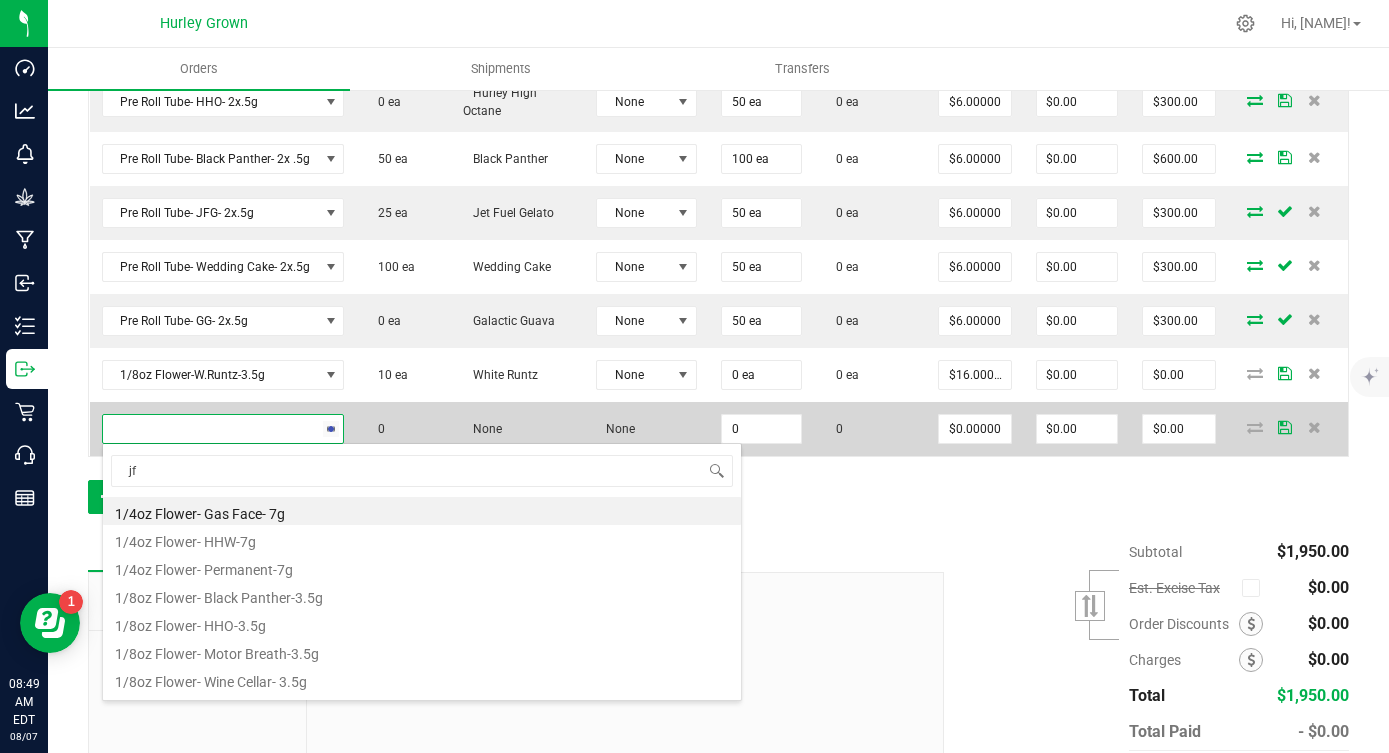type on "jfg" 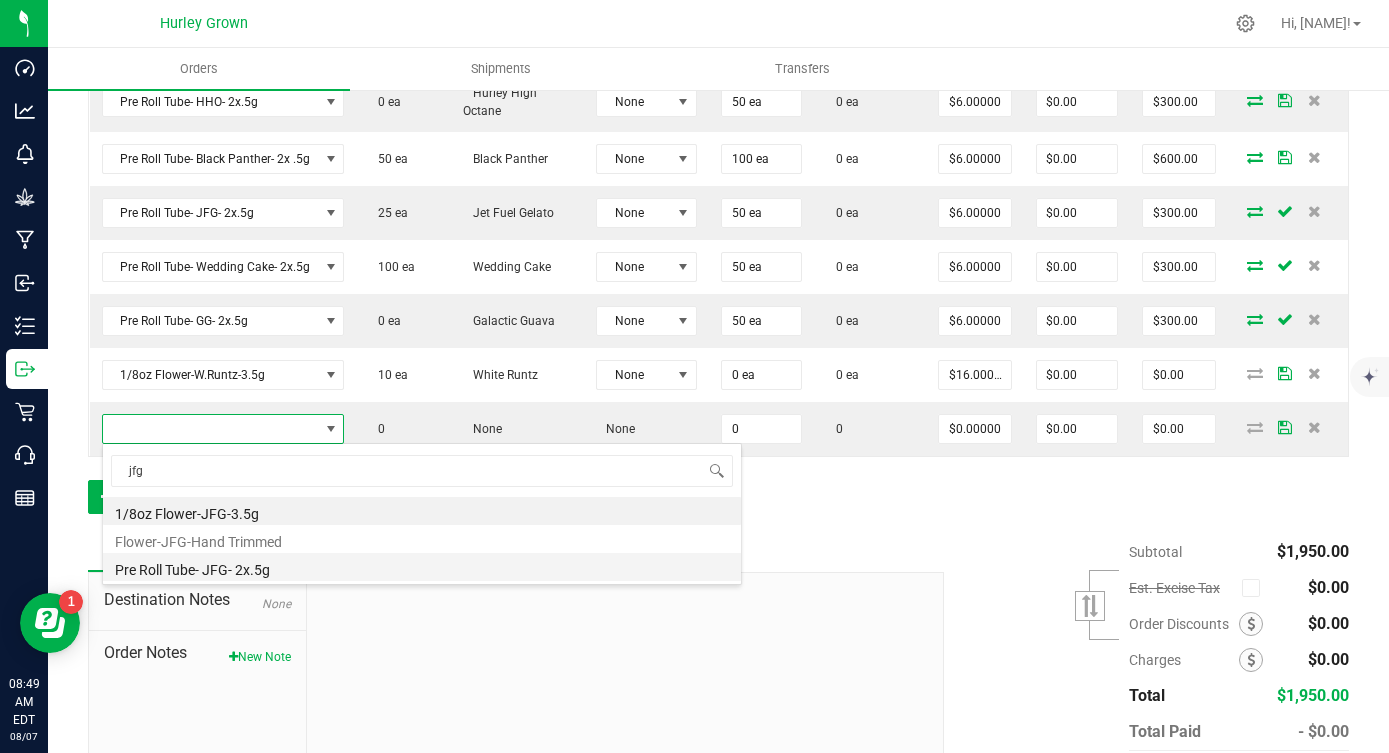 click on "Pre Roll Tube- JFG- 2x.5g" at bounding box center (422, 567) 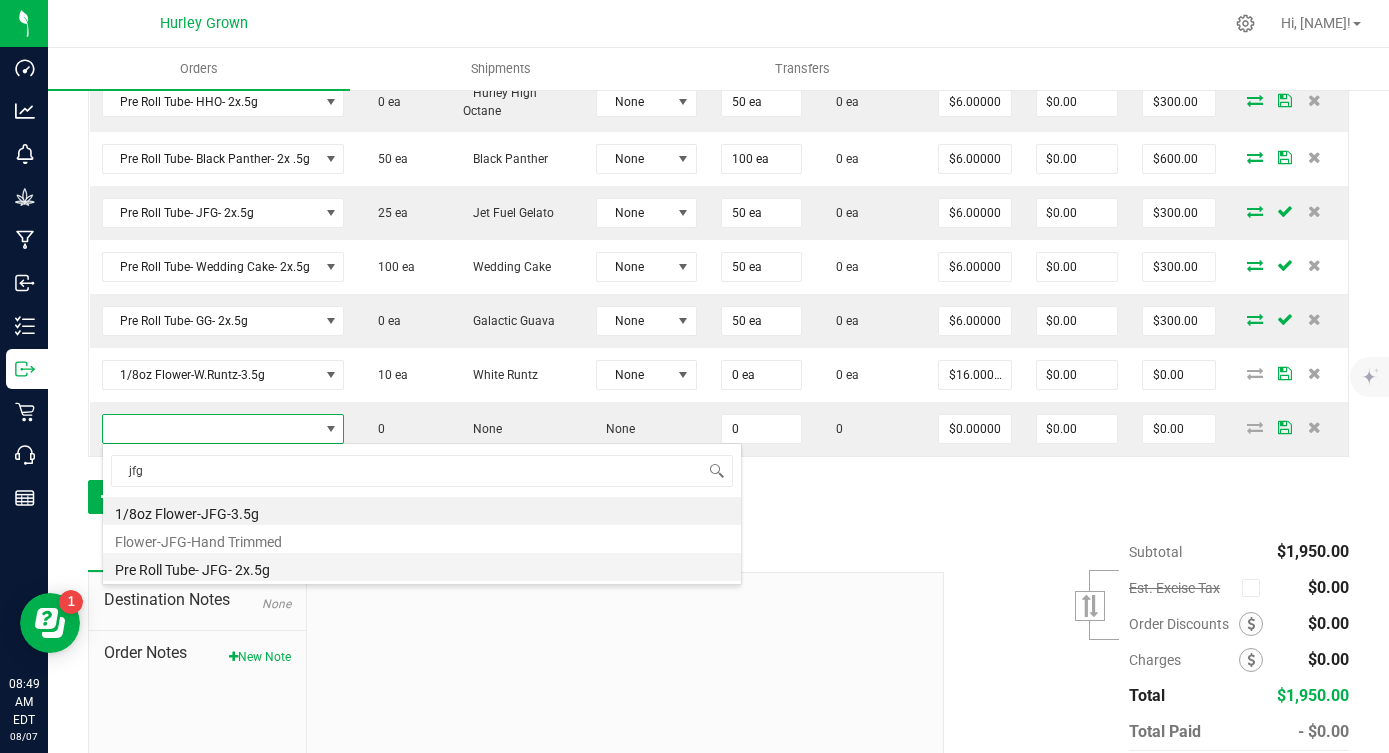 type on "0 ea" 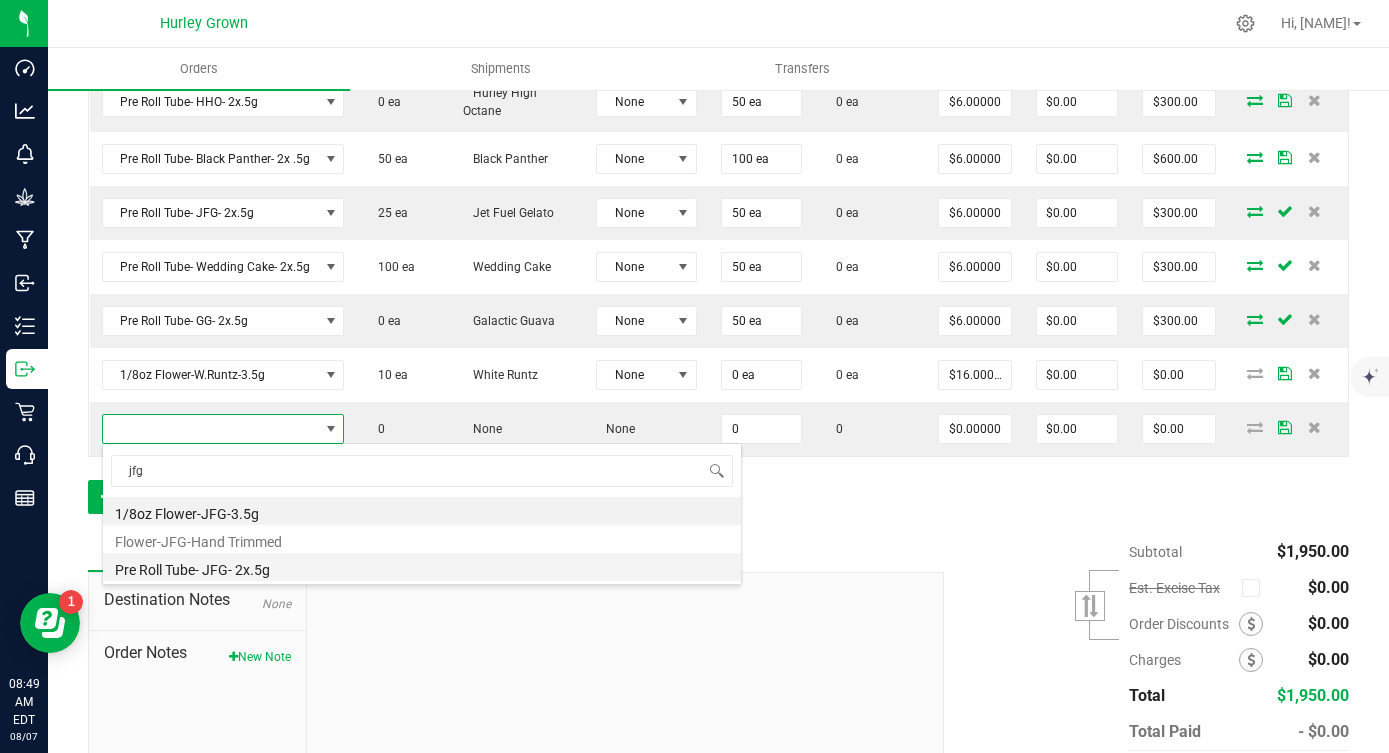 type on "$6.00000" 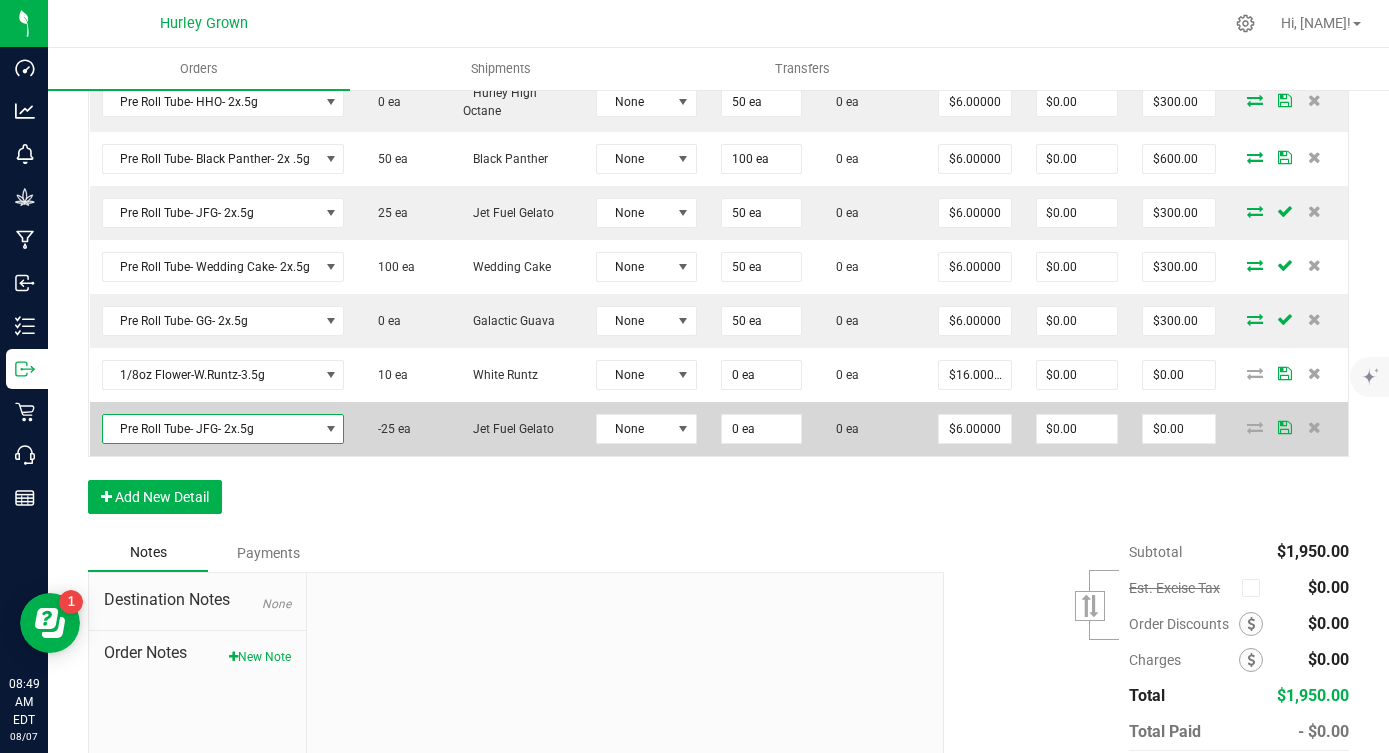 click on "Pre Roll Tube- JFG- 2x.5g" at bounding box center [211, 429] 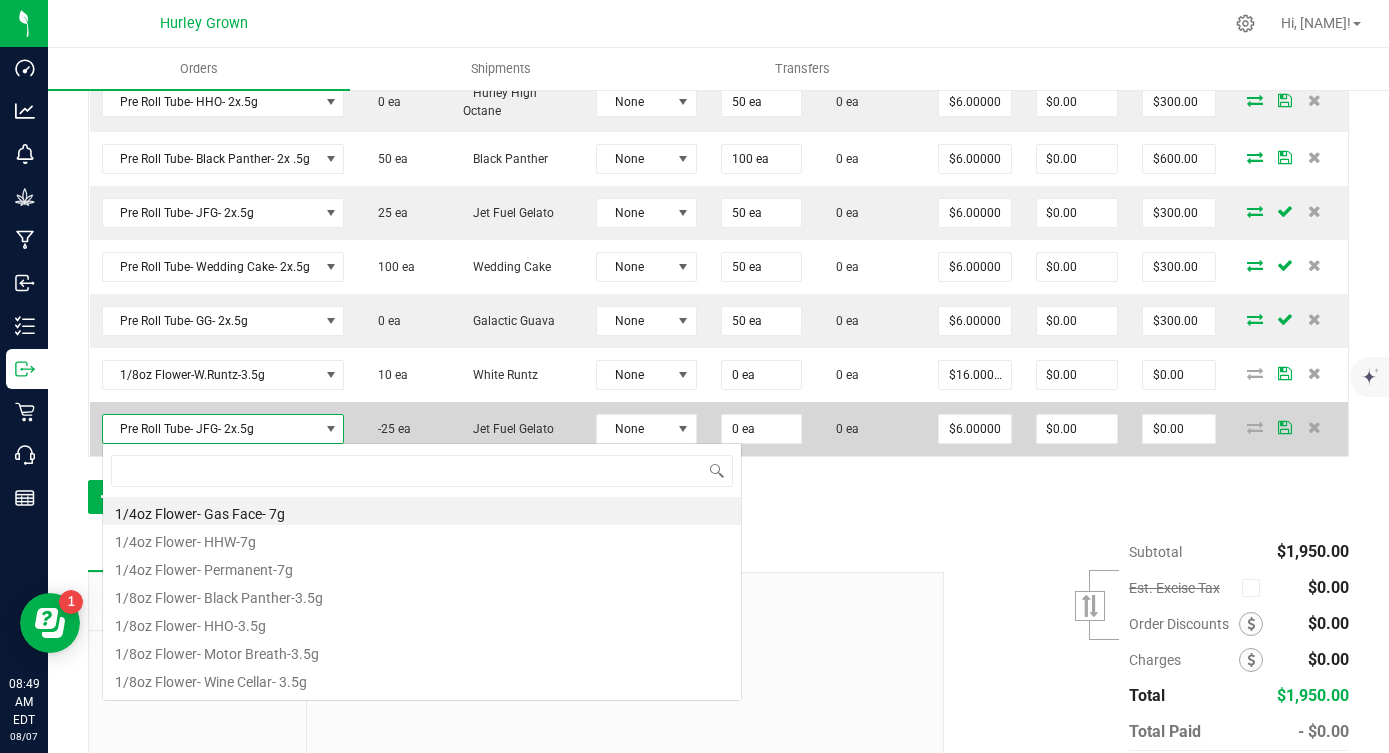 scroll, scrollTop: 99970, scrollLeft: 99758, axis: both 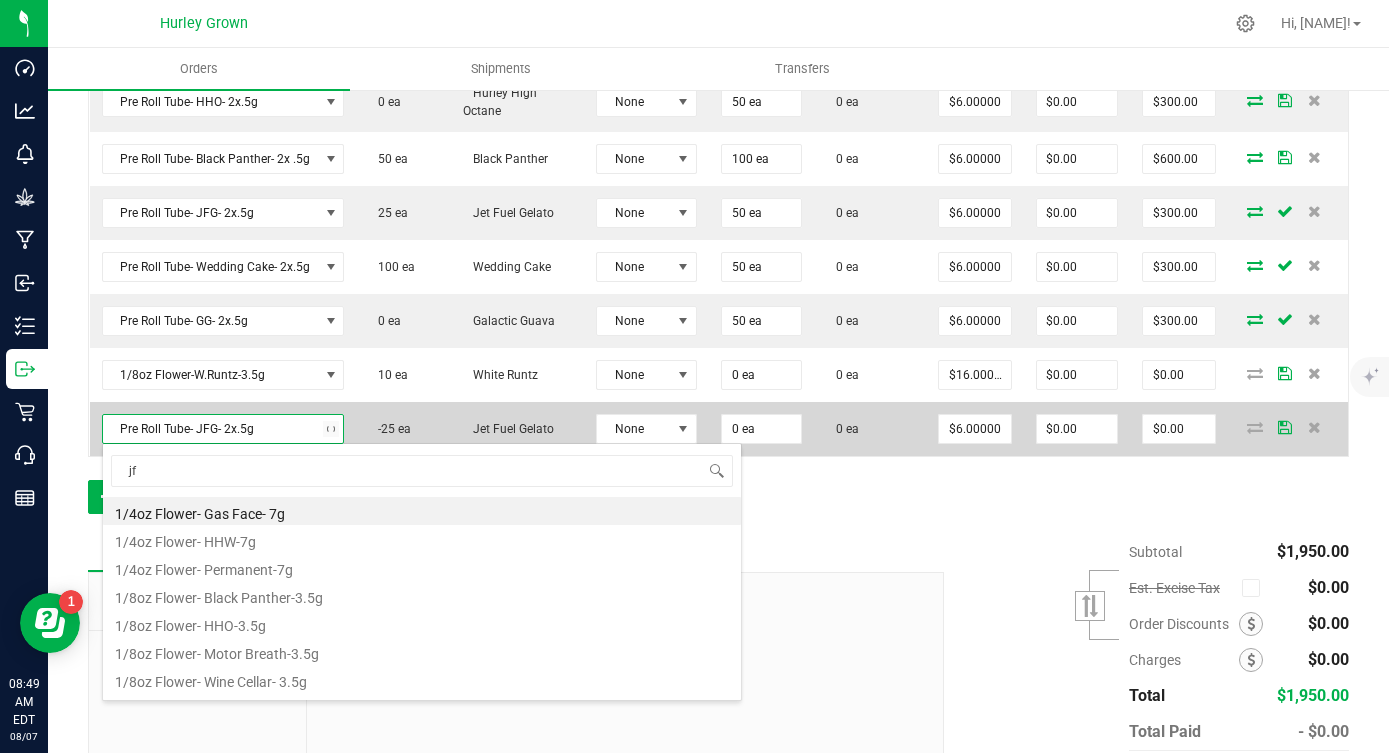 type on "jfg" 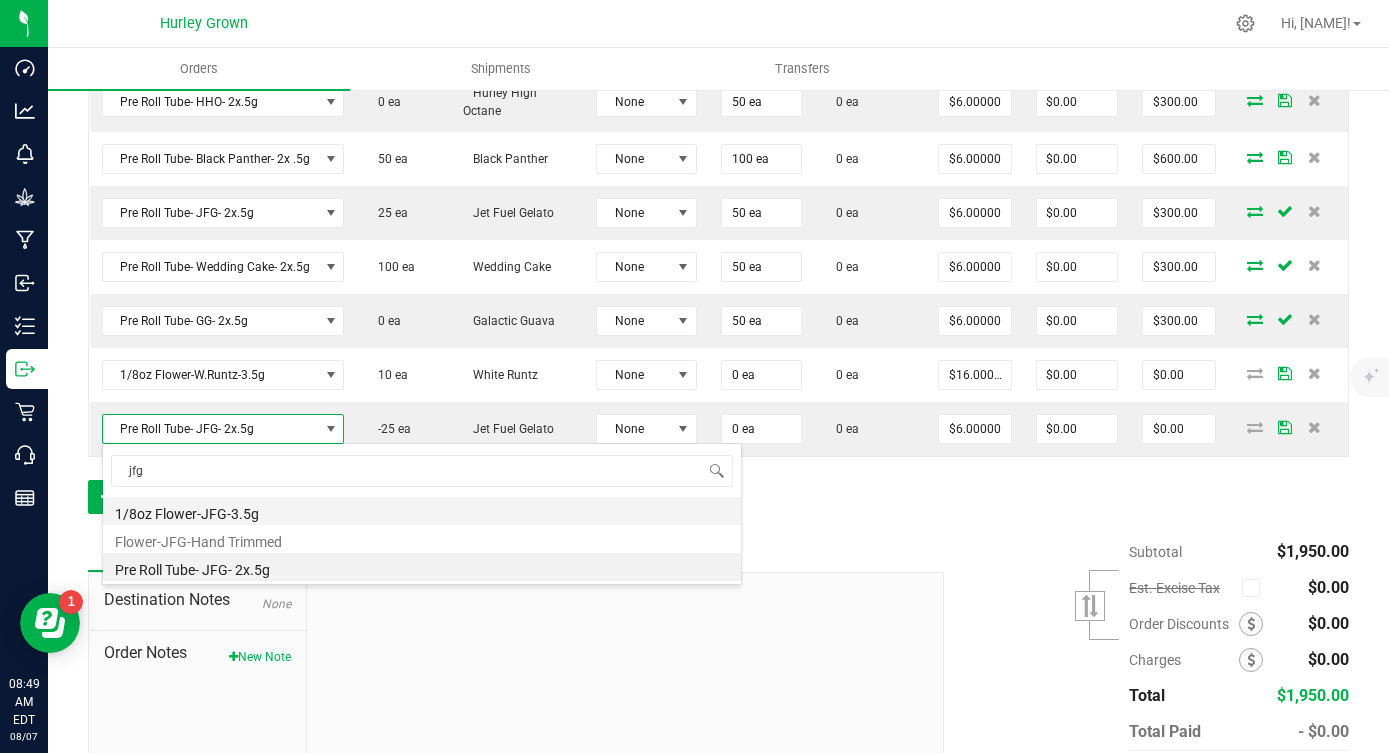click on "1/8oz Flower-JFG-3.5g" at bounding box center (422, 511) 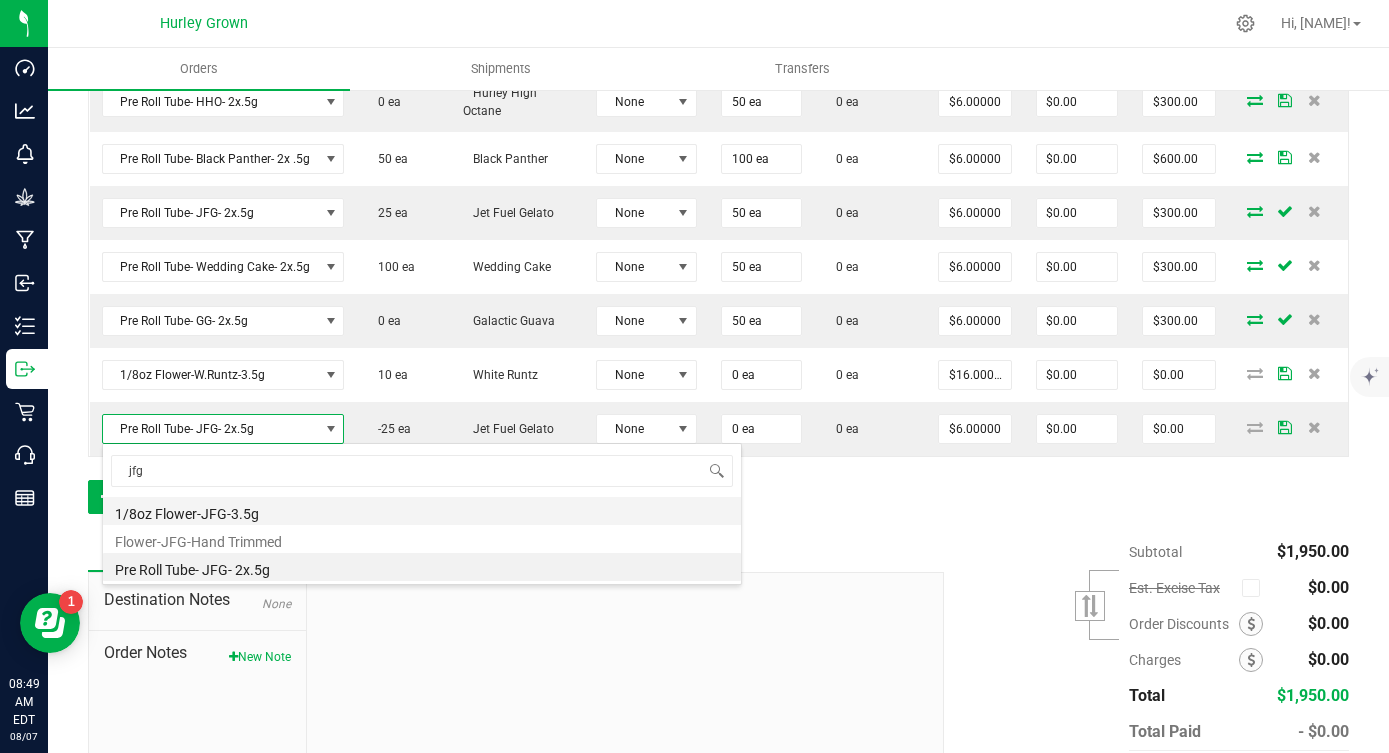type on "$16.00000" 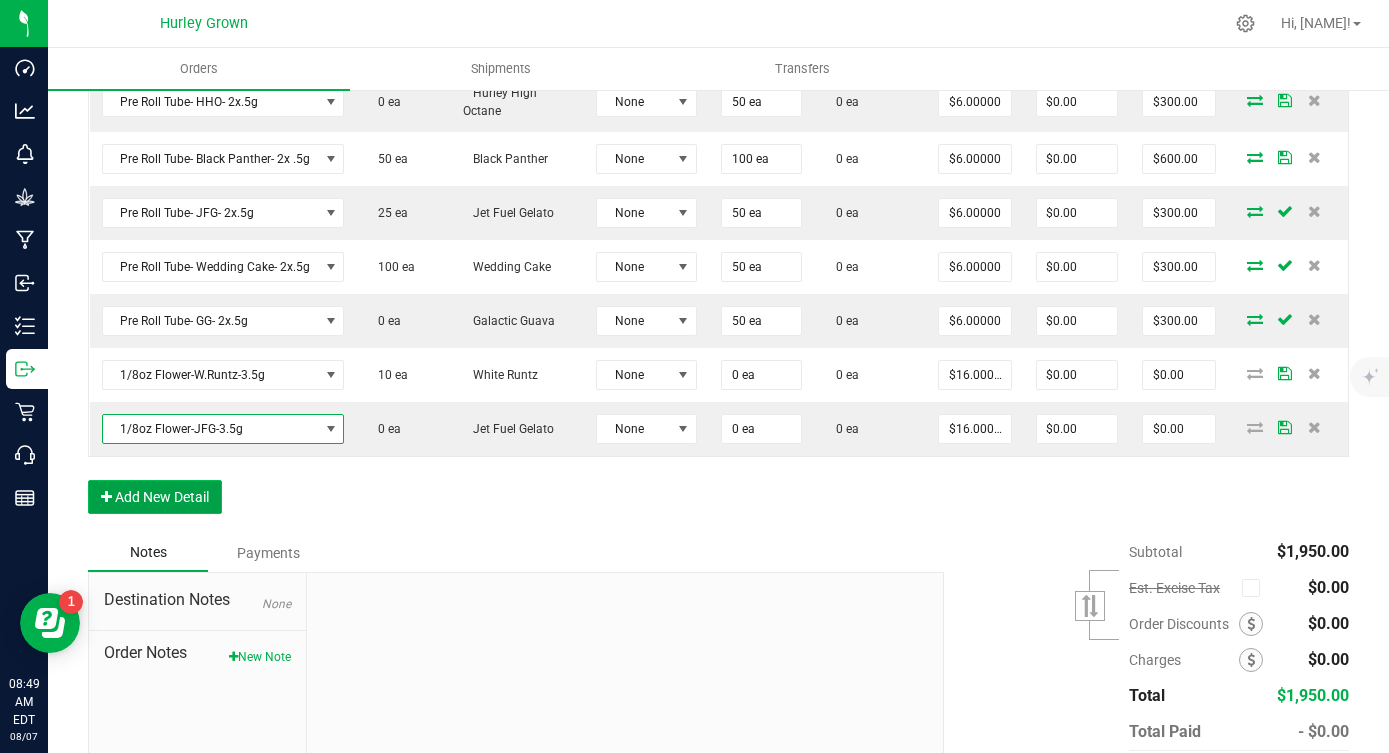 click on "Add New Detail" at bounding box center [155, 497] 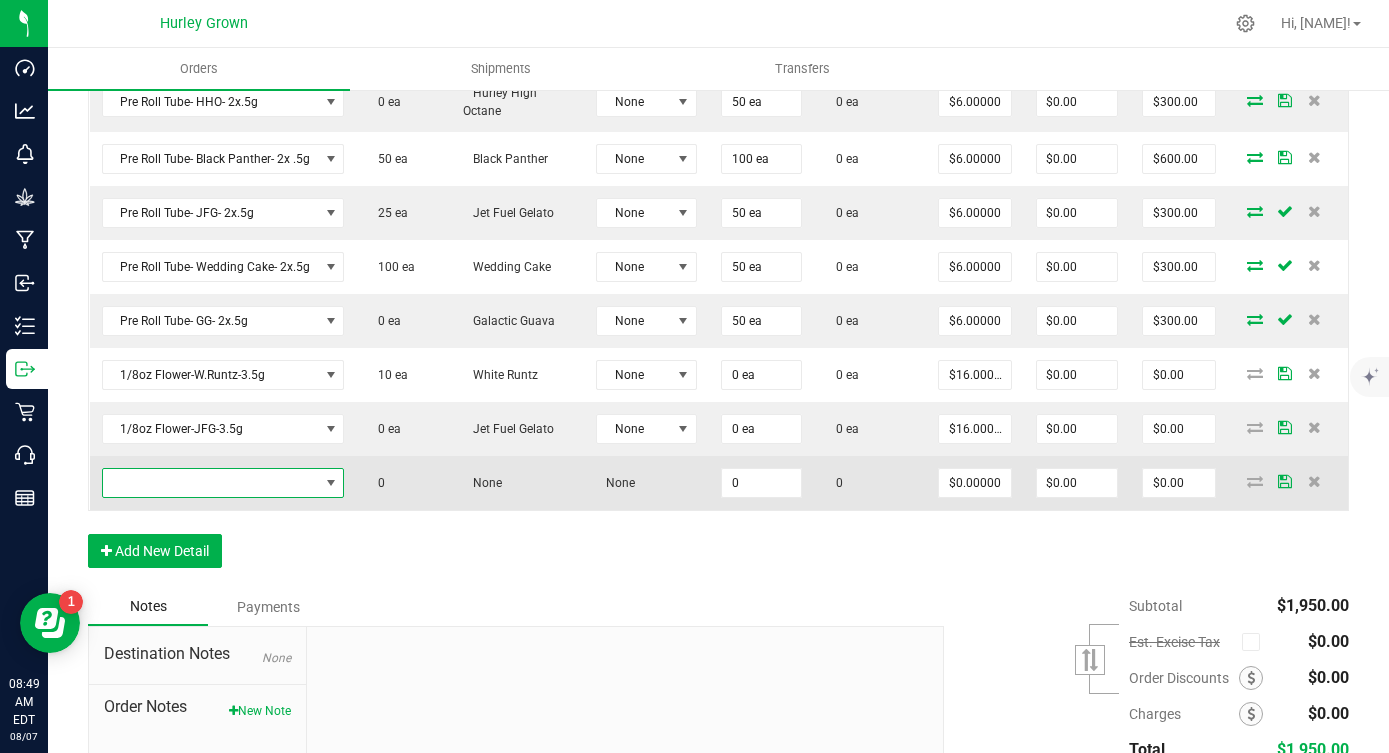 click at bounding box center [211, 483] 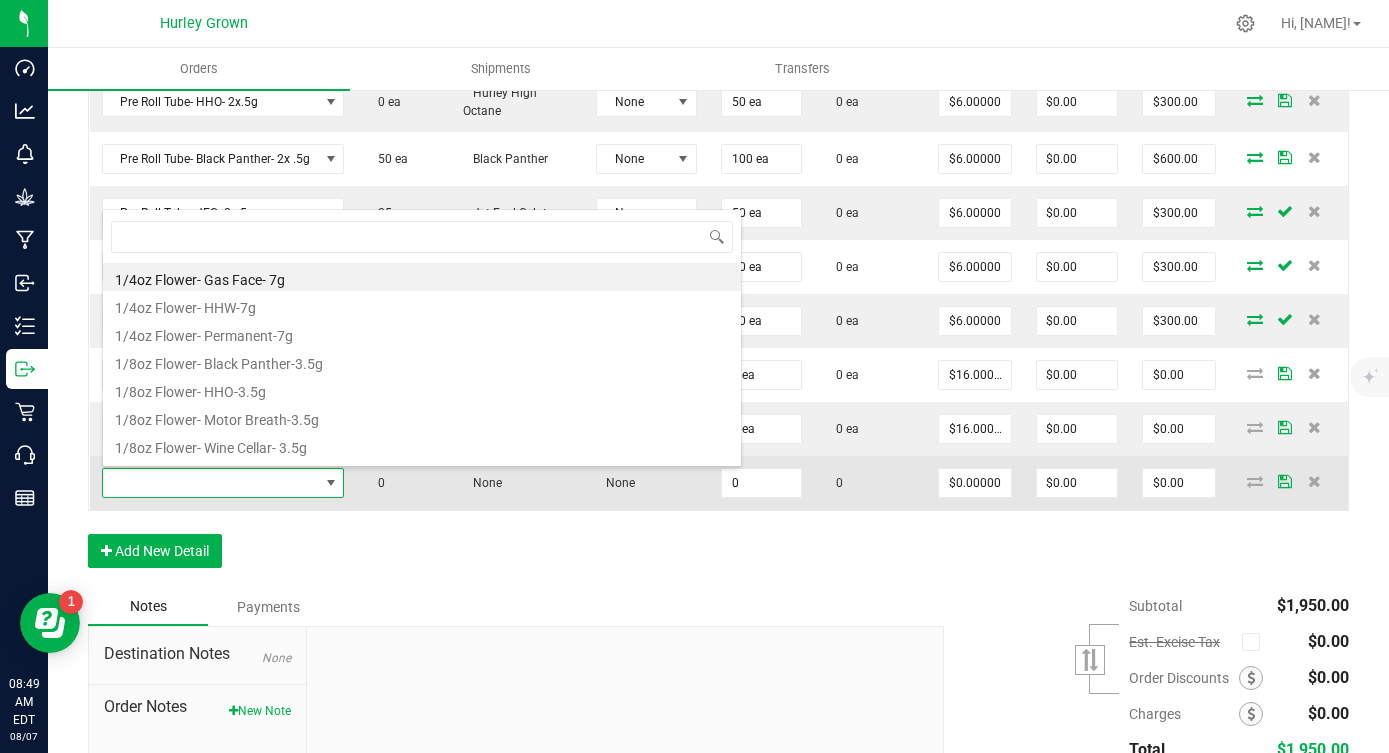 scroll, scrollTop: 99970, scrollLeft: 99758, axis: both 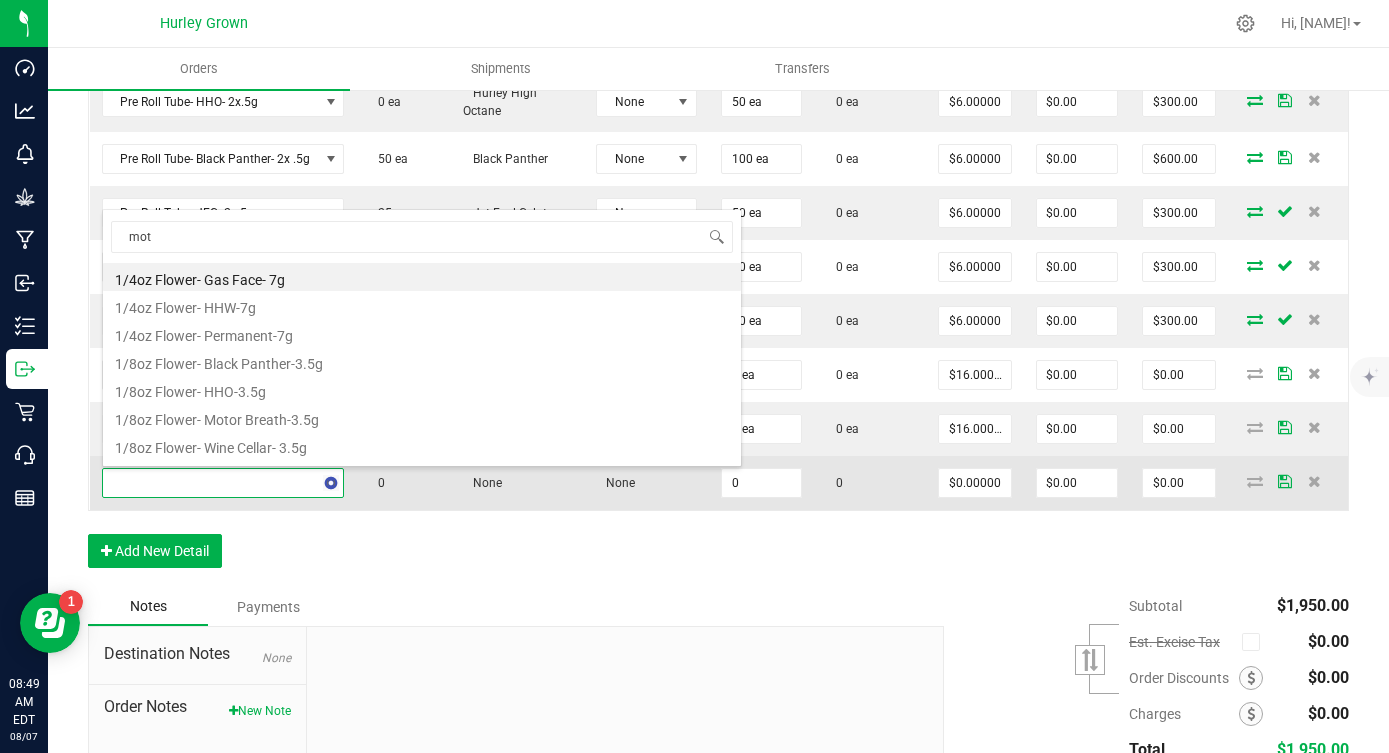 type on "moto" 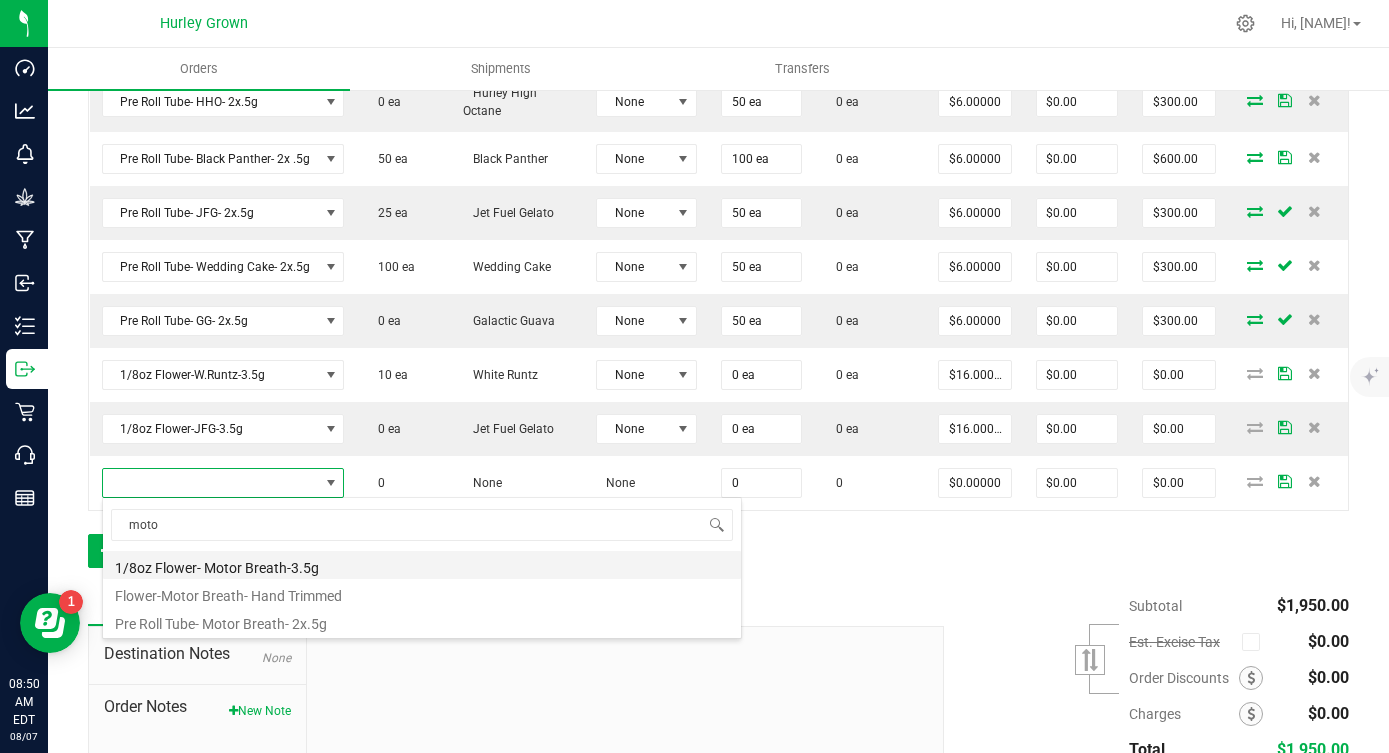 click on "1/8oz Flower- Motor Breath-3.5g" at bounding box center [422, 565] 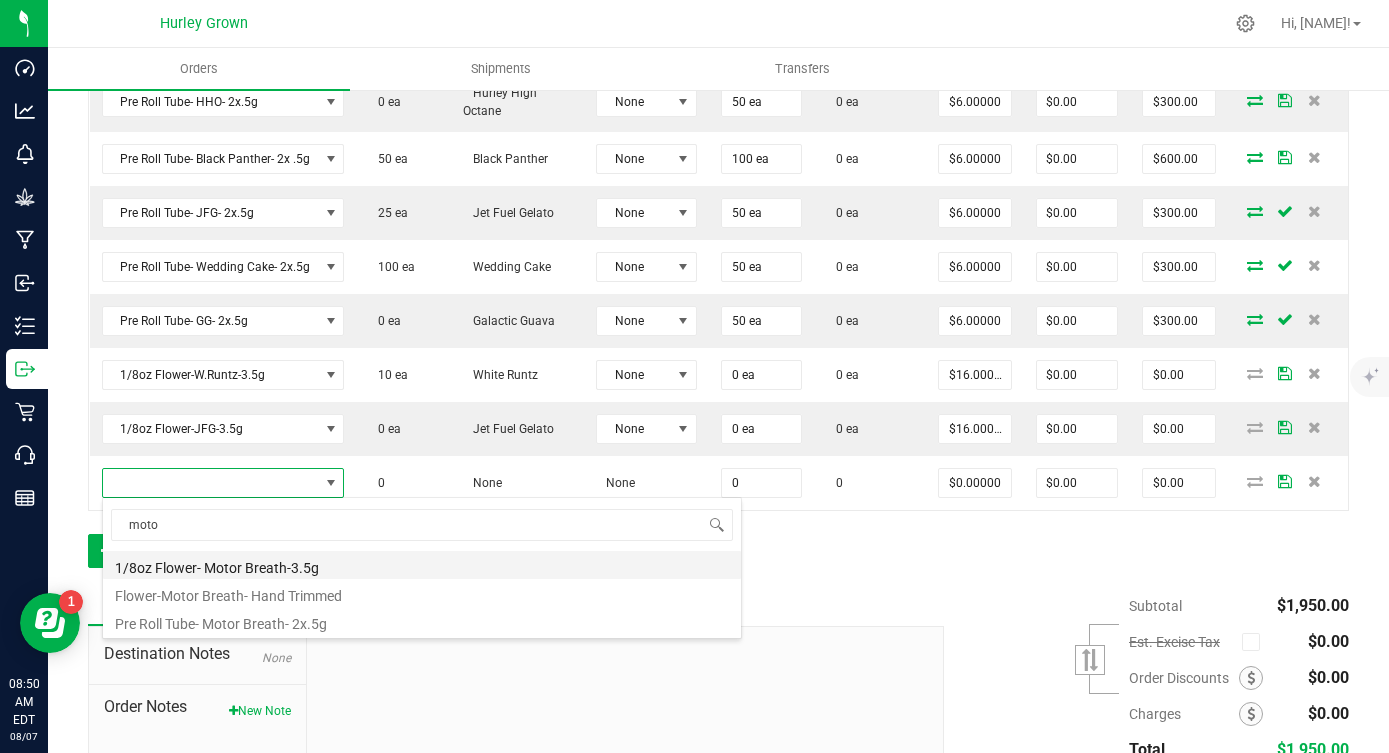 type on "0 ea" 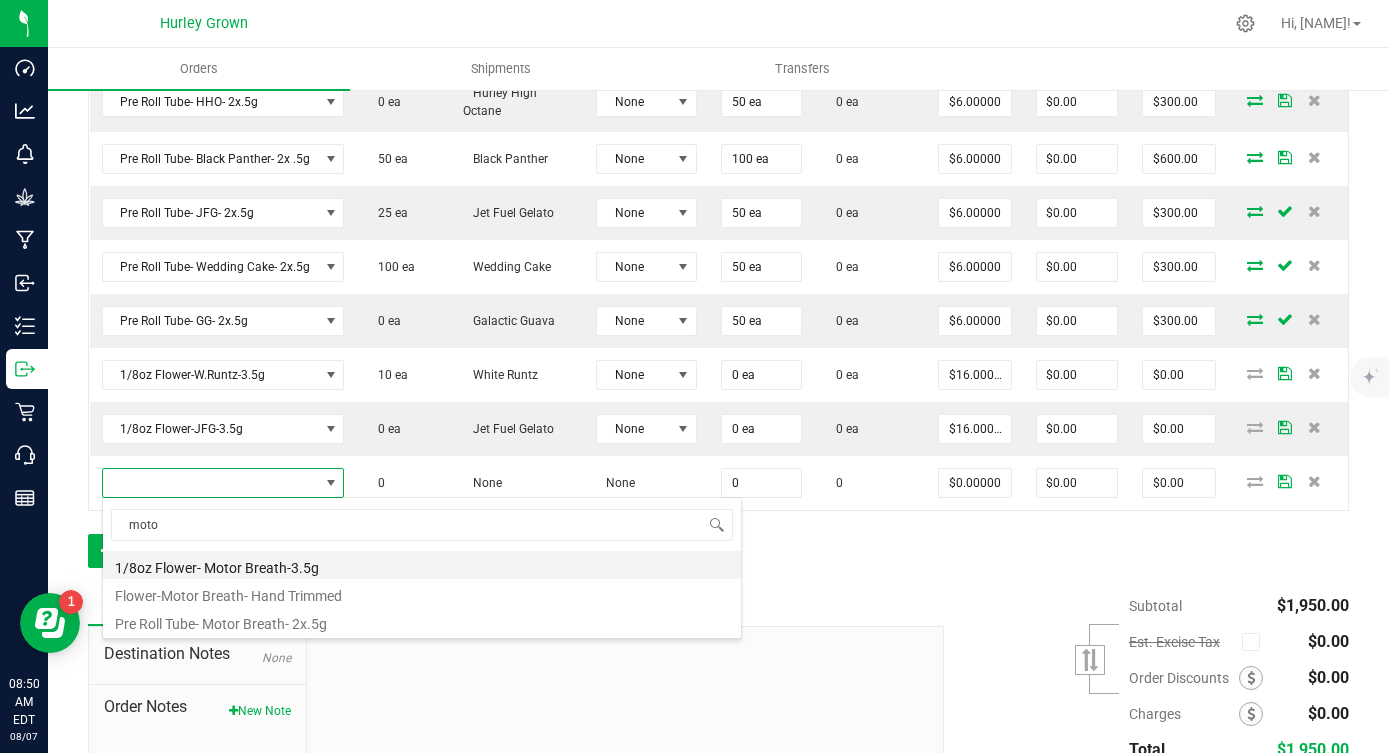 type on "$16.00000" 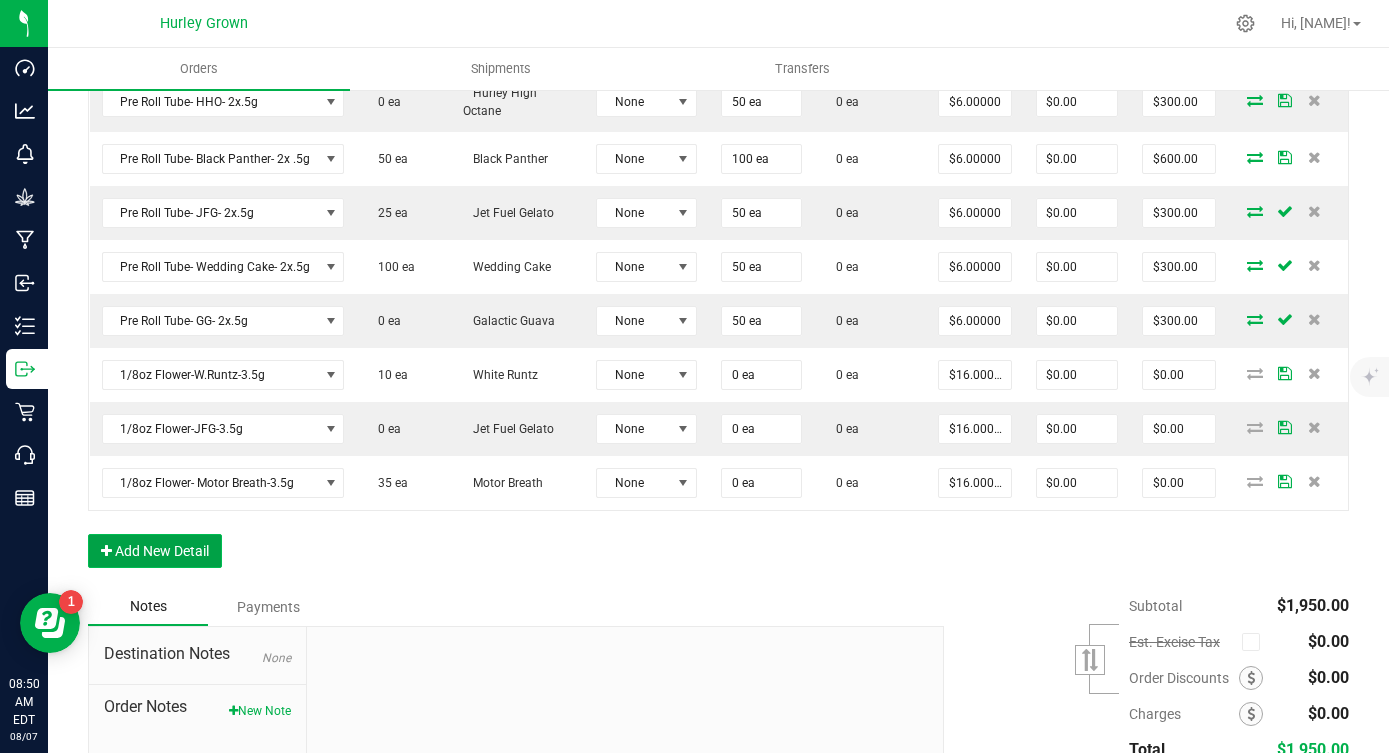 click on "Add New Detail" at bounding box center [155, 551] 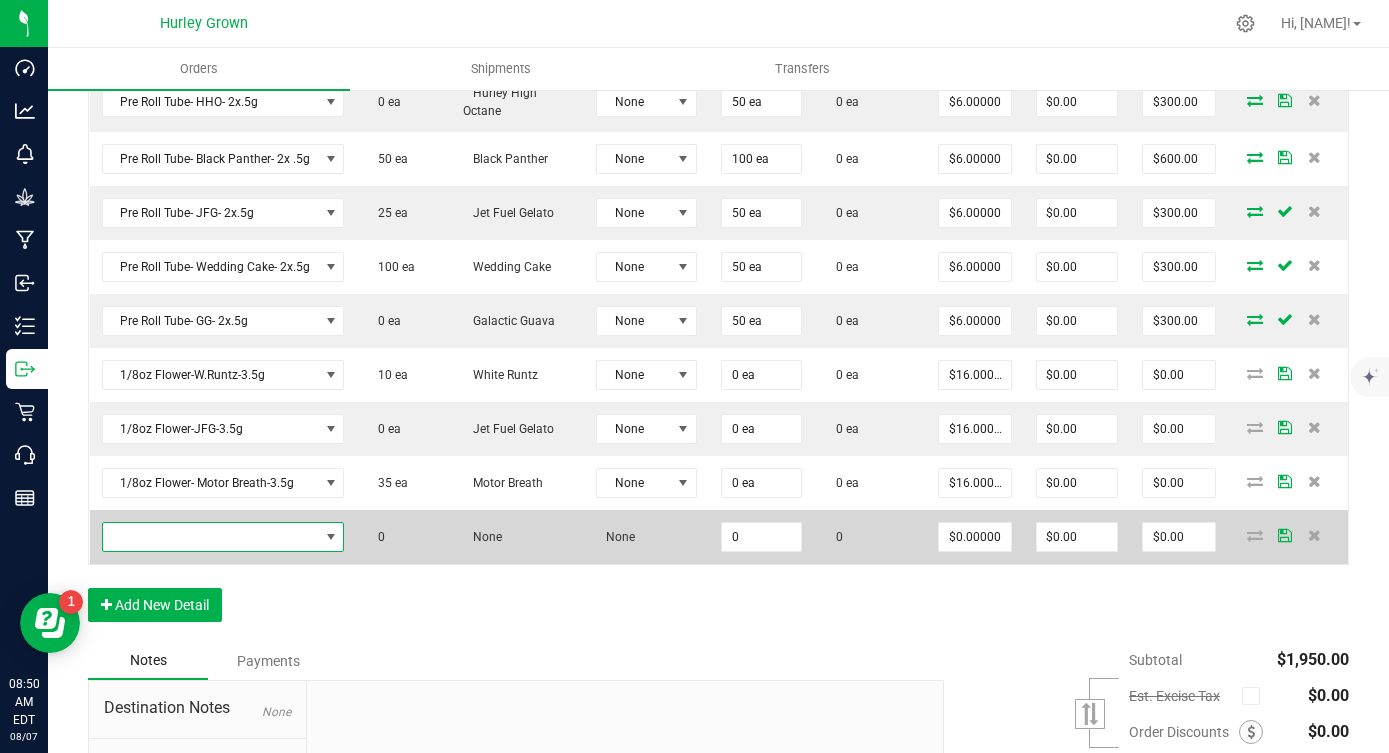 click at bounding box center (211, 537) 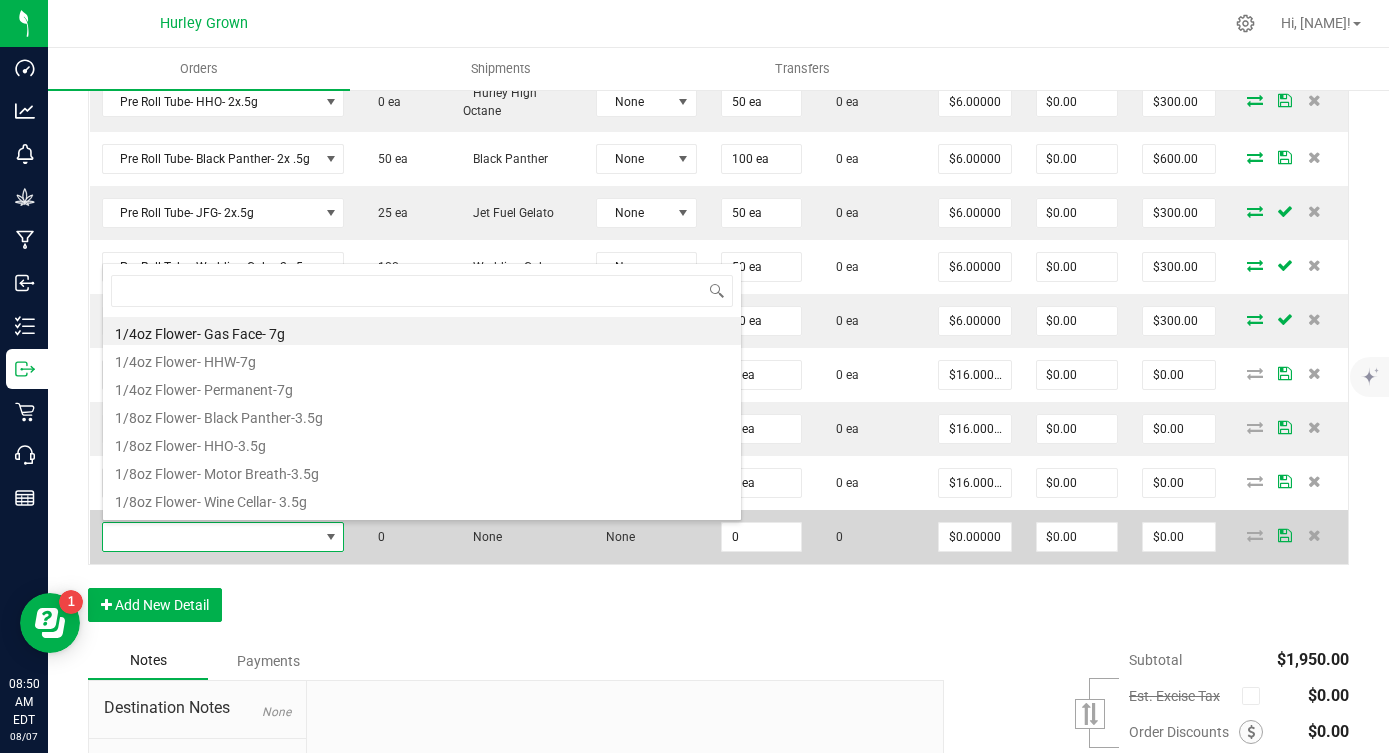 scroll, scrollTop: 99970, scrollLeft: 99758, axis: both 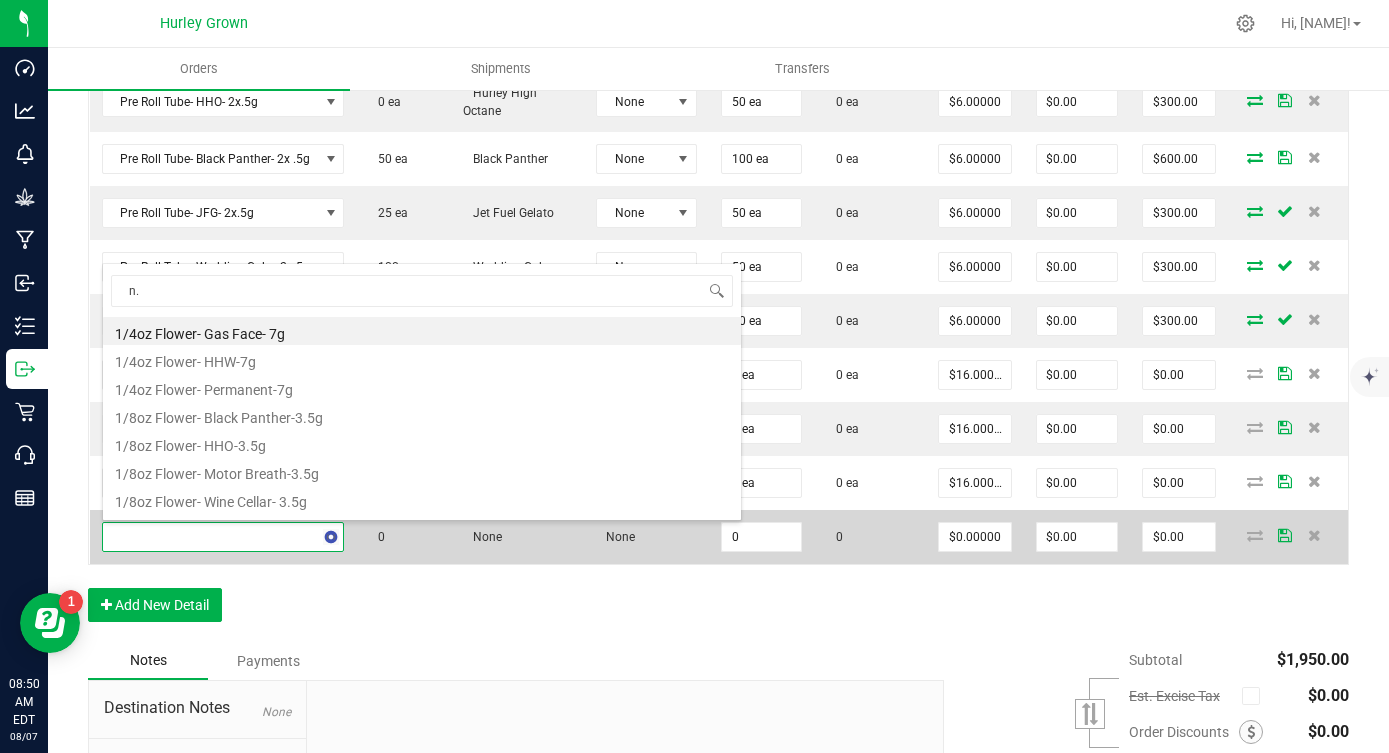 type on "n.r" 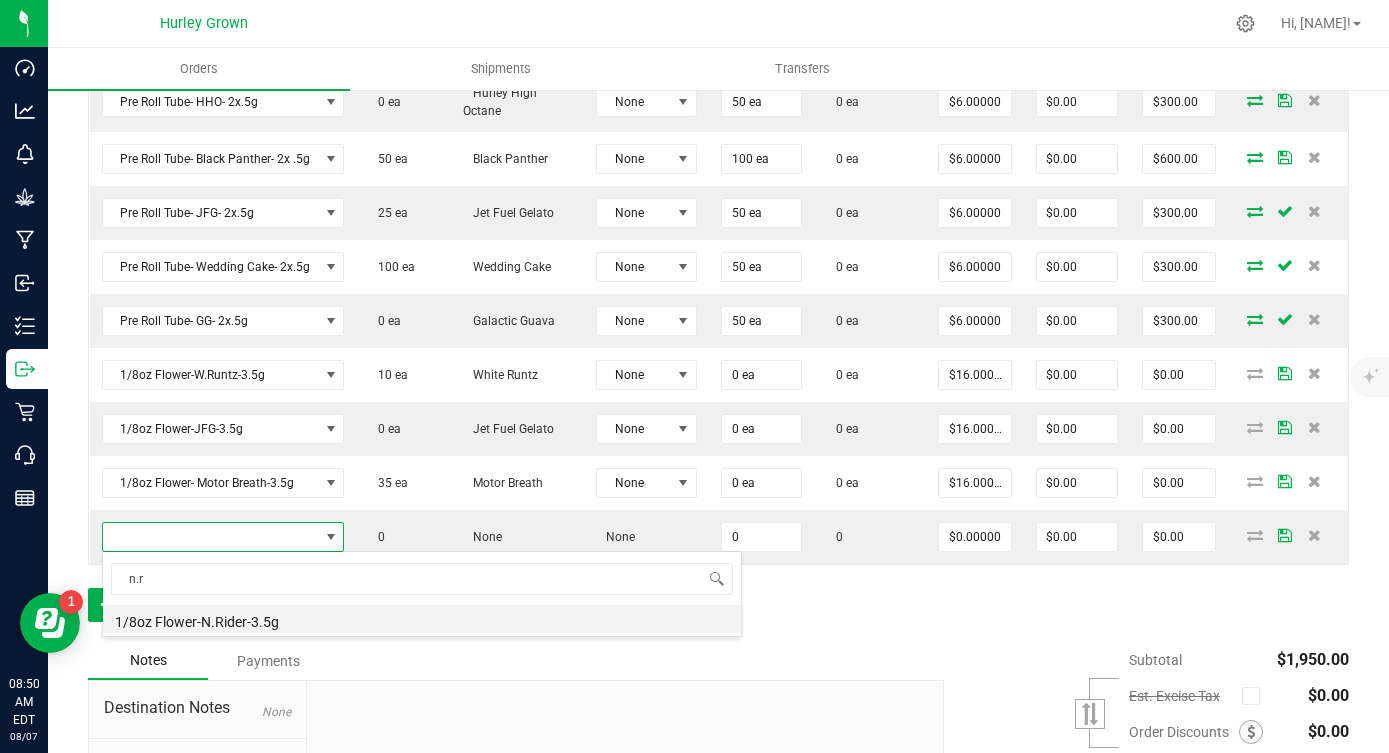 click on "1/8oz Flower-N.Rider-3.5g" at bounding box center (422, 619) 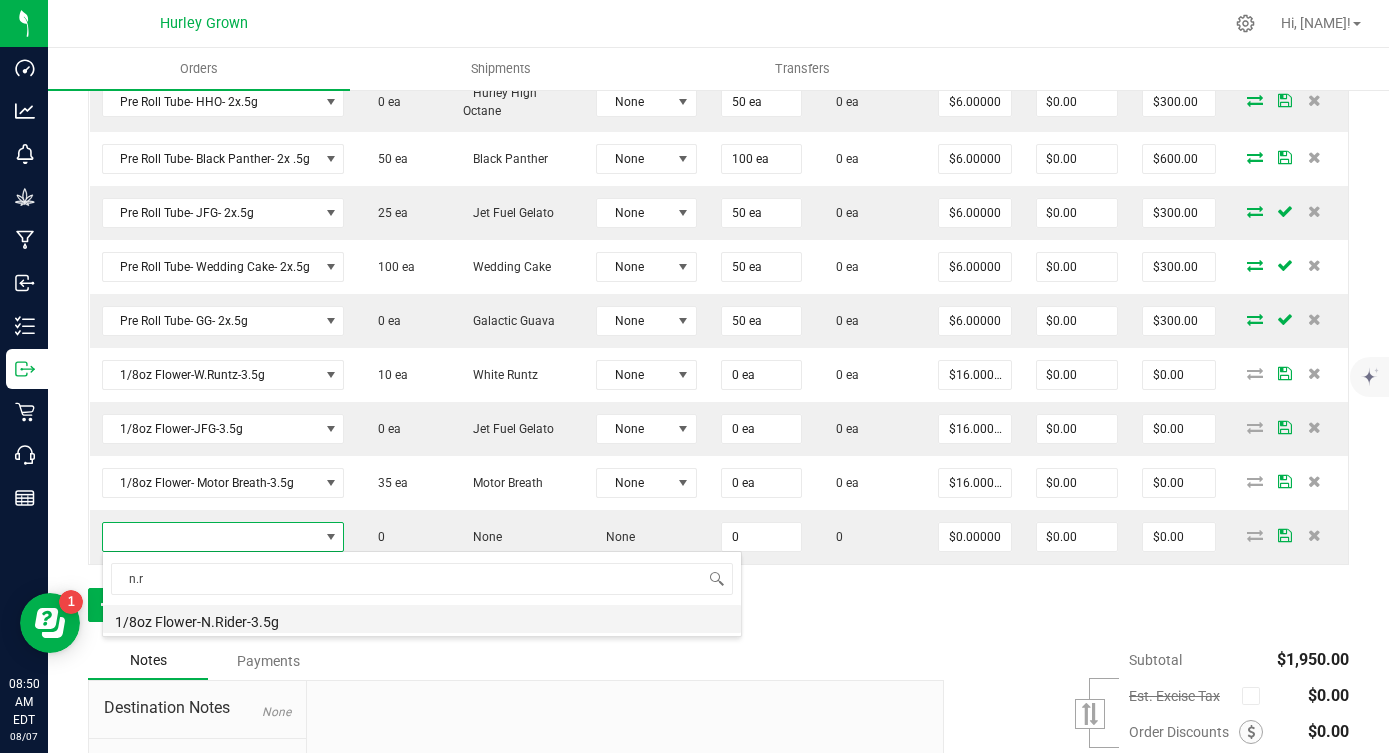 type on "0 ea" 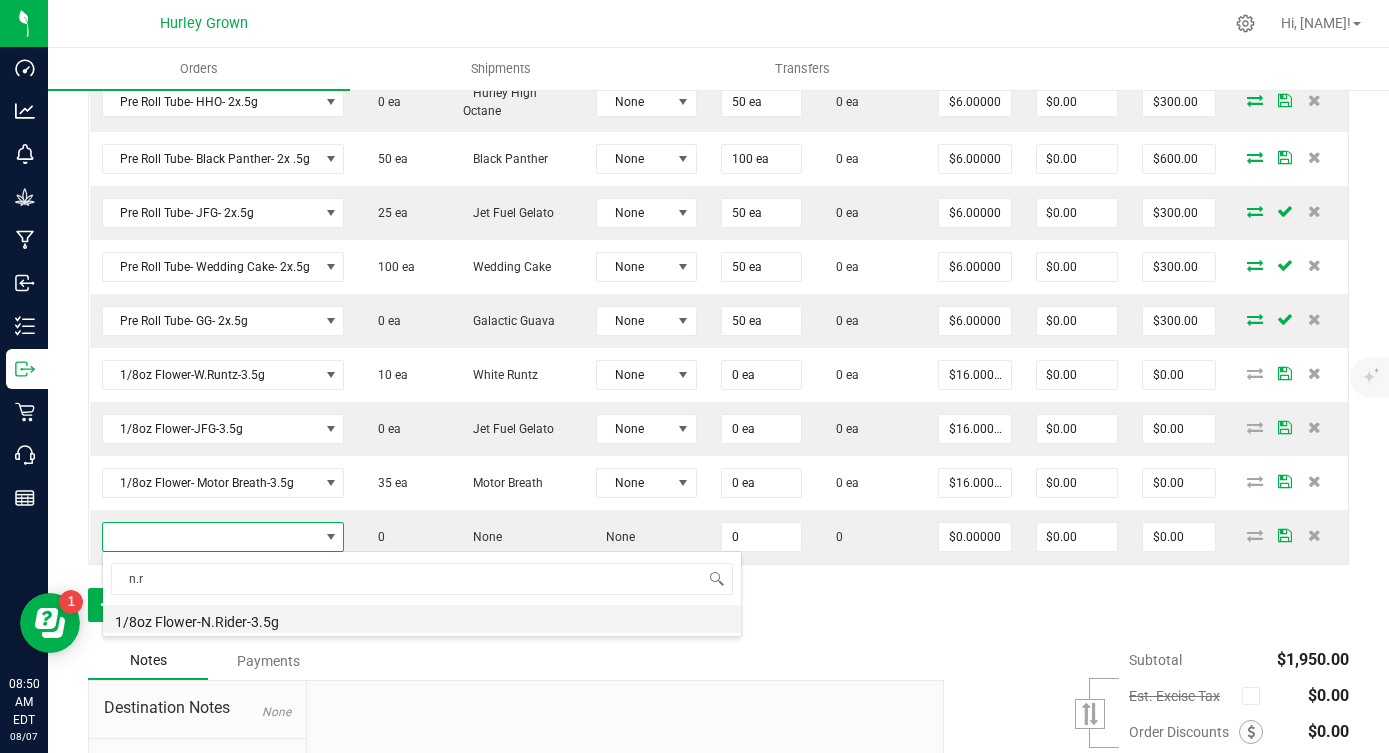type on "$16.00000" 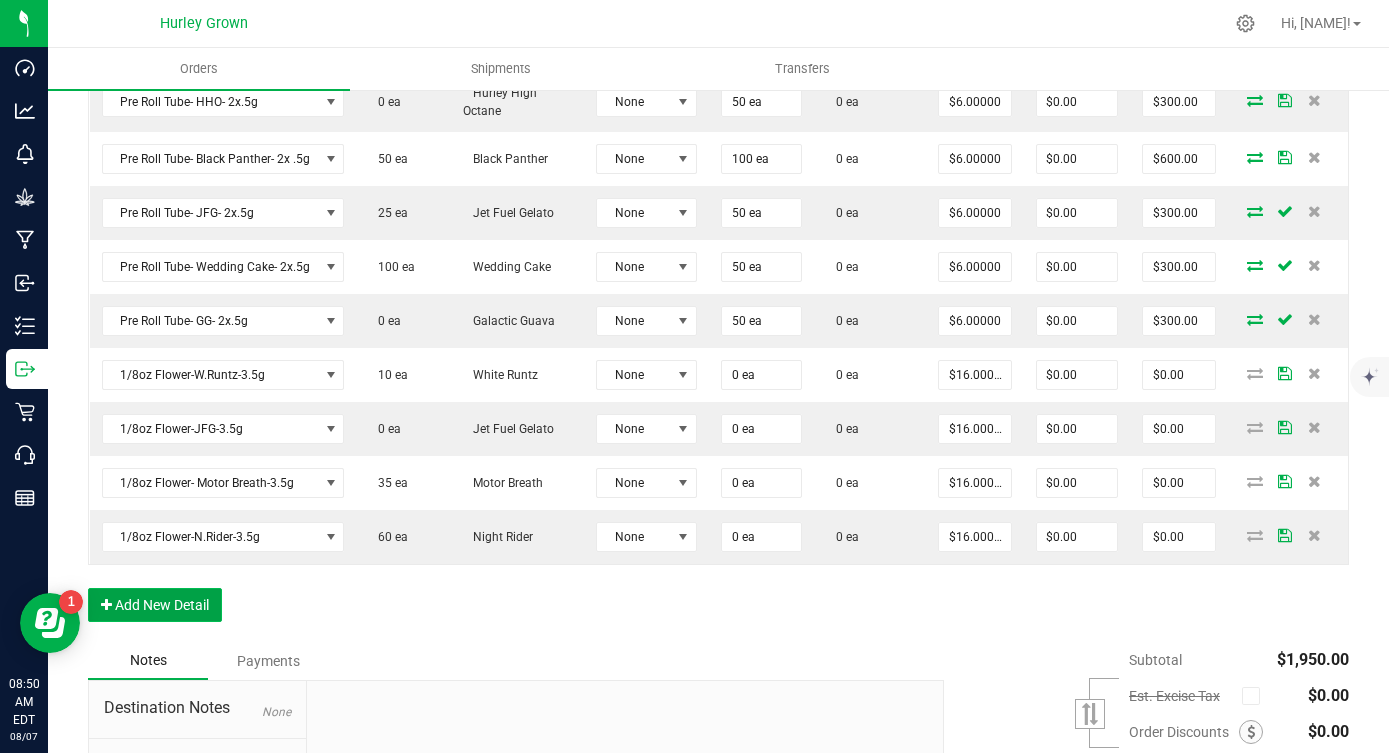 click on "Add New Detail" at bounding box center (155, 605) 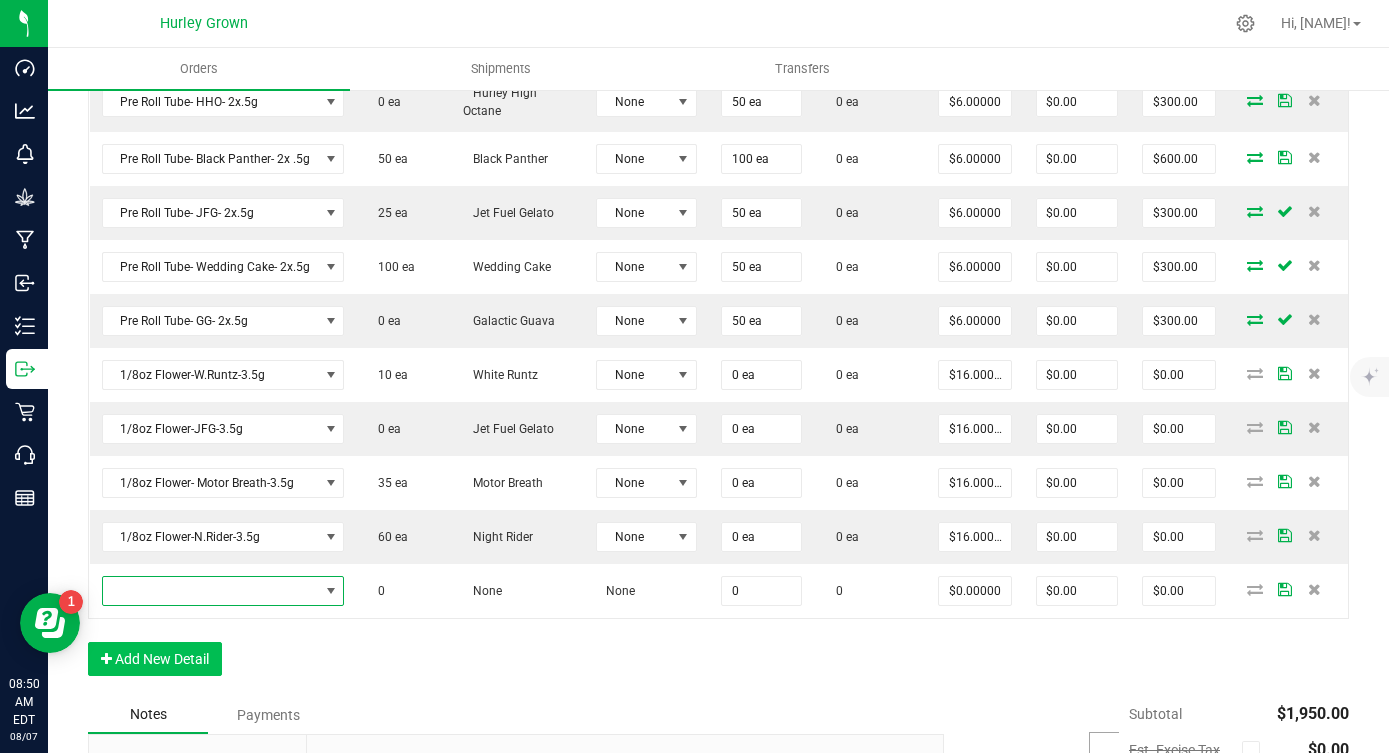 click at bounding box center [211, 591] 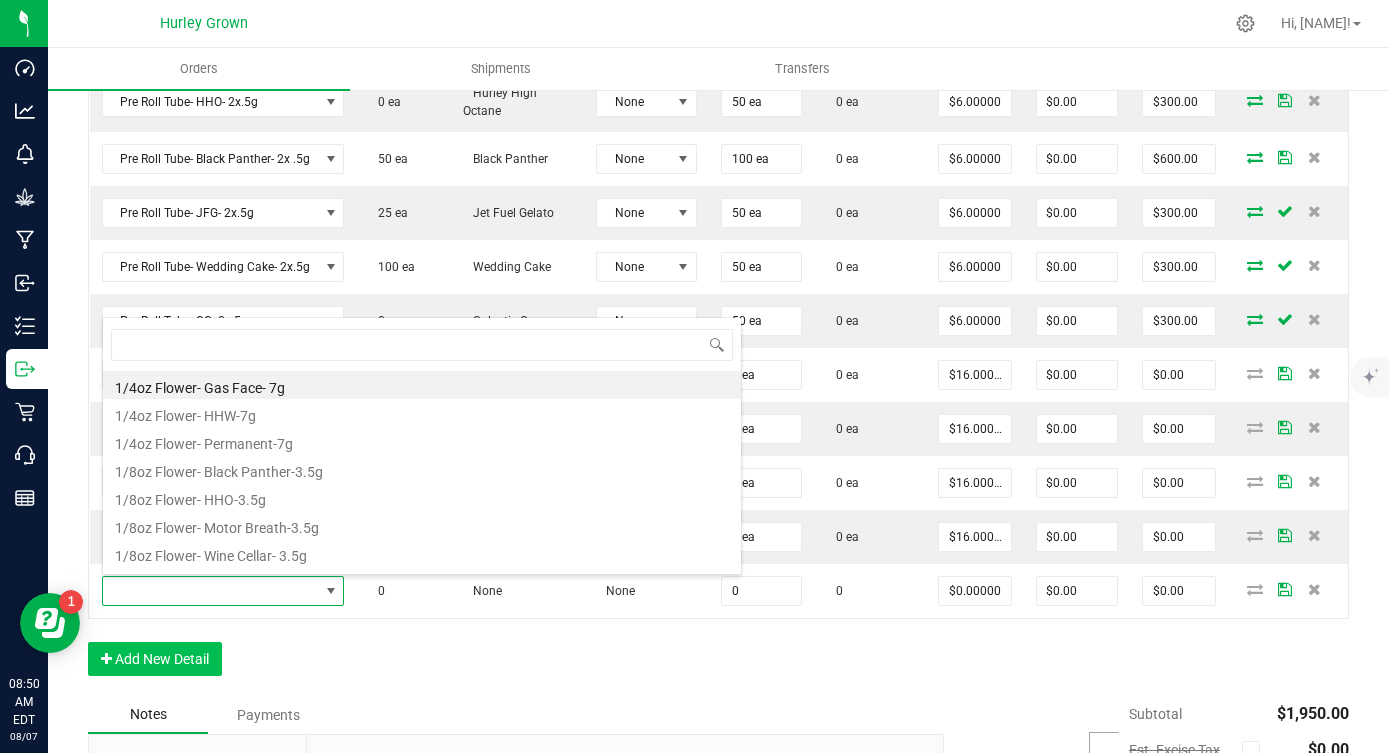 scroll, scrollTop: 99970, scrollLeft: 99758, axis: both 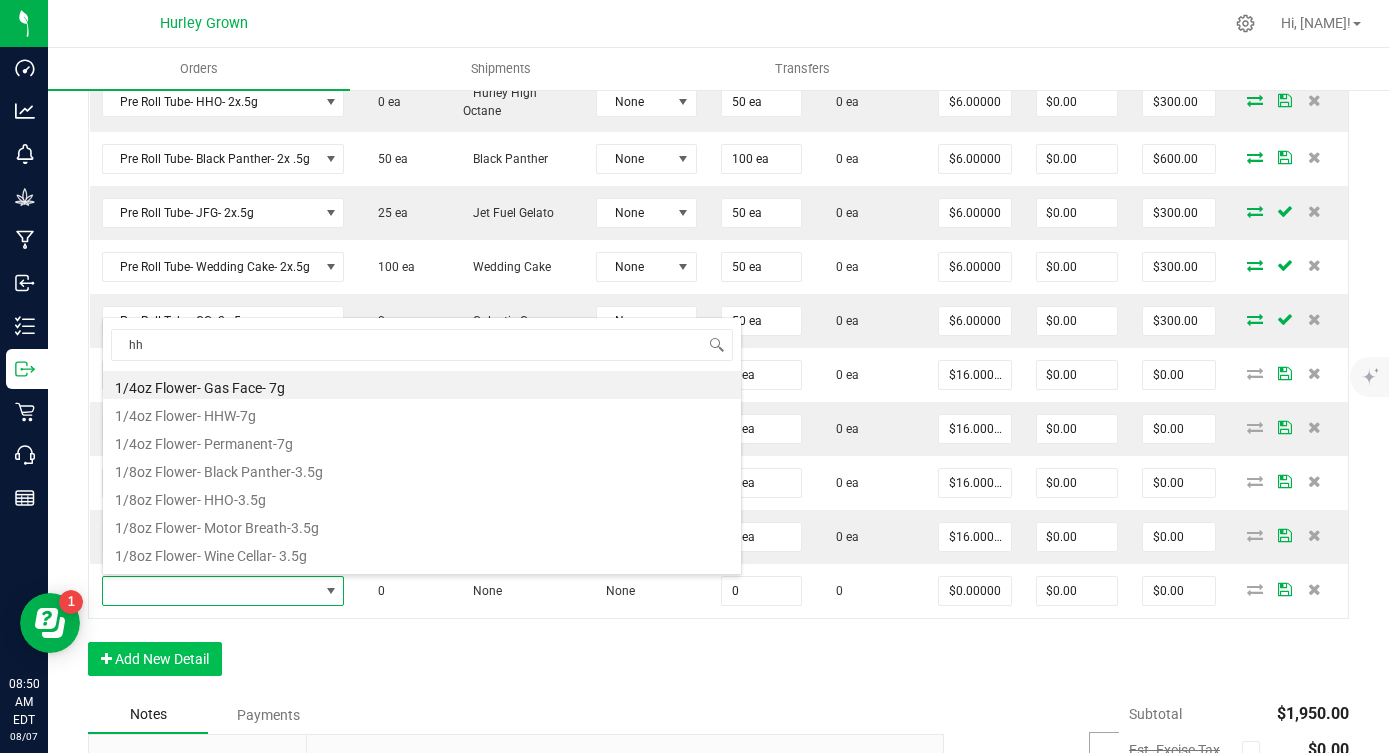 type on "hhw" 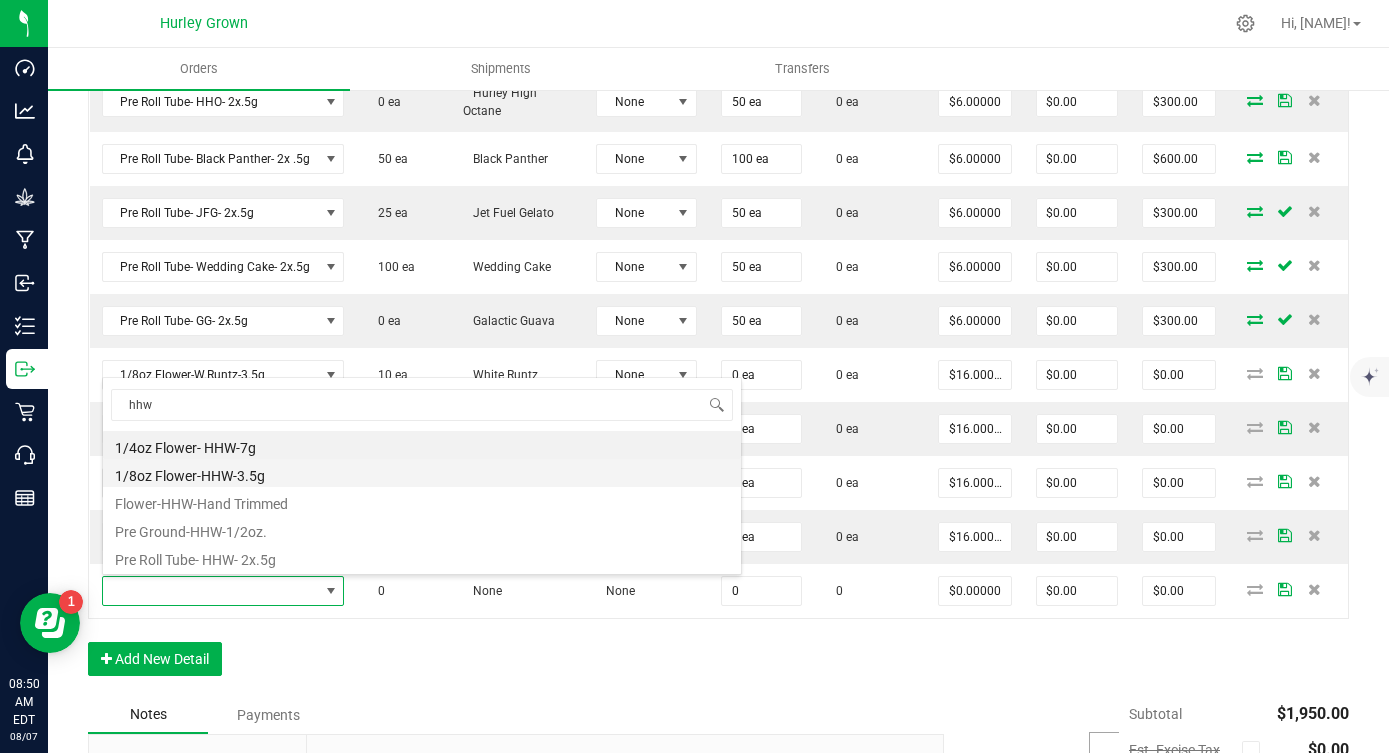click on "1/8oz Flower-HHW-3.5g" at bounding box center (422, 473) 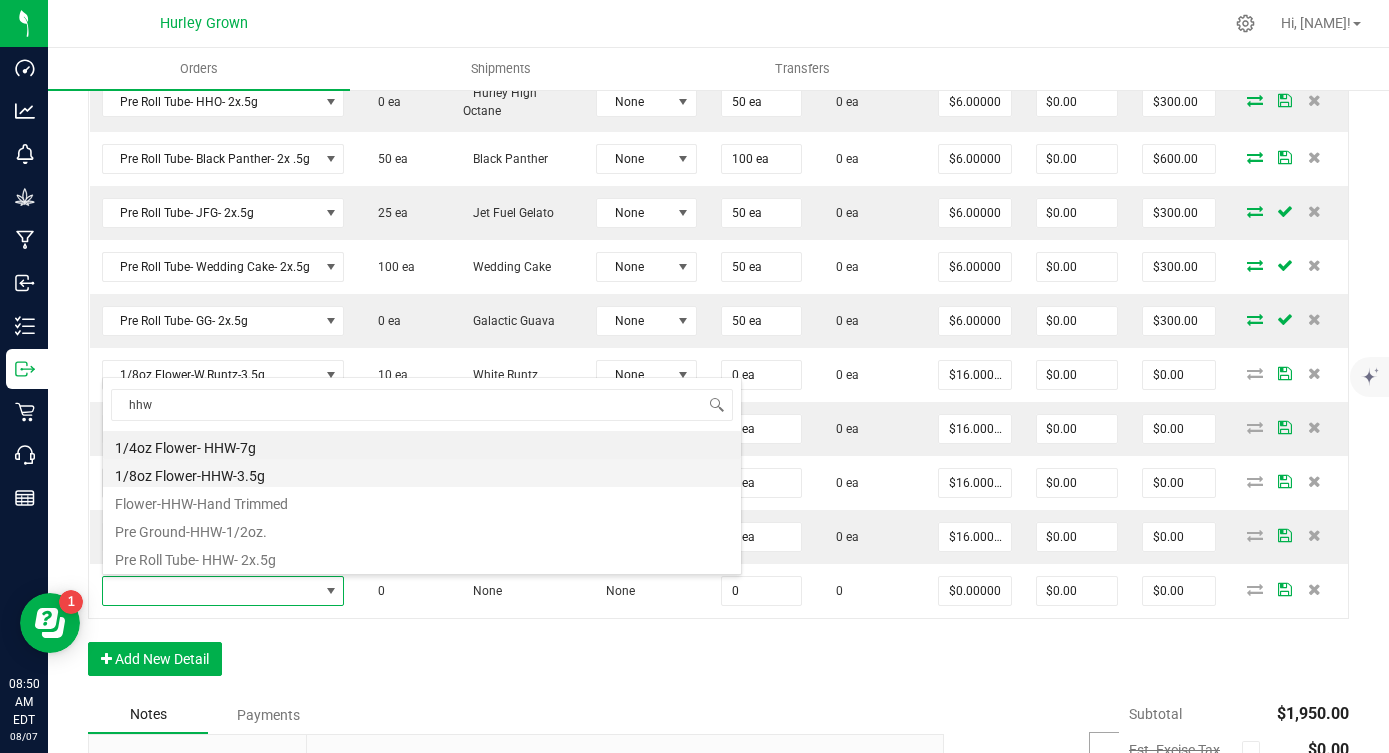 type on "0 ea" 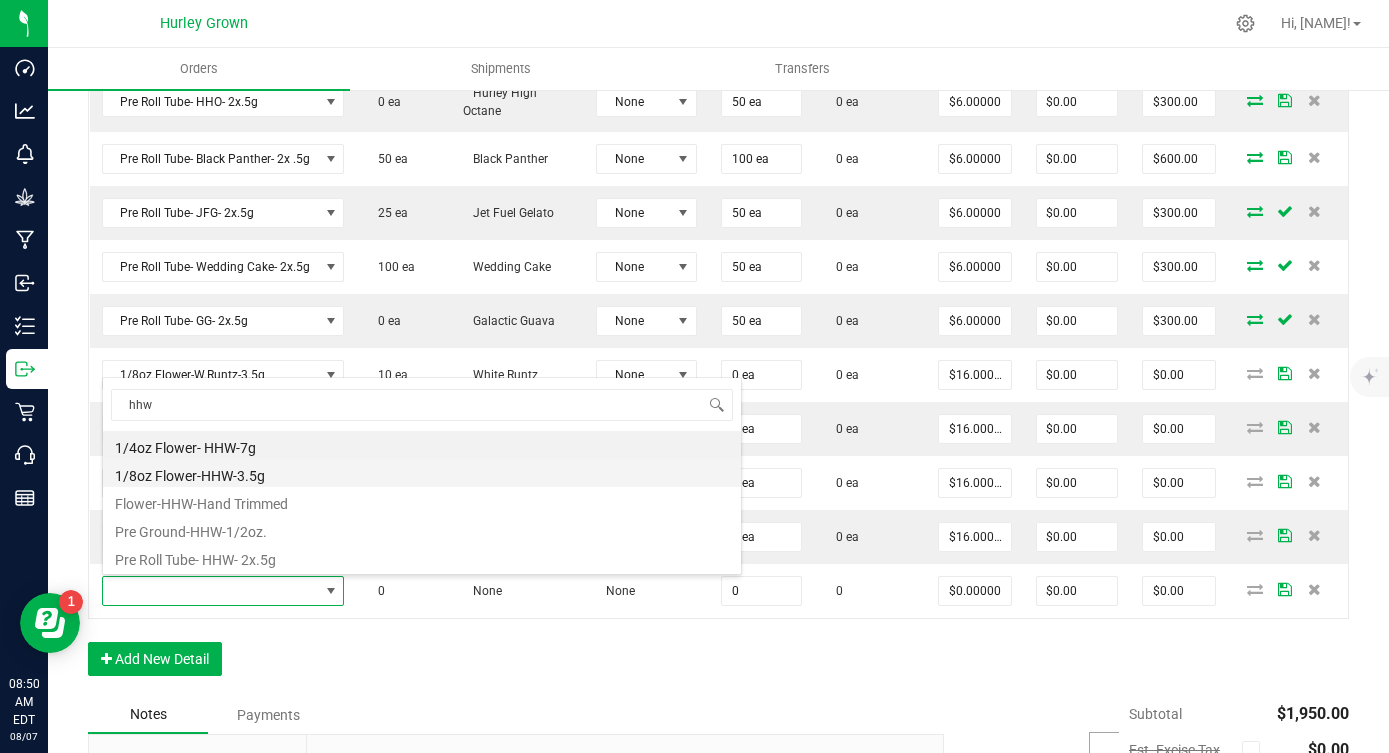 type on "$16.00000" 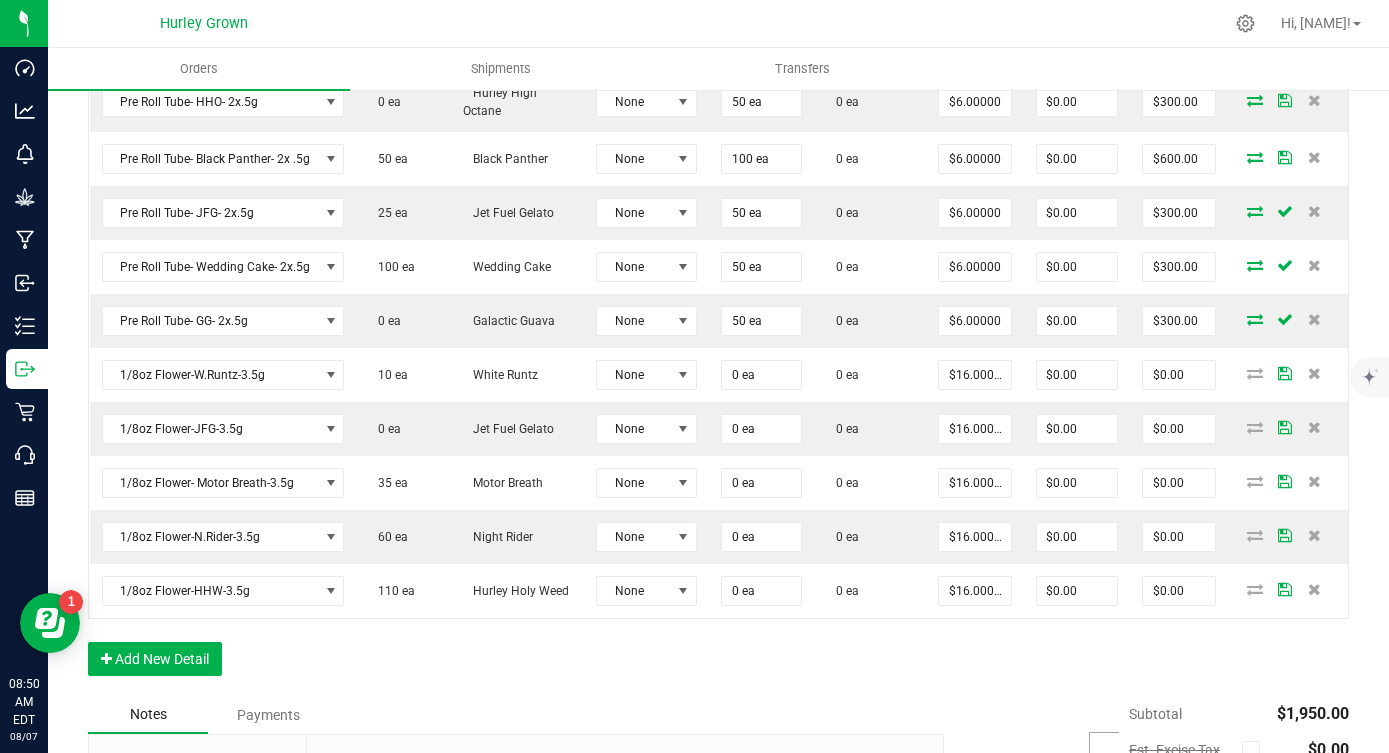 click on "Order Details Print All Labels Item  Sellable  Strain  Lot Number  Qty Ordered Qty Allocated Unit Price Line Discount Total Actions Pre Roll Tube- Gas Face- 2x.5g  0 ea   Gas Face  None 25 ea  0 ea  $6.00000 $0.00 $150.00 Pre Roll Tube- HHO- 2x.5g  0 ea   Hurley High Octane  None 50 ea  0 ea  $6.00000 $0.00 $300.00 Pre Roll Tube- Black Panther- 2x .5g  50 ea   Black Panther  None 100 ea  0 ea  $6.00000 $0.00 $600.00 Pre Roll Tube- JFG- 2x.5g  25 ea   Jet Fuel Gelato  None 50 ea  0 ea  $6.00000 $0.00 $300.00 Pre Roll Tube- Wedding Cake- 2x.5g  100 ea   Wedding Cake  None 50 ea  0 ea  $6.00000 $0.00 $300.00 Pre Roll Tube- GG- 2x.5g  0 ea   Galactic Guava  None 50 ea  0 ea  $6.00000 $0.00 $300.00 1/8oz Flower-W.Runtz-3.5g  10 ea   White Runtz  None 0 ea  0 ea  $16.00000 $0.00 $0.00 1/8oz Flower-JFG-3.5g  0 ea   Jet Fuel Gelato  None 0 ea  0 ea  $16.00000 $0.00 $0.00 1/8oz Flower- Motor Breath-3.5g  35 ea   Motor Breath  None 0 ea  0 ea  $16.00000 $0.00 $0.00  60 ea  None 0 ea" at bounding box center (718, 304) 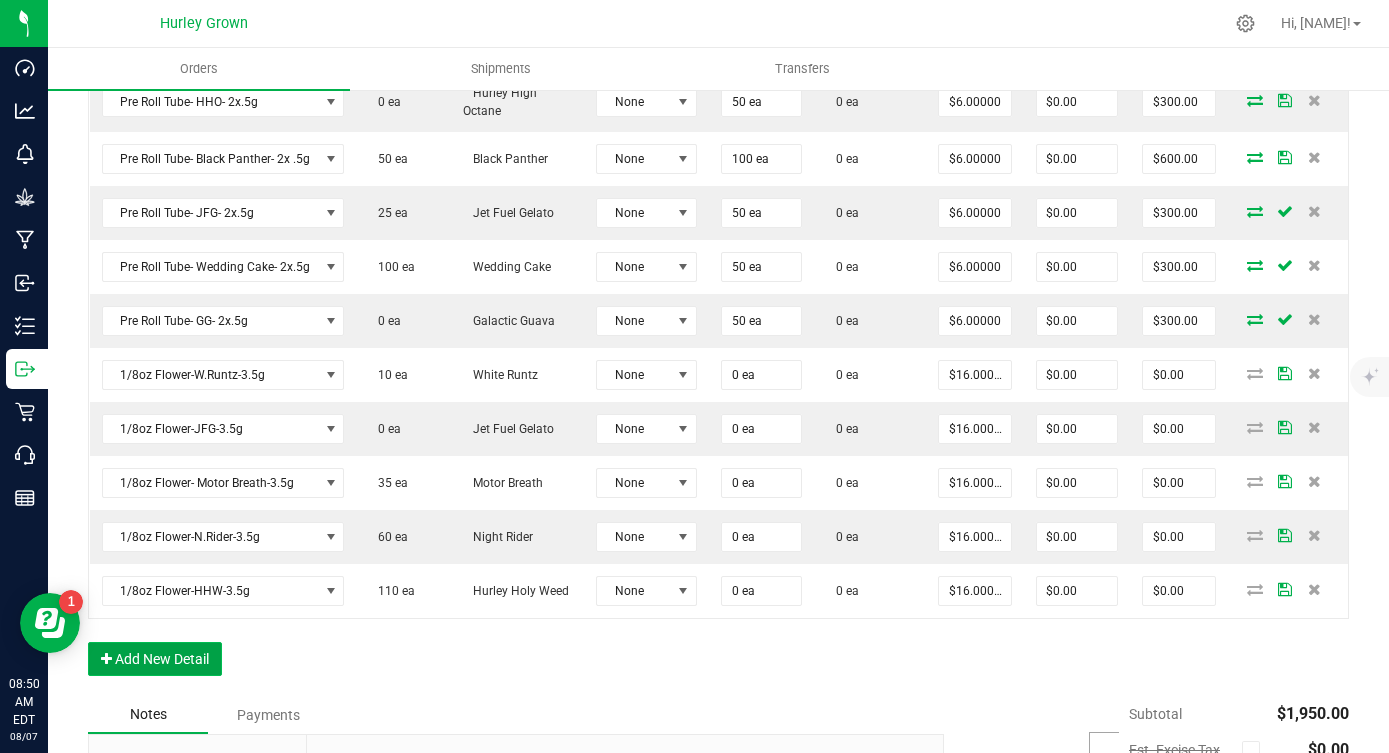 click on "Add New Detail" at bounding box center (155, 659) 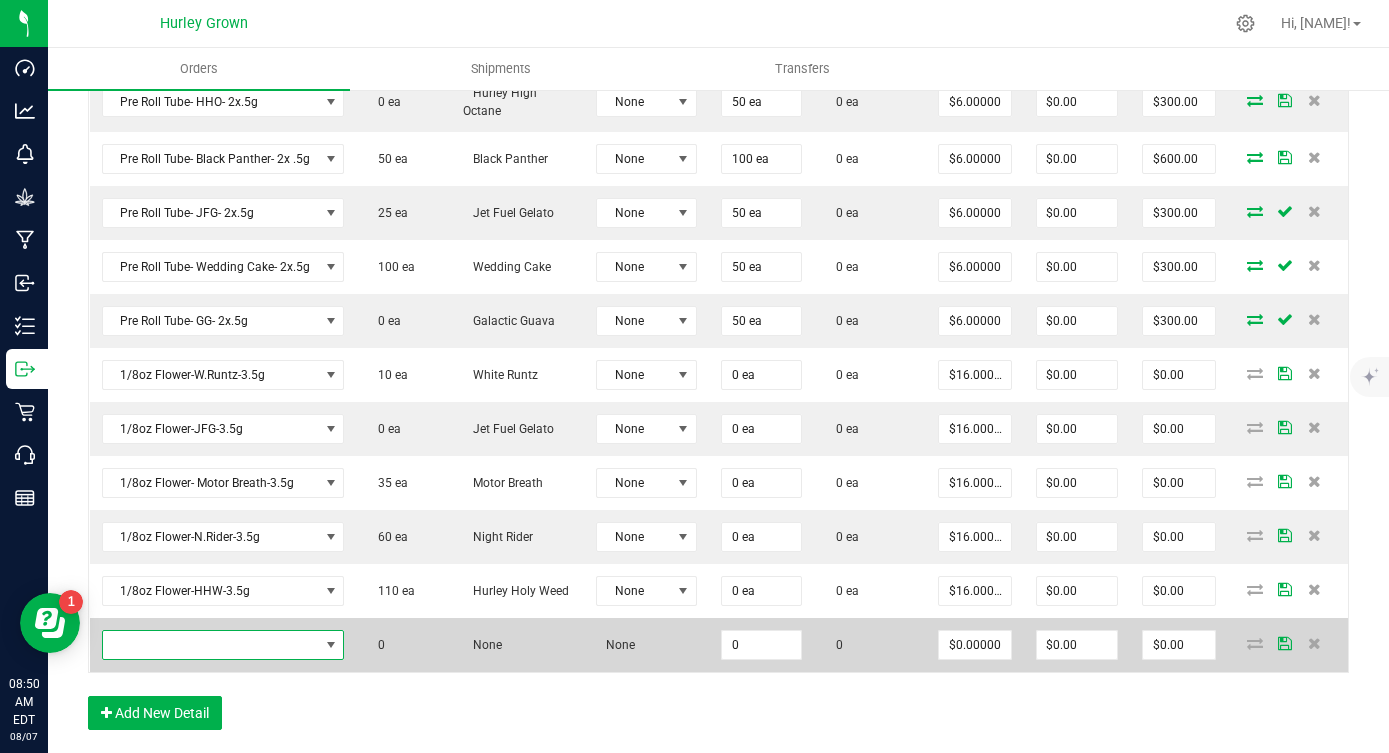 click at bounding box center [211, 645] 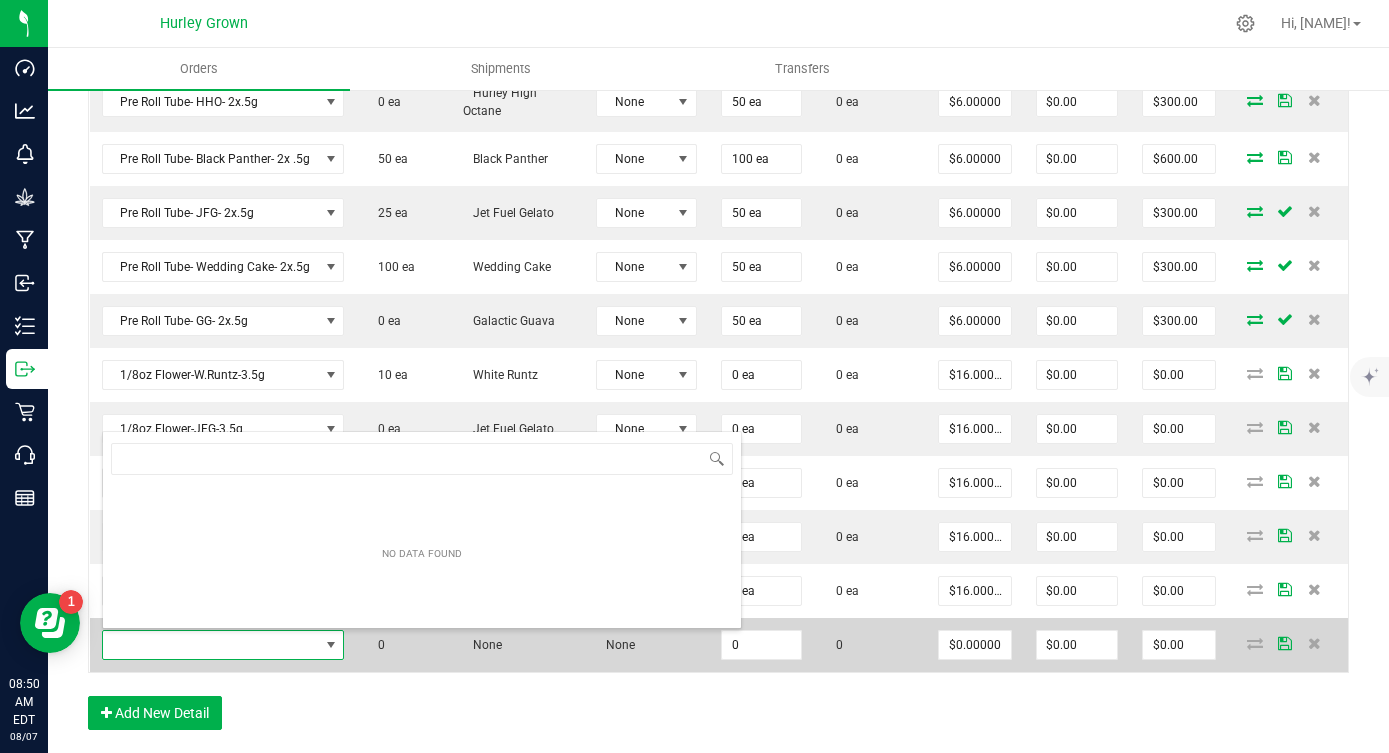 scroll, scrollTop: 99970, scrollLeft: 99758, axis: both 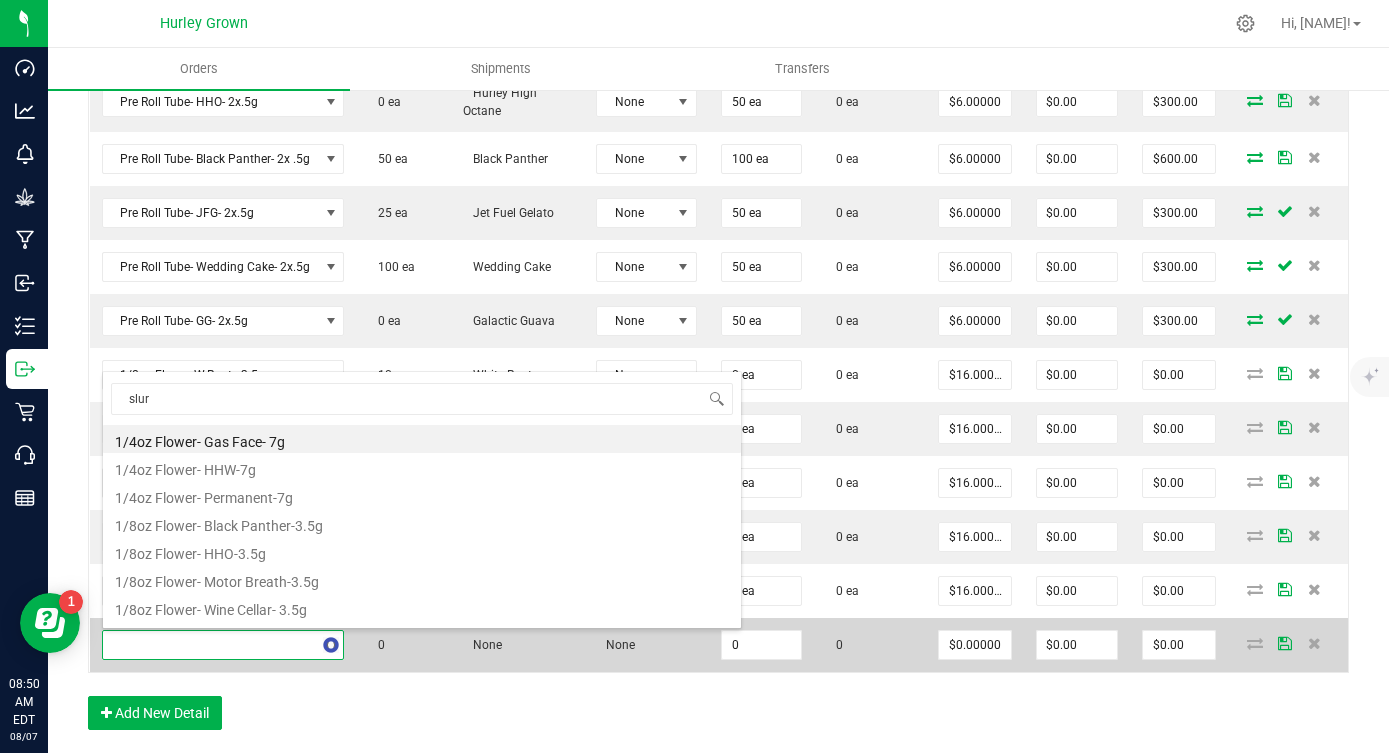 type on "slurr" 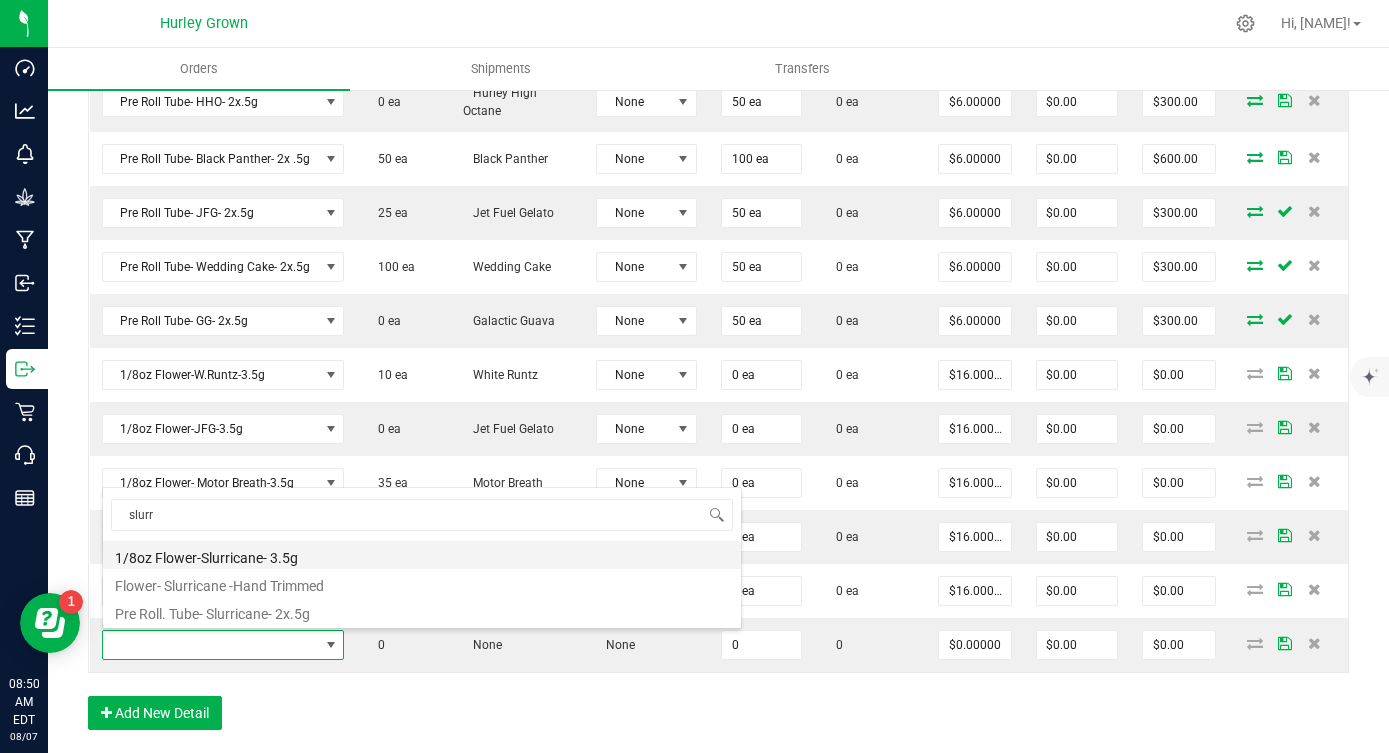 click on "1/8oz Flower-Slurricane- 3.5g" at bounding box center (422, 555) 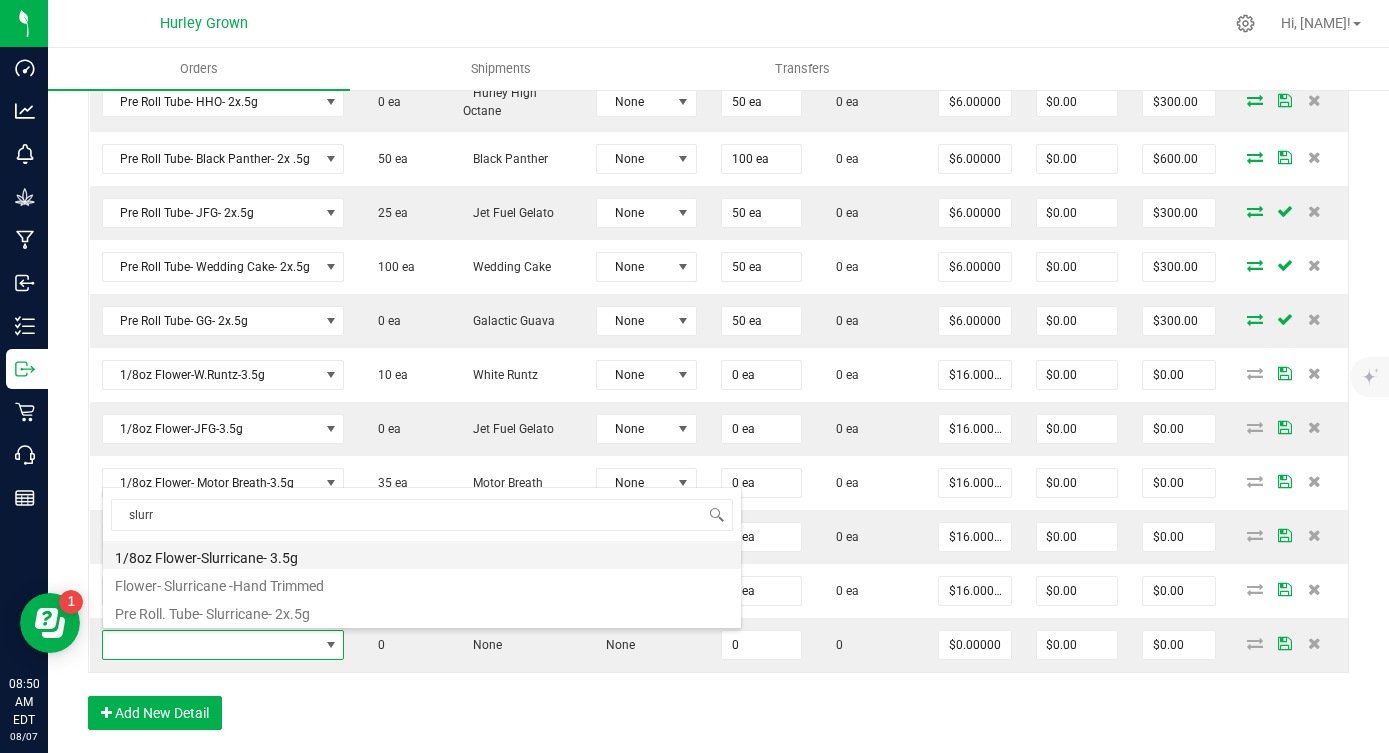 type on "0 ea" 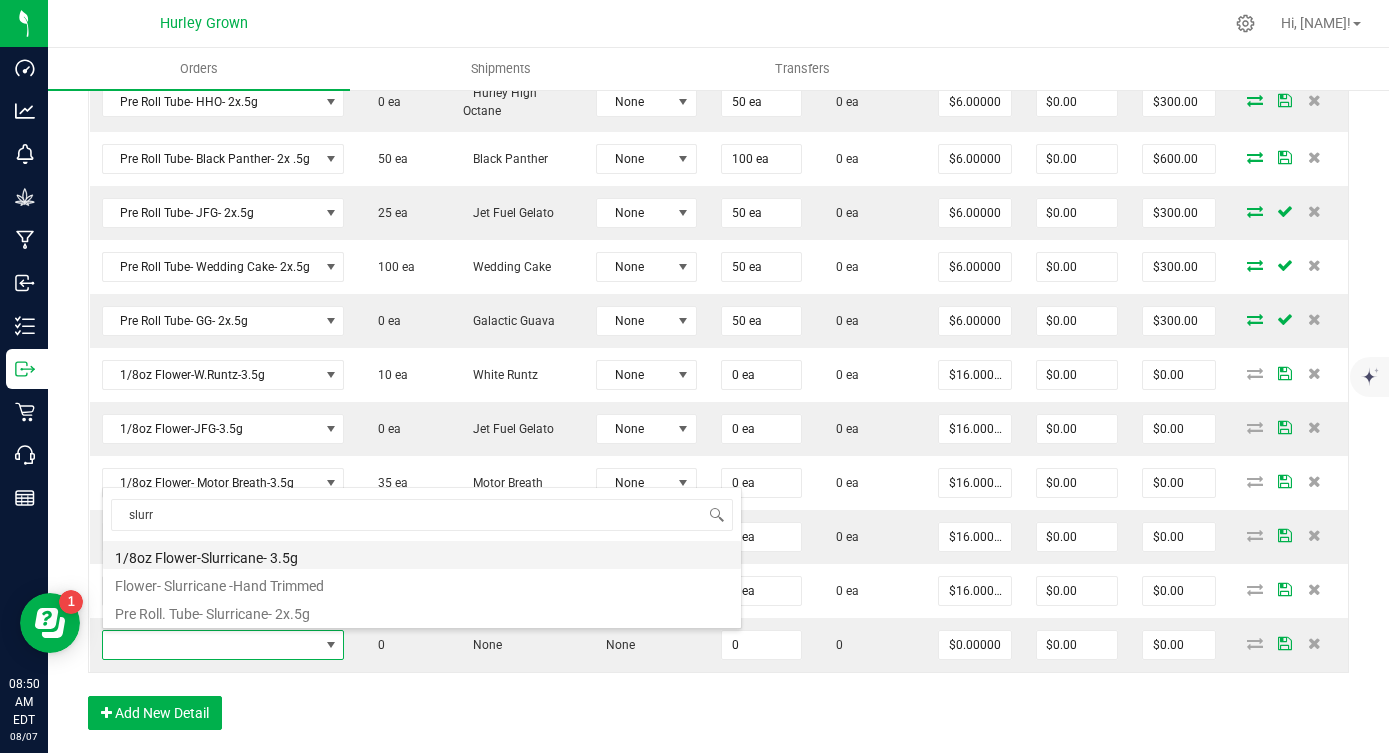type on "$16.00000" 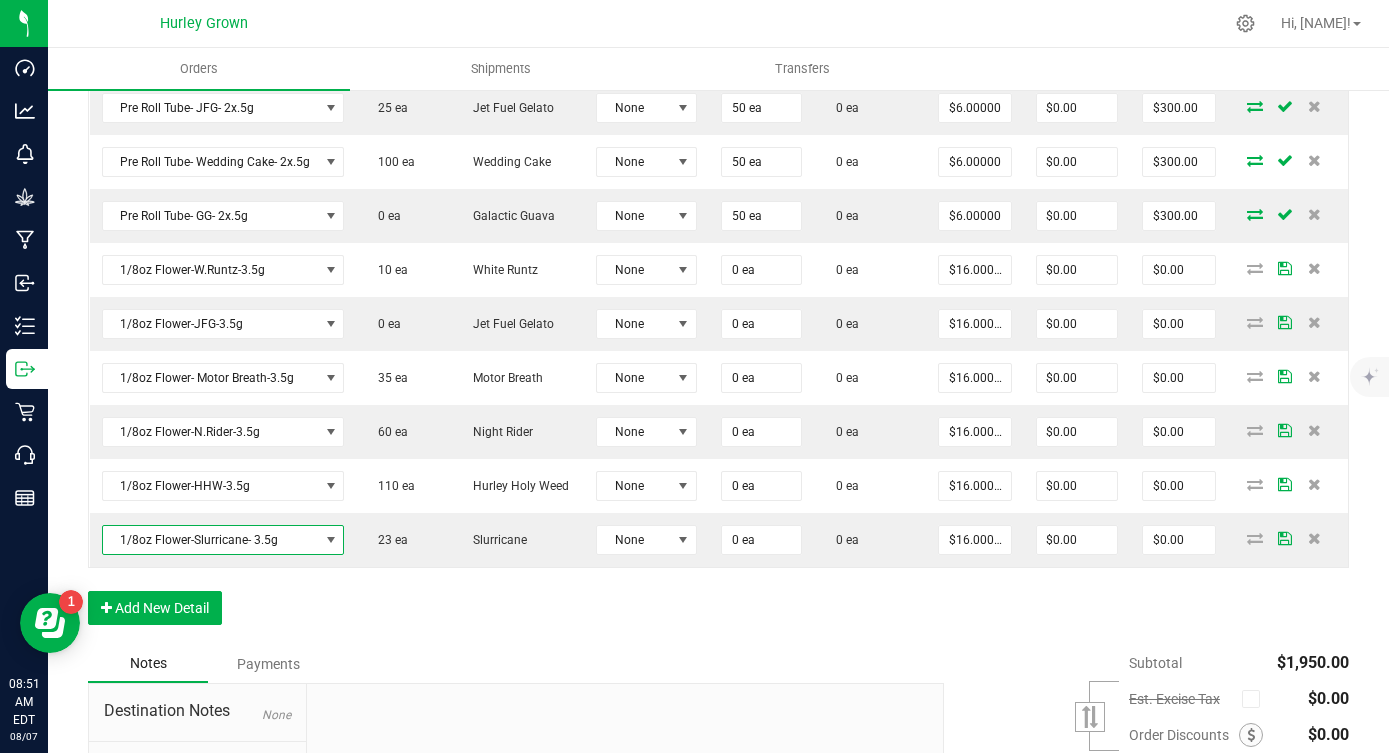 scroll, scrollTop: 826, scrollLeft: 0, axis: vertical 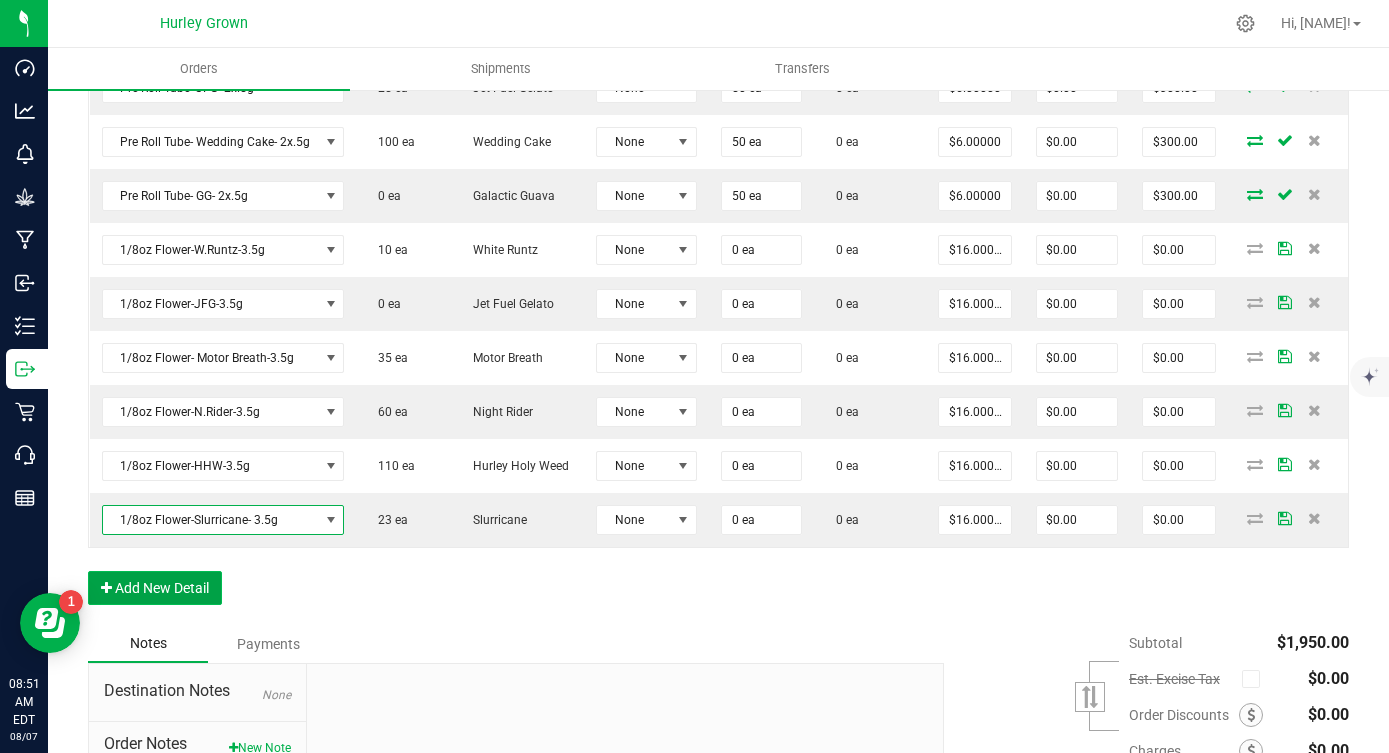 click on "Add New Detail" at bounding box center [155, 588] 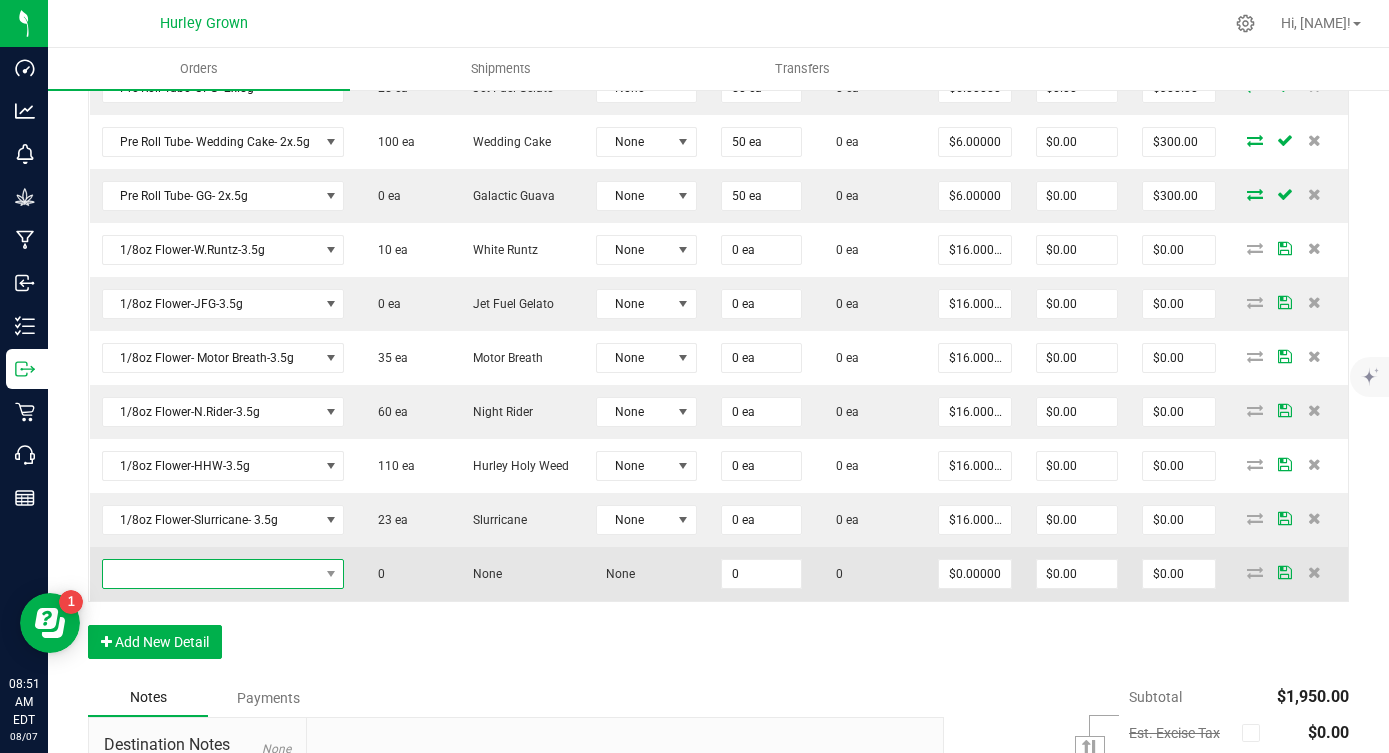 click at bounding box center (211, 574) 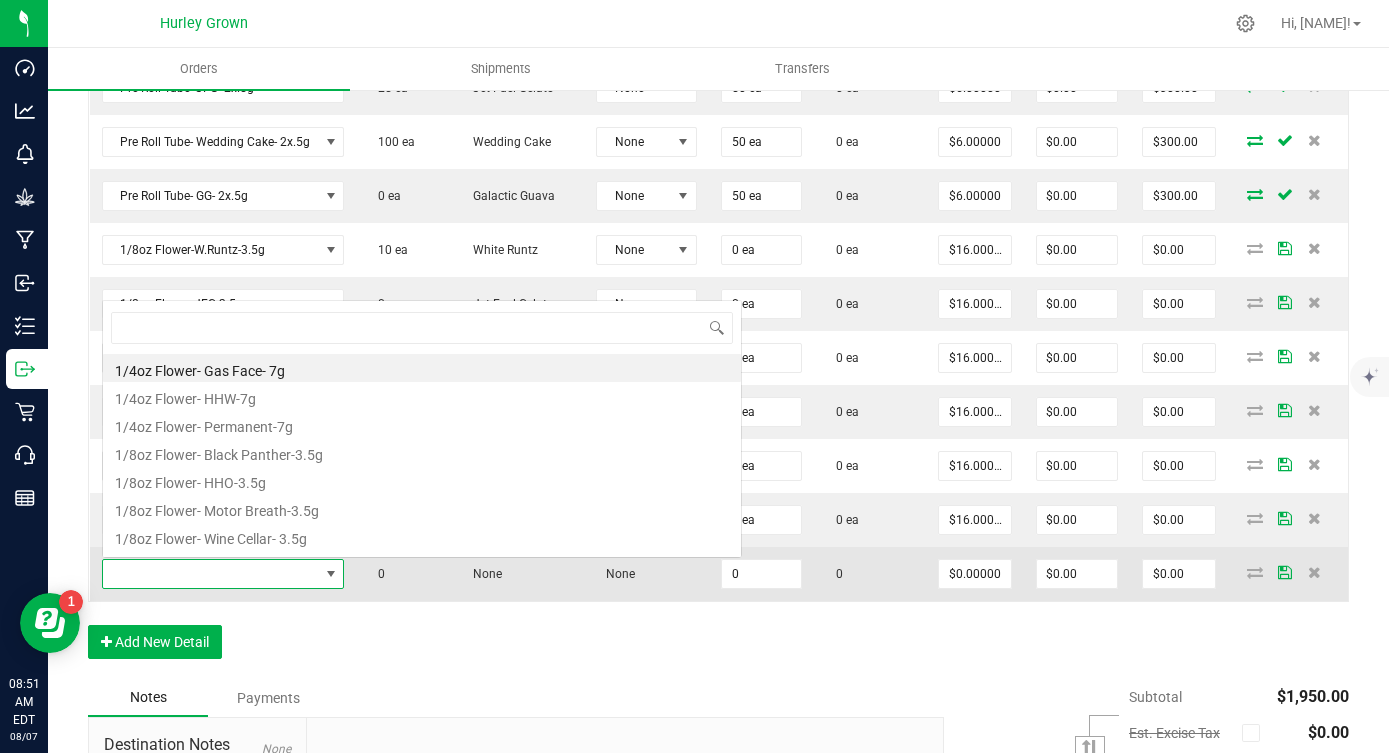scroll, scrollTop: 0, scrollLeft: 0, axis: both 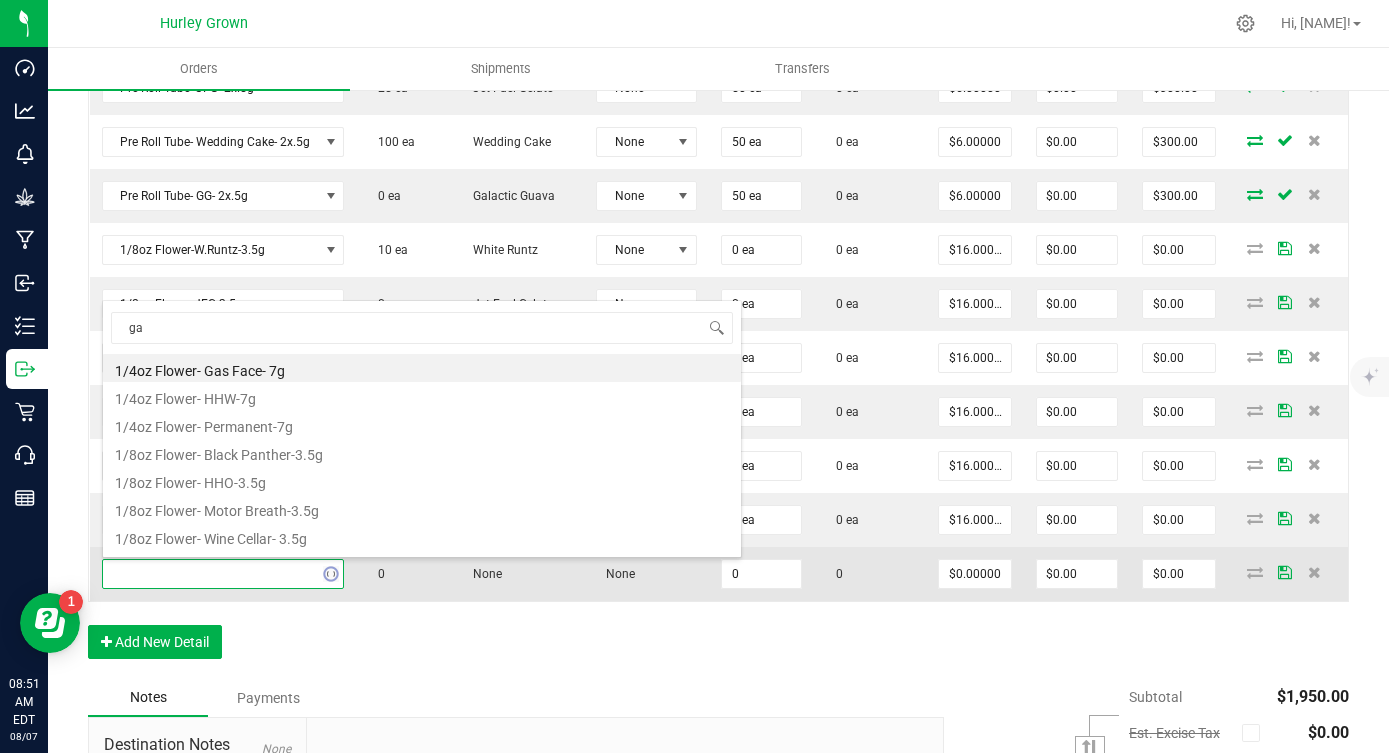 type on "gas" 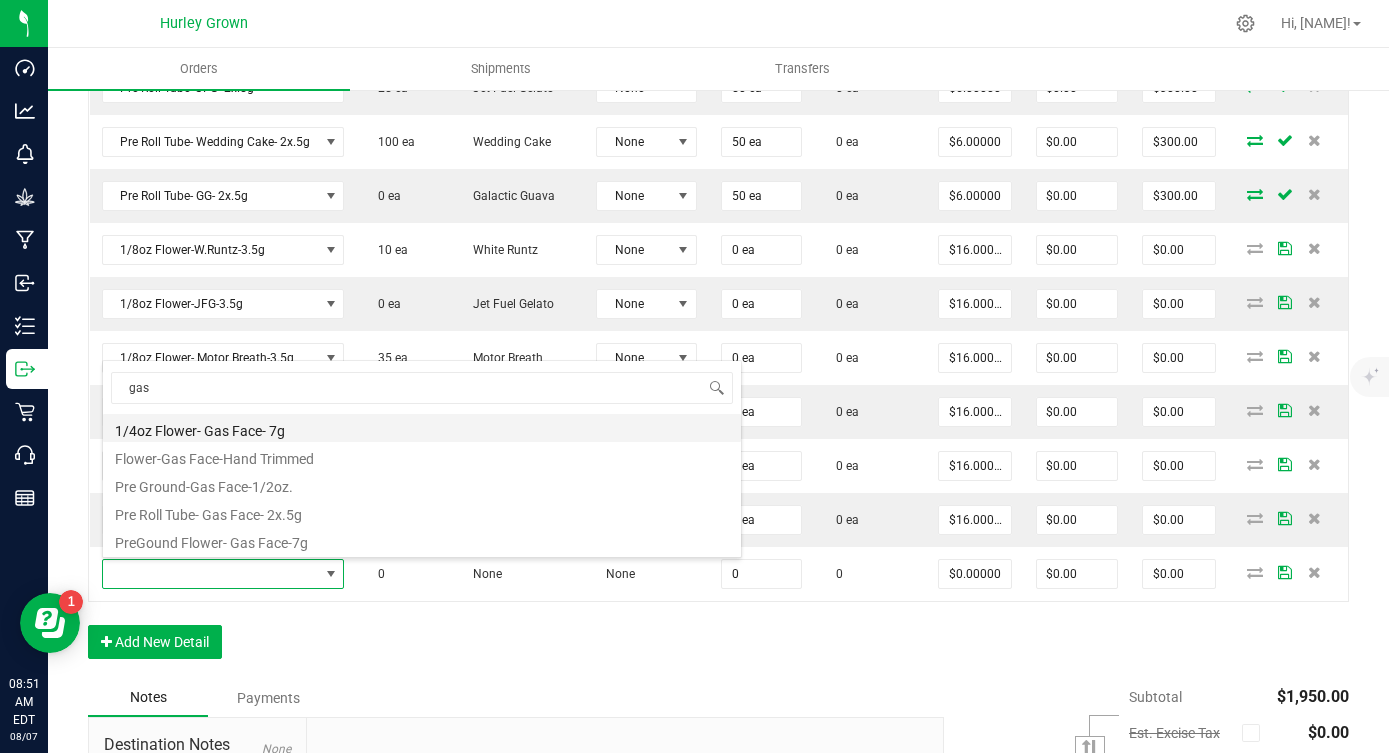 click on "1/4oz Flower- Gas Face- 7g" at bounding box center (422, 428) 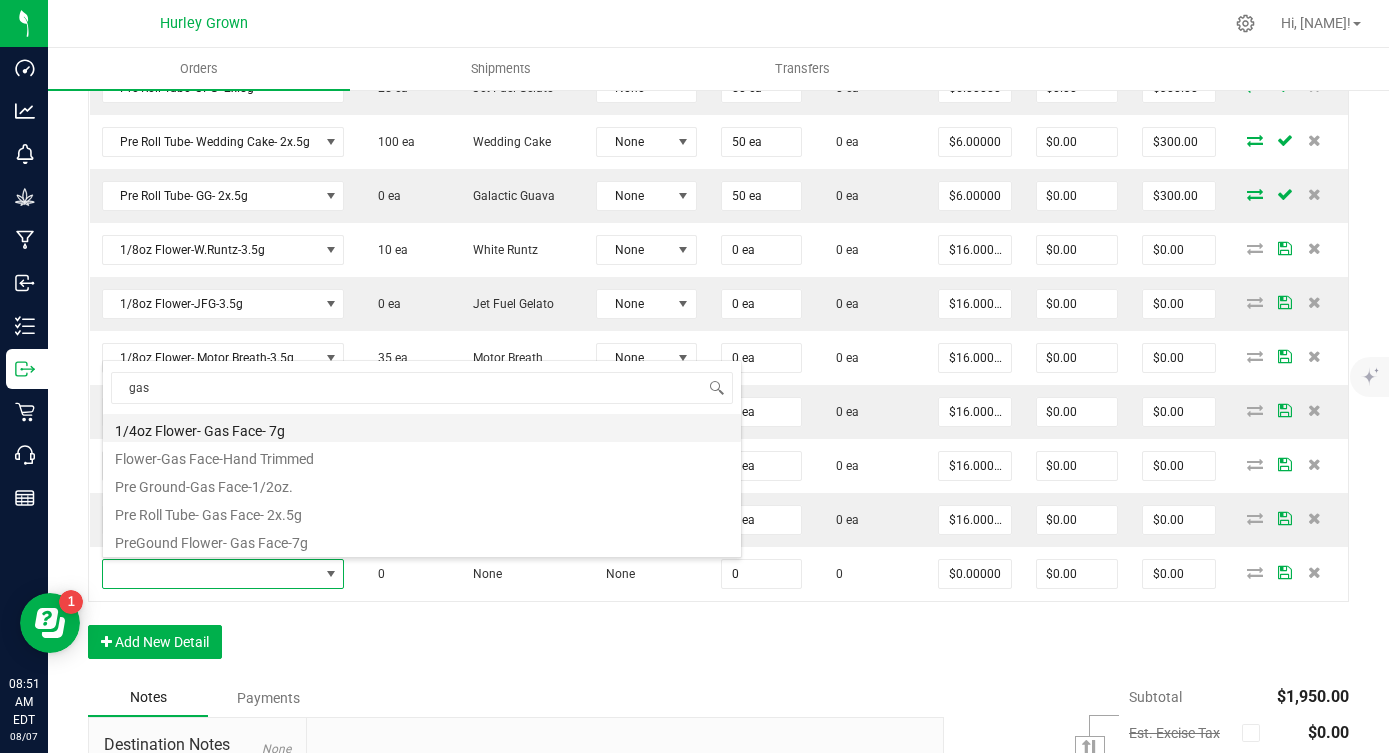 type on "0 ea" 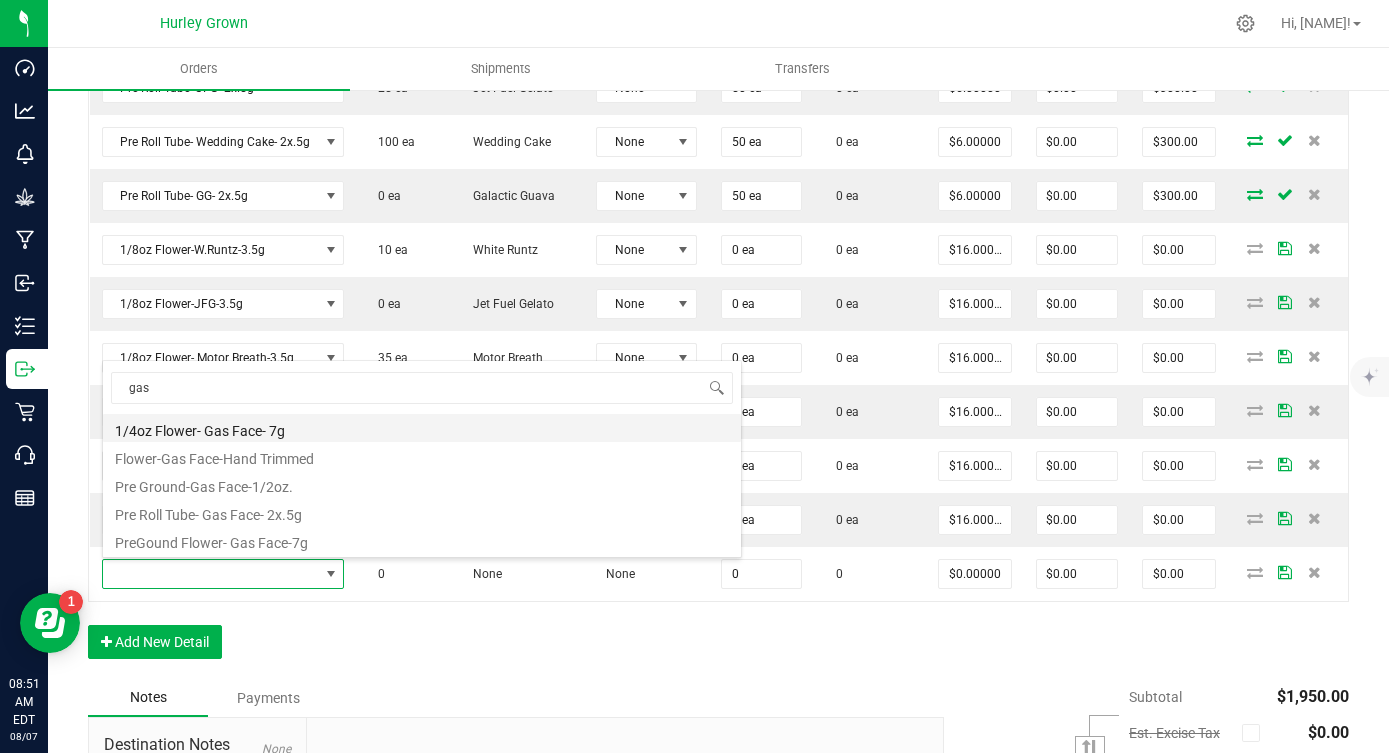 type on "$25.00000" 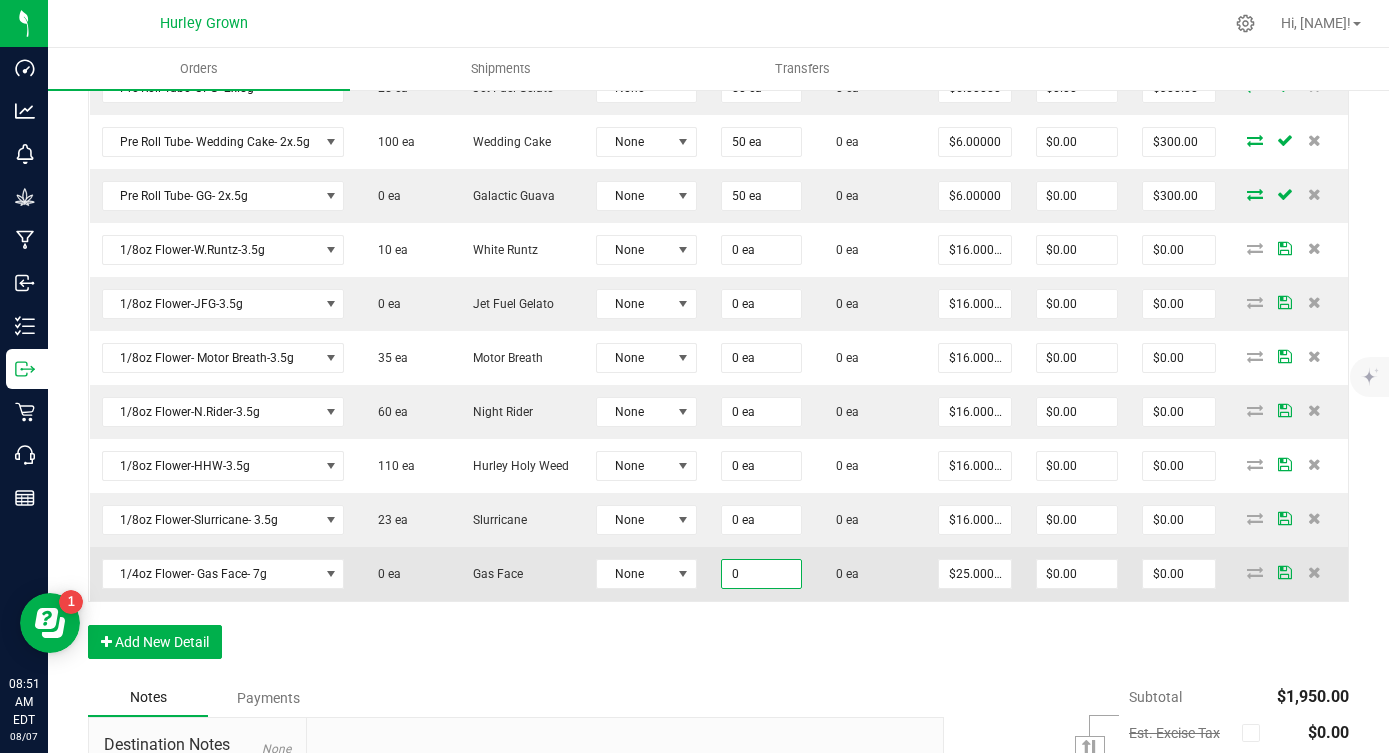 click on "0" at bounding box center (761, 574) 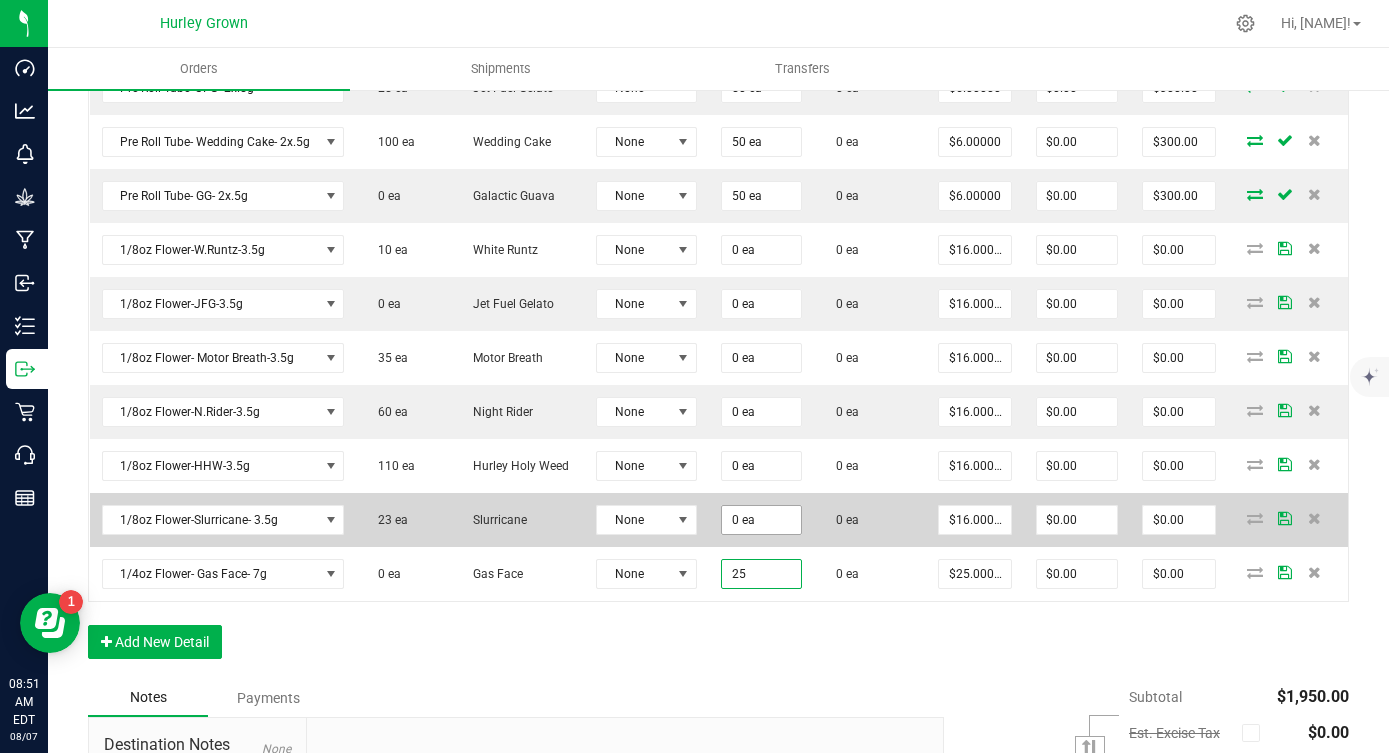 type on "25" 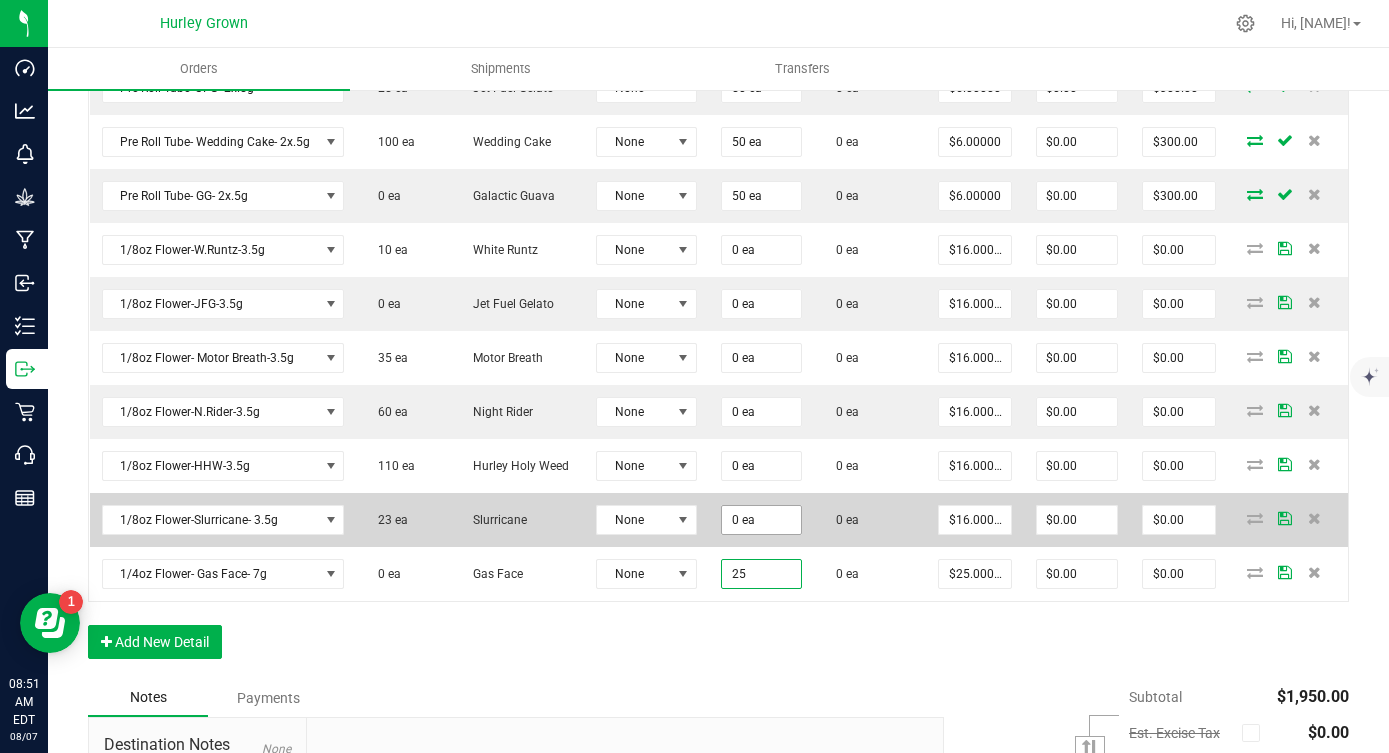 type on "0" 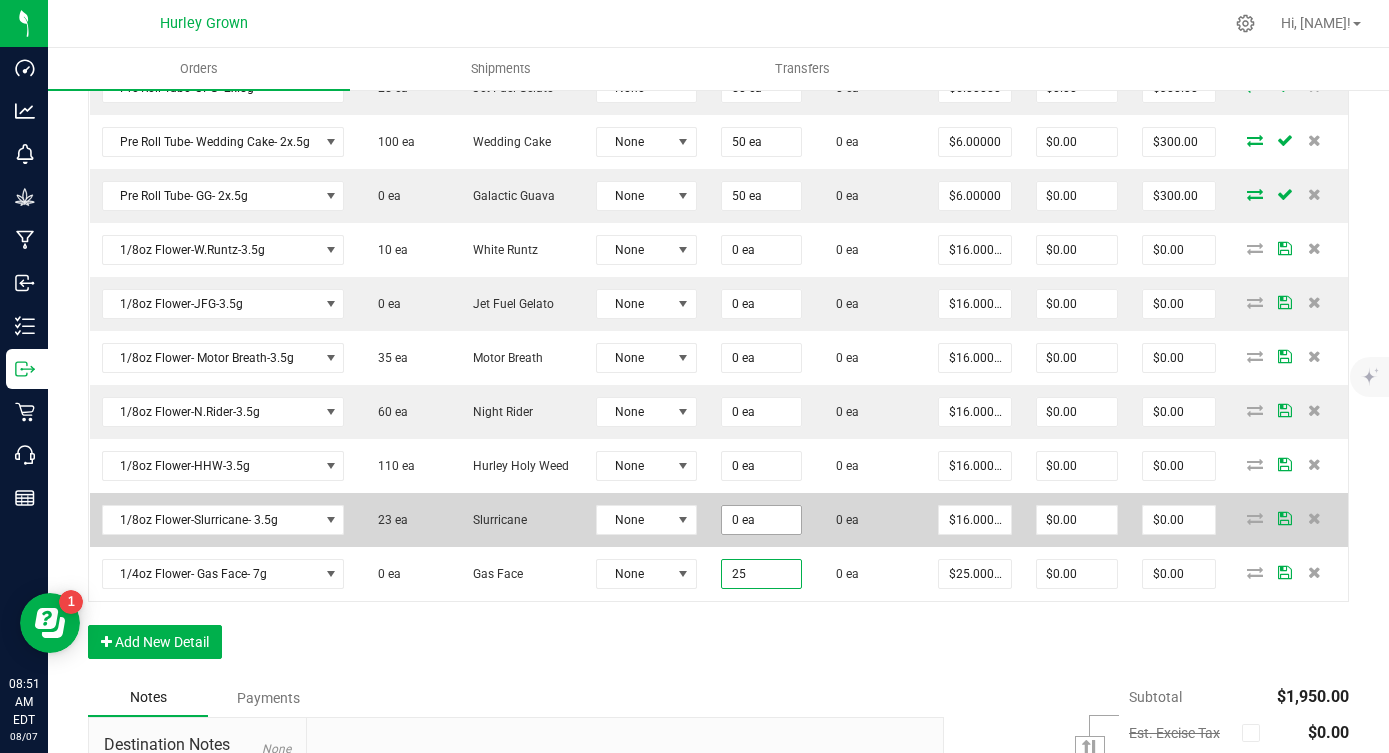 type on "25 ea" 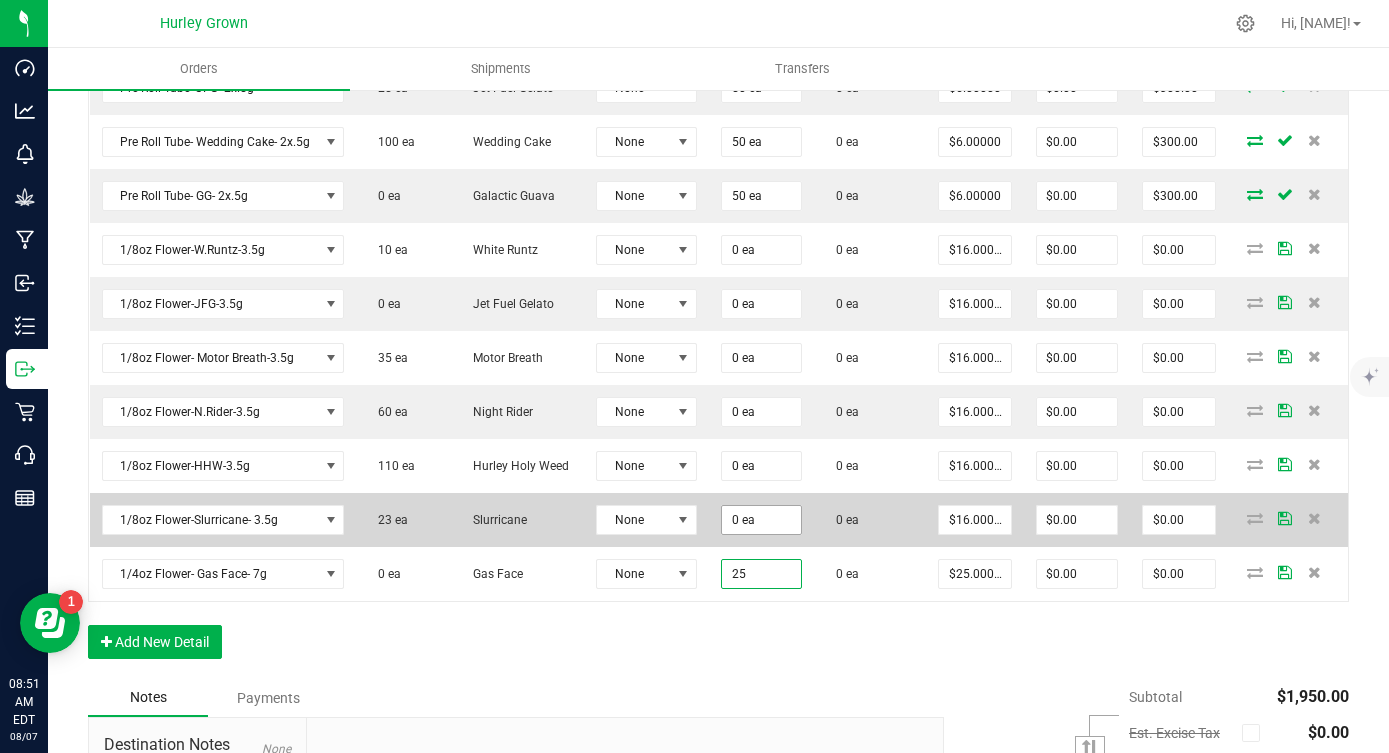 type on "$625.00" 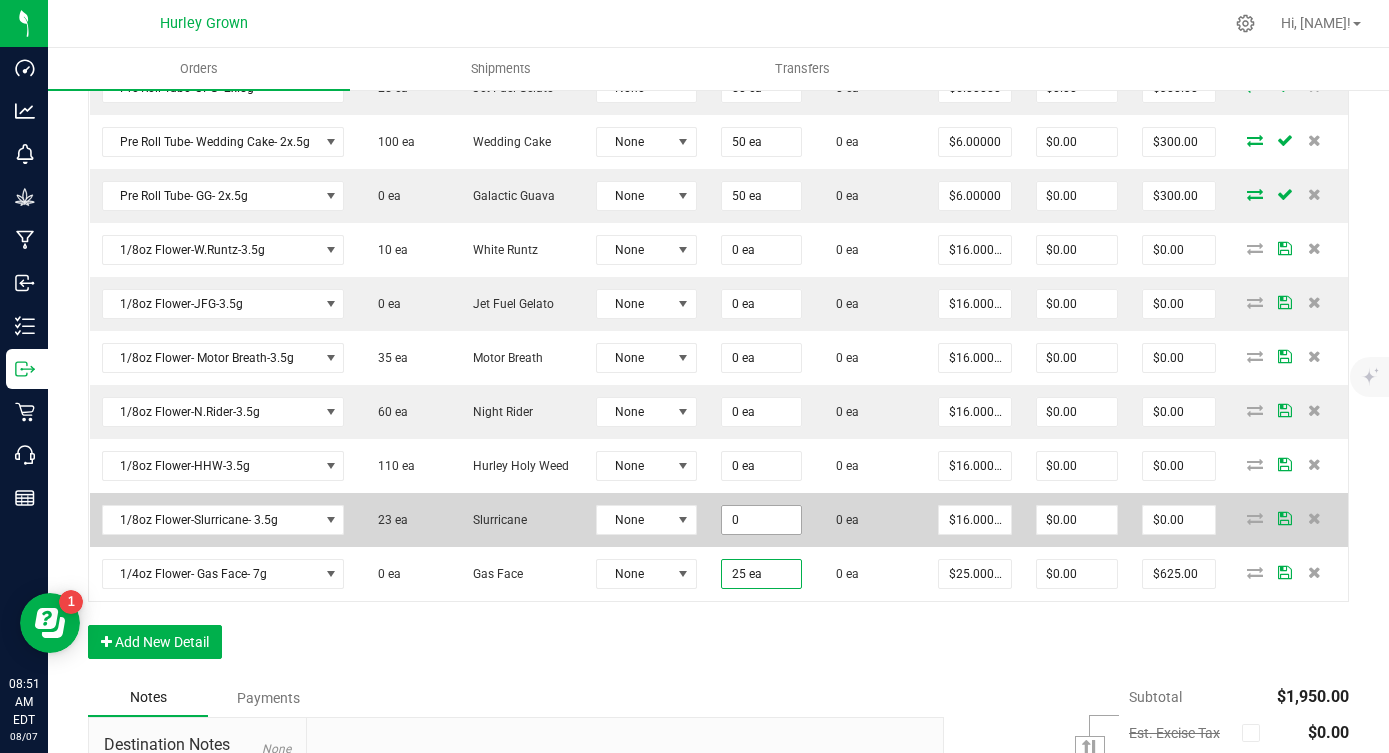 click on "0" at bounding box center (761, 520) 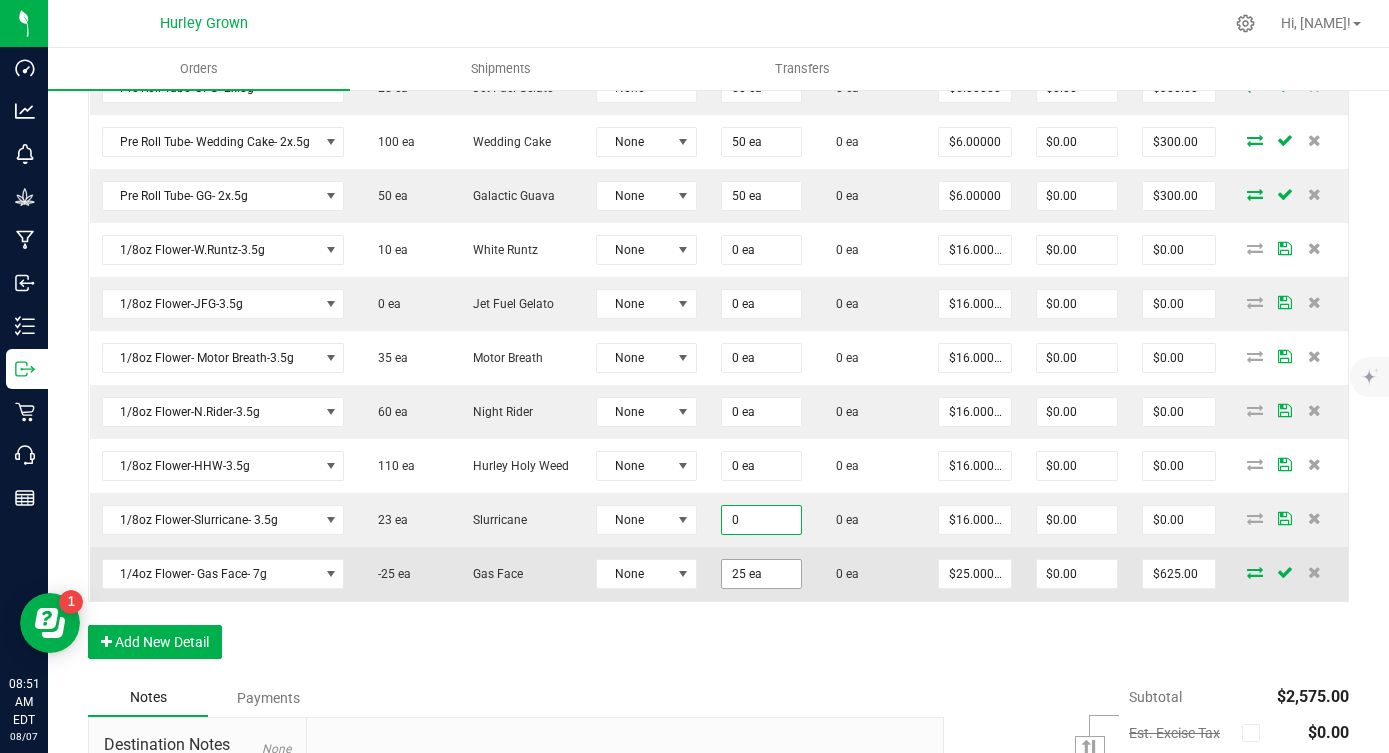 type on "0 ea" 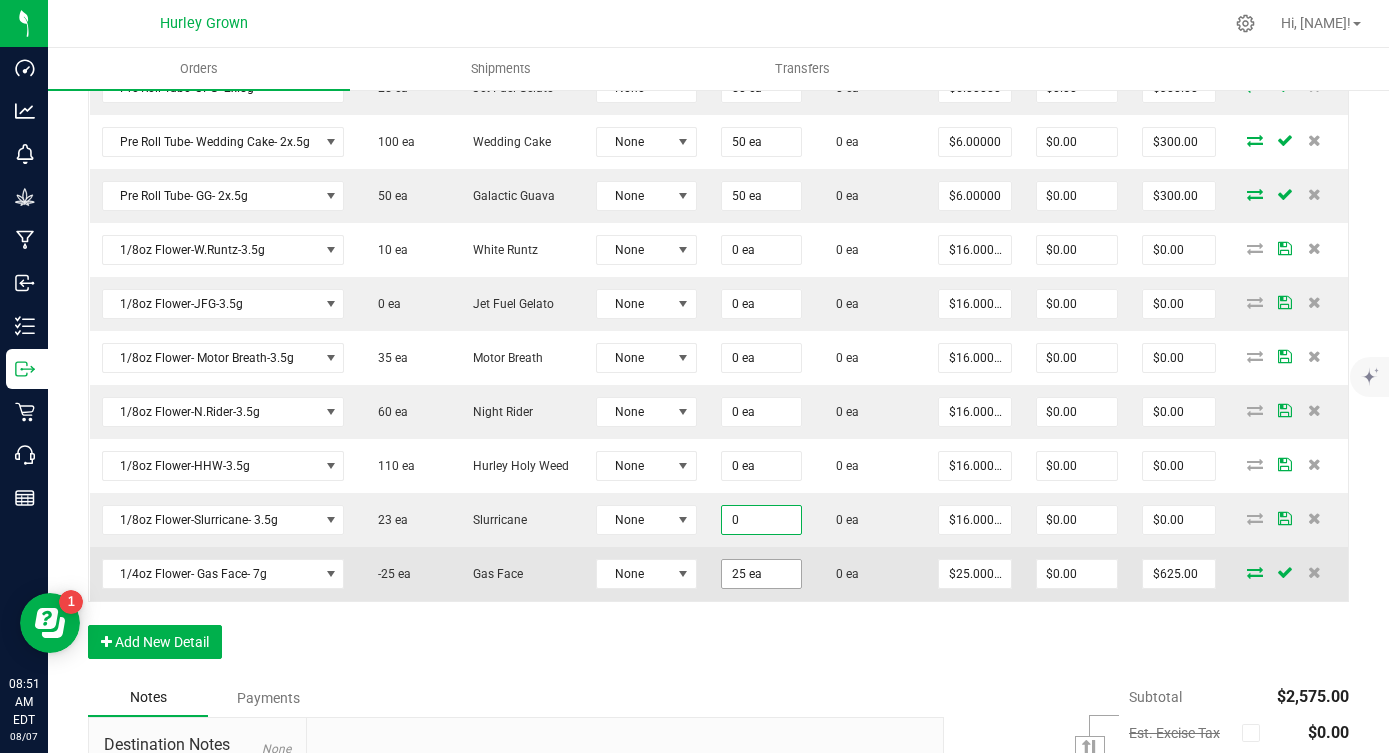 type on "25" 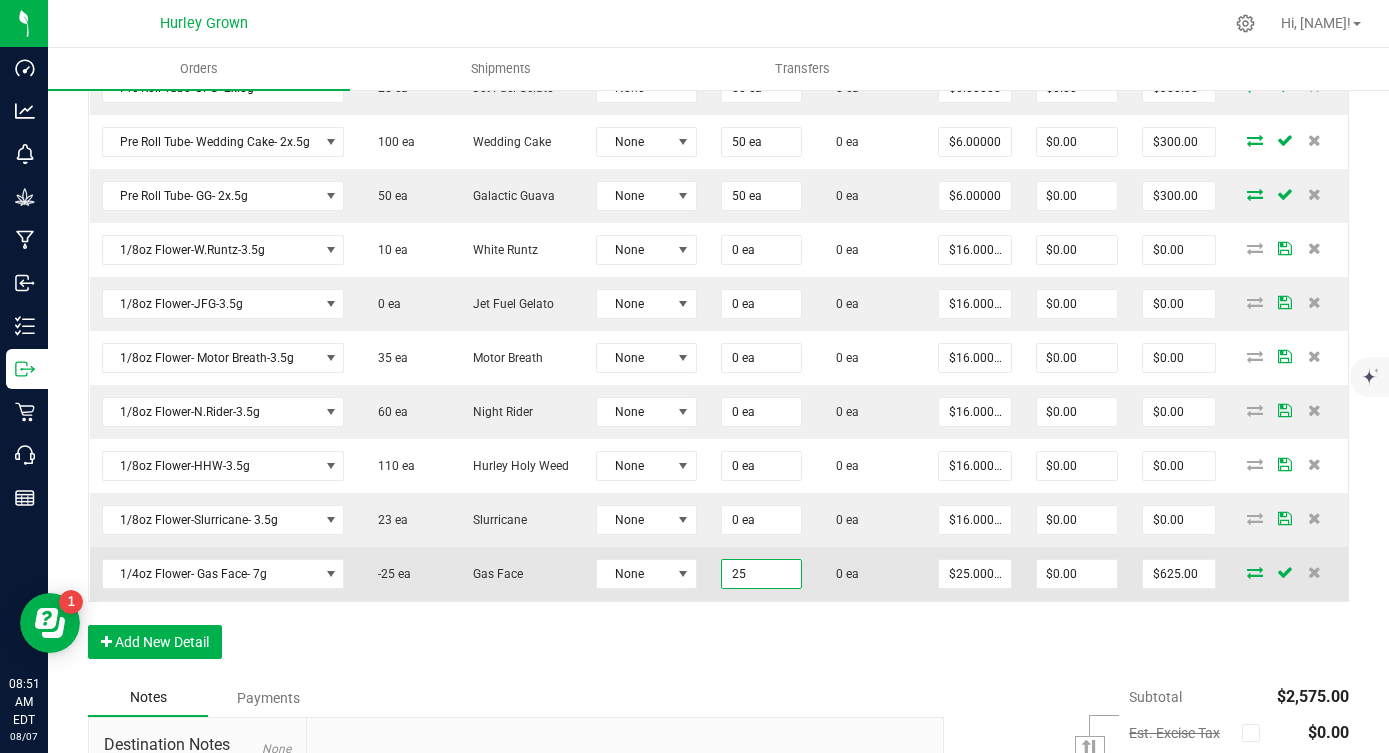 click on "25" at bounding box center (761, 574) 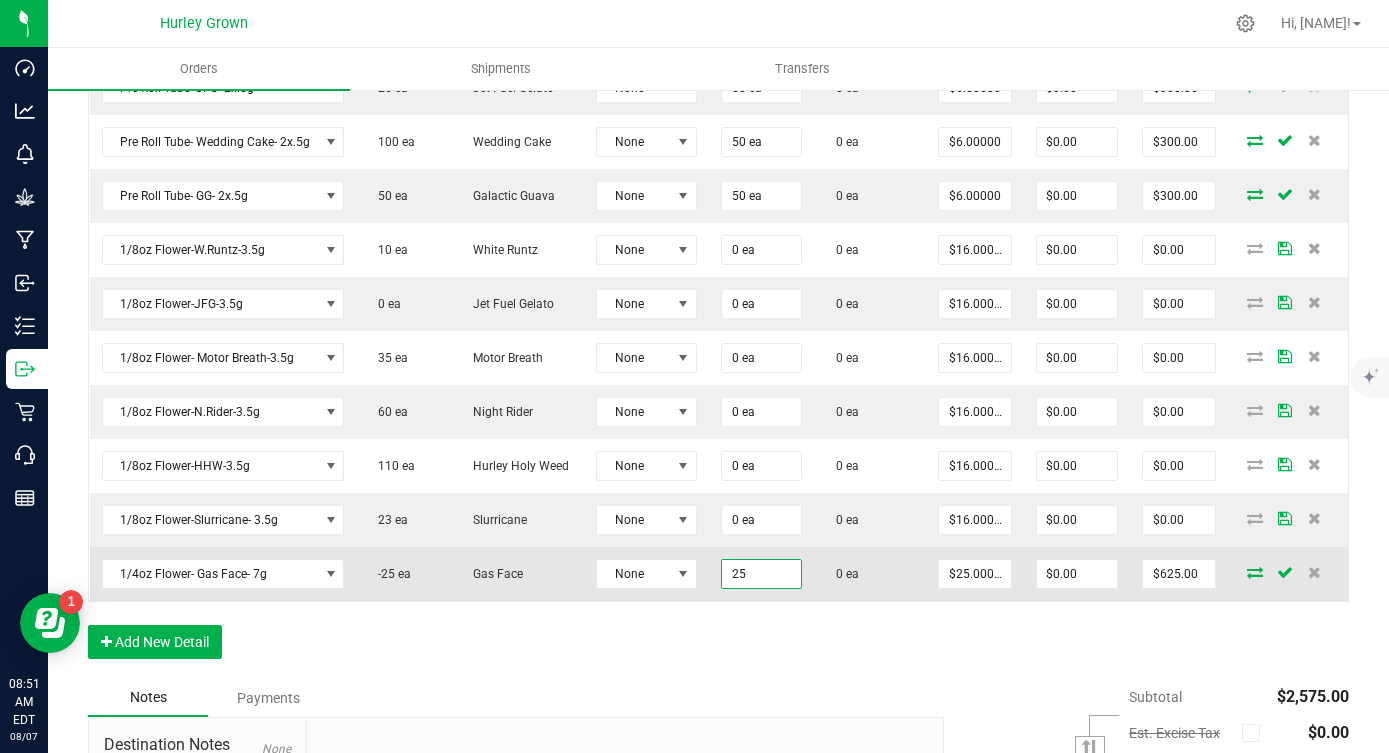 click on "25" at bounding box center [761, 574] 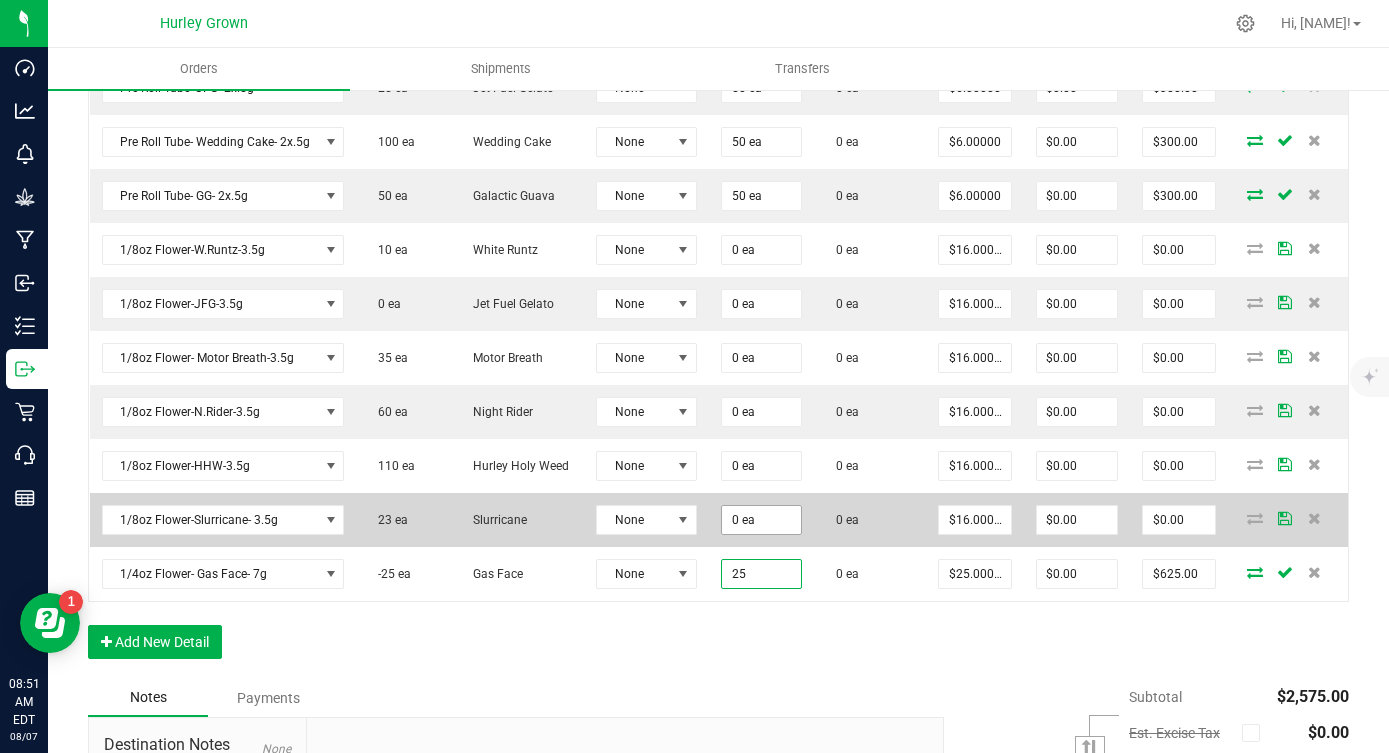 type on "0" 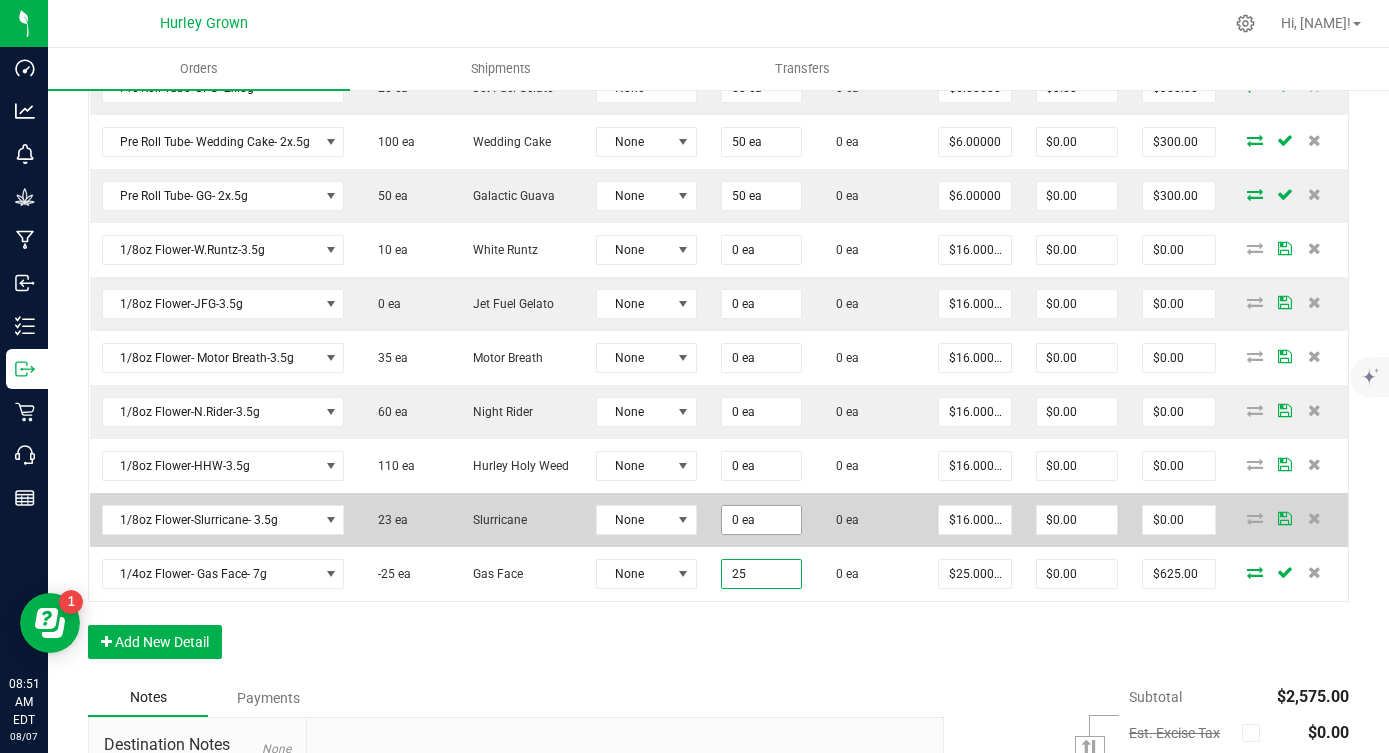 type on "25 ea" 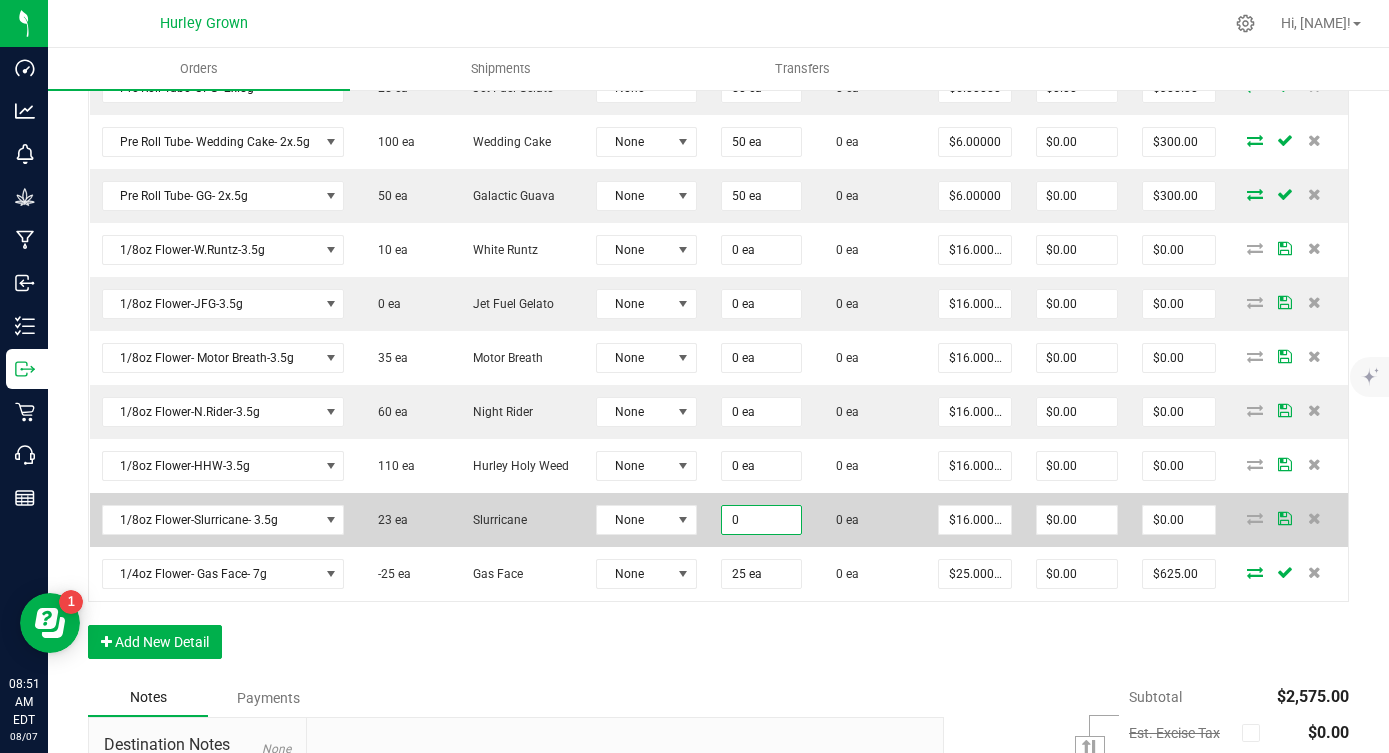 click on "0" at bounding box center [761, 520] 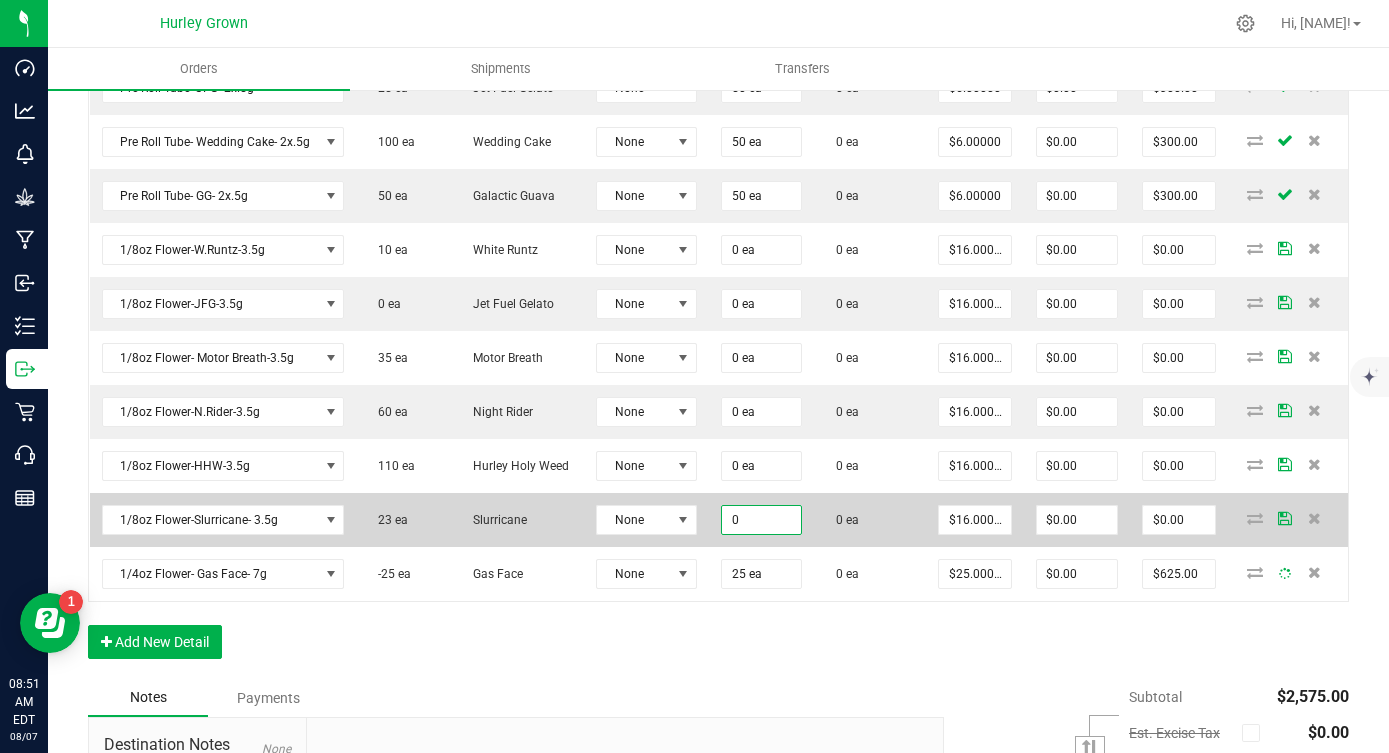 paste on "25" 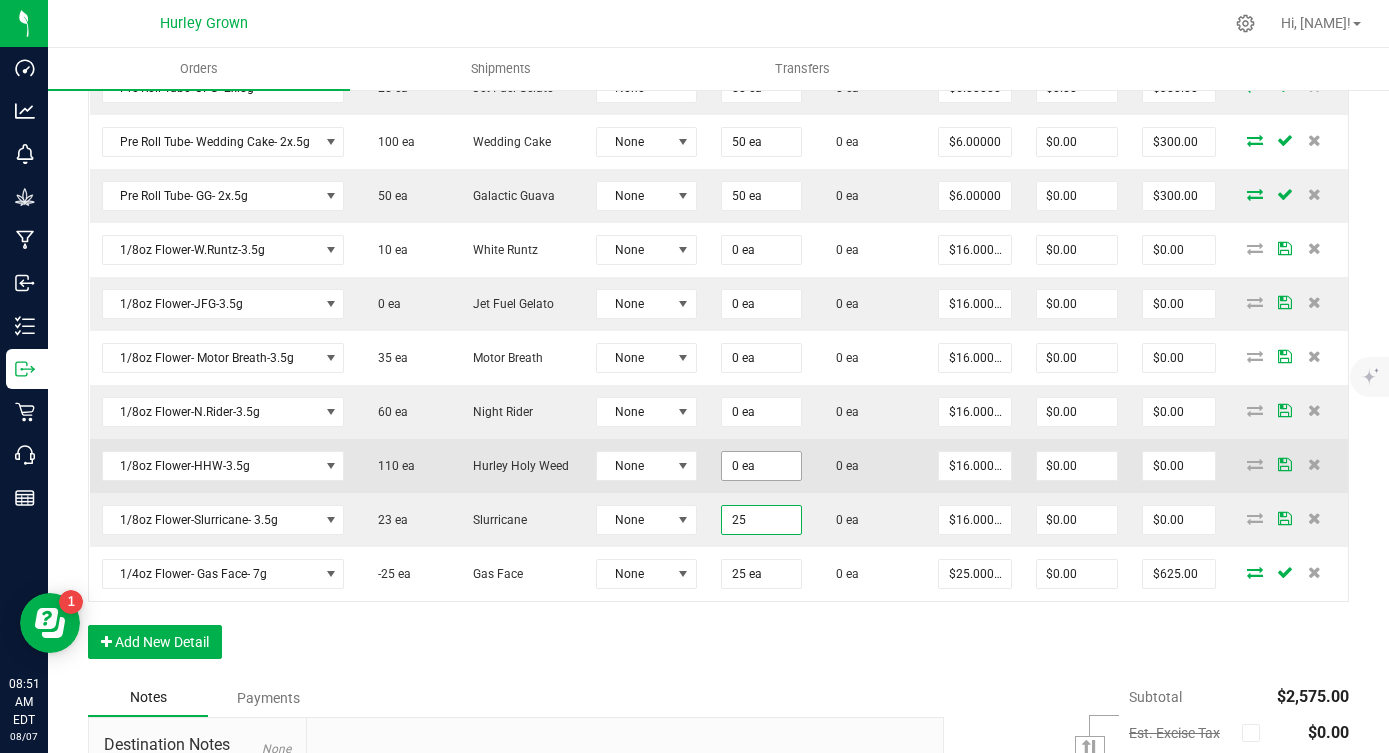 type on "25" 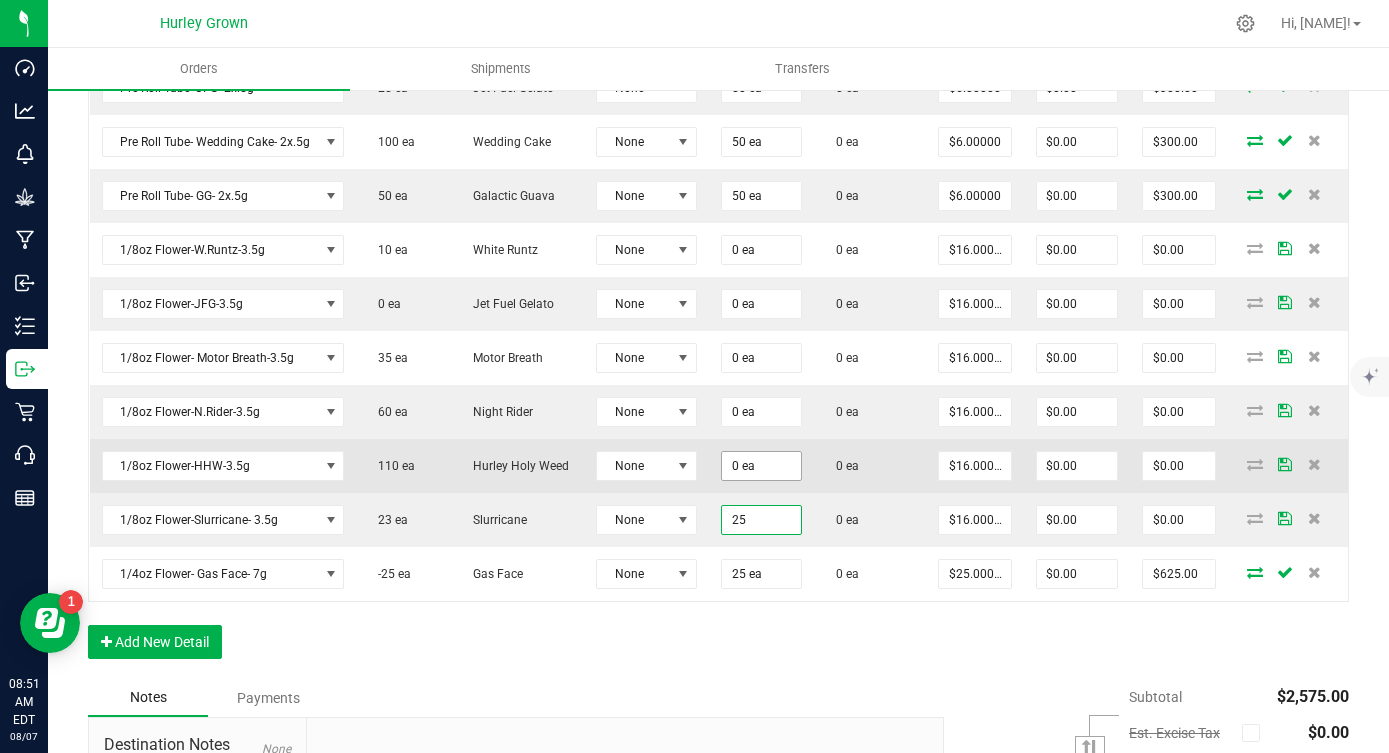 type on "0" 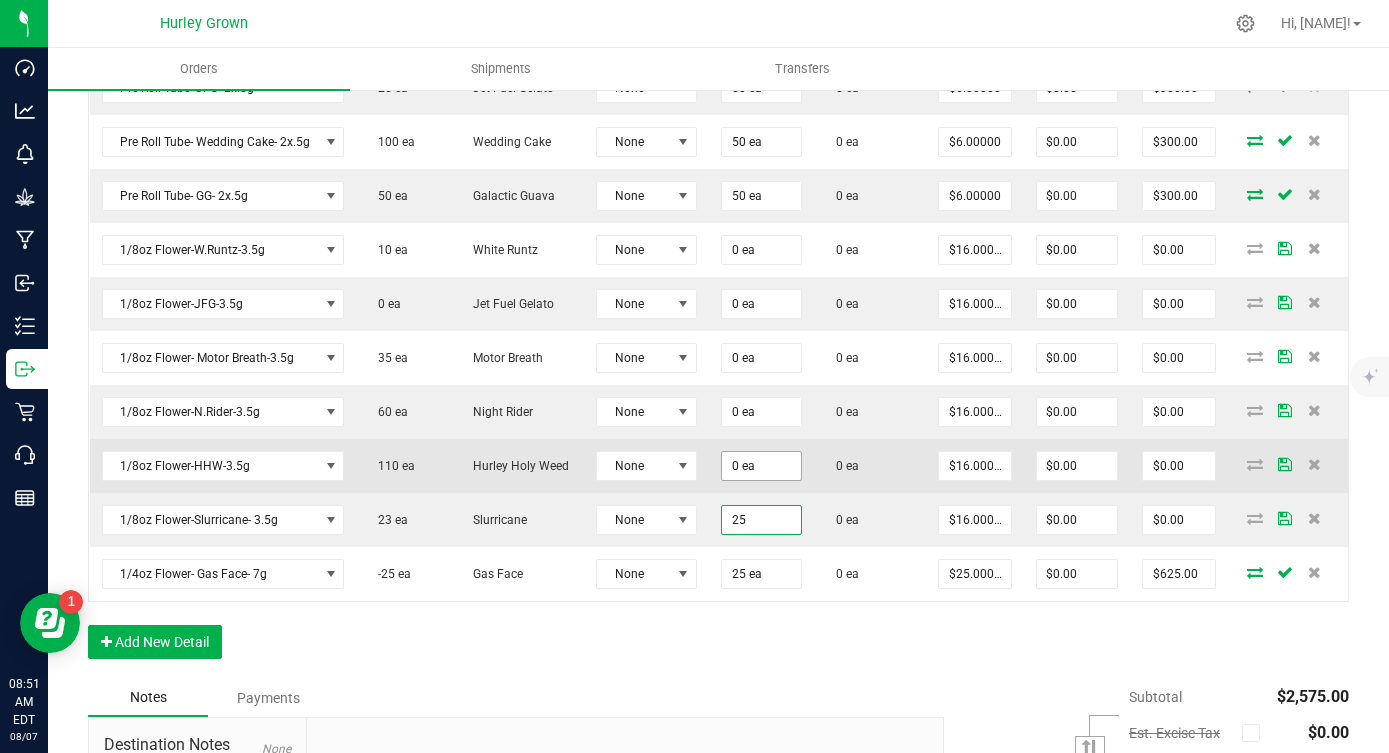 type on "25 ea" 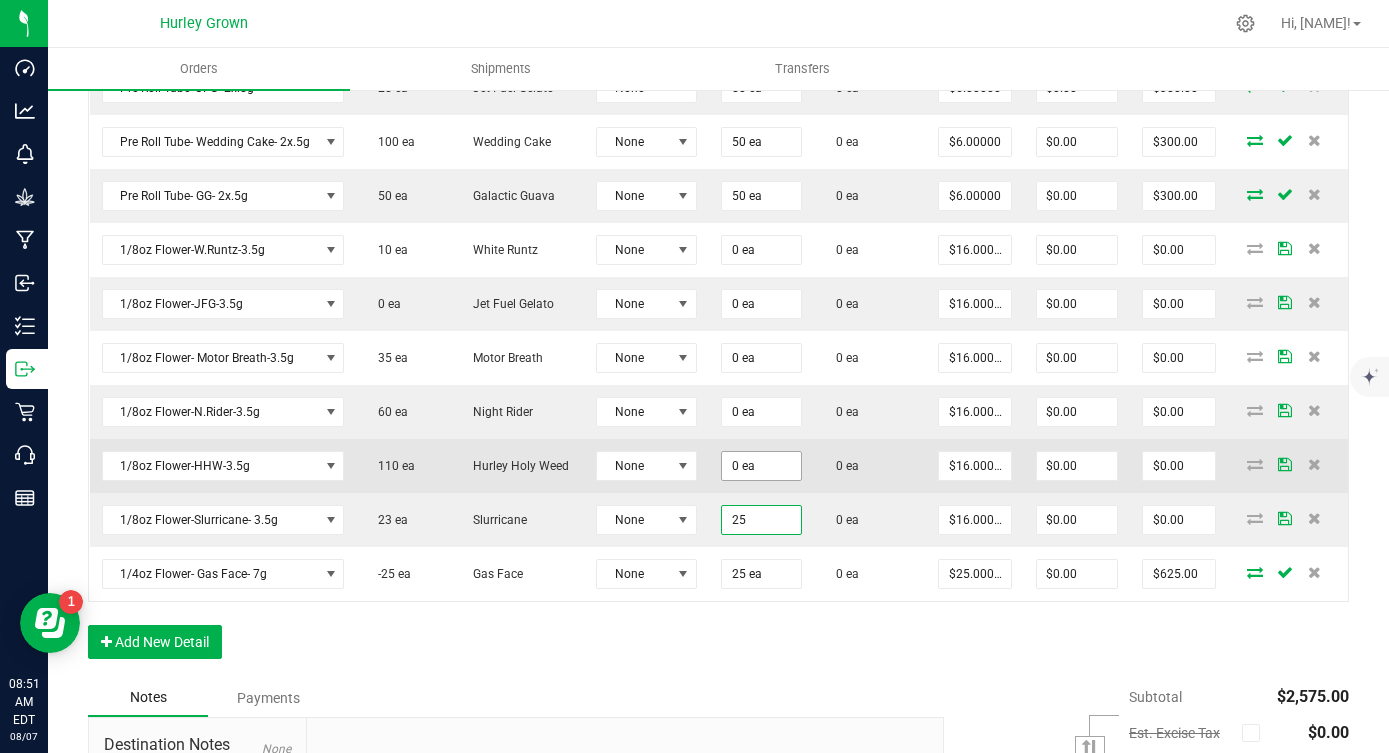 type on "$400.00" 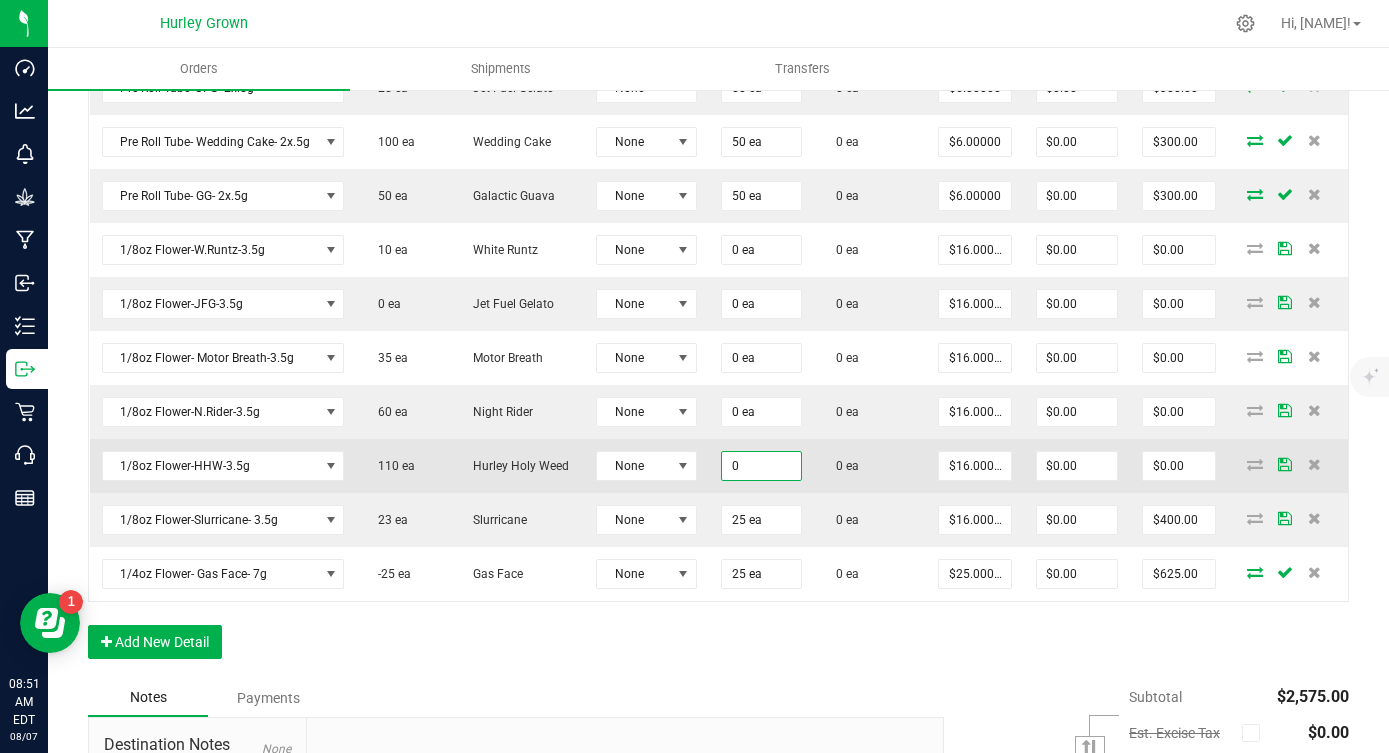 click on "0" at bounding box center [761, 466] 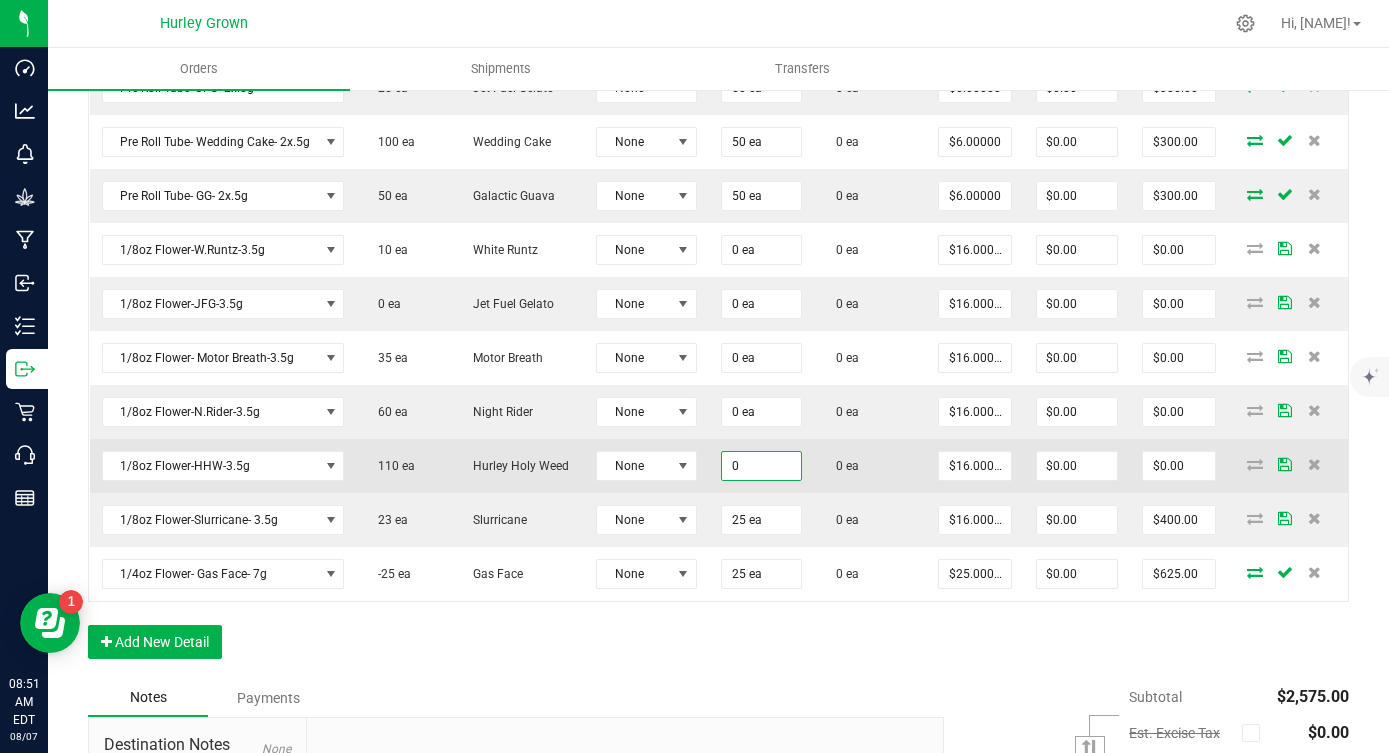 paste on "25" 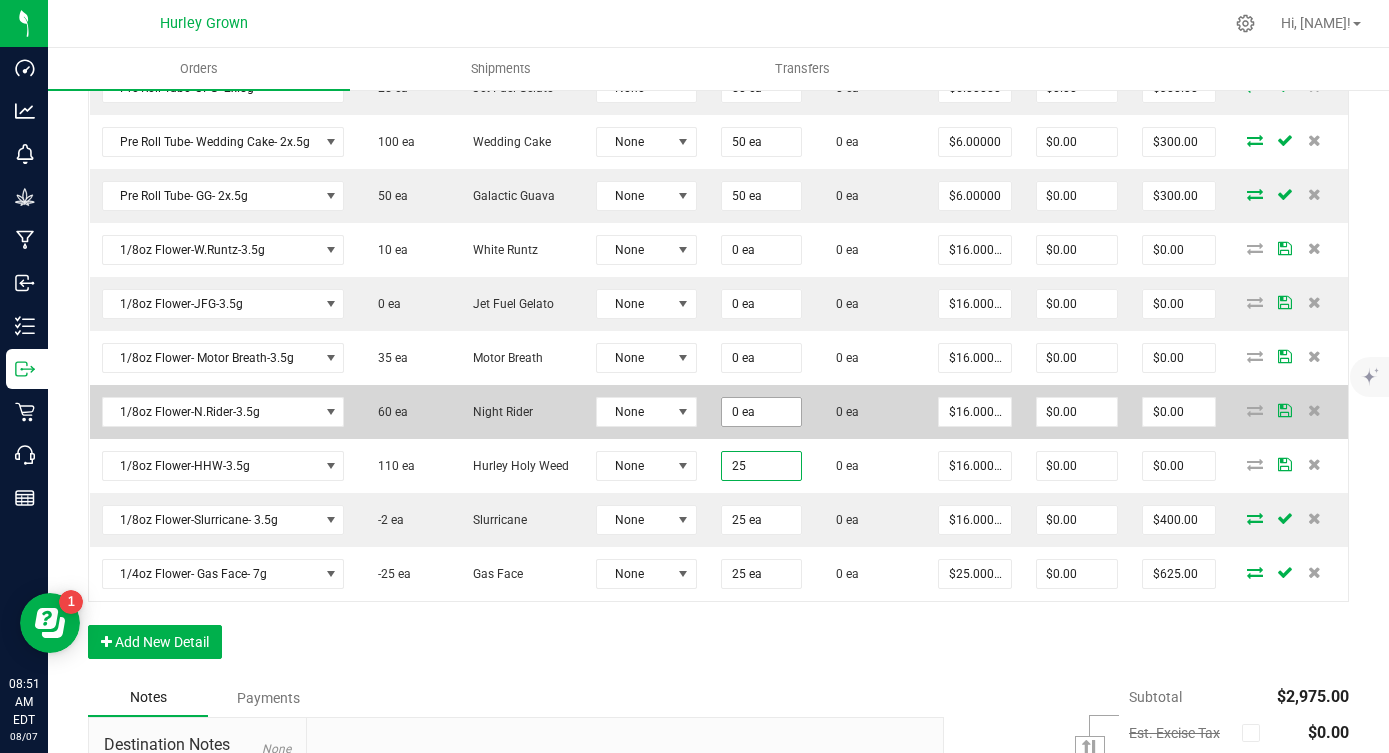 type on "25" 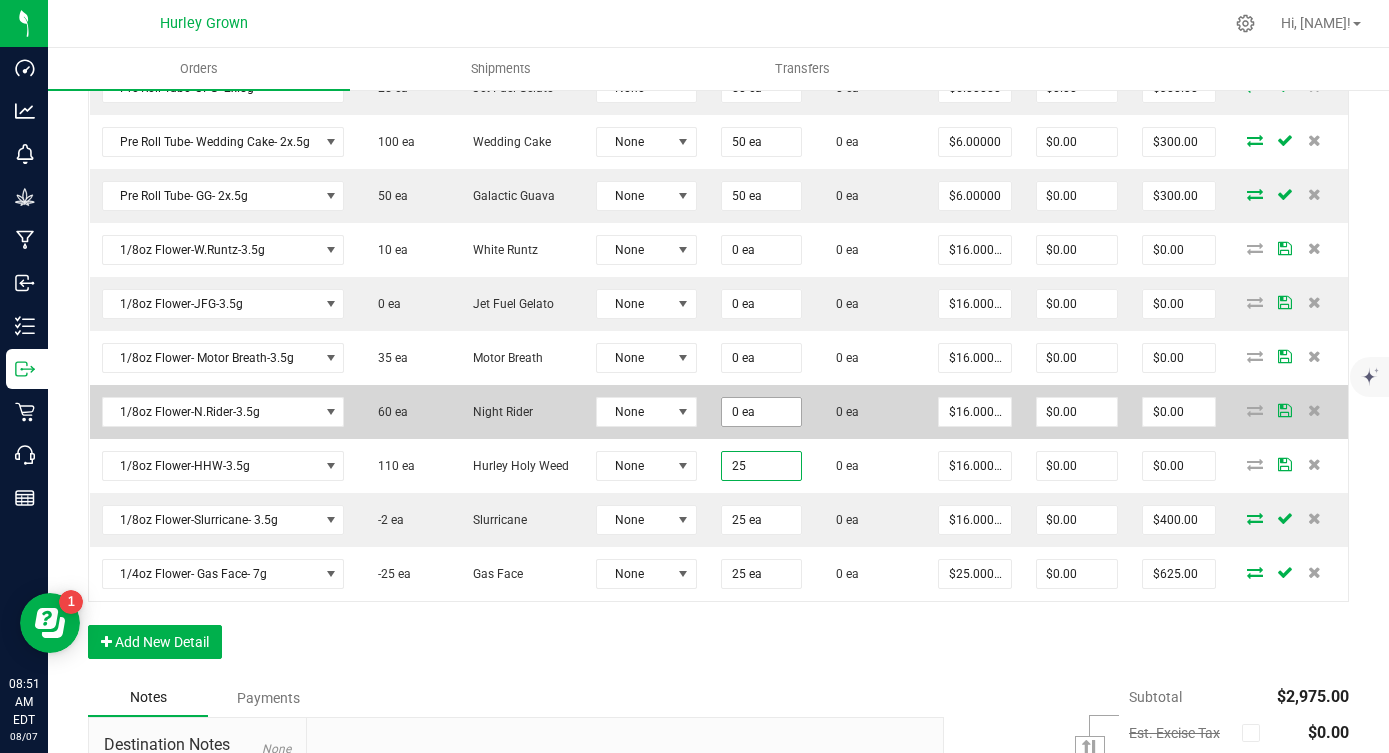type on "0" 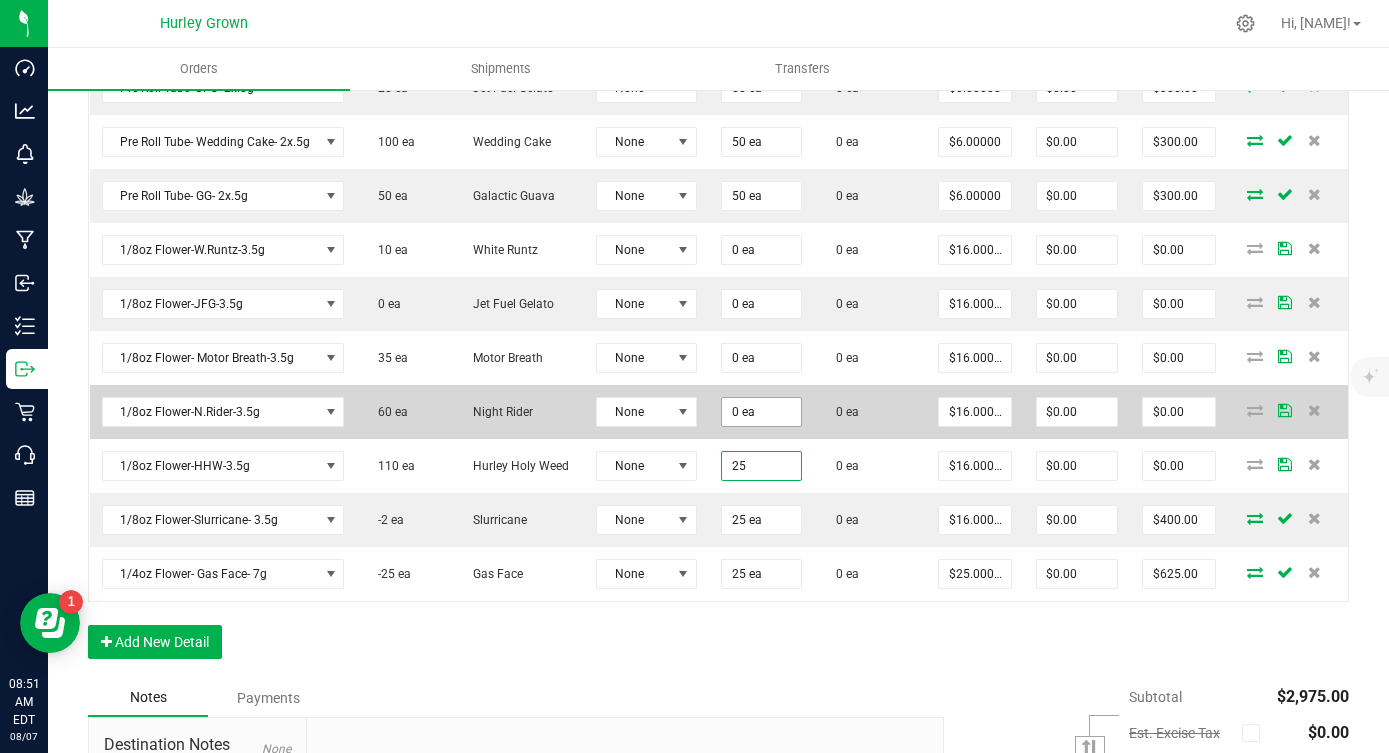 type on "25 ea" 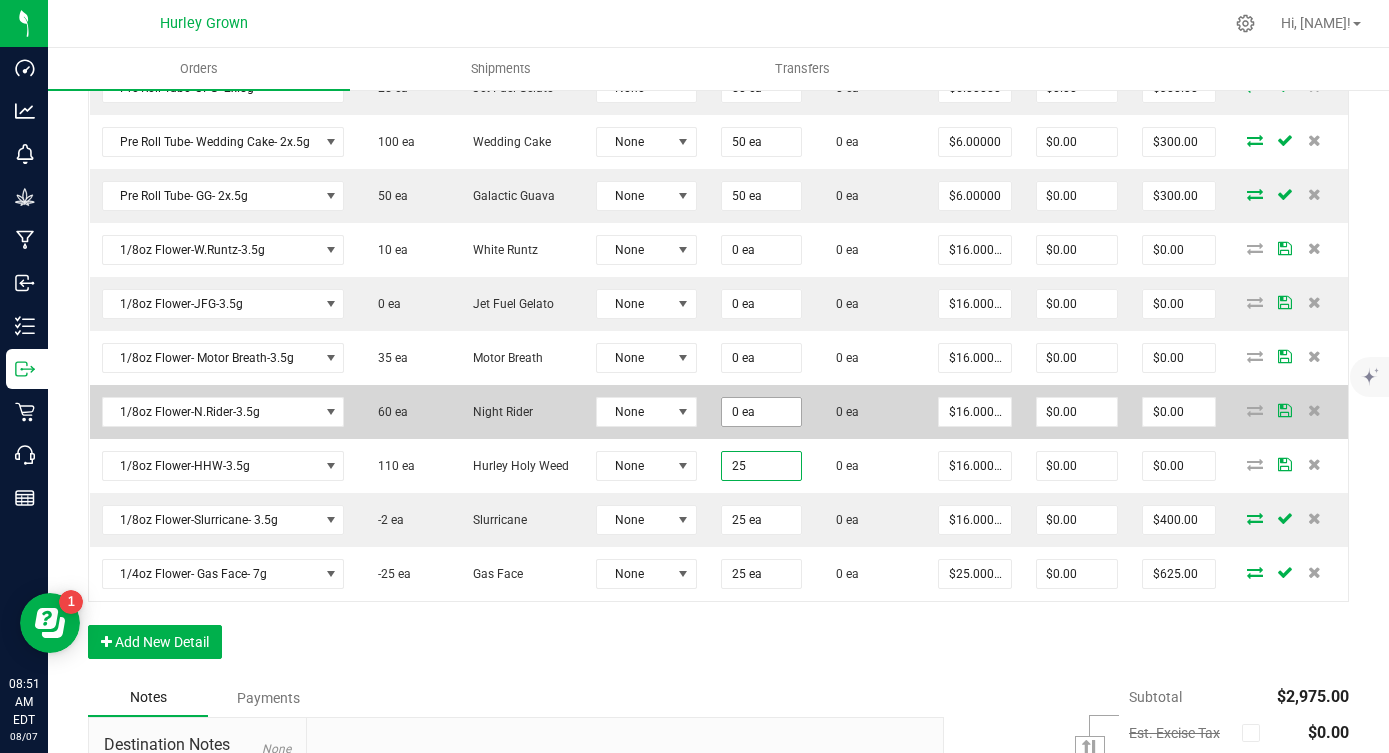 type on "$400.00" 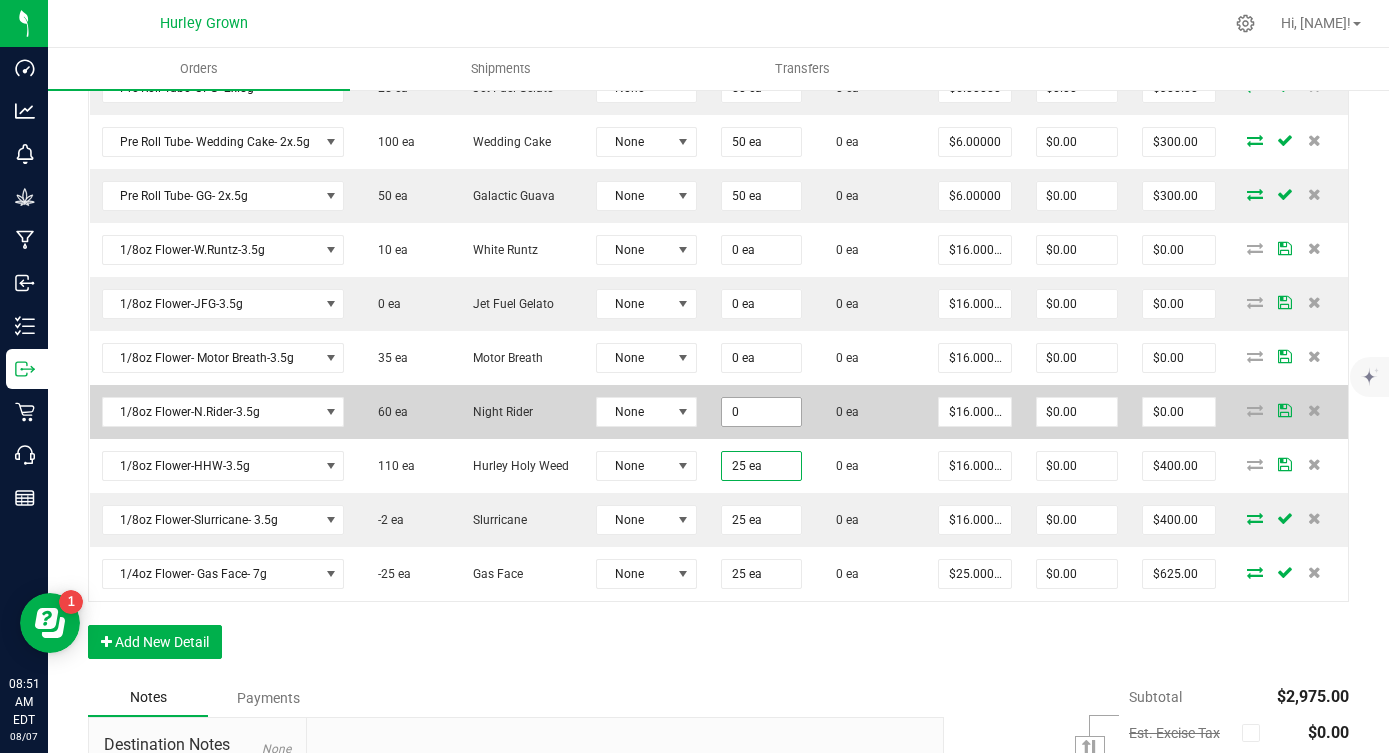 click on "0" at bounding box center (761, 412) 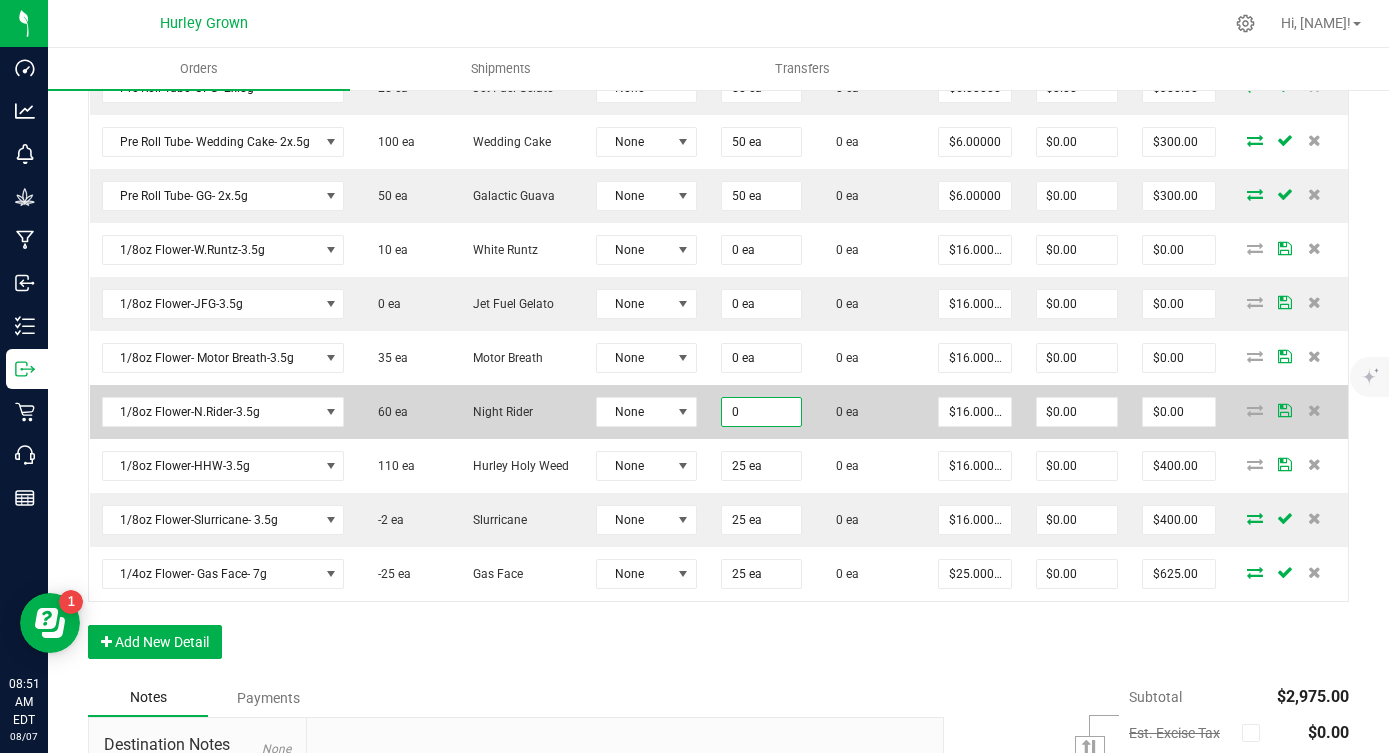 paste on "25" 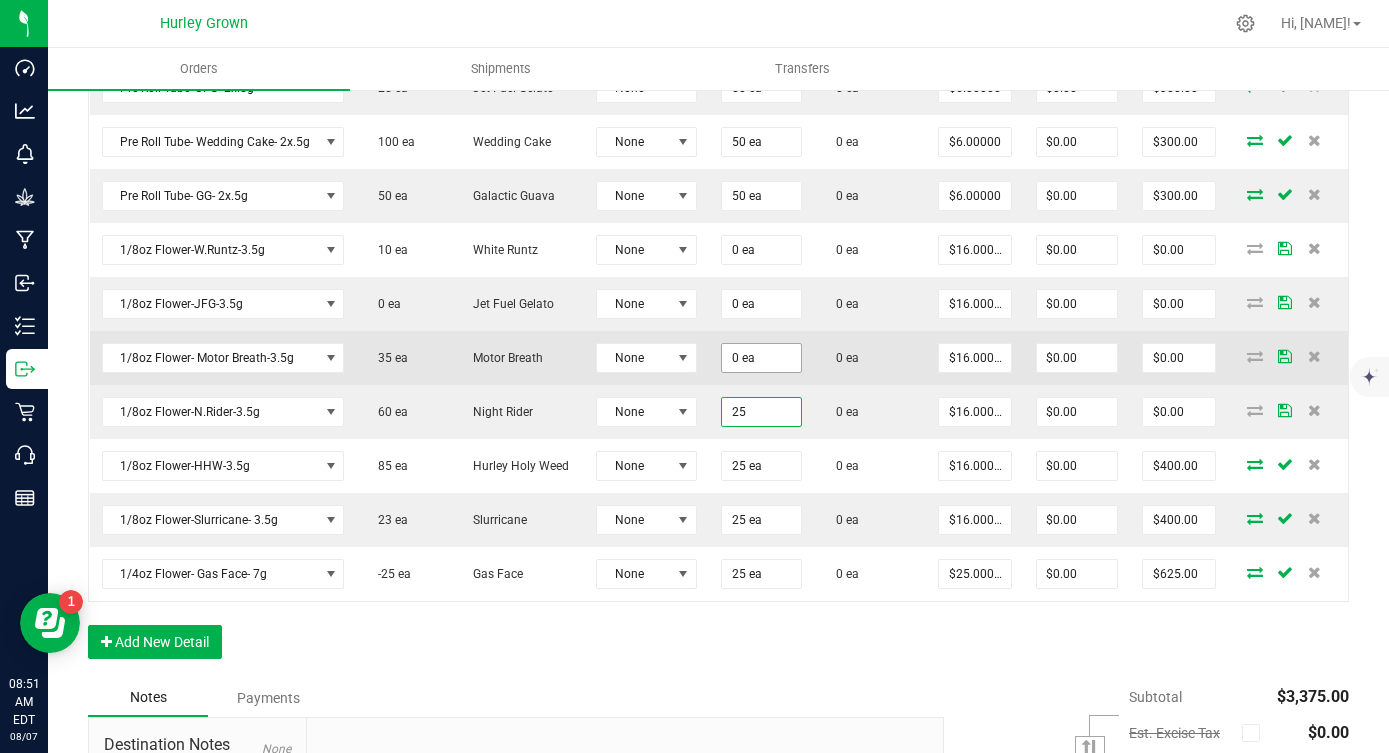 type on "25" 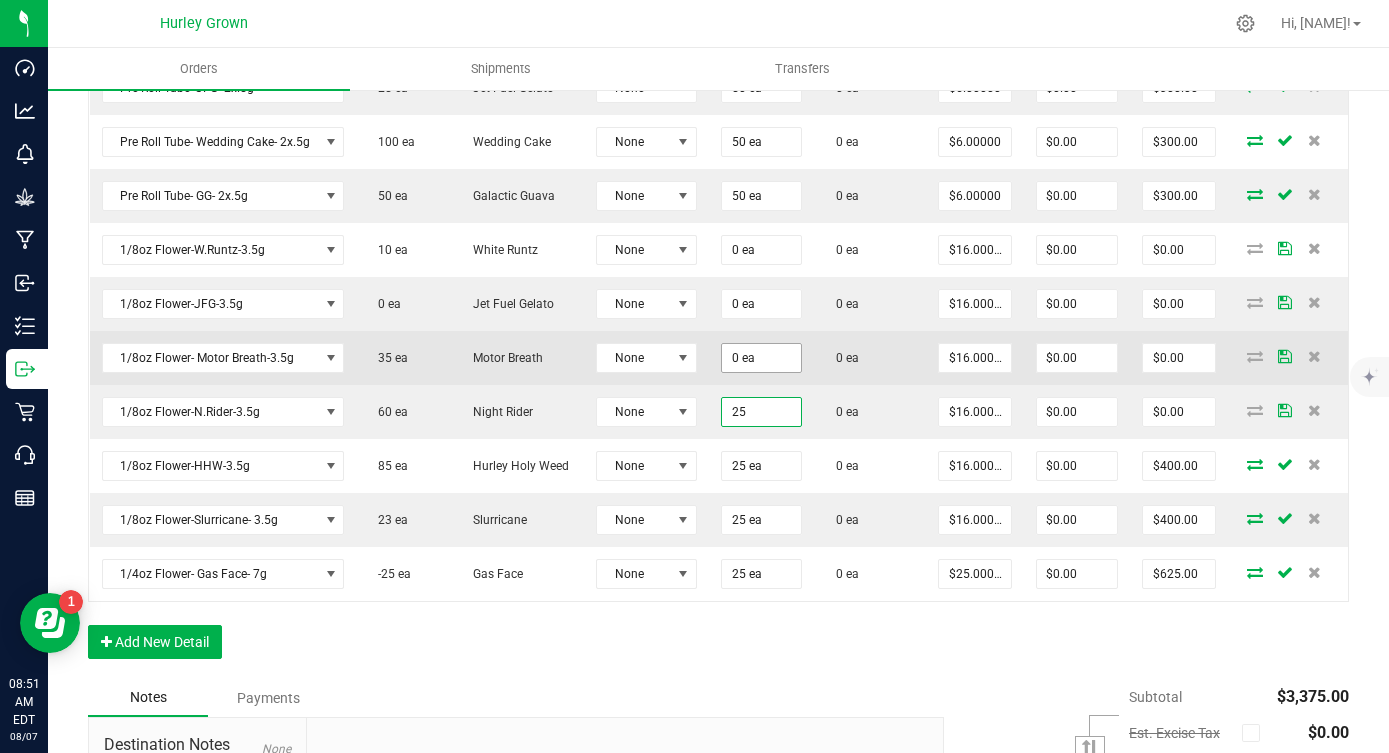 type on "0" 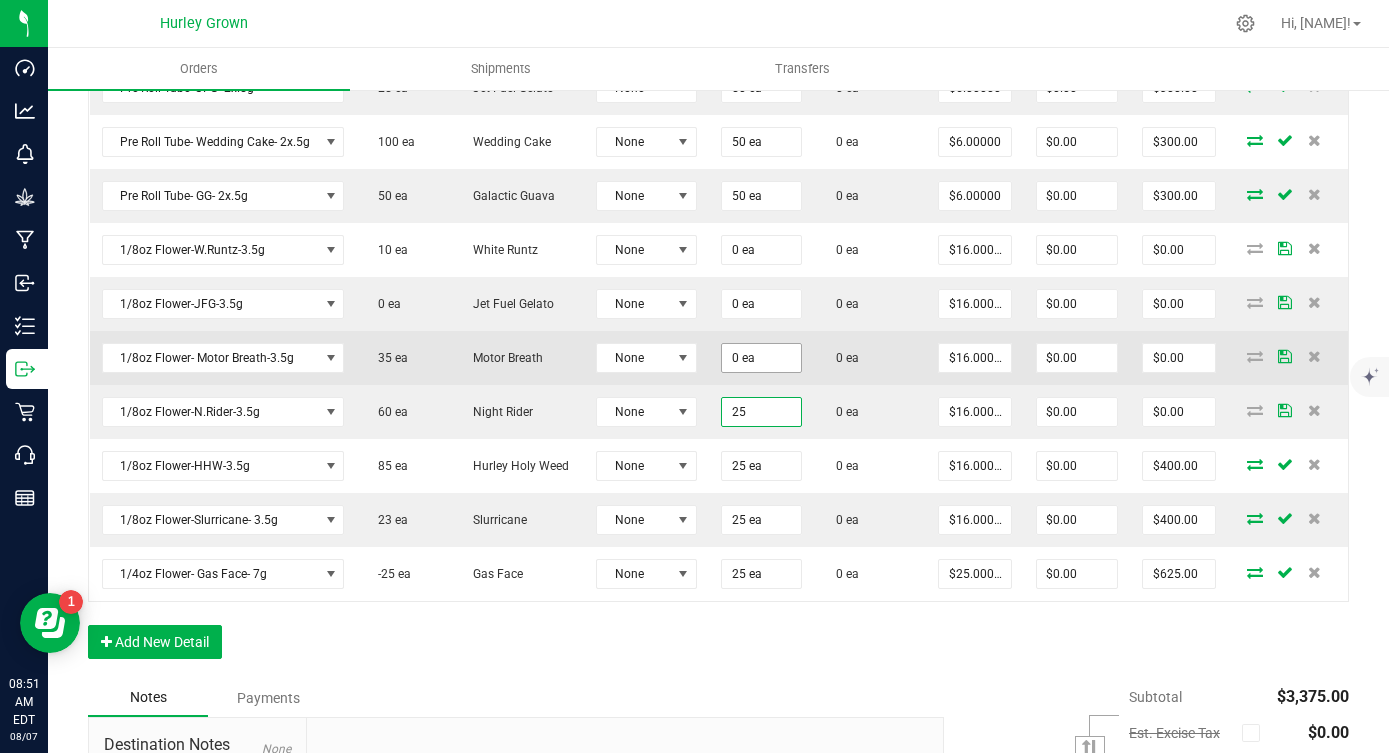 type on "25 ea" 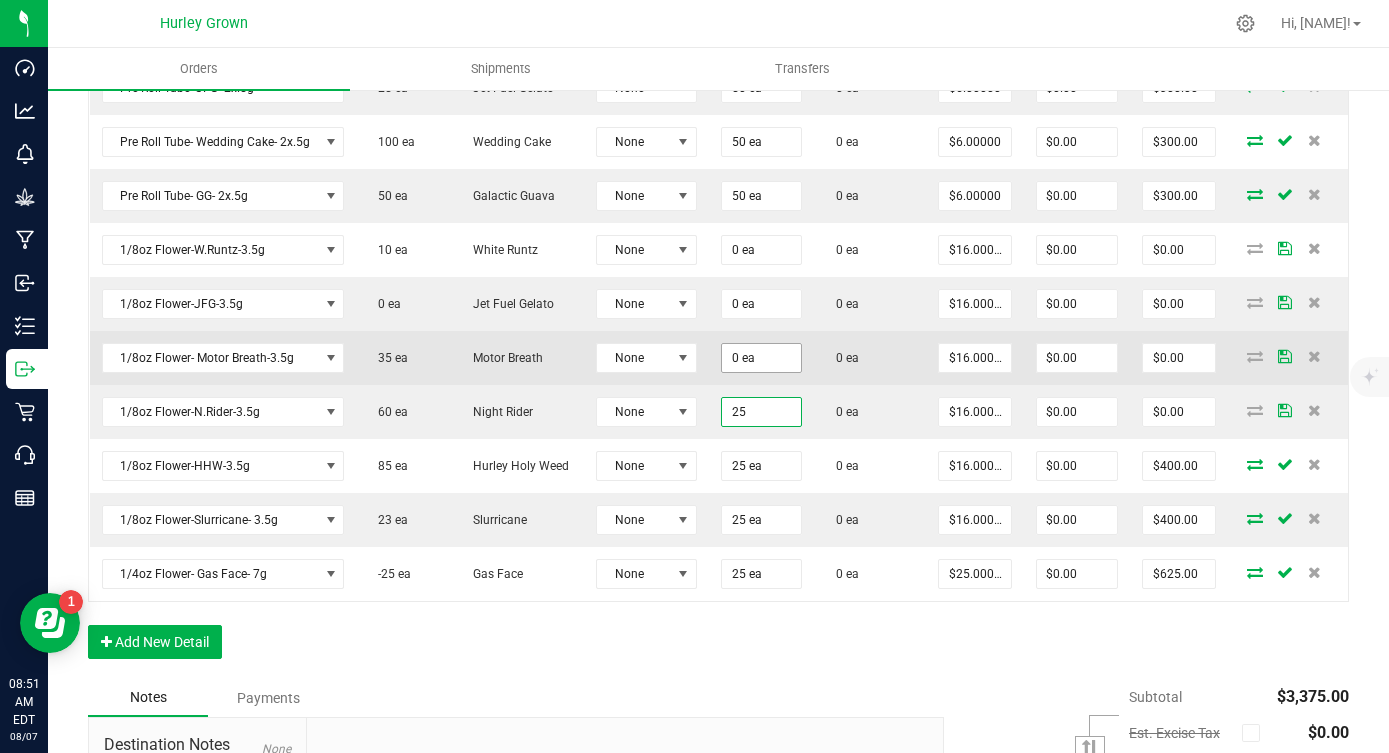 type on "$400.00" 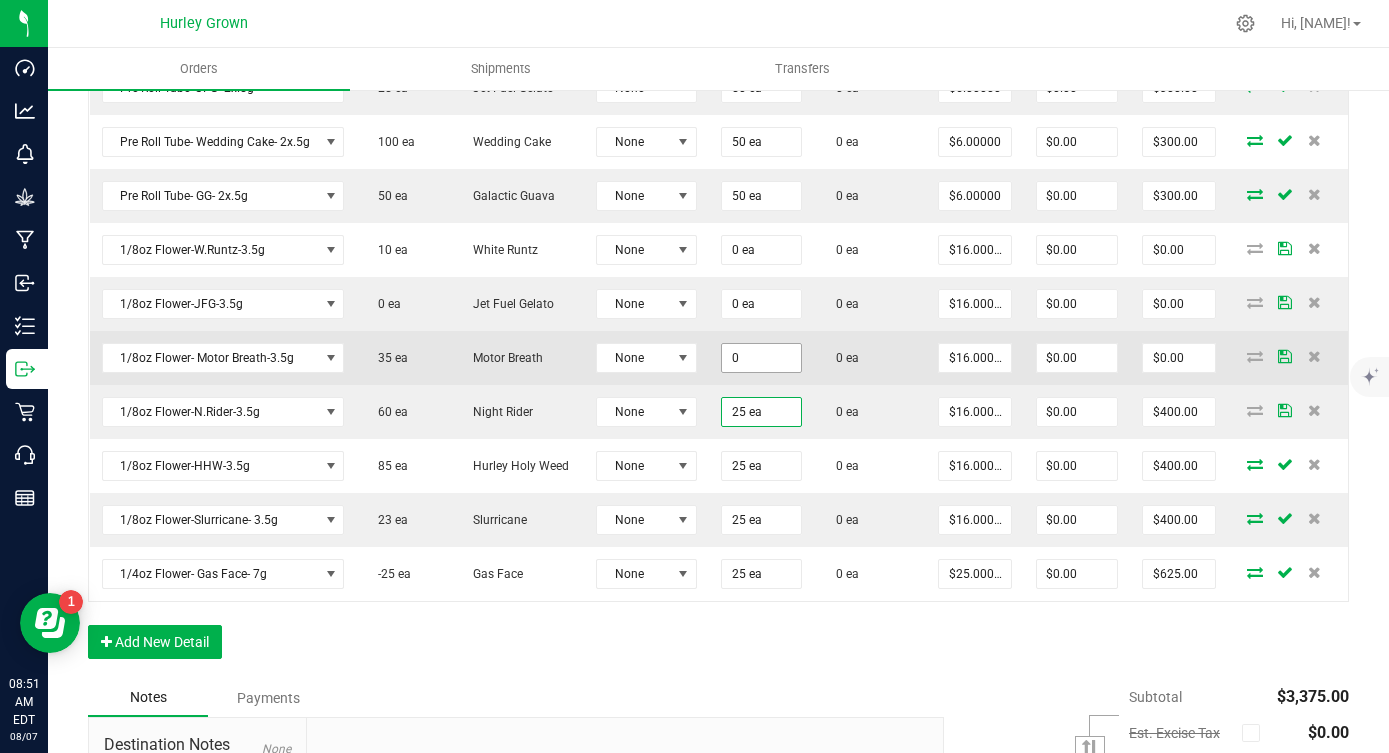 click on "0" at bounding box center (761, 358) 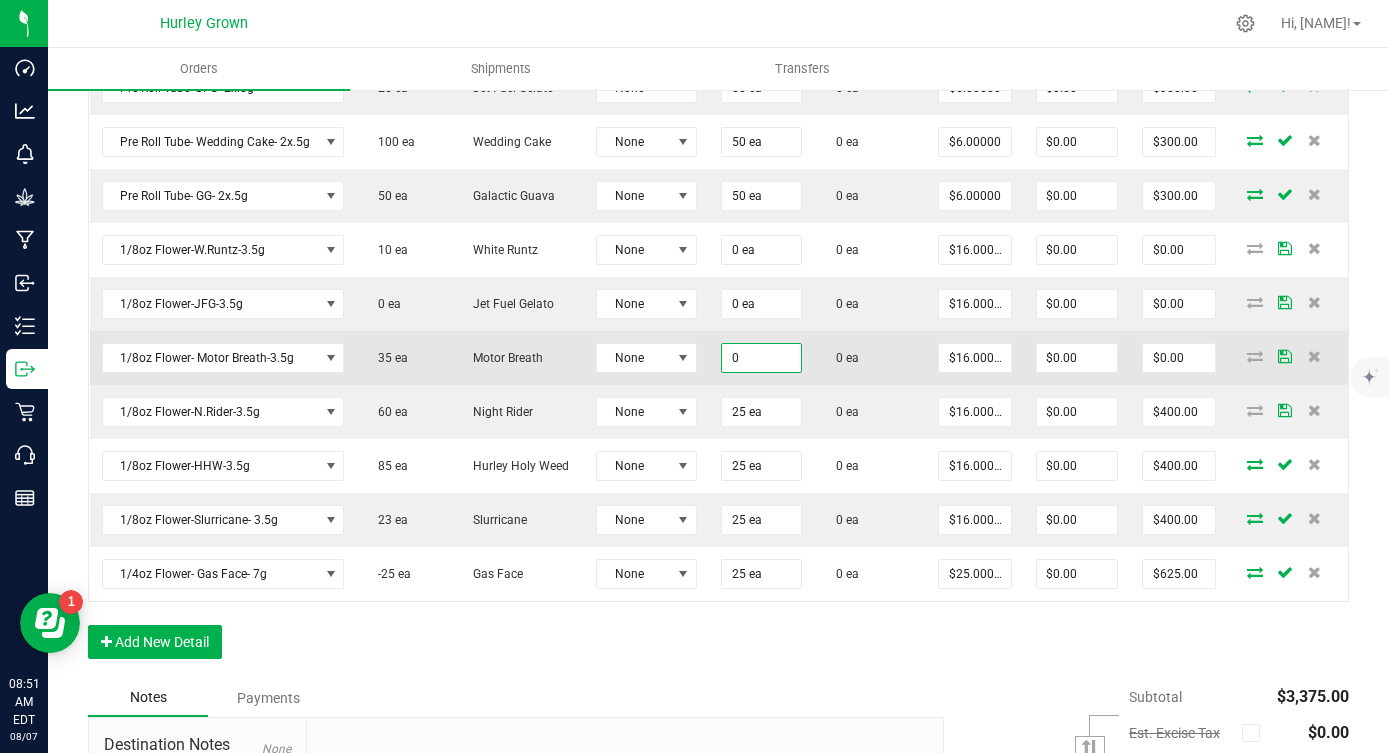 paste on "25" 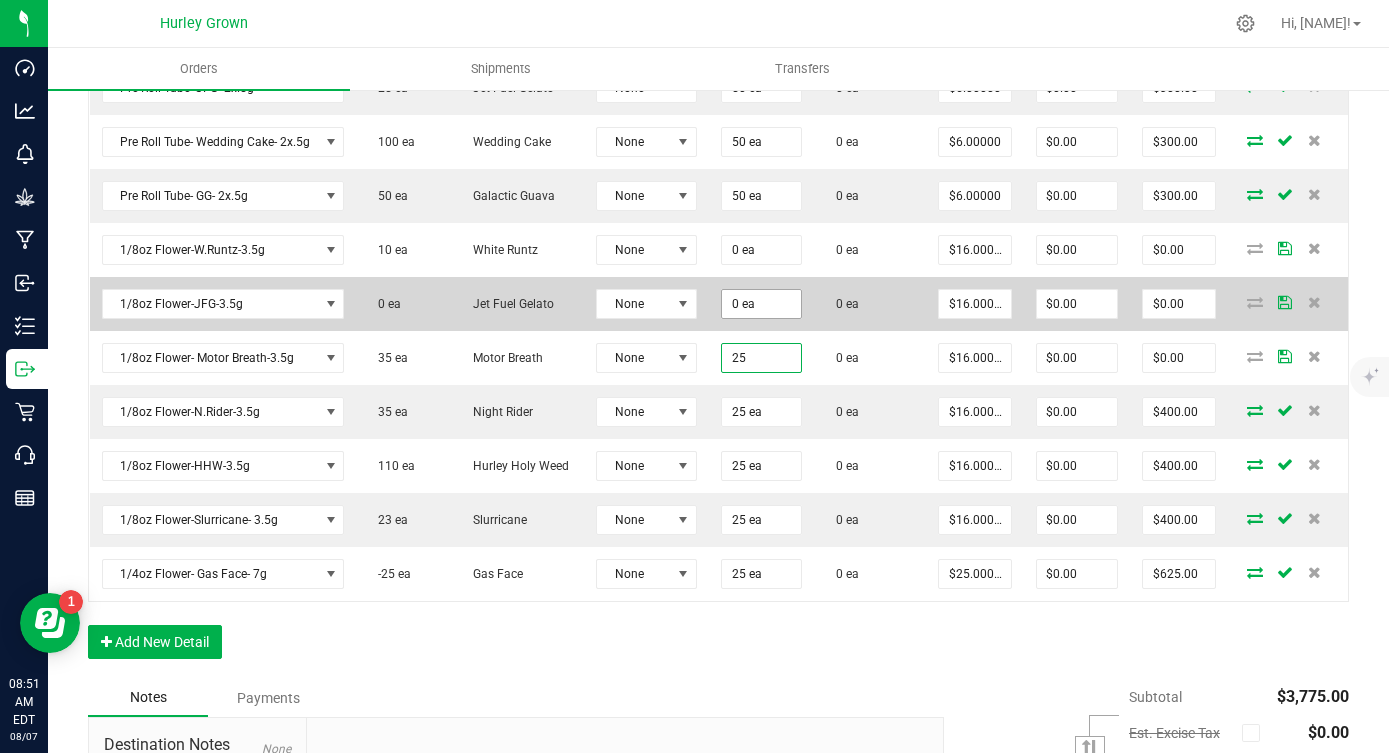 type on "25" 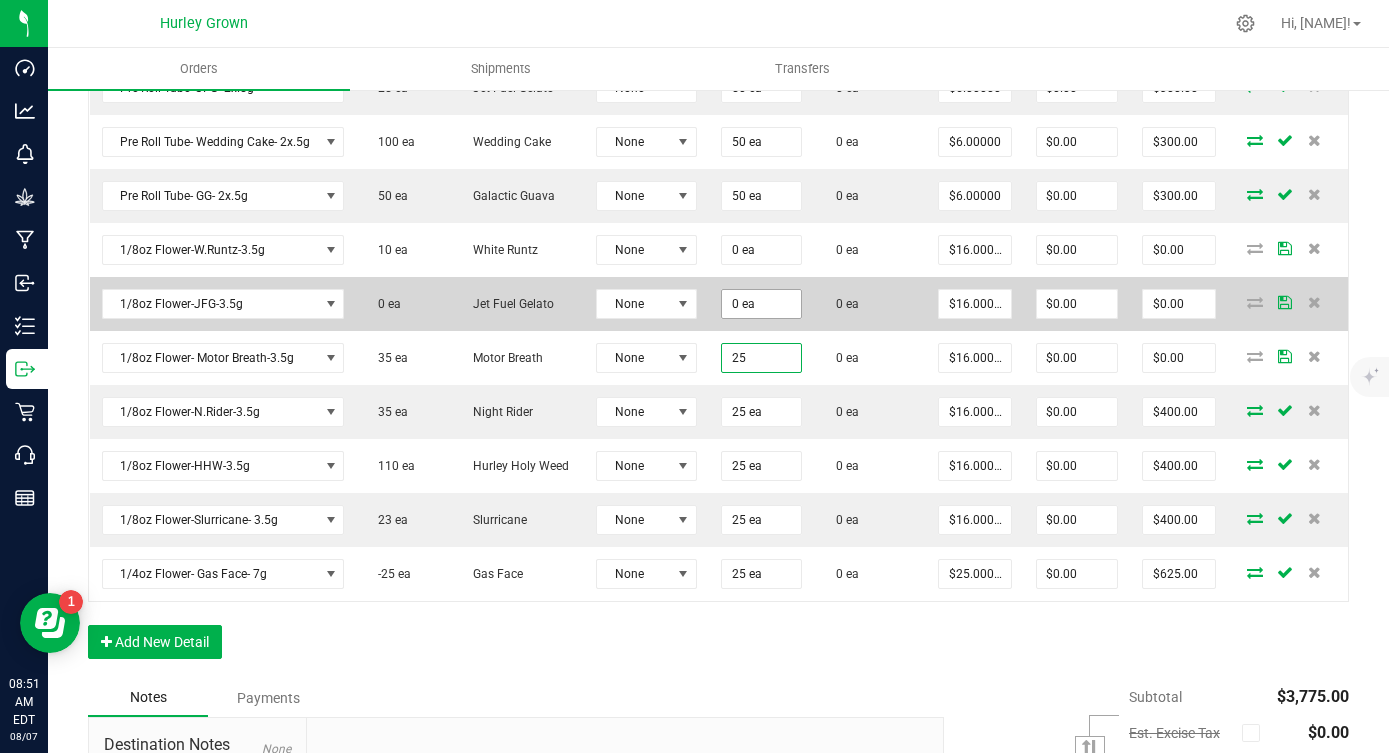 type on "0" 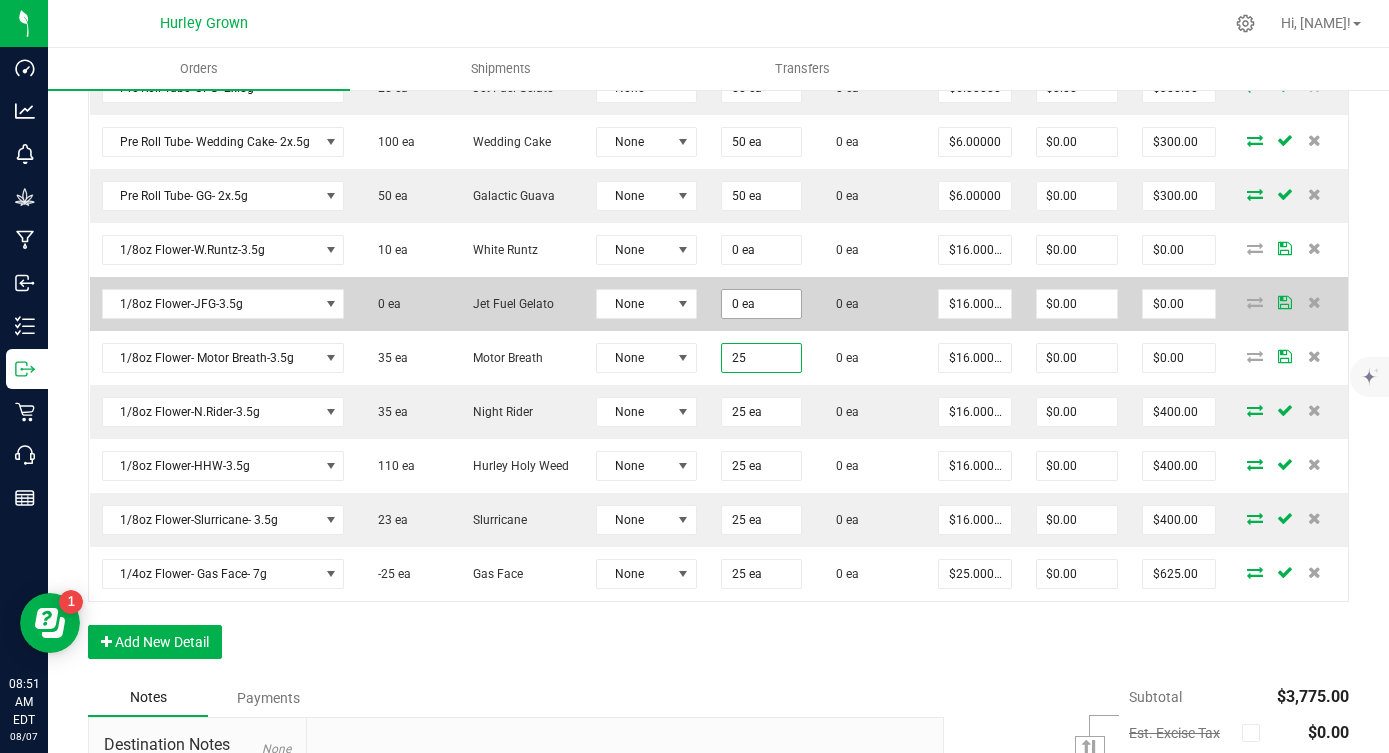 type on "25 ea" 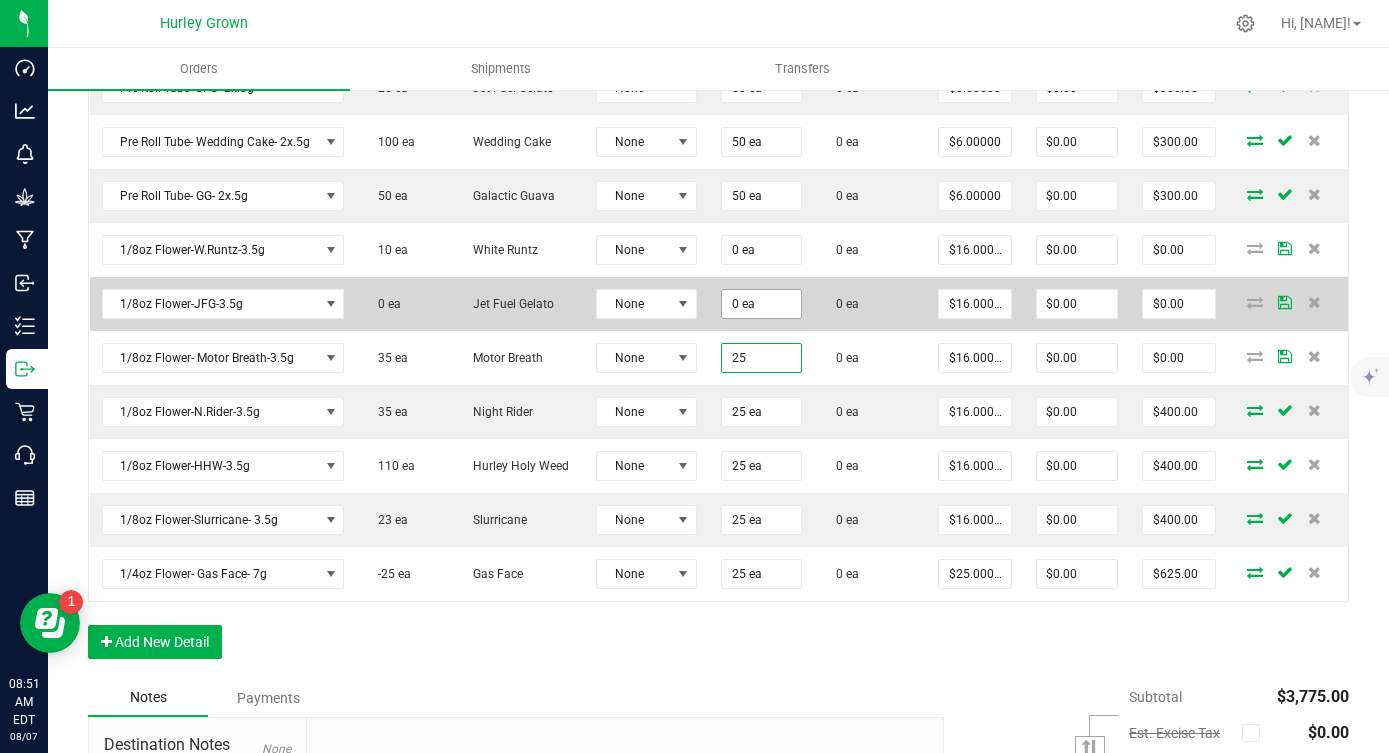 type on "$400.00" 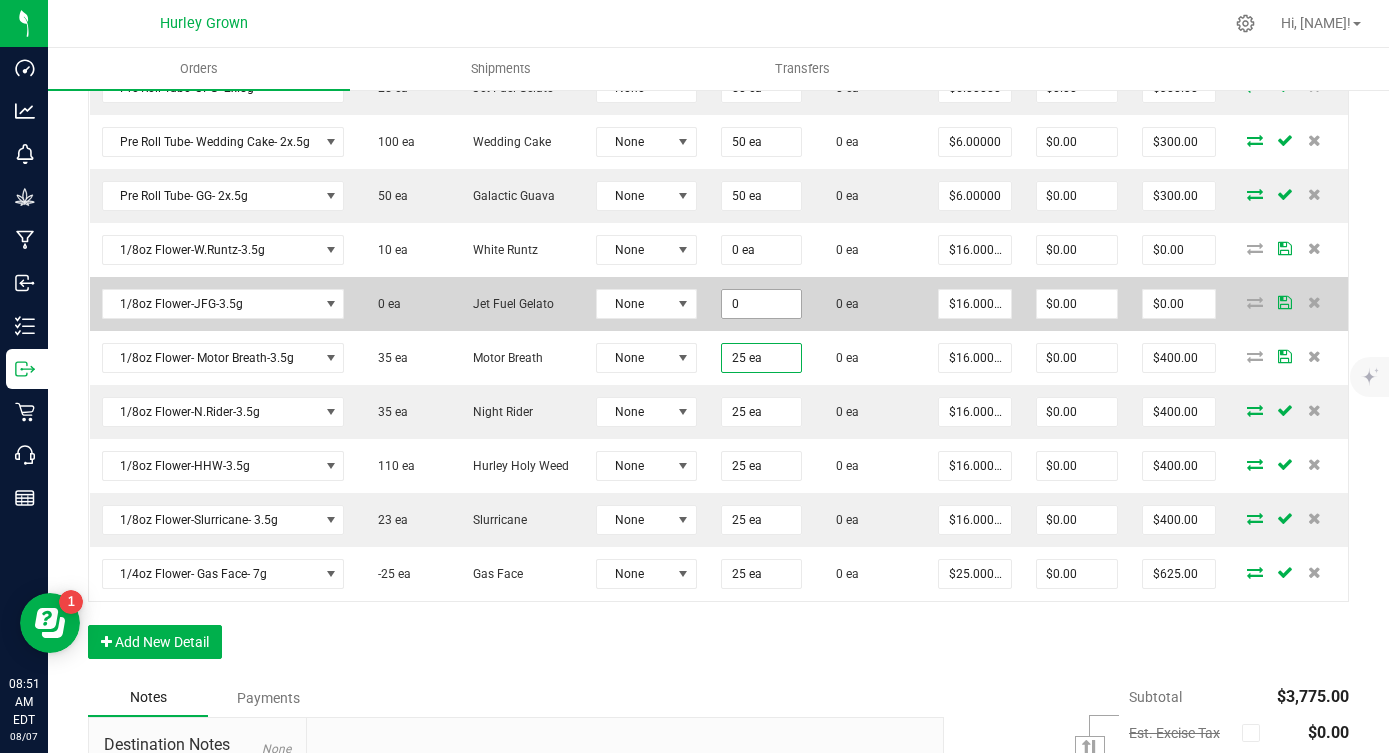 click on "0" at bounding box center [761, 304] 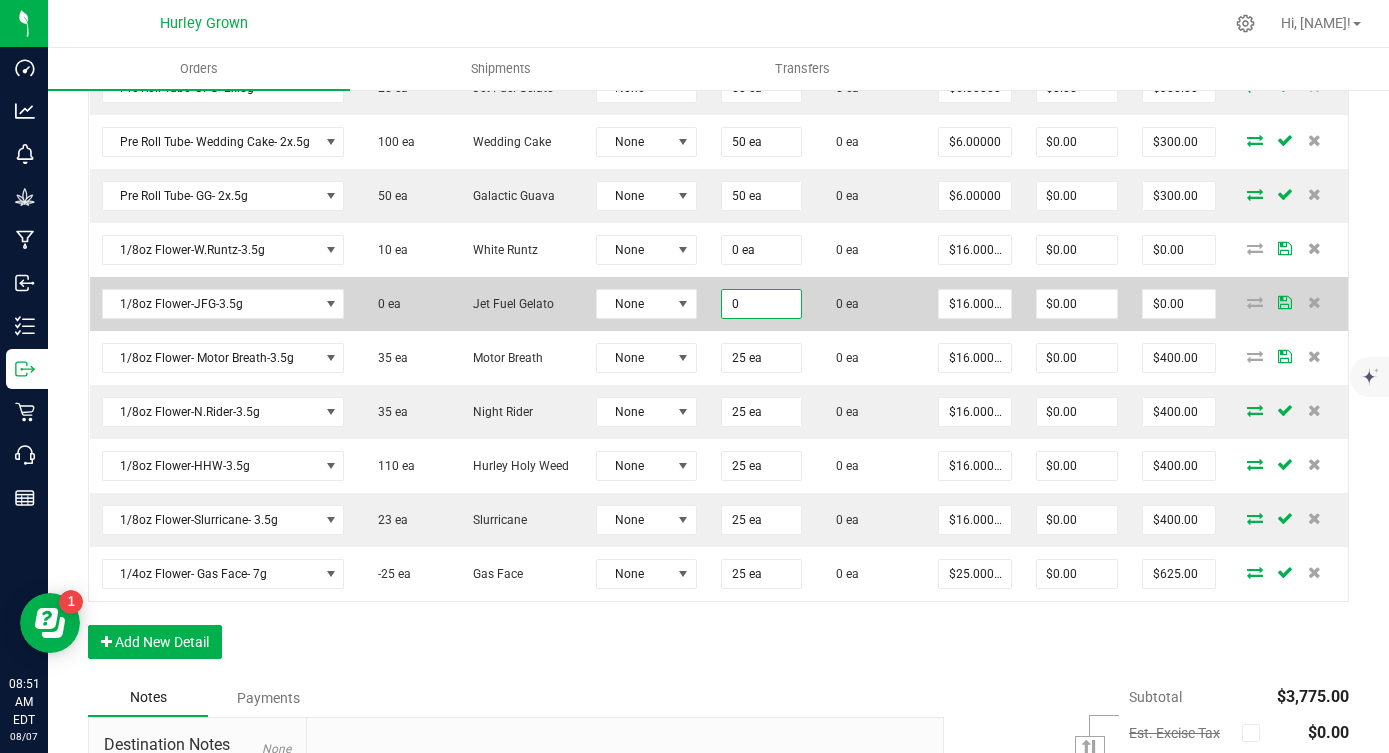 paste on "25" 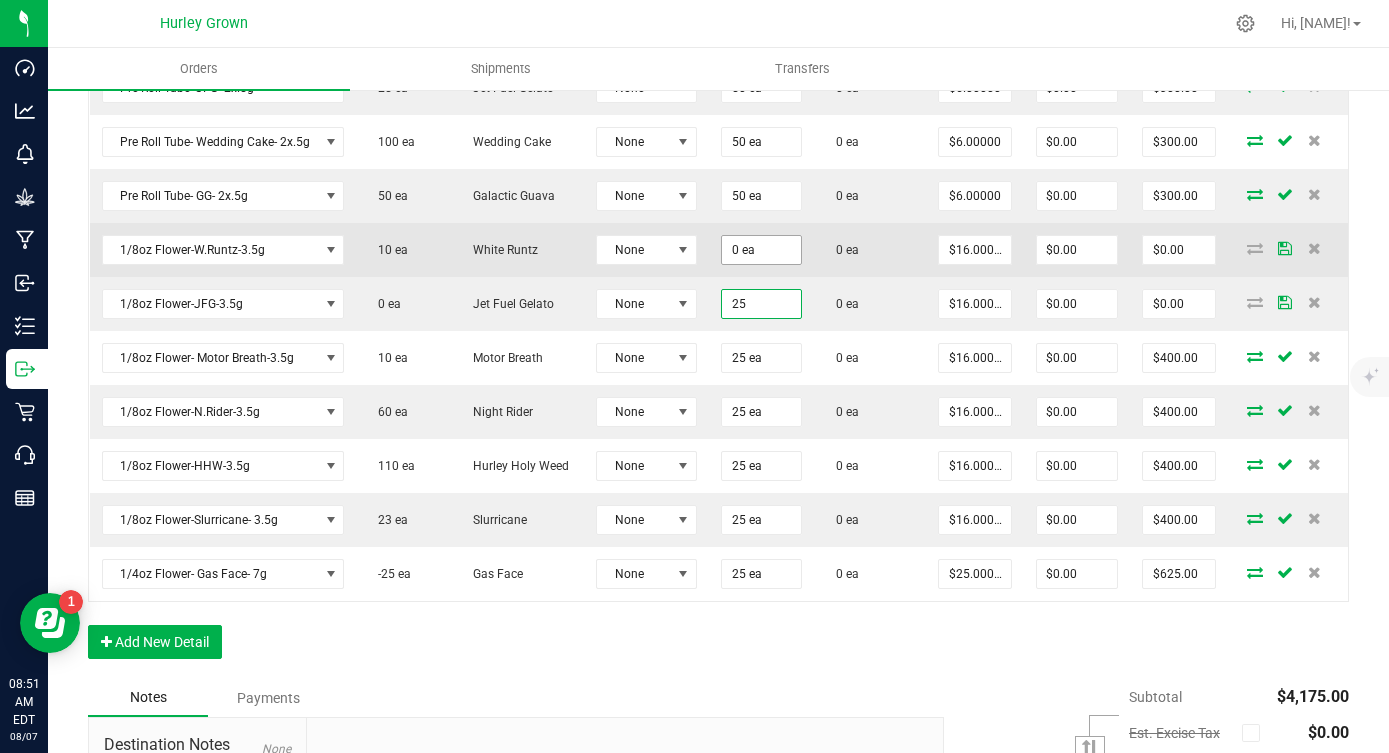 type on "25" 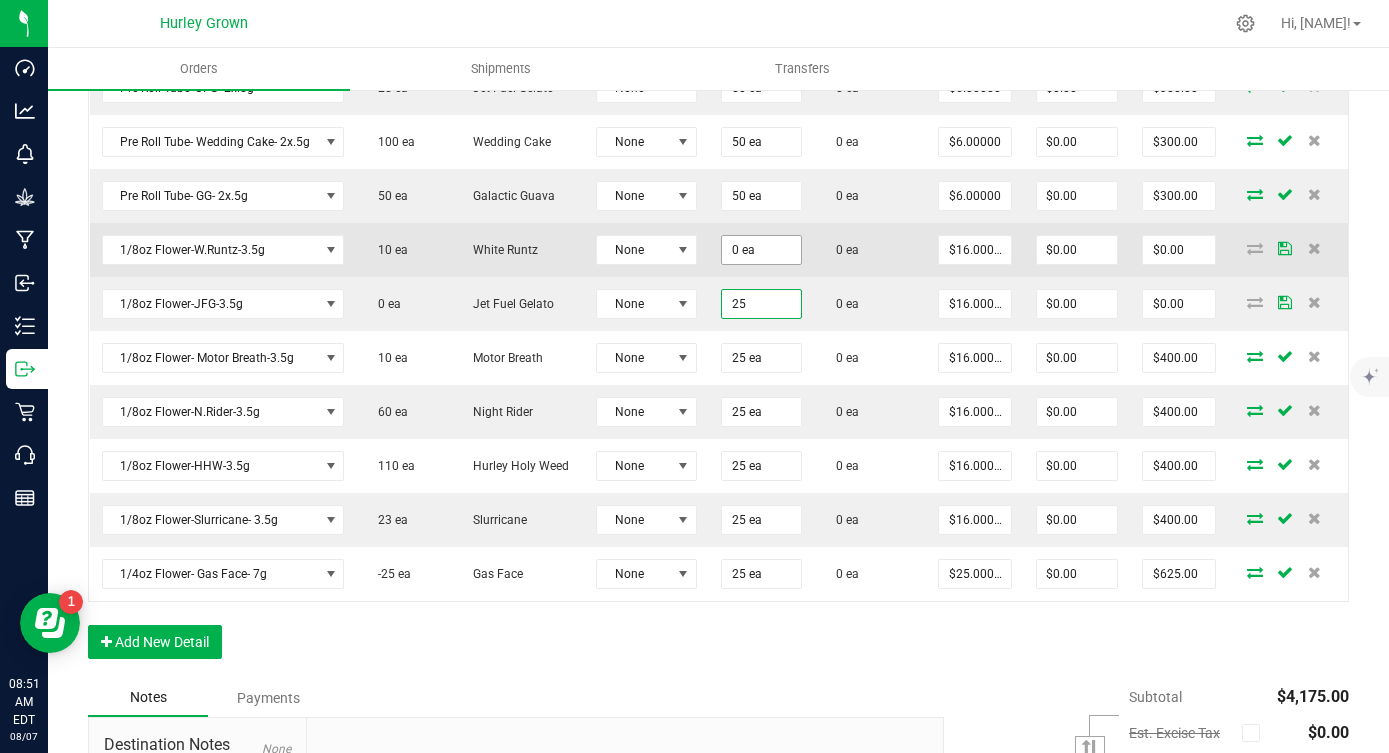 type on "0" 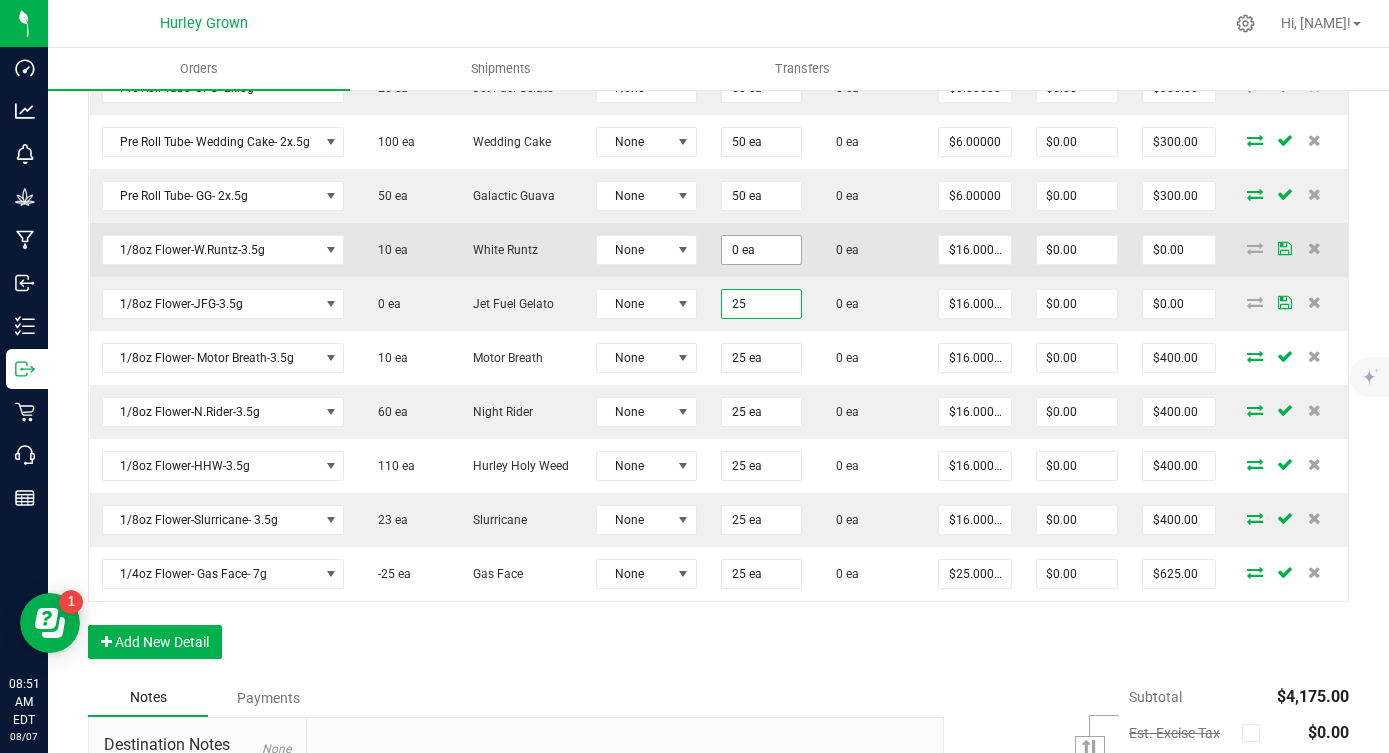 type on "25 ea" 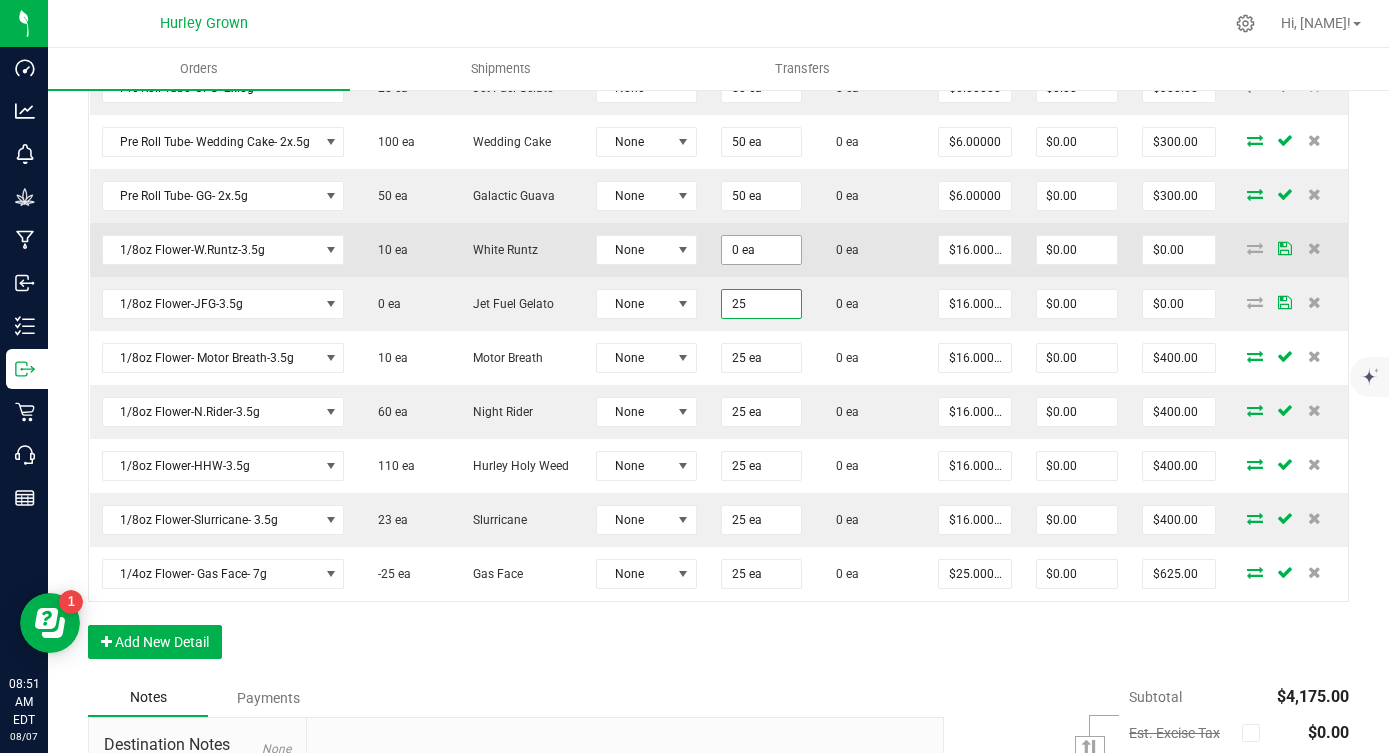 type on "$400.00" 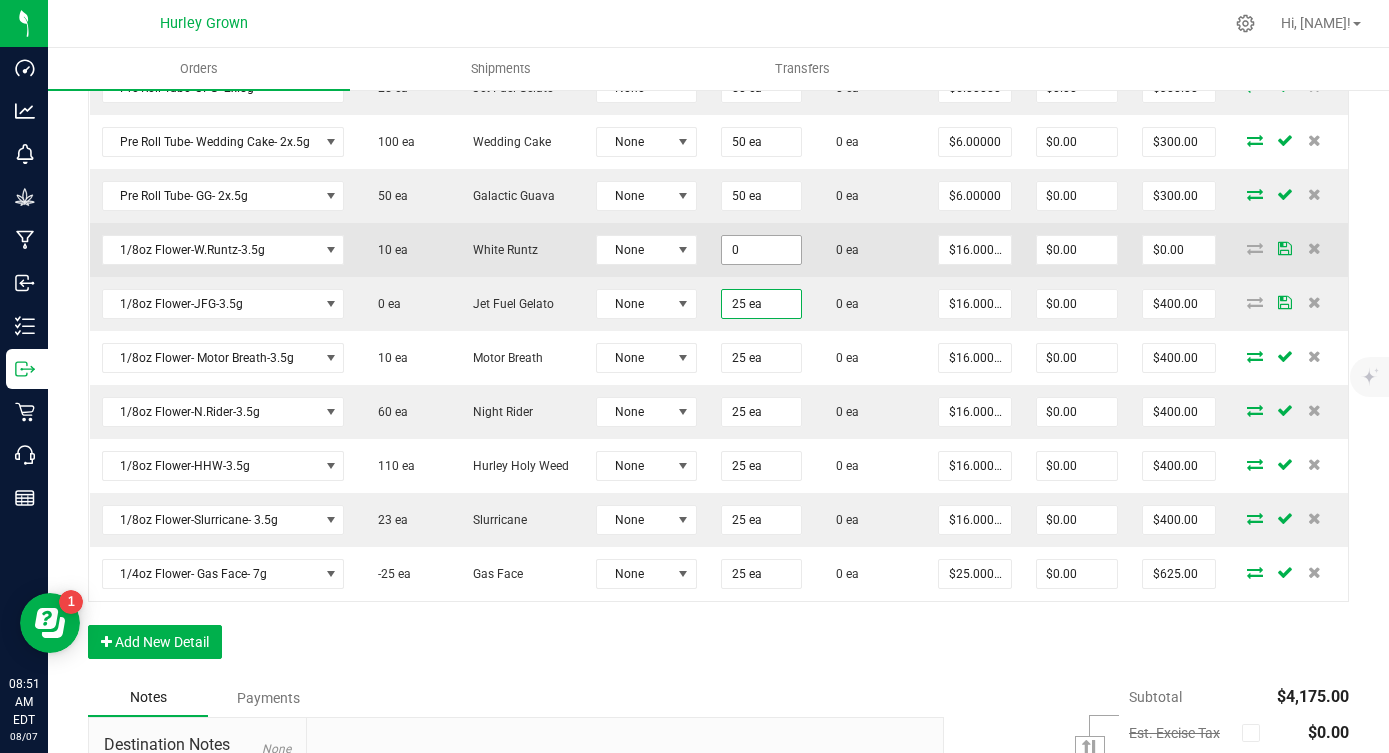 click on "0" at bounding box center [761, 250] 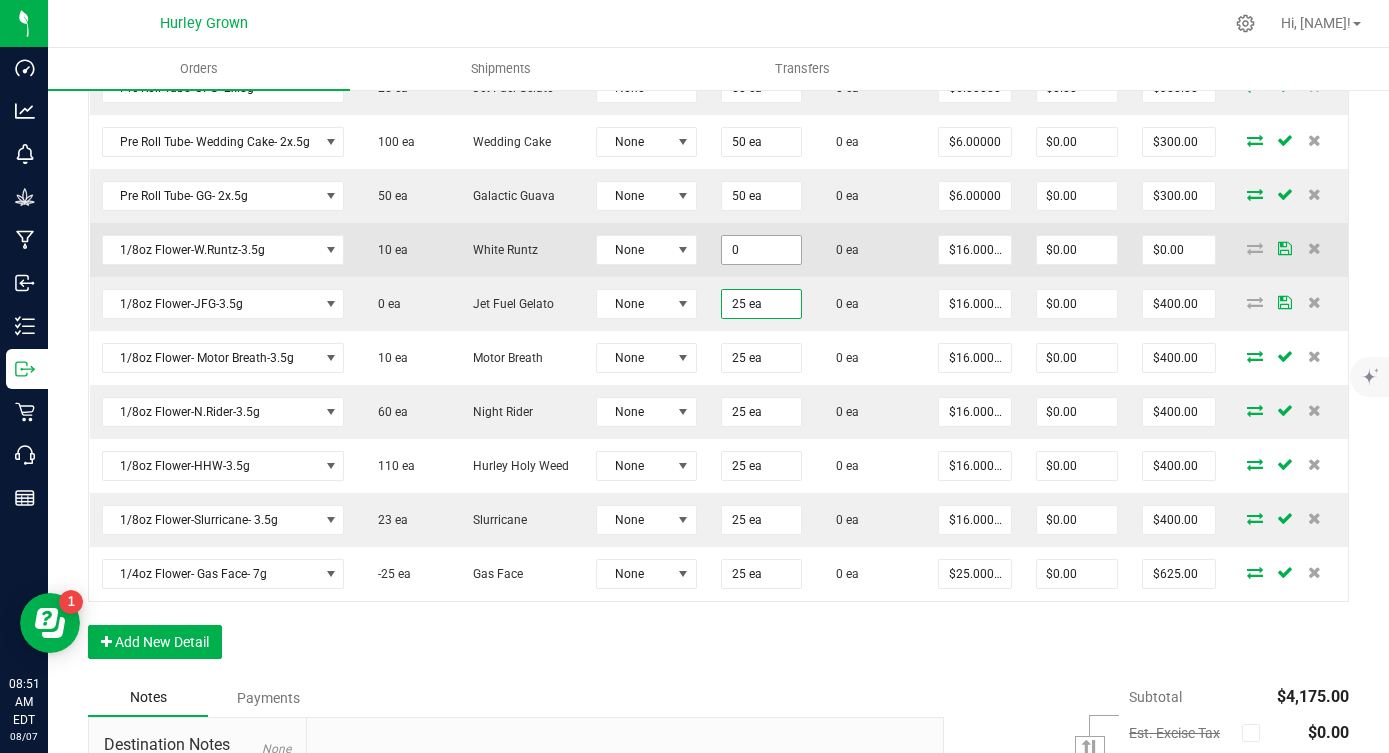 paste on "25" 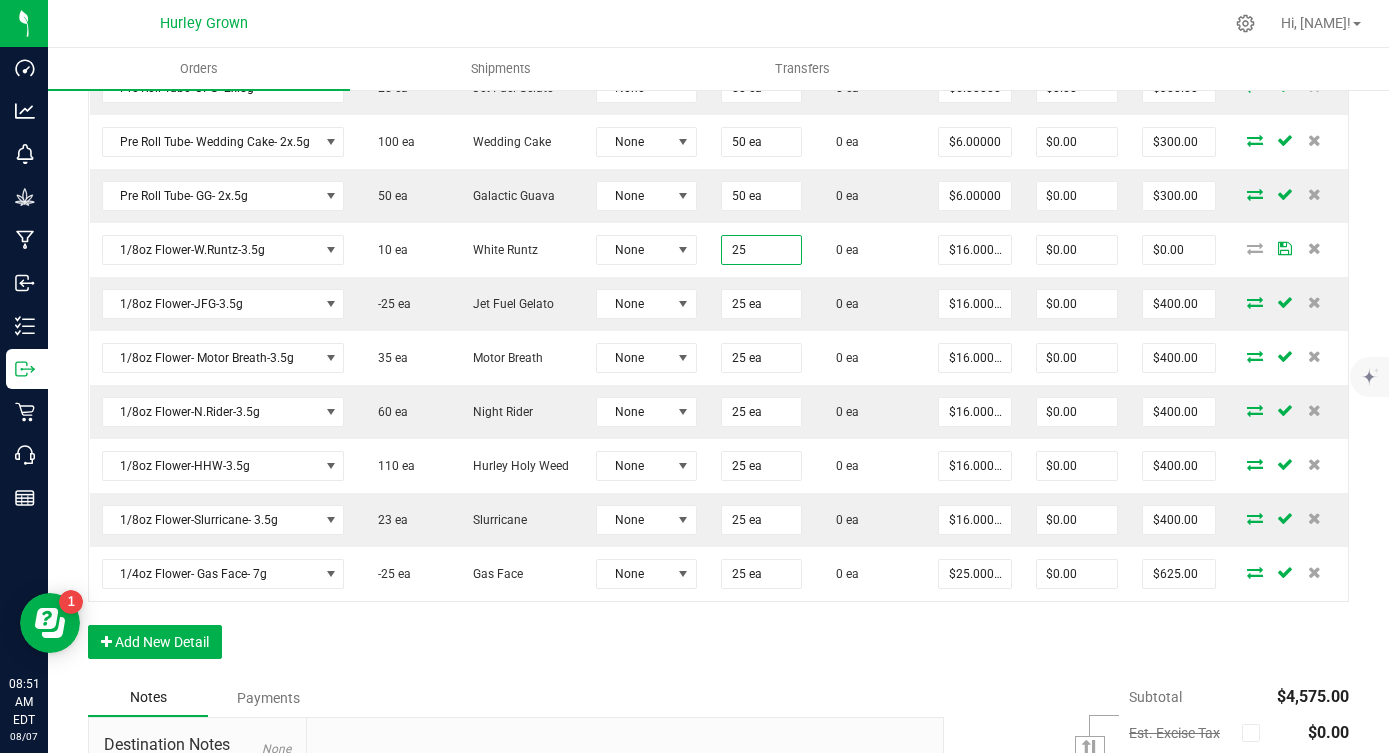 type on "25 ea" 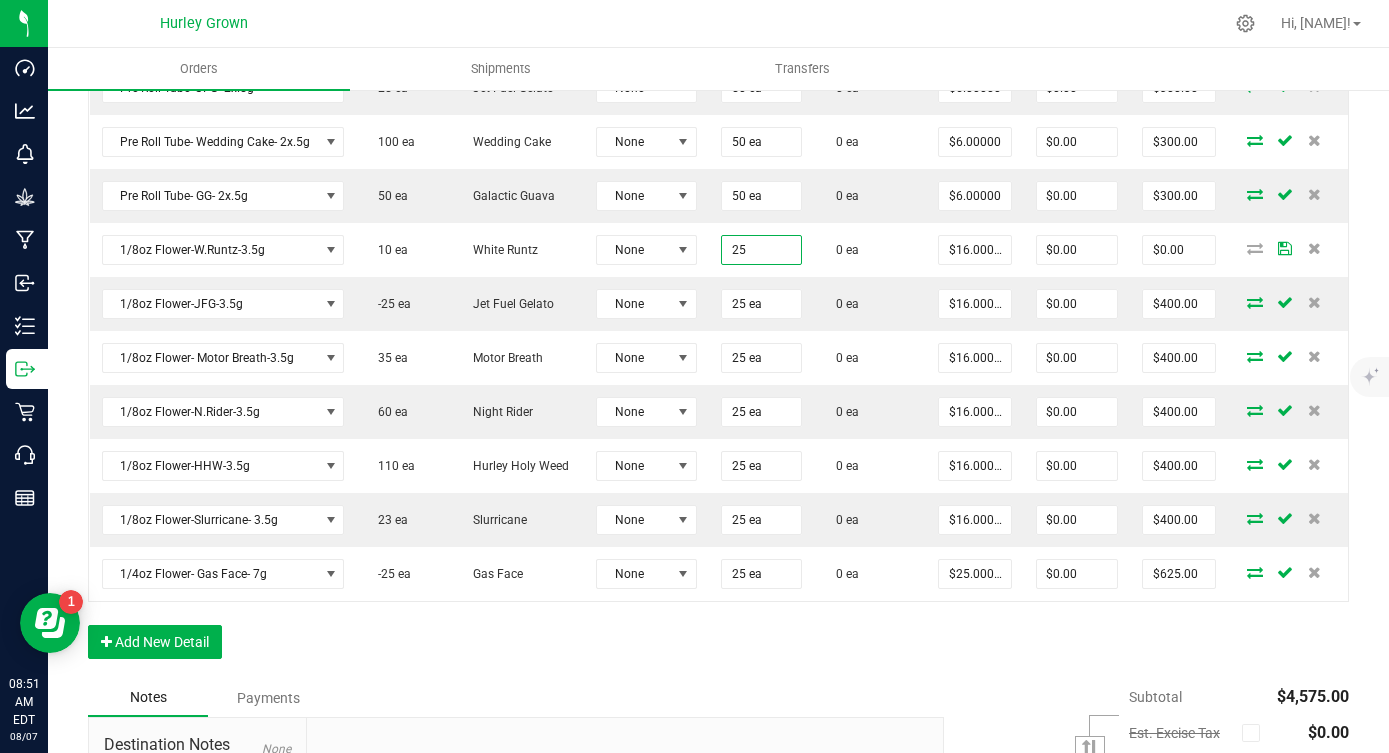 type on "$400.00" 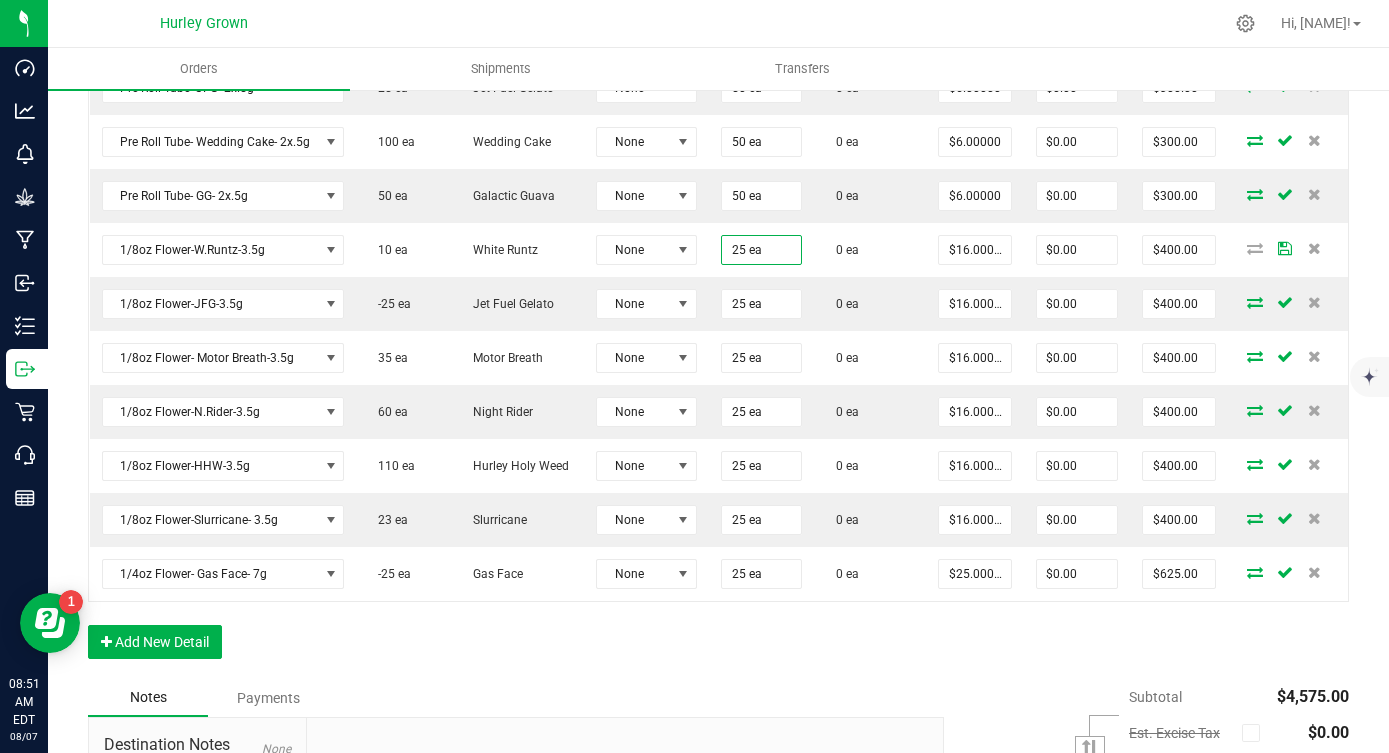 click on "Order Details Print All Labels Item  Sellable  Strain  Lot Number  Qty Ordered Qty Allocated Unit Price Line Discount Total Actions Pre Roll Tube- Gas Face- 2x.5g  0 ea   Gas Face  None 25 ea  0 ea  $6.00000 $0.00 $150.00 Pre Roll Tube- HHO- 2x.5g  0 ea   Hurley High Octane  None 50 ea  0 ea  $6.00000 $0.00 $300.00 Pre Roll Tube- Black Panther- 2x .5g  50 ea   Black Panther  None 100 ea  0 ea  $6.00000 $0.00 $600.00 Pre Roll Tube- JFG- 2x.5g  25 ea   Jet Fuel Gelato  None 50 ea  0 ea  $6.00000 $0.00 $300.00 Pre Roll Tube- Wedding Cake- 2x.5g  100 ea   Wedding Cake  None 50 ea  0 ea  $6.00000 $0.00 $300.00 Pre Roll Tube- GG- 2x.5g  50 ea   Galactic Guava  None 50 ea  0 ea  $6.00000 $0.00 $300.00 1/8oz Flower-W.Runtz-3.5g  10 ea   White Runtz  None 25 ea  0 ea  $16.00000 $0.00 $400.00 1/8oz Flower-JFG-3.5g  -25 ea   Jet Fuel Gelato  None 25 ea  0 ea  $16.00000 $0.00 $400.00 1/8oz Flower- Motor Breath-3.5g  35 ea   Motor Breath  None 25 ea  0 ea  $16.00000 $0.00 $400.00  60 ea" at bounding box center (718, 233) 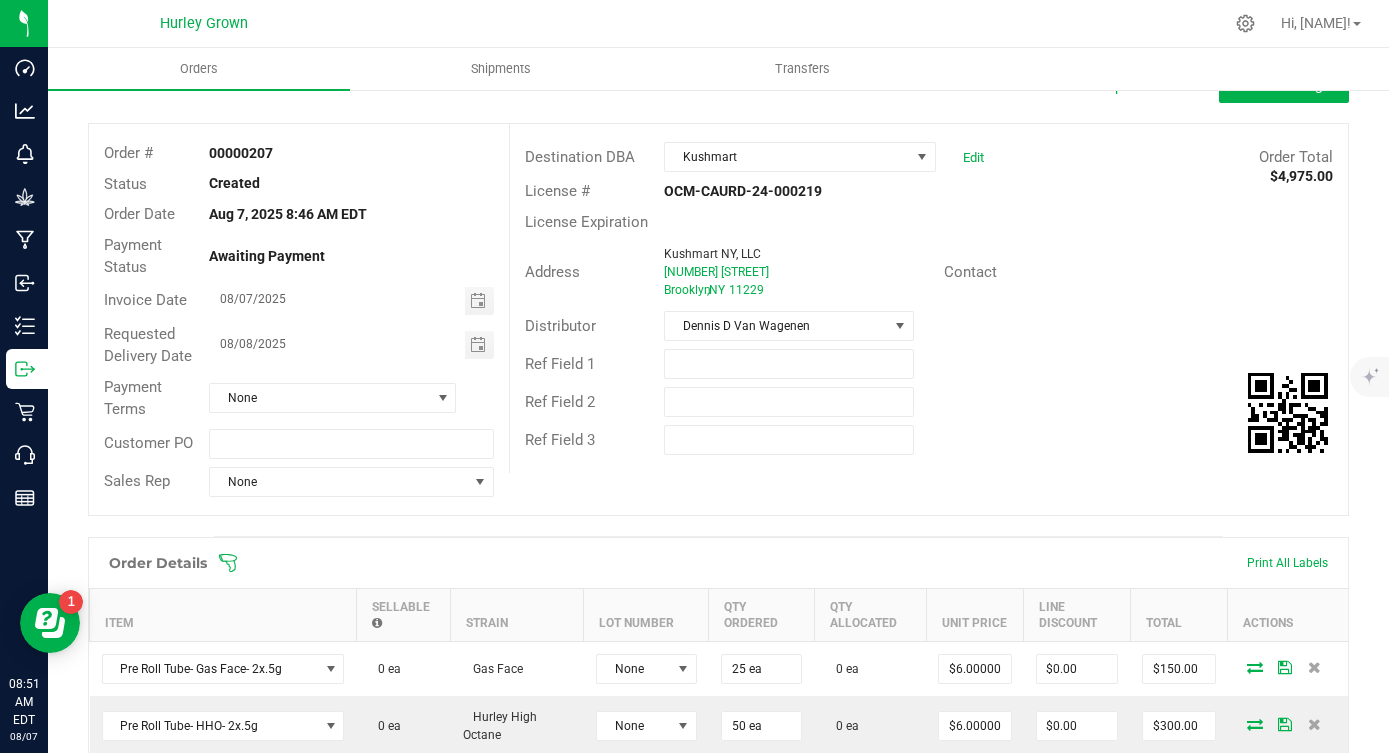 scroll, scrollTop: 0, scrollLeft: 0, axis: both 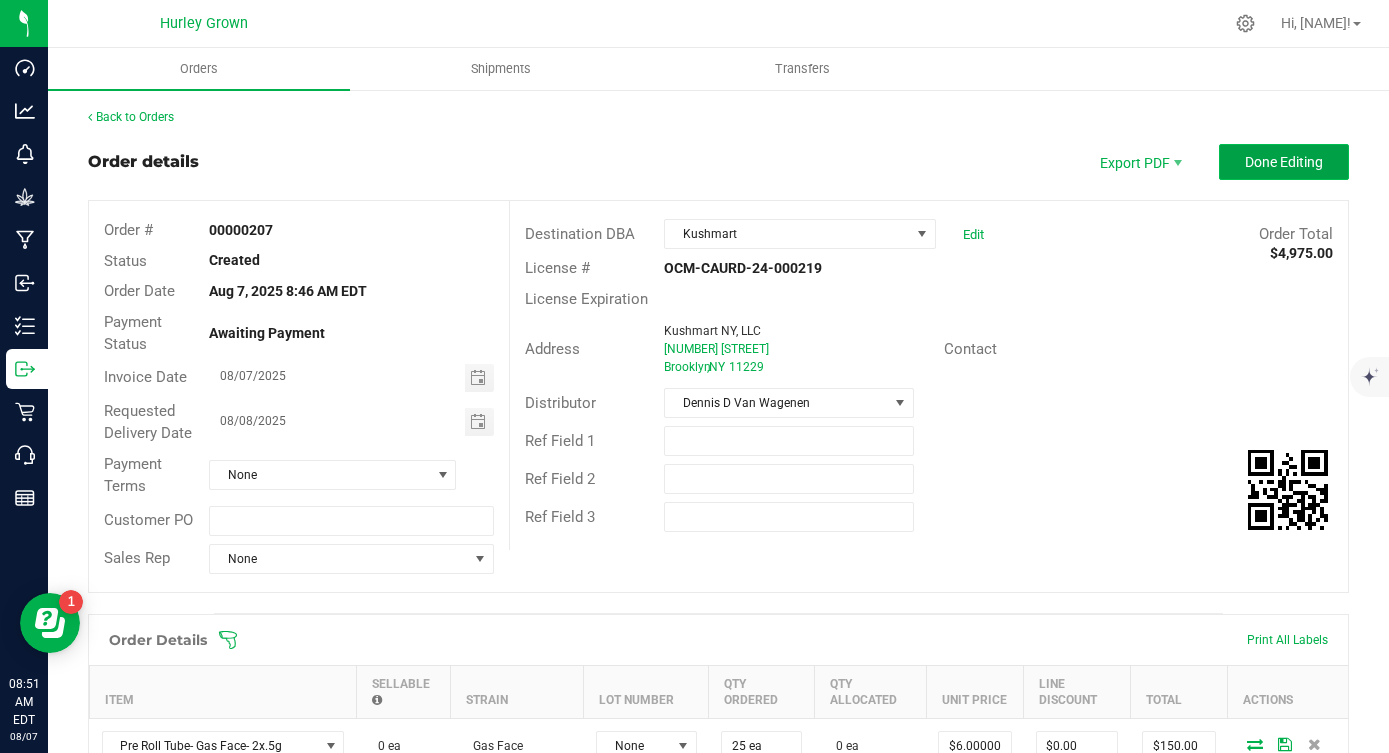 click on "Done Editing" at bounding box center (1284, 162) 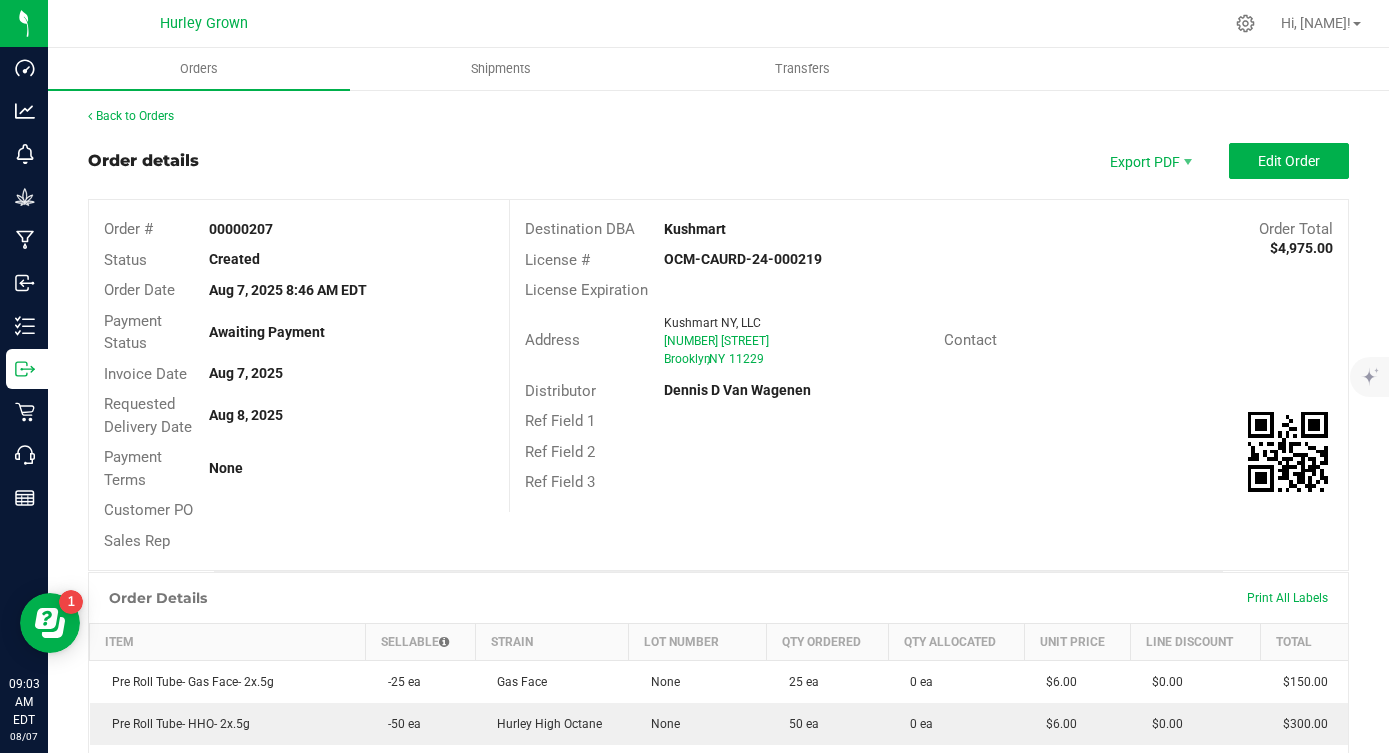 scroll, scrollTop: 0, scrollLeft: 0, axis: both 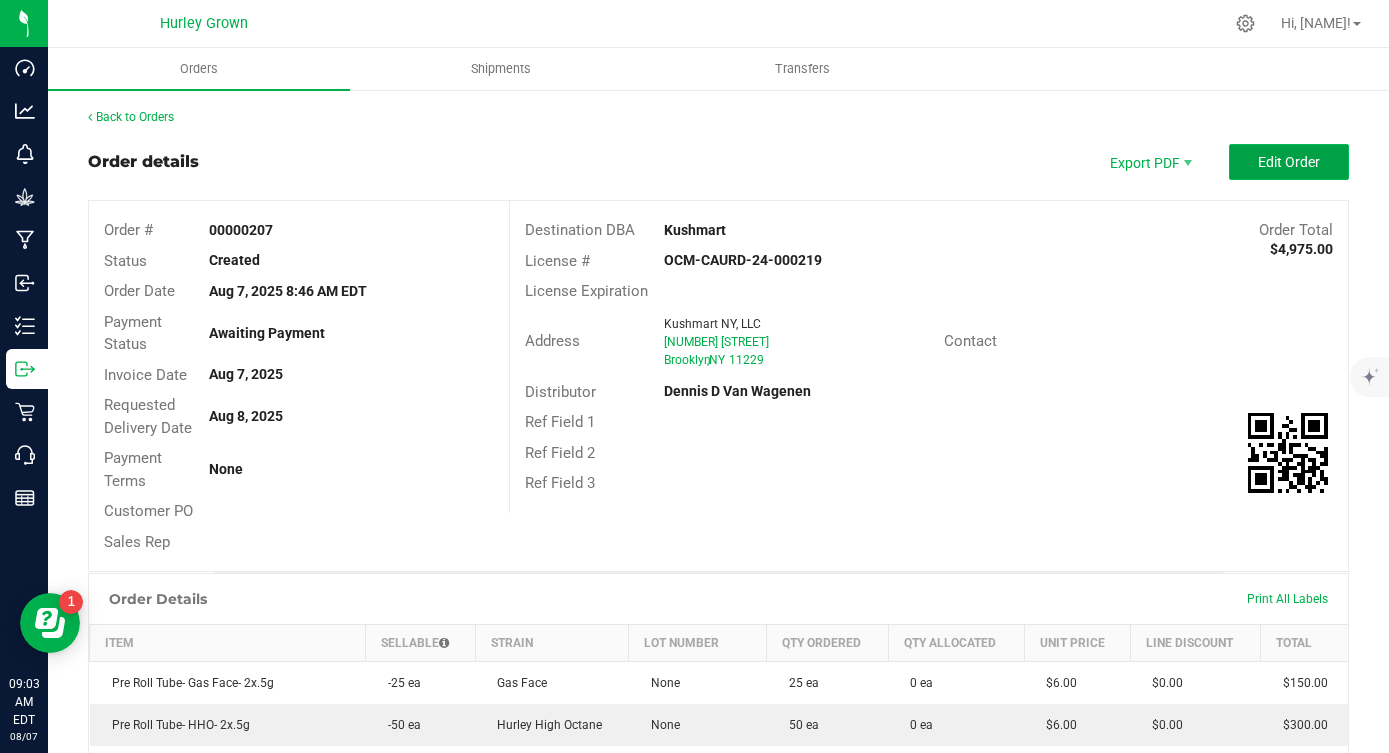 click on "Edit Order" at bounding box center (1289, 162) 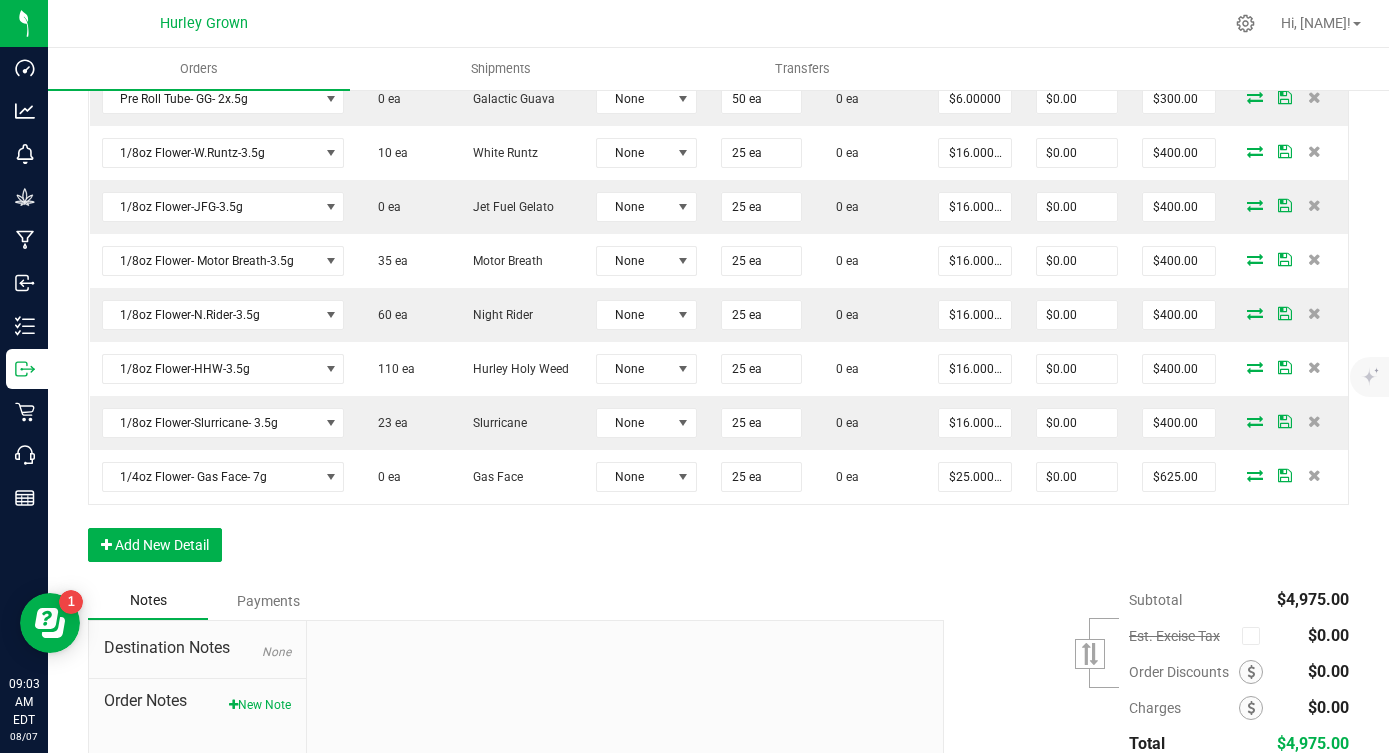 scroll, scrollTop: 893, scrollLeft: 0, axis: vertical 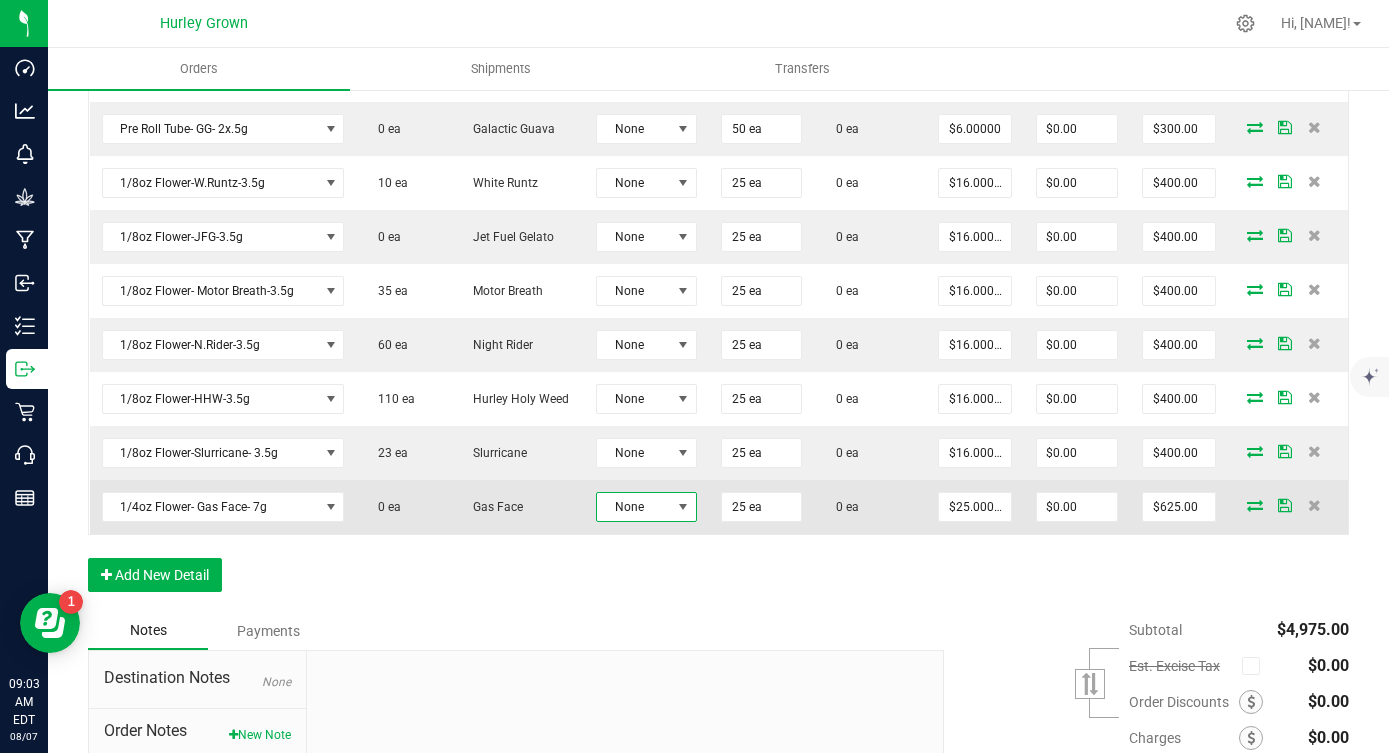 click at bounding box center [683, 507] 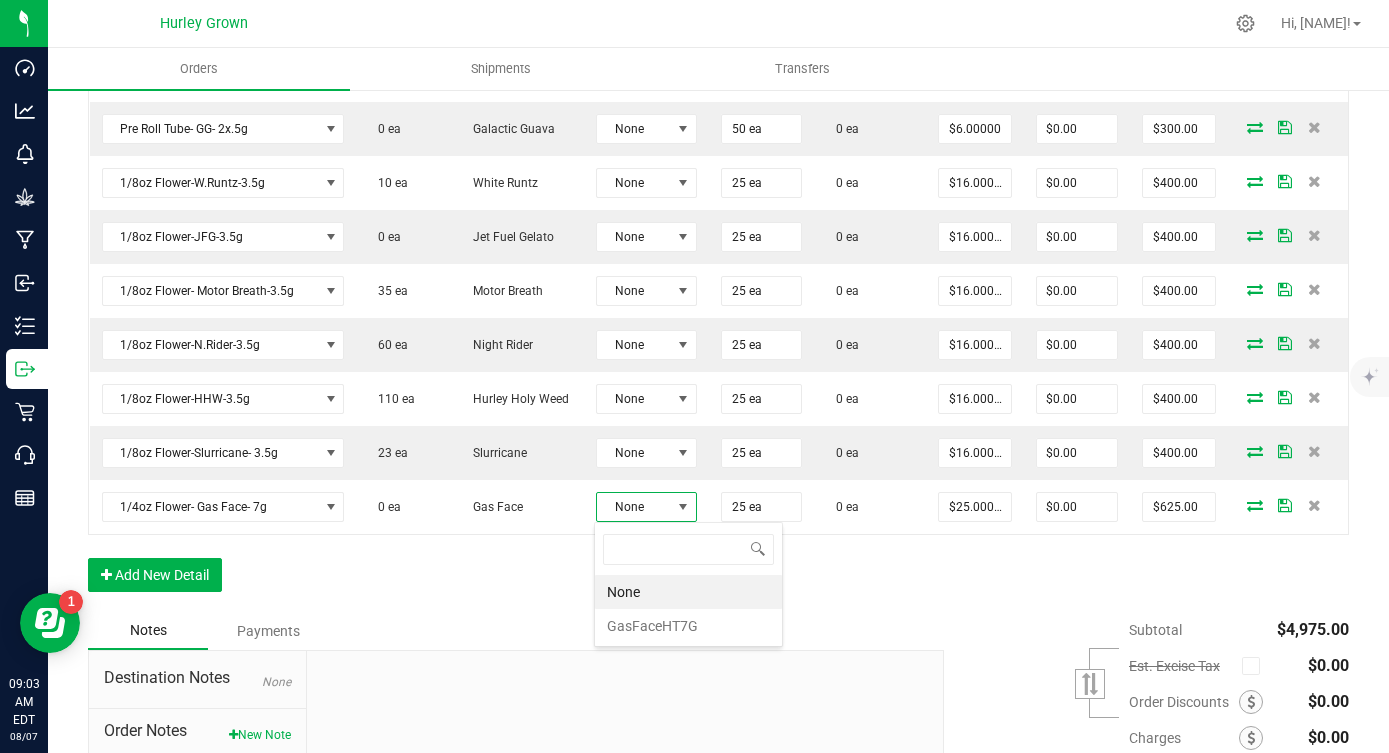 scroll, scrollTop: 99970, scrollLeft: 99899, axis: both 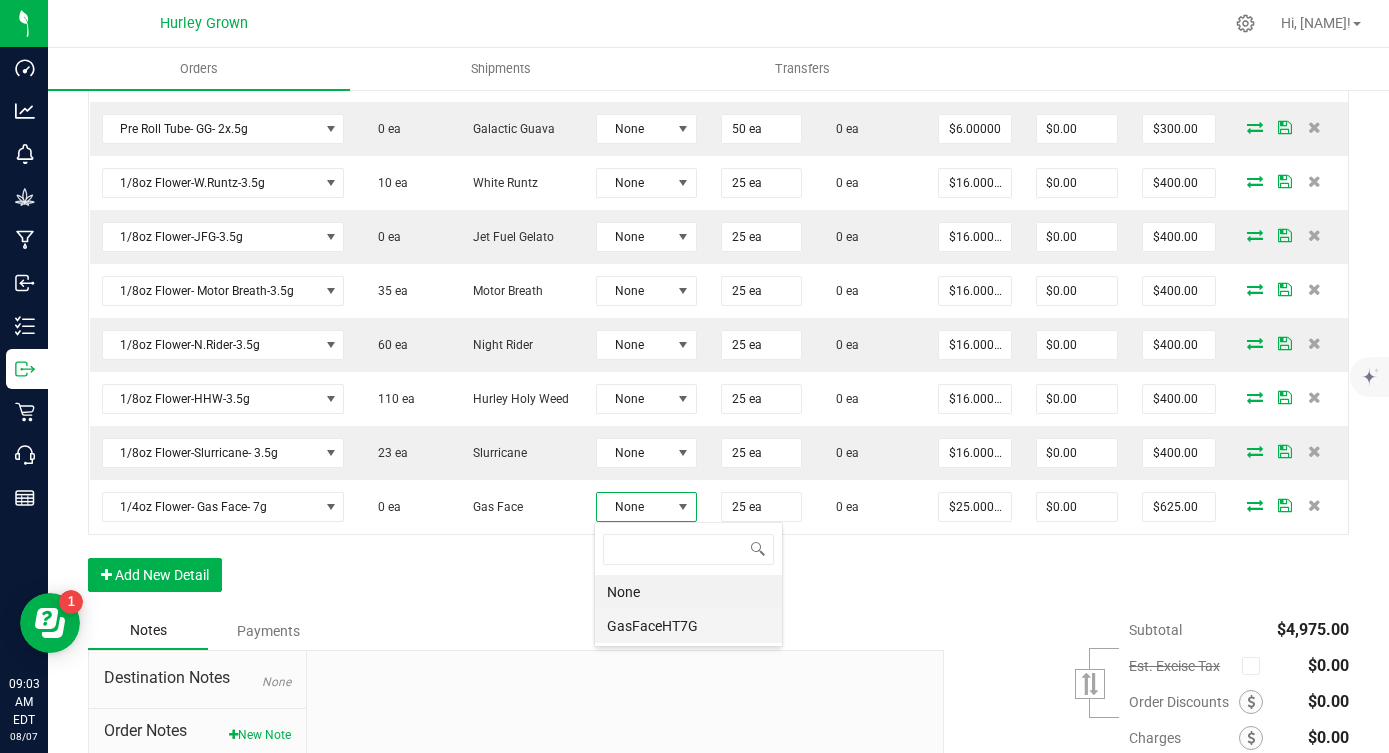 click on "GasFaceHT7G" at bounding box center (688, 626) 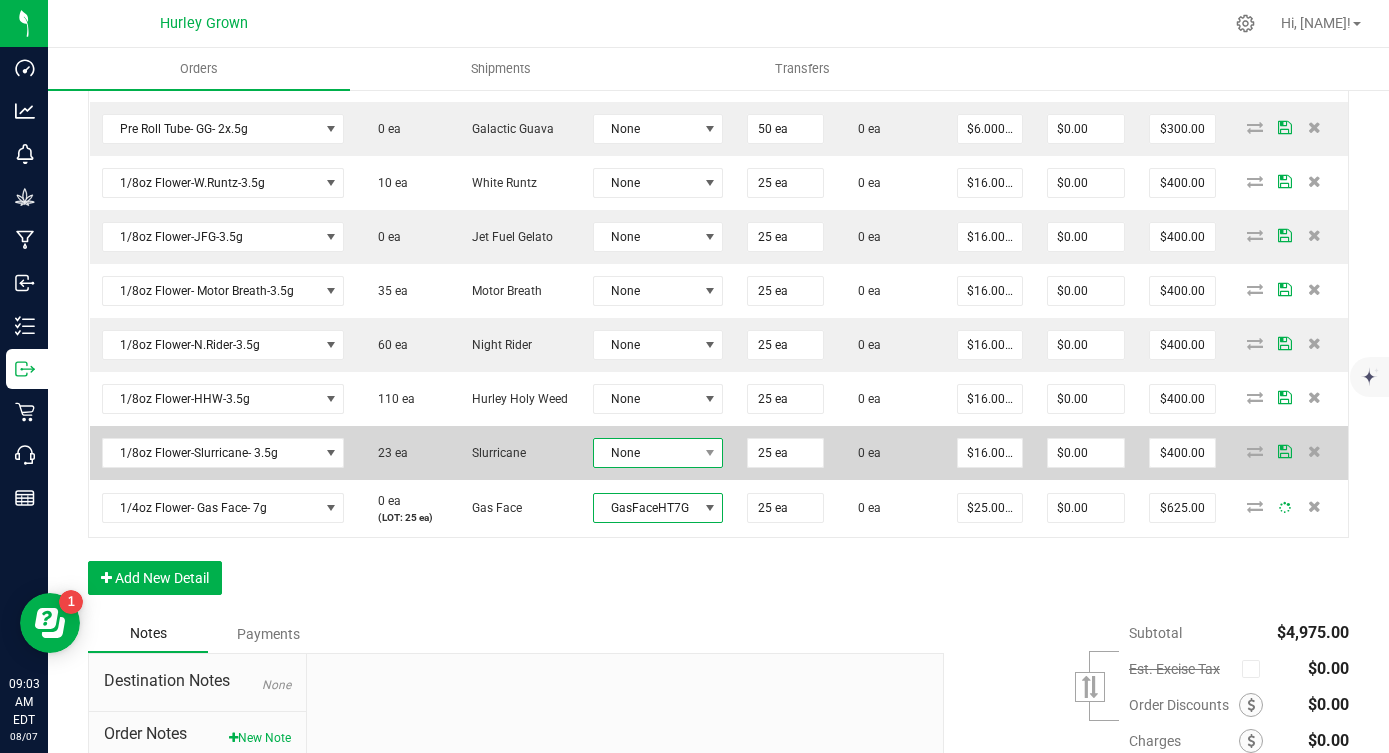 click on "None" at bounding box center (646, 453) 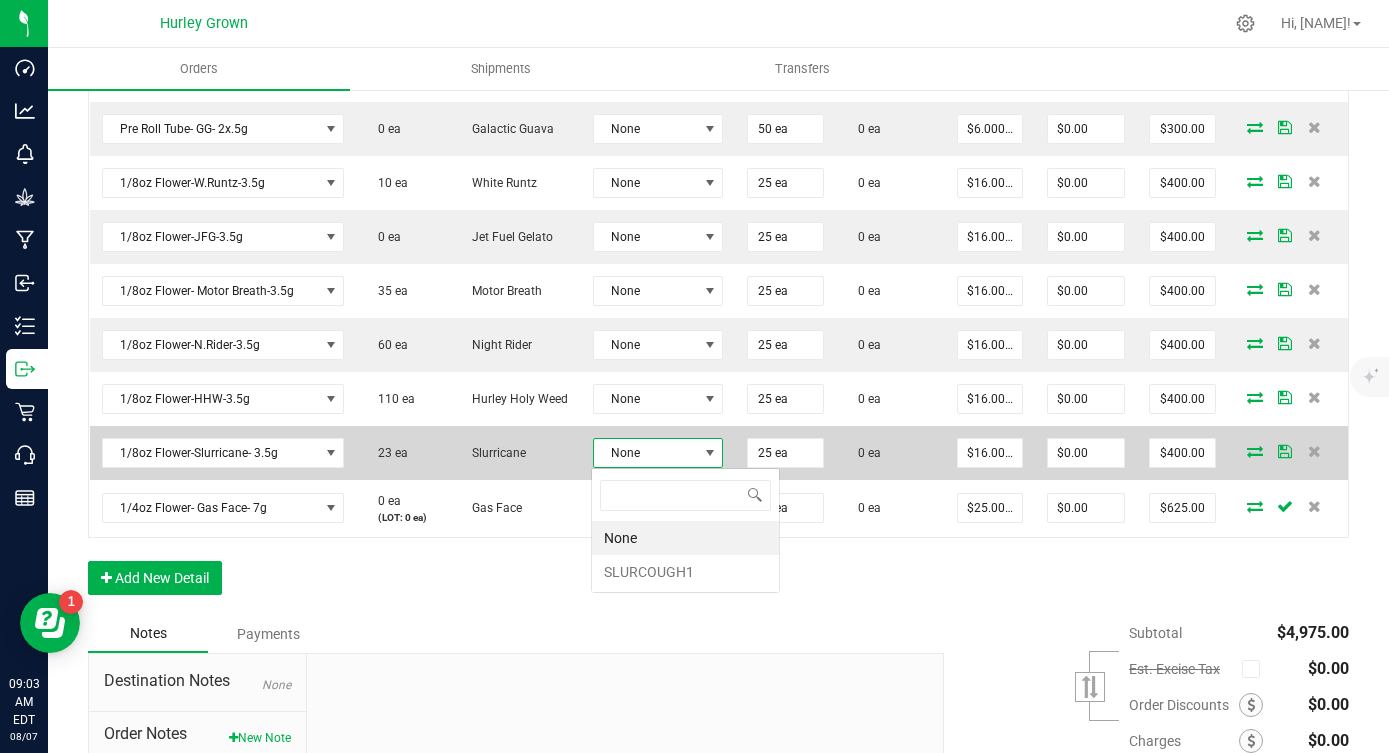 scroll, scrollTop: 99970, scrollLeft: 99870, axis: both 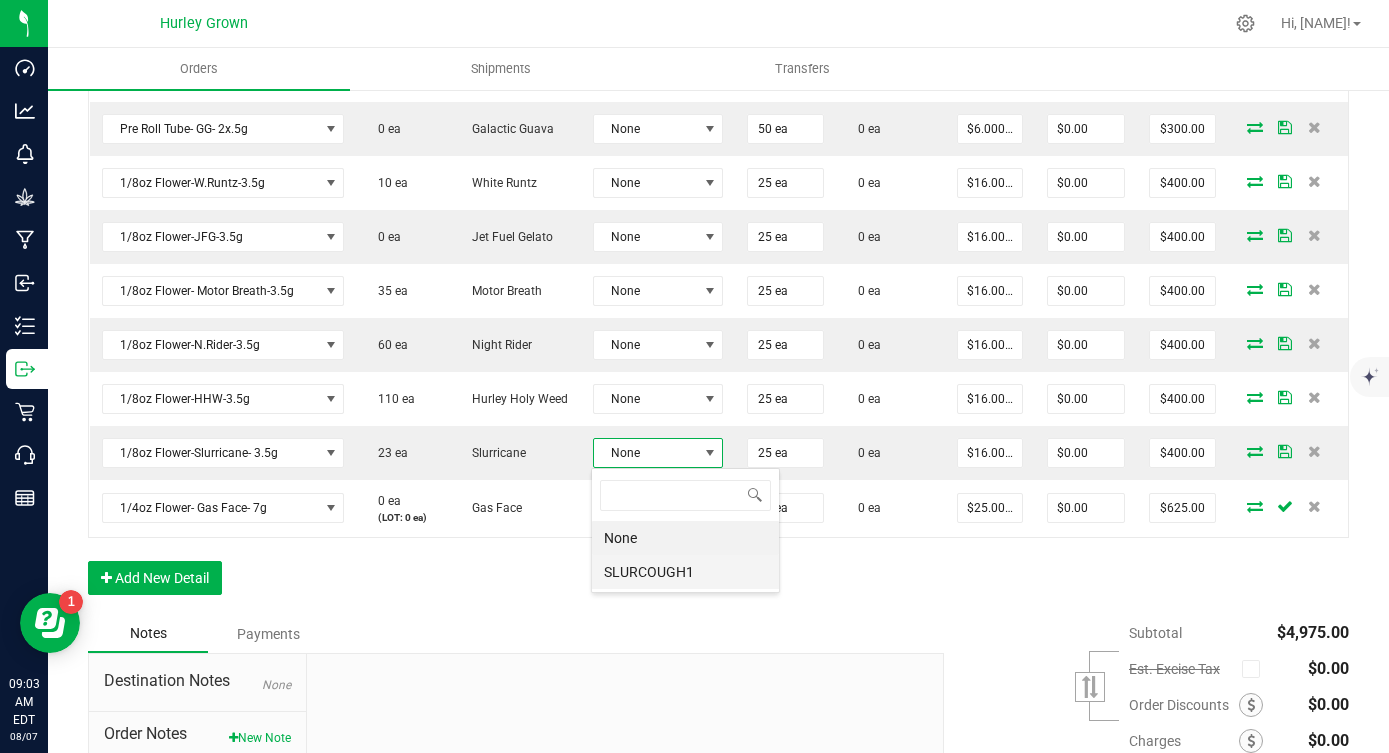 click on "SLURCOUGH1" at bounding box center [685, 572] 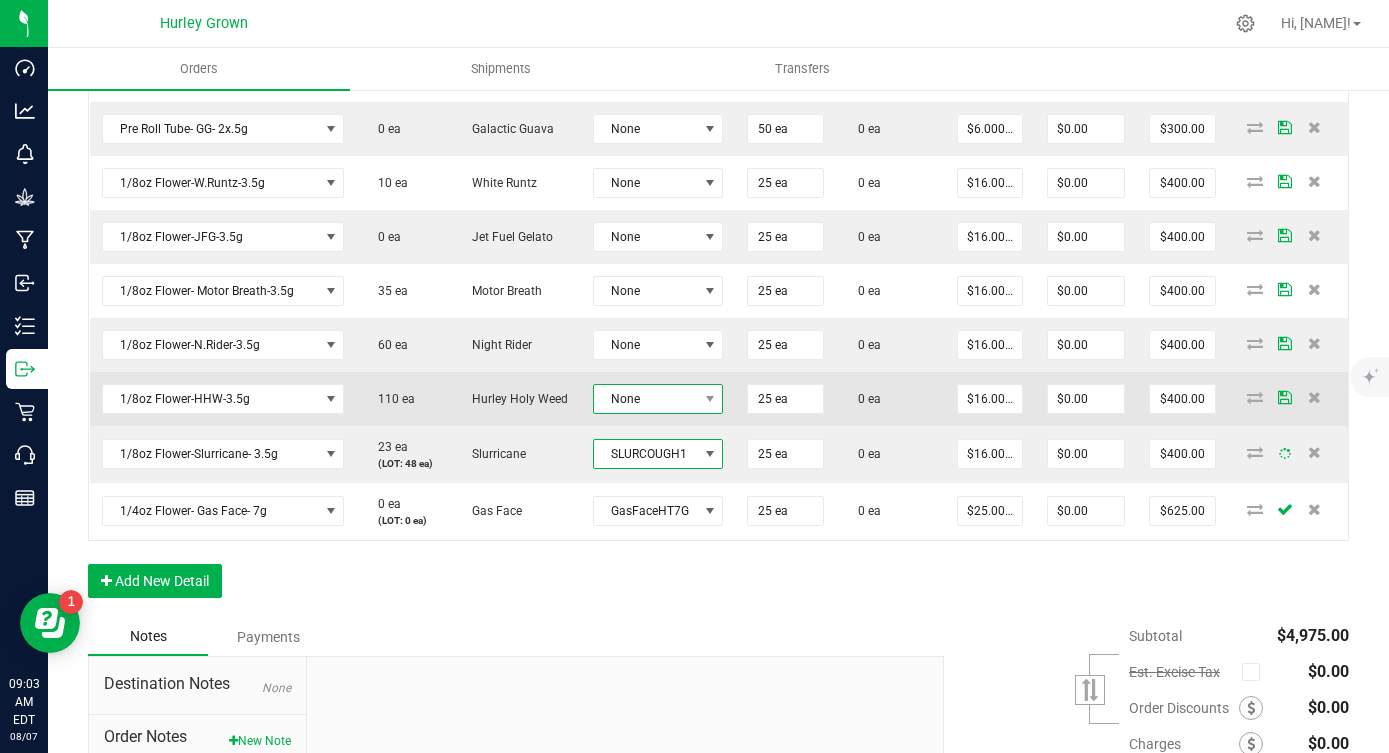 click on "None" at bounding box center (646, 399) 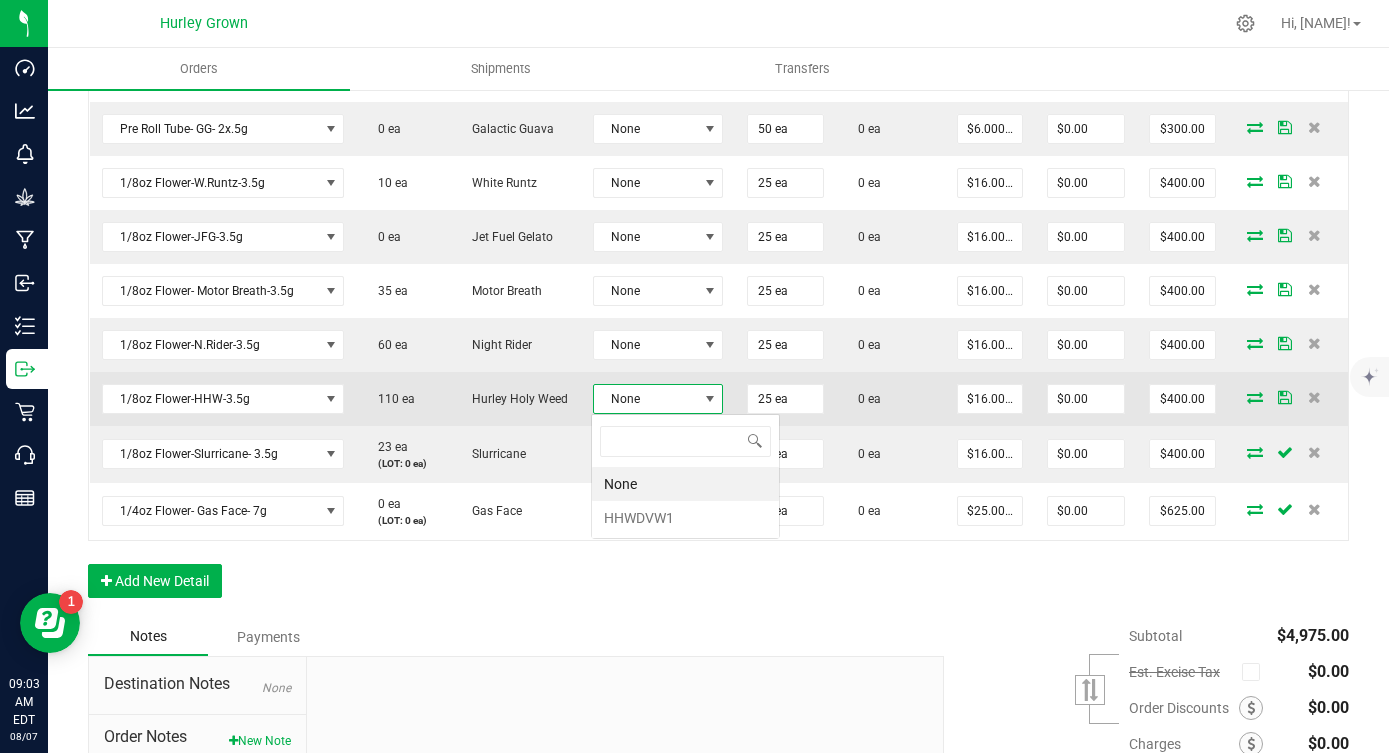 scroll, scrollTop: 99970, scrollLeft: 99870, axis: both 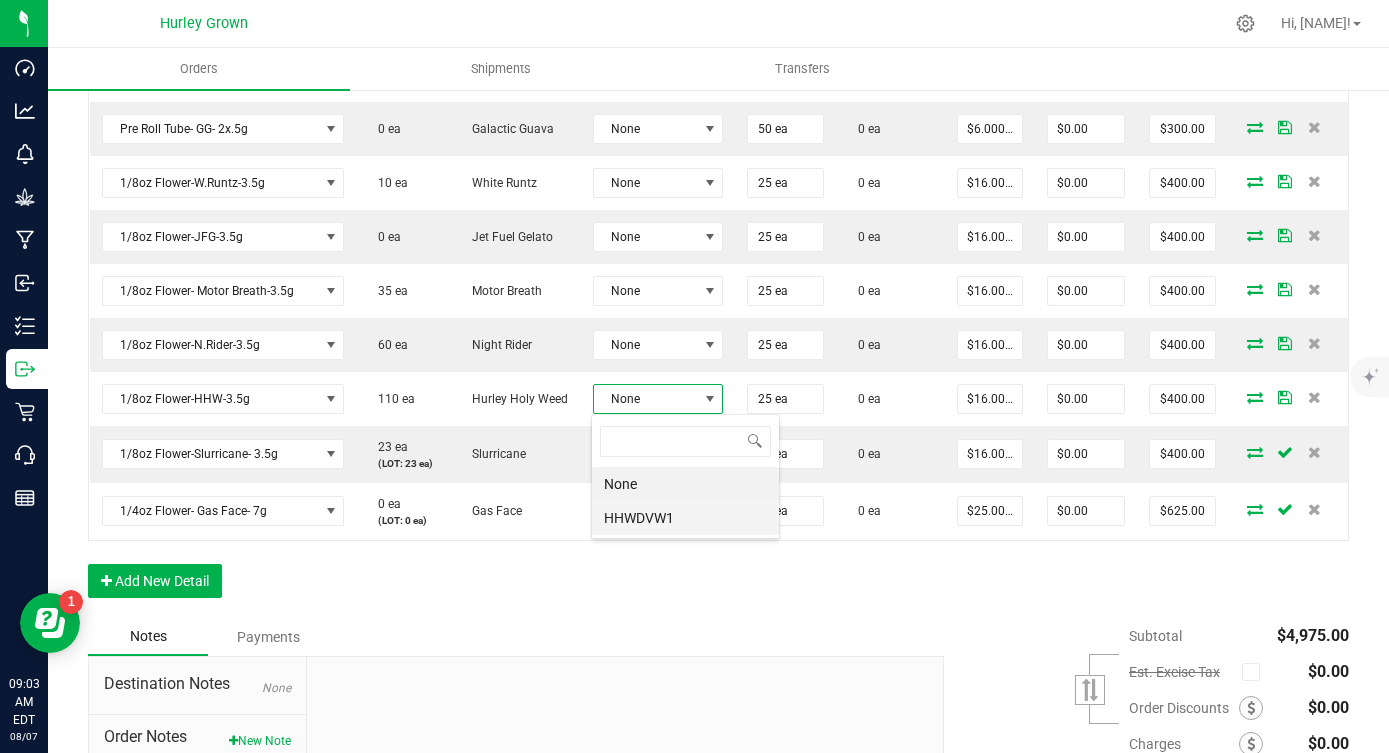 click on "HHWDVW1" at bounding box center [685, 518] 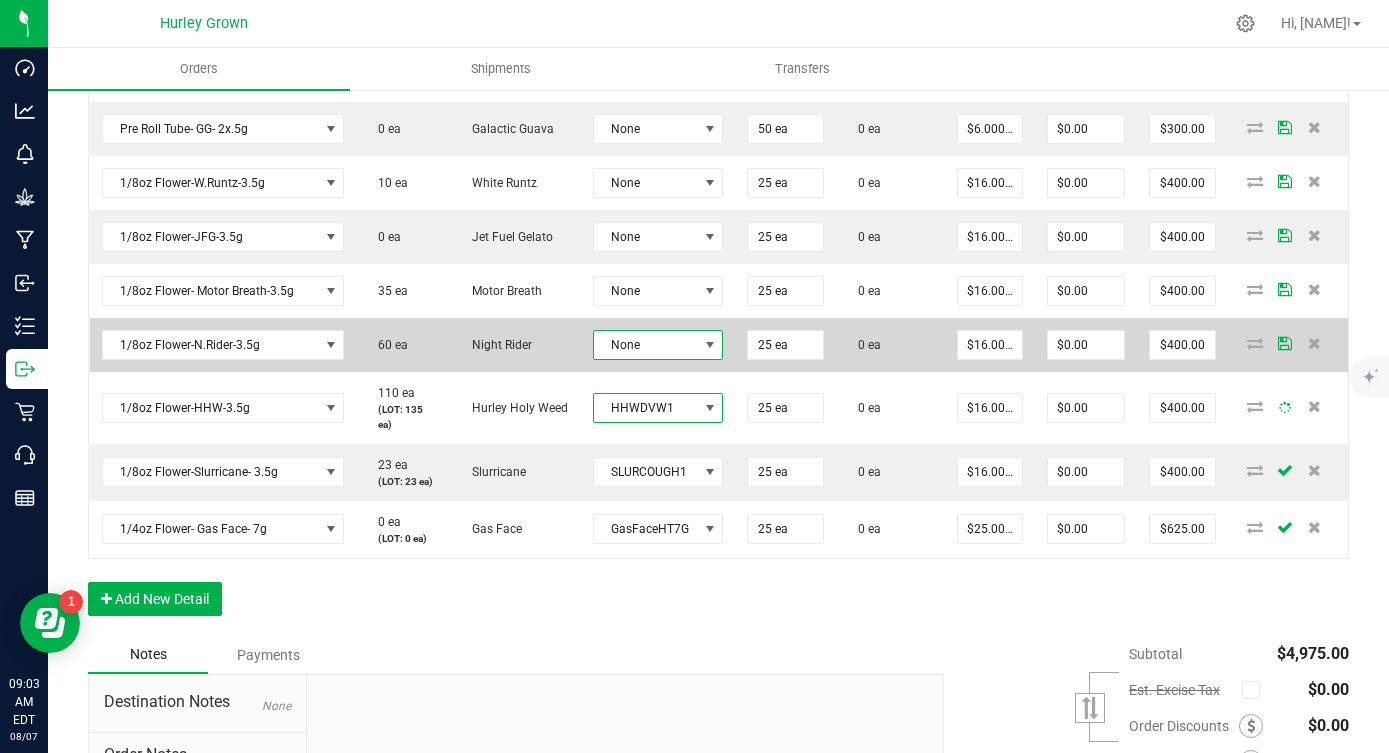 click on "None" at bounding box center [646, 345] 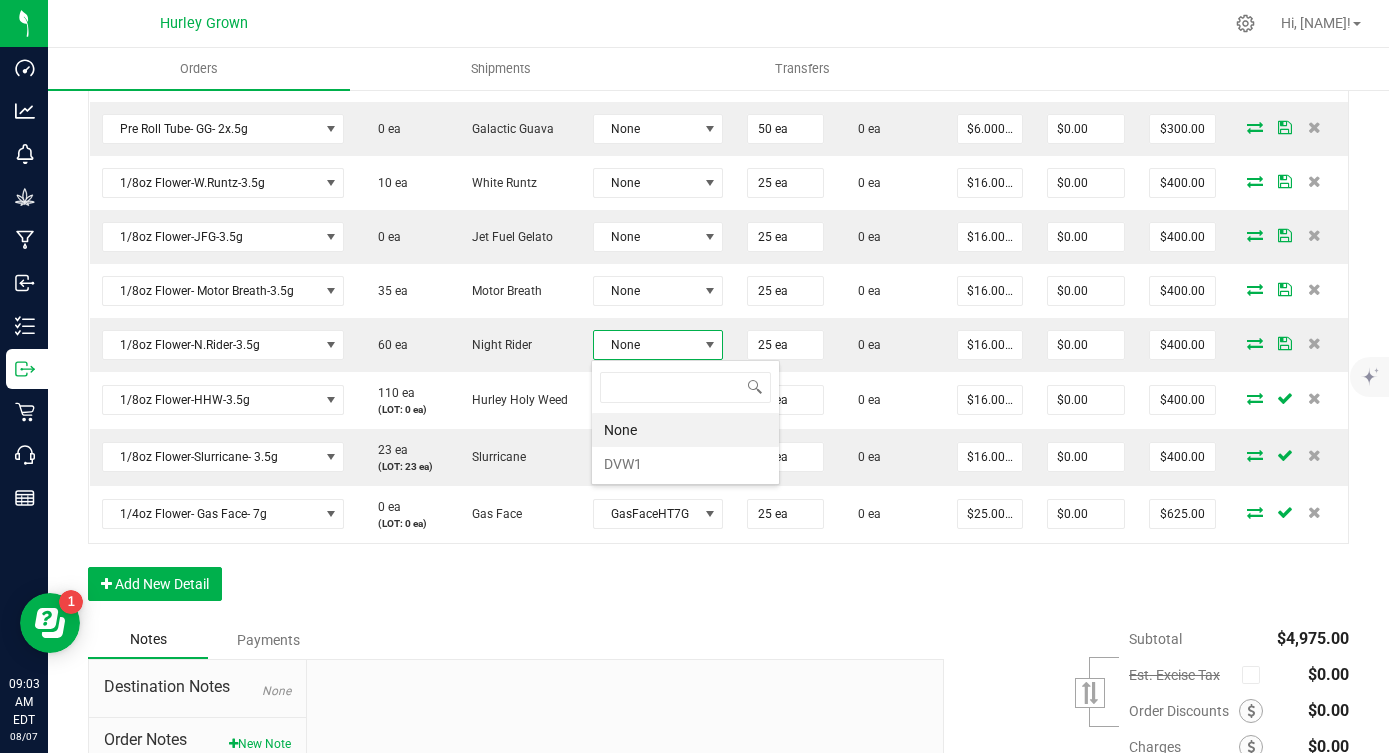 scroll, scrollTop: 99970, scrollLeft: 99870, axis: both 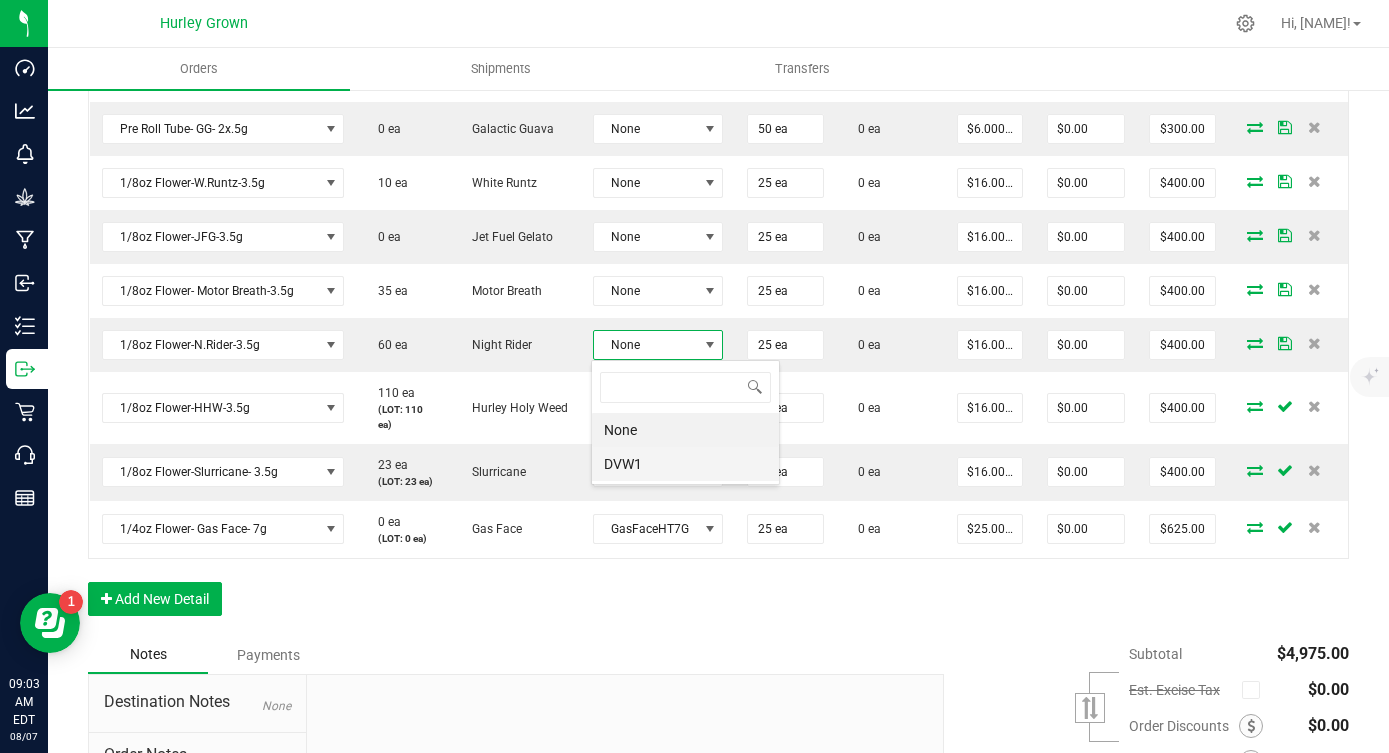 click on "DVW1" at bounding box center (685, 464) 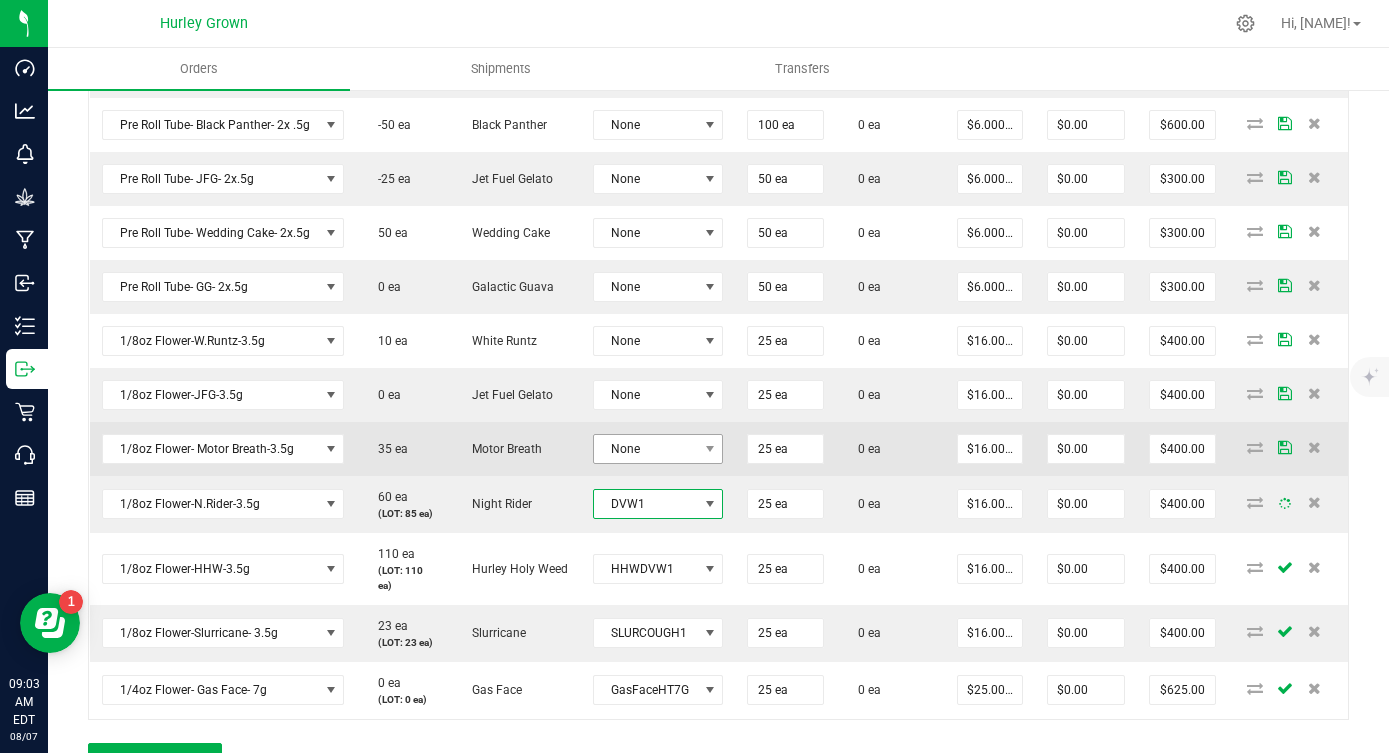 scroll, scrollTop: 716, scrollLeft: 0, axis: vertical 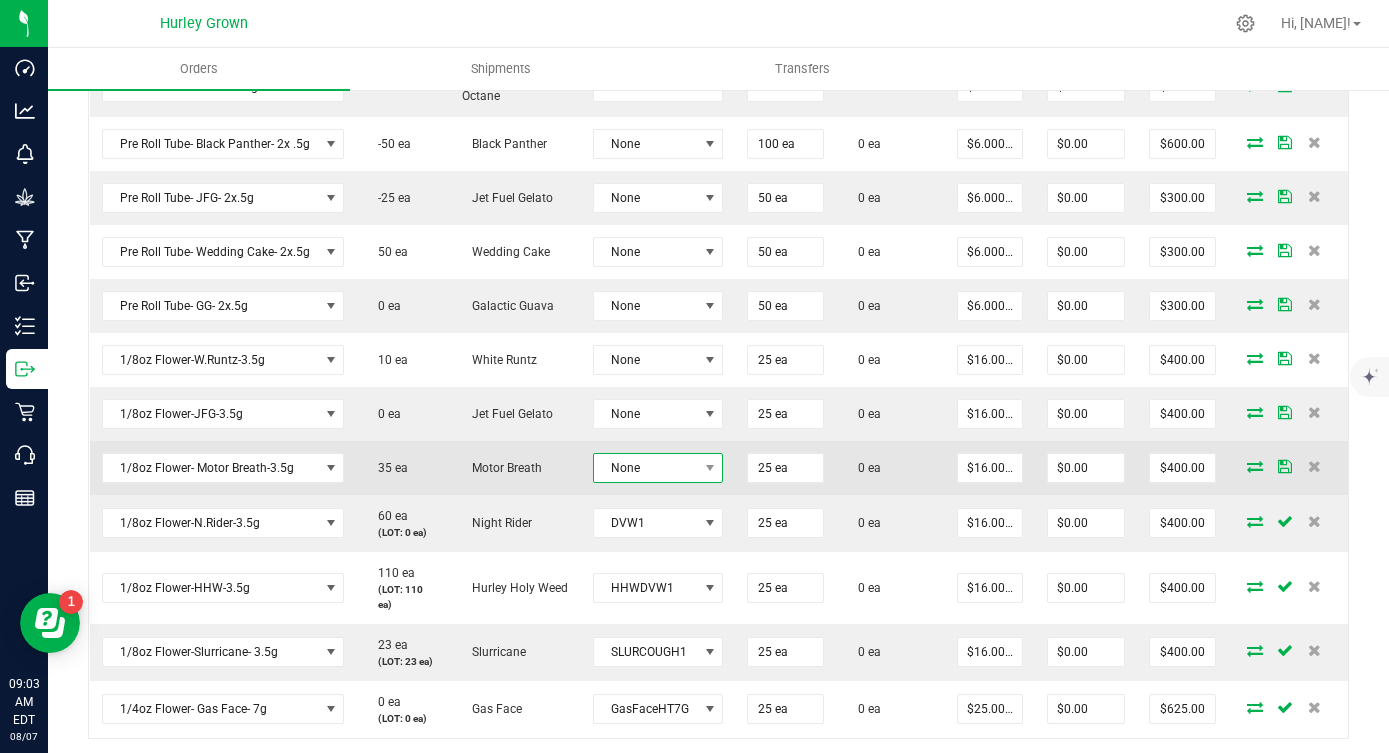 click on "None" at bounding box center (646, 468) 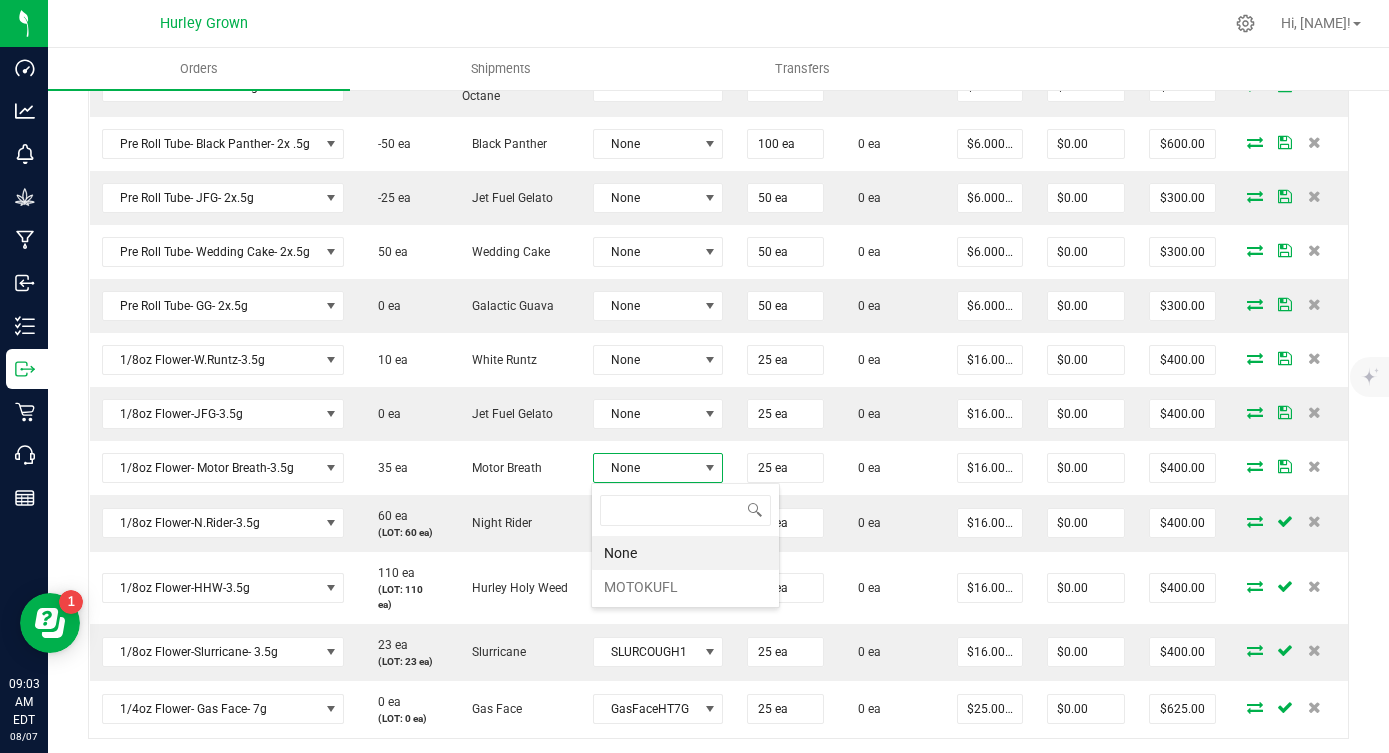 scroll, scrollTop: 99970, scrollLeft: 99870, axis: both 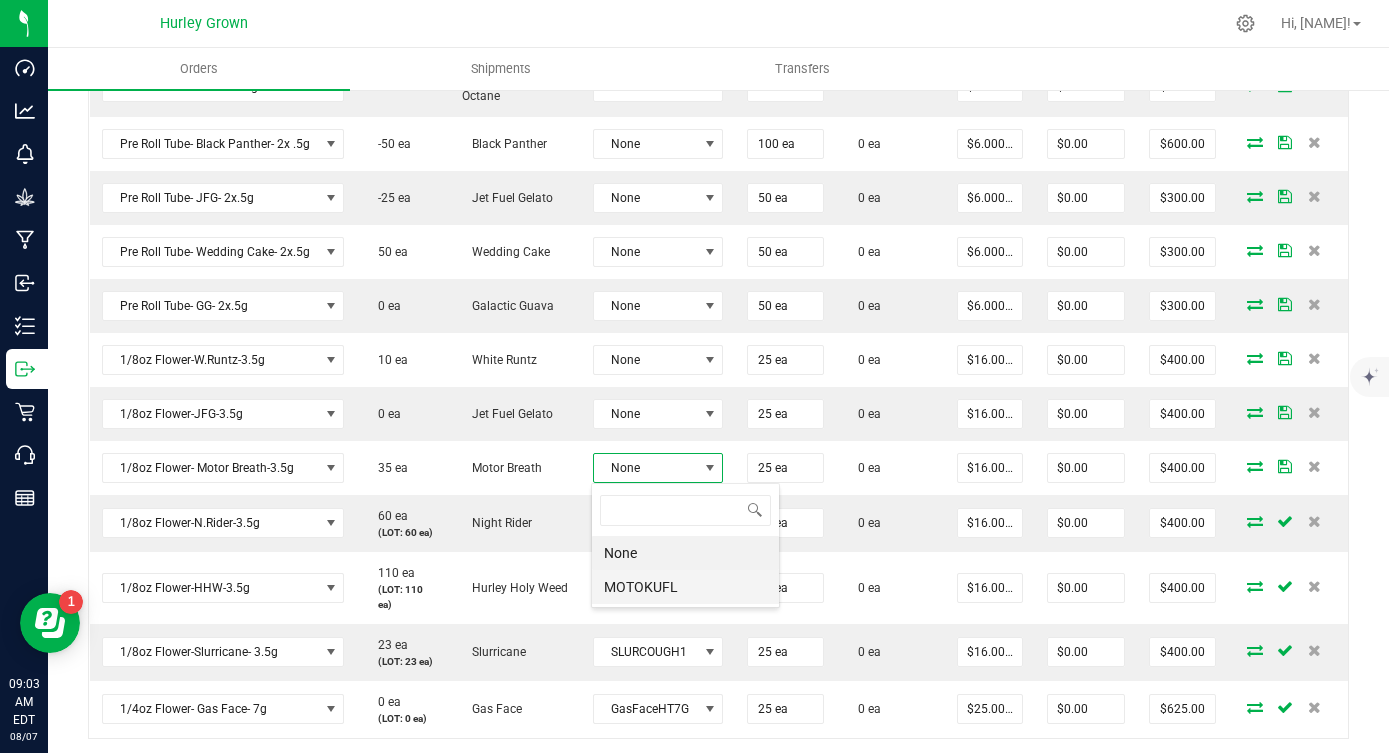 click on "MOTOKUFL" at bounding box center (685, 587) 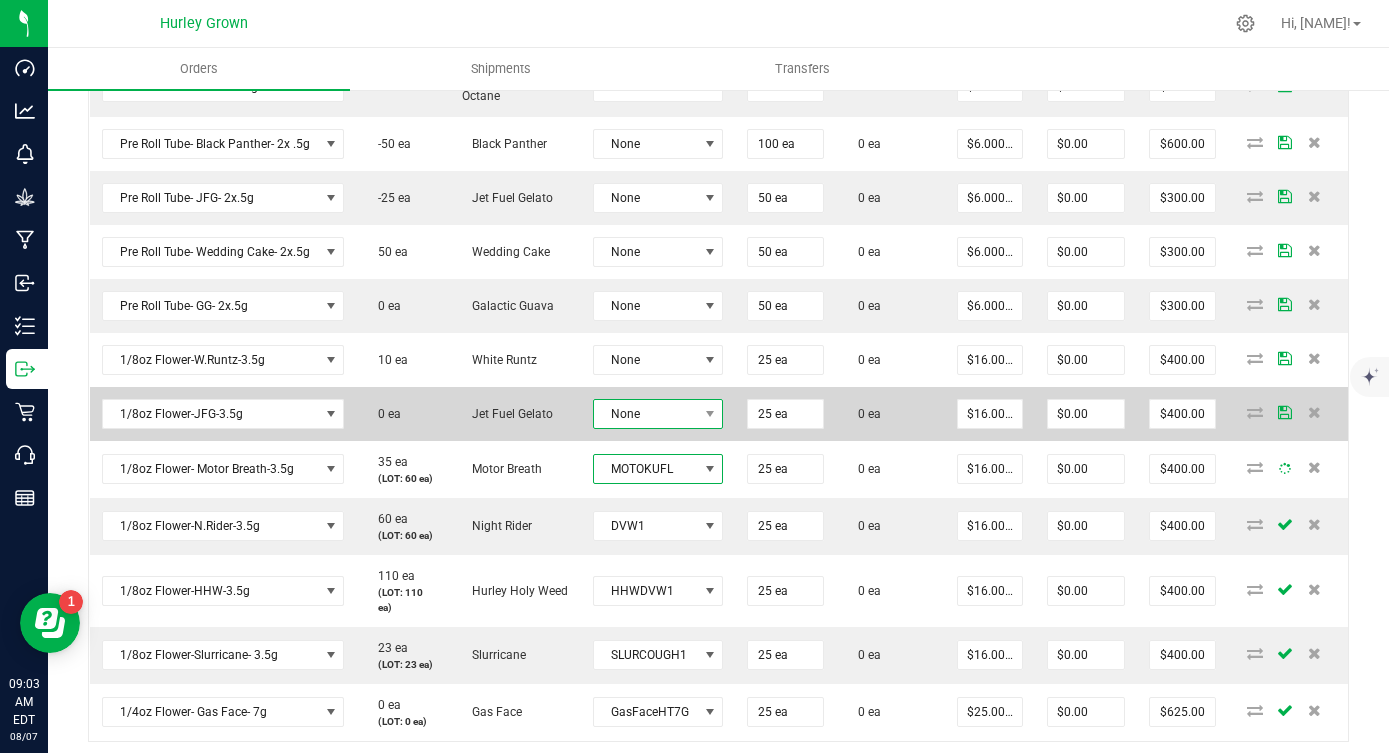 click on "None" at bounding box center (646, 414) 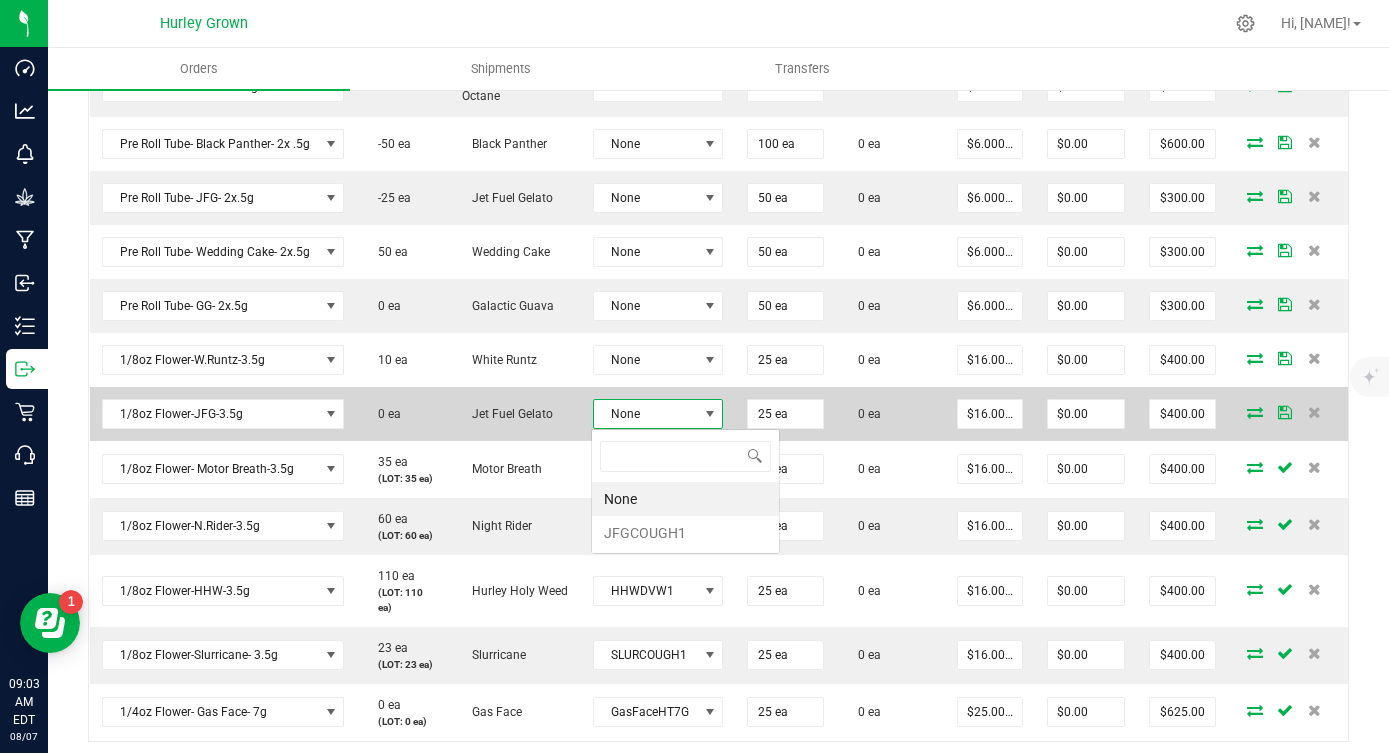 scroll, scrollTop: 99970, scrollLeft: 99870, axis: both 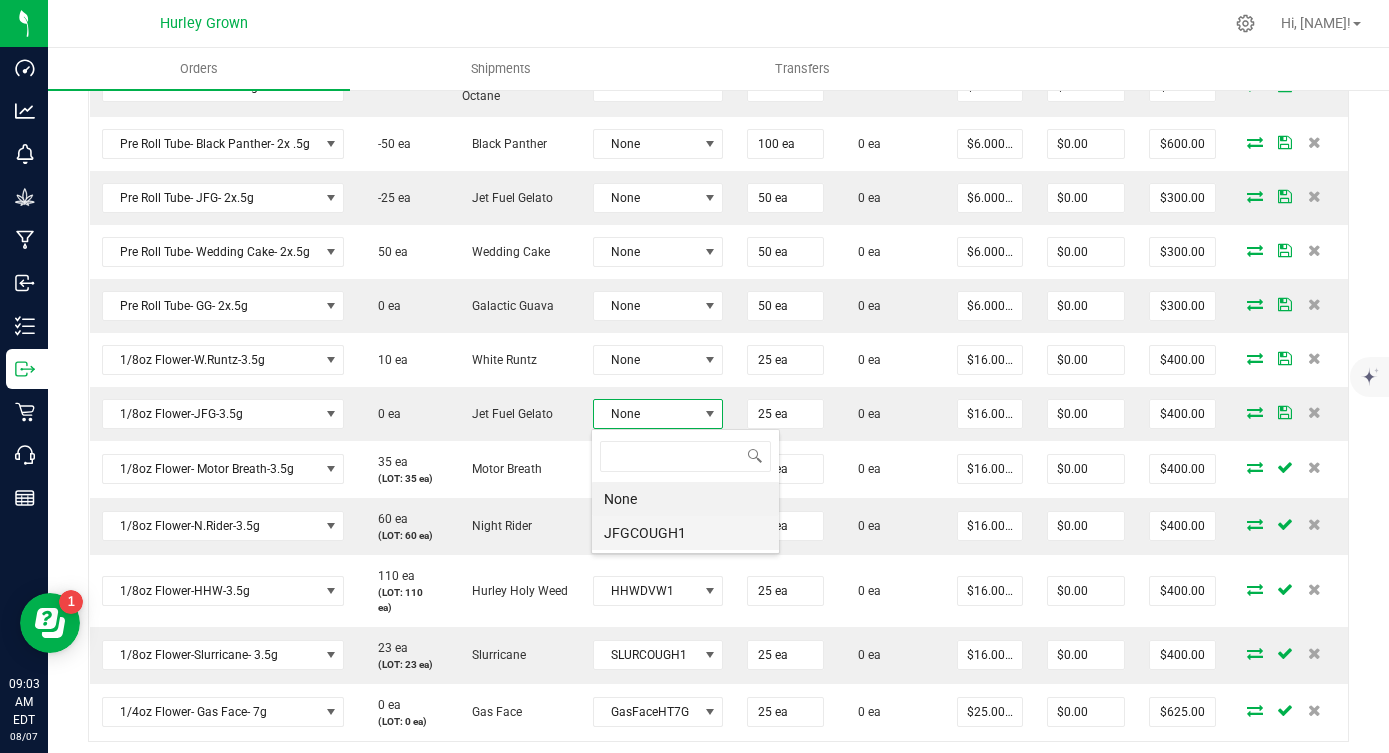 click on "JFGCOUGH1" at bounding box center (685, 533) 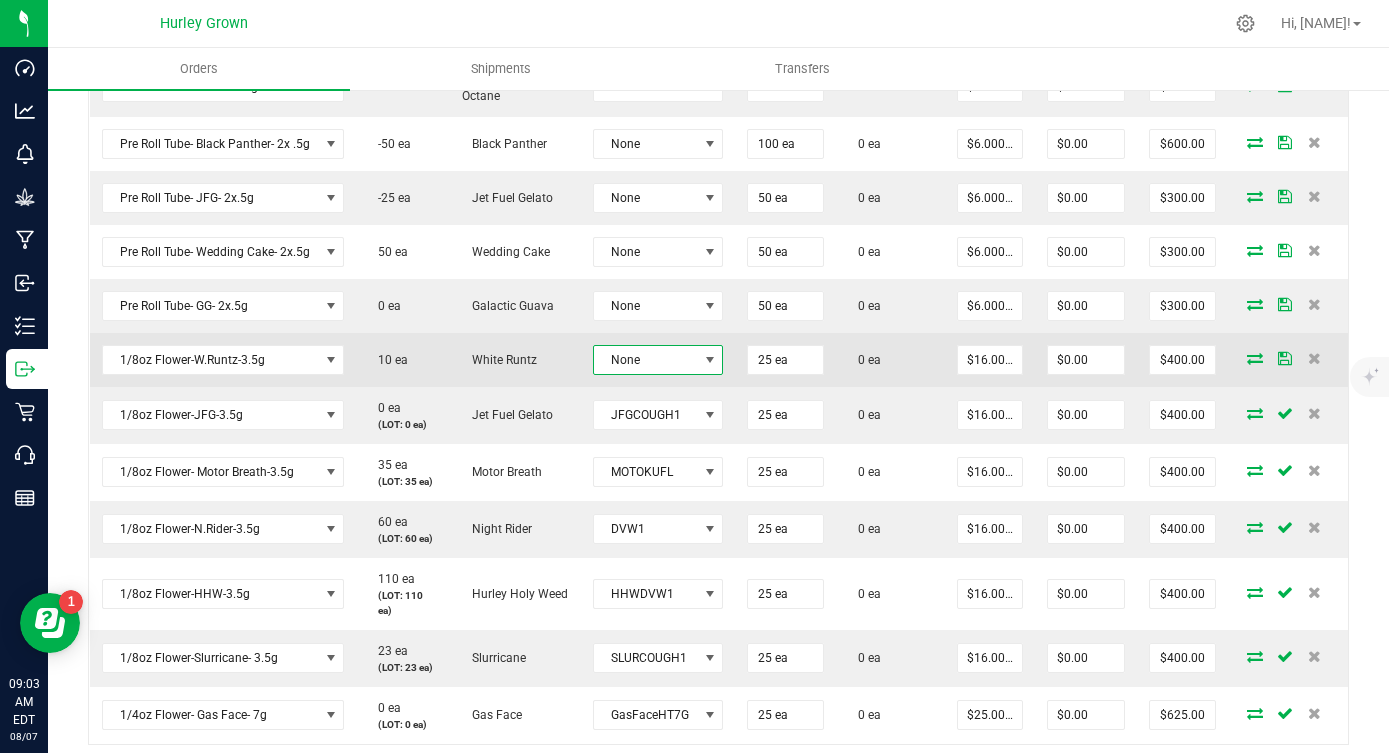 click on "None" at bounding box center (646, 360) 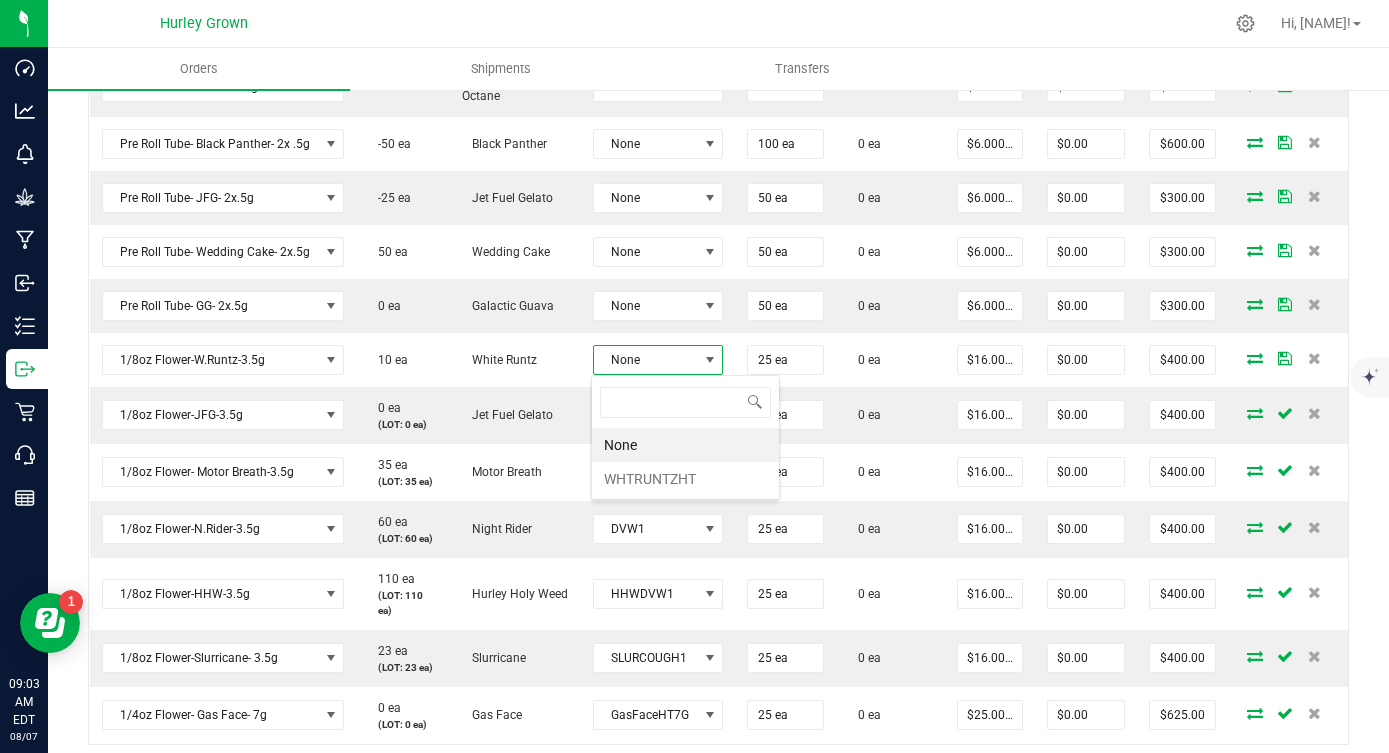 scroll, scrollTop: 99970, scrollLeft: 99870, axis: both 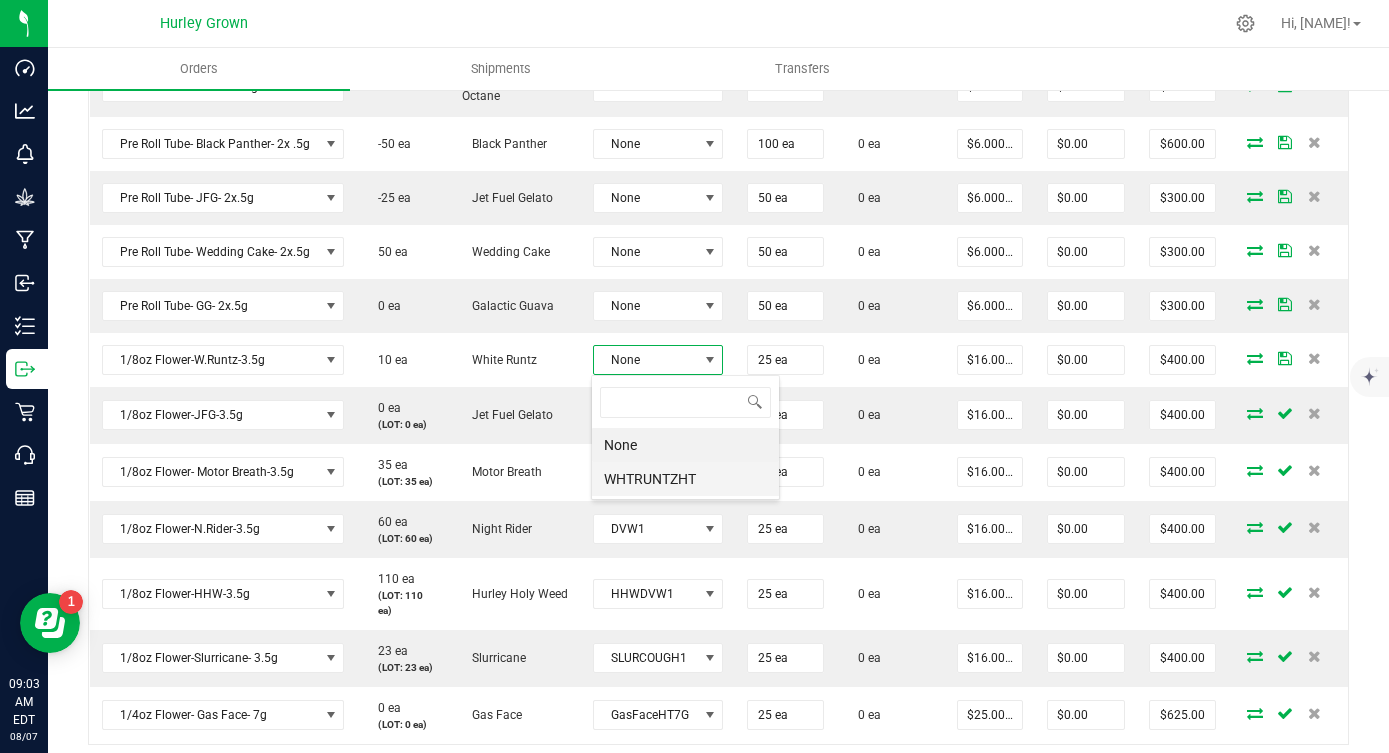 click on "WHTRUNTZHT" at bounding box center [685, 479] 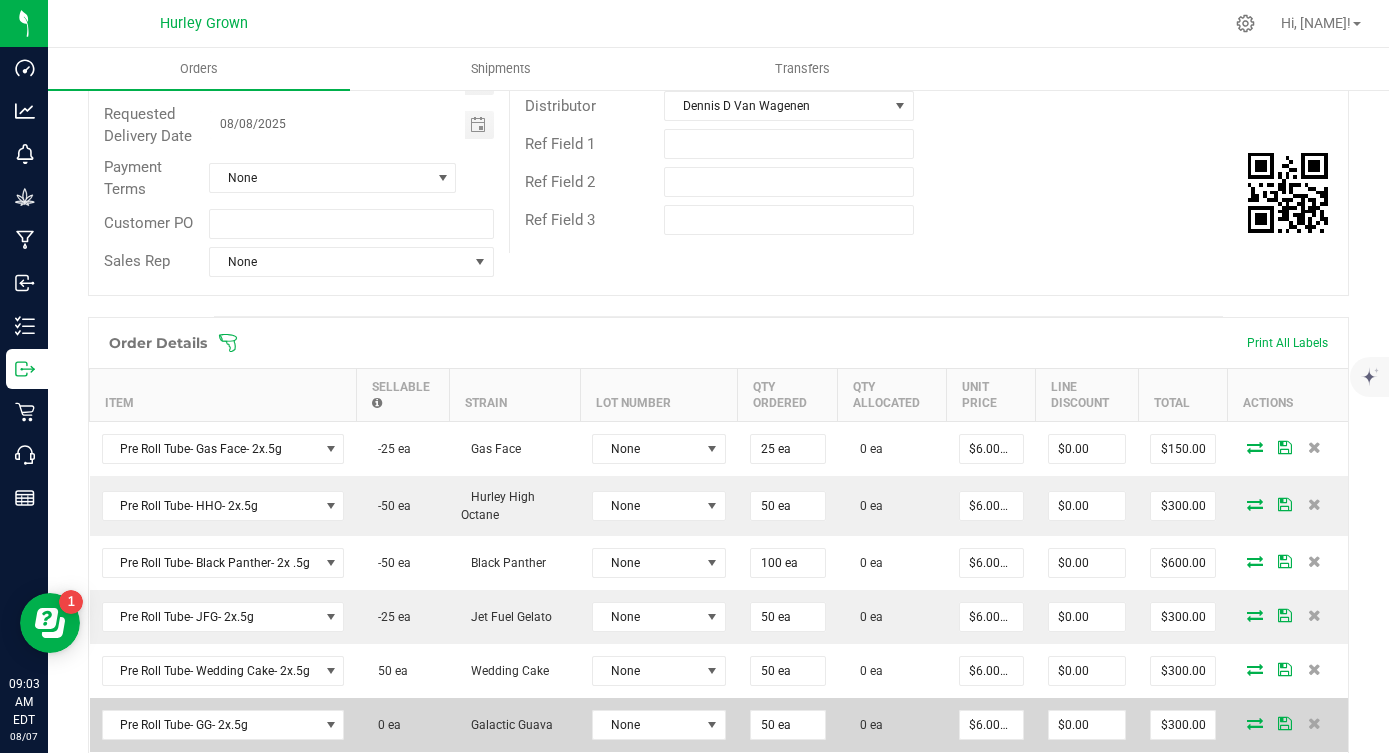 scroll, scrollTop: 0, scrollLeft: 0, axis: both 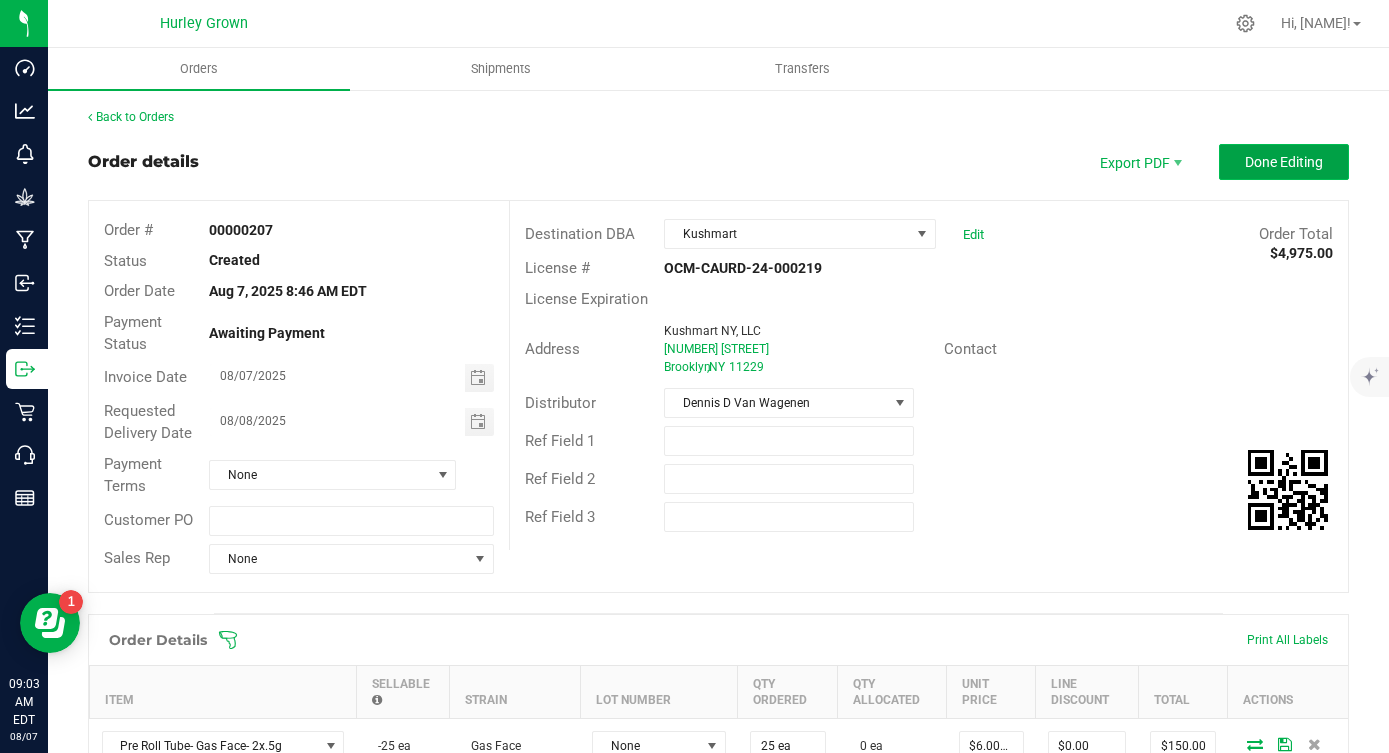 click on "Done Editing" at bounding box center [1284, 162] 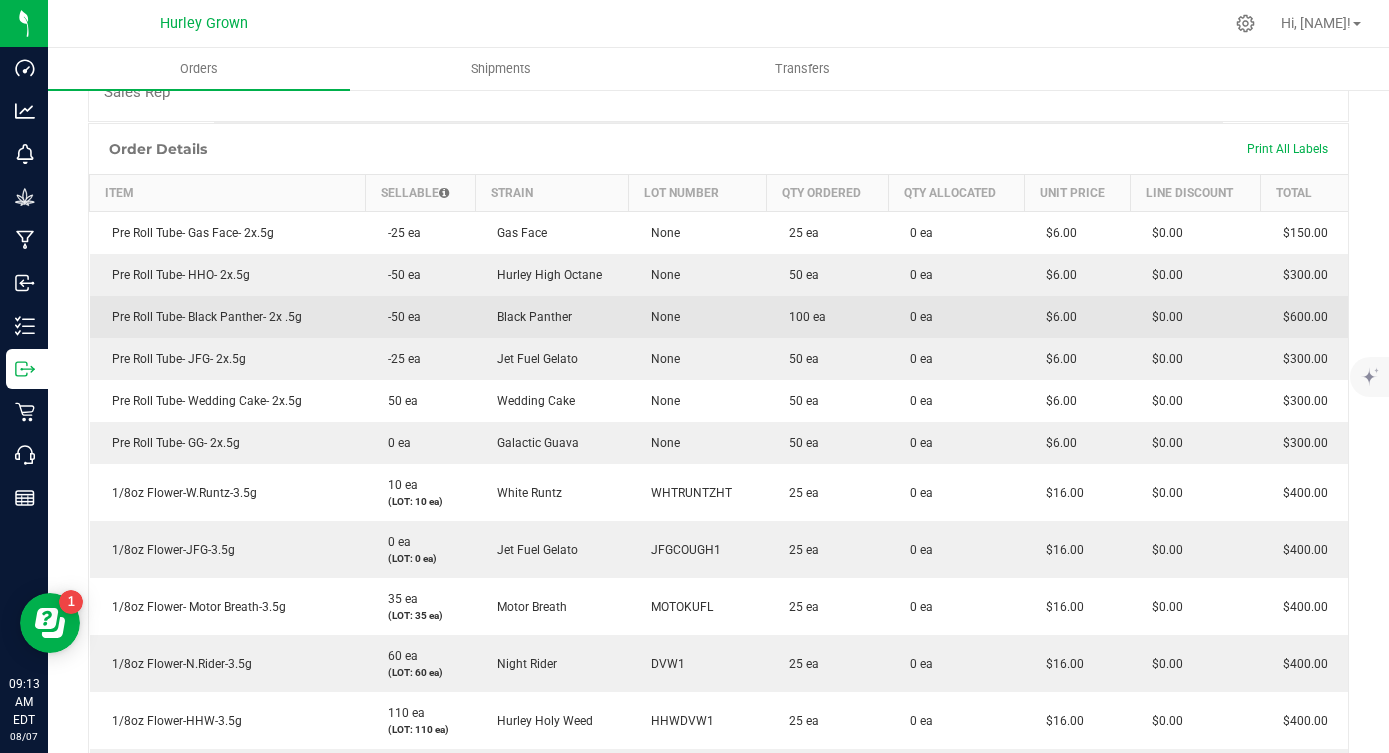 scroll, scrollTop: 0, scrollLeft: 0, axis: both 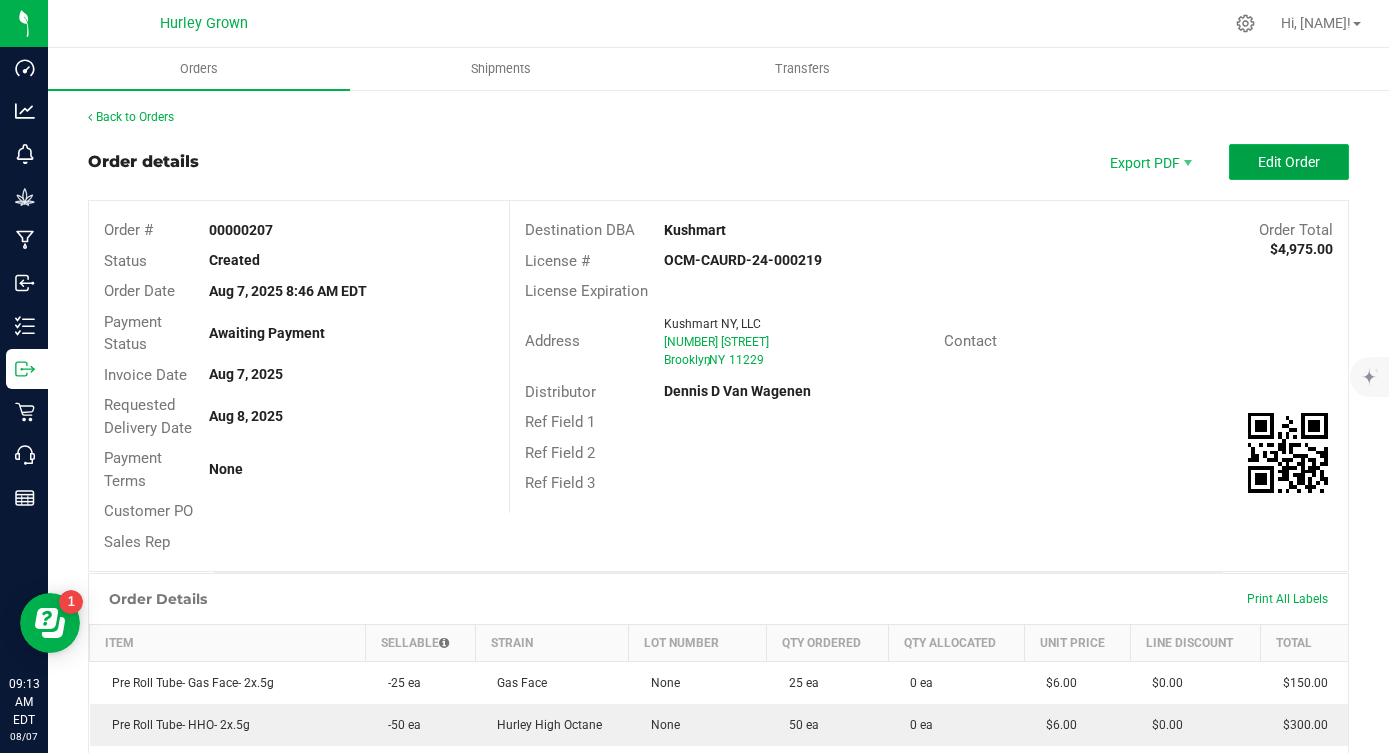 click on "Edit Order" at bounding box center (1289, 162) 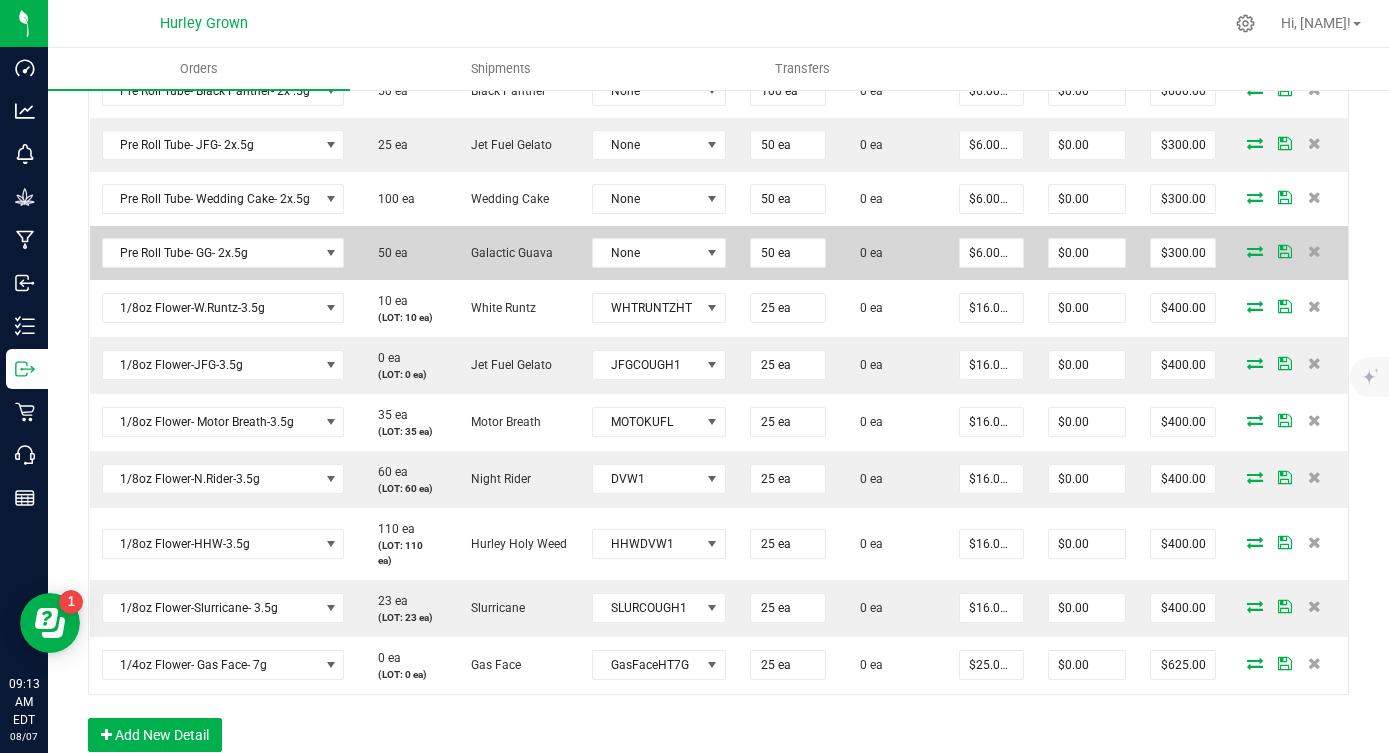 scroll, scrollTop: 765, scrollLeft: 0, axis: vertical 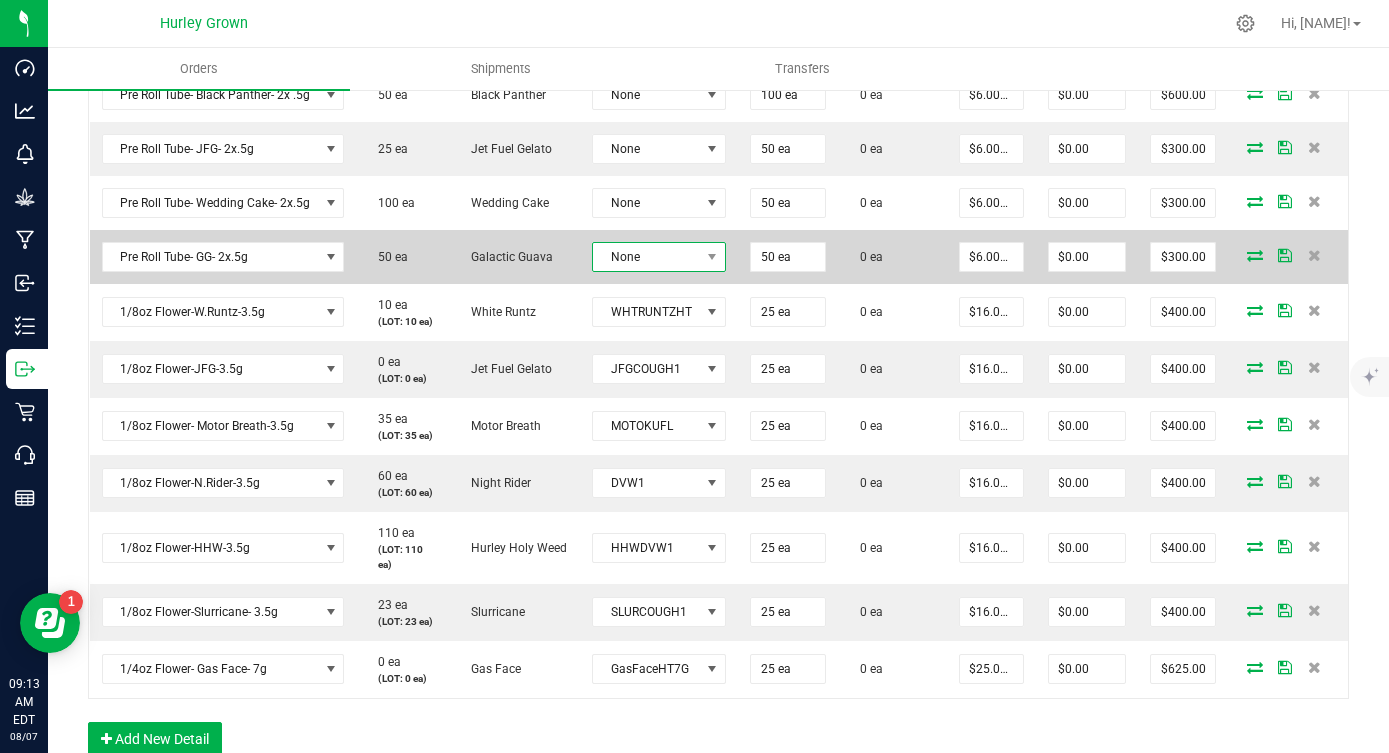 click at bounding box center [712, 257] 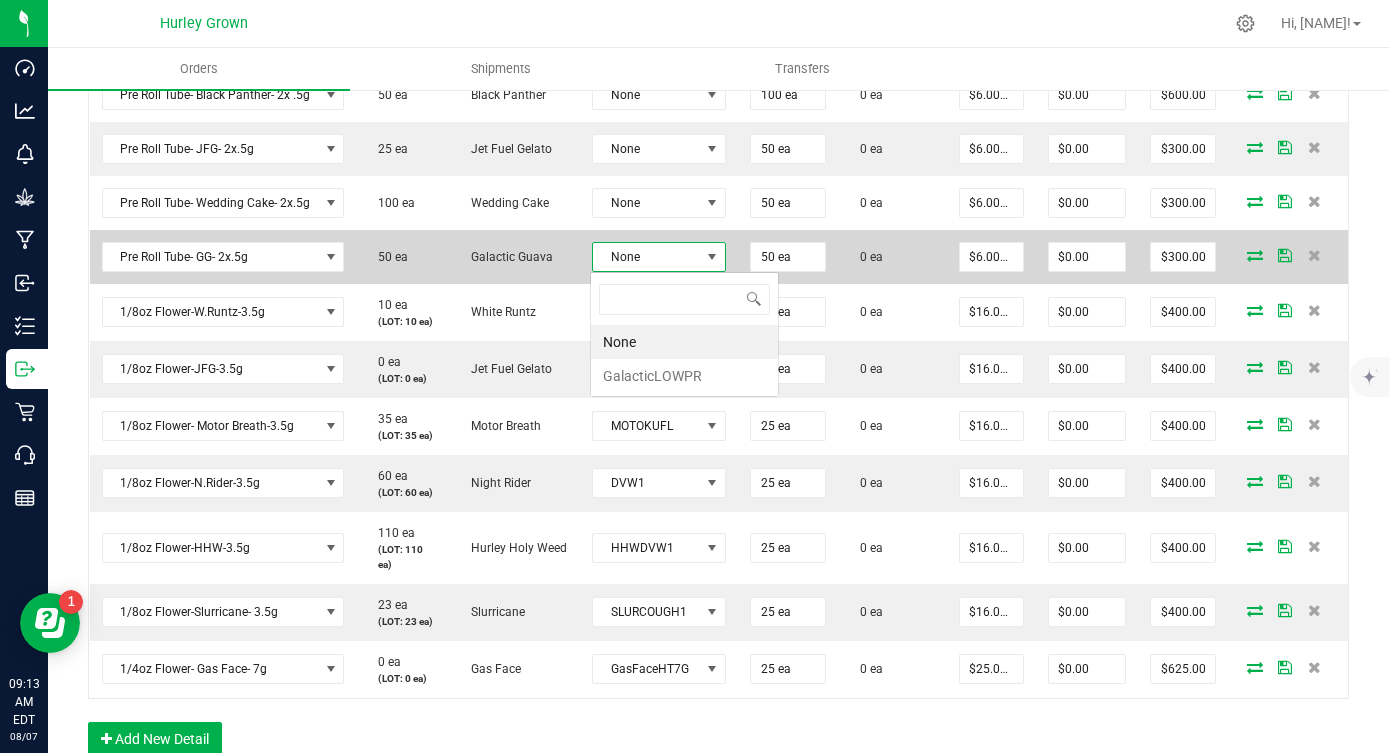 scroll, scrollTop: 99970, scrollLeft: 99867, axis: both 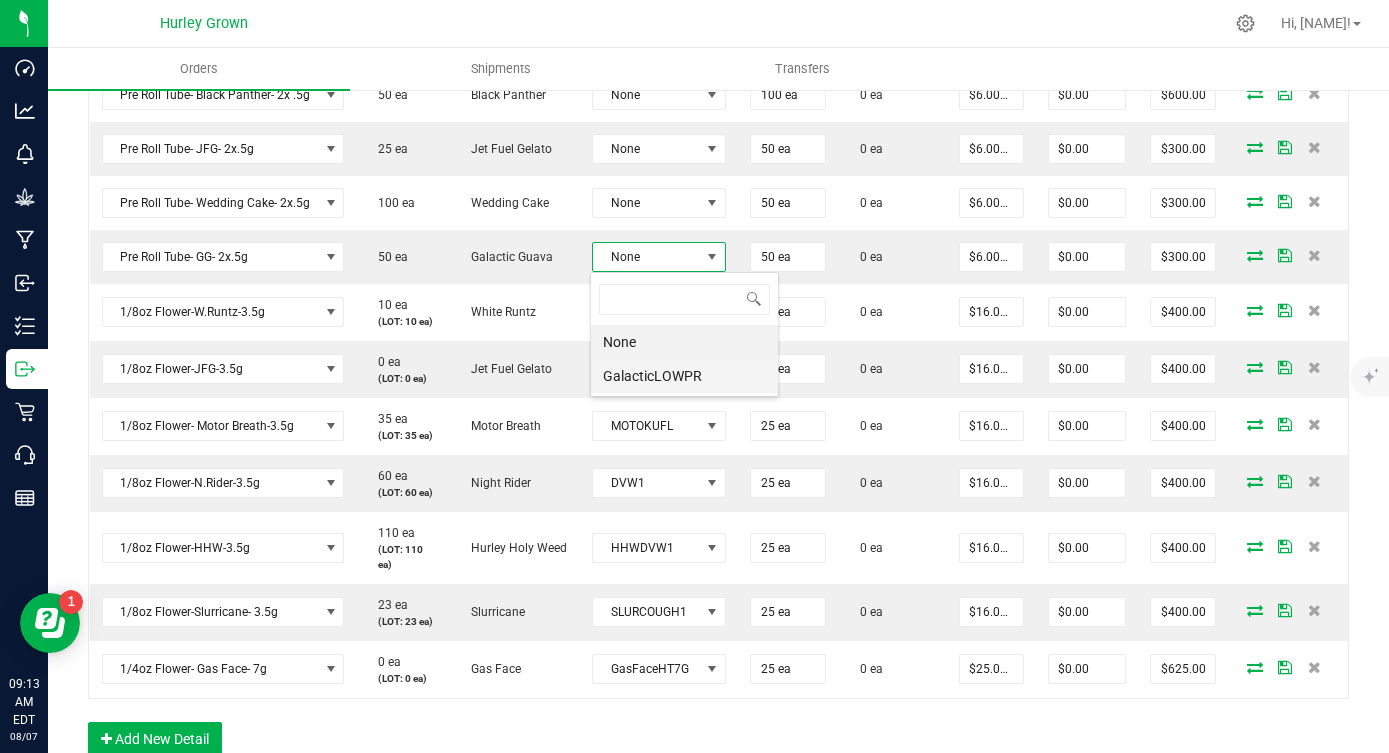 click on "GalacticLOWPR" at bounding box center (684, 376) 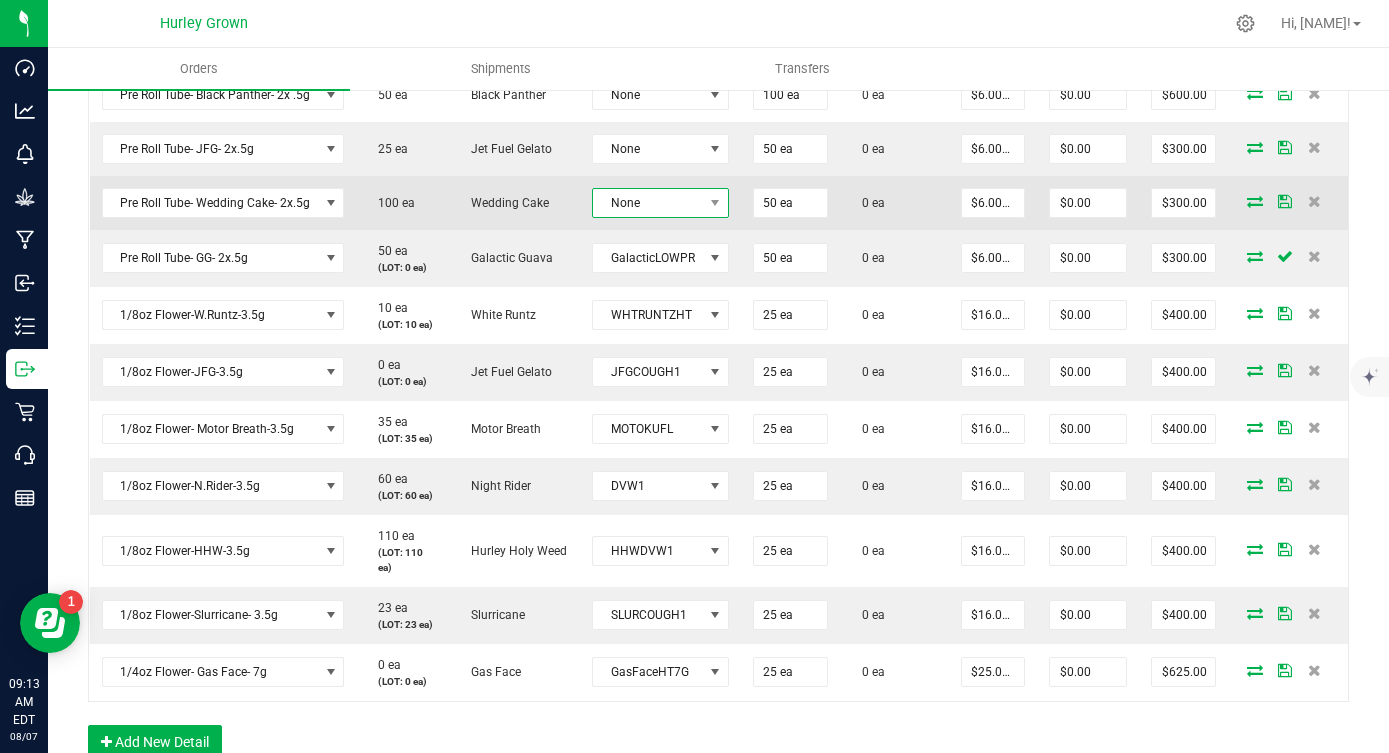 click on "None" at bounding box center [648, 203] 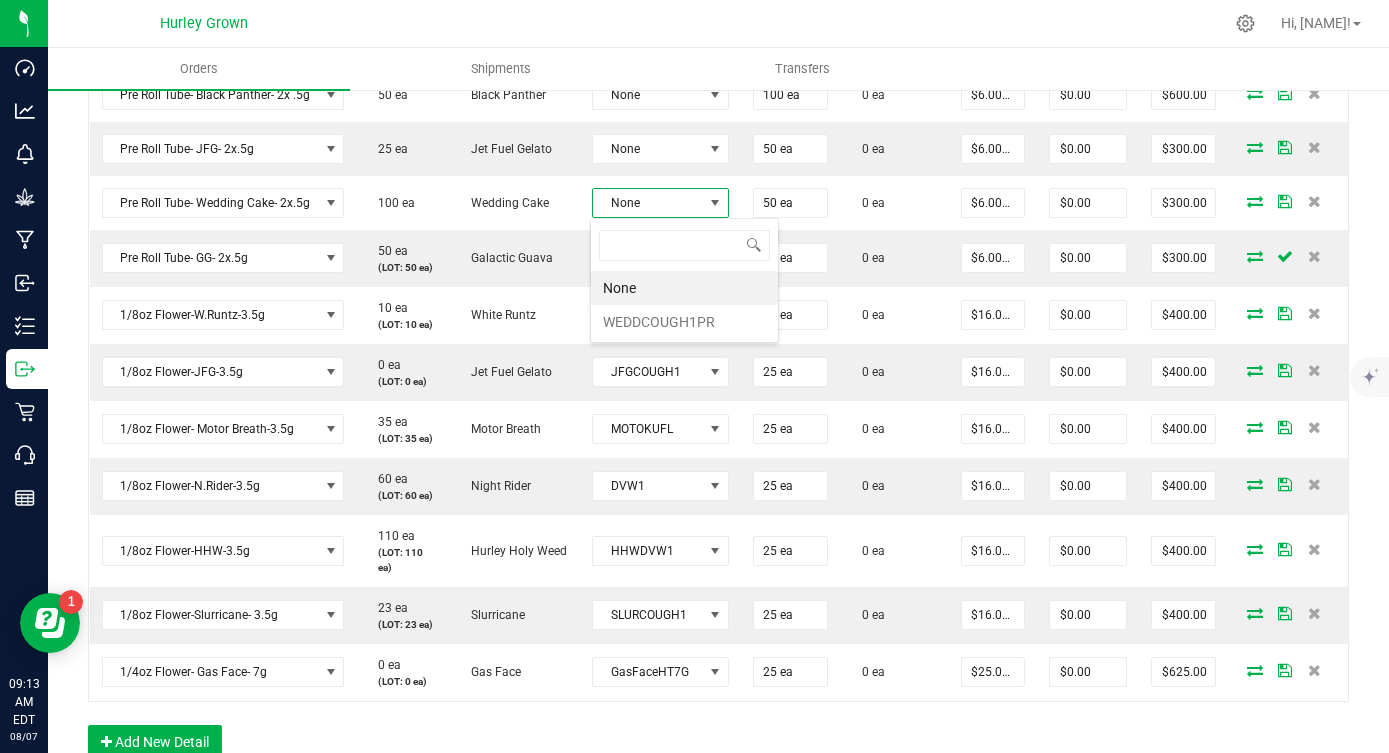 scroll, scrollTop: 99970, scrollLeft: 99864, axis: both 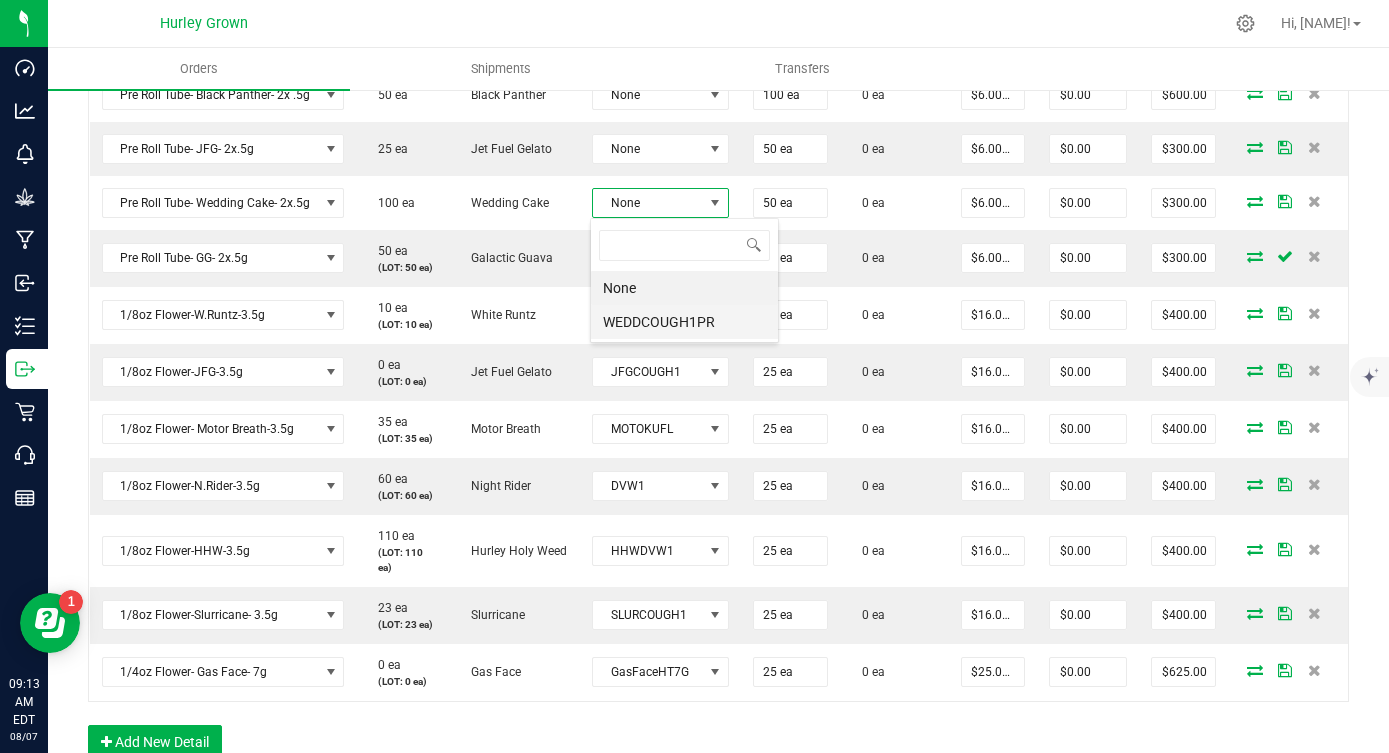 click on "WEDDCOUGH1PR" at bounding box center (684, 322) 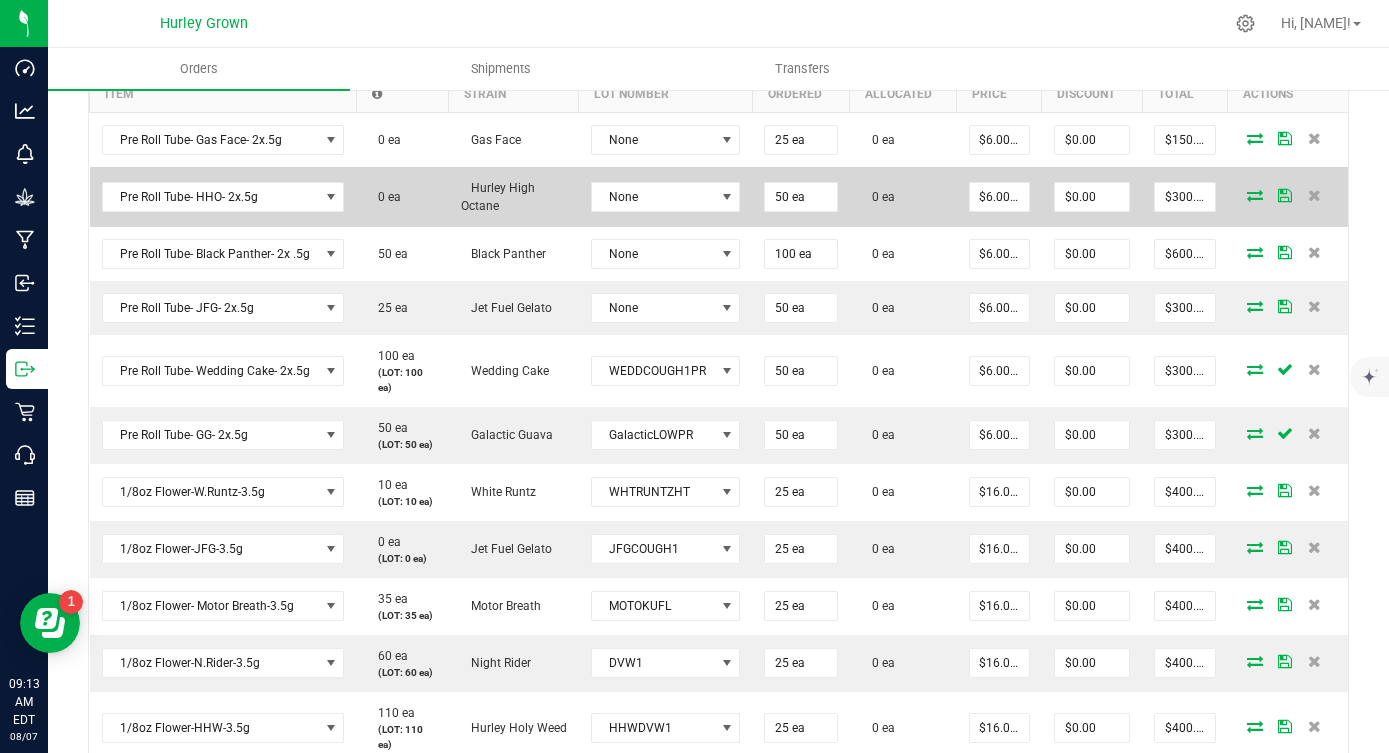 scroll, scrollTop: 604, scrollLeft: 0, axis: vertical 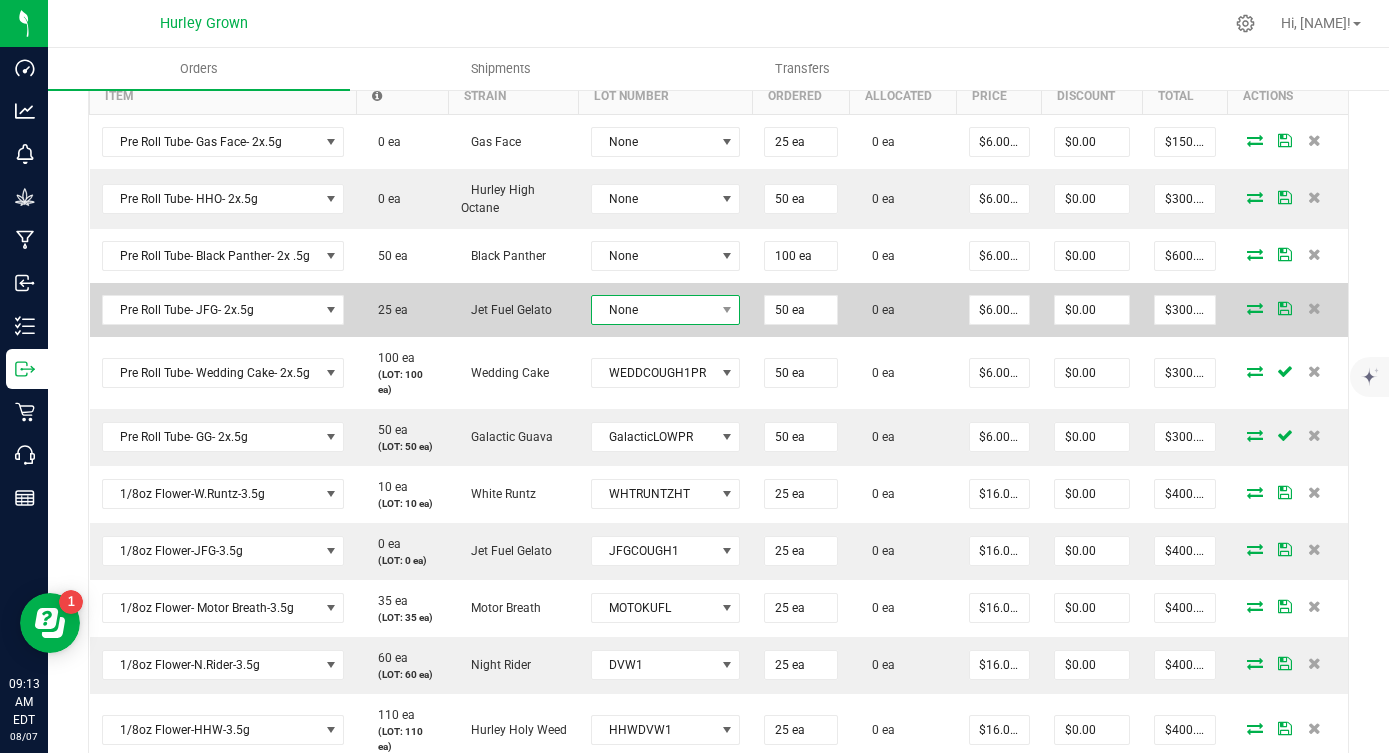 click on "None" at bounding box center (653, 310) 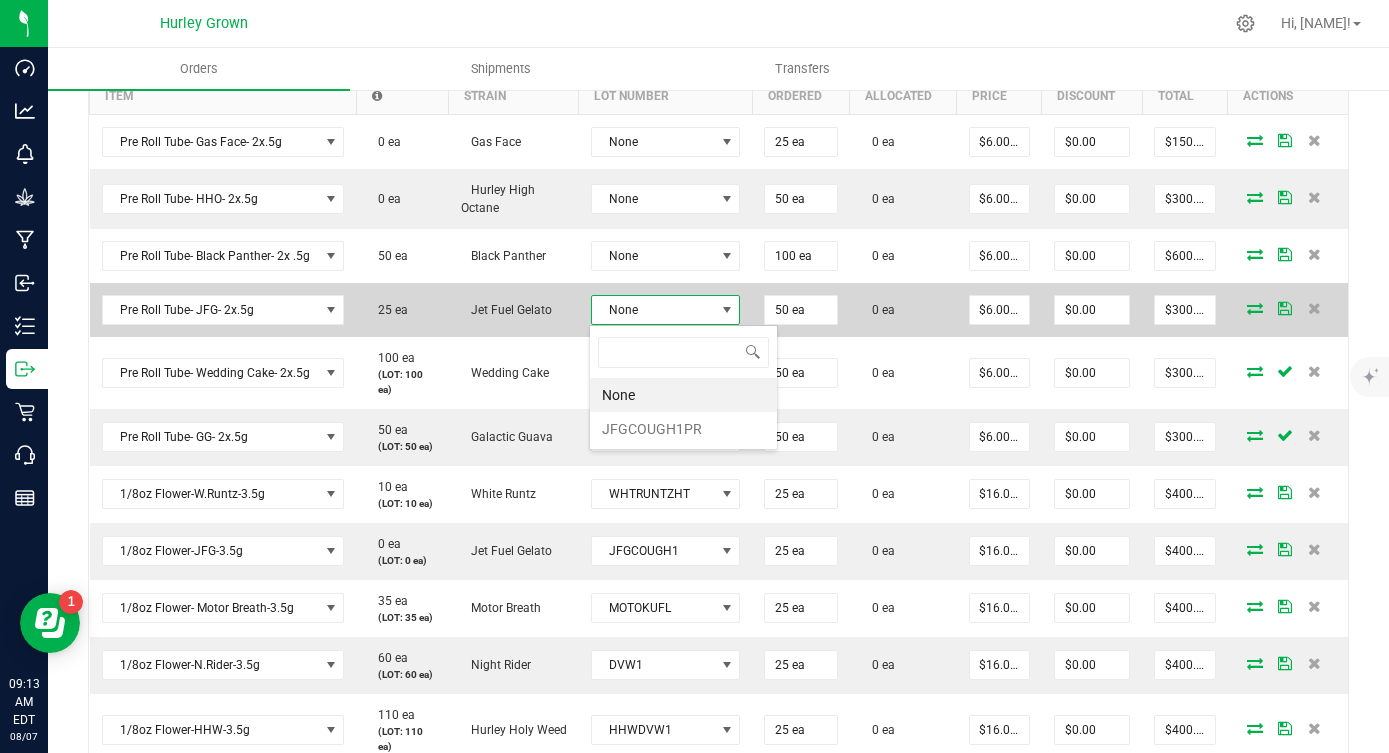 scroll, scrollTop: 99970, scrollLeft: 99852, axis: both 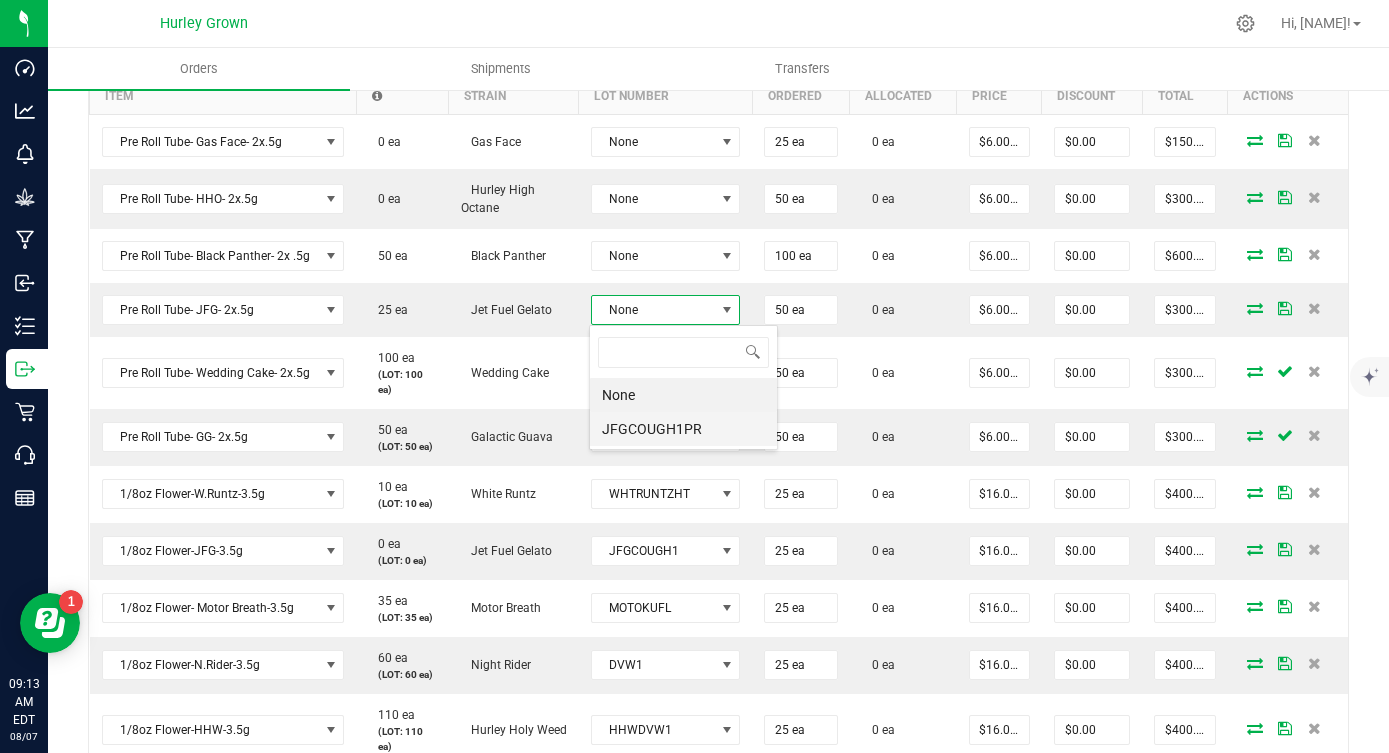click on "JFGCOUGH1PR" at bounding box center (683, 429) 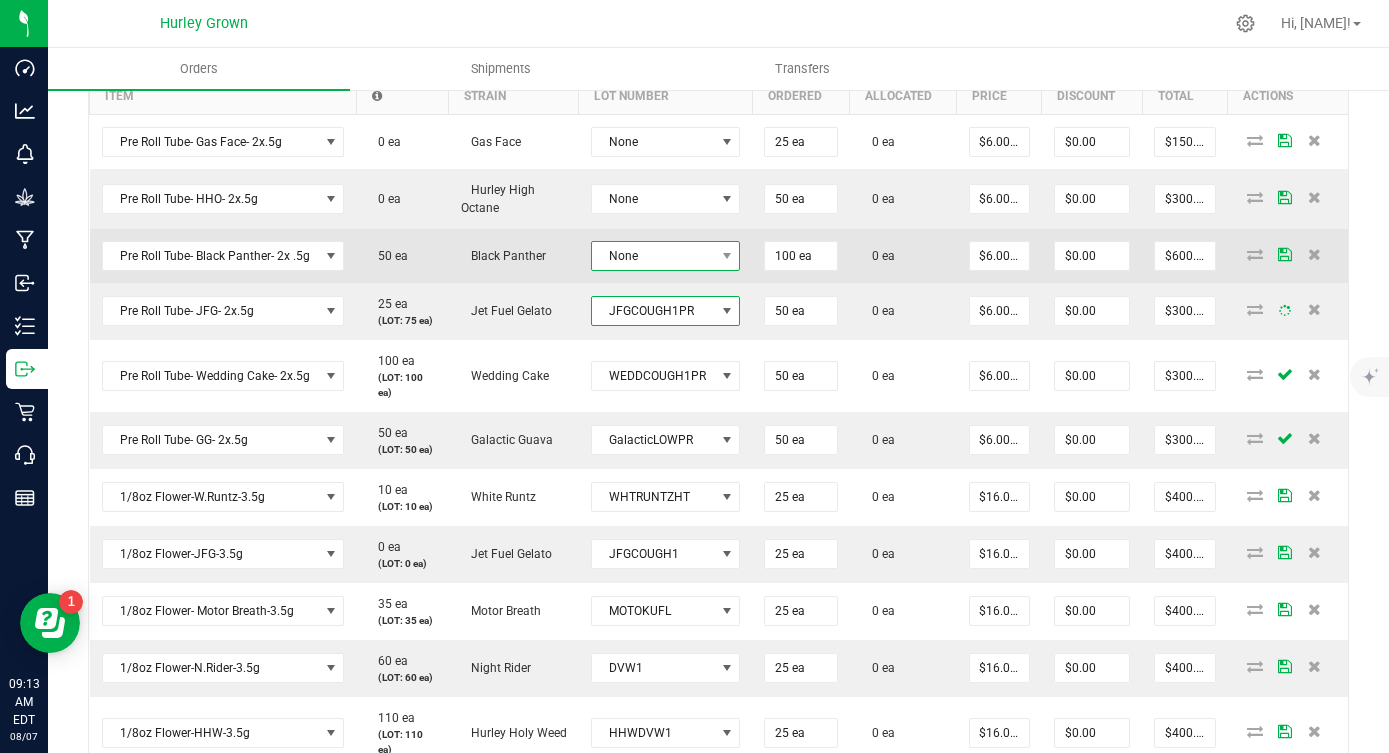click on "None" at bounding box center (653, 256) 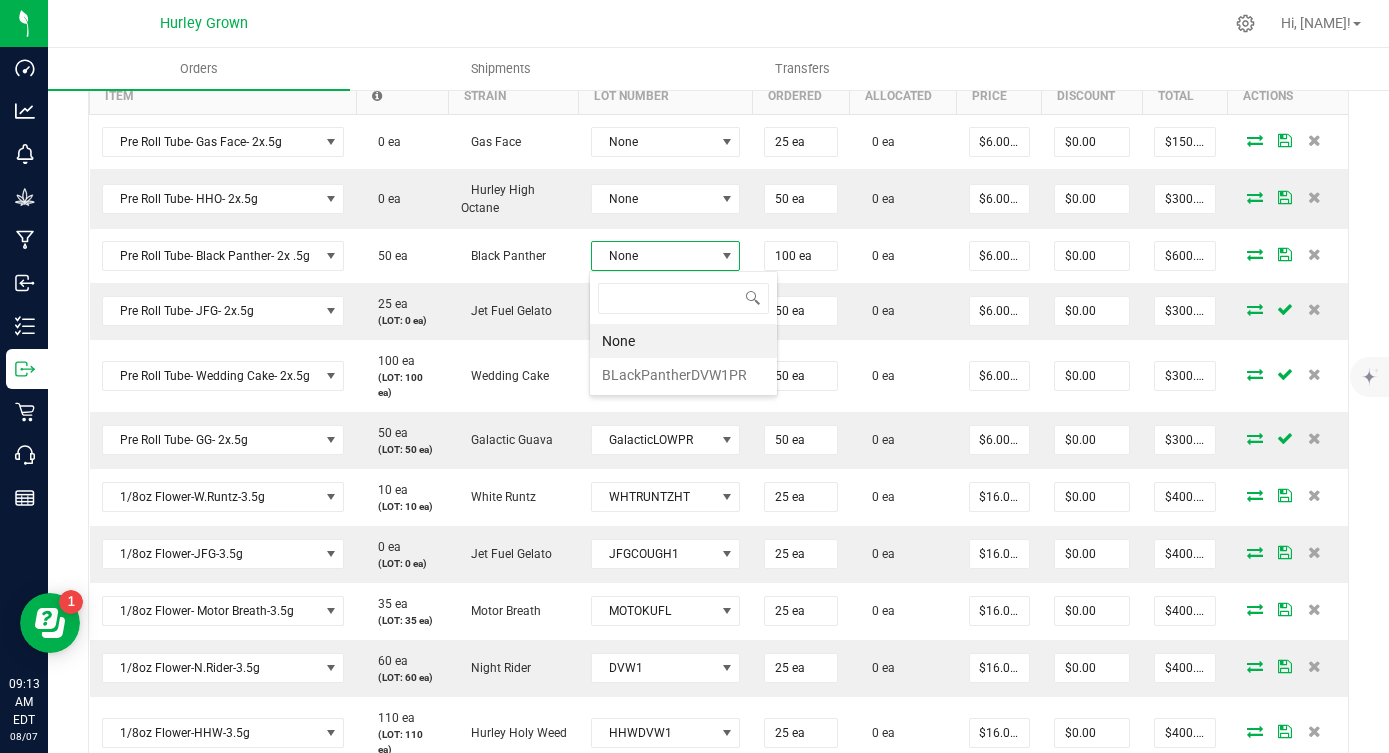 scroll, scrollTop: 99970, scrollLeft: 99852, axis: both 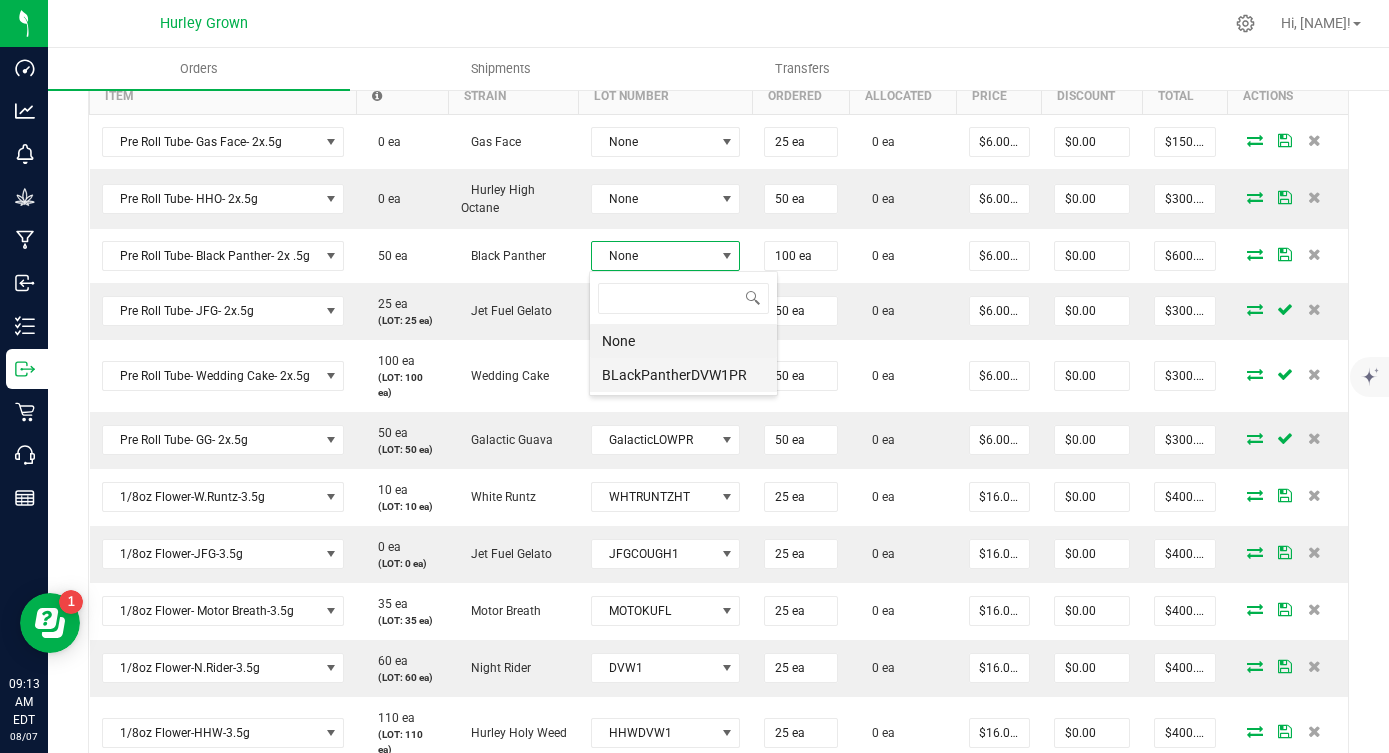 click on "BLackPantherDVW1PR" at bounding box center (683, 375) 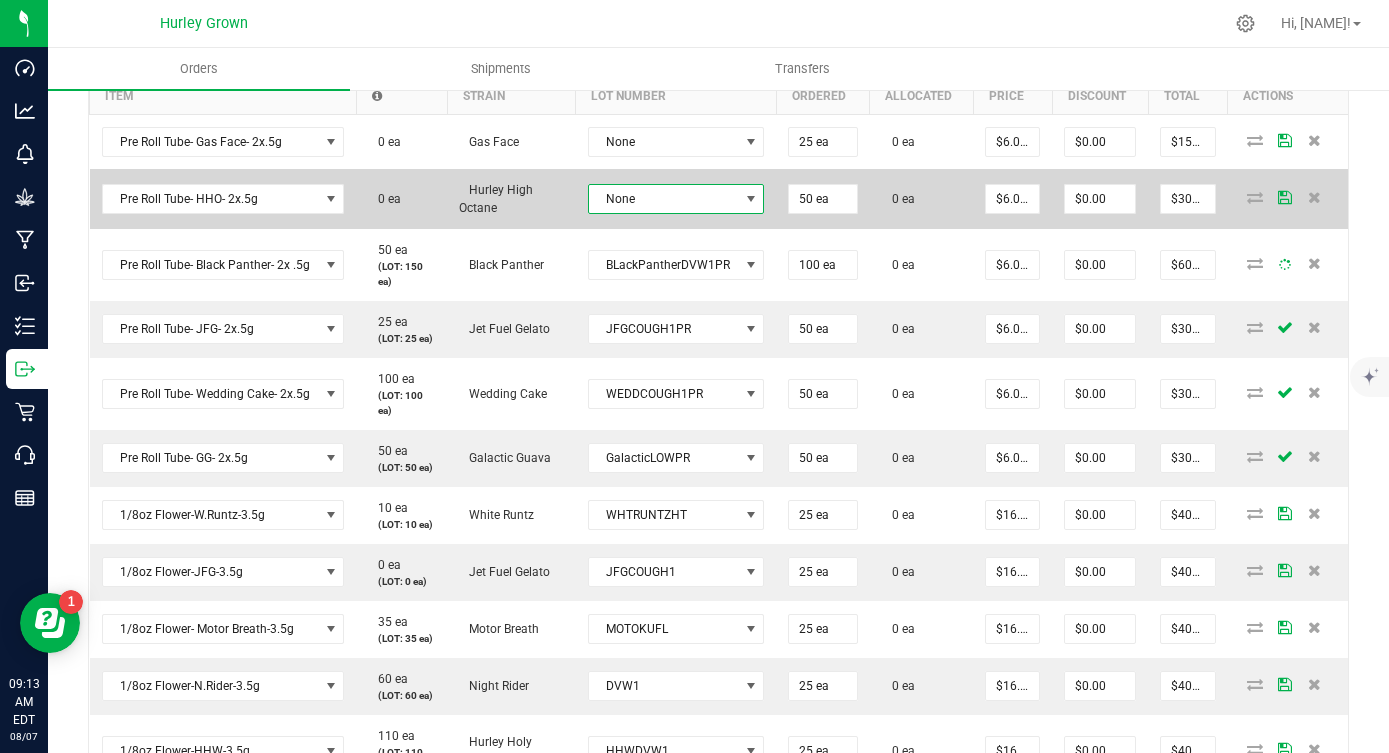 click on "None" at bounding box center [664, 199] 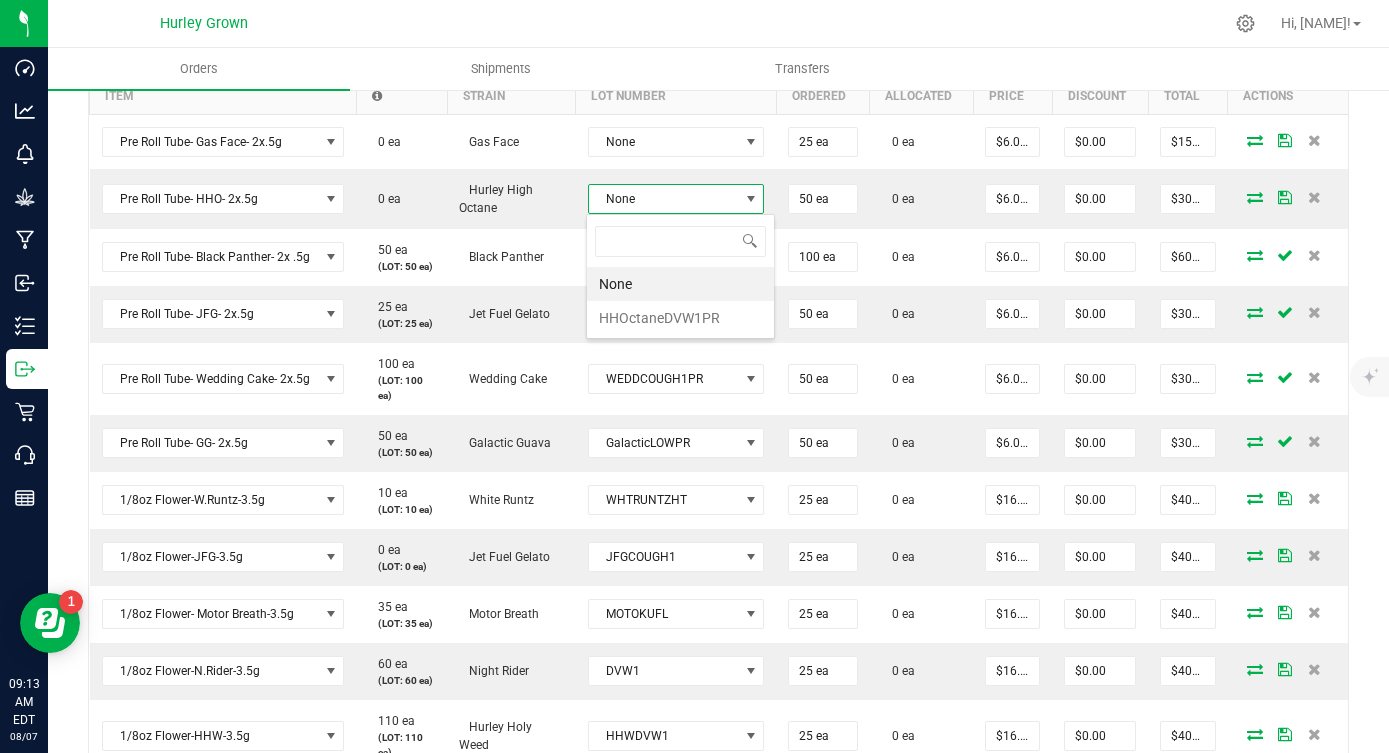 scroll, scrollTop: 99970, scrollLeft: 99825, axis: both 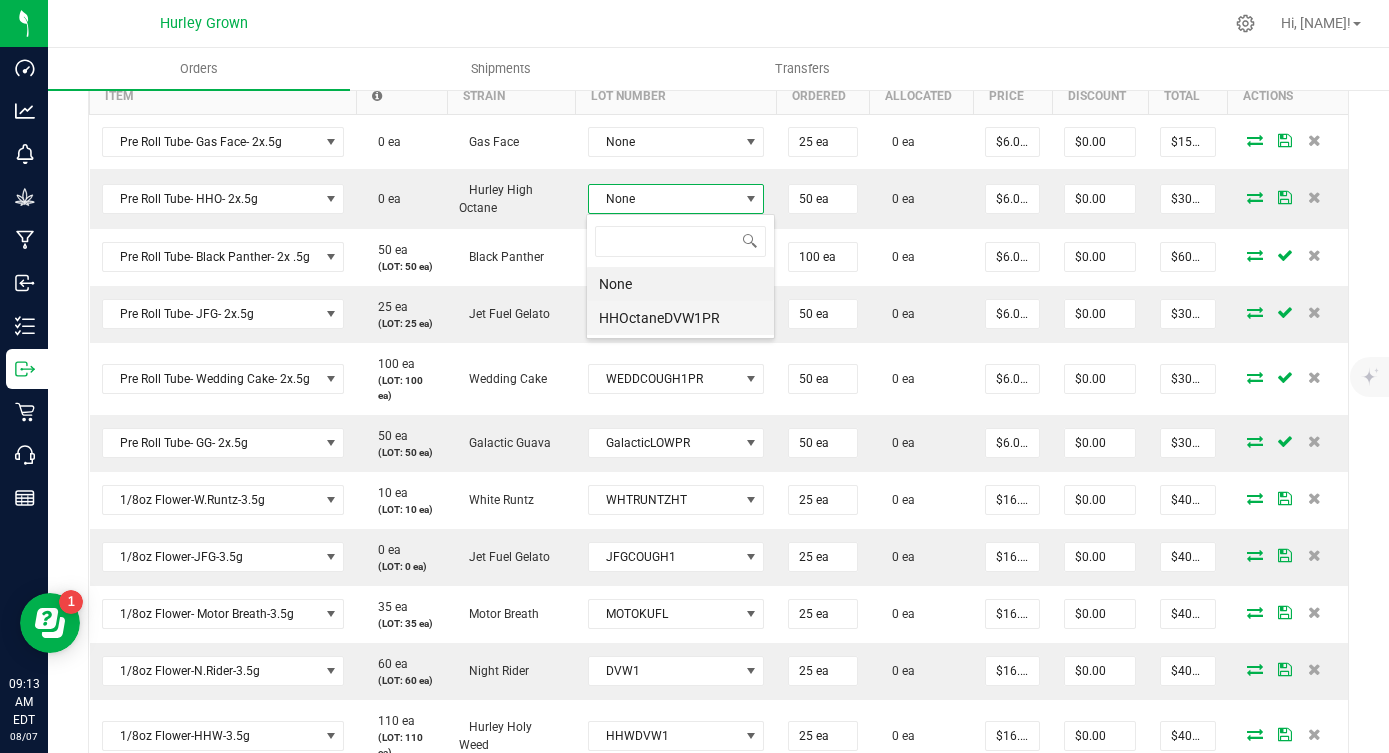 click on "HHOctaneDVW1PR" at bounding box center [680, 318] 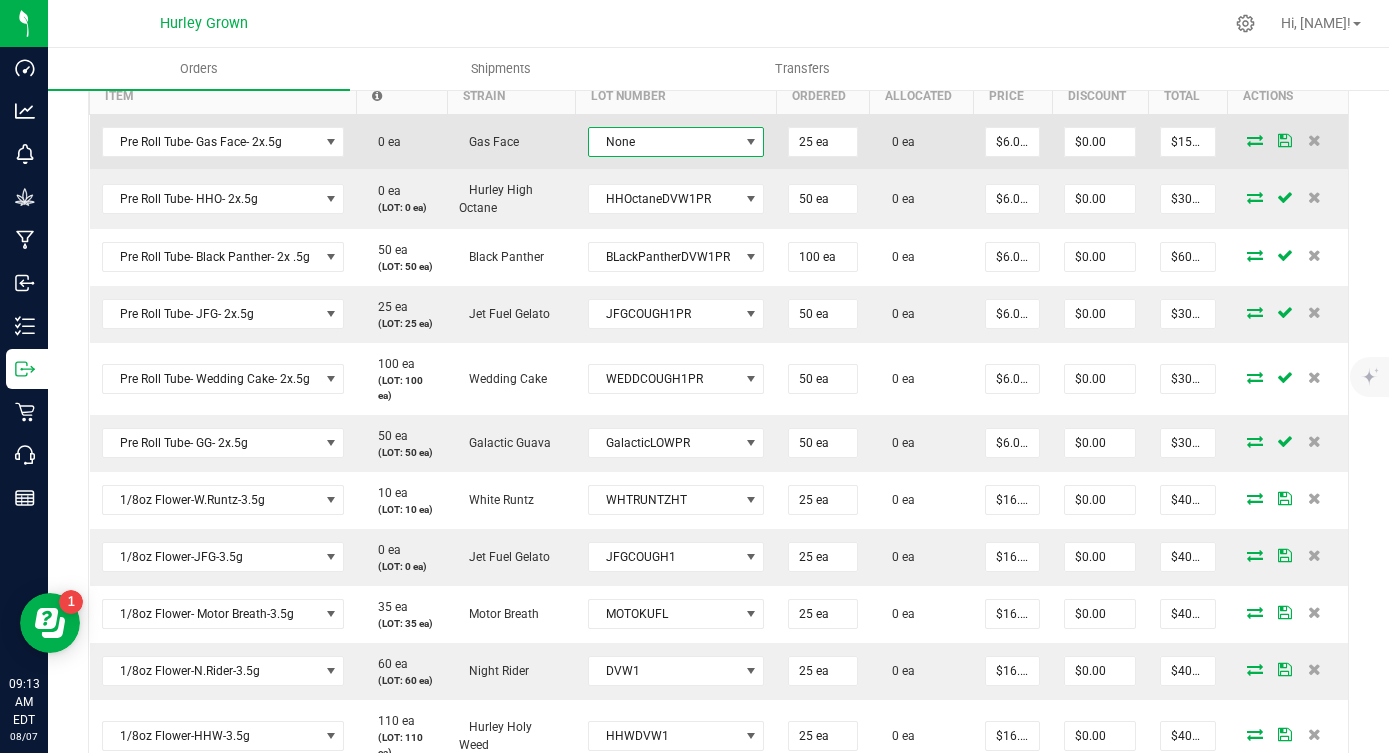 click on "None" at bounding box center [664, 142] 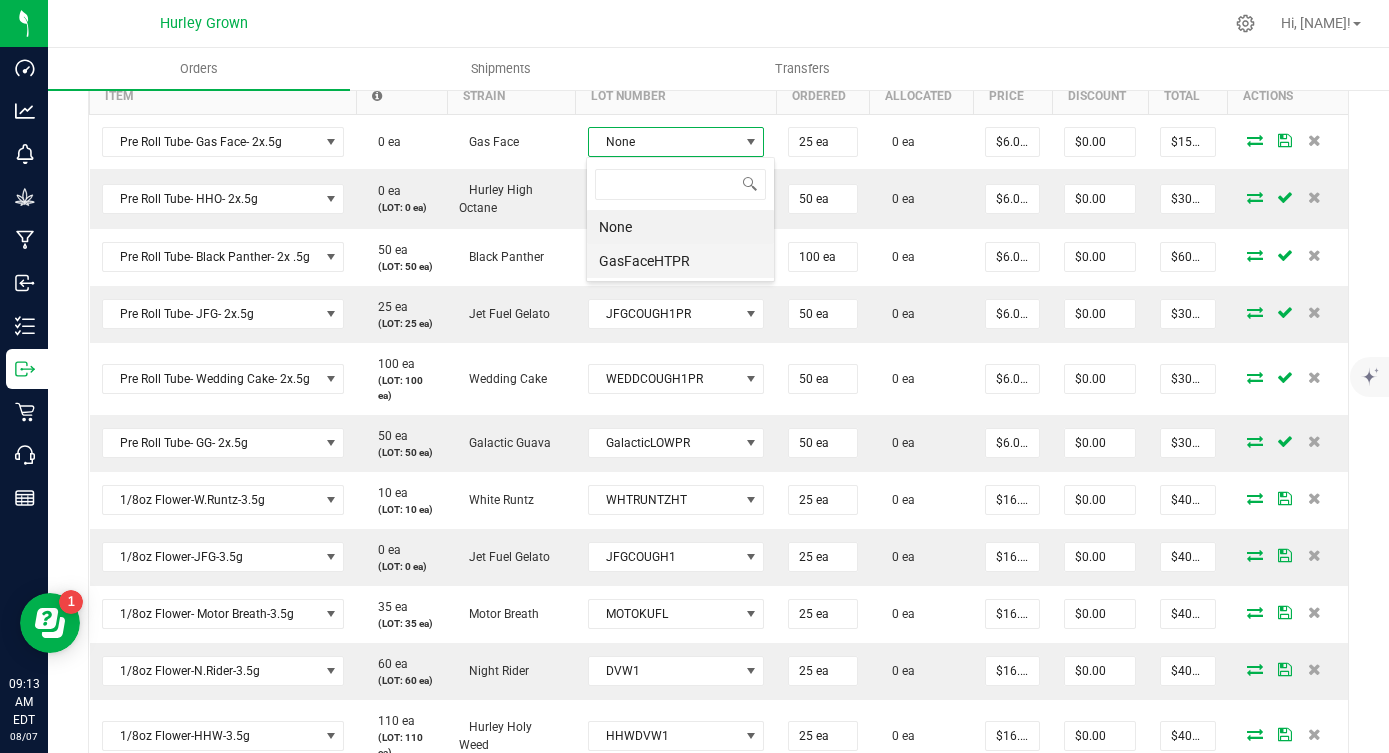 scroll, scrollTop: 99970, scrollLeft: 99825, axis: both 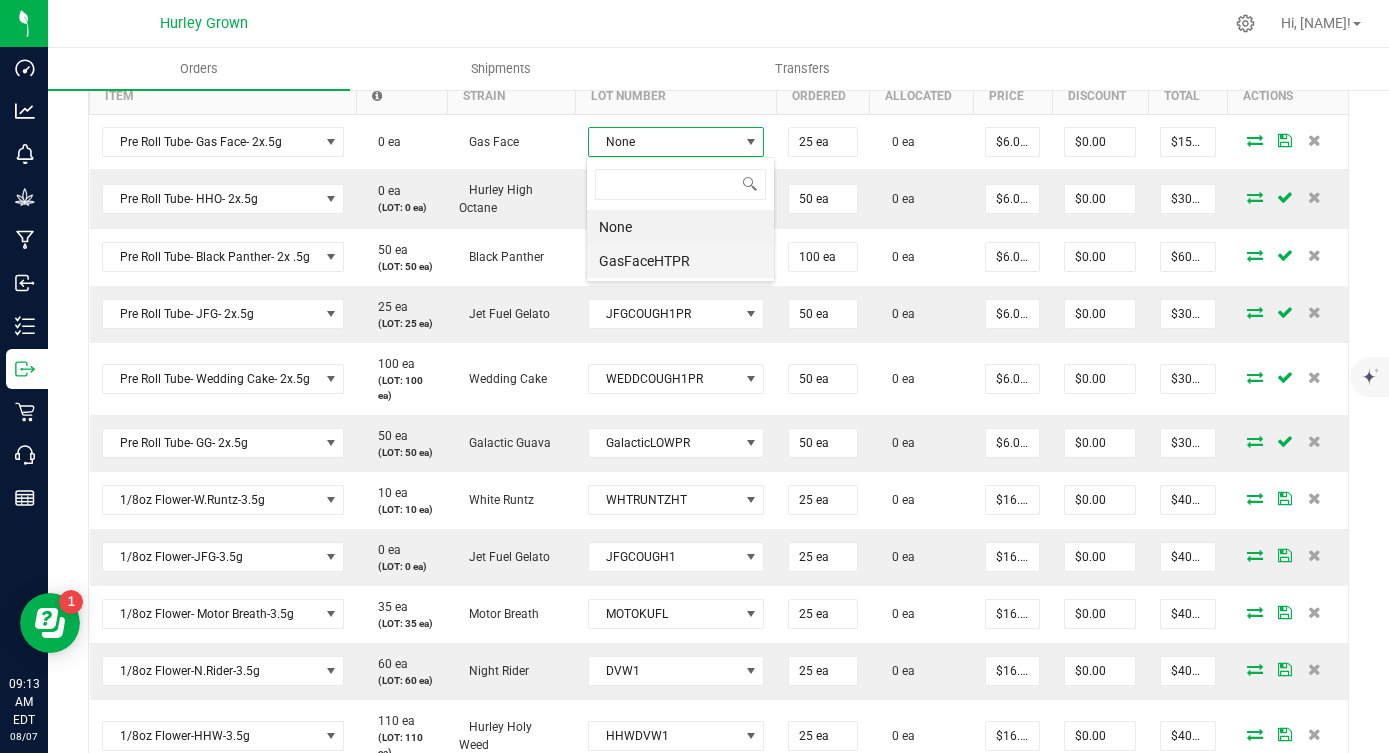 click on "GasFaceHTPR" at bounding box center [680, 261] 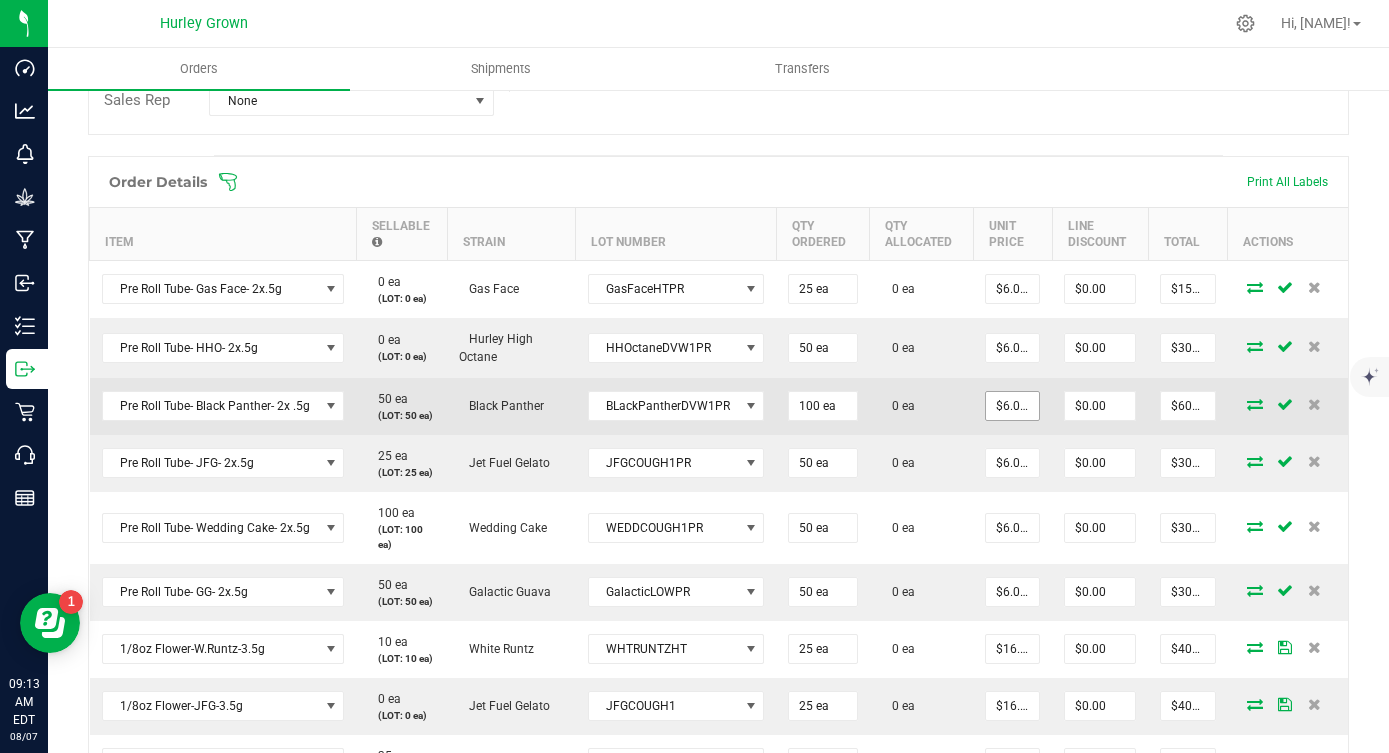 scroll, scrollTop: 454, scrollLeft: 0, axis: vertical 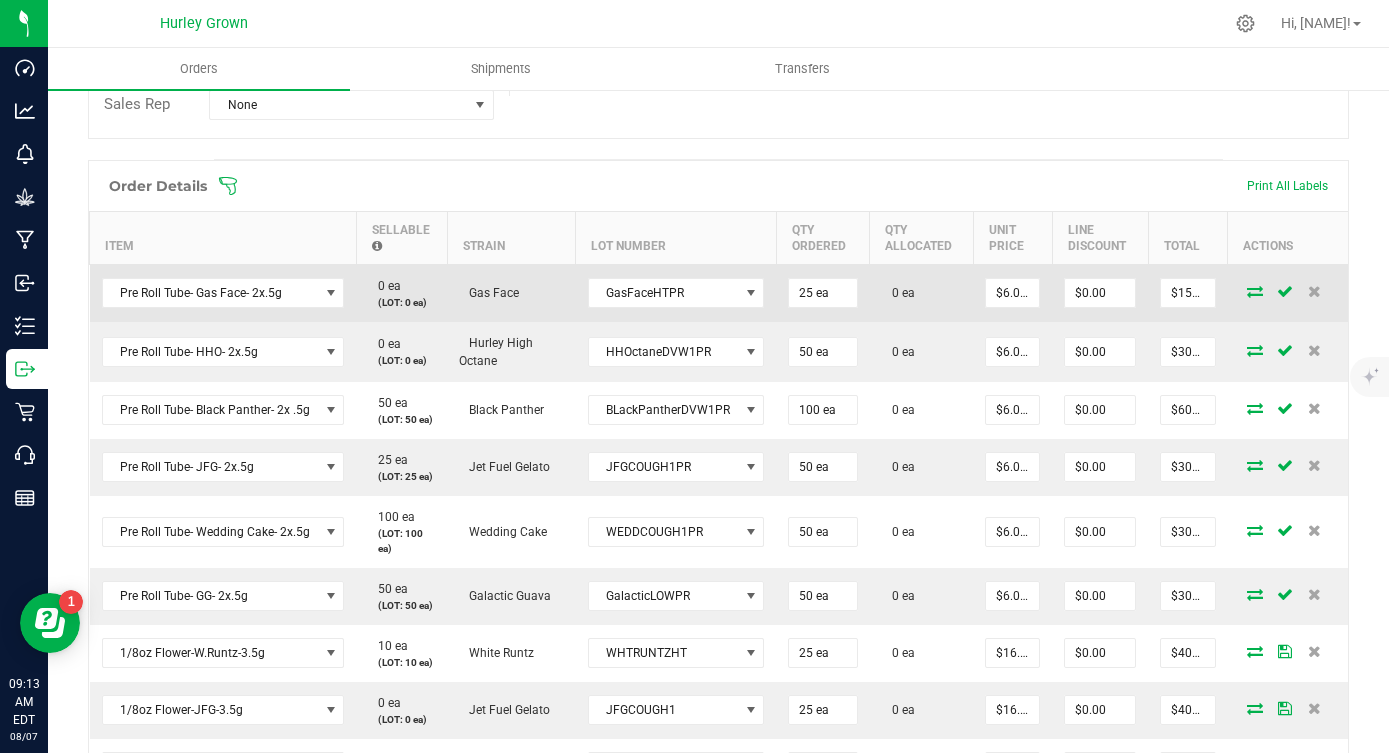 click at bounding box center [1255, 291] 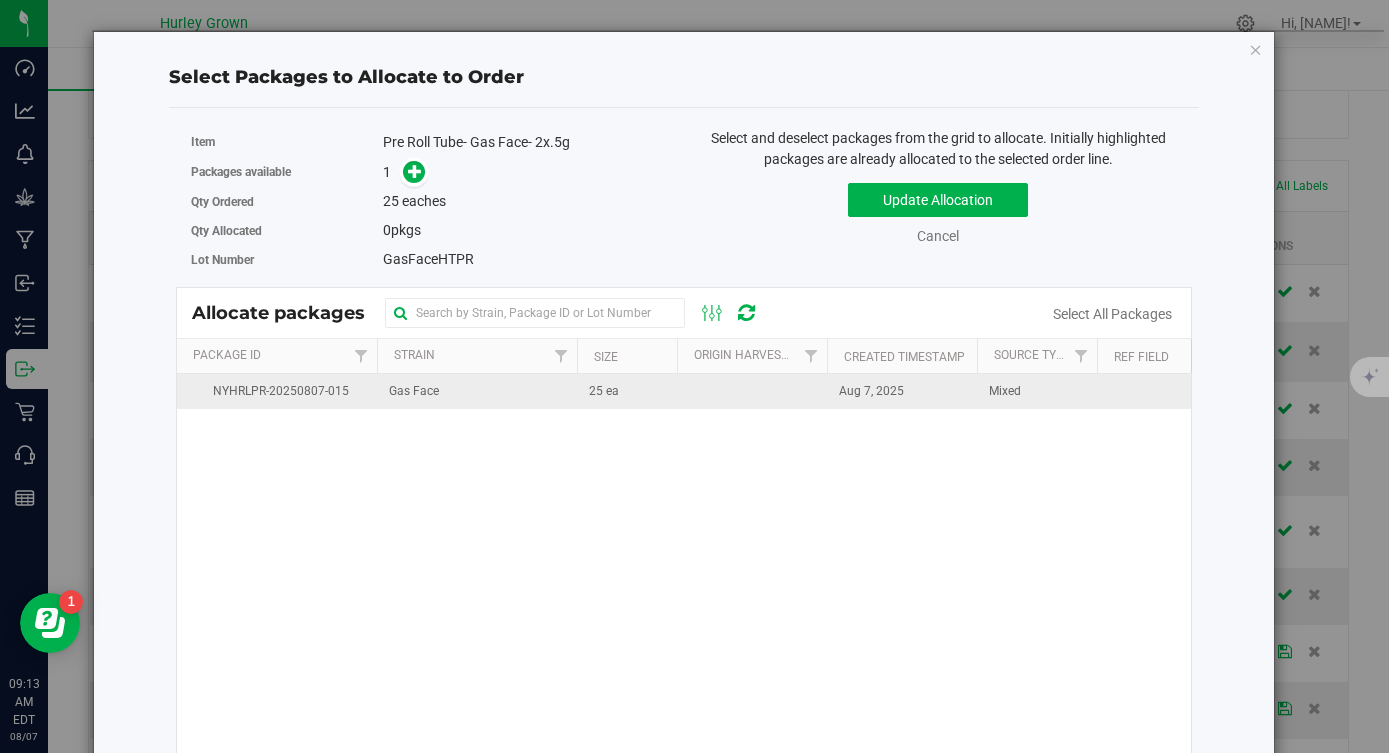 click at bounding box center (752, 391) 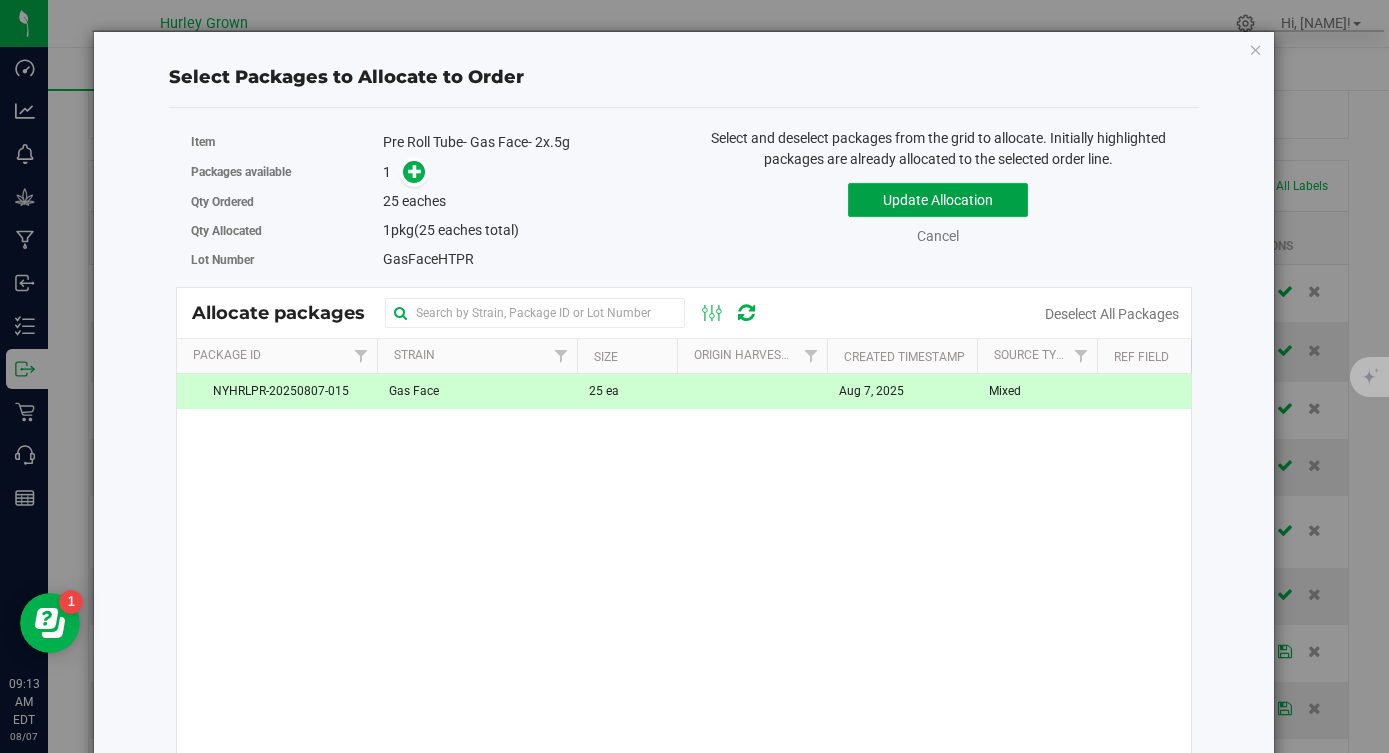 click on "Update Allocation" at bounding box center (938, 200) 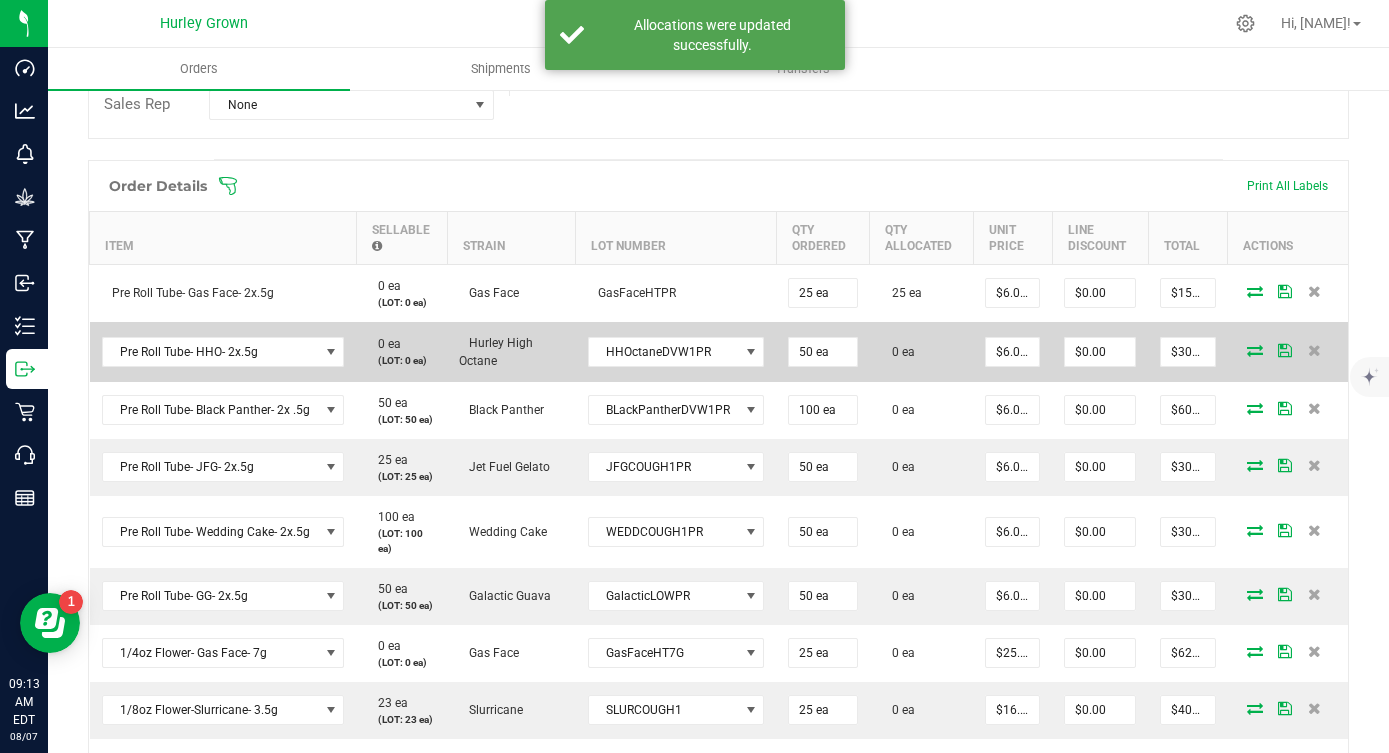 click at bounding box center [1288, 352] 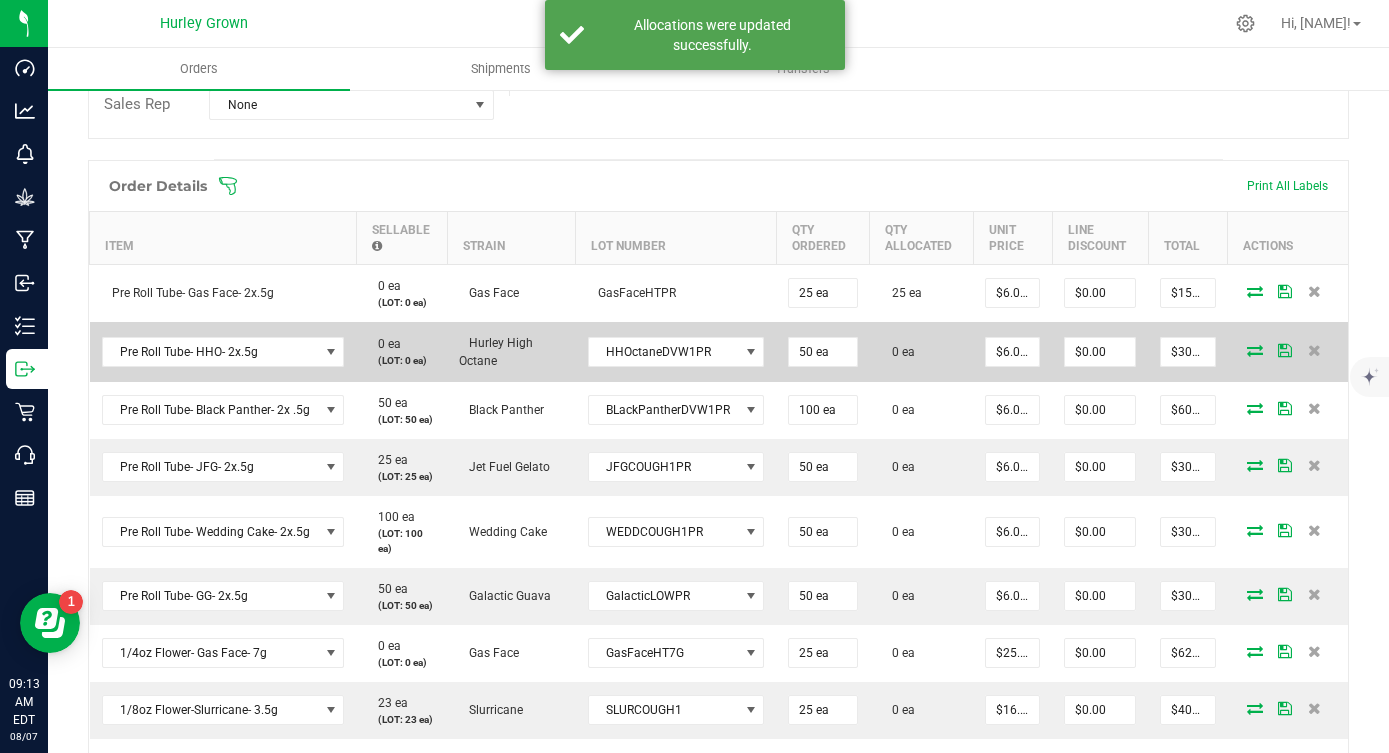 click at bounding box center (1255, 350) 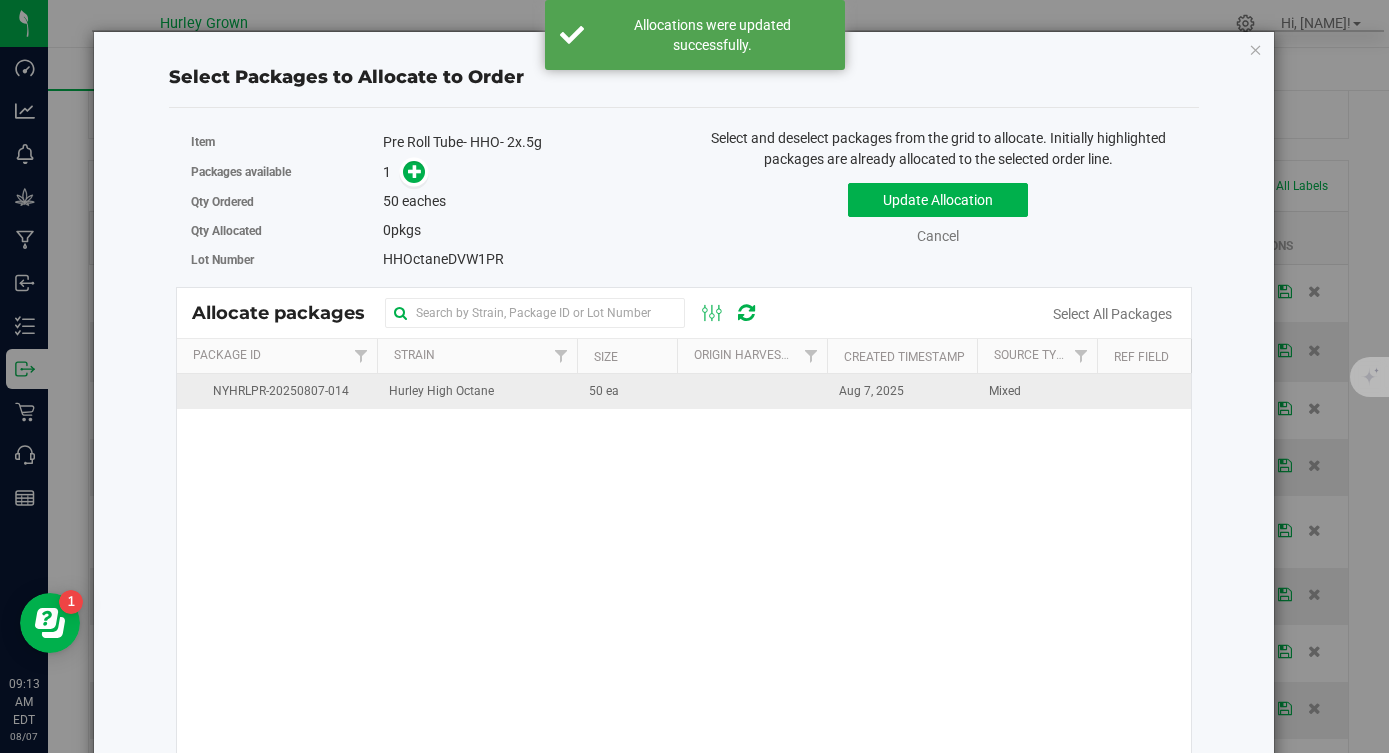 click at bounding box center [752, 391] 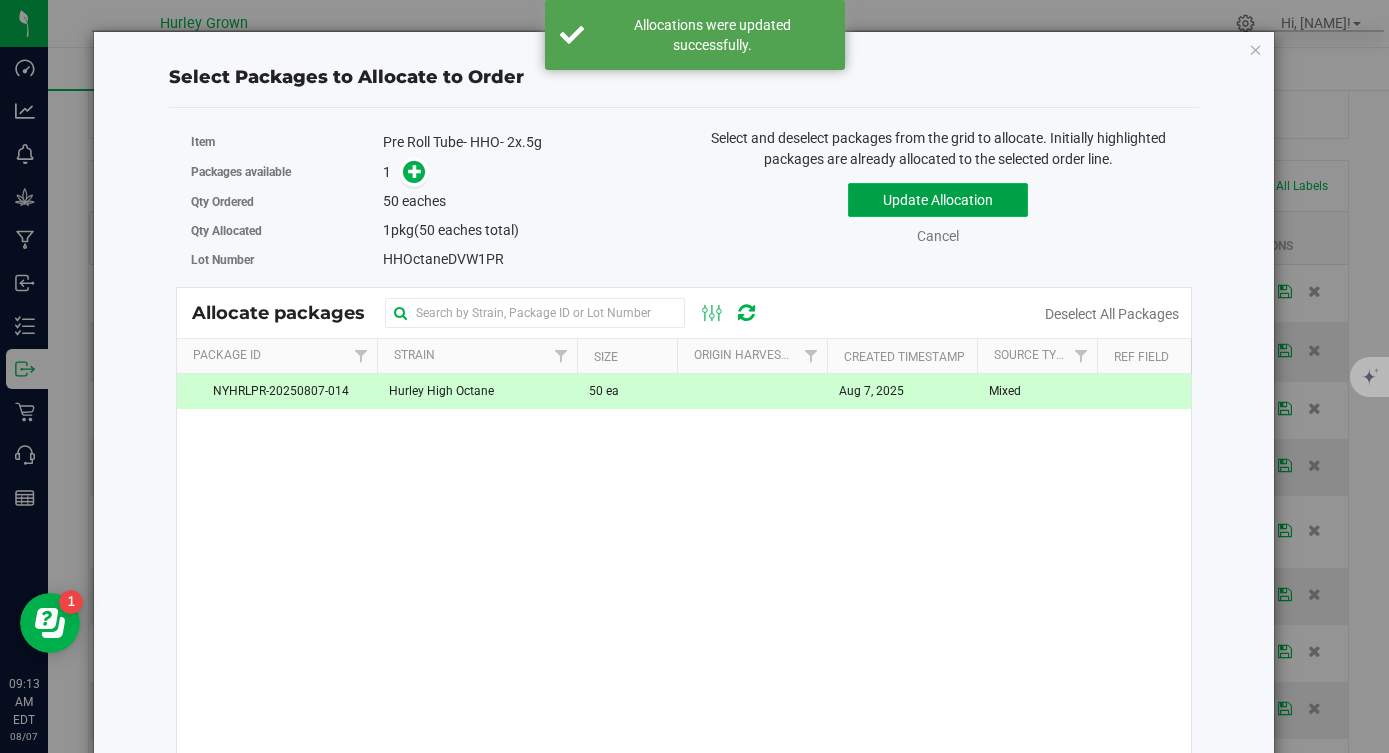 click on "Update Allocation" at bounding box center (938, 200) 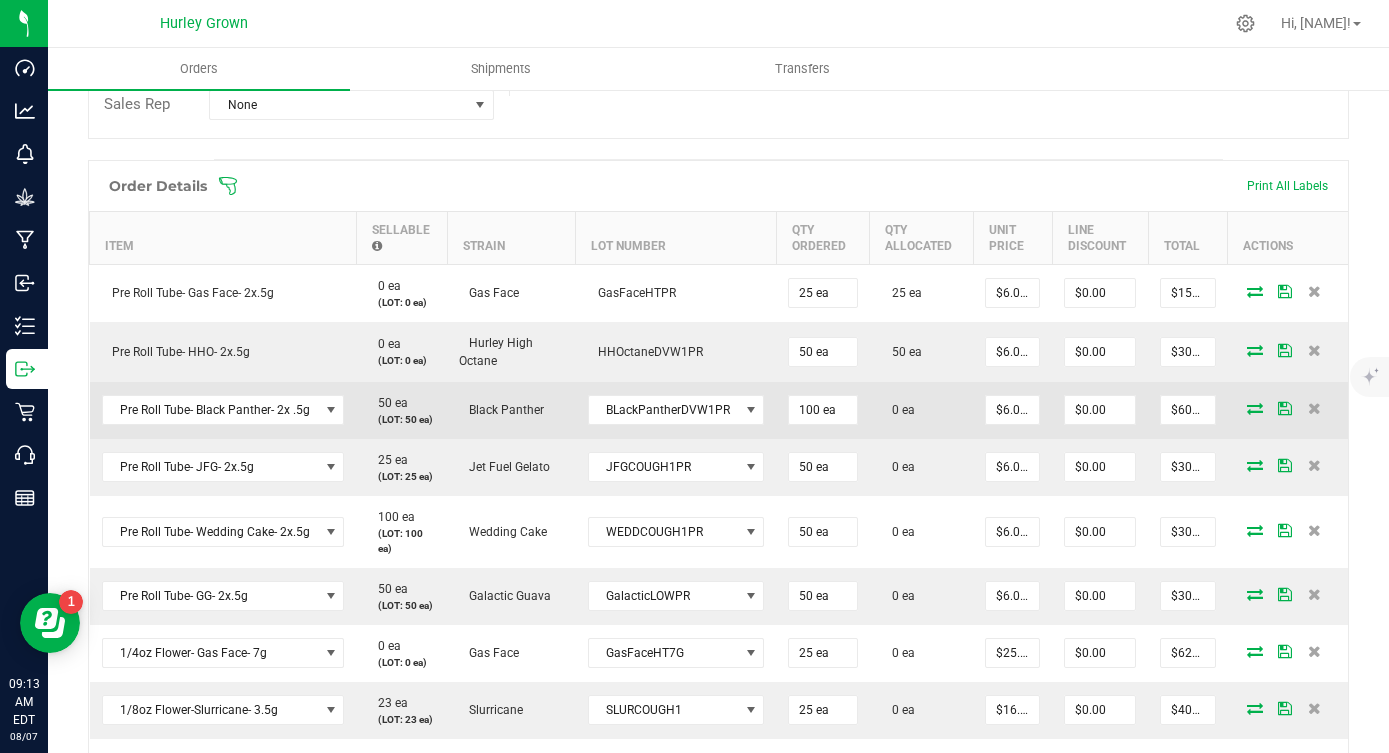 click at bounding box center [1255, 408] 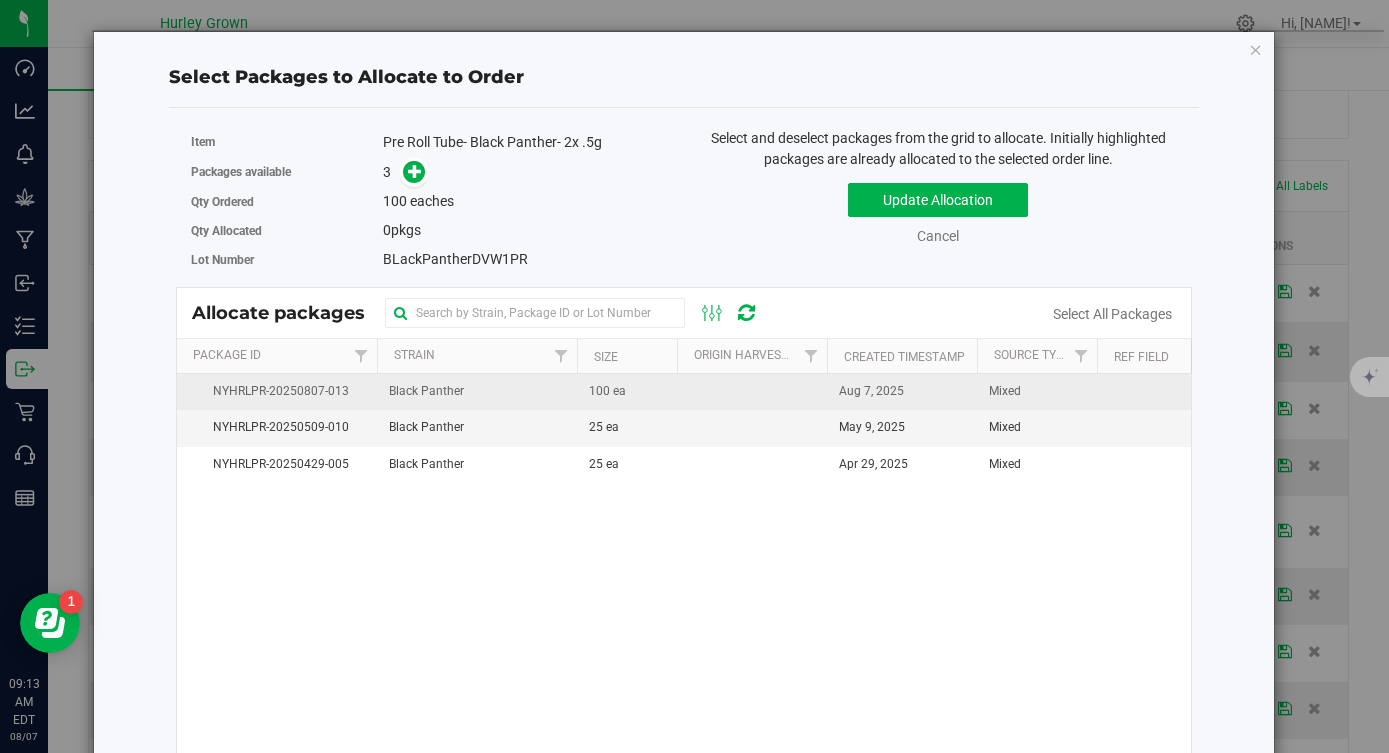 click at bounding box center [752, 392] 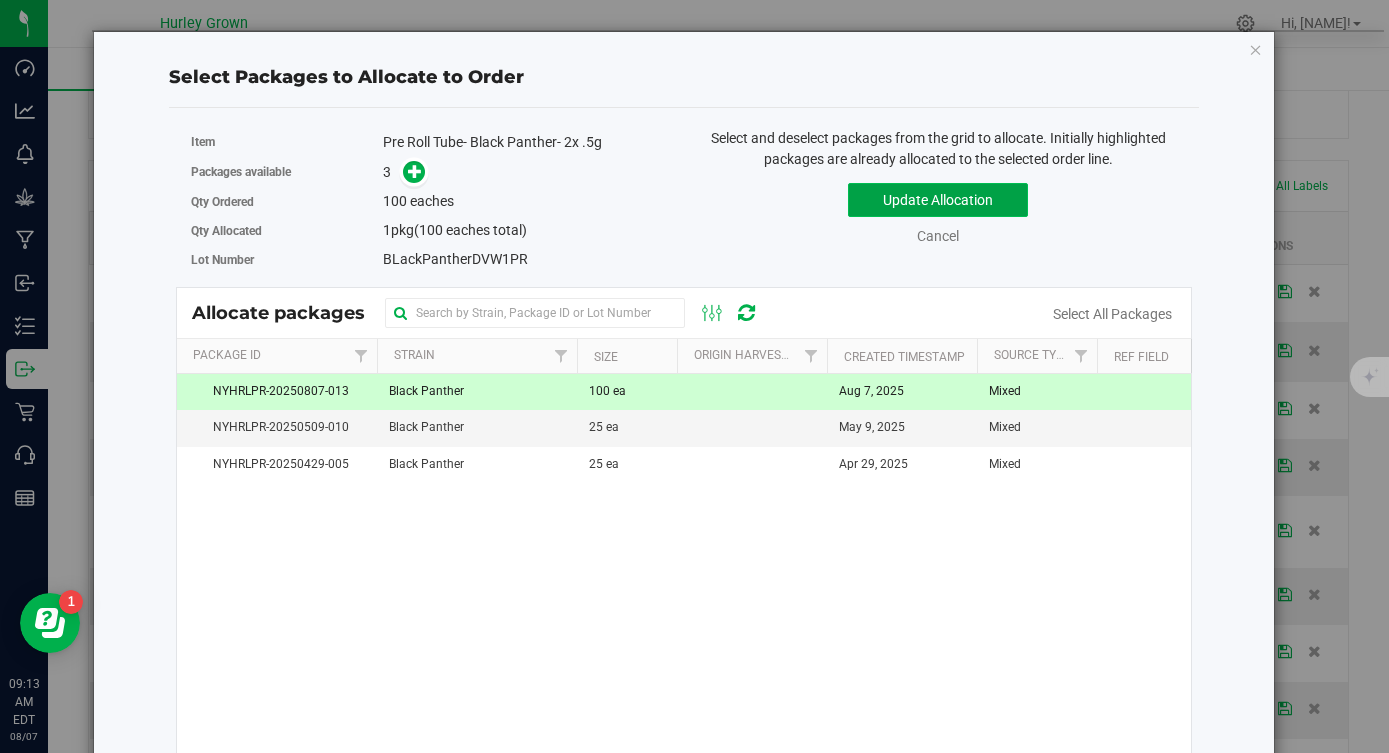 click on "Update Allocation" at bounding box center (938, 200) 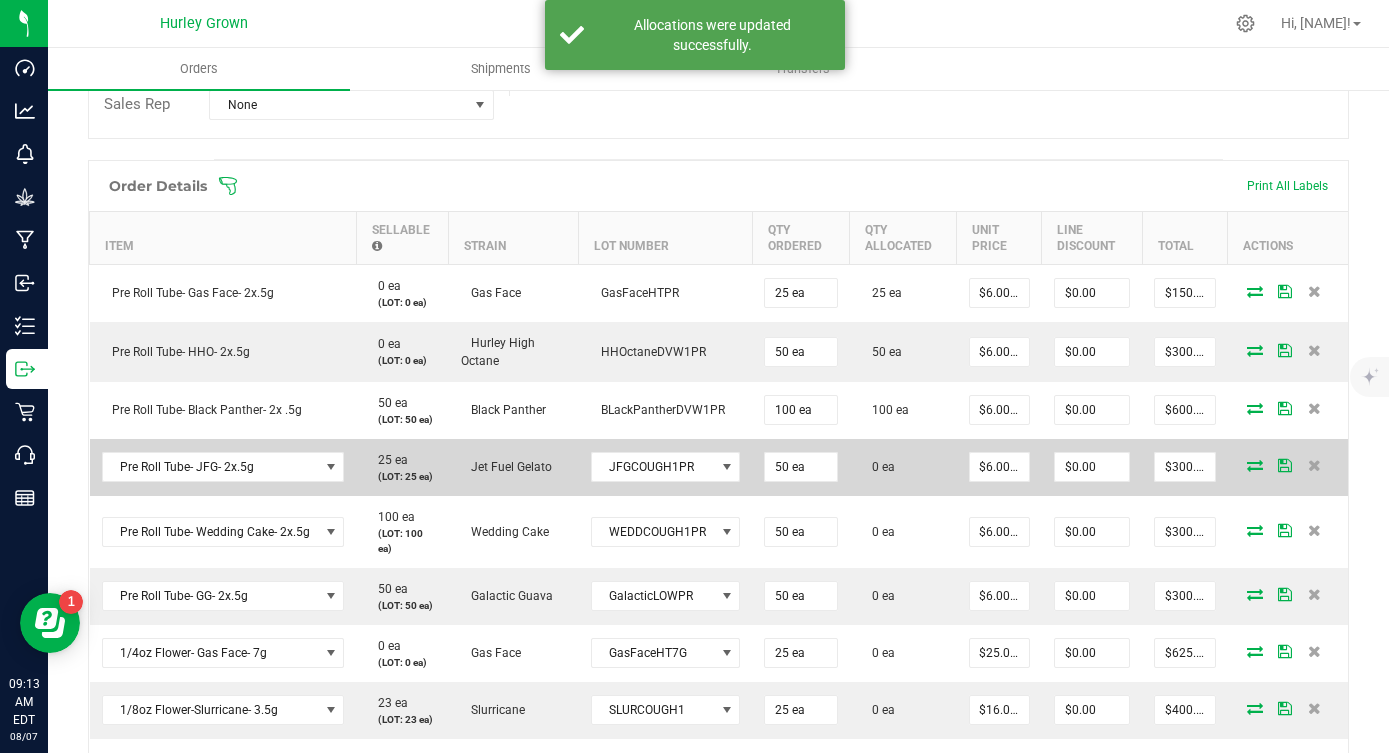 click at bounding box center [1255, 465] 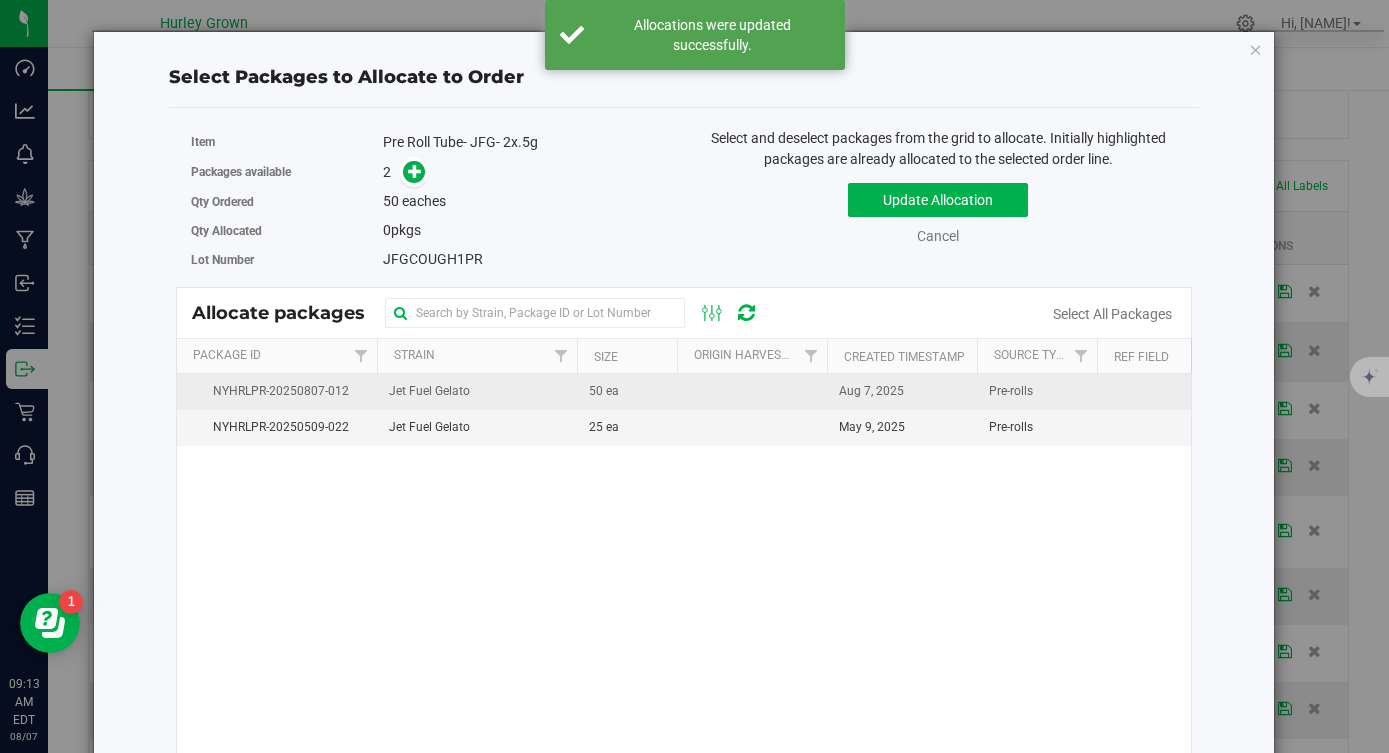 click on "Aug 7, 2025" at bounding box center [871, 391] 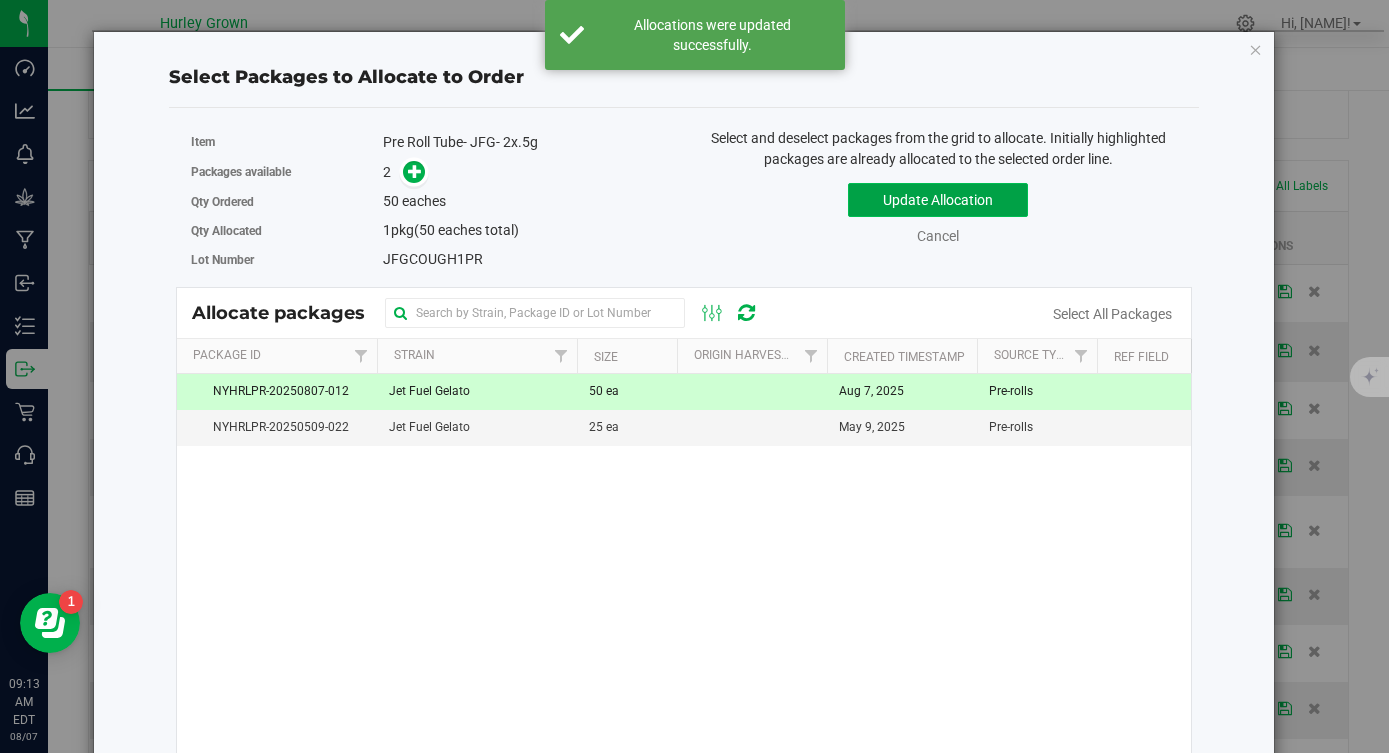 click on "Update Allocation" at bounding box center [938, 200] 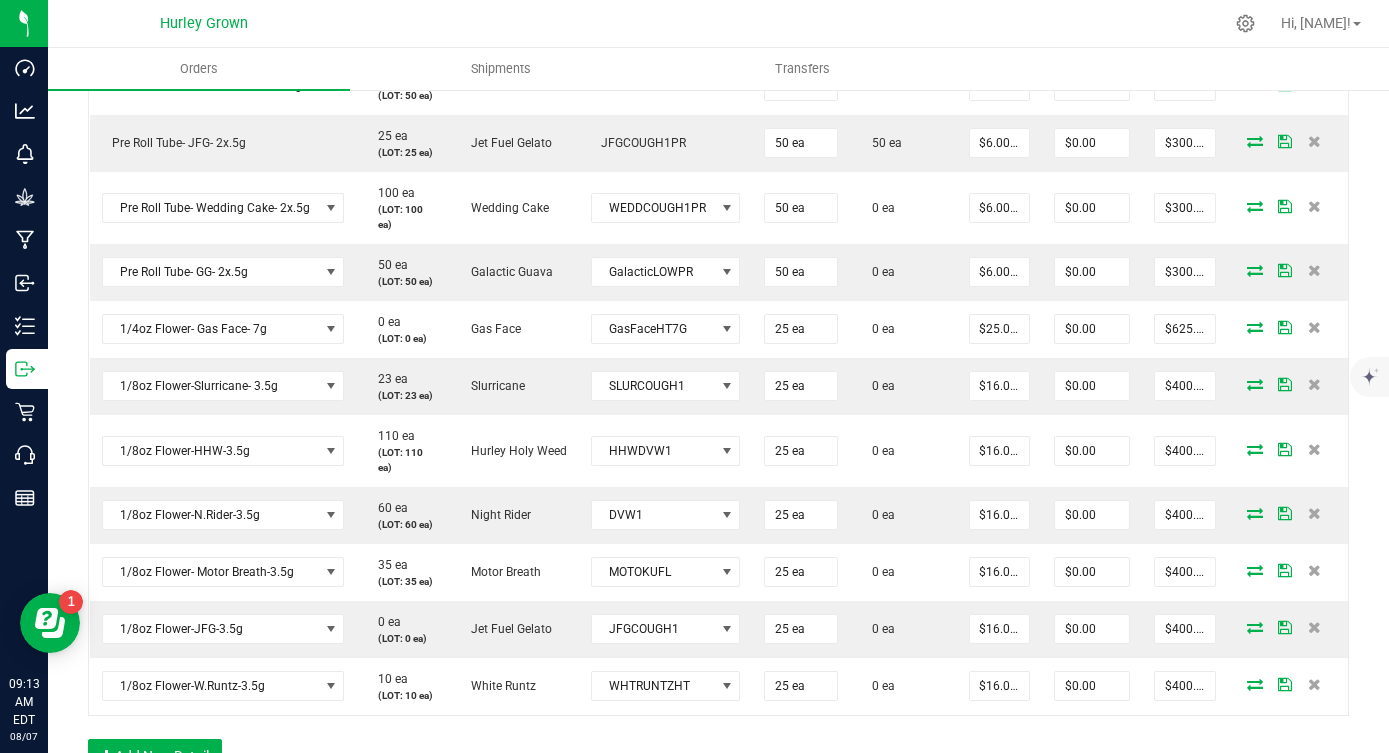 scroll, scrollTop: 764, scrollLeft: 0, axis: vertical 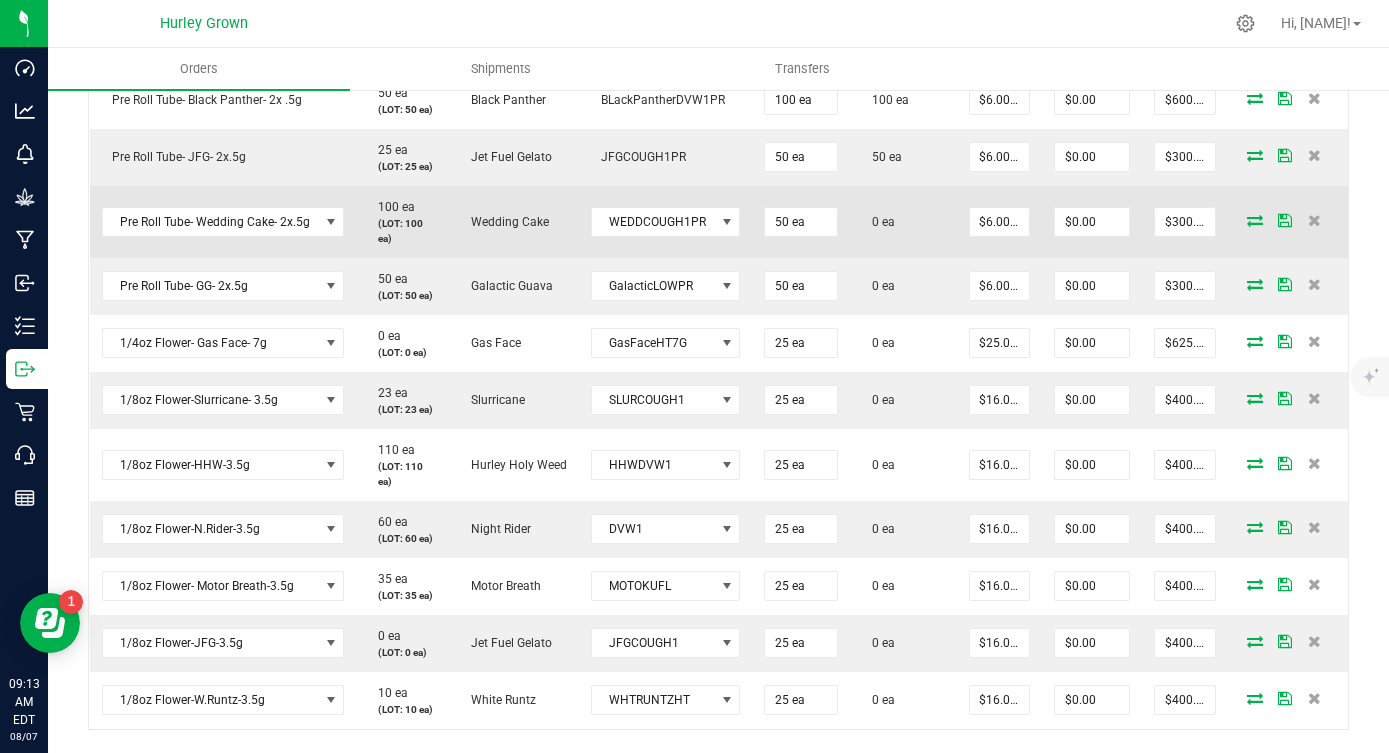 click at bounding box center [1255, 220] 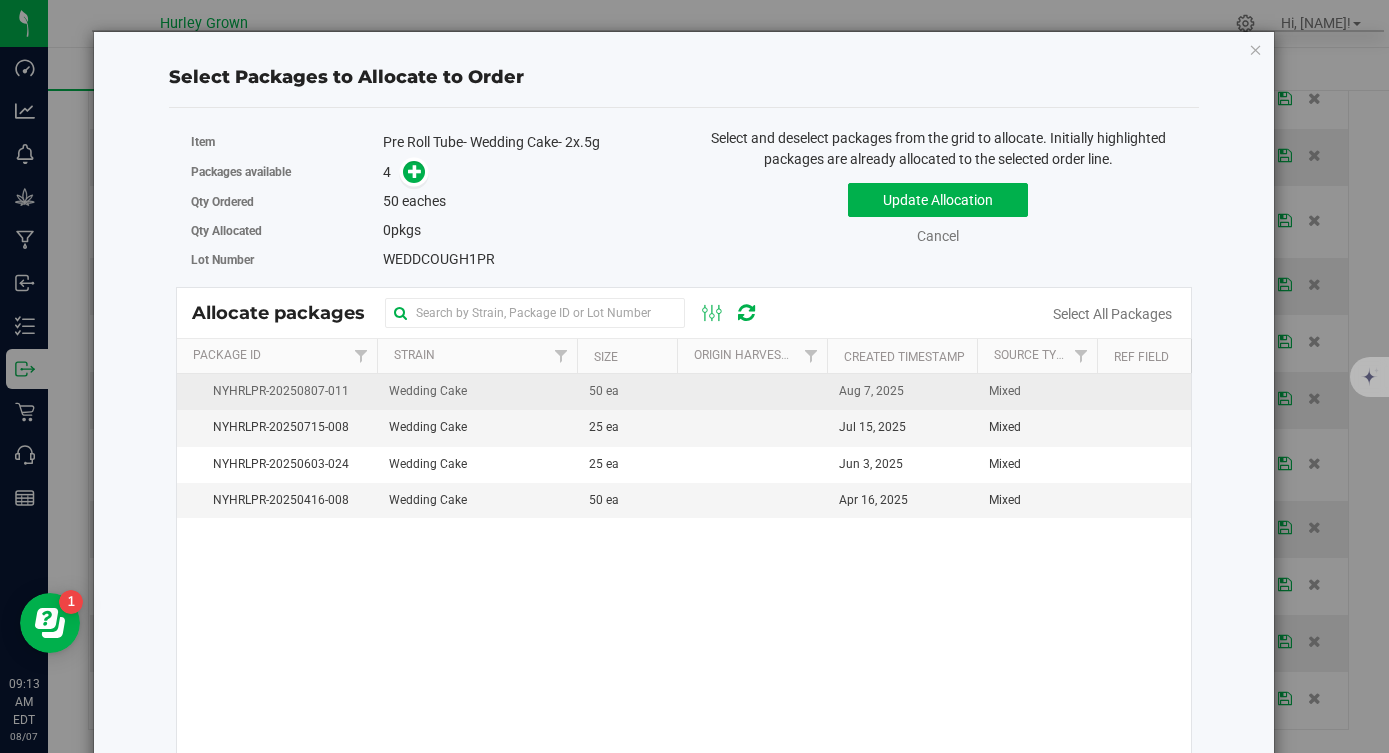 click at bounding box center [752, 392] 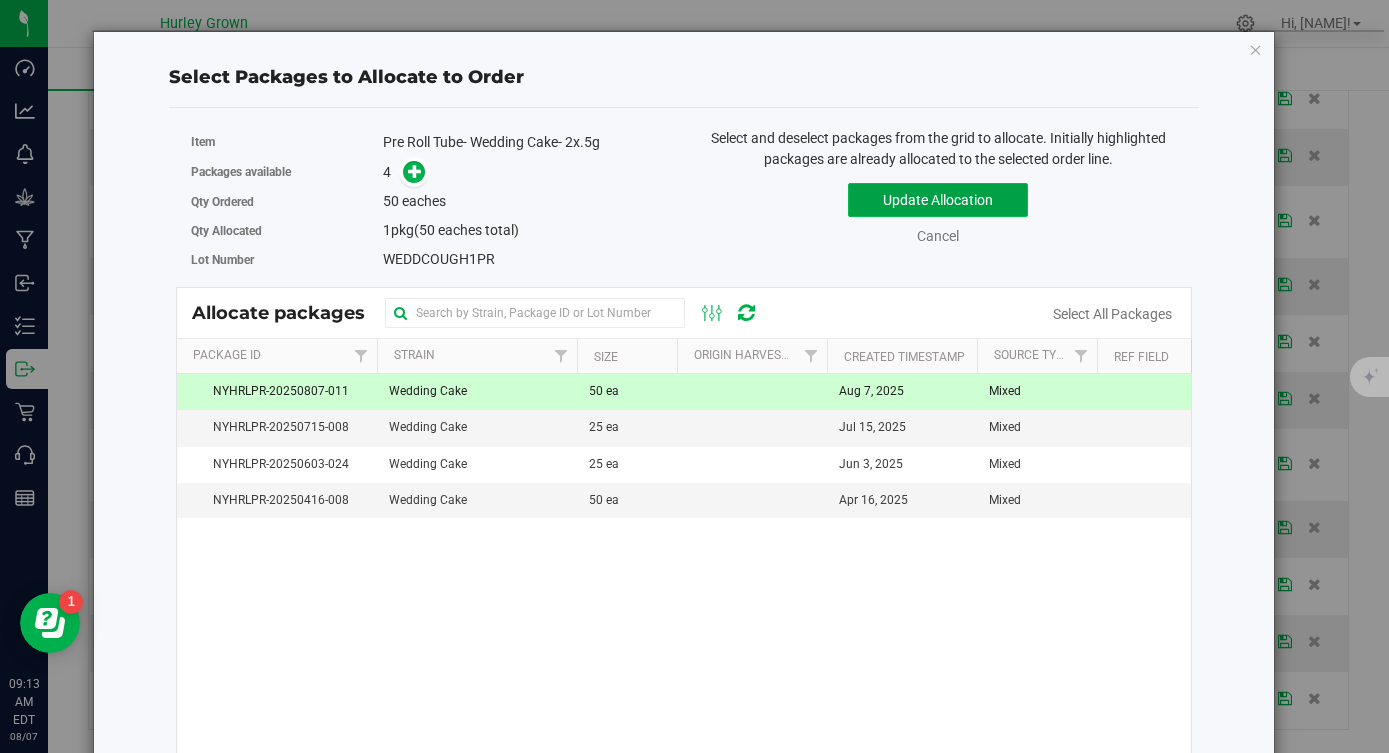 click on "Update Allocation" at bounding box center [938, 200] 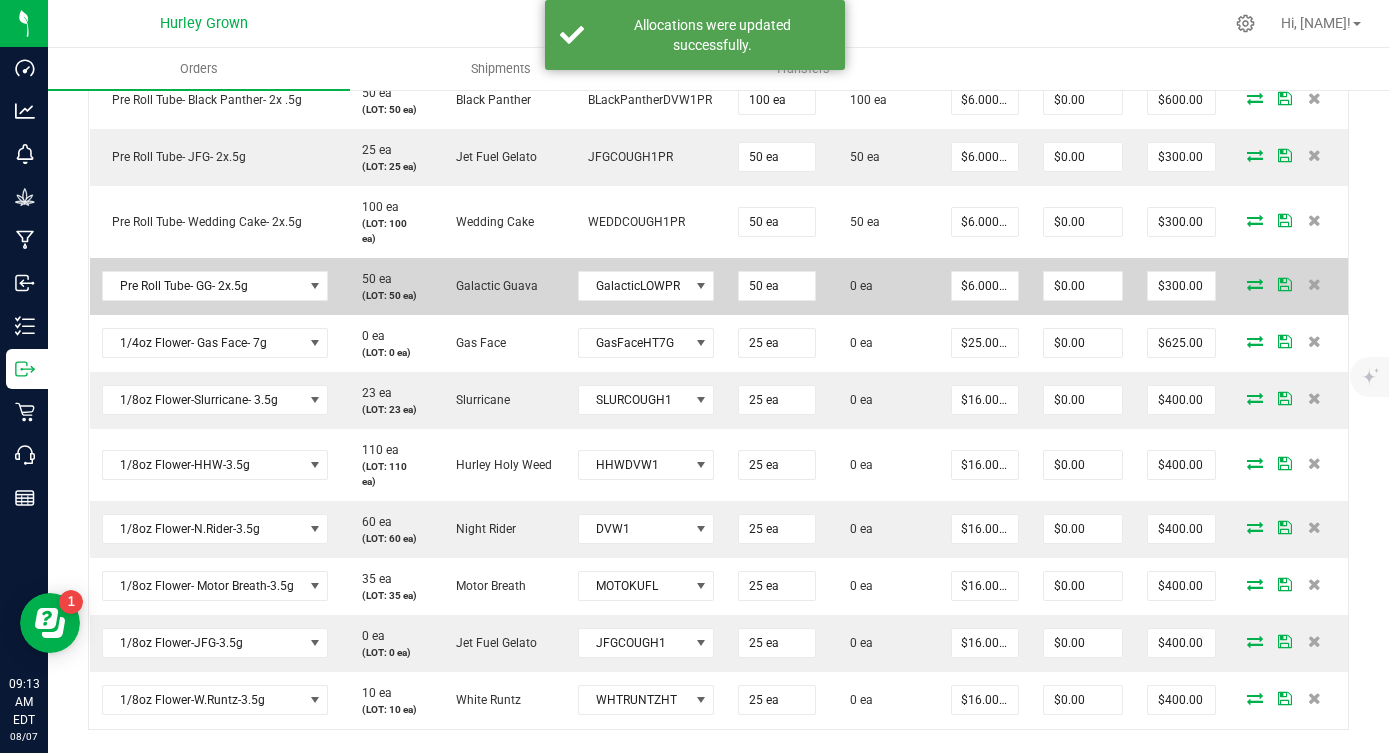 click at bounding box center (1255, 284) 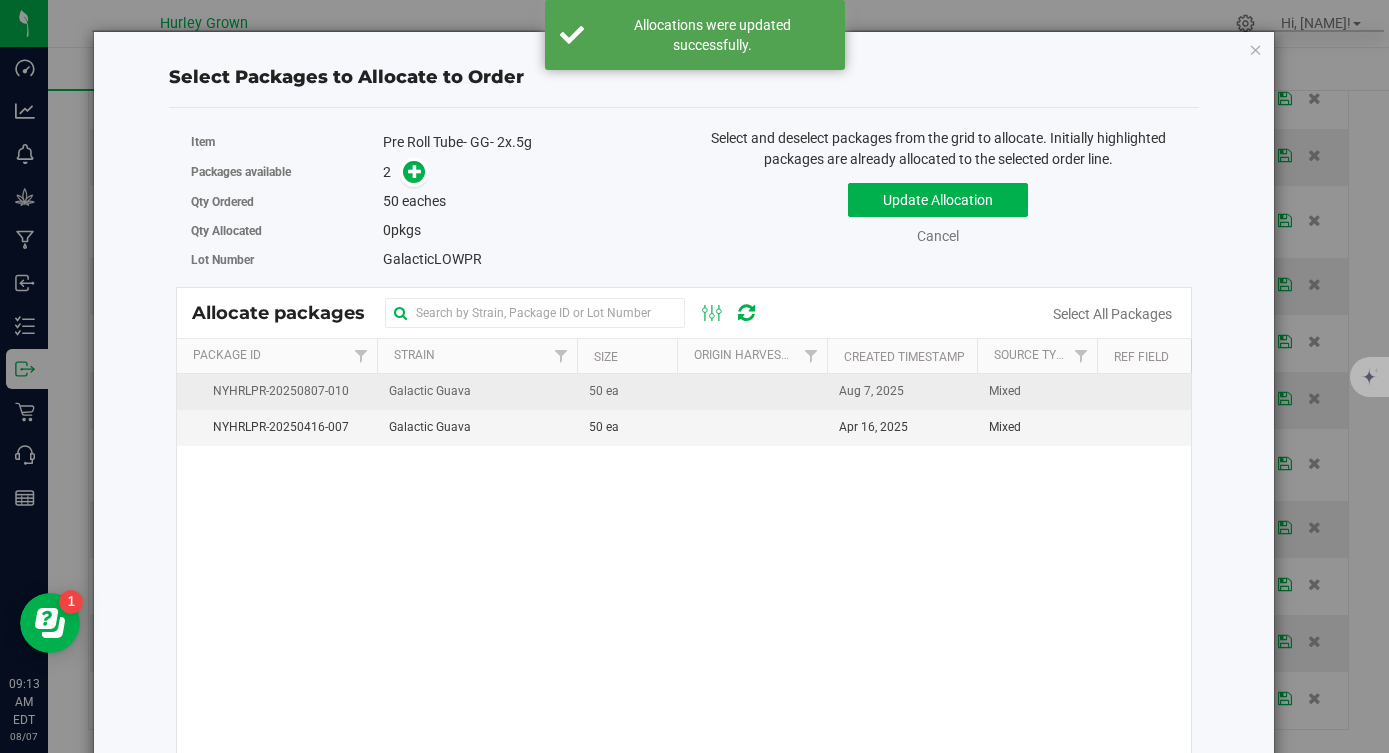 click at bounding box center [752, 392] 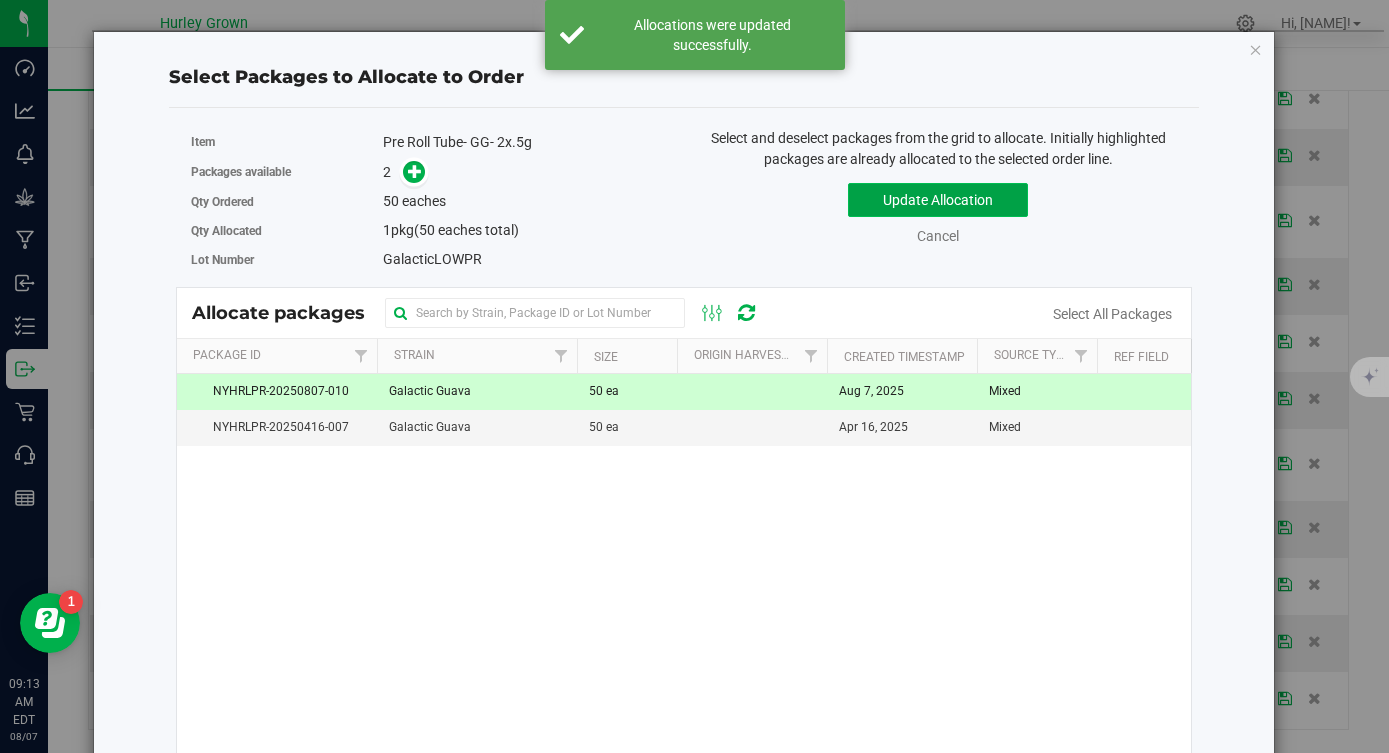 click on "Update Allocation" at bounding box center [938, 200] 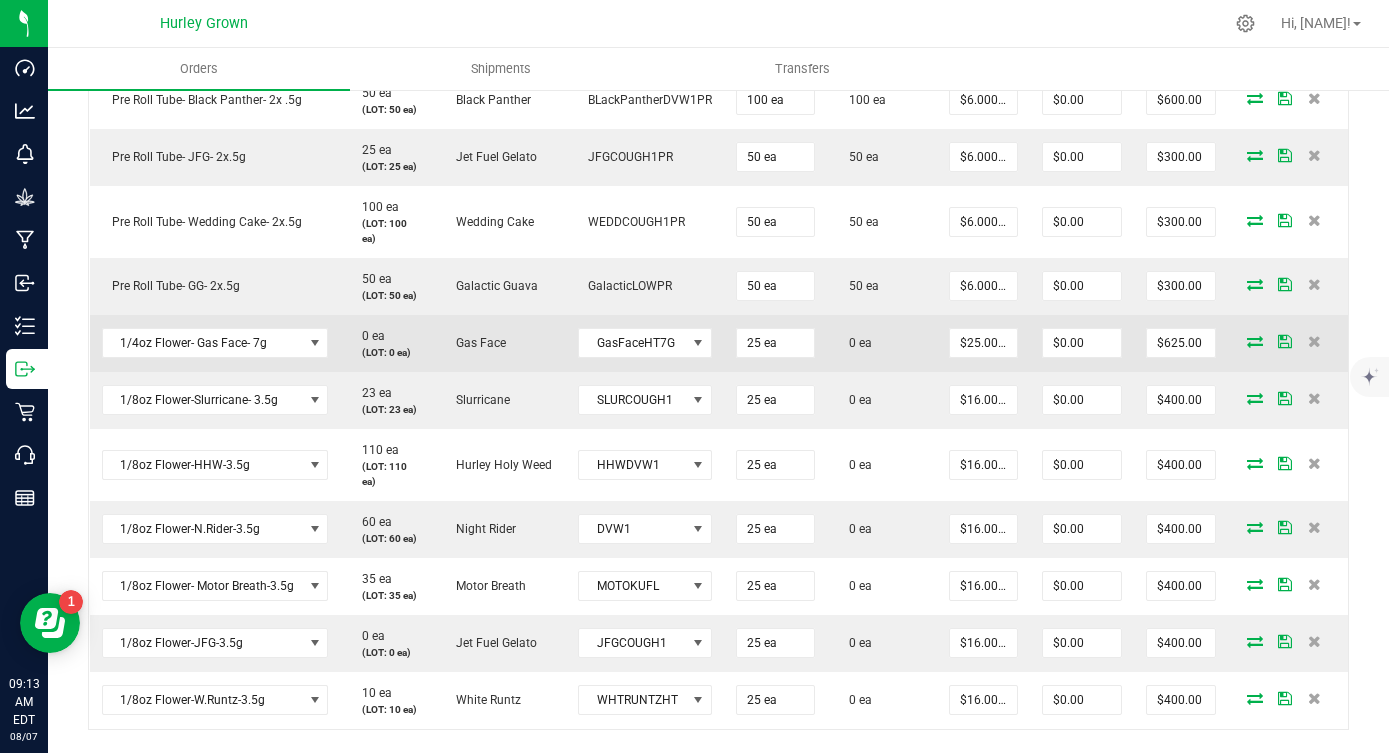 click at bounding box center (1255, 341) 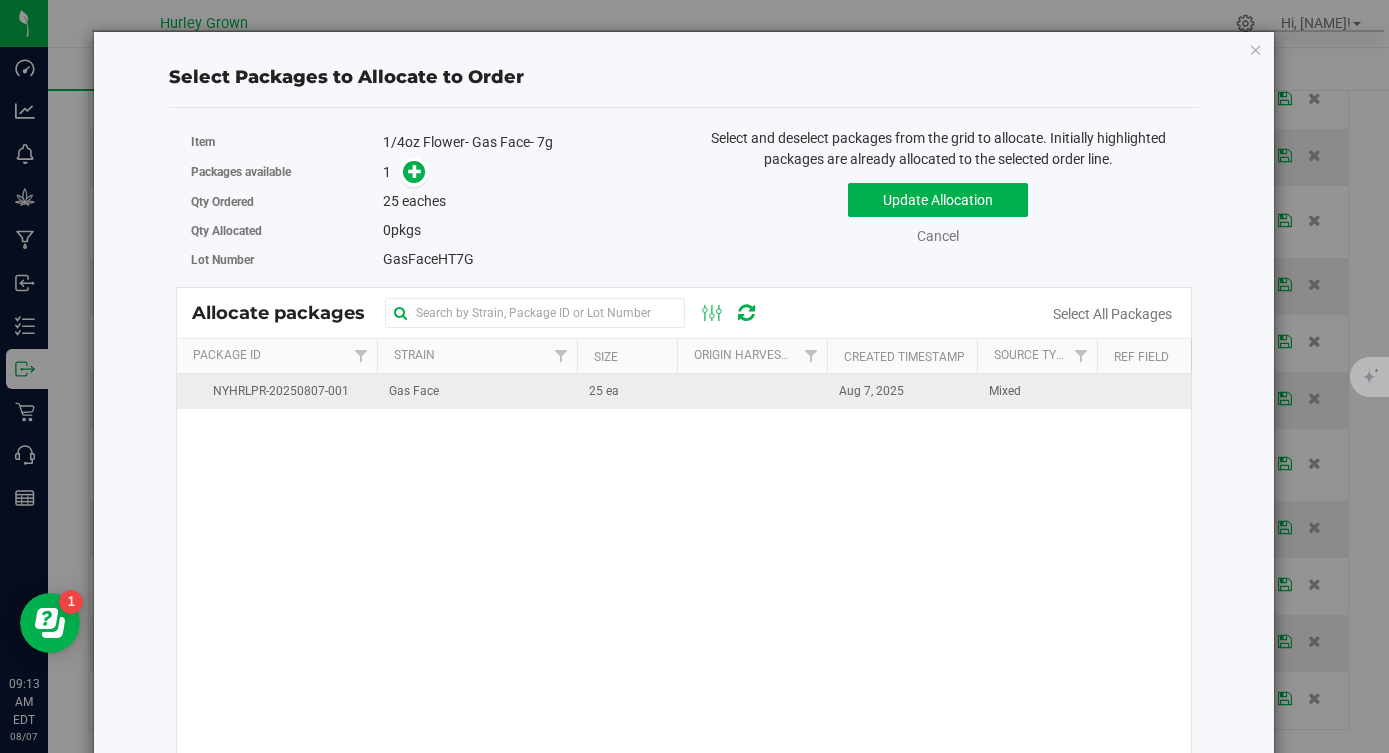 click at bounding box center [752, 391] 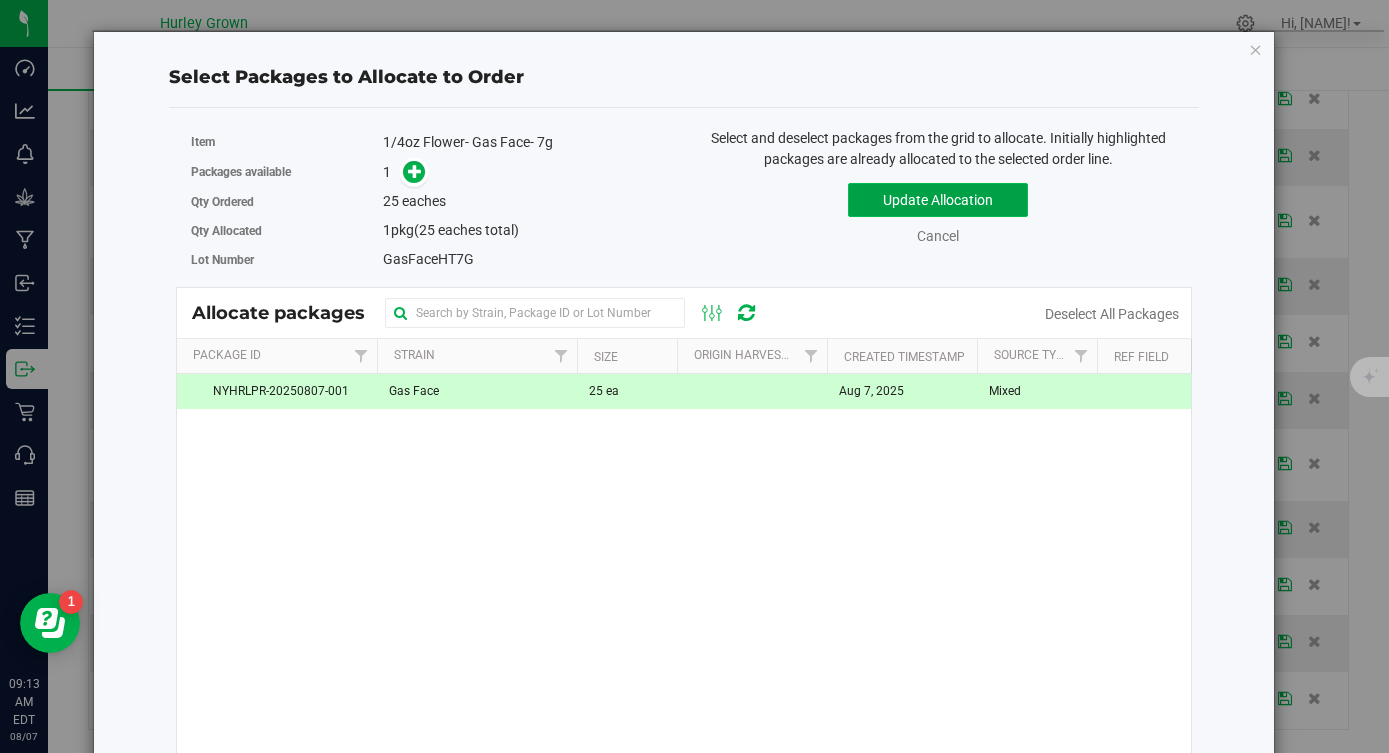 click on "Update Allocation" at bounding box center [938, 200] 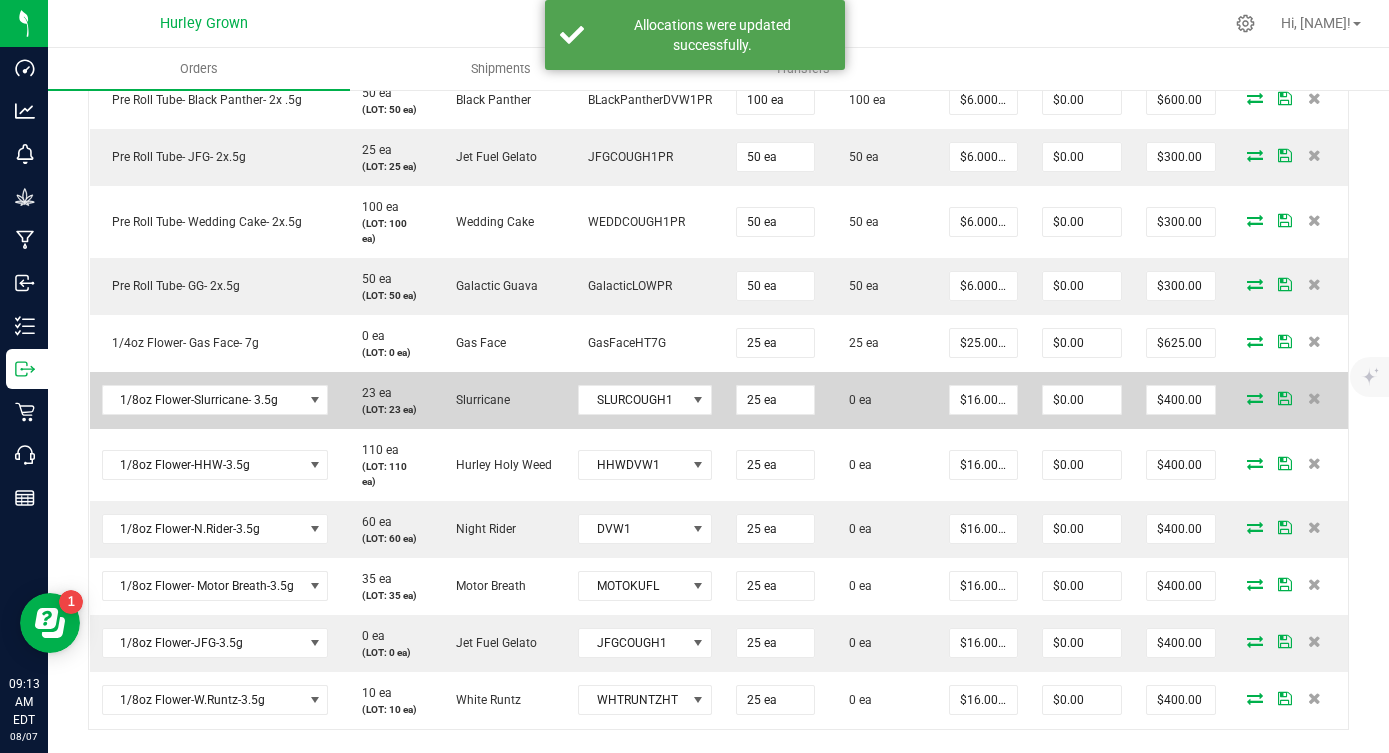 click at bounding box center (1255, 398) 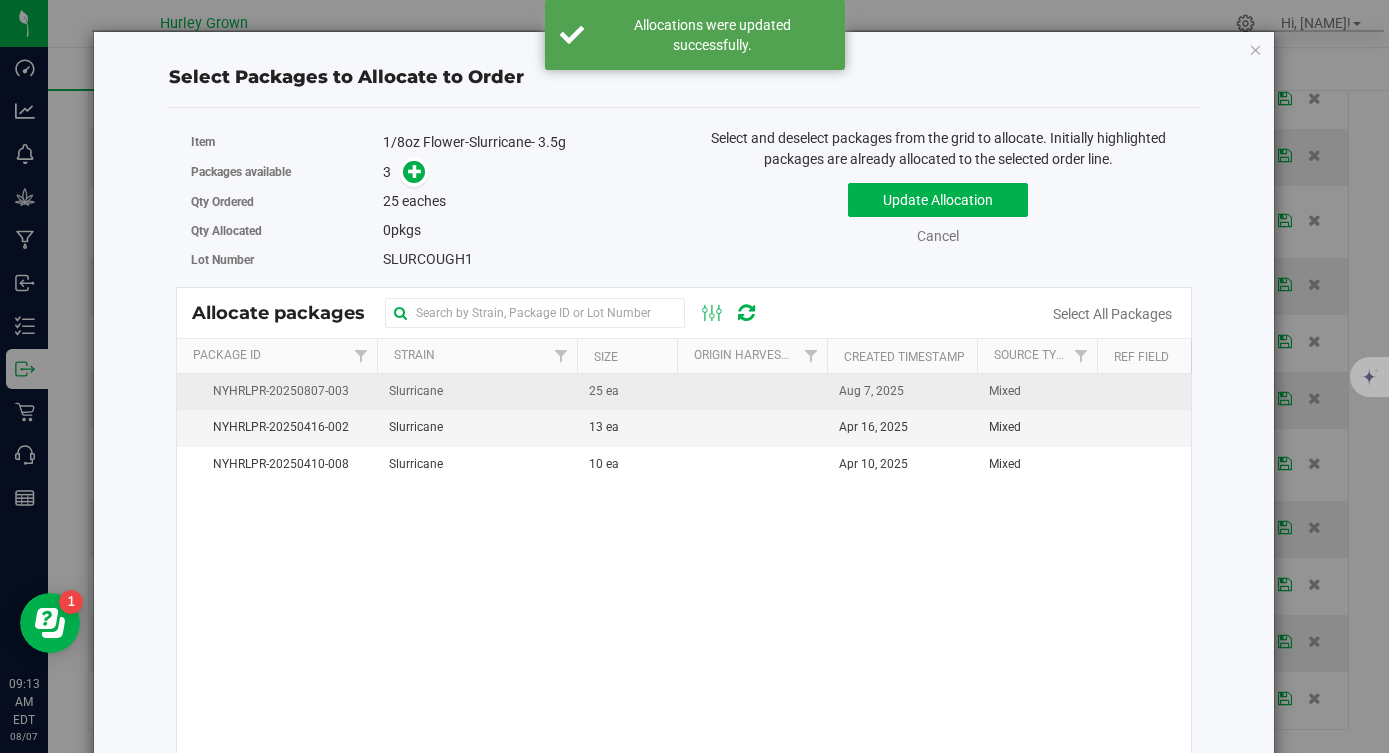click at bounding box center (752, 392) 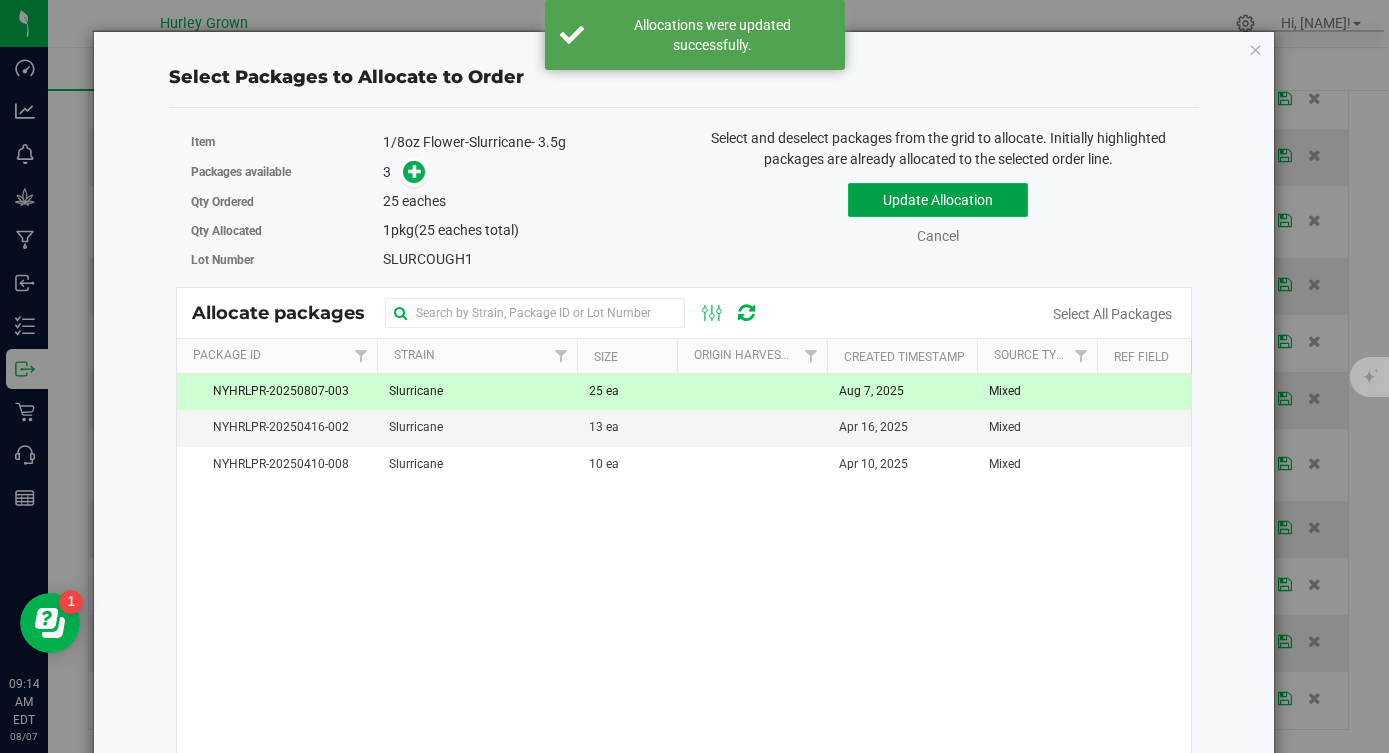 click on "Update Allocation" at bounding box center (938, 200) 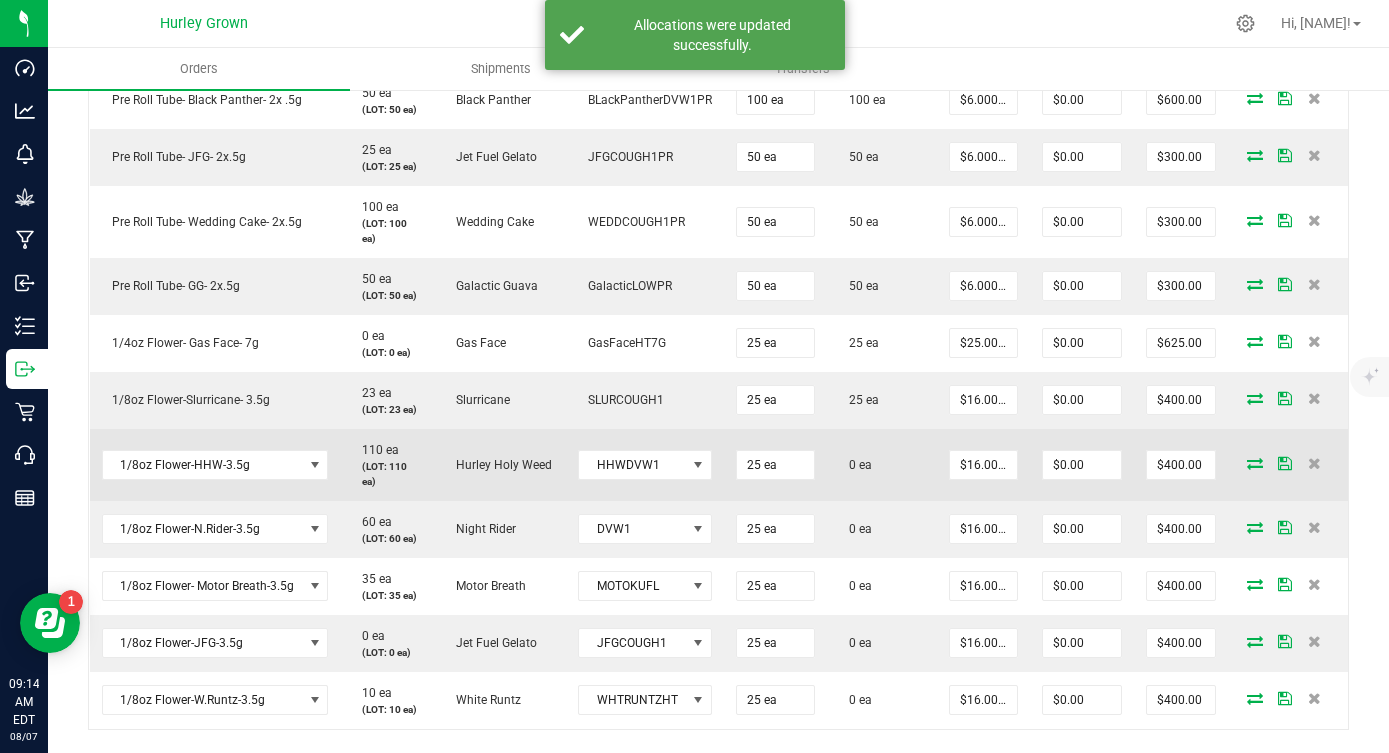 click at bounding box center [1255, 463] 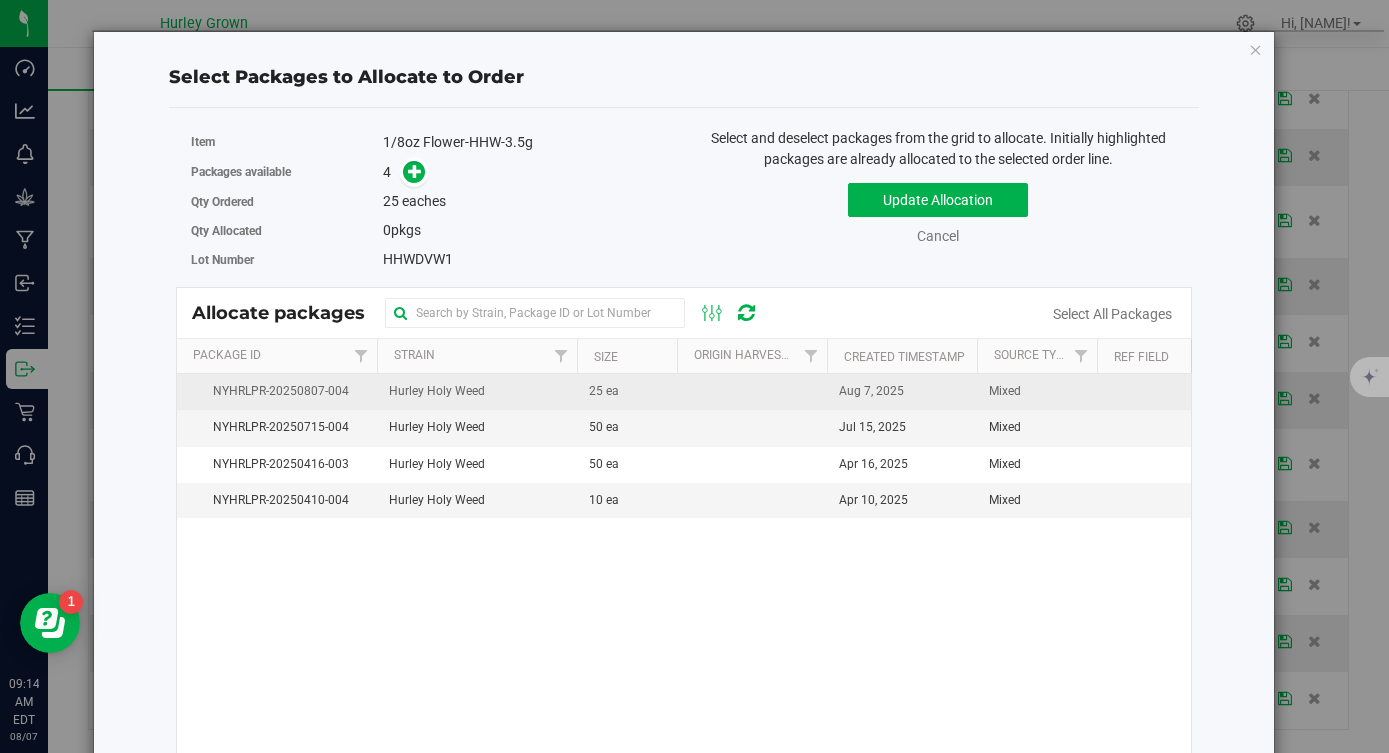 click at bounding box center (752, 392) 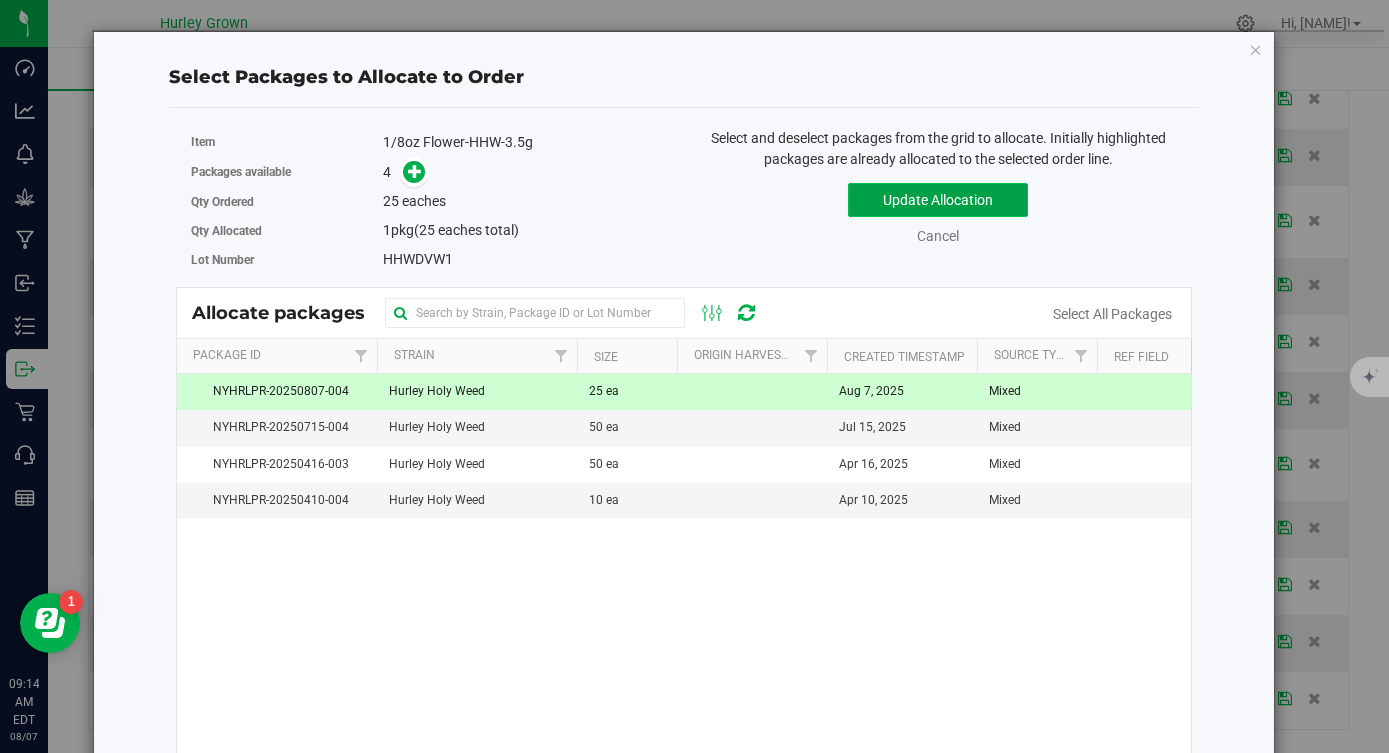 click on "Update Allocation" at bounding box center [938, 200] 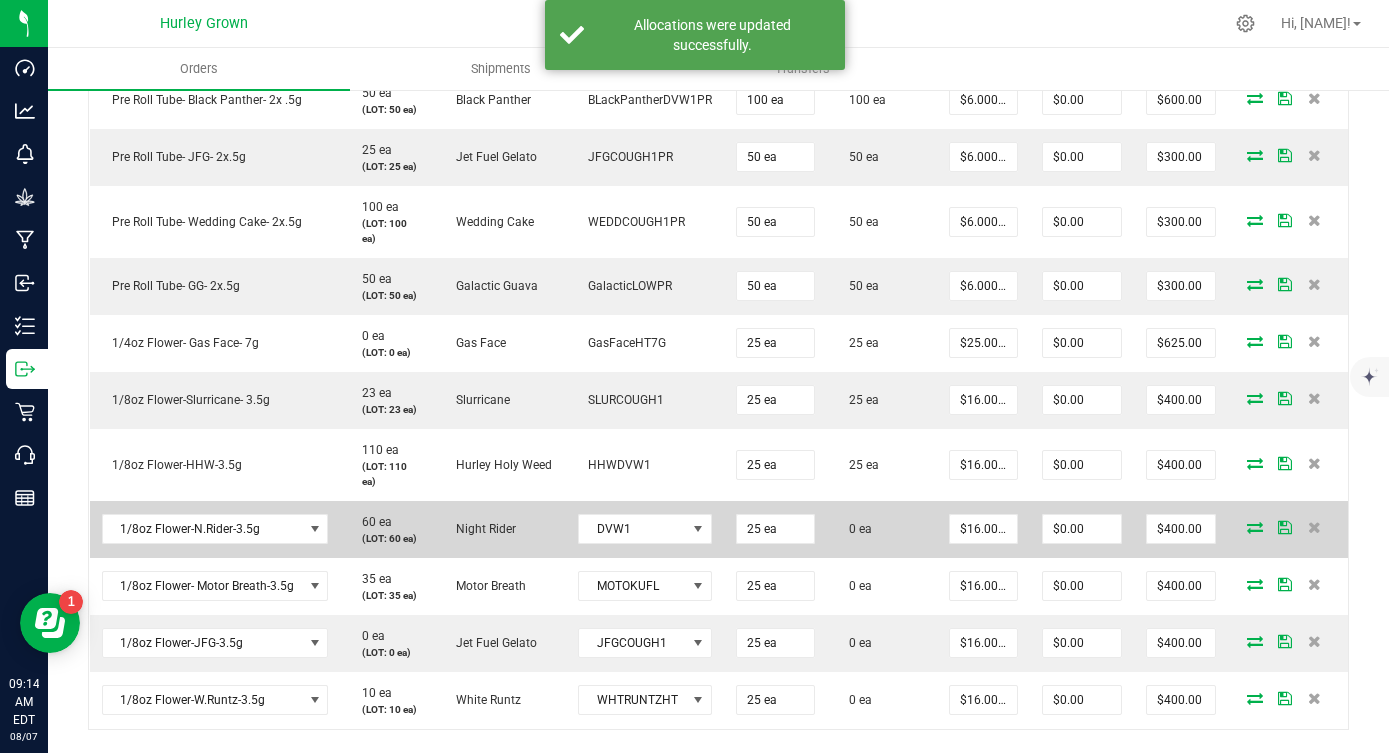 click at bounding box center [1255, 527] 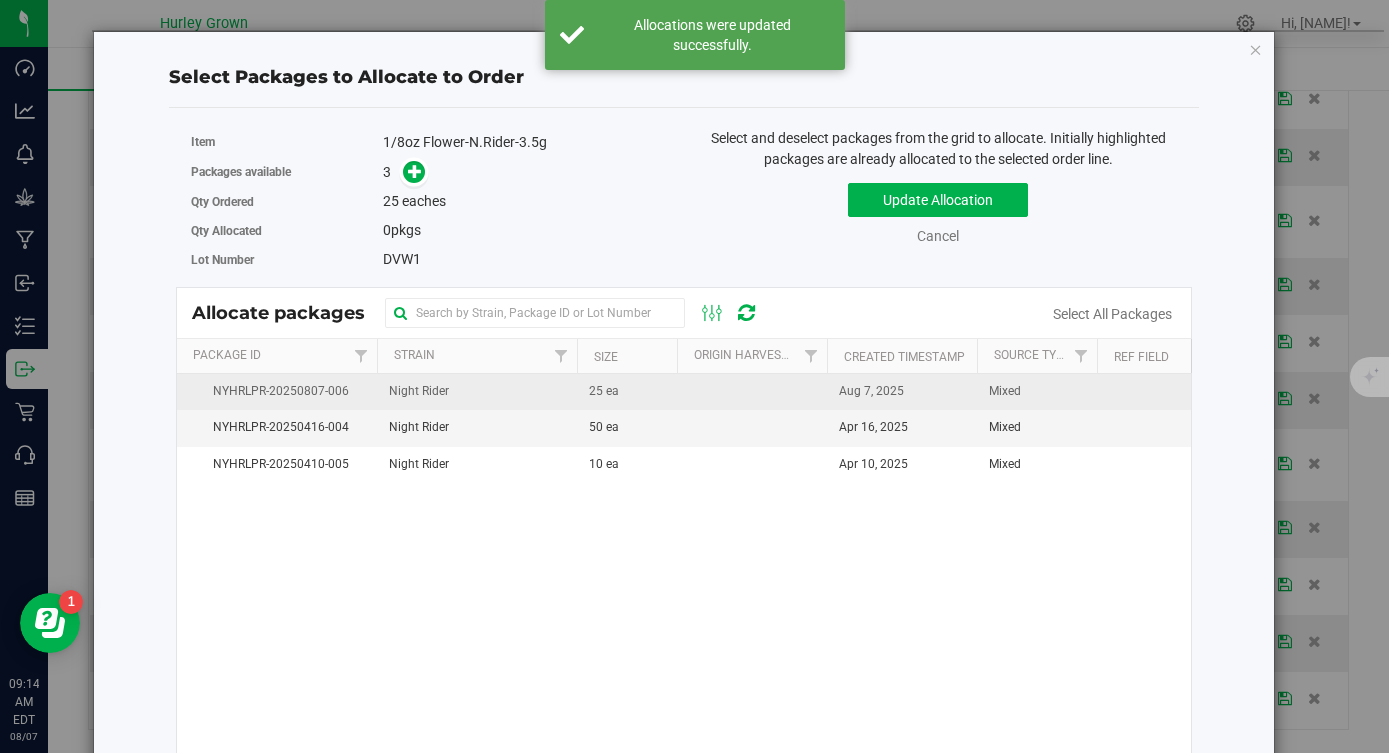 click on "Aug 7, 2025" at bounding box center [871, 391] 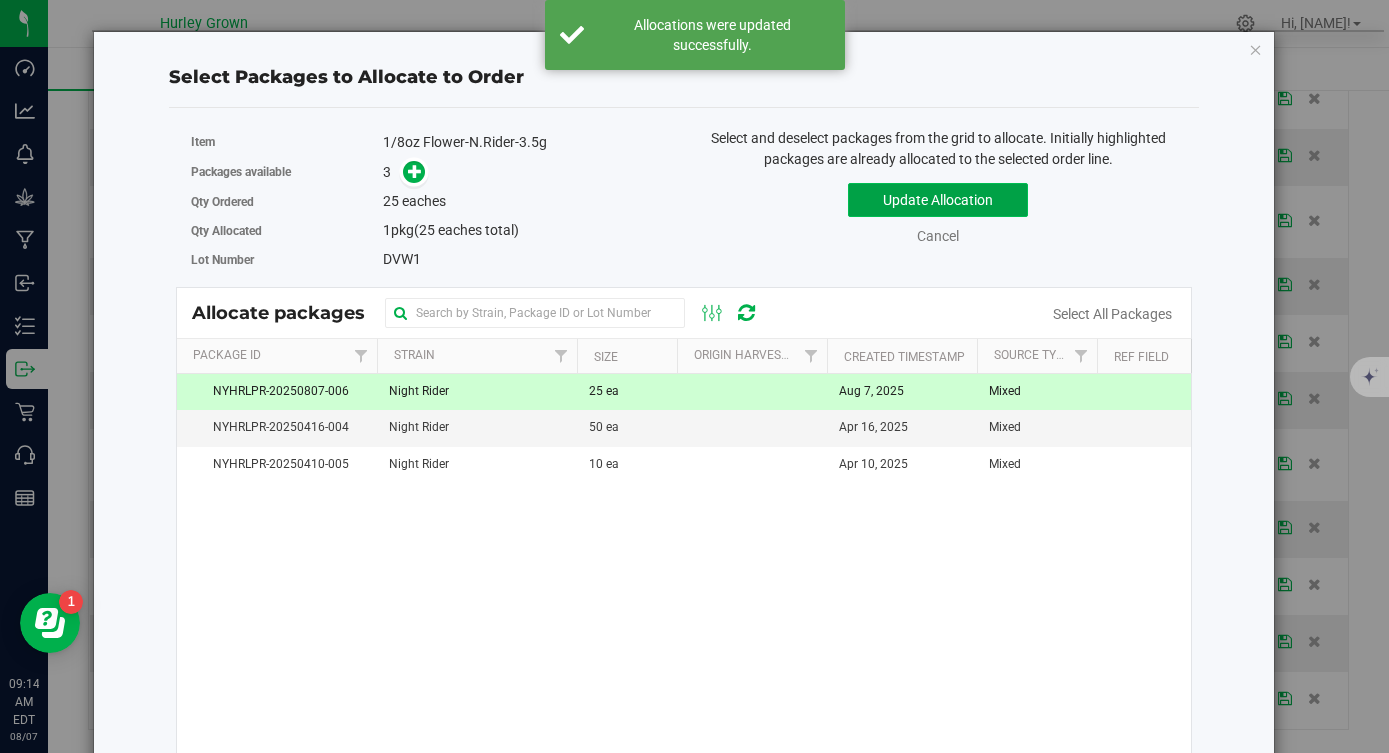 click on "Update Allocation" at bounding box center (938, 200) 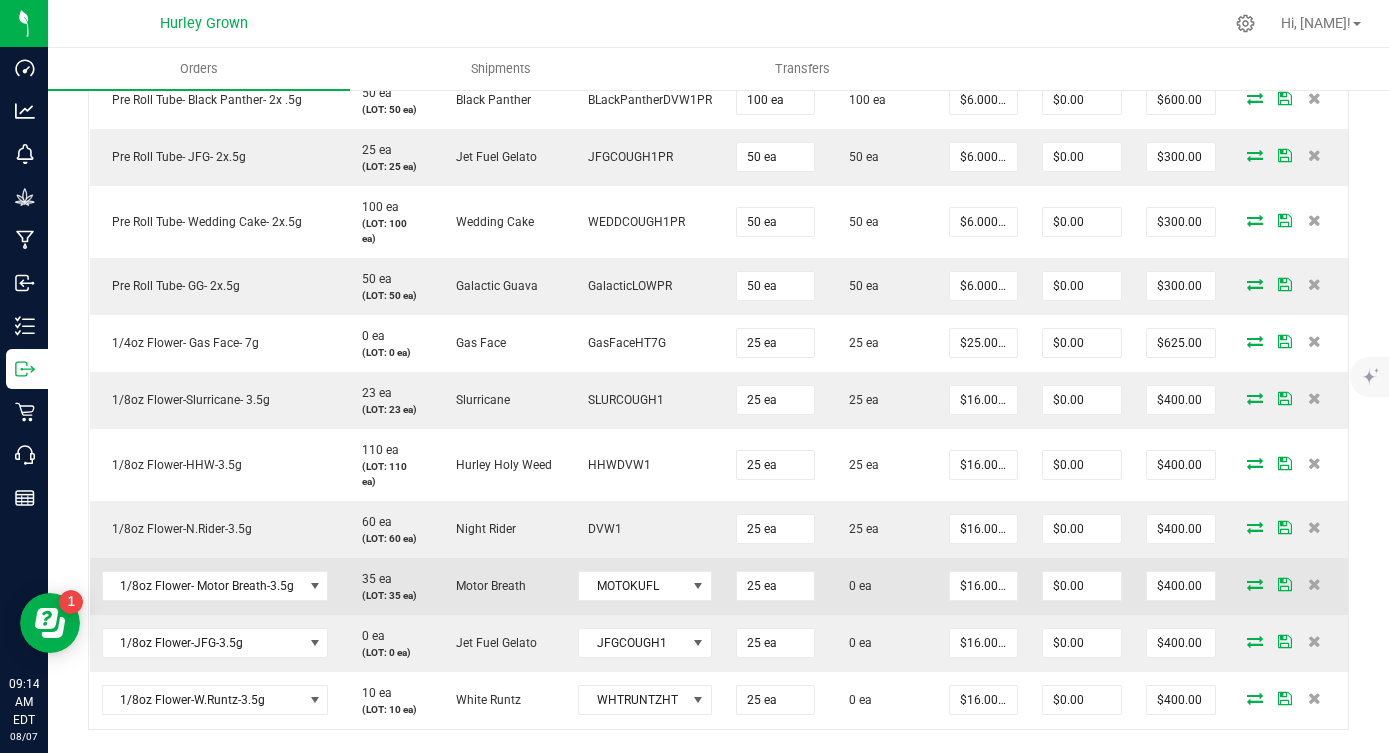 click at bounding box center [1255, 584] 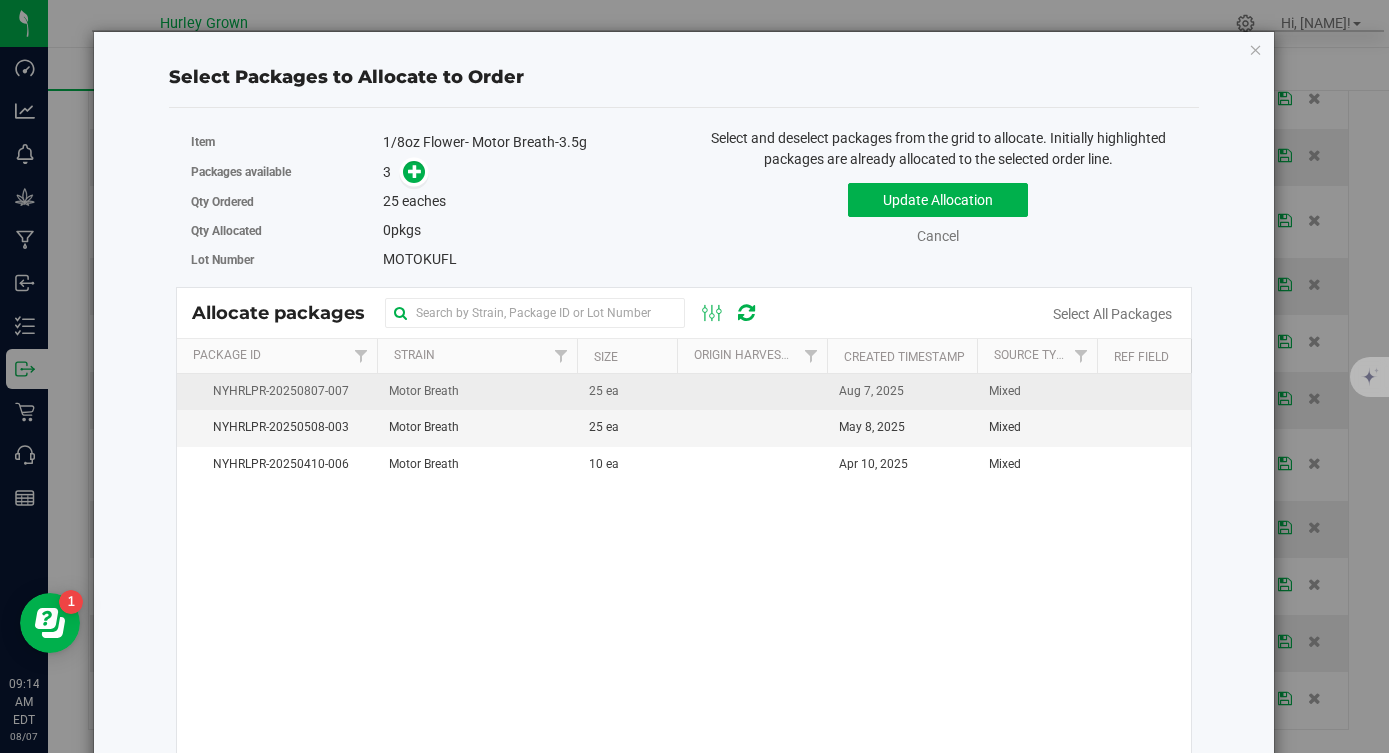 click at bounding box center [752, 392] 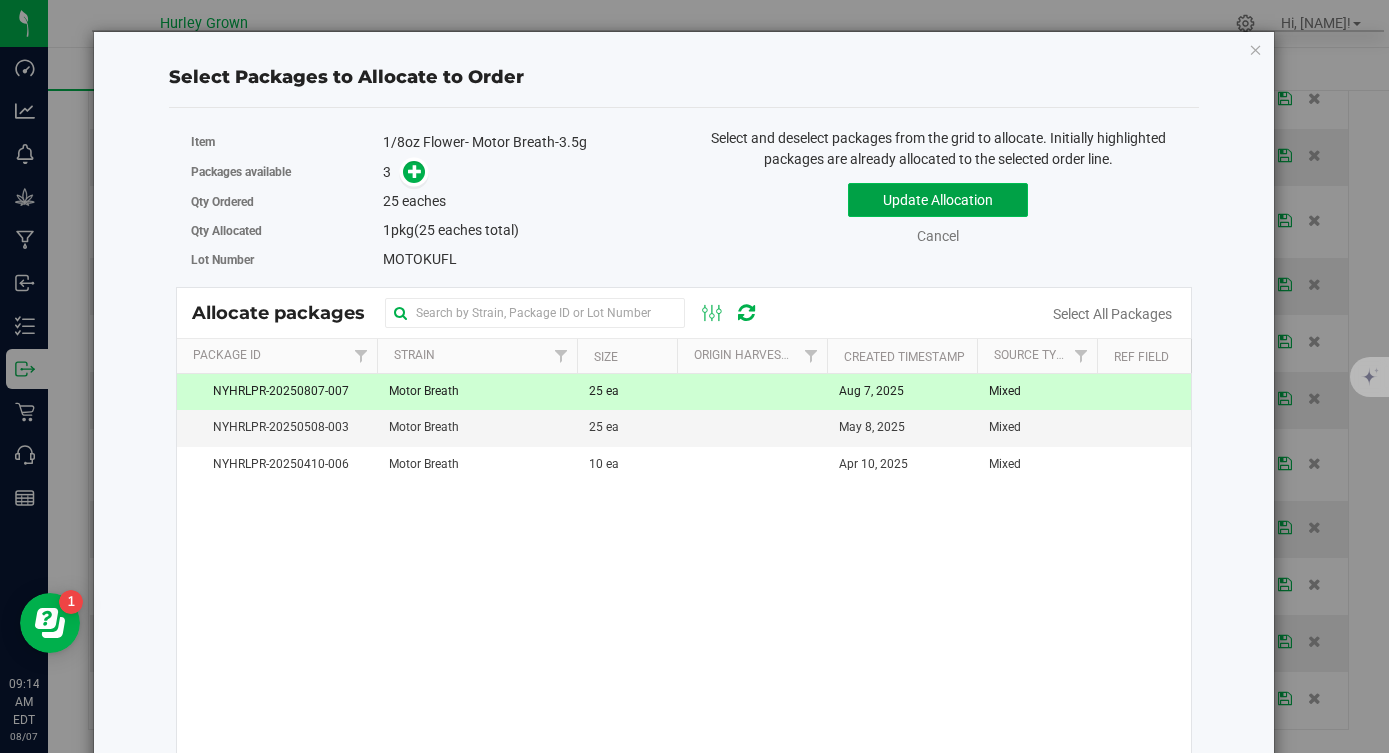 click on "Update Allocation" at bounding box center (938, 200) 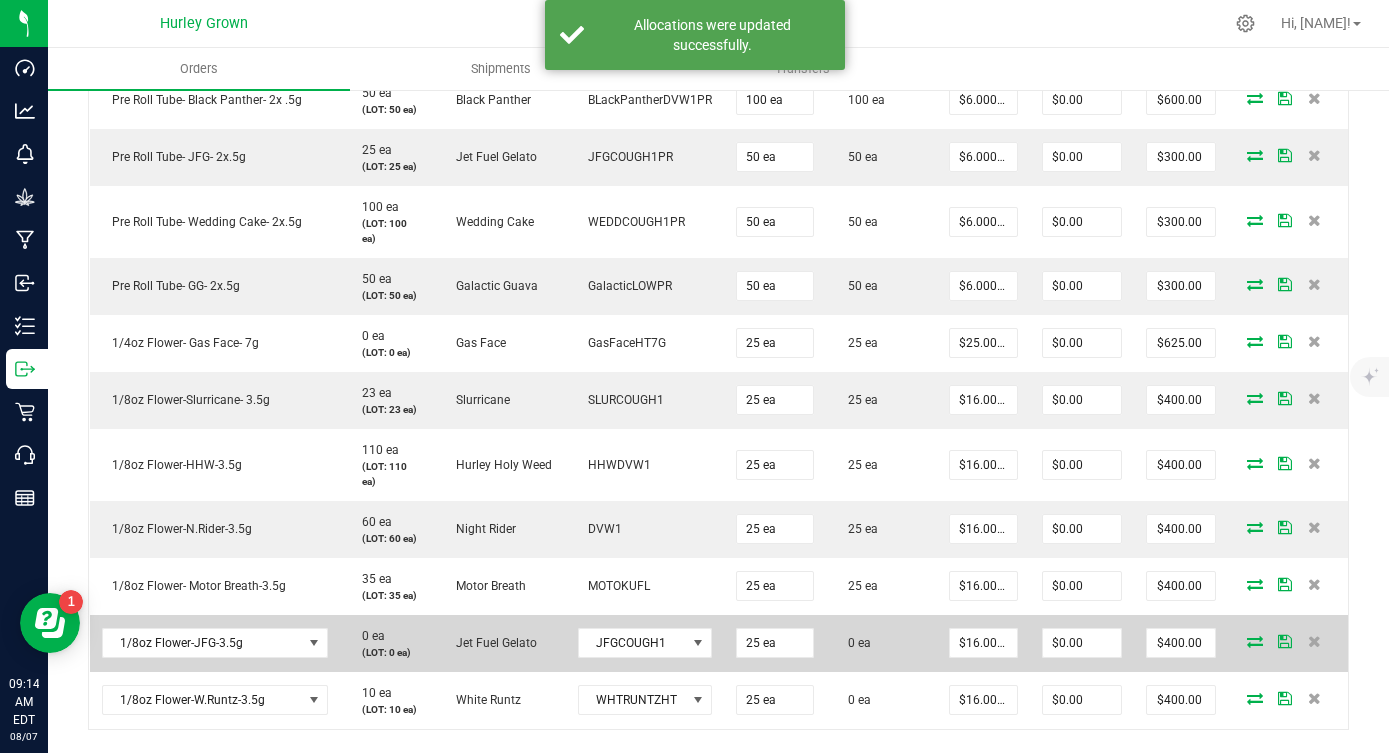 click at bounding box center [1255, 641] 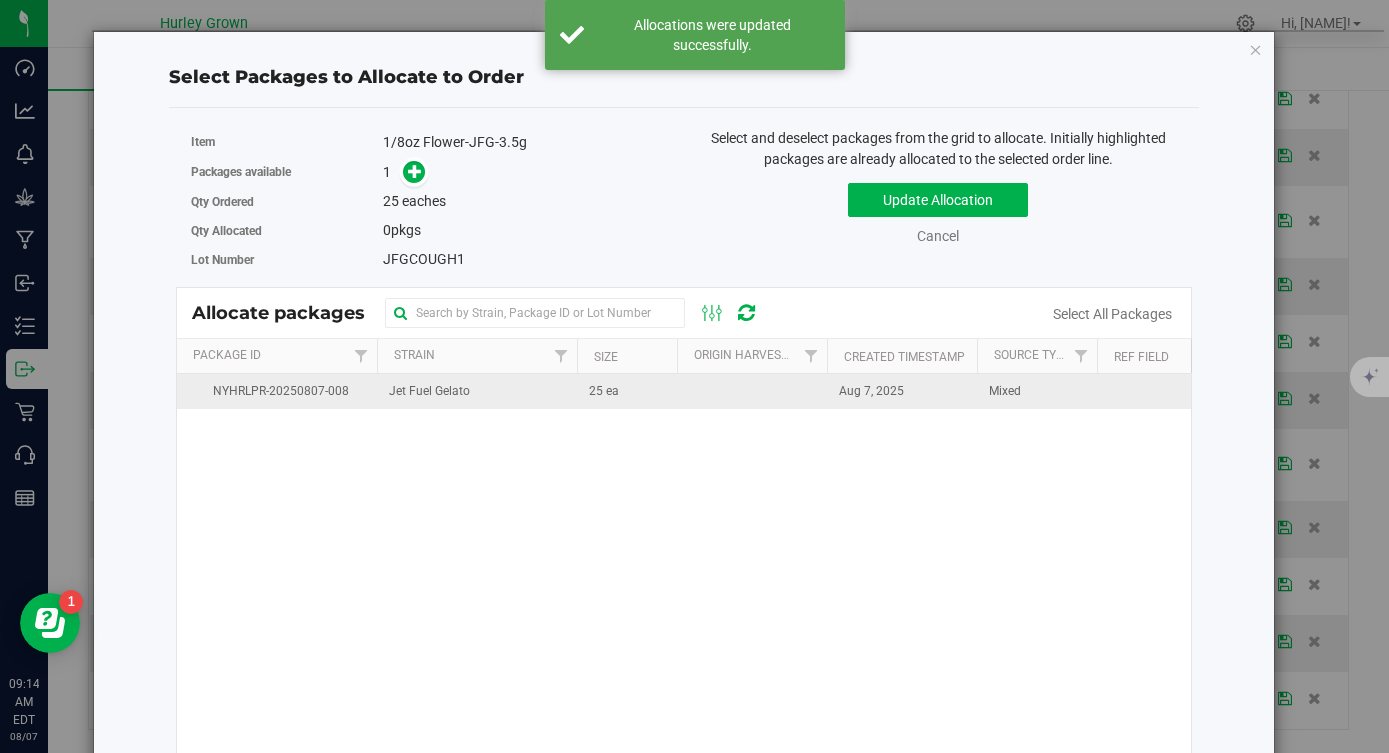 click at bounding box center [752, 391] 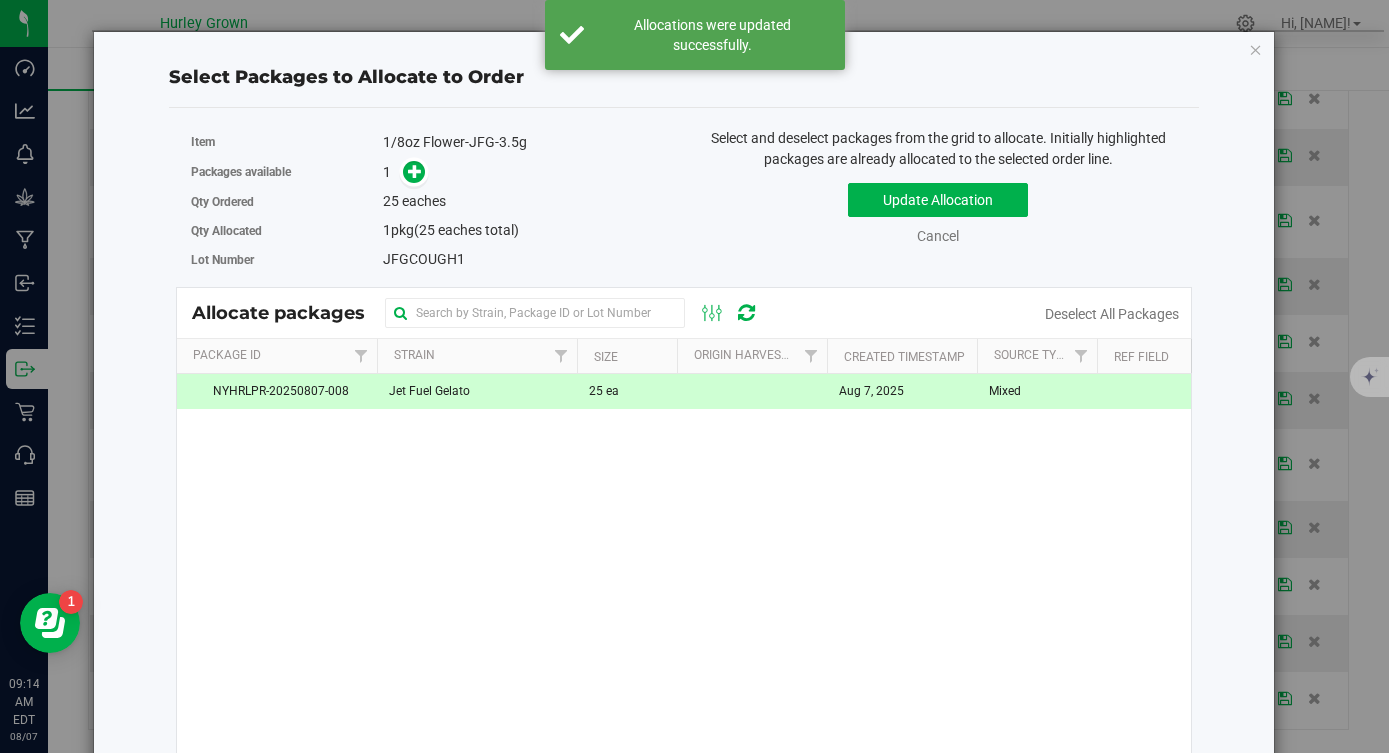click on "Update Allocation
Cancel
Deselect All Packages" at bounding box center [938, 210] 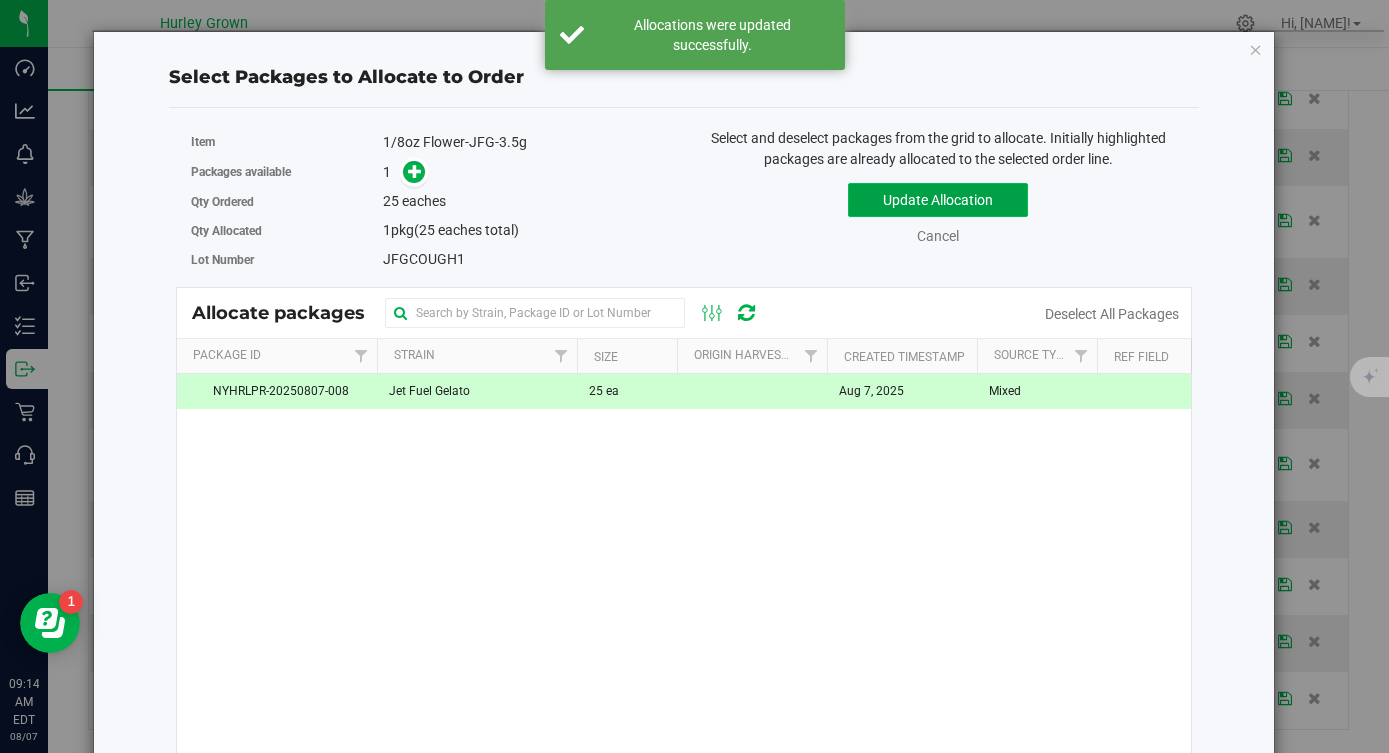 click on "Update Allocation" at bounding box center [938, 200] 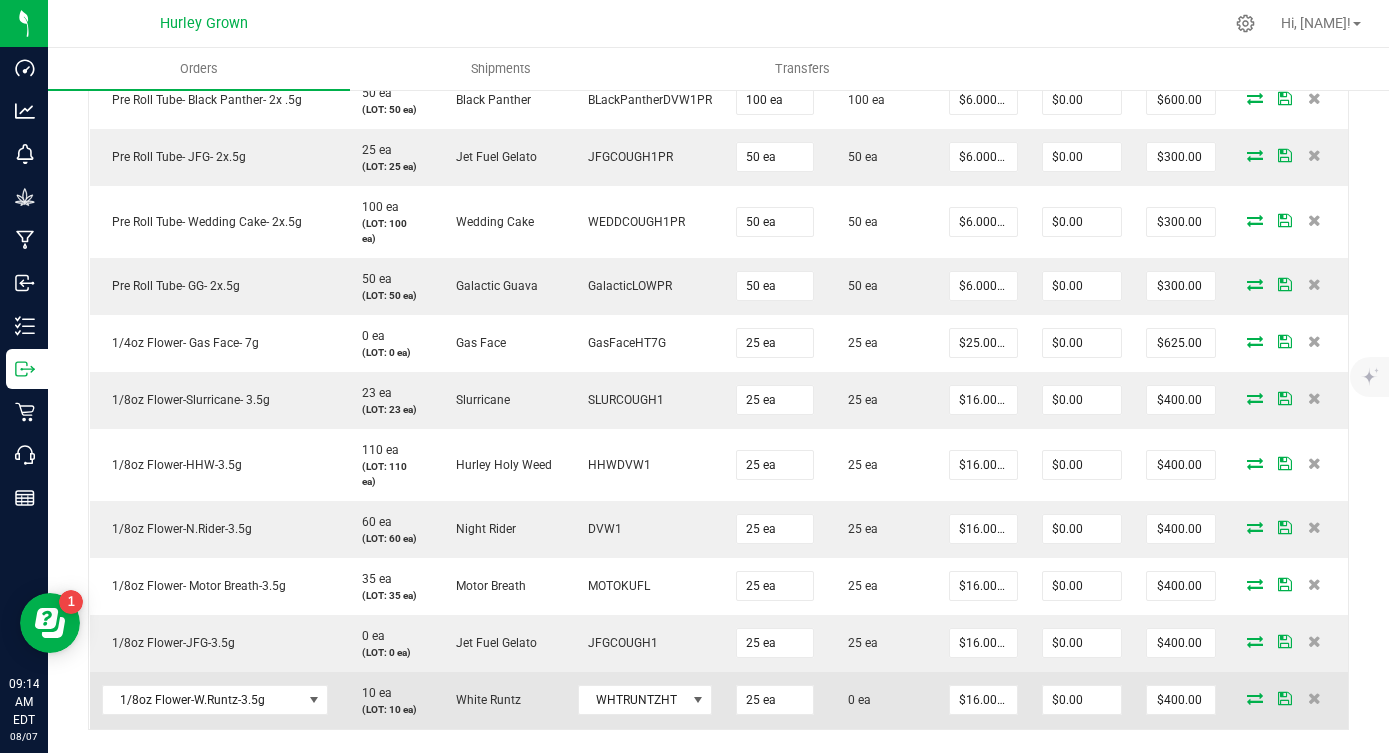 click at bounding box center [1255, 698] 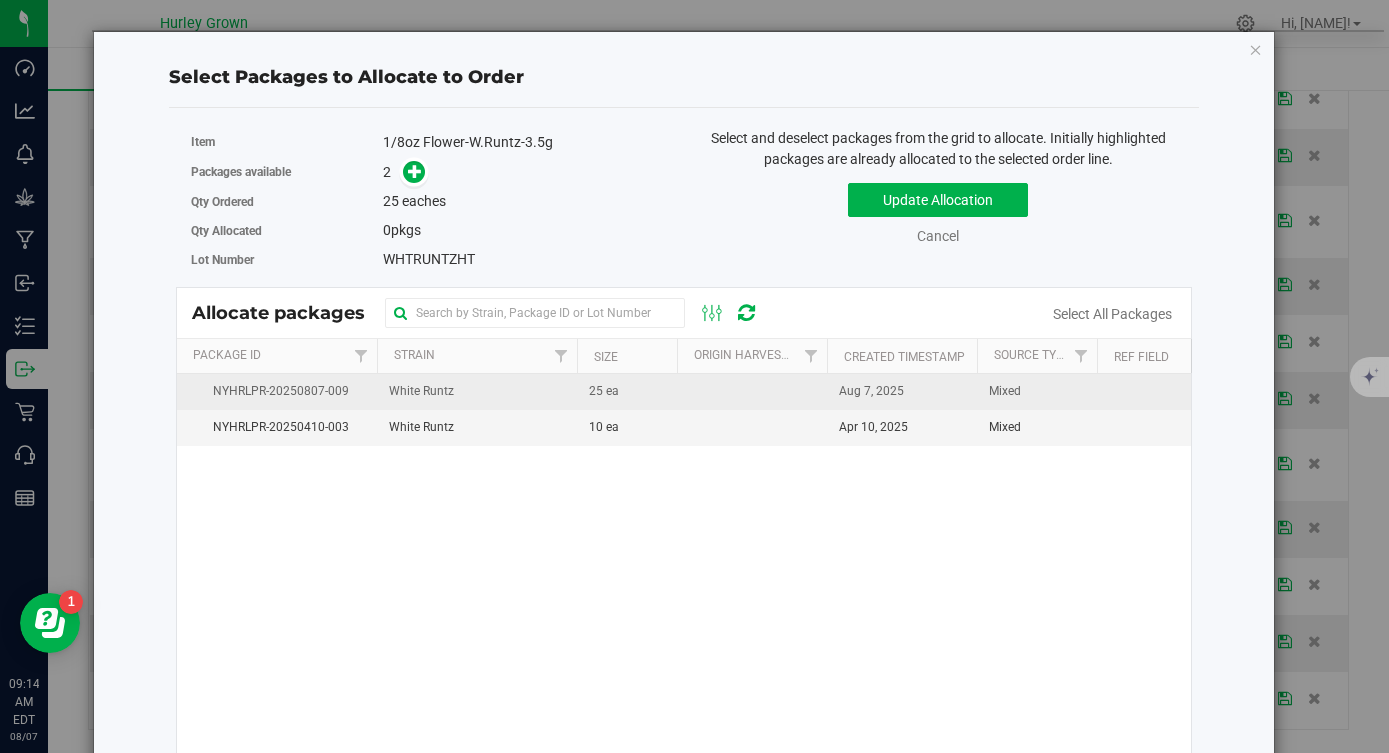 click on "Aug 7, 2025" at bounding box center [902, 392] 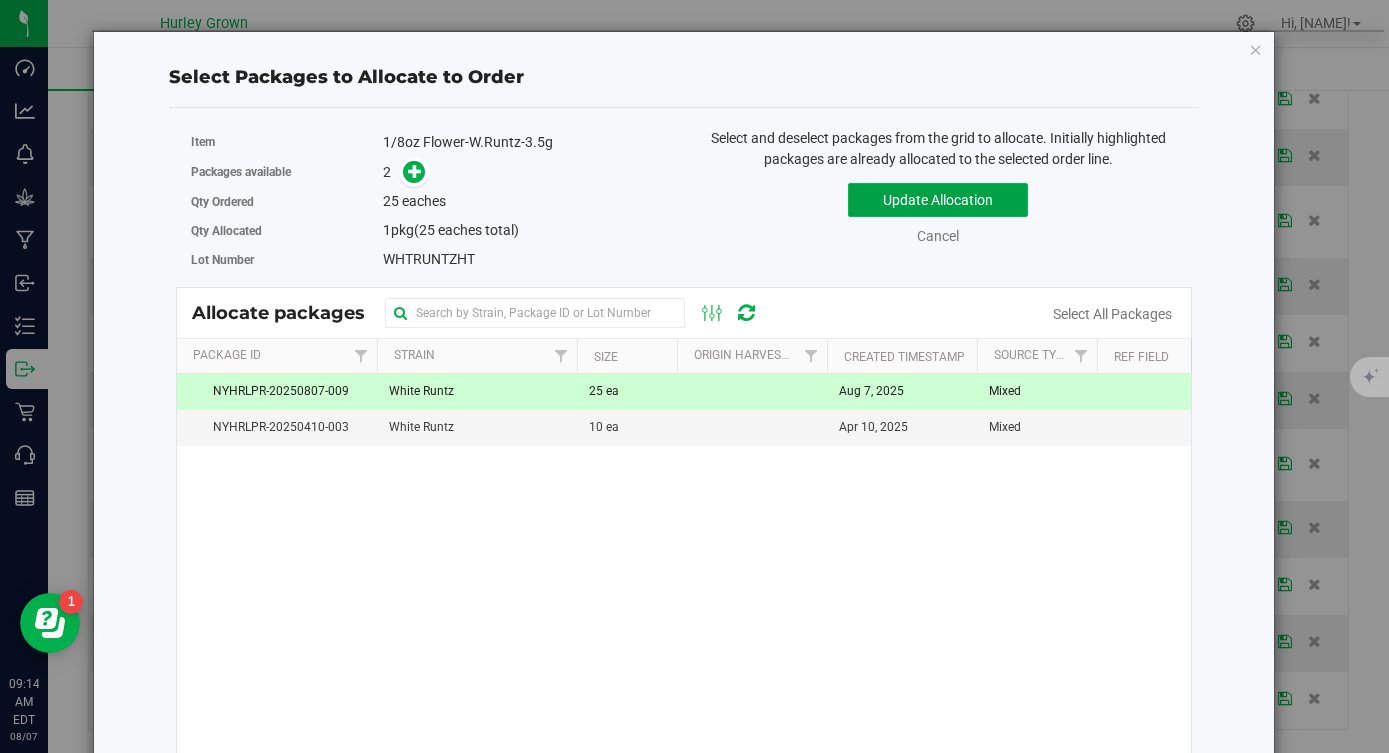 click on "Update Allocation" at bounding box center (938, 200) 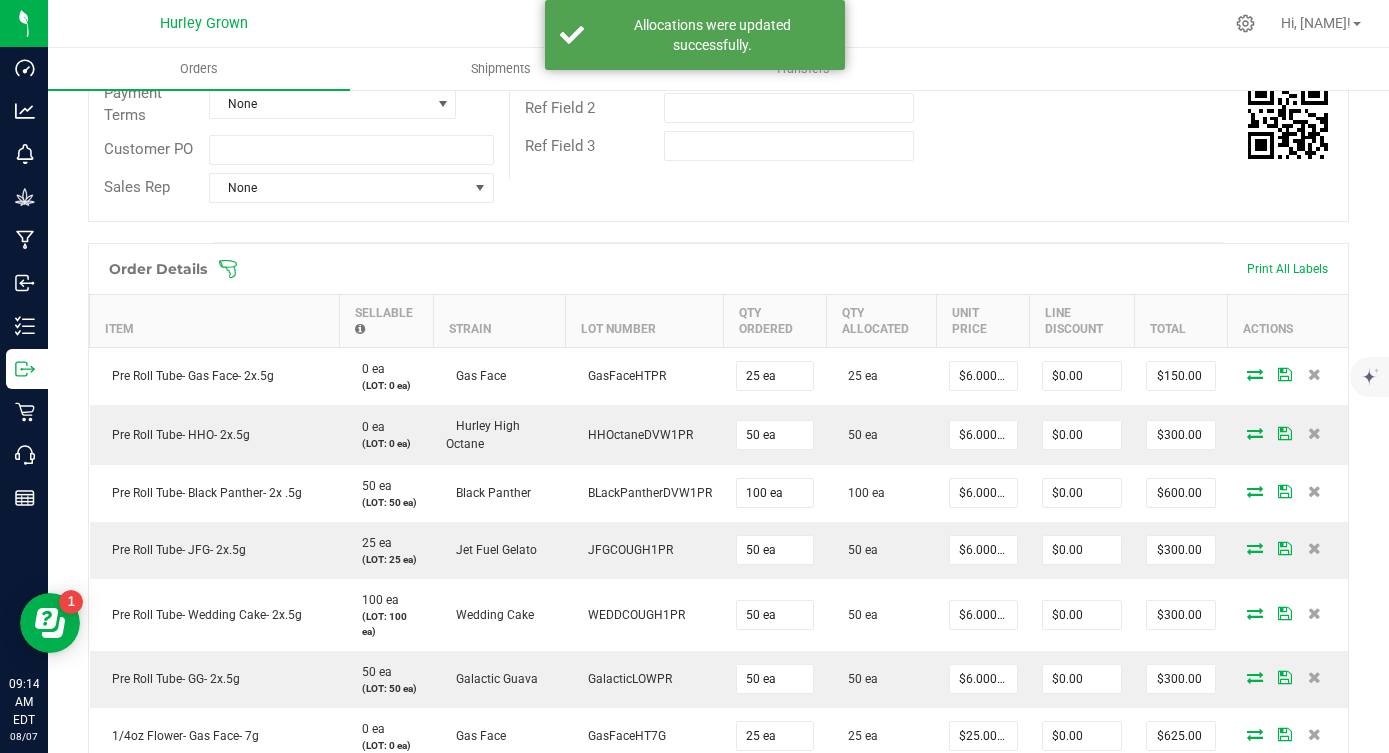 scroll, scrollTop: 0, scrollLeft: 0, axis: both 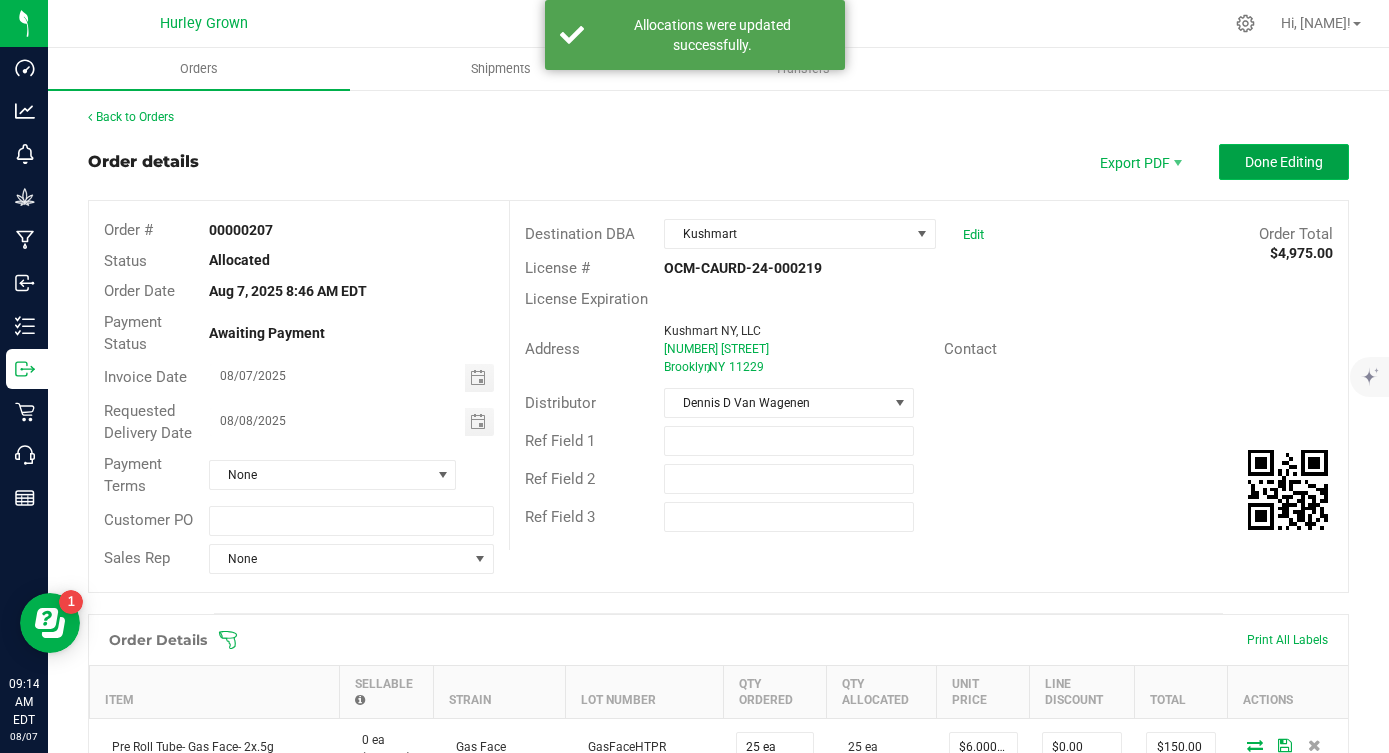 click on "Done Editing" at bounding box center (1284, 162) 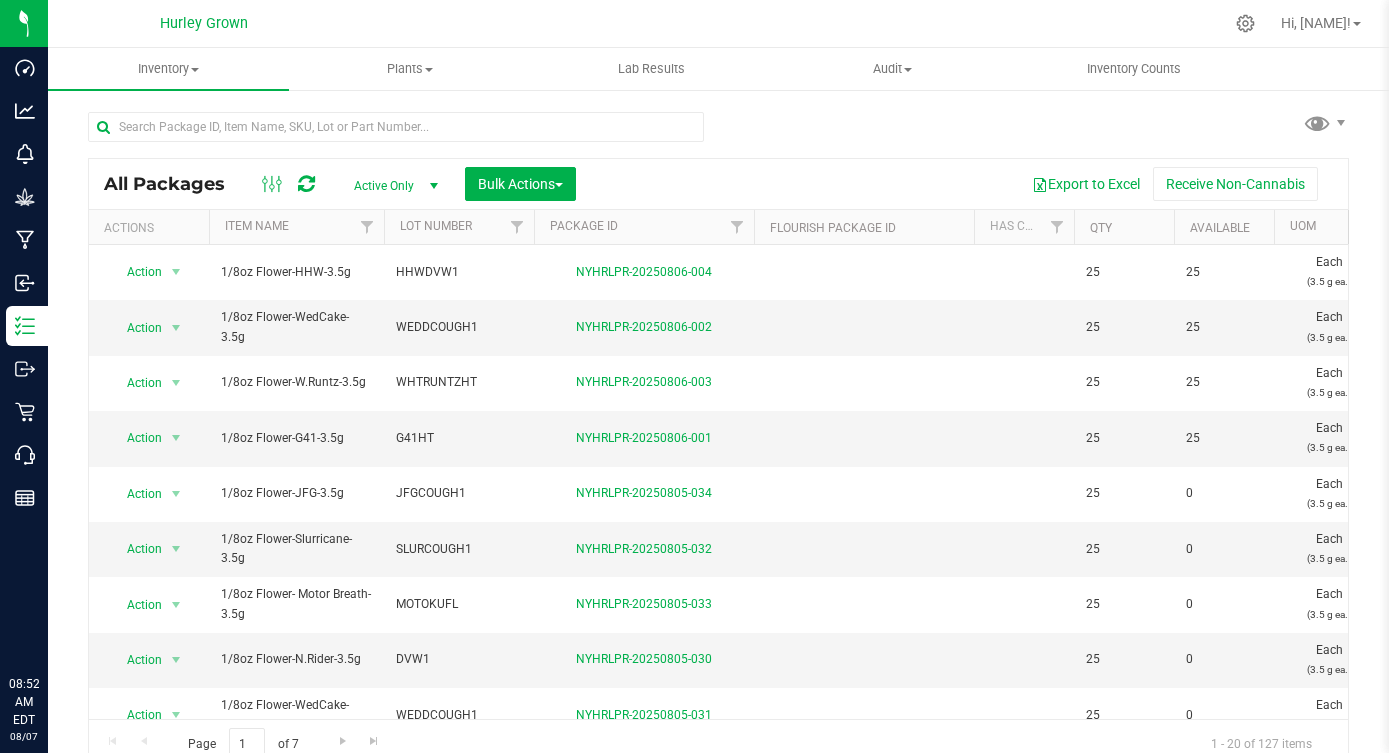 scroll, scrollTop: 0, scrollLeft: 0, axis: both 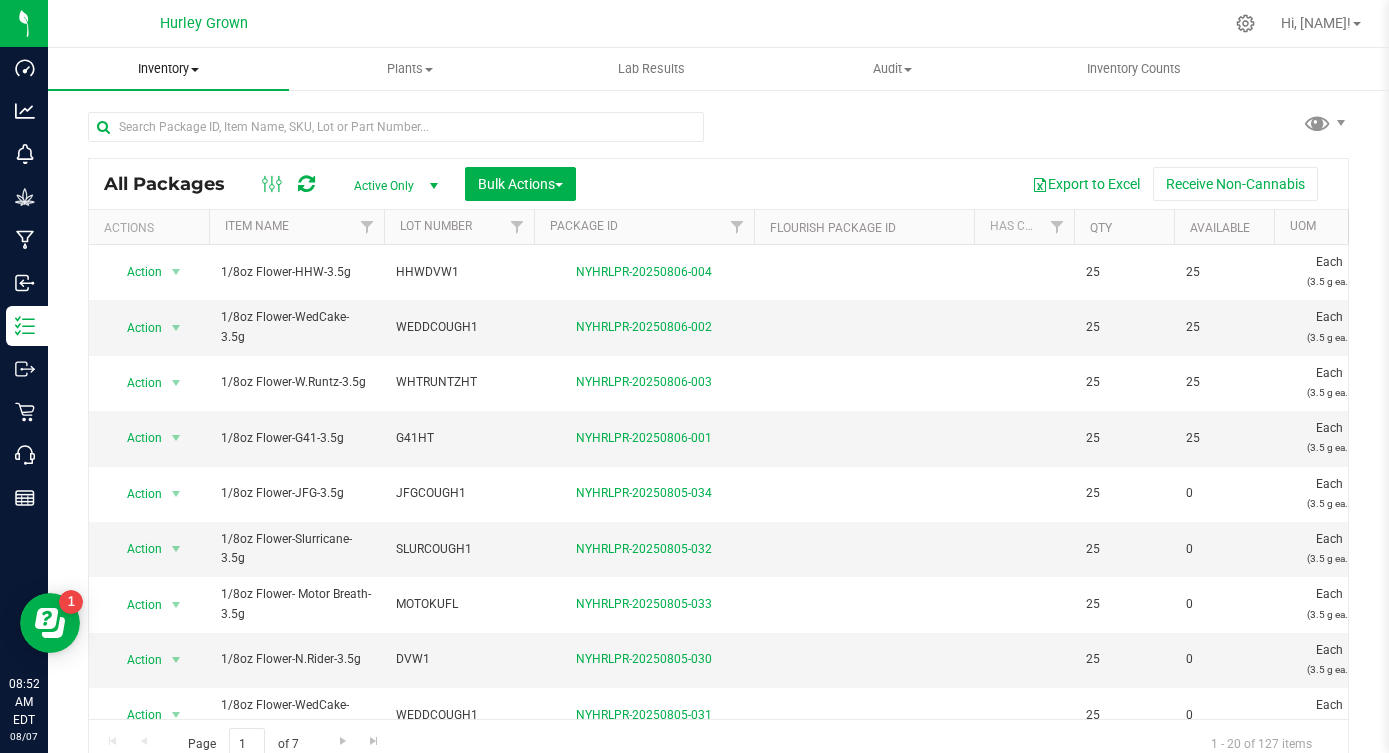 click on "Inventory
All packages
All inventory
Waste log
Create inventory" at bounding box center (168, 69) 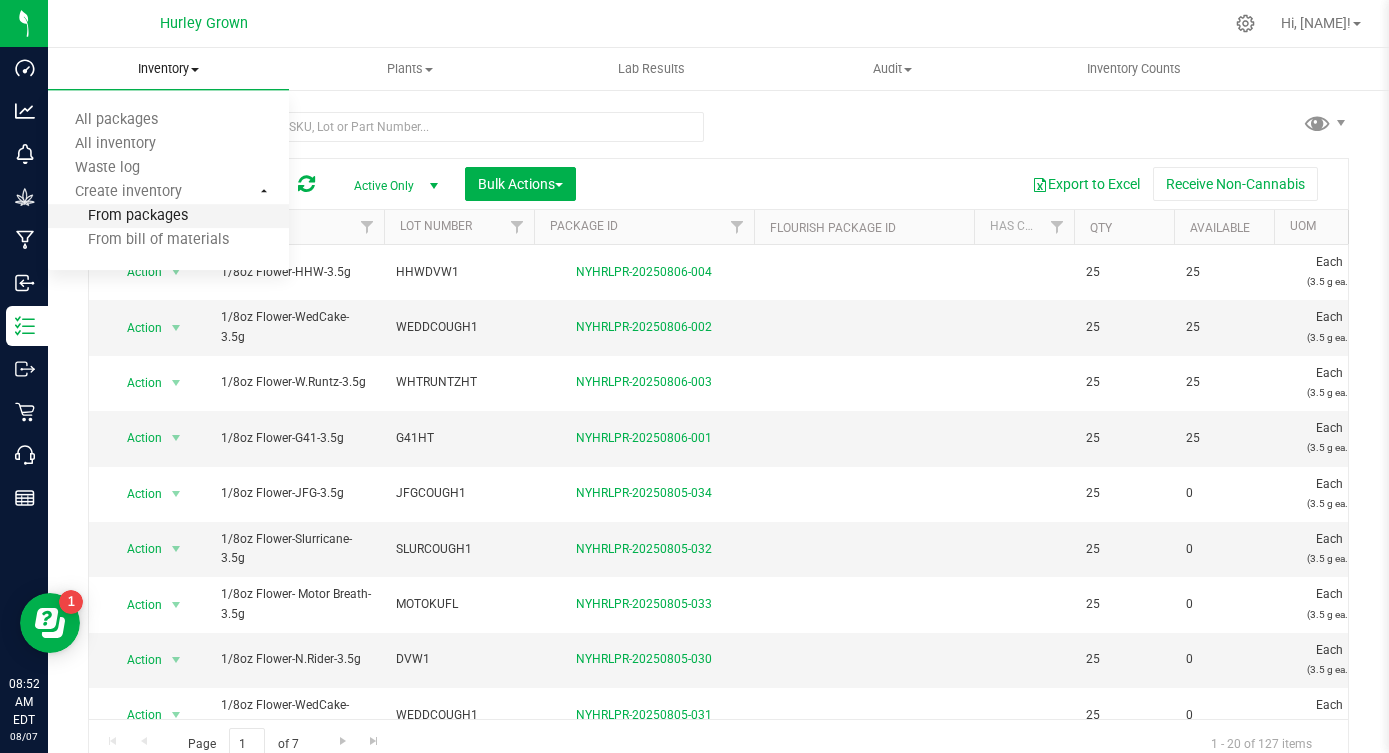 click on "From packages" at bounding box center [118, 216] 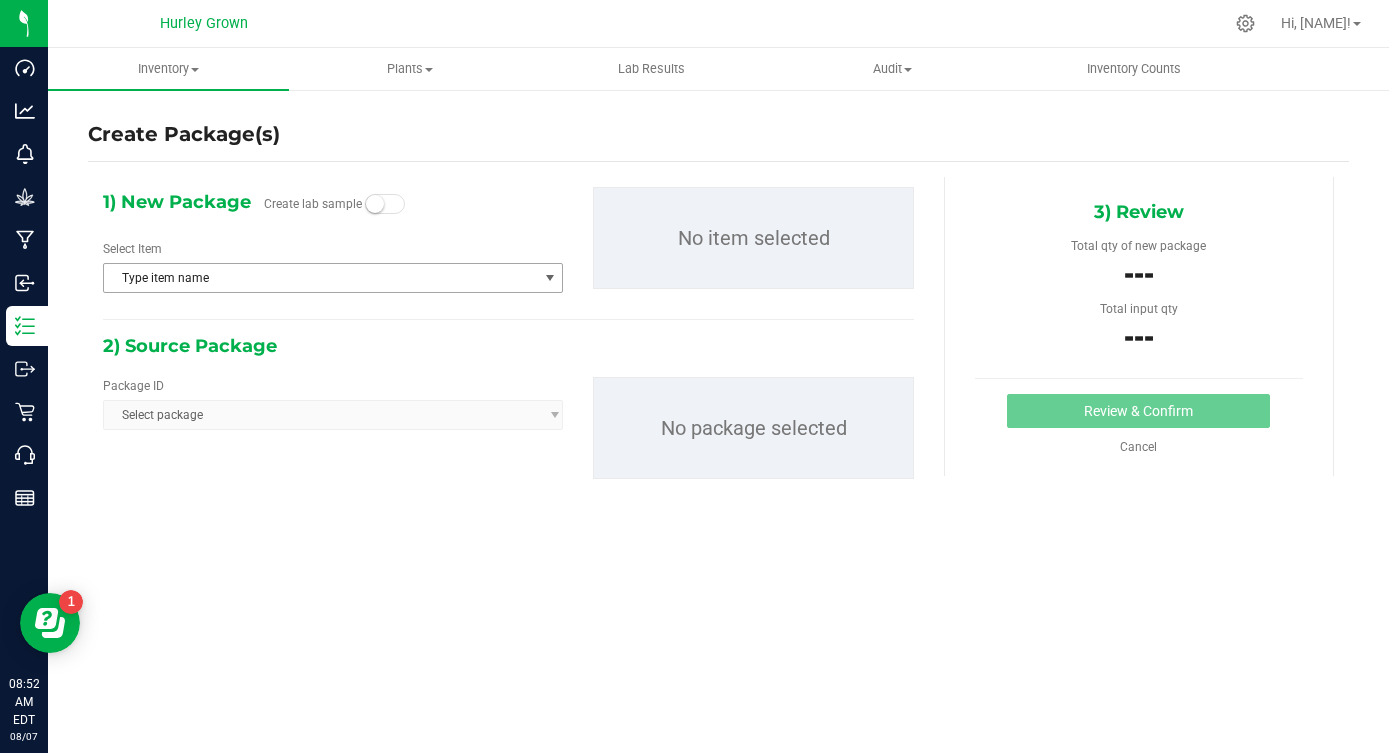 click on "Type item name" at bounding box center (320, 278) 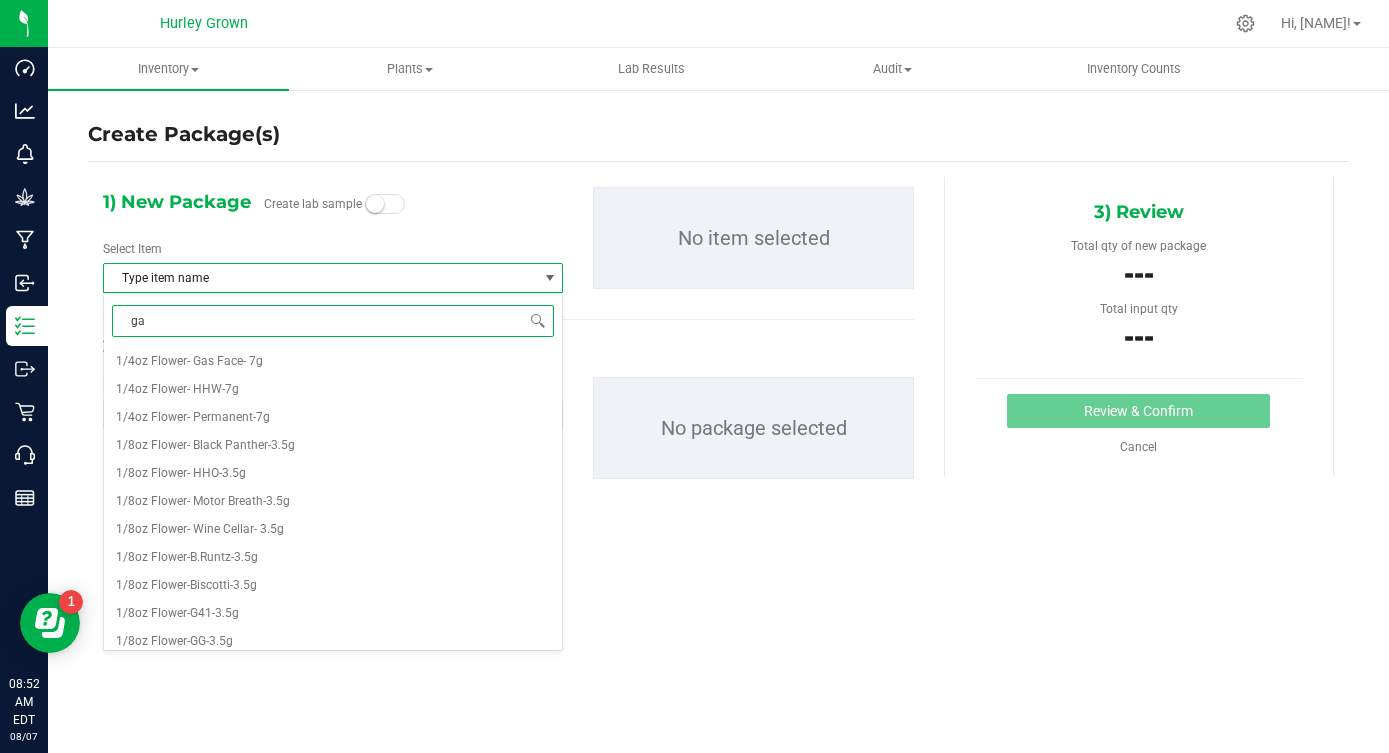 type on "gas" 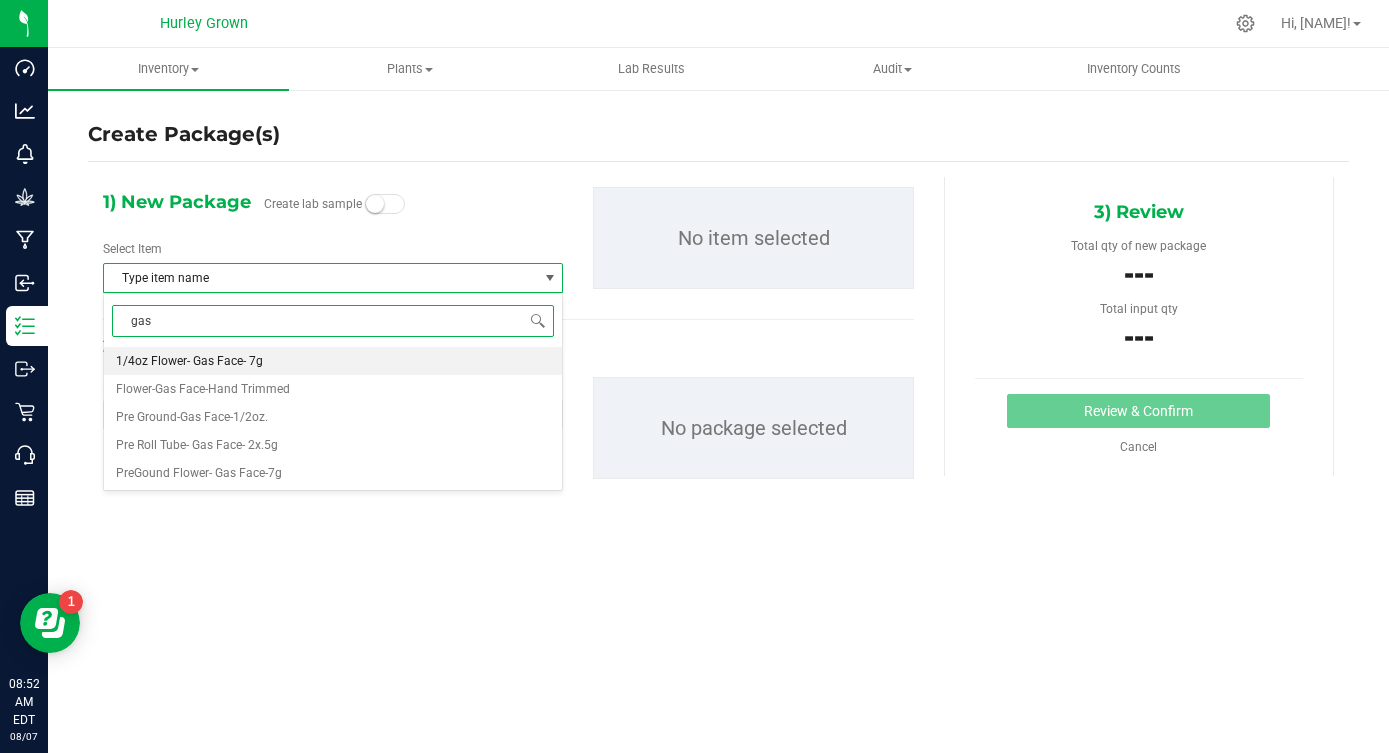 click on "1/4oz Flower- Gas Face- 7g" at bounding box center (333, 361) 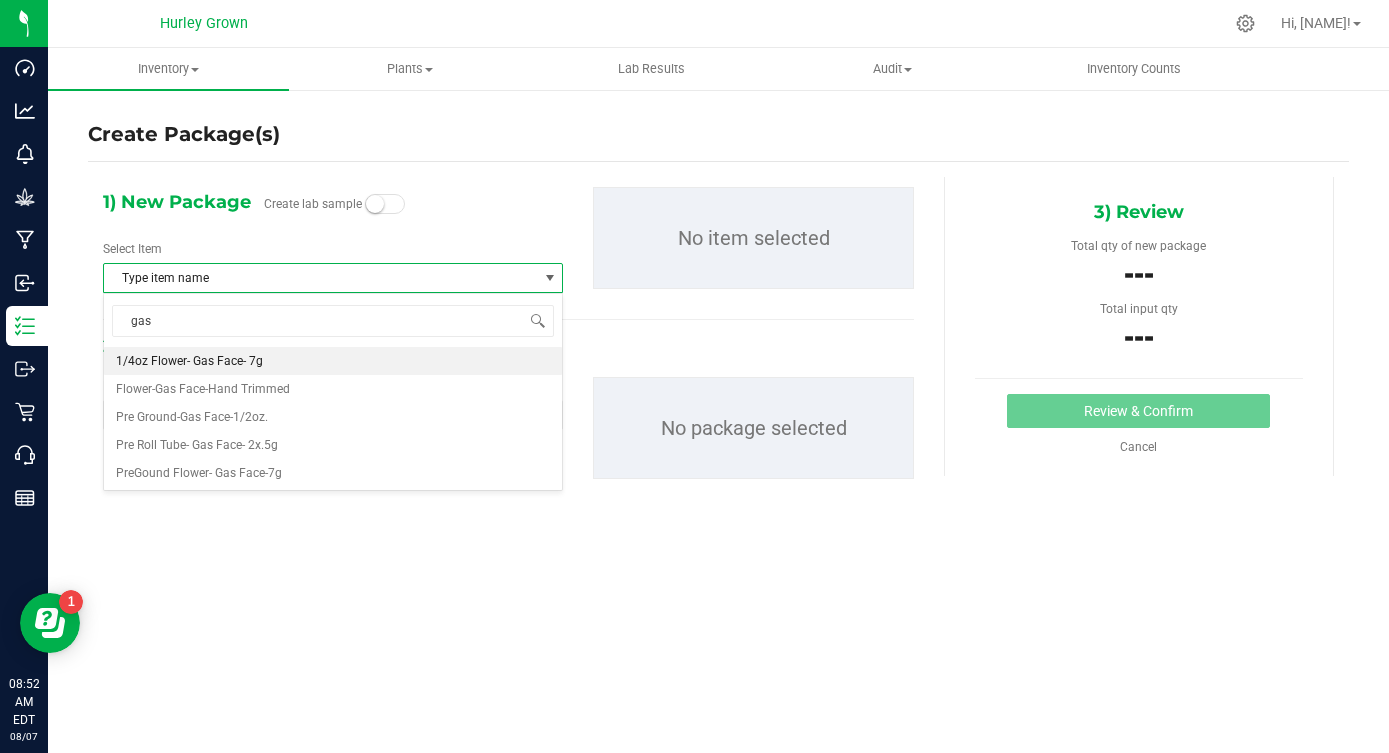 type 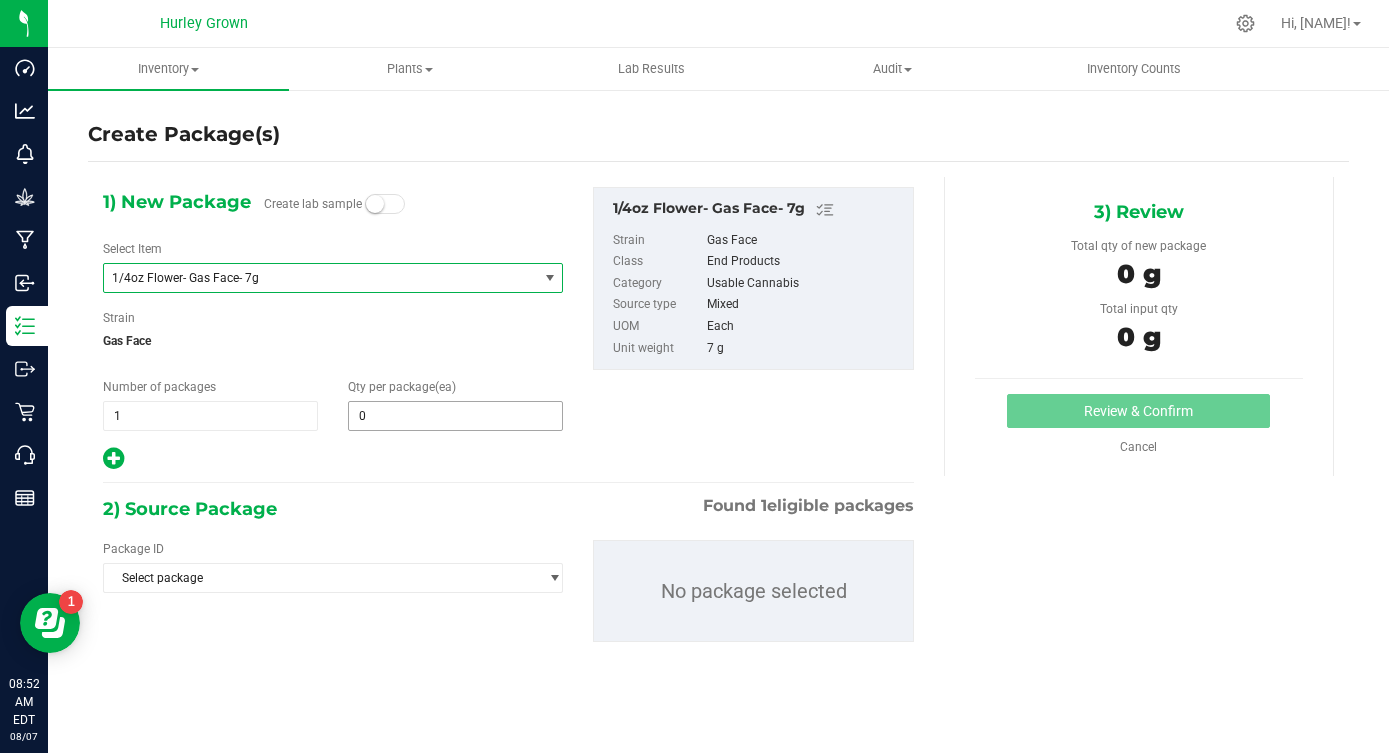 type 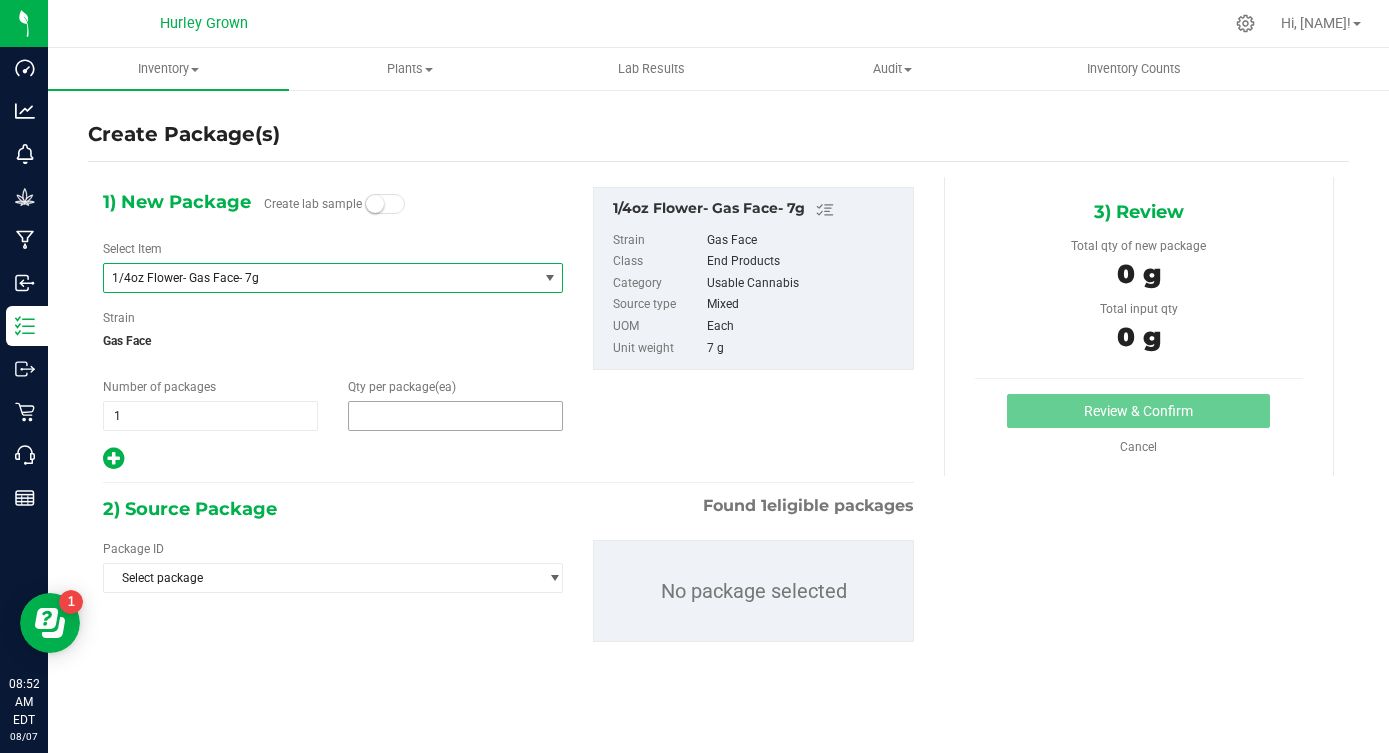 click at bounding box center (455, 416) 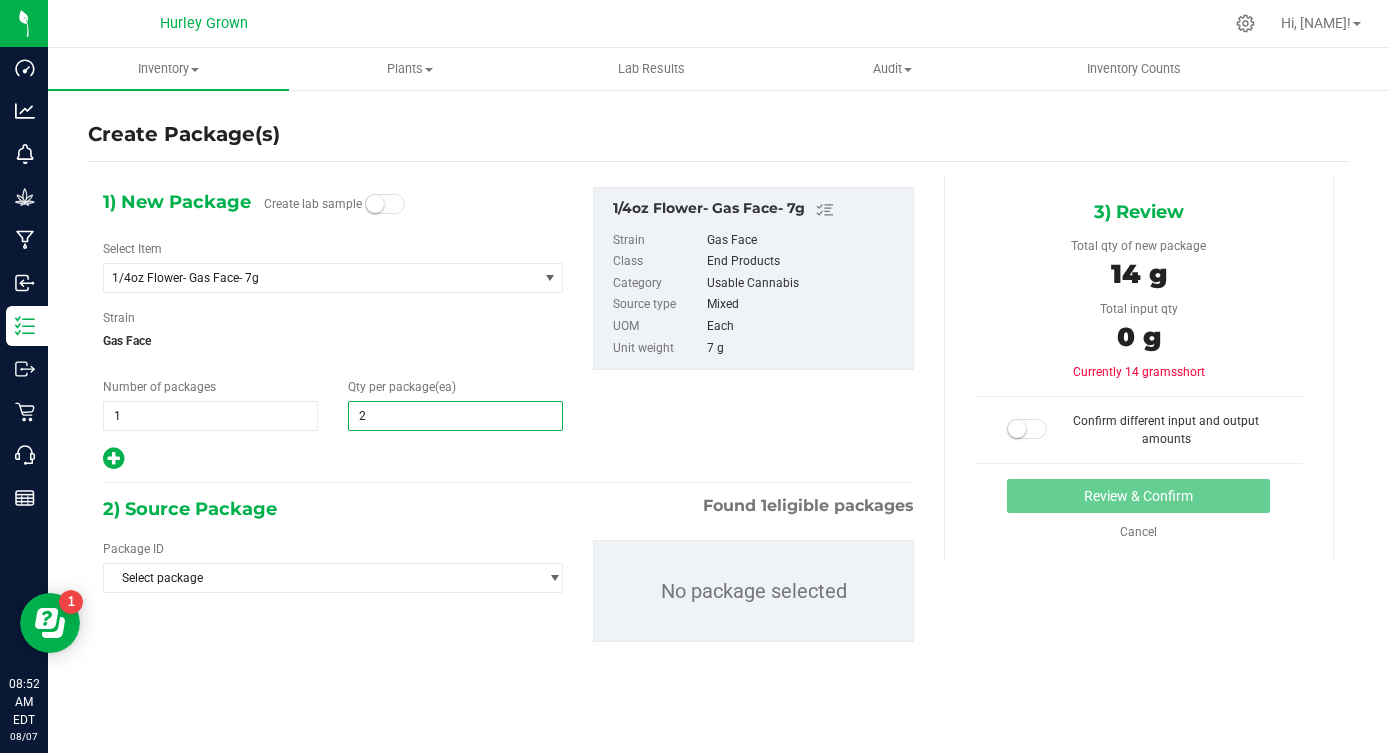 type on "25" 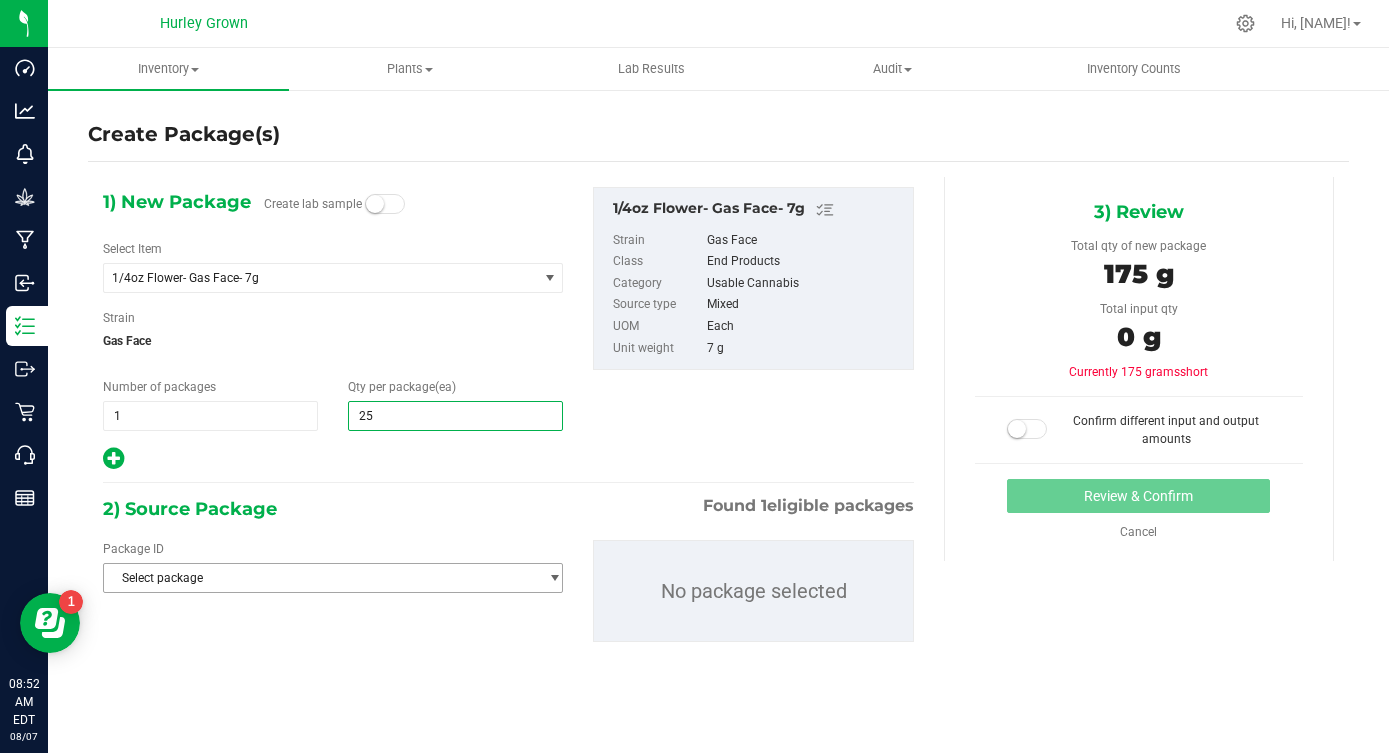 type on "25" 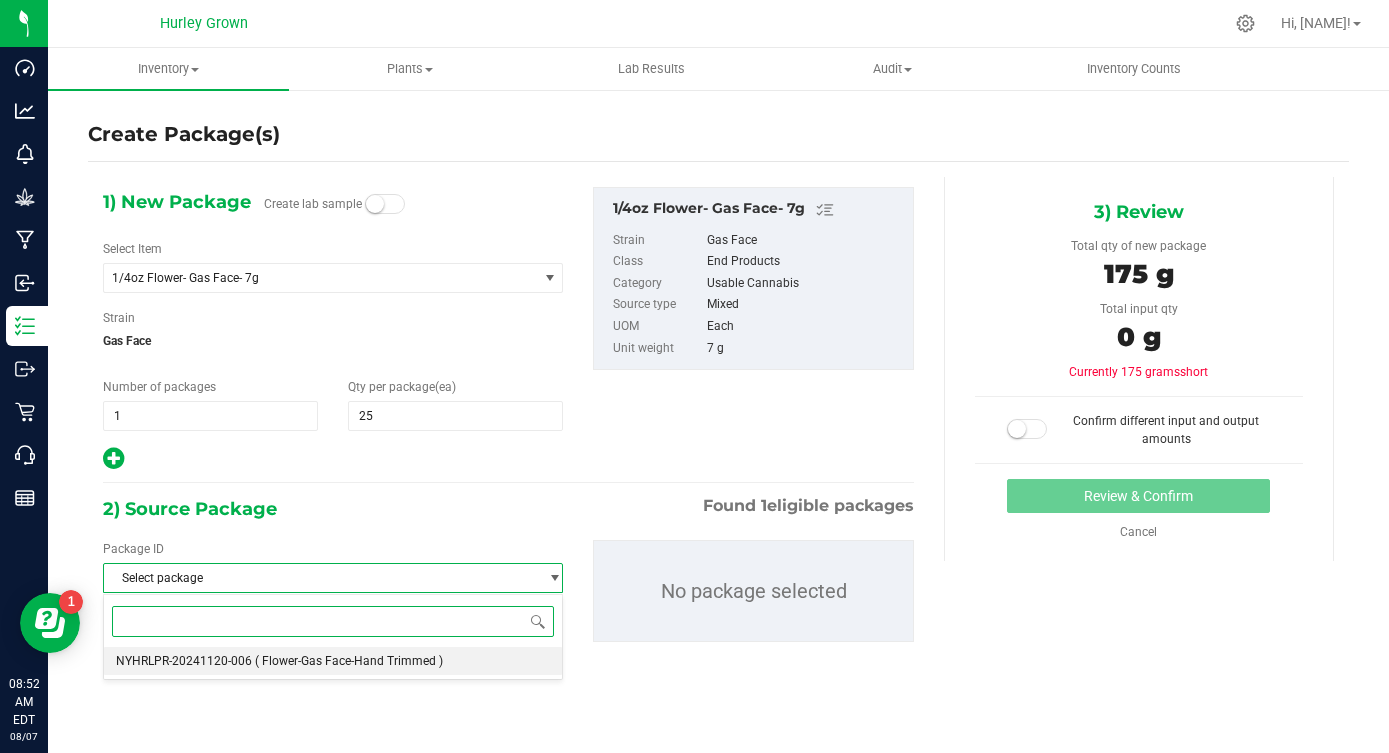 click on "(
Flower-Gas Face-Hand Trimmed
)" at bounding box center (349, 661) 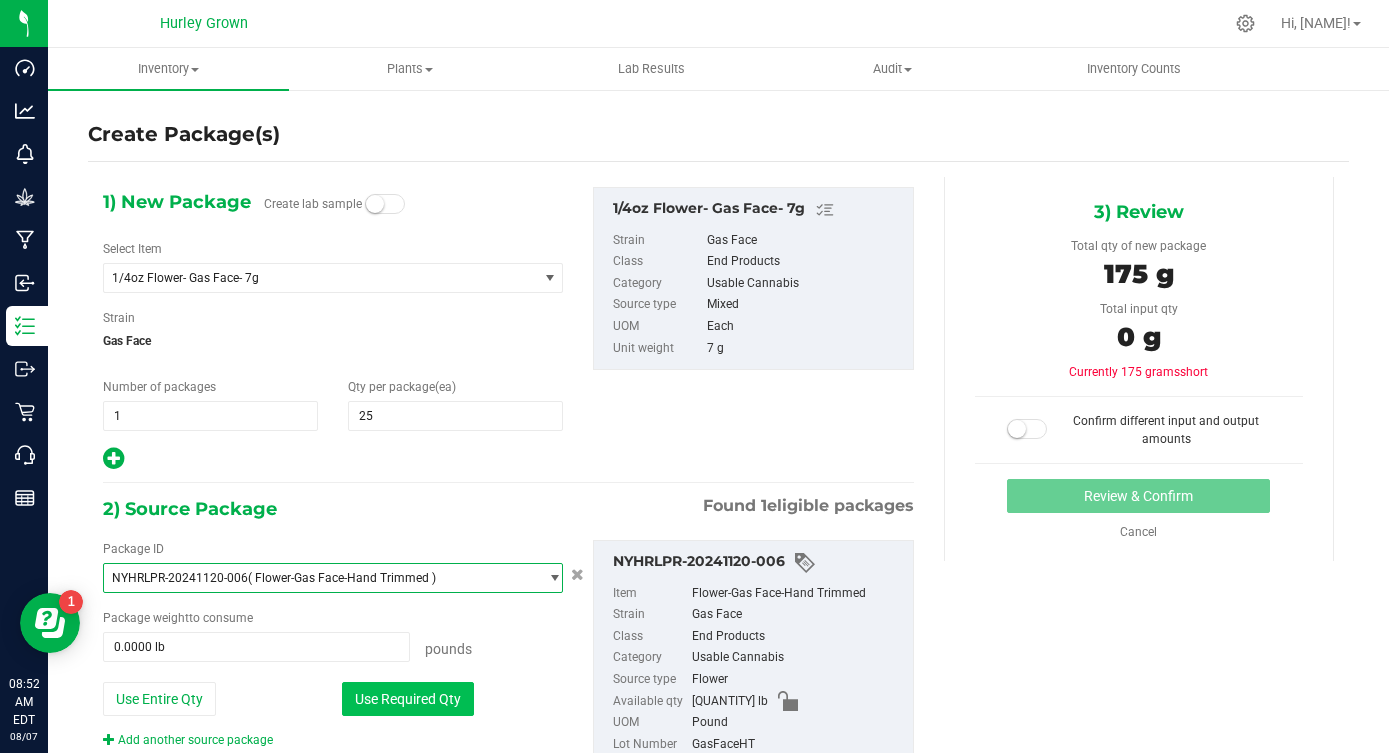 click on "Use Required Qty" at bounding box center [408, 699] 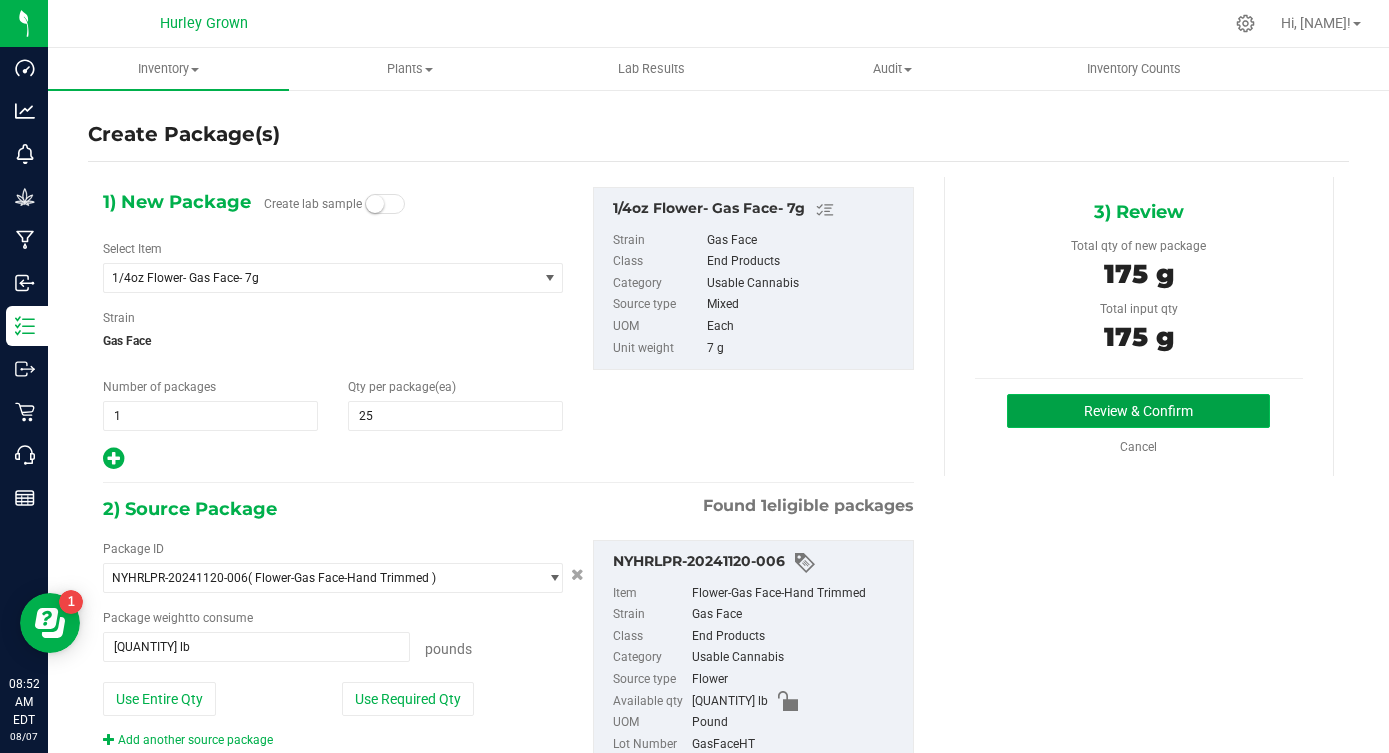 click on "Review & Confirm" at bounding box center [1138, 411] 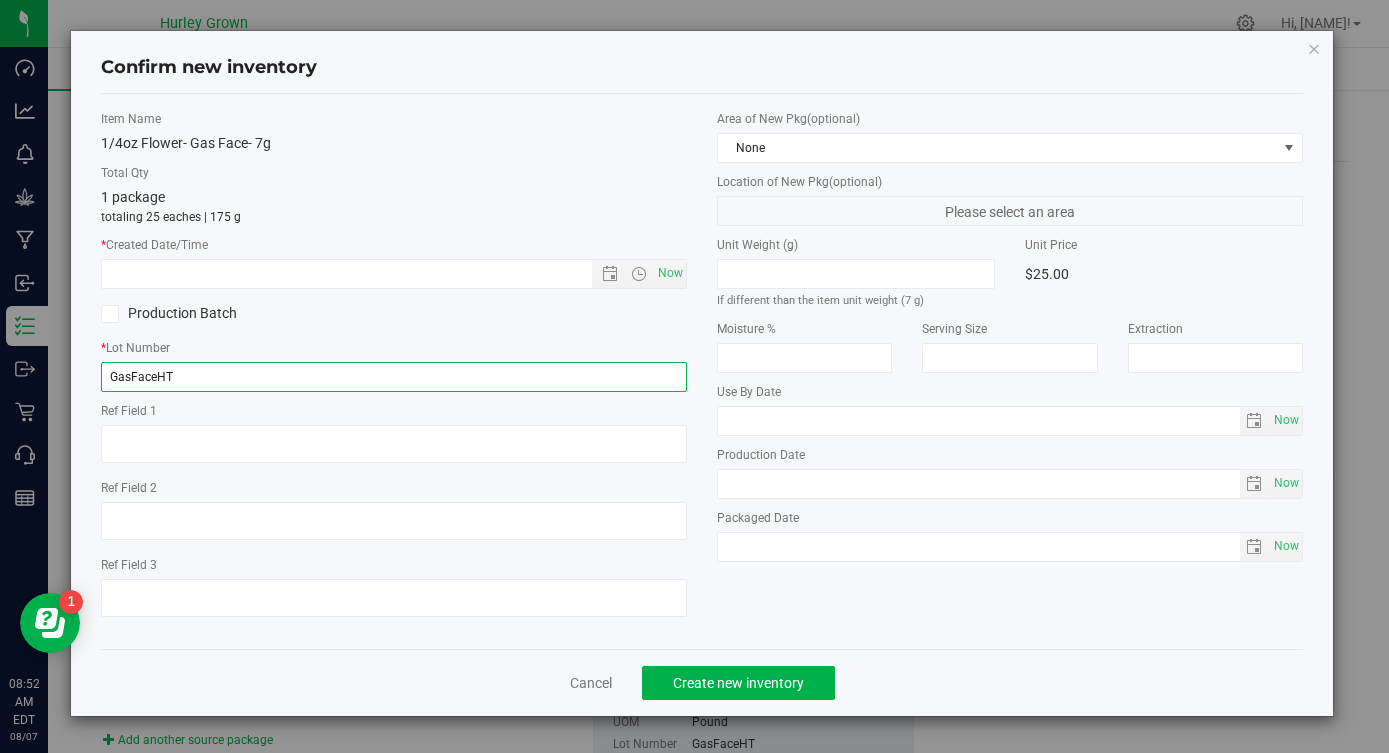 click on "GasFaceHT" at bounding box center [394, 377] 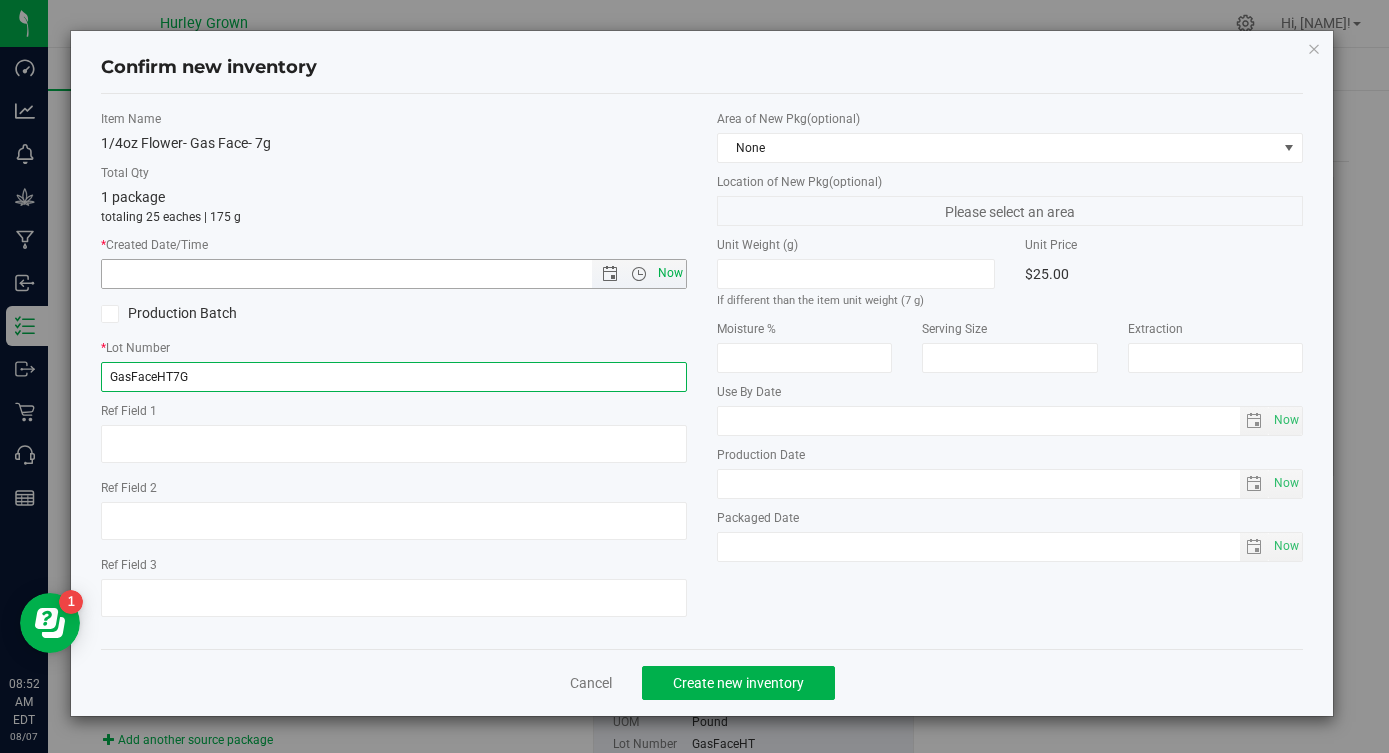 type on "GasFaceHT7G" 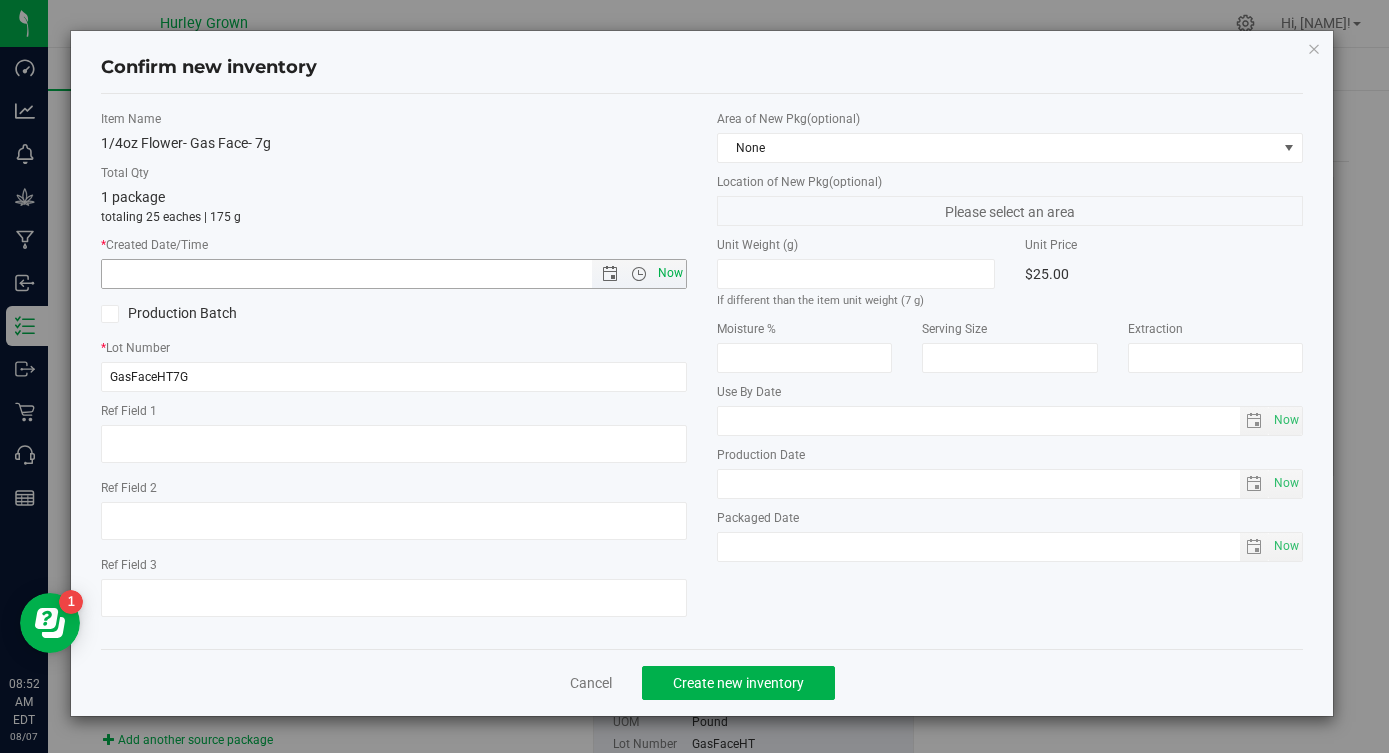 click on "Now" at bounding box center (671, 273) 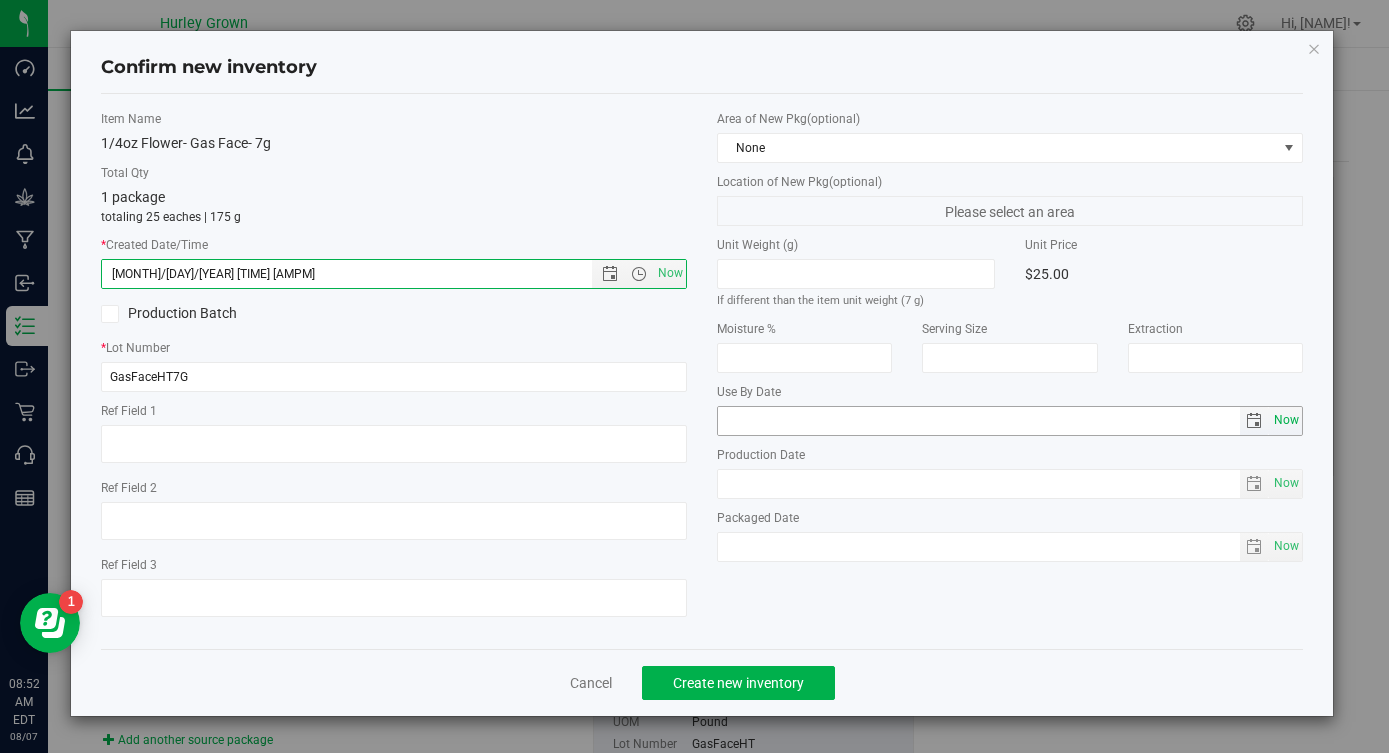 click on "Now" at bounding box center [1286, 420] 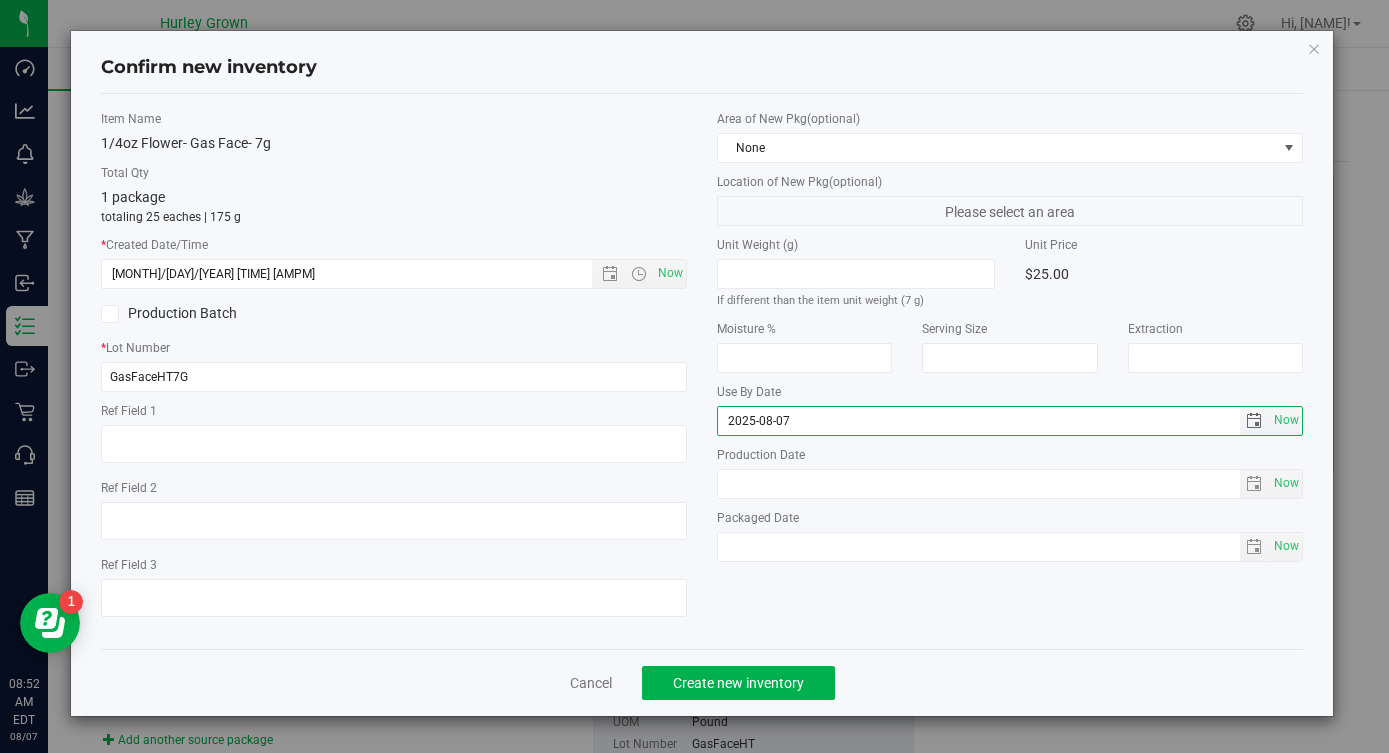click on "2025-08-07" at bounding box center [979, 421] 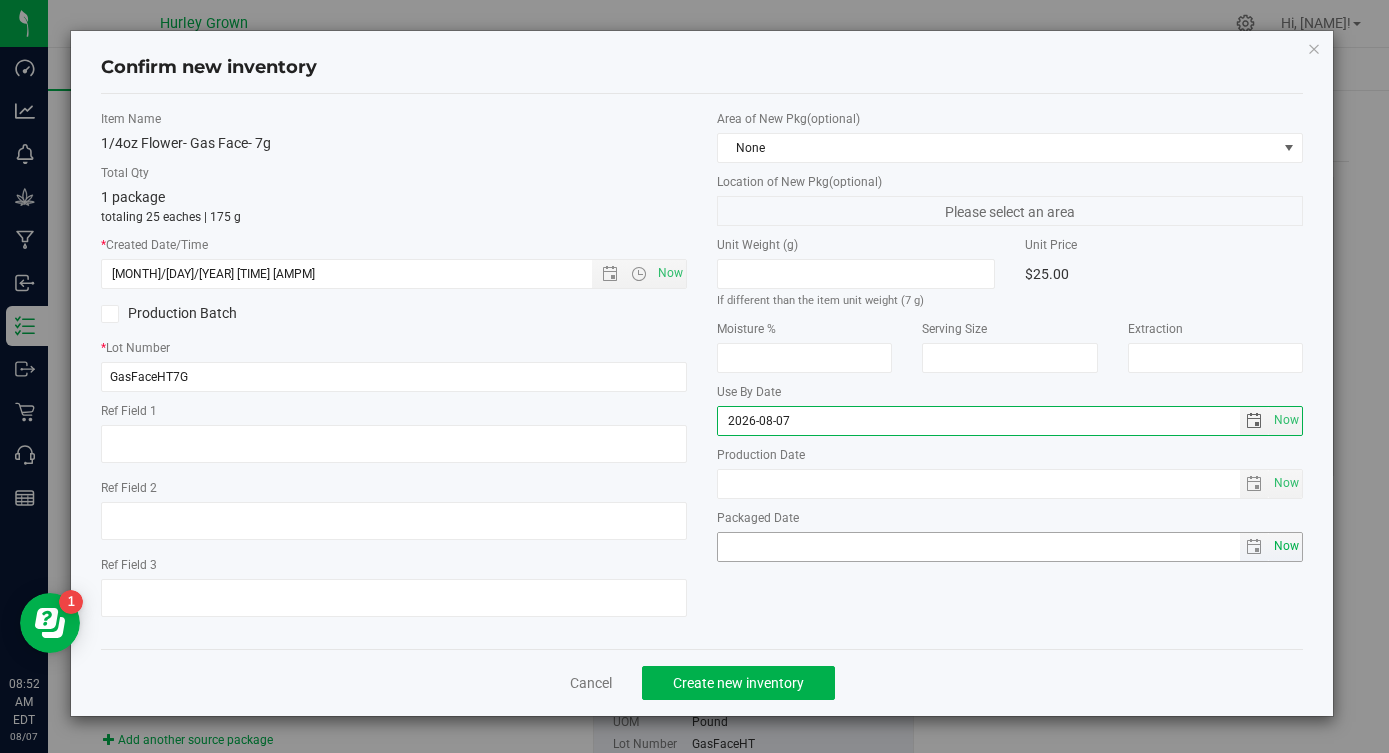 type on "2026-08-07" 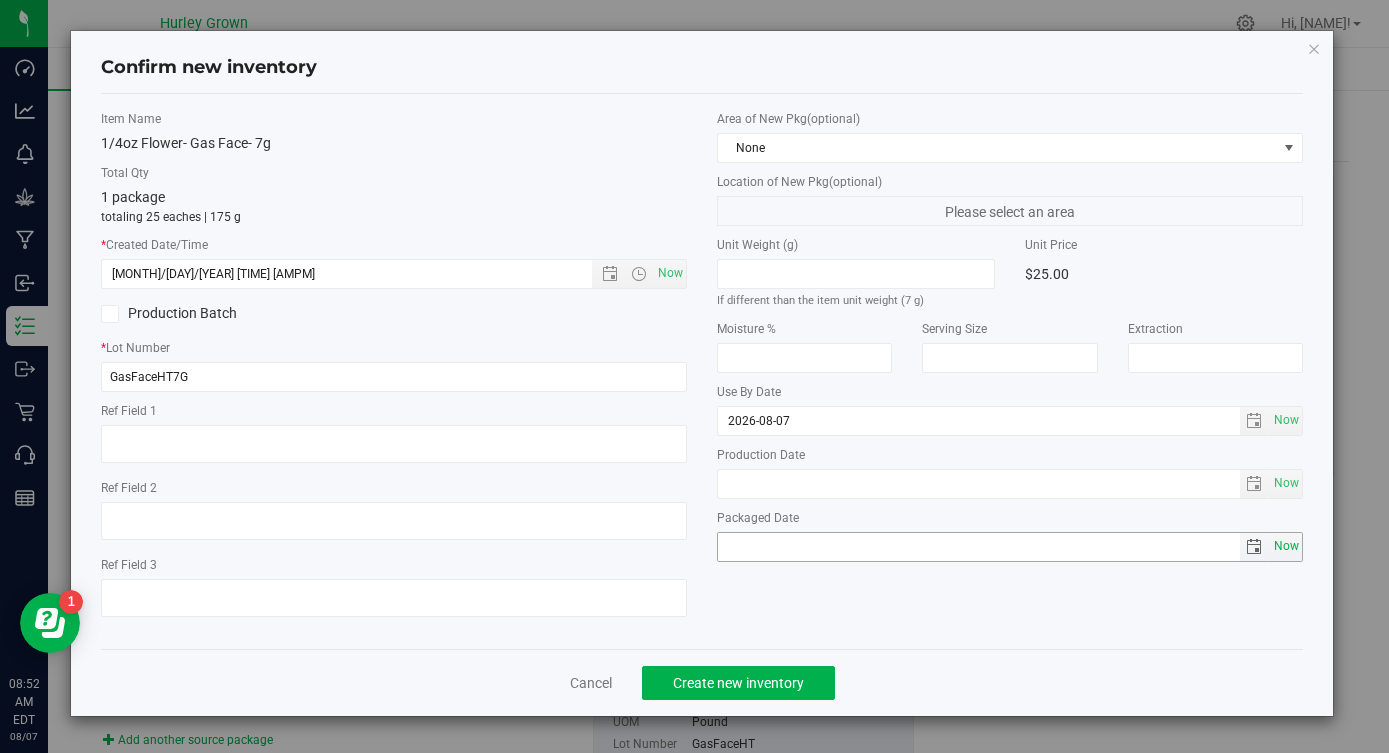 click on "Now" at bounding box center (1286, 546) 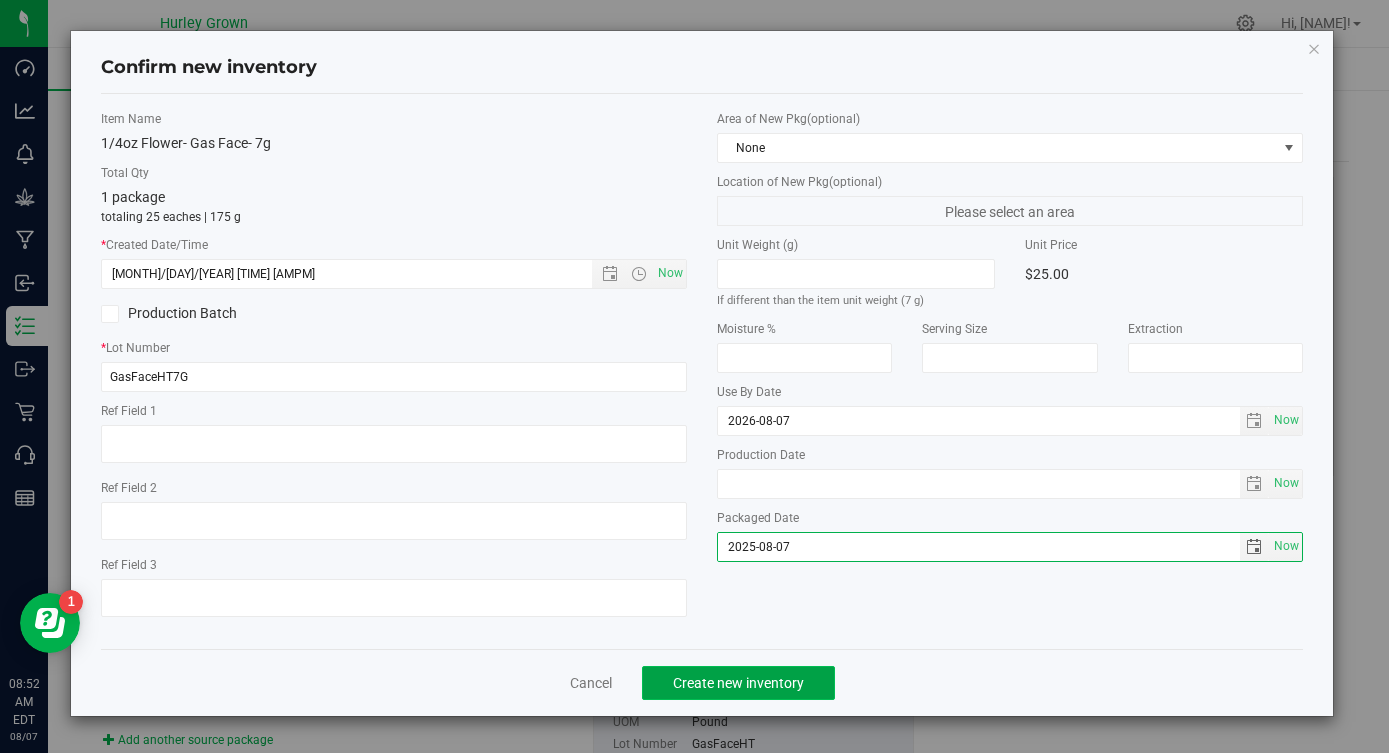 click on "Create new inventory" 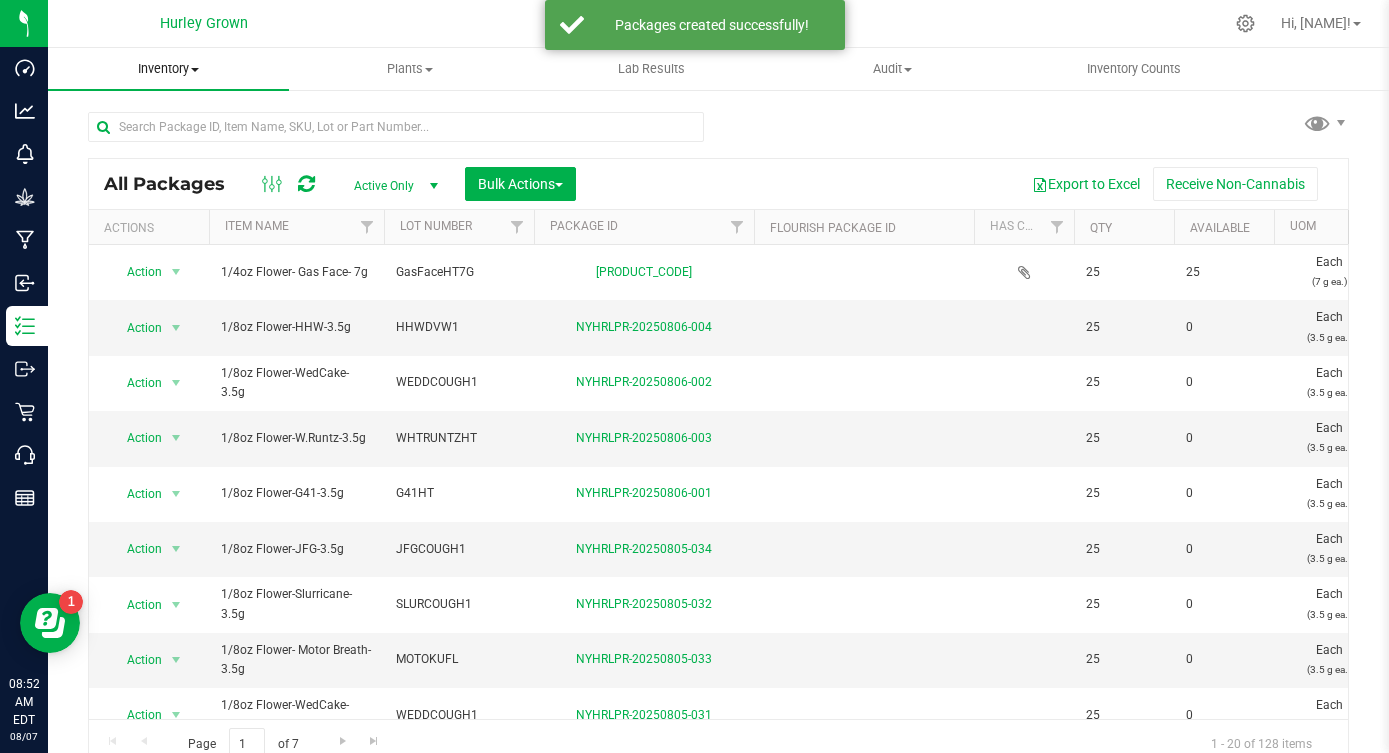 click on "Inventory" at bounding box center [168, 69] 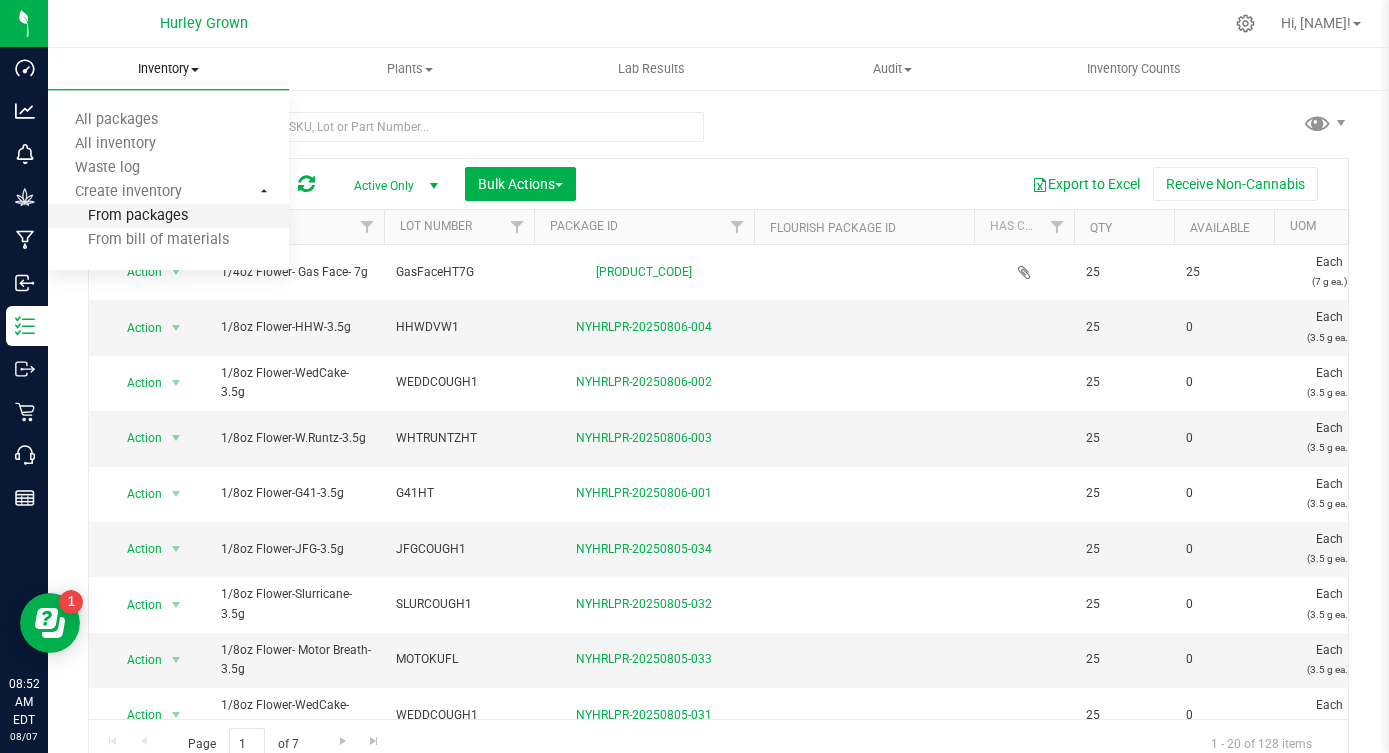 click on "From packages" at bounding box center [118, 216] 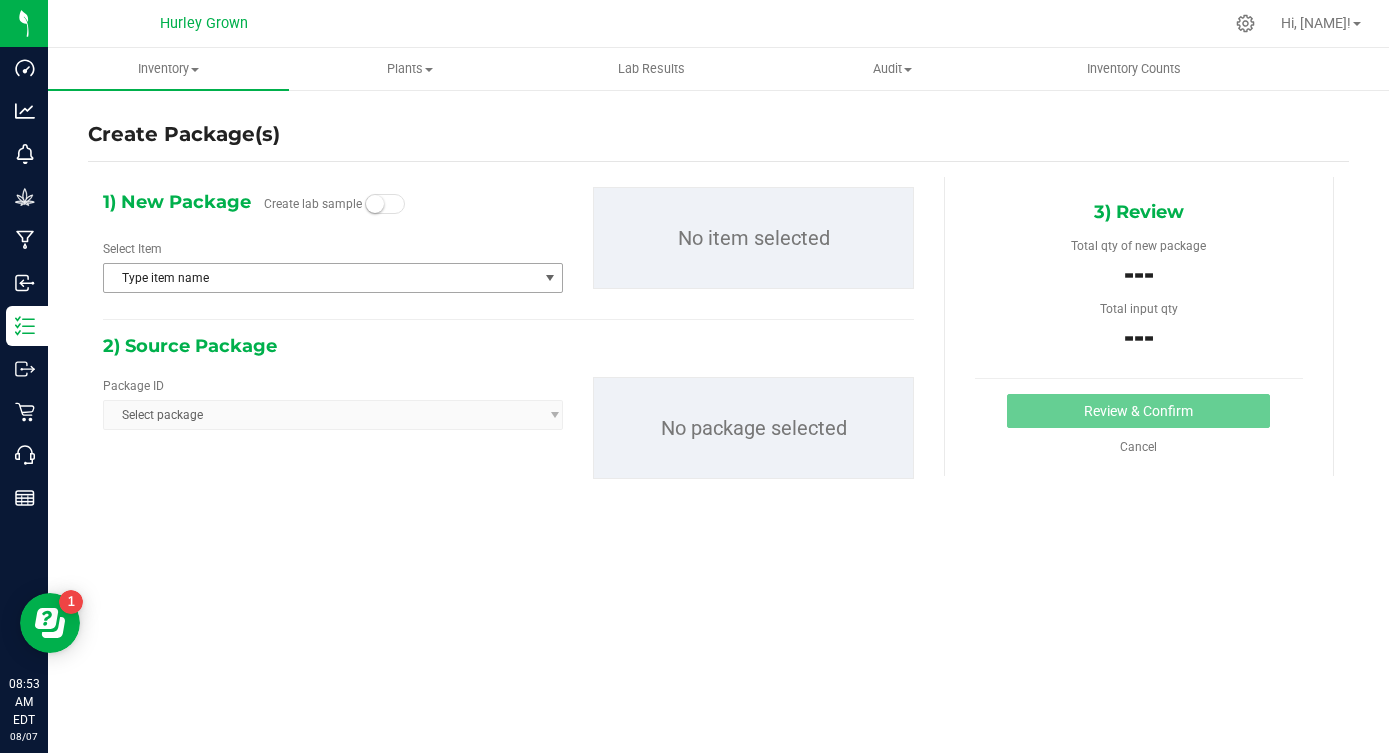 click on "Type item name" at bounding box center (320, 278) 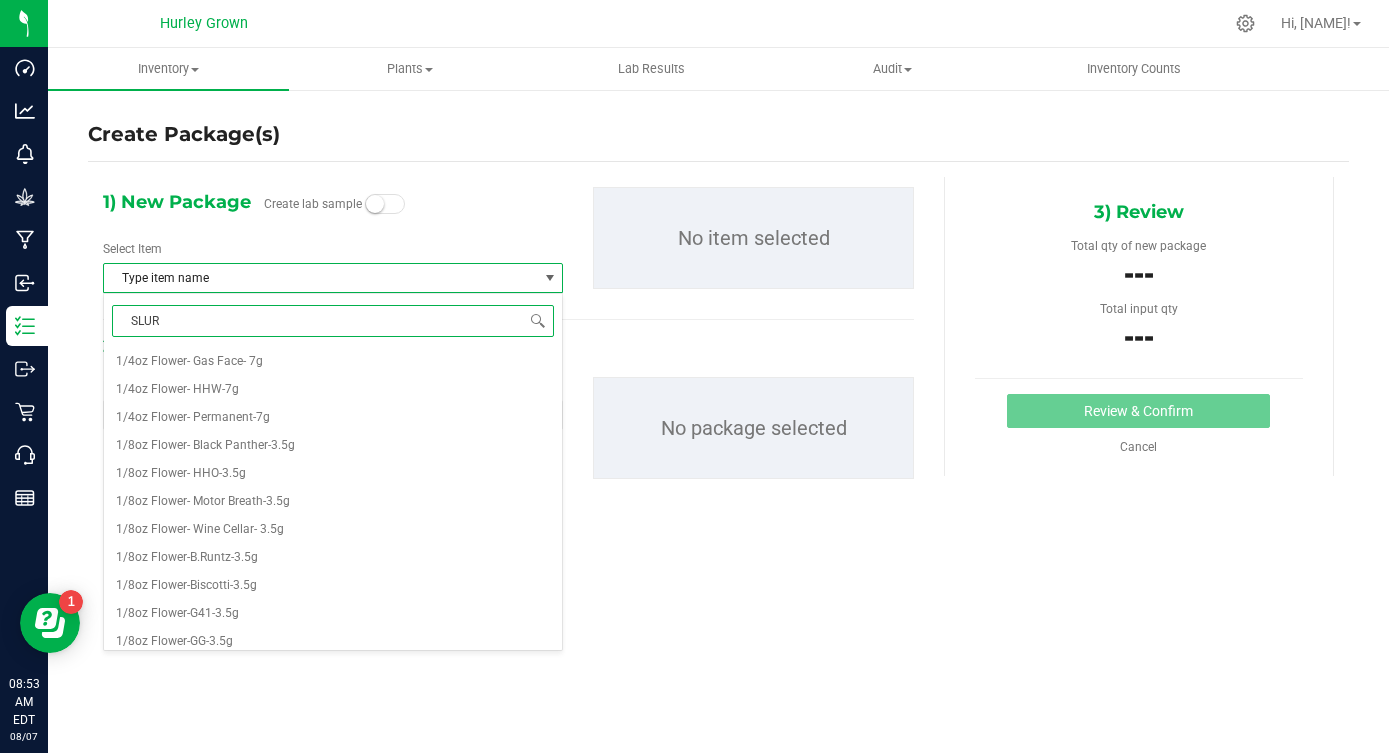 type on "SLURR" 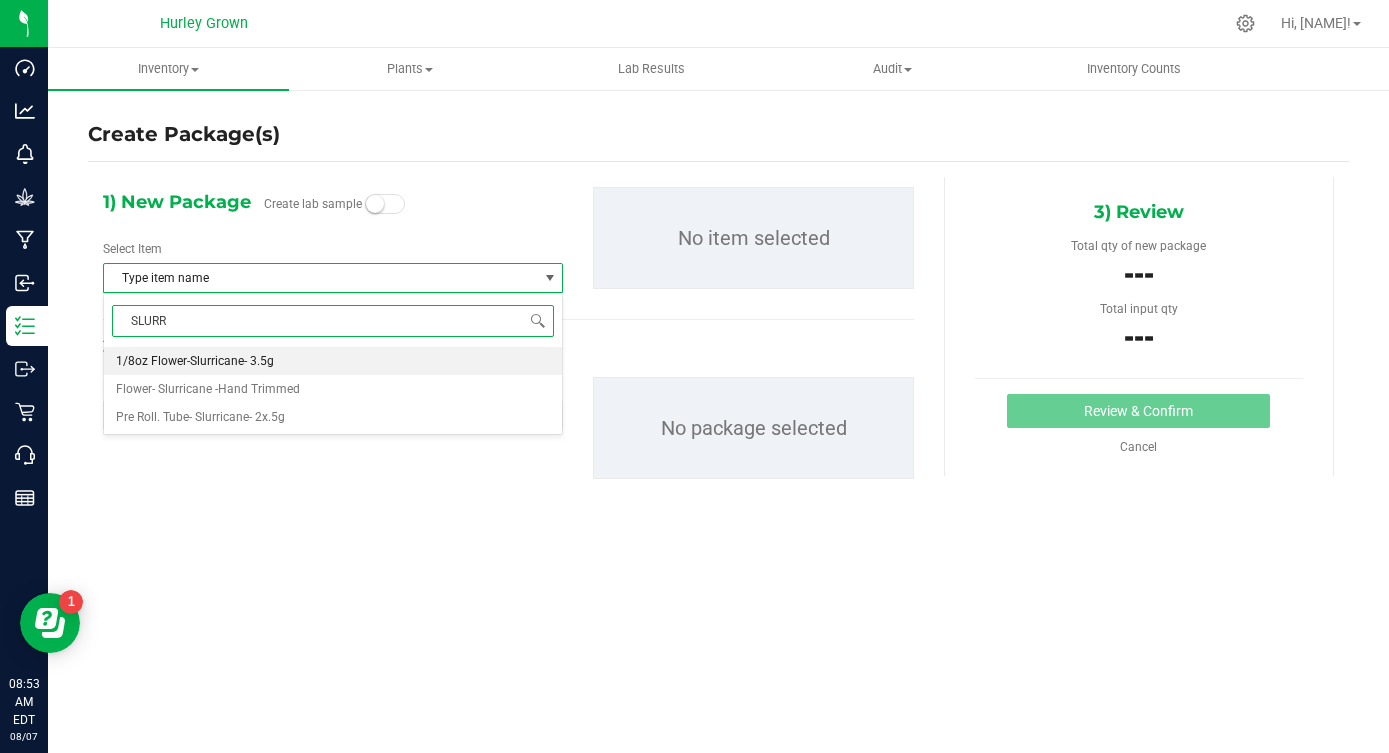 click on "1/8oz Flower-Slurricane- 3.5g" at bounding box center [195, 361] 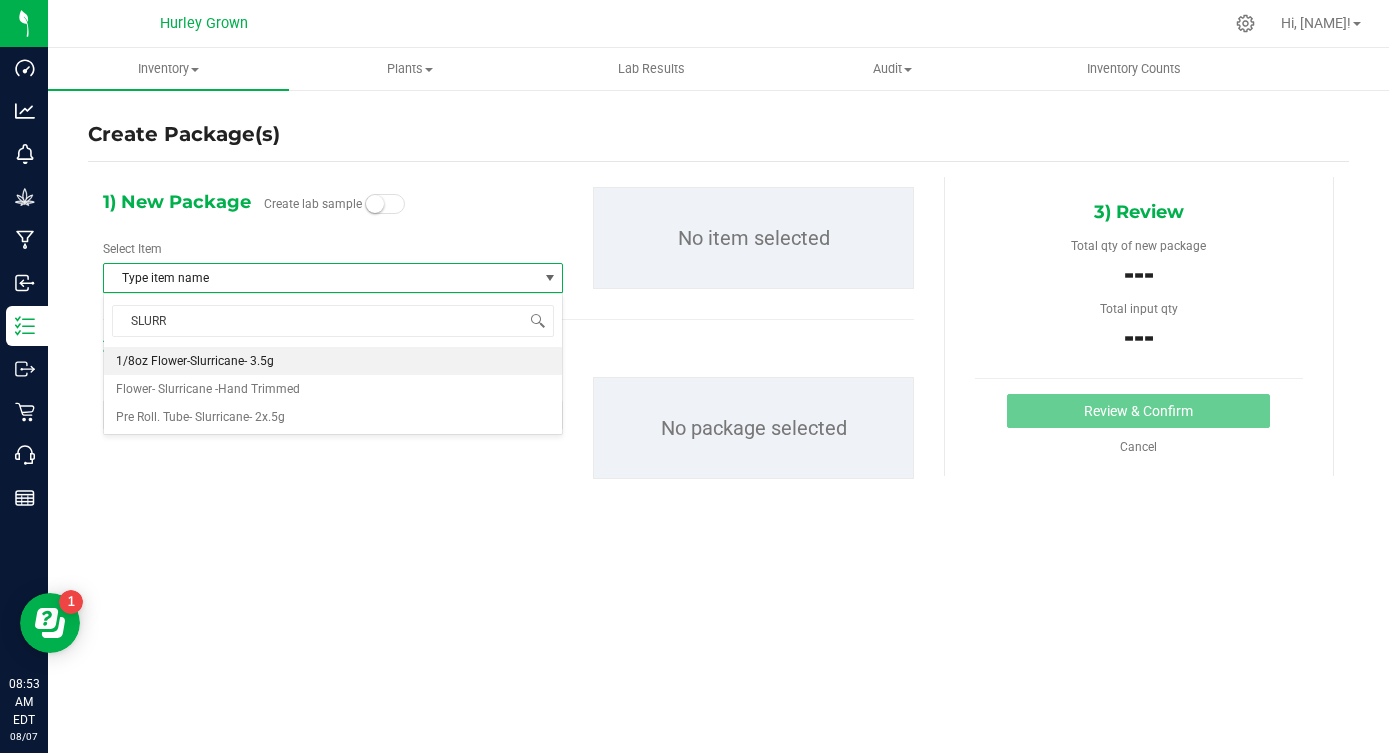 type 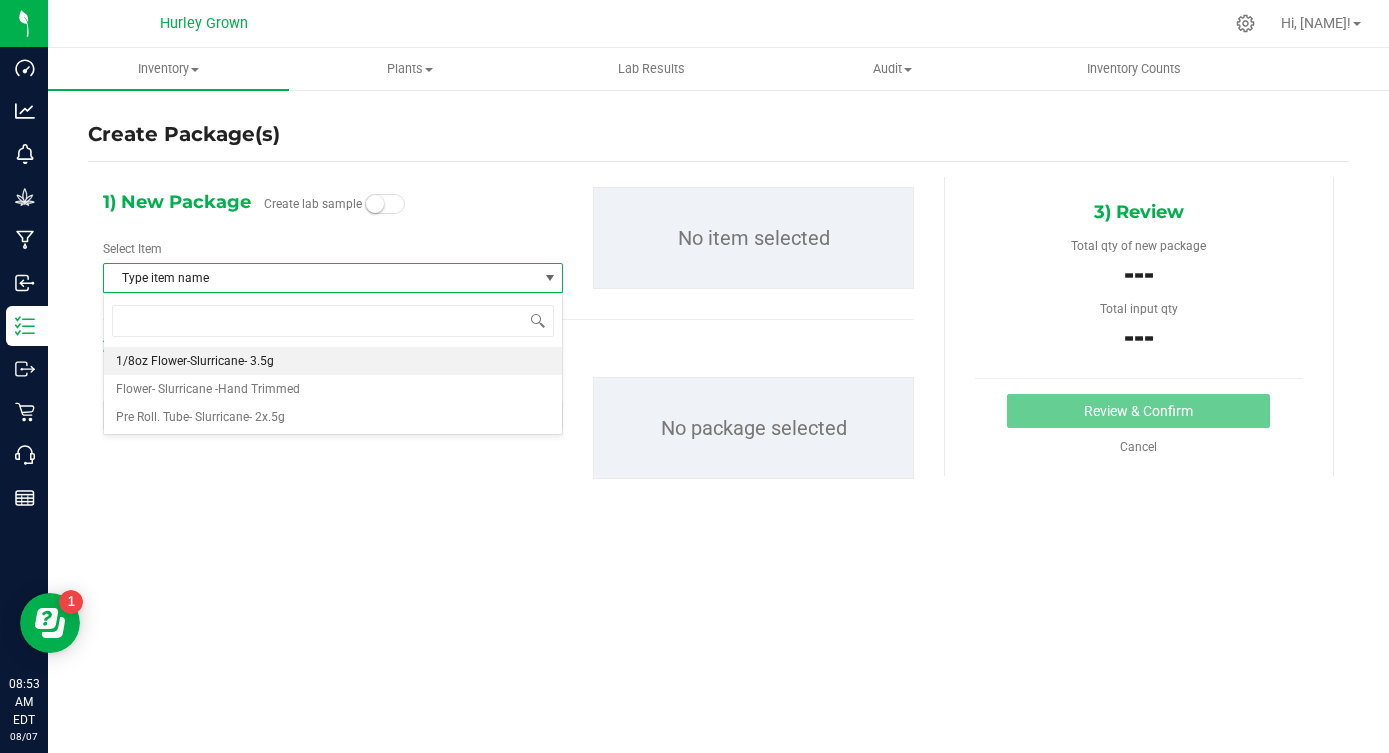 scroll, scrollTop: 420, scrollLeft: 0, axis: vertical 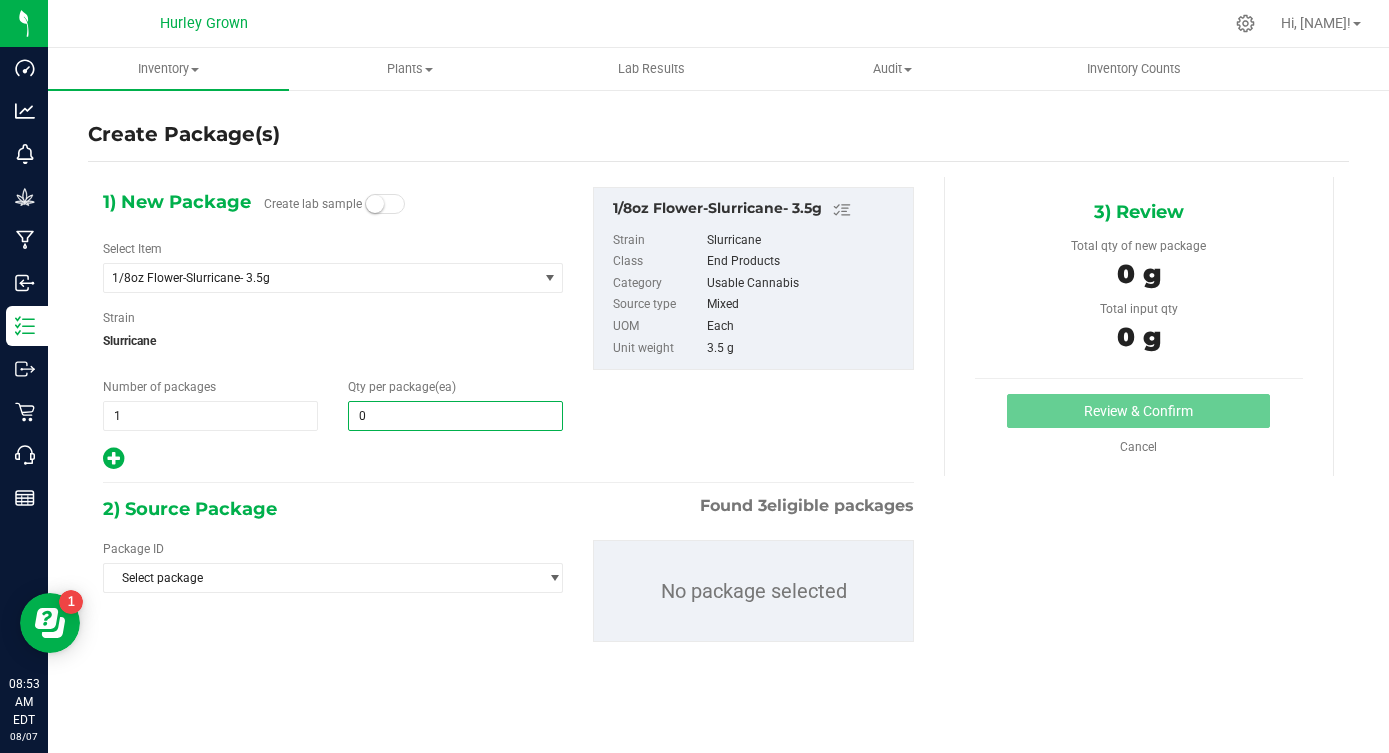 type 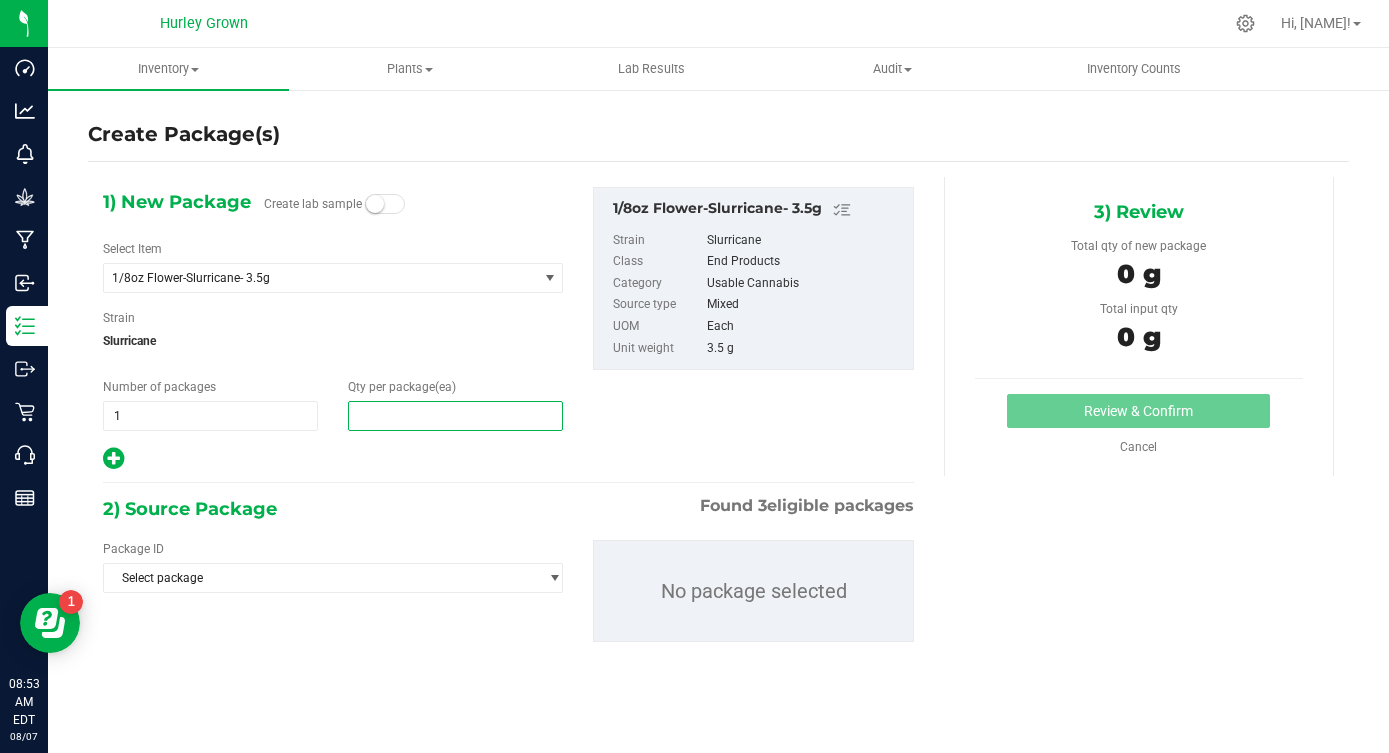 click at bounding box center [455, 416] 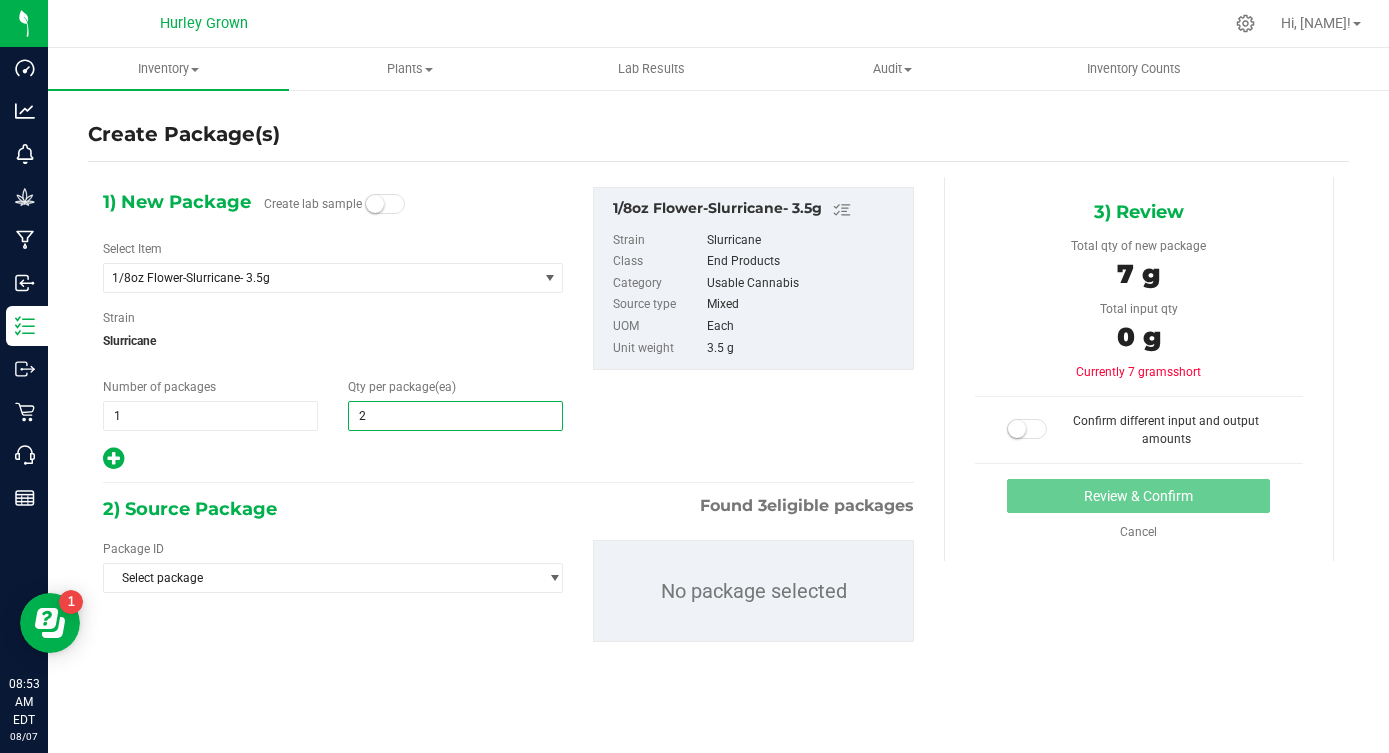 type on "25" 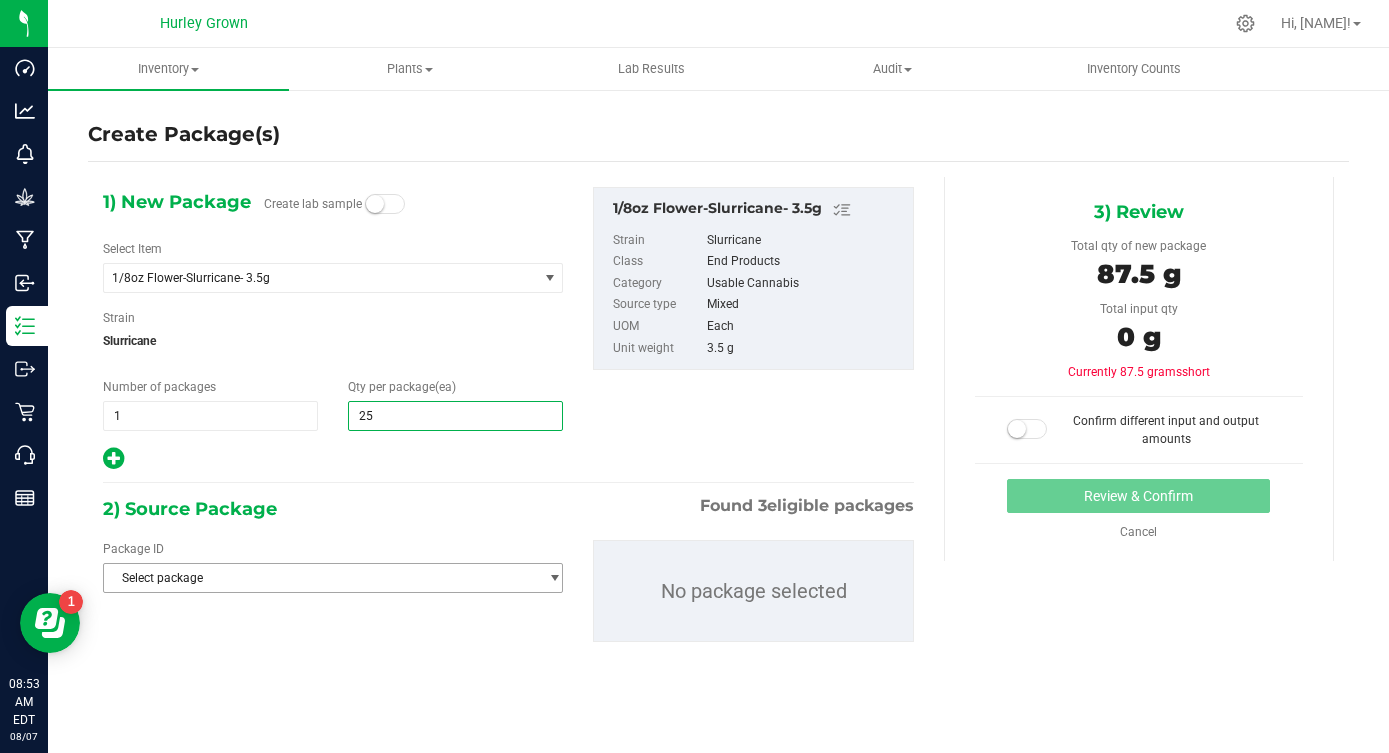 type on "25" 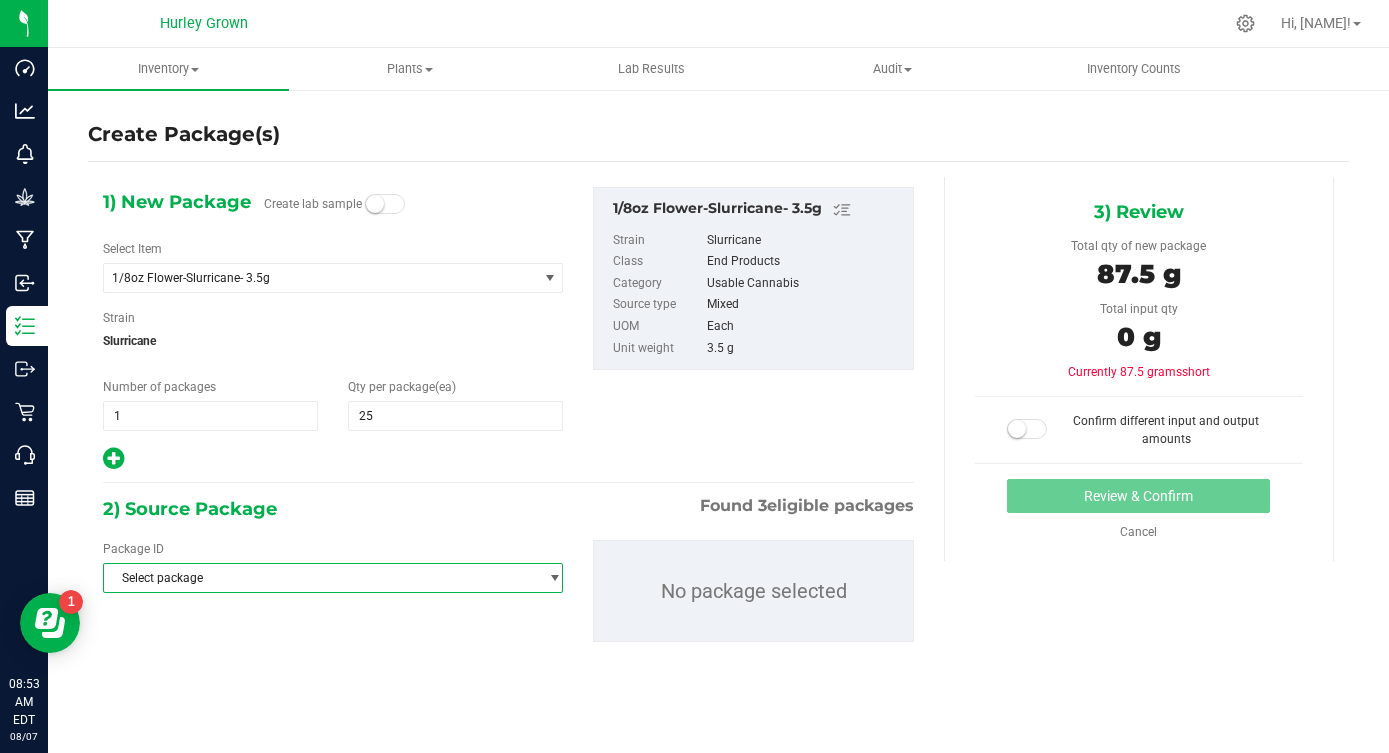 click on "Select package" at bounding box center [320, 578] 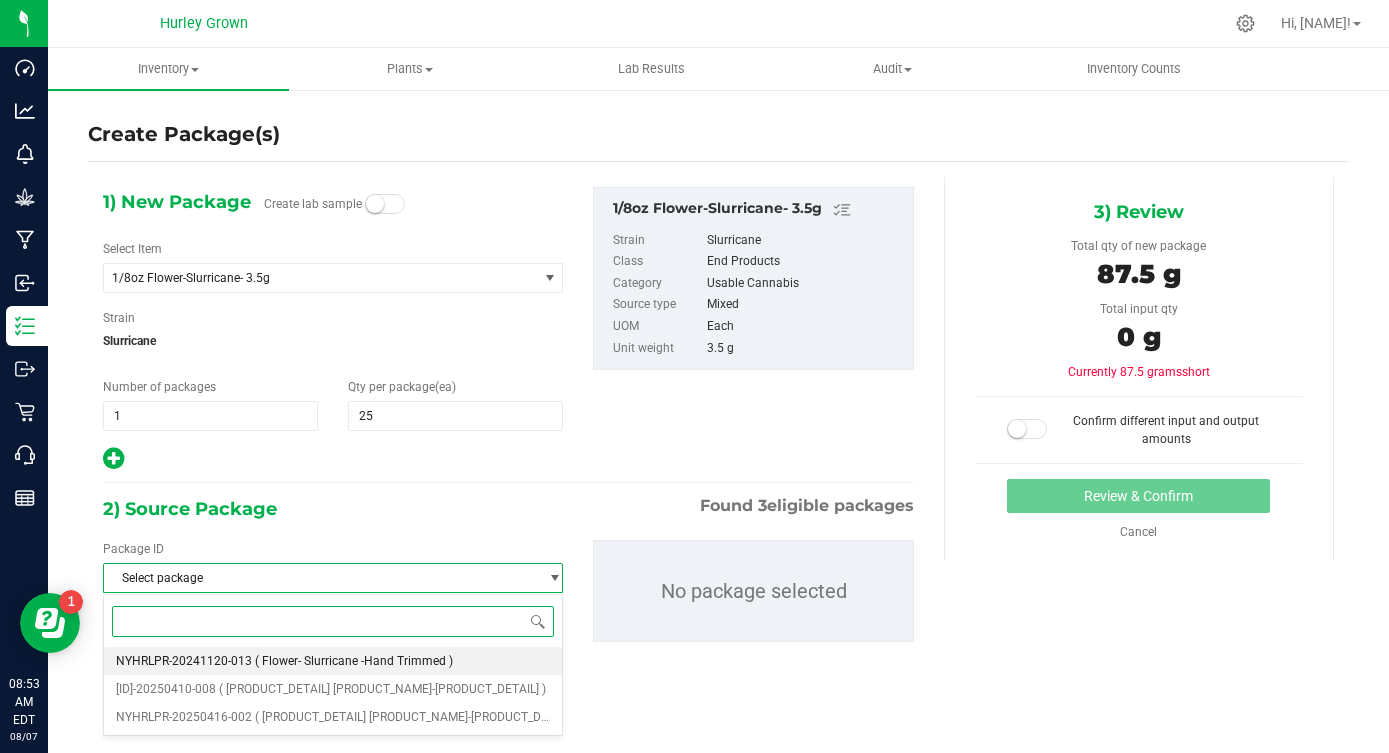 click on "(
Flower- Slurricane -Hand Trimmed
)" at bounding box center (354, 661) 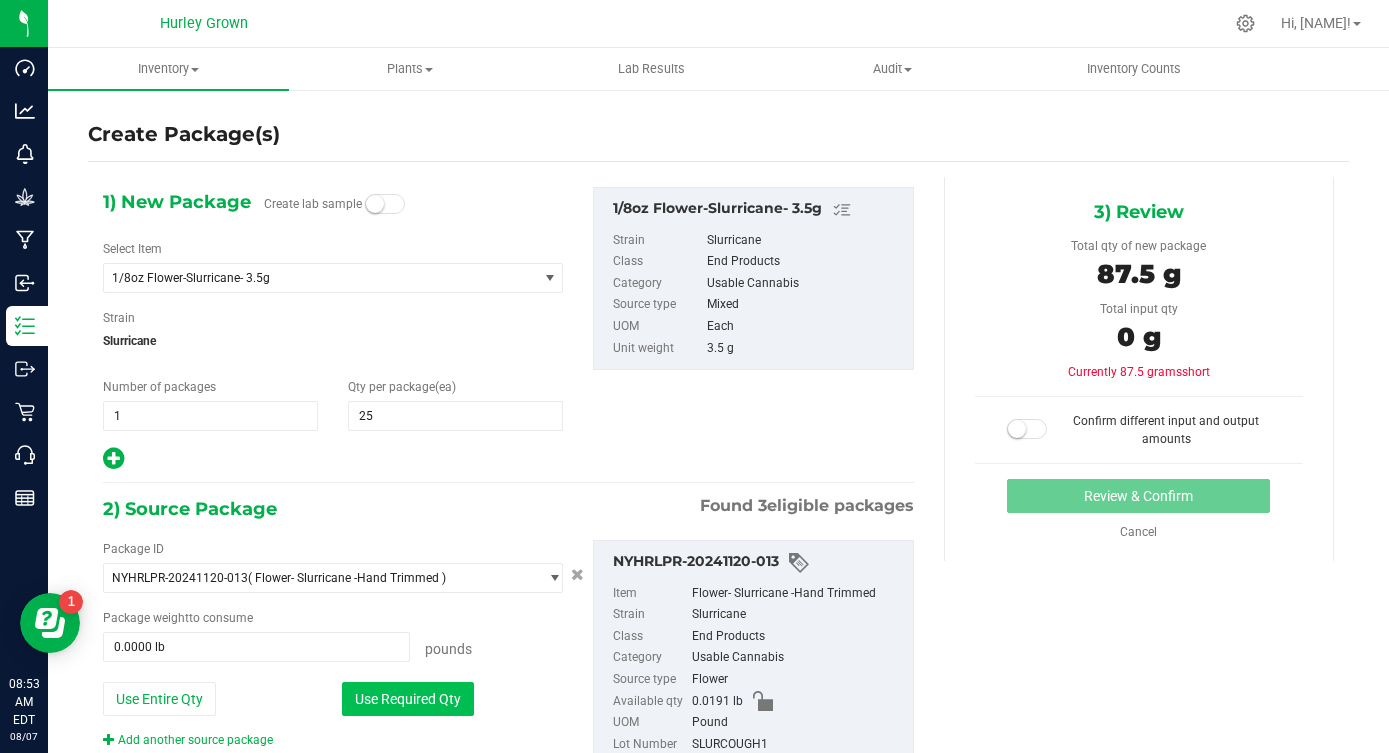 click on "Use Required Qty" at bounding box center [408, 699] 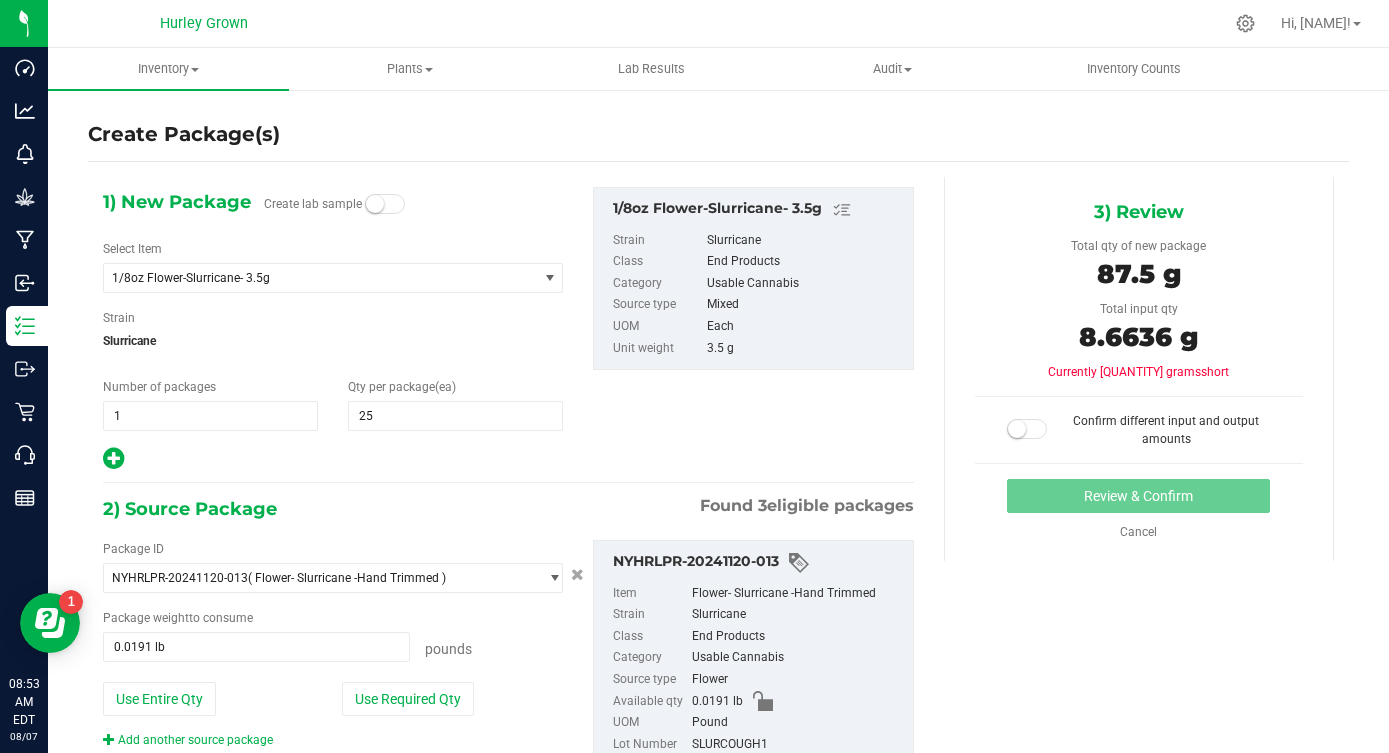 scroll, scrollTop: 71, scrollLeft: 0, axis: vertical 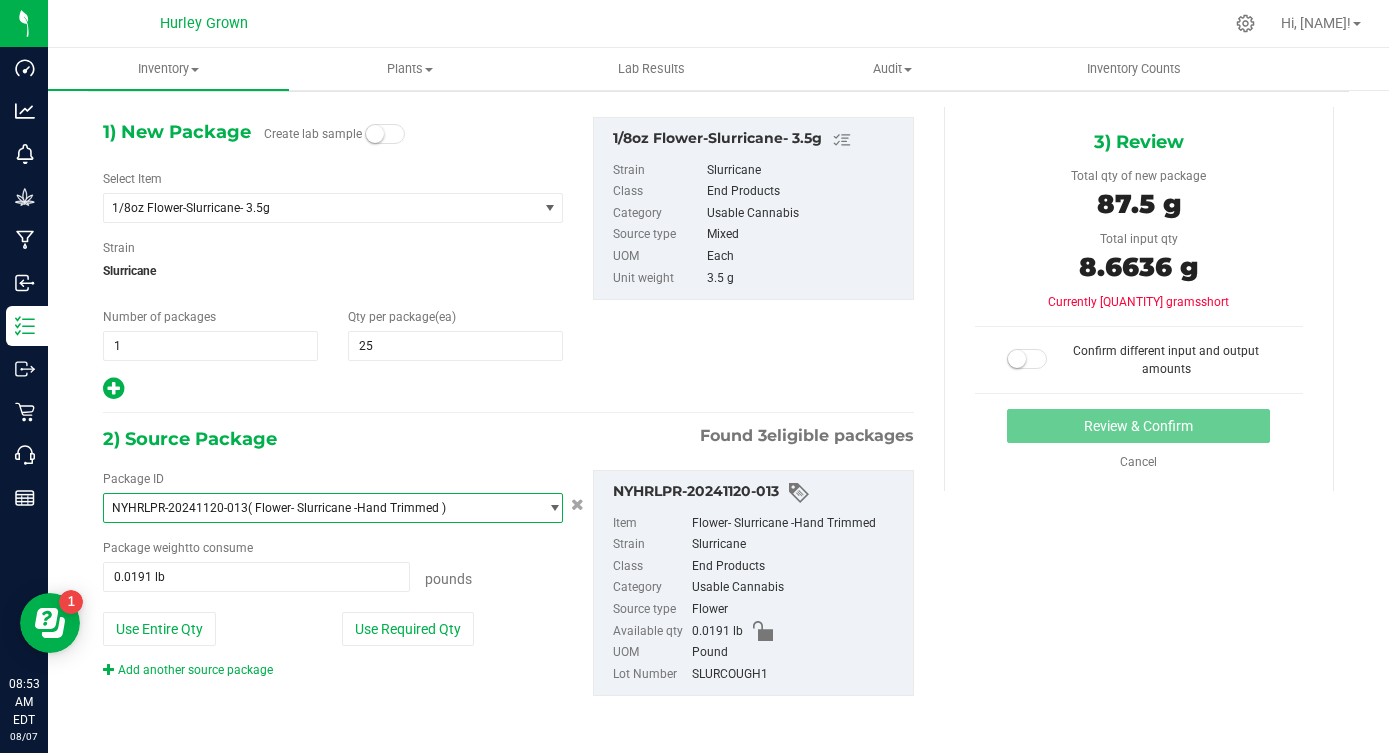 click on "(
Flower- Slurricane -Hand Trimmed
)" at bounding box center (347, 508) 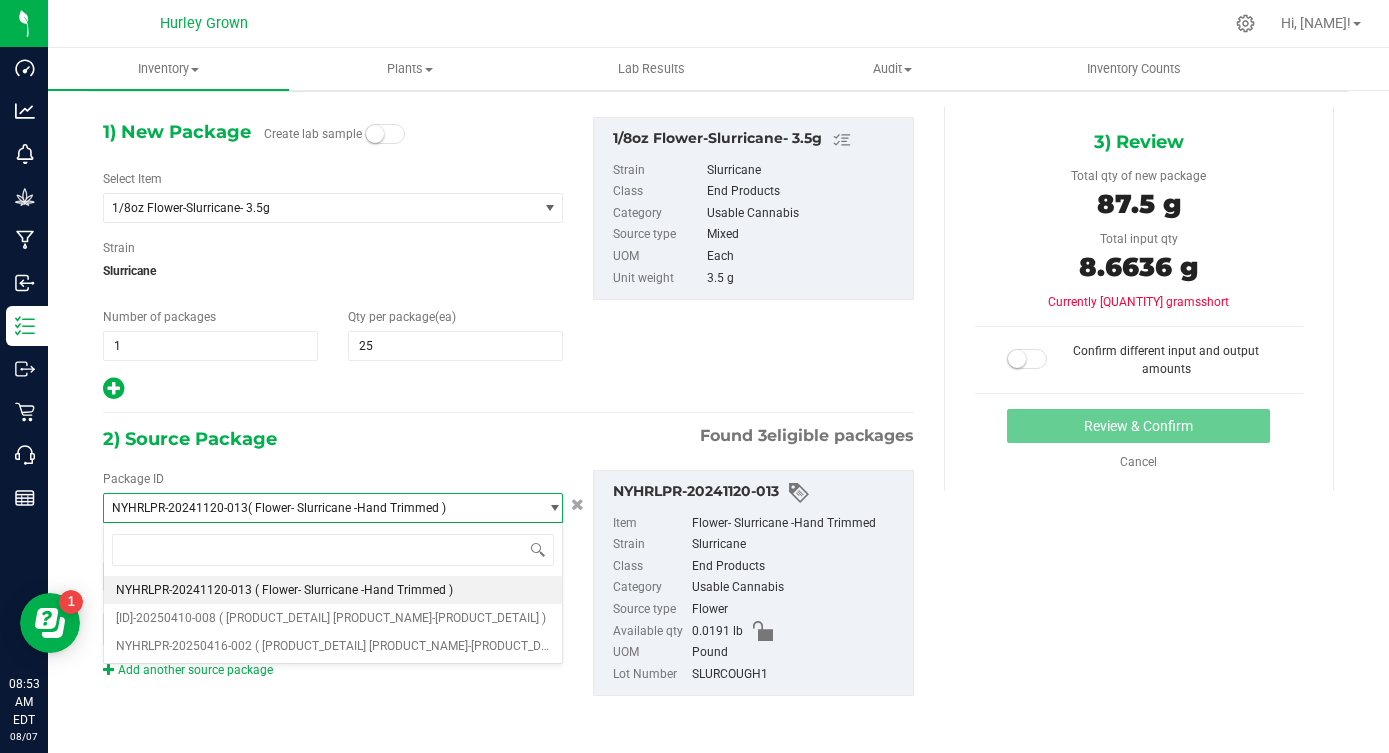 click on "(
Flower- Slurricane -Hand Trimmed
)" at bounding box center (347, 508) 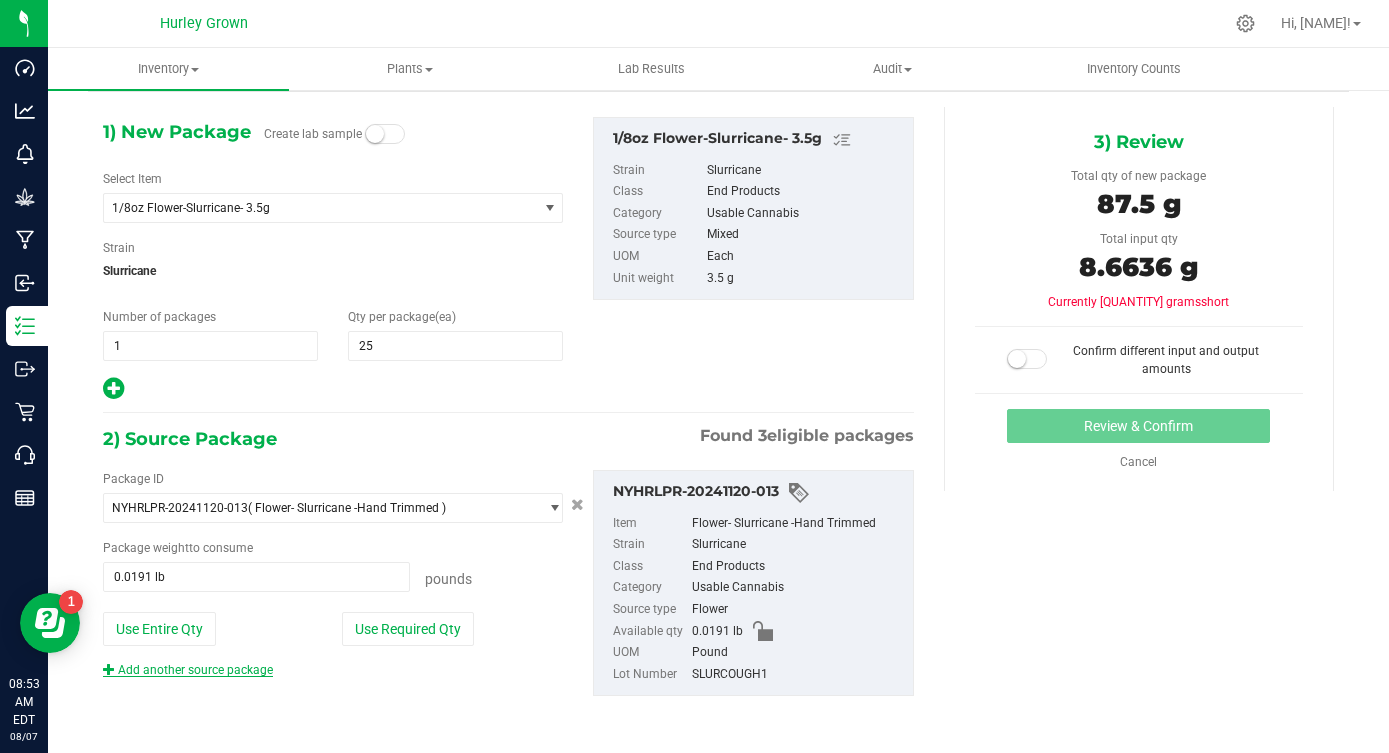 click on "Add another source package" at bounding box center [188, 670] 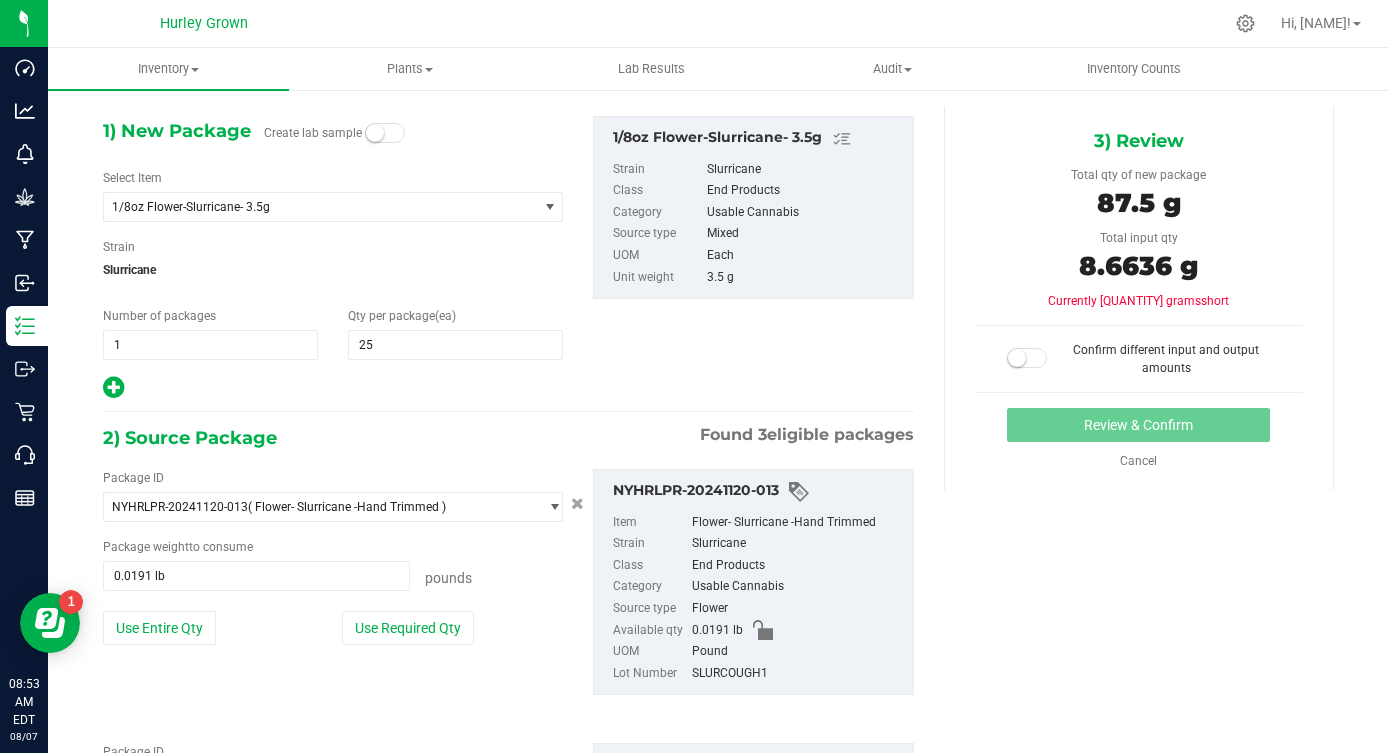 scroll, scrollTop: 221, scrollLeft: 0, axis: vertical 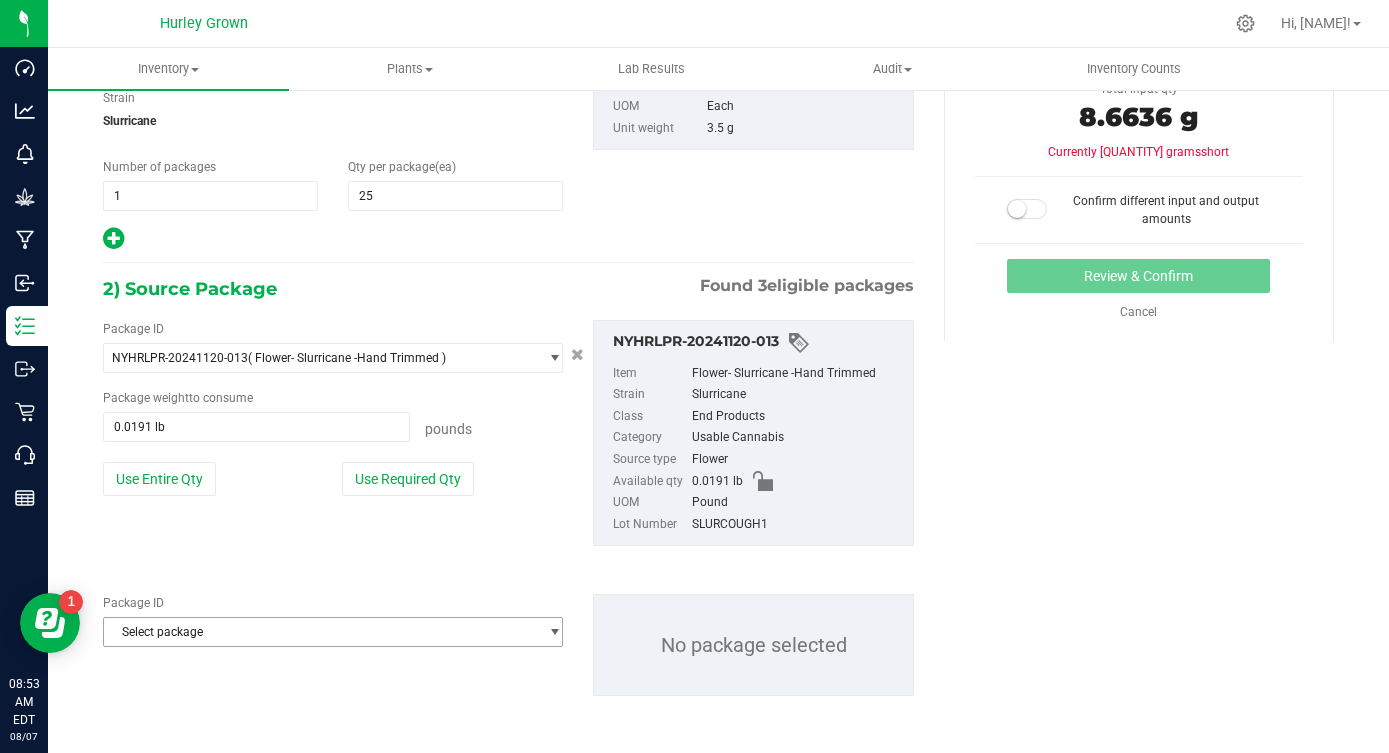 click on "Select package" at bounding box center (333, 632) 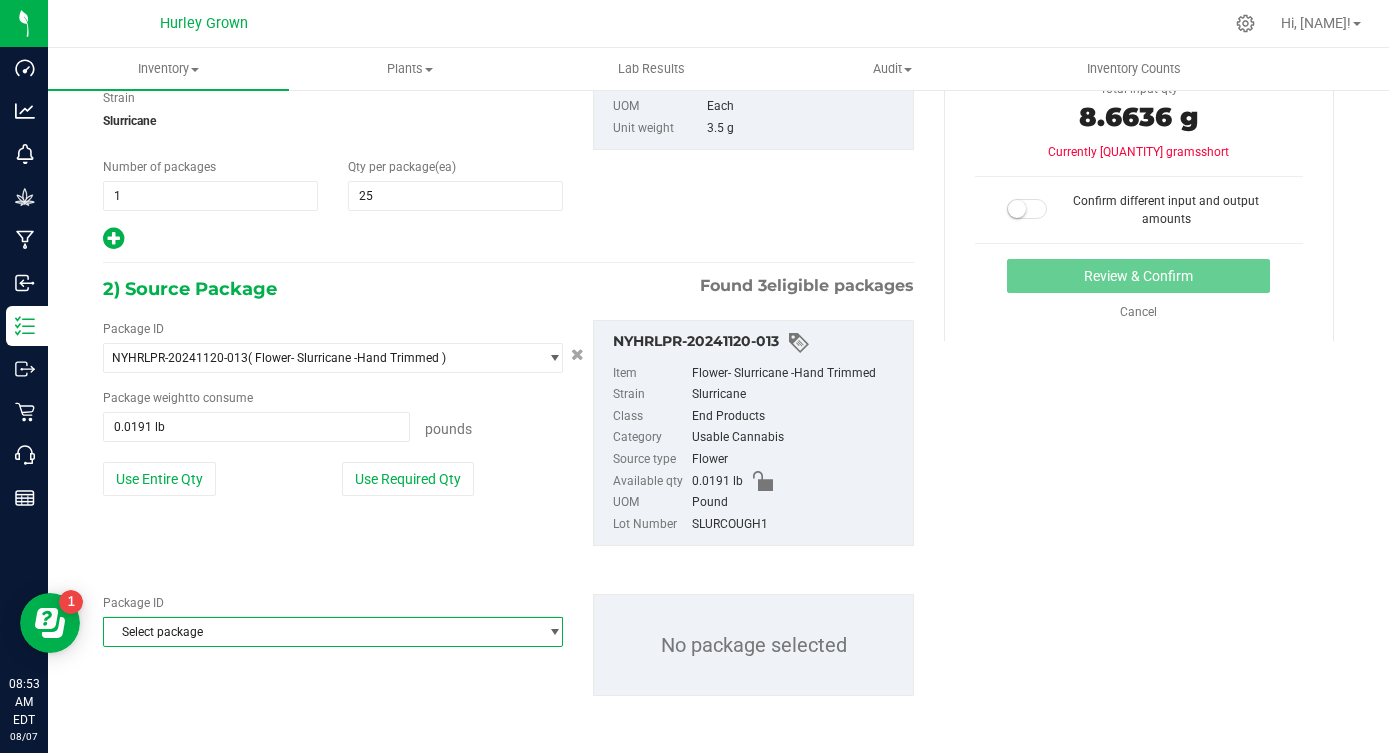 click on "Dashboard Analytics Monitoring Grow Manufacturing Inbound Inventory Outbound Retail Call Center Reports [TIME] [TIMEZONE] [MONTH]/[DAY]/[YEAR]  [MONTH]/[DAY]   [PERSON]   Hi, [PERSON]!
Inventory
All packages
All inventory
Waste log
Create inventory
Plants" at bounding box center (694, 376) 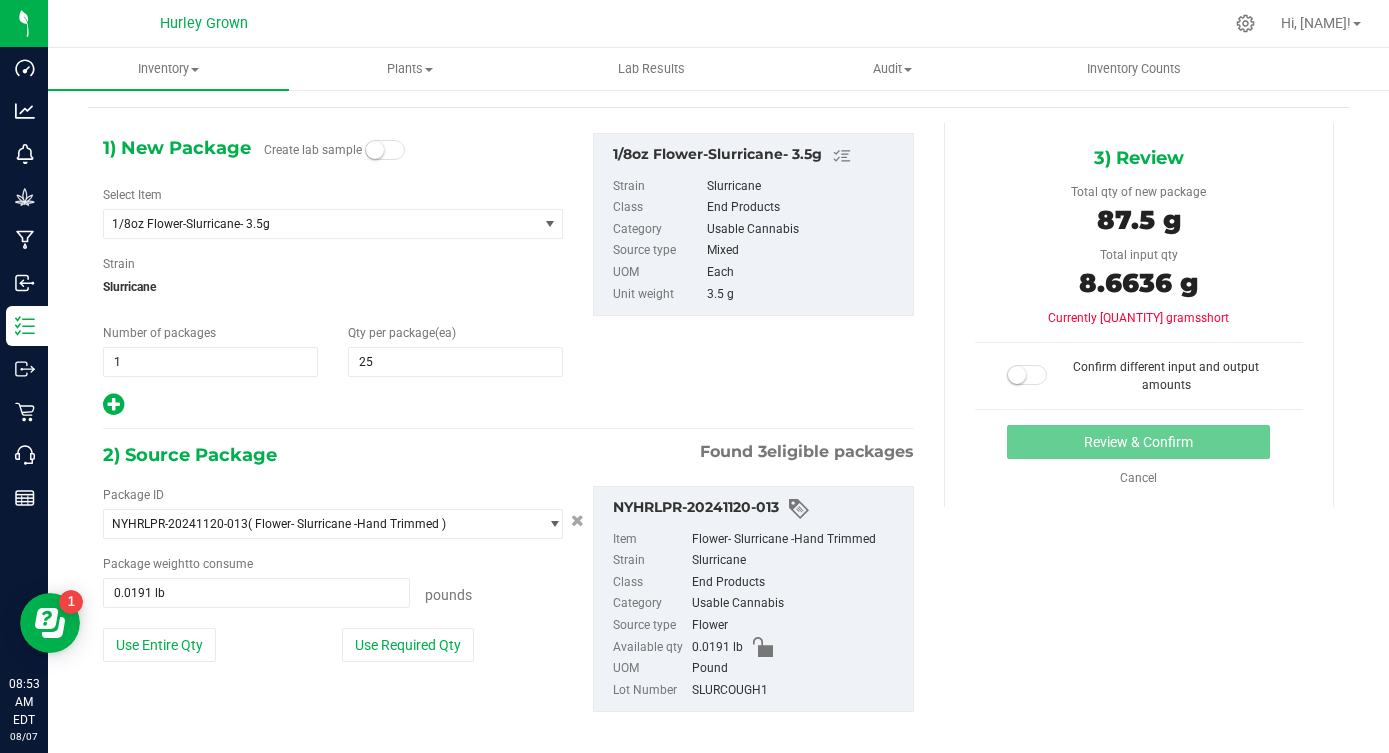 scroll, scrollTop: 0, scrollLeft: 0, axis: both 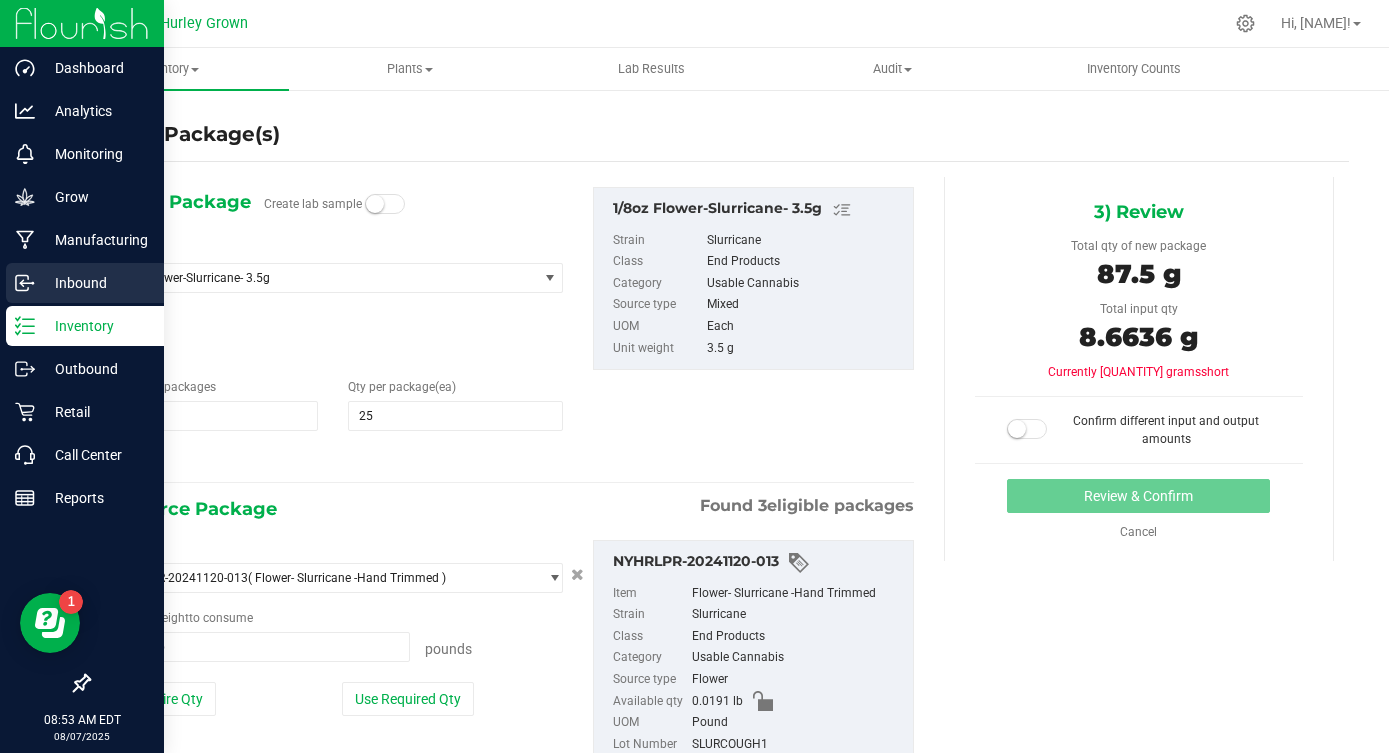 click on "Inbound" at bounding box center [95, 283] 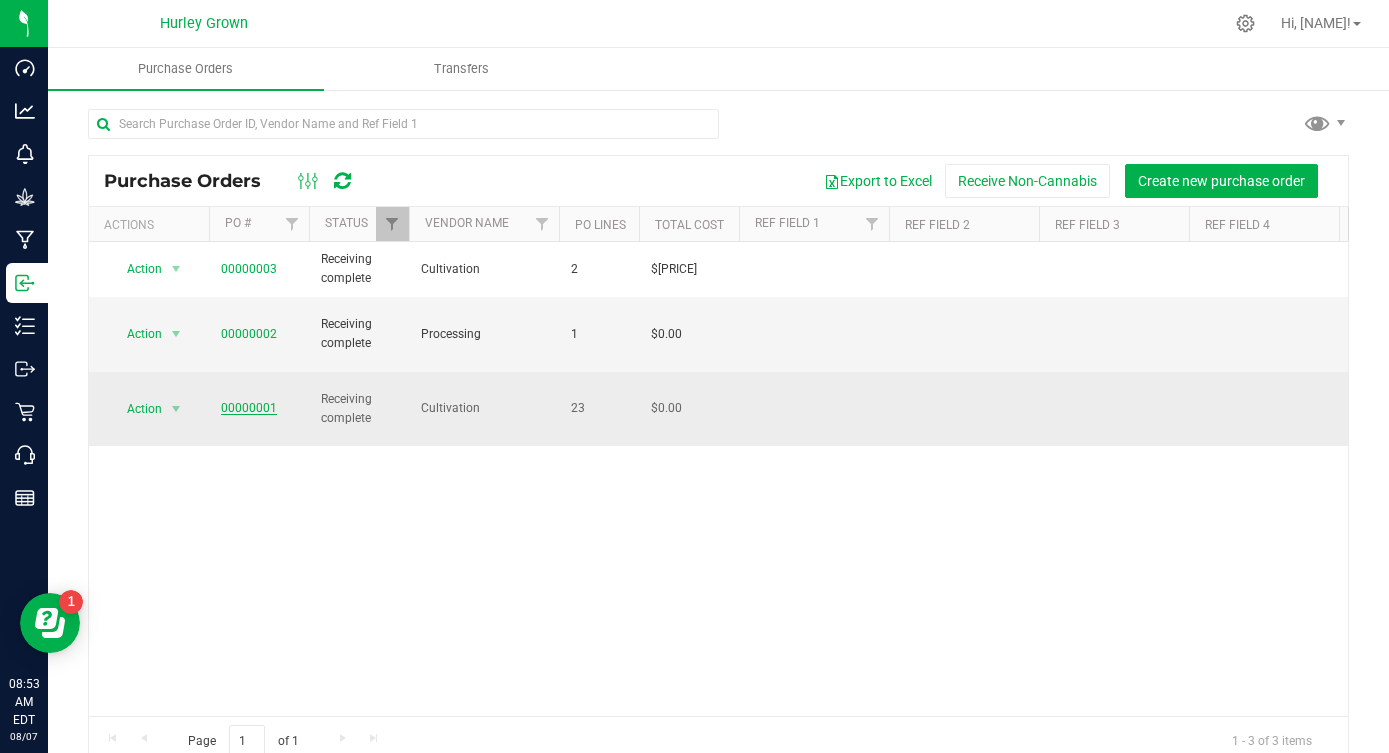 click on "00000001" at bounding box center (249, 408) 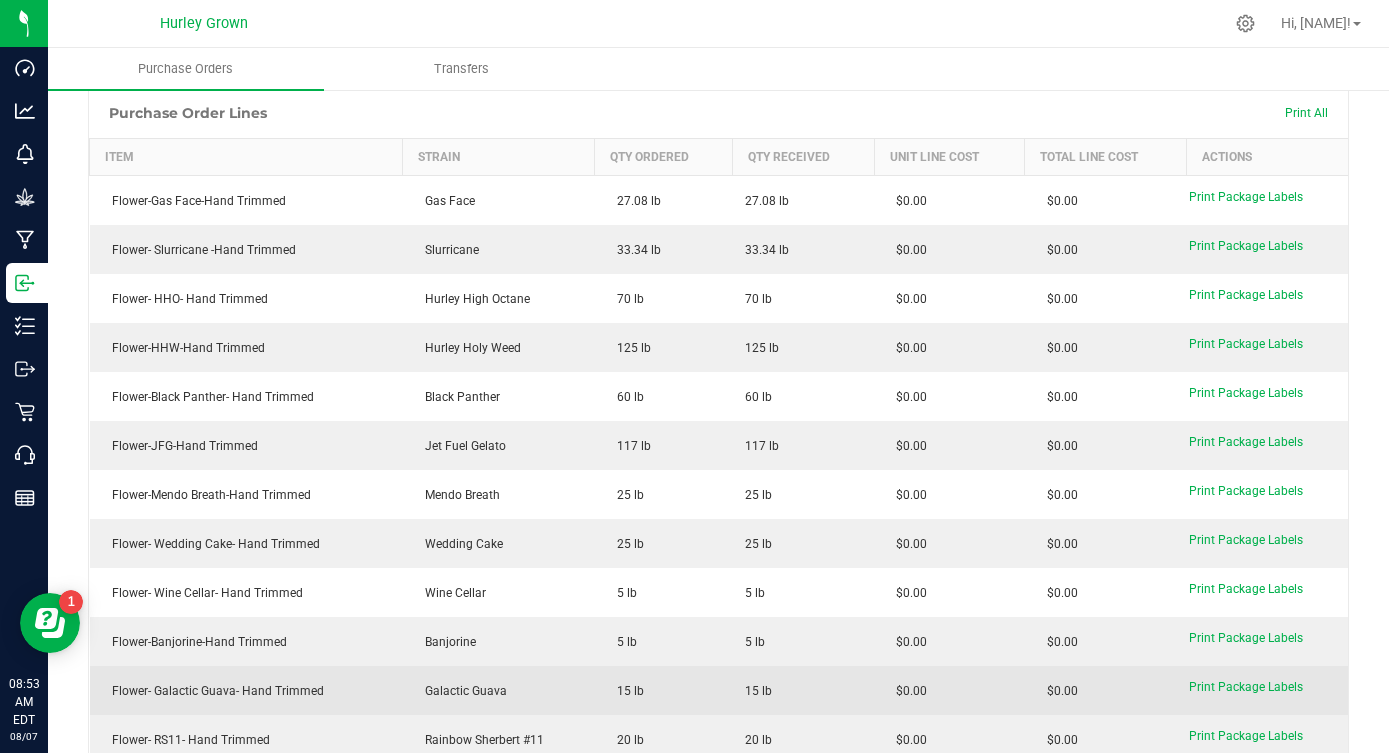 scroll, scrollTop: 0, scrollLeft: 0, axis: both 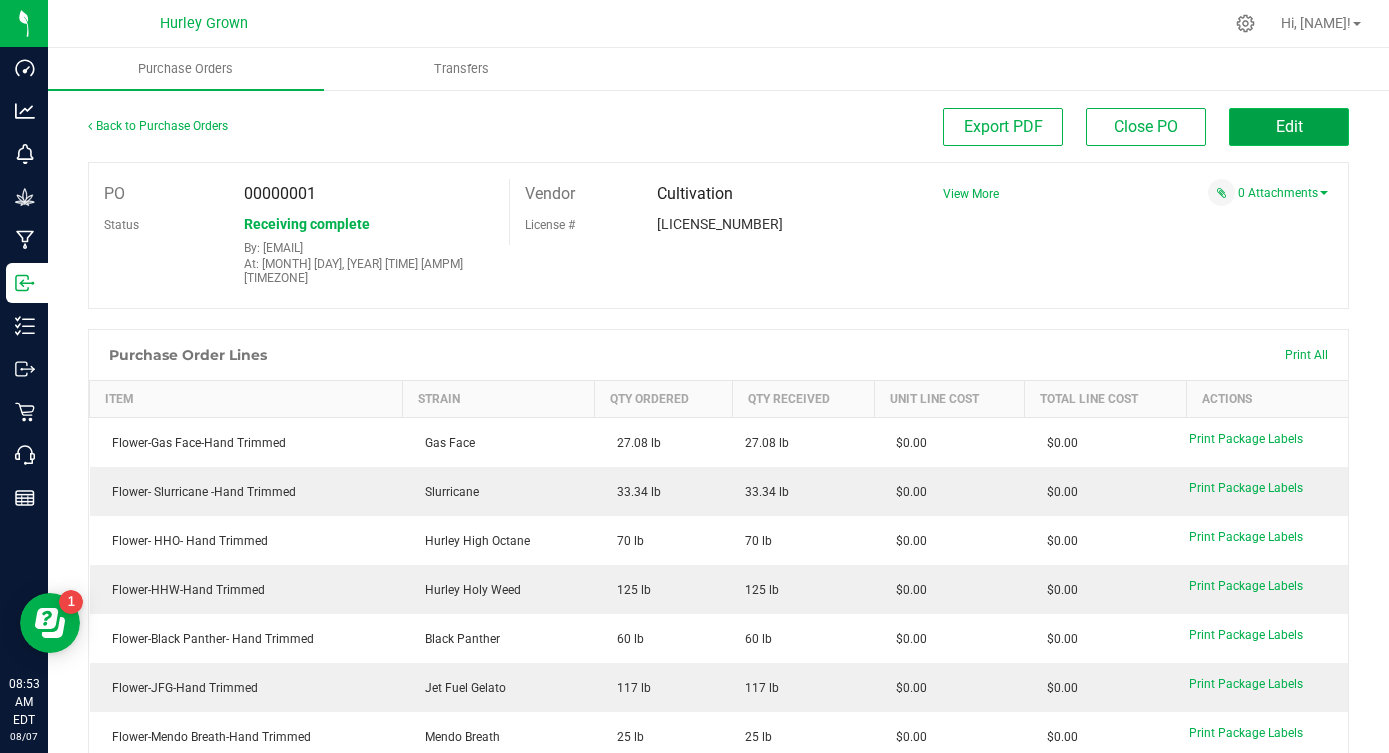 click on "Edit" at bounding box center [1289, 127] 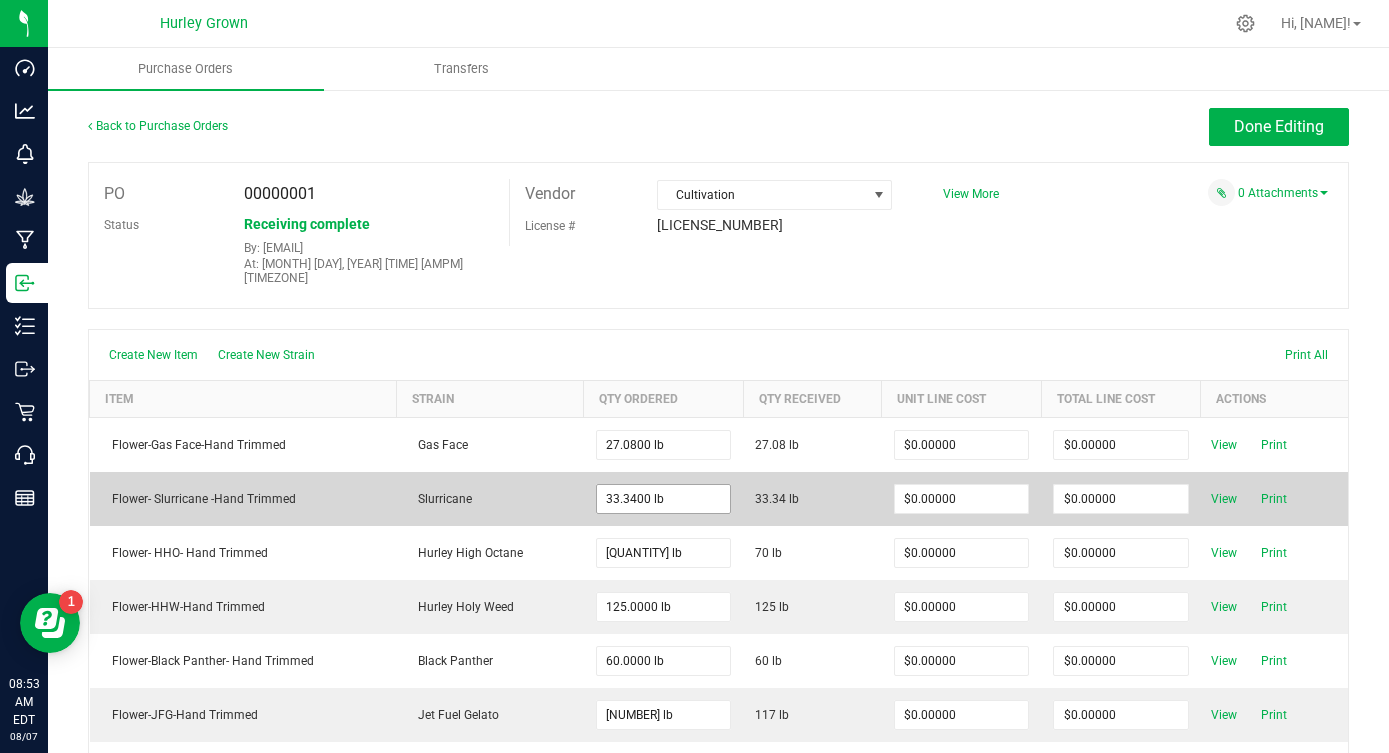 type on "[PRICE]" 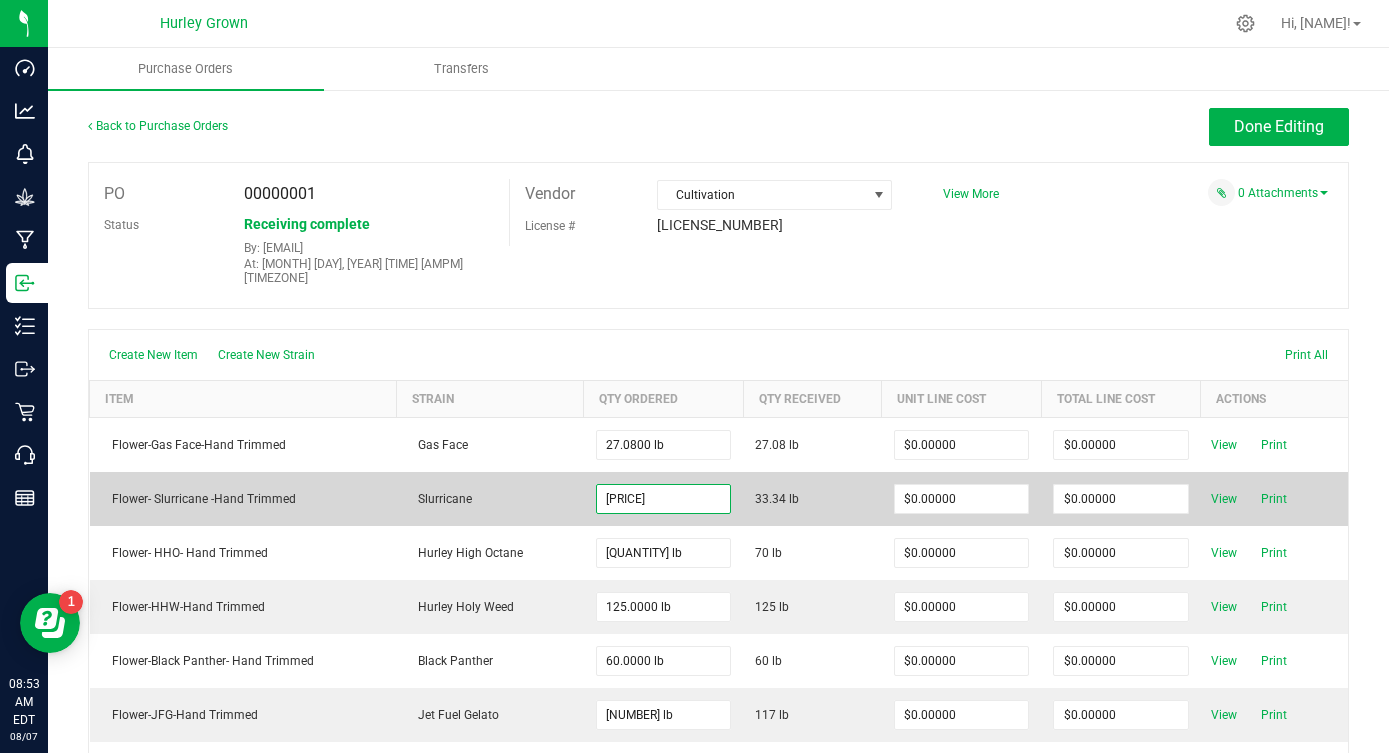 click on "[PRICE]" at bounding box center [663, 499] 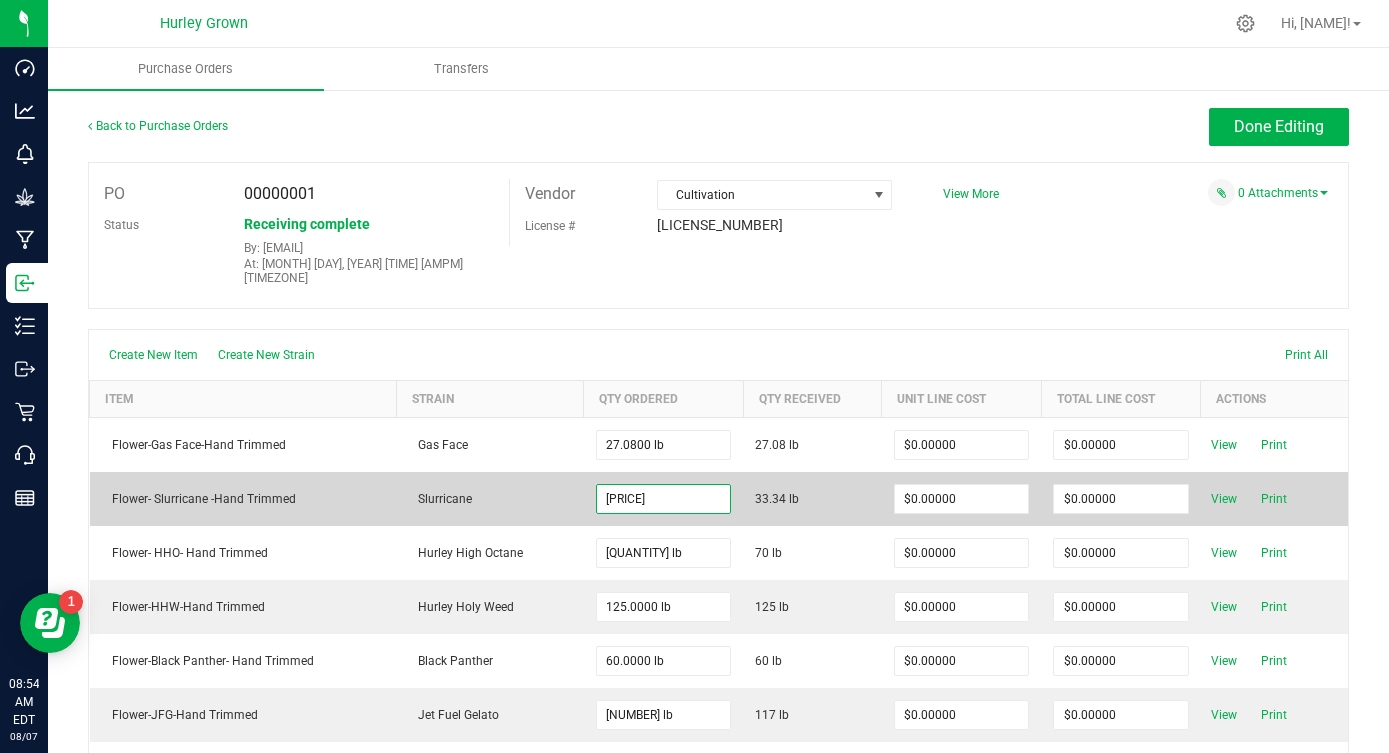 click on "[PRICE]" at bounding box center [663, 499] 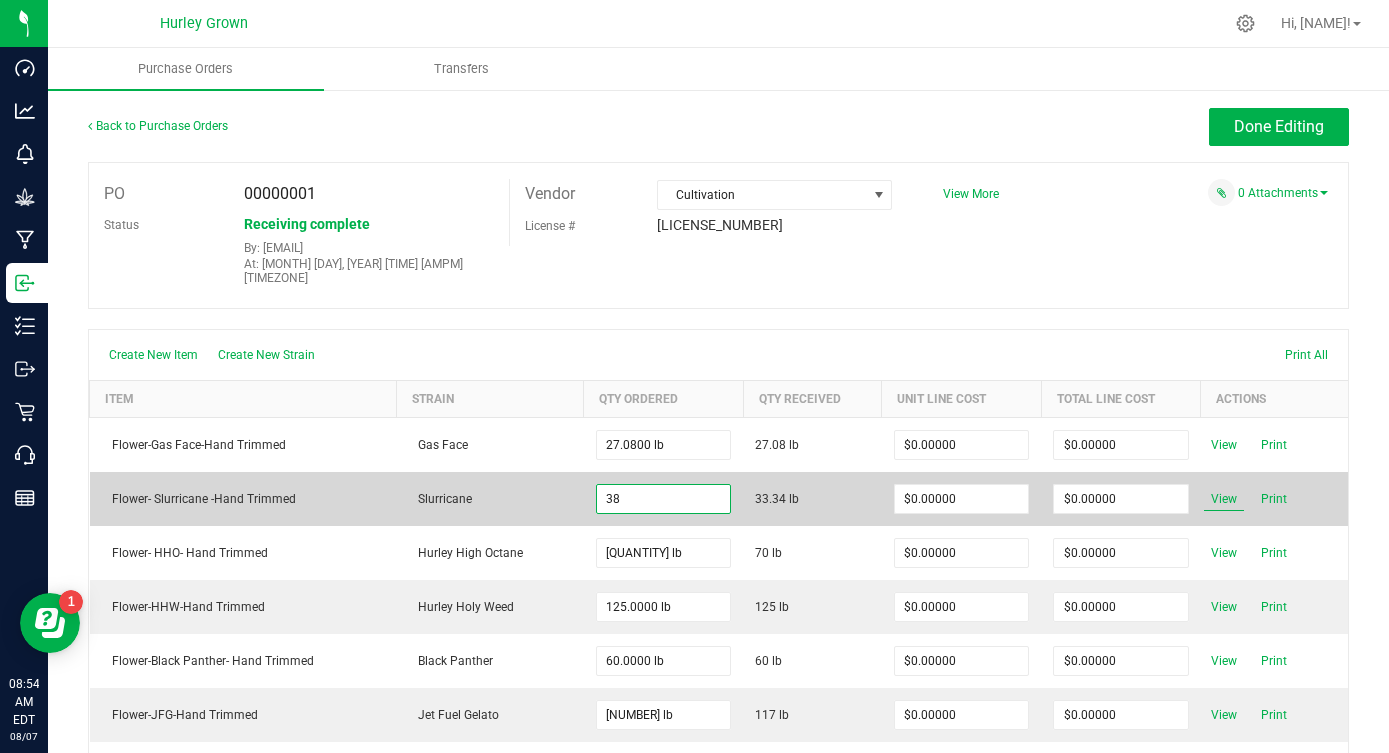 type on "38.0000 lb" 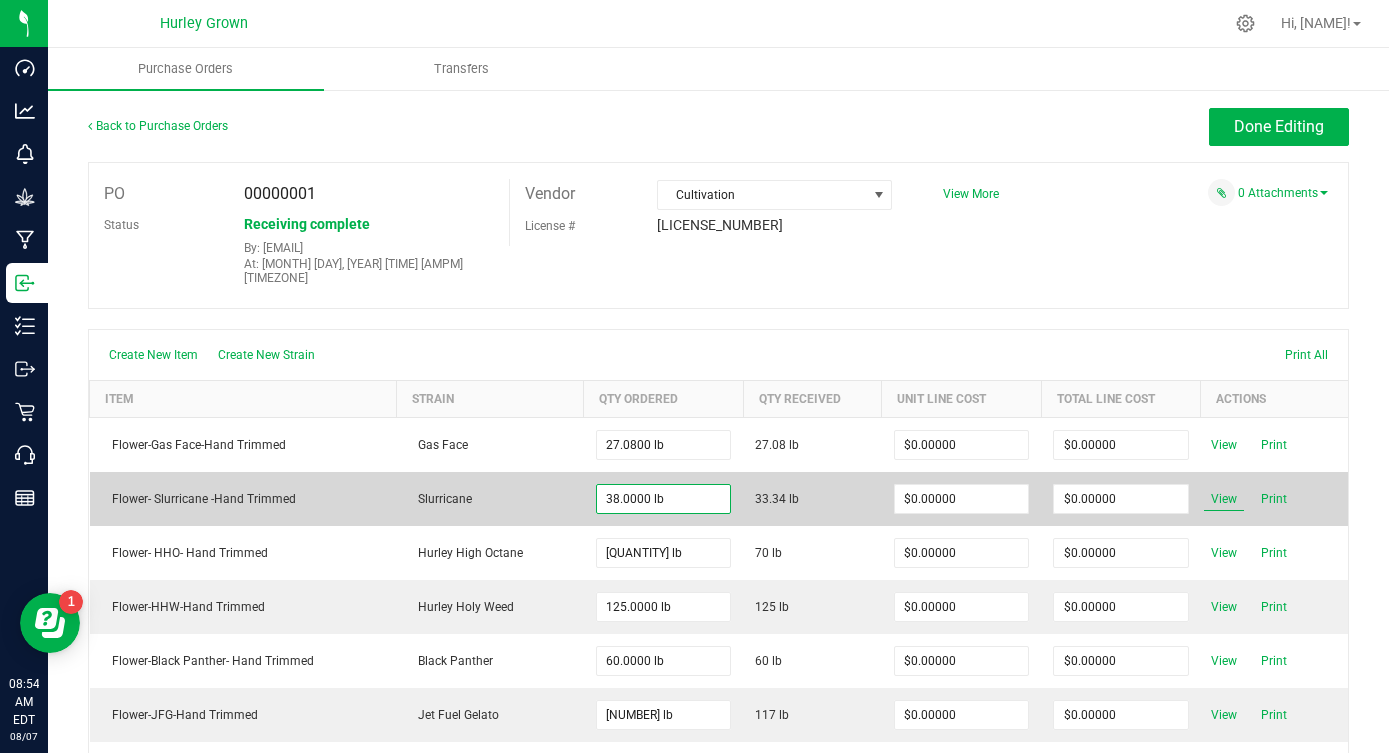 click on "View" at bounding box center (1224, 499) 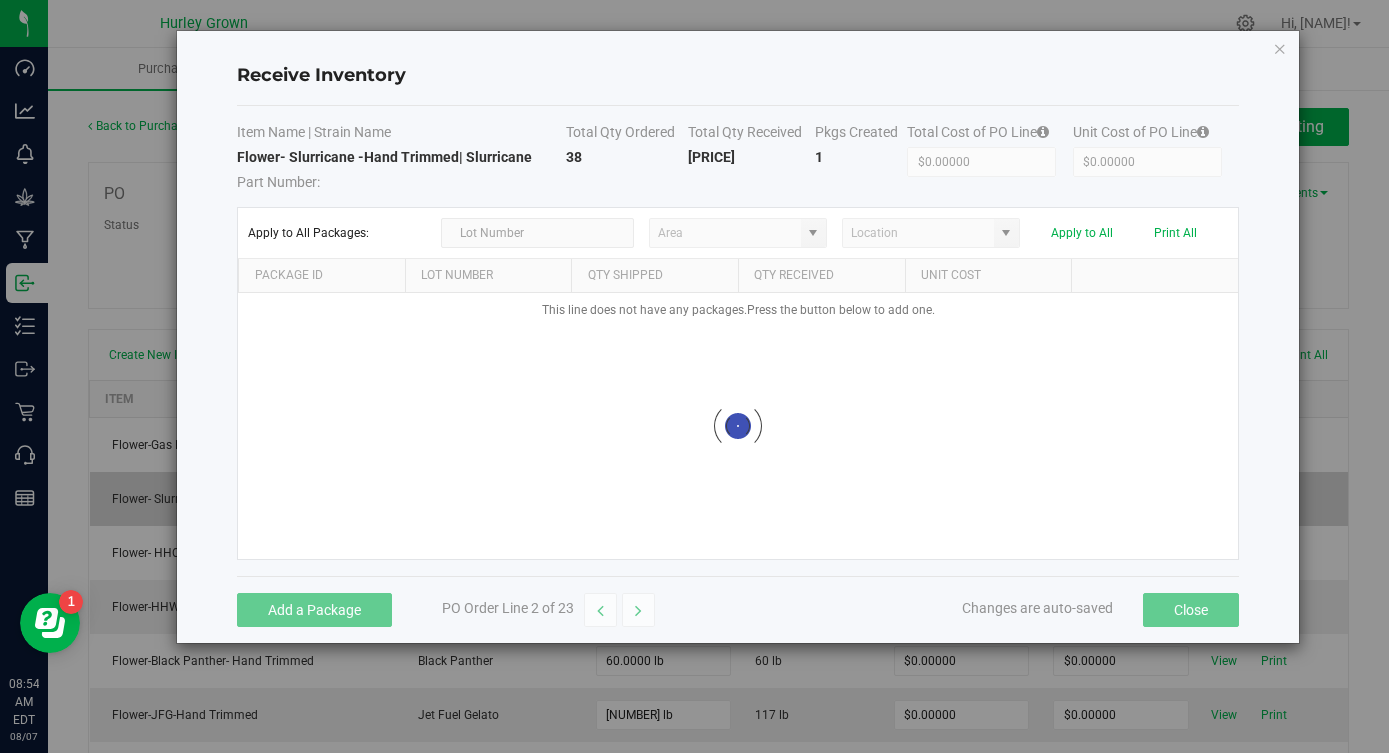 type on "Inventory Room" 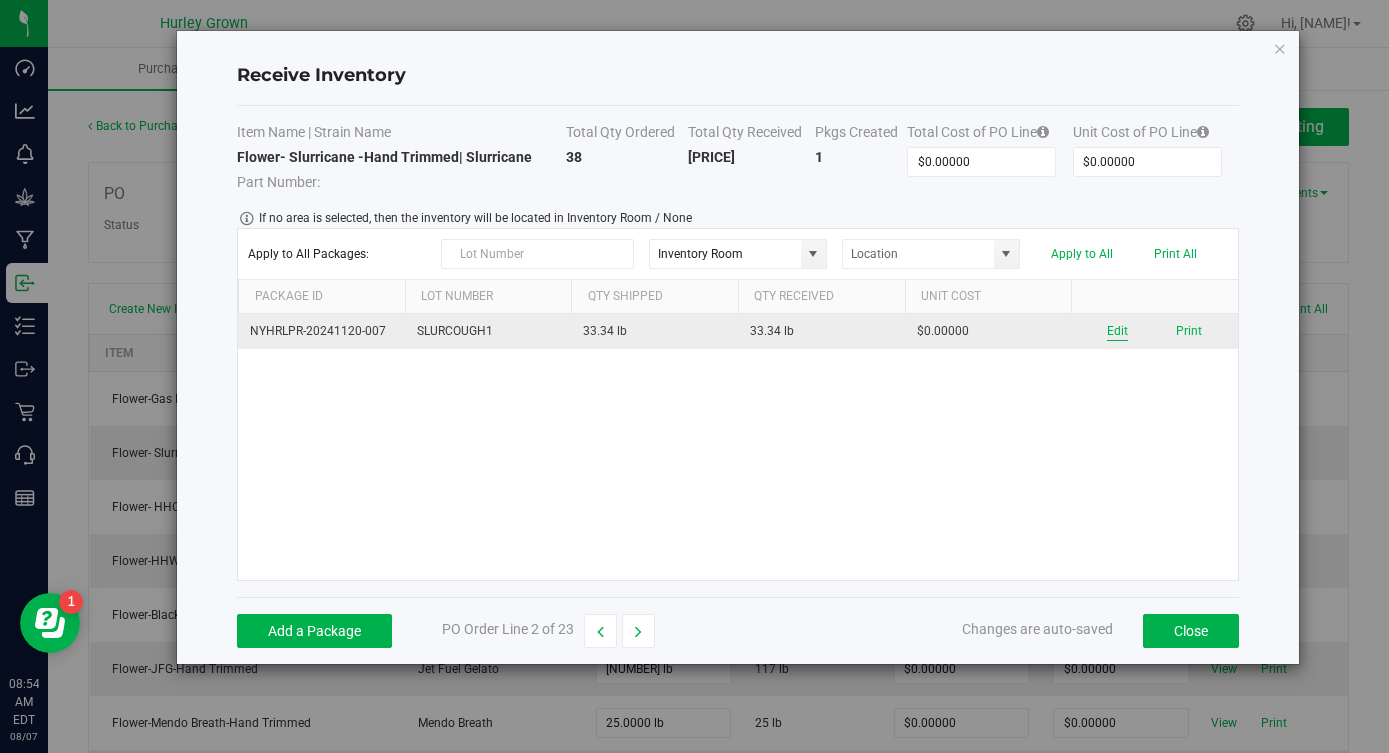 click on "Edit" at bounding box center (1117, 331) 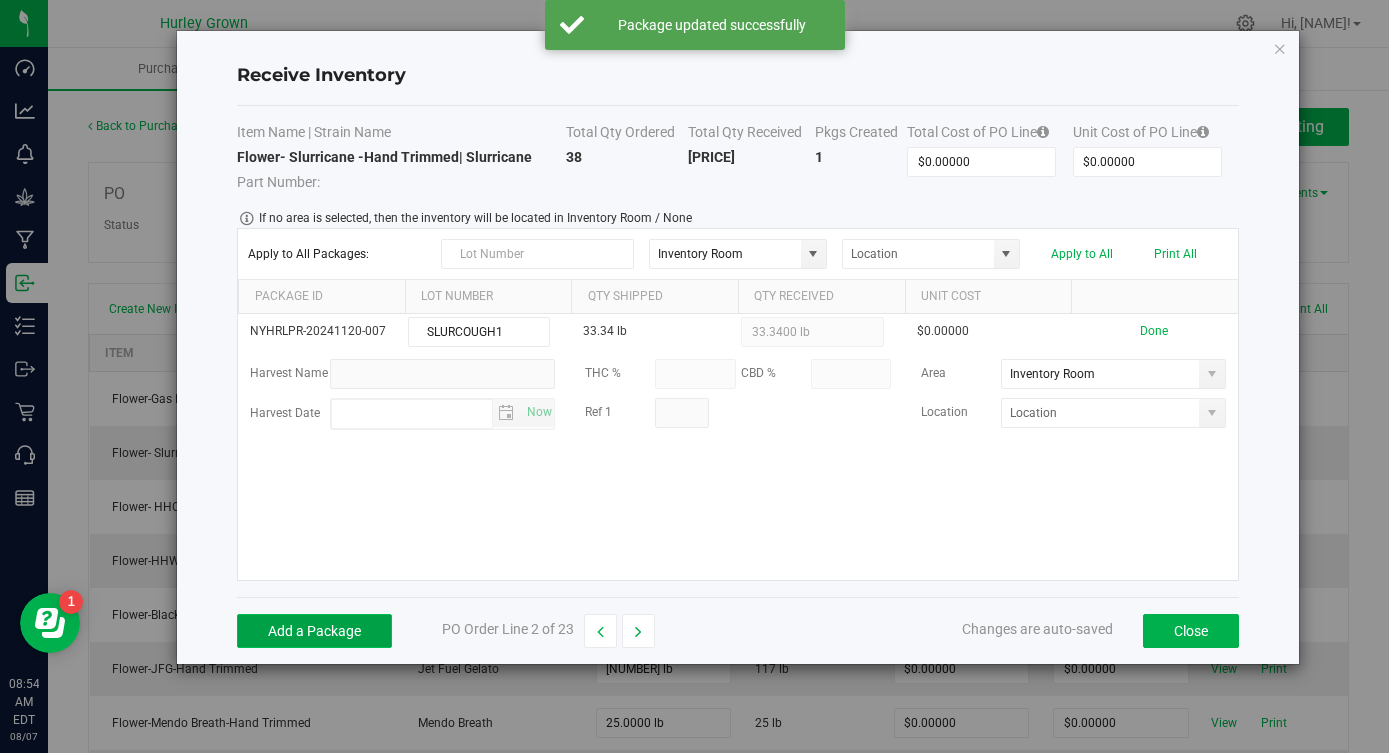 click on "Add a Package" at bounding box center [314, 631] 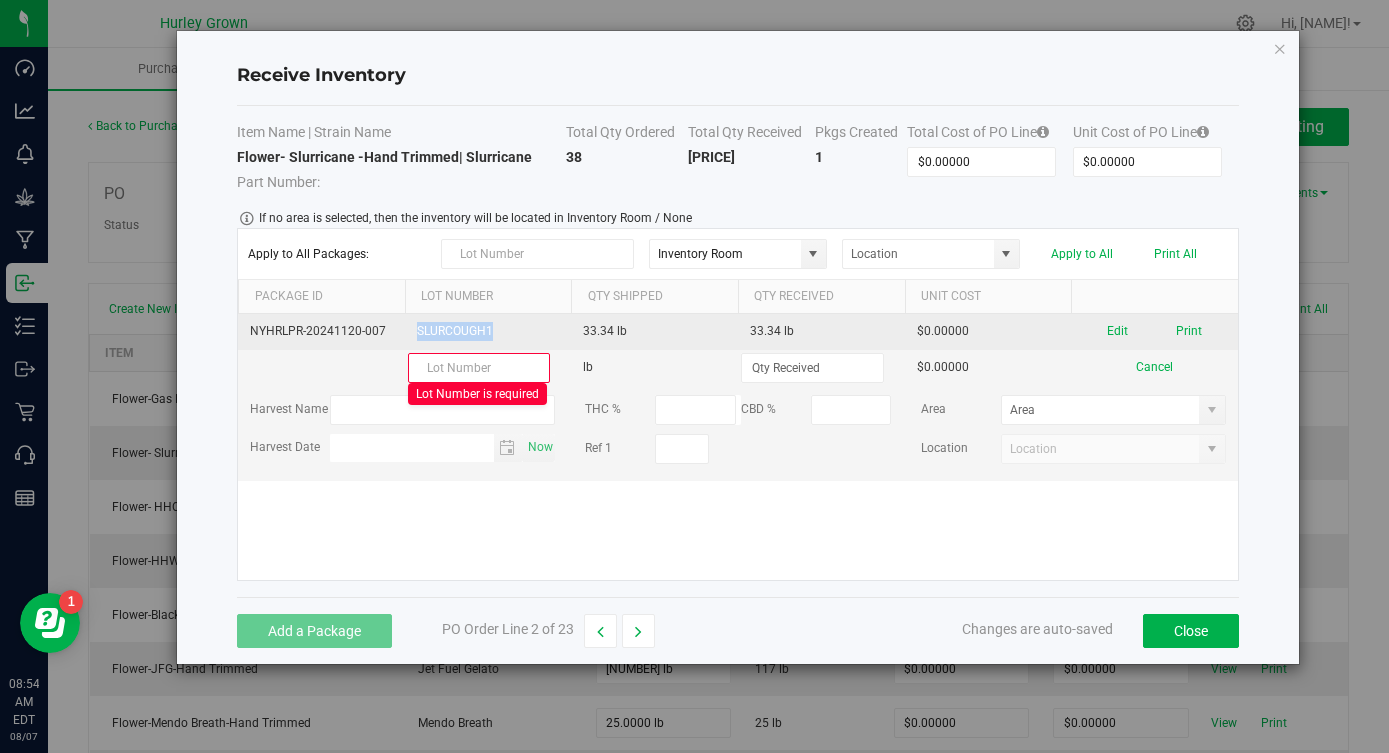 drag, startPoint x: 494, startPoint y: 330, endPoint x: 416, endPoint y: 332, distance: 78.025635 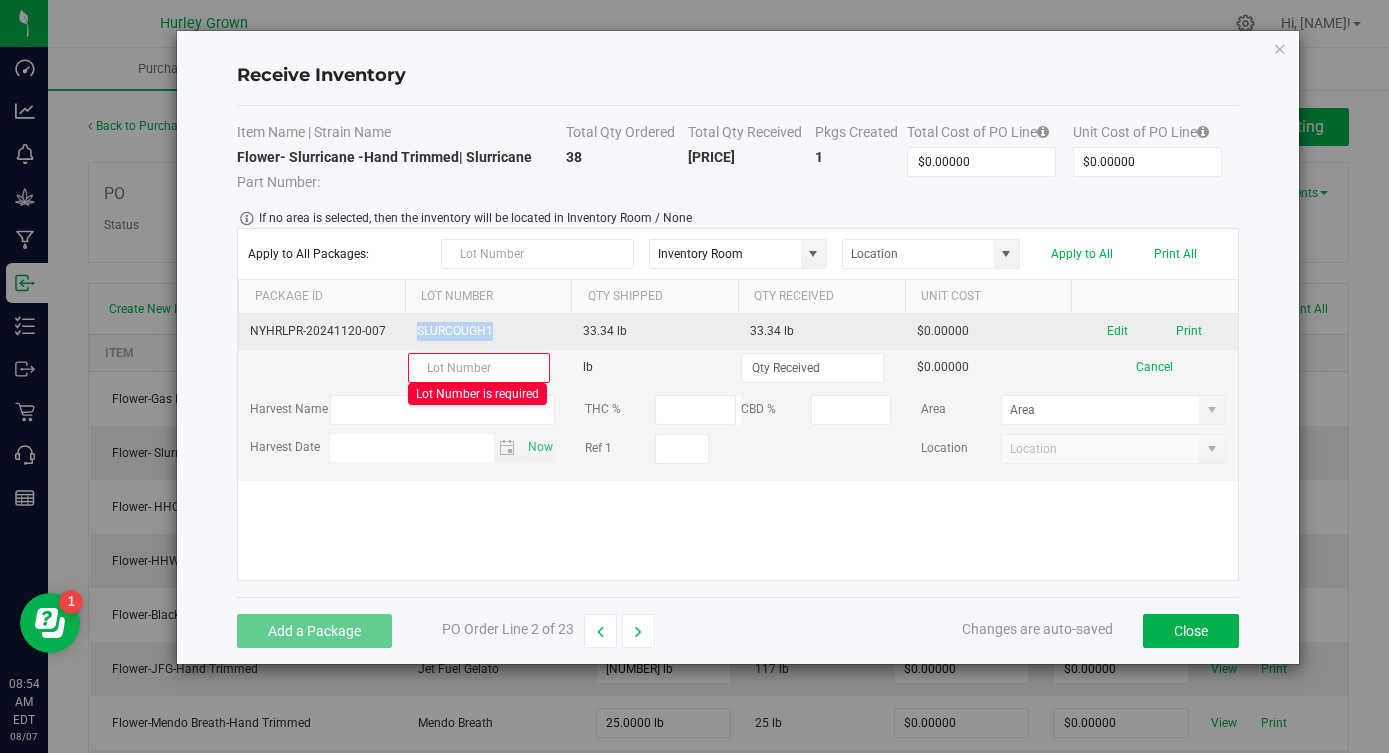 click on "SLURCOUGH1" at bounding box center [488, 332] 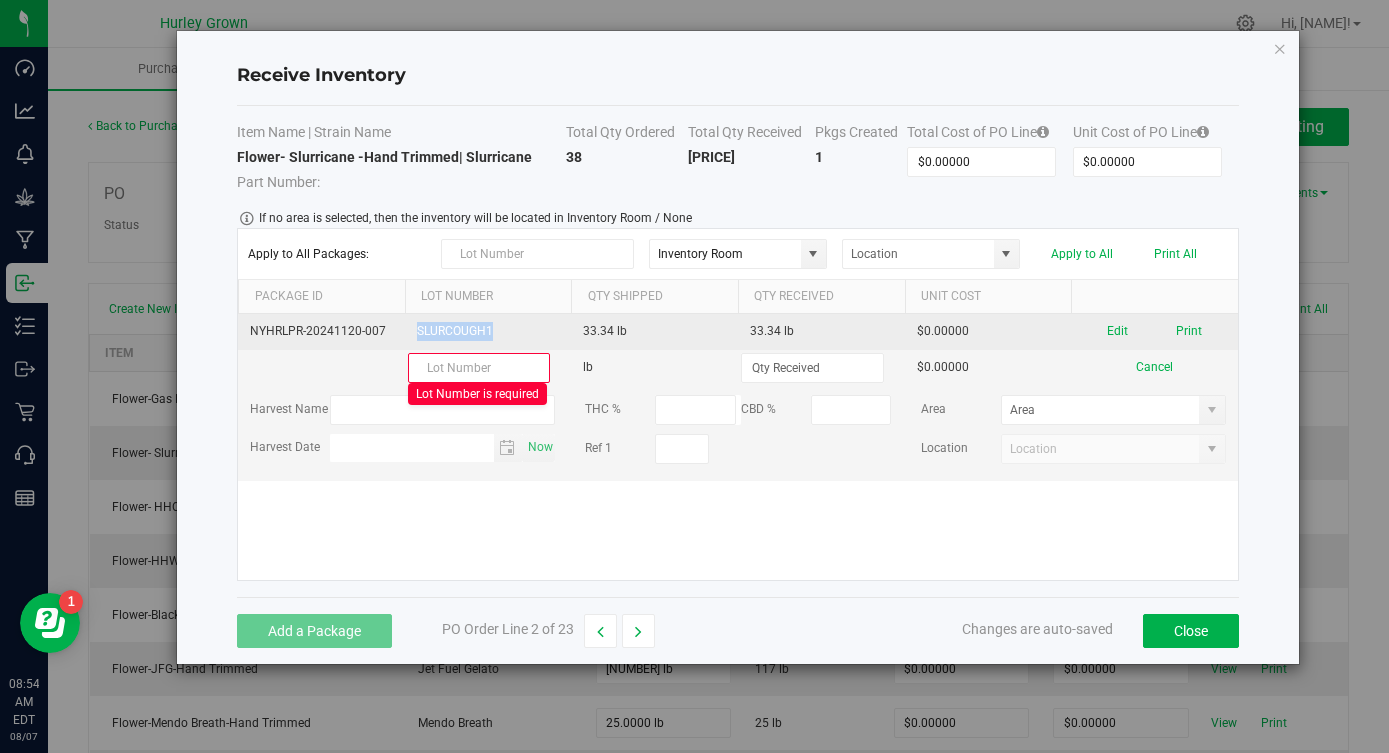 copy on "SLURCOUGH1" 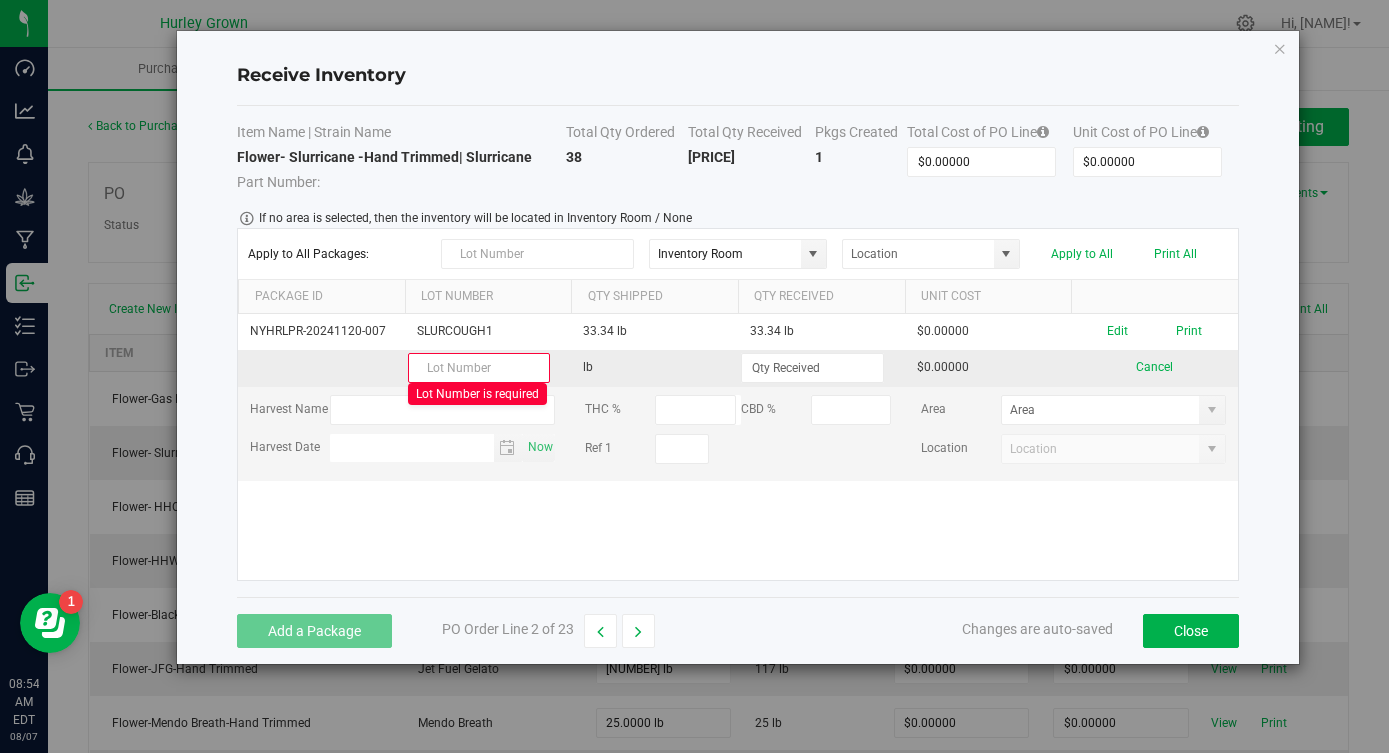 click at bounding box center (479, 368) 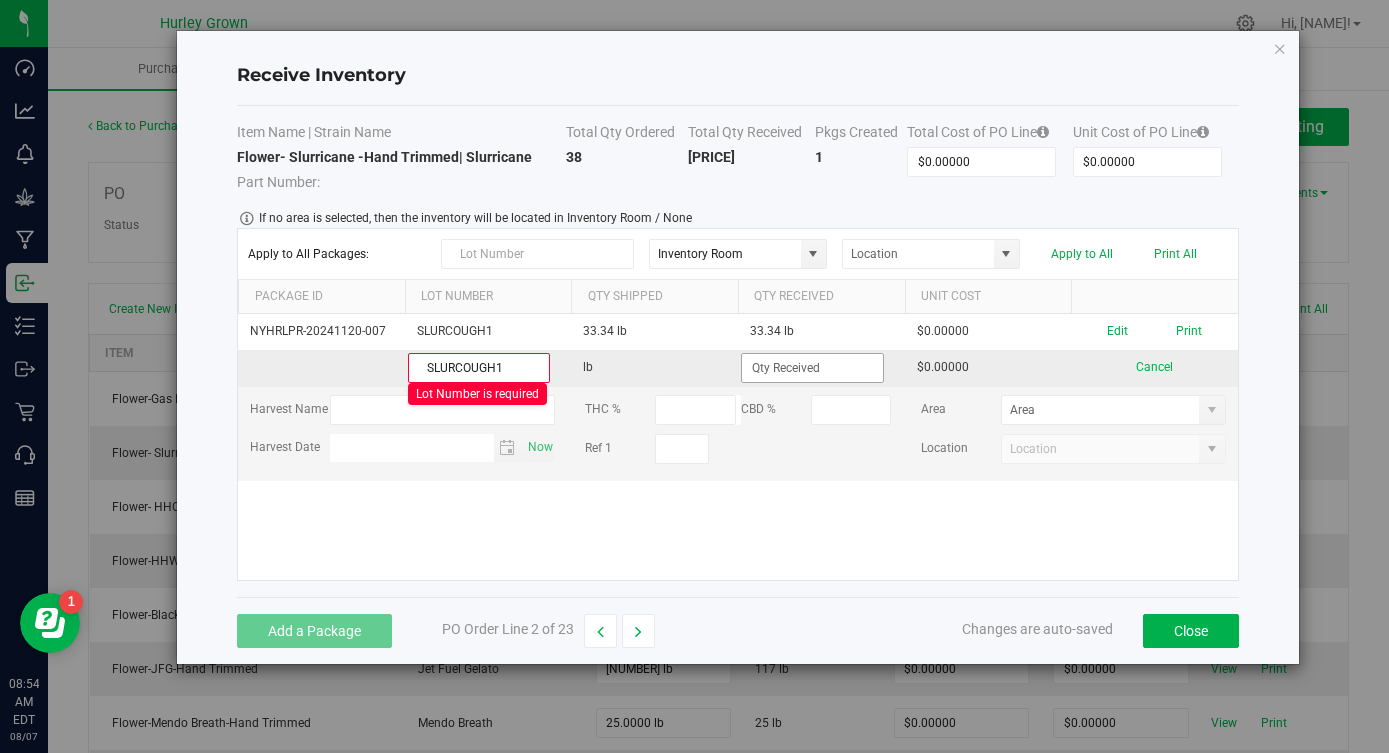 type on "SLURCOUGH1" 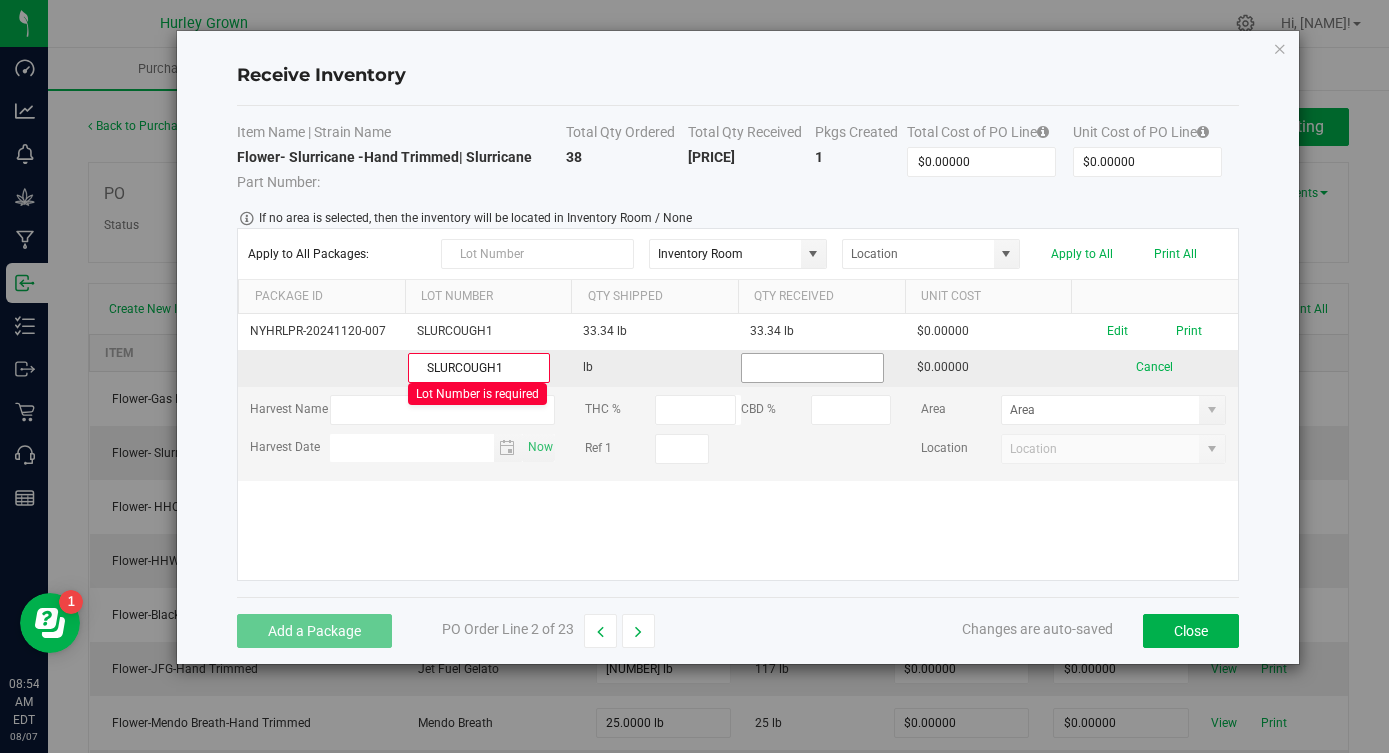 click at bounding box center (812, 368) 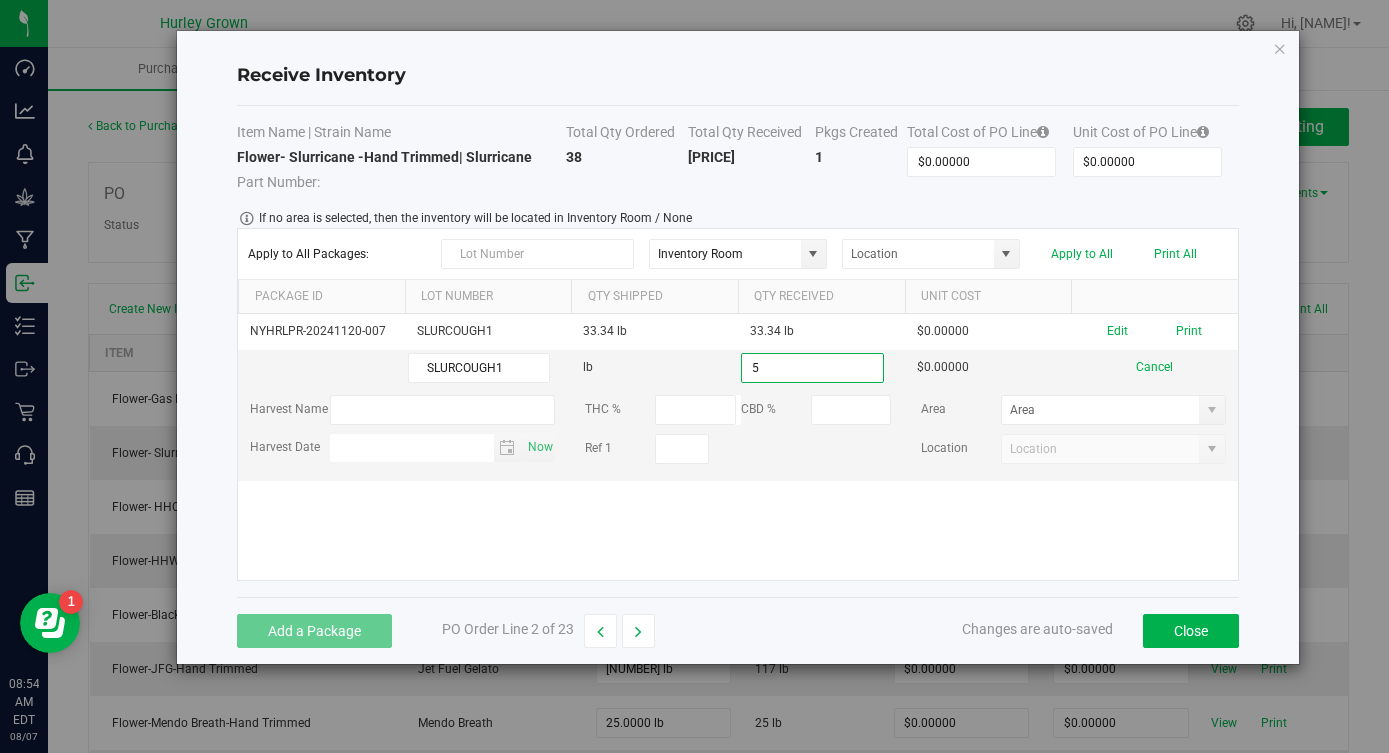 type on "5.0000 lb" 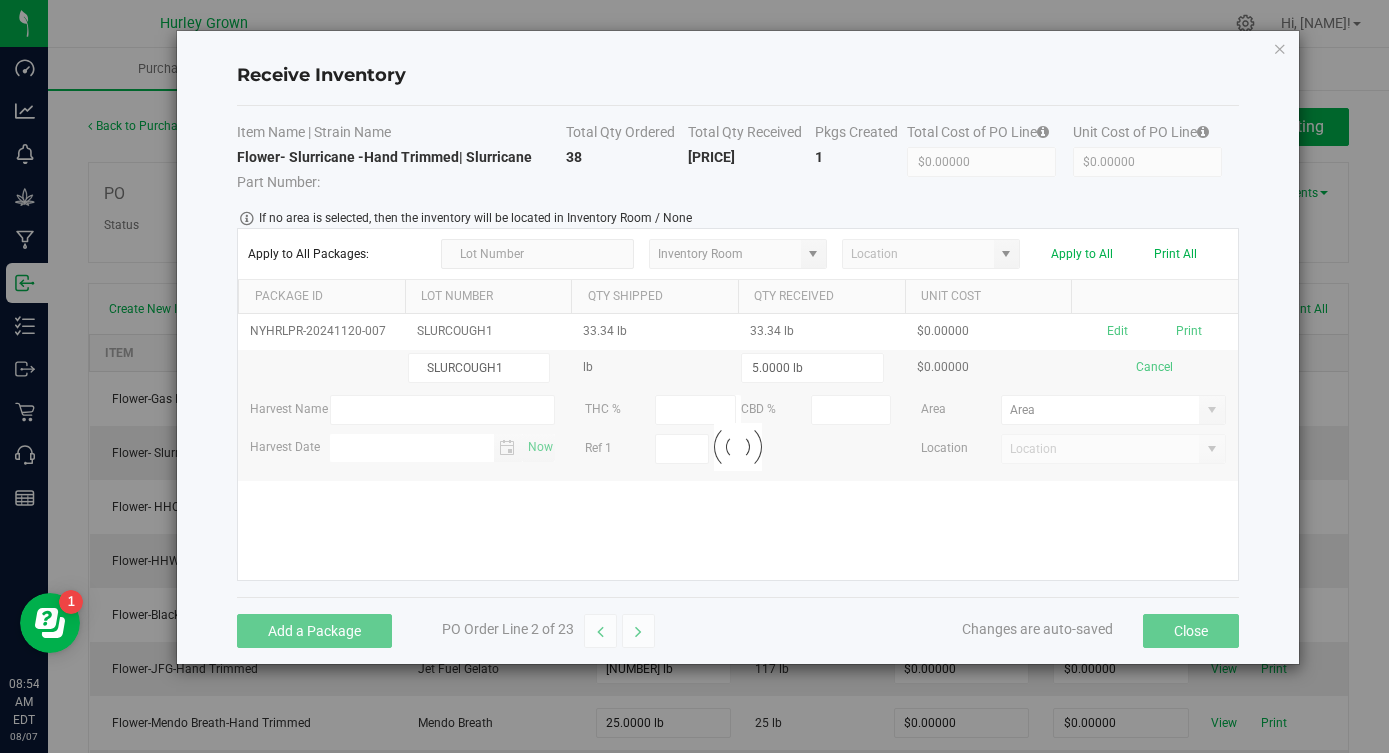 click on "[PRODUCT_CODE]  SLURCOUGH1  33.34 lb   33.34 lb   $0.00000   Edit   Print     SLURCOUGH1   lb  5.0000 lb  $0.00000   Cancel   Harvest Name   THC %   CBD %   Area   Harvest Date
Now
Ref 1   Location  Loading" at bounding box center (737, 447) 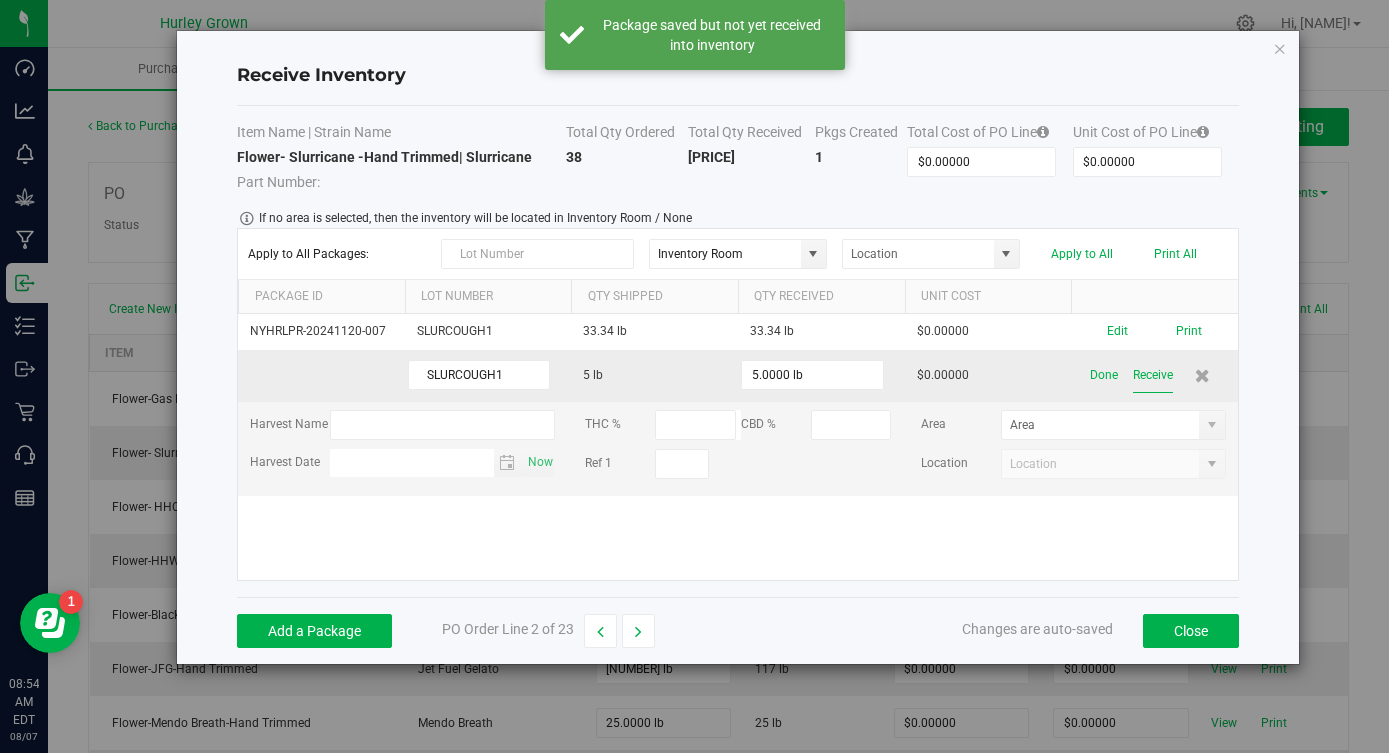 click on "Receive" at bounding box center (1153, 375) 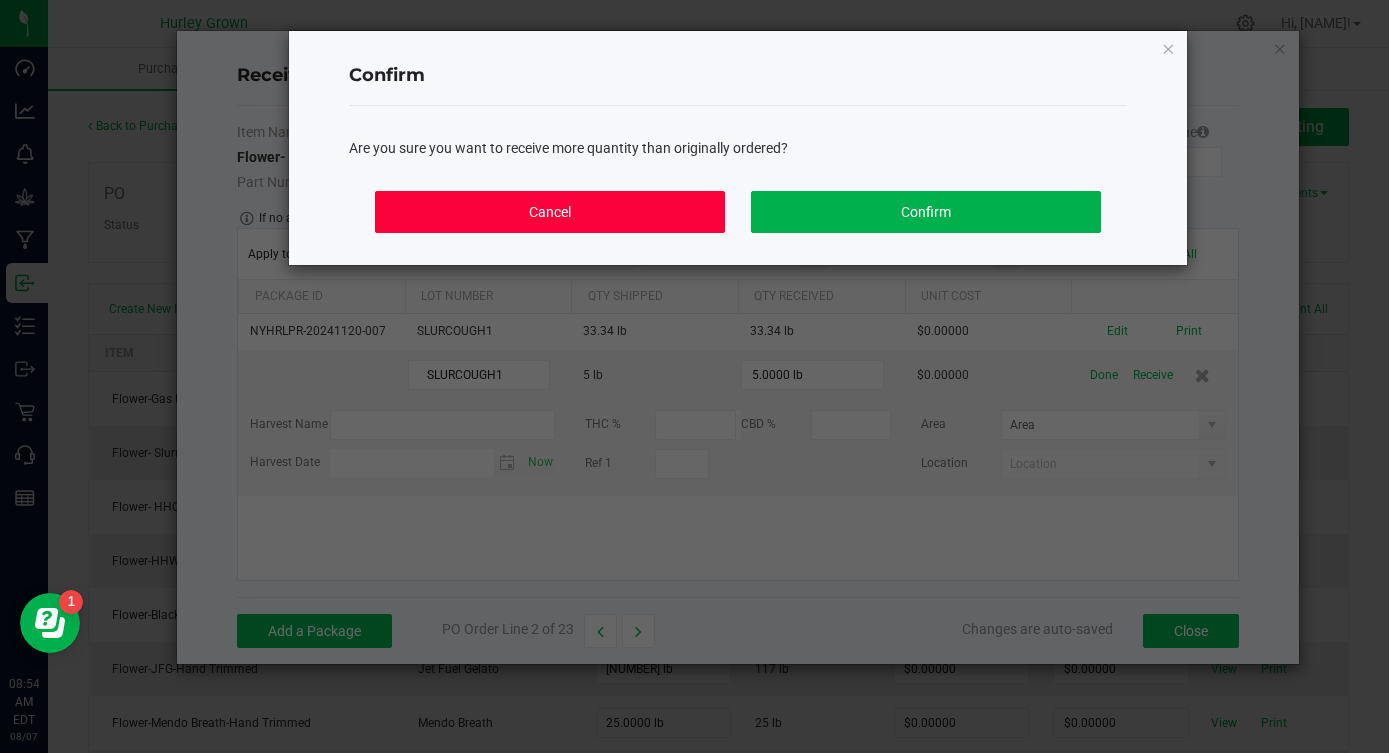 click on "Cancel" 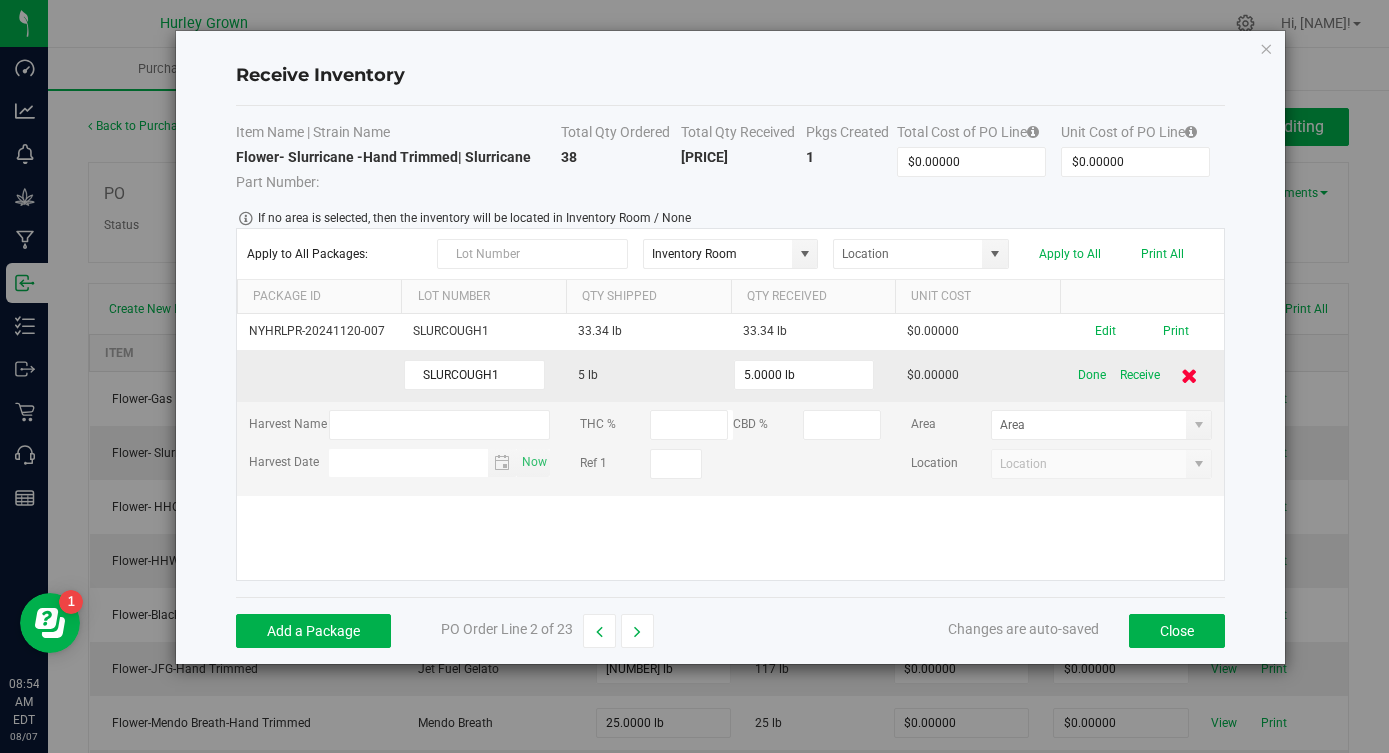 click at bounding box center (1189, 375) 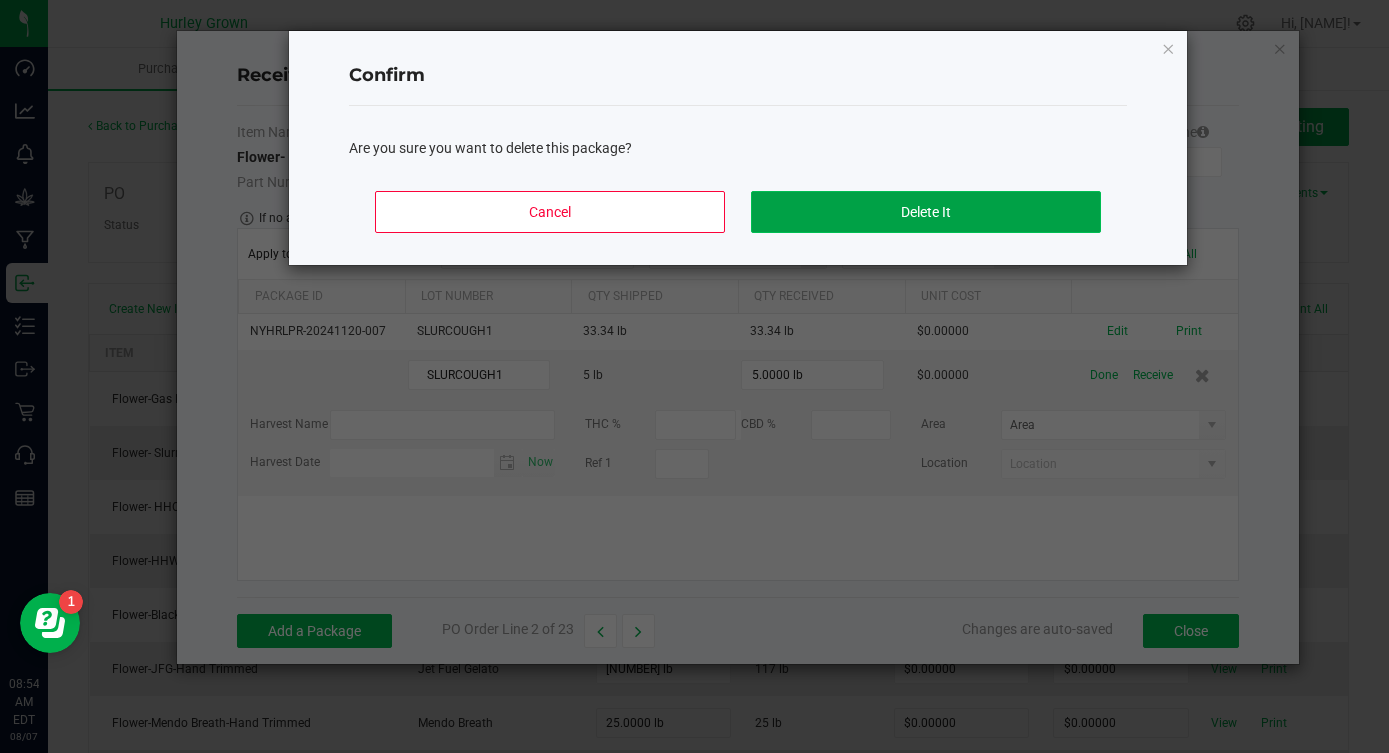 click on "Delete It" 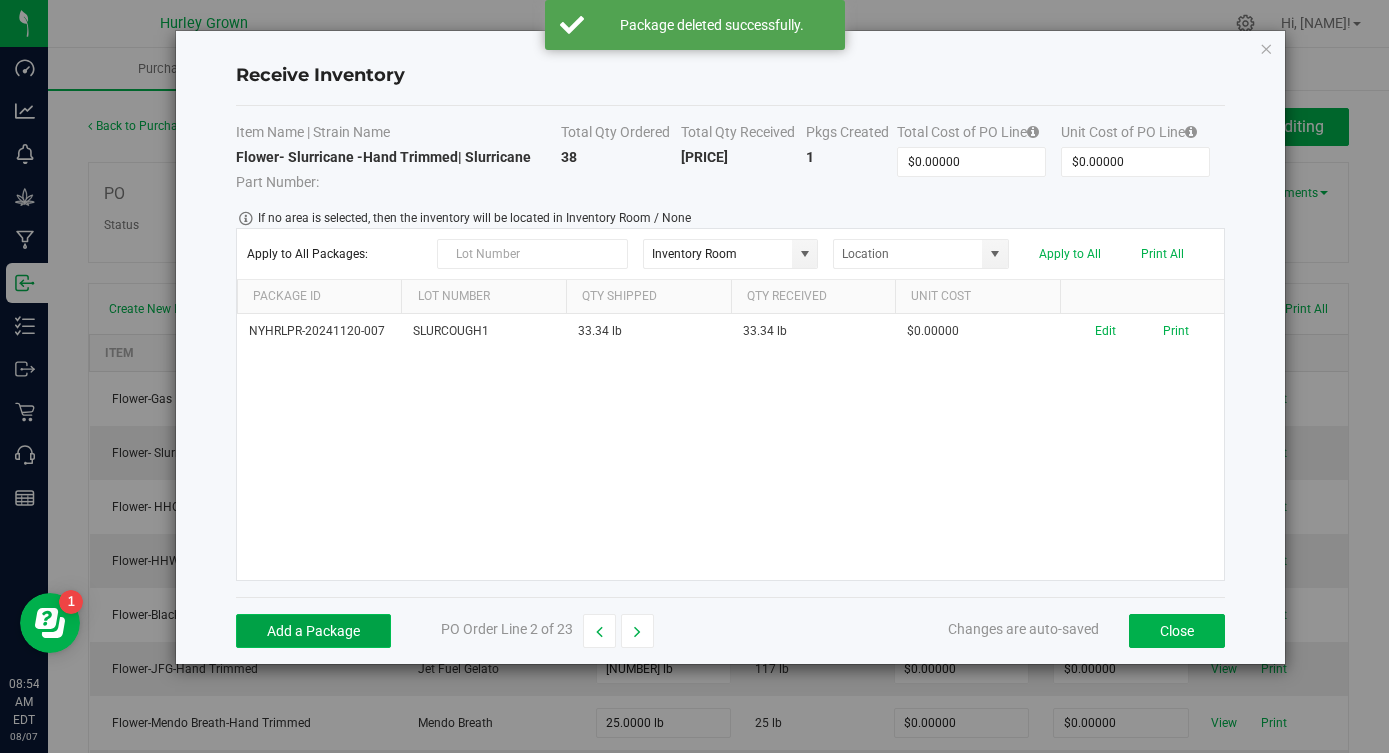 click on "Add a Package" at bounding box center [313, 631] 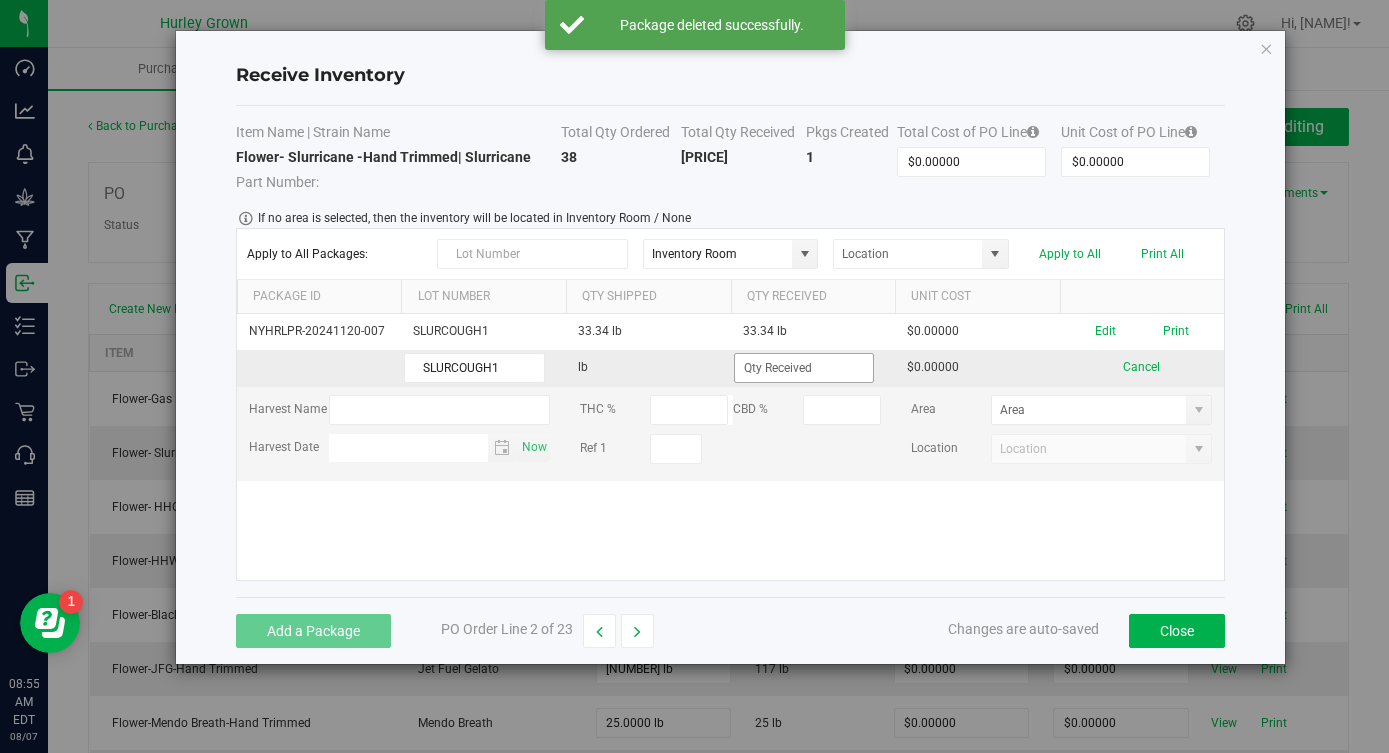 type on "SLURCOUGH1" 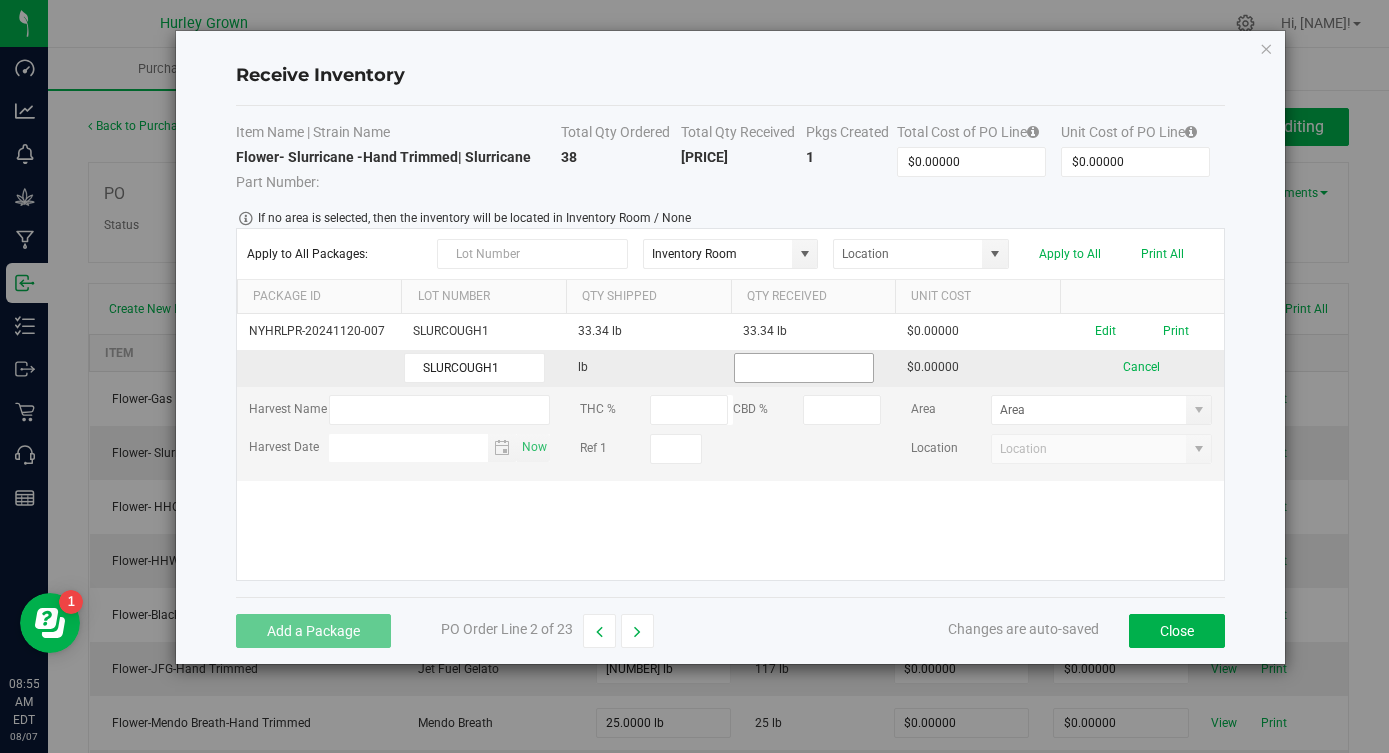 click at bounding box center (804, 368) 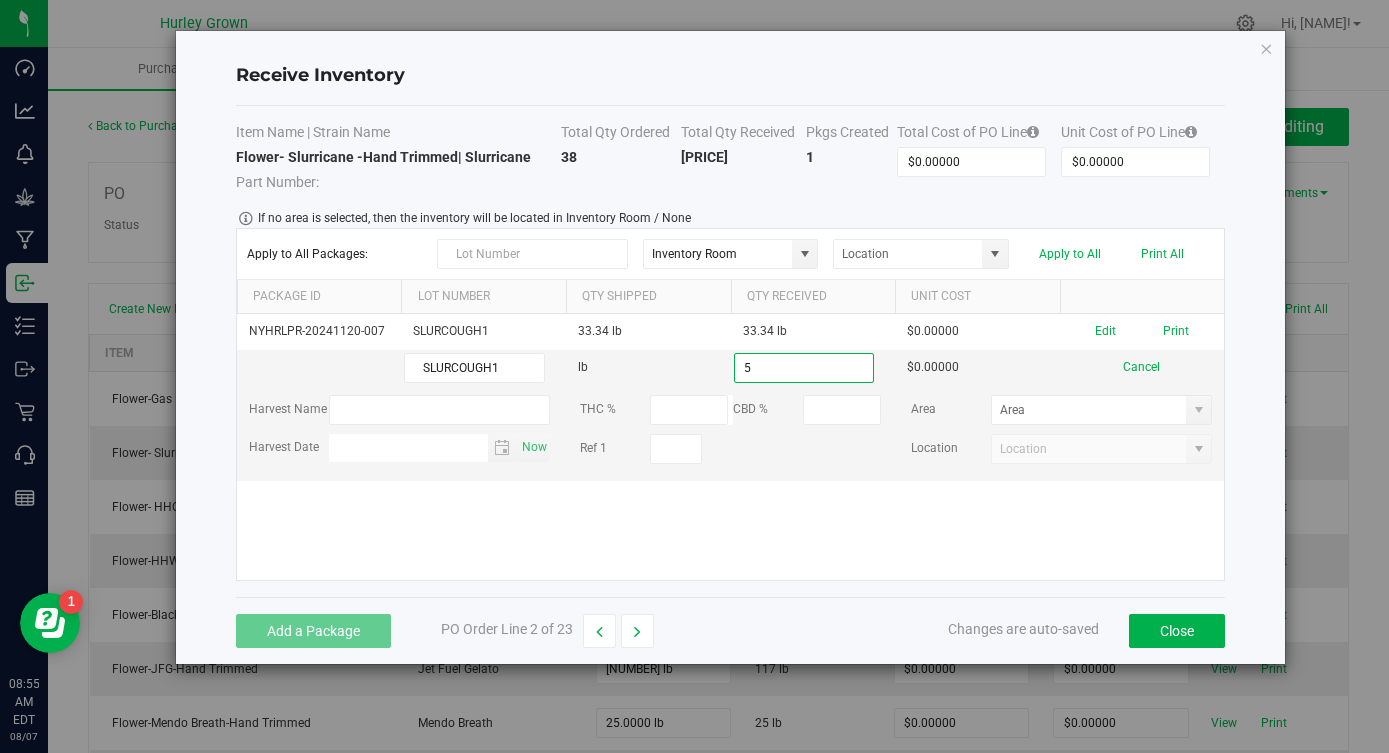 type on "5.0000 lb" 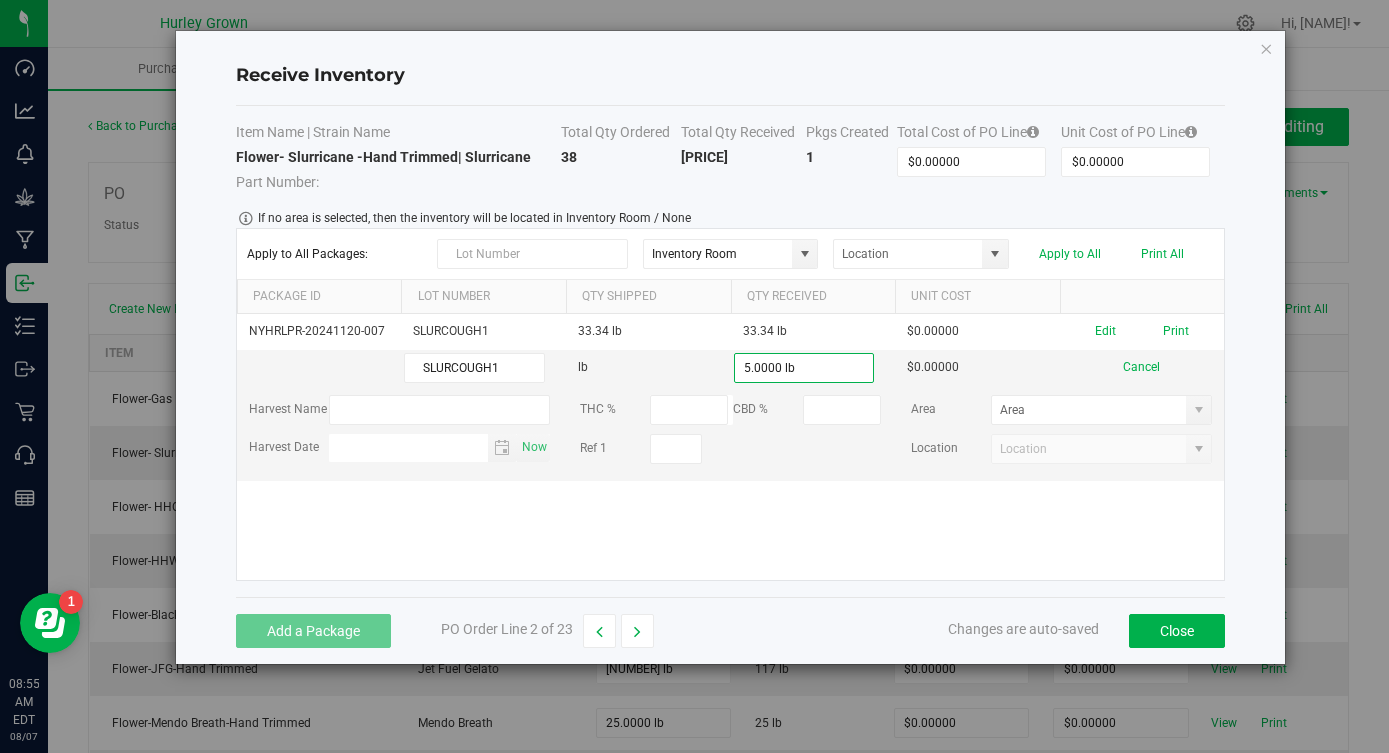 click on "NYHRLPR-20241120-007 SLURCOUGH1 33.34 lb 33.34 lb $0.00000 Edit Print SLURCOUGH1 lb 5.0000 lb $0.00000 Cancel Harvest Name THC % CBD % Area Harvest Date
Now
Ref 1 Location" at bounding box center [730, 447] 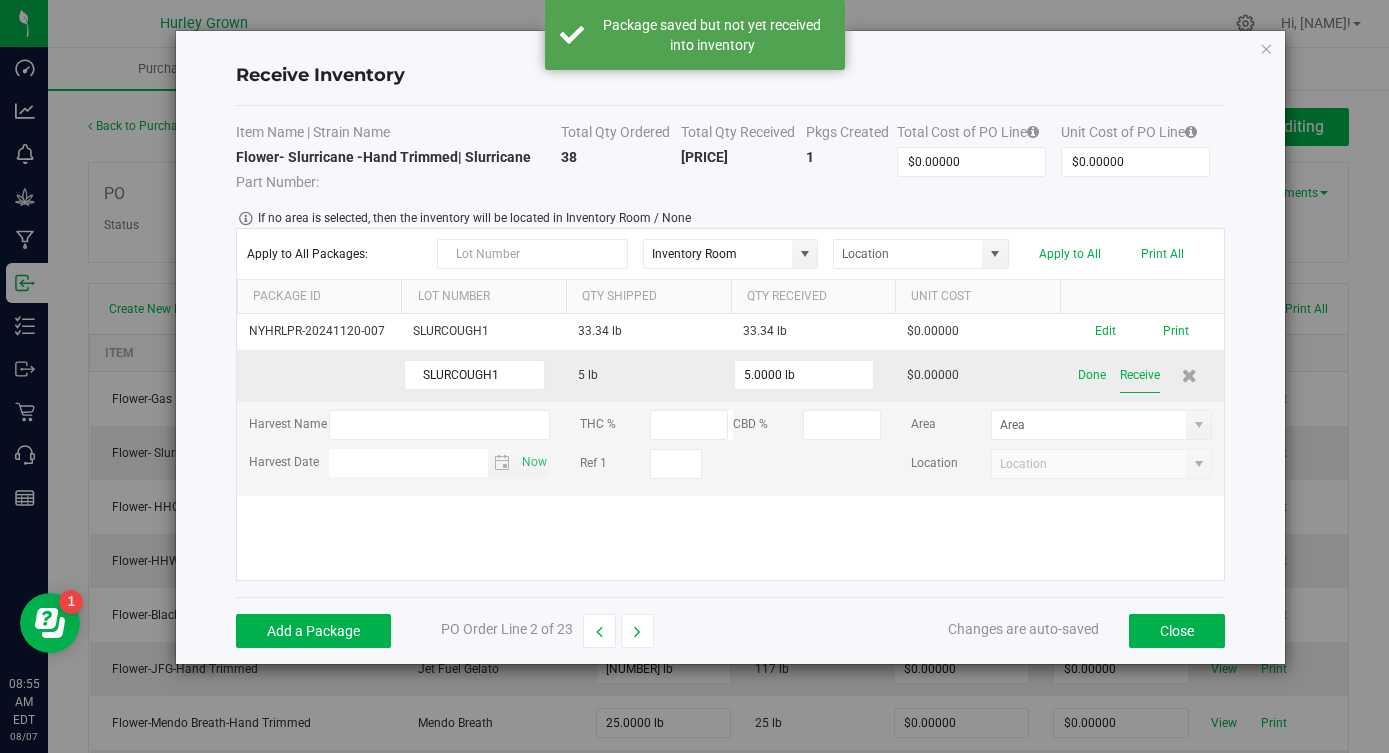 click on "Receive" at bounding box center (1140, 375) 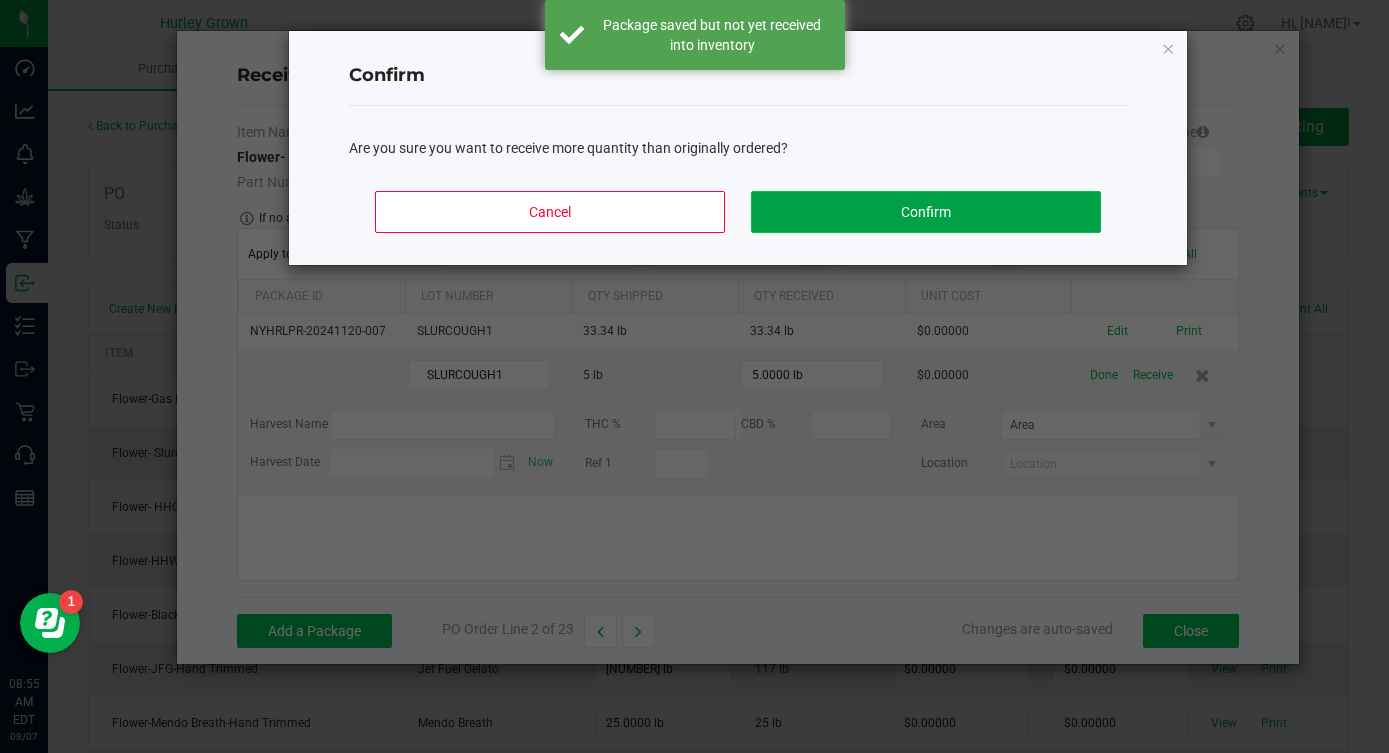 click on "Confirm" 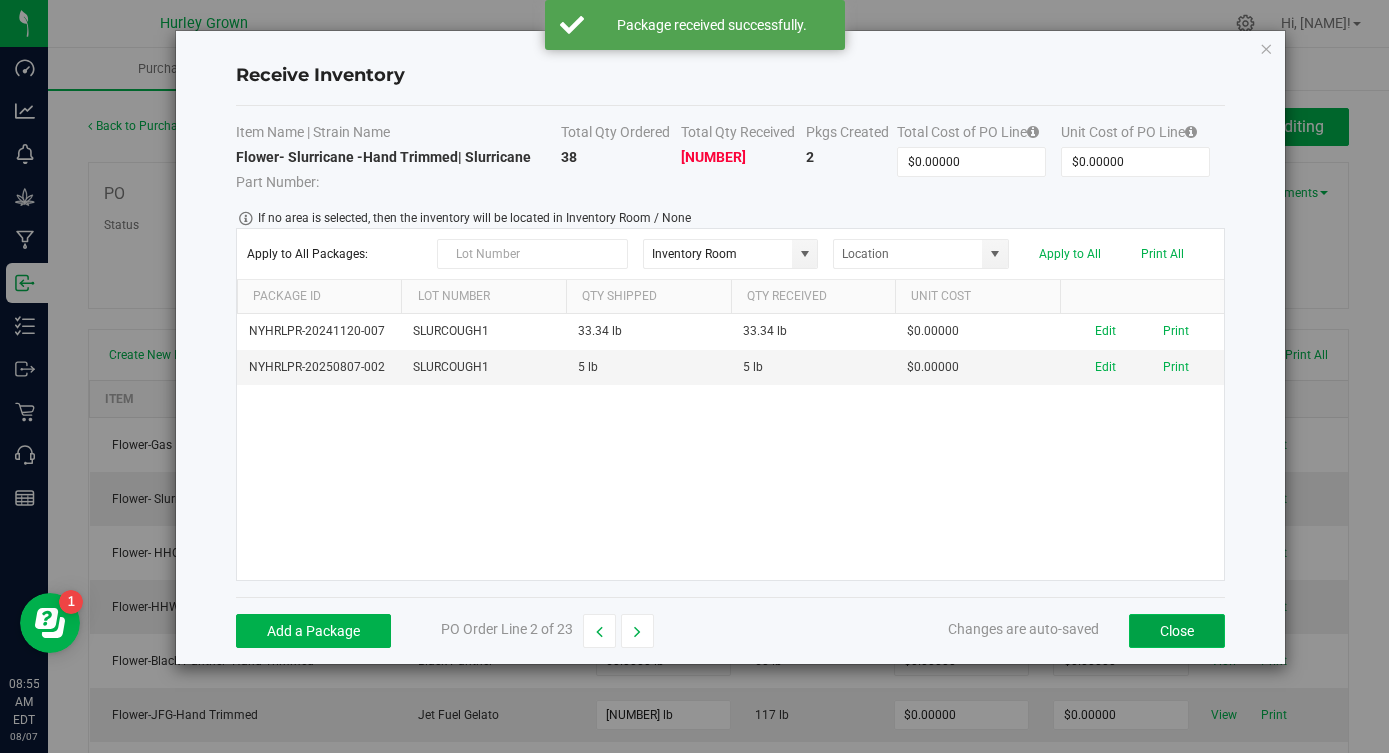 click on "Close" at bounding box center (1177, 631) 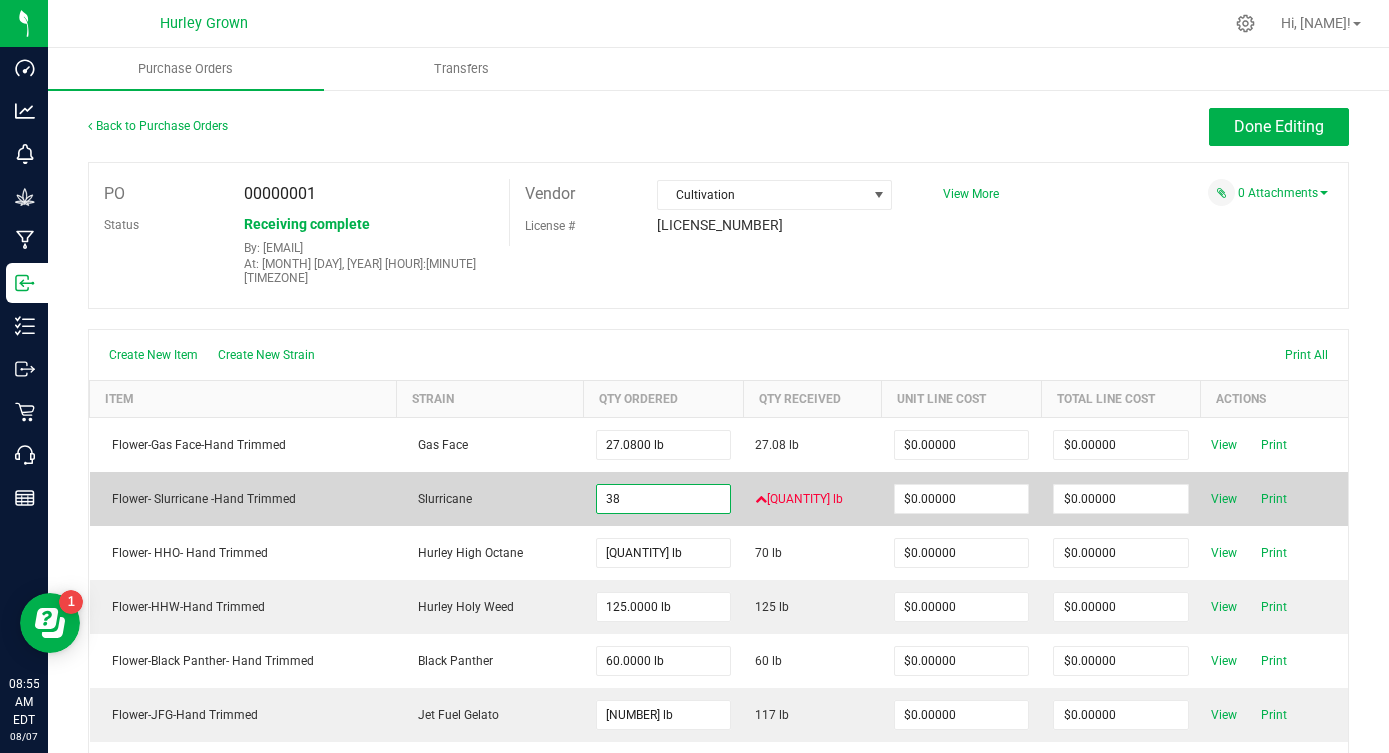 click on "38" at bounding box center (663, 499) 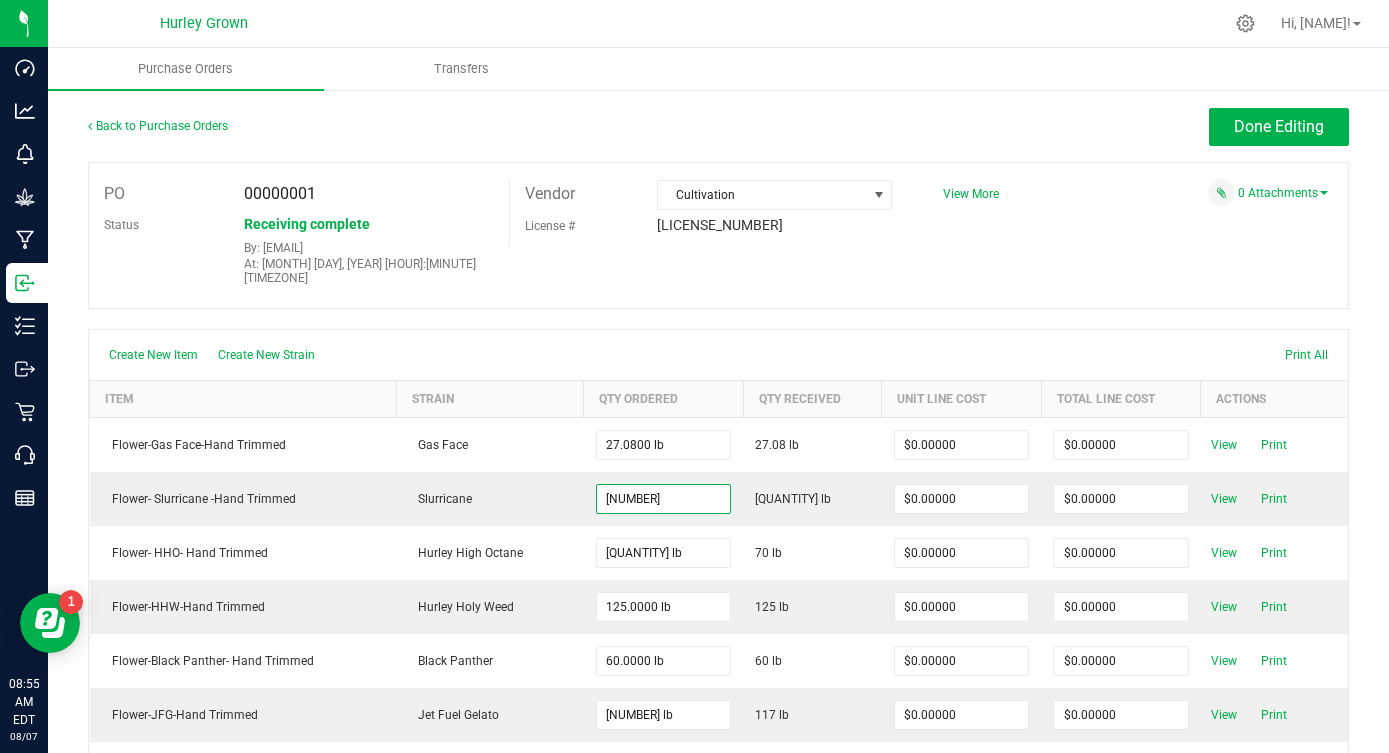 type on "38.3400 lb" 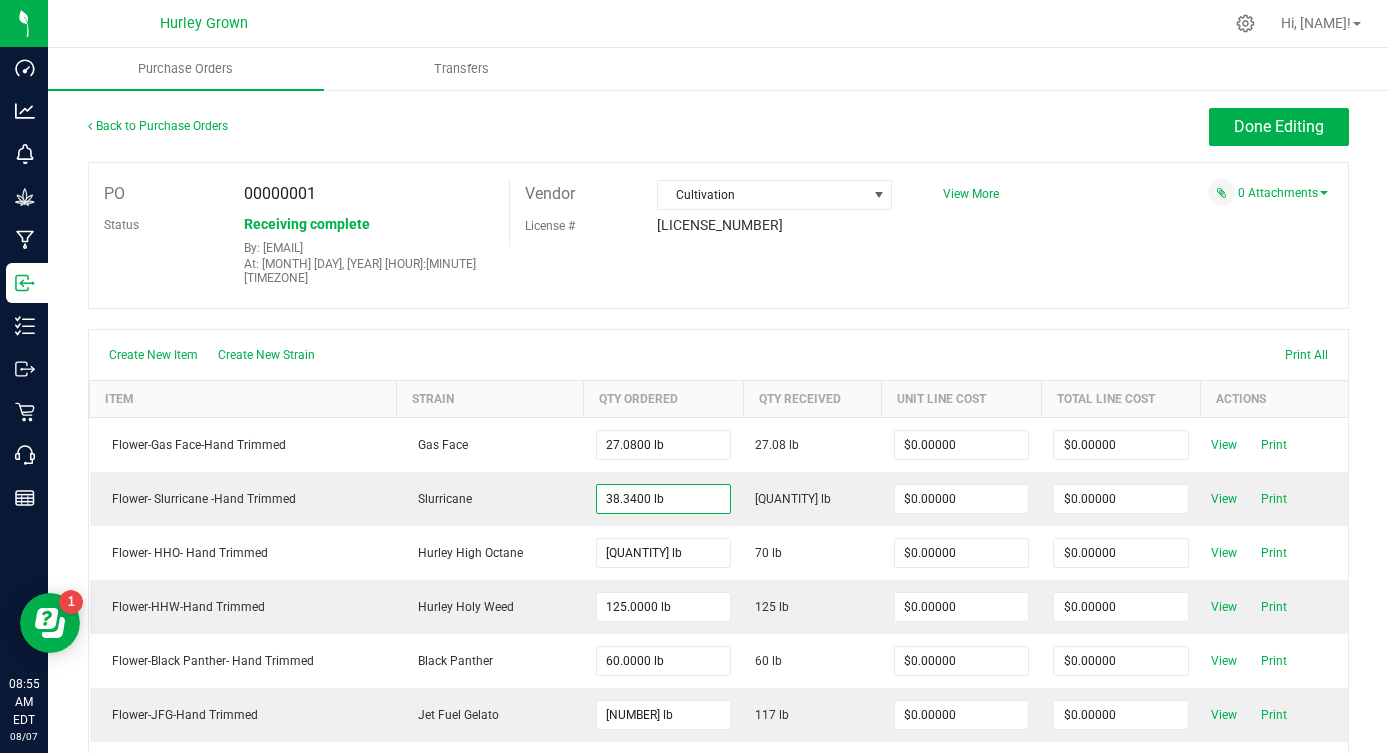 click on "PO
00000001
Status
Receiving complete
By: [EMAIL]
At: [MONTH] [DAY], [YEAR] [HOUR]:[MINUTE] [TIMEZONE]
Vendor
Cultivation
License #
[LICENSE_NUMBER]
View More" at bounding box center (718, 235) 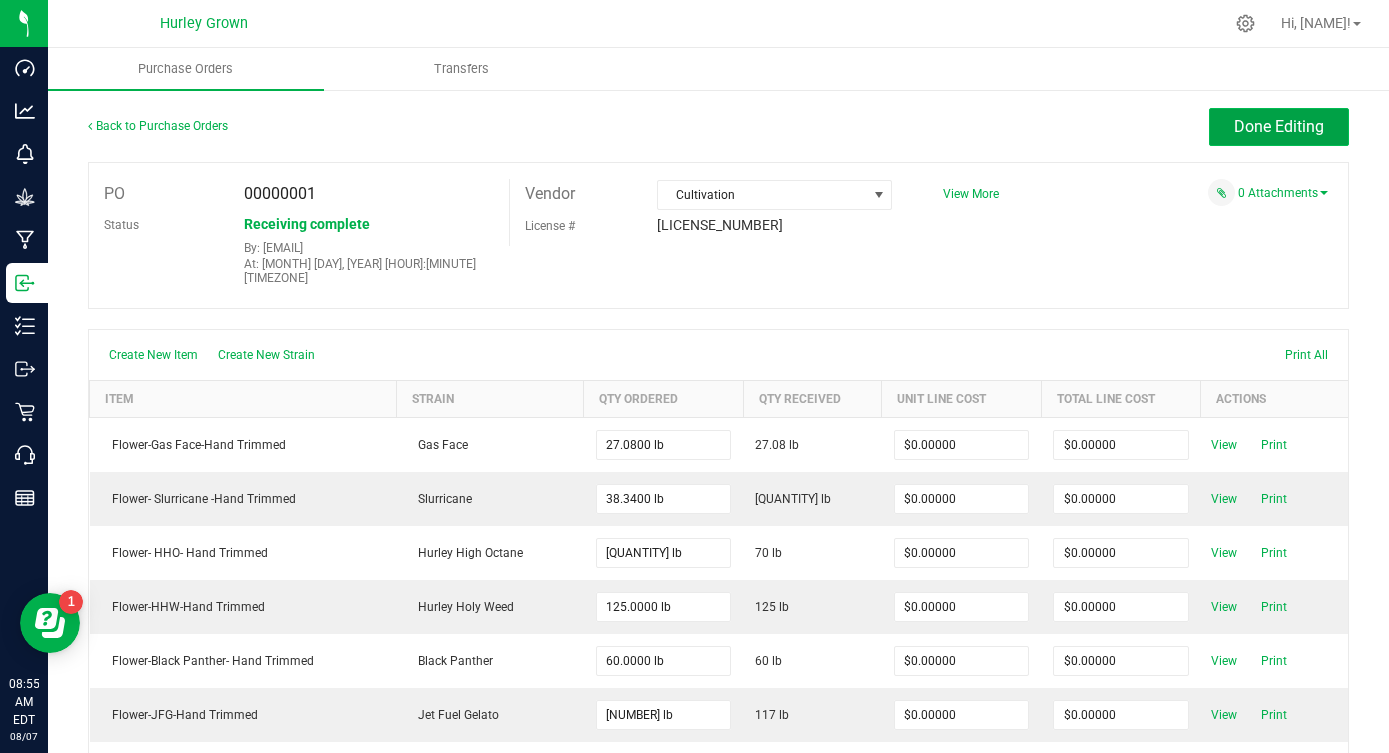 click on "Done Editing" at bounding box center [1279, 126] 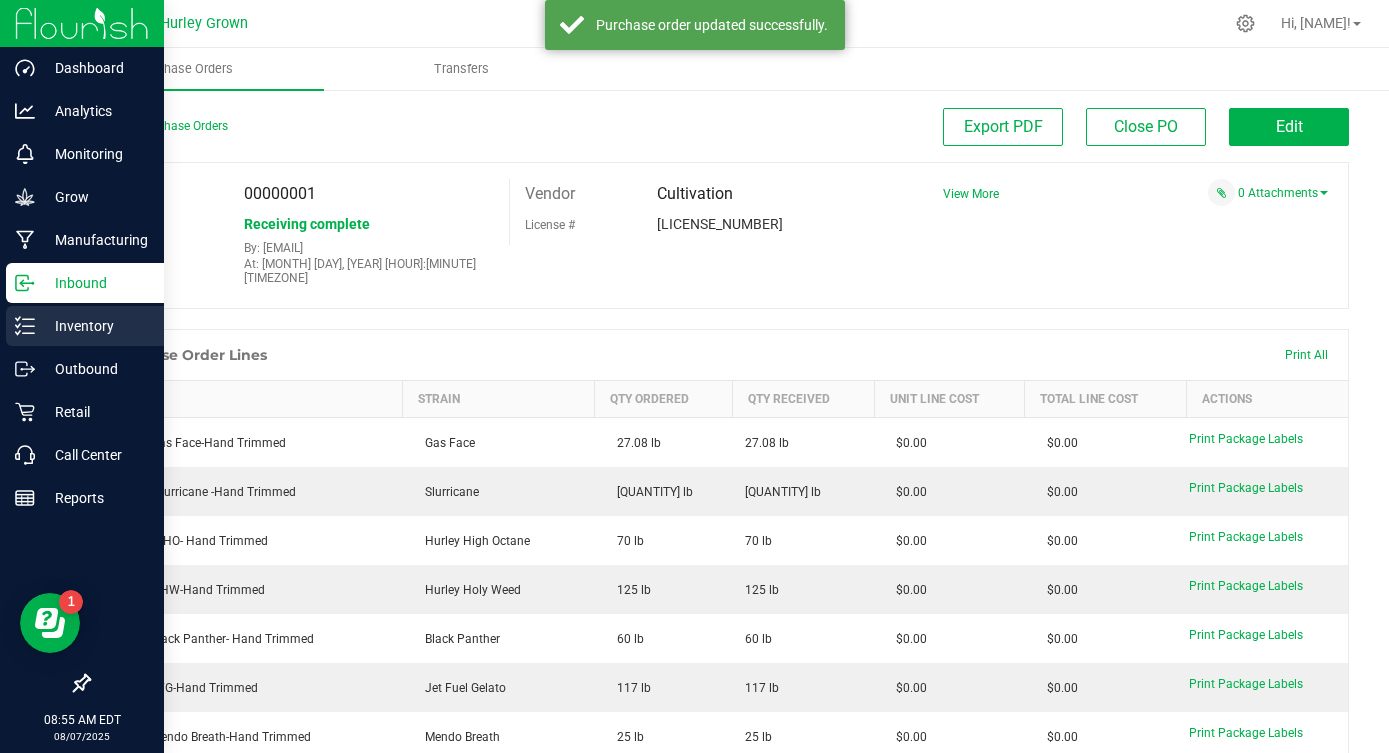 click 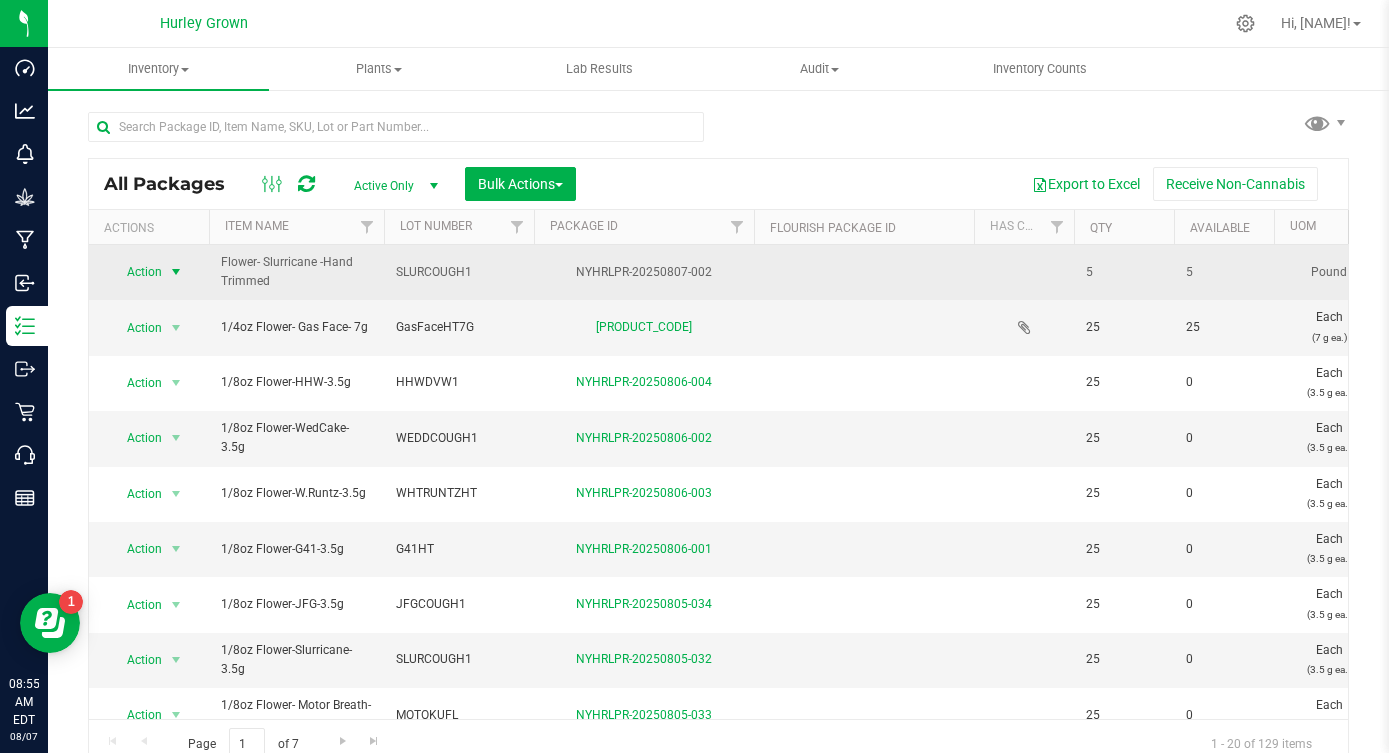 click at bounding box center [176, 272] 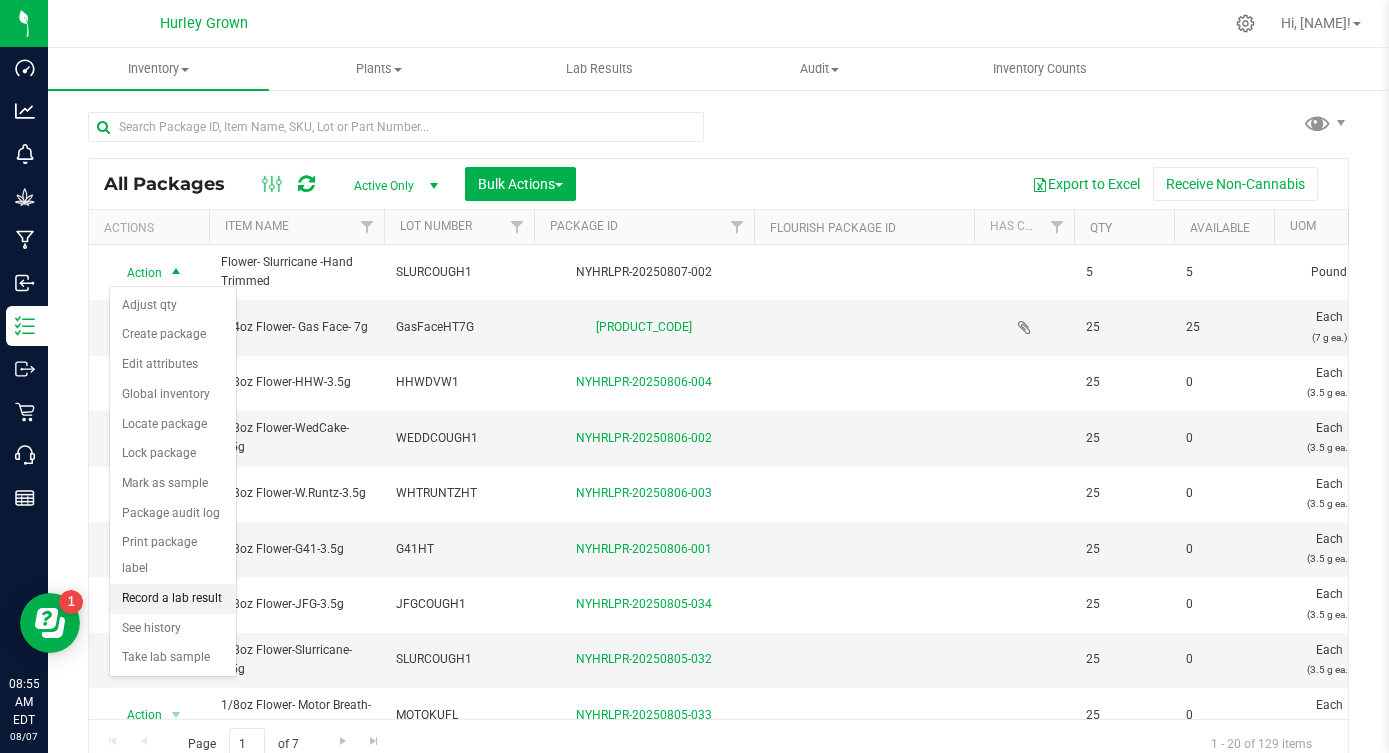 click on "Record a lab result" at bounding box center [173, 599] 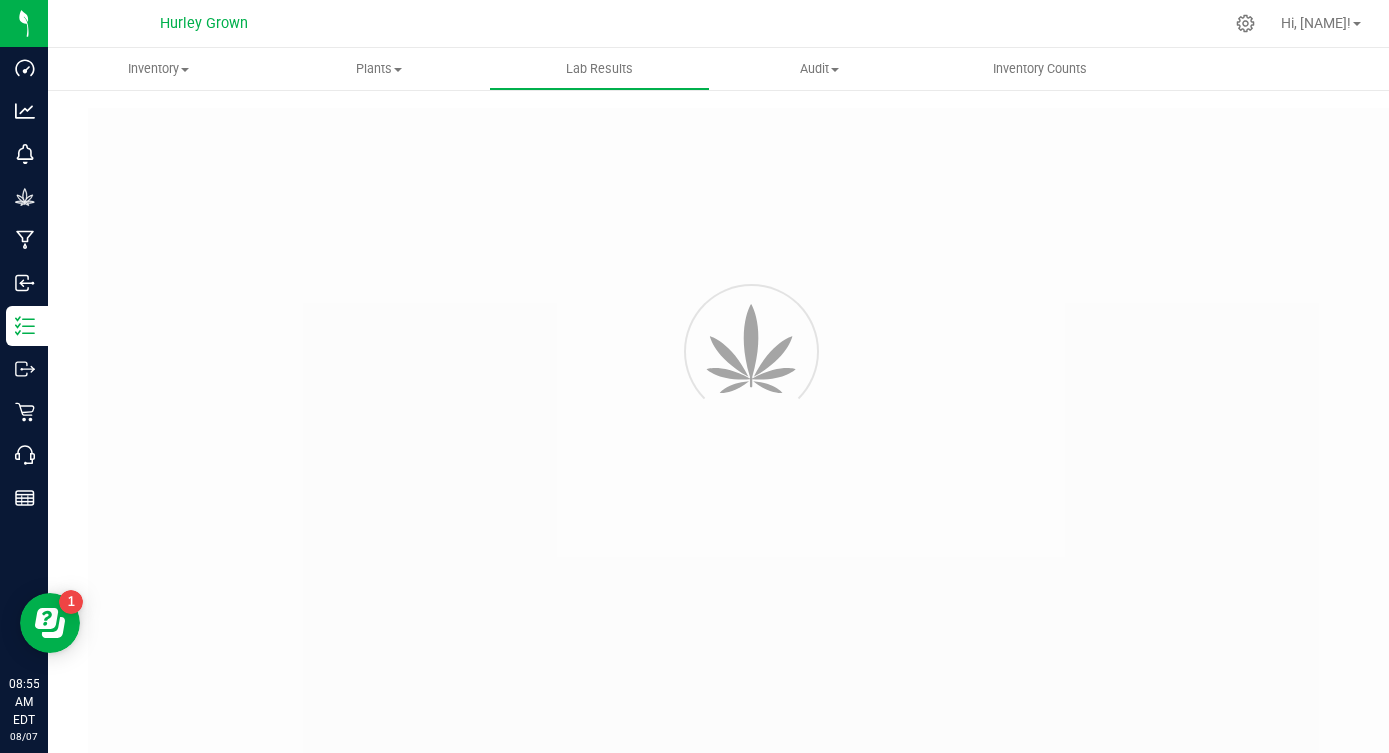 type on "NYHRLPR-20250807-002" 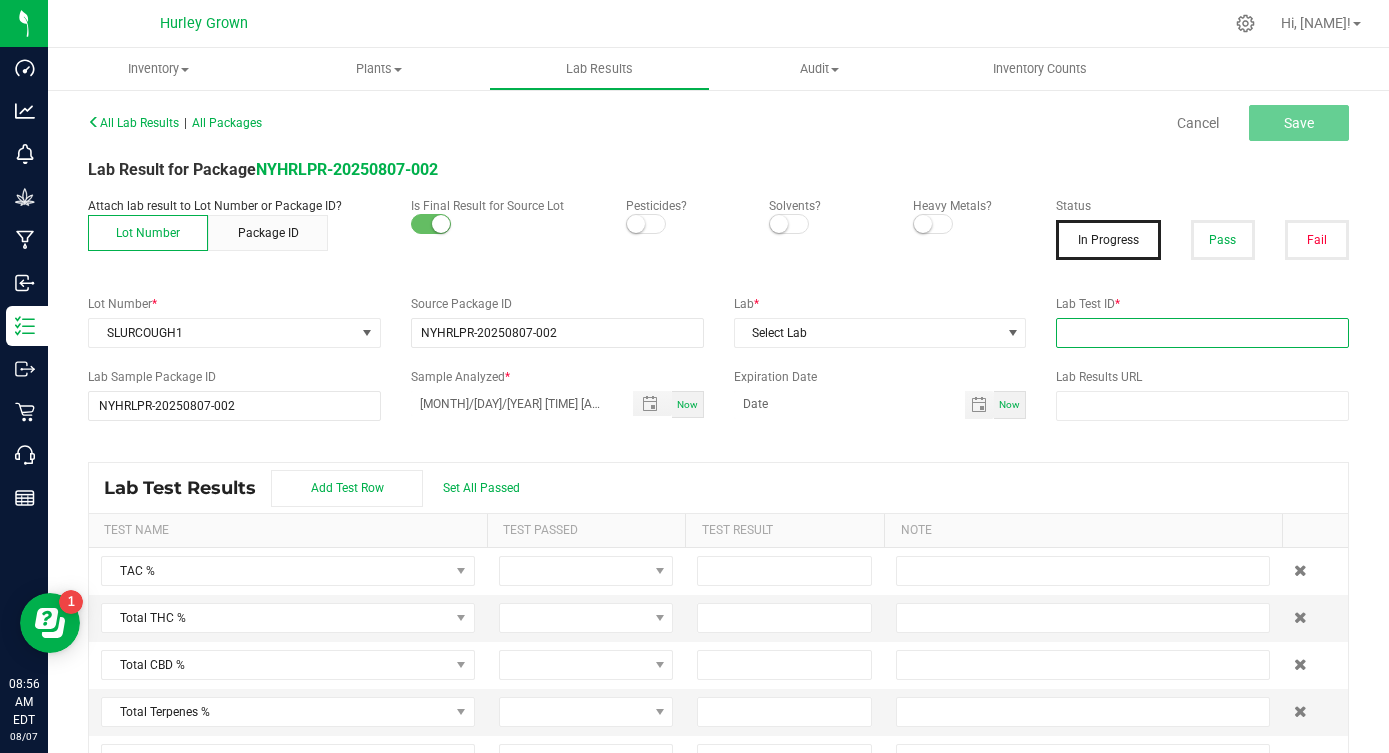 click at bounding box center (1202, 333) 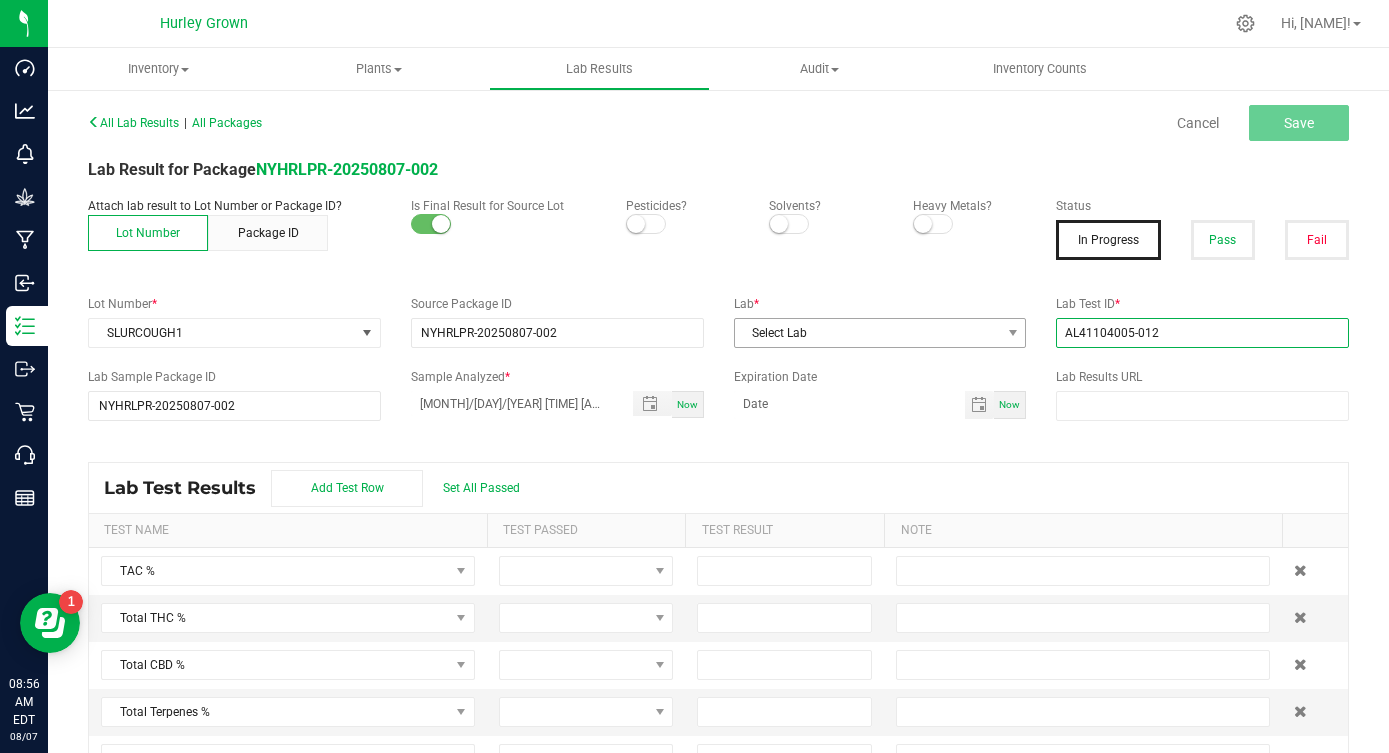 type on "AL41104005-012" 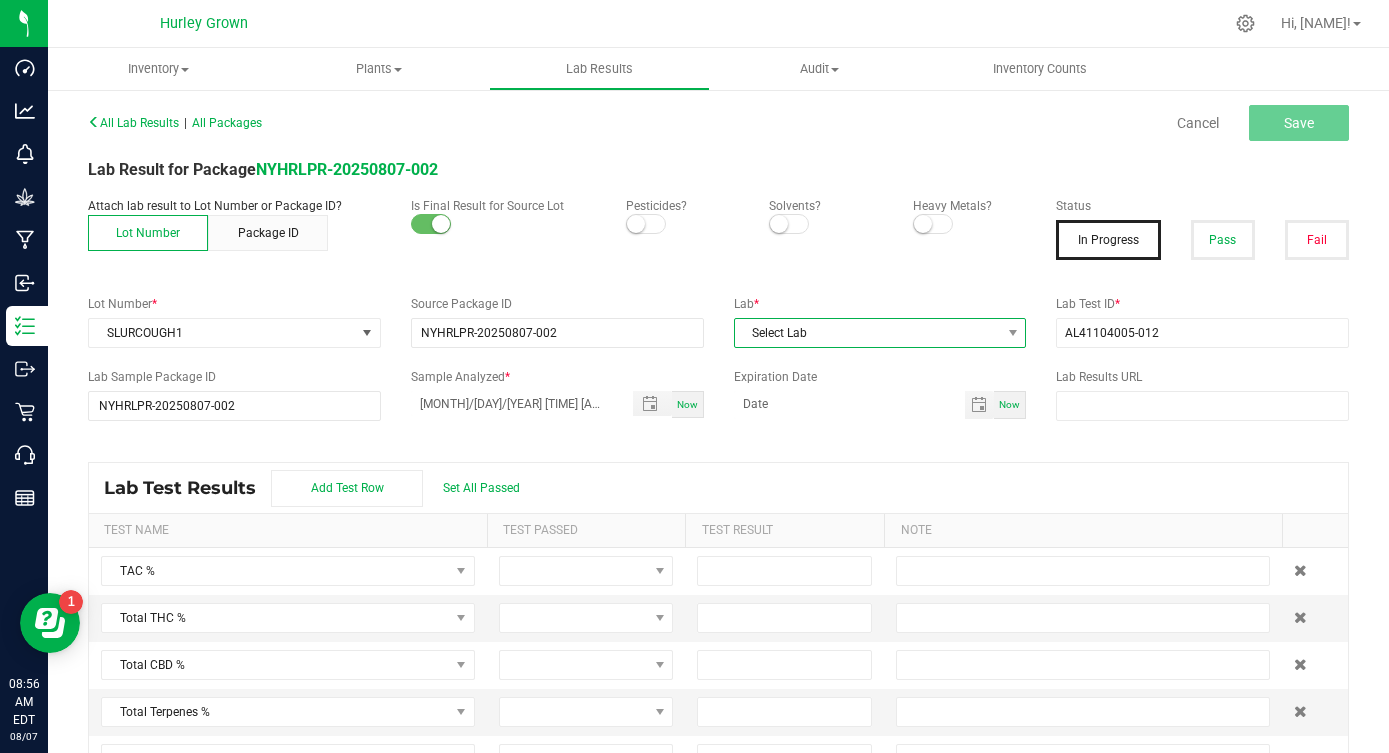 click on "Select Lab" at bounding box center [868, 333] 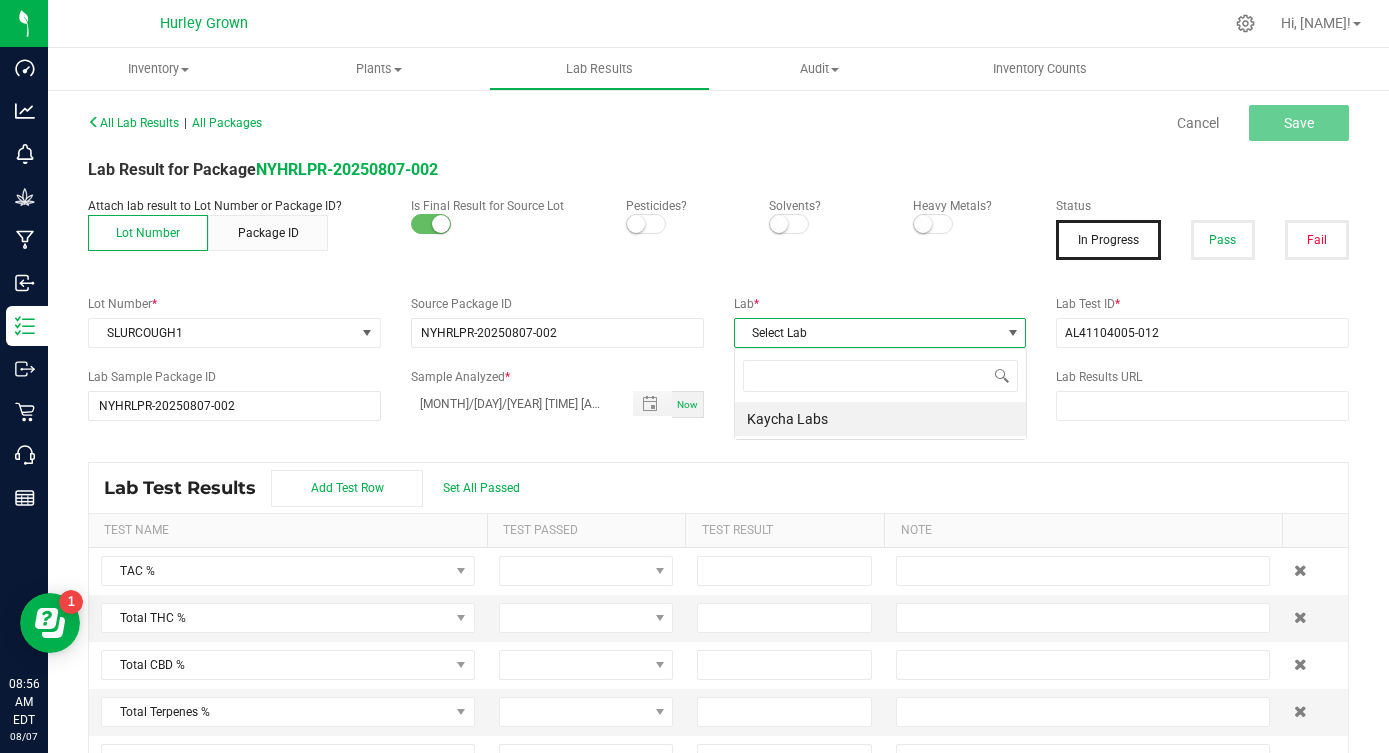 scroll, scrollTop: 99970, scrollLeft: 99707, axis: both 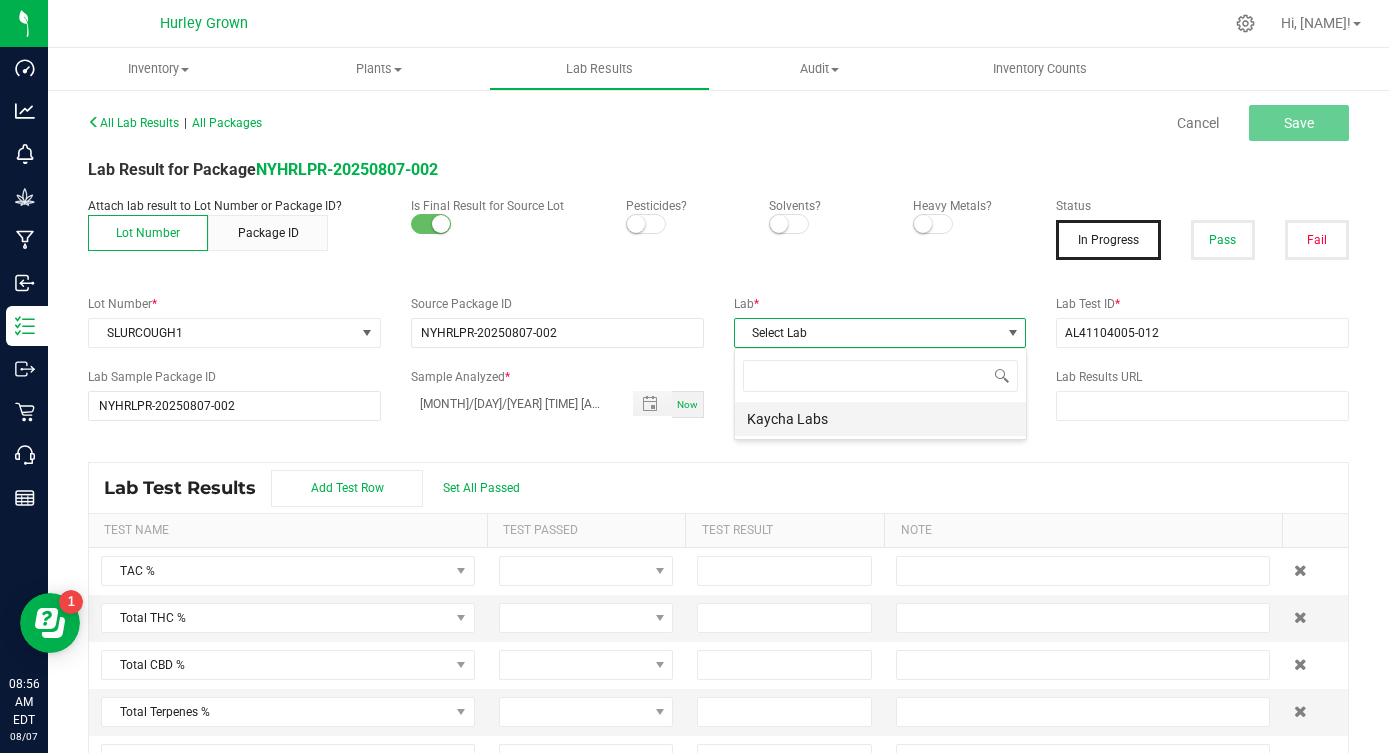 click on "Kaycha Labs" at bounding box center [880, 419] 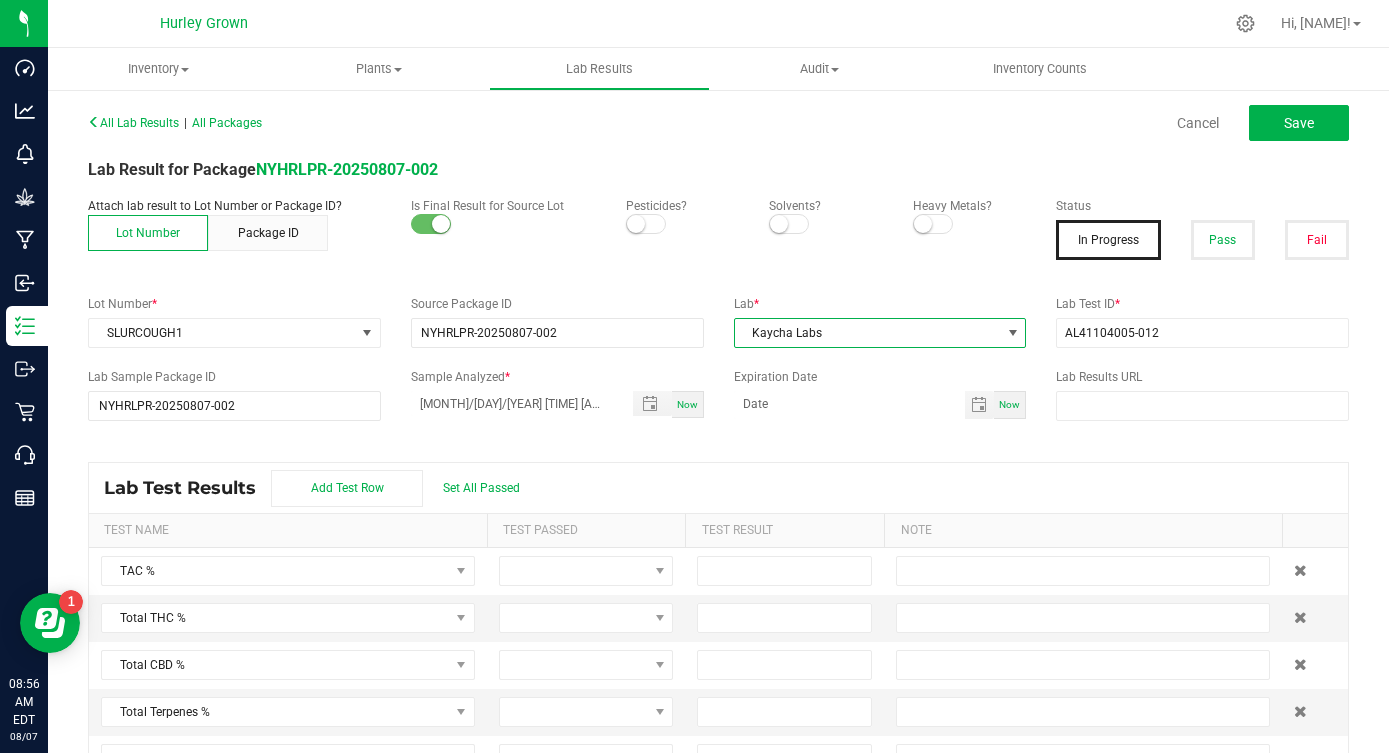 click at bounding box center [636, 224] 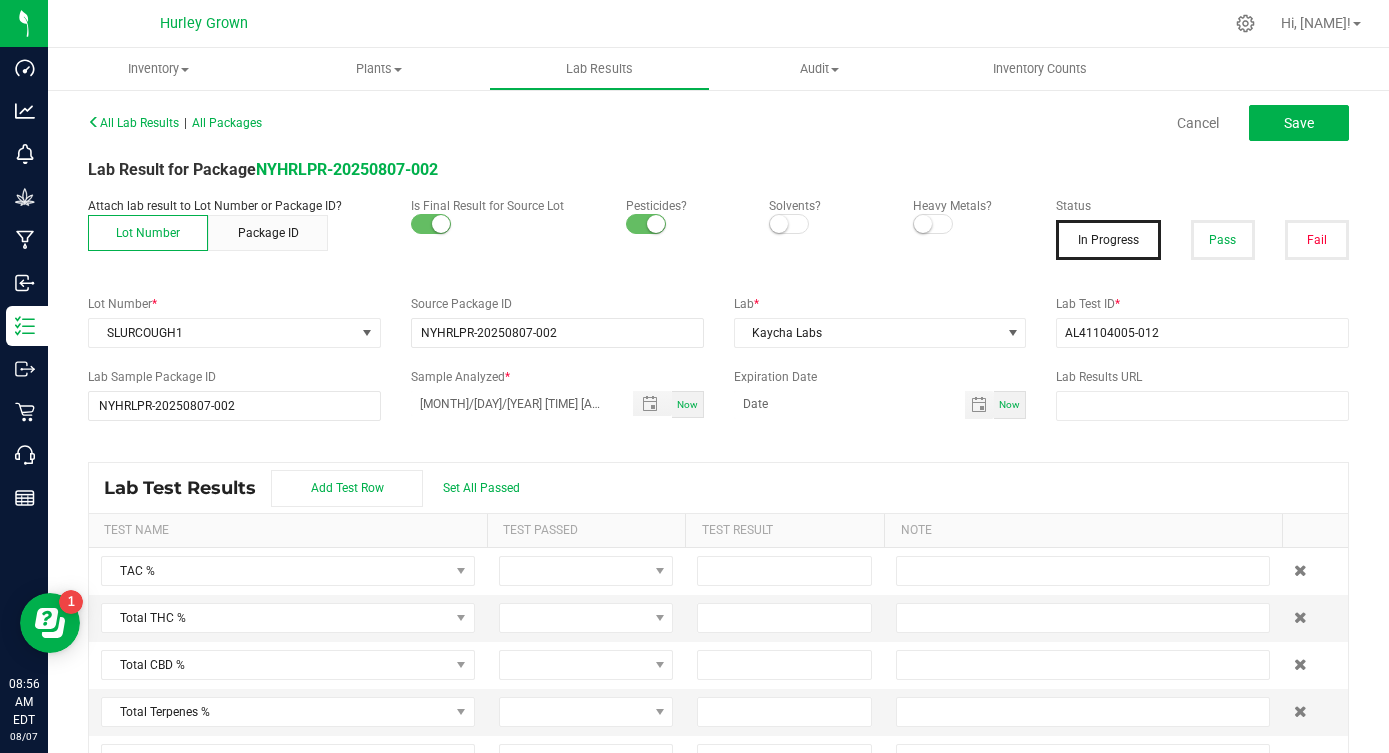 click at bounding box center (923, 224) 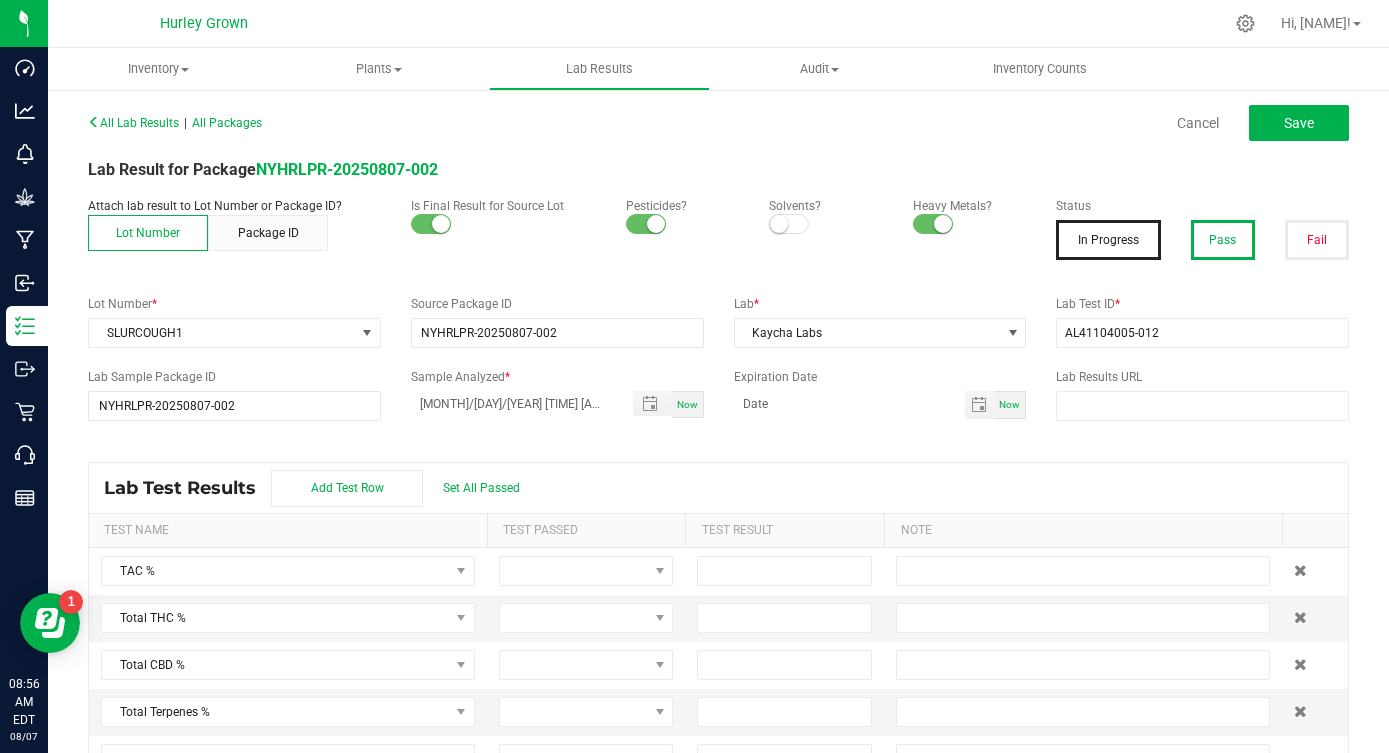 click on "Pass" at bounding box center [1223, 240] 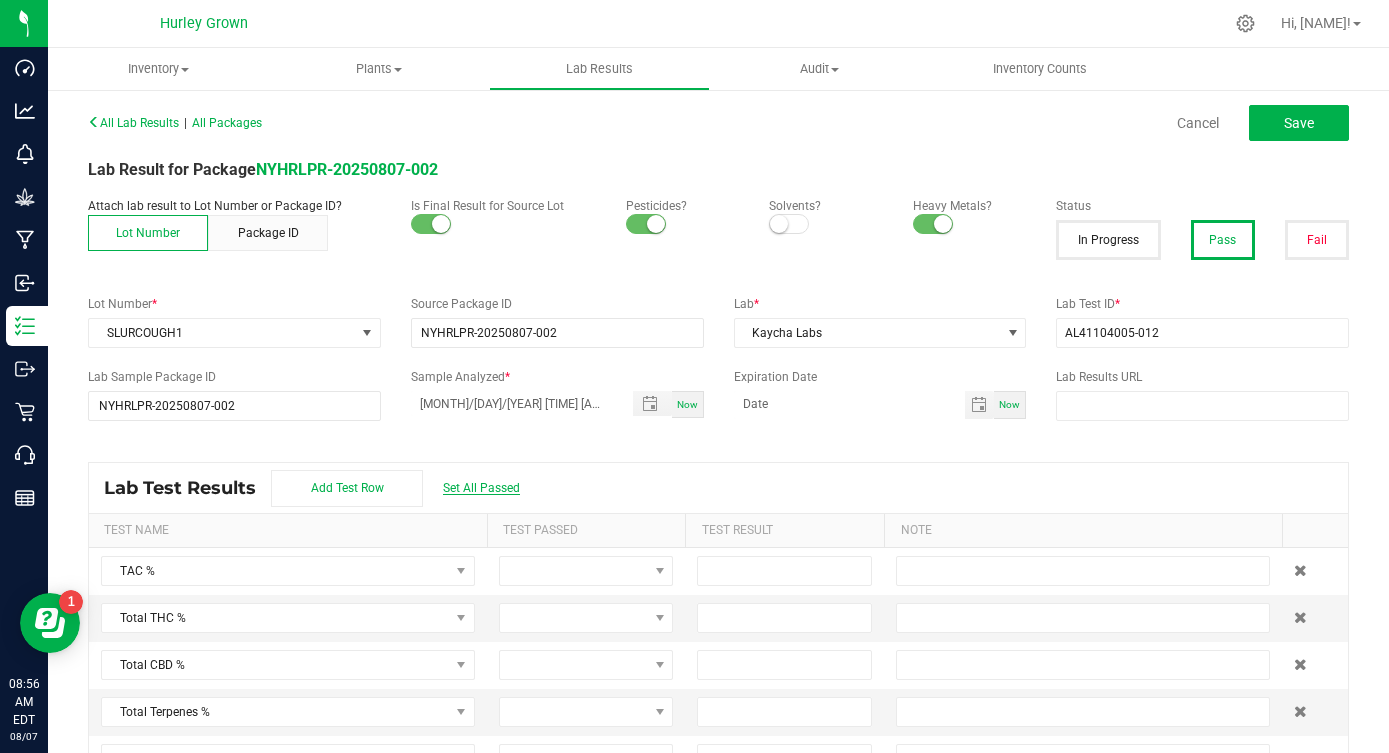 click on "Set All Passed" at bounding box center [481, 488] 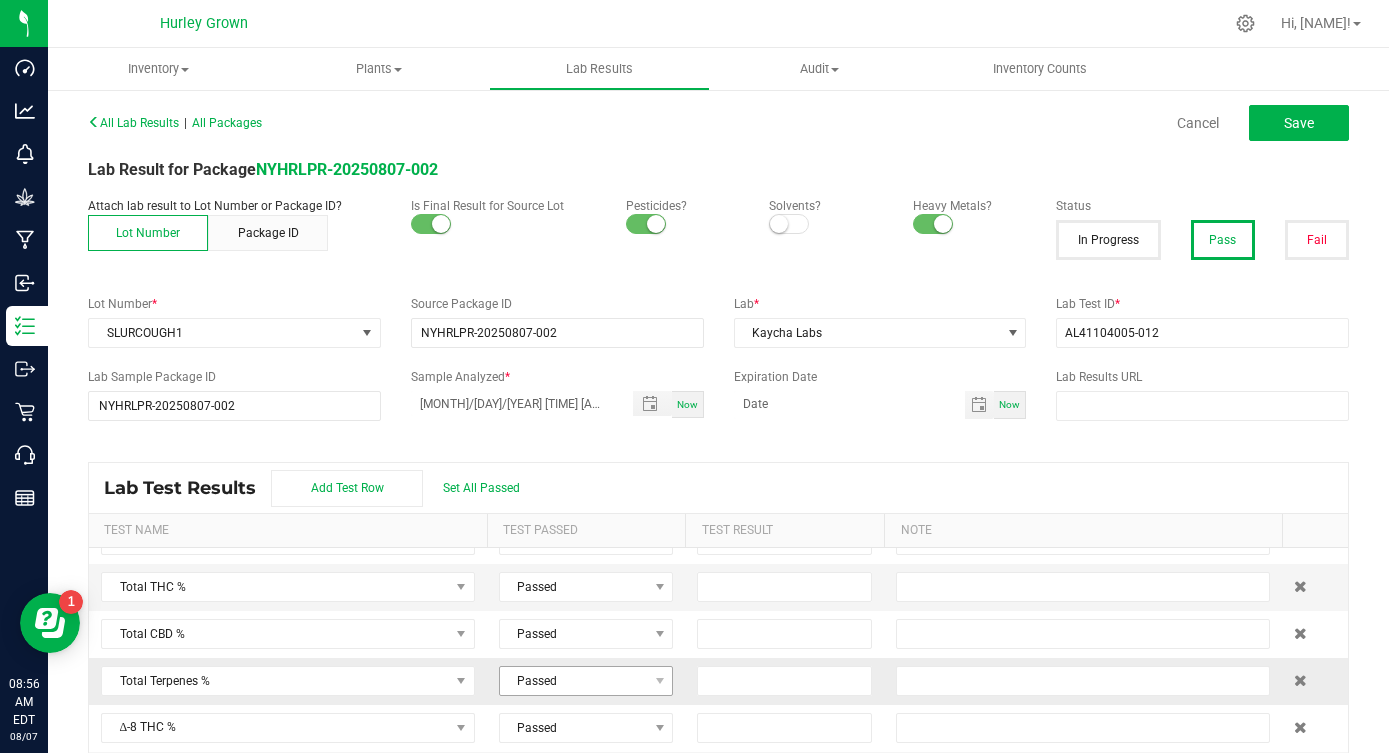 scroll, scrollTop: 30, scrollLeft: 0, axis: vertical 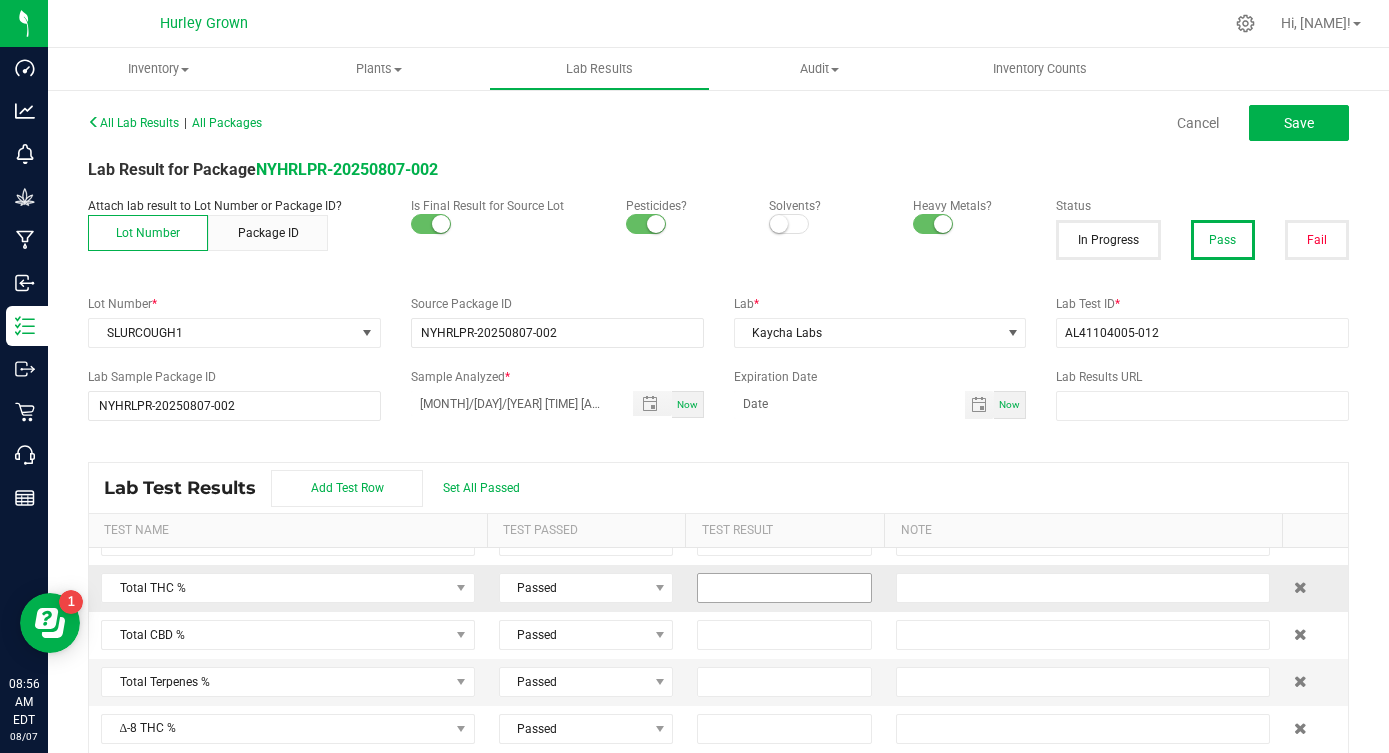 click at bounding box center [784, 588] 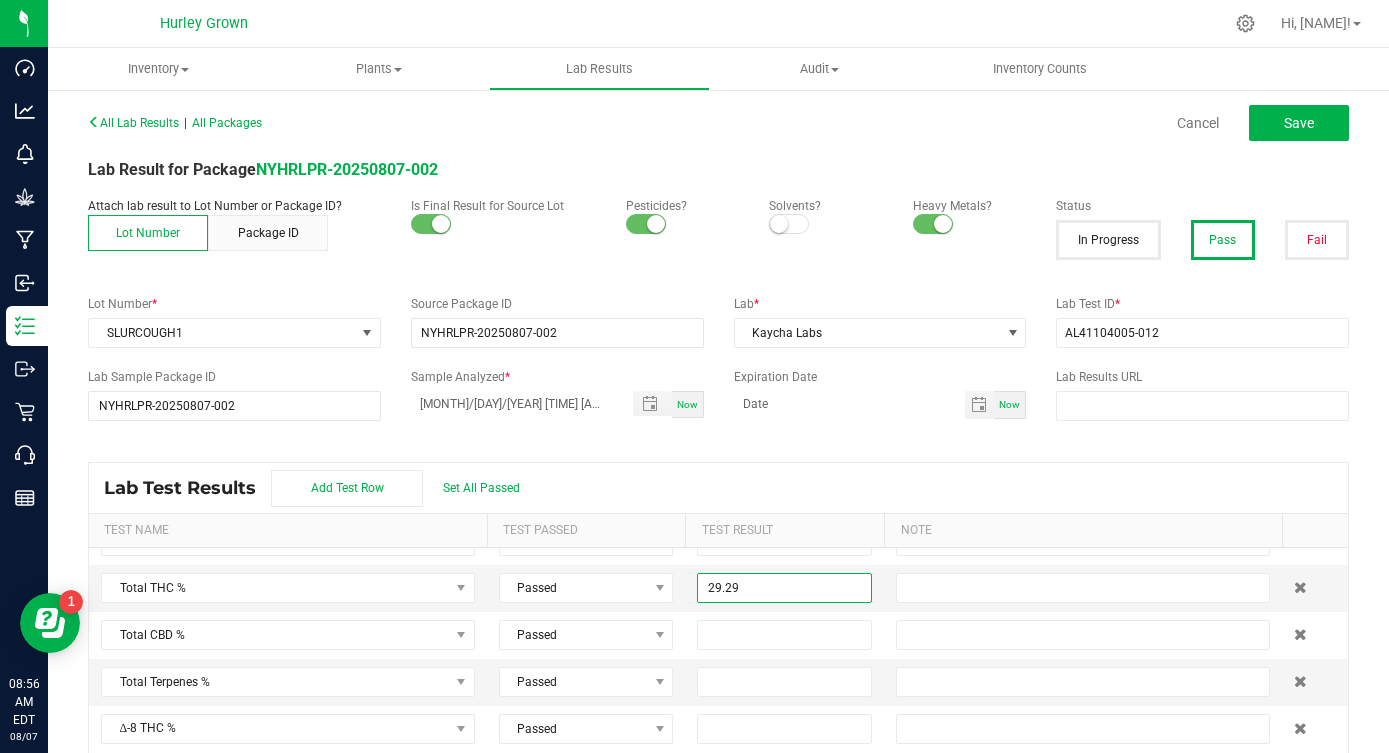 type on "29.2900" 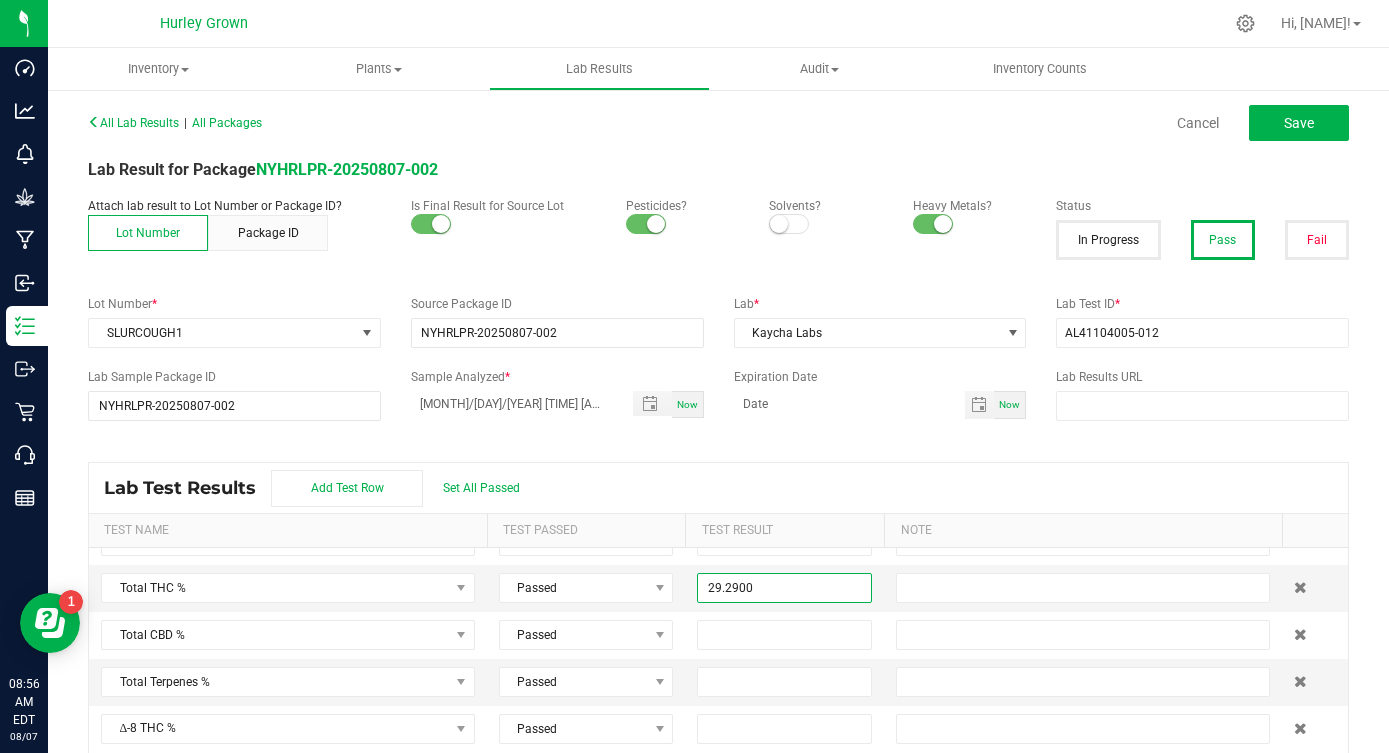 click on "Lab Test Results   Add Test Row   Set All Passed" at bounding box center (718, 488) 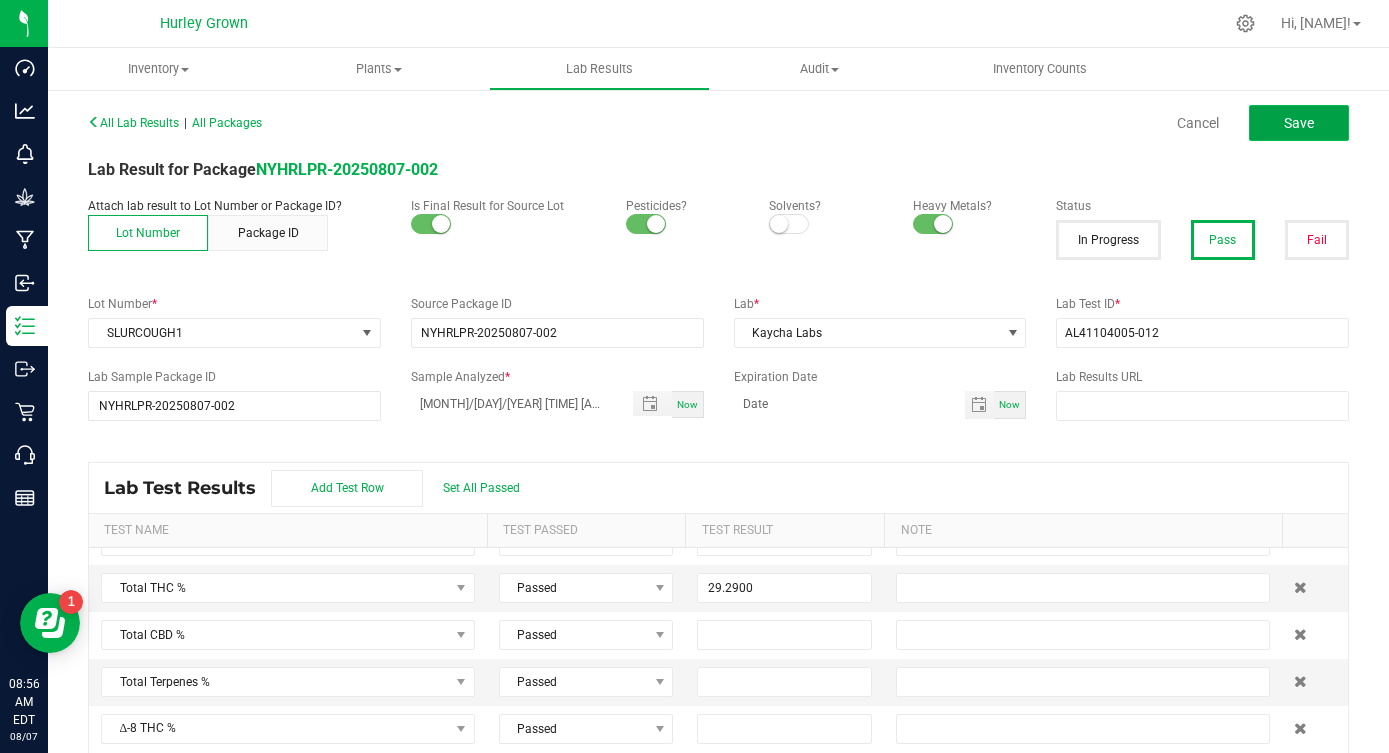 click on "Save" 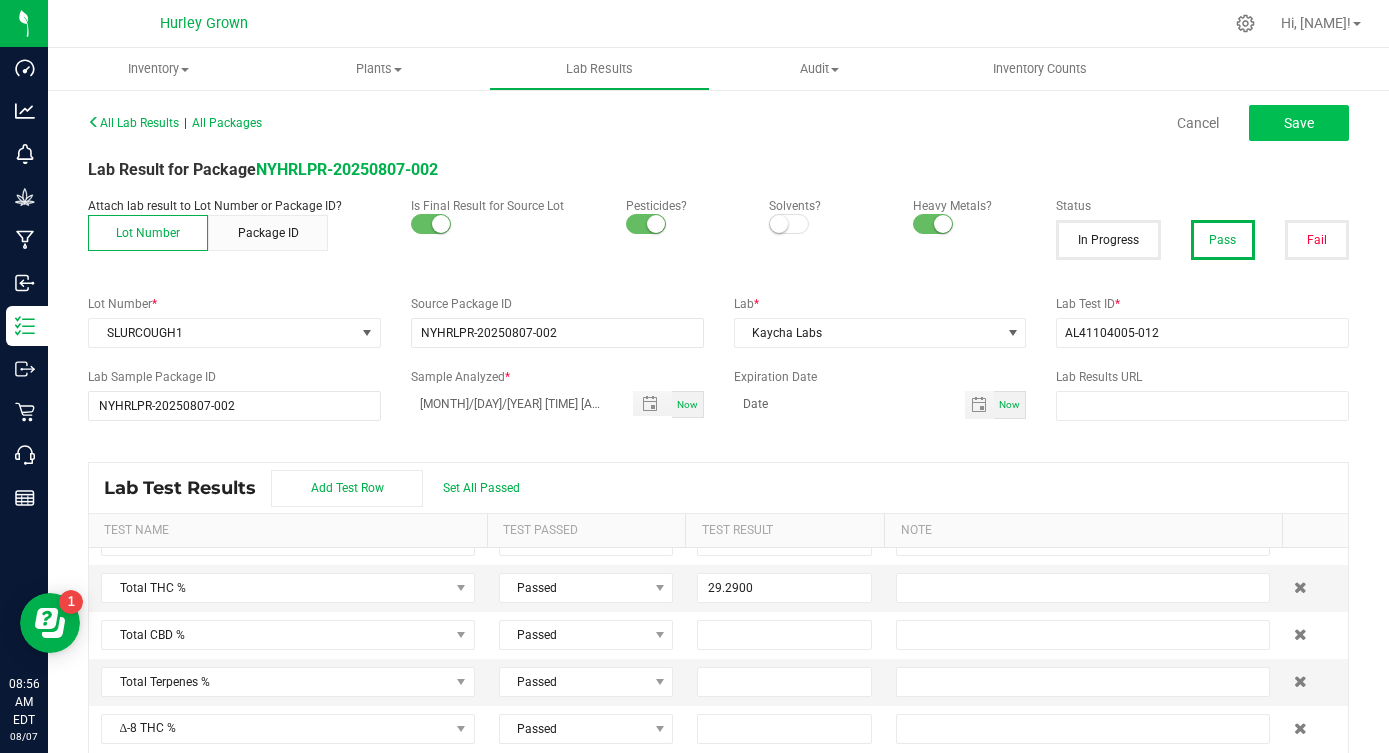 type on "29.2900" 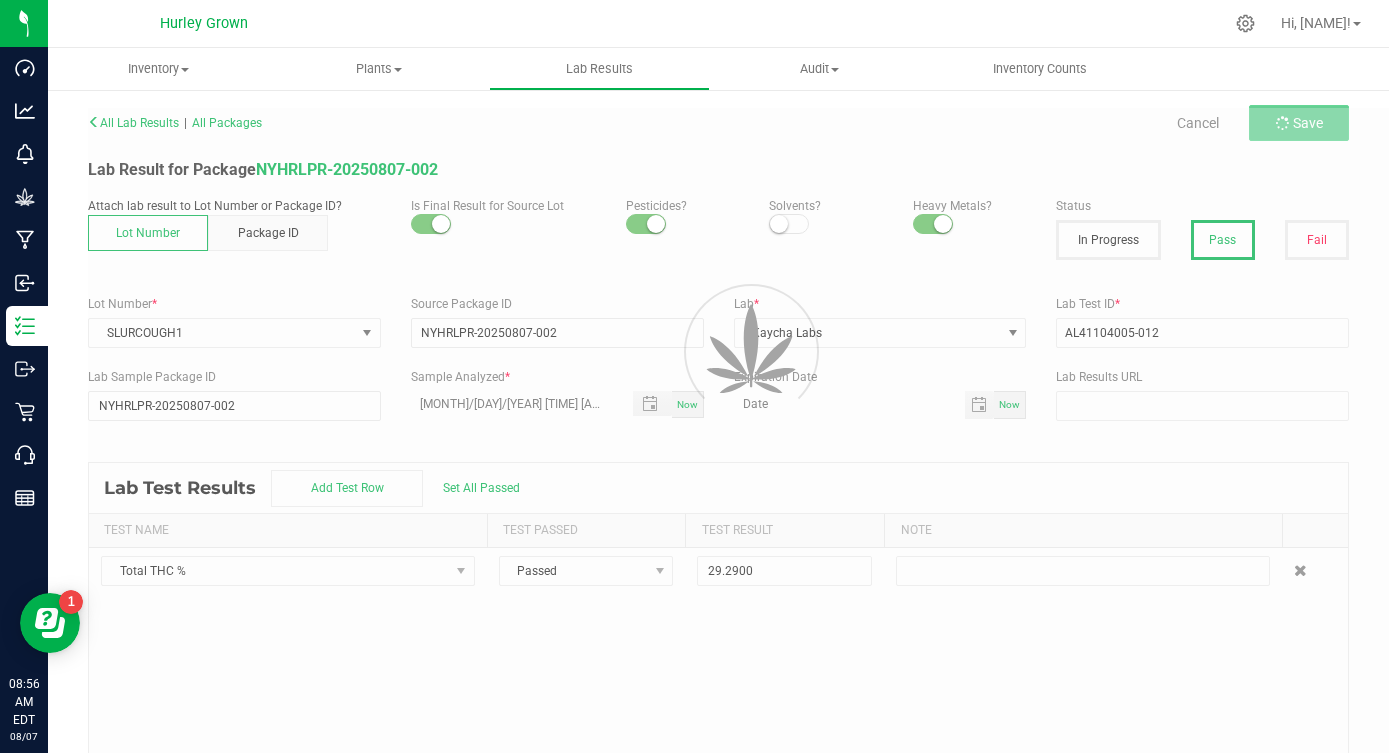 scroll, scrollTop: 0, scrollLeft: 0, axis: both 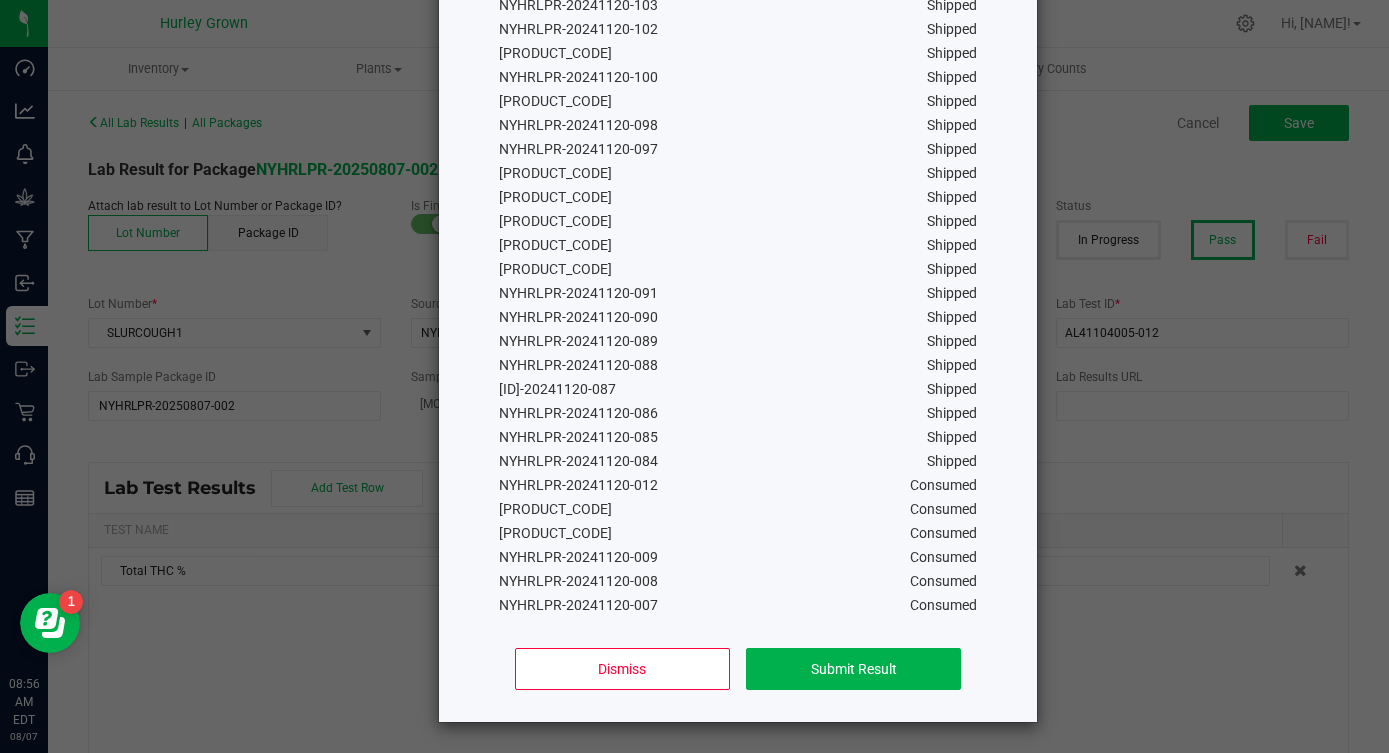 click on "Dismiss   Submit Result" 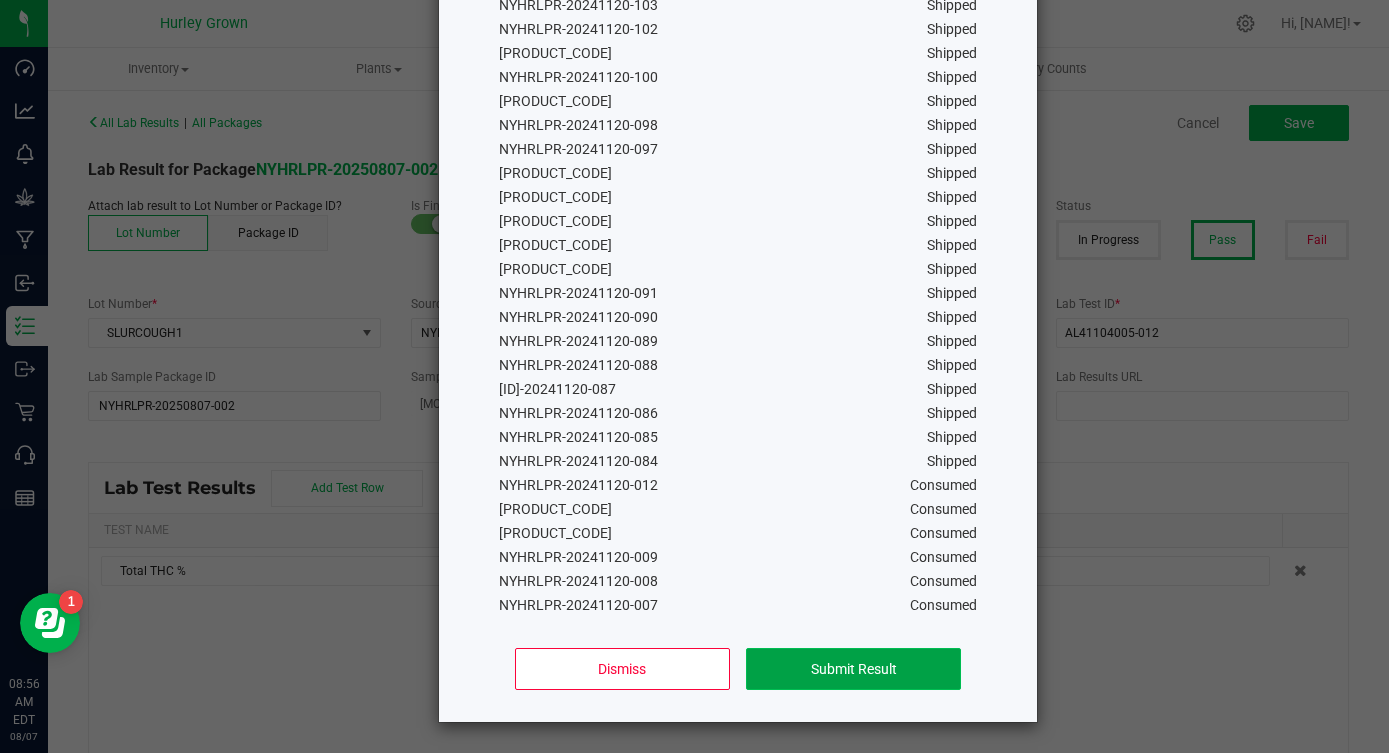 click on "Submit Result" 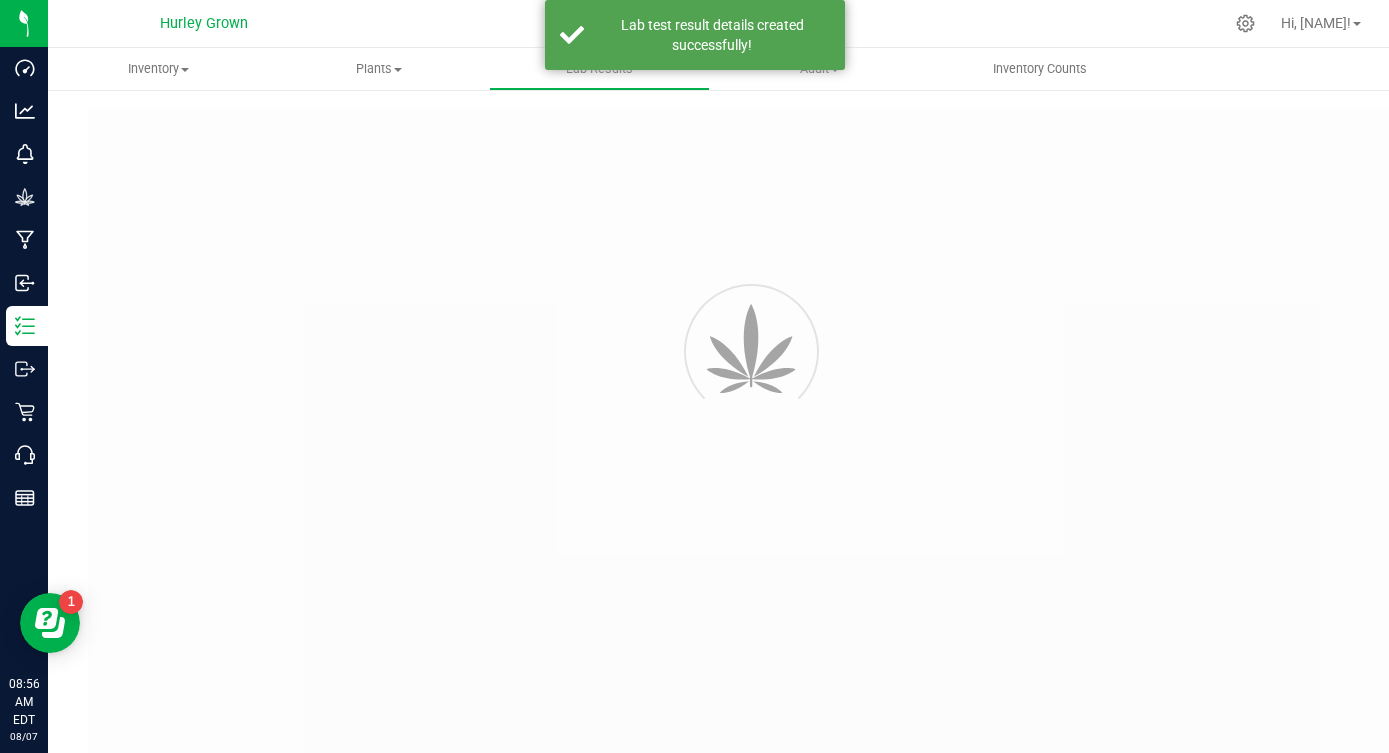 type on "NYHRLPR-20250807-002" 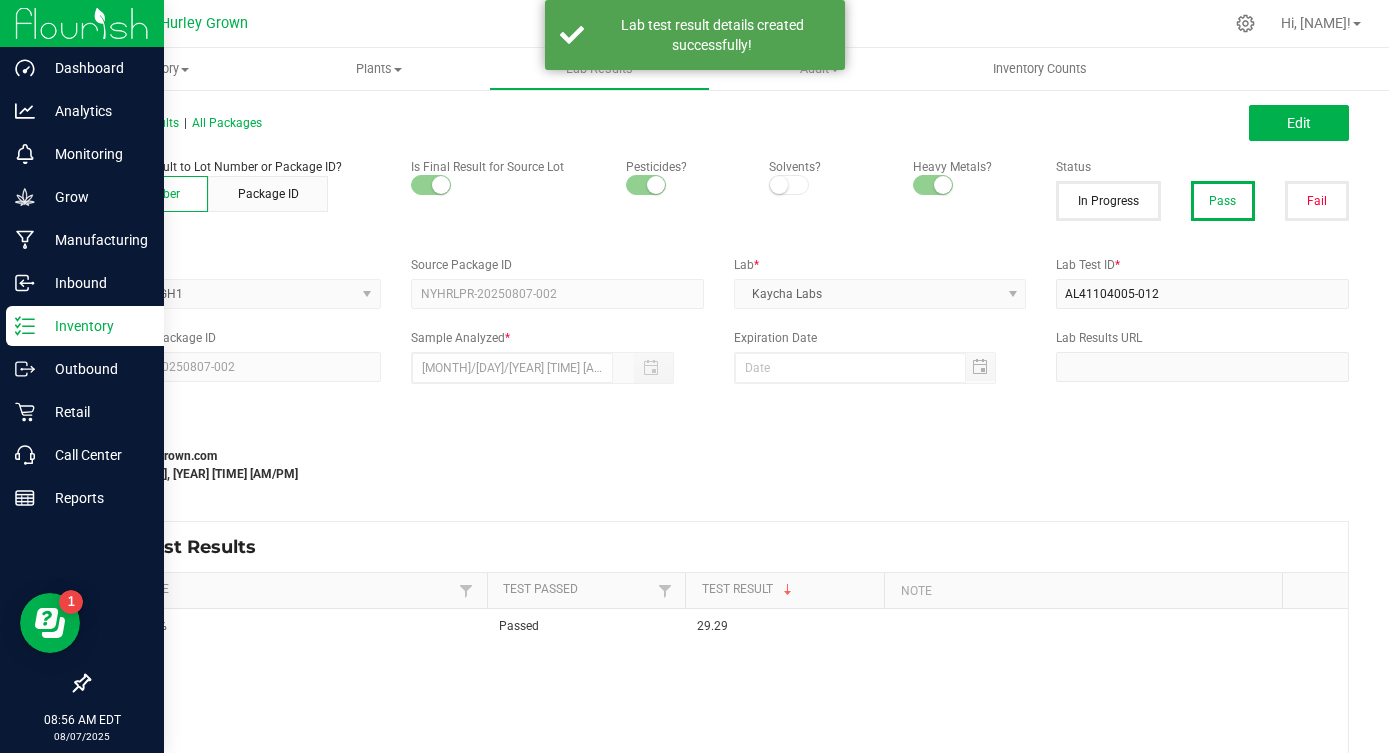 click on "Inventory" at bounding box center (85, 326) 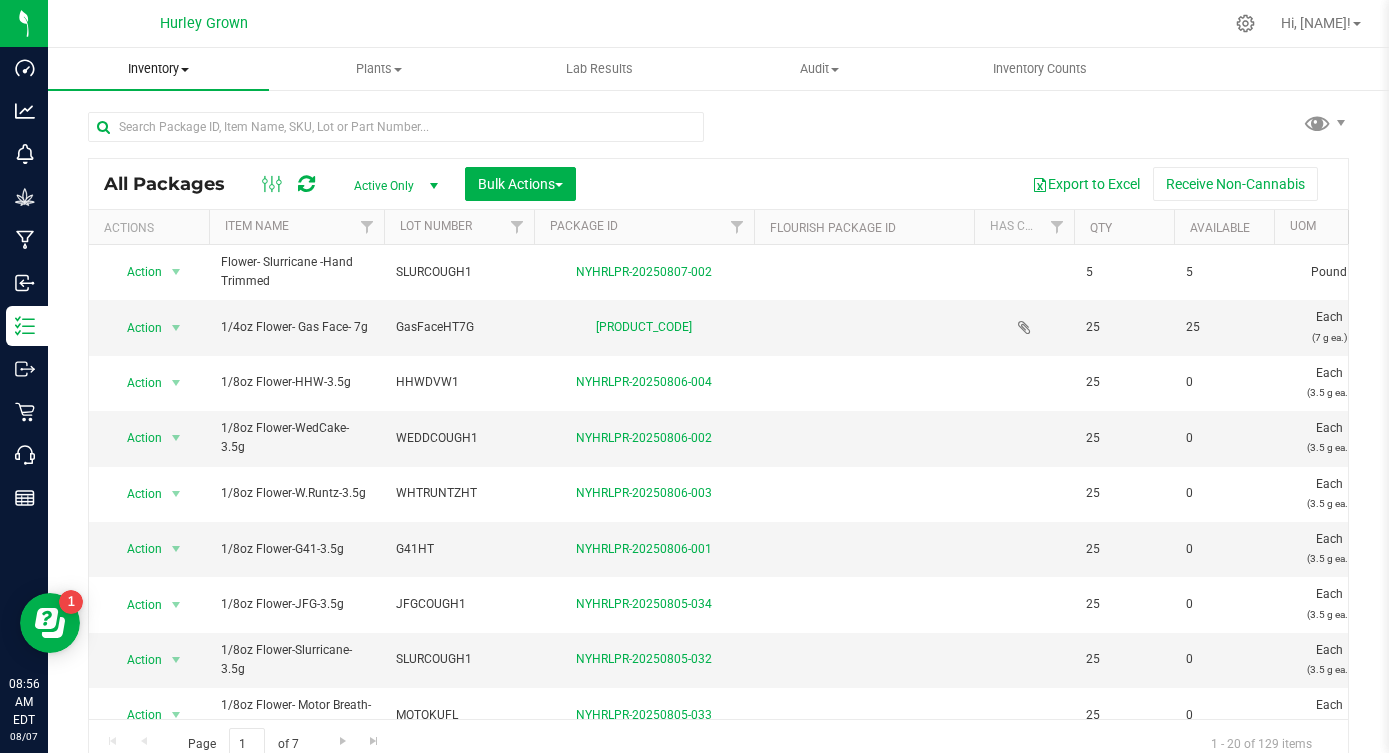 click on "Inventory" at bounding box center (158, 69) 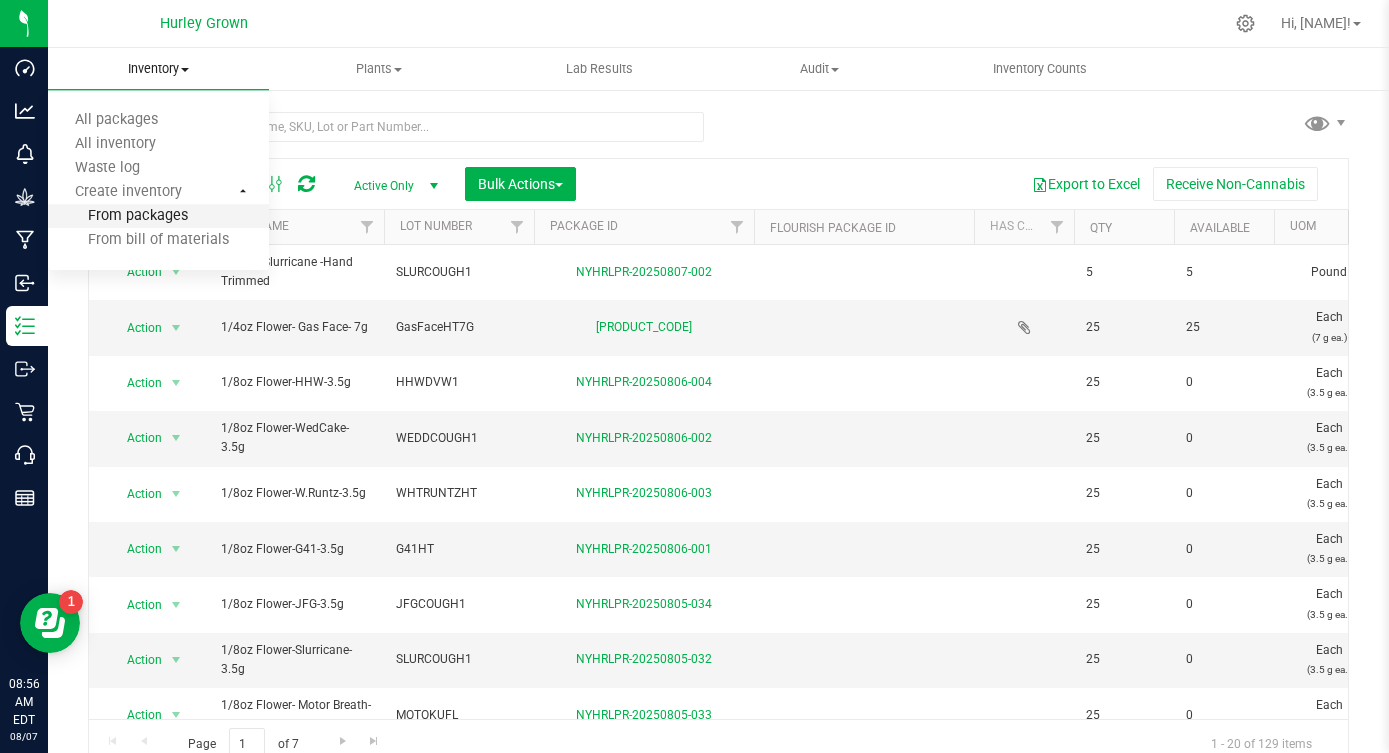 click on "From packages" at bounding box center (118, 216) 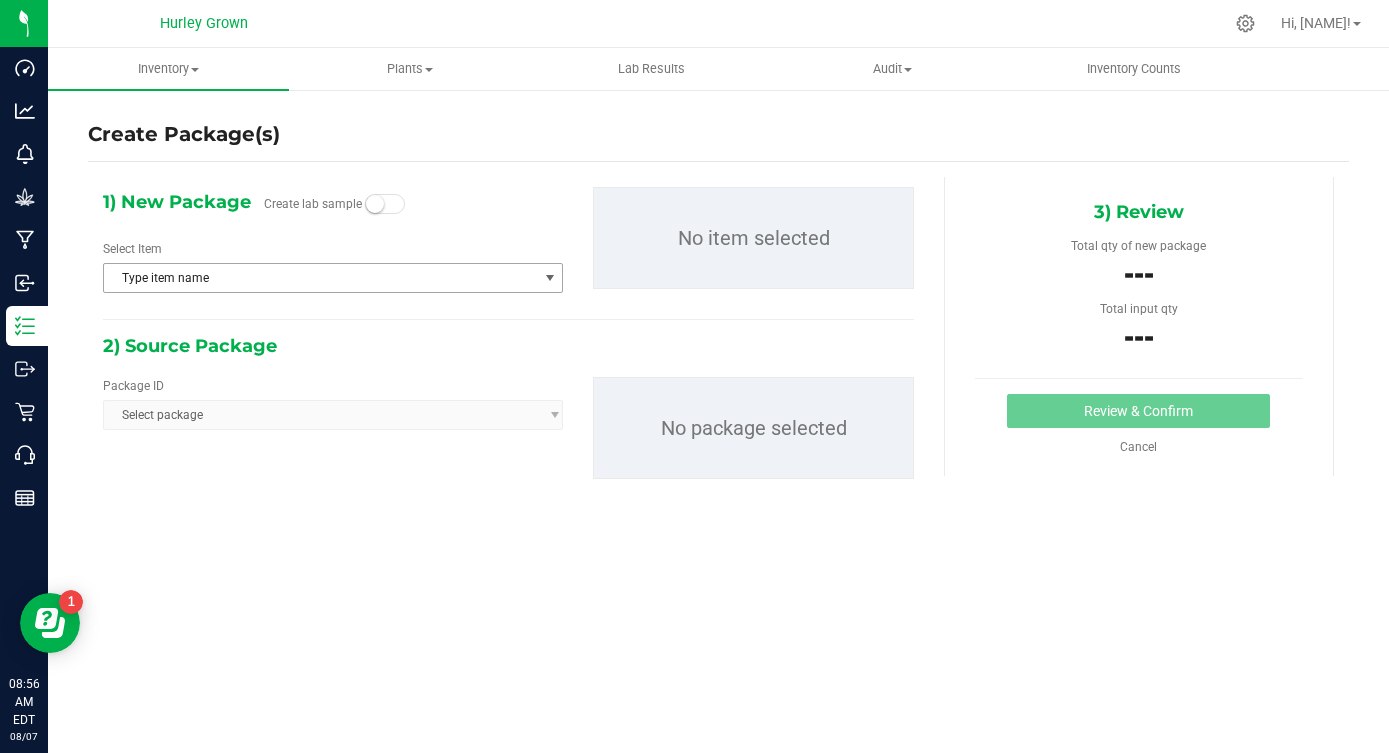 click on "Type item name" at bounding box center (320, 278) 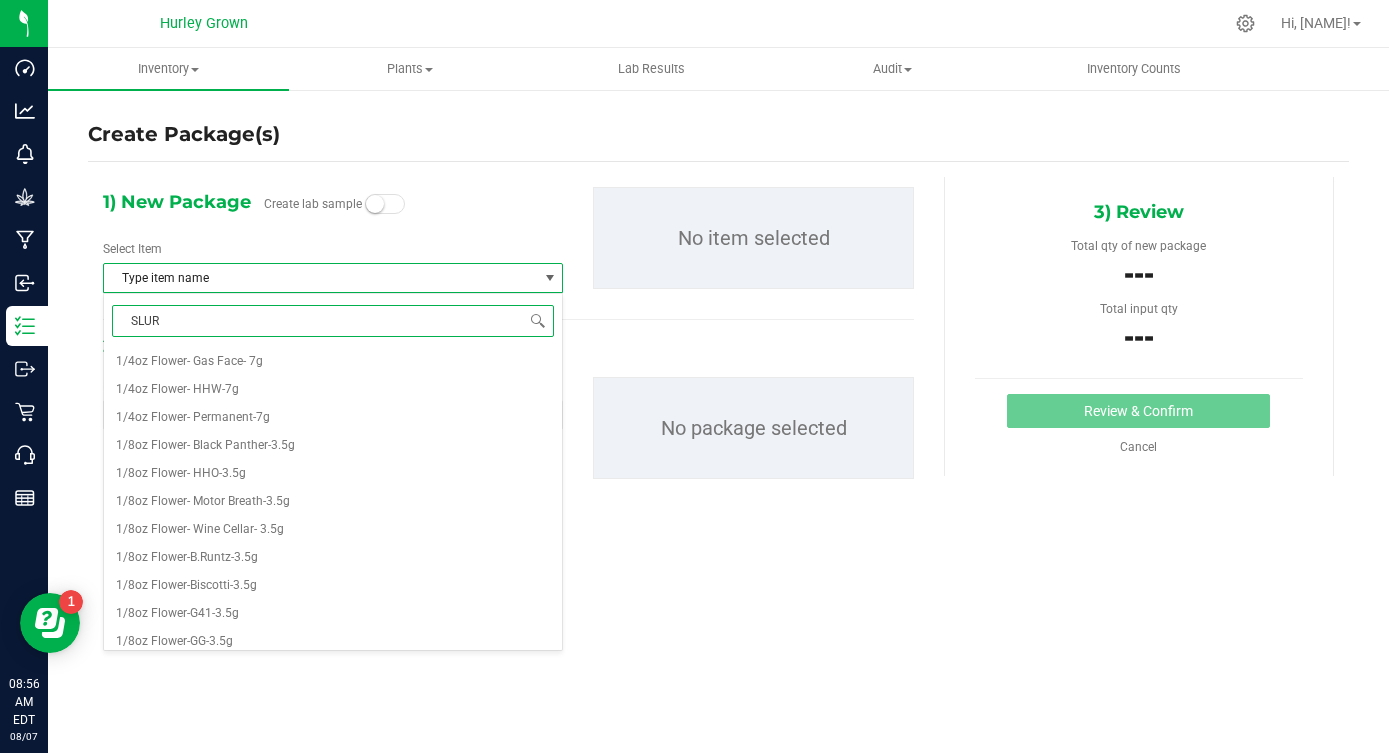 type on "SLURR" 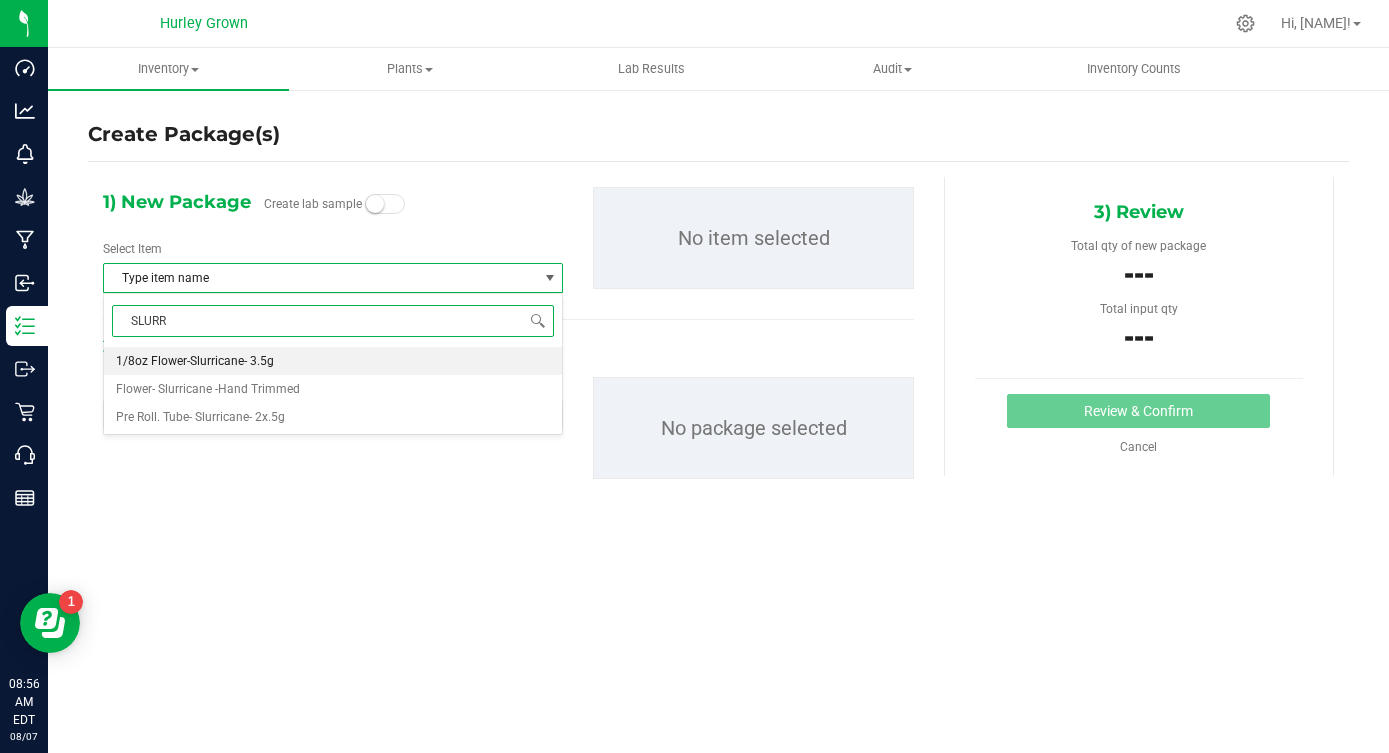 click on "1/8oz Flower-Slurricane- 3.5g" at bounding box center (333, 361) 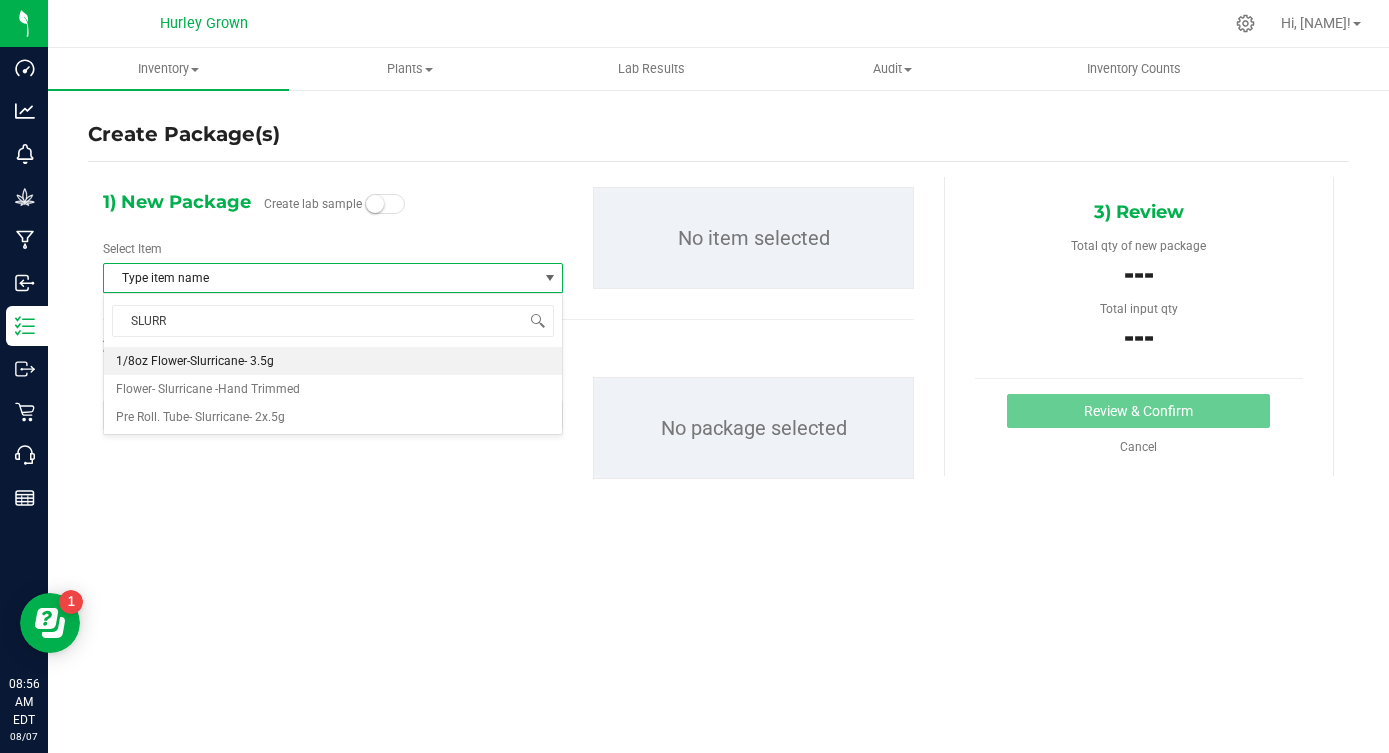type 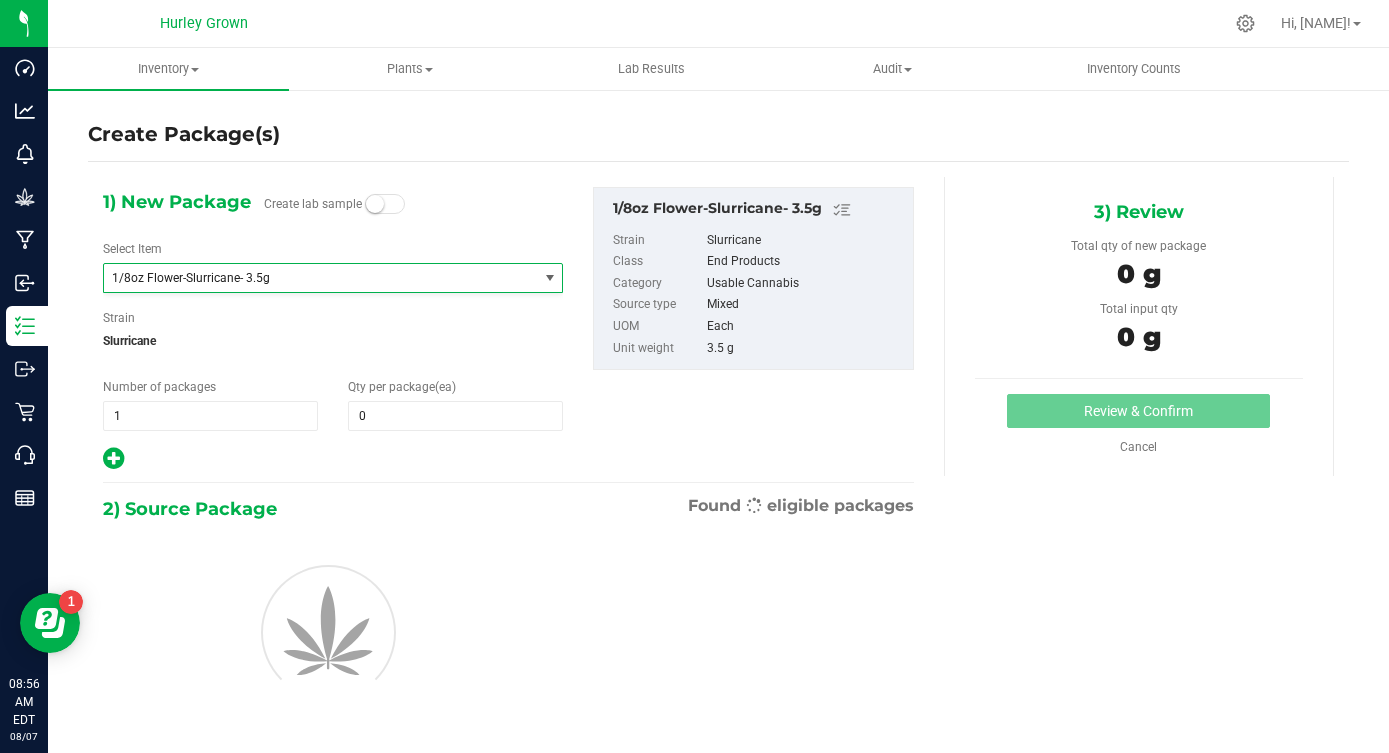 scroll, scrollTop: 0, scrollLeft: 0, axis: both 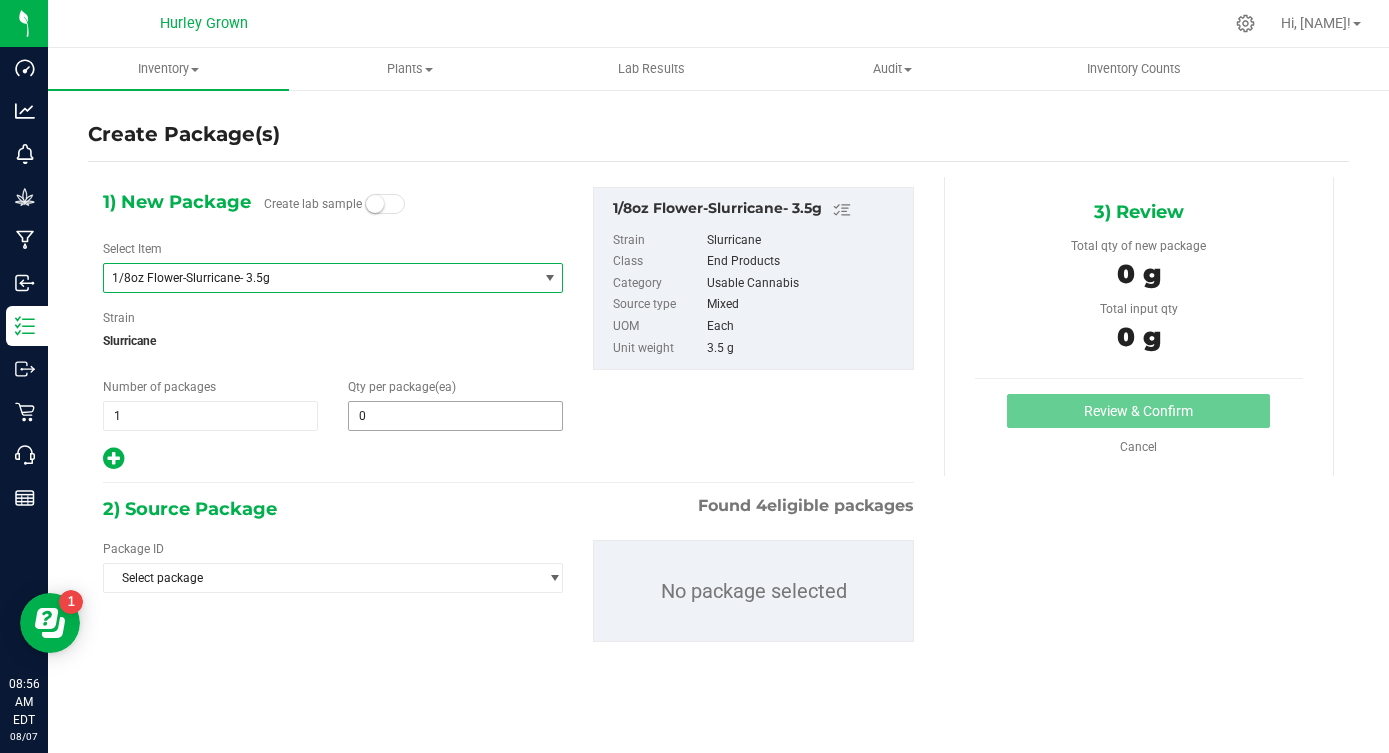 type 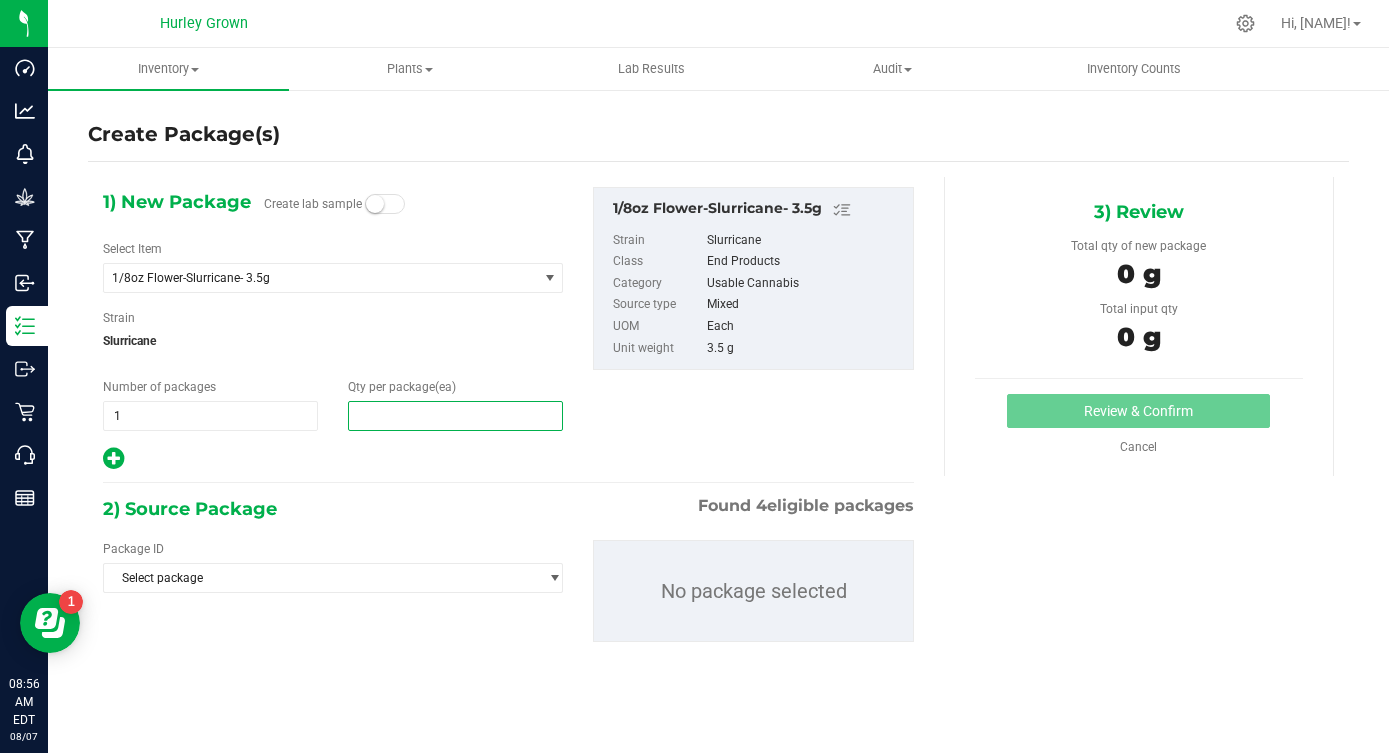 click at bounding box center [455, 416] 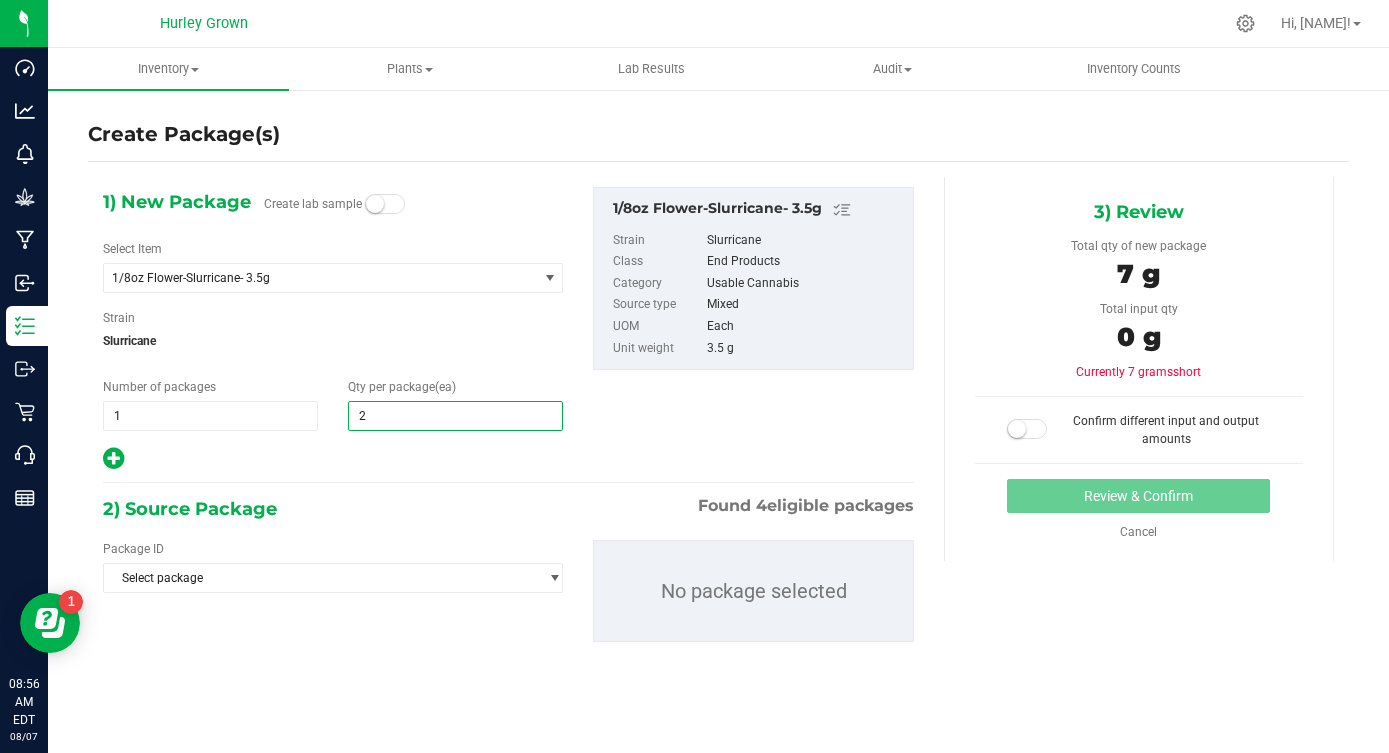 type on "25" 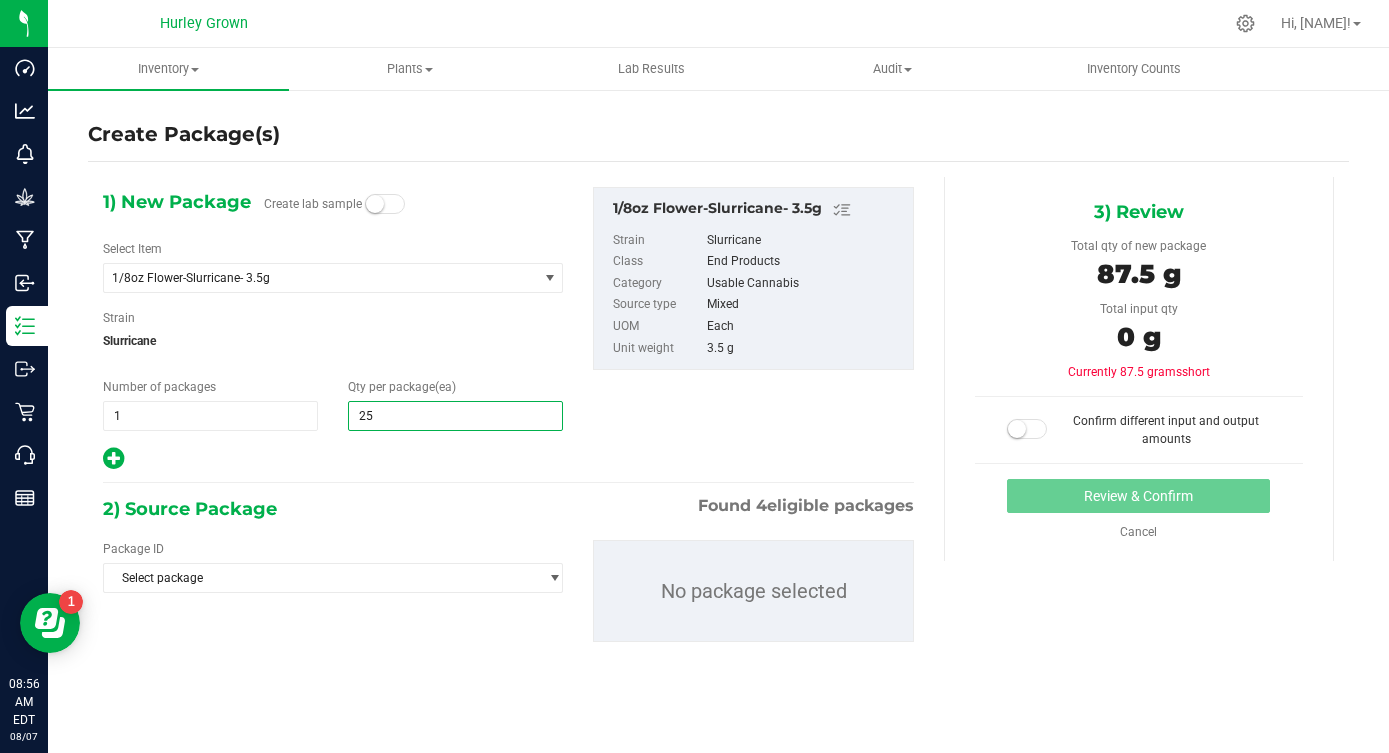 type on "25" 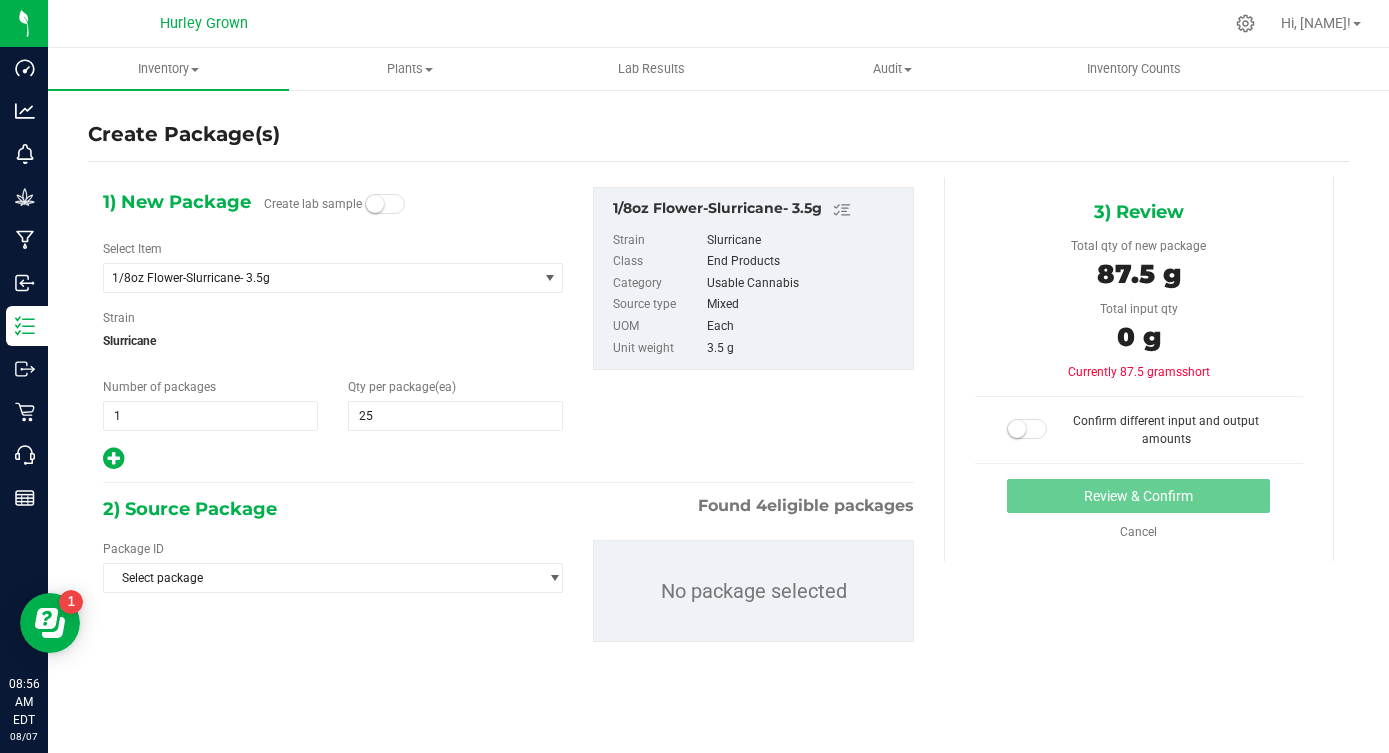 click on "1) New Package
Create lab sample
Select Item
1/8oz Flower-Slurricane- 3.5g
1/4oz Flower- Gas Face- 7g 1/4oz Flower- HHW-7g 1/4oz Flower- Permanent-7g 1/8oz Flower- Black Panther-3.5g 1/8oz Flower- HHO-3.5g 1/8oz Flower- Motor Breath-3.5g 1/8oz Flower- Wine Cellar- 3.5g 1/8oz Flower-B.Runtz-3.5g 1/8oz Flower-Biscotti-3.5g 1/8oz Flower-G41-3.5g 1/8oz Flower-GG-3.5g 1/8oz Flower-HHW-3.5g 1/8oz Flower-JFG-3.5g 1/8oz Flower-N.Rider-3.5g 1/8oz Flower-Perm-3.5 1/8oz Flower-Slurricane- 3.5g 1/8oz Flower-W.Runtz-3.5g 1/8oz Flower-WedCake-3.5g" at bounding box center [508, 430] 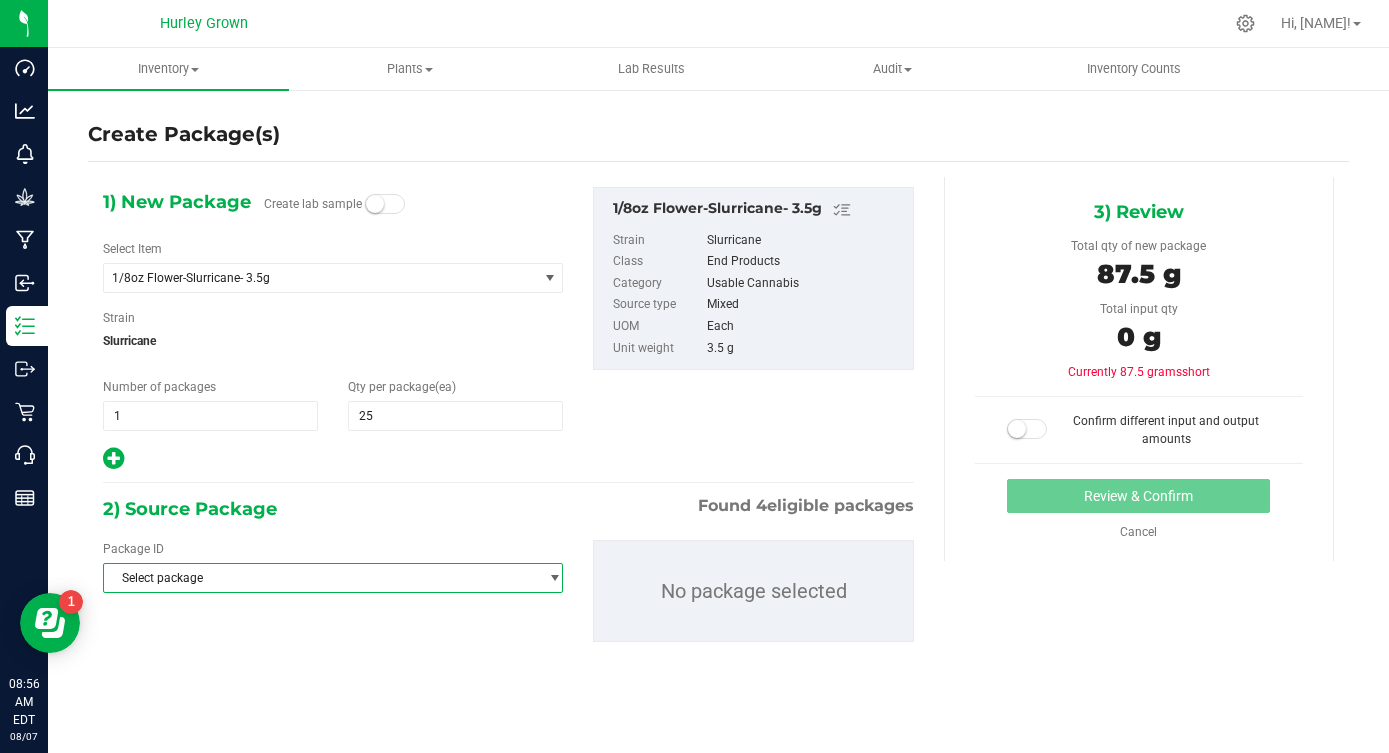 click on "Select package" at bounding box center [320, 578] 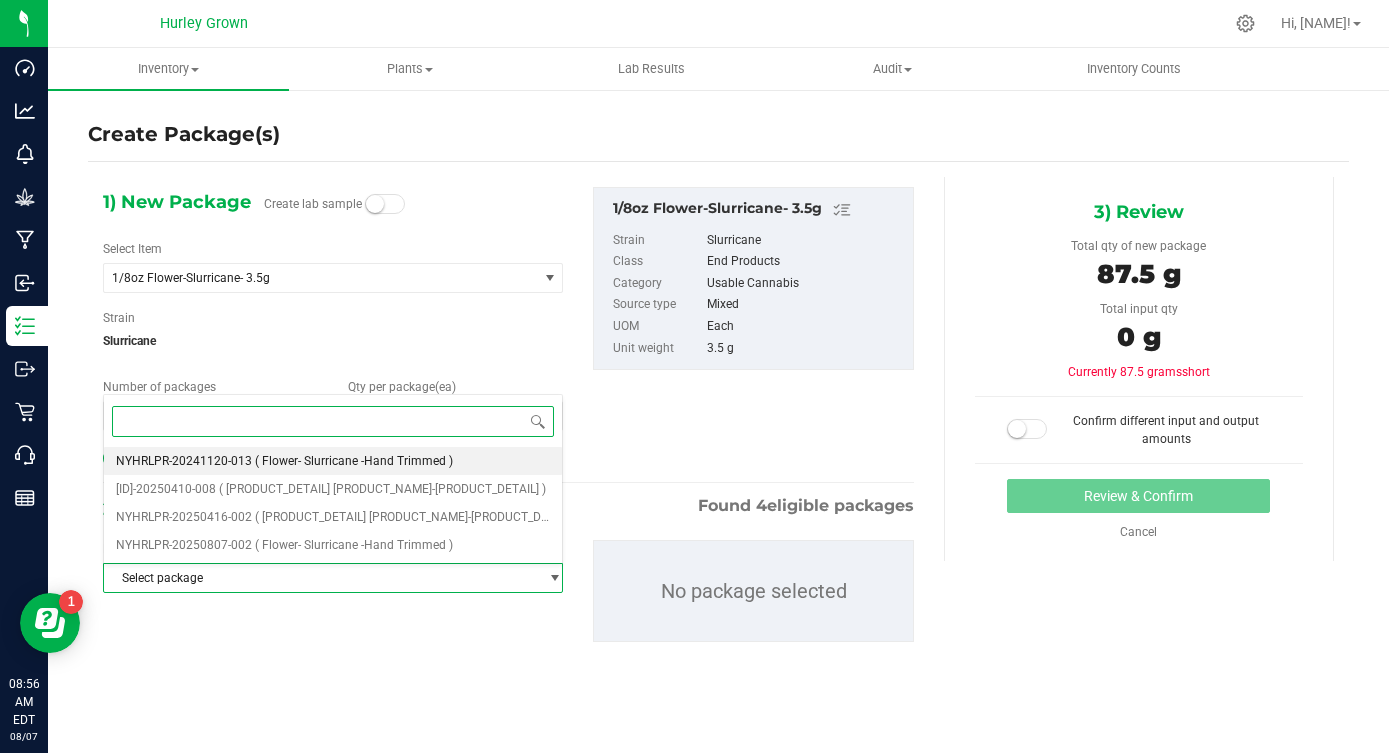 click on "(
Flower- Slurricane -Hand Trimmed
)" at bounding box center (354, 461) 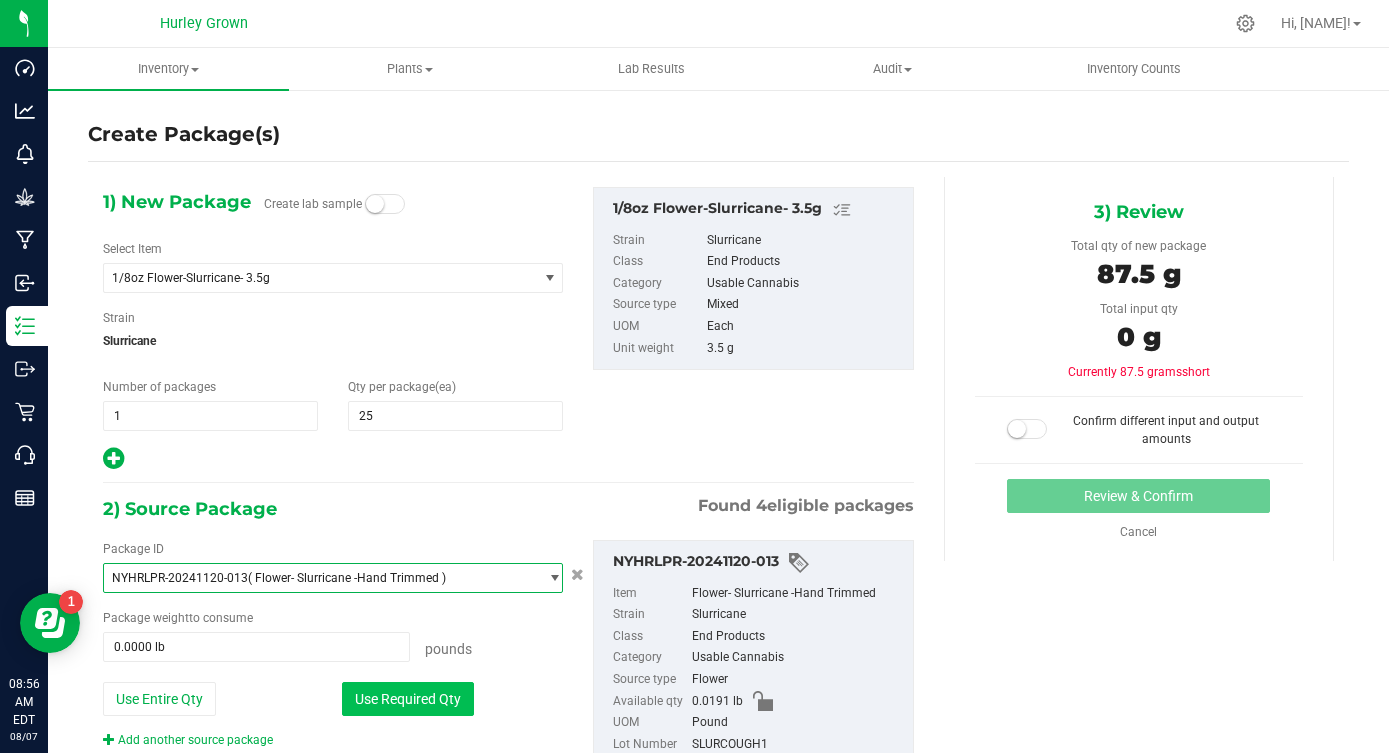 click on "Use Required Qty" at bounding box center (408, 699) 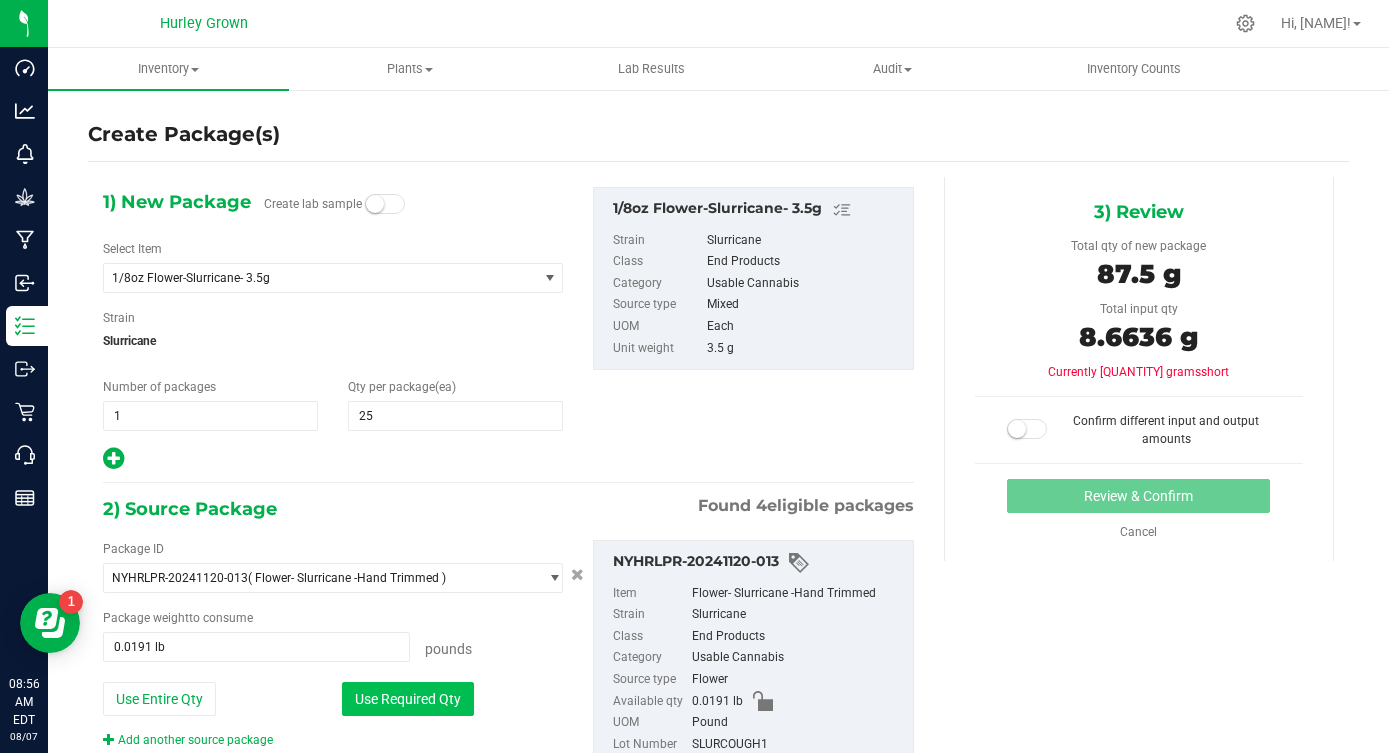 scroll, scrollTop: 71, scrollLeft: 0, axis: vertical 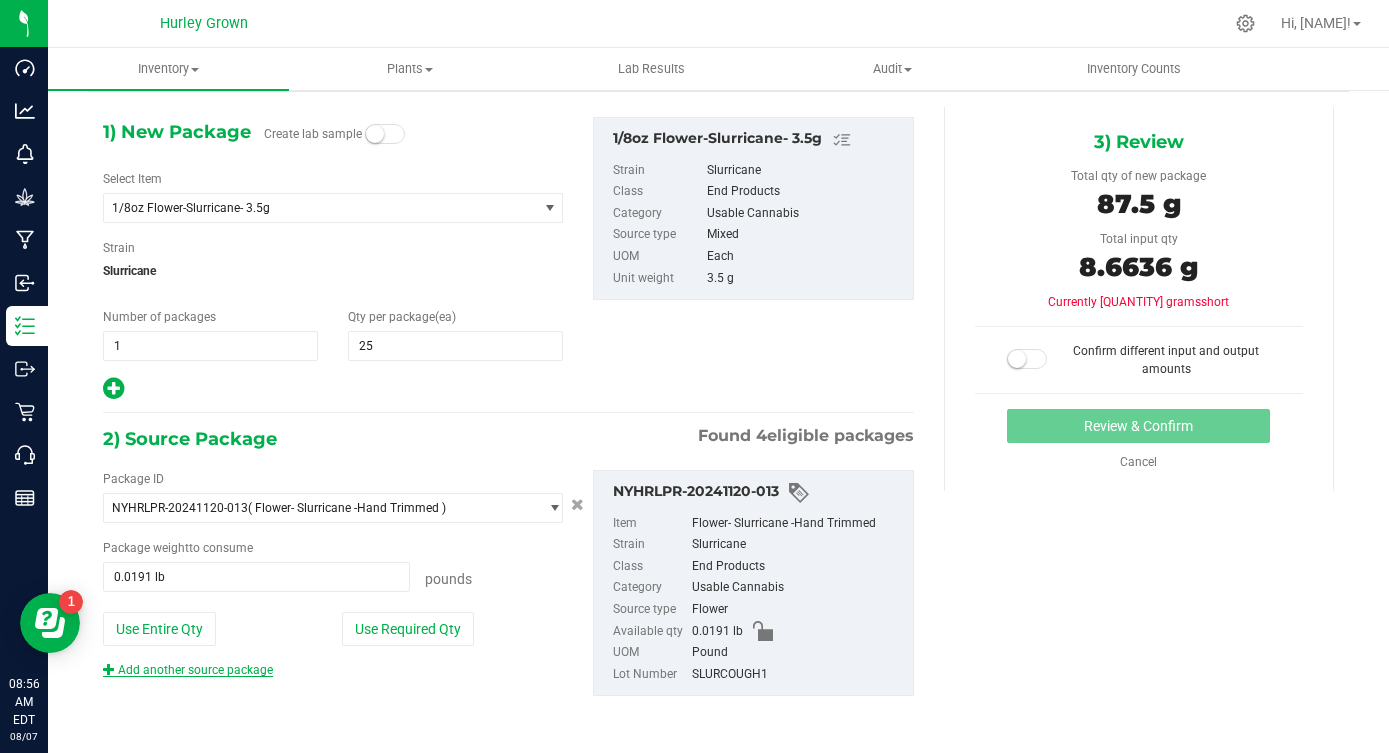 click on "Add another source package" at bounding box center (188, 670) 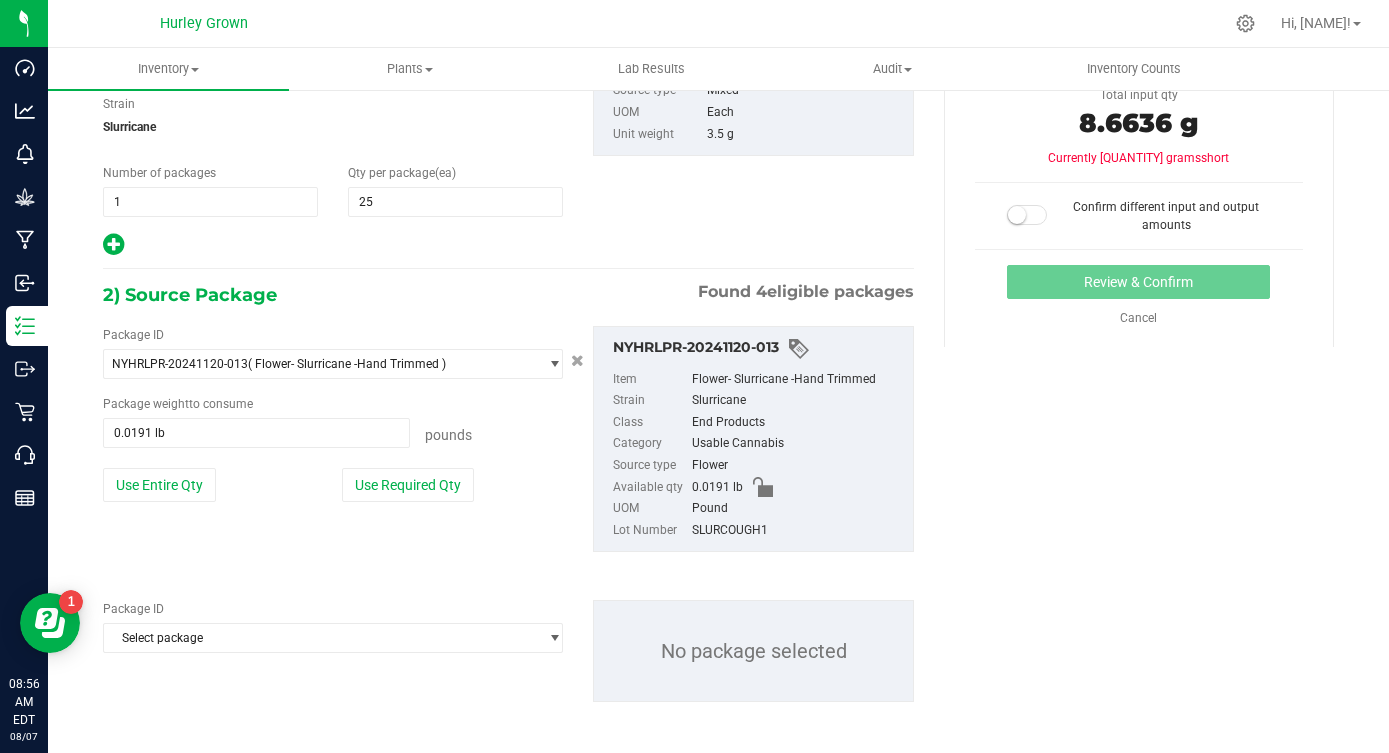 scroll, scrollTop: 221, scrollLeft: 0, axis: vertical 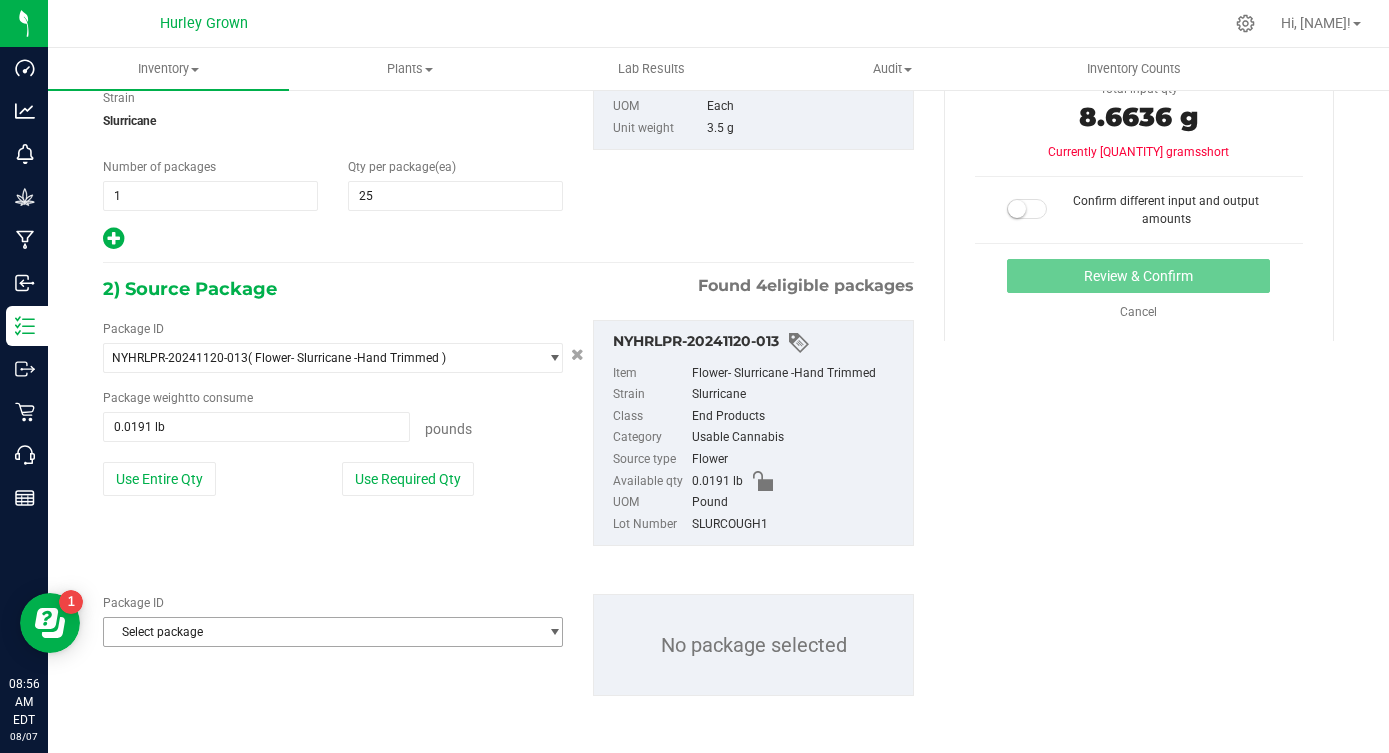 click on "Select package" at bounding box center [320, 632] 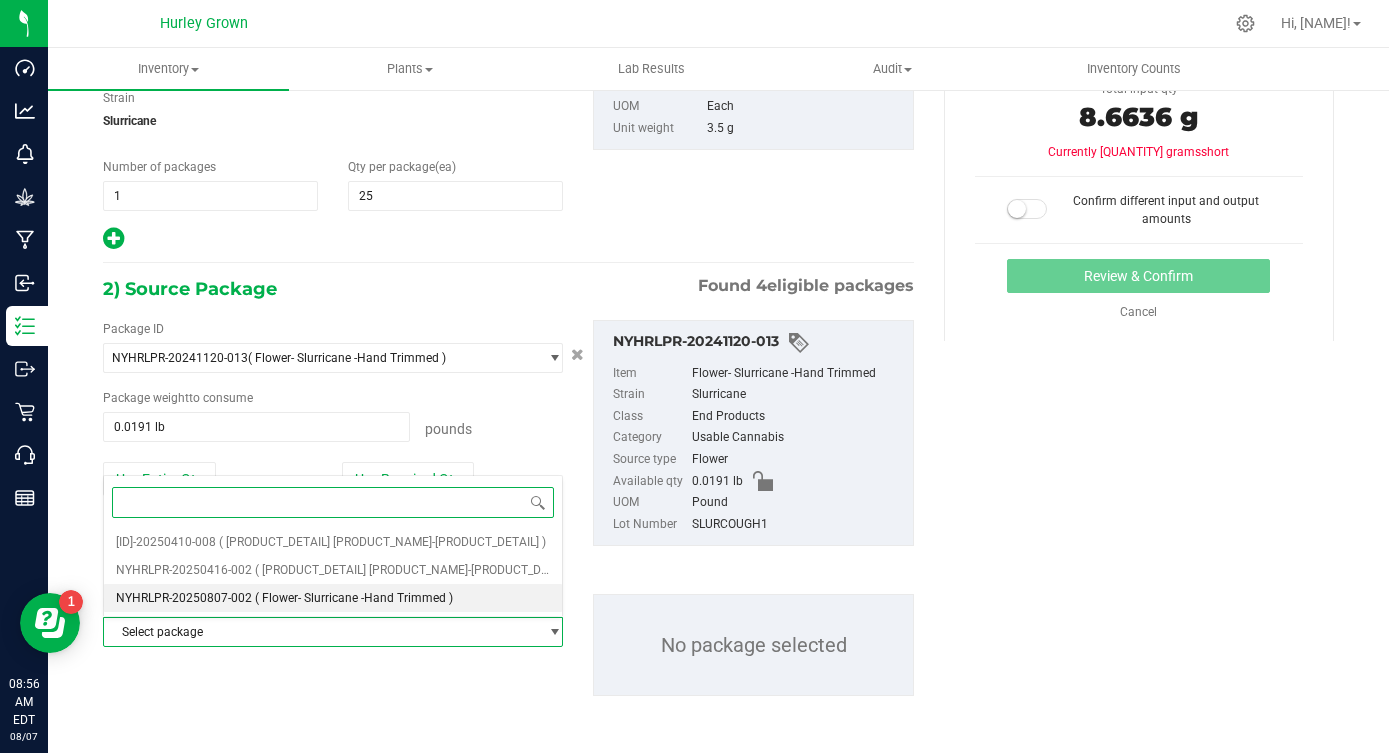 click on "(
Flower- Slurricane -Hand Trimmed
)" at bounding box center (354, 598) 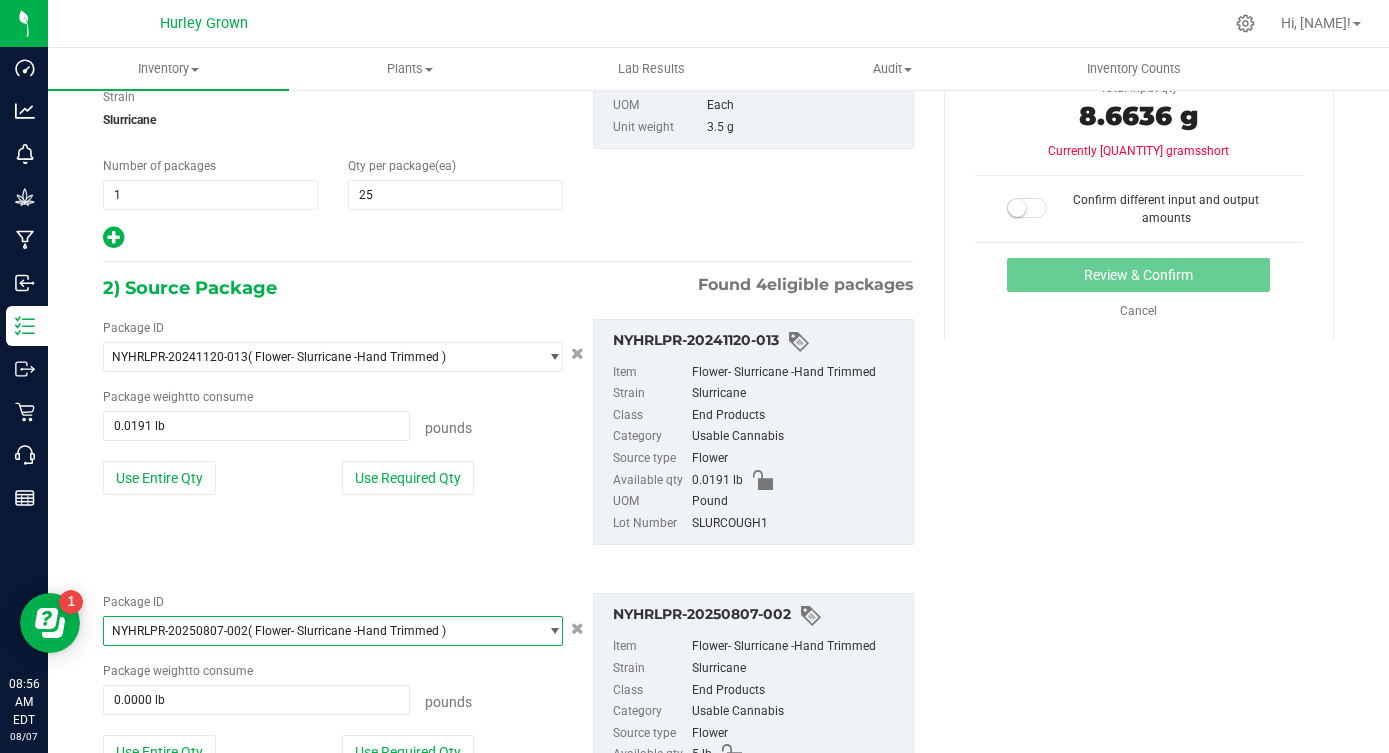 scroll, scrollTop: 346, scrollLeft: 0, axis: vertical 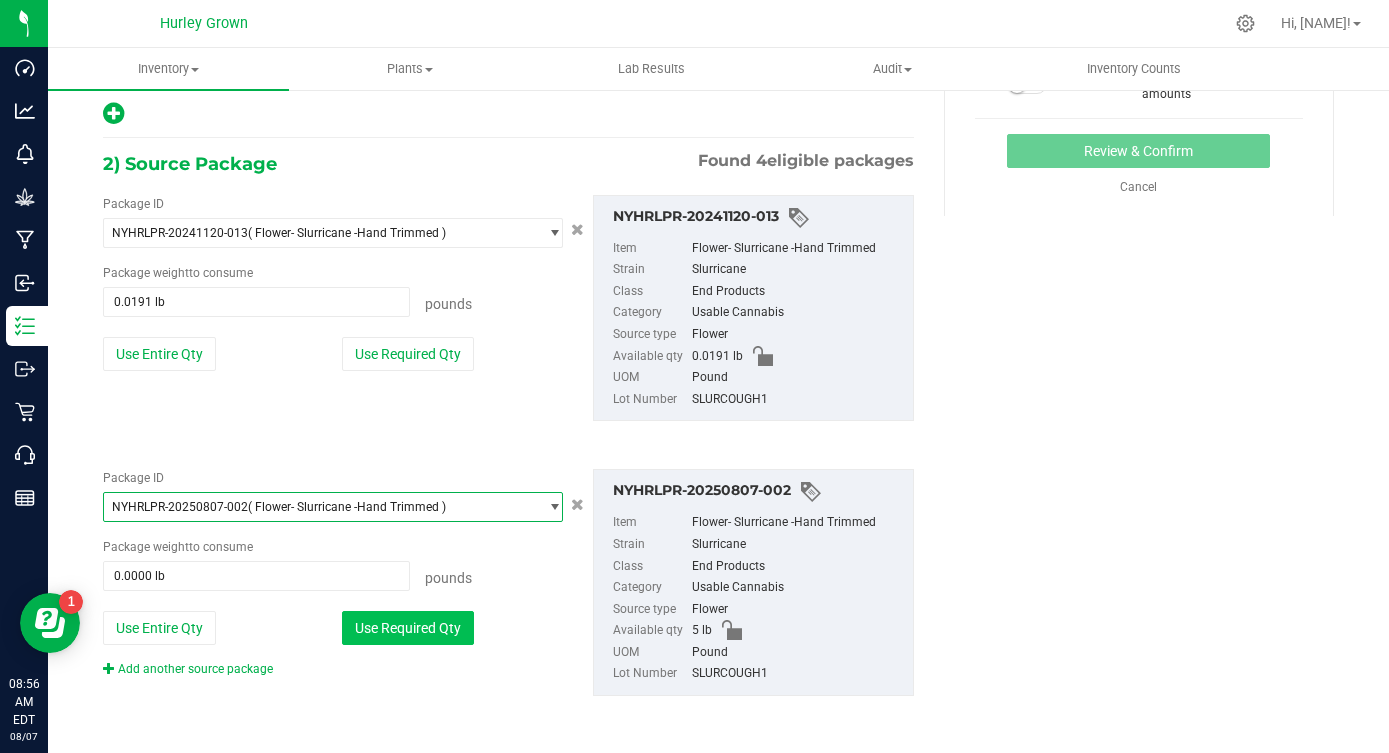 click on "Use Required Qty" at bounding box center (408, 628) 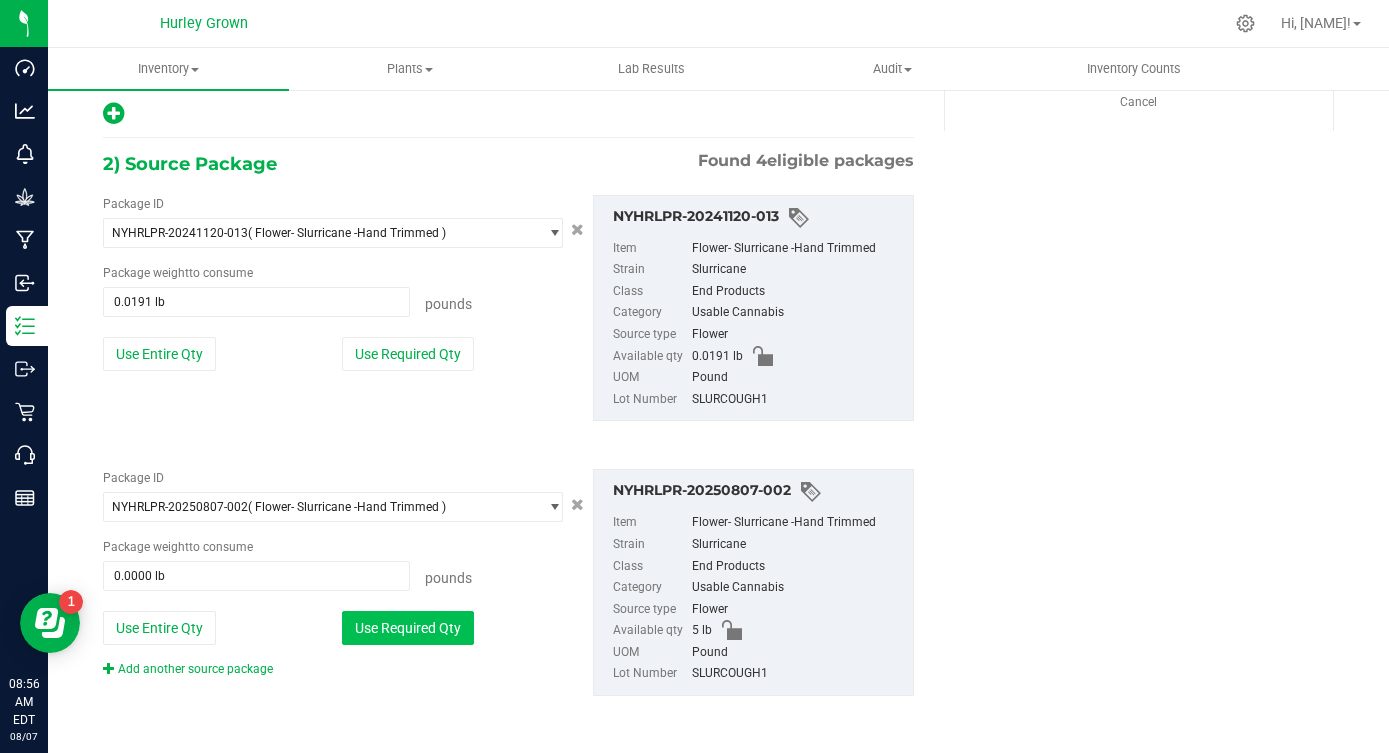 type on "0.1738 lb" 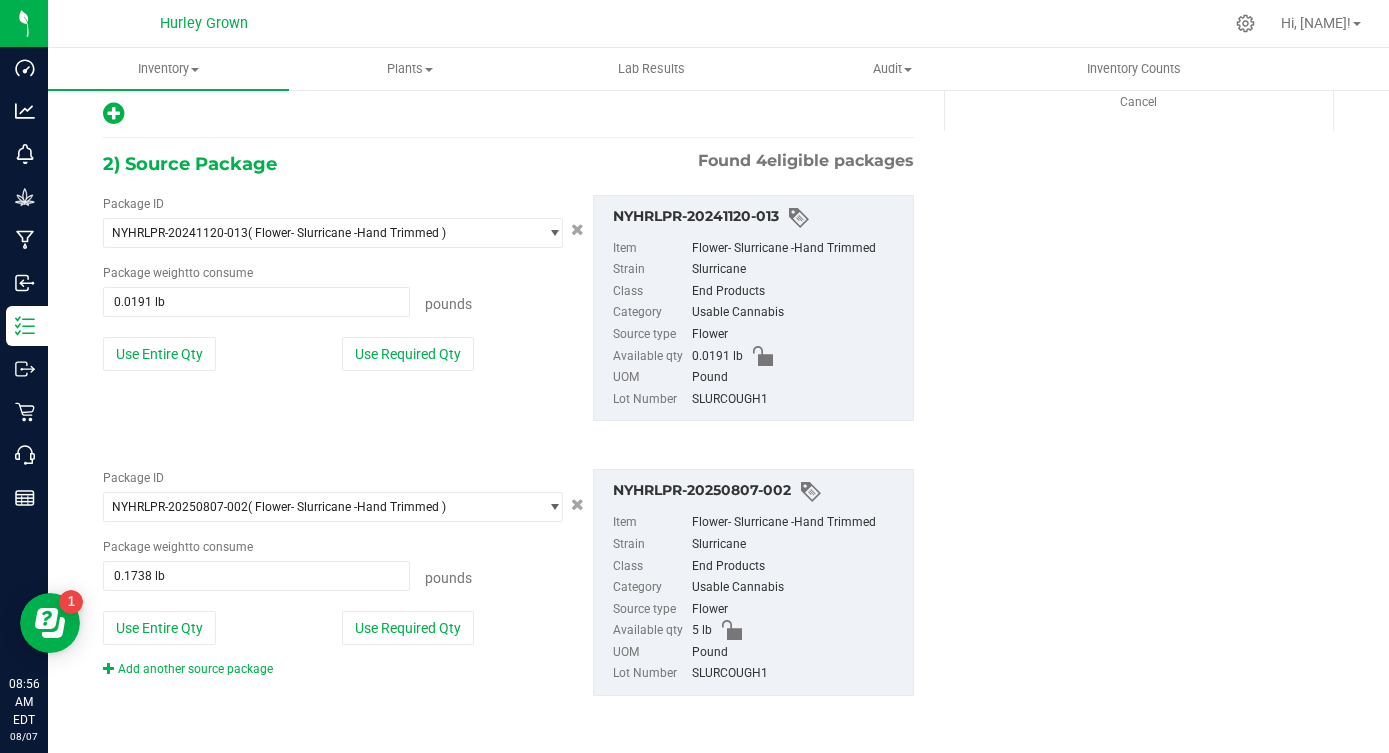 scroll, scrollTop: 0, scrollLeft: 0, axis: both 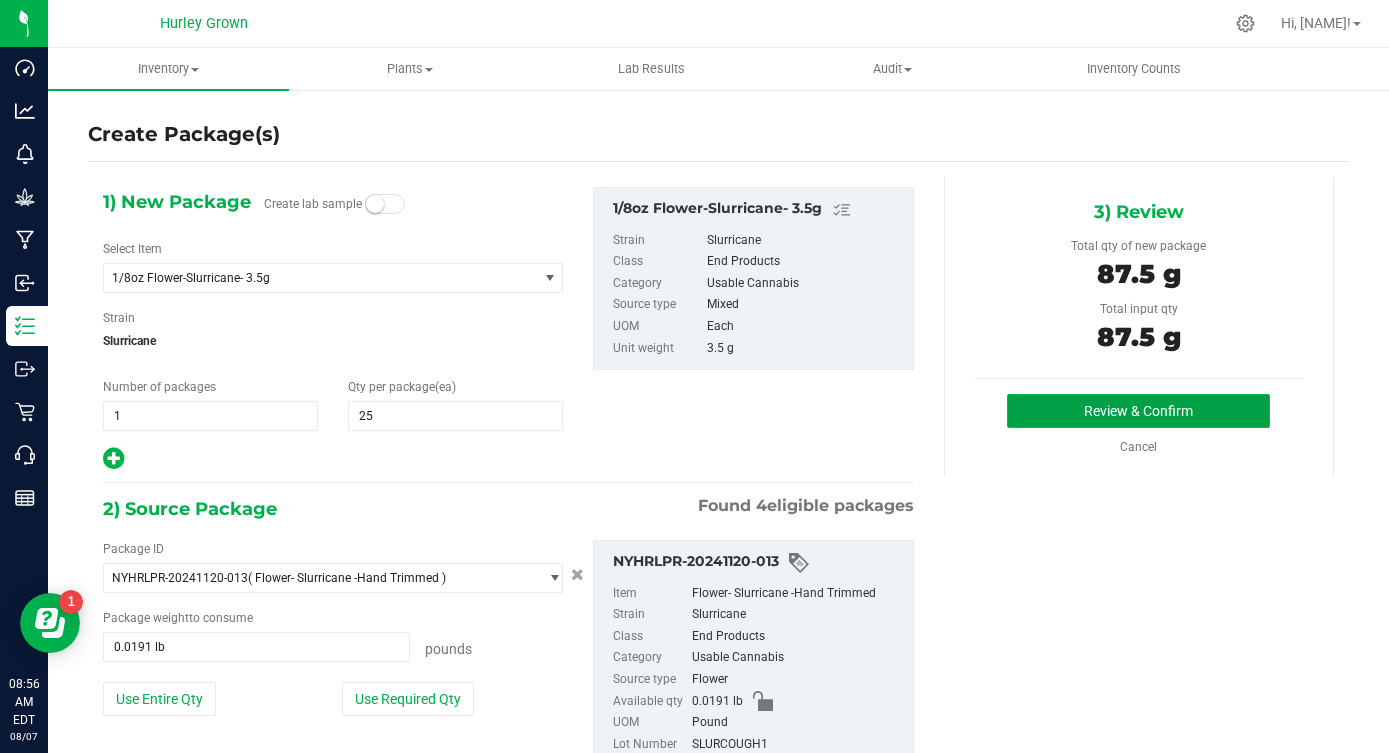 click on "Review & Confirm" at bounding box center [1138, 411] 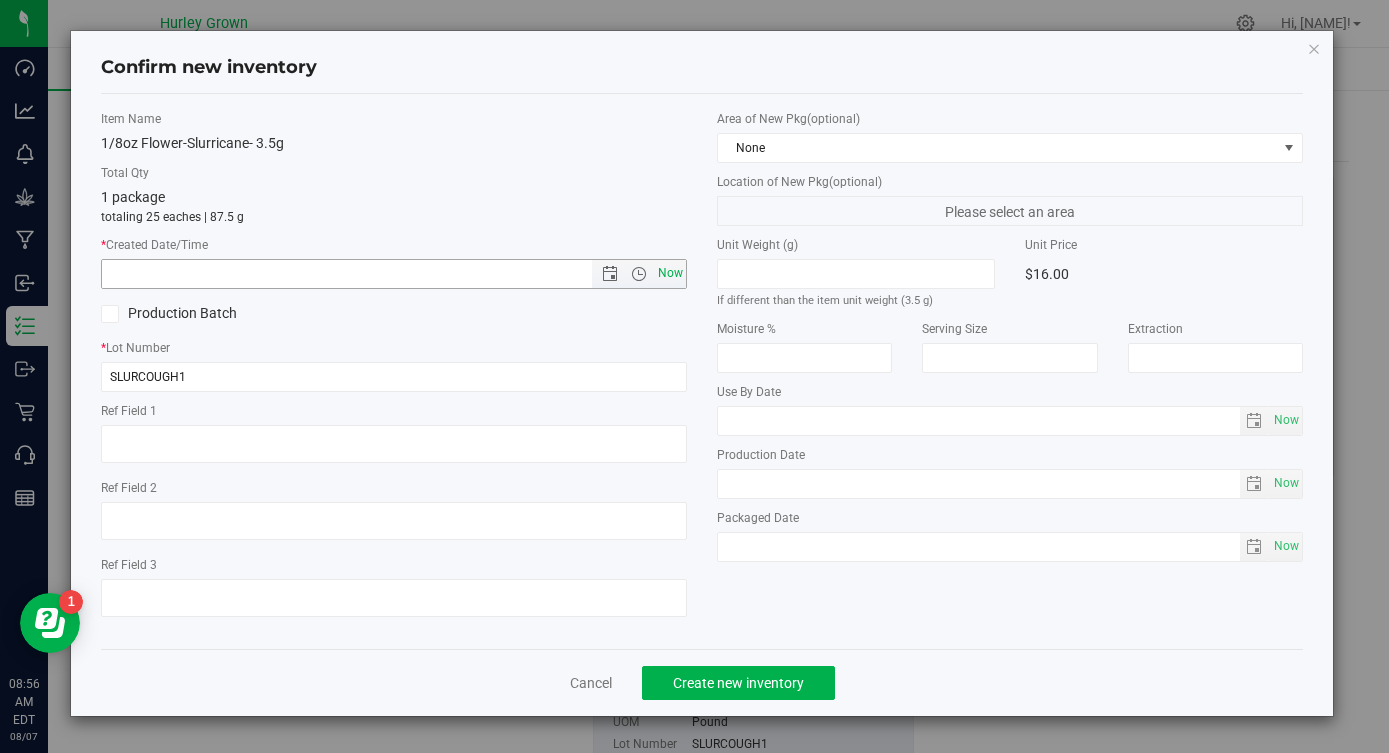 click on "Now" at bounding box center (671, 273) 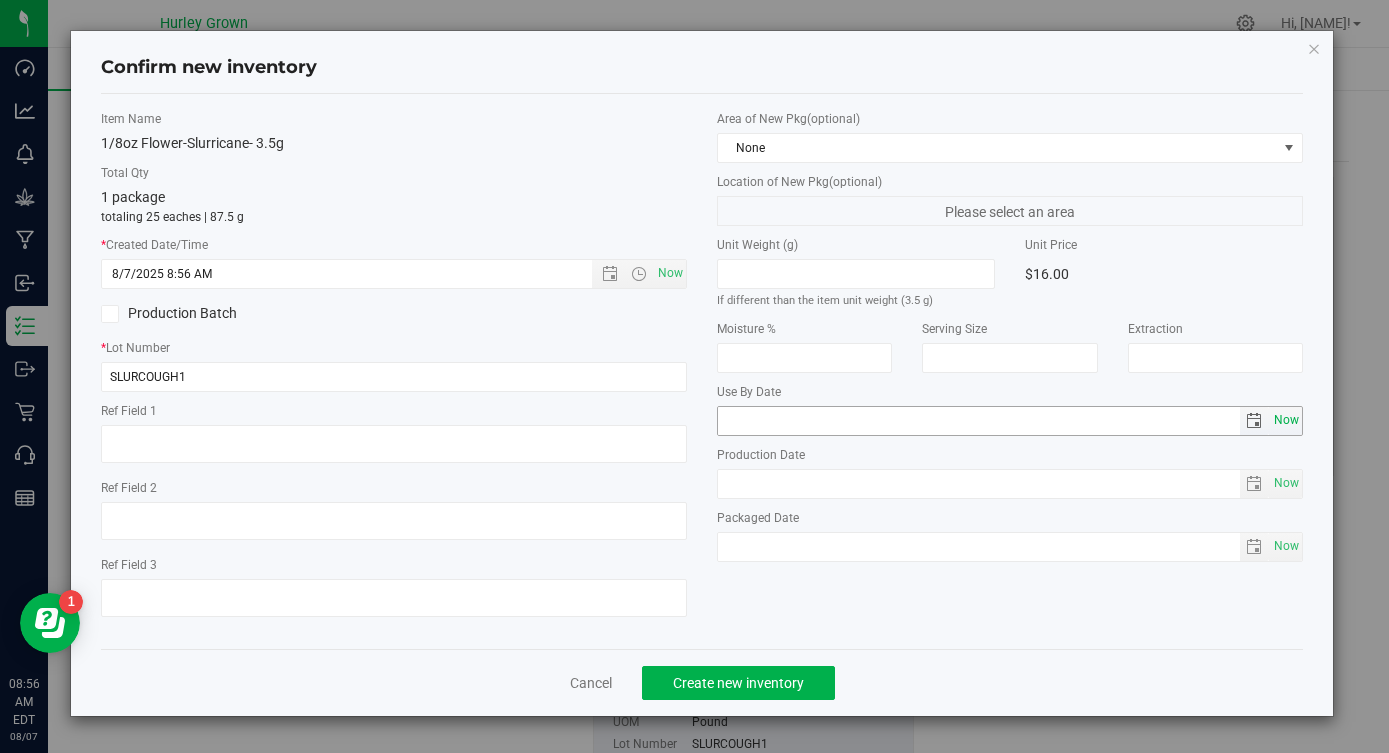 click on "Now" at bounding box center [1286, 420] 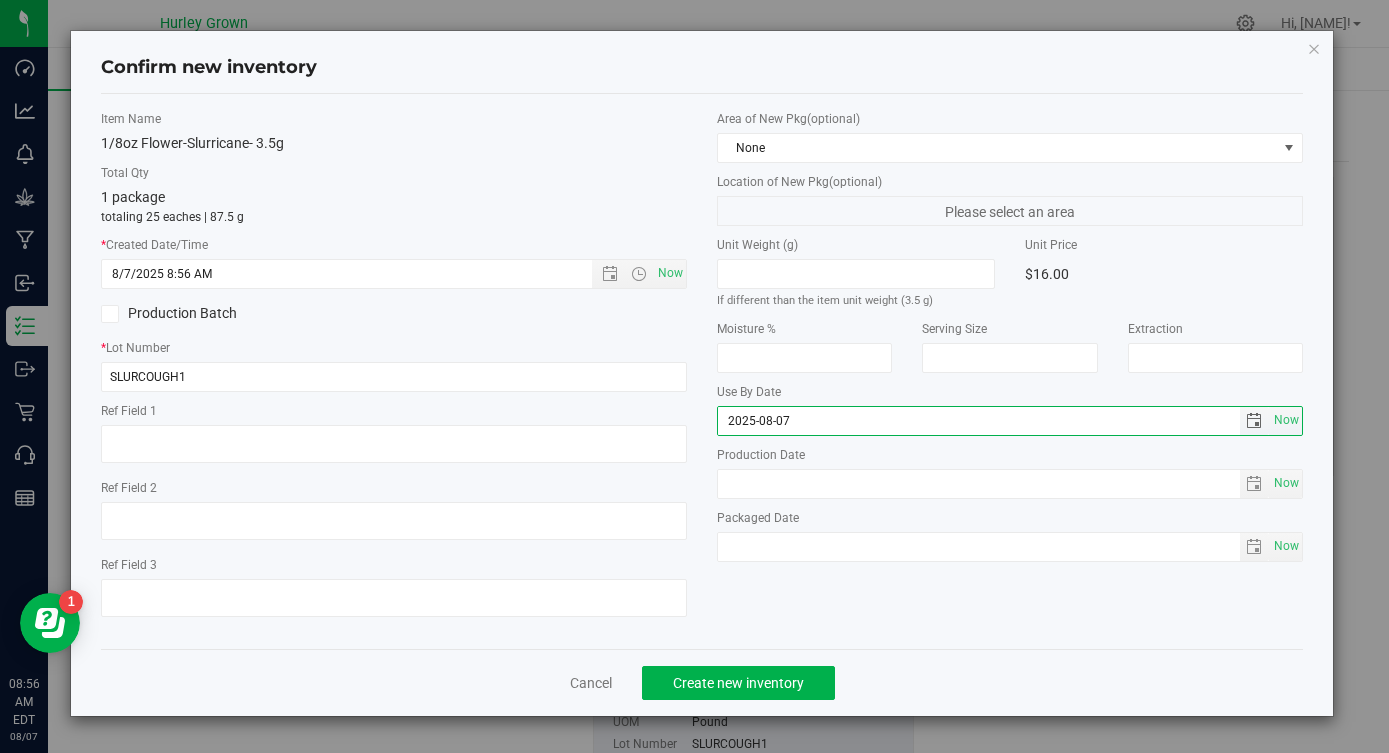 click on "2025-08-07" at bounding box center (979, 421) 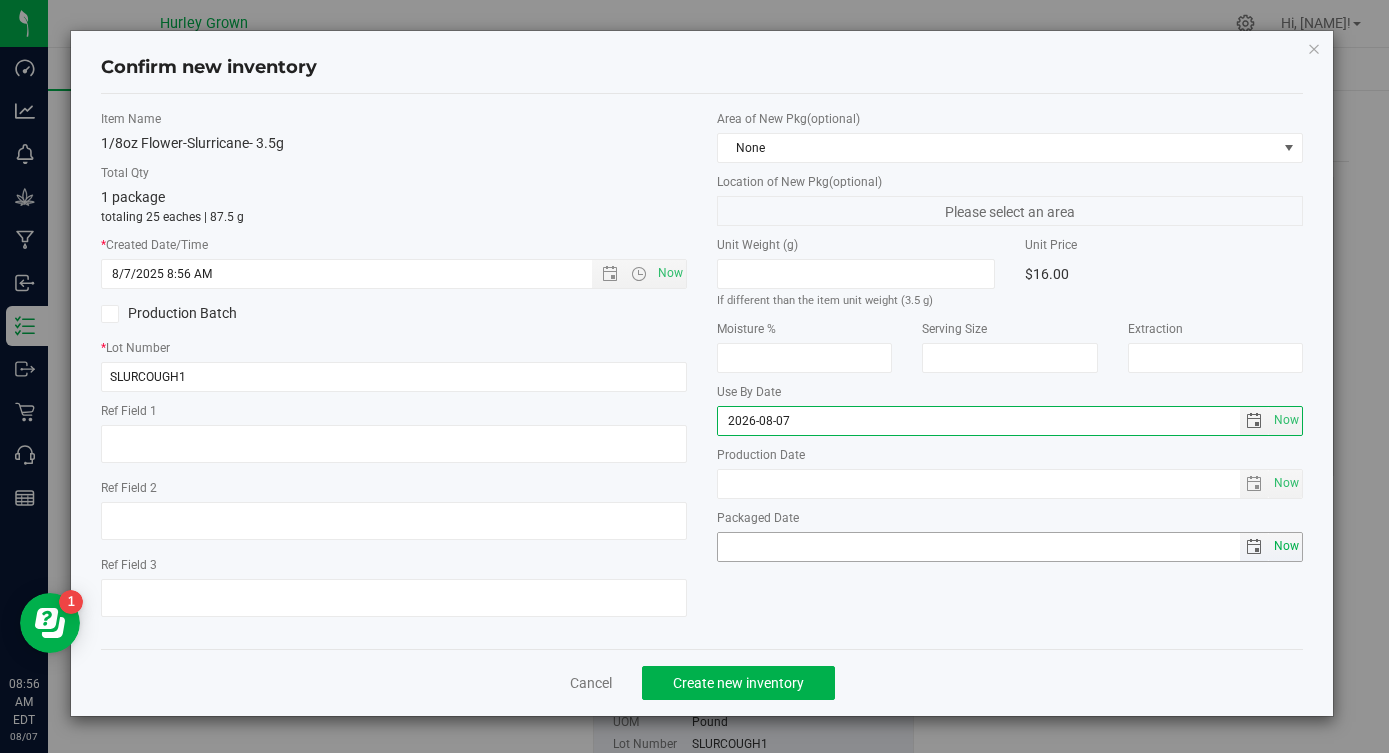 type on "2026-08-07" 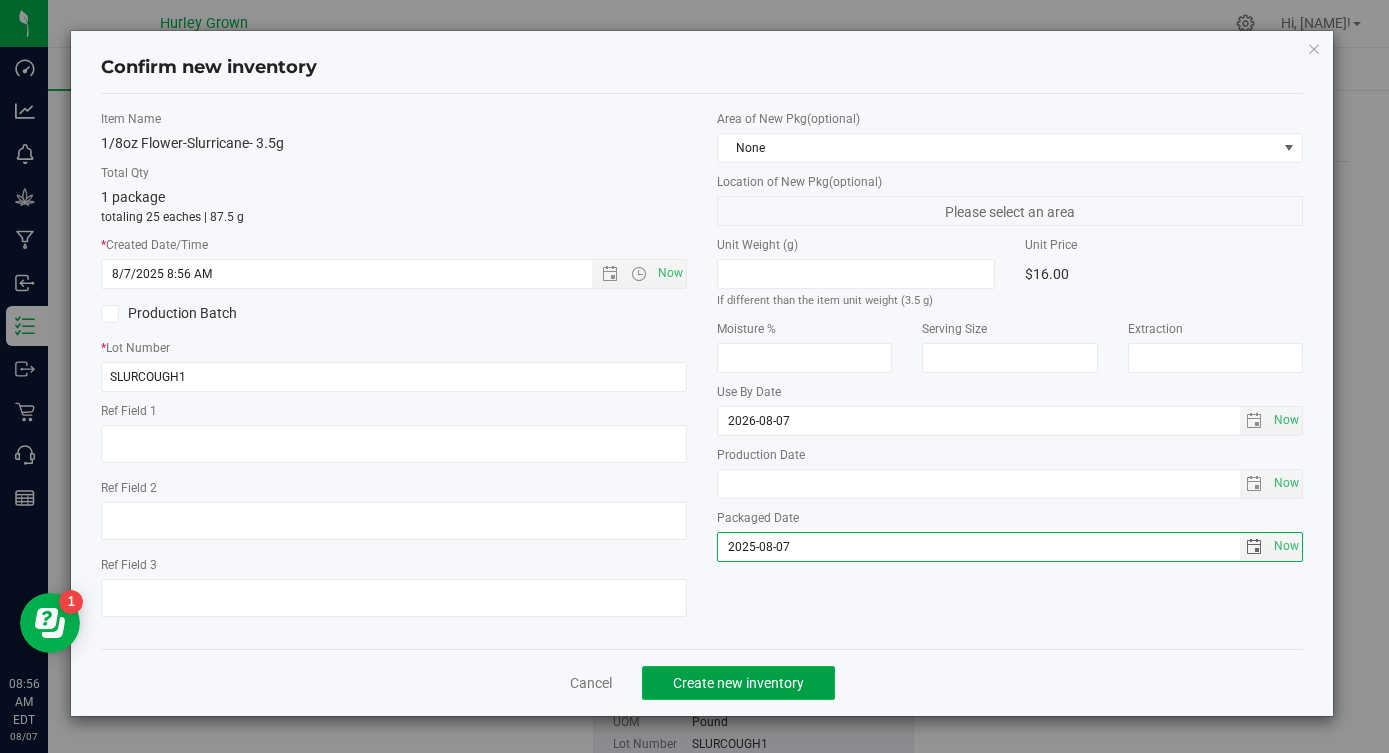 click on "Create new inventory" 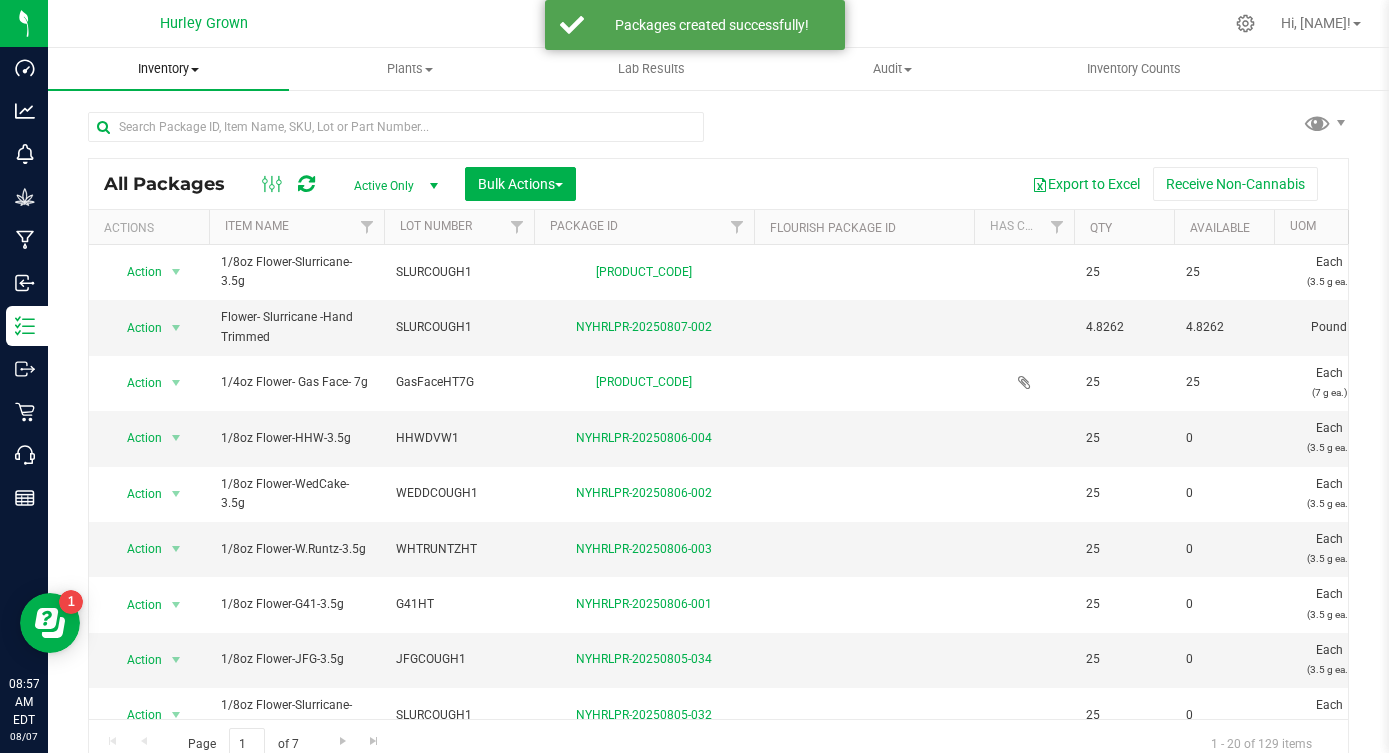 click on "Inventory" at bounding box center [168, 69] 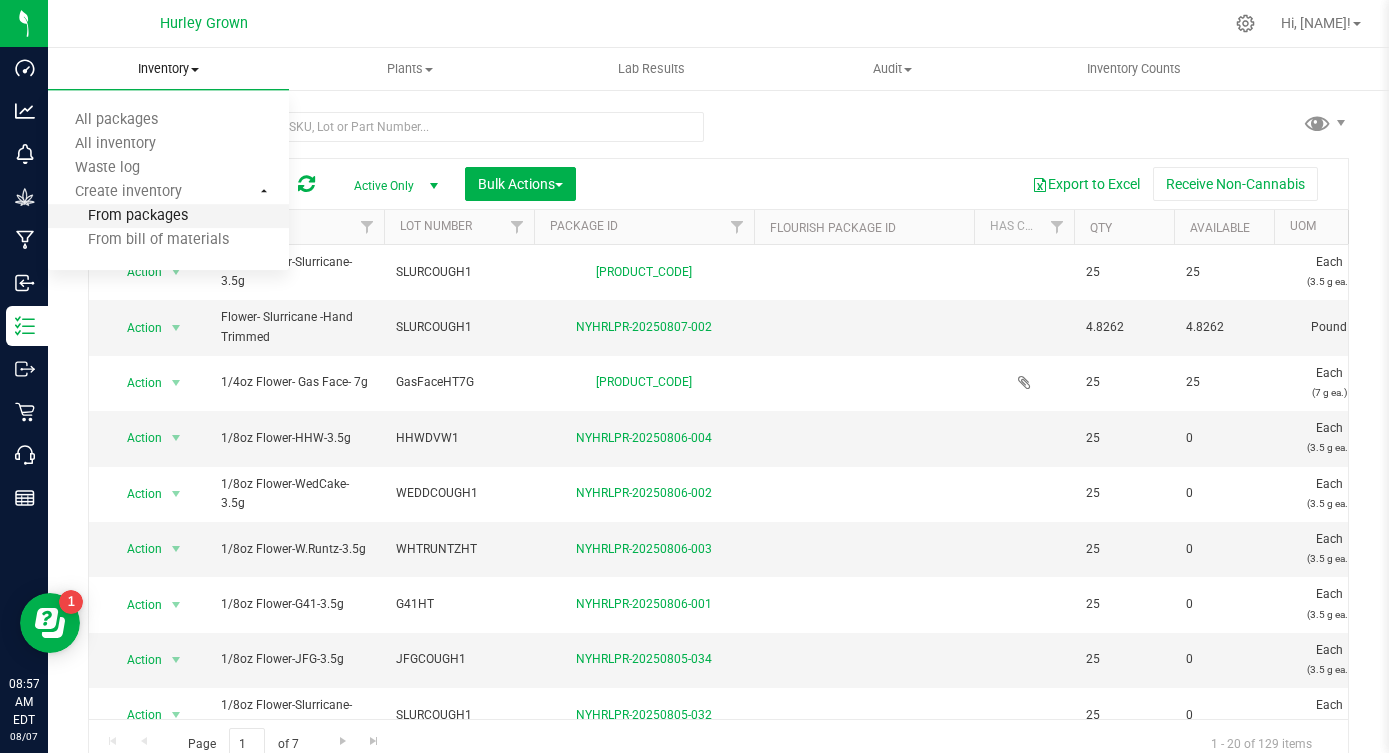 click on "From packages" at bounding box center [118, 216] 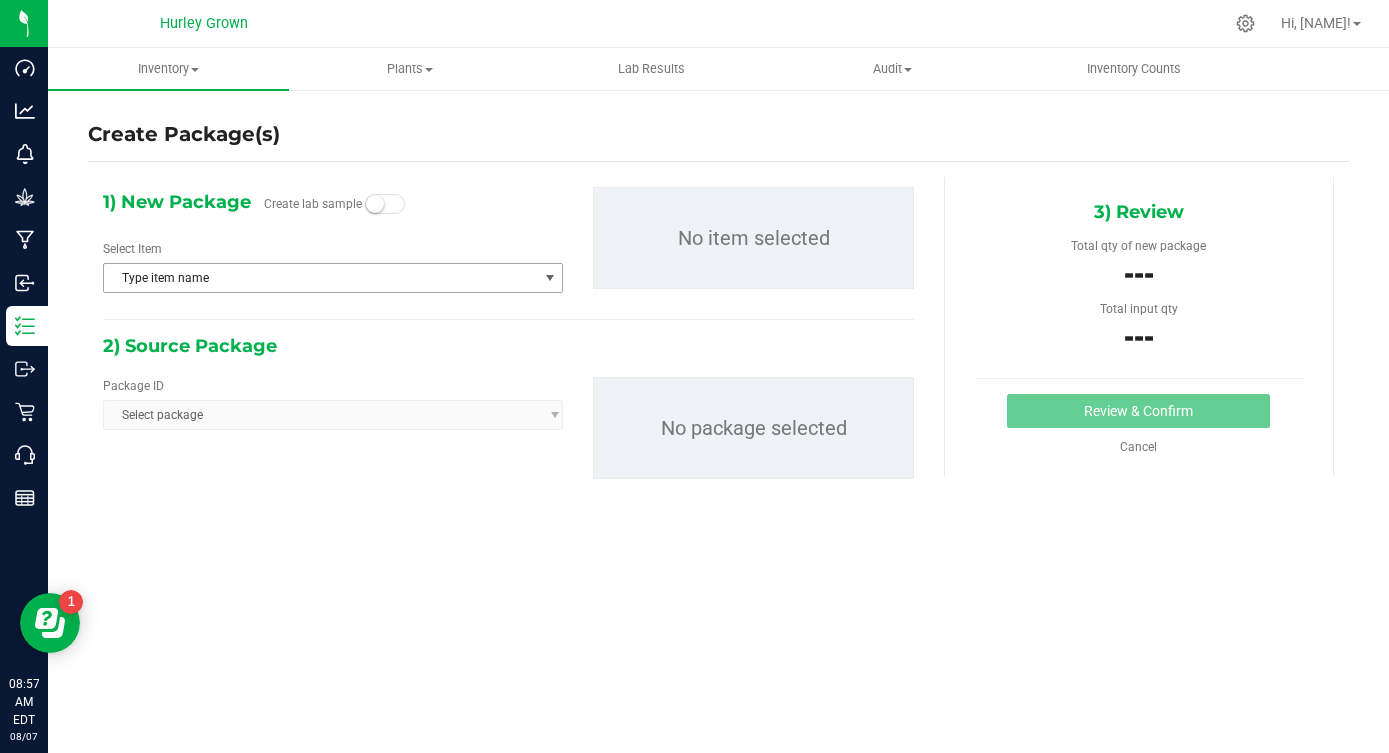 click on "Type item name" at bounding box center (320, 278) 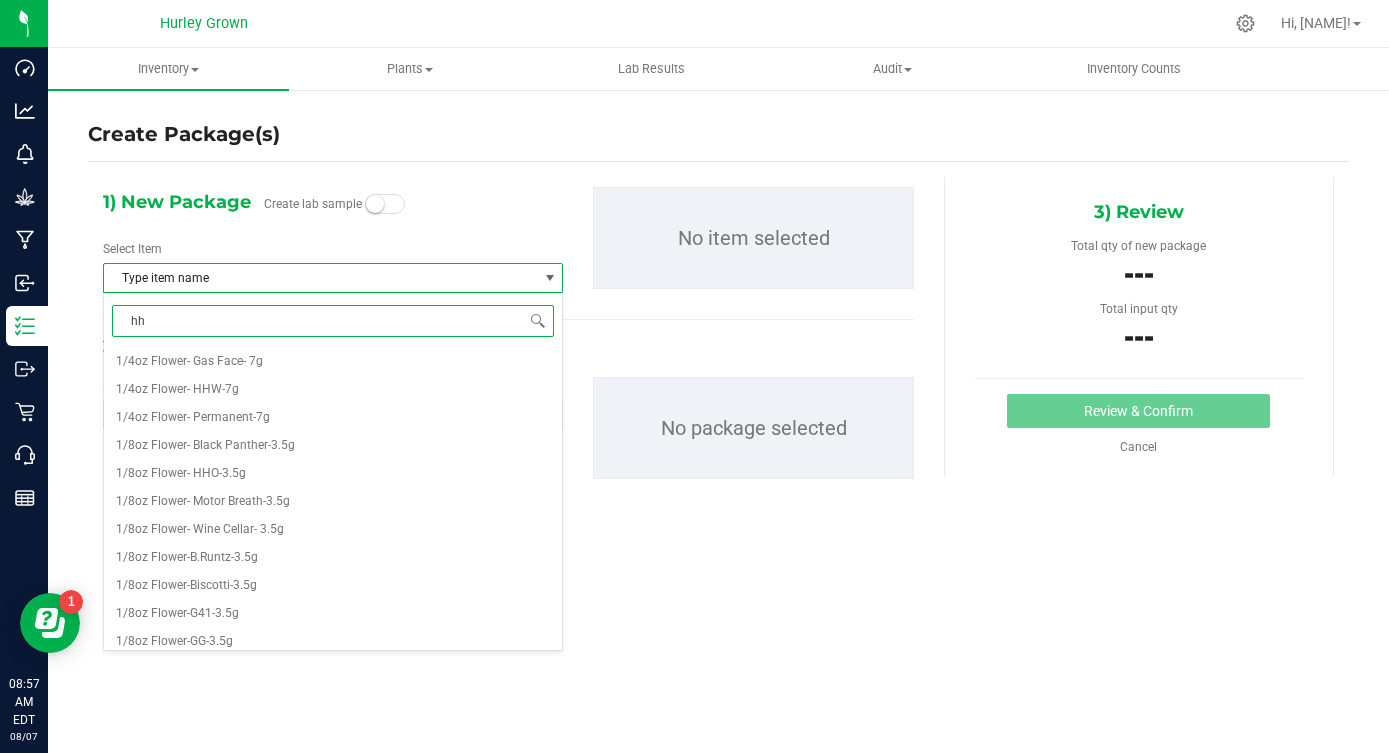 type on "hhw" 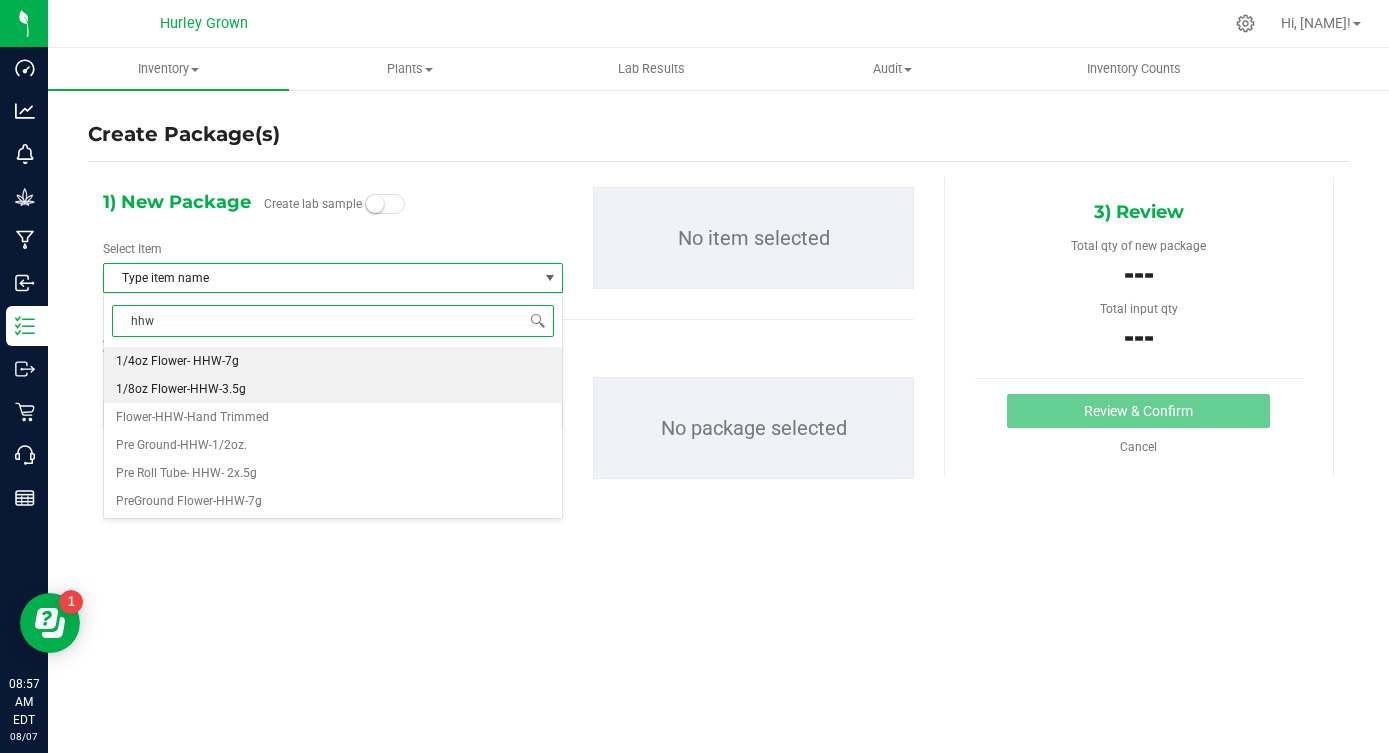 click on "1/8oz Flower-HHW-3.5g" at bounding box center [333, 389] 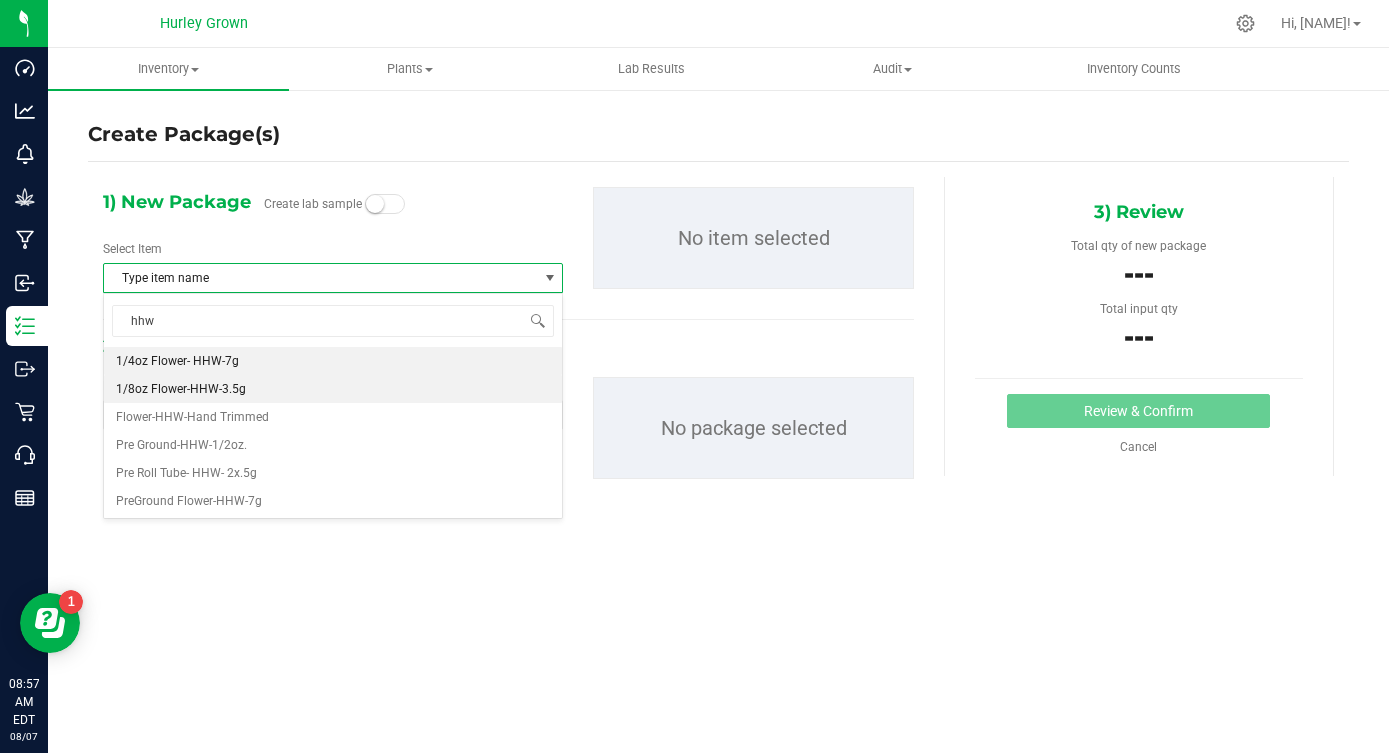 type 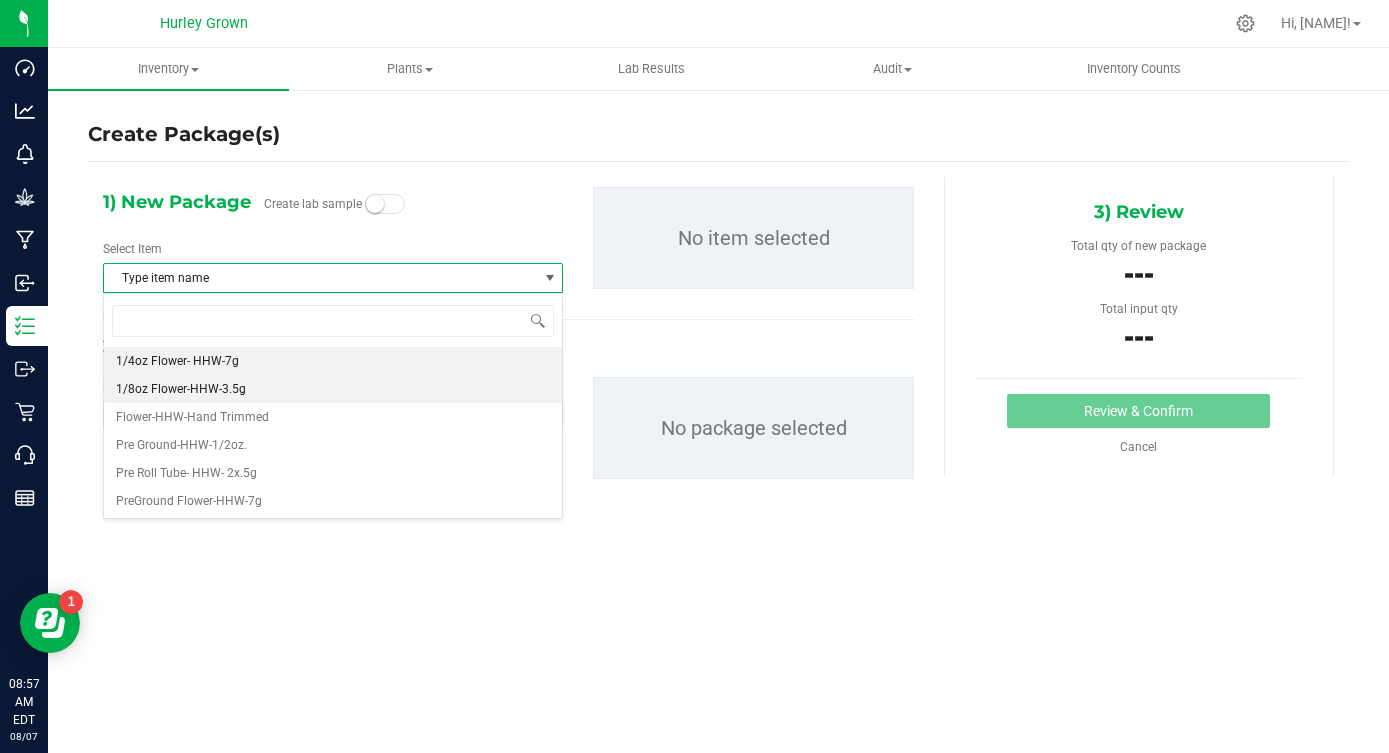 scroll, scrollTop: 0, scrollLeft: 0, axis: both 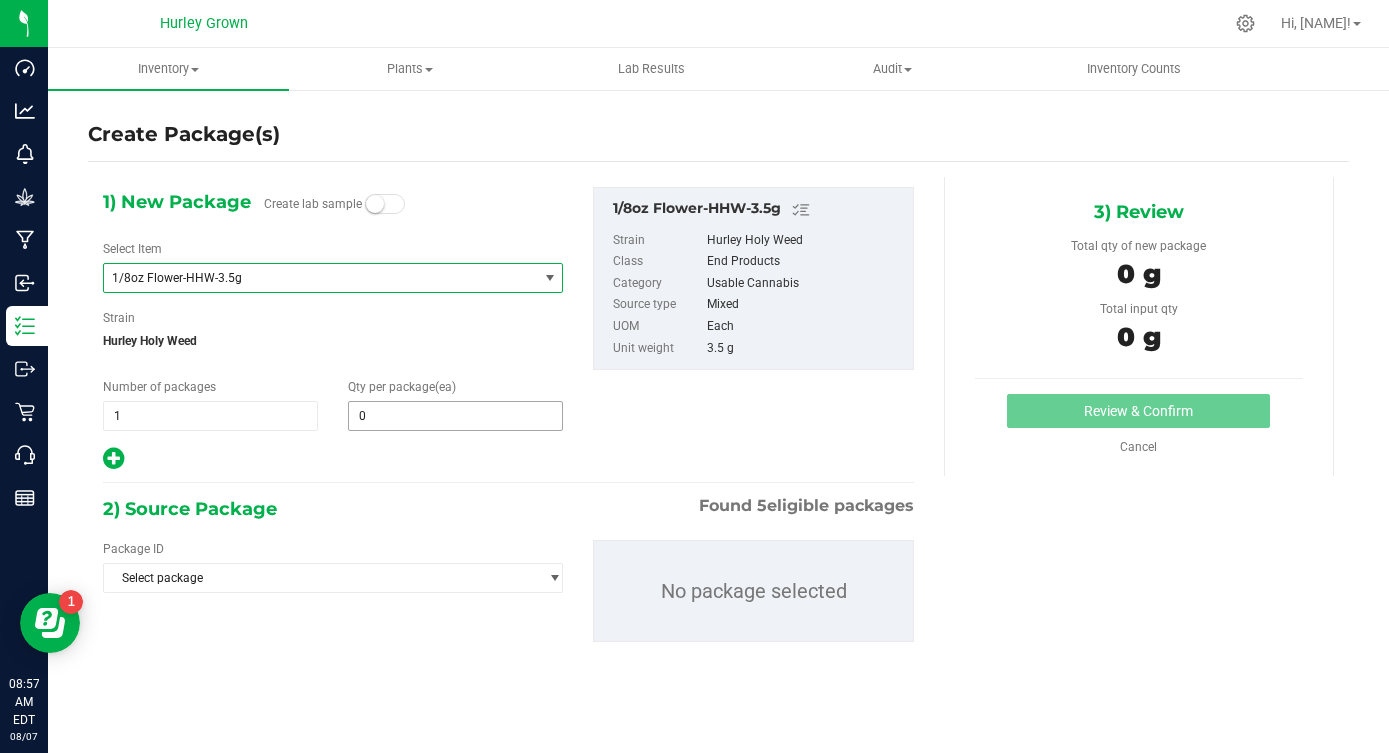 type 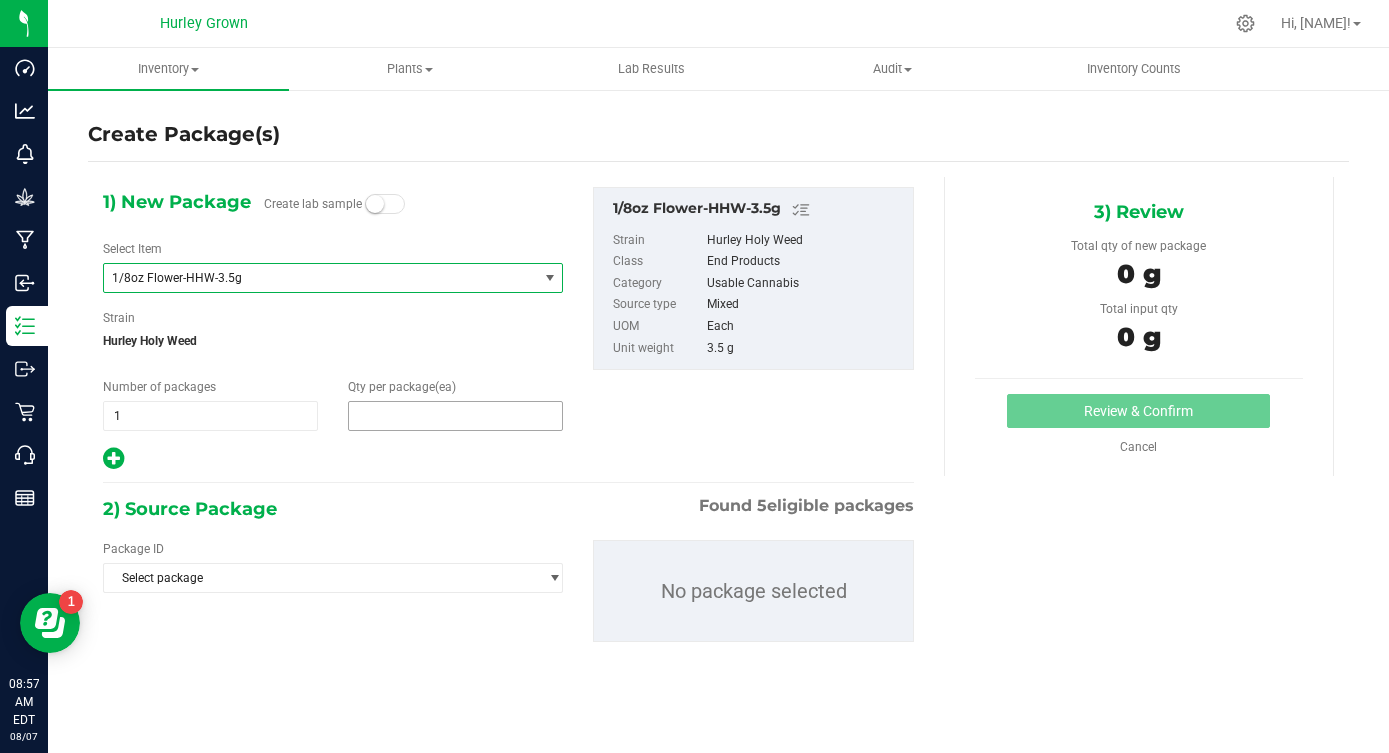 click at bounding box center (455, 416) 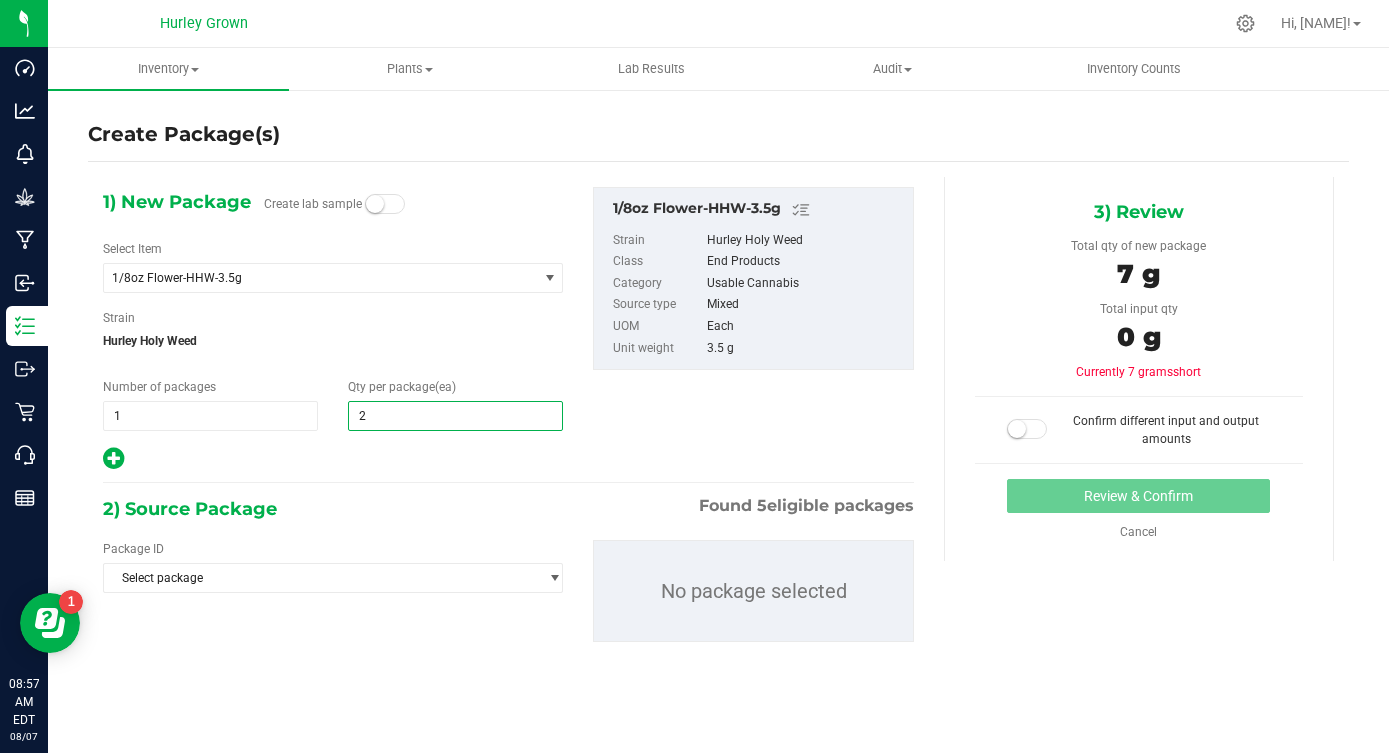 type on "25" 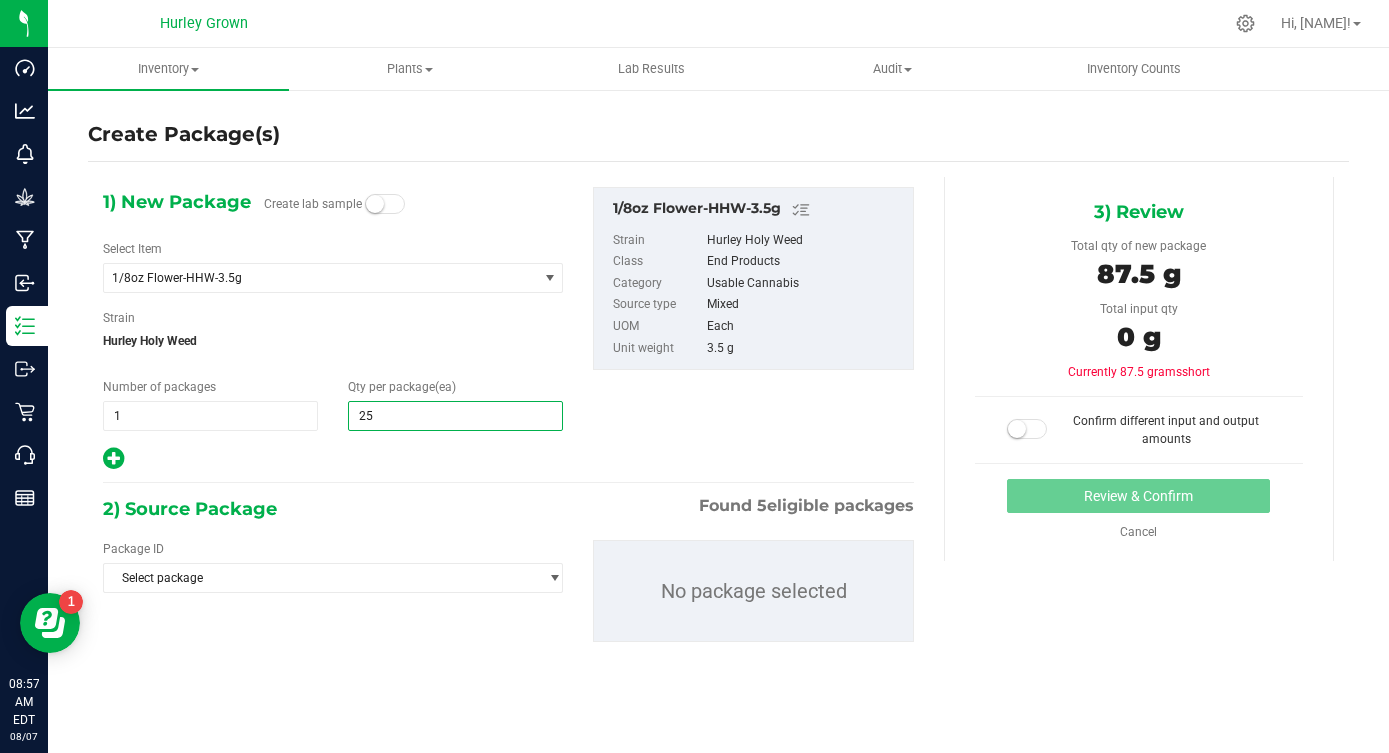 type on "25" 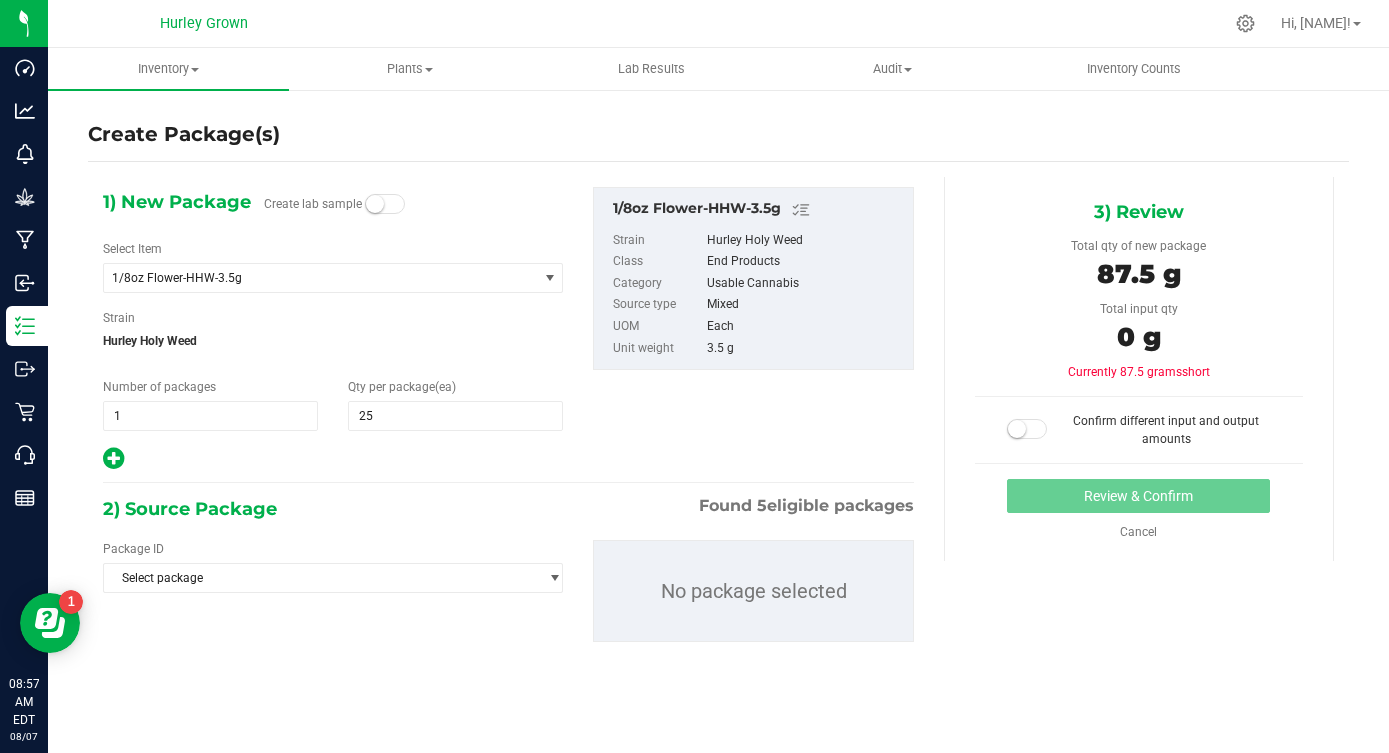 click on "1) New Package
Create lab sample
Select Item
1/8oz Flower-HHW-3.5g
1/4oz Flower- Gas Face- 7g 1/4oz Flower- HHW-7g 1/4oz Flower- Permanent-7g 1/8oz Flower- Black Panther-3.5g 1/8oz Flower- HHO-3.5g 1/8oz Flower- Motor Breath-3.5g 1/8oz Flower- Wine Cellar- 3.5g 1/8oz Flower-B.Runtz-3.5g 1/8oz Flower-Biscotti-3.5g 1/8oz Flower-G41-3.5g 1/8oz Flower-GG-3.5g 1/8oz Flower-HHW-3.5g 1/8oz Flower-JFG-3.5g 1/8oz Flower-N.Rider-3.5g 1/8oz Flower-Perm-3.5 1/8oz Flower-Slurricane- 3.5g 1/8oz Flower-W.Runtz-3.5g 1/8oz Flower-WedCake-3.5g Biomass24HG" at bounding box center [508, 430] 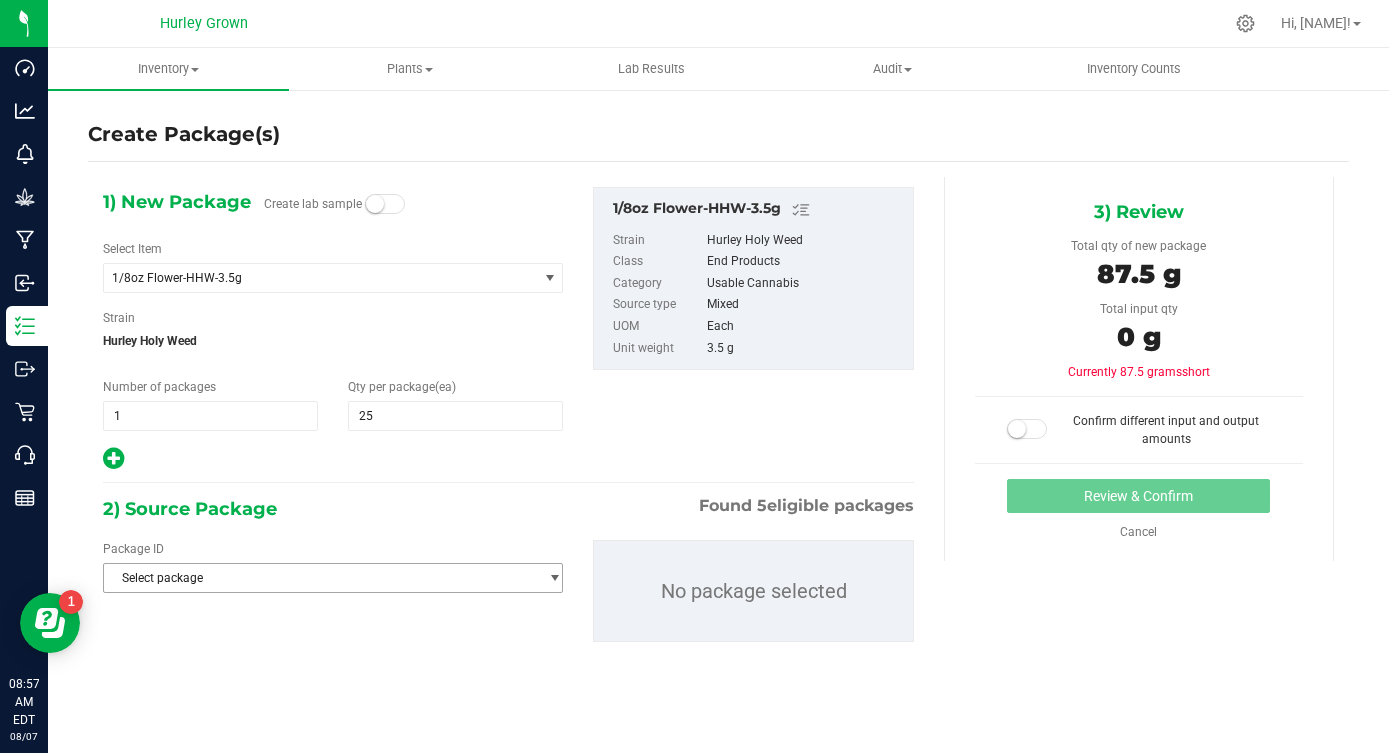 click on "Select package" at bounding box center [320, 578] 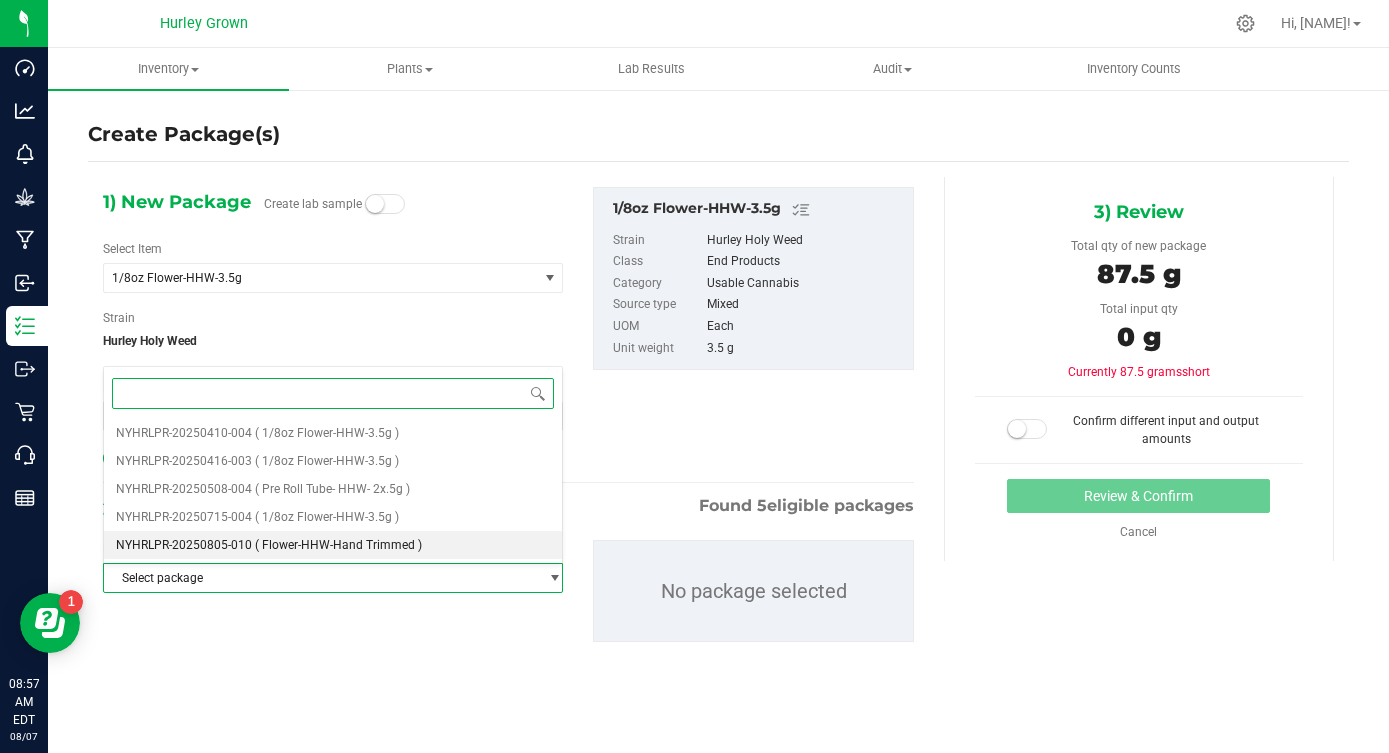 click on "(
Flower-HHW-Hand Trimmed
)" at bounding box center [338, 545] 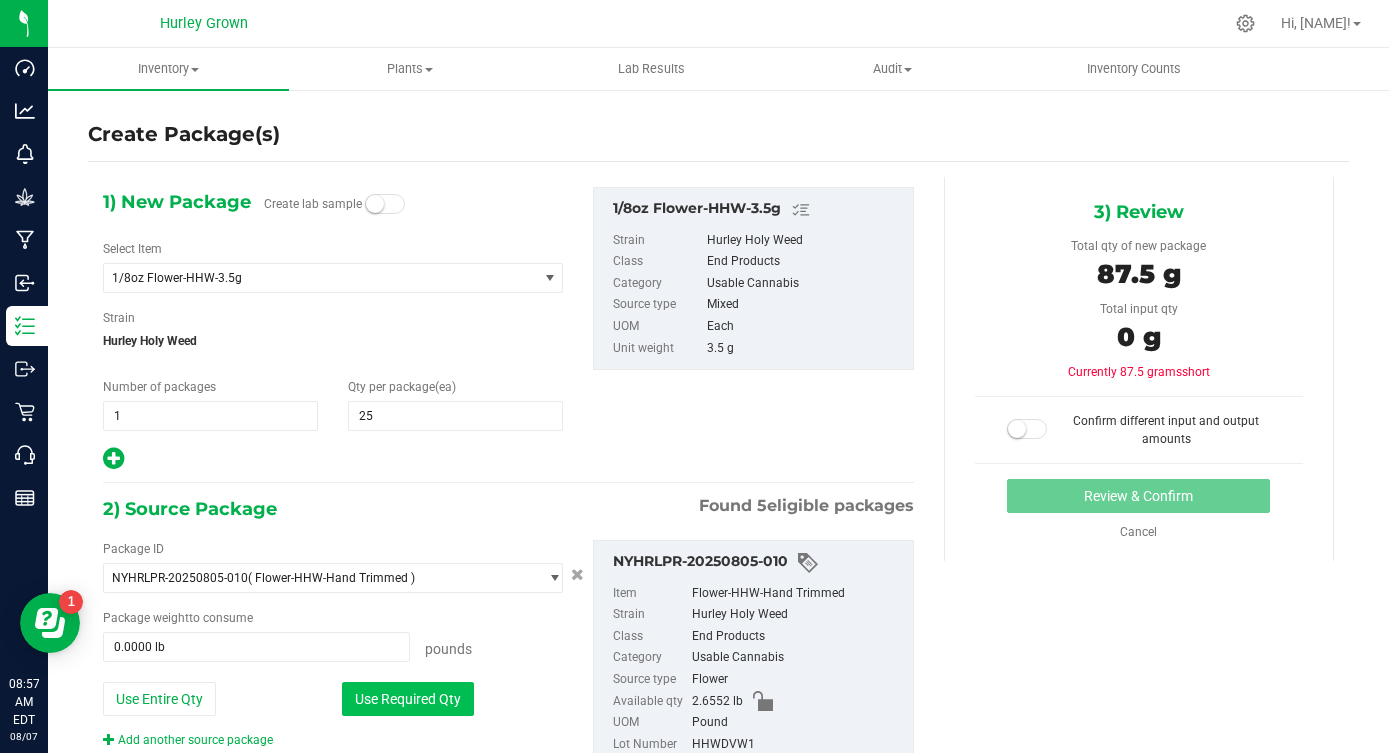 click on "Use Required Qty" at bounding box center [408, 699] 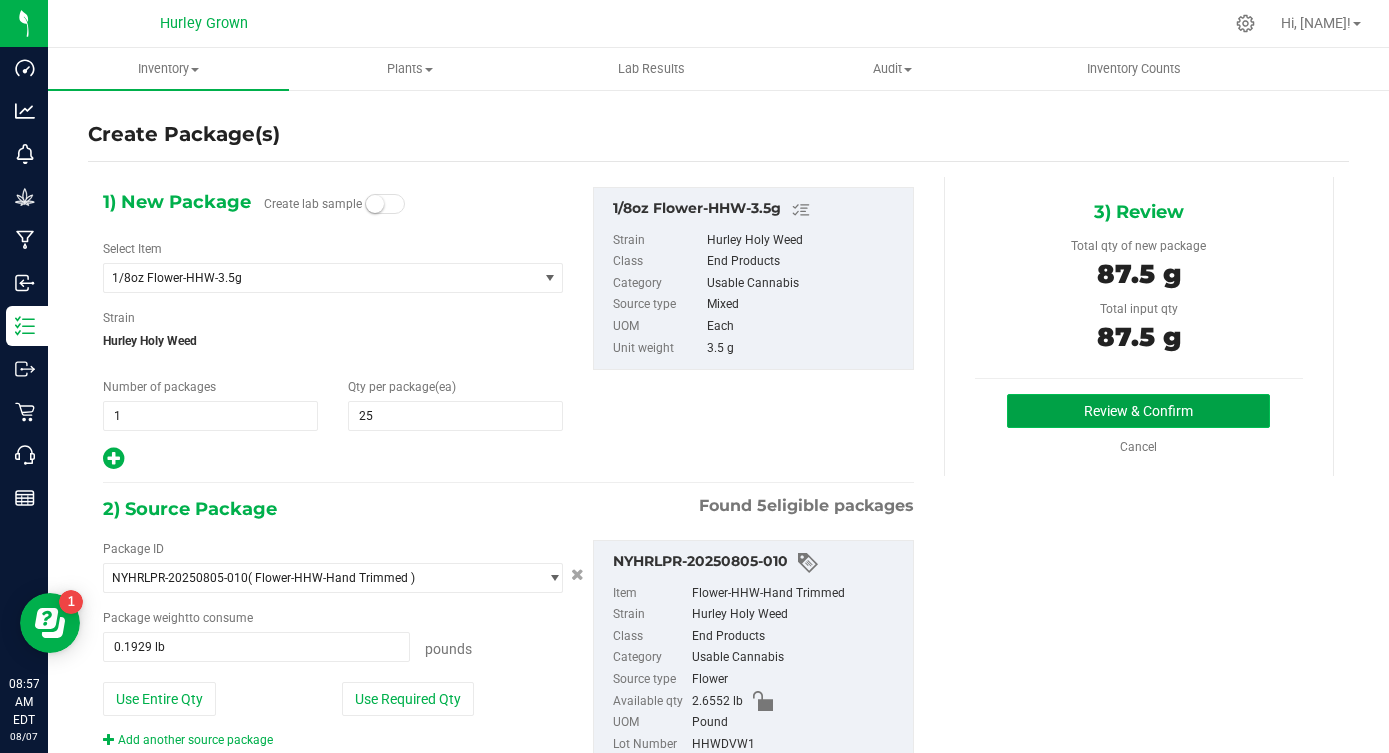 click on "Review & Confirm" at bounding box center [1138, 411] 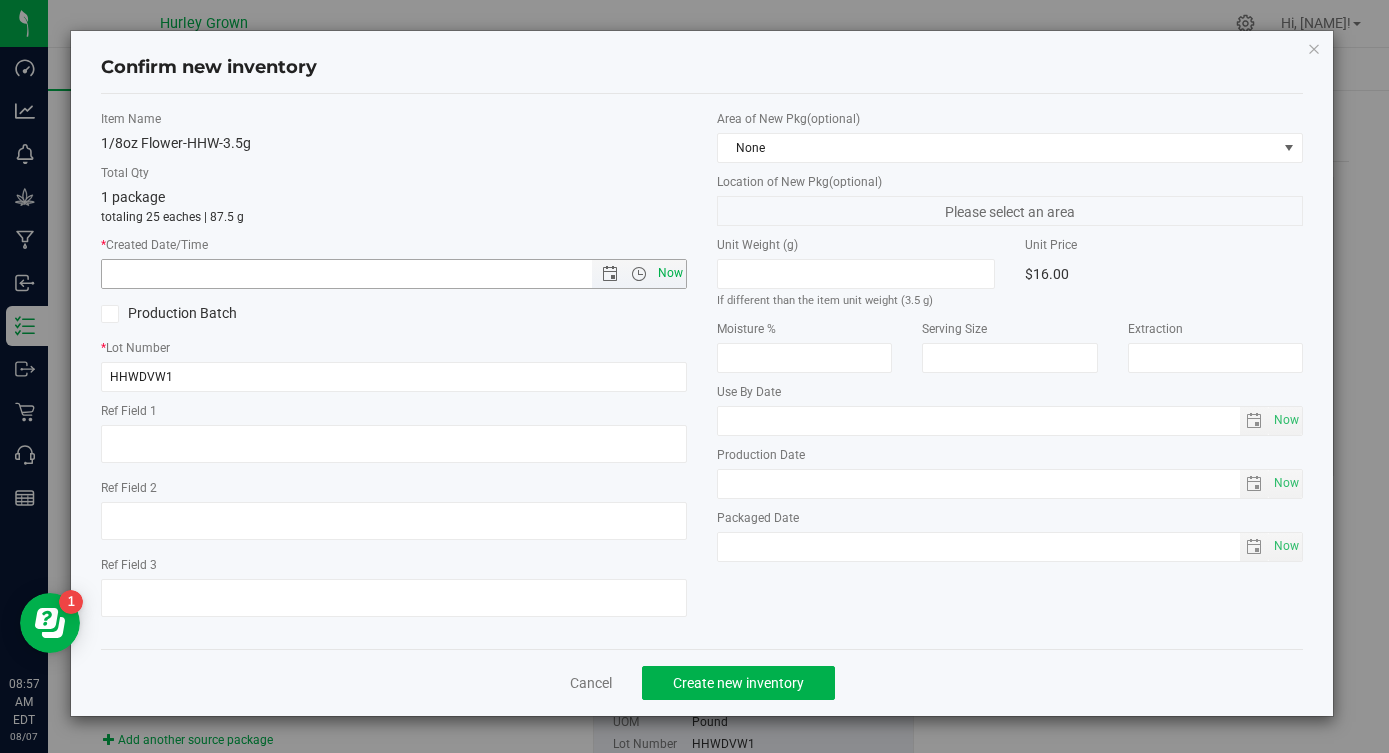 click on "Now" at bounding box center (671, 273) 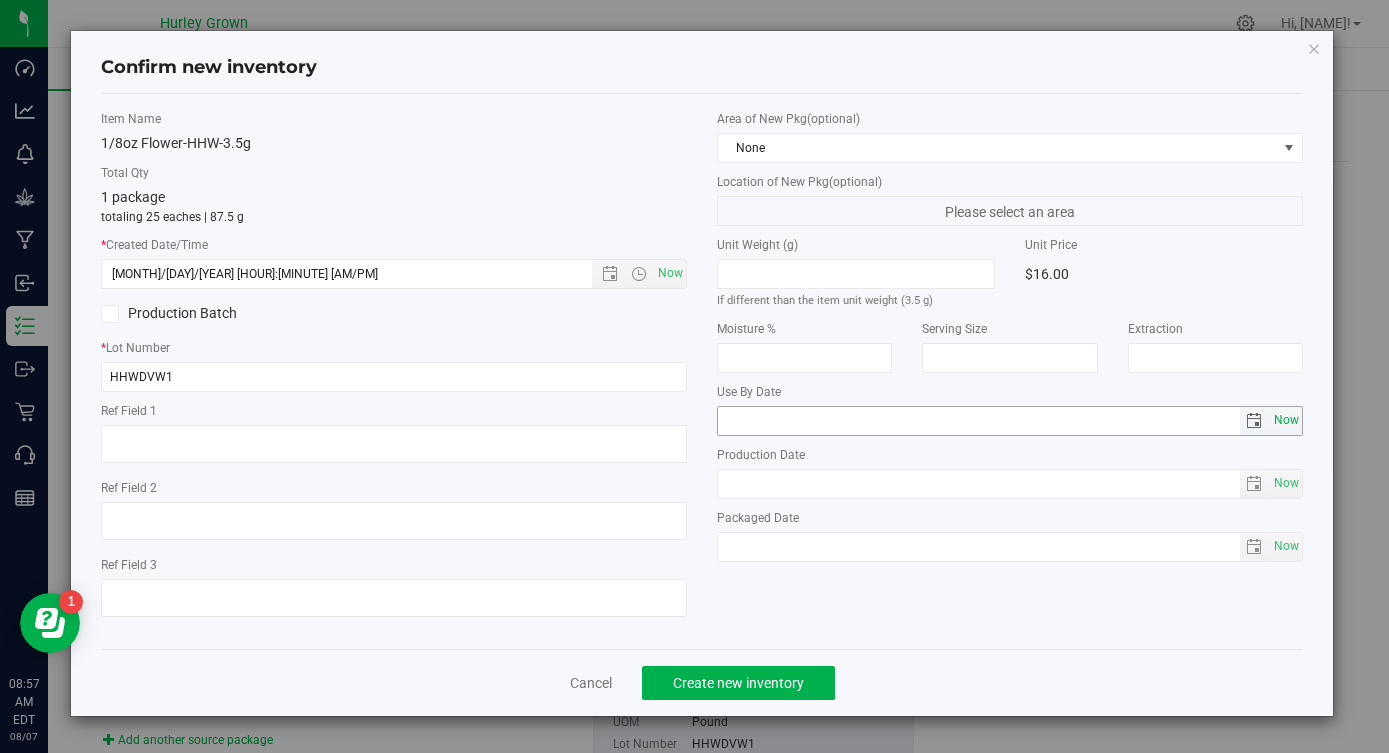 click on "Now" at bounding box center [1286, 420] 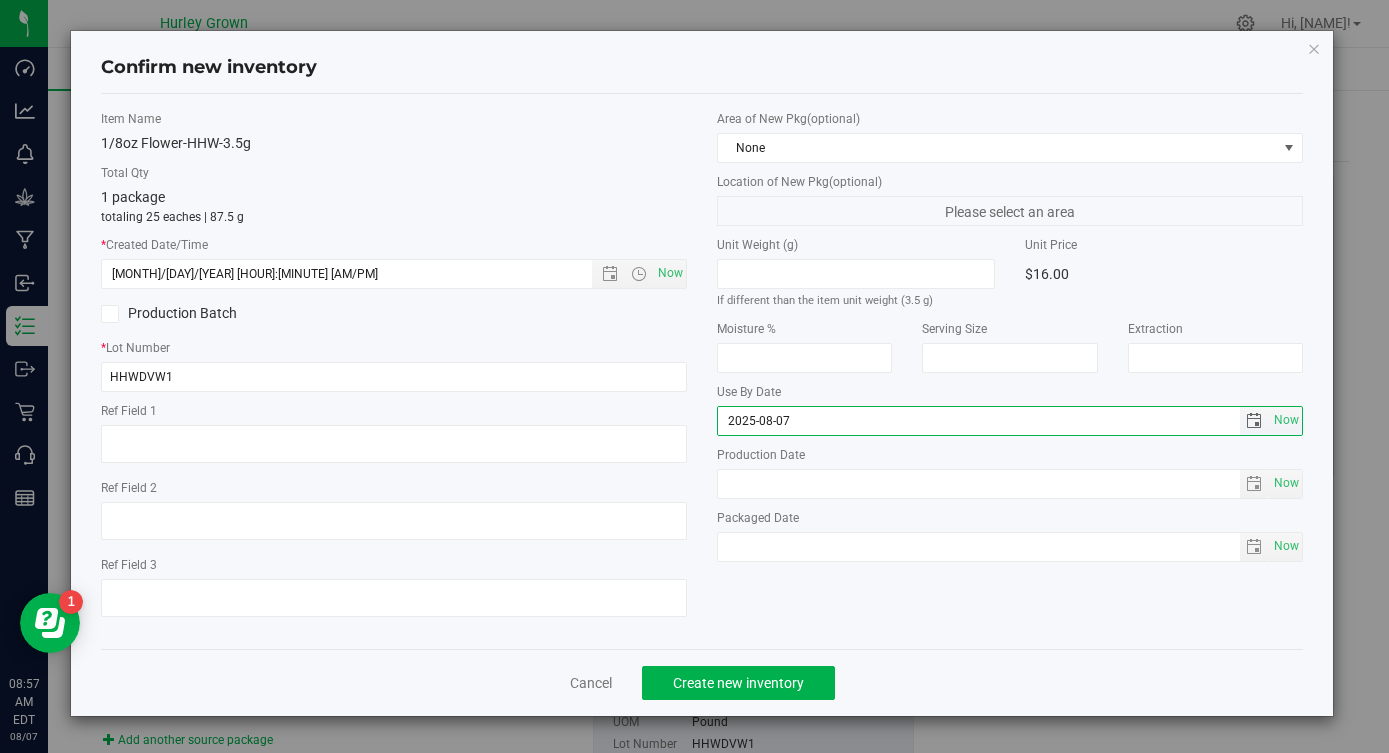 click on "2025-08-07" at bounding box center (979, 421) 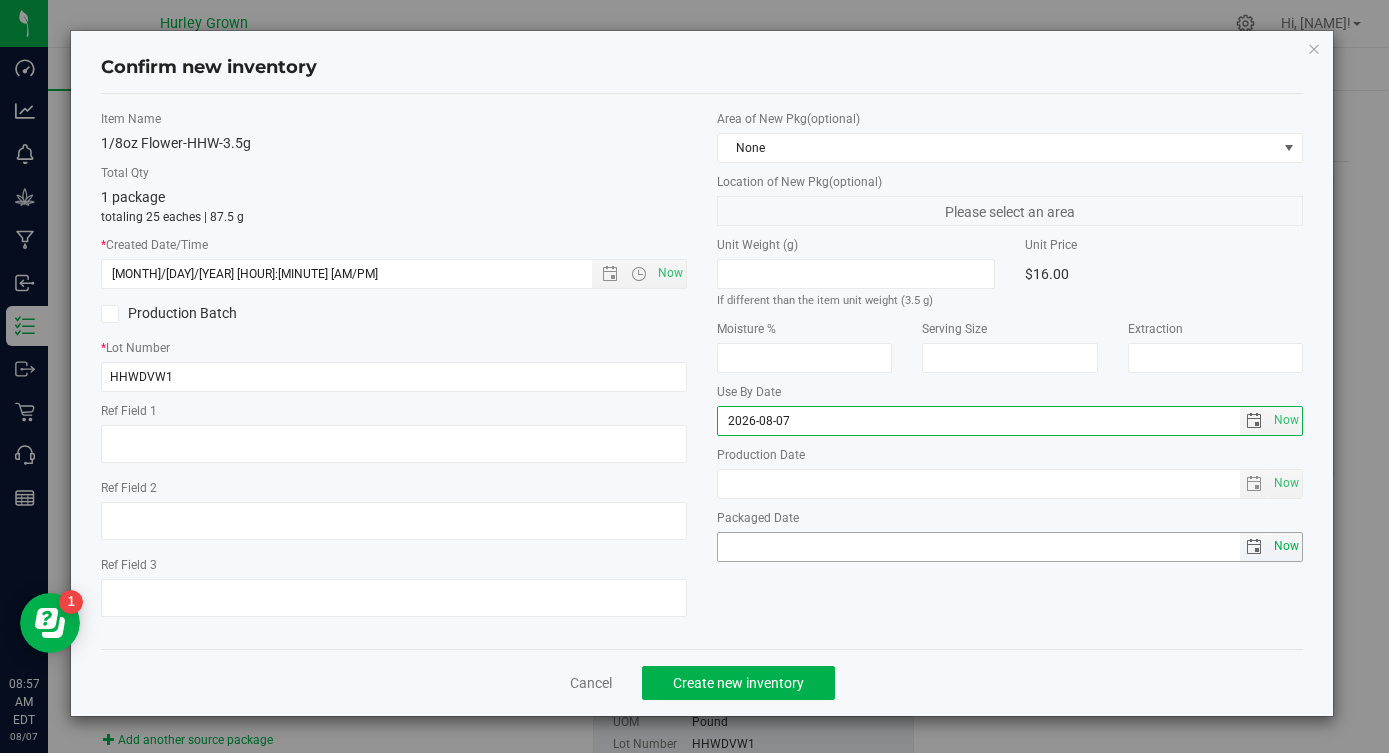 type on "2026-08-07" 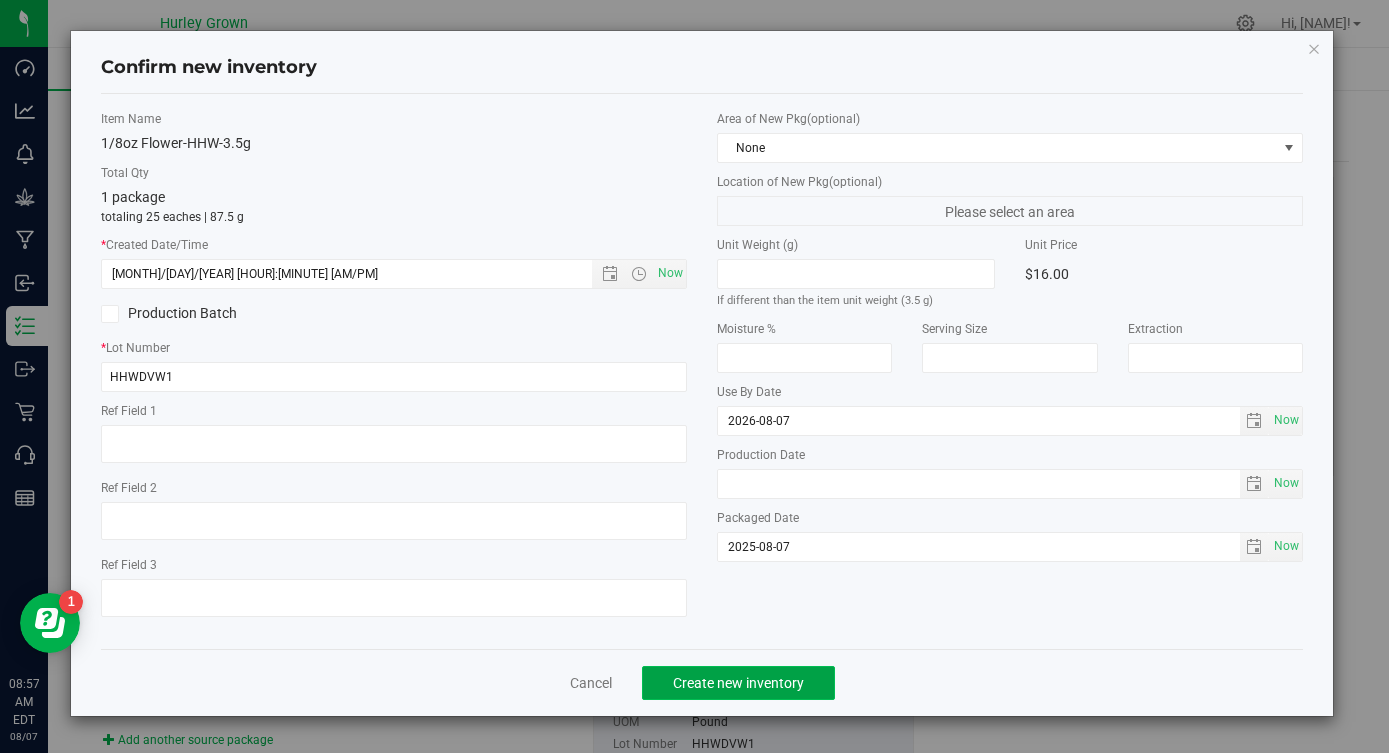 click on "Create new inventory" 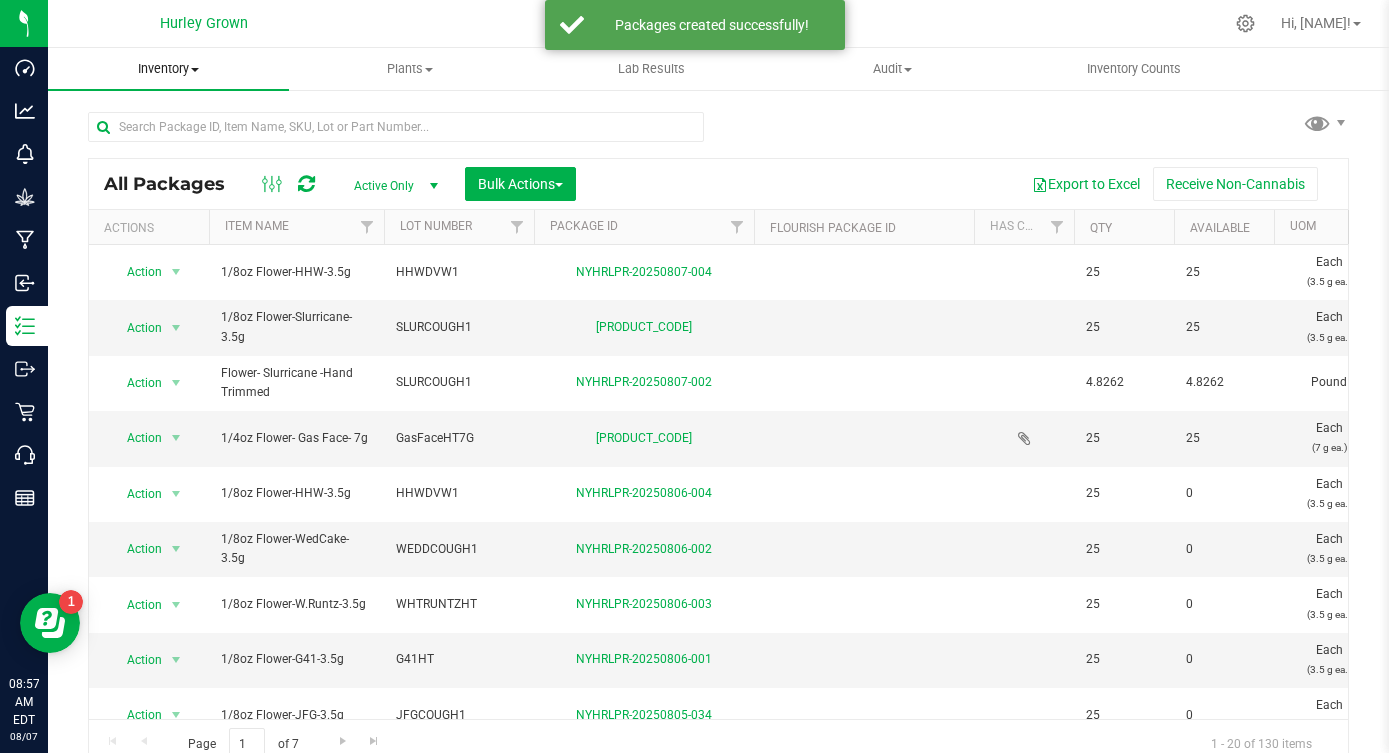 click on "Inventory
All packages
All inventory
Waste log
Create inventory" at bounding box center [168, 69] 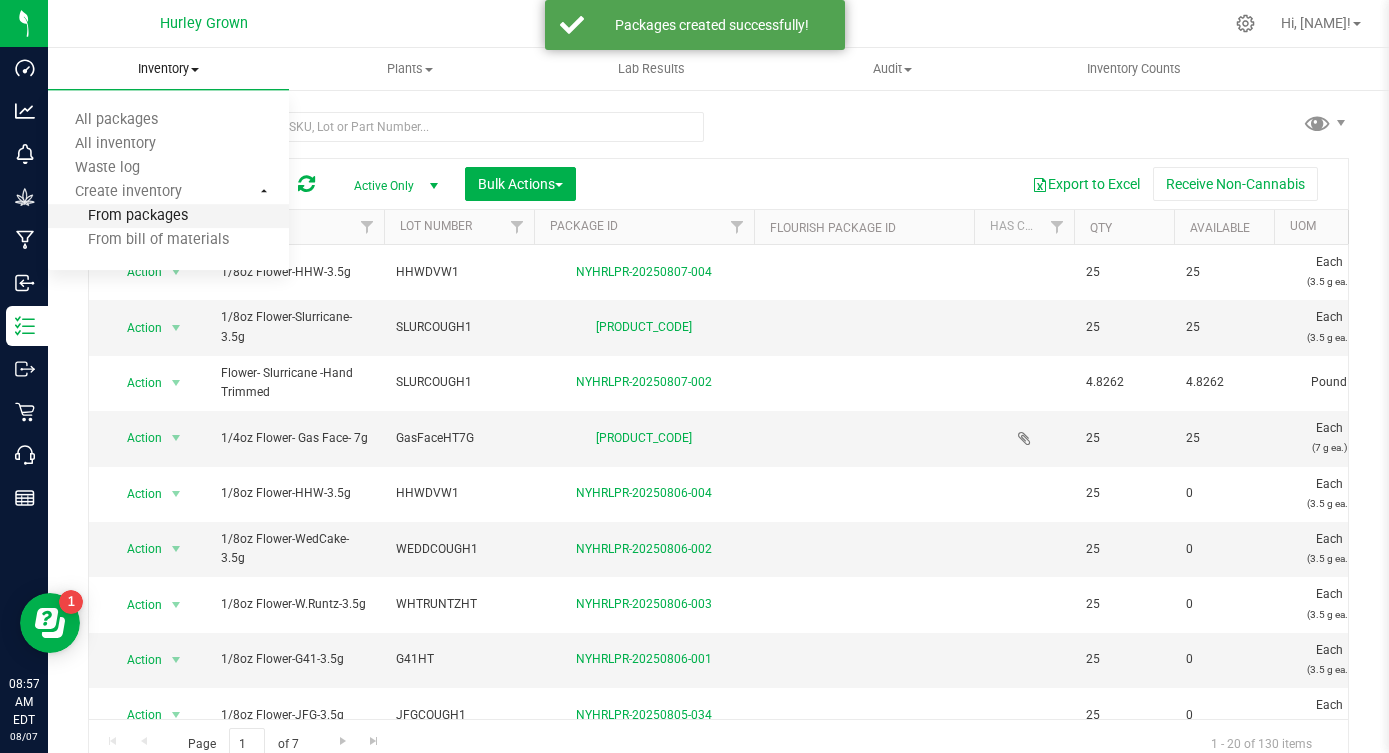 click on "From packages" at bounding box center (118, 216) 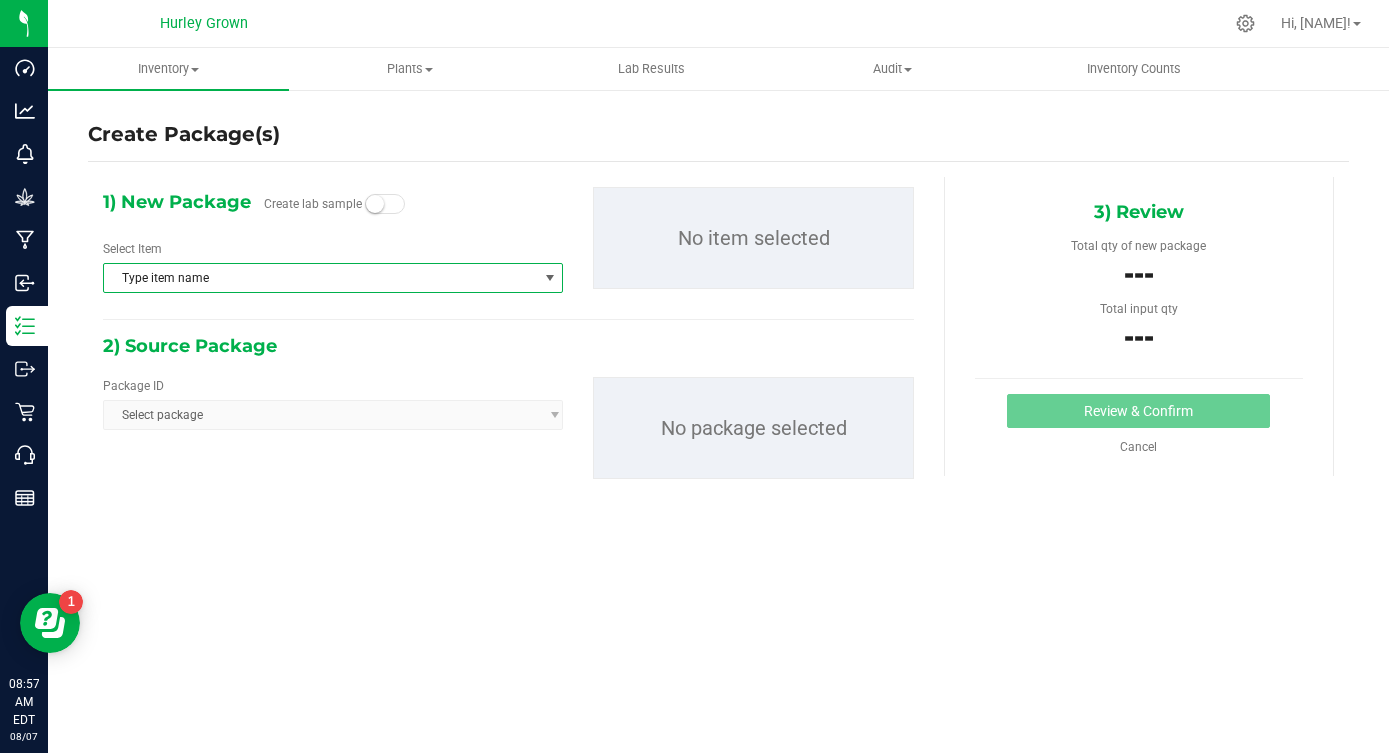 click on "Type item name" at bounding box center (320, 278) 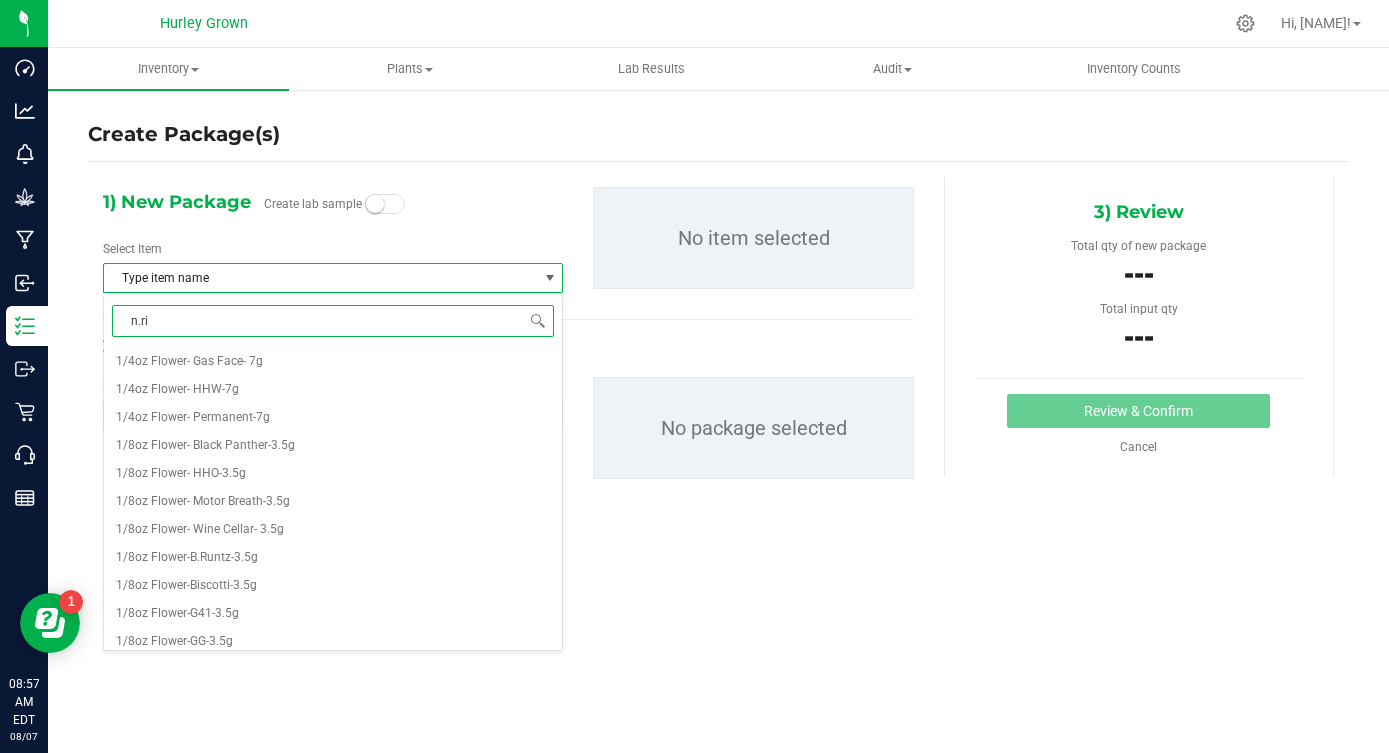 type on "[PRODUCT_CODE_SHORT]" 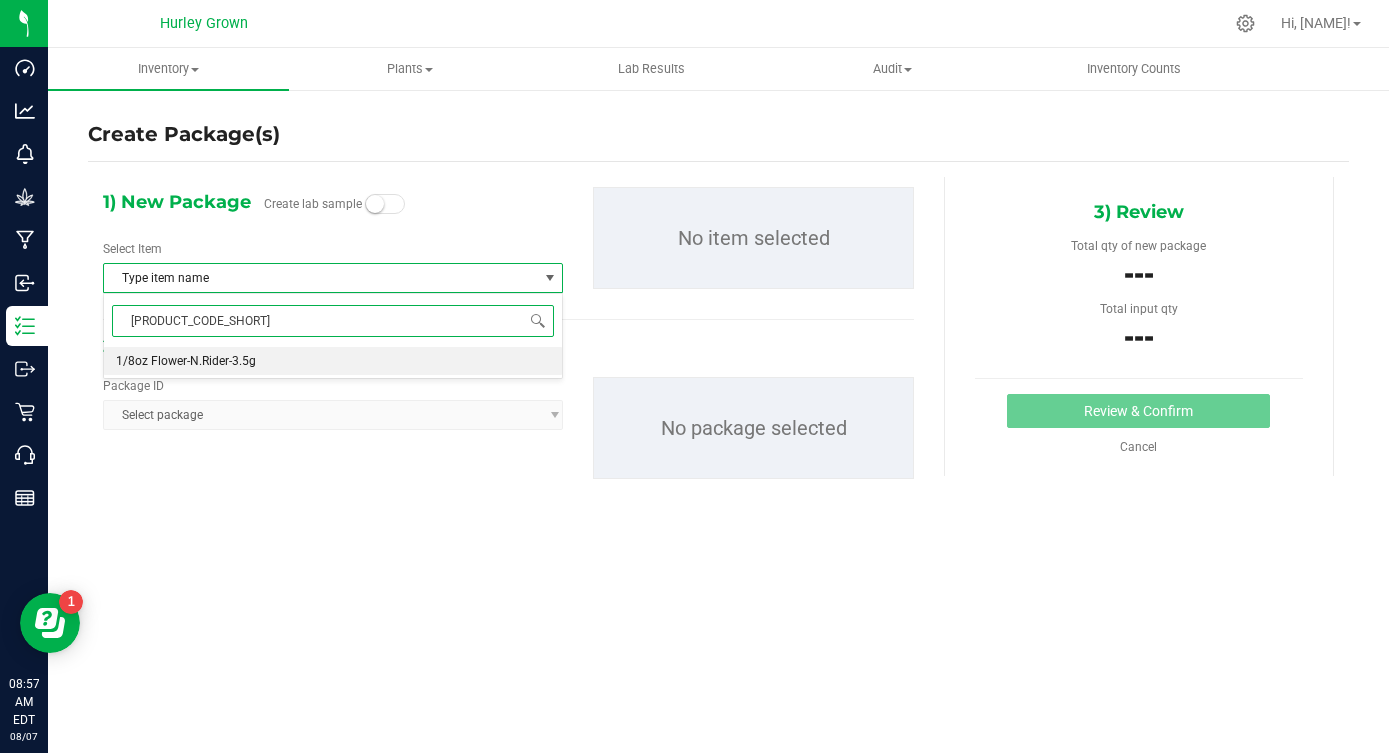 click on "1/8oz Flower-N.Rider-3.5g" at bounding box center (333, 361) 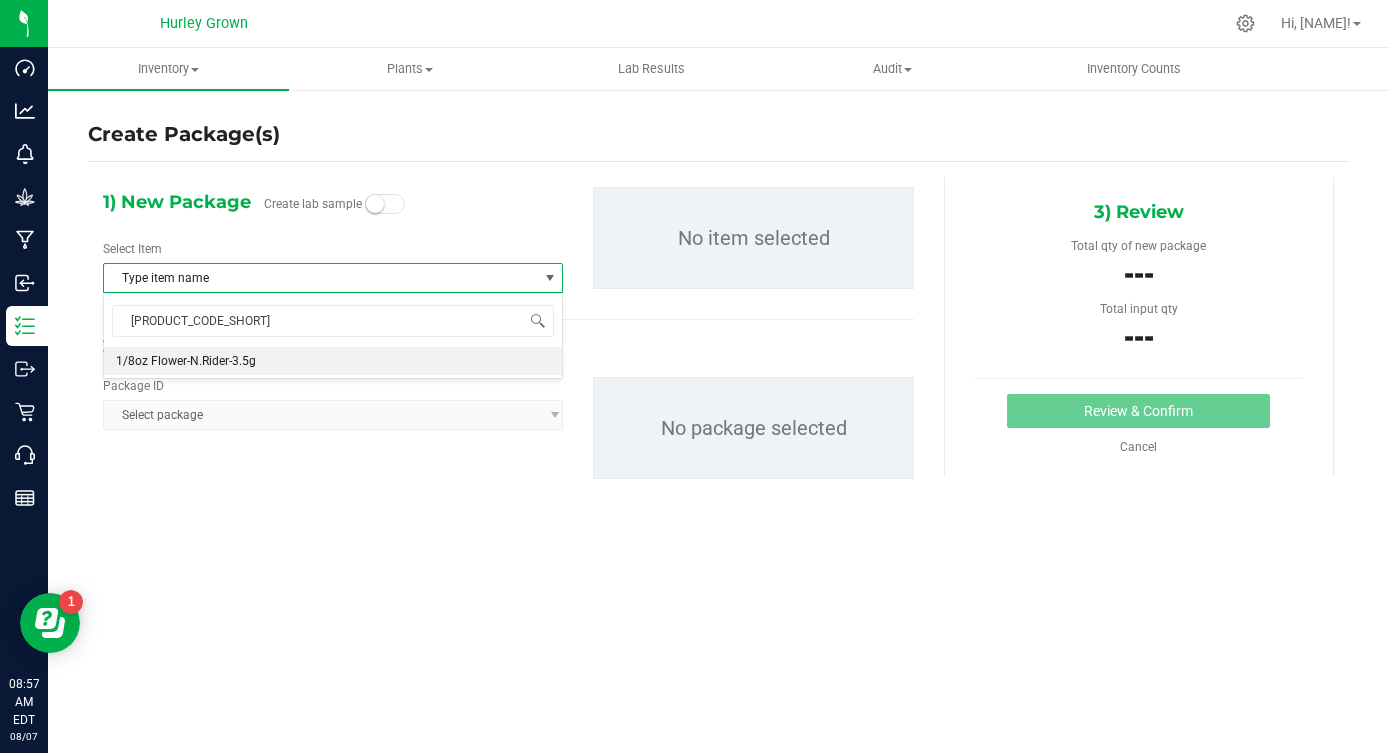type 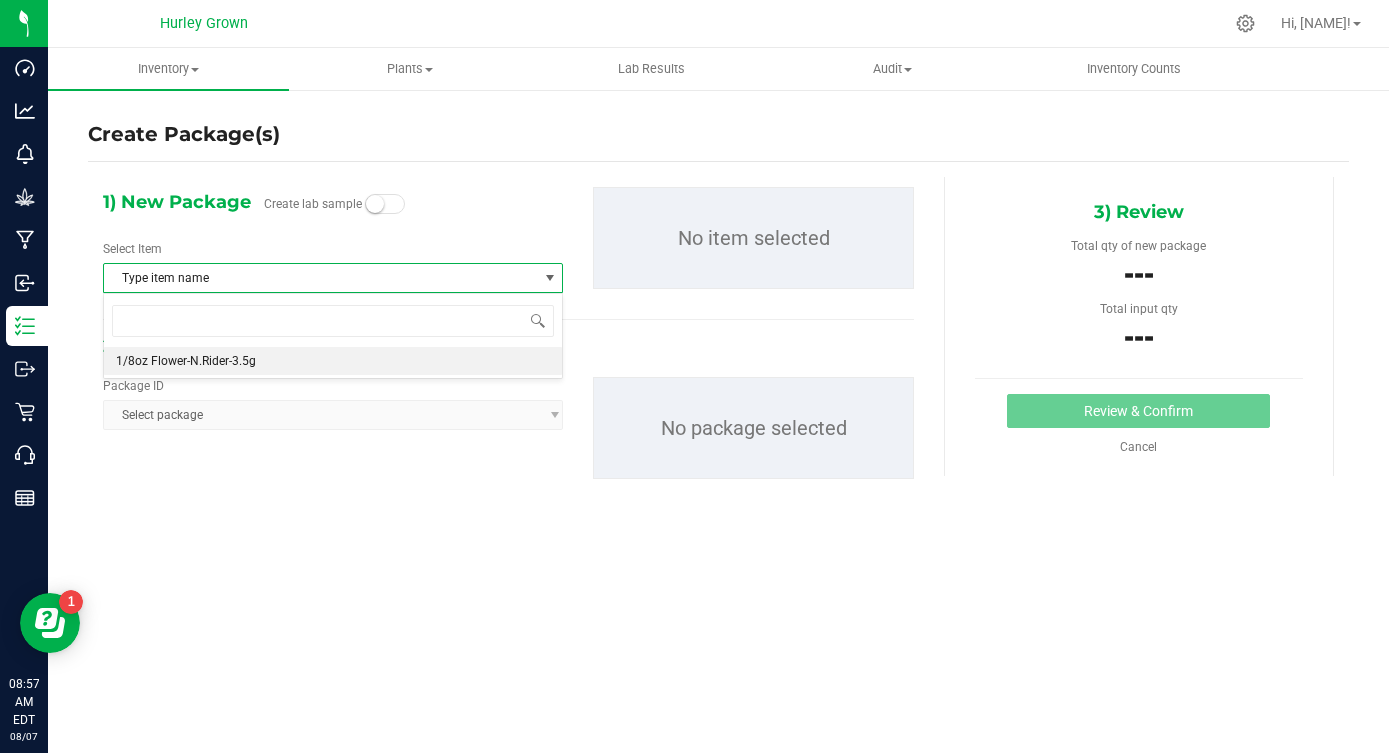 scroll, scrollTop: 0, scrollLeft: 0, axis: both 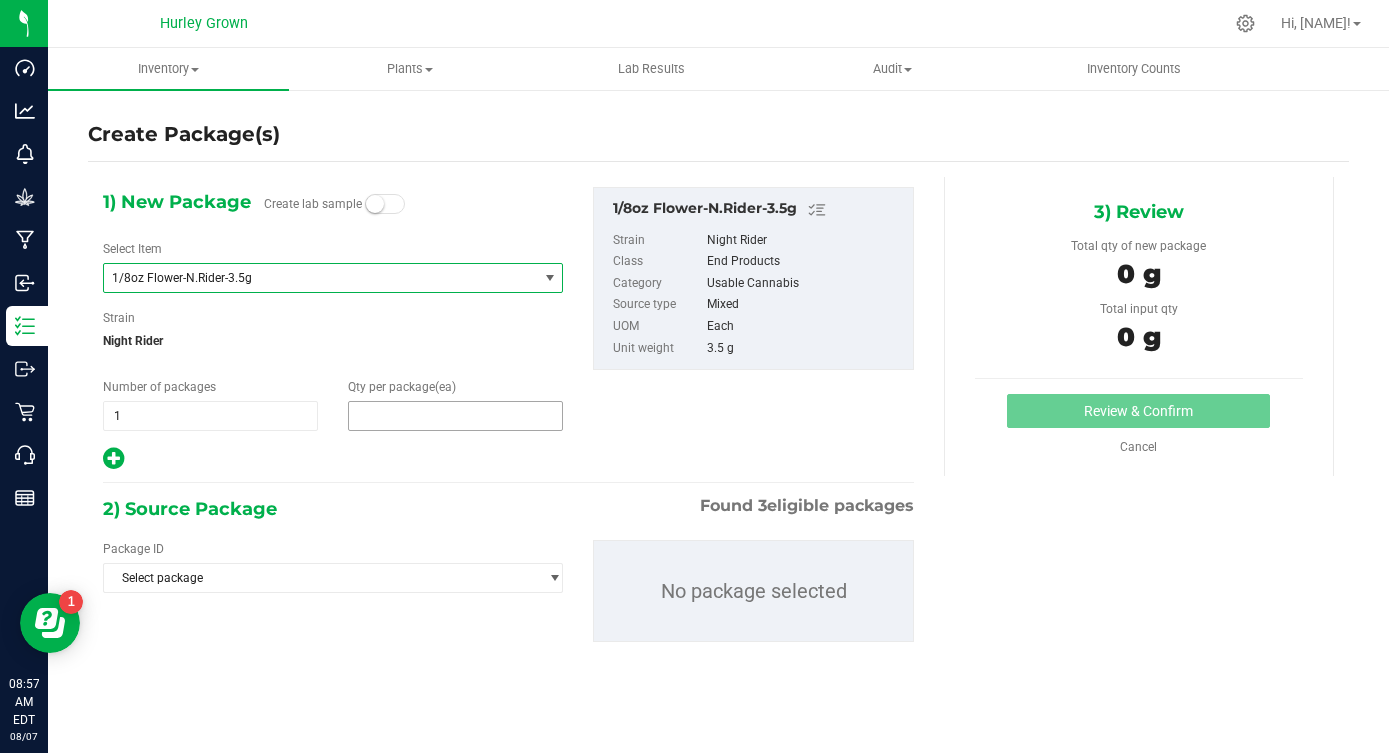 click at bounding box center [455, 416] 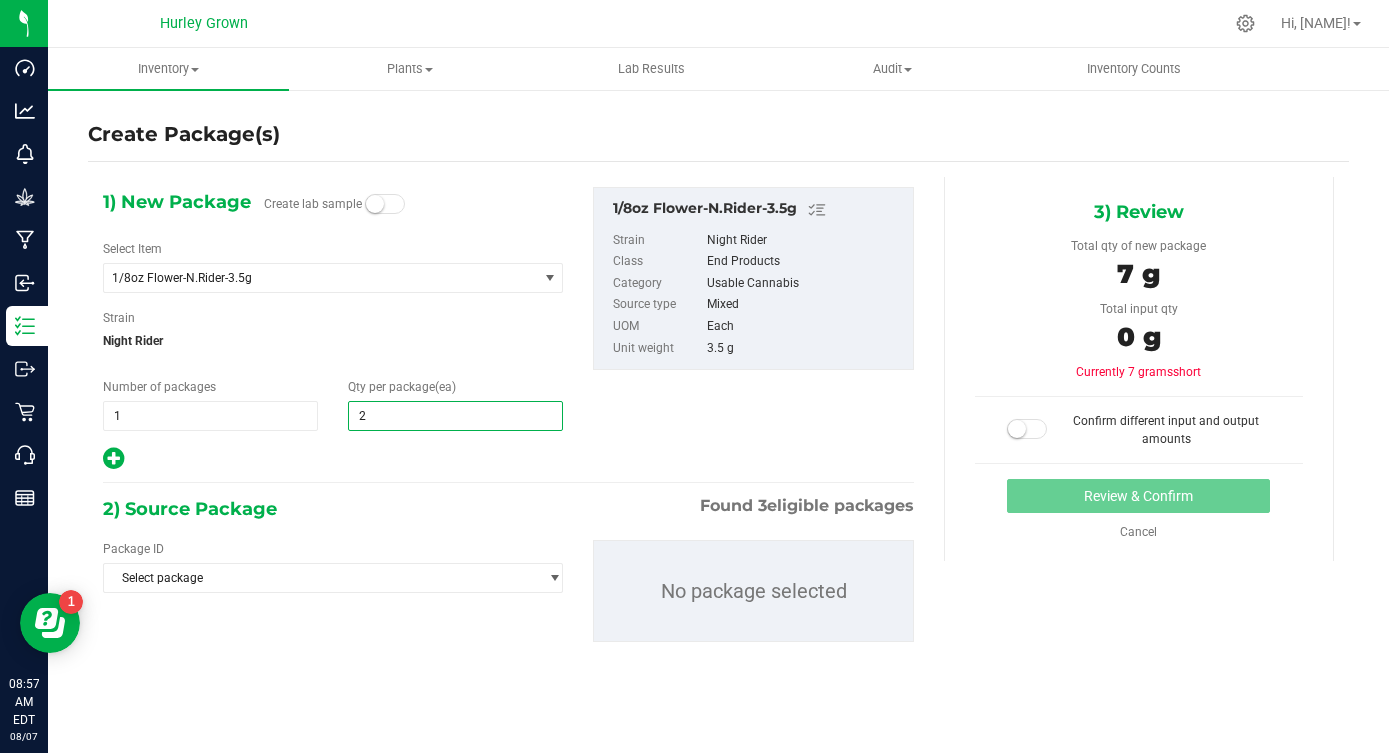 type on "25" 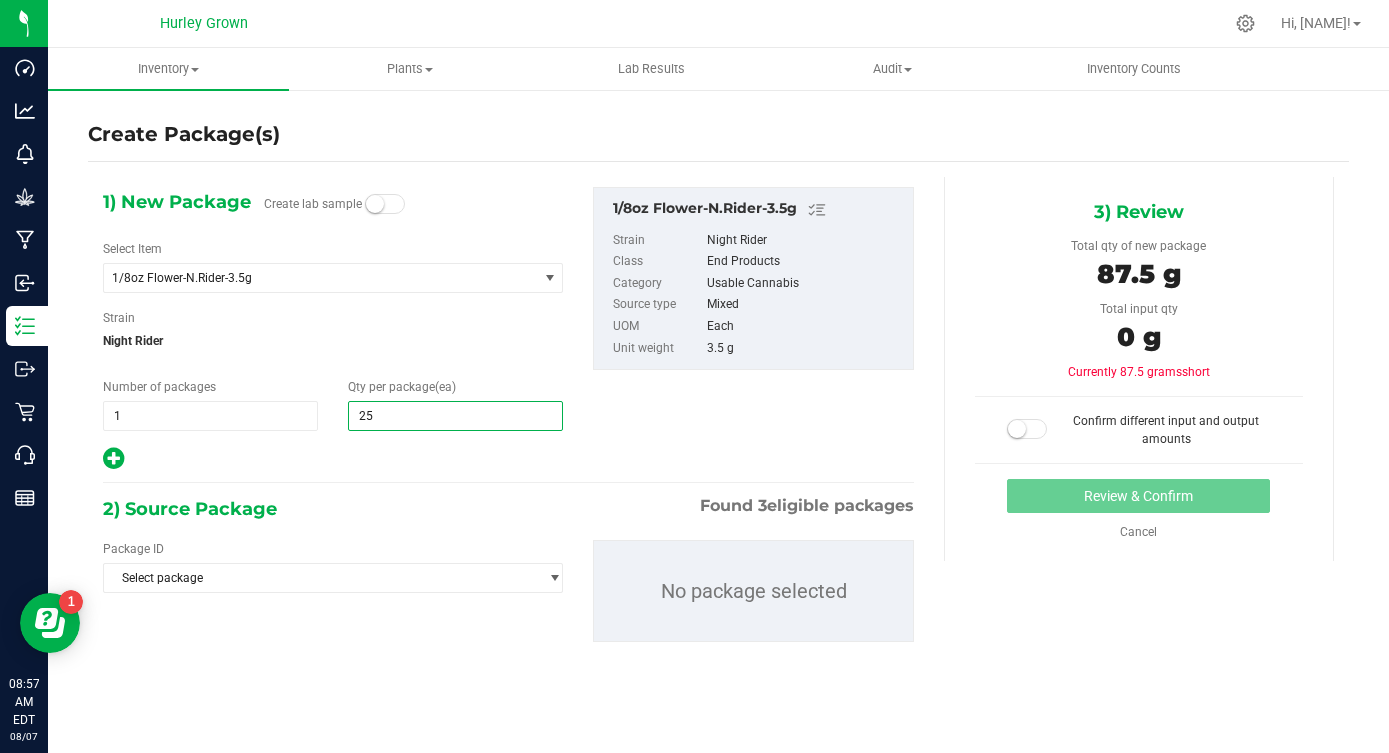 type on "25" 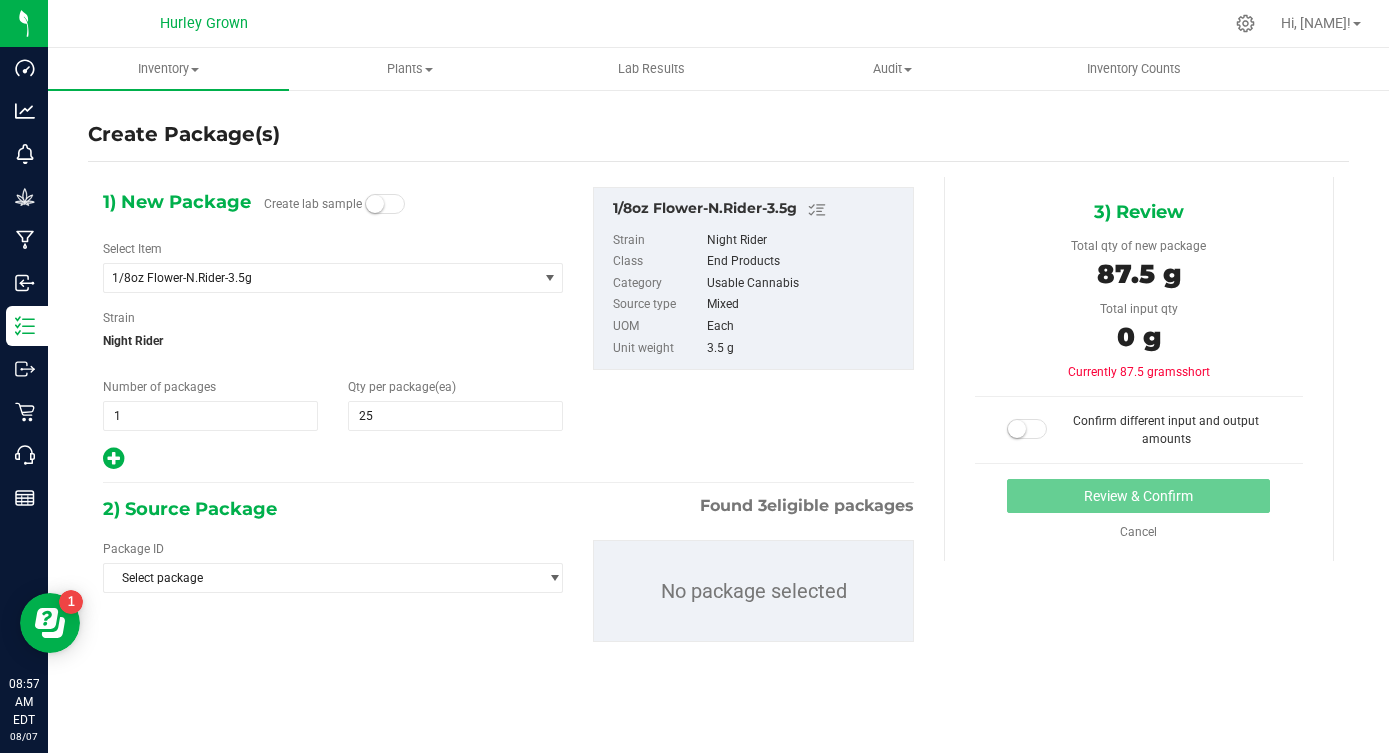 click on "2) New Package
Create lab sample
Select Item
1/8oz Flower-N.Rider-3.5g
1/4oz Flower- Gas Face- 7g 1/4oz Flower- HHW-7g 1/4oz Flower- Permanent-7g 1/8oz Flower- Black Panther-3.5g 1/8oz Flower- HHO-3.5g 1/8oz Flower- Motor Breath-3.5g 1/8oz Flower- Wine Cellar- 3.5g 1/8oz Flower-B.Runtz-3.5g 1/8oz Flower-Biscotti-3.5g 1/8oz Flower-G41-3.5g 1/8oz Flower-GG-3.5g 1/8oz Flower-HHW-3.5g 1/8oz Flower-JFG-3.5g 1/8oz Flower-N.Rider-3.5g 1/8oz Flower-Perm-3.5 1/8oz Flower-Slurricane- 3.5g 1/8oz Flower-W.Runtz-3.5g 1/8oz Flower-WedCake-3.5g" at bounding box center [508, 430] 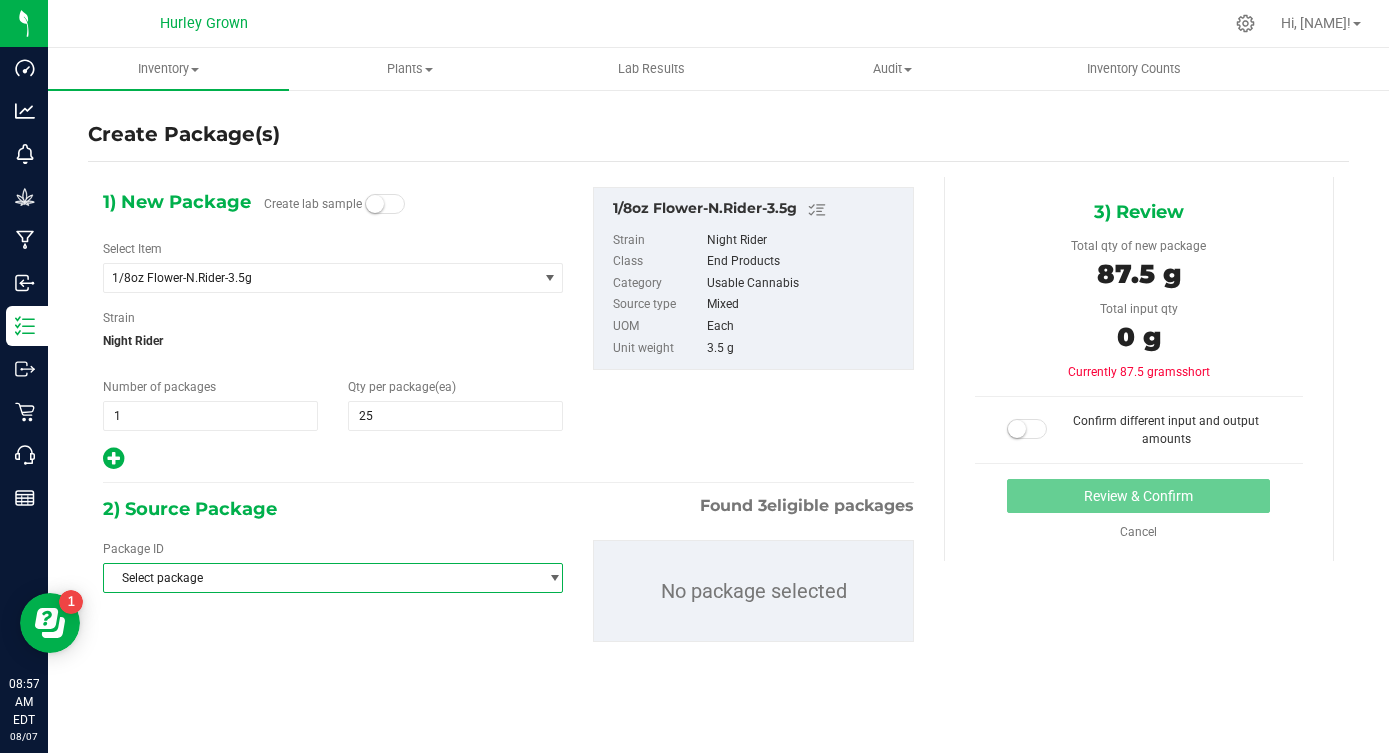 click on "Select package" at bounding box center (320, 578) 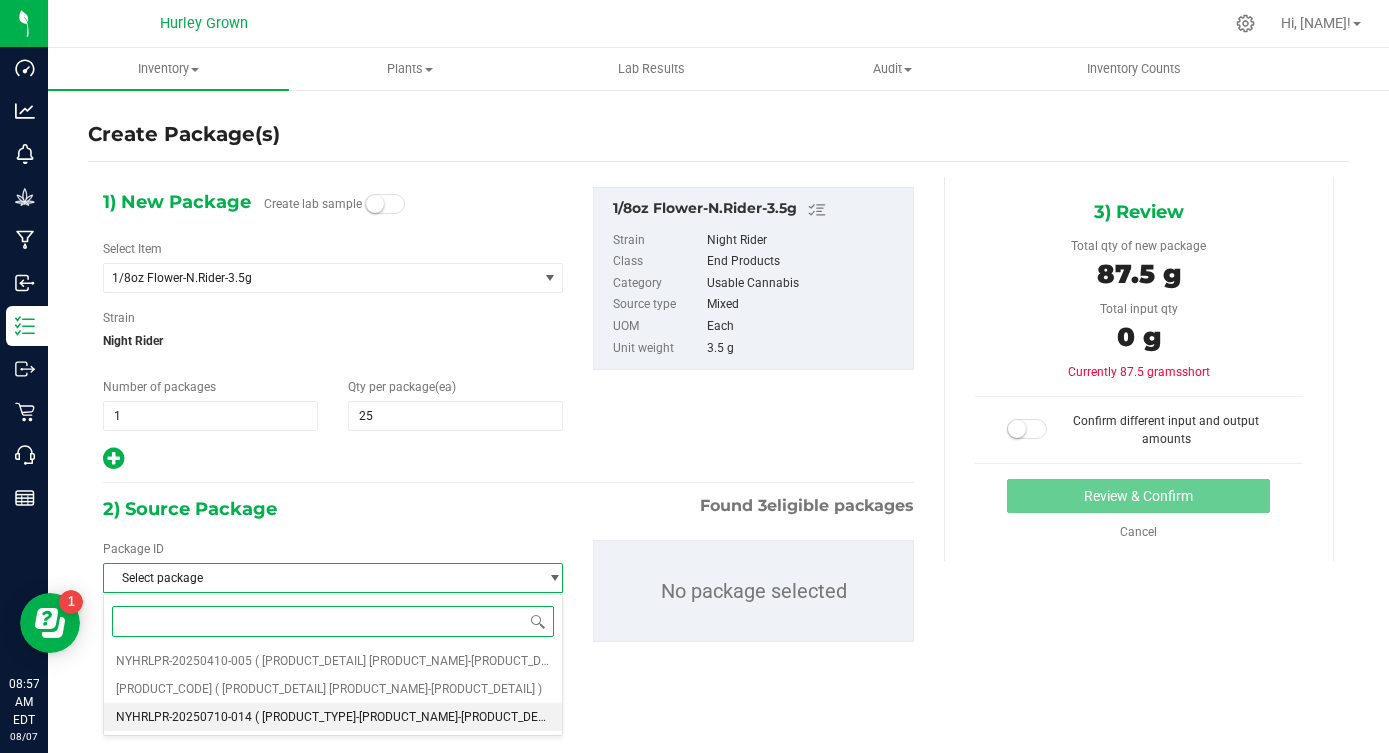 click on "(
[PRODUCT_TYPE]-[PRODUCT_NAME]-[PRODUCT_DETAIL]
)" at bounding box center (413, 717) 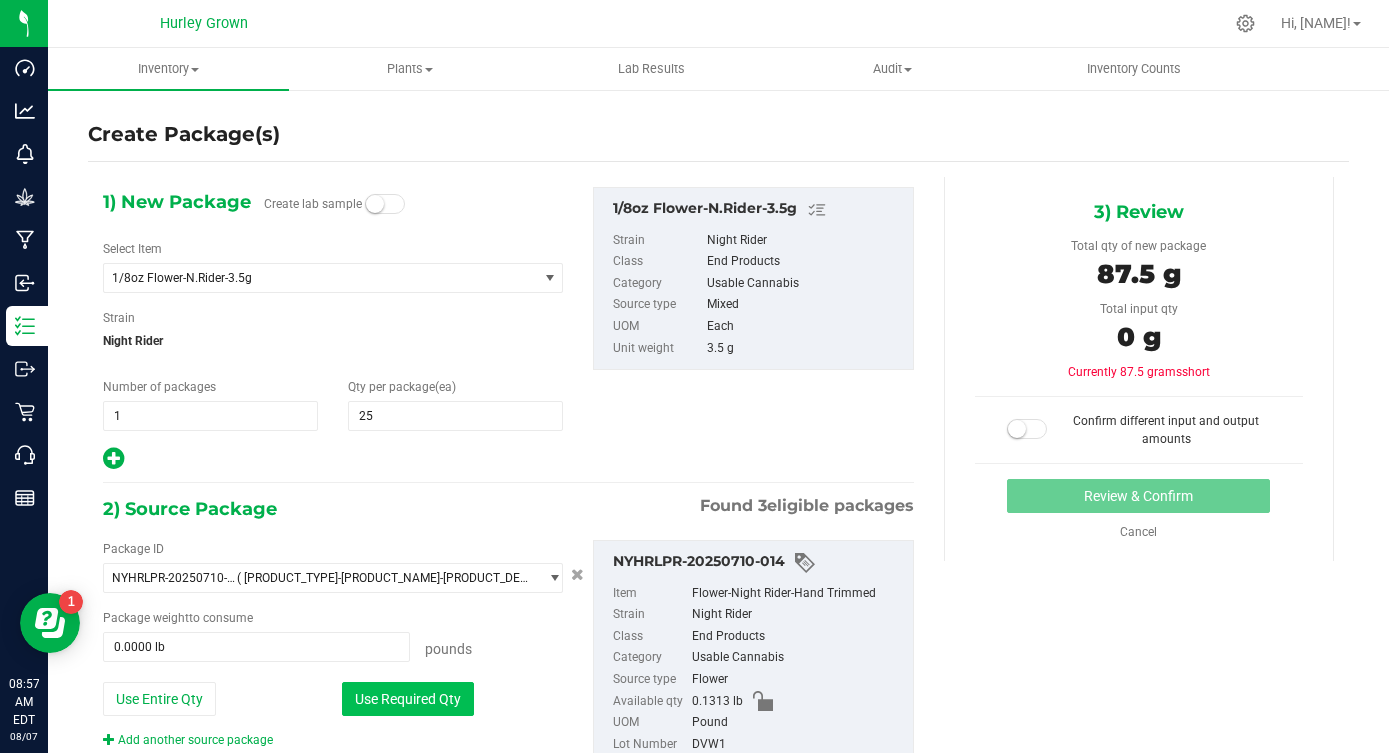 click on "Use Required Qty" at bounding box center (408, 699) 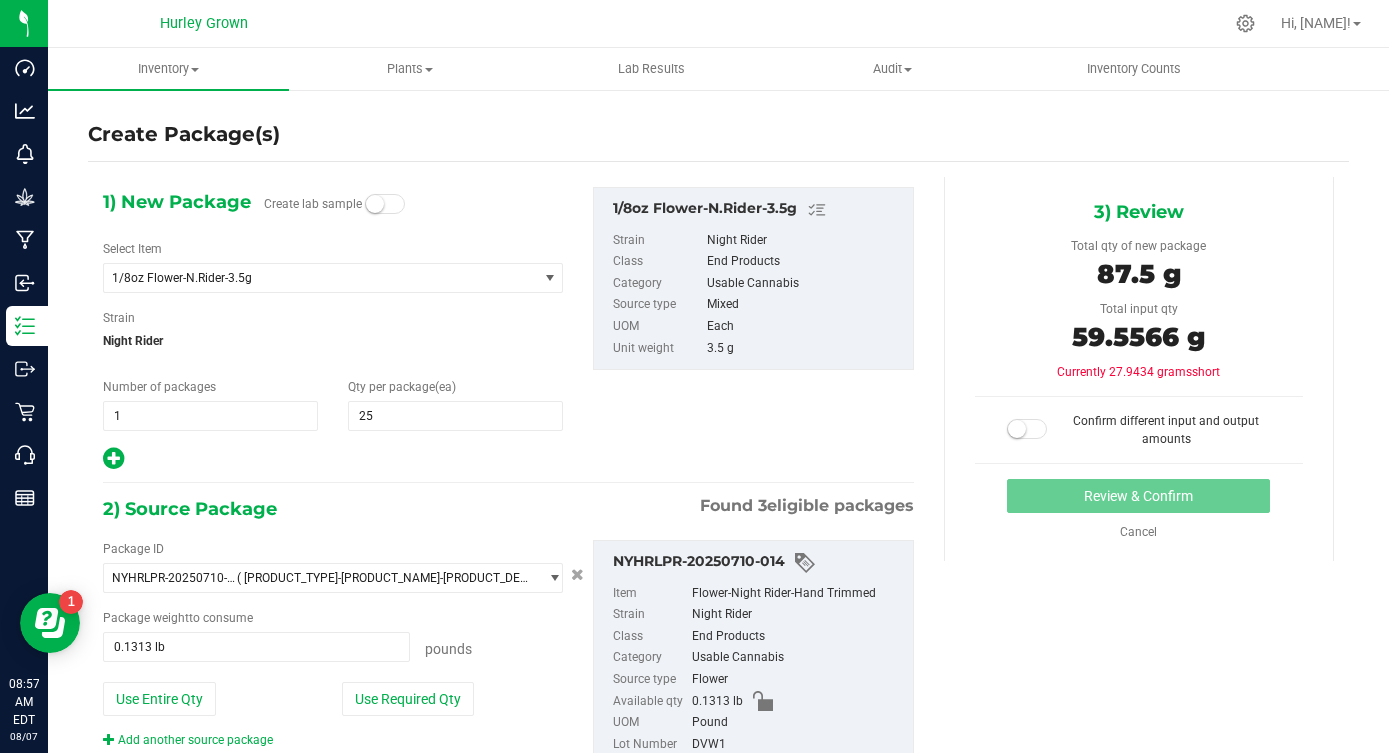 scroll, scrollTop: 71, scrollLeft: 0, axis: vertical 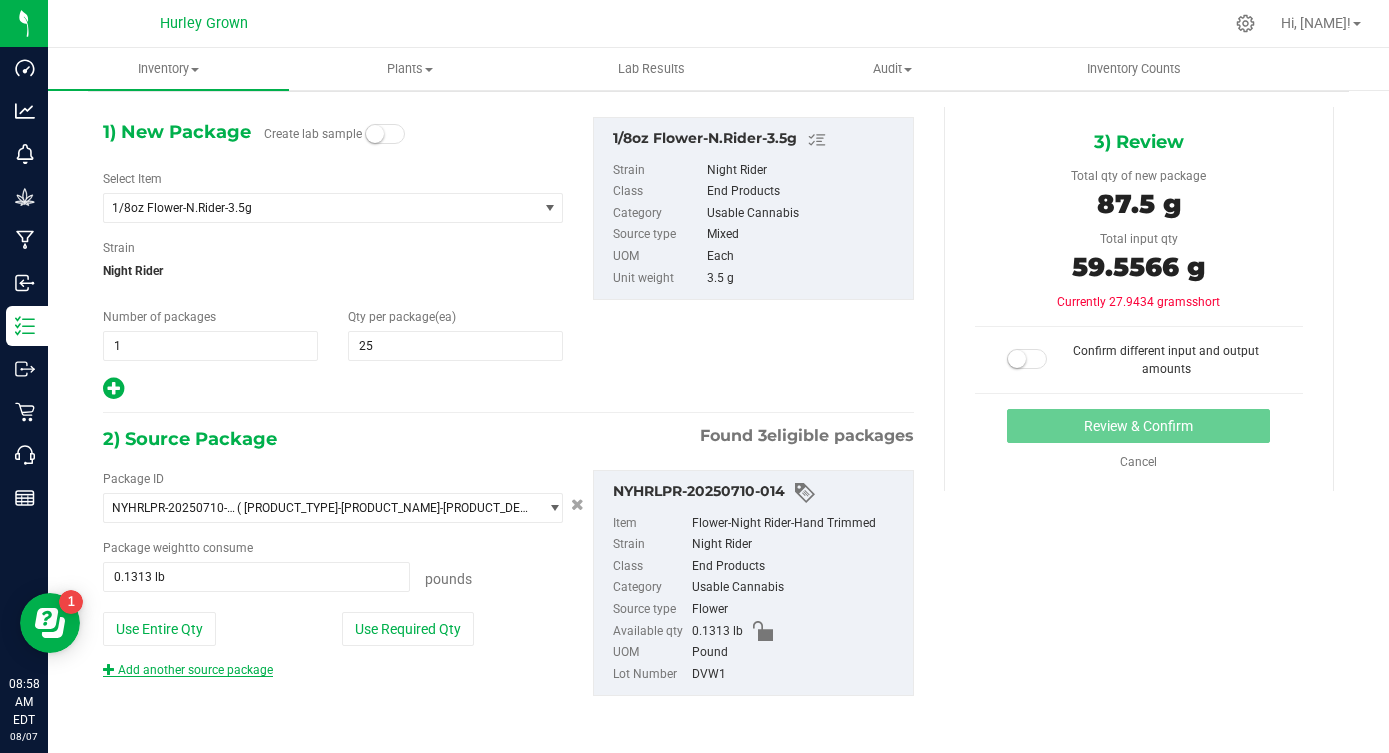 click on "Add another source package" at bounding box center [188, 670] 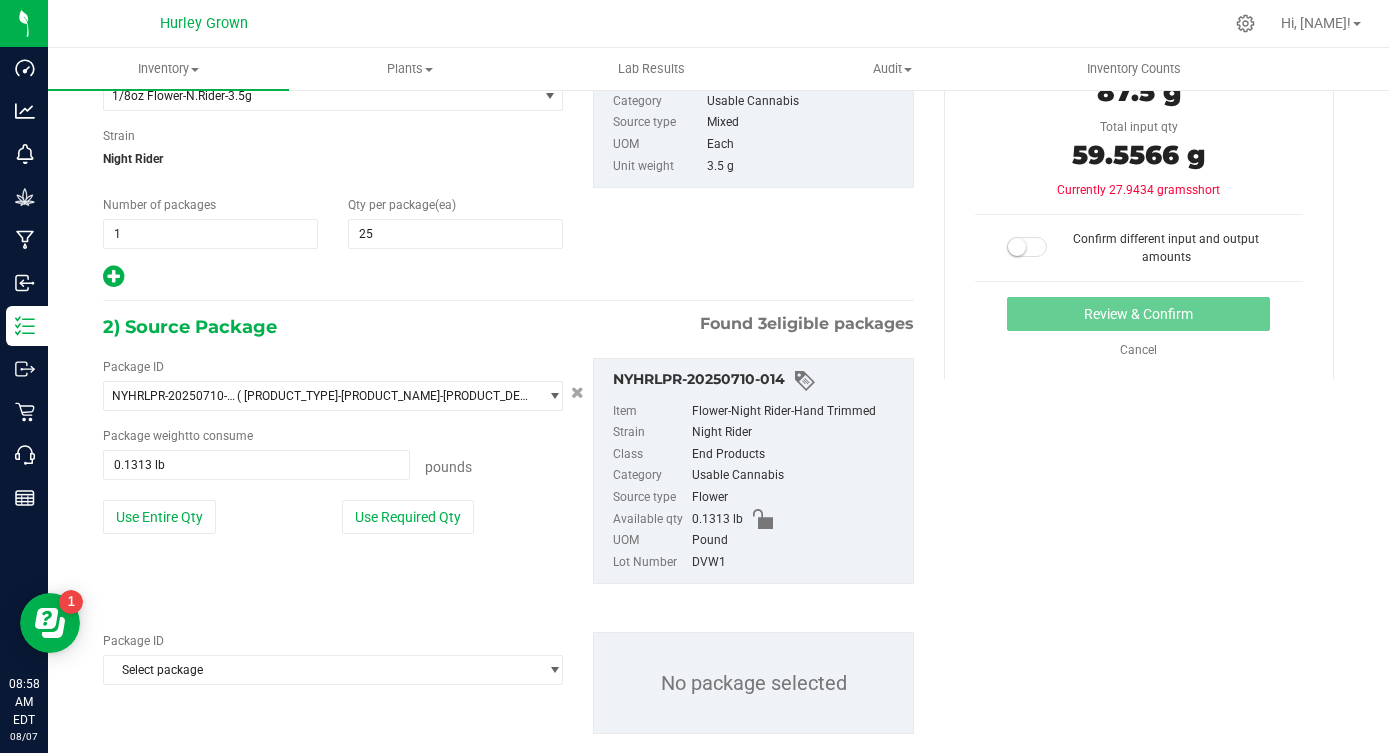 scroll, scrollTop: 221, scrollLeft: 0, axis: vertical 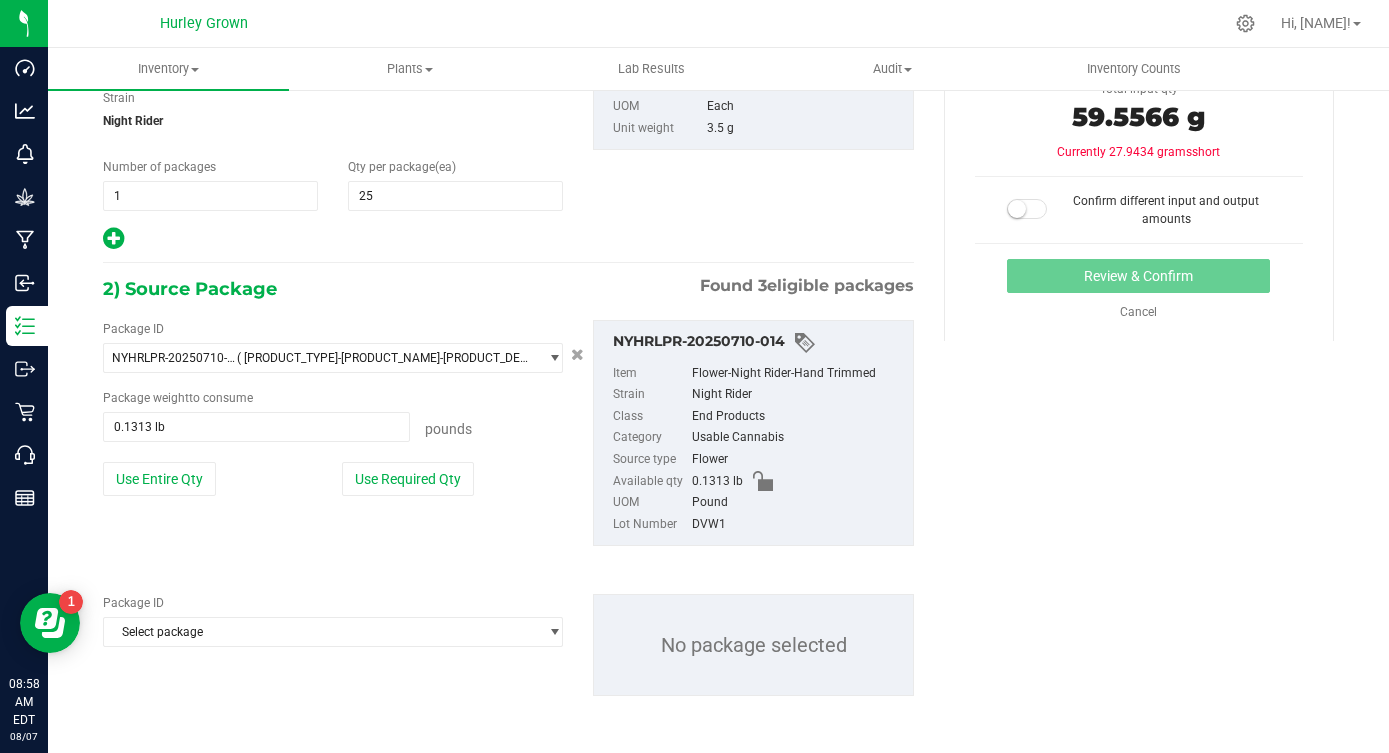 click on "Select package [PRODUCT_CODE] [PRODUCT_CODE]
No package selected" at bounding box center (508, 645) 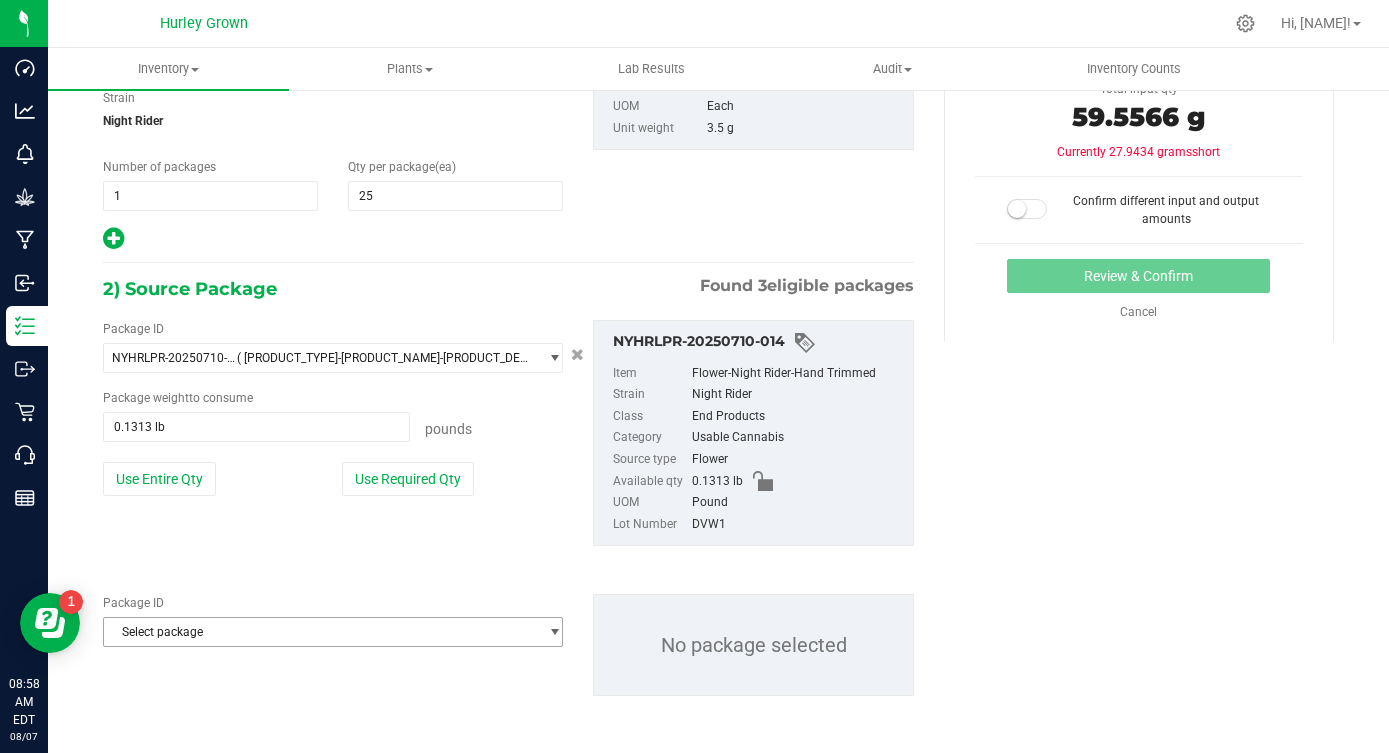click on "Select package" at bounding box center (320, 632) 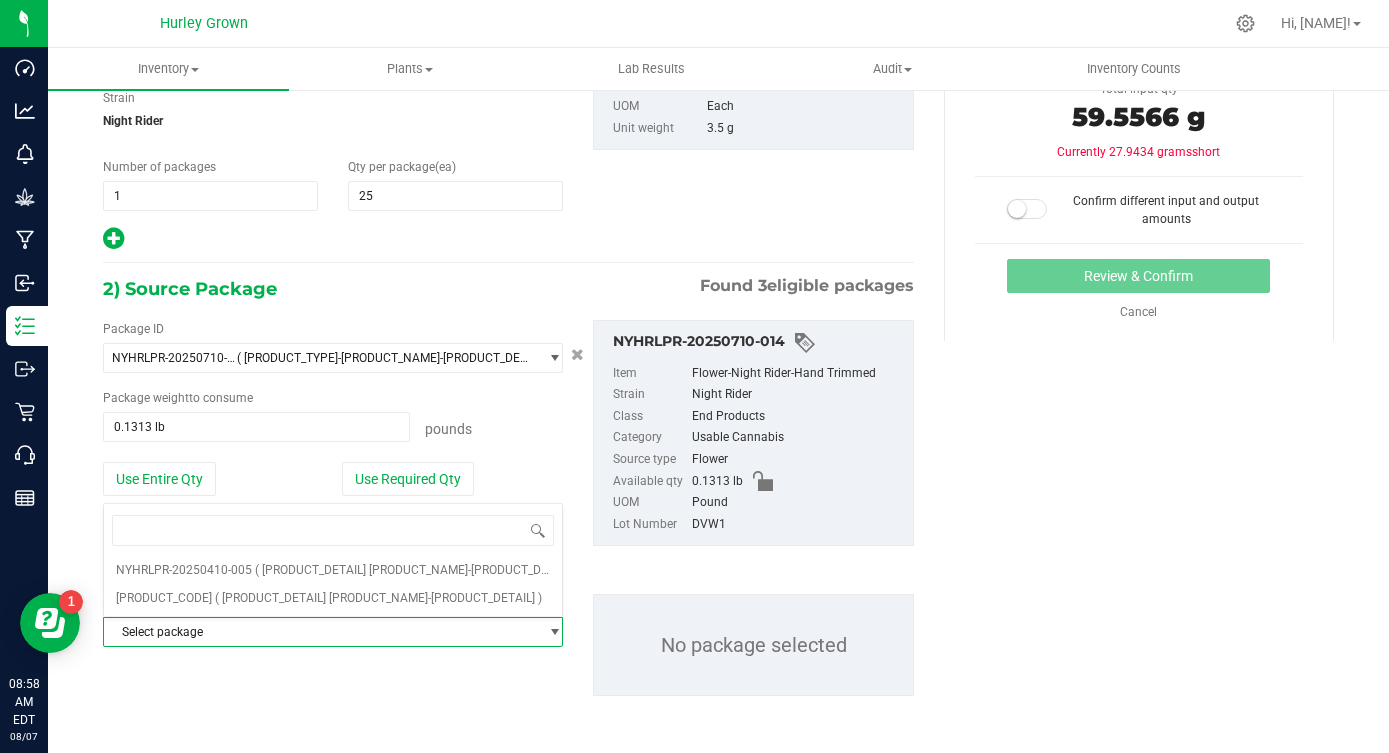 click on "Select package" at bounding box center [320, 632] 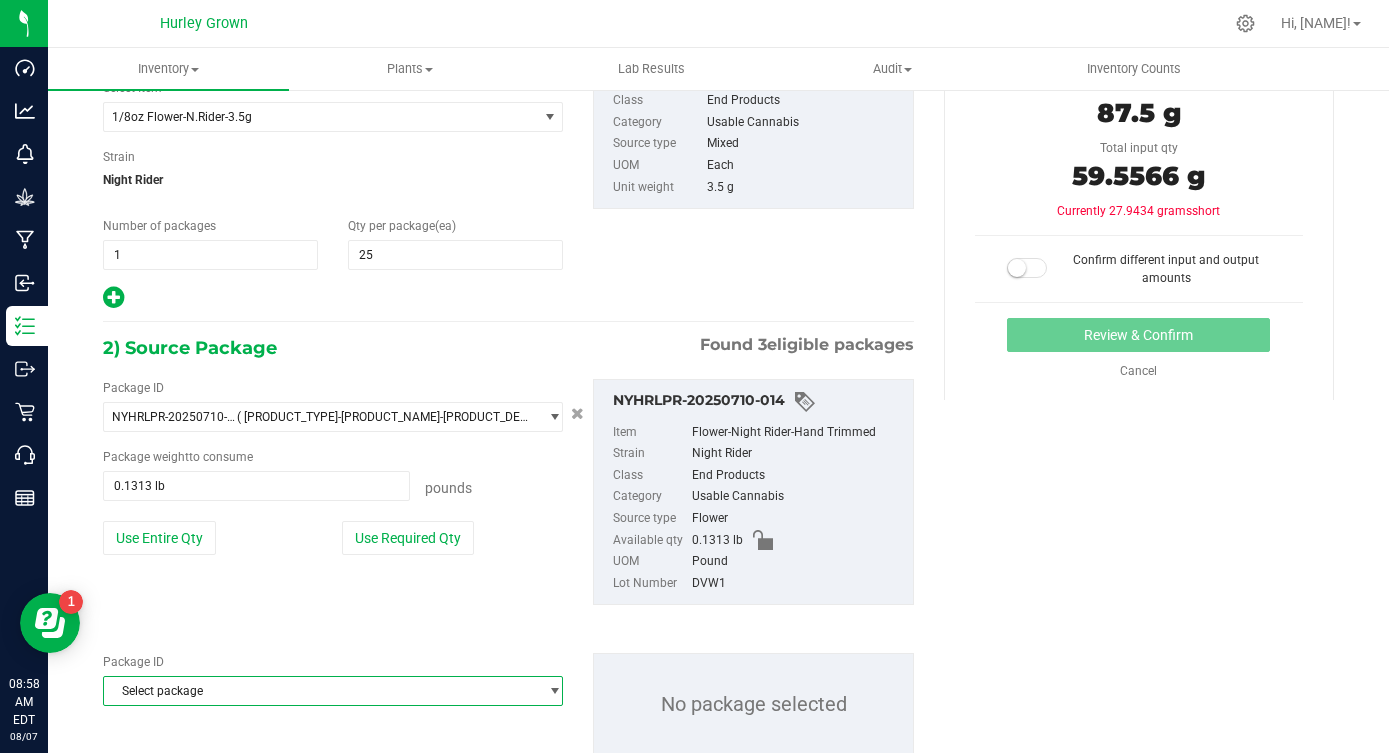 scroll, scrollTop: 158, scrollLeft: 0, axis: vertical 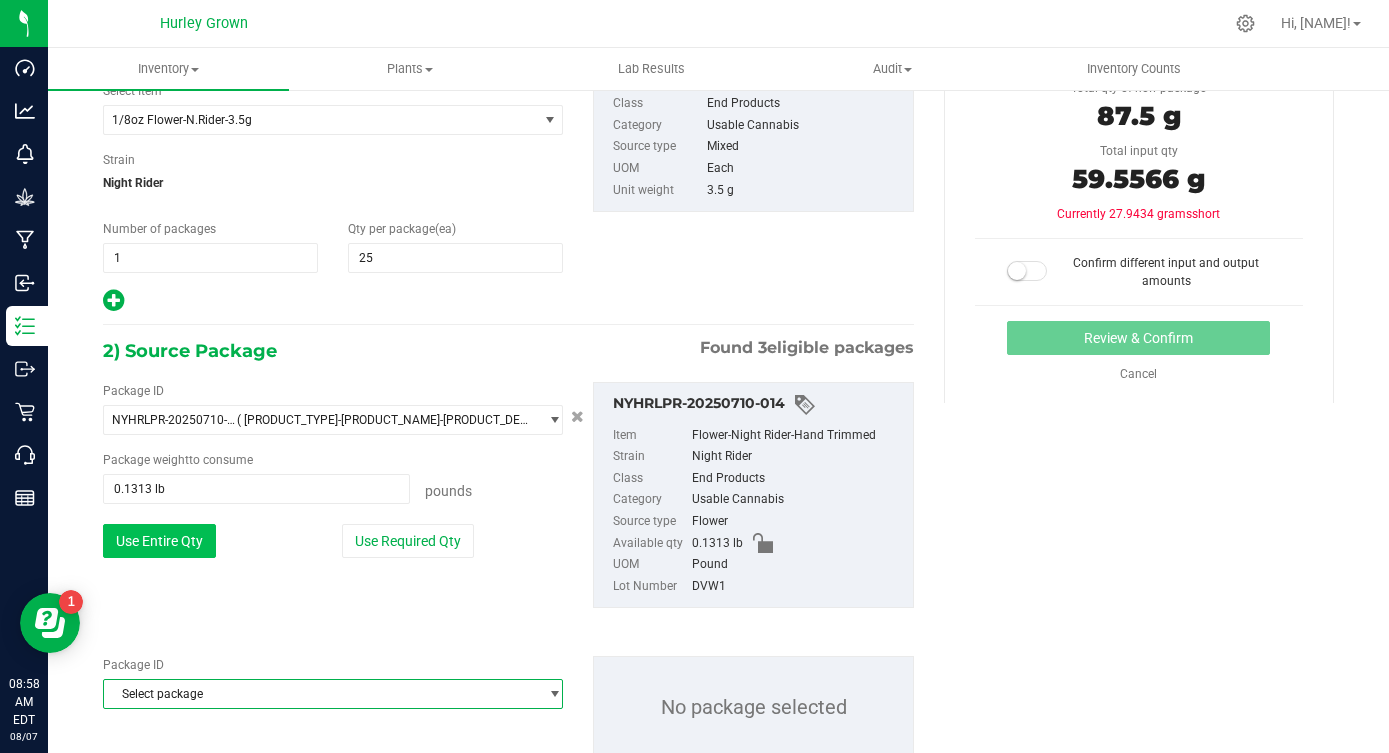 click on "Use Entire Qty" at bounding box center [159, 541] 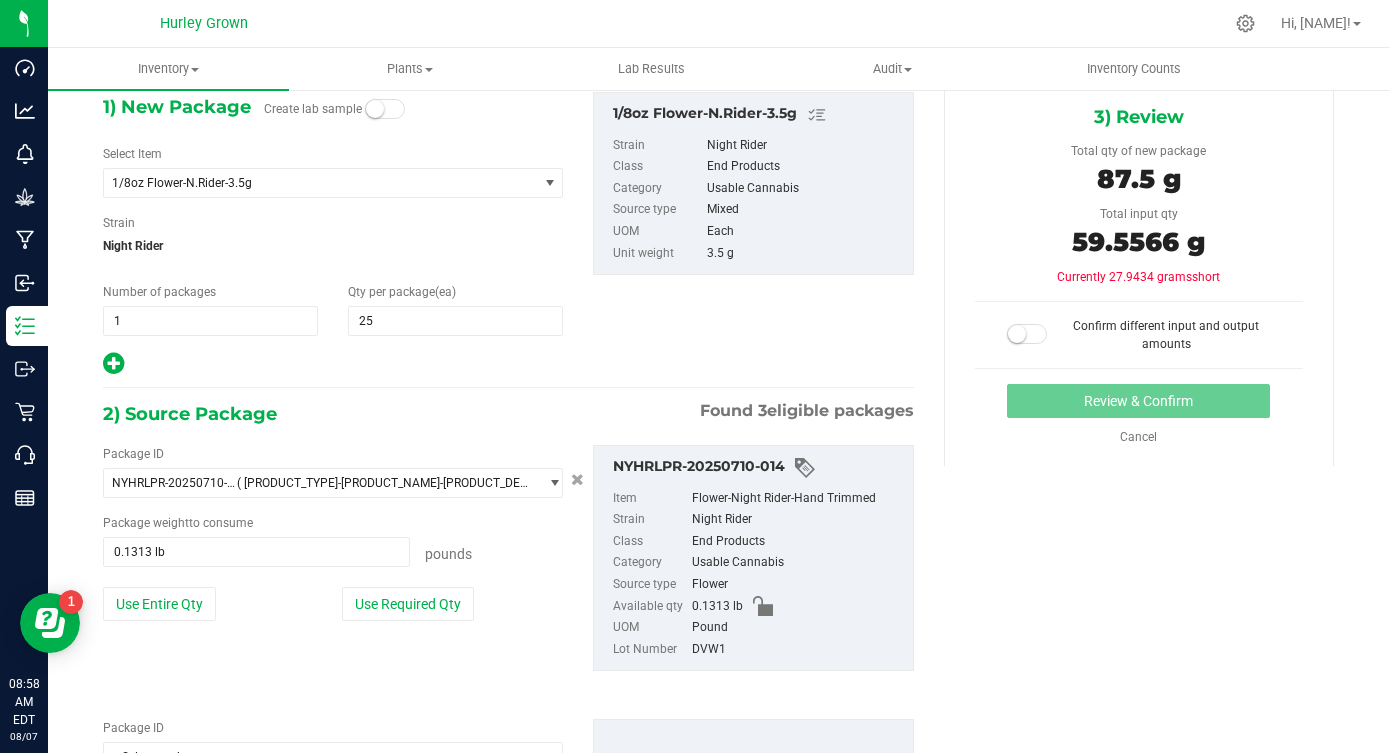 scroll, scrollTop: 85, scrollLeft: 0, axis: vertical 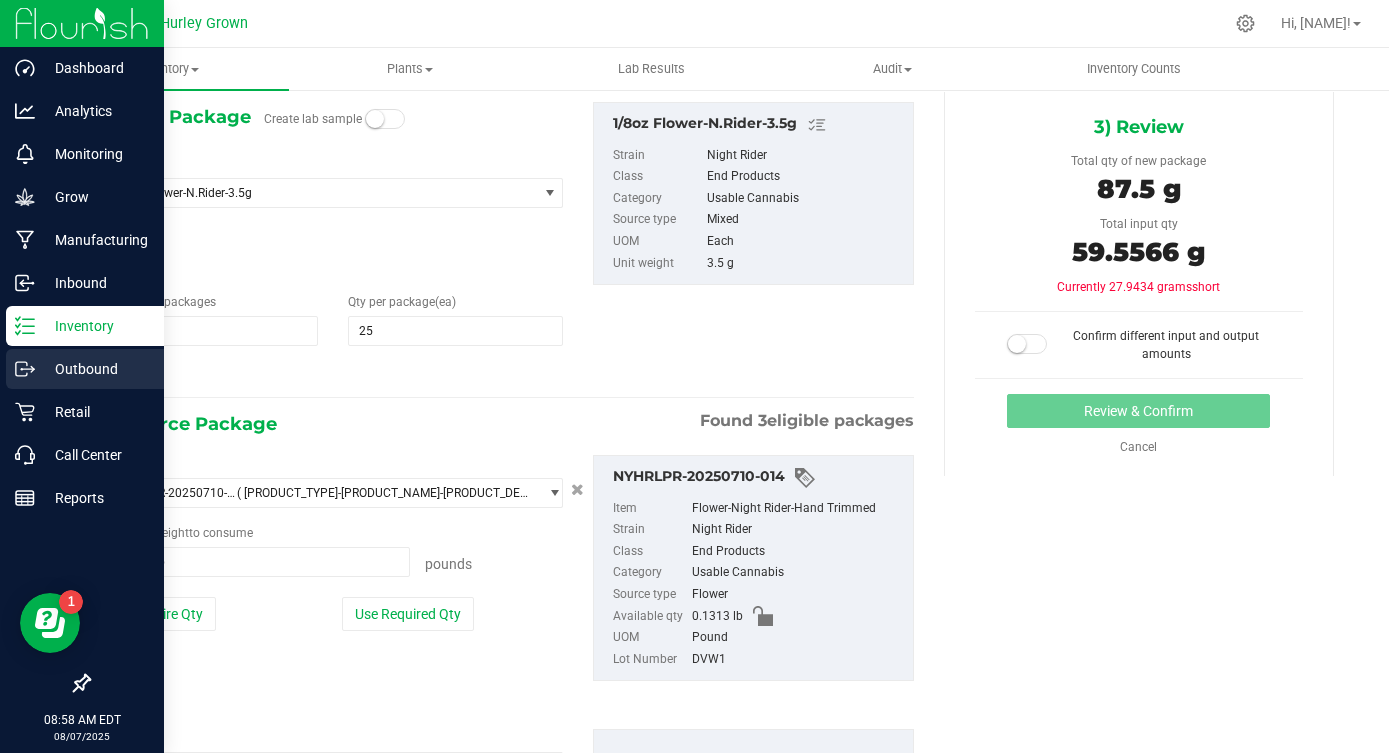 click on "Outbound" at bounding box center (95, 369) 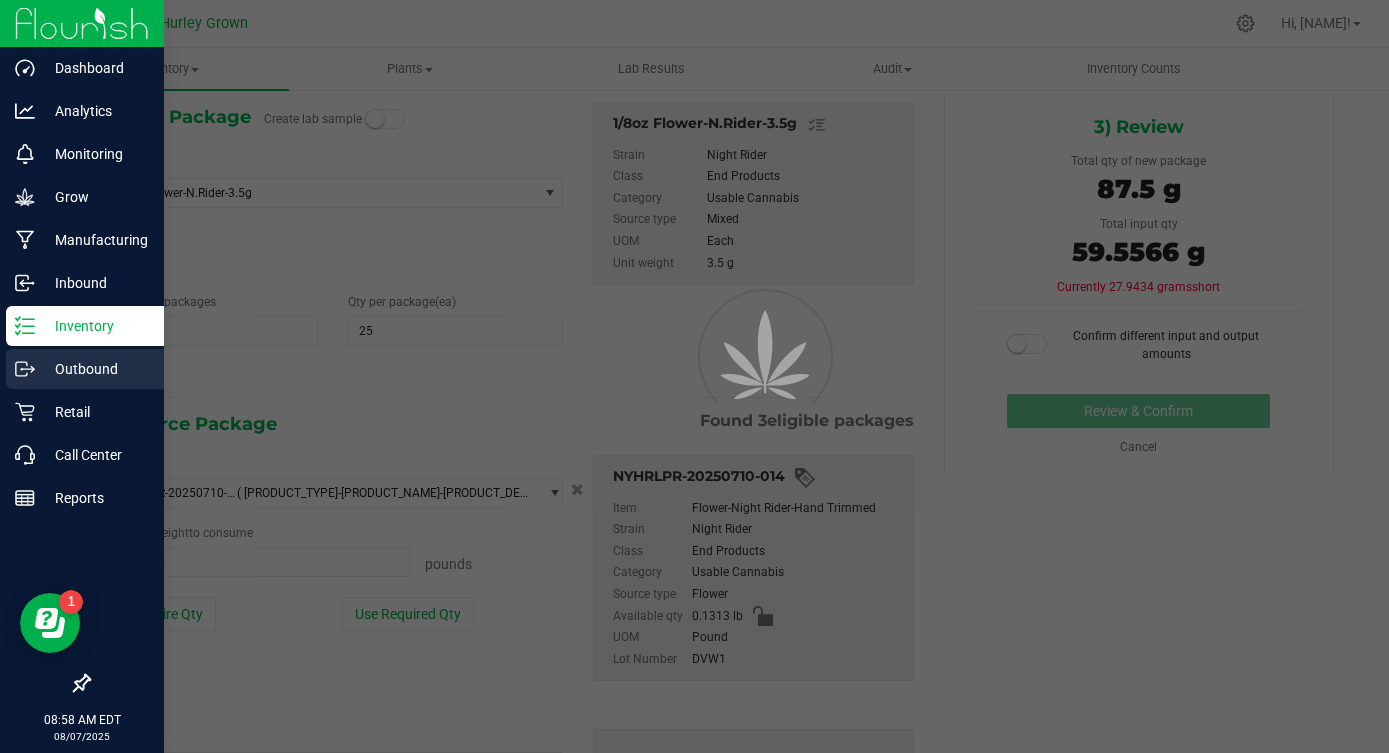 scroll, scrollTop: 0, scrollLeft: 0, axis: both 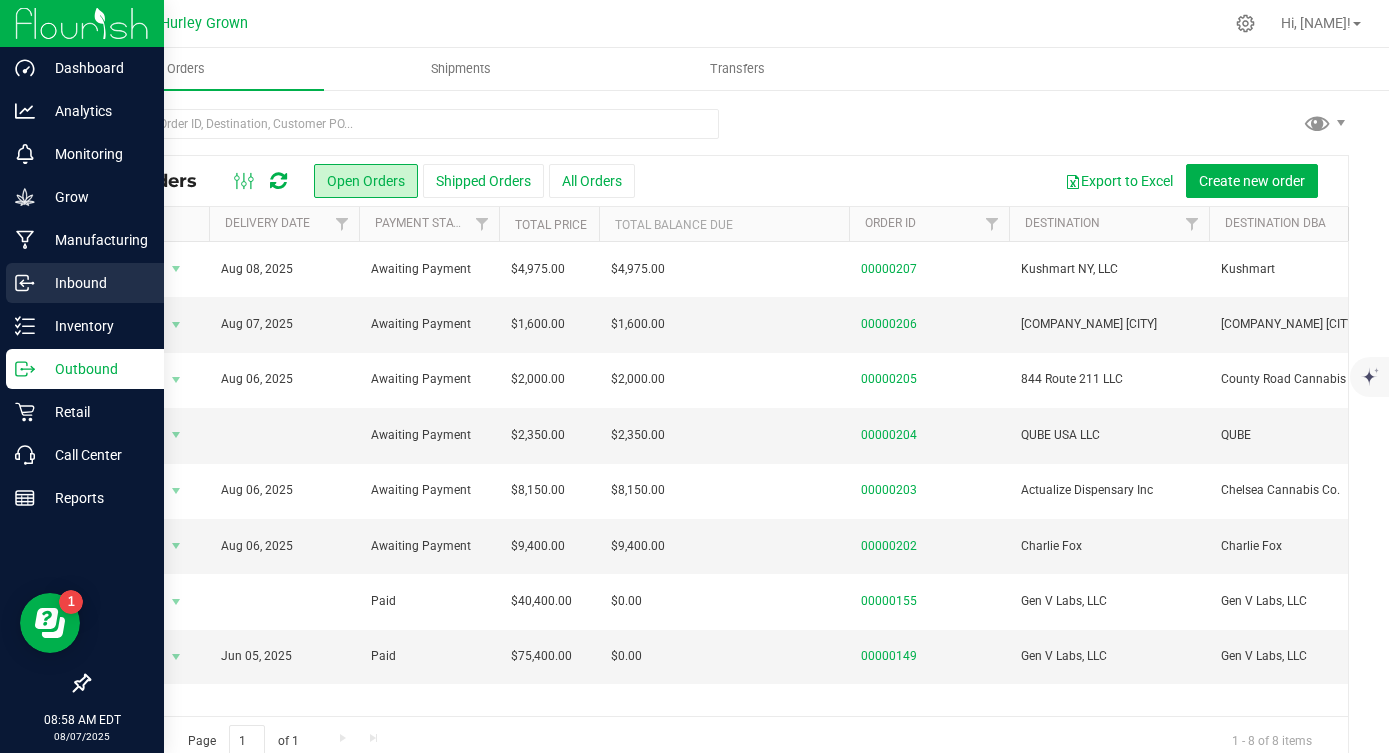 click on "Inbound" at bounding box center [95, 283] 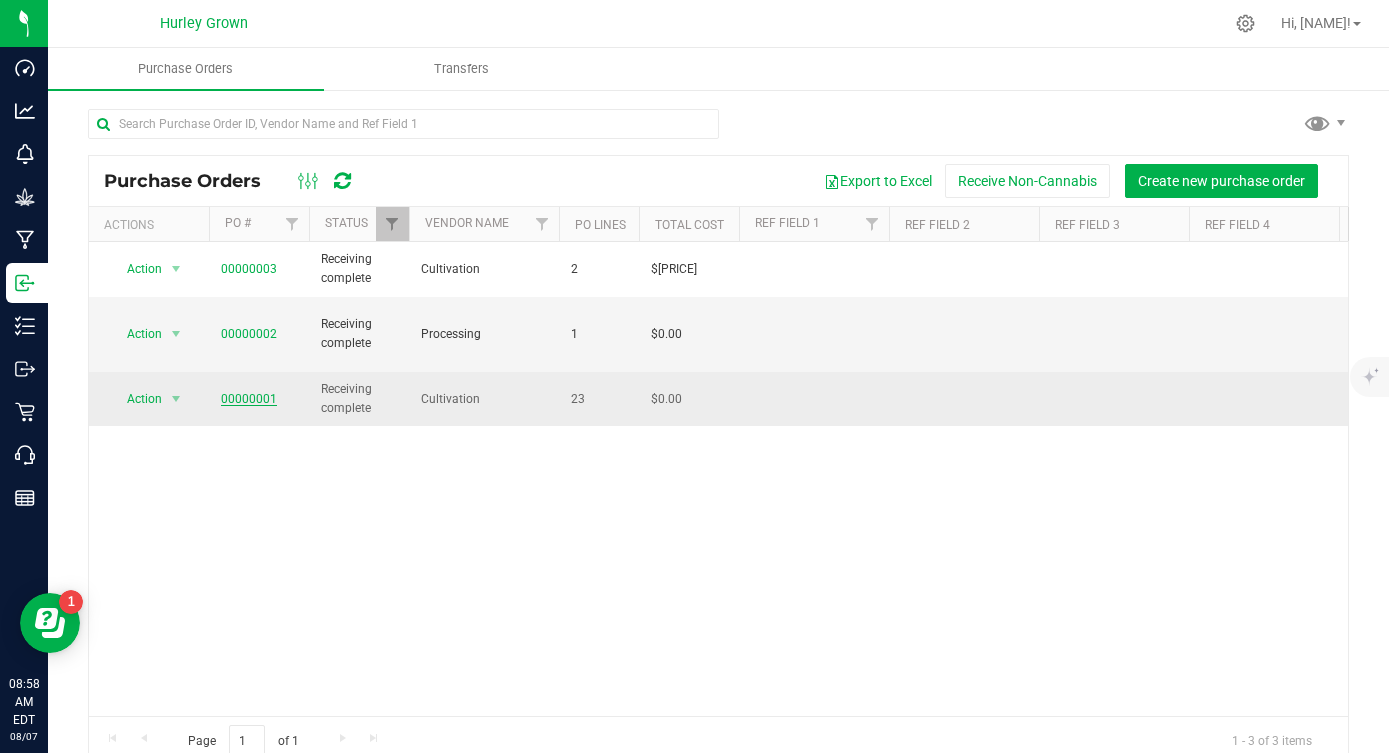 click on "00000001" at bounding box center [249, 399] 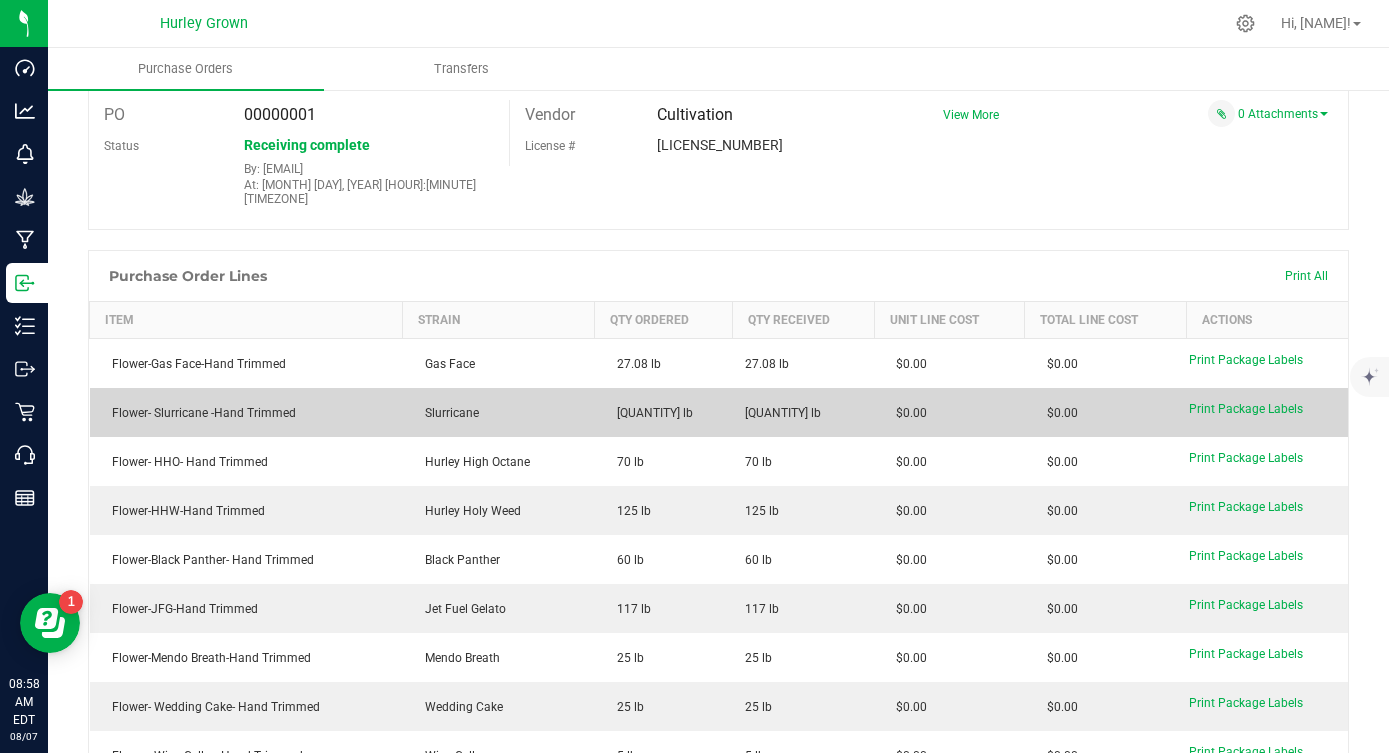 scroll, scrollTop: 0, scrollLeft: 0, axis: both 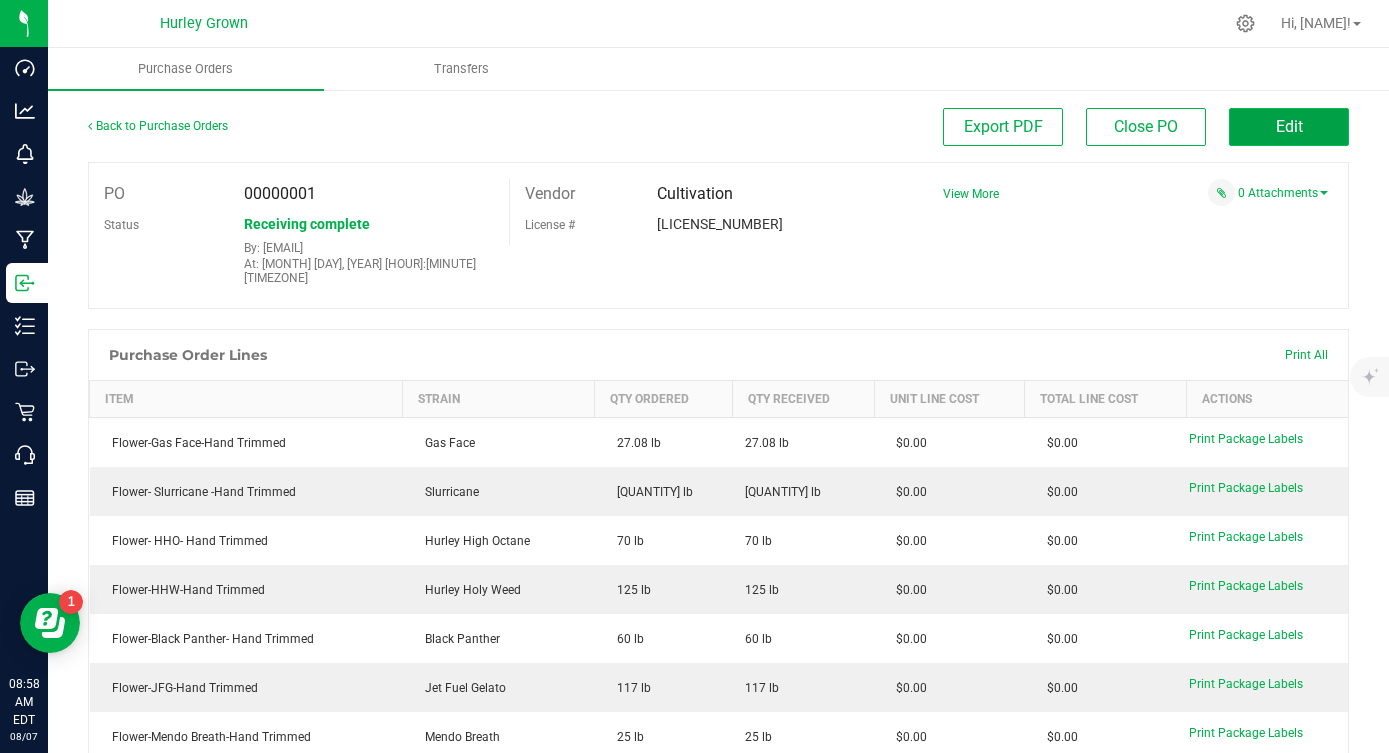 click on "Edit" at bounding box center (1289, 126) 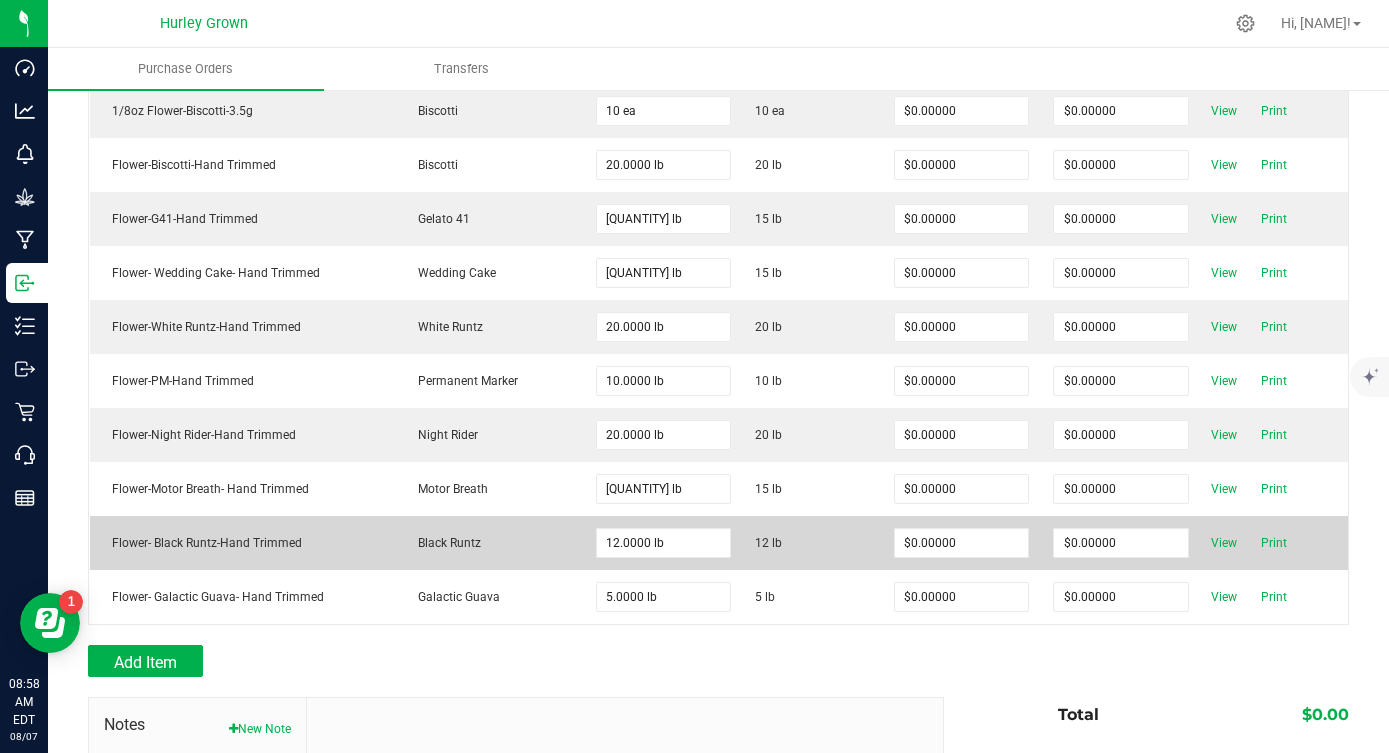 scroll, scrollTop: 1103, scrollLeft: 0, axis: vertical 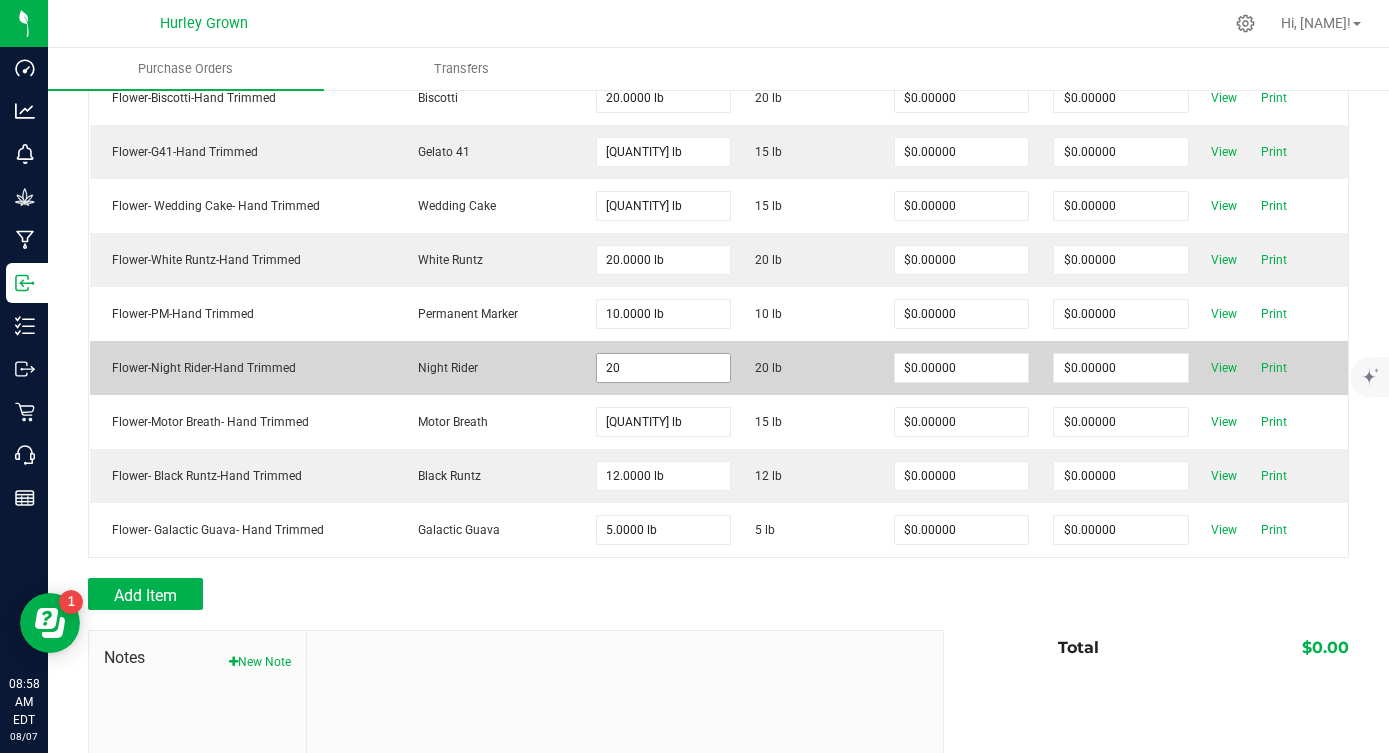 click on "20" at bounding box center (663, 368) 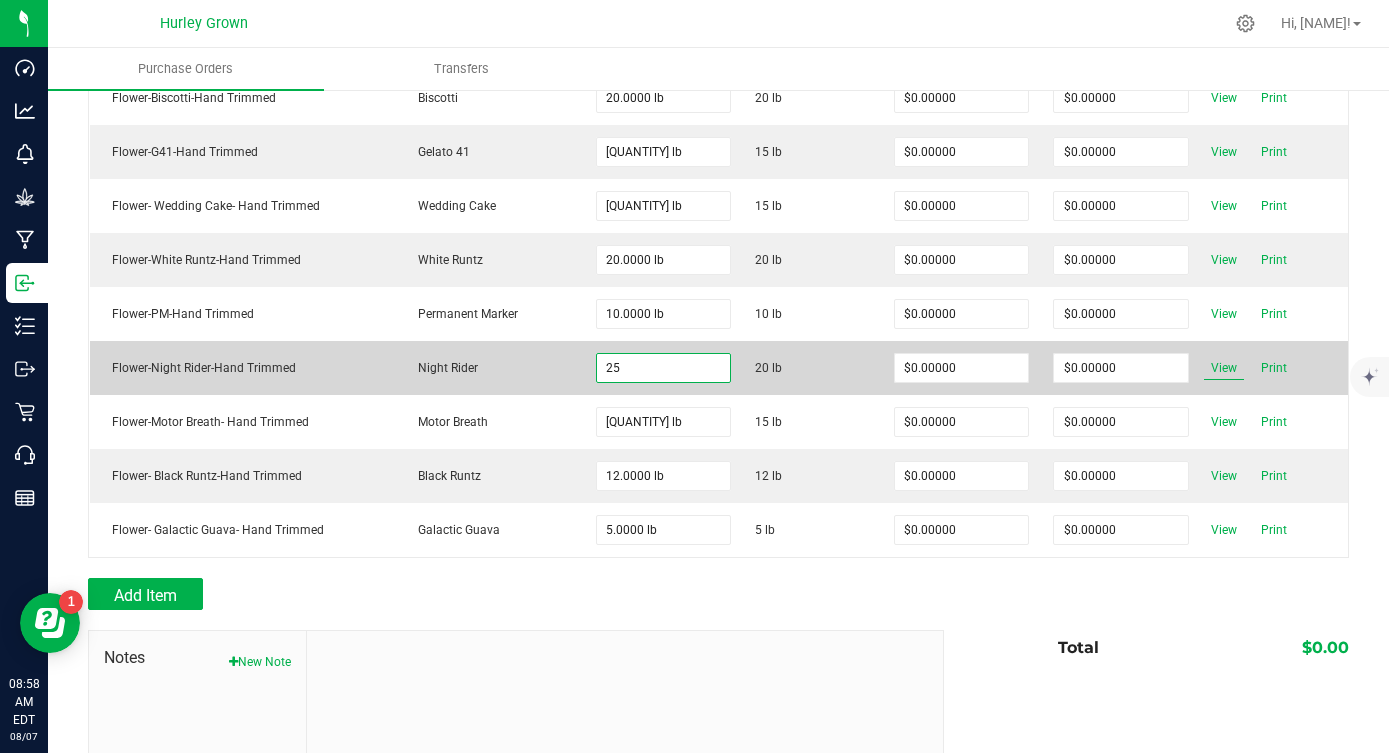 type on "25.0000 lb" 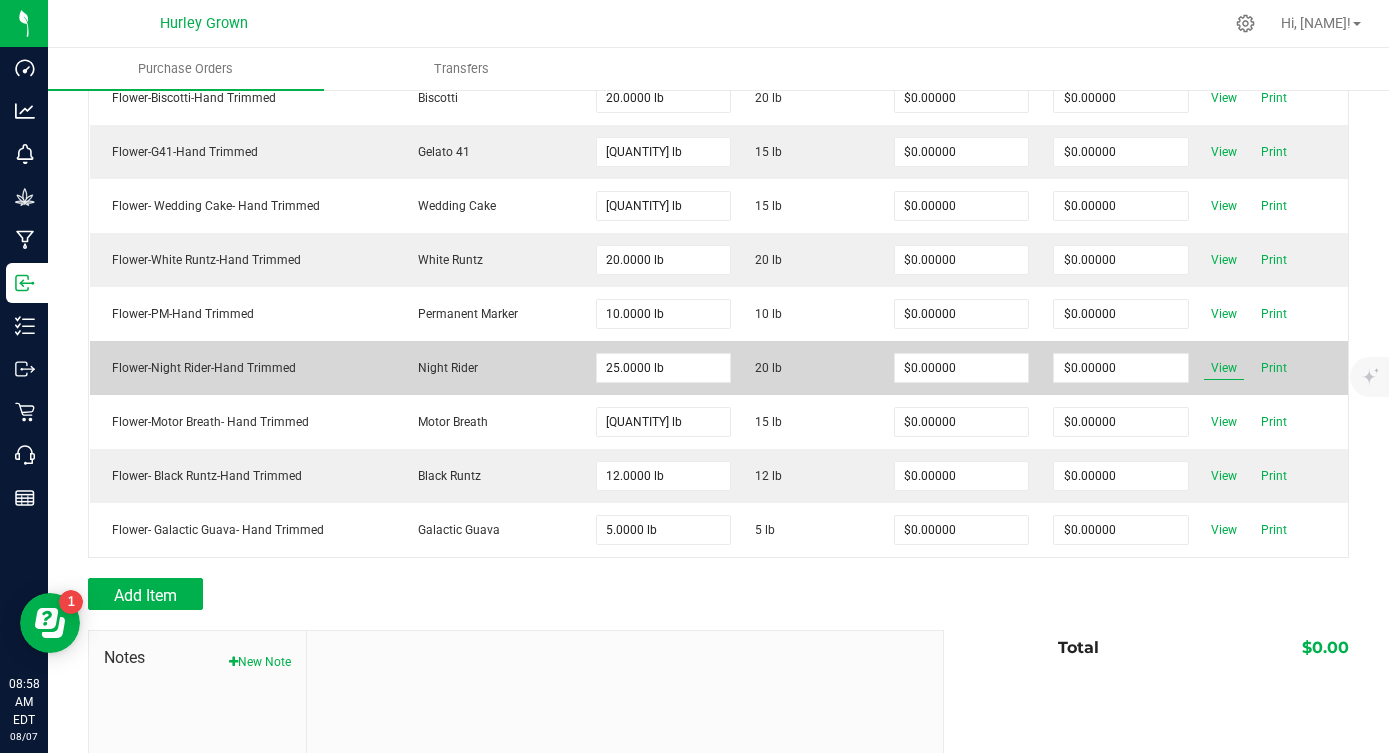 click on "View" at bounding box center [1224, 368] 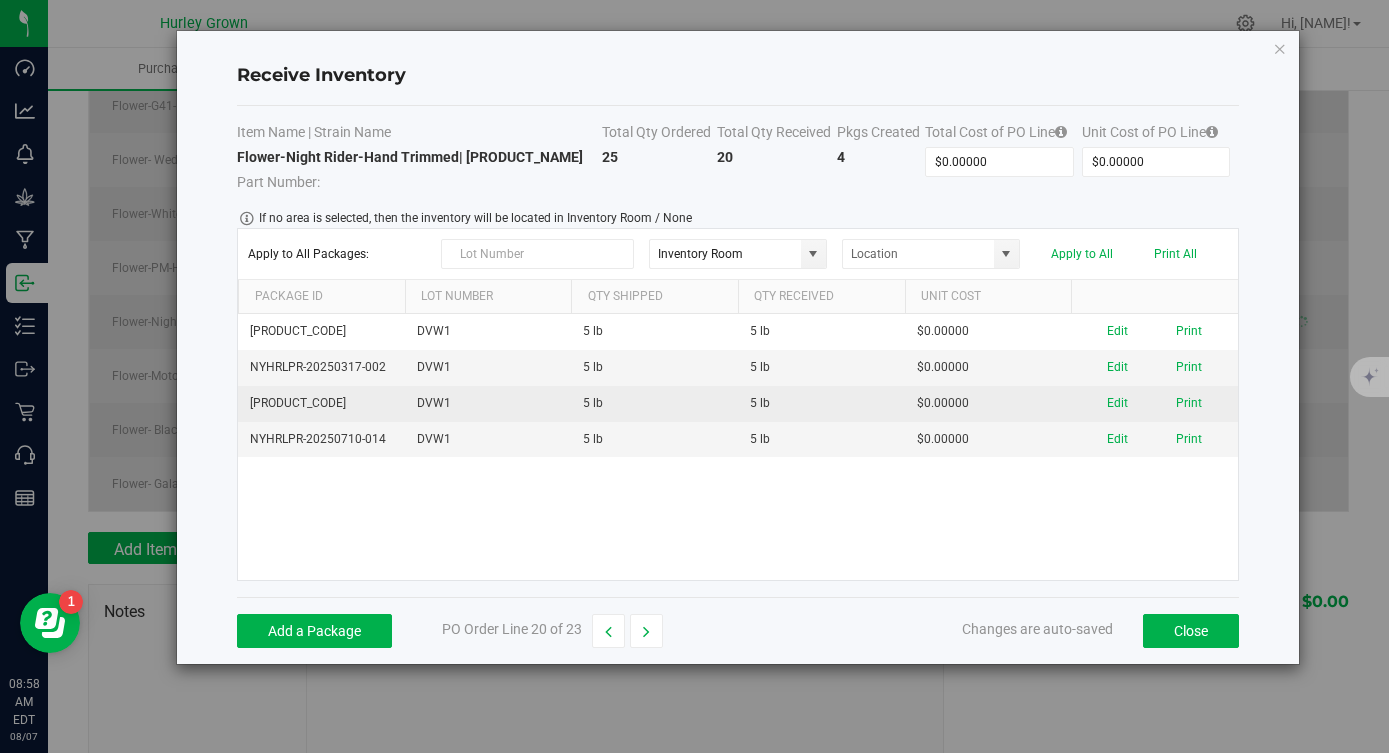 scroll, scrollTop: 1070, scrollLeft: 0, axis: vertical 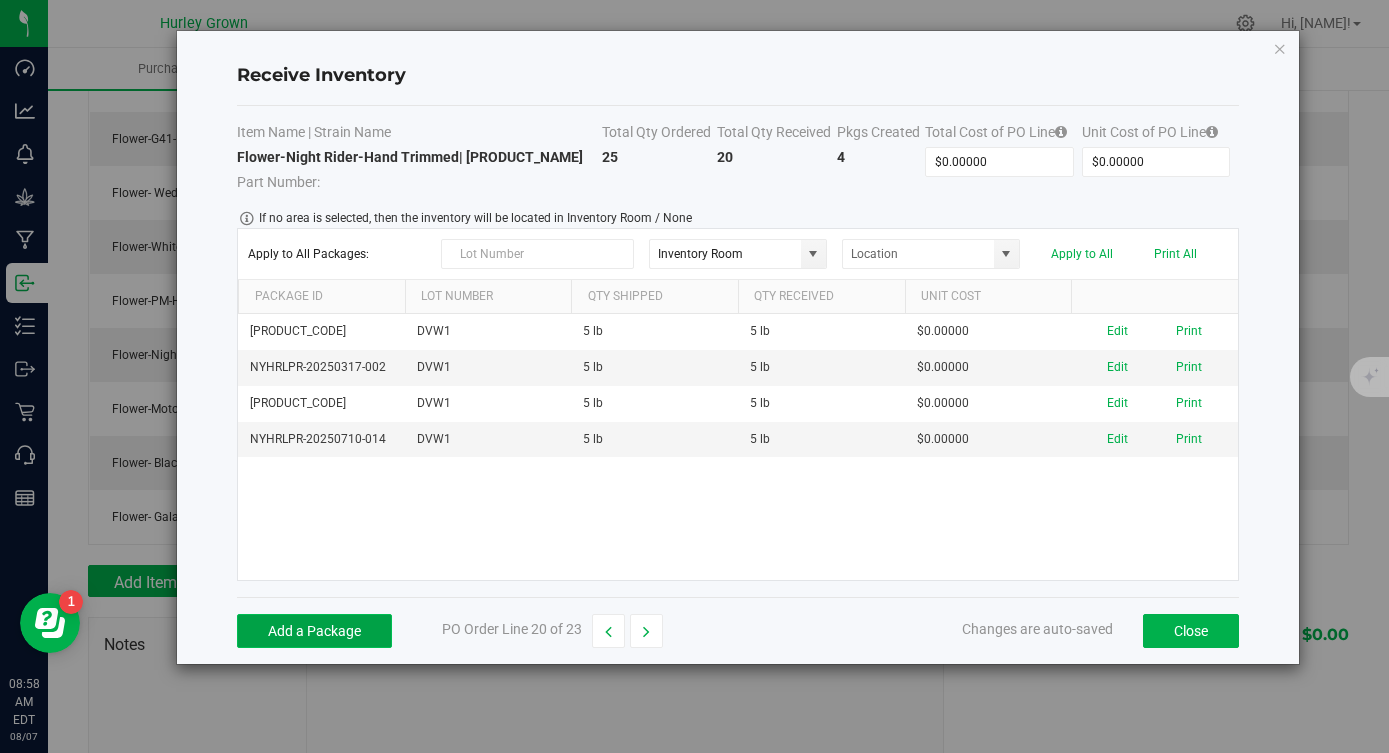 click on "Add a Package" at bounding box center [314, 631] 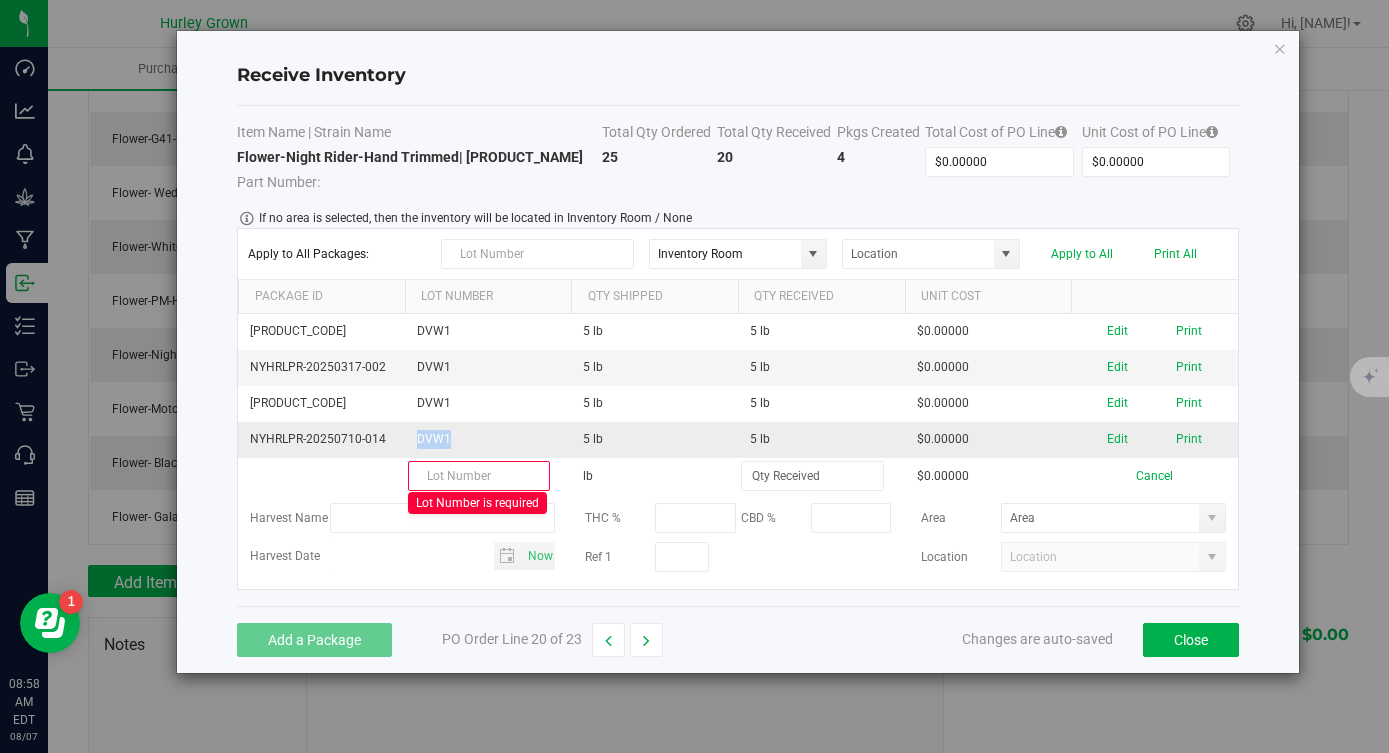 drag, startPoint x: 448, startPoint y: 440, endPoint x: 414, endPoint y: 440, distance: 34 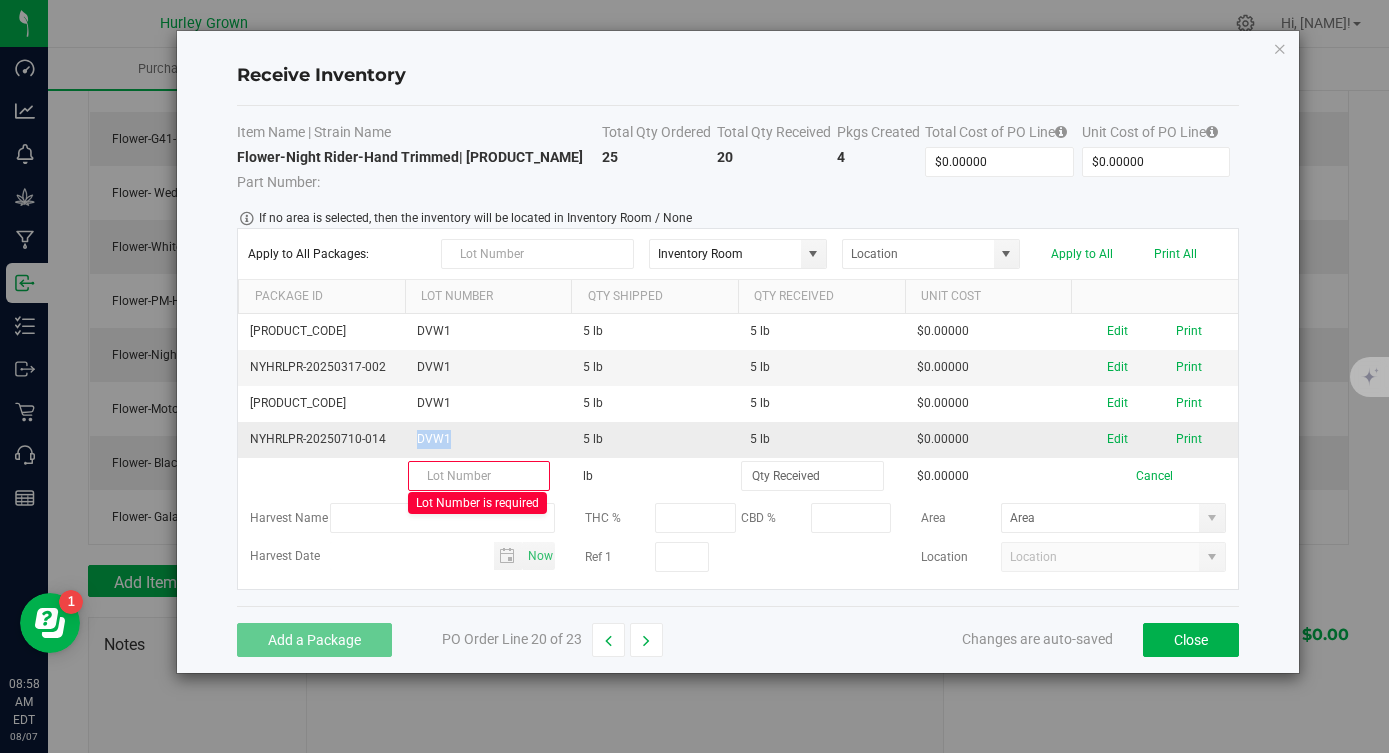 click on "DVW1" at bounding box center (488, 440) 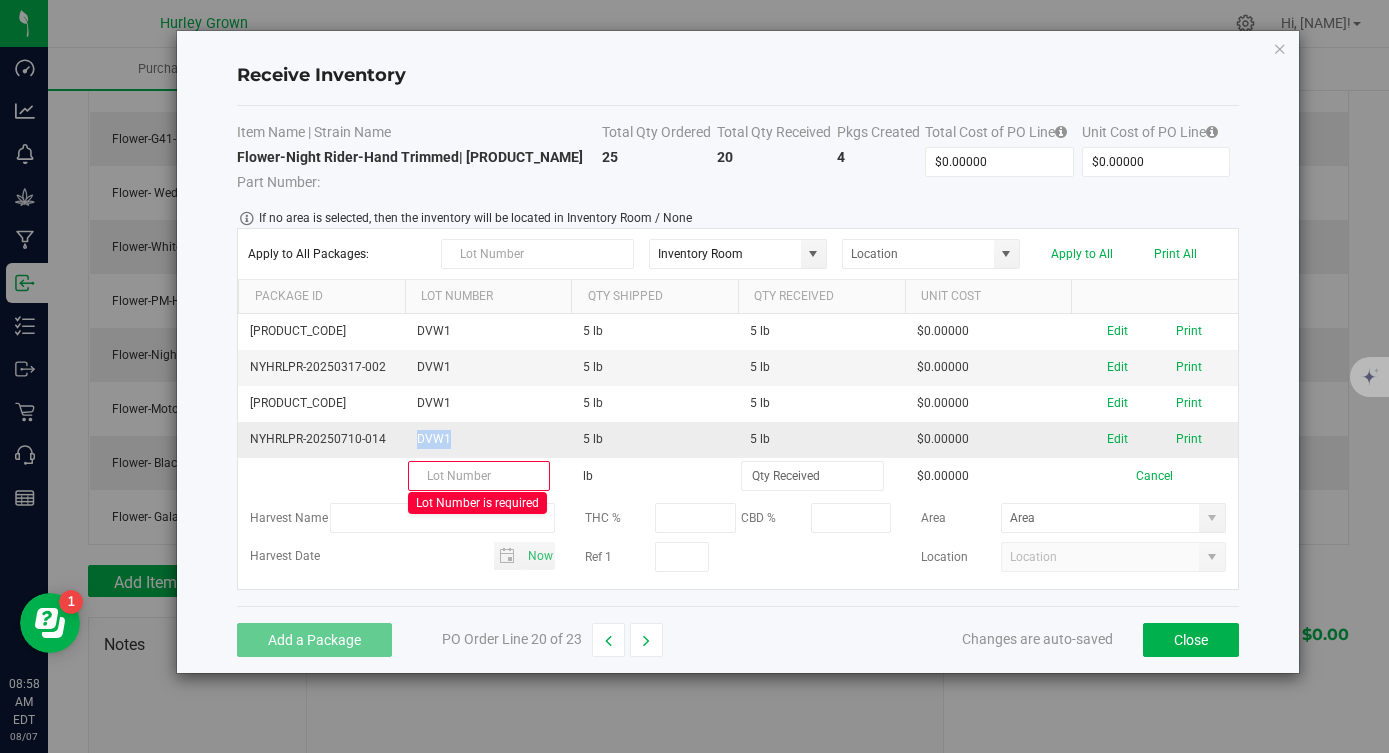 copy on "DVW1" 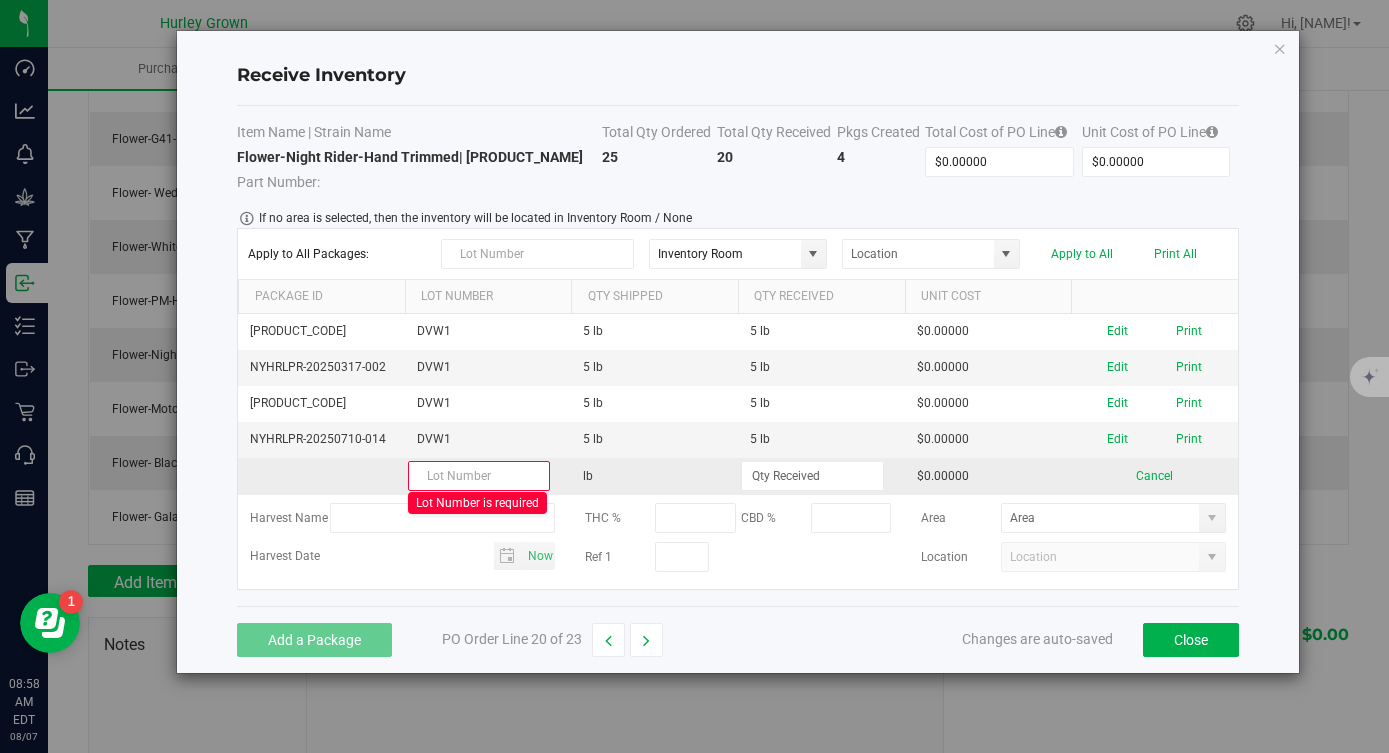 click at bounding box center (479, 476) 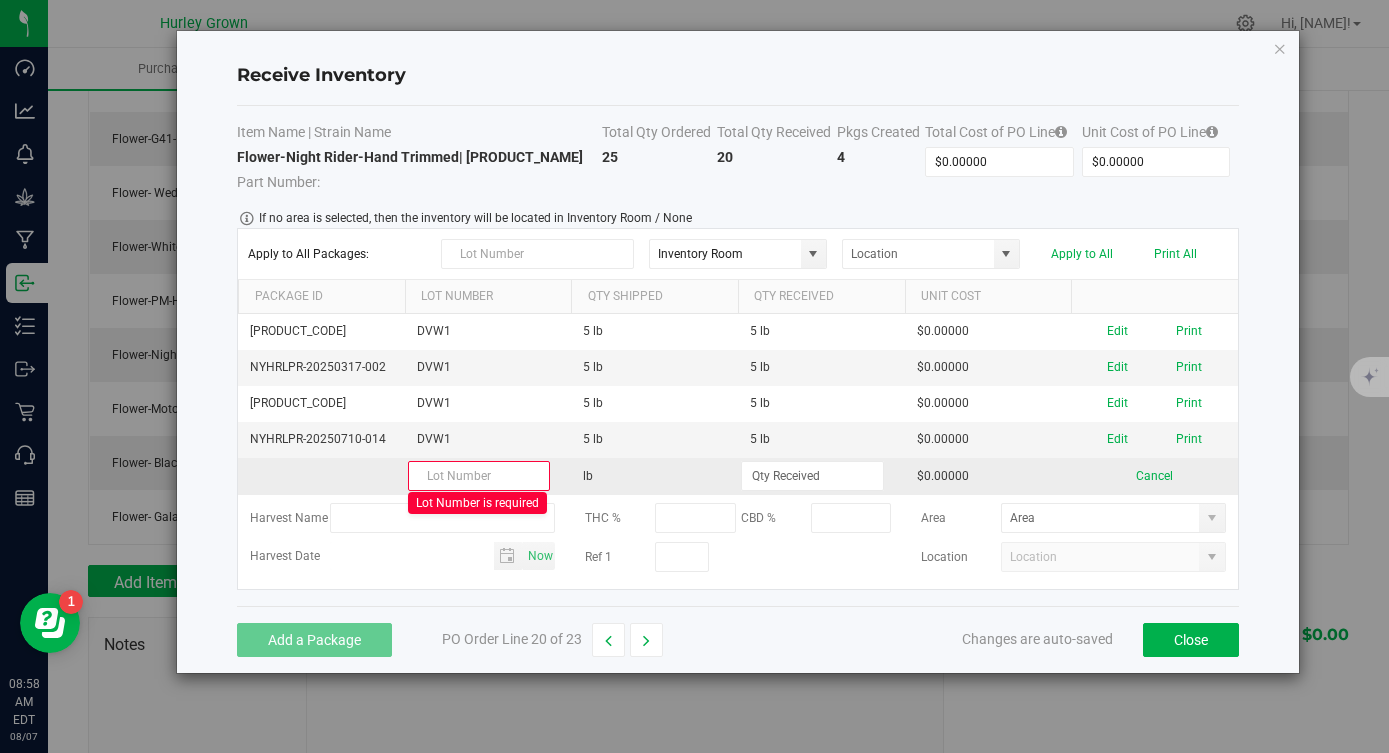paste on "DVW1" 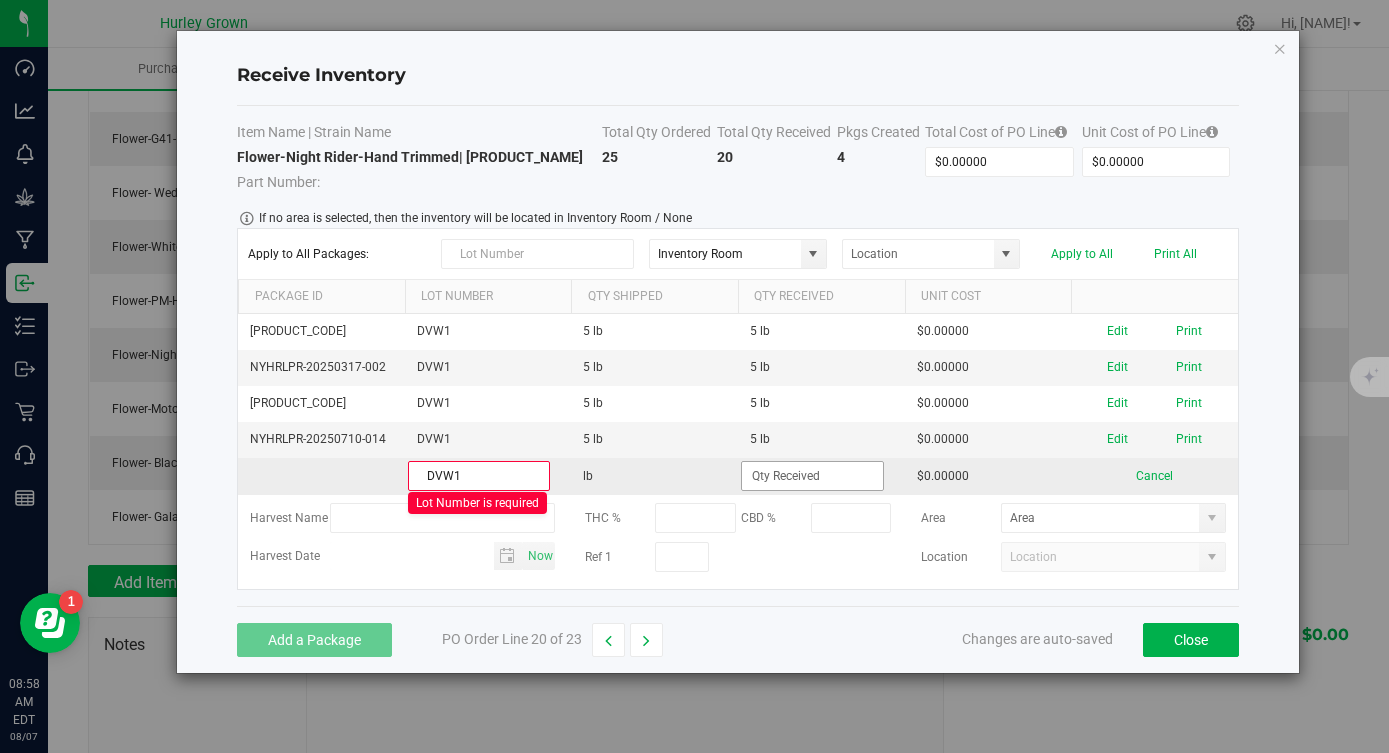 type on "DVW1" 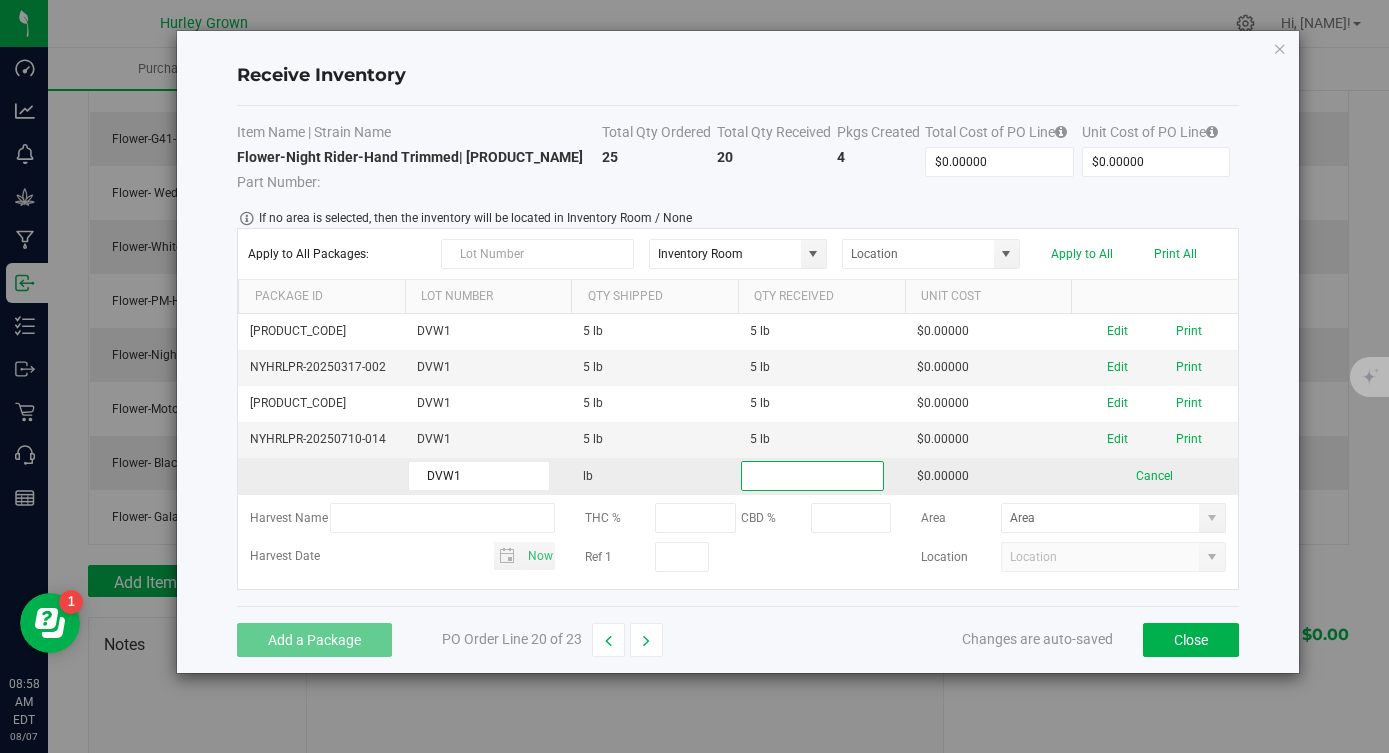 click at bounding box center [812, 476] 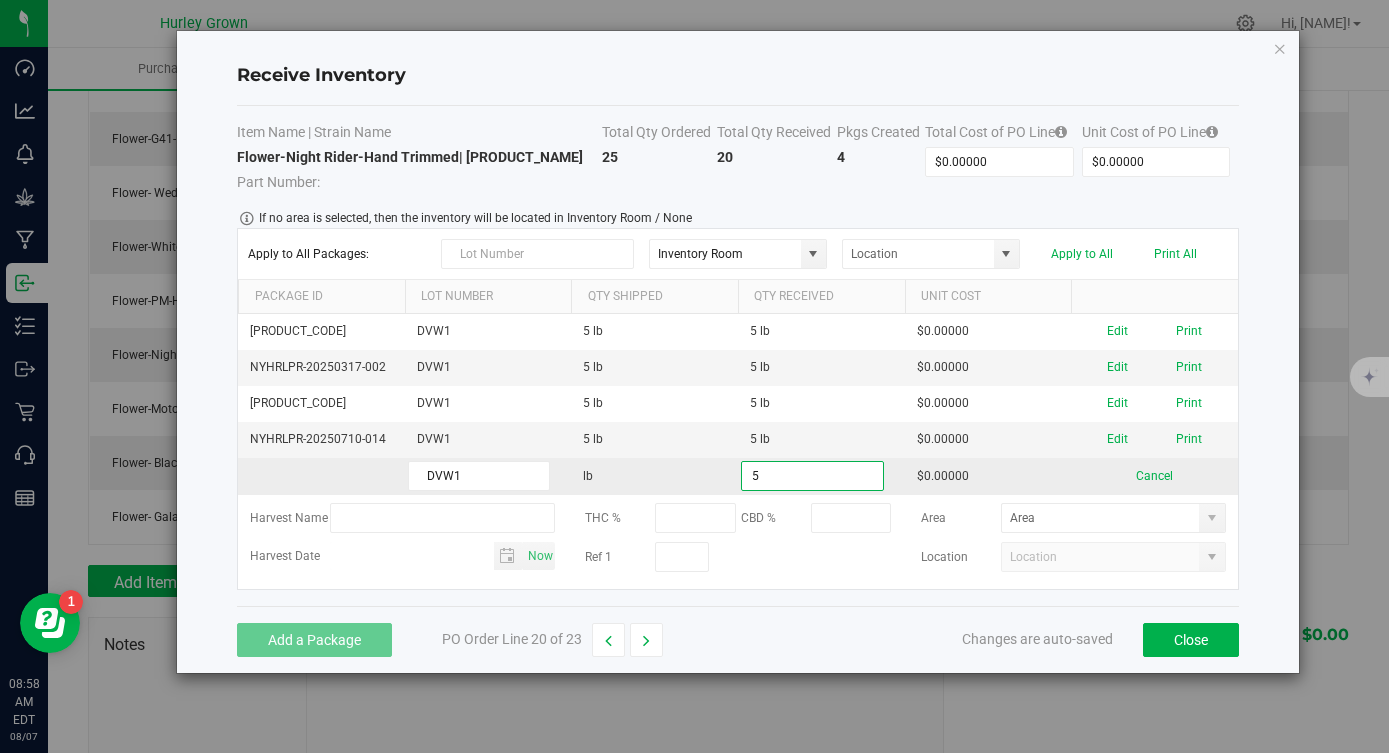 type on "5.0000 lb" 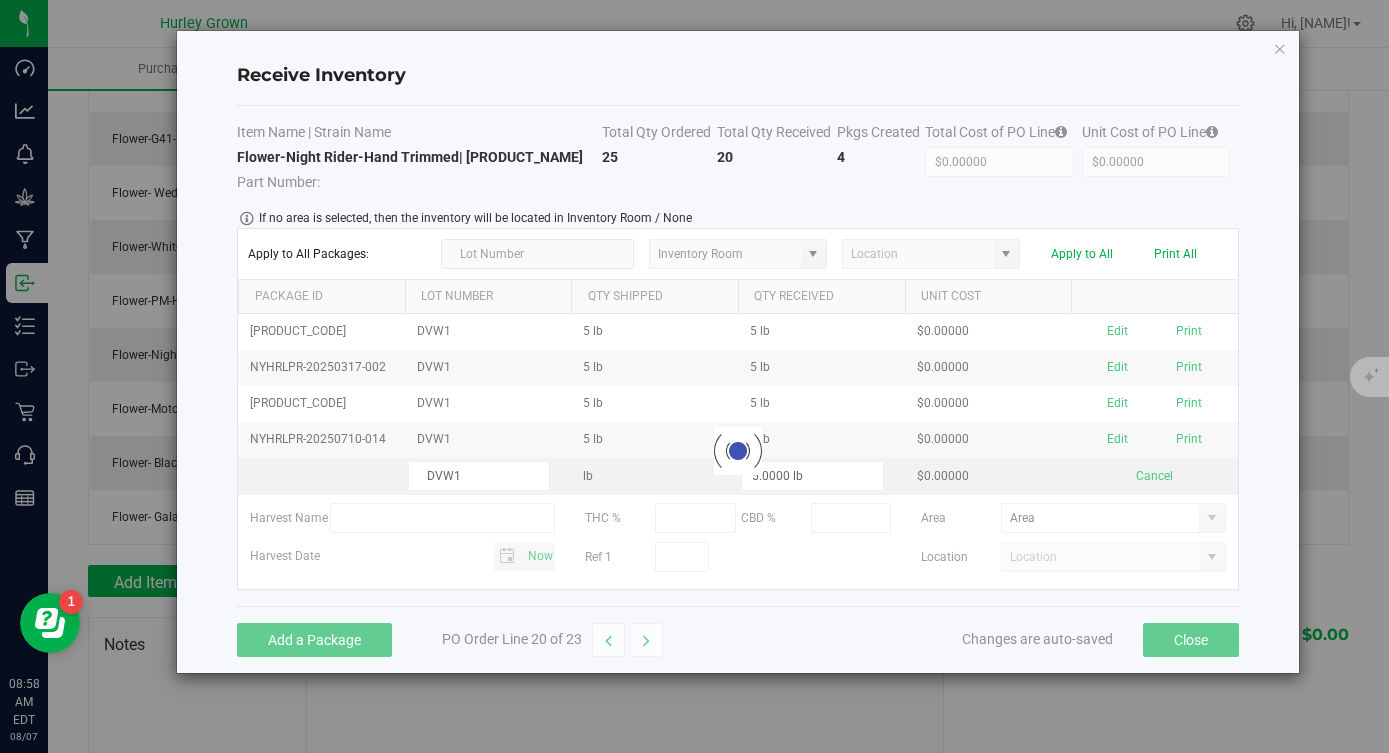 click on "[PRODUCT_CODE]  DVW1  5 lb   5 lb   $0.00000   Edit   Print   [PRODUCT_CODE]  DVW1  5 lb   5 lb   $0.00000   Edit   Print   [PRODUCT_CODE] 	DVW1  5 lb   5 lb   $0.00000   Edit   Print   [PRODUCT_CODE]  DVW1  5 lb   5 lb   $0.00000   Edit   Print     DVW1   lb  5.0000 lb  $0.00000   Cancel   Harvest Name   THC %   CBD %   Area   Harvest Date
Now
Ref 1   Location  Loading" at bounding box center [737, 452] 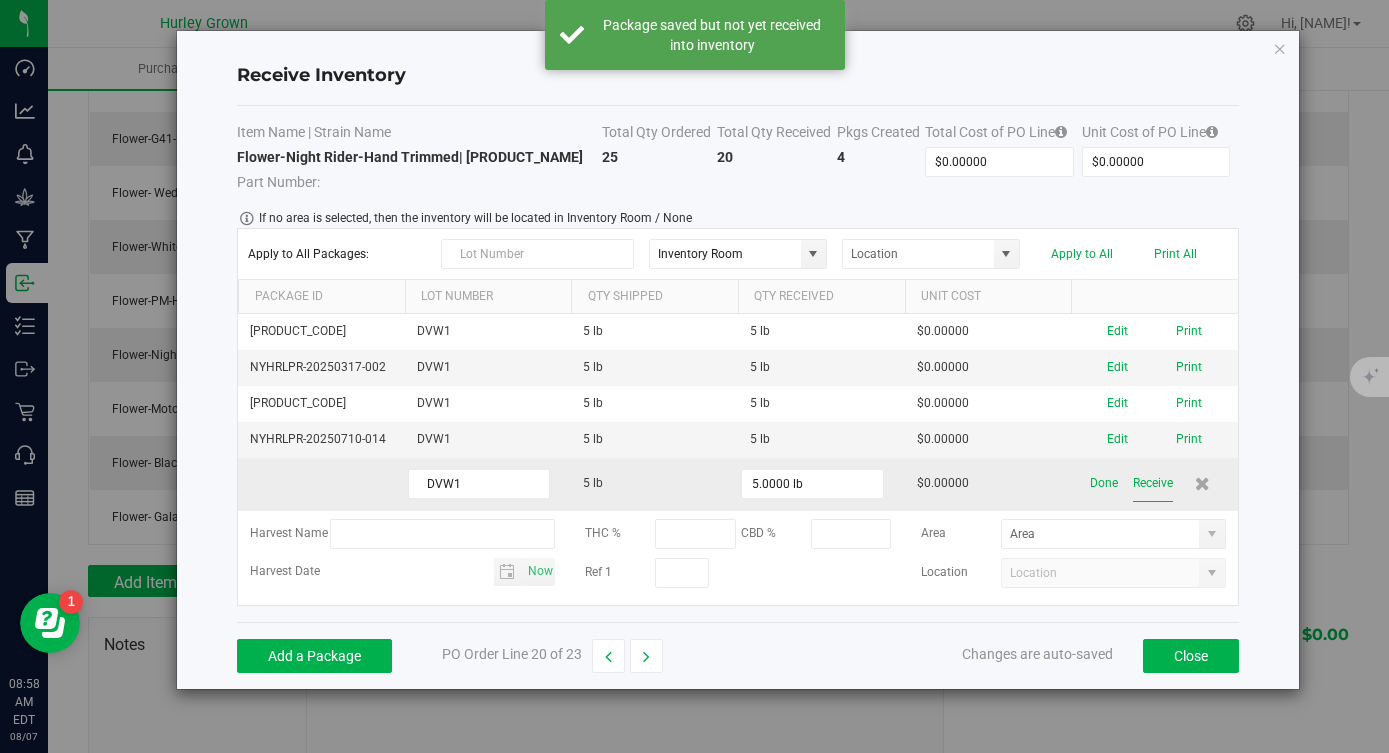 click on "Receive" at bounding box center (1153, 483) 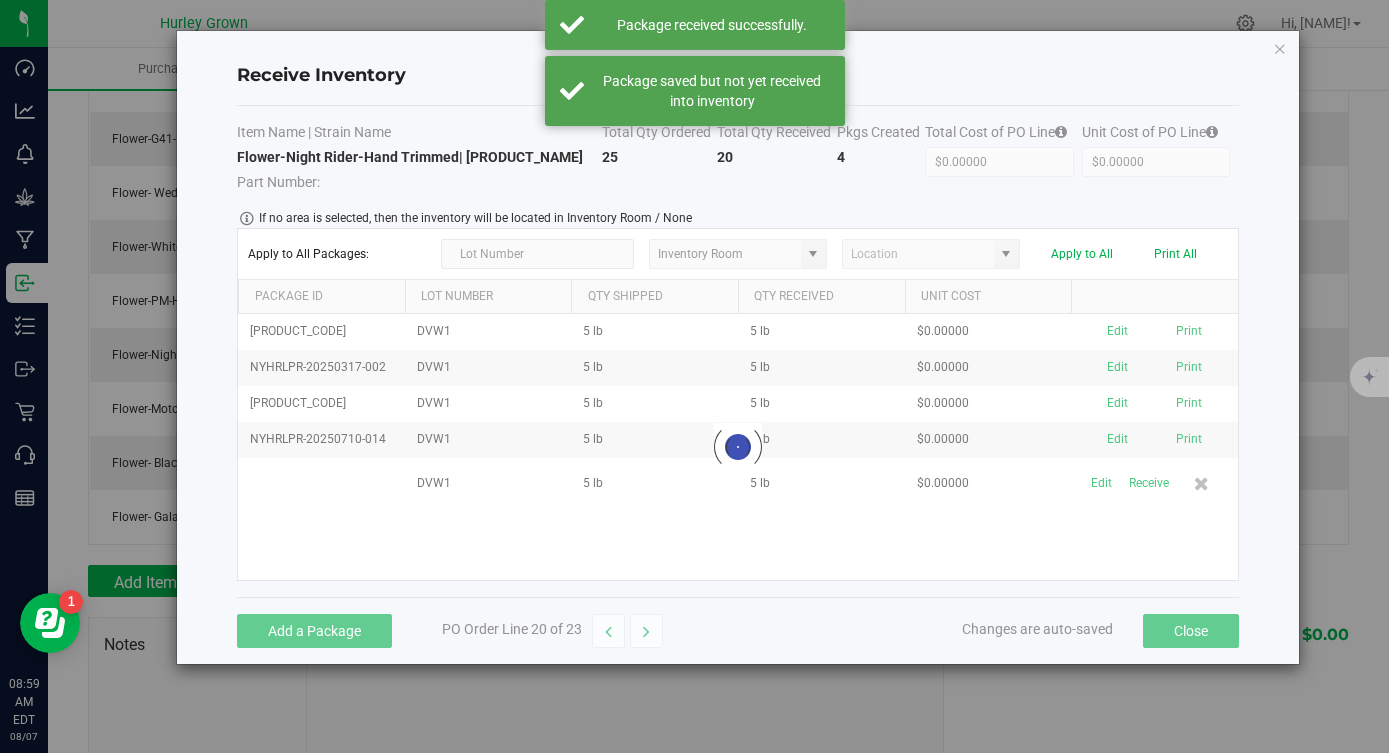 scroll, scrollTop: 1103, scrollLeft: 0, axis: vertical 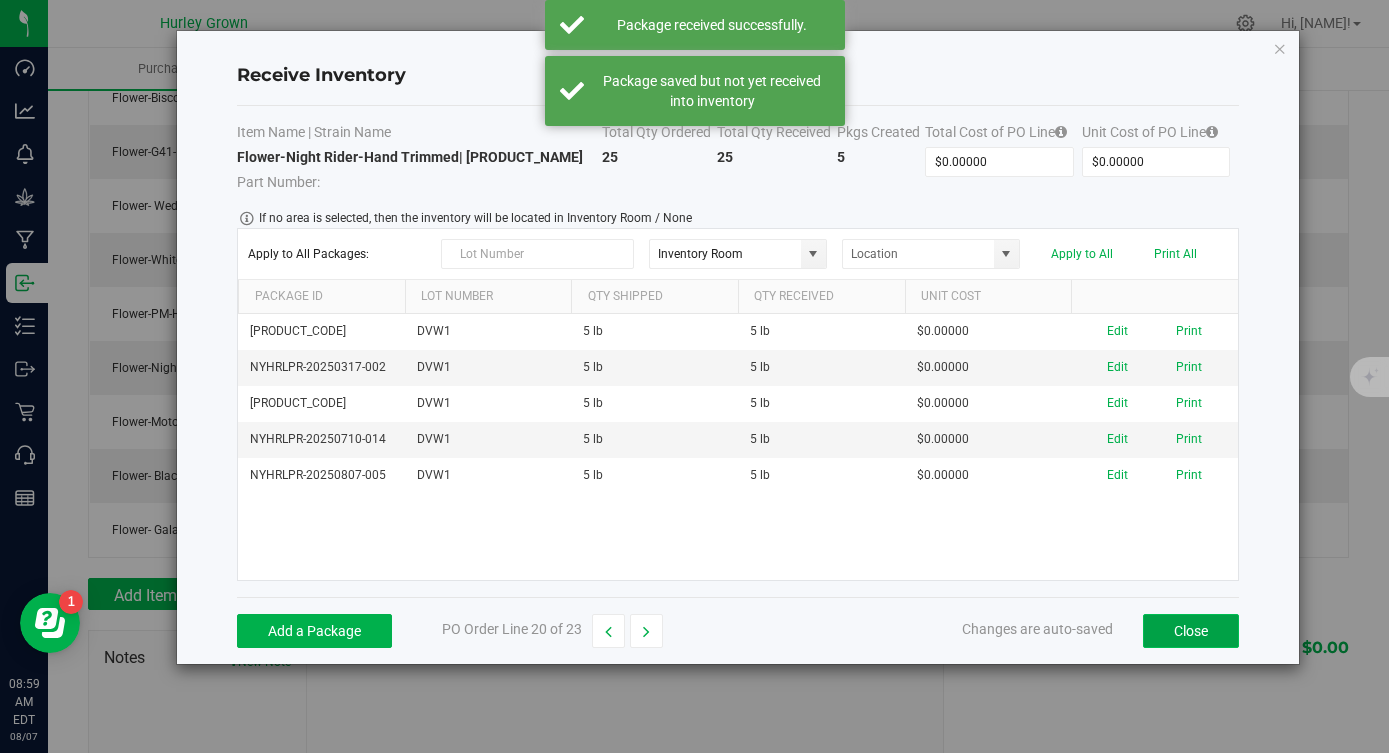click on "Close" at bounding box center (1191, 631) 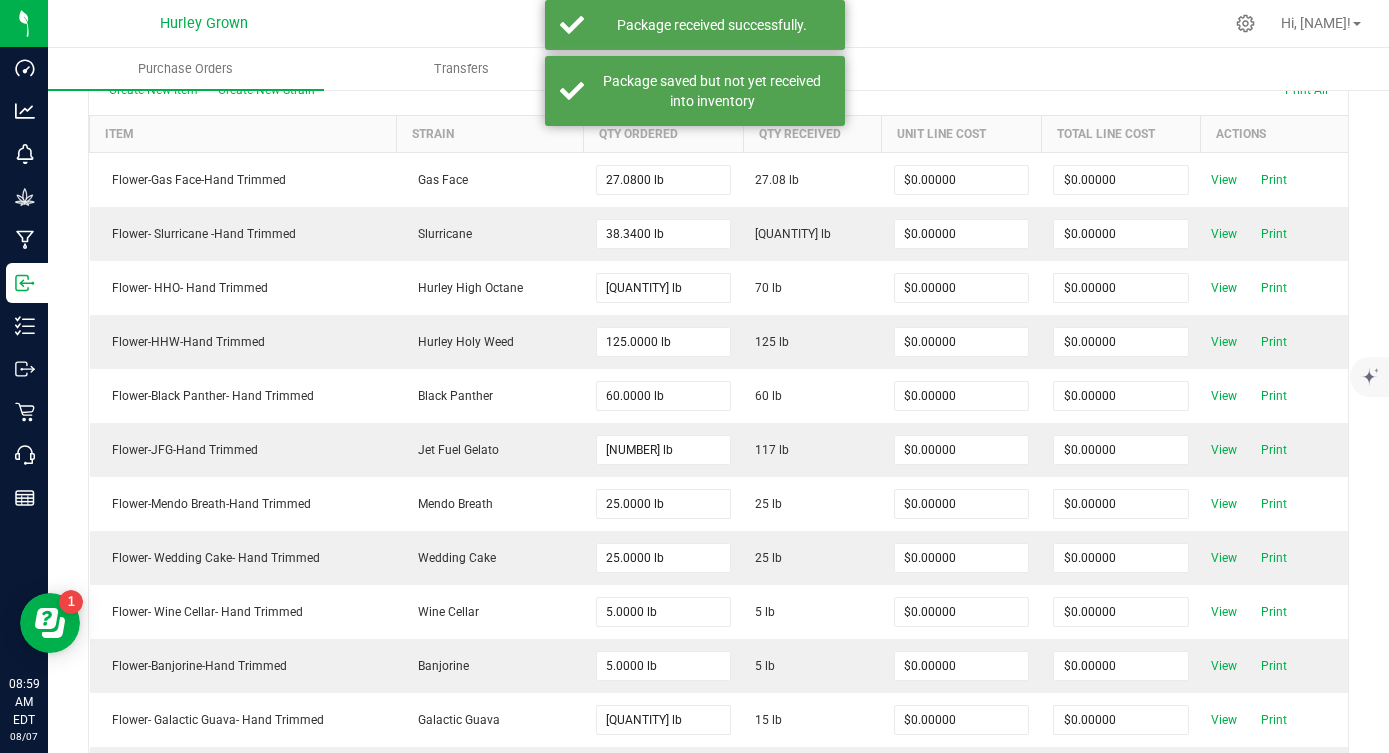 scroll, scrollTop: 0, scrollLeft: 0, axis: both 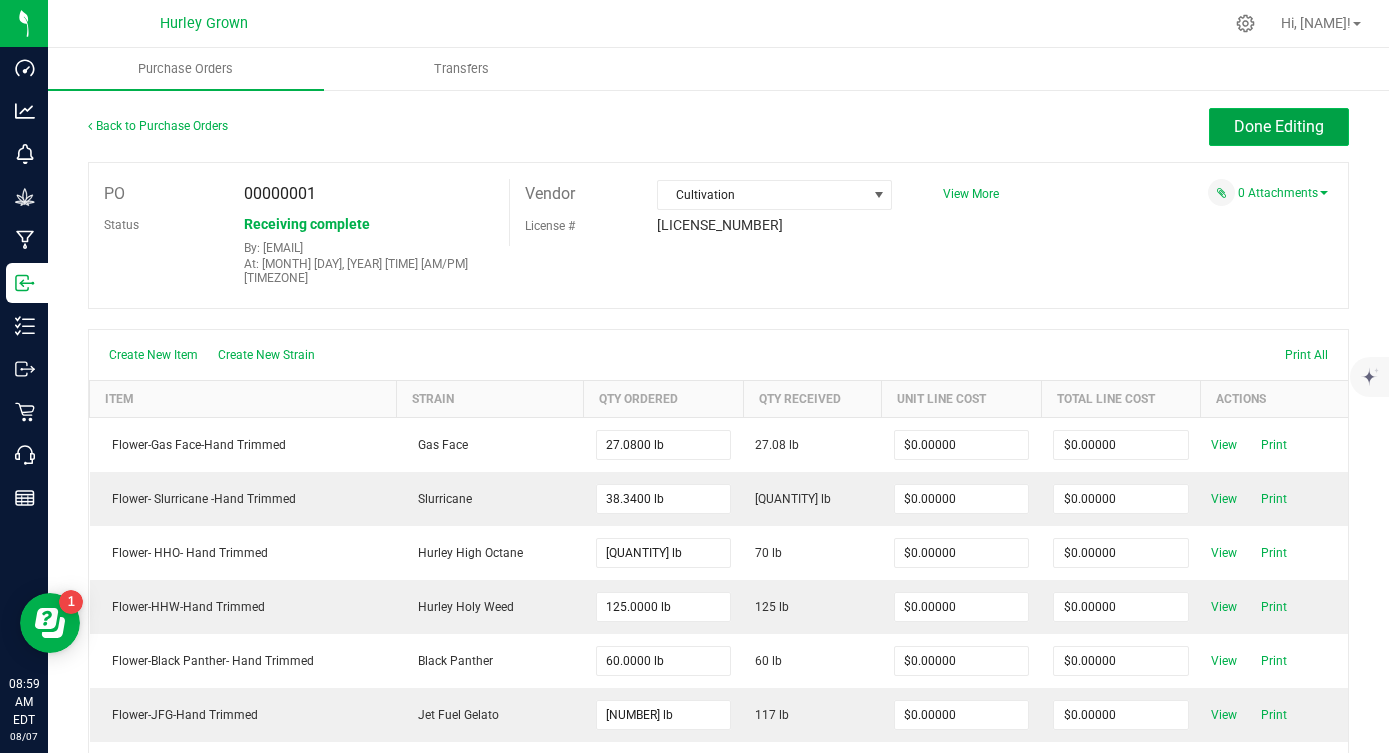 click on "Done Editing" at bounding box center [1279, 126] 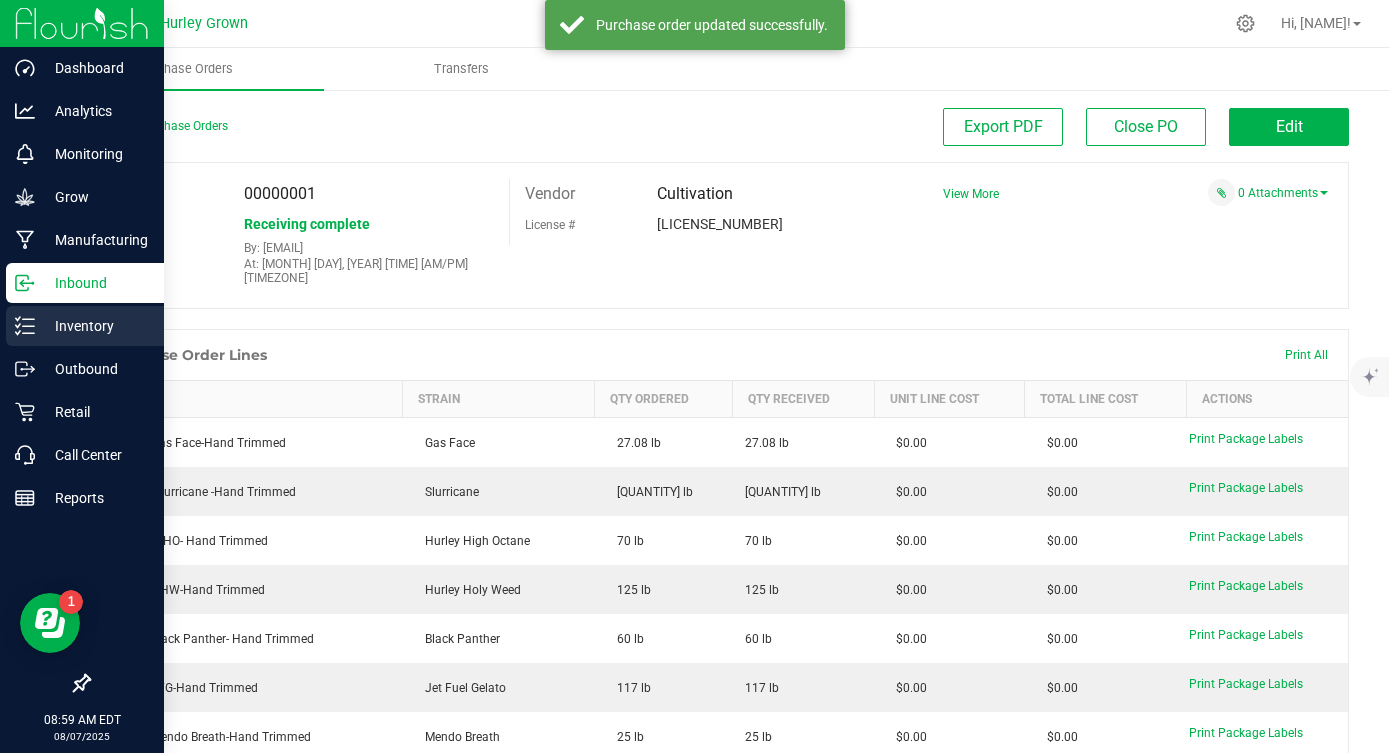 click on "Inventory" at bounding box center [85, 326] 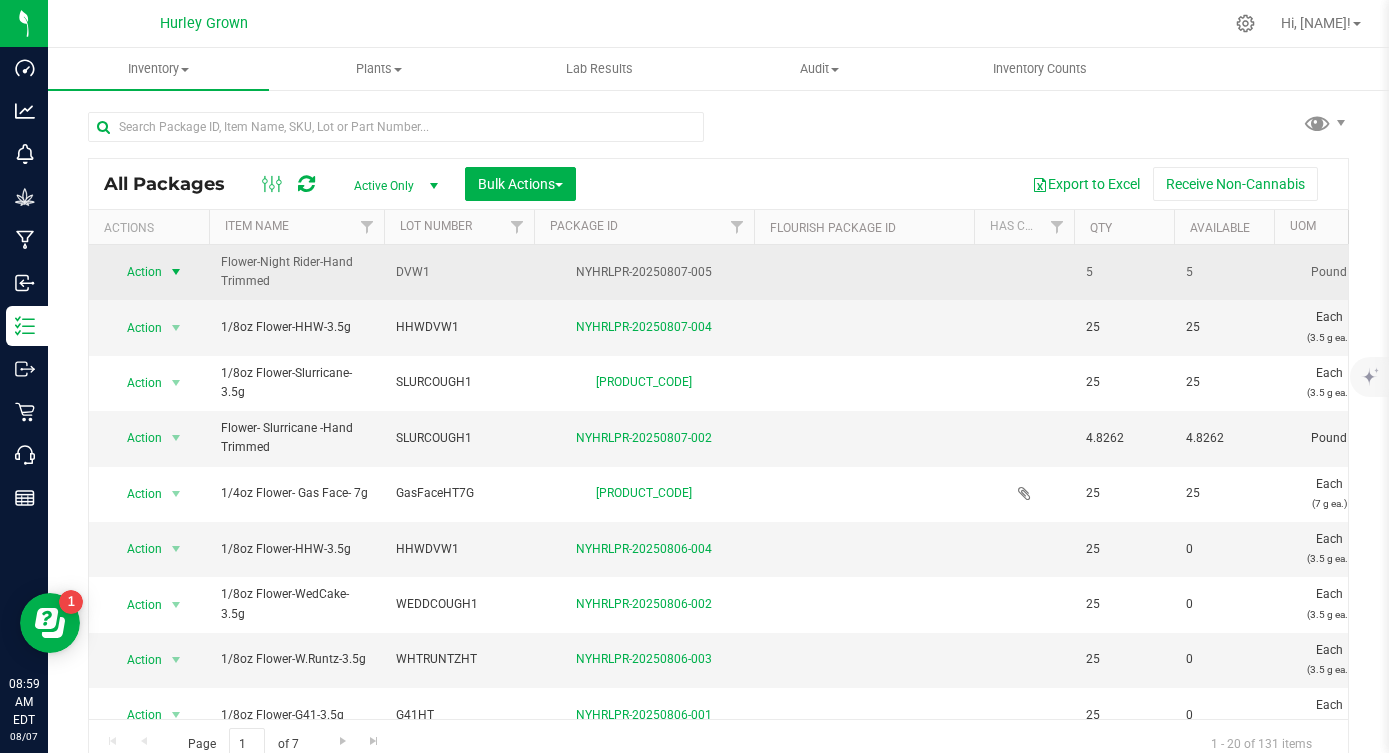 click on "Action" at bounding box center [136, 272] 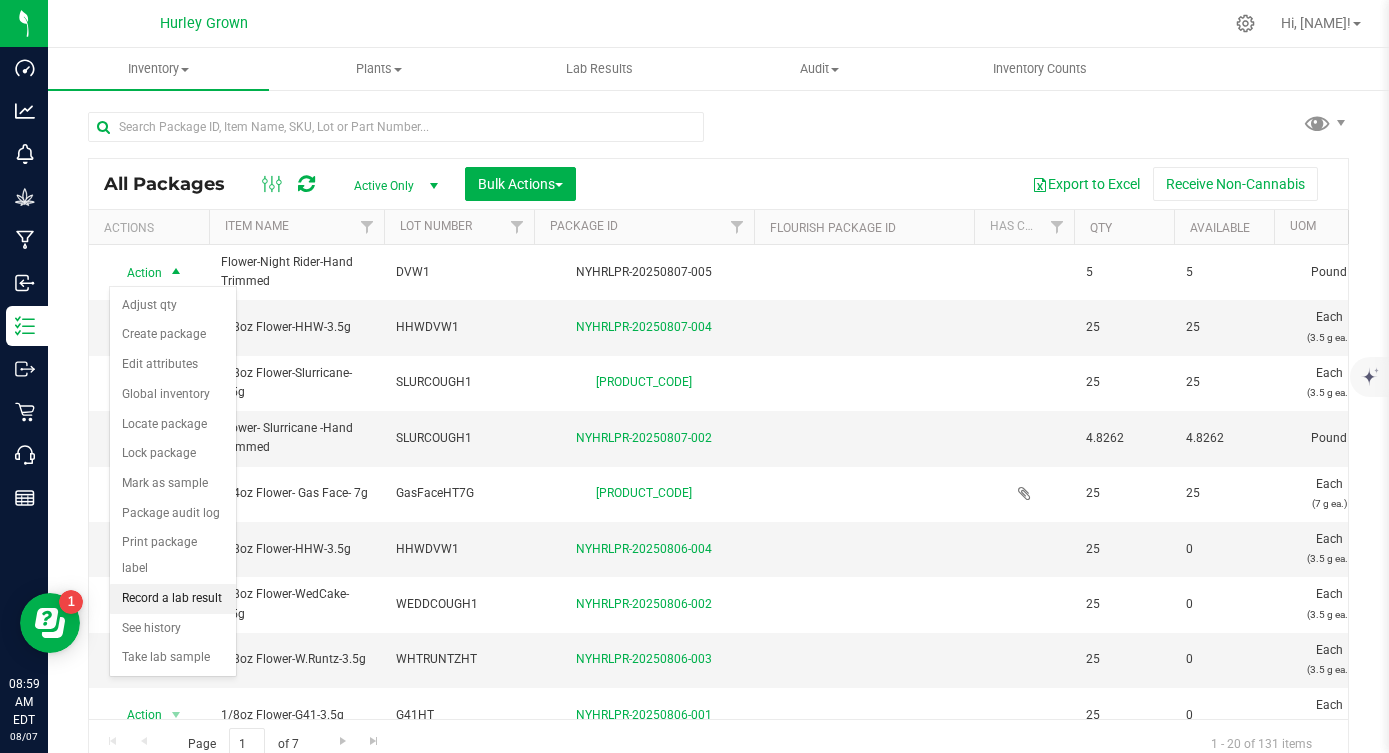 click on "Record a lab result" at bounding box center (173, 599) 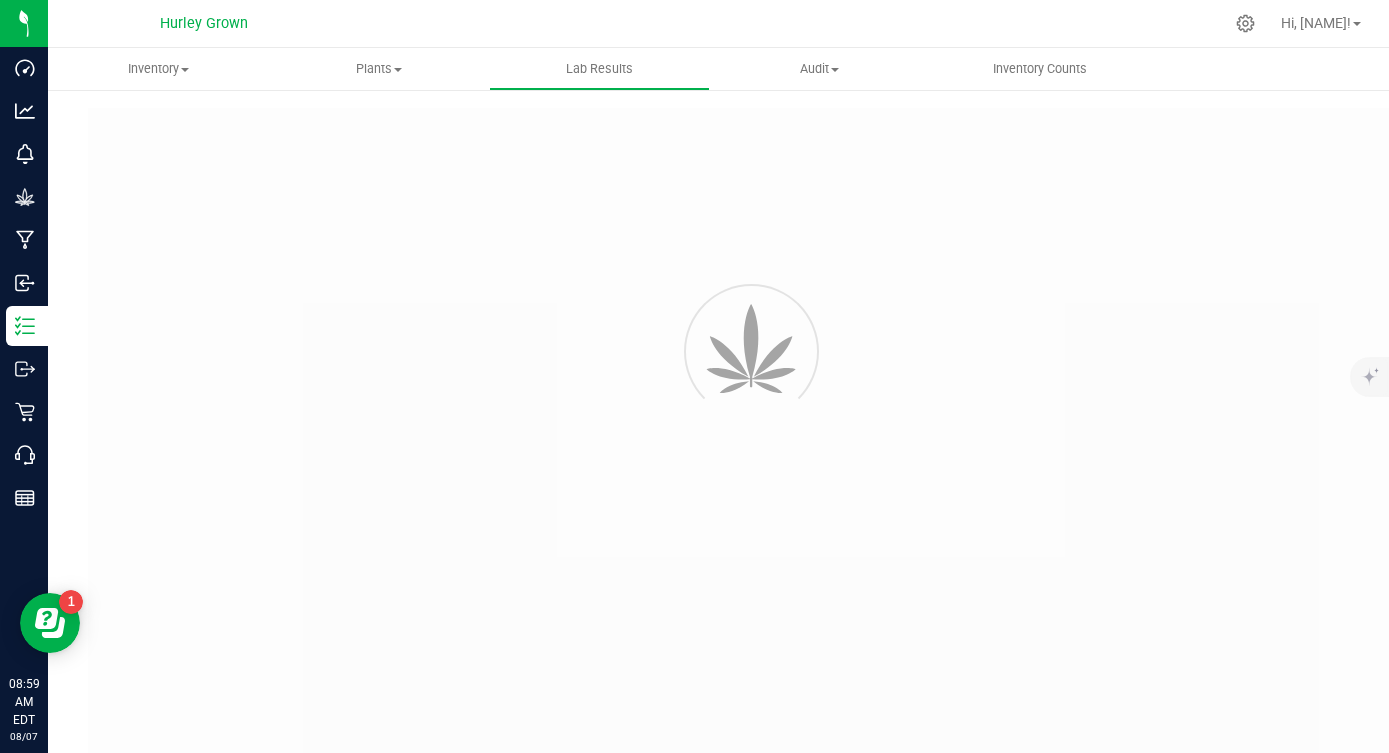 type on "NYHRLPR-20250807-005" 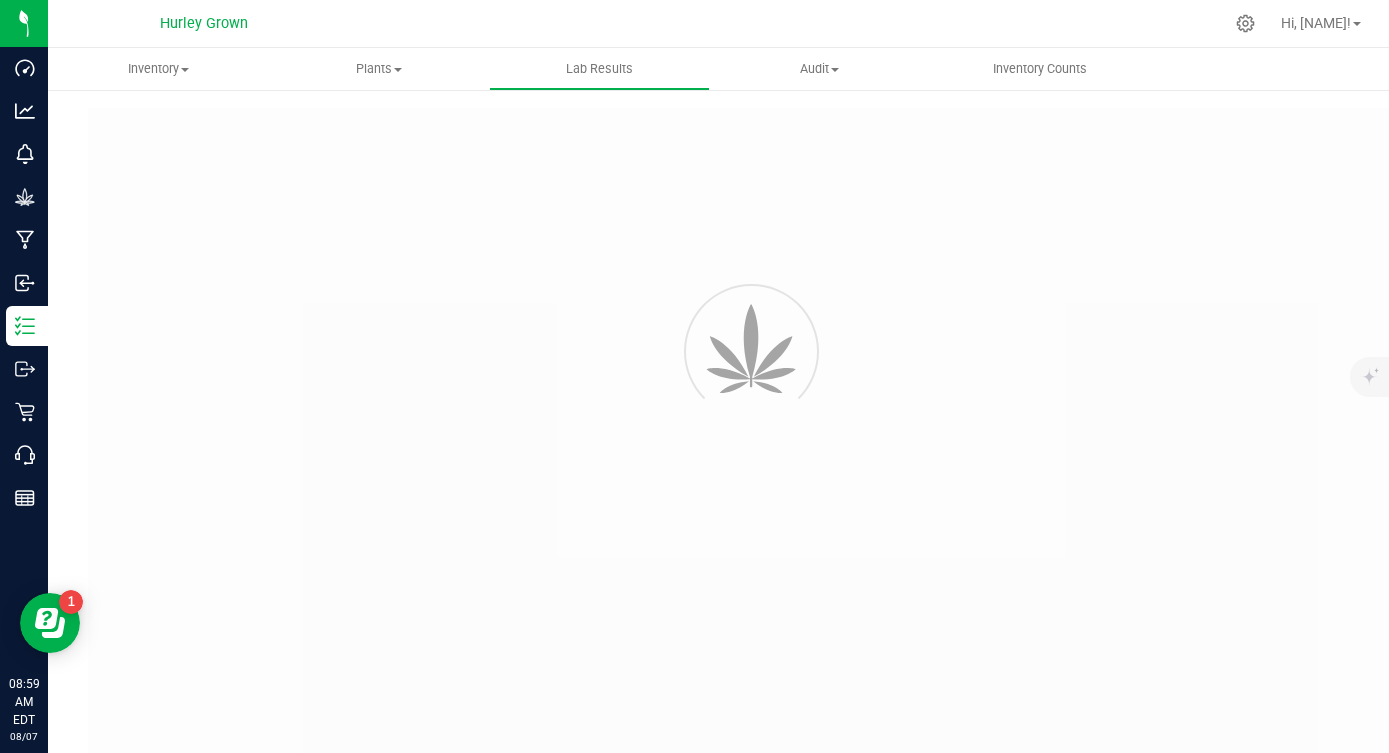 type on "NYHRLPR-20250807-005" 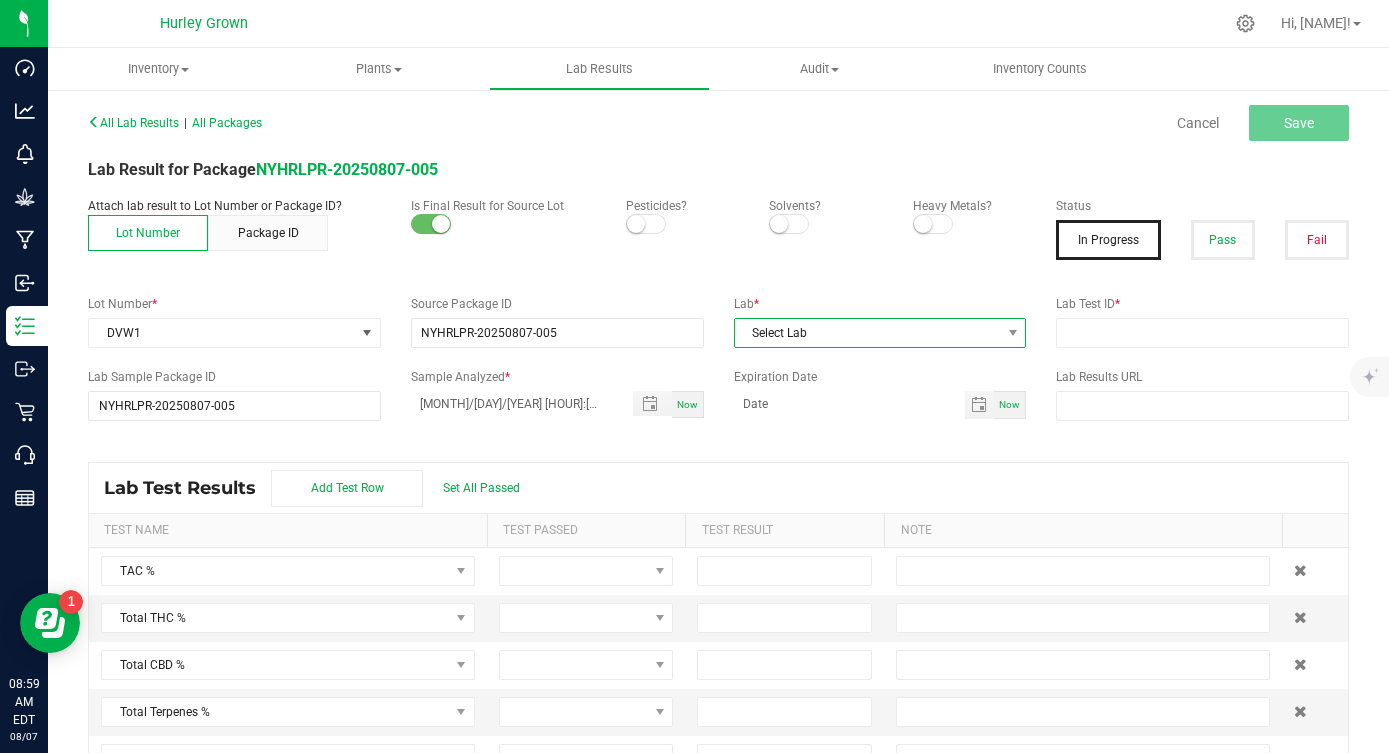 click on "Select Lab" at bounding box center [868, 333] 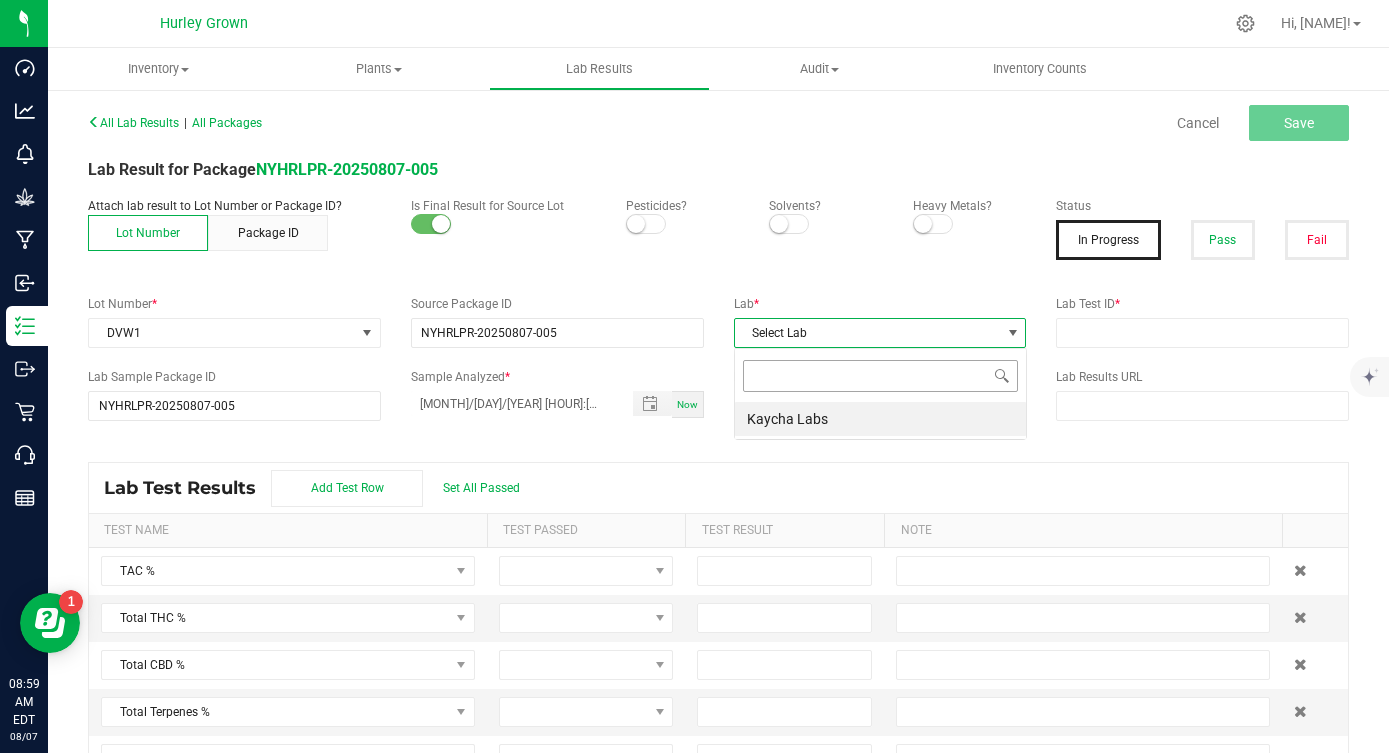 scroll, scrollTop: 99970, scrollLeft: 99707, axis: both 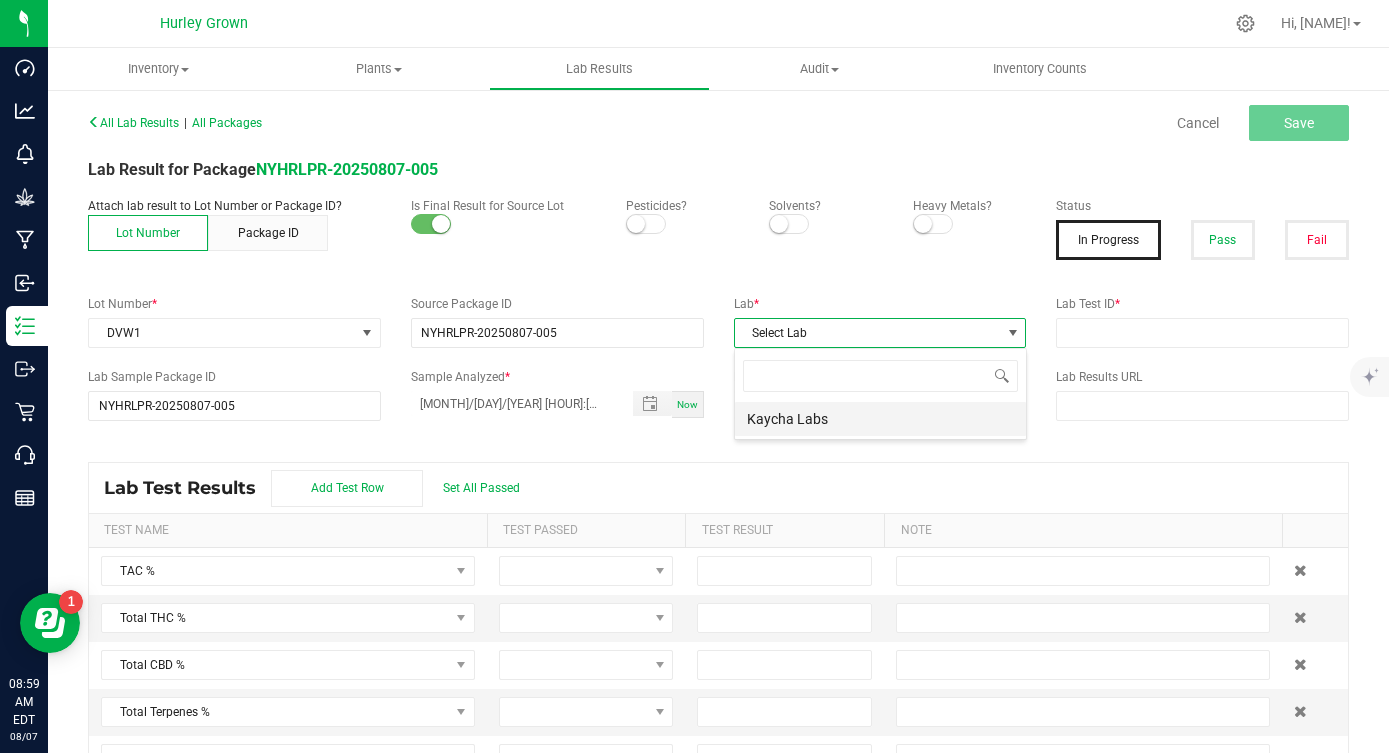 click on "Kaycha Labs" at bounding box center (880, 419) 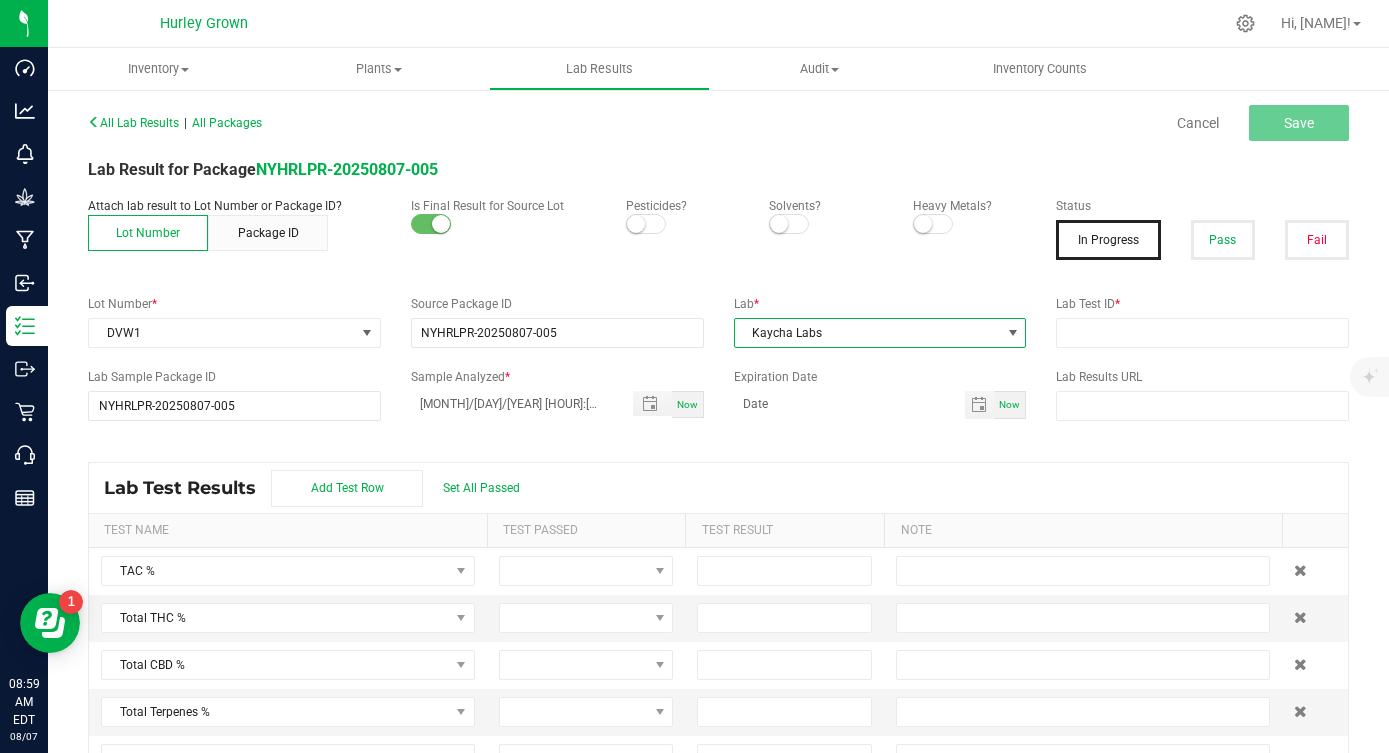 click at bounding box center (636, 224) 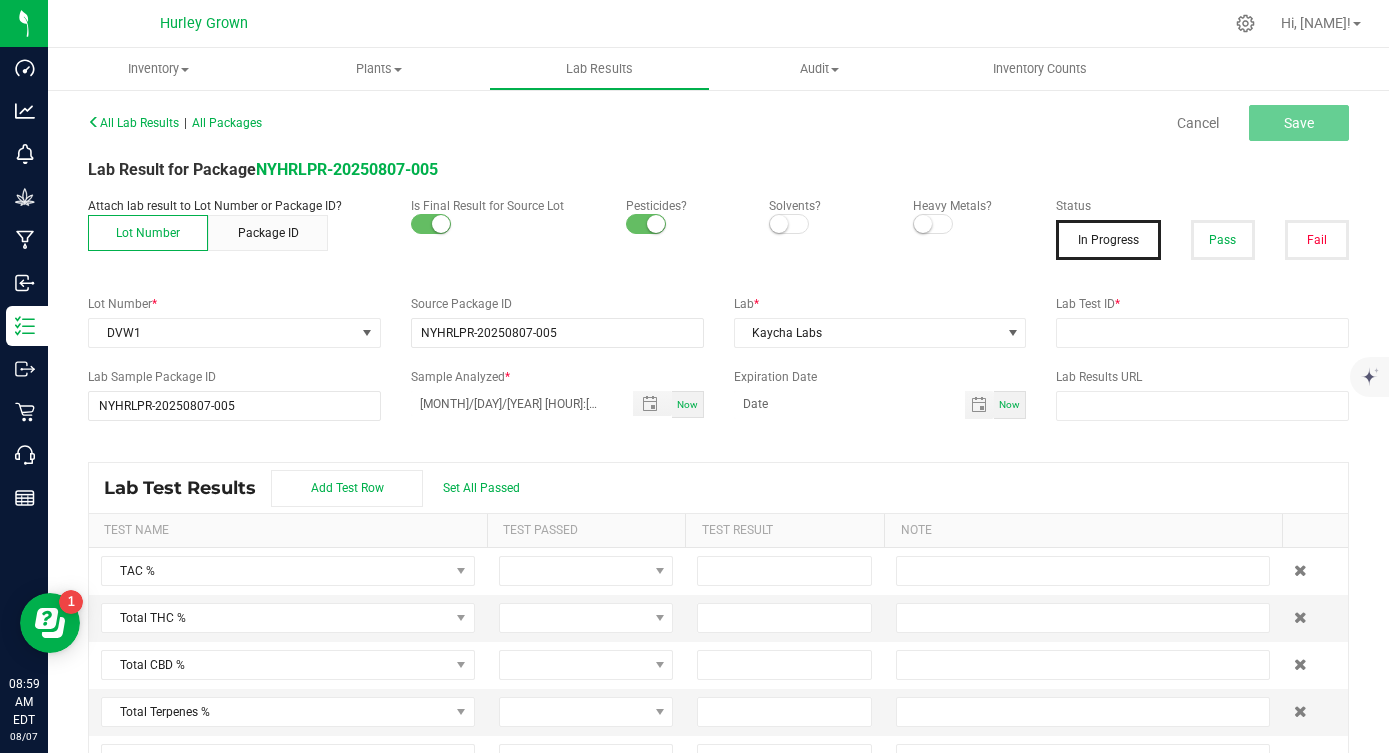 click at bounding box center (923, 224) 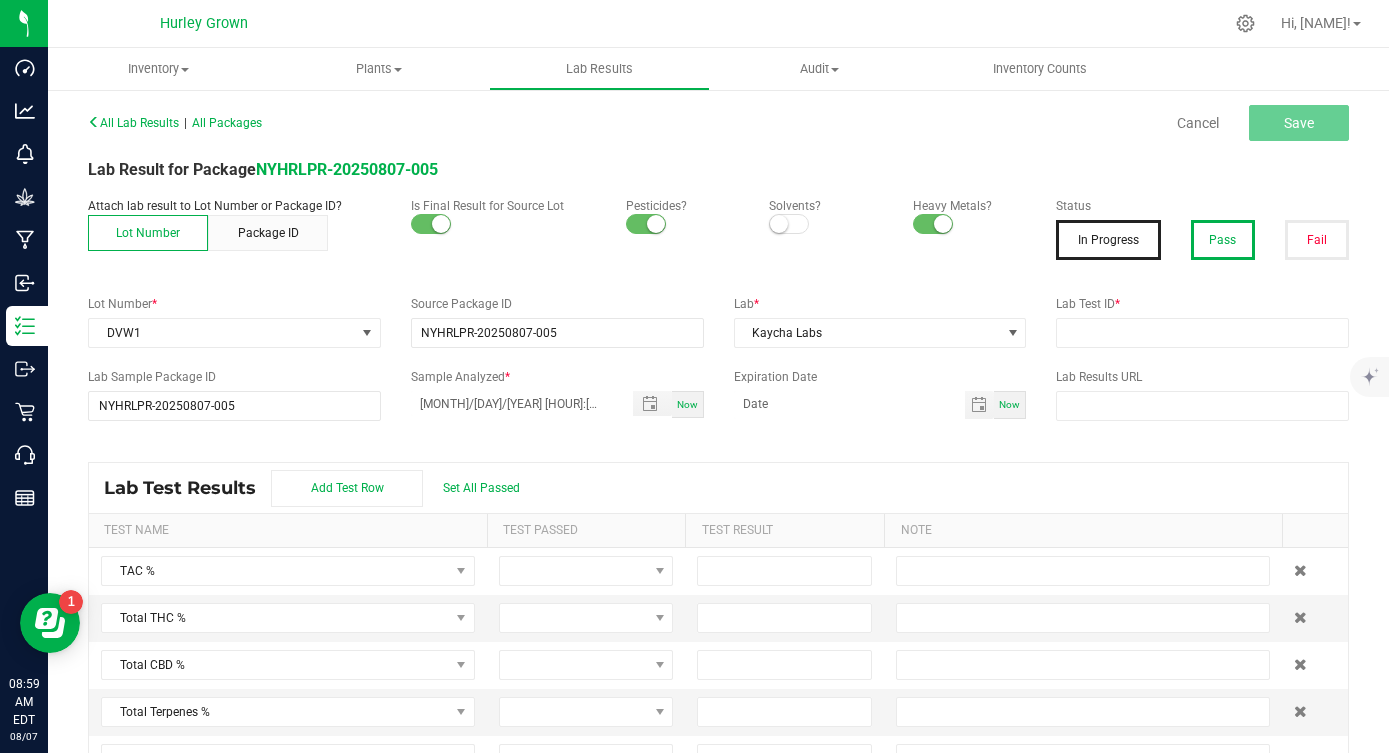 click on "Pass" at bounding box center [1223, 240] 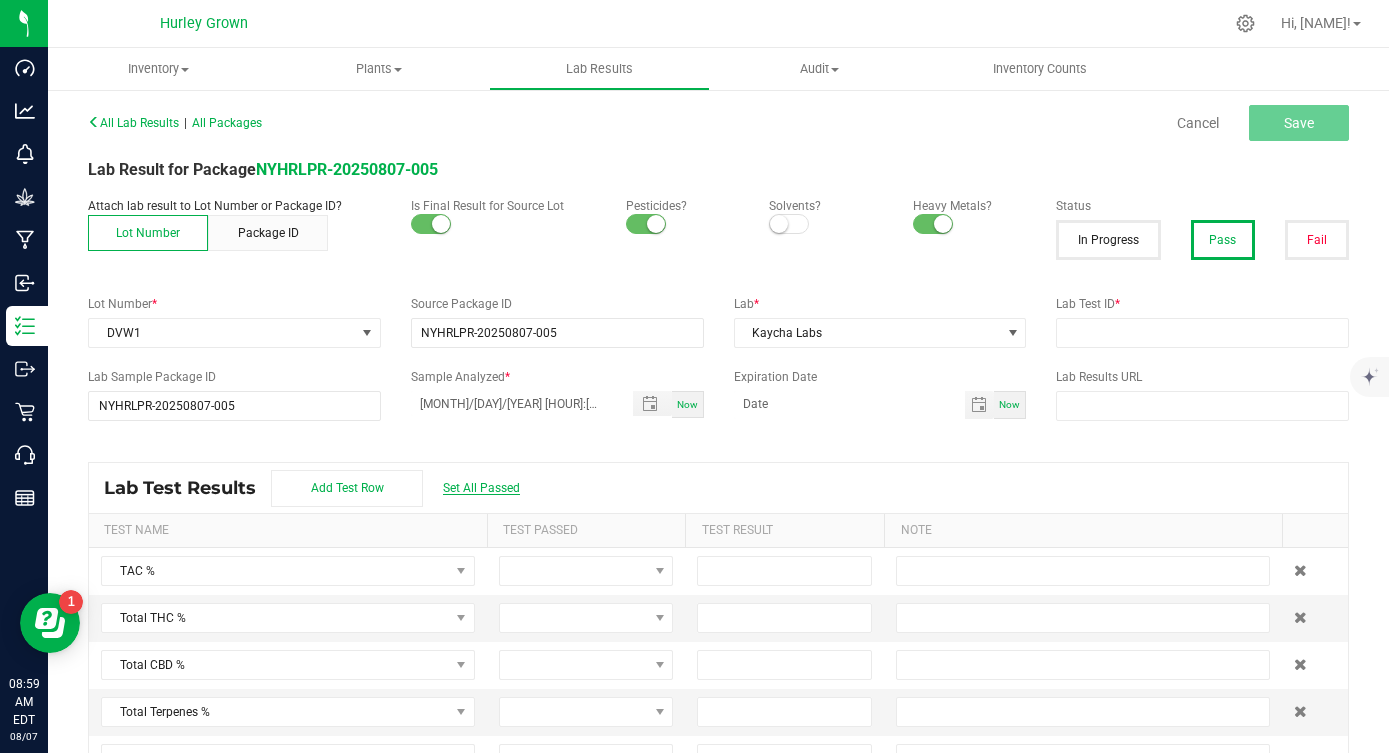click on "Set All Passed" at bounding box center [481, 488] 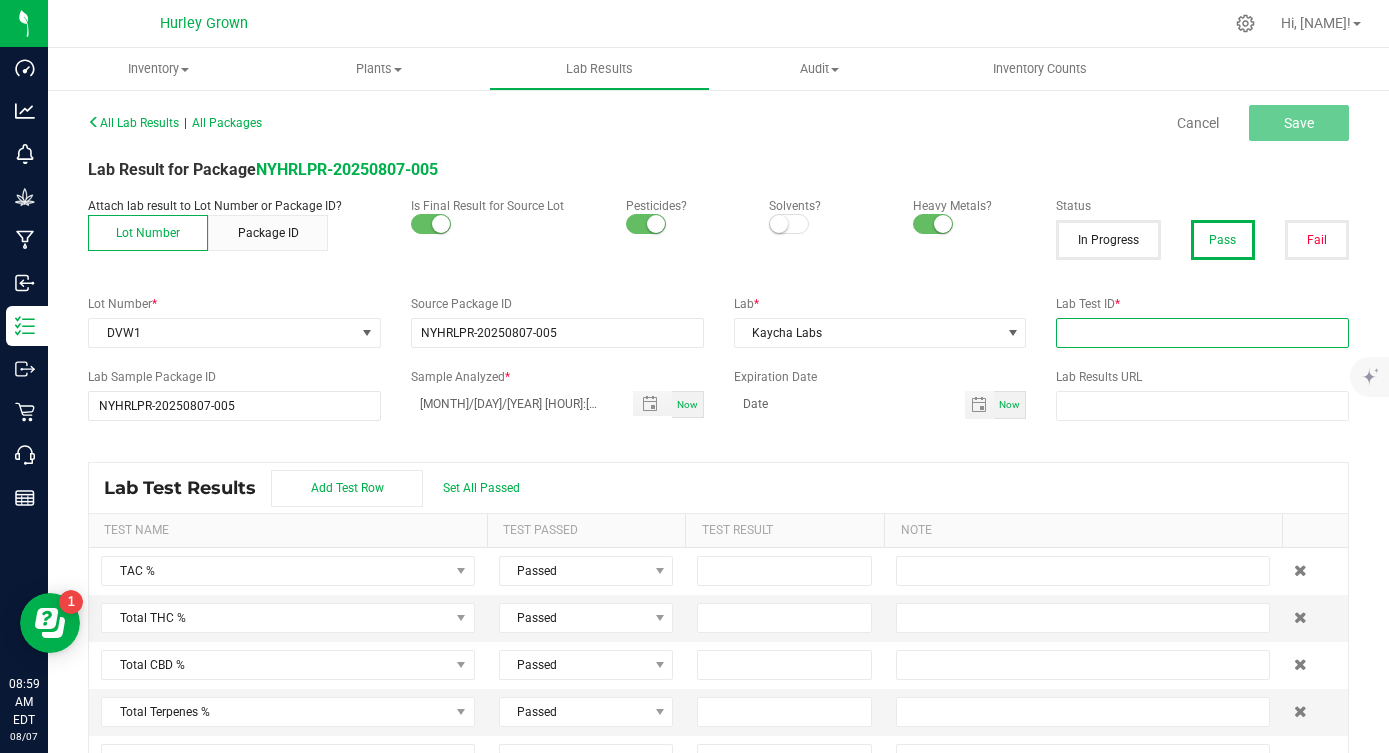 click at bounding box center [1202, 333] 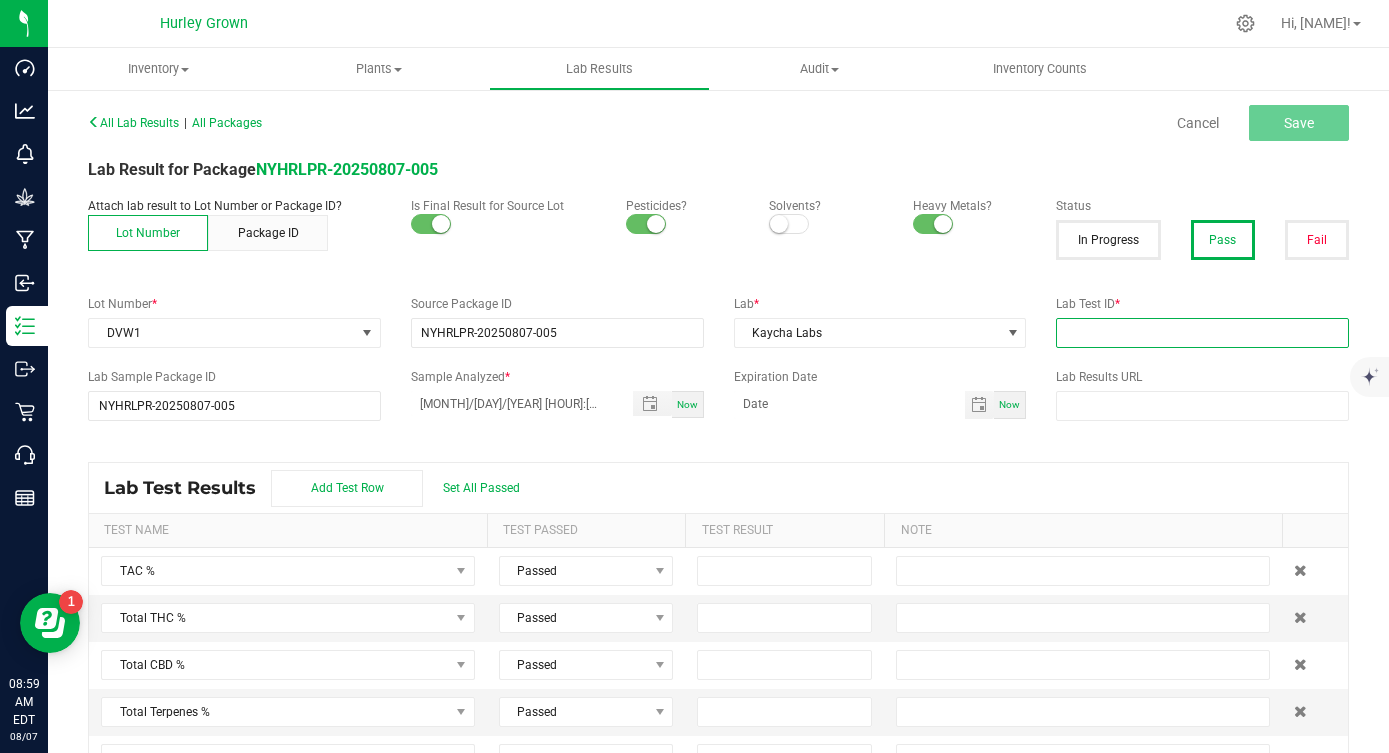 paste on "[PRODUCT_CODE]" 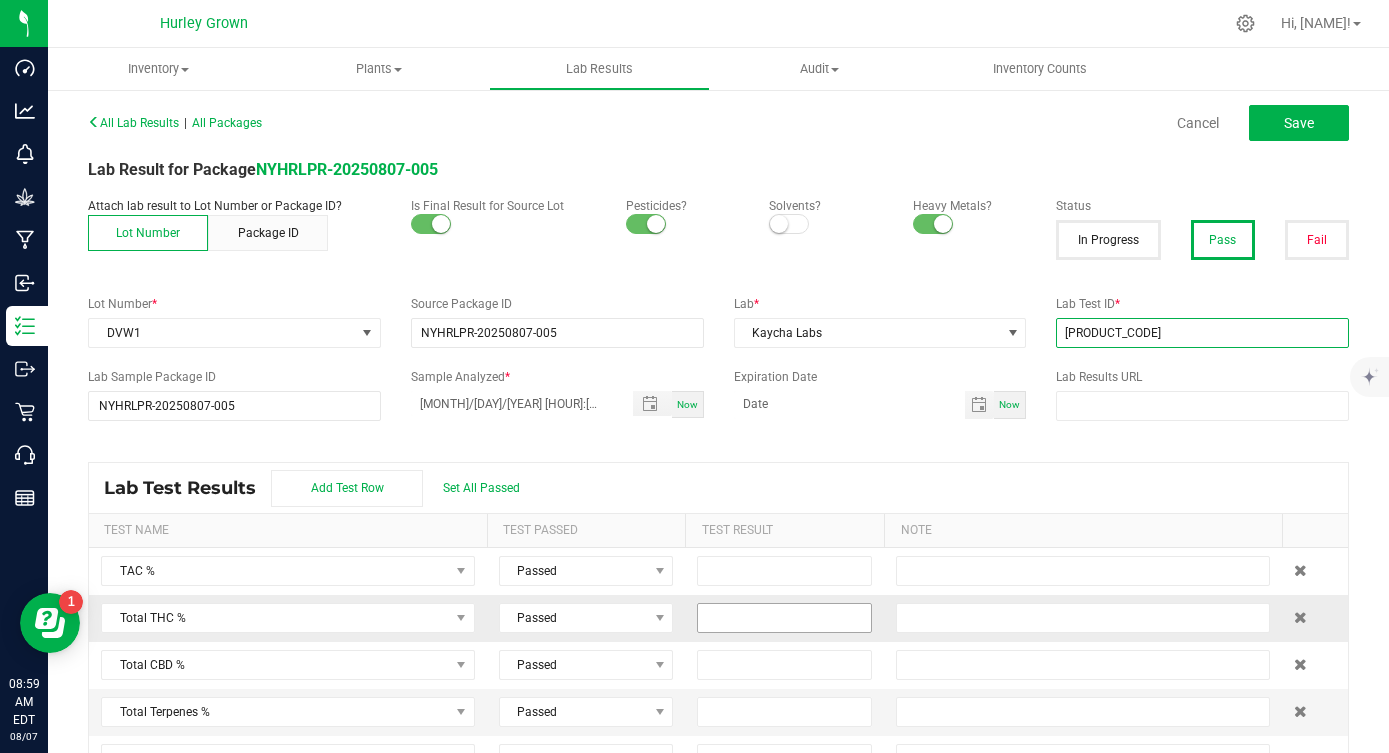 type on "[PRODUCT_CODE]" 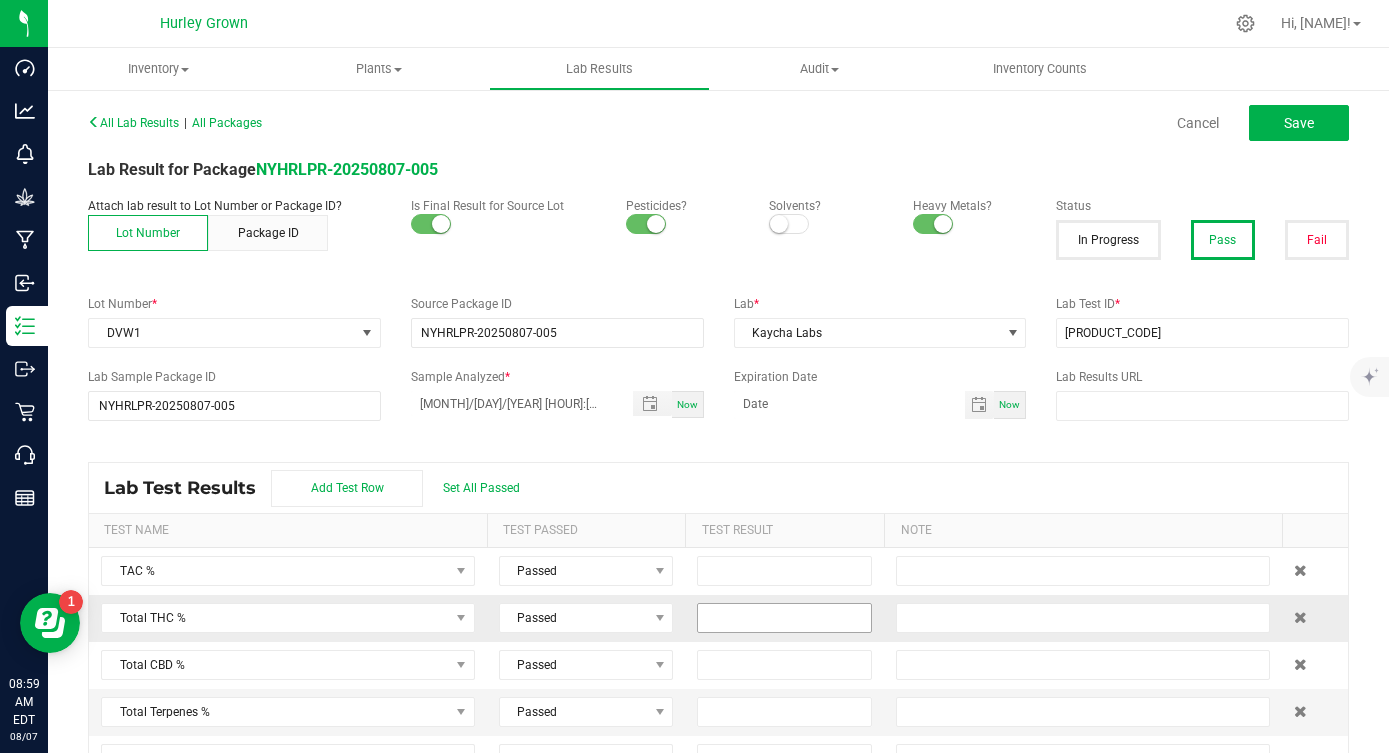 click at bounding box center (784, 618) 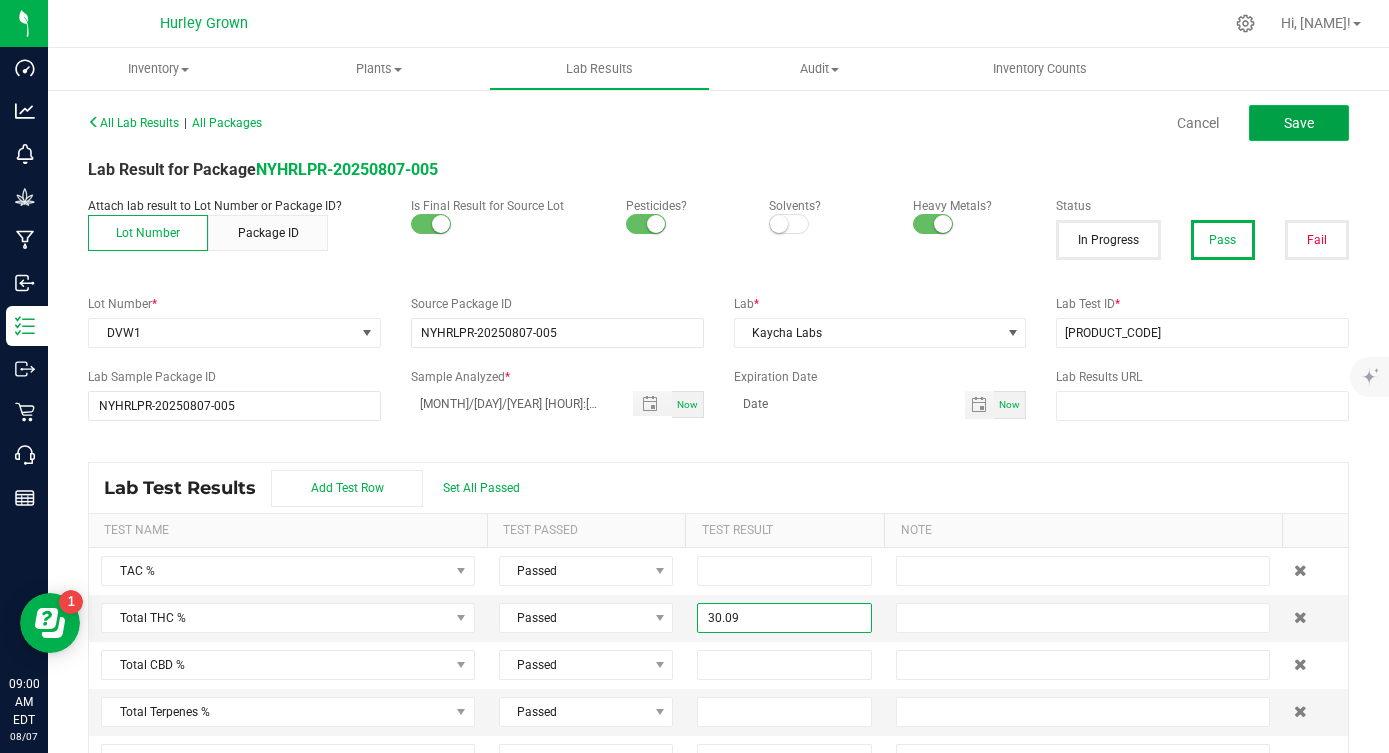 type on "30.0900" 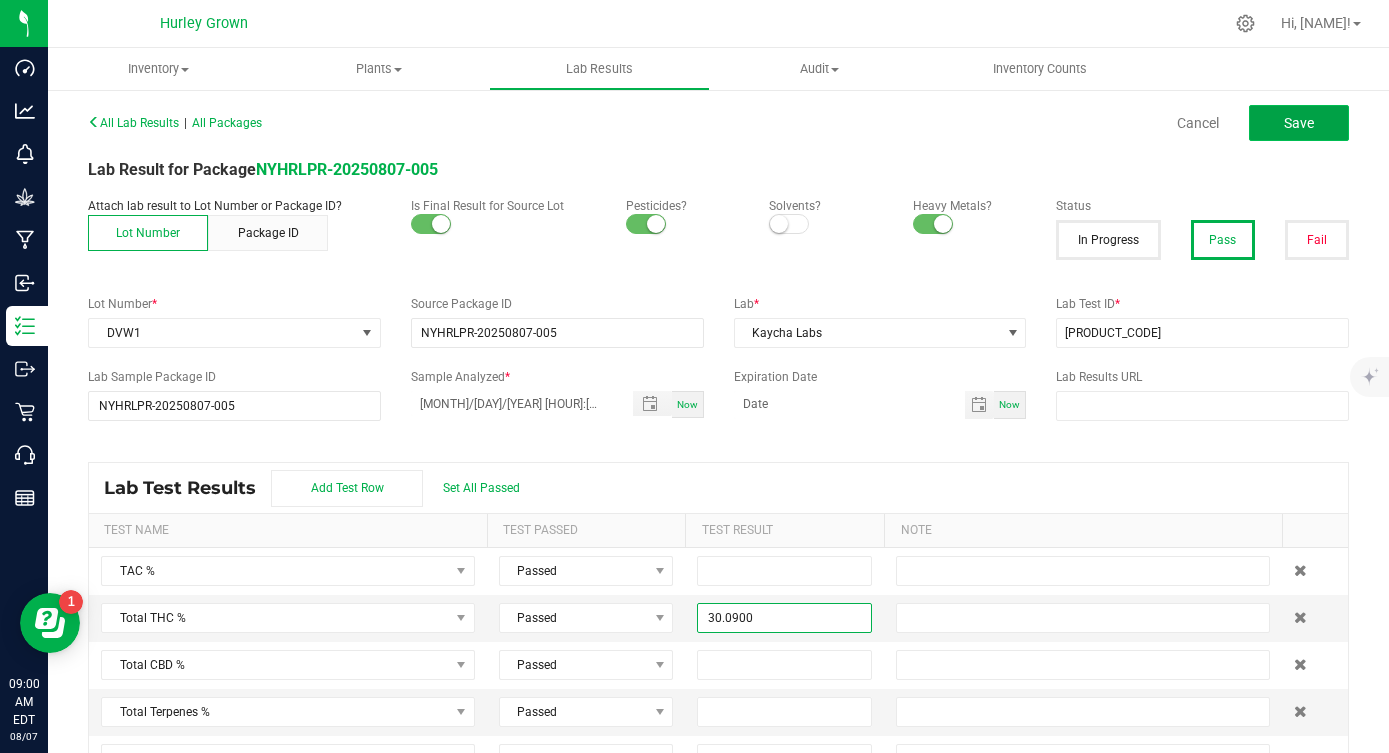 click on "Save" 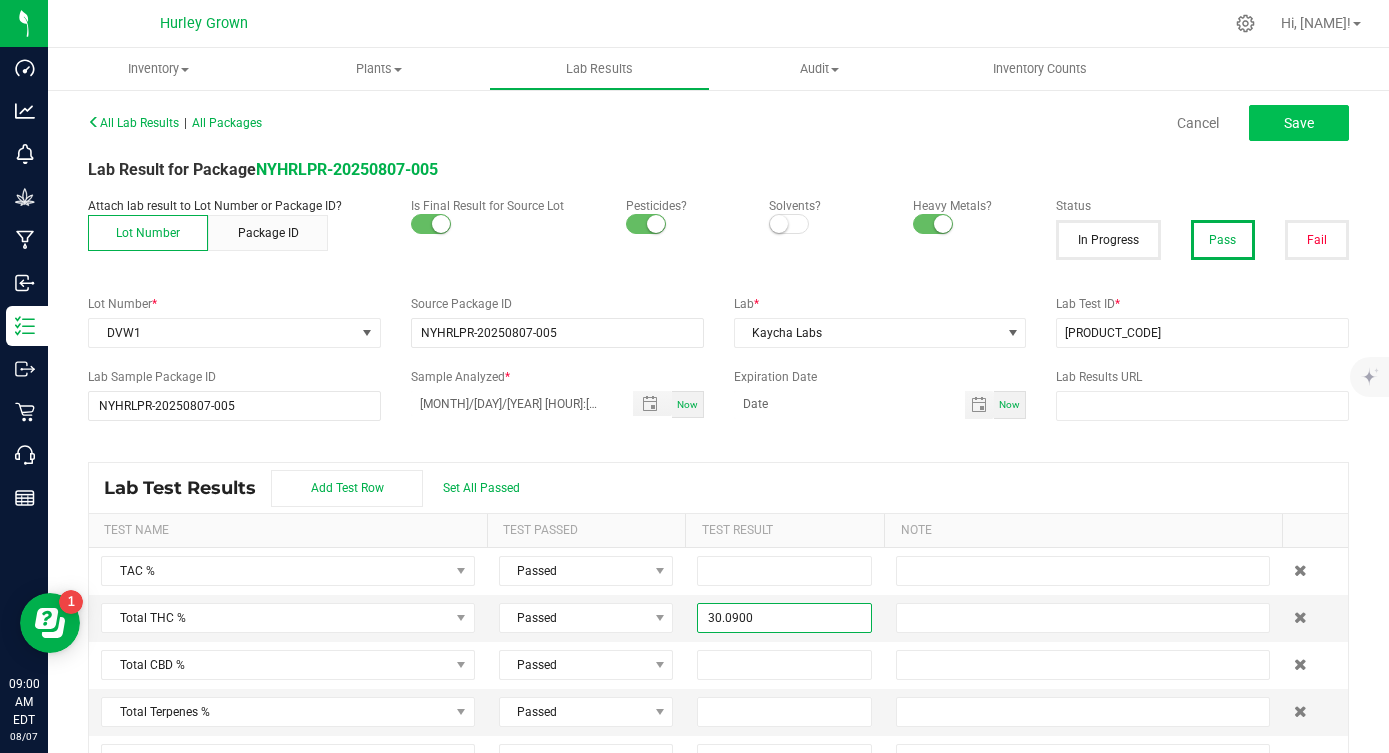 type on "30.0900" 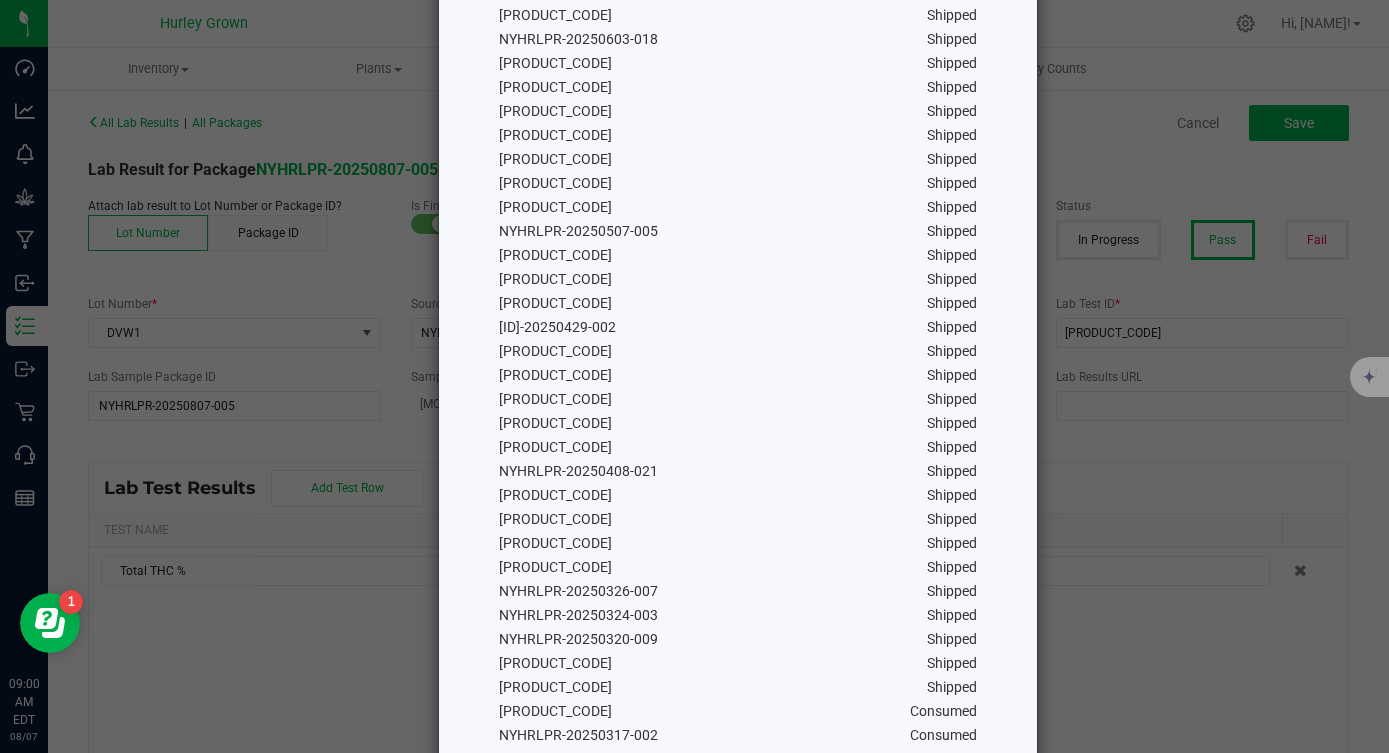 scroll, scrollTop: 1113, scrollLeft: 0, axis: vertical 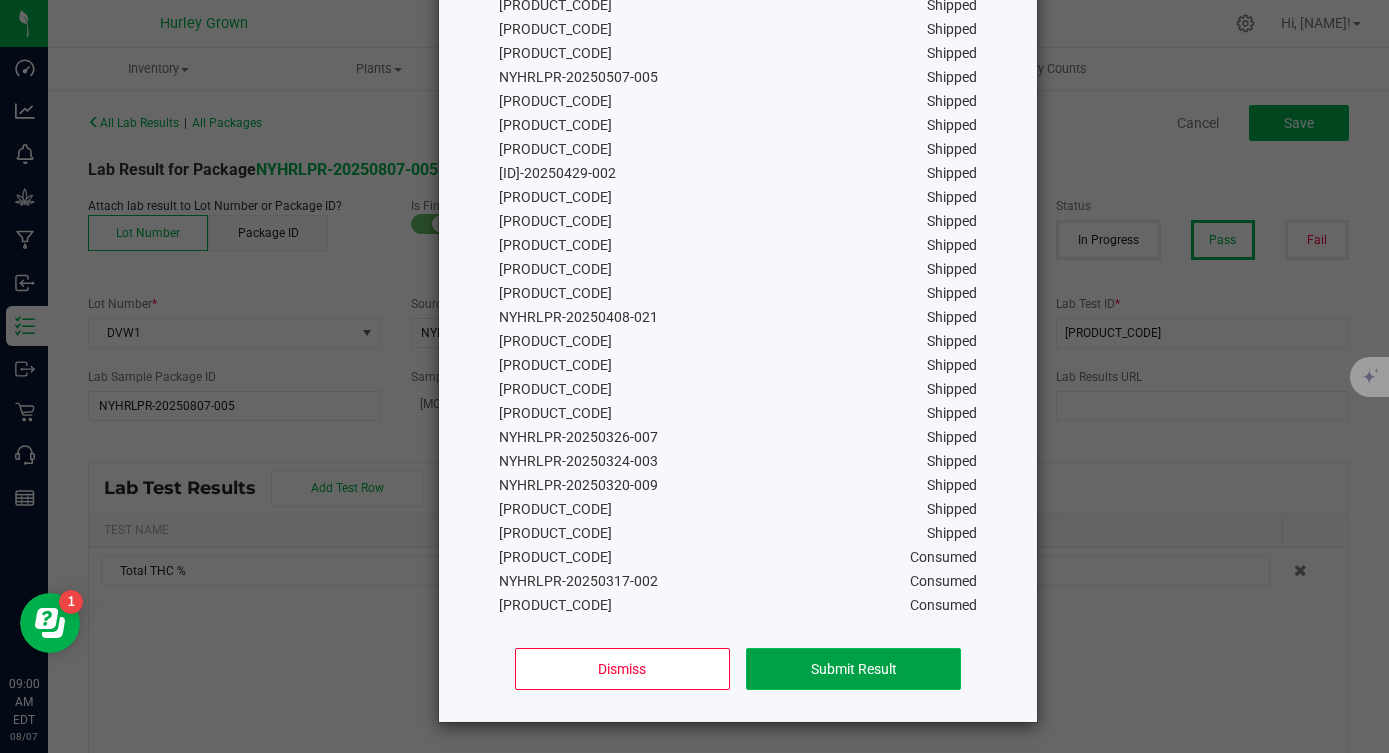click on "Submit Result" 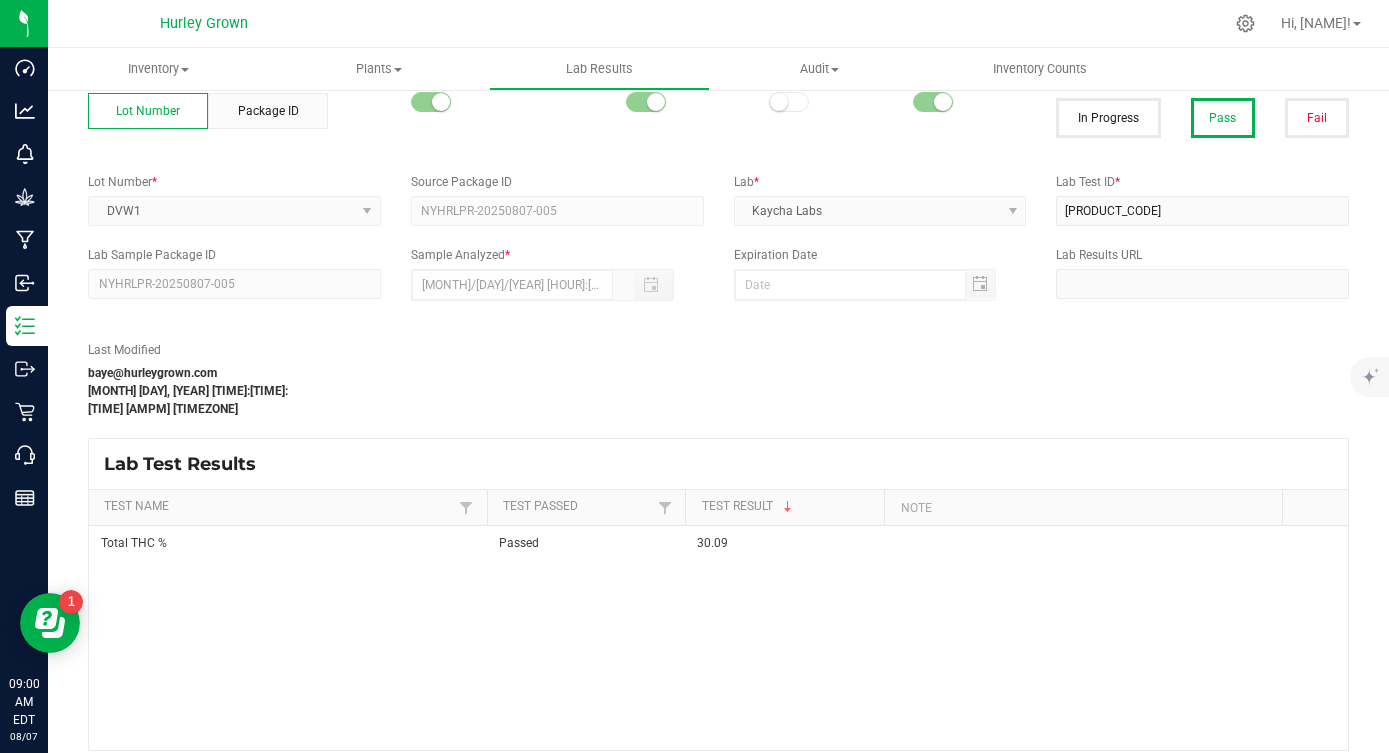 scroll, scrollTop: 0, scrollLeft: 0, axis: both 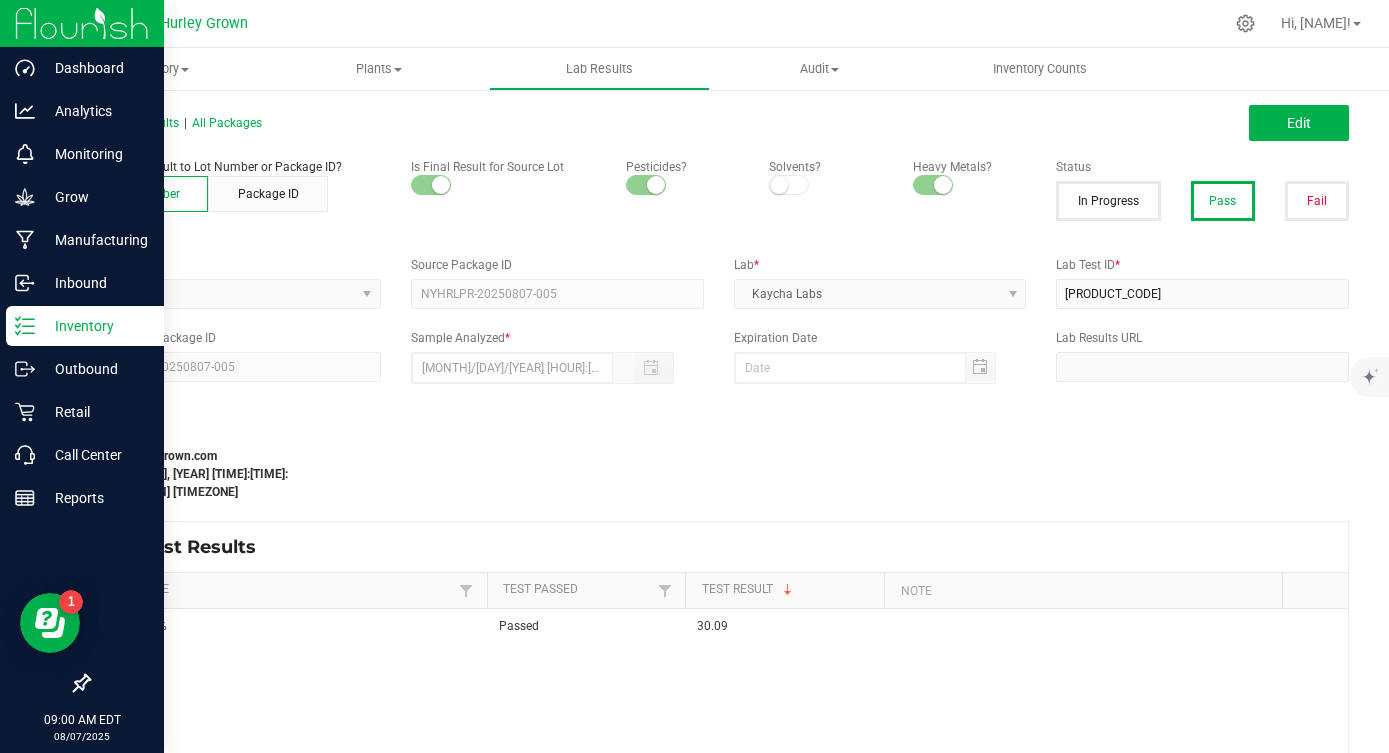 click on "Inventory" at bounding box center [95, 326] 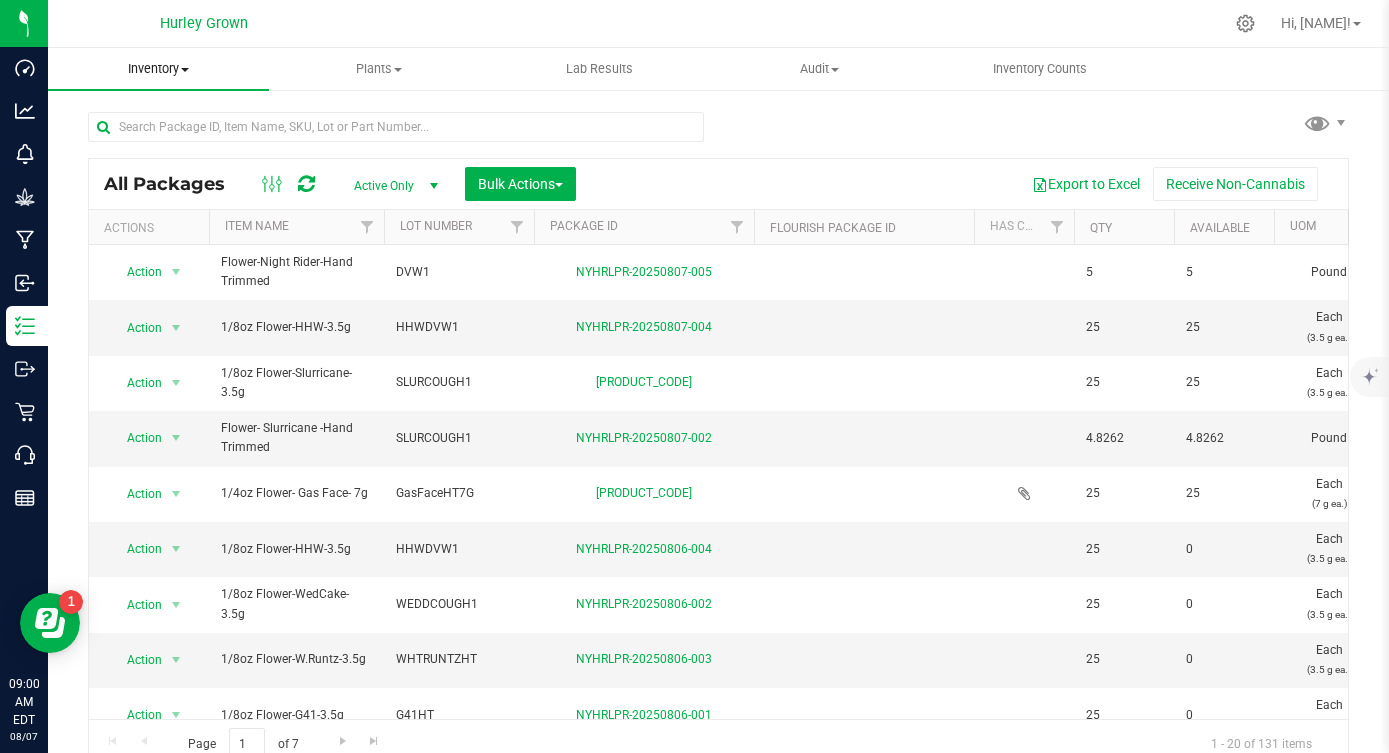 click on "Inventory" at bounding box center (158, 69) 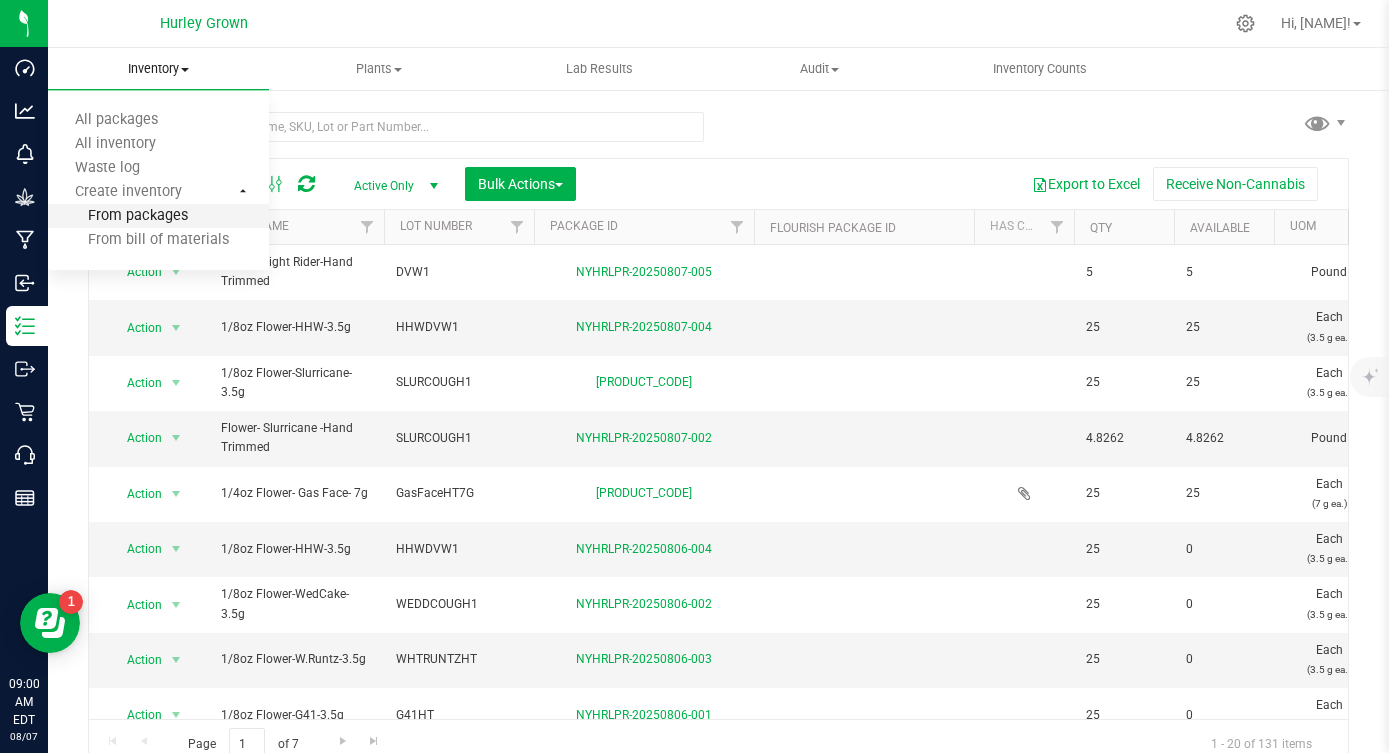 click on "From packages" at bounding box center (118, 216) 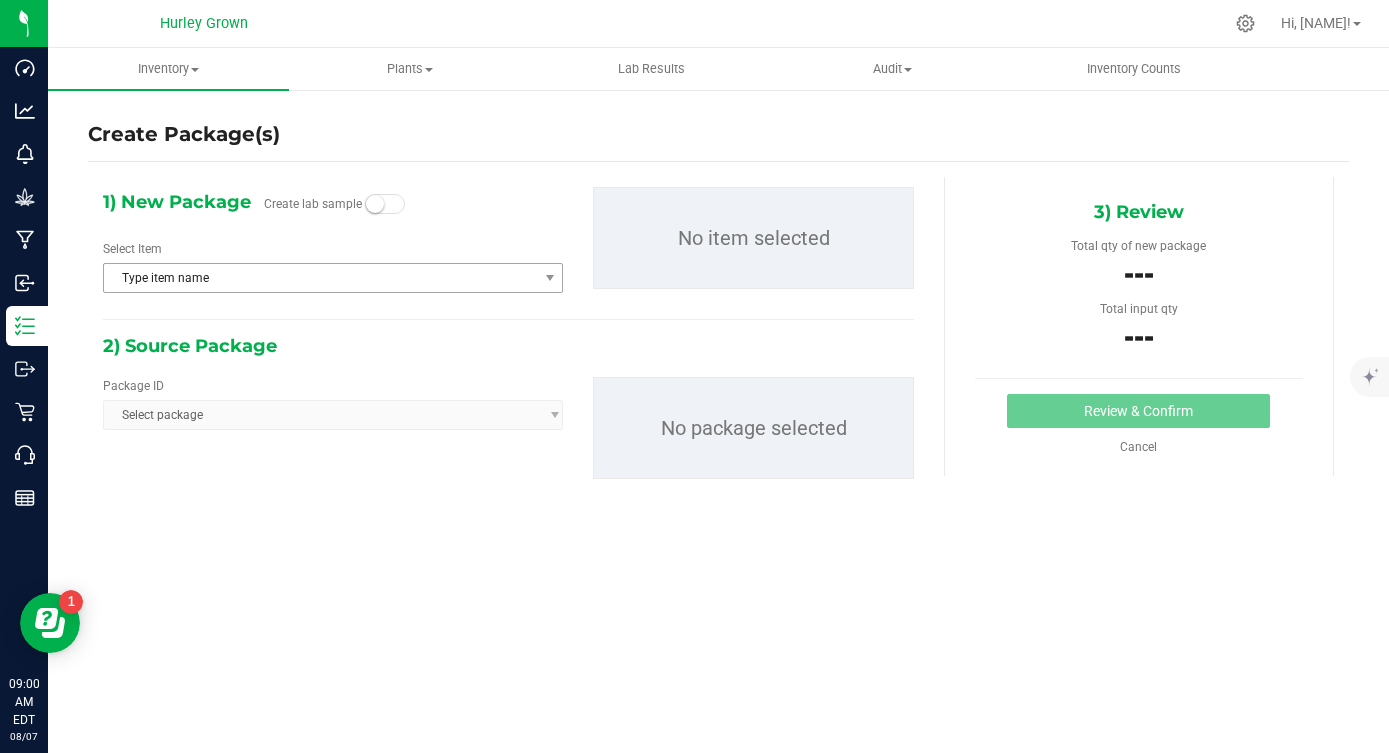 click on "Type item name" at bounding box center (320, 278) 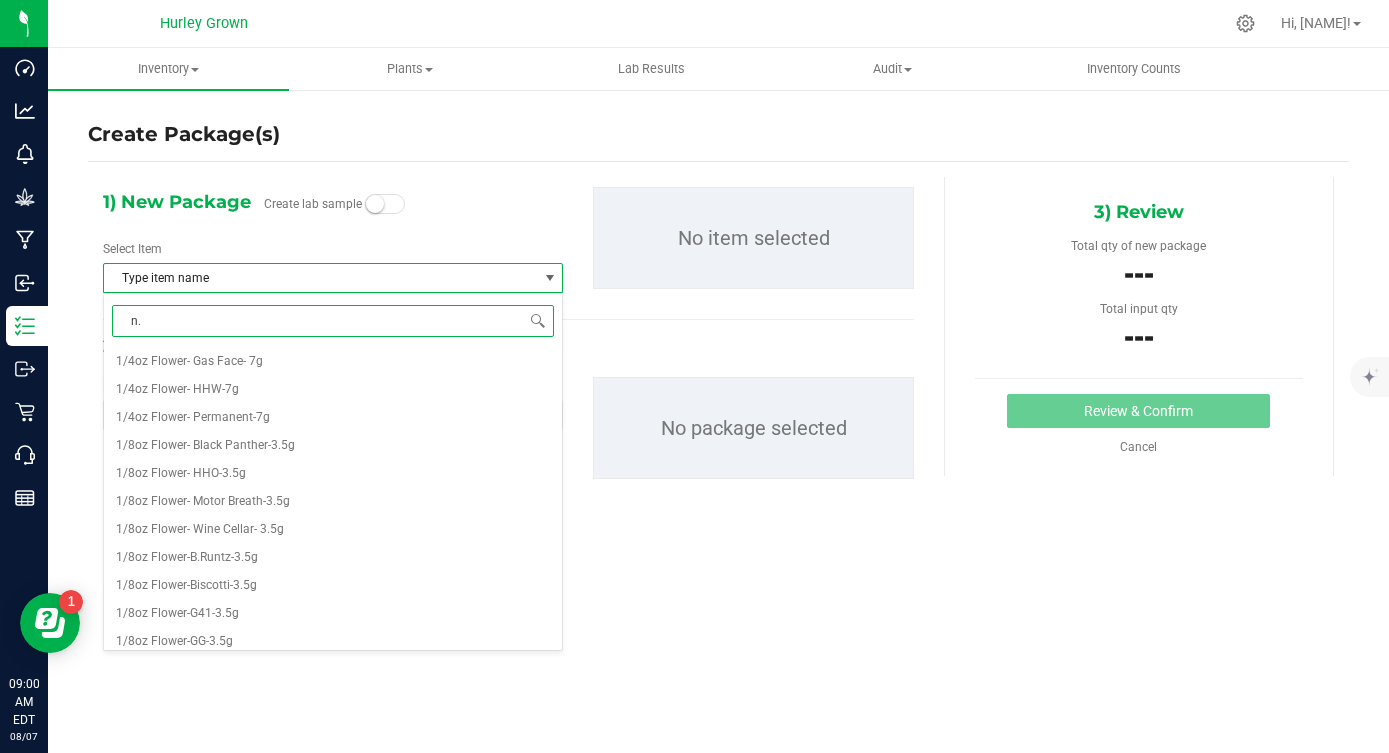 type on "n.r" 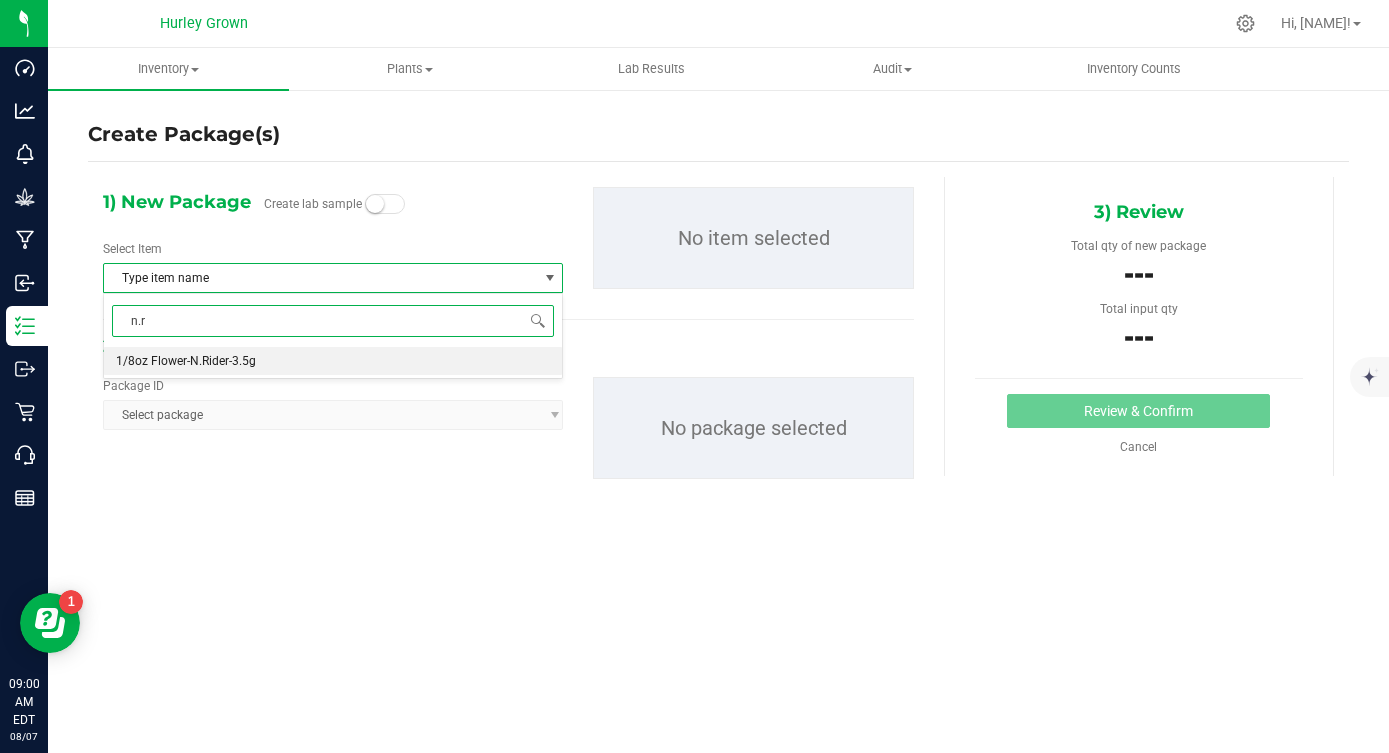 click on "1/8oz Flower-N.Rider-3.5g" at bounding box center (333, 361) 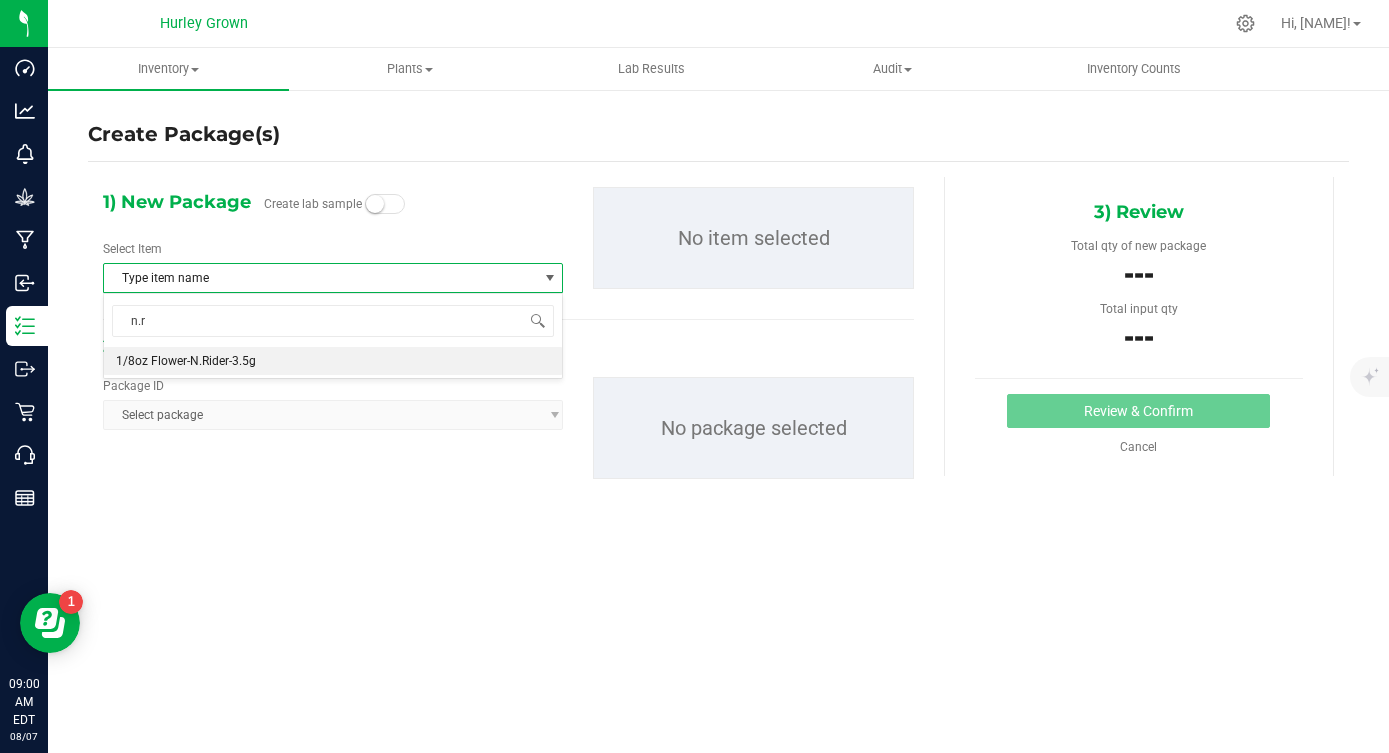 type 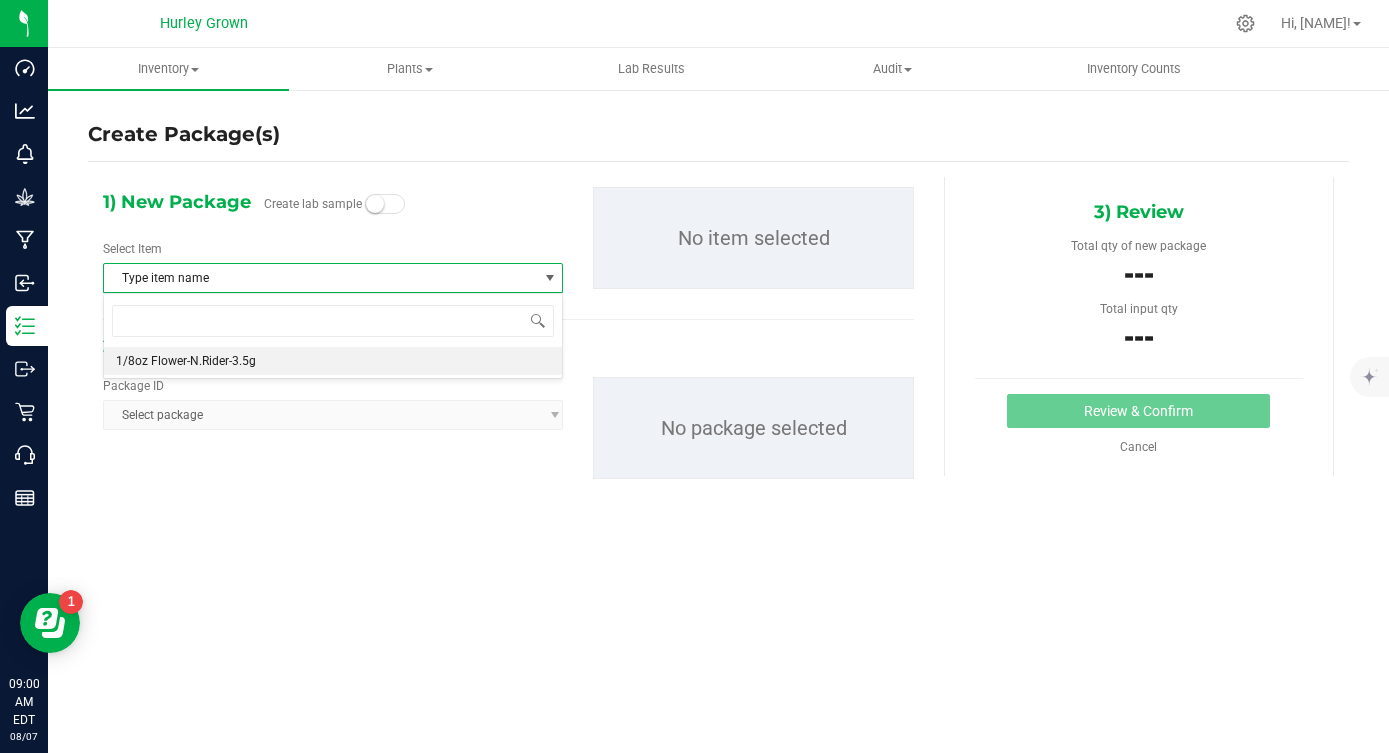 scroll, scrollTop: 0, scrollLeft: 0, axis: both 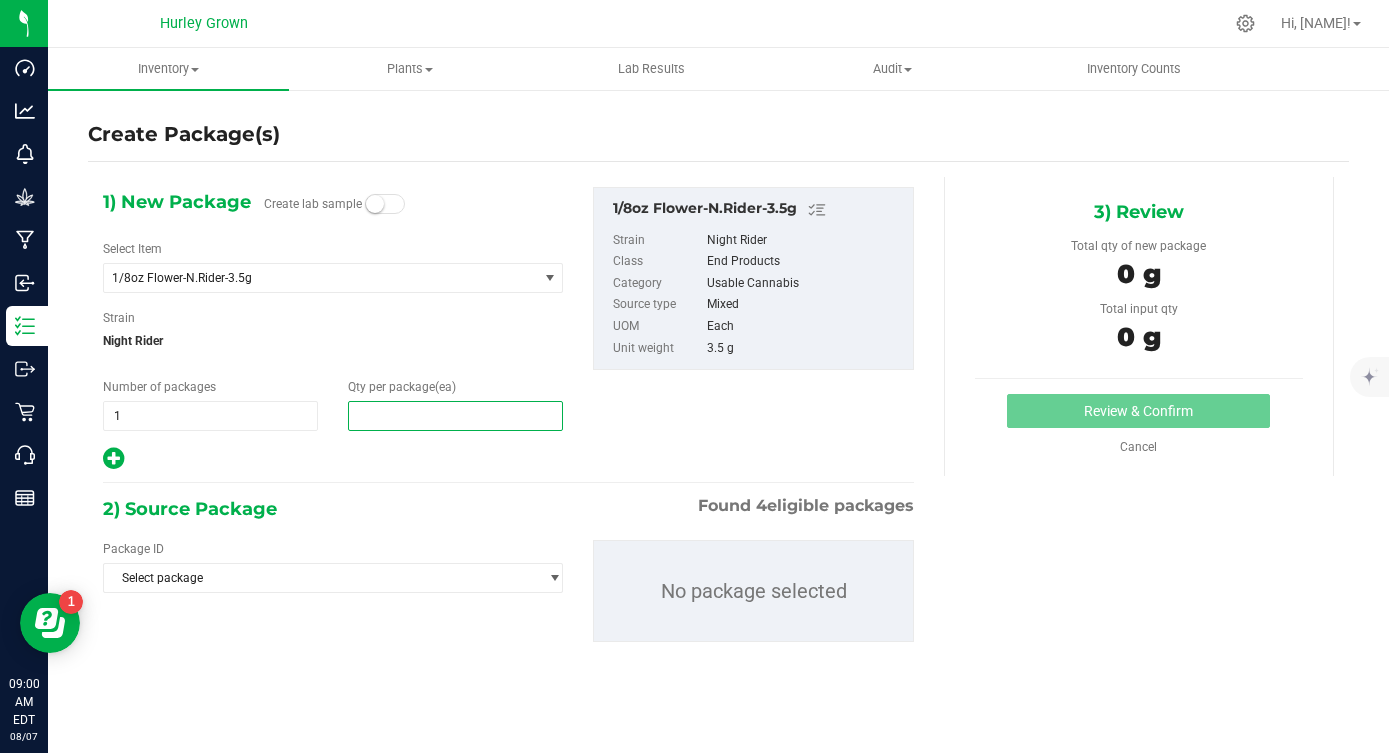 click at bounding box center [455, 416] 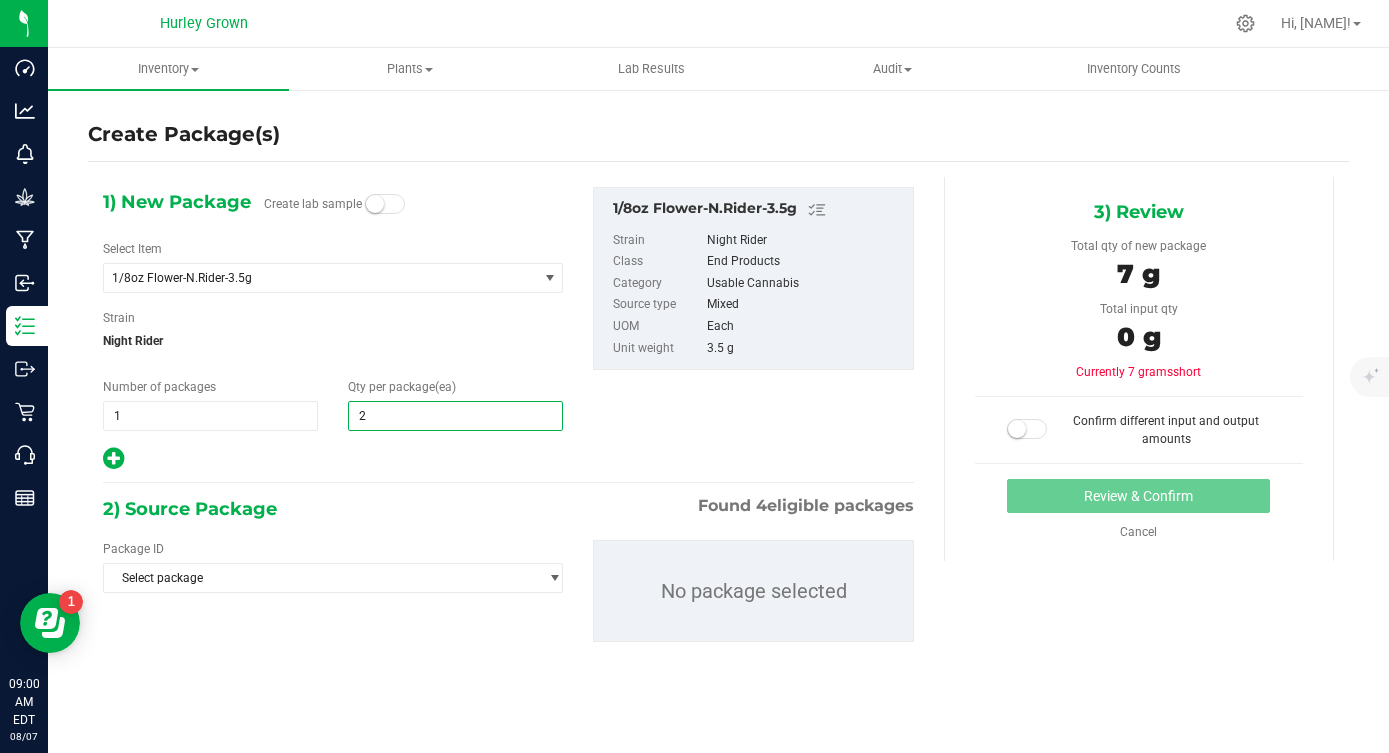 type on "25" 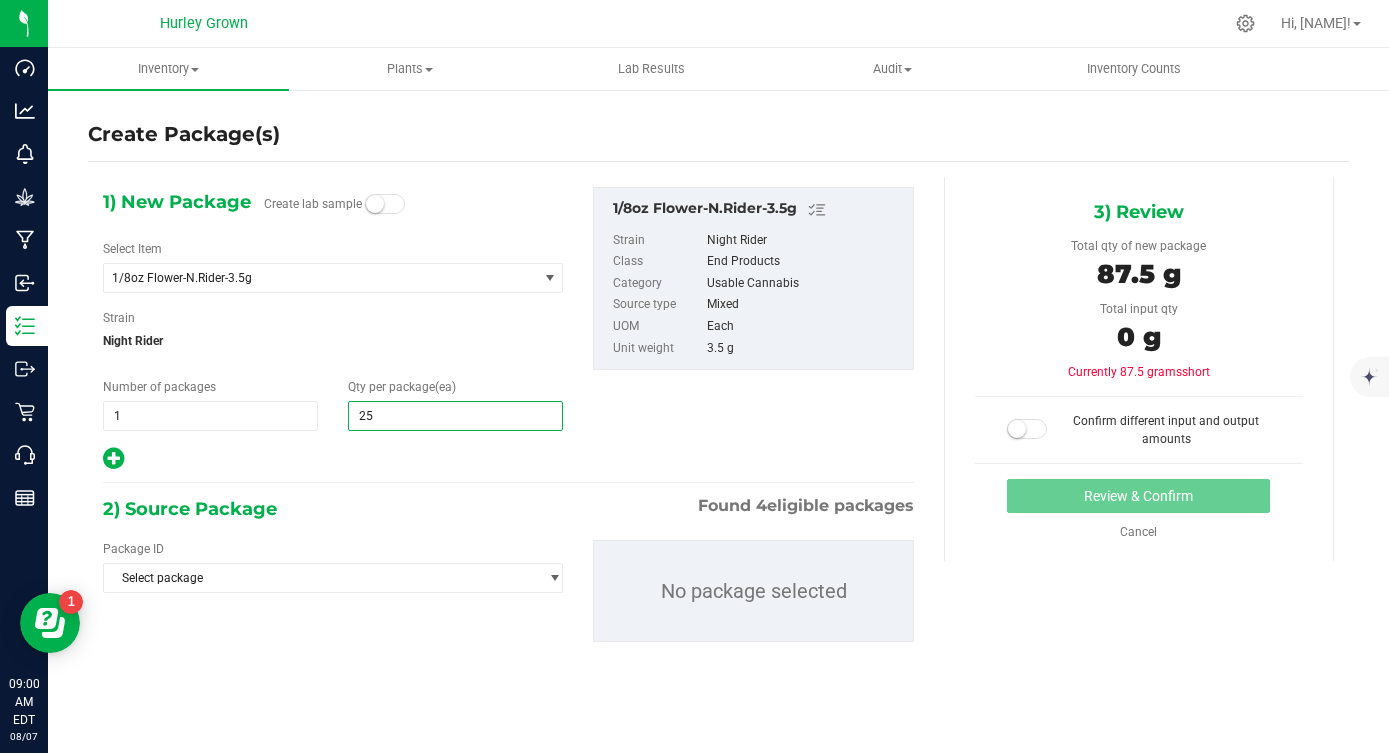 type on "25" 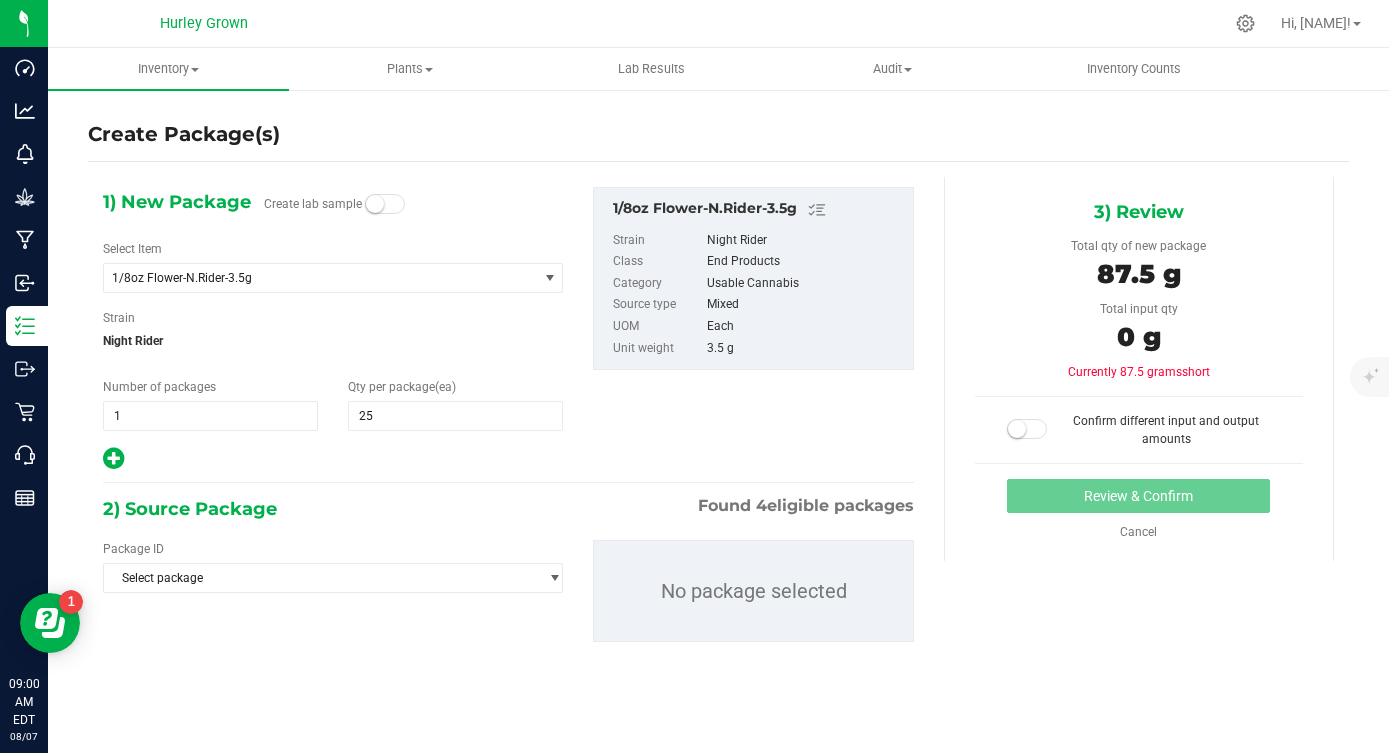 click at bounding box center (333, 459) 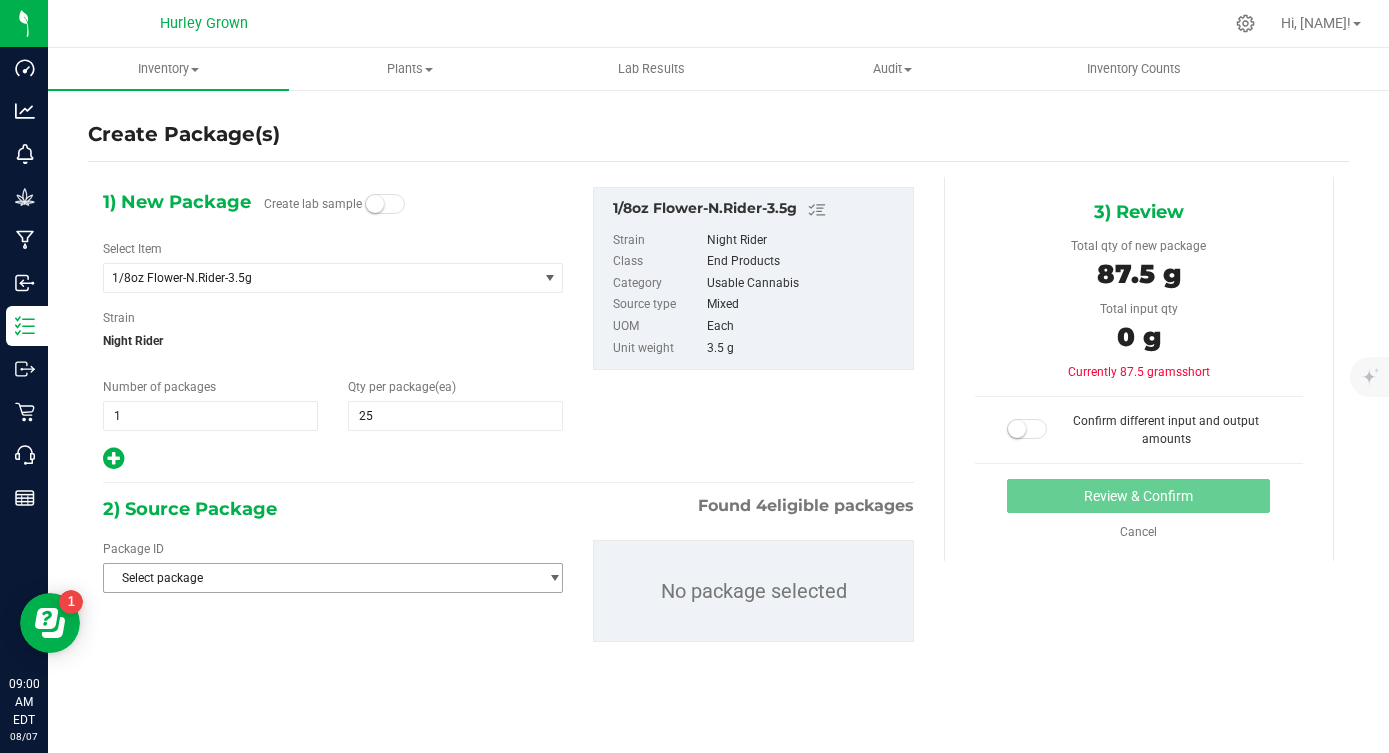 click on "Select package" at bounding box center [320, 578] 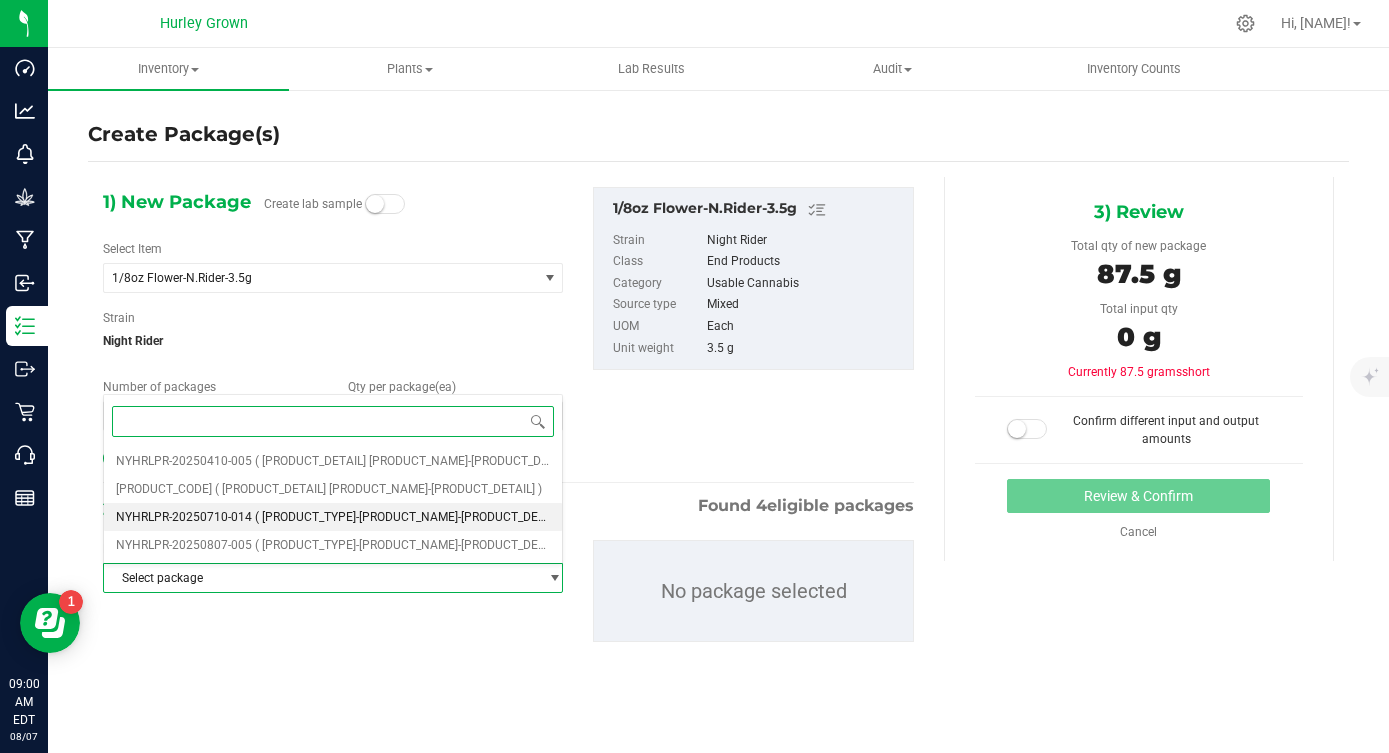 click on "(
[PRODUCT_TYPE]-[PRODUCT_NAME]-[PRODUCT_DETAIL]
)" at bounding box center [413, 517] 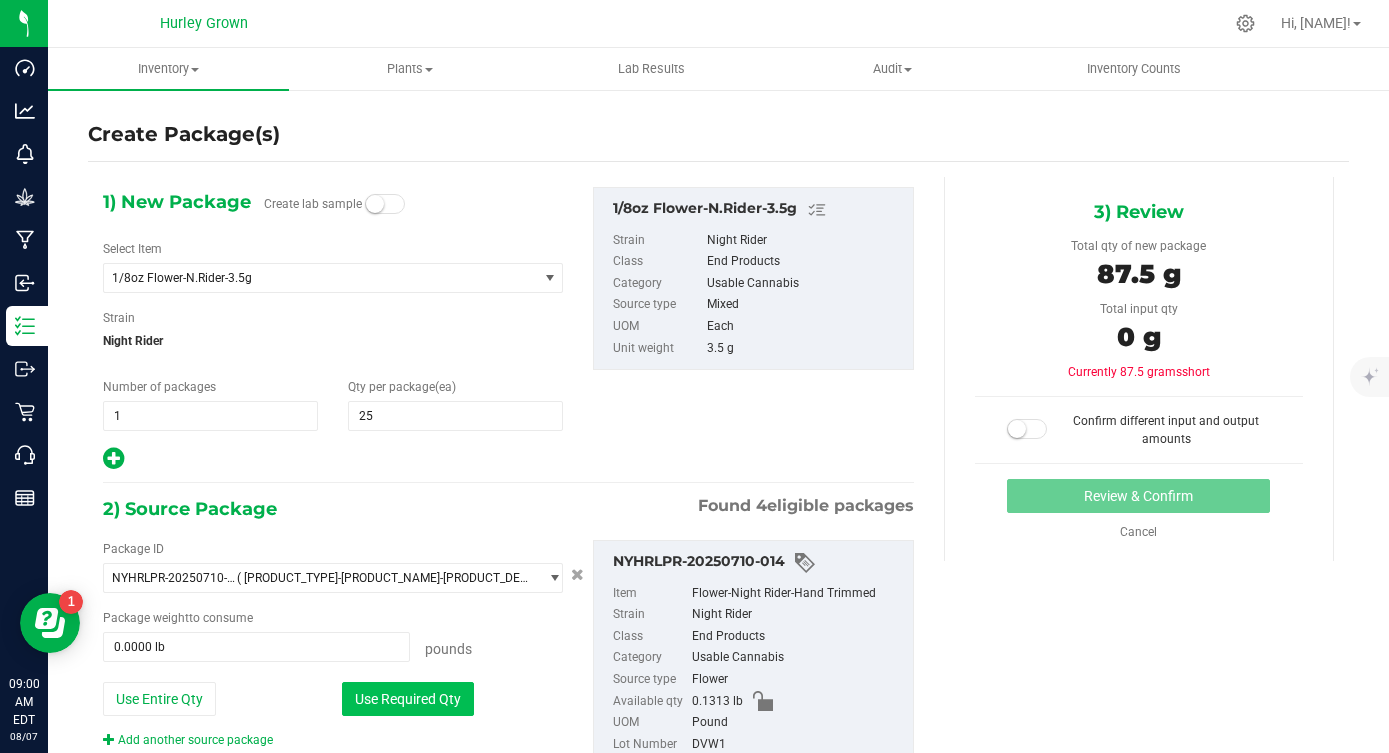 click on "Use Required Qty" at bounding box center [408, 699] 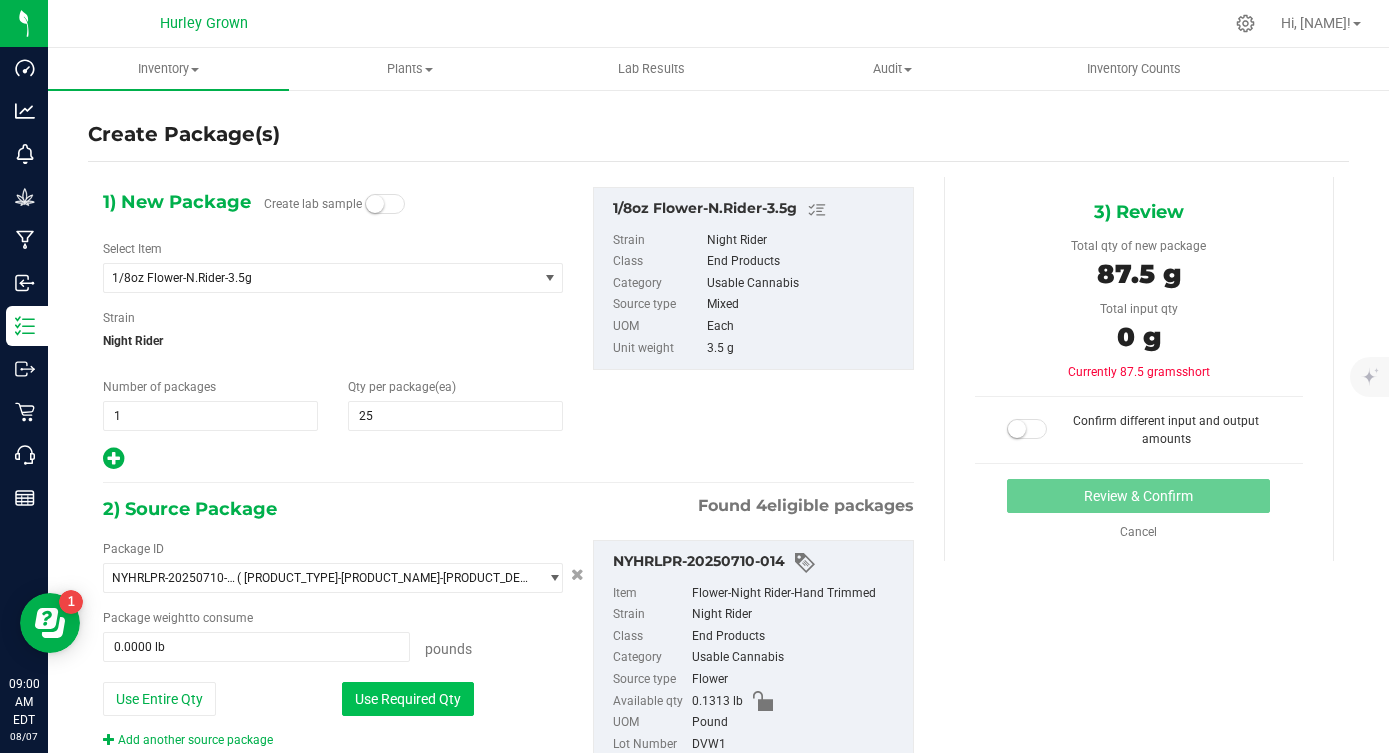 type on "0.1313 lb" 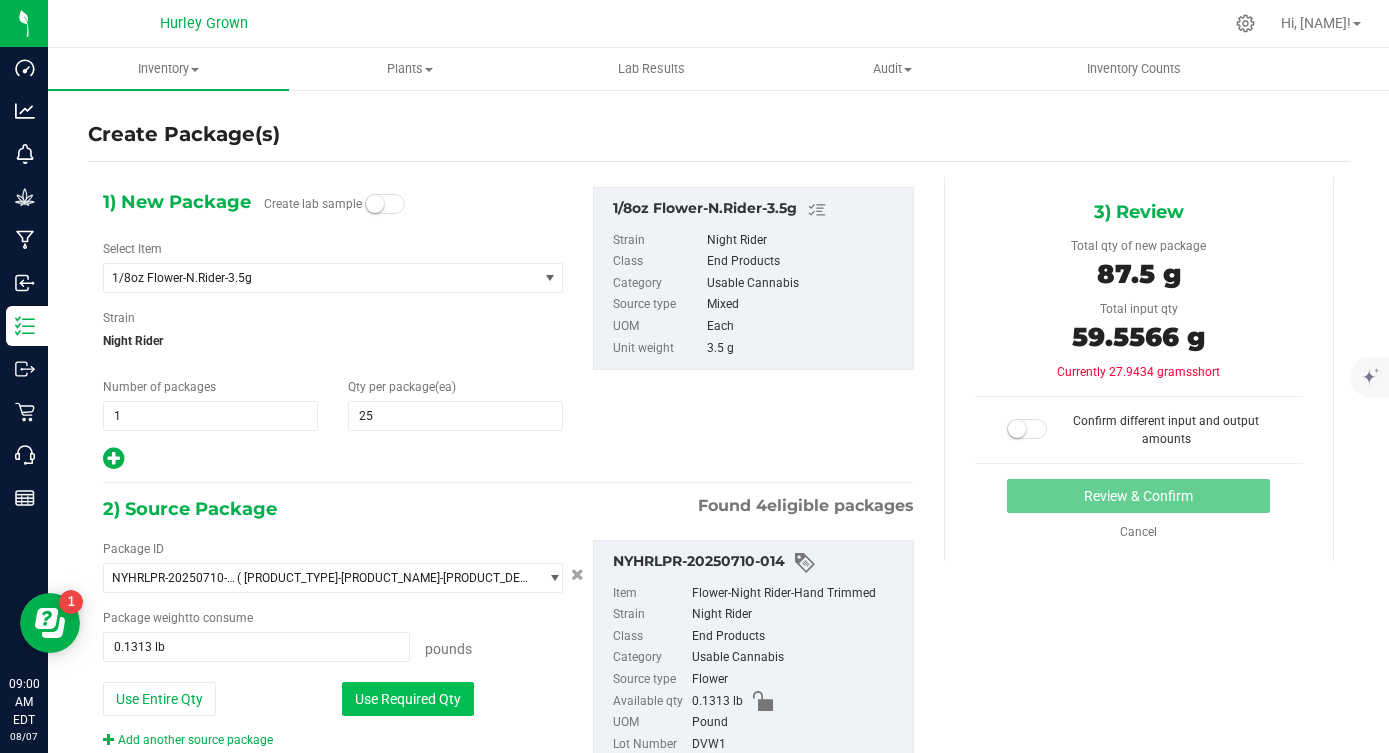 scroll, scrollTop: 71, scrollLeft: 0, axis: vertical 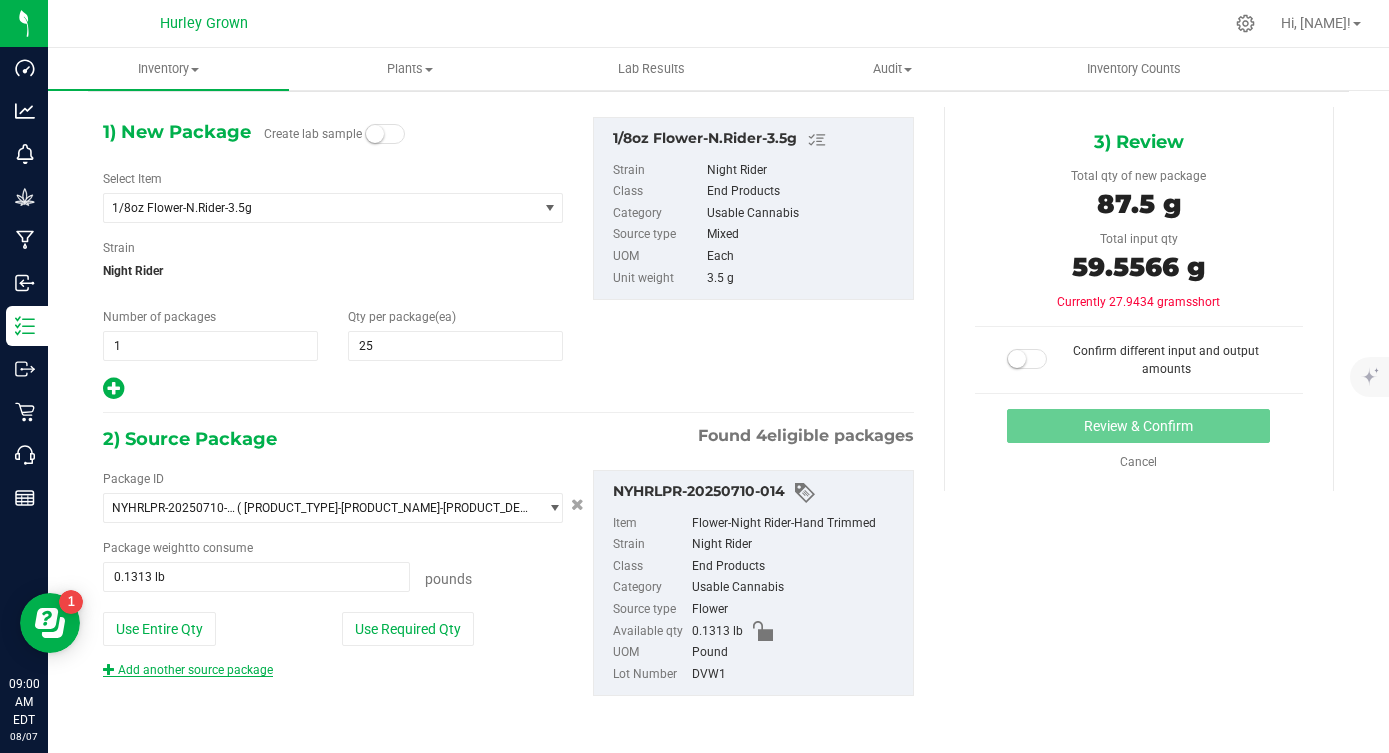 click on "Add another source package" at bounding box center [188, 670] 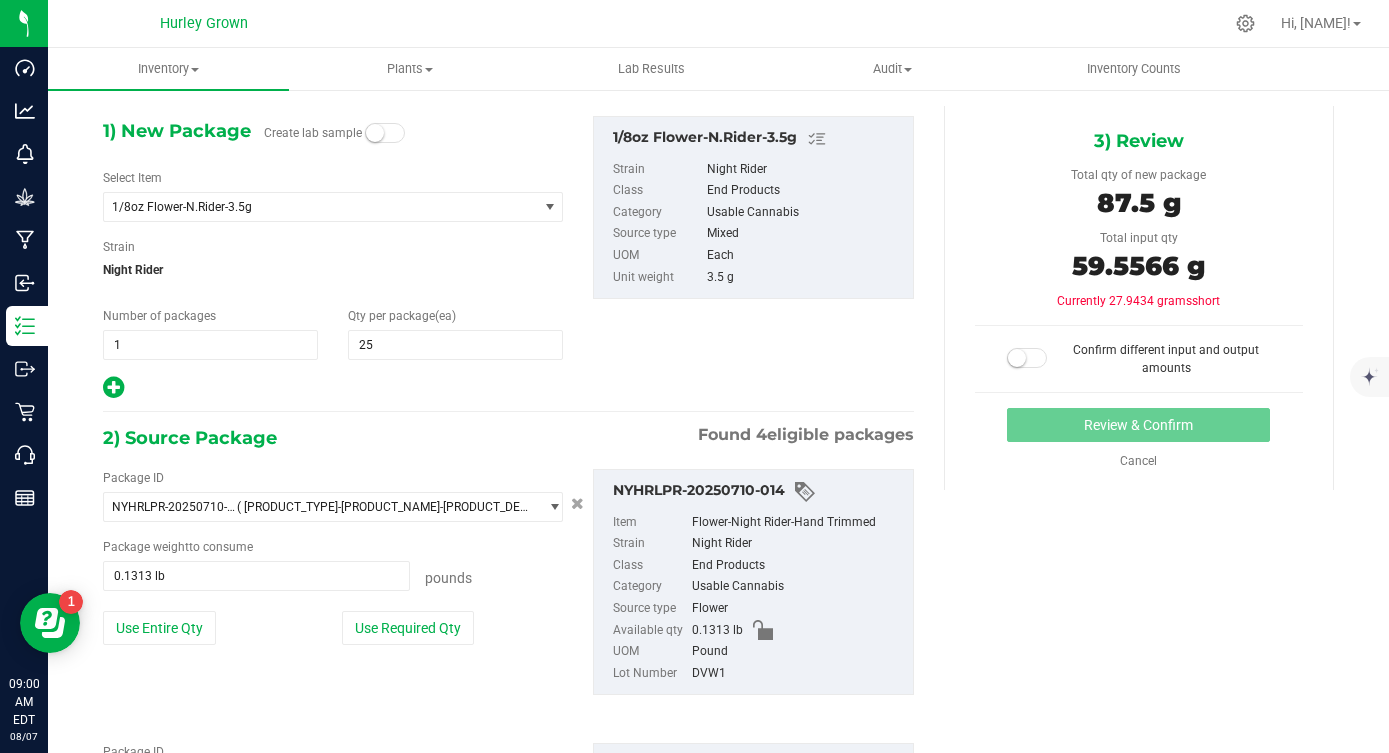 scroll, scrollTop: 221, scrollLeft: 0, axis: vertical 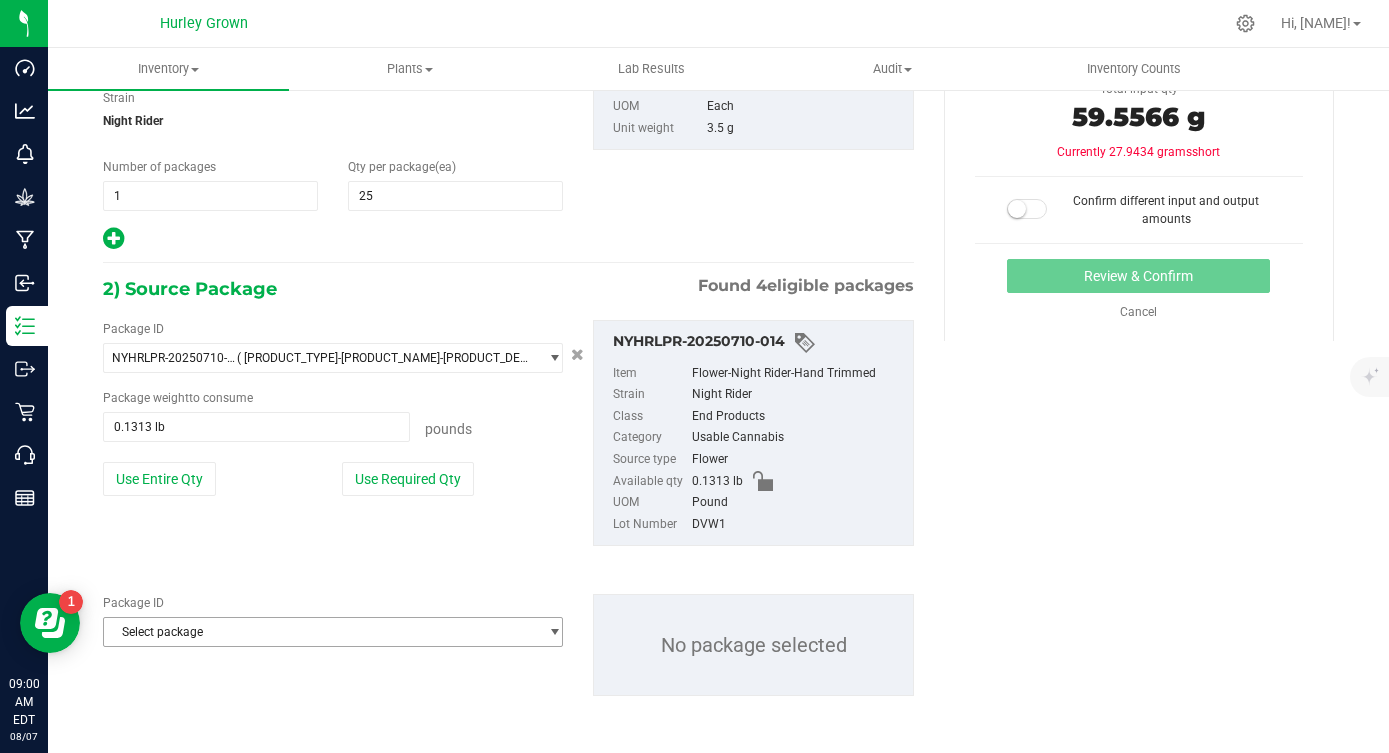 click on "Select package" at bounding box center [320, 632] 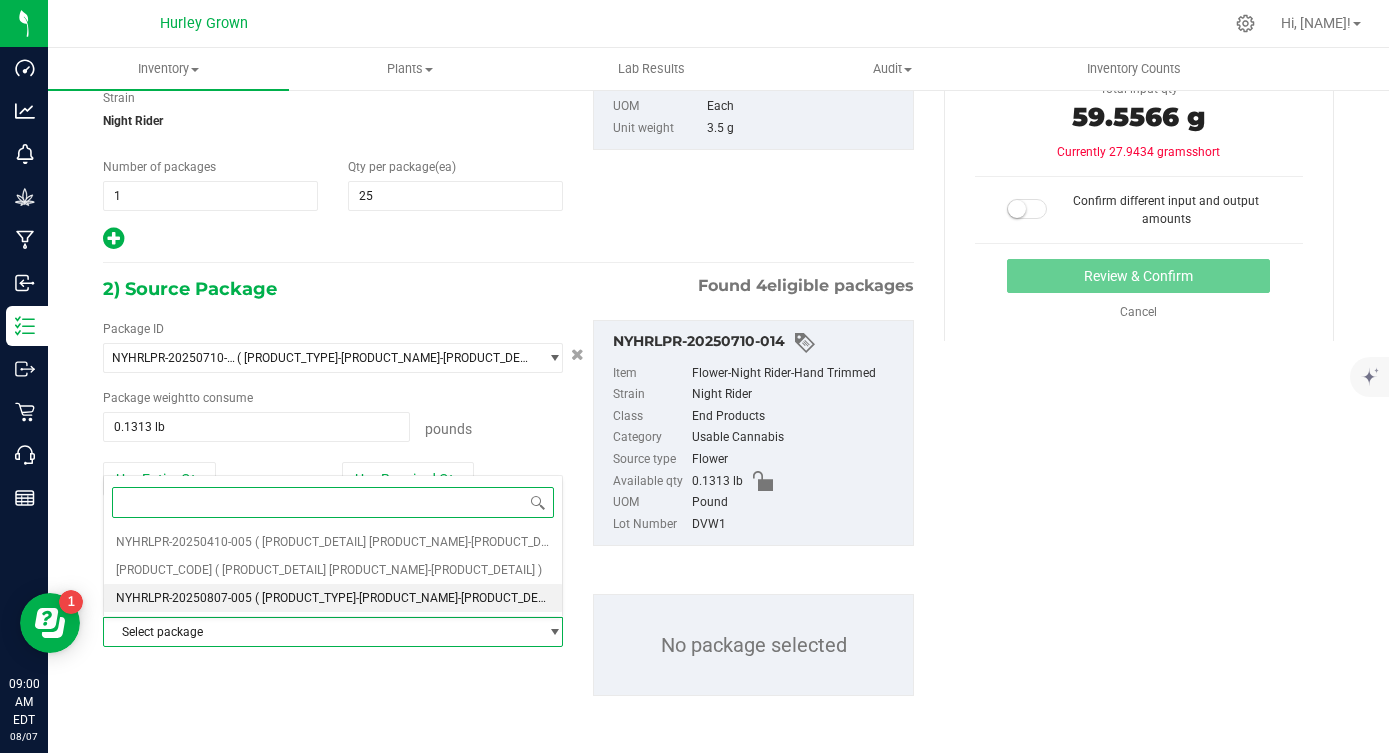 click on "(
[PRODUCT_TYPE]-[PRODUCT_NAME]-[PRODUCT_DETAIL]
)" at bounding box center (413, 598) 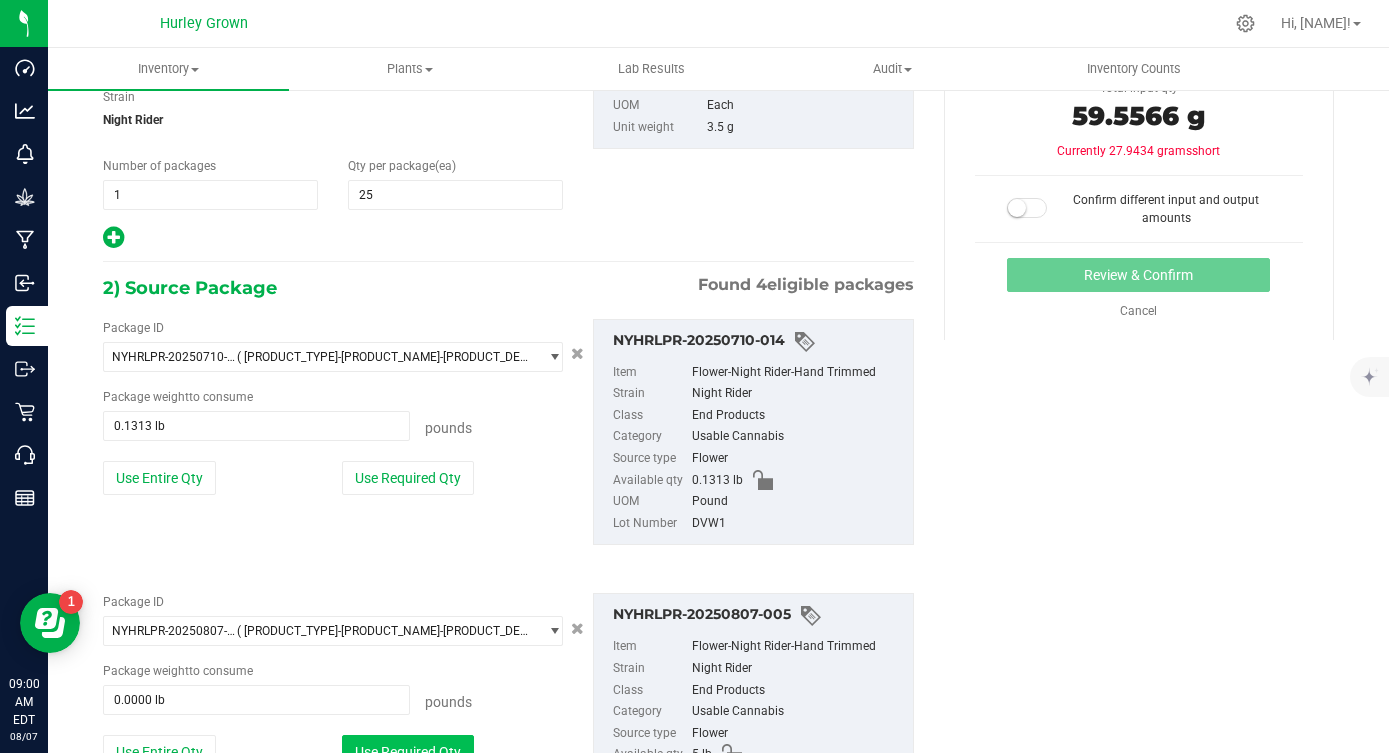 click on "Use Required Qty" at bounding box center [408, 752] 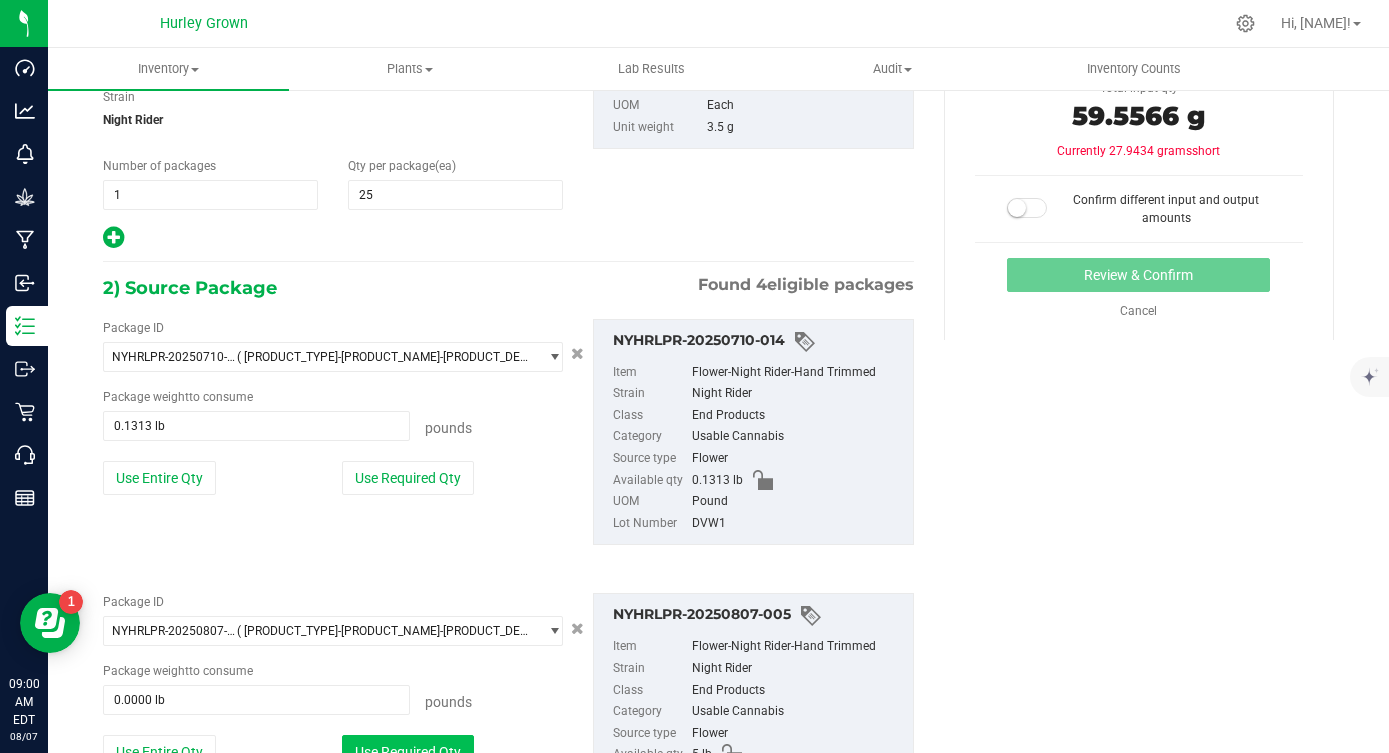 type on "0.0616 lb" 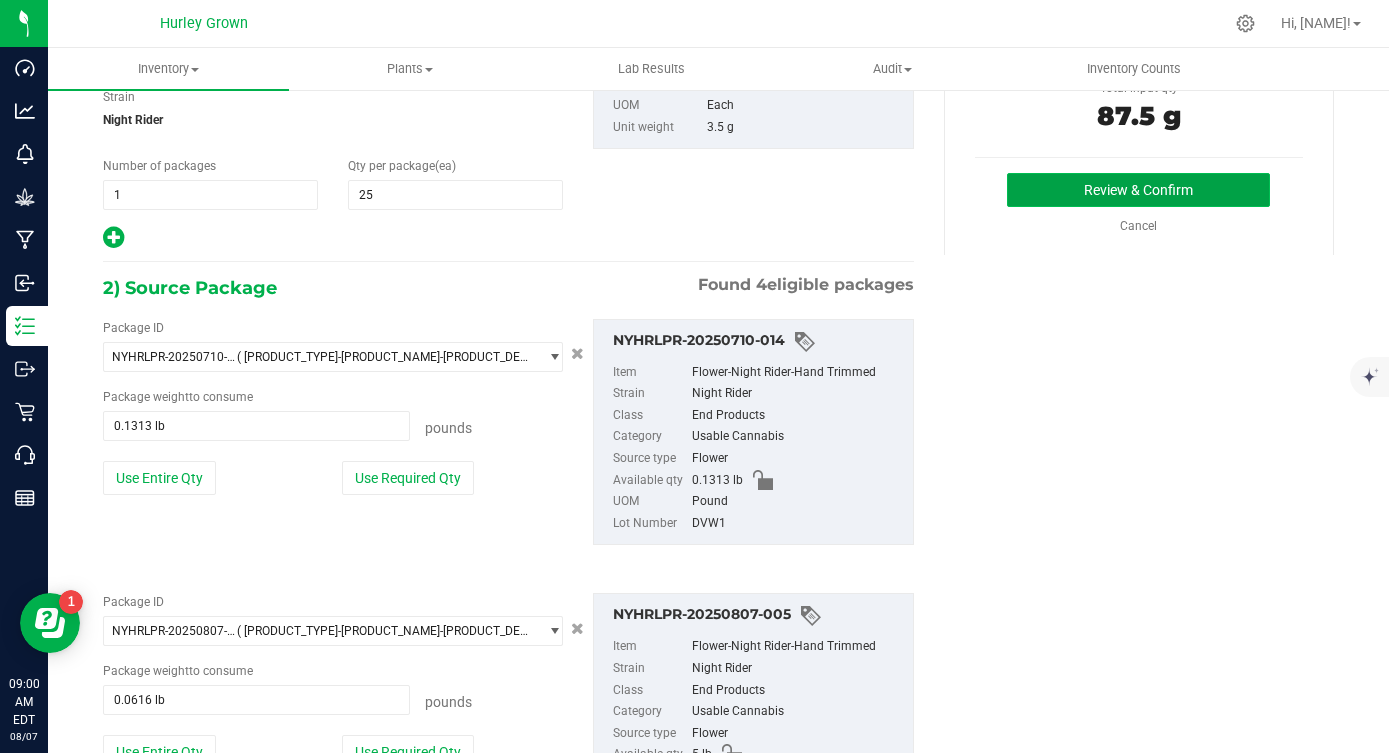 click on "Review & Confirm" at bounding box center (1138, 190) 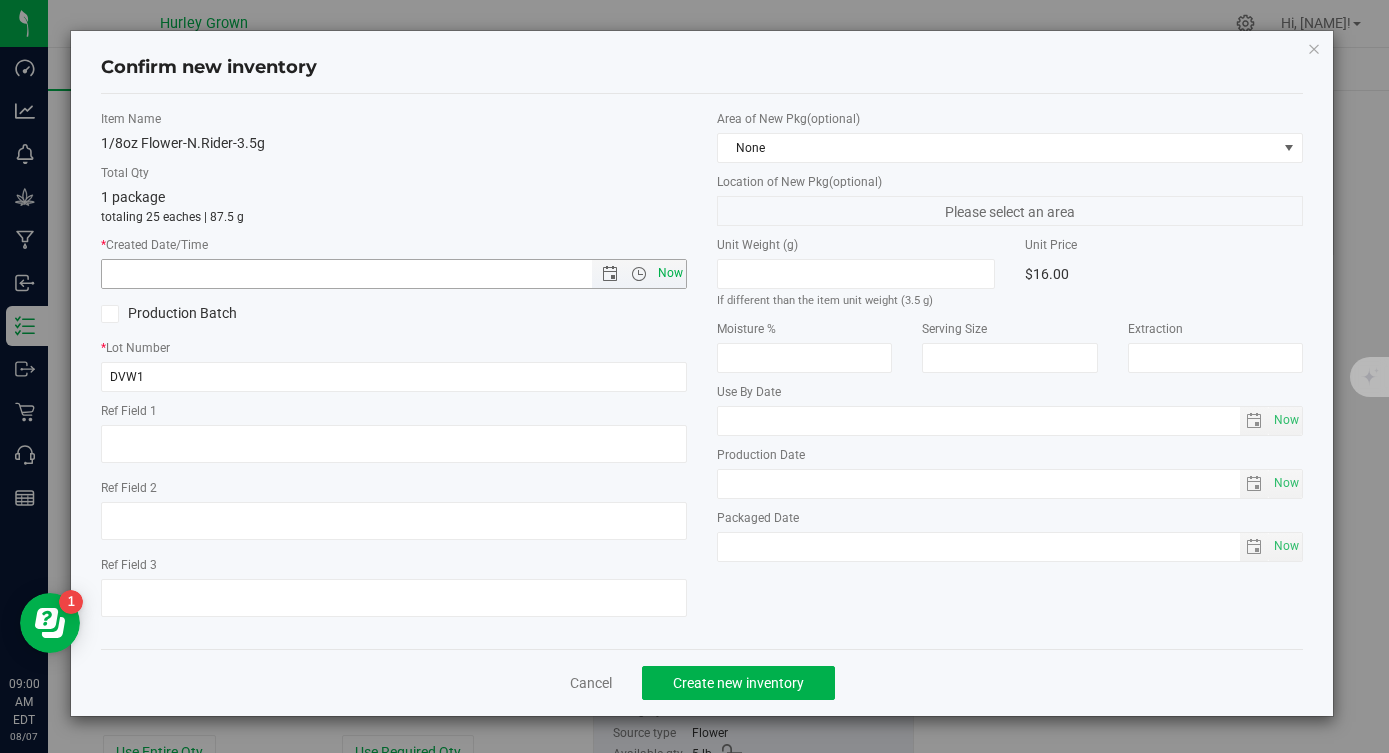 click on "Now" at bounding box center [671, 273] 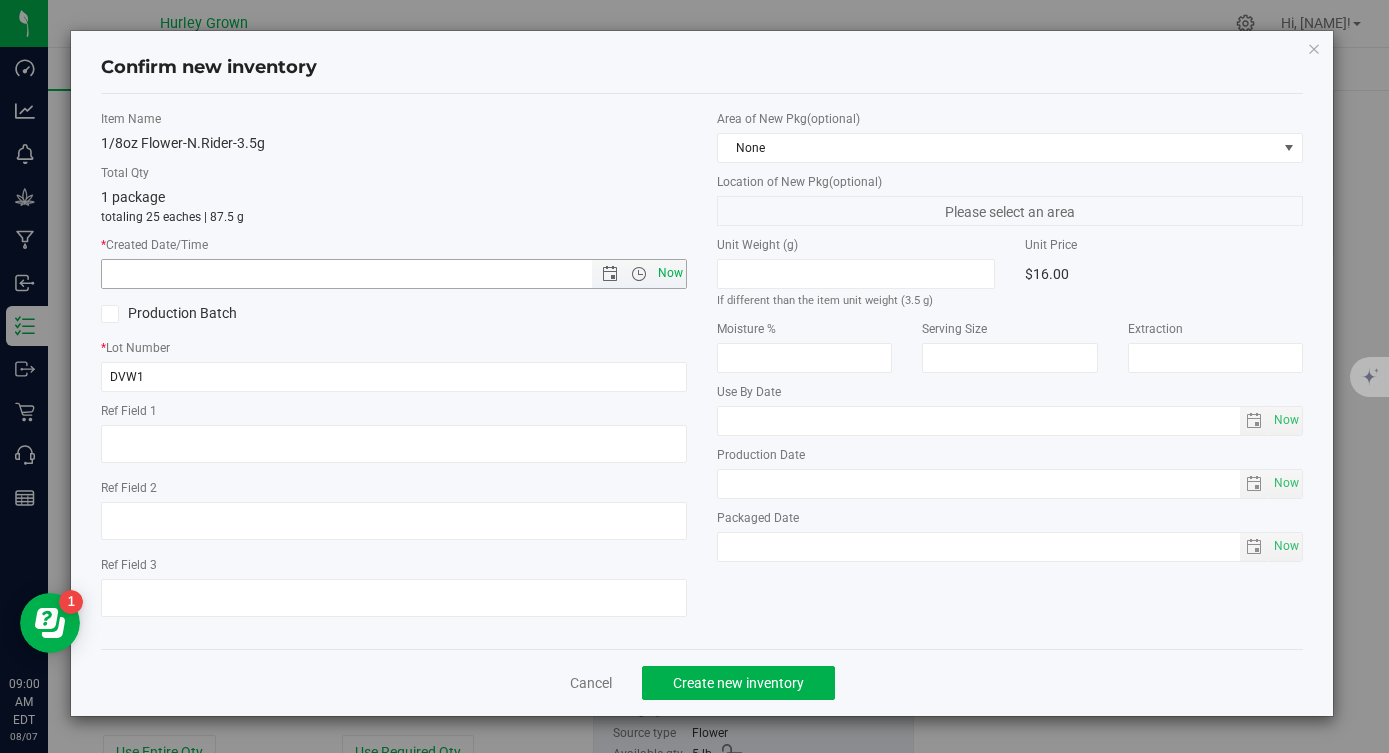 type on "8/7/2025 9:00 AM" 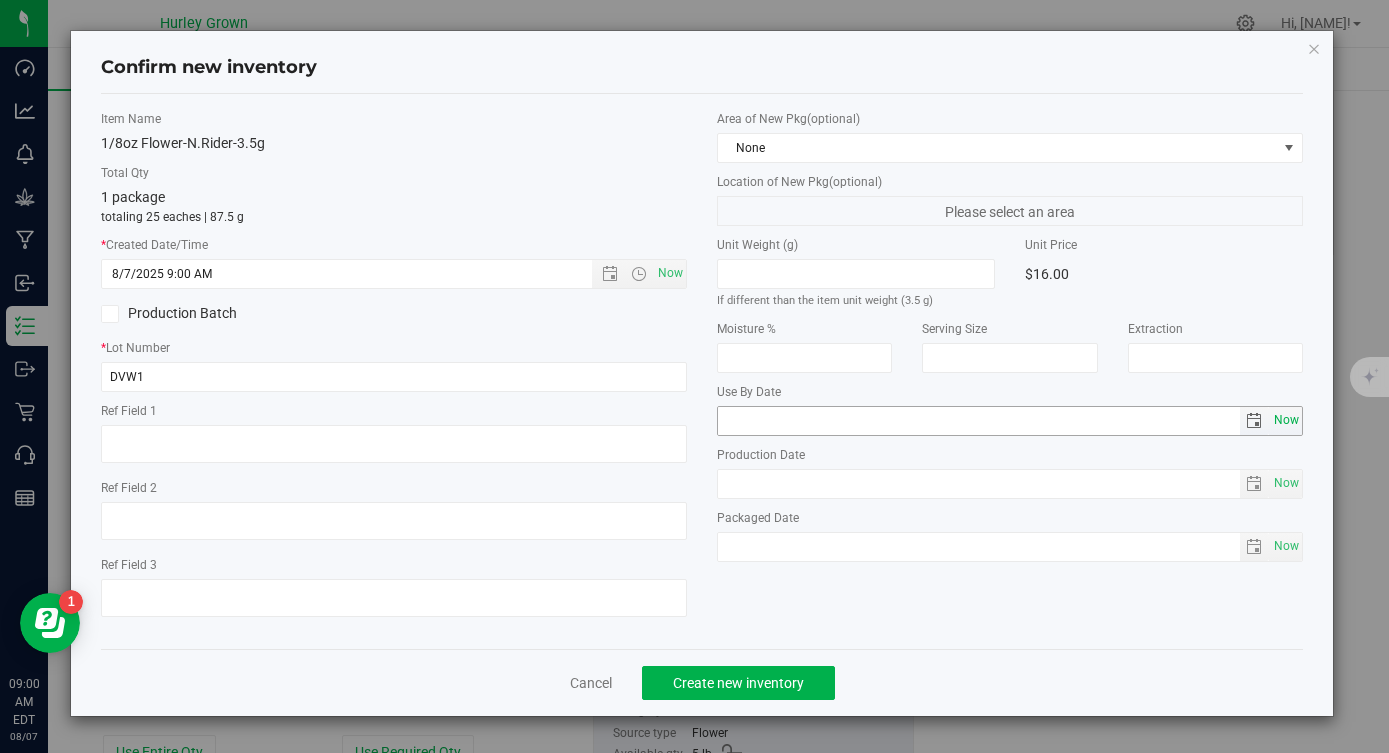 click on "Now" at bounding box center (1286, 420) 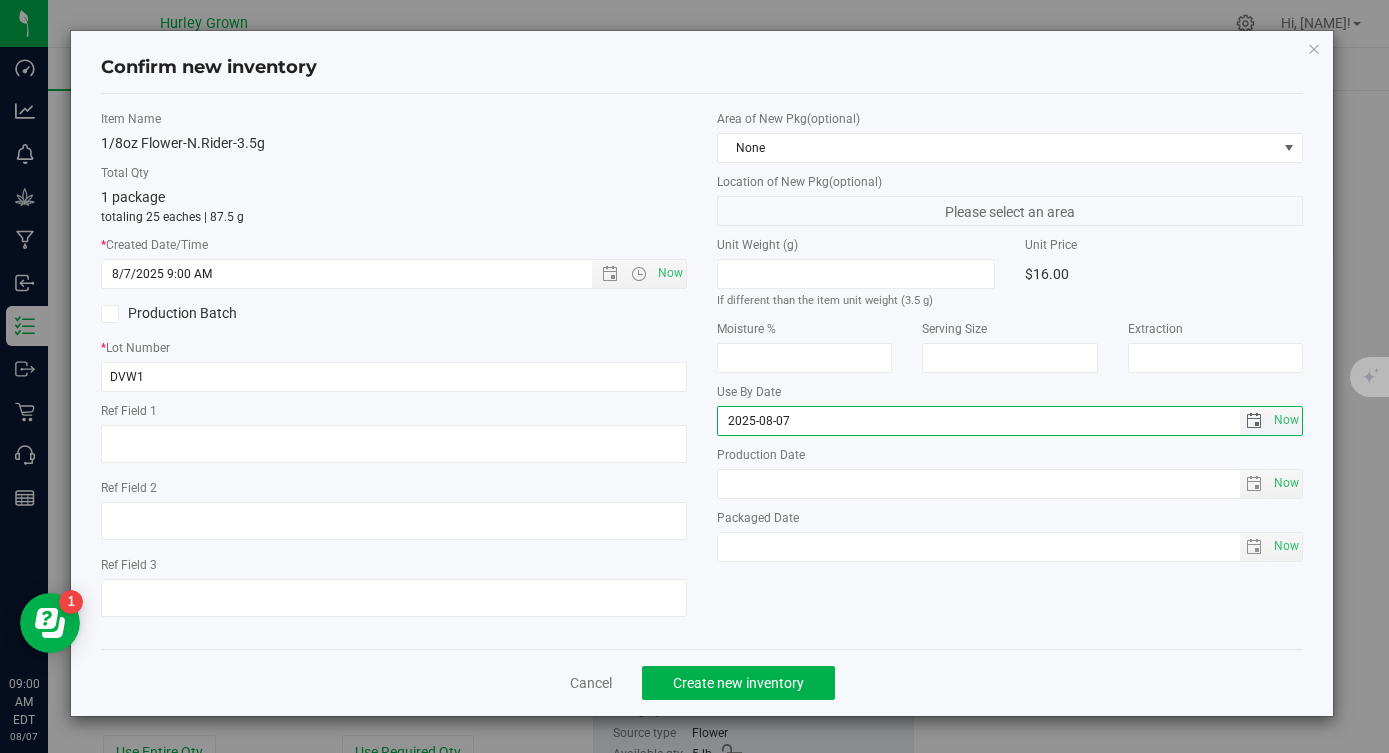 click on "2025-08-07" at bounding box center [979, 421] 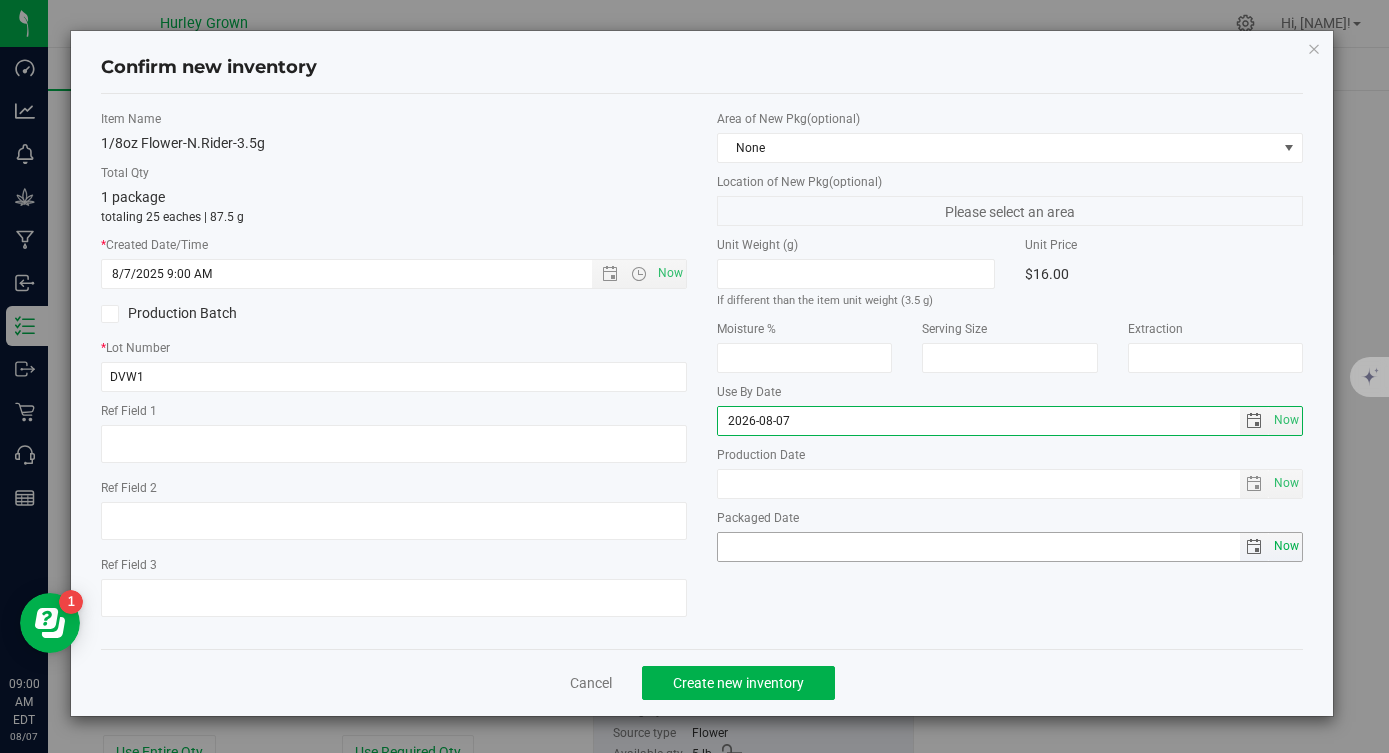 type on "2026-08-07" 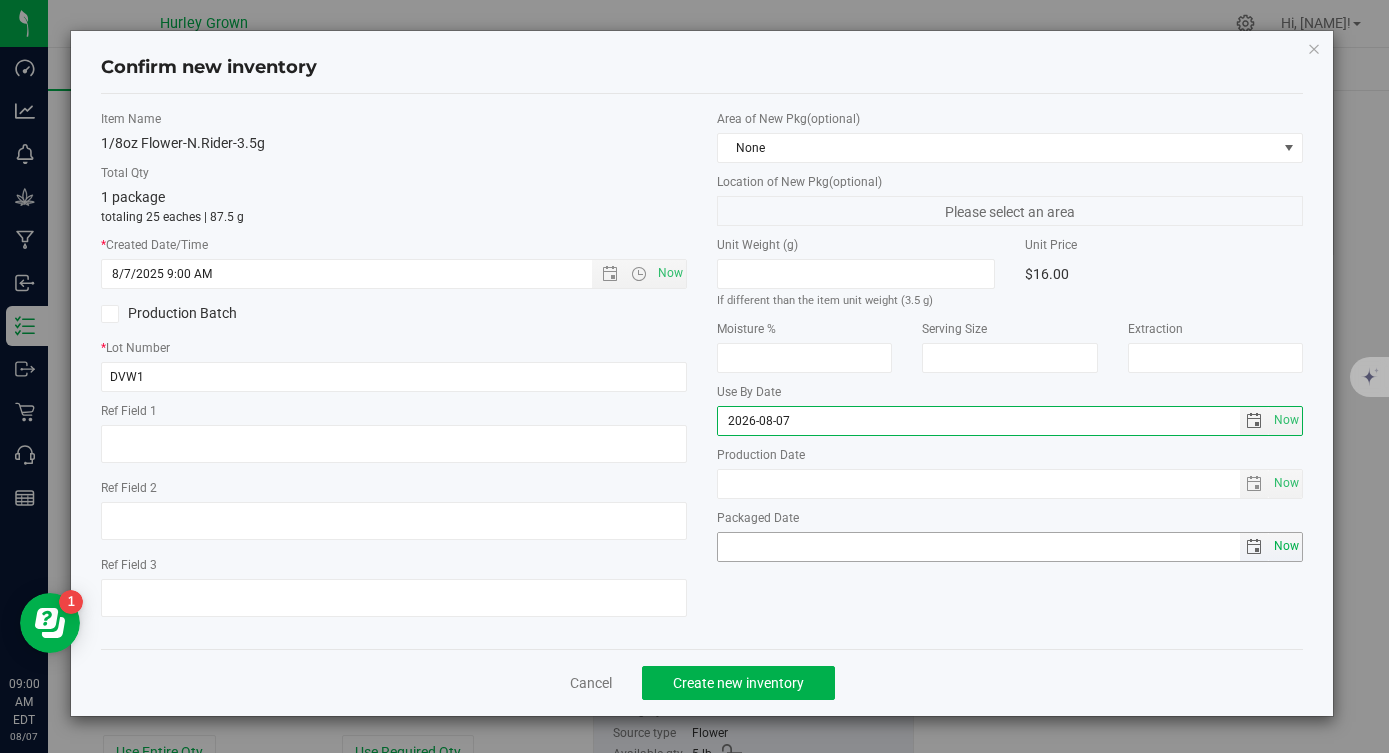click on "Now" at bounding box center (1286, 546) 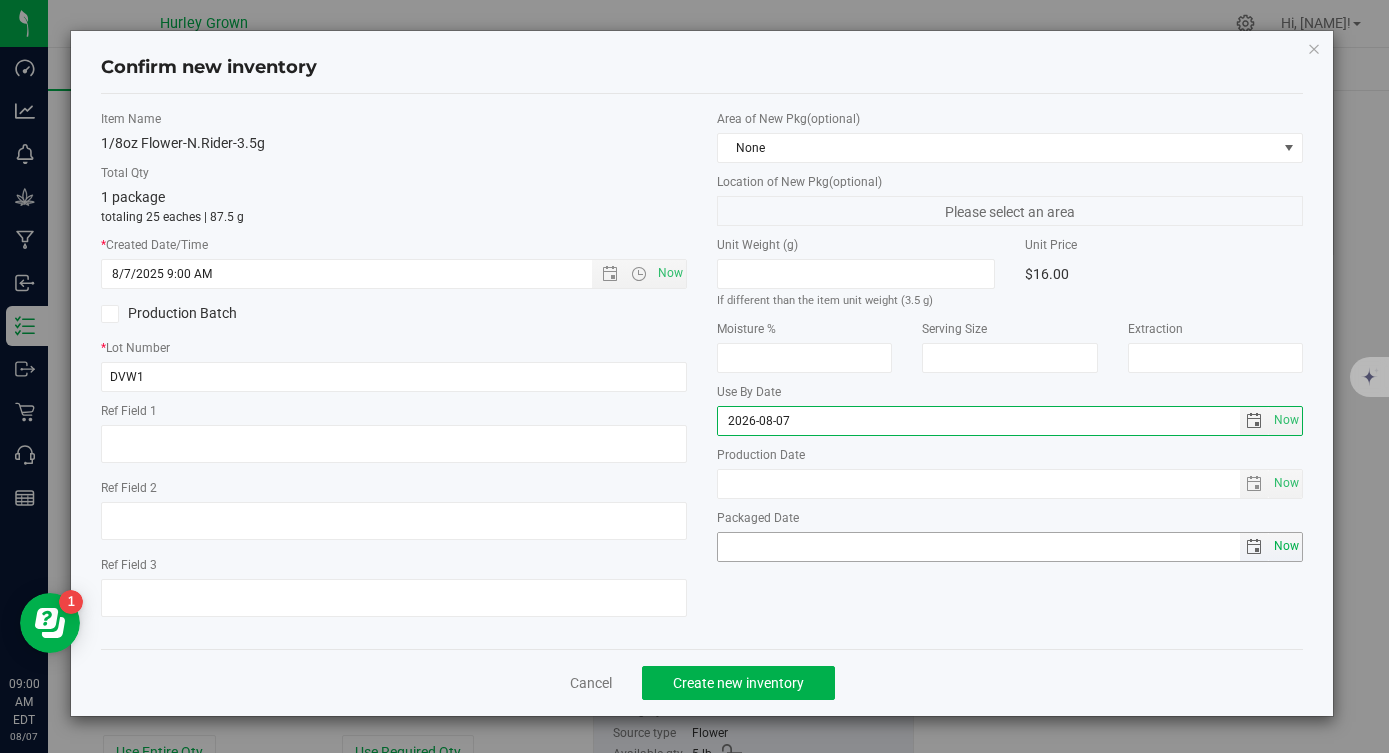 type on "2025-08-07" 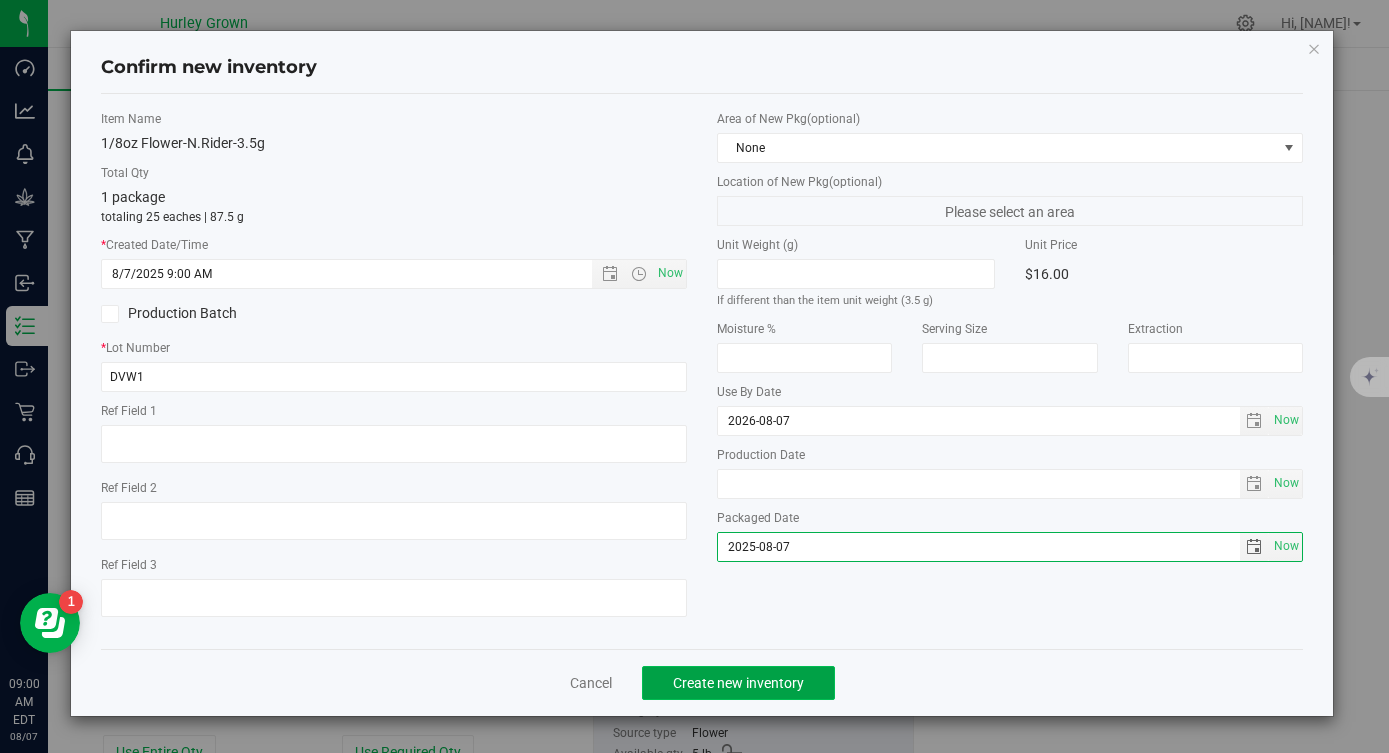 click on "Create new inventory" 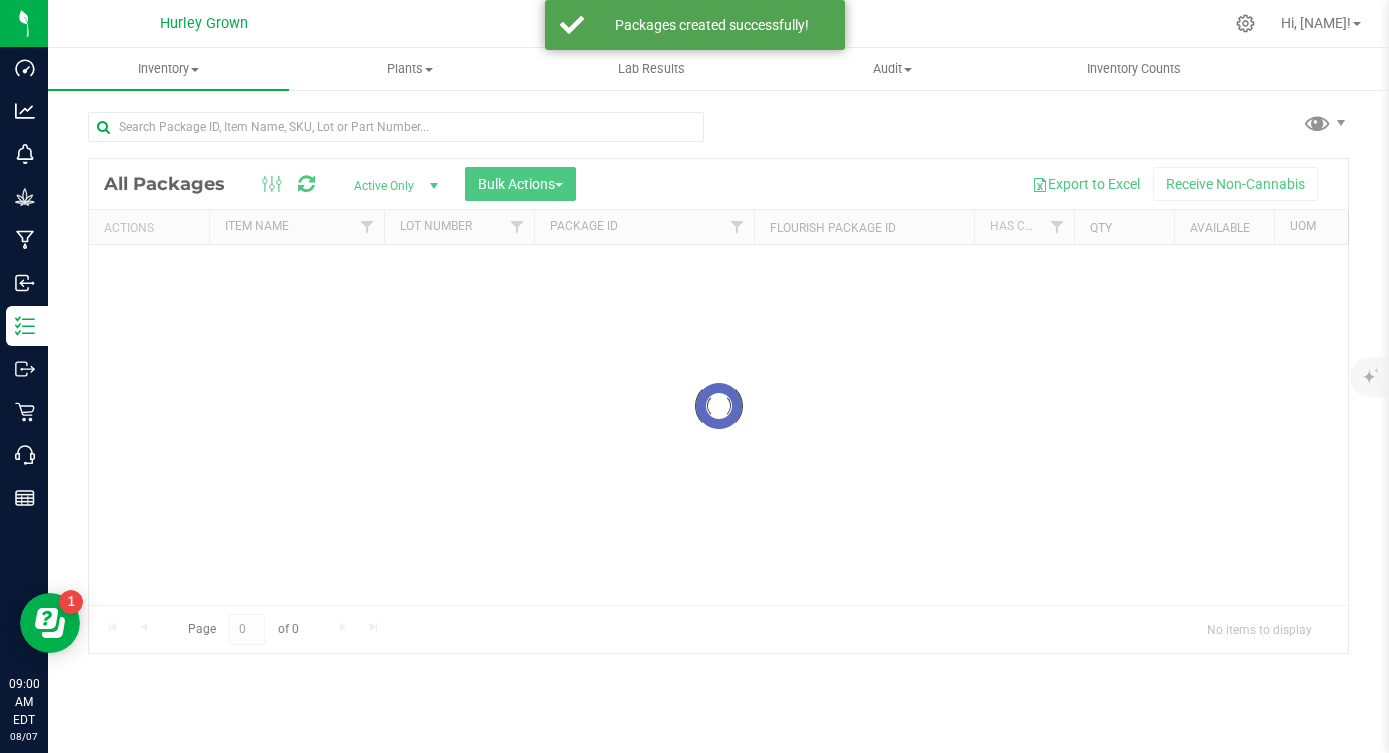 scroll, scrollTop: 0, scrollLeft: 0, axis: both 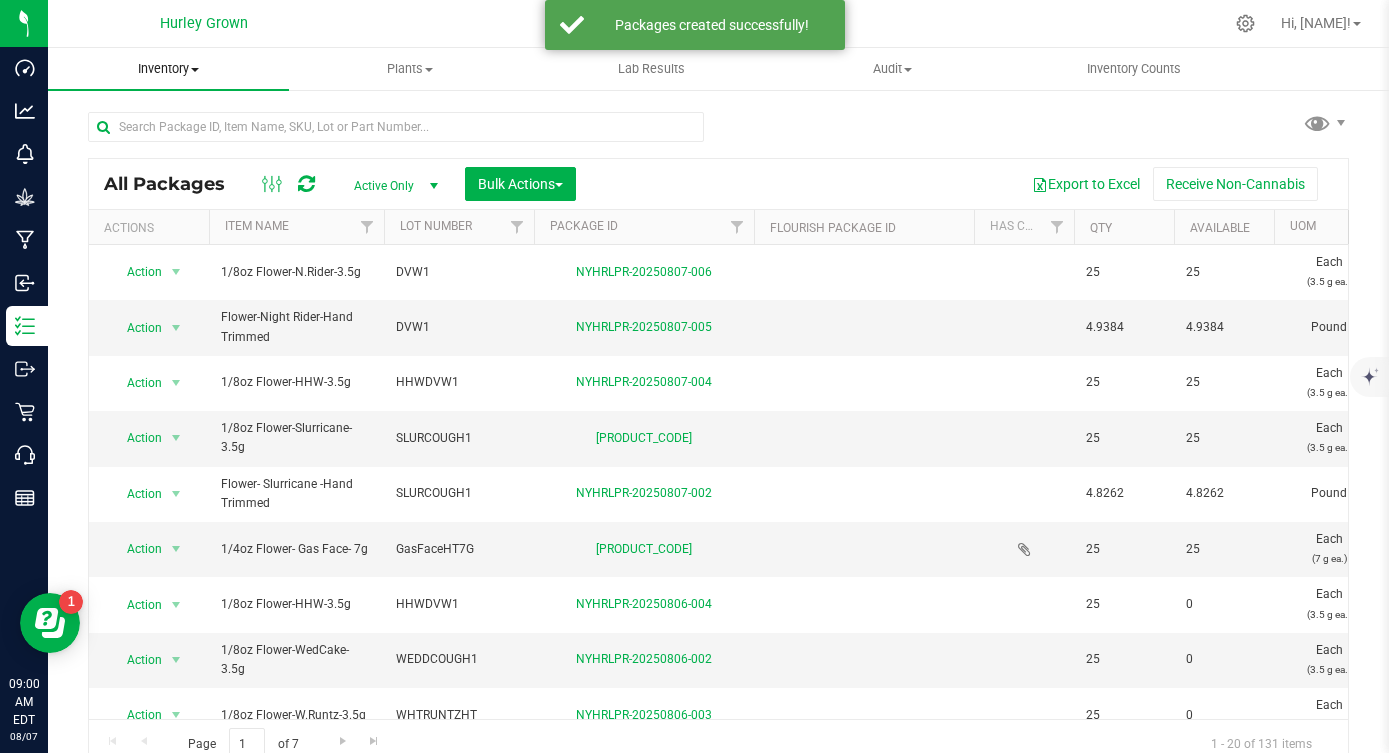 click on "Inventory" at bounding box center (168, 69) 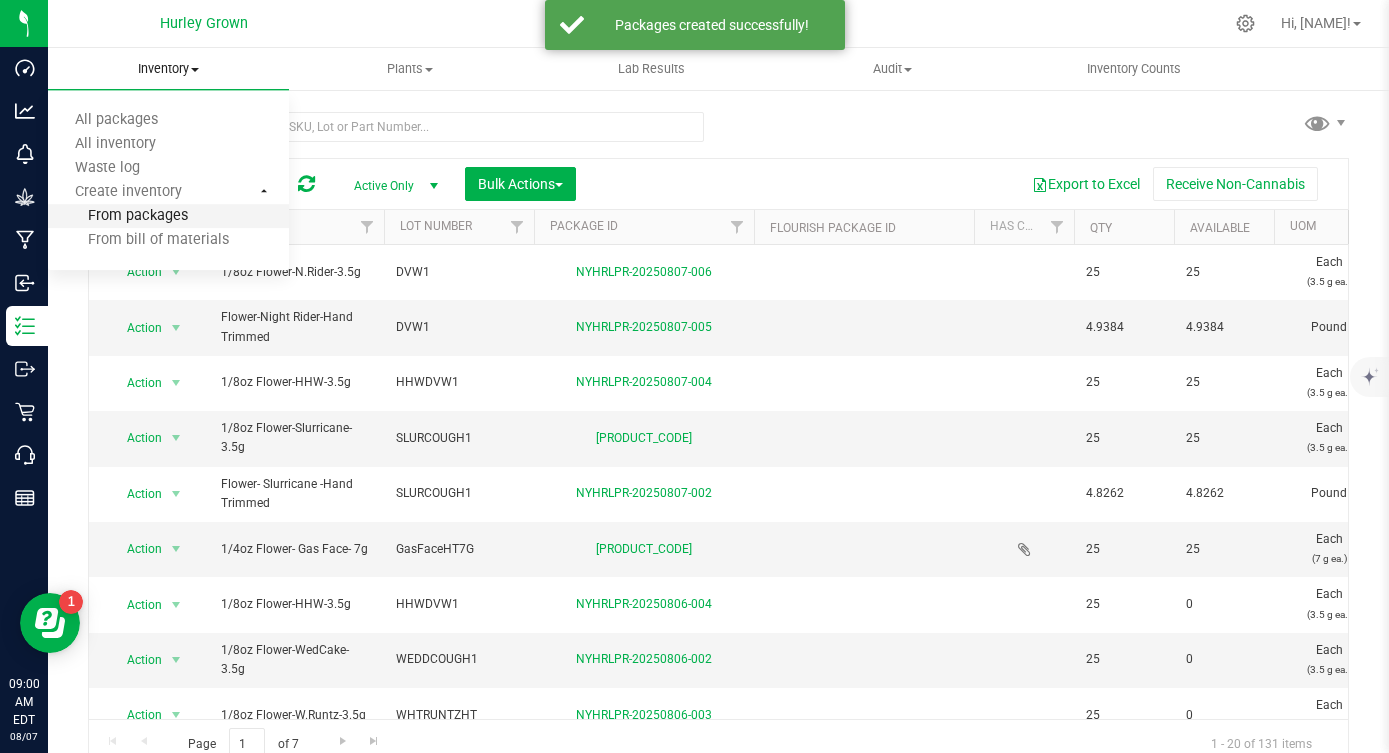 click on "From packages" at bounding box center (118, 216) 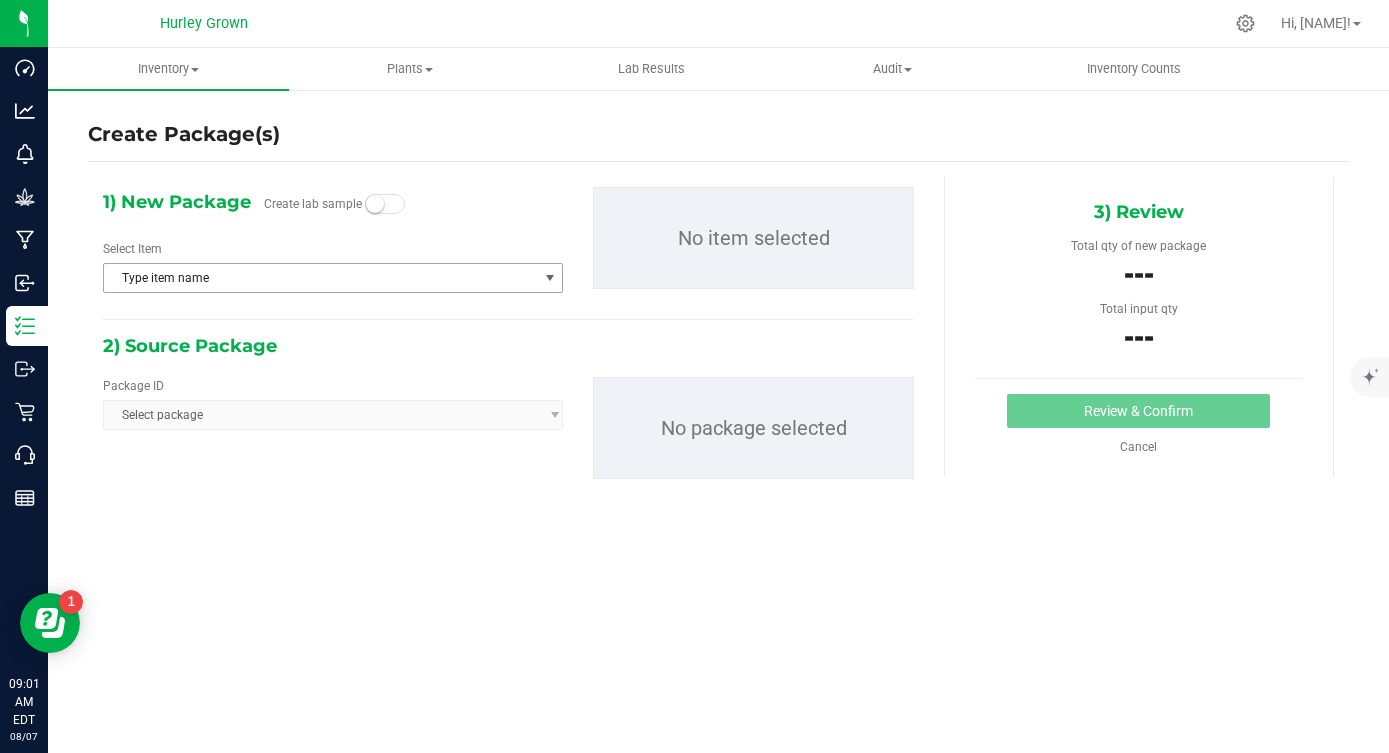 click on "Type item name" at bounding box center [320, 278] 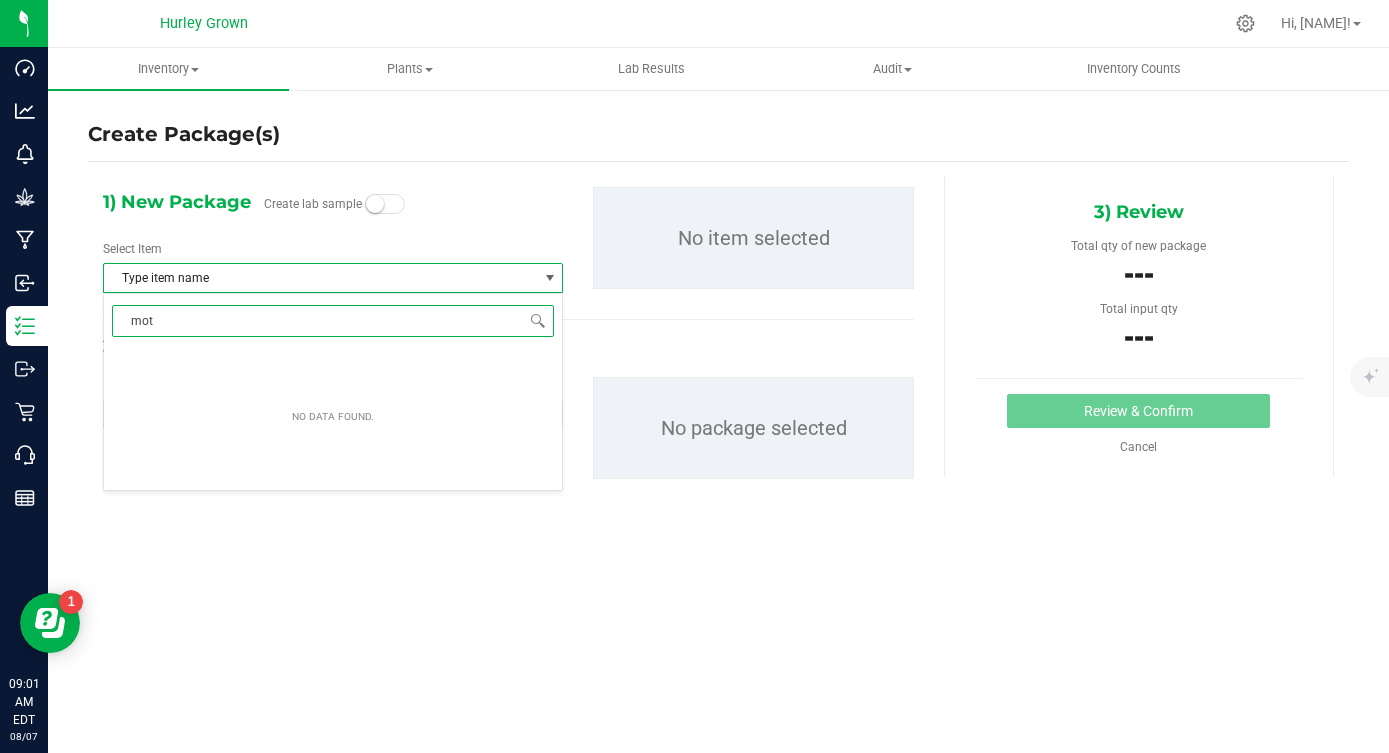 type on "moto" 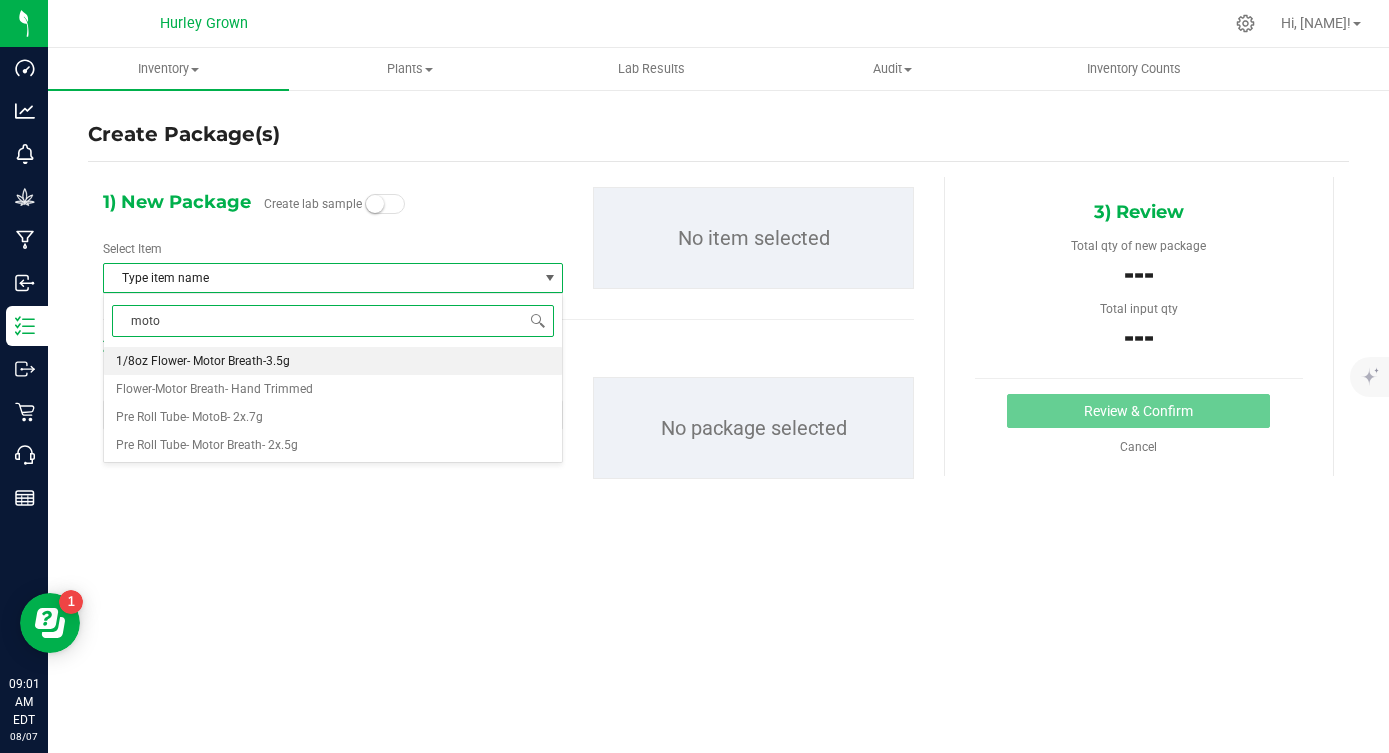 click on "1/8oz Flower- Motor Breath-3.5g" at bounding box center (203, 361) 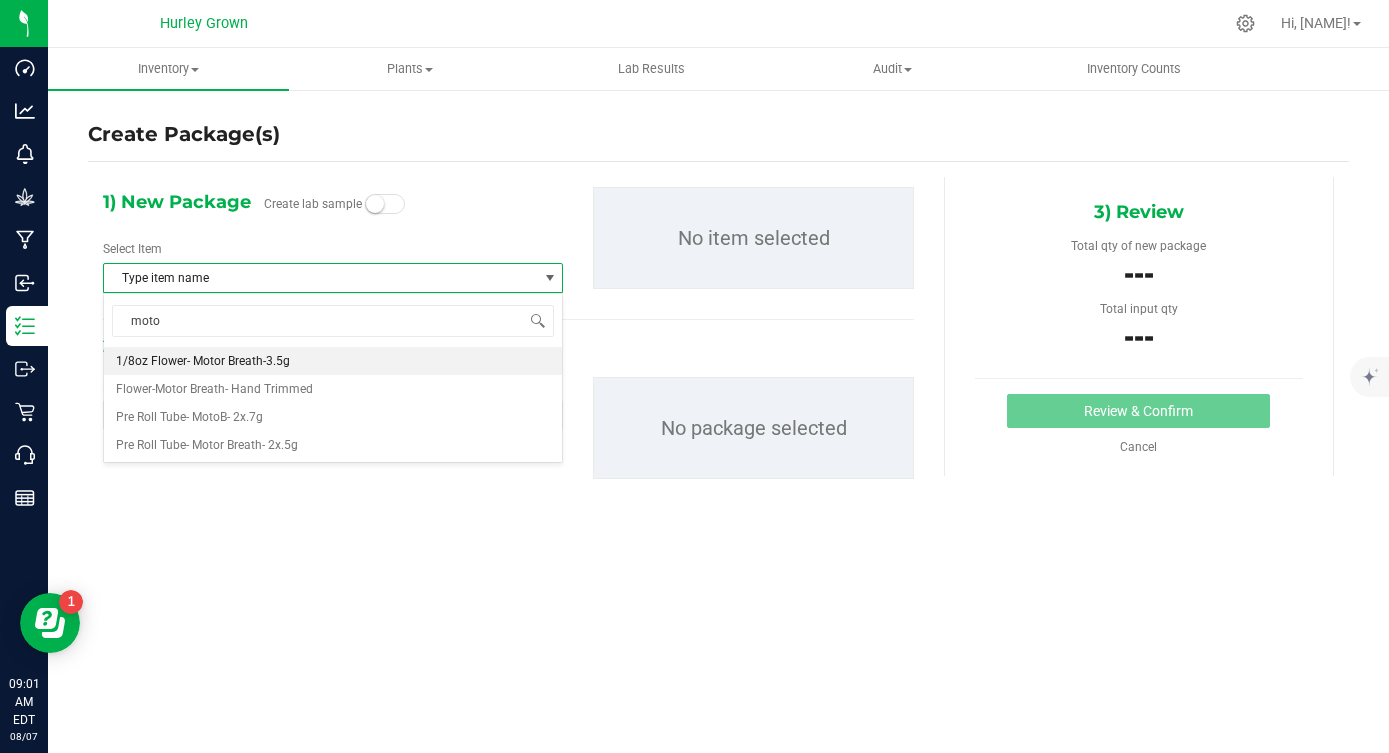 type 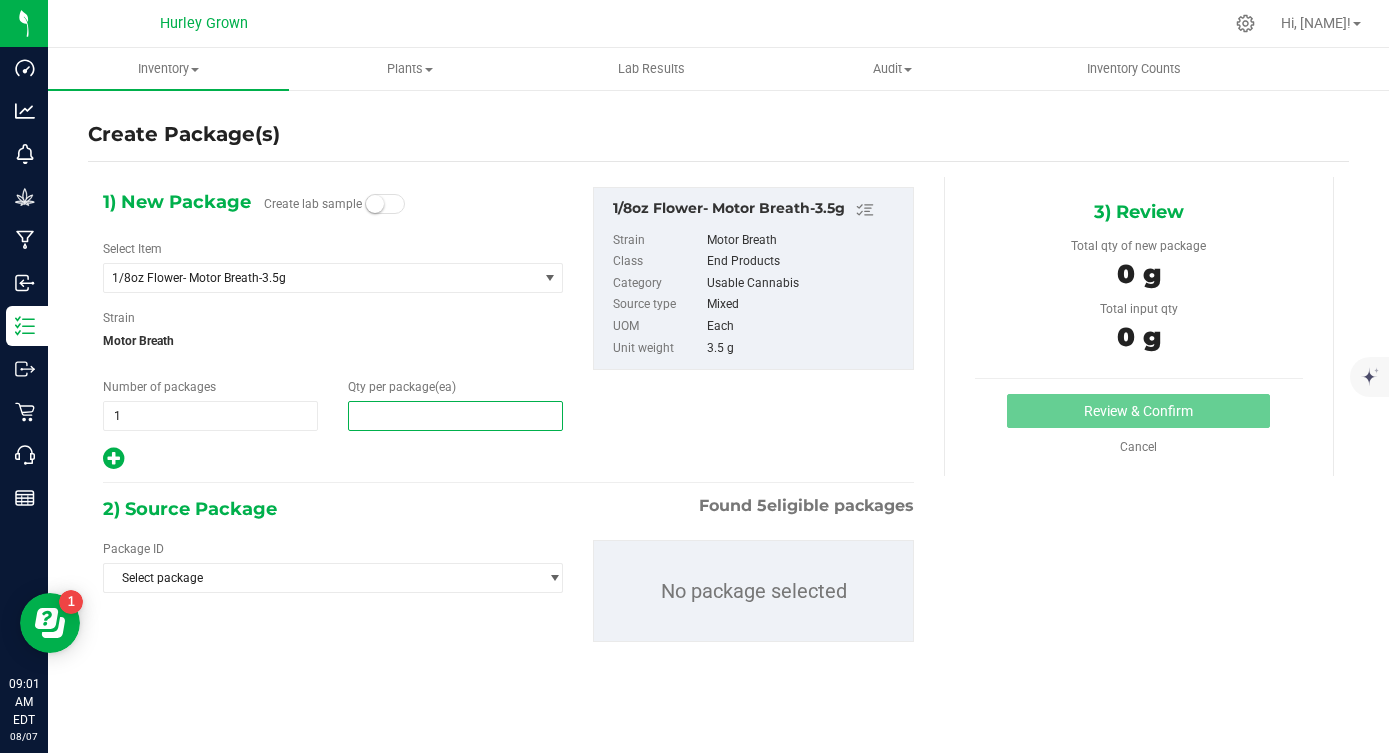 click at bounding box center [455, 416] 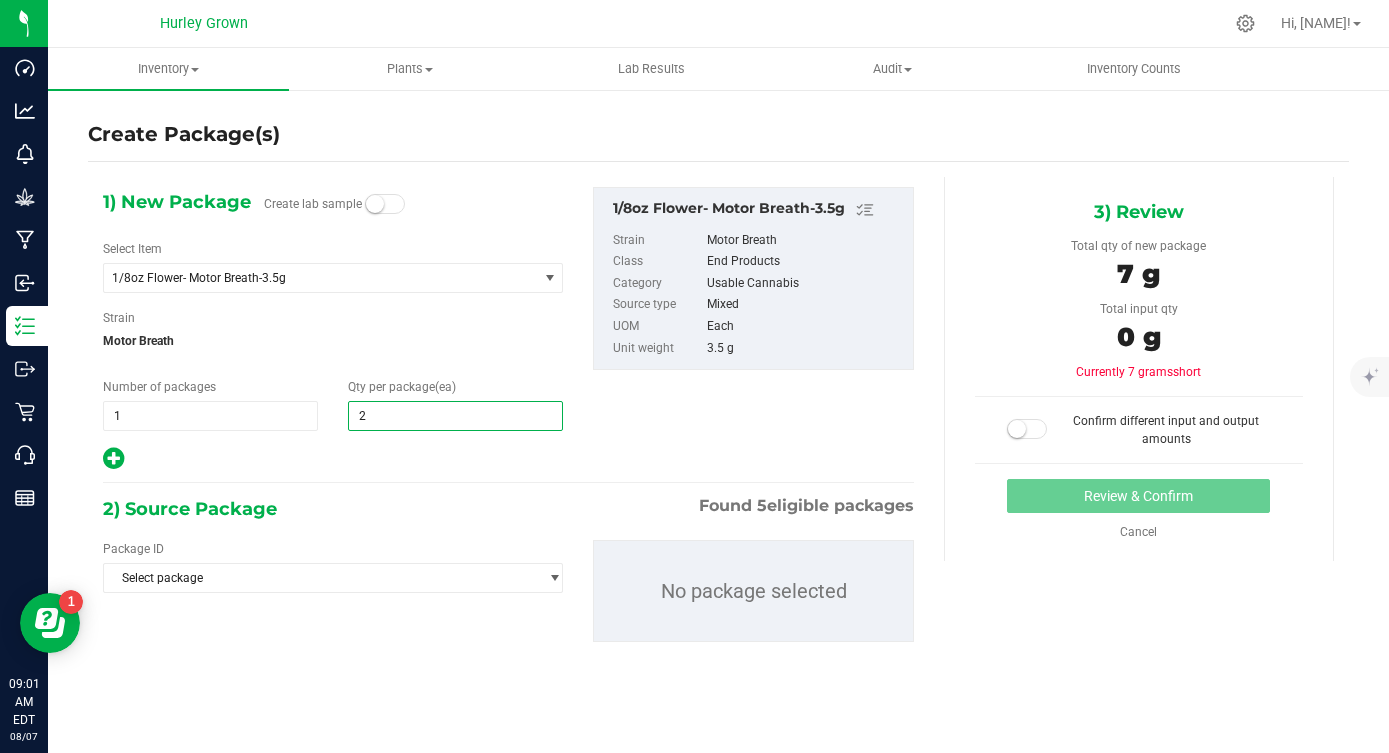 type on "25" 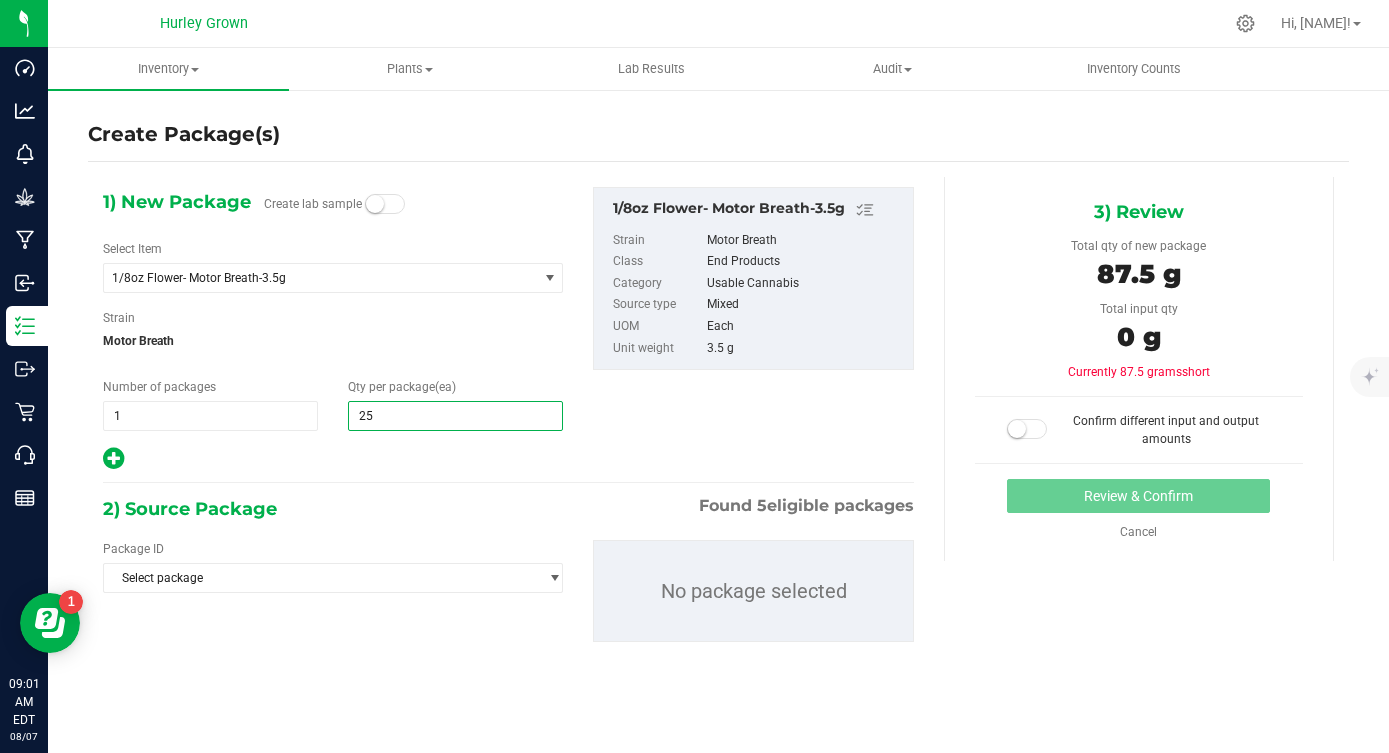 type on "25" 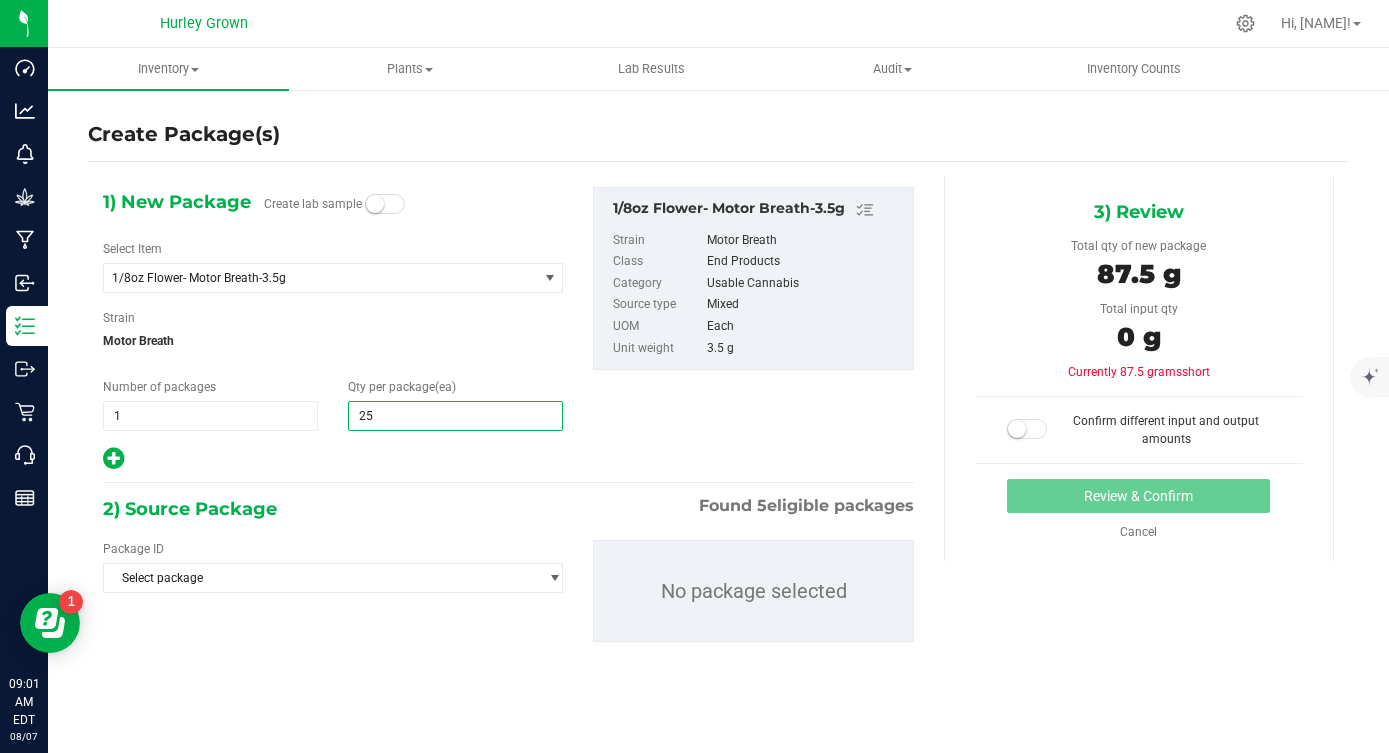 click on "1) New Package
Create lab sample
Select Item
1/8oz Flower- Motor Breath-3.5g
1/4oz Flower- Gas Face- 7g 1/4oz Flower- HHW-7g 1/4oz Flower- Permanent-7g 1/8oz Flower- Black Panther-3.5g 1/8oz Flower- HHO-3.5g 1/8oz Flower- Motor Breath-3.5g 1/8oz Flower- Wine Cellar- 3.5g 1/8oz Flower-B.Runtz-3.5g 1/8oz Flower-Biscotti-3.5g 1/8oz Flower-G41-3.5g 1/8oz Flower-GG-3.5g 1/8oz Flower-HHW-3.5g 1/8oz Flower-JFG-3.5g 1/8oz Flower-N.Rider-3.5g 1/8oz Flower-Perm-3.5 1/8oz Flower-Slurricane- 3.5g 1/8oz Flower-W.Runtz-3.5g 1/8oz Flower-WedCake-3.5g" at bounding box center (508, 430) 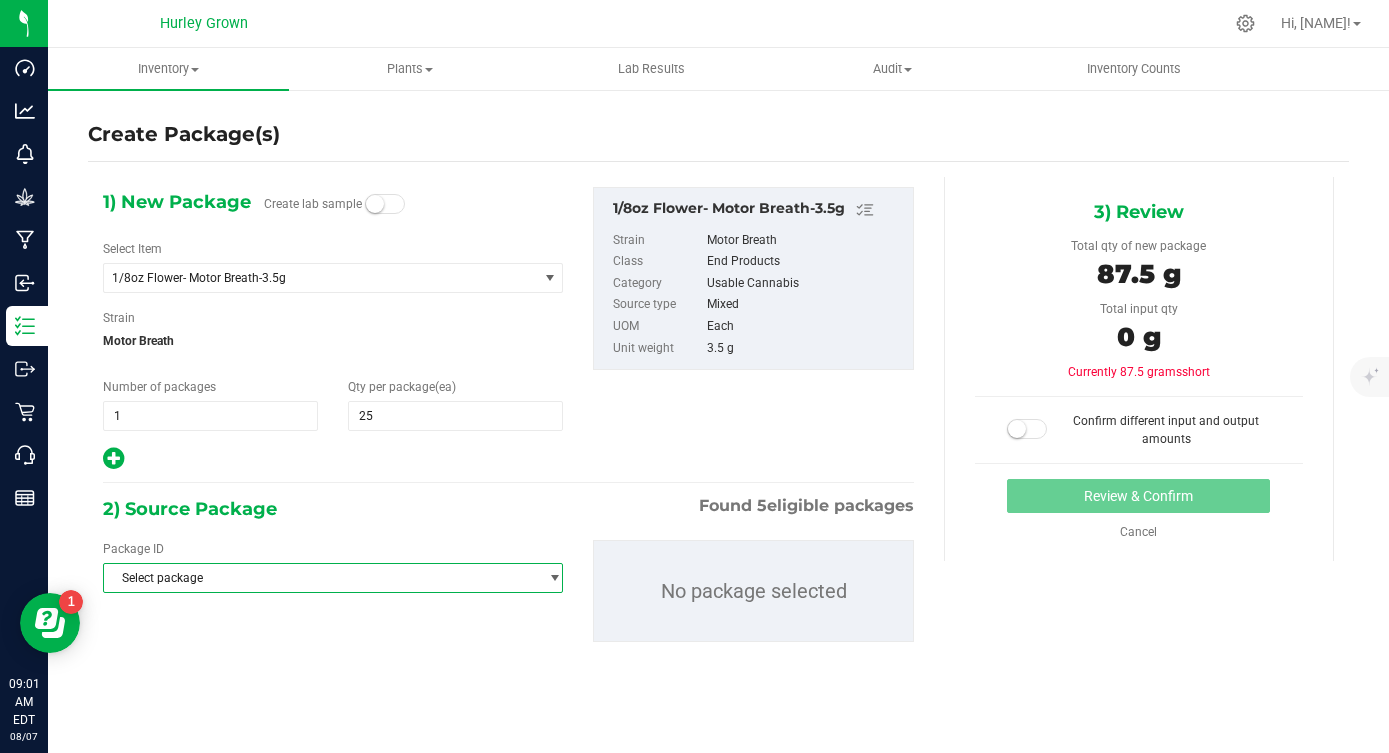 click on "Select package" at bounding box center [320, 578] 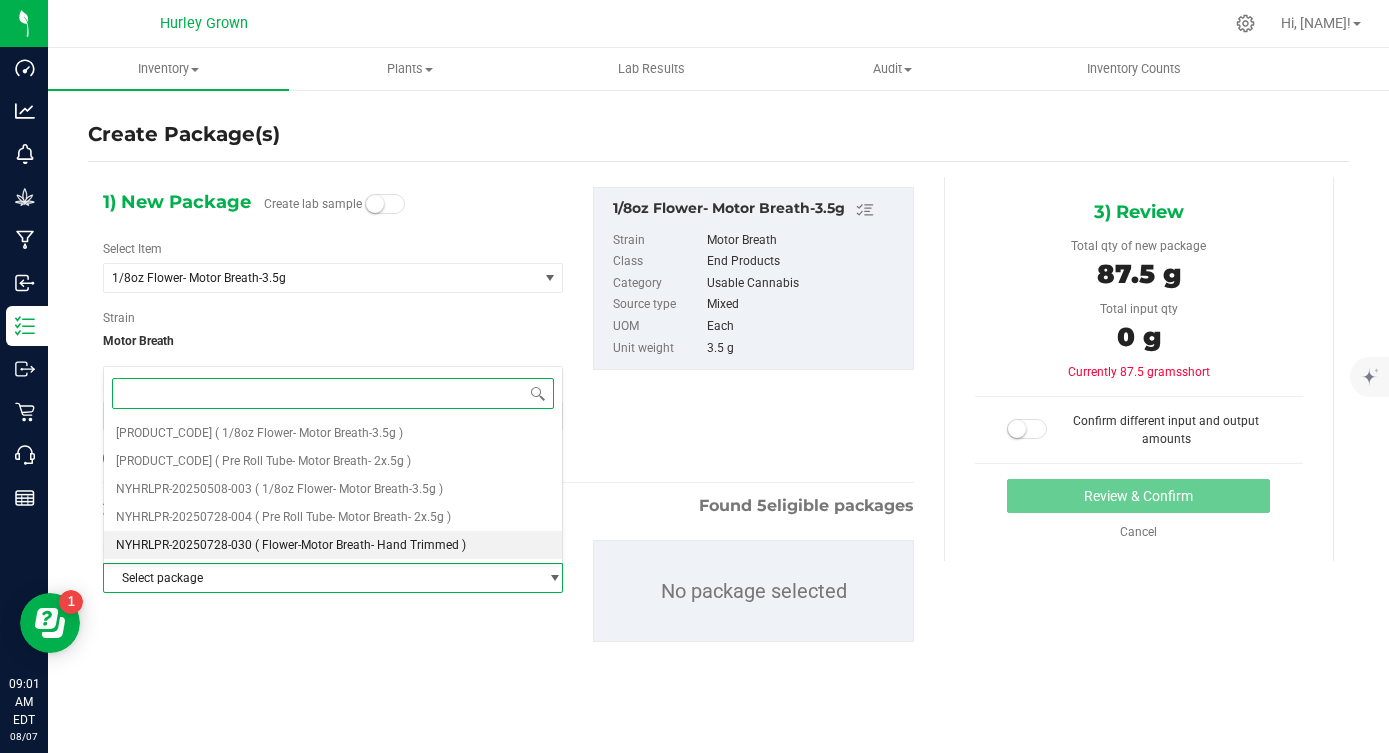 click on "(
Flower-Motor Breath- Hand Trimmed
)" at bounding box center [360, 545] 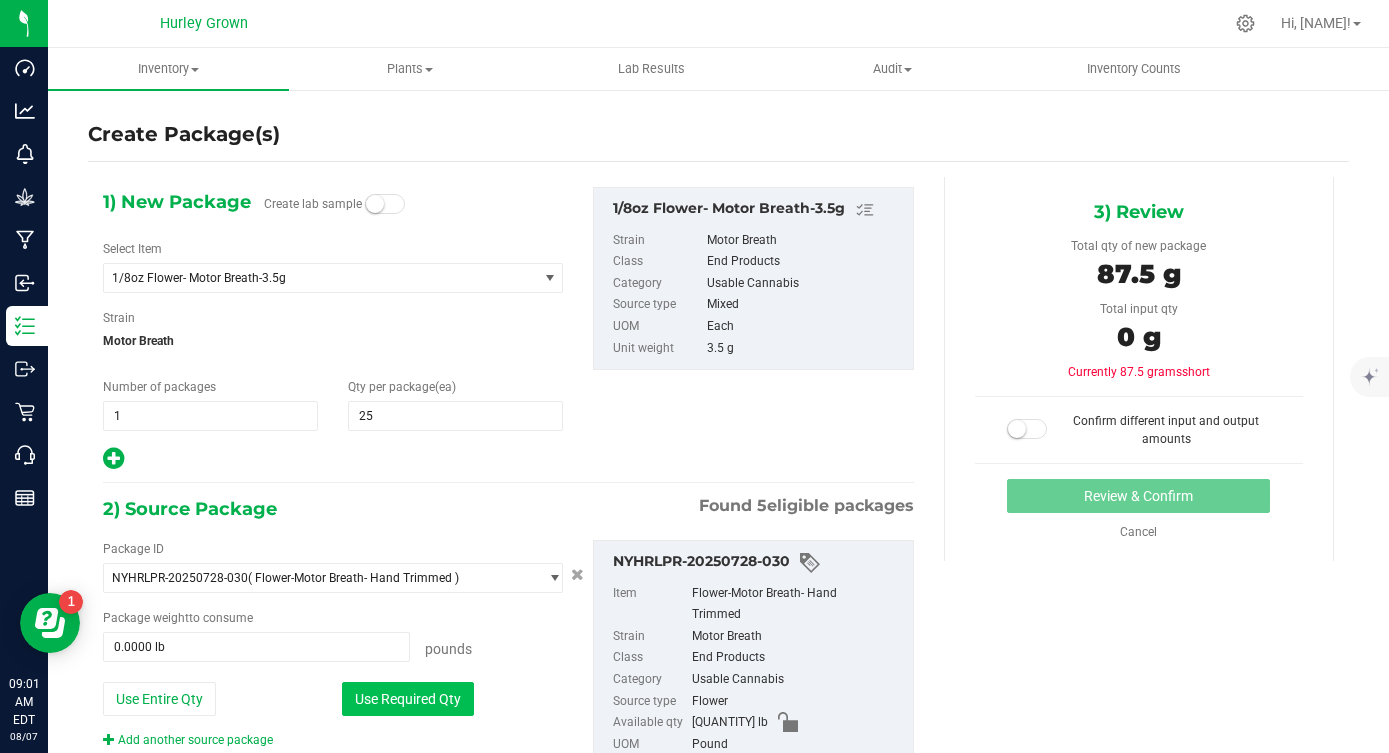 click on "Use Required Qty" at bounding box center (408, 699) 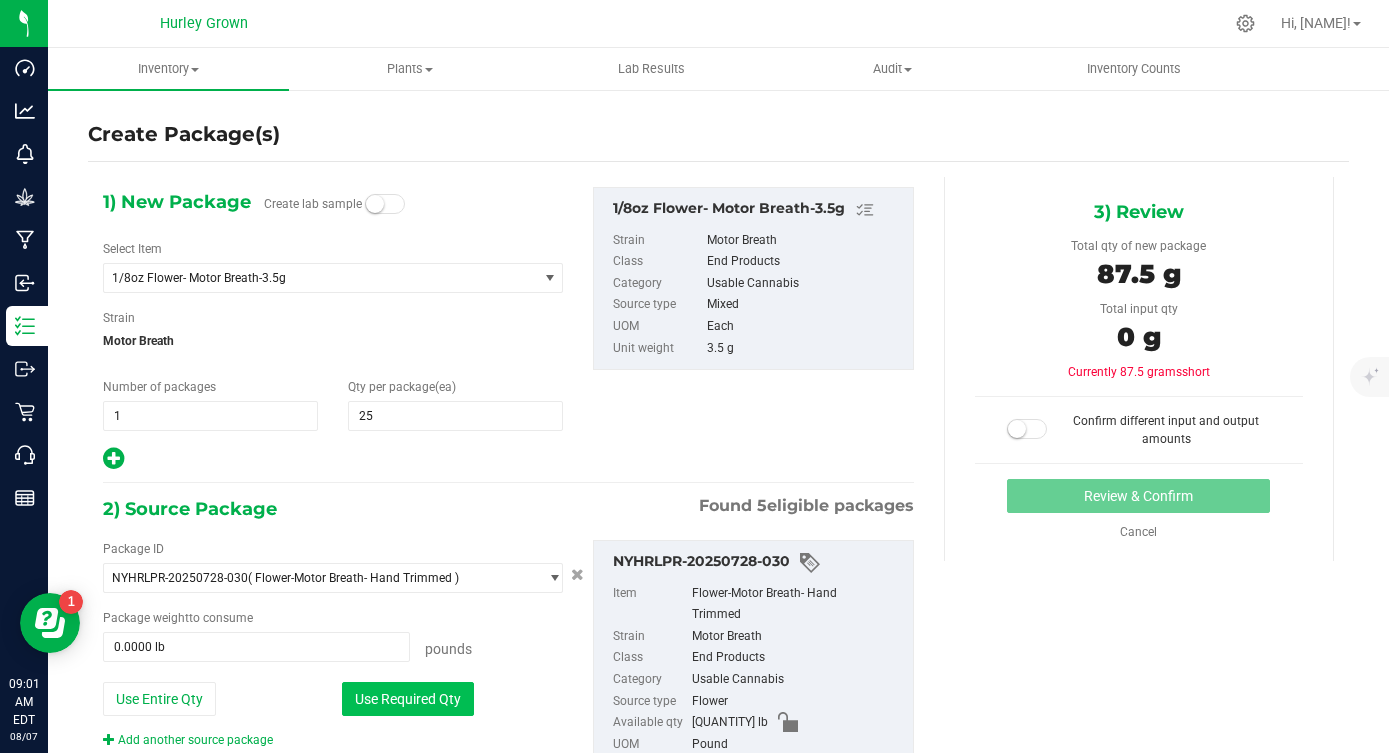 type on "0.1929 lb" 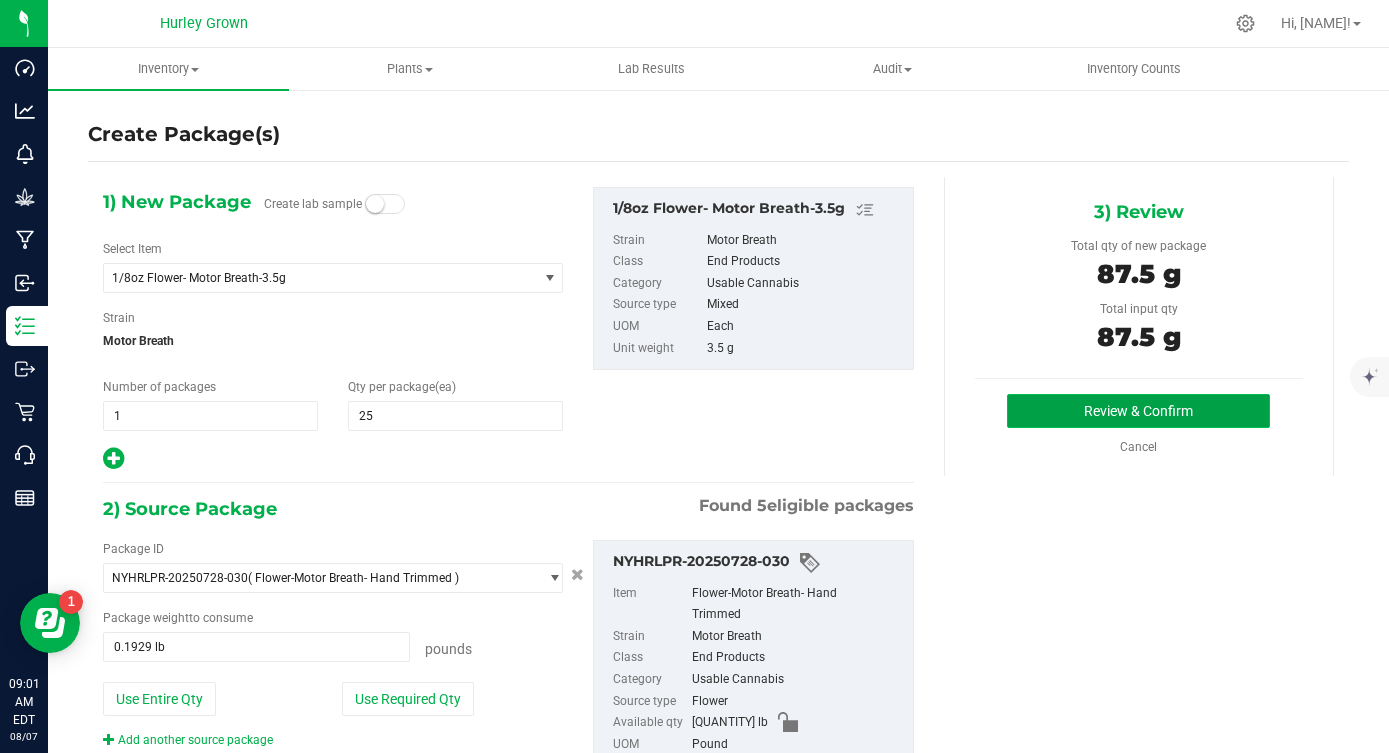 click on "Review & Confirm" at bounding box center (1138, 411) 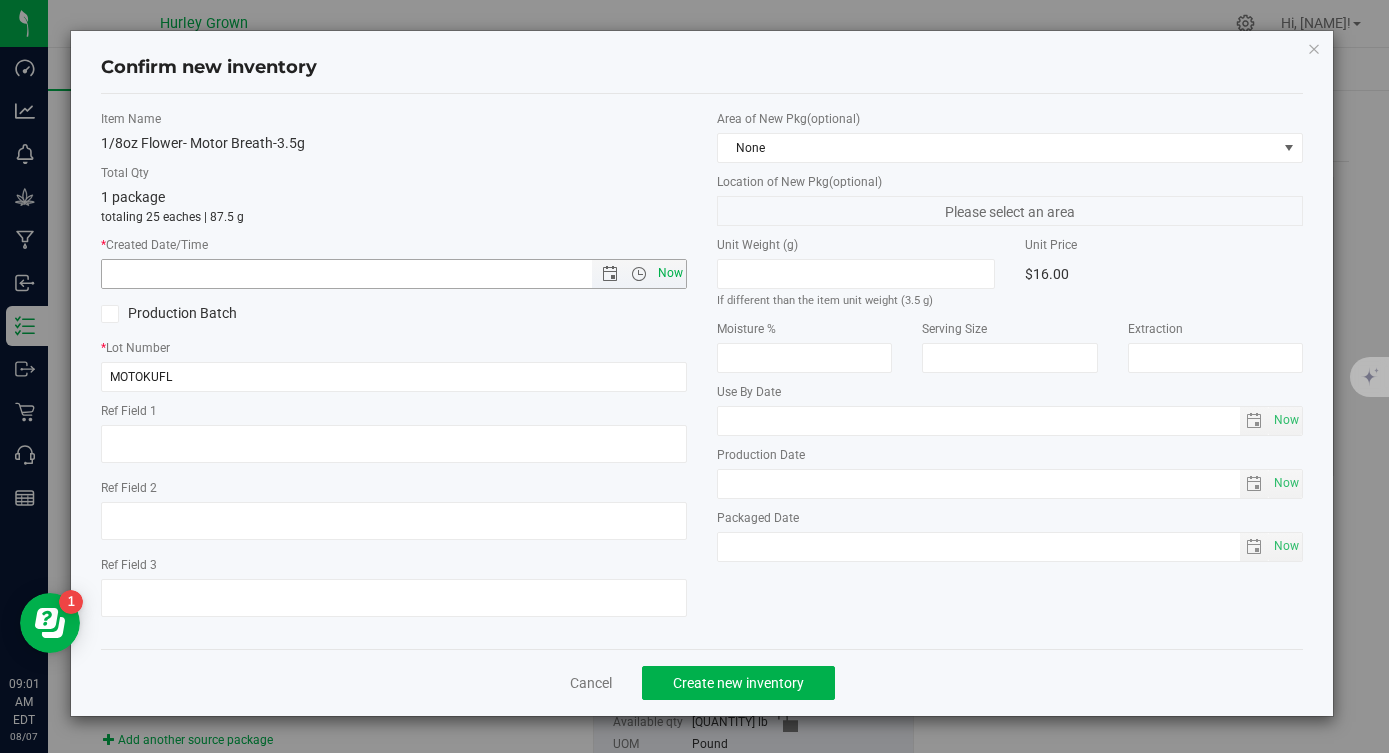 click on "Now" at bounding box center (671, 273) 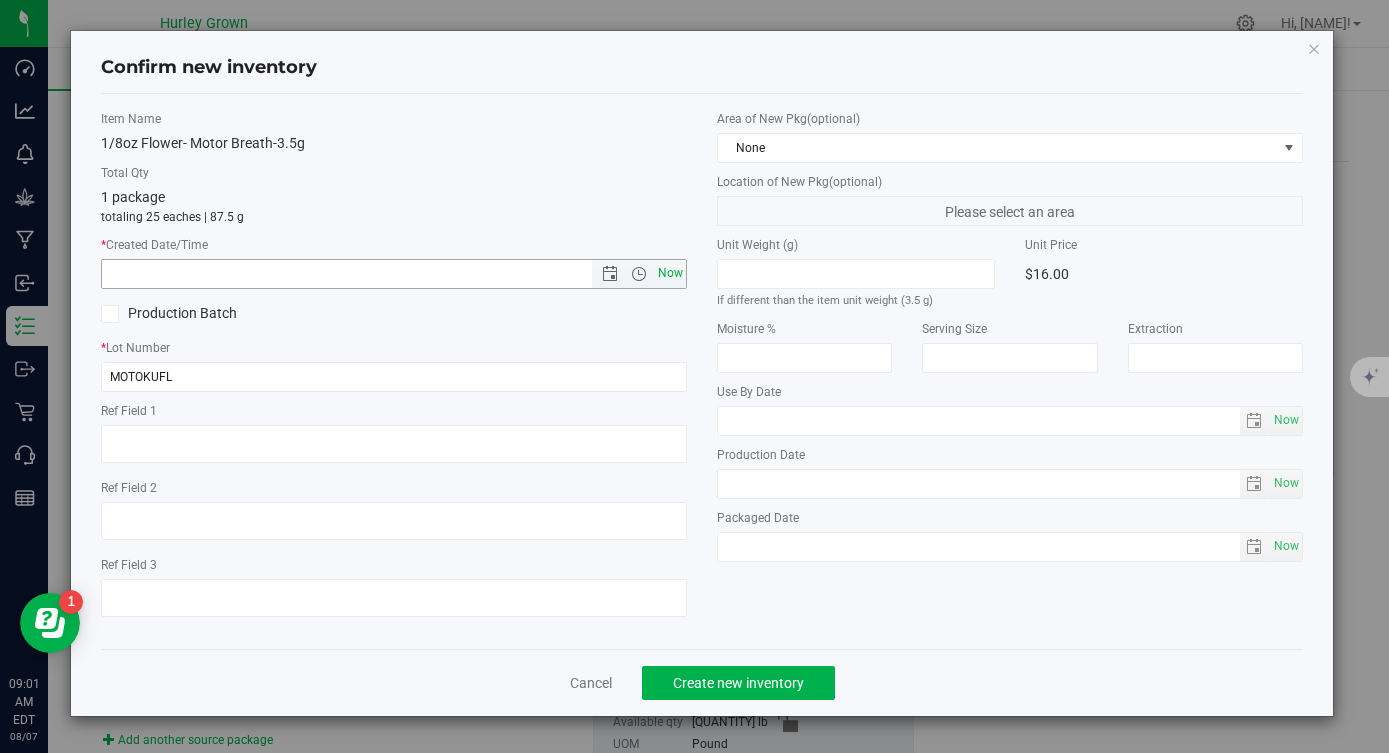 type on "8/7/2025 9:01 AM" 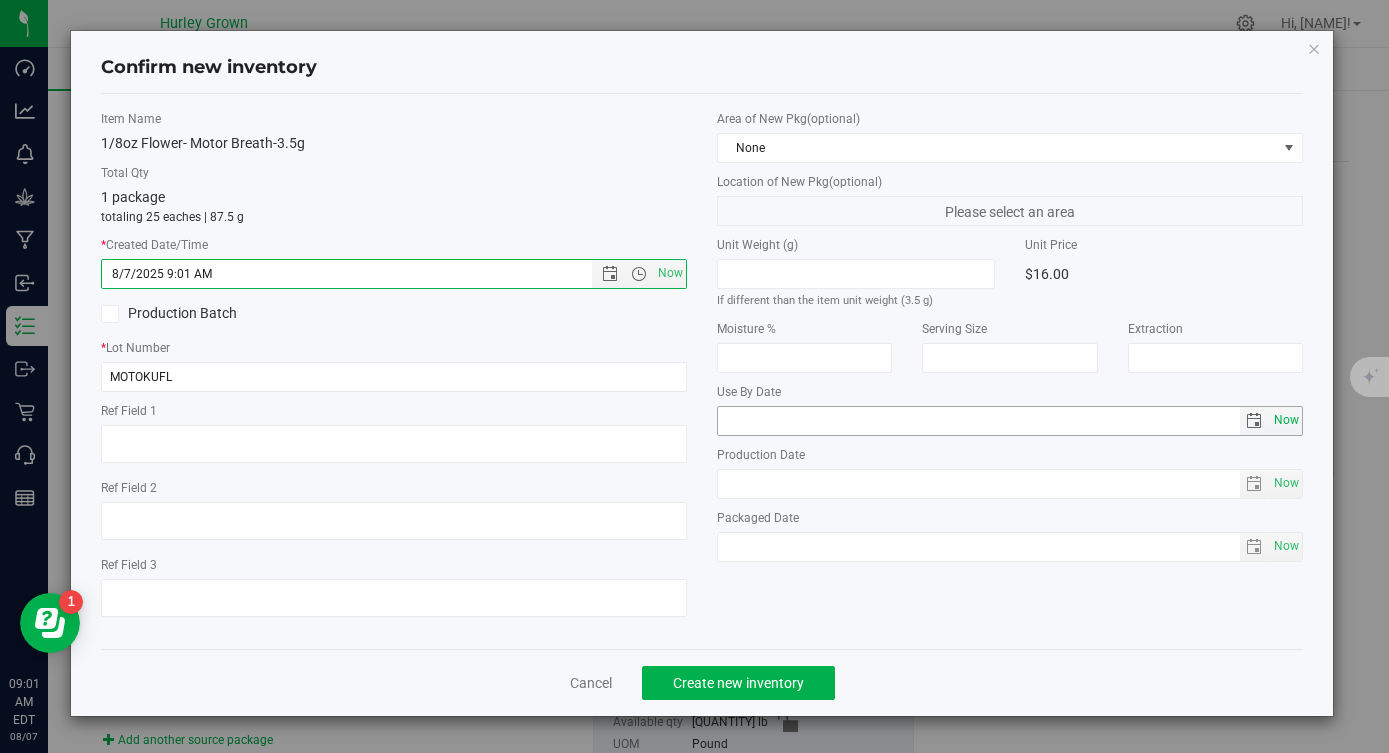 click on "Now" at bounding box center [1286, 420] 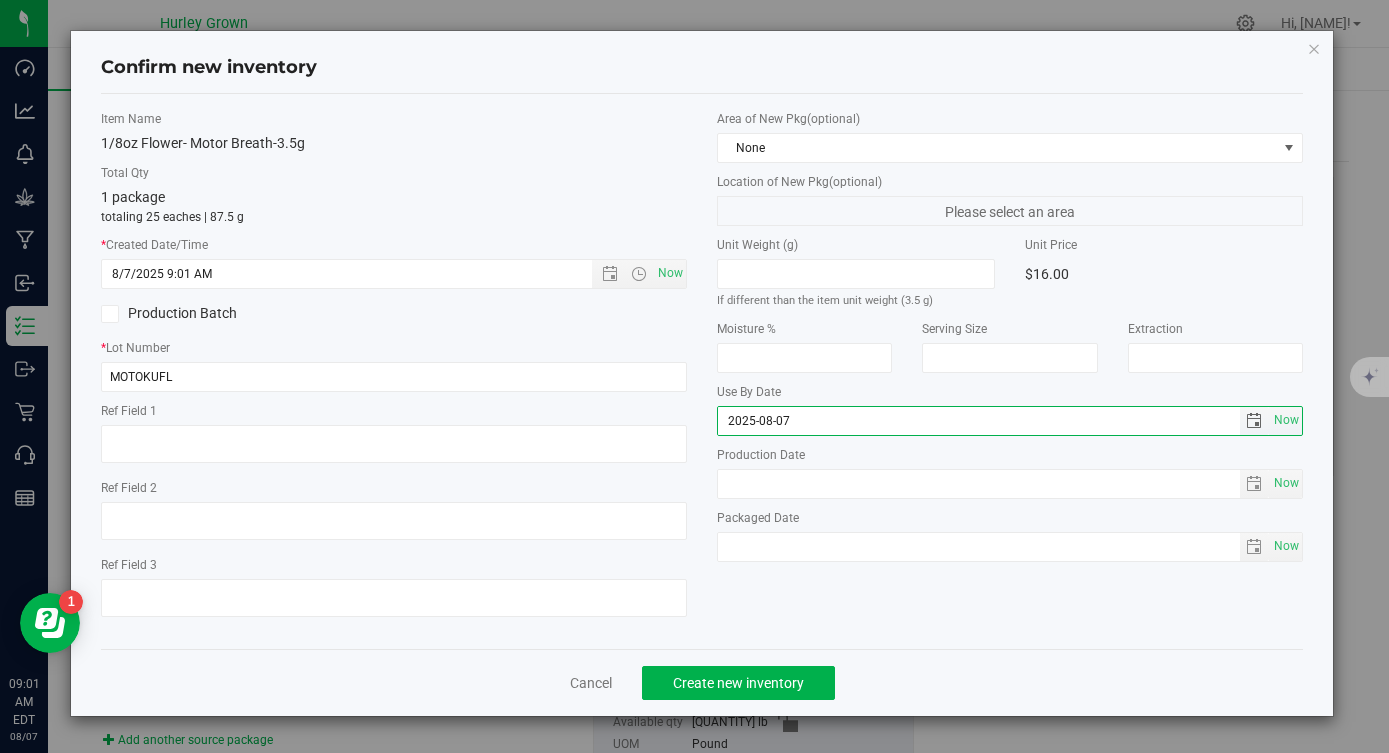 click on "2025-08-07" at bounding box center [979, 421] 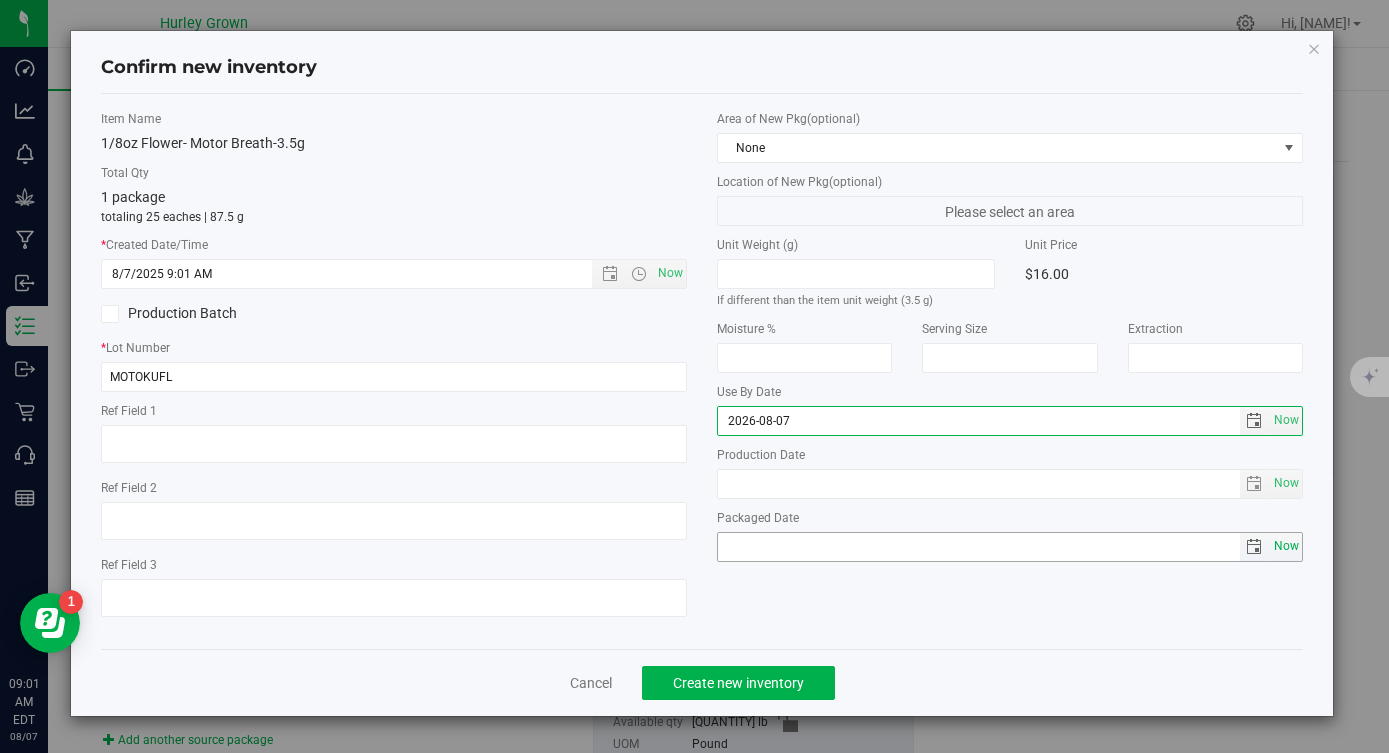 type on "2026-08-07" 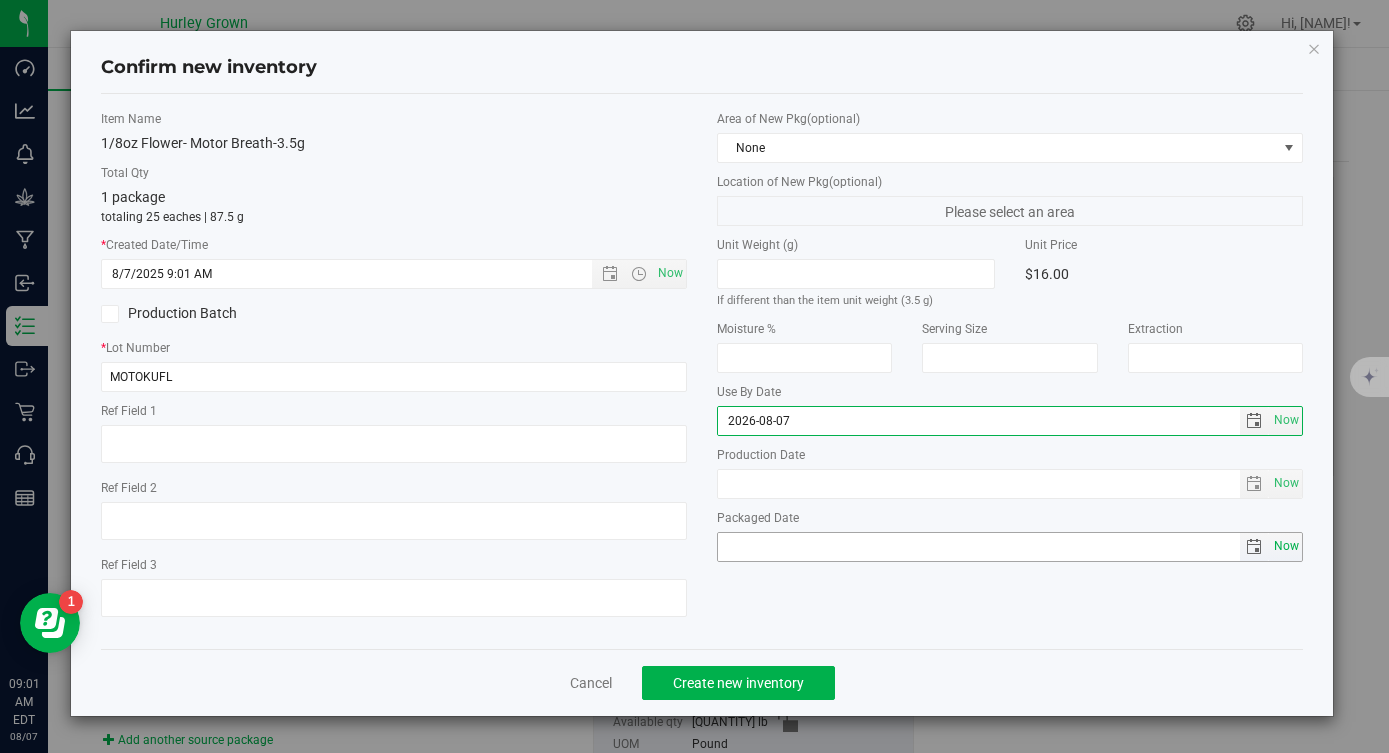 click on "Now" at bounding box center [1286, 546] 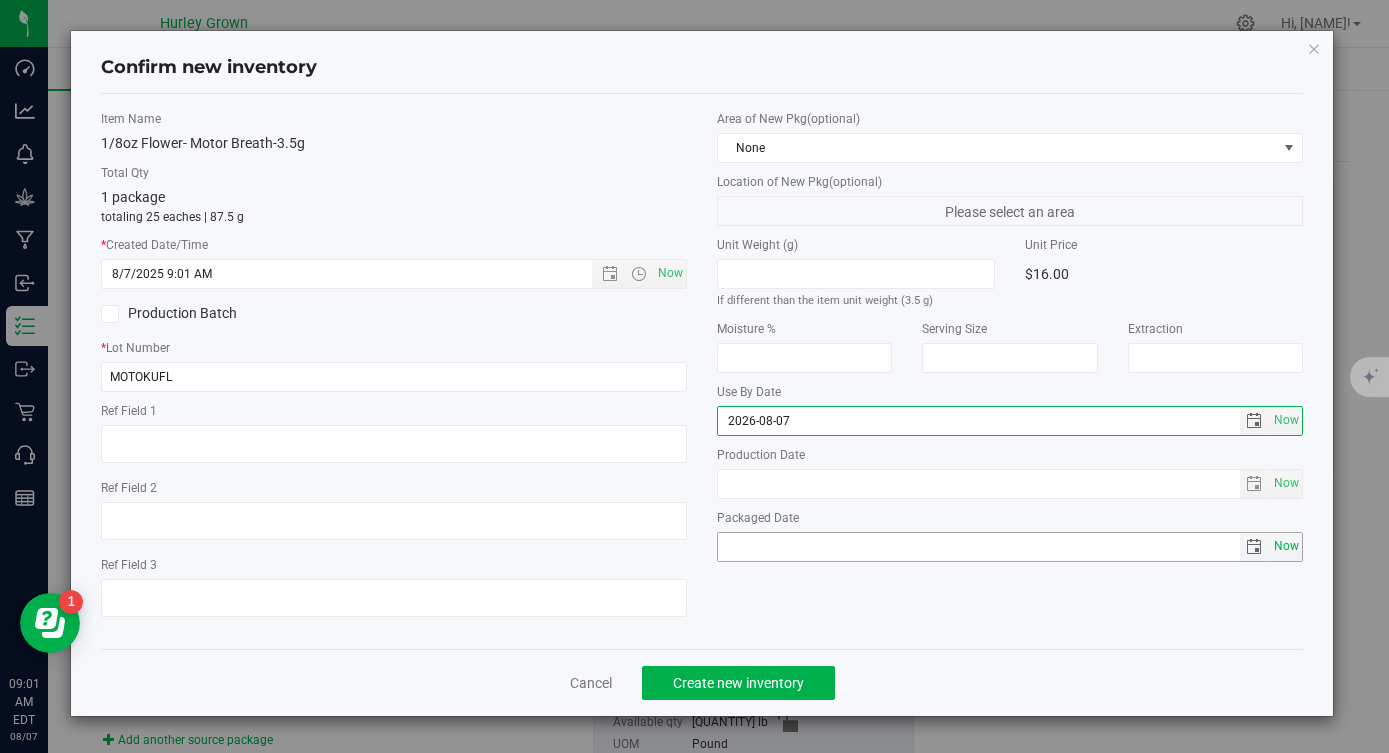 type on "2025-08-07" 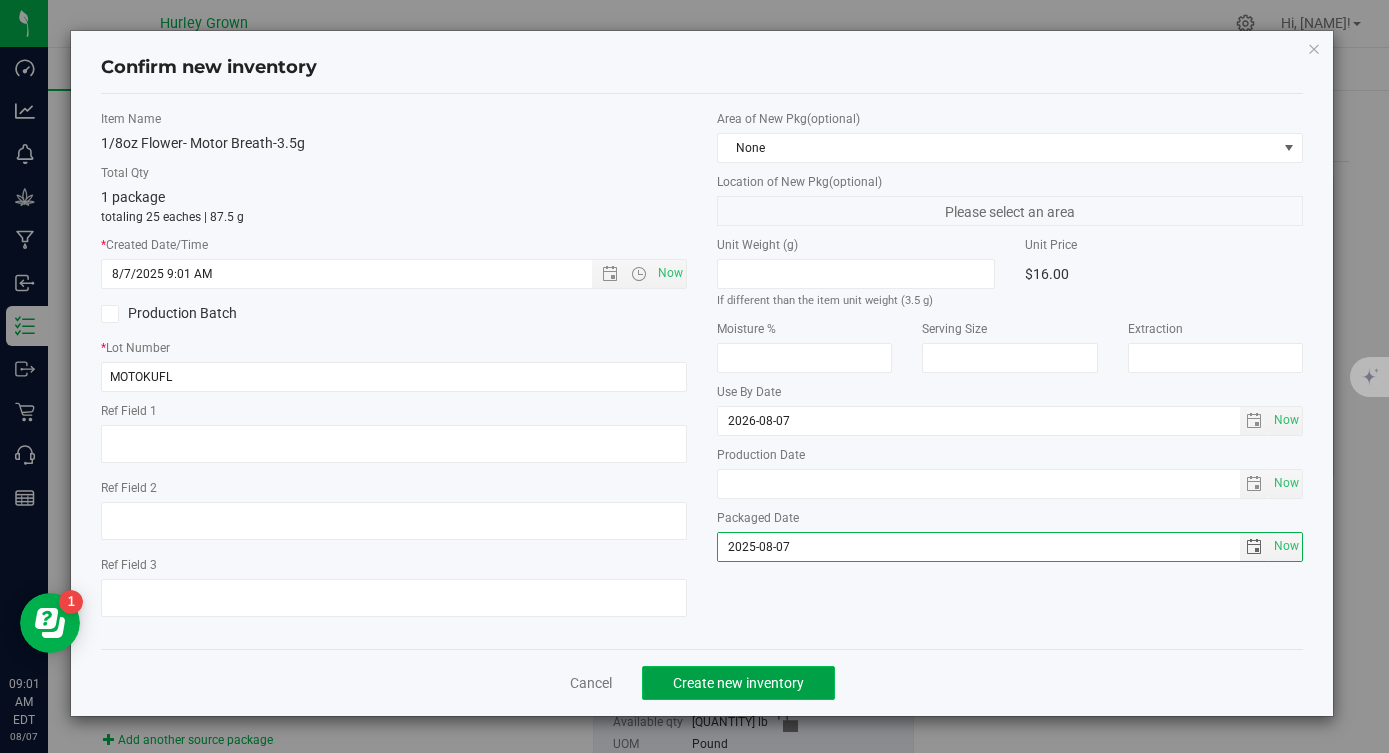 click on "Create new inventory" 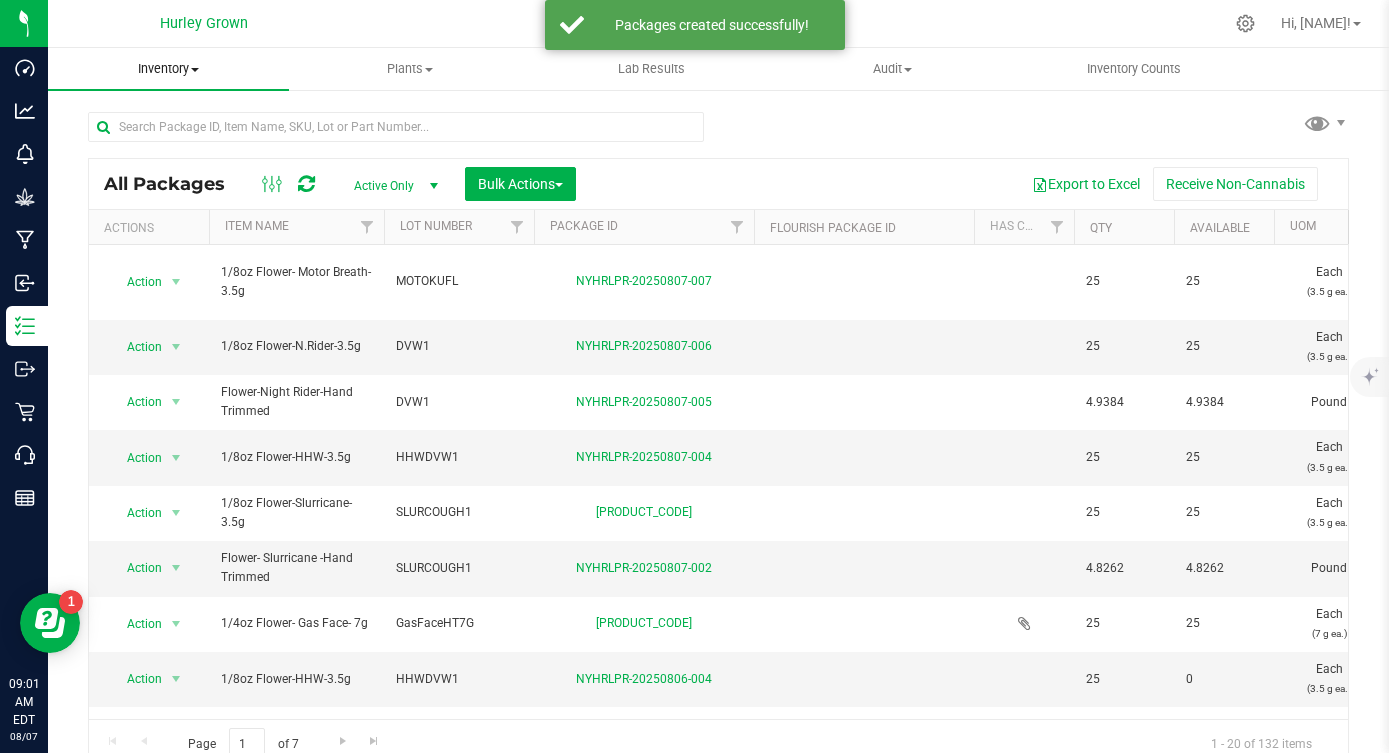 click on "Inventory" at bounding box center (168, 69) 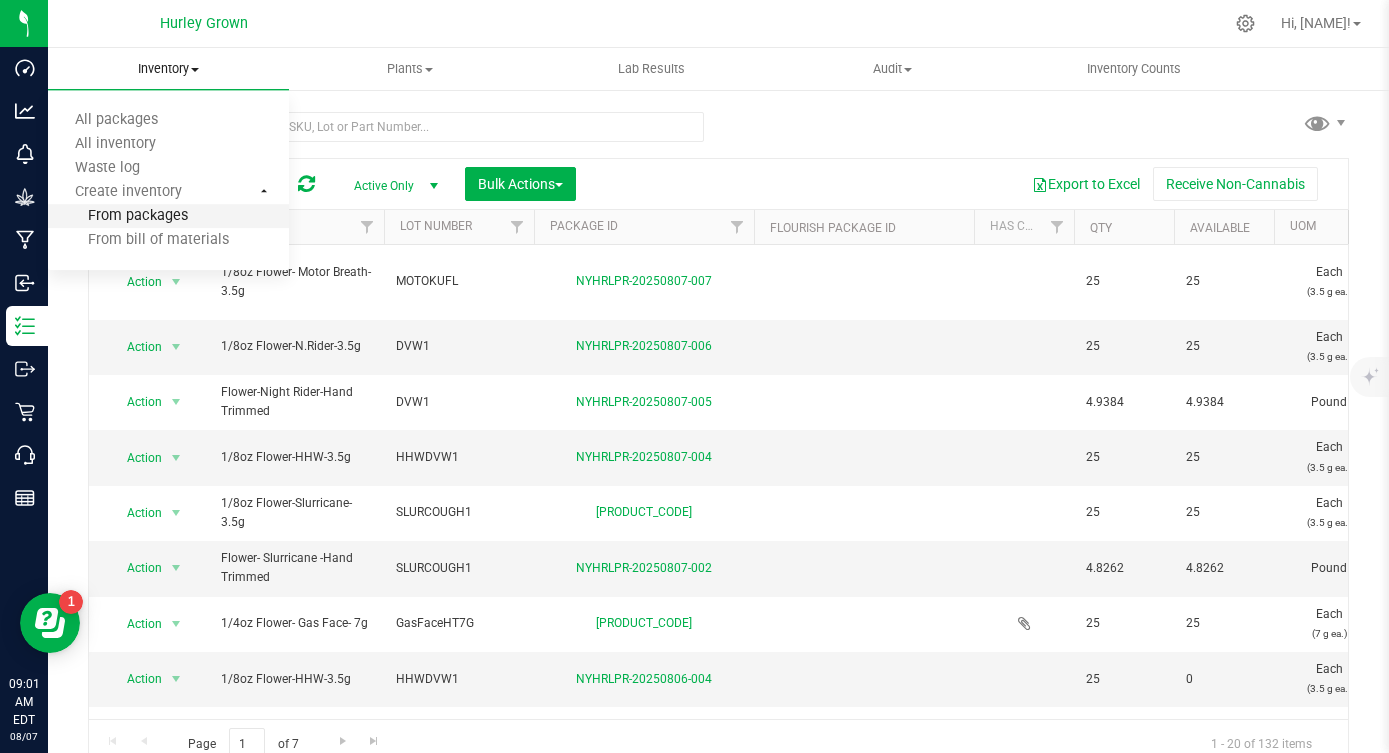 click on "From packages" at bounding box center [118, 216] 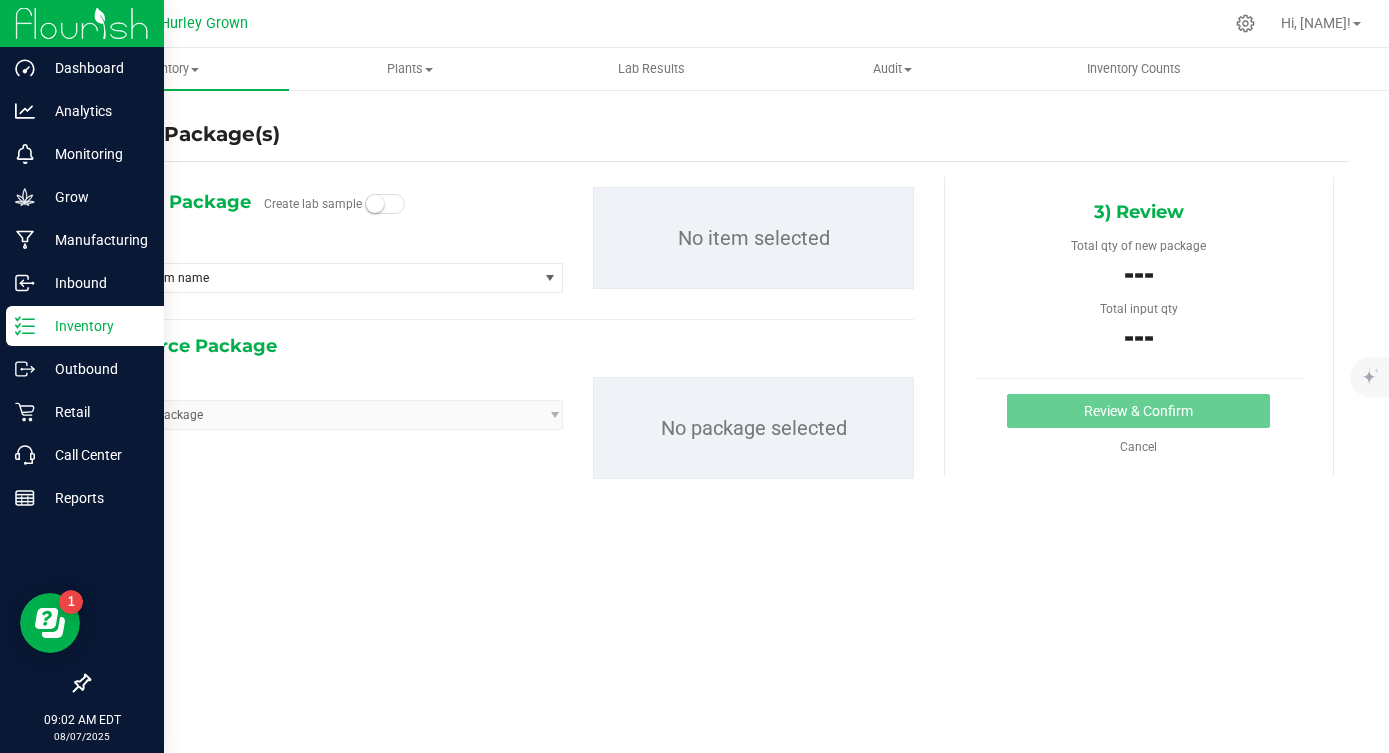 click on "Inventory" at bounding box center [95, 326] 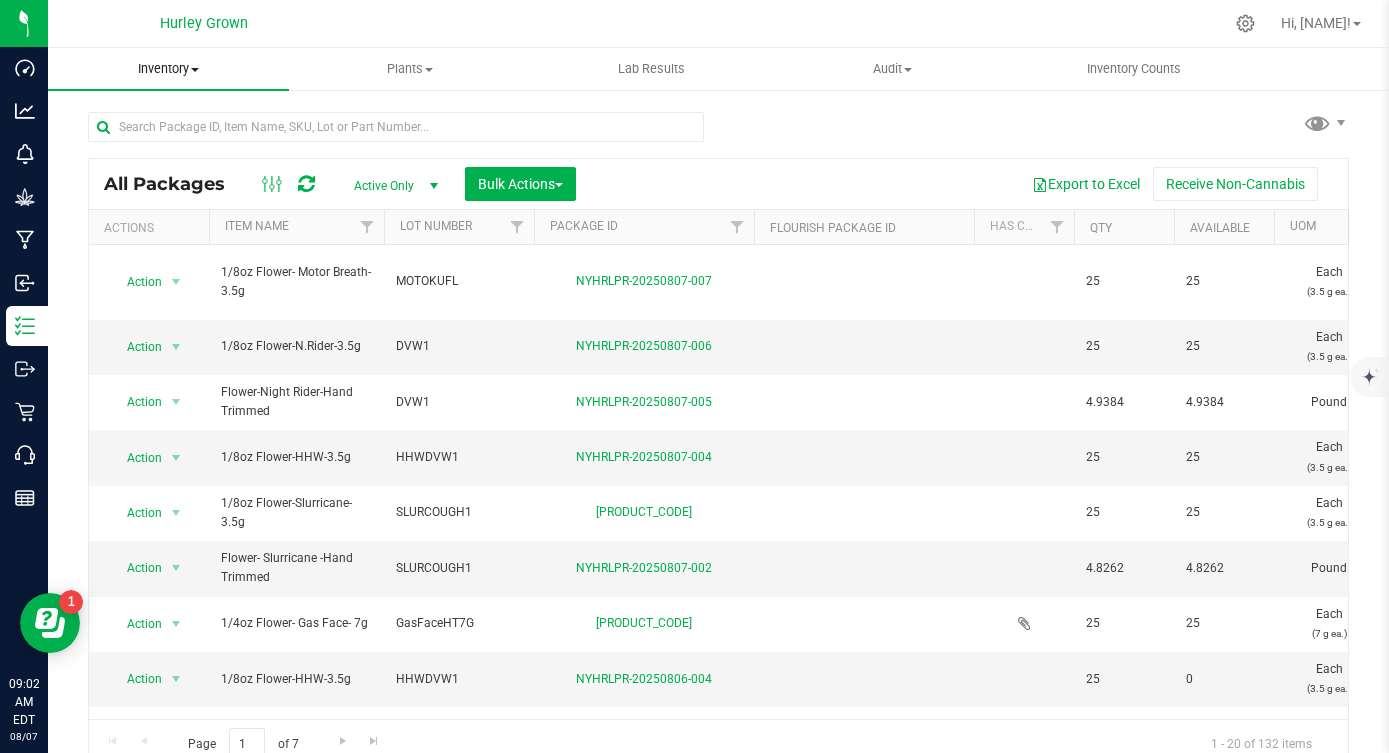 click on "Inventory" at bounding box center [168, 69] 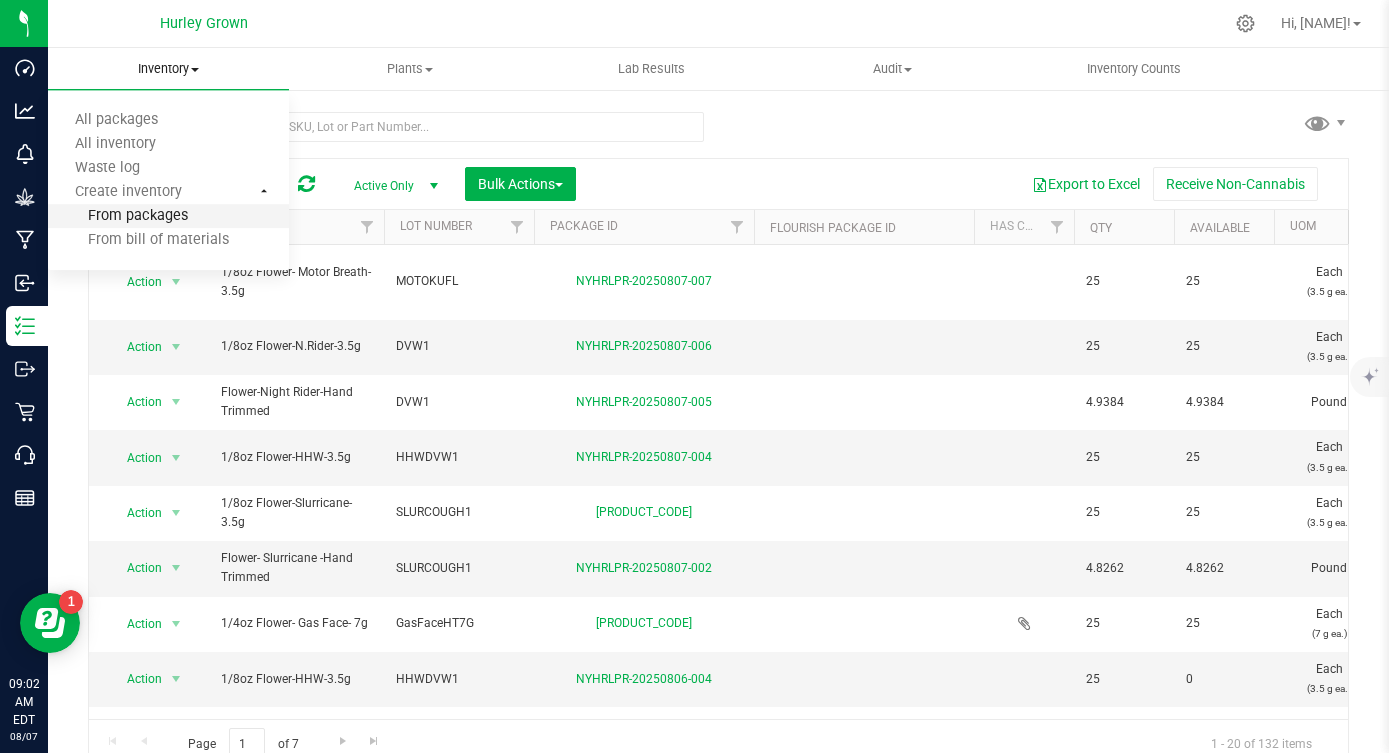 click on "From packages" at bounding box center [118, 216] 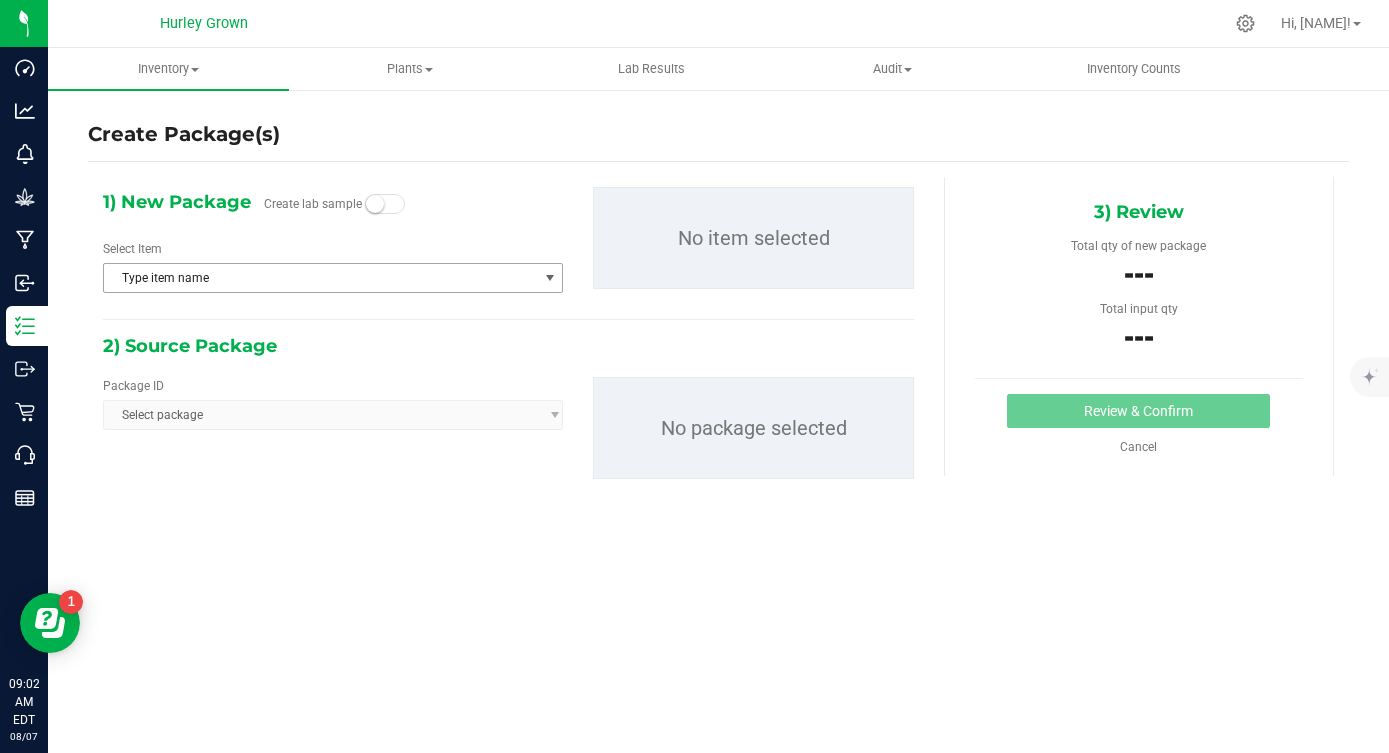 click on "Type item name" at bounding box center [320, 278] 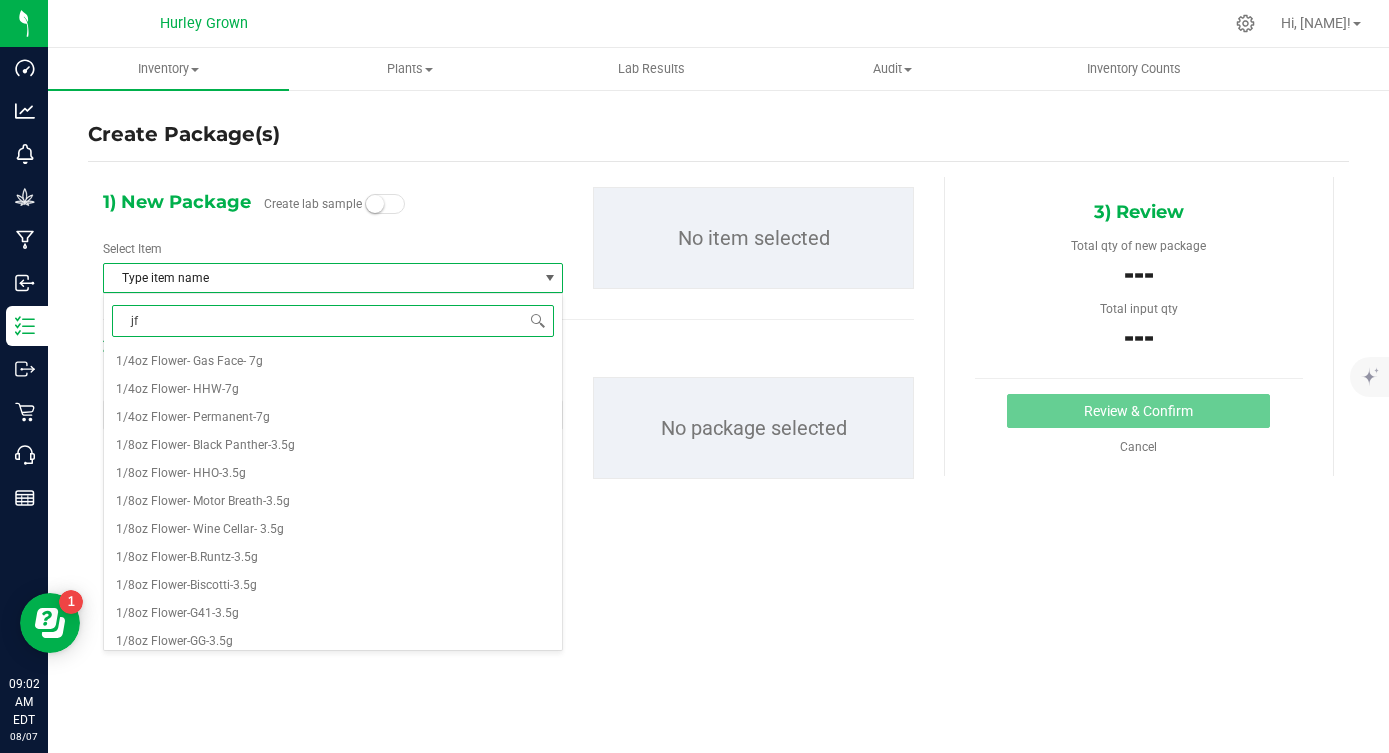 type on "jfg" 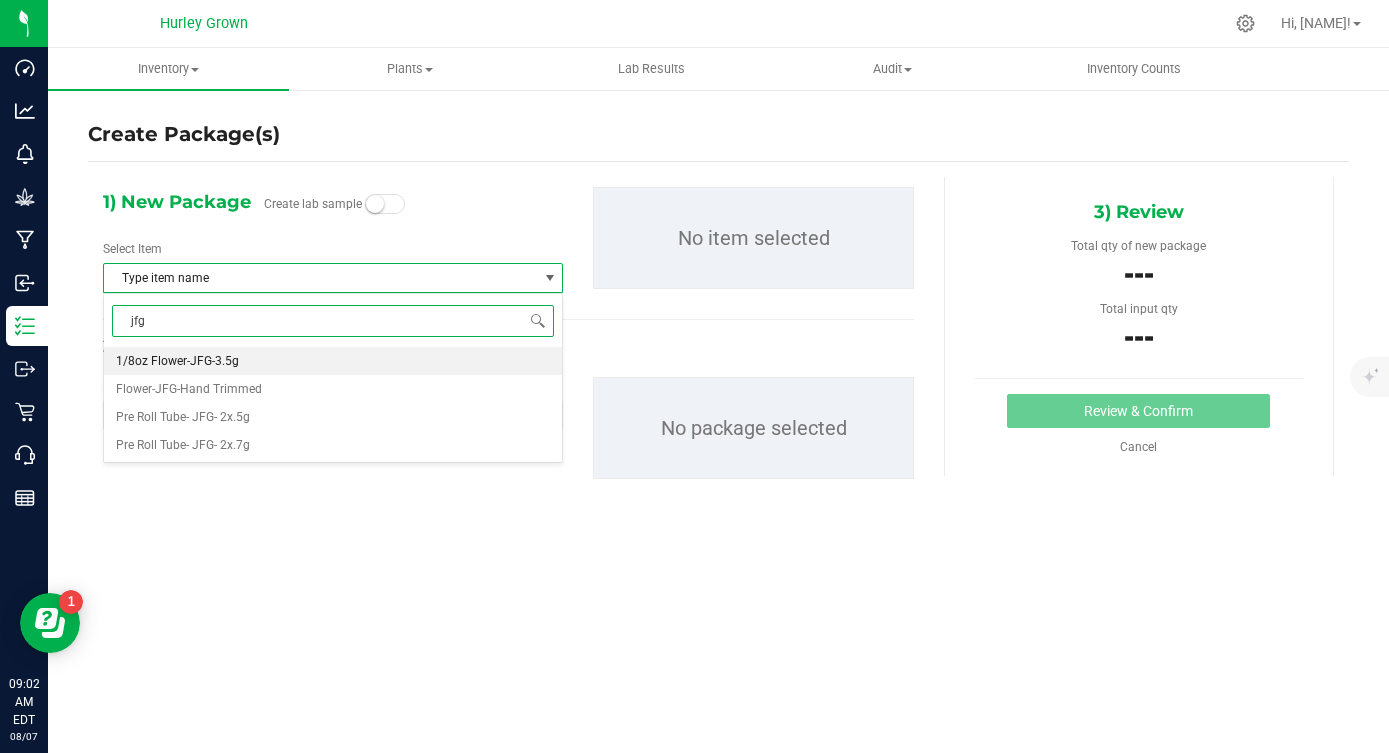 click on "1/8oz Flower-JFG-3.5g" at bounding box center [333, 361] 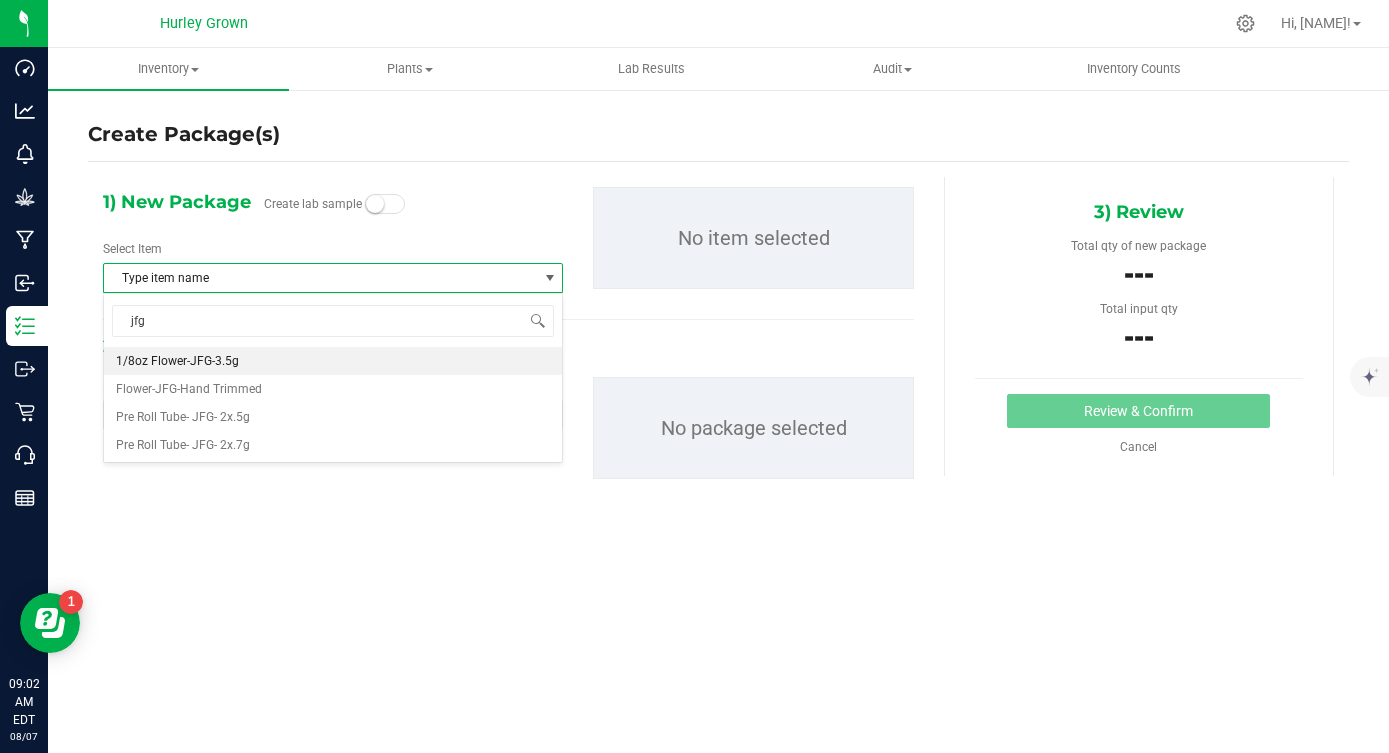 type 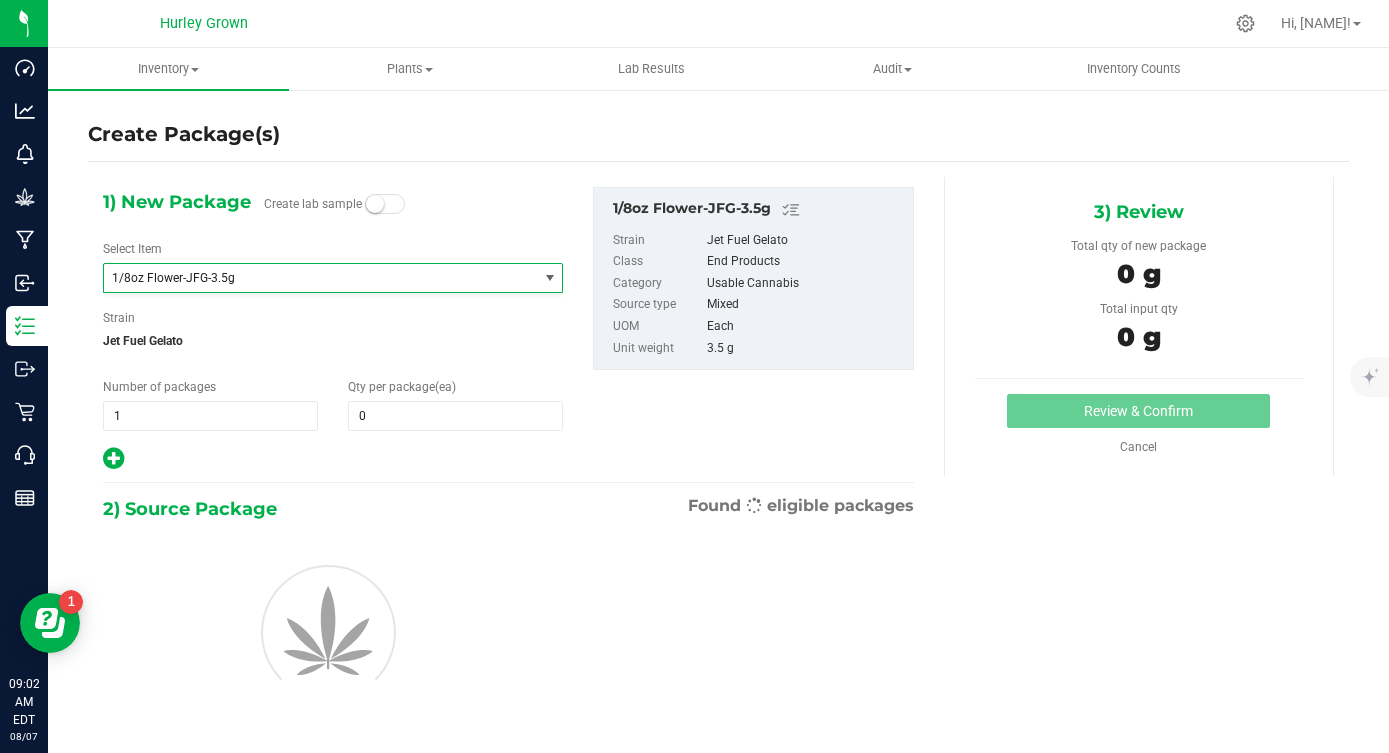 scroll, scrollTop: 0, scrollLeft: 0, axis: both 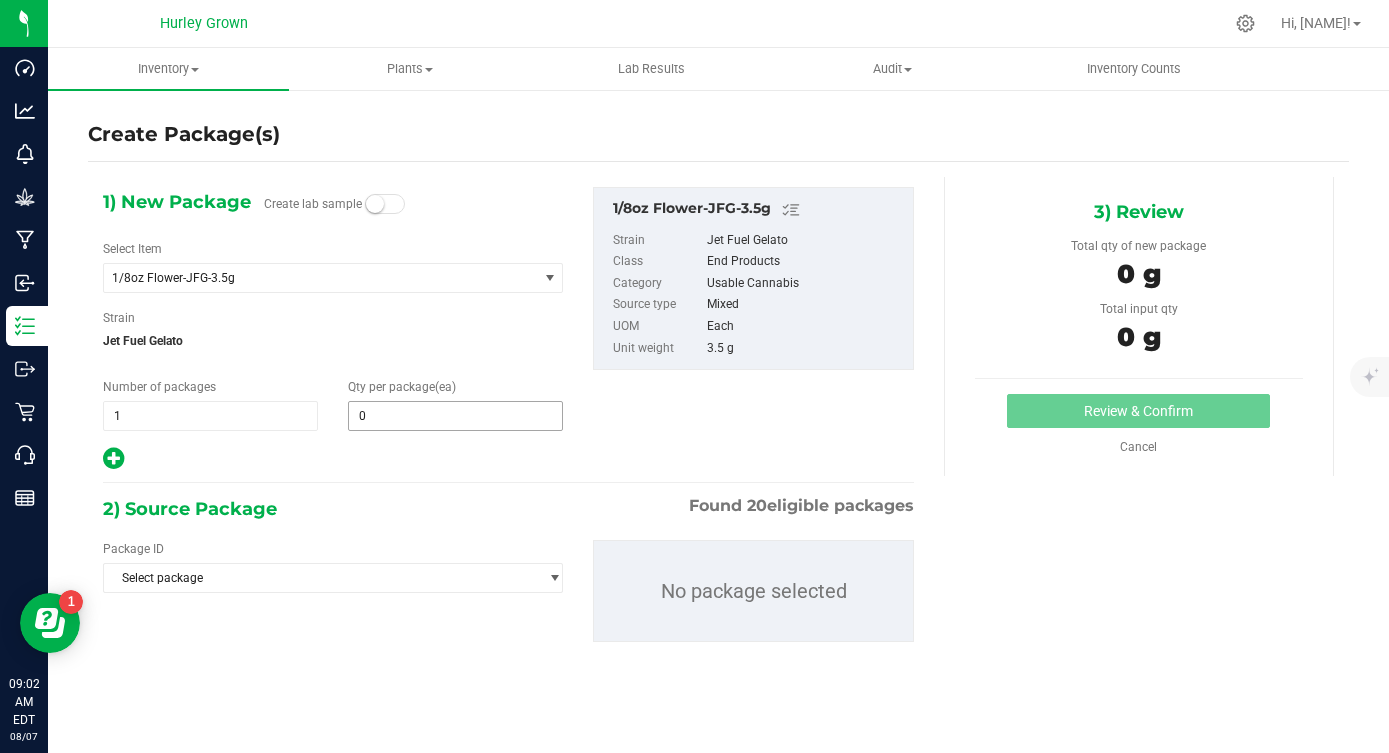 type 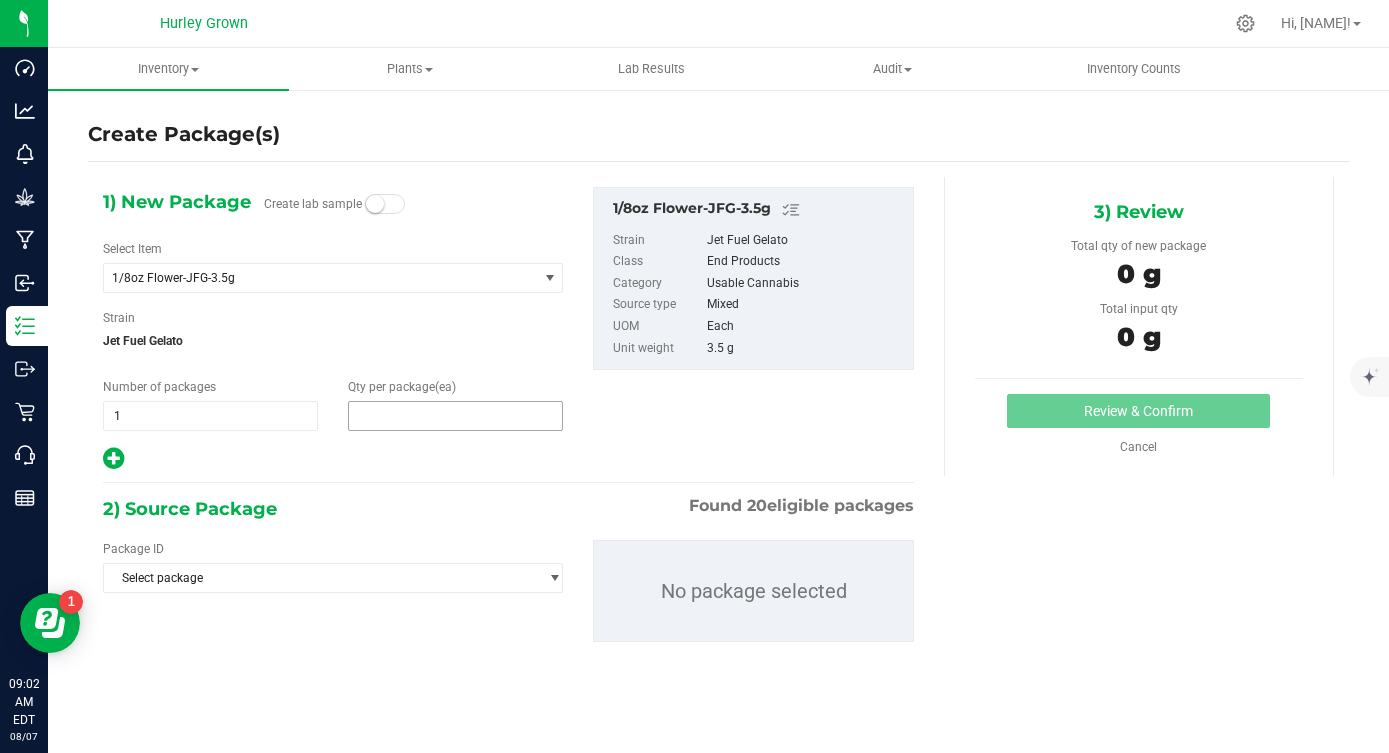 click at bounding box center (455, 416) 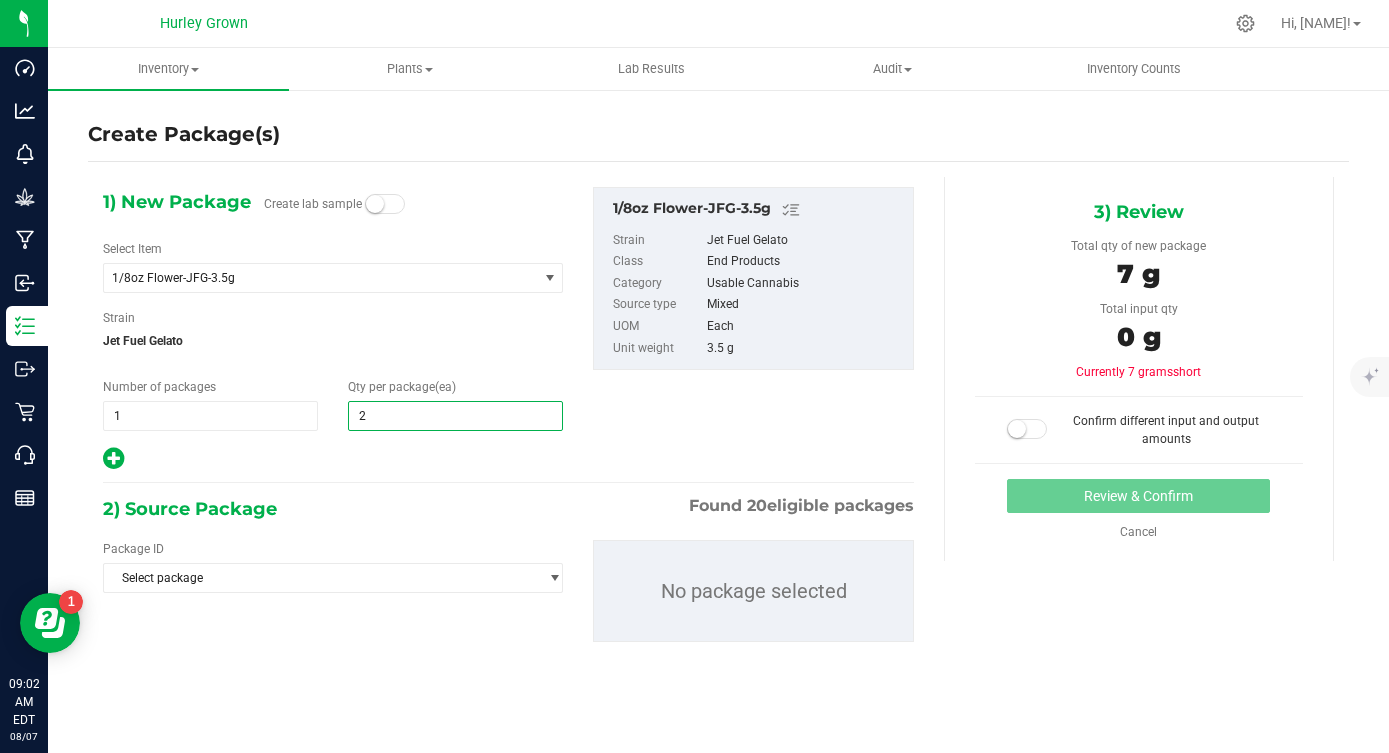 type on "25" 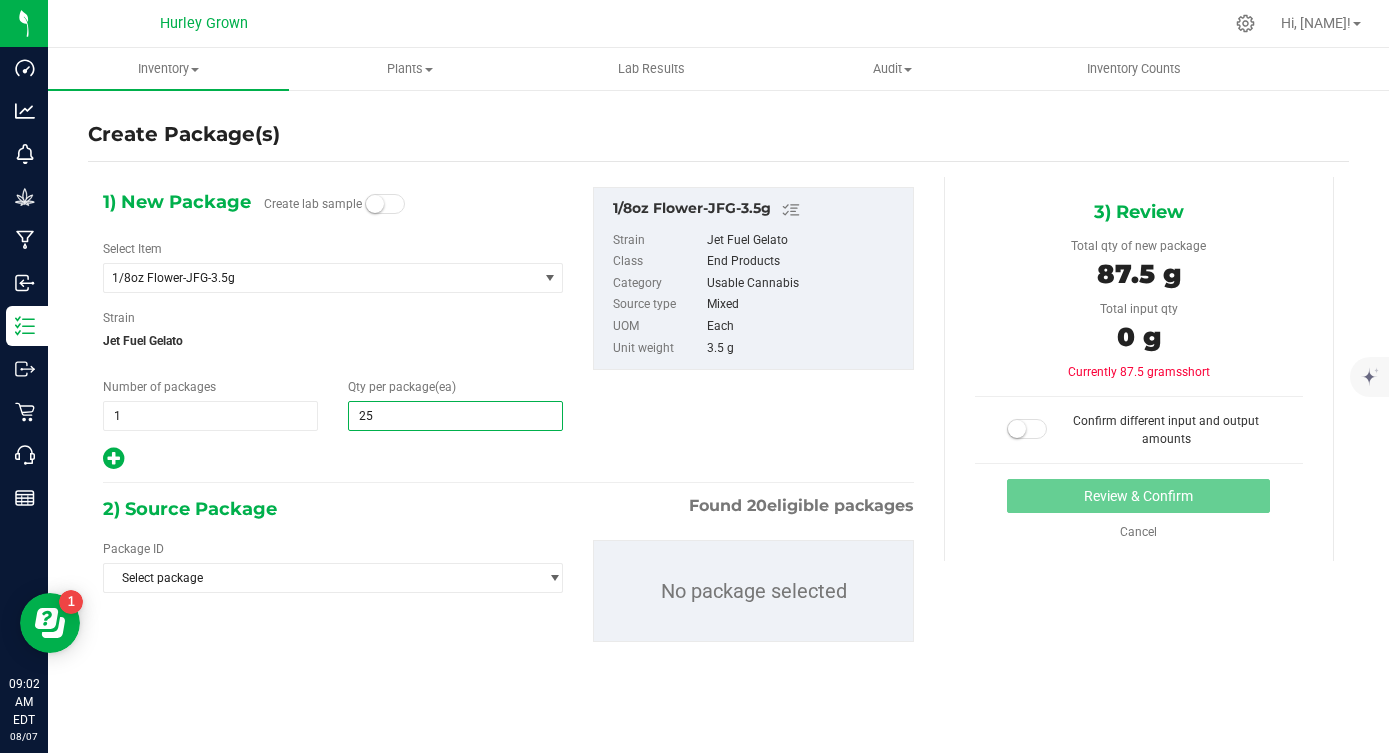 type on "25" 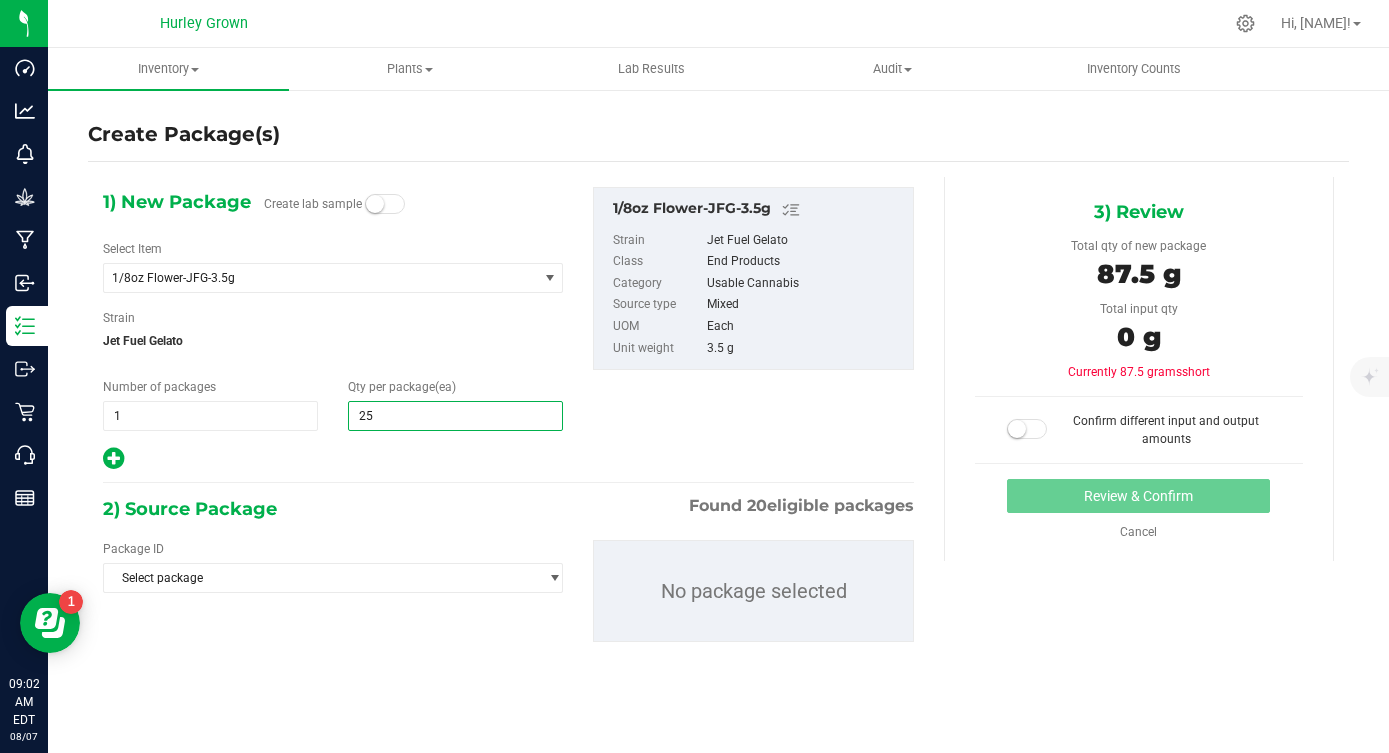 click on "1) New Package
Create lab sample
Select Item
1/8oz Flower-JFG-3.5g
1/4oz Flower- Gas Face- 7g 1/4oz Flower- HHW-7g 1/4oz Flower- Permanent-7g 1/8oz Flower- Black Panther-3.5g 1/8oz Flower- HHO-3.5g 1/8oz Flower- Motor Breath-3.5g 1/8oz Flower- Wine Cellar- 3.5g 1/8oz Flower-B.Runtz-3.5g 1/8oz Flower-Biscotti-3.5g 1/8oz Flower-G41-3.5g 1/8oz Flower-GG-3.5g 1/8oz Flower-HHW-3.5g 1/8oz Flower-JFG-3.5g 1/8oz Flower-N.Rider-3.5g 1/8oz Flower-Perm-3.5 1/8oz Flower-Slurricane- 3.5g 1/8oz Flower-W.Runtz-3.5g 1/8oz Flower-WedCake-3.5g Biomass24HG" at bounding box center [508, 430] 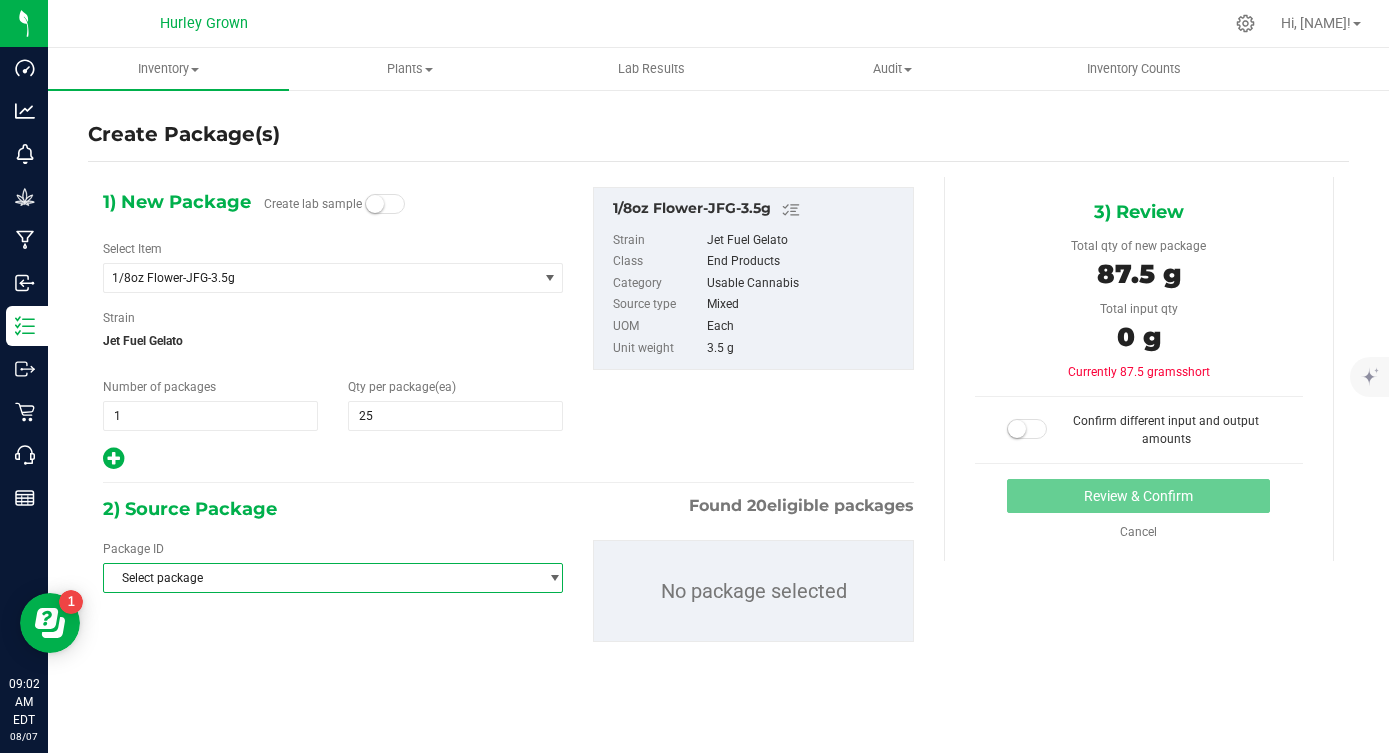 click on "Select package" at bounding box center [320, 578] 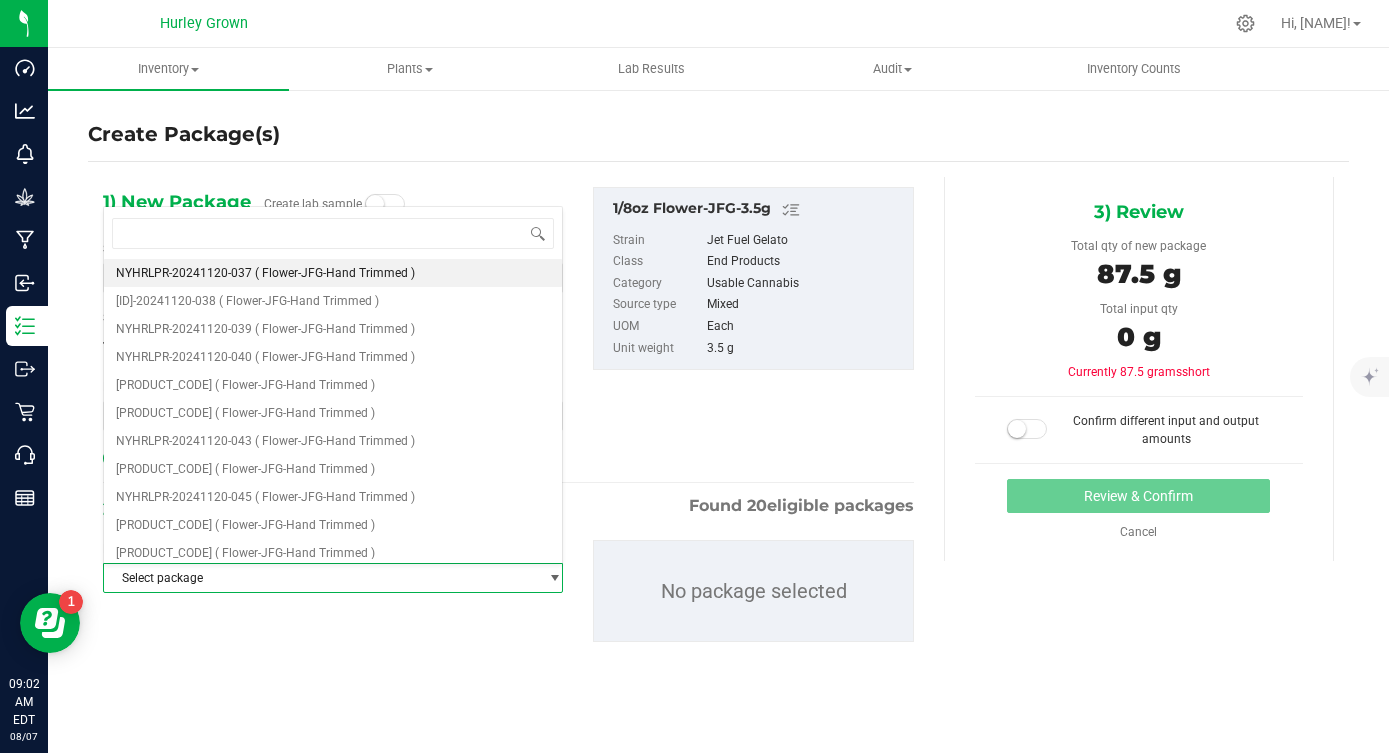 click on "NYHRLPR-20241120-037
(
Flower-JFG-Hand Trimmed
)" at bounding box center (333, 273) 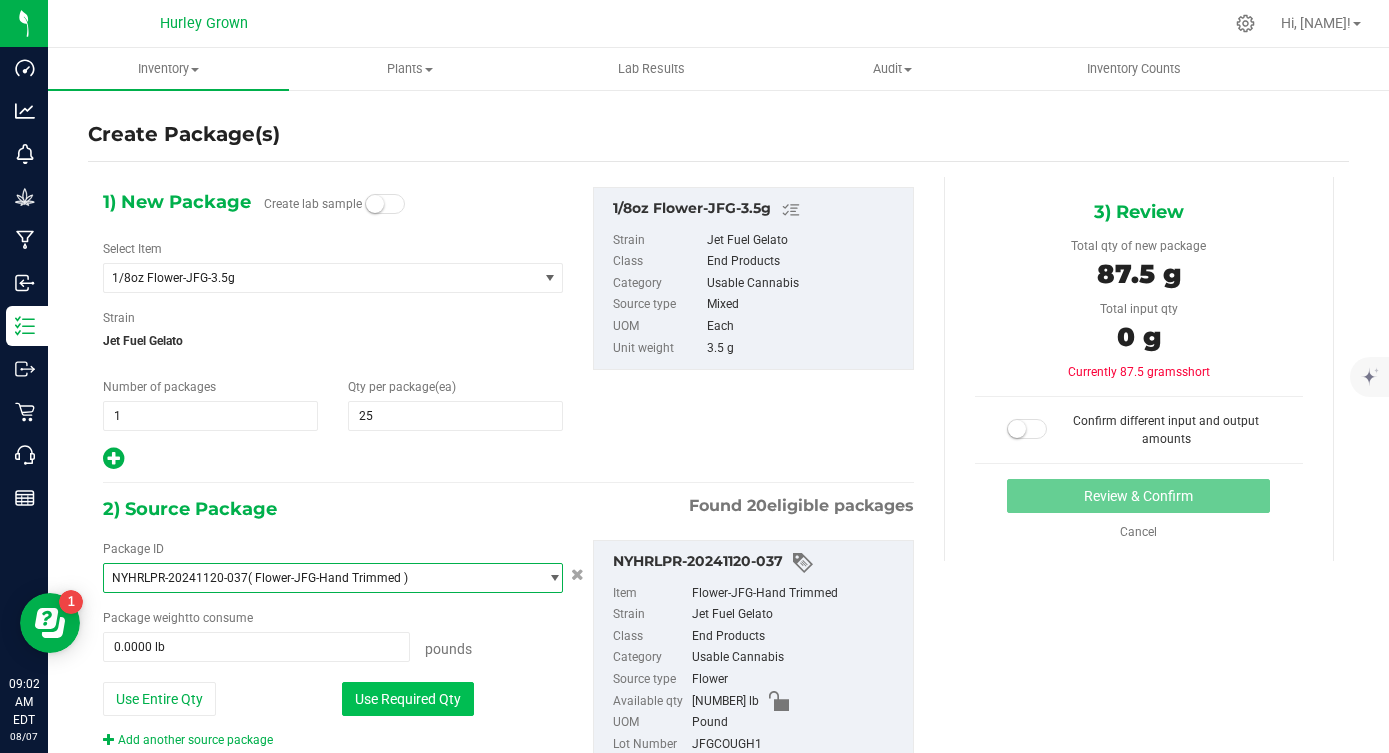 click on "Use Required Qty" at bounding box center [408, 699] 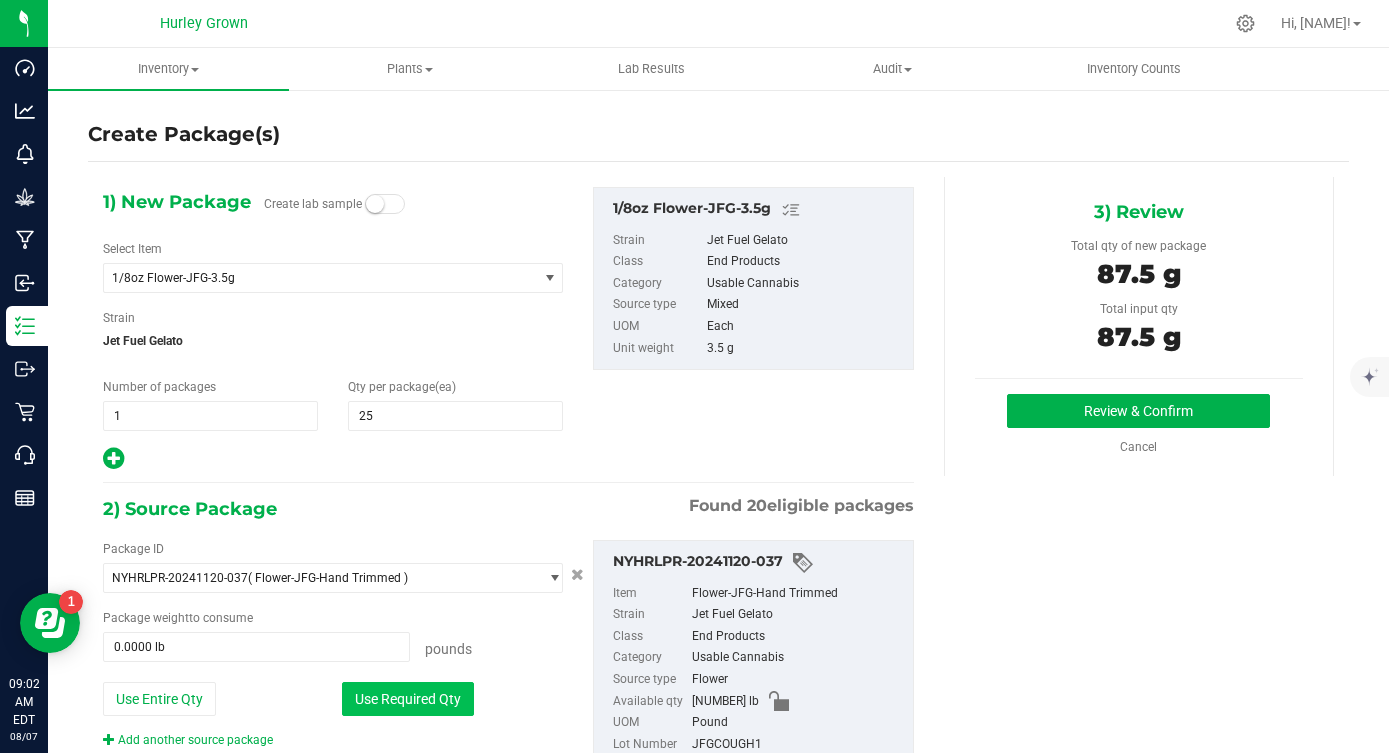 type on "0.1929 lb" 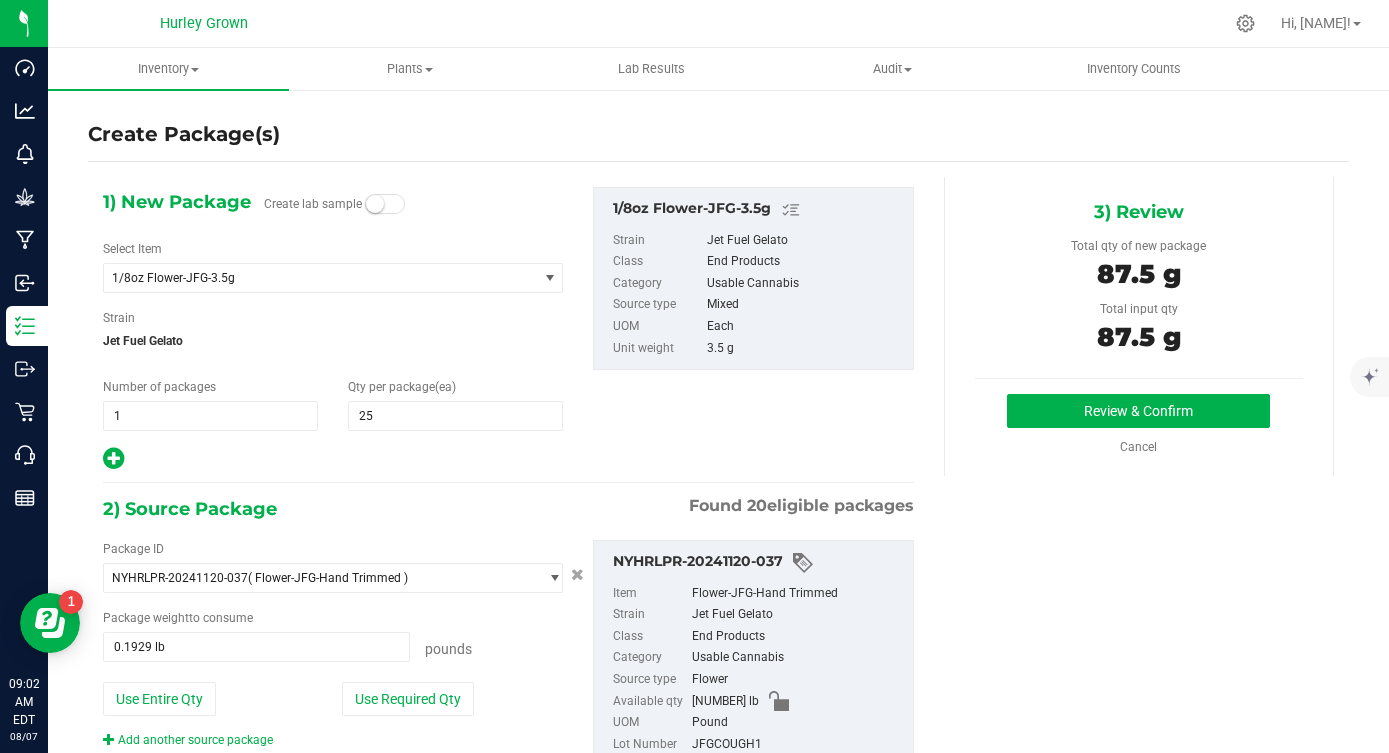 click on "3) Review
Total qty of new package
87.5 g
Total input qty
87.5 g
Review & Confirm" at bounding box center [1139, 326] 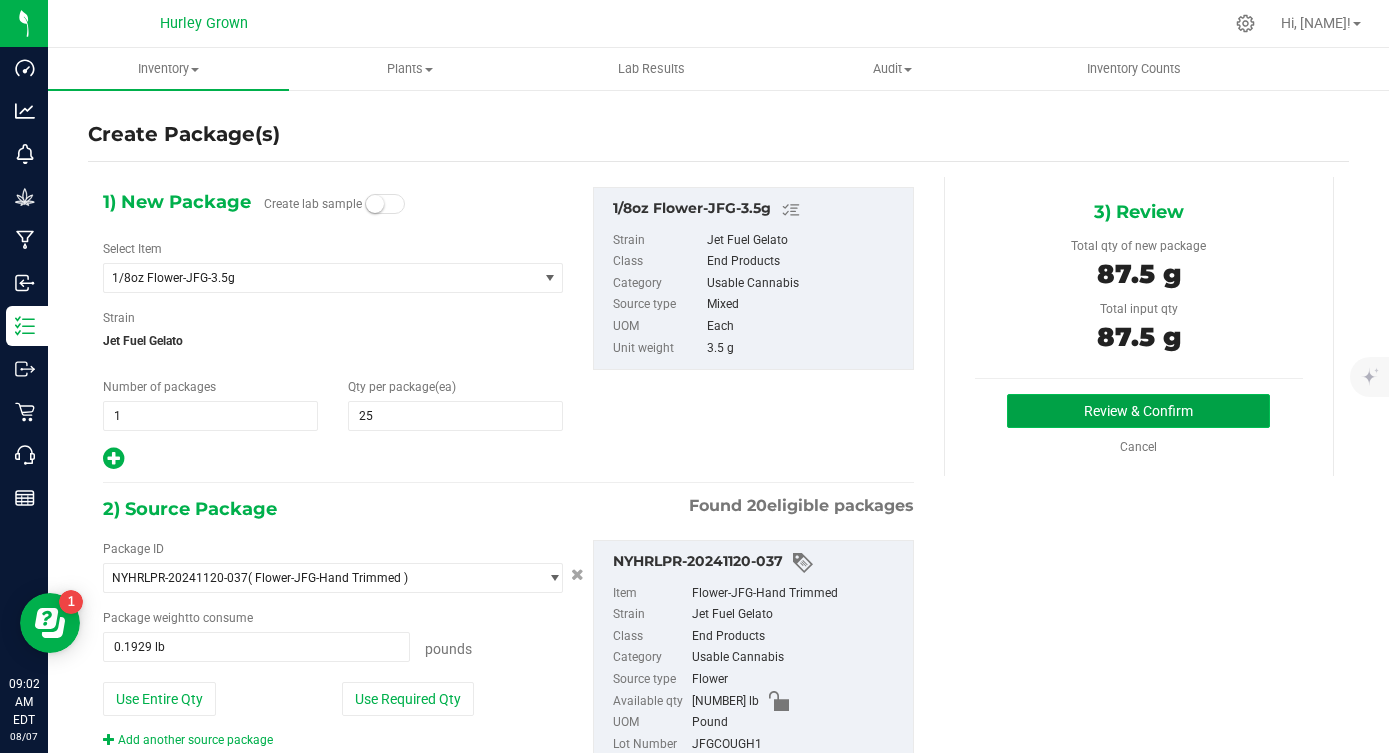 click on "Review & Confirm" at bounding box center (1138, 411) 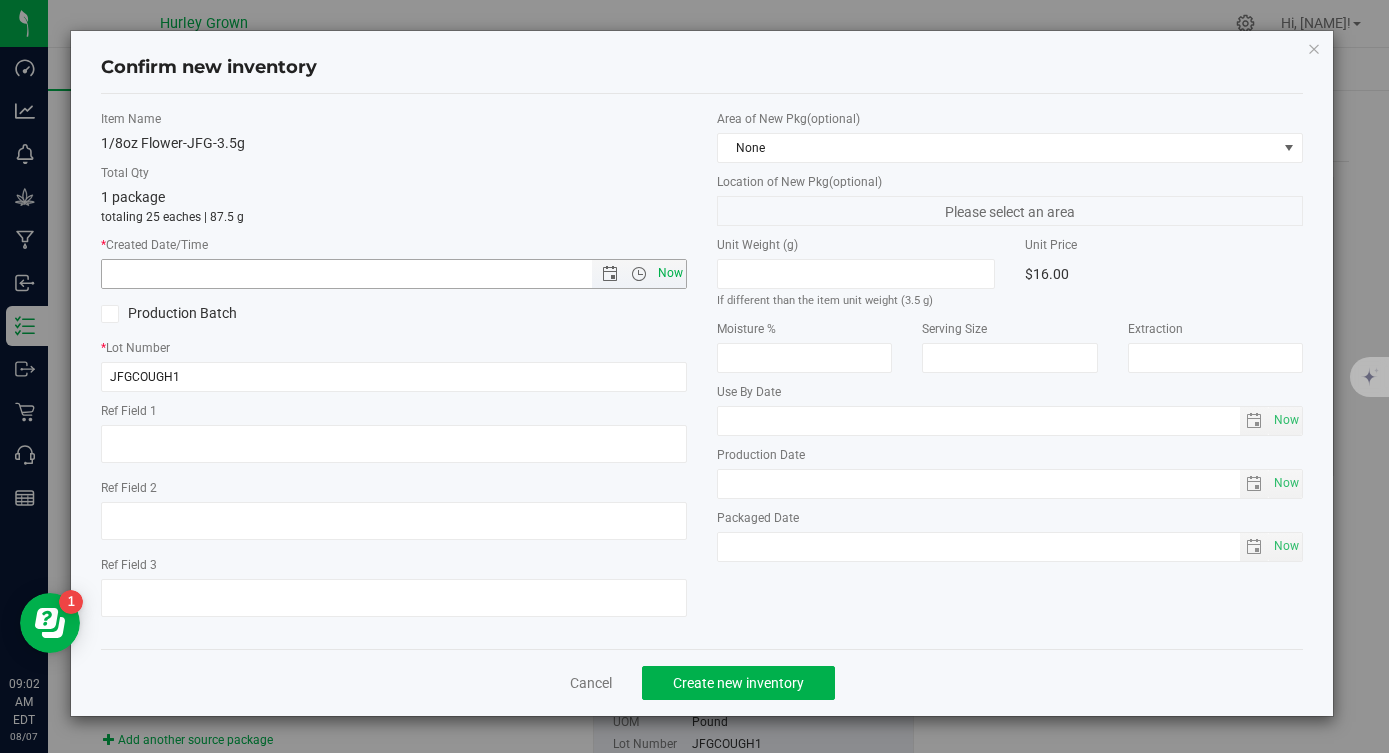 click on "Now" at bounding box center [671, 273] 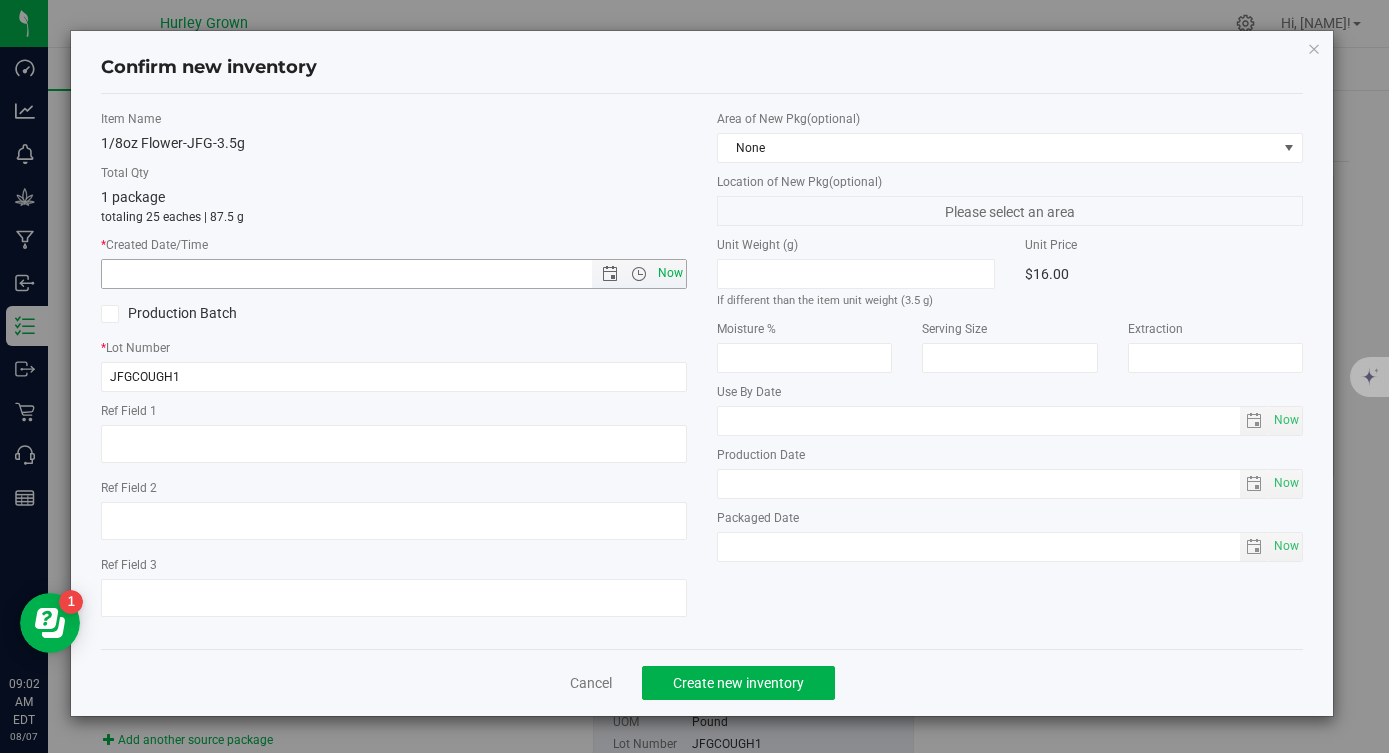 type on "[MONTH]/[DAY]/[YEAR] [TIME] [AM/PM]" 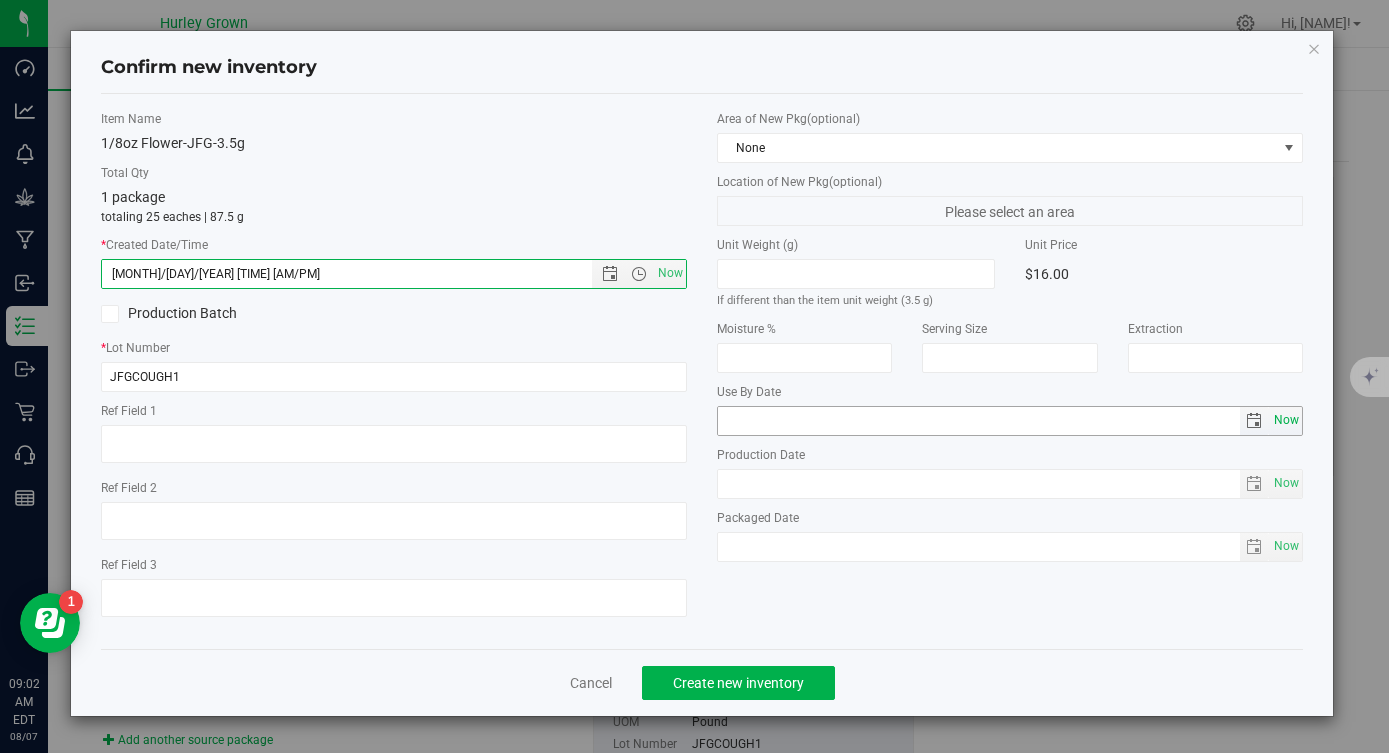 click on "Now" at bounding box center (1286, 420) 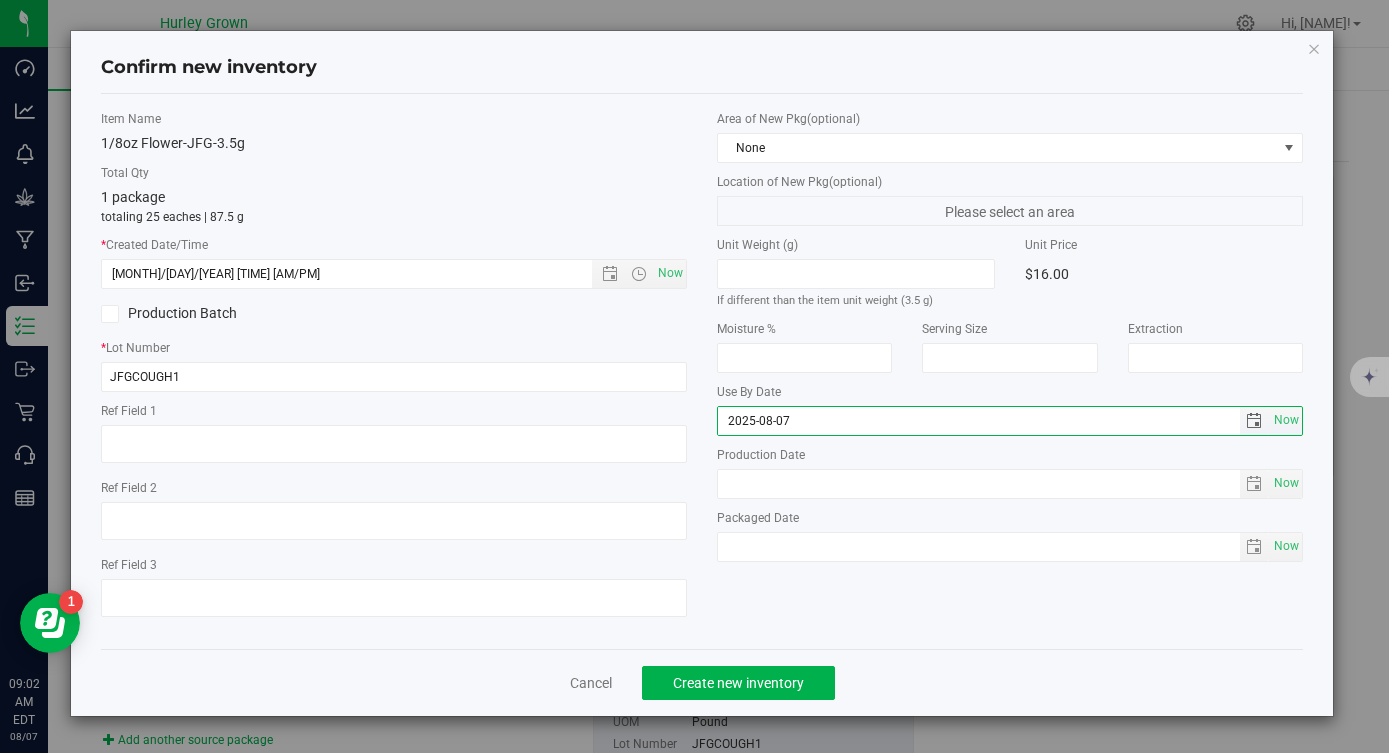 click on "2025-08-07" at bounding box center (979, 421) 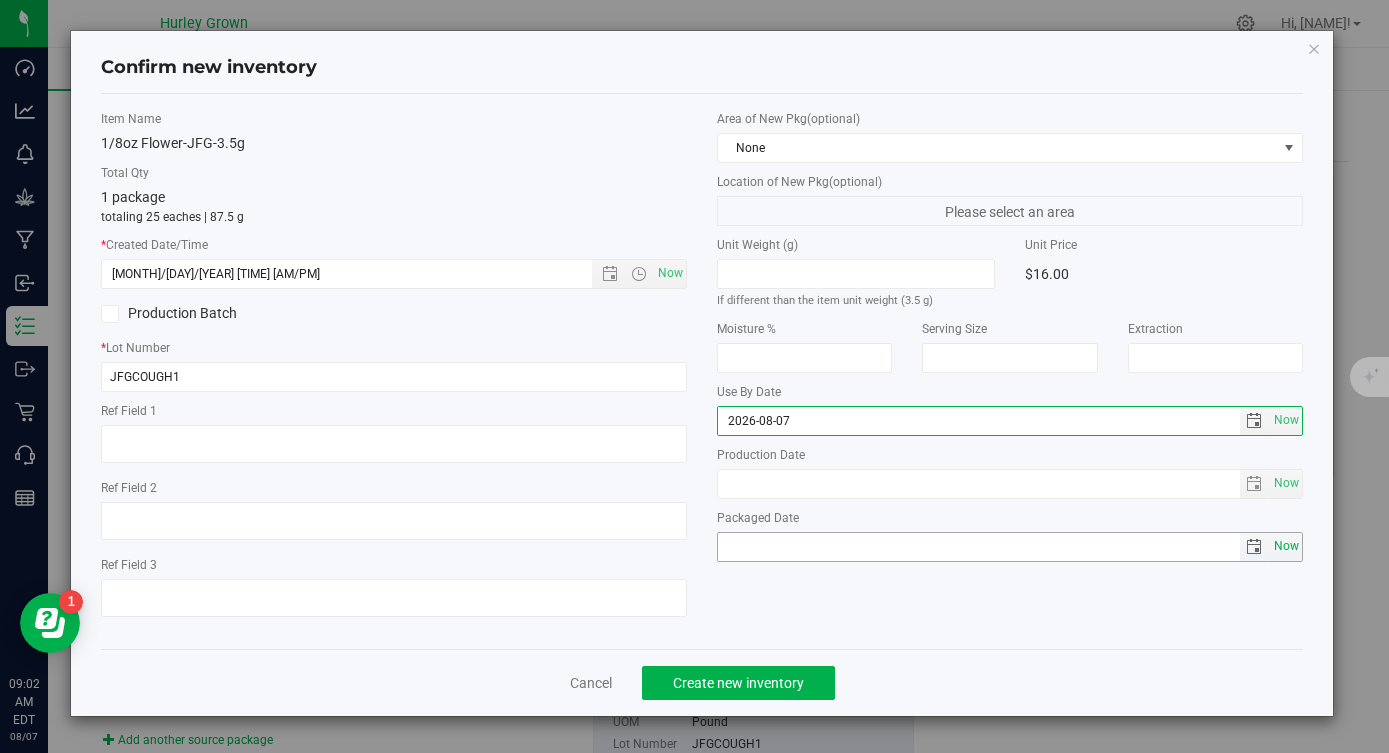 type on "2026-08-07" 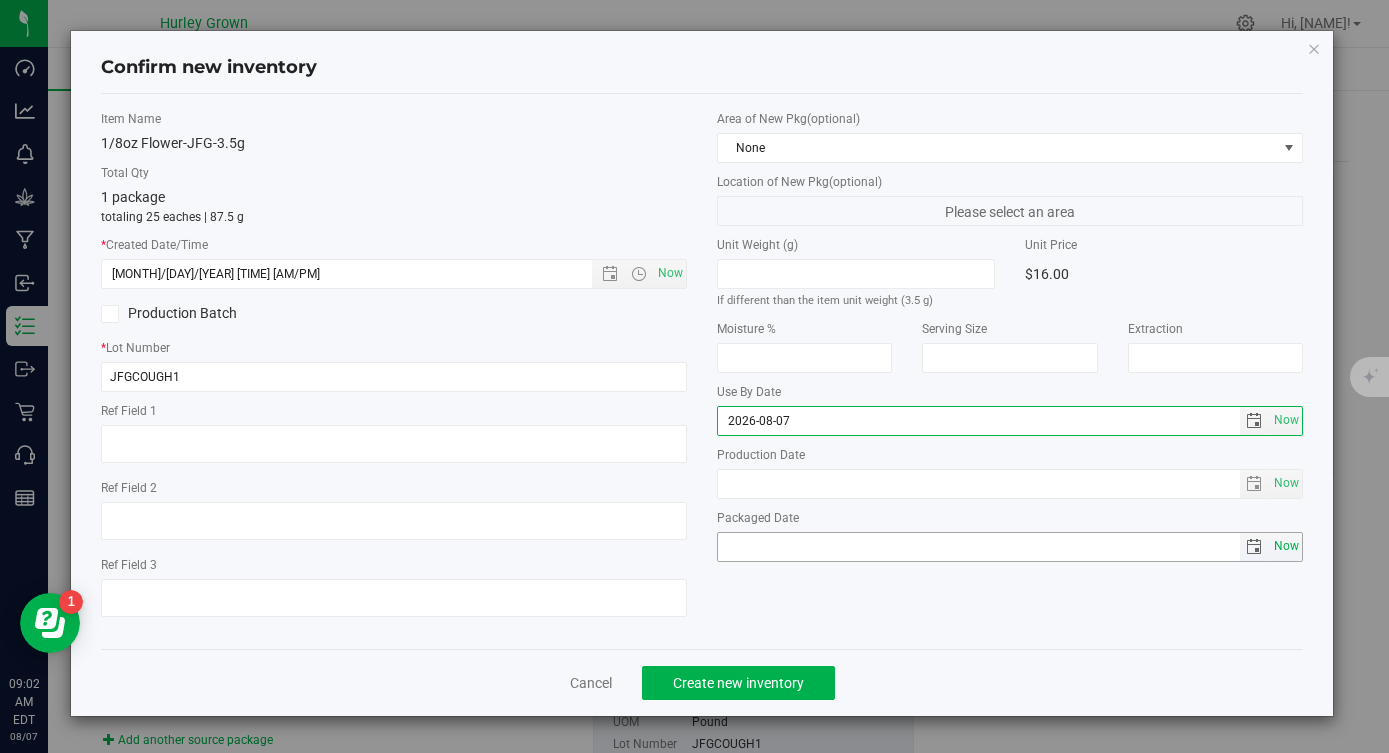 click on "Now" at bounding box center (1286, 546) 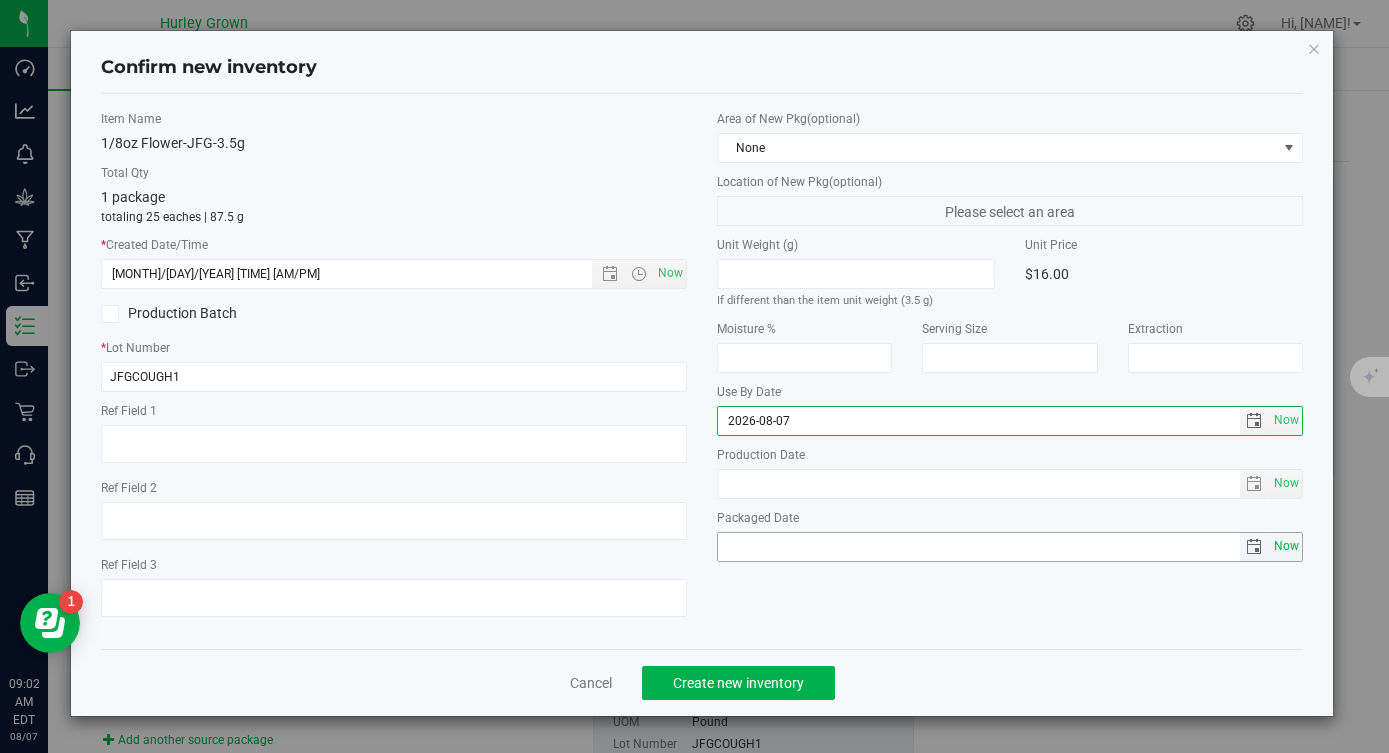type on "2025-08-07" 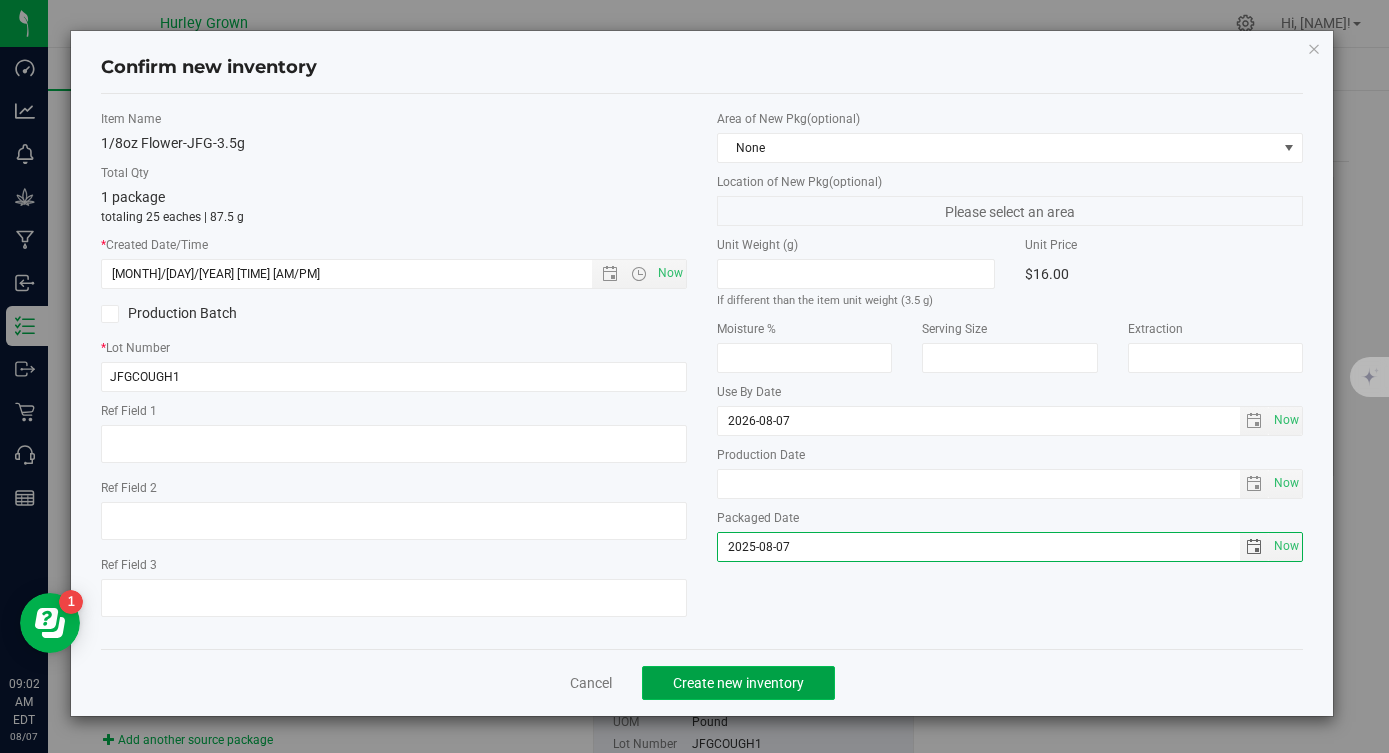 click on "Create new inventory" 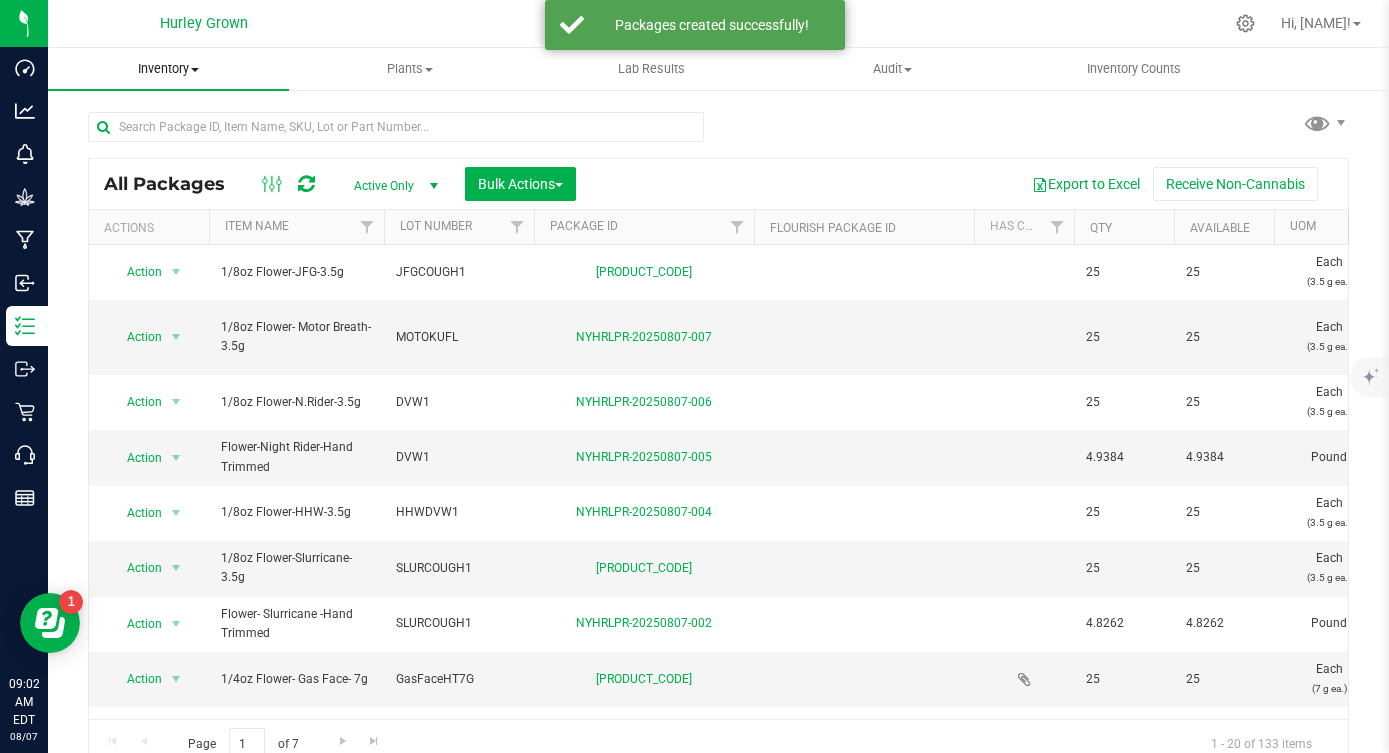 click on "Inventory" at bounding box center [168, 69] 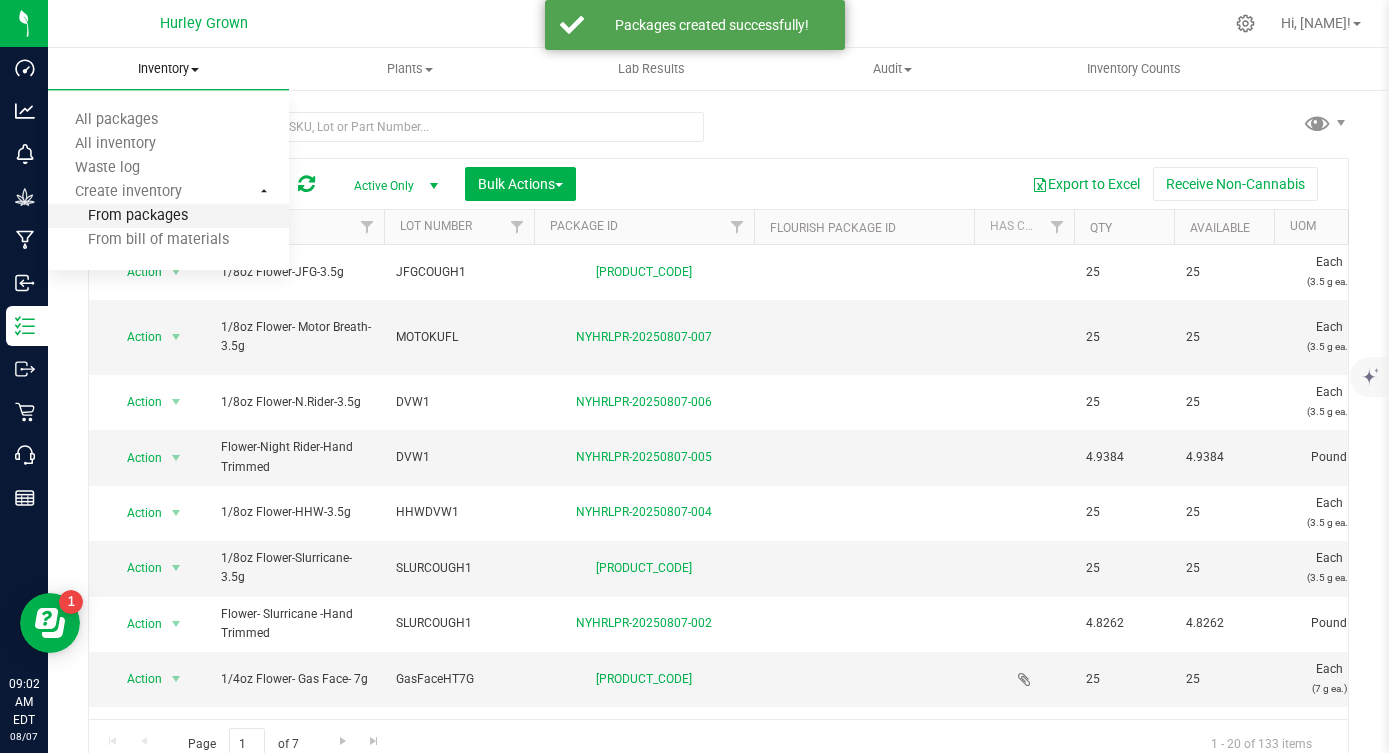click on "From packages" at bounding box center (118, 216) 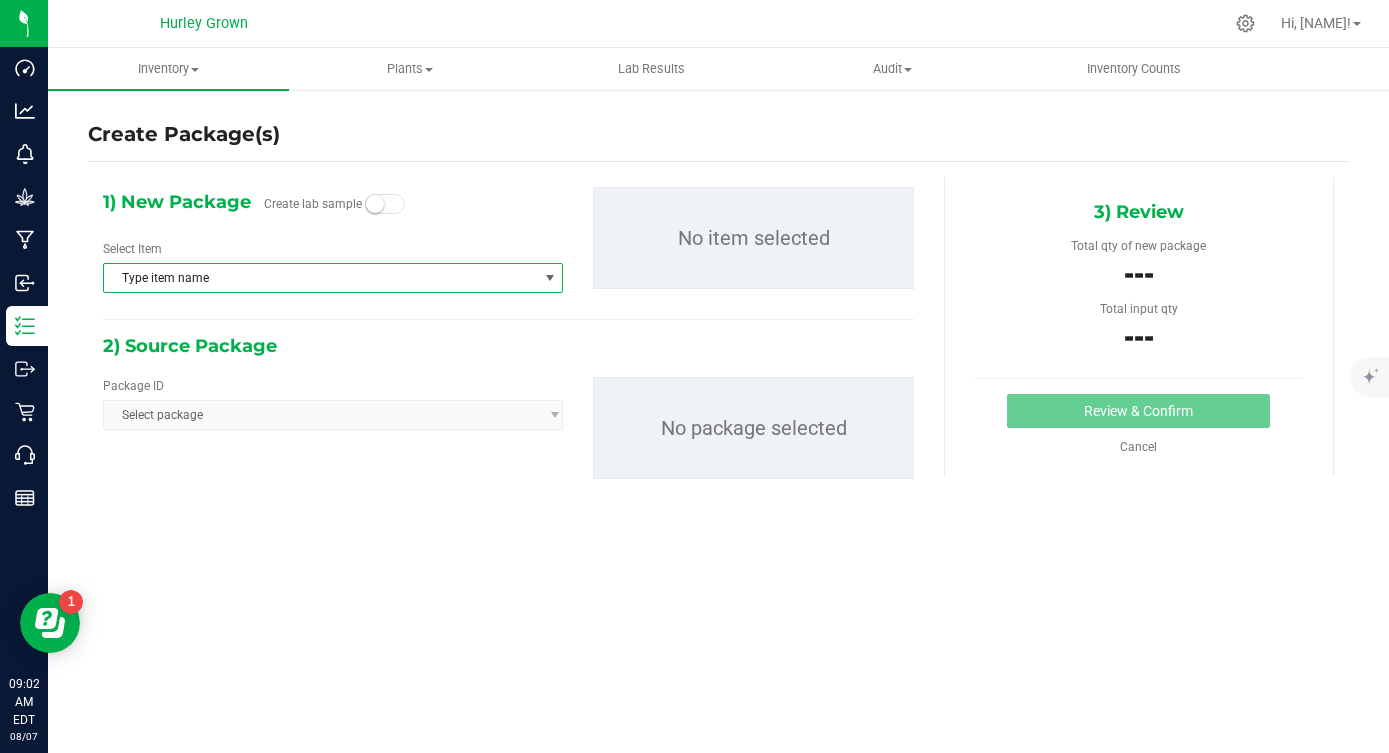 click on "Type item name" at bounding box center [320, 278] 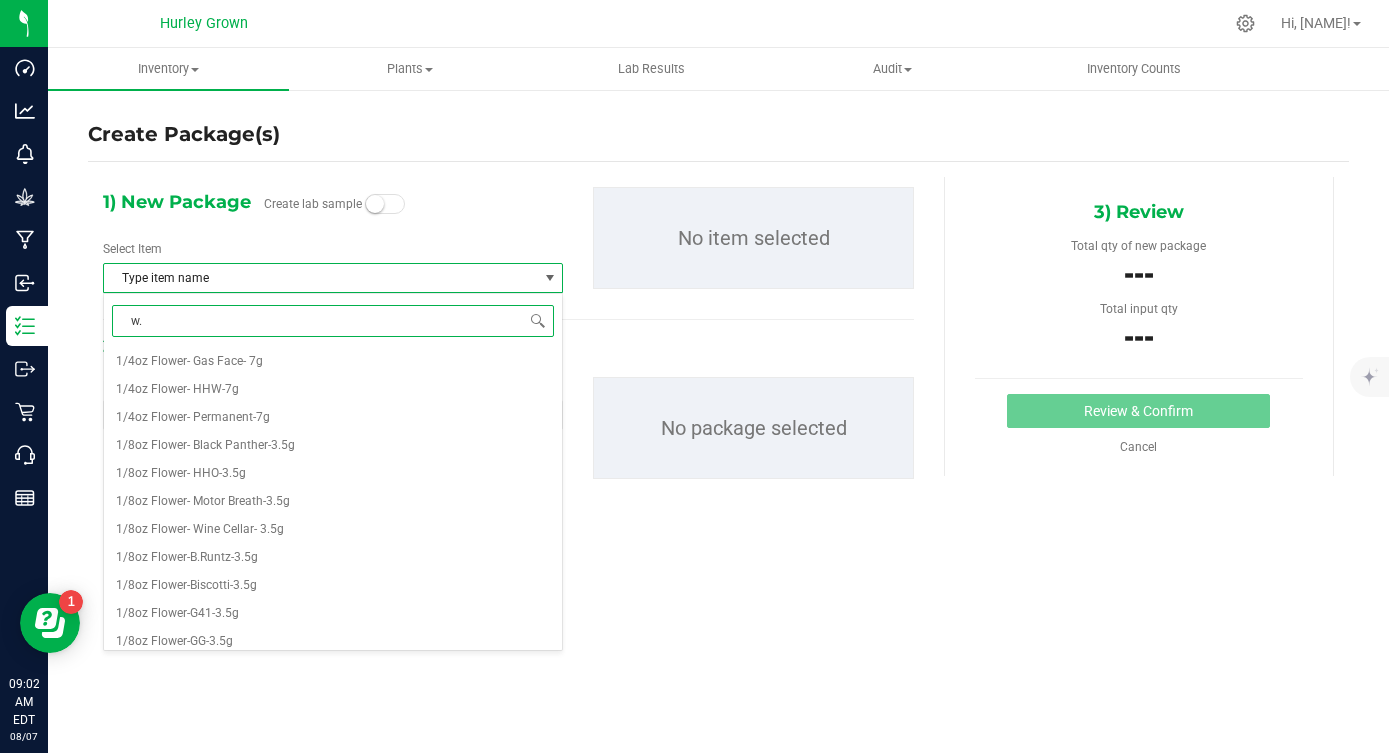 type on "w.r" 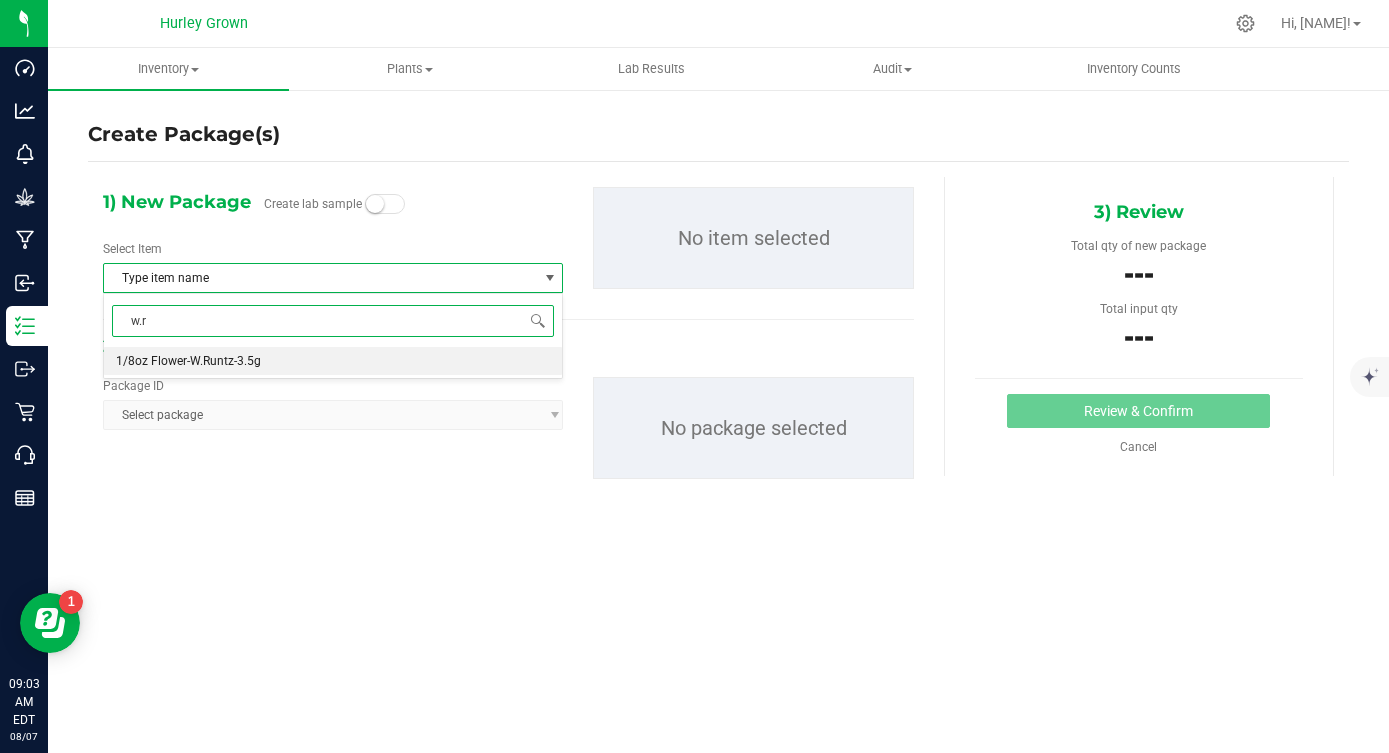 click on "1/8oz Flower-W.Runtz-3.5g" at bounding box center [188, 361] 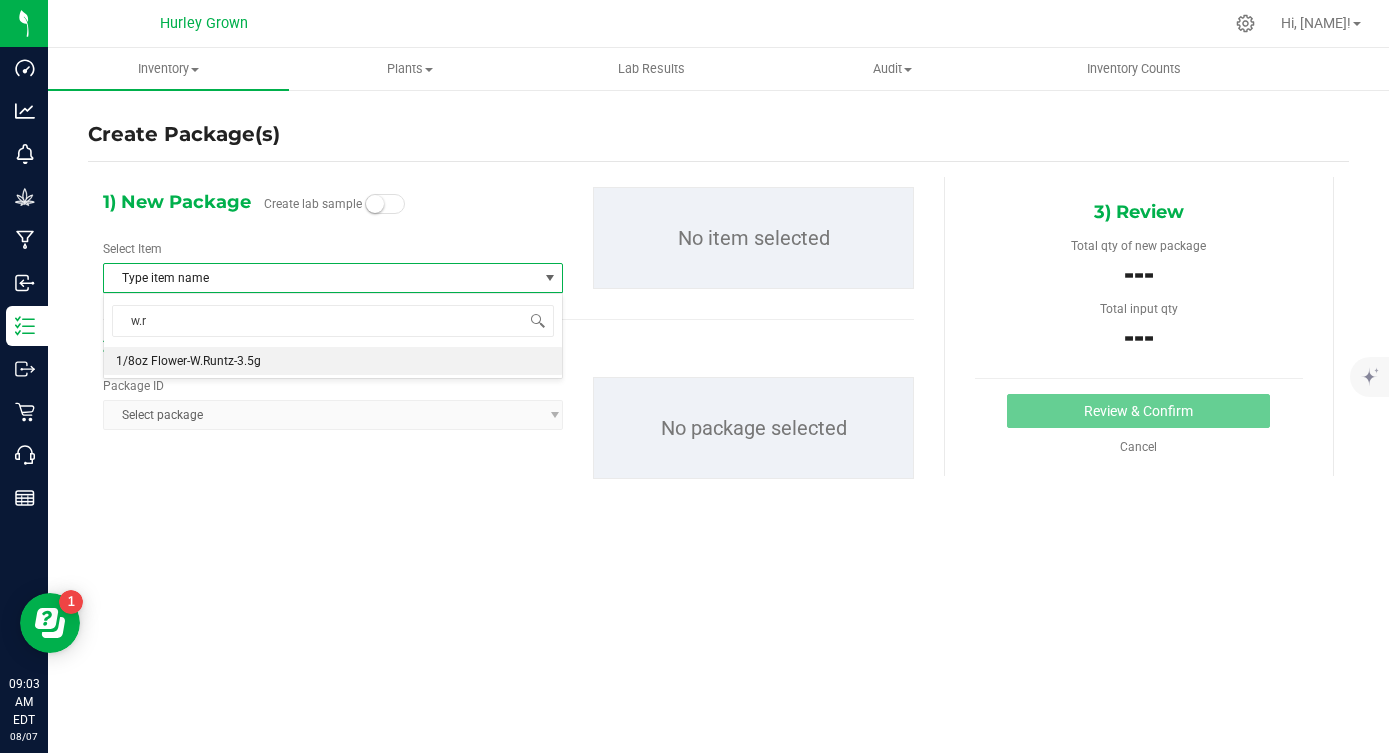 type 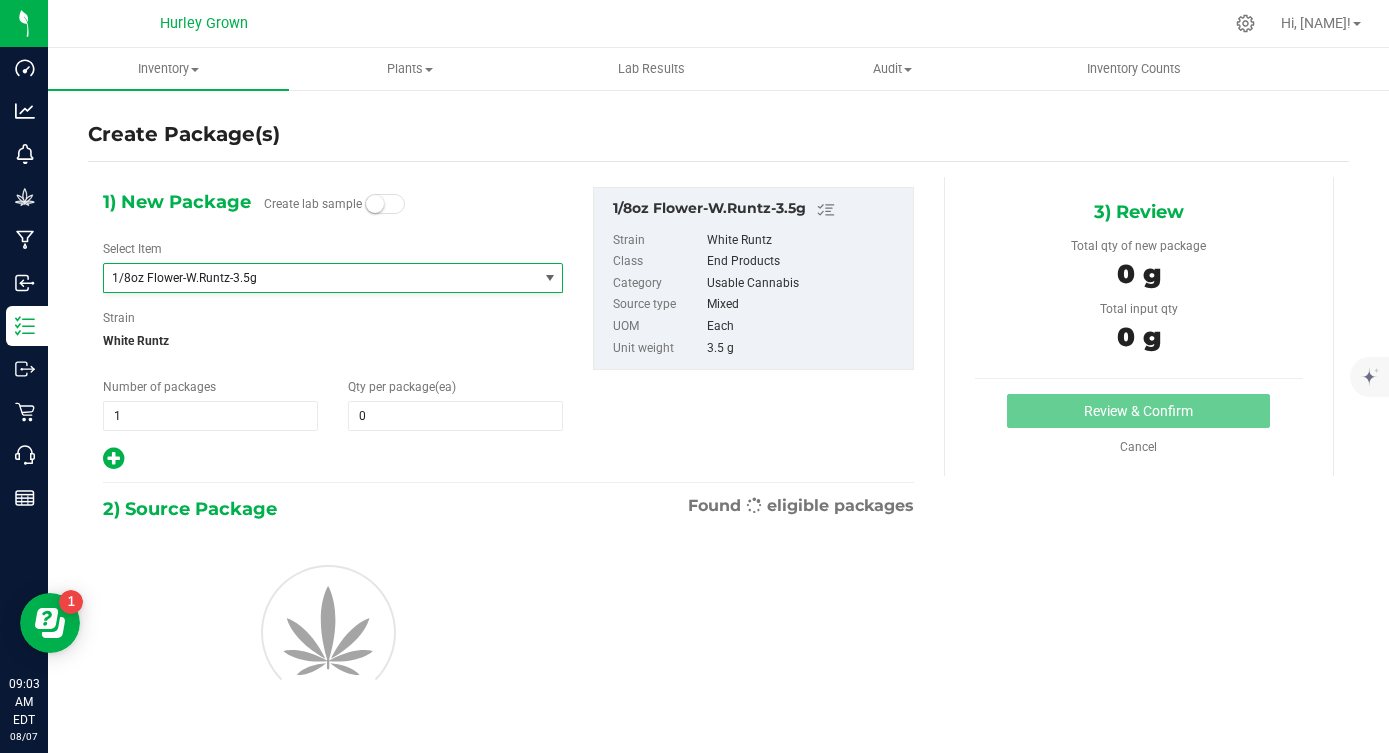 scroll, scrollTop: 448, scrollLeft: 0, axis: vertical 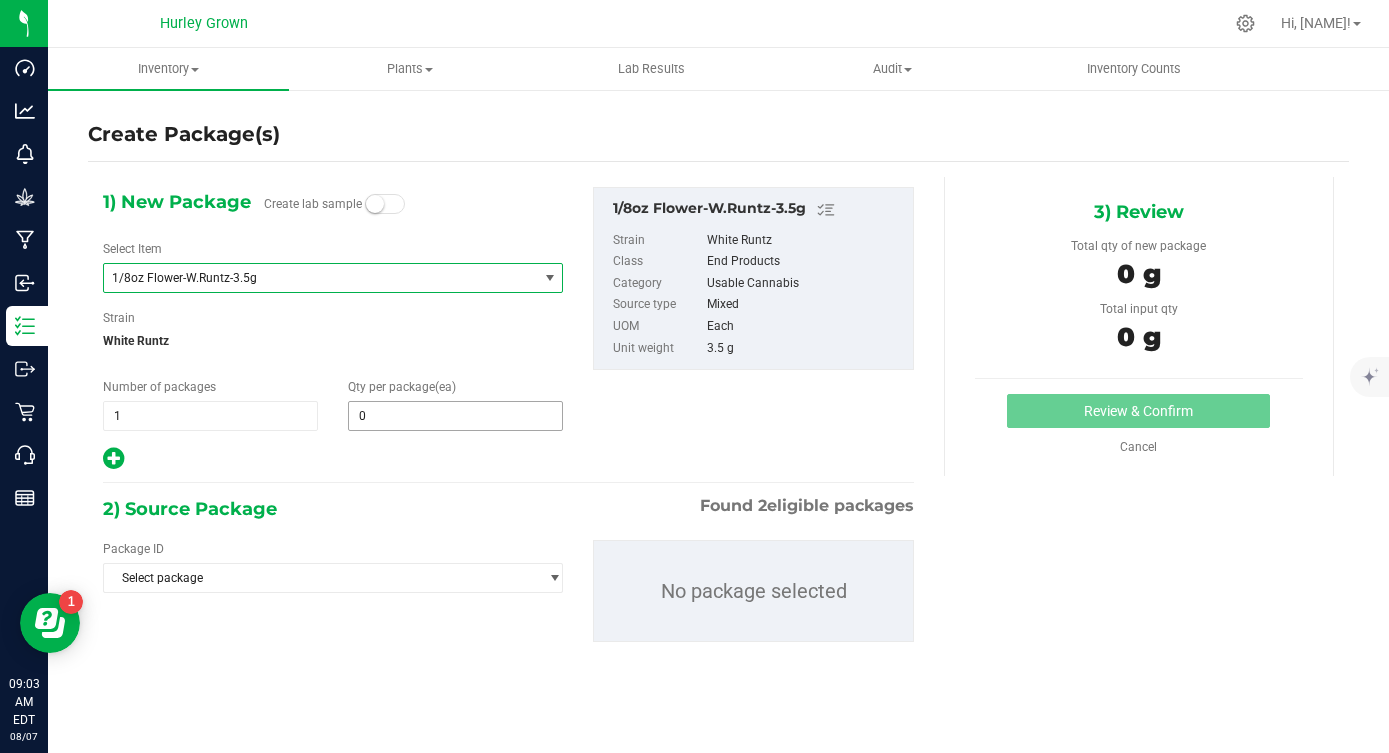 type 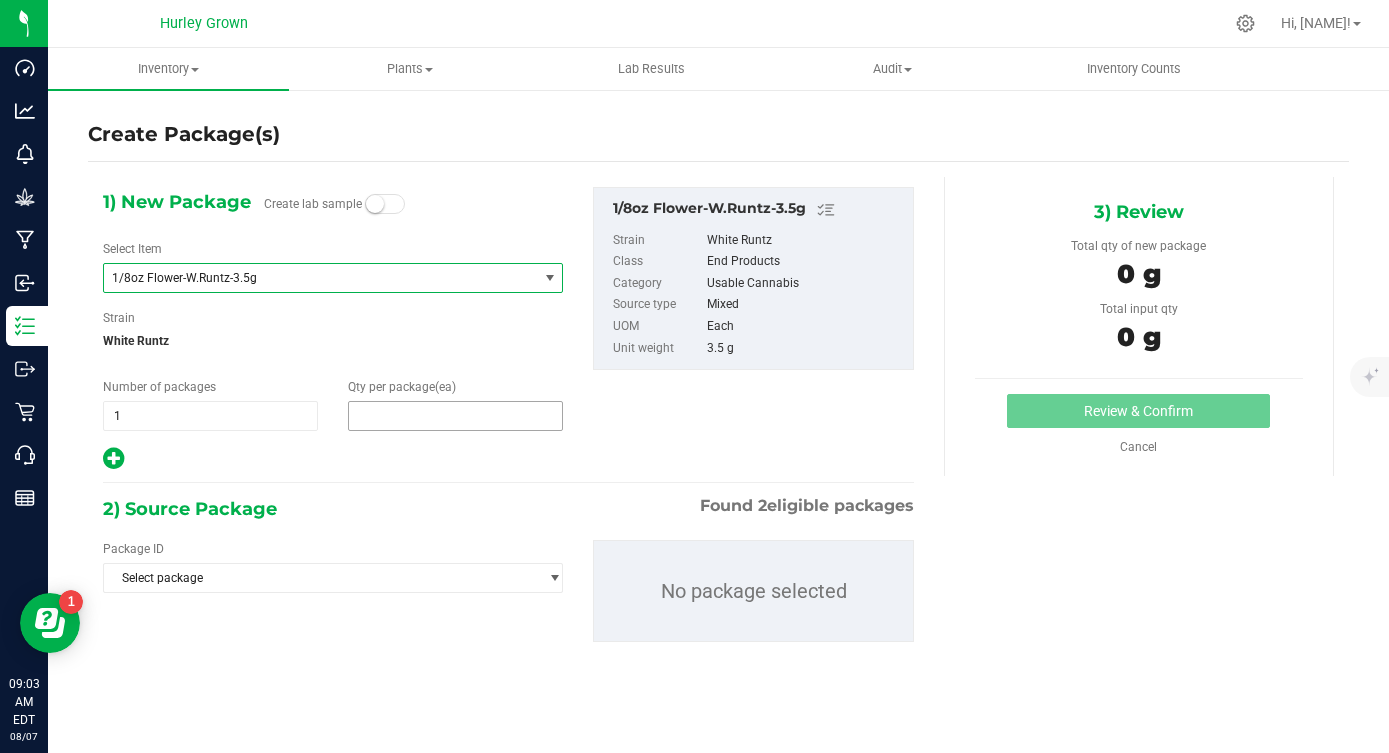 click at bounding box center [455, 416] 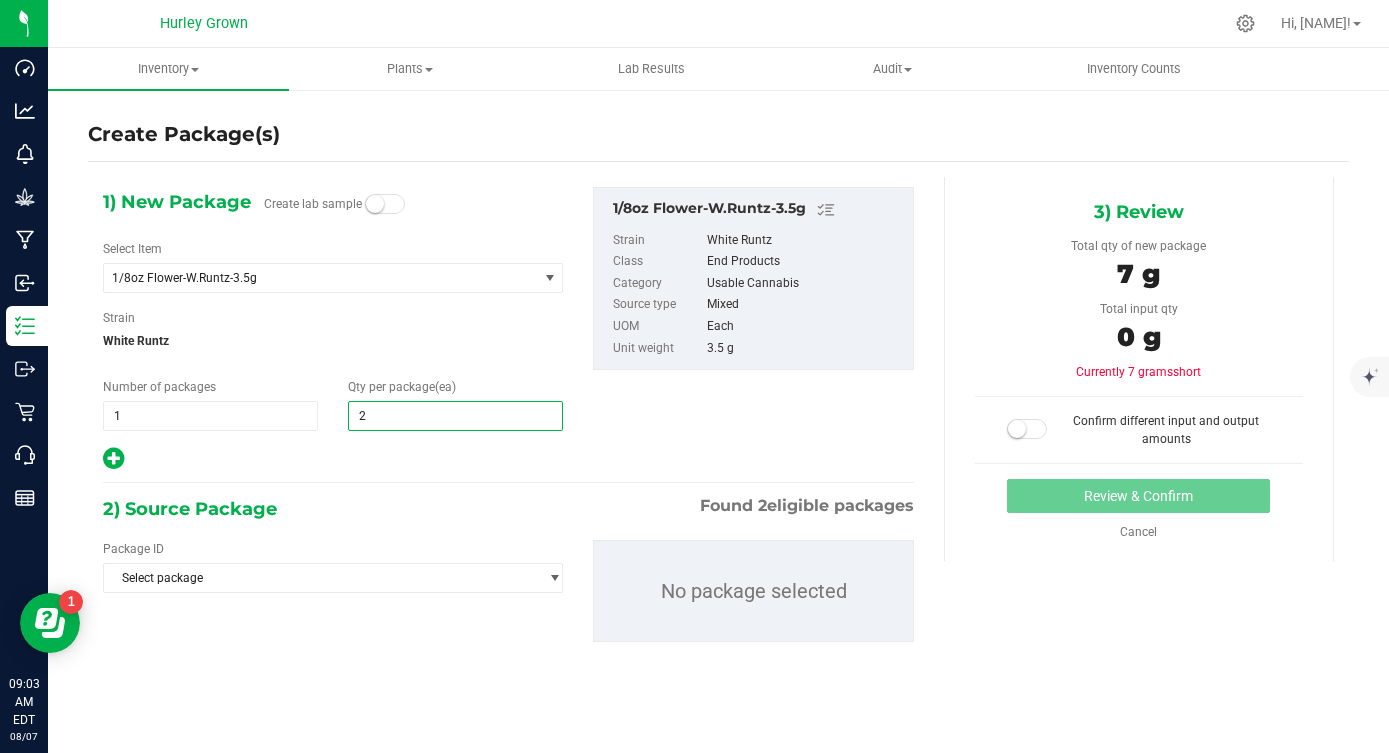 type on "25" 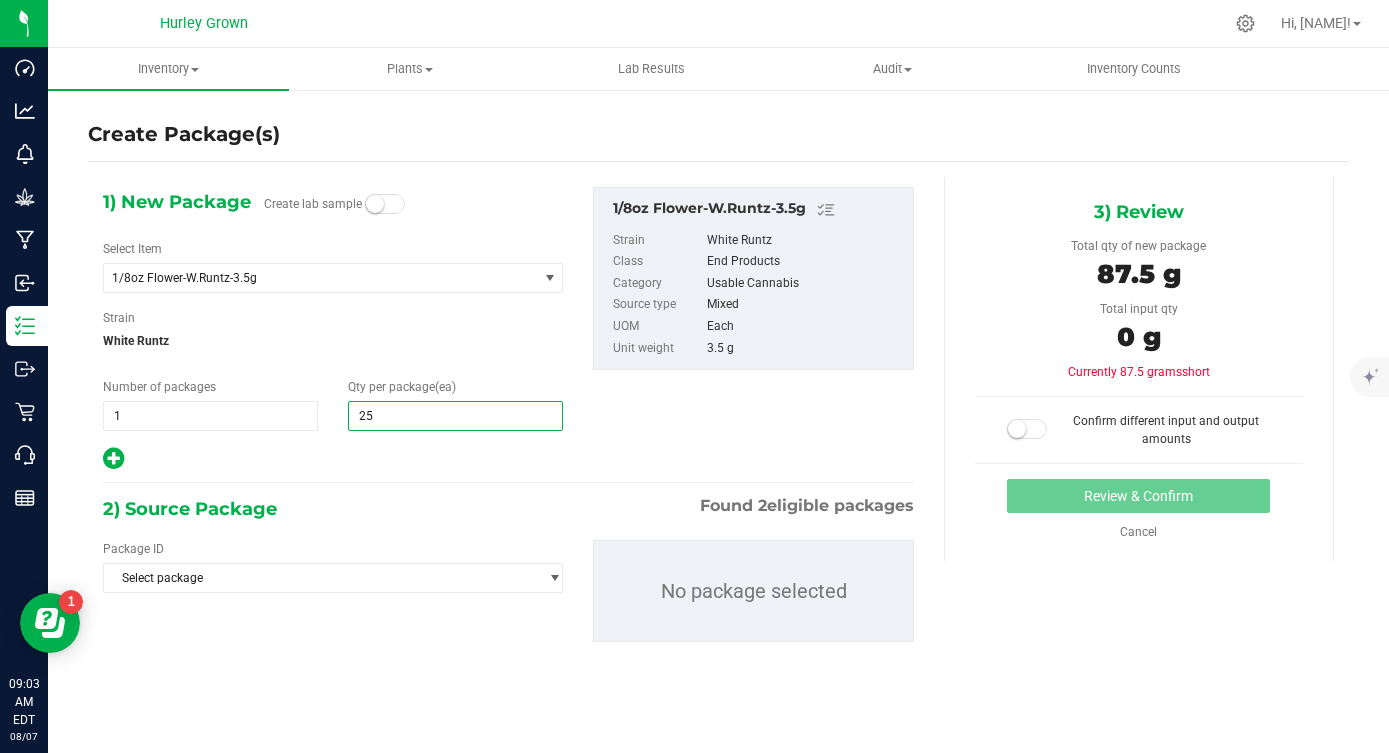 type on "25" 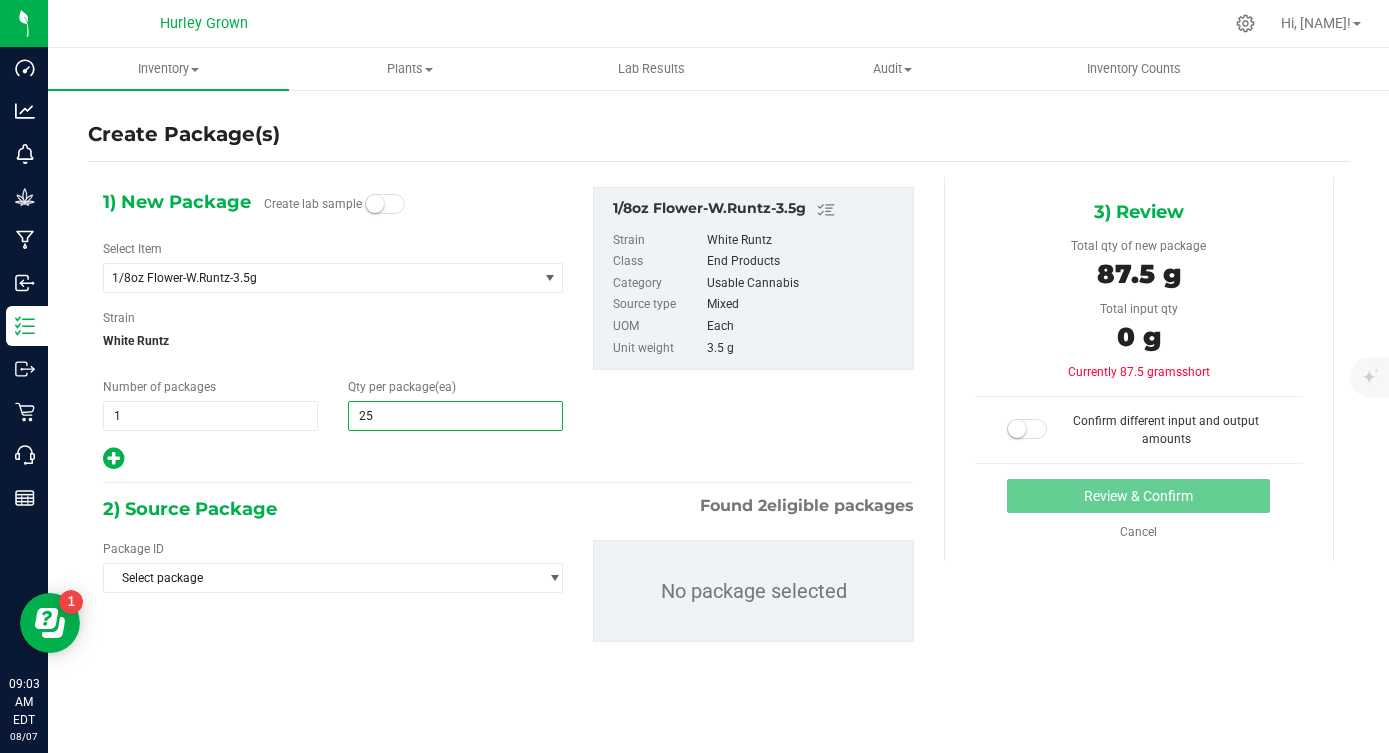 click on "1) New Package
Create lab sample
Select Item
1/8oz Flower-W.Runtz-3.5g
1/4oz Flower- Gas Face- 7g 1/4oz Flower- HHW-7g 1/4oz Flower- Permanent-7g 1/8oz Flower- Black Panther-3.5g 1/8oz Flower- HHO-3.5g 1/8oz Flower- Motor Breath-3.5g 1/8oz Flower- Wine Cellar- 3.5g 1/8oz Flower-B.Runtz-3.5g 1/8oz Flower-Biscotti-3.5g 1/8oz Flower-G41-3.5g 1/8oz Flower-GG-3.5g 1/8oz Flower-HHW-3.5g 1/8oz Flower-JFG-3.5g 1/8oz Flower-N.Rider-3.5g 1/8oz Flower-Perm-3.5 1/8oz Flower-Slurricane- 3.5g 1/8oz Flower-W.Runtz-3.5g 1/8oz Flower-WedCake-3.5g" at bounding box center [508, 430] 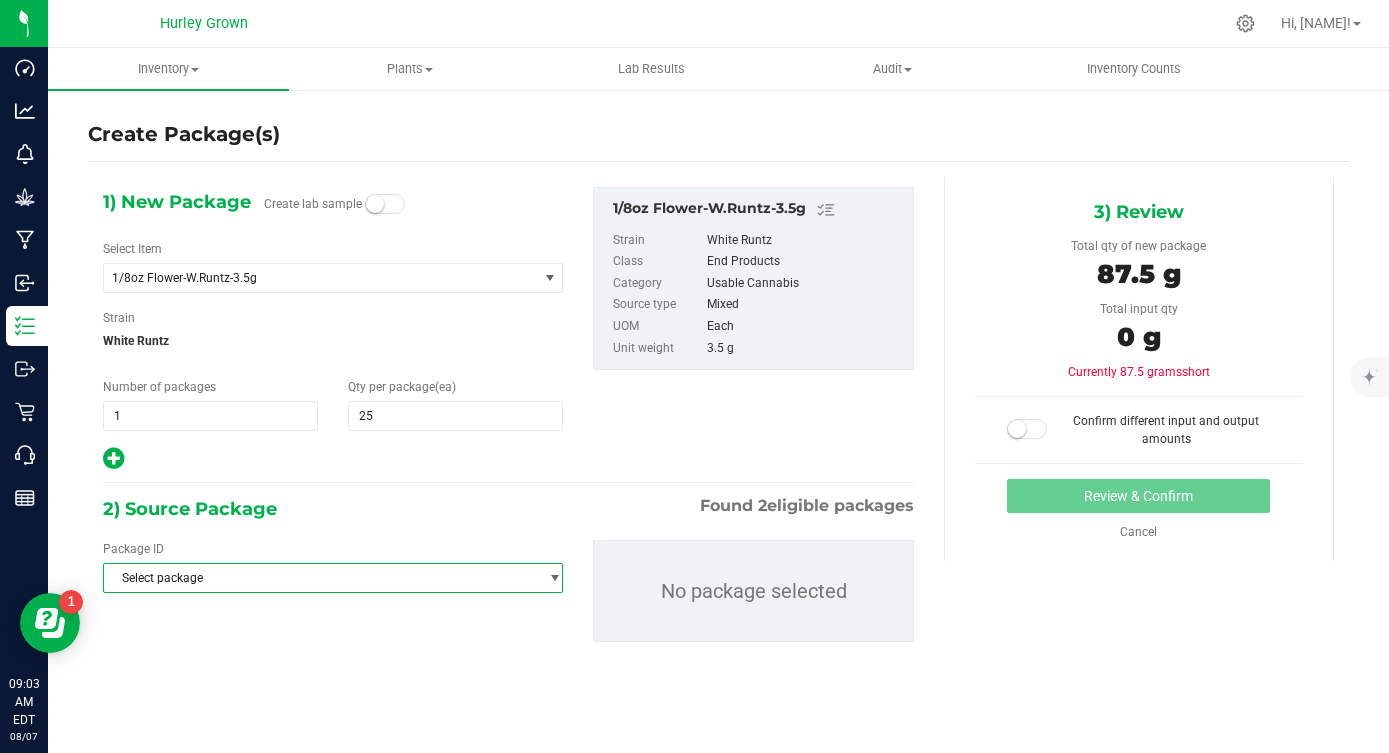 click on "Select package" at bounding box center (320, 578) 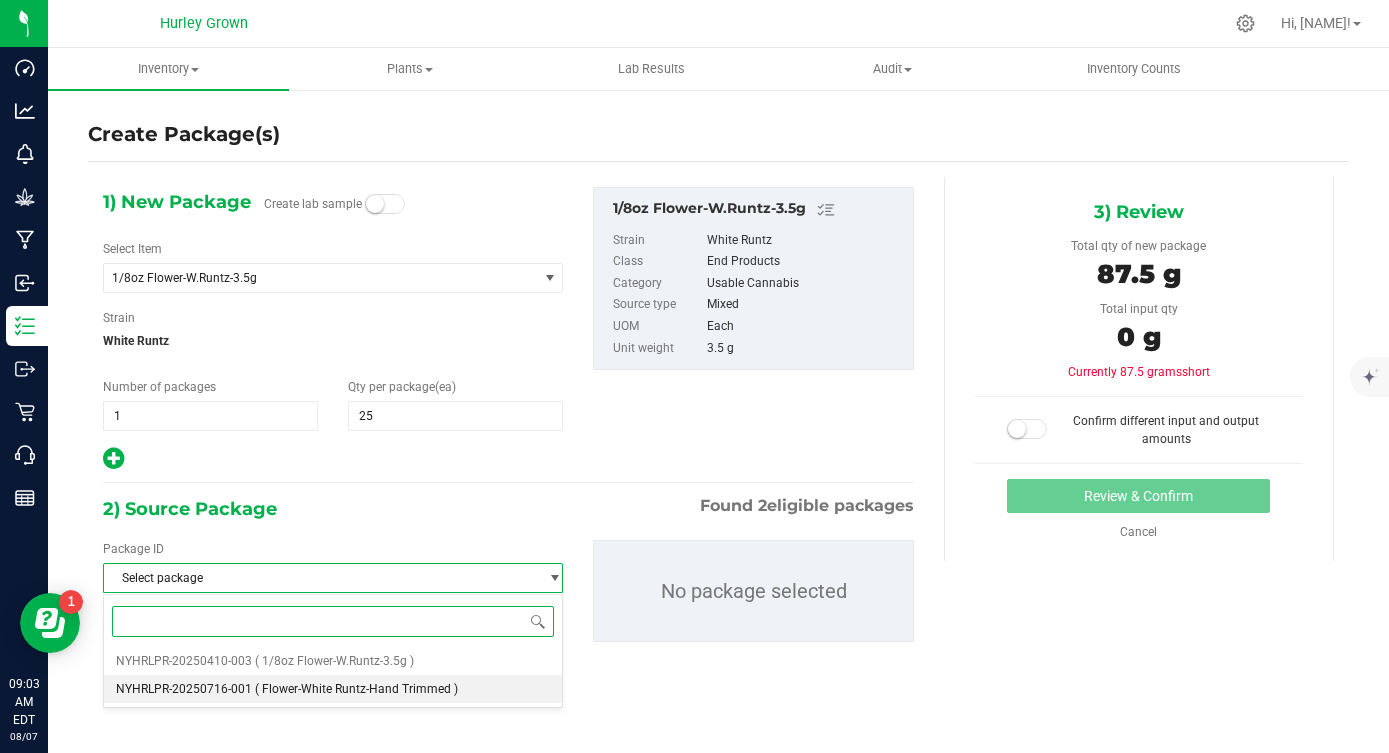 click on "(
Flower-White Runtz-Hand Trimmed
)" at bounding box center [356, 689] 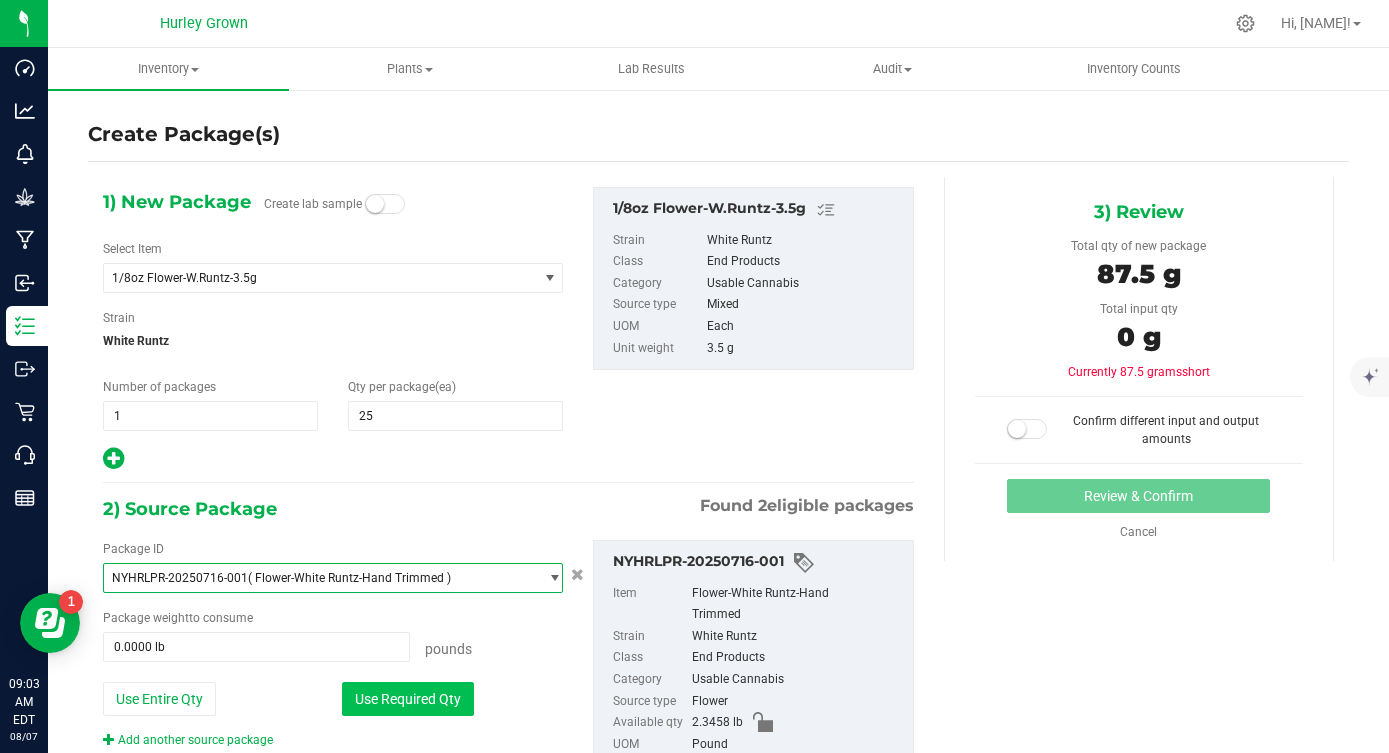 click on "Use Required Qty" at bounding box center (408, 699) 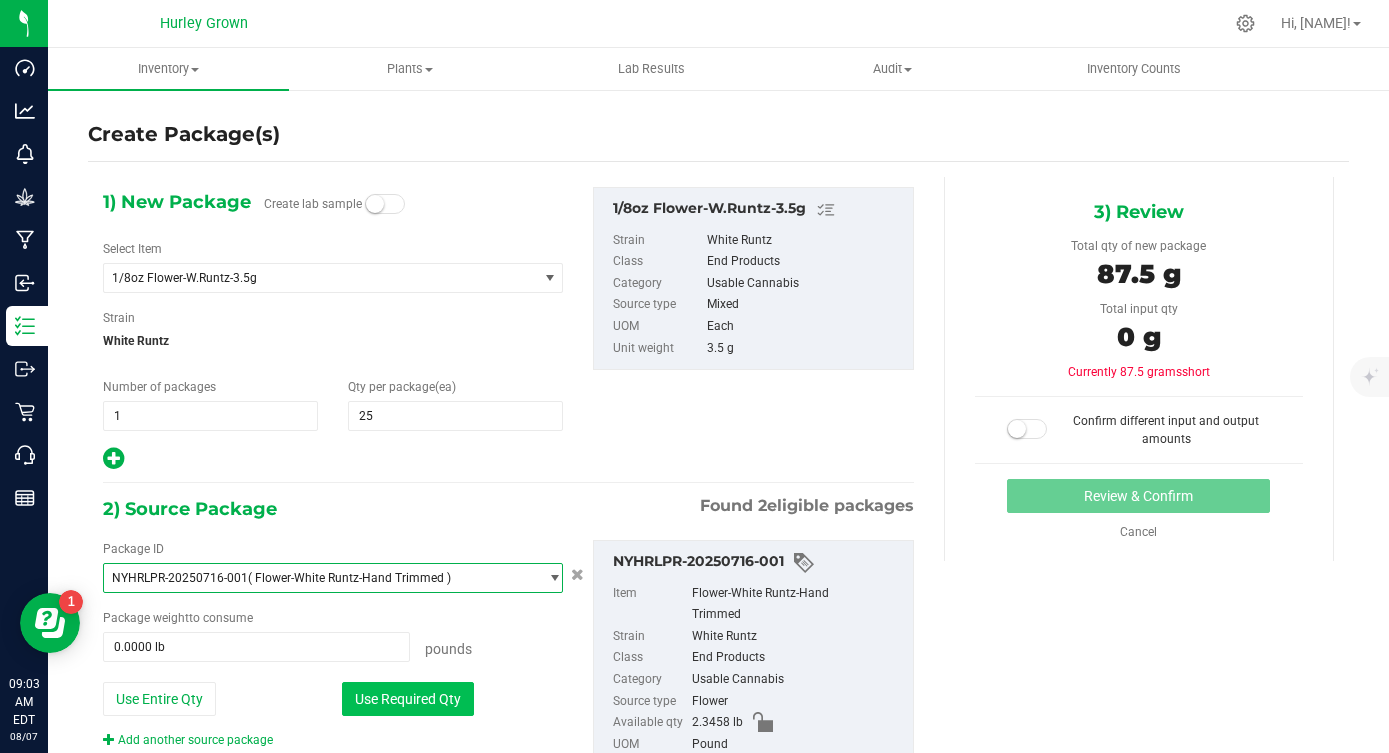 type on "0.1929 lb" 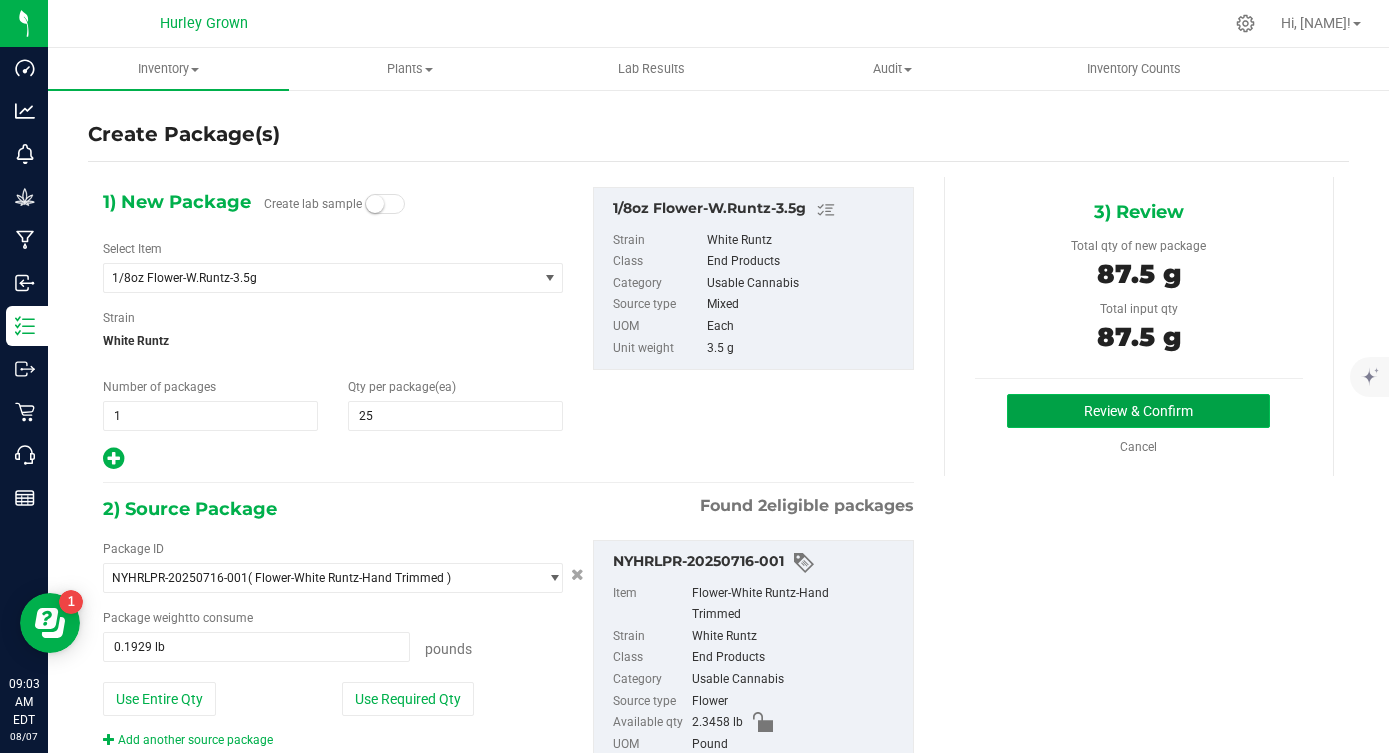 click on "Review & Confirm" at bounding box center (1138, 411) 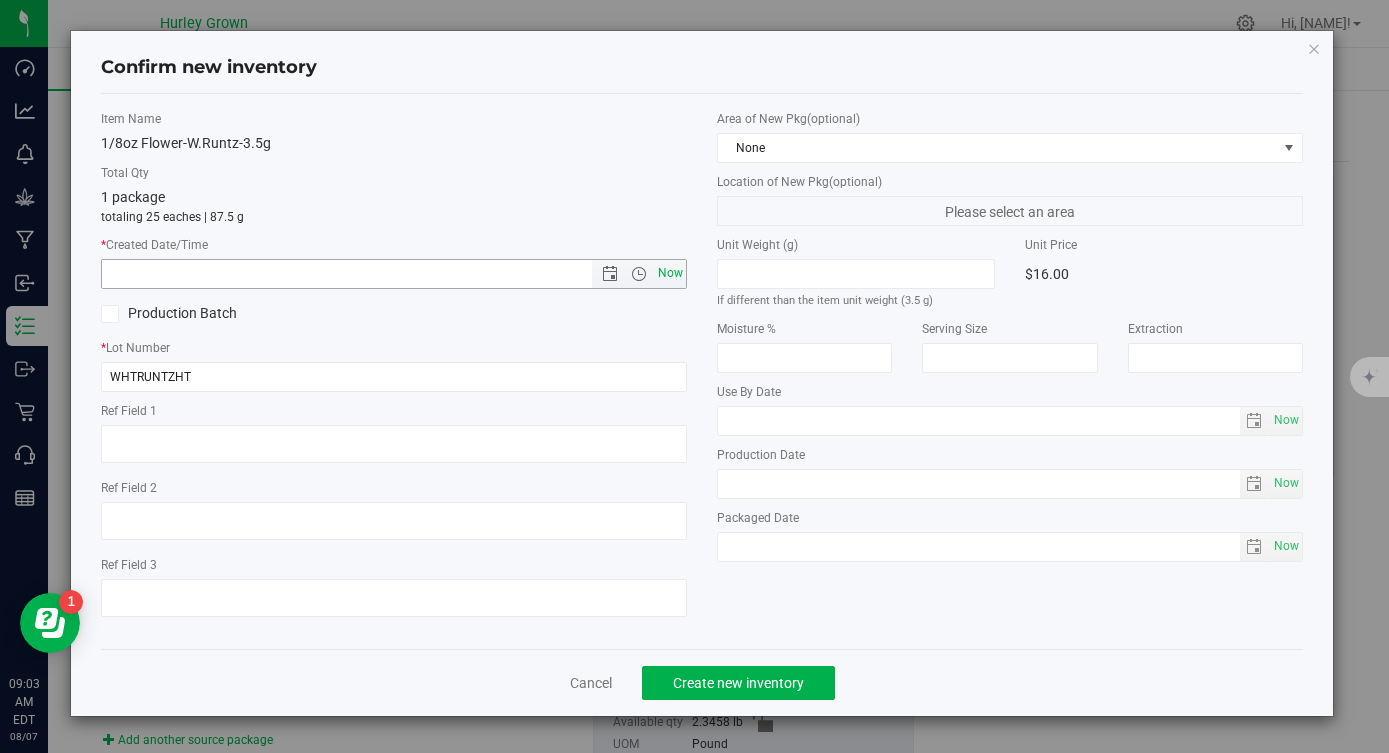 click on "Now" at bounding box center (671, 273) 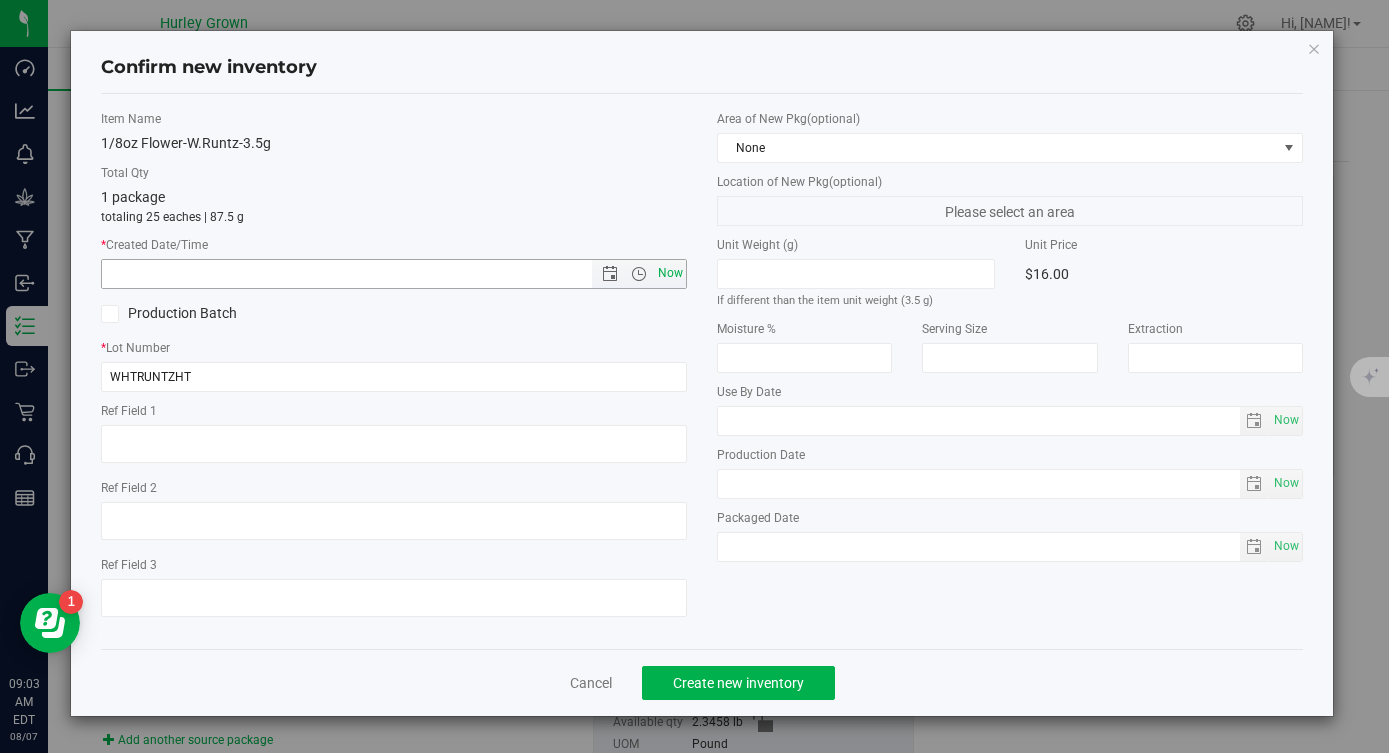 type on "[MONTH]/[DAY]/[YEAR] [HOUR]:[MINUTE] [AM/PM]" 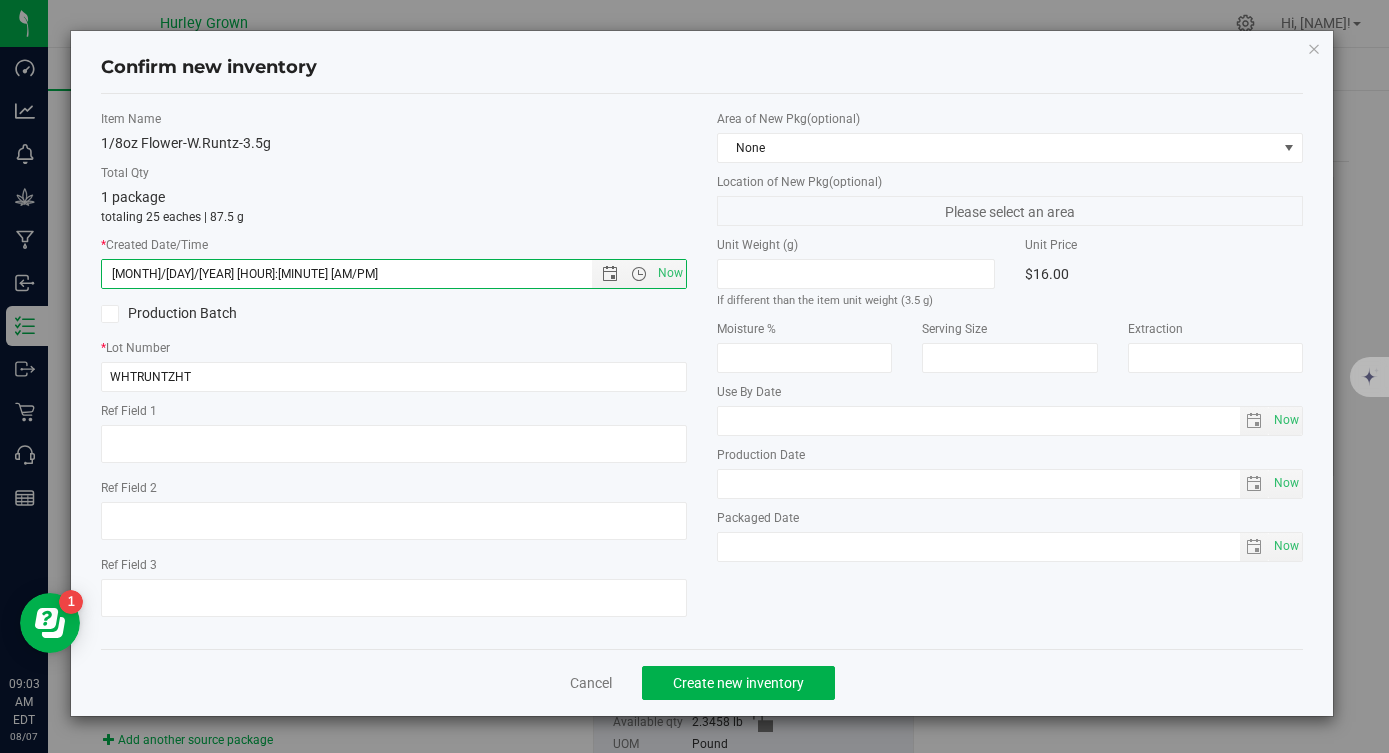 click on "Area of New Pkg  (optional)
None
Location of New Pkg
(optional)
Please select an area
Unit Weight (g)
If different than the item unit weight ([QUANTITY] g)
Unit Price
[PRICE]
Moisture %" at bounding box center (1010, 341) 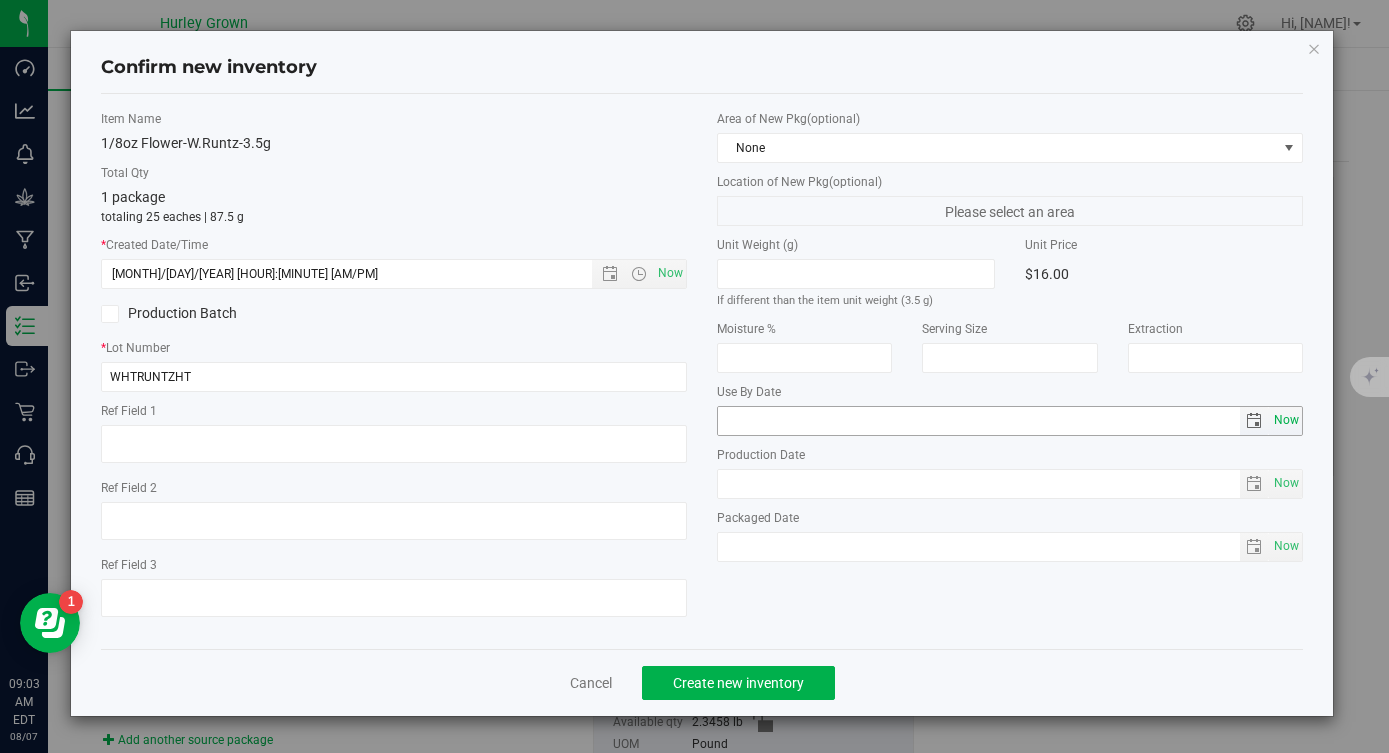 click on "Now" at bounding box center (1286, 420) 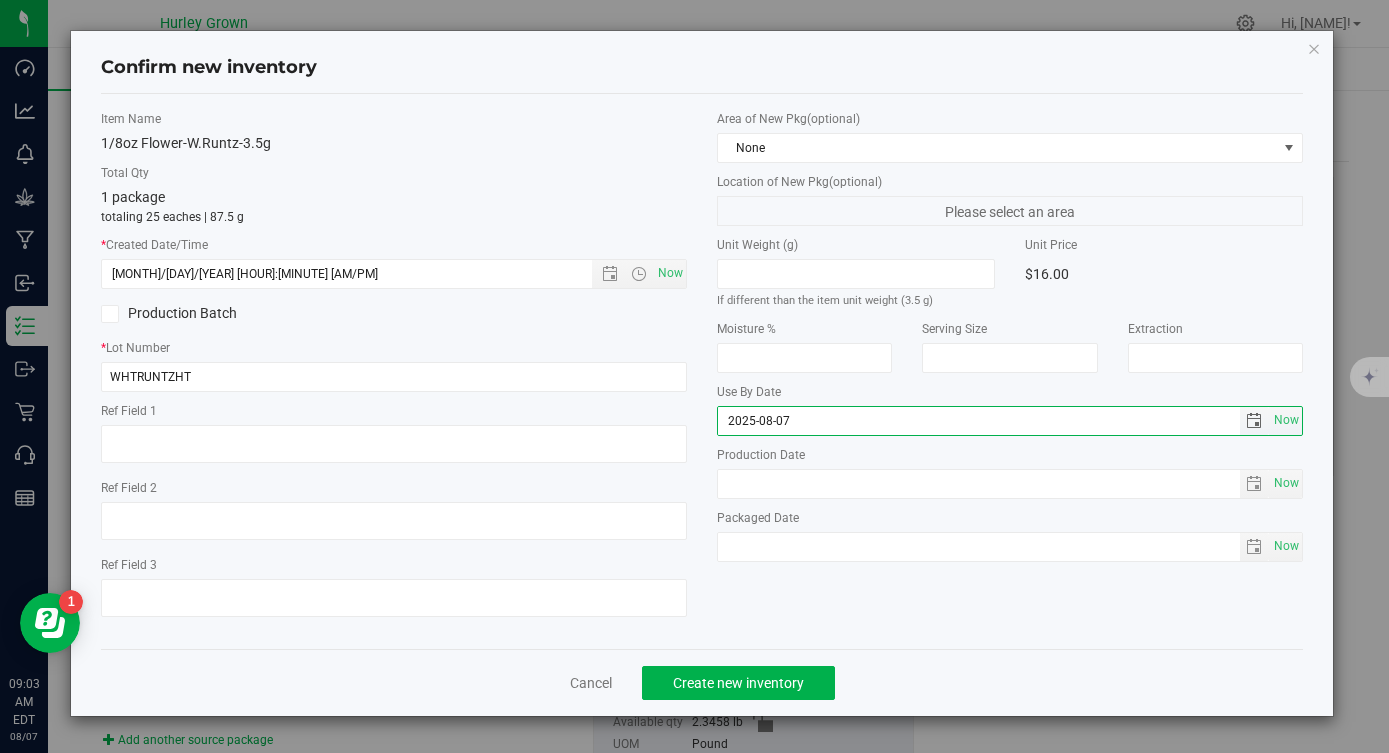 click on "2025-08-07" at bounding box center (979, 421) 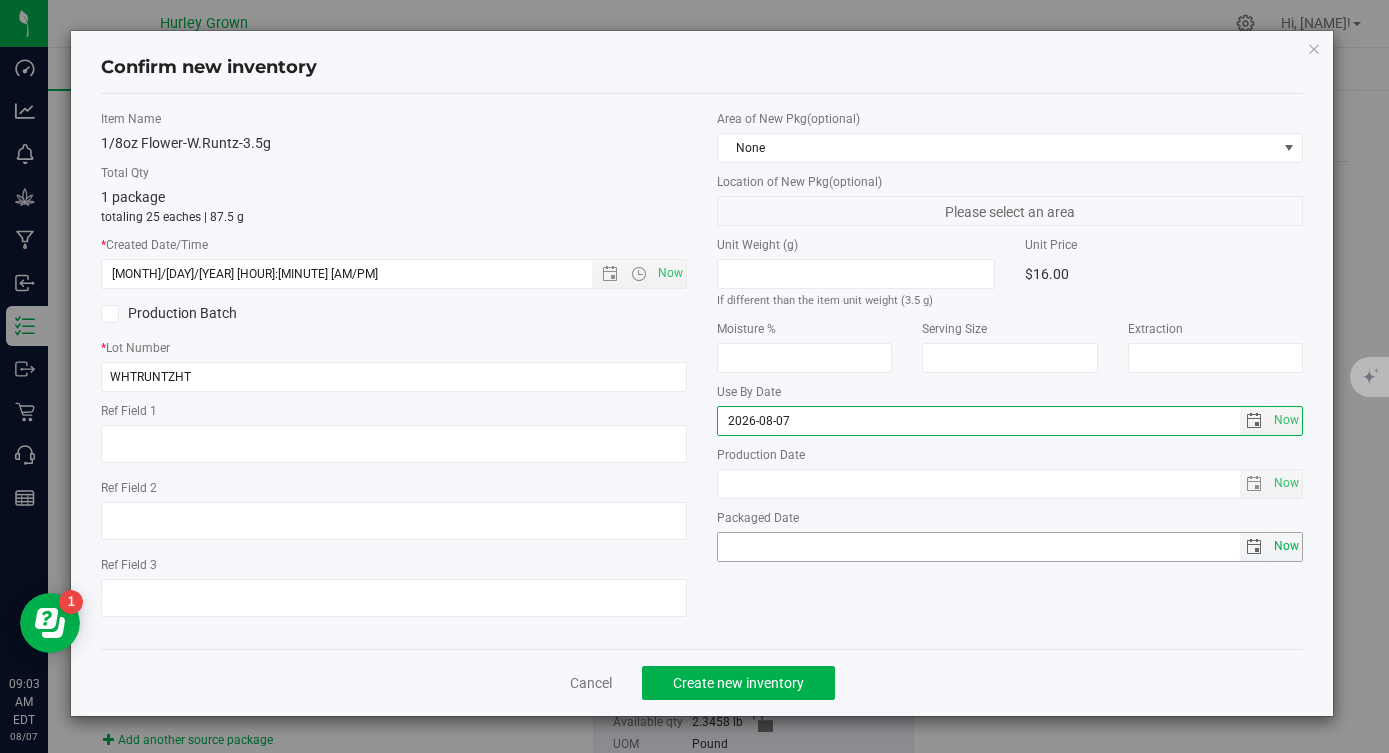type on "2026-08-07" 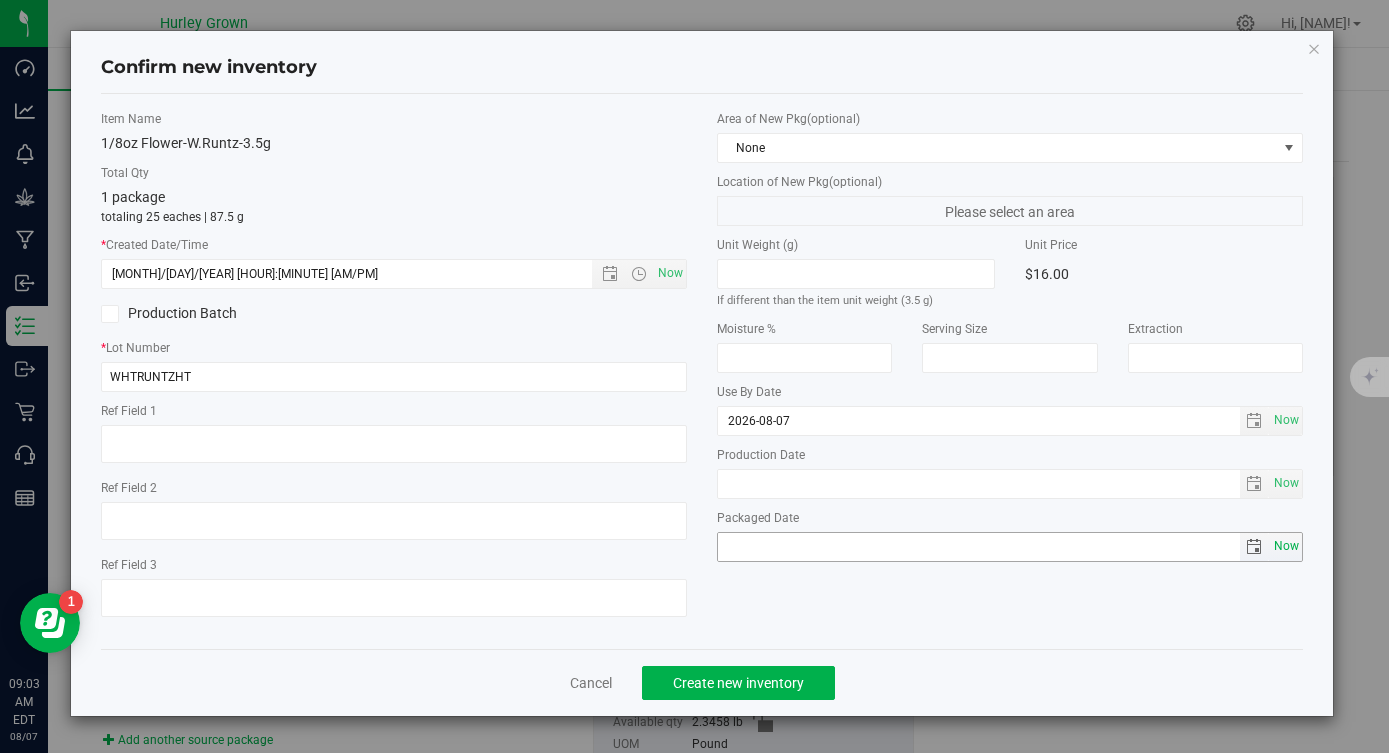 click on "Now" at bounding box center [1286, 546] 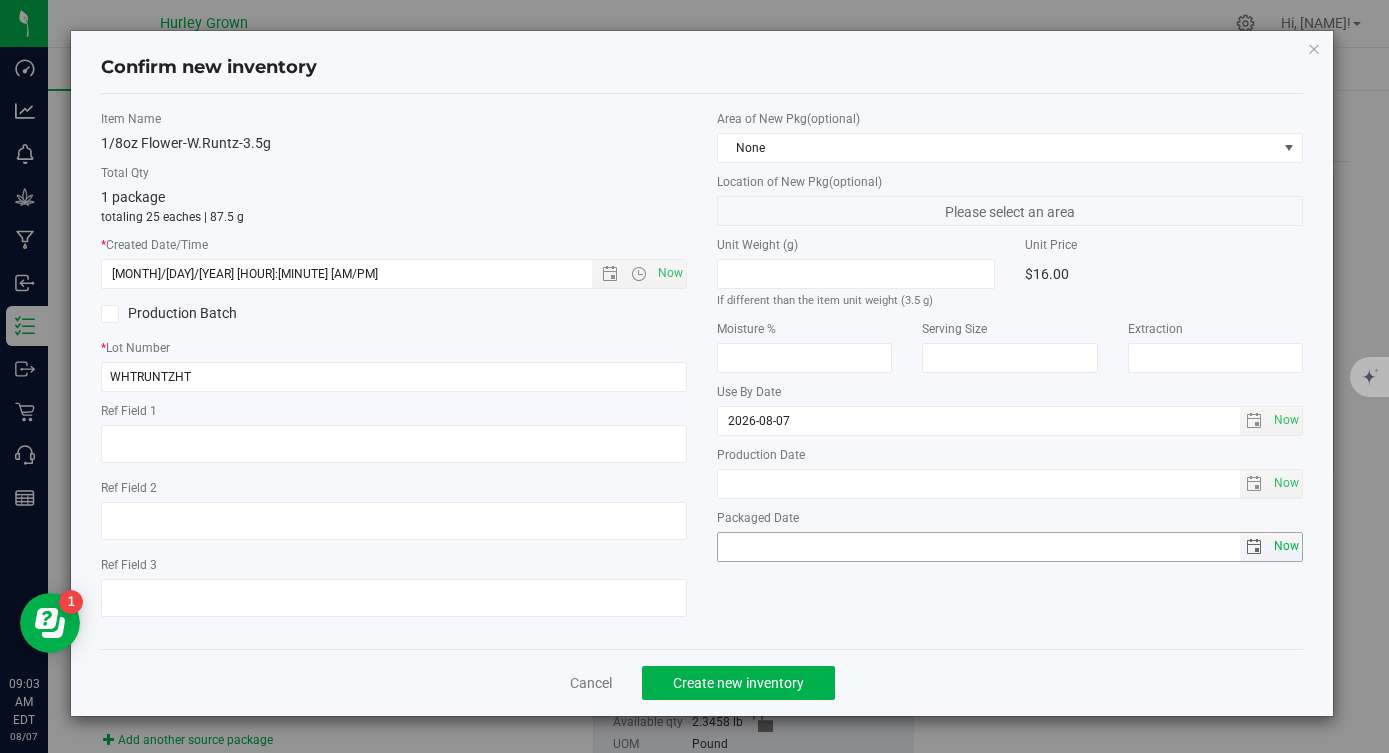 type on "2025-08-07" 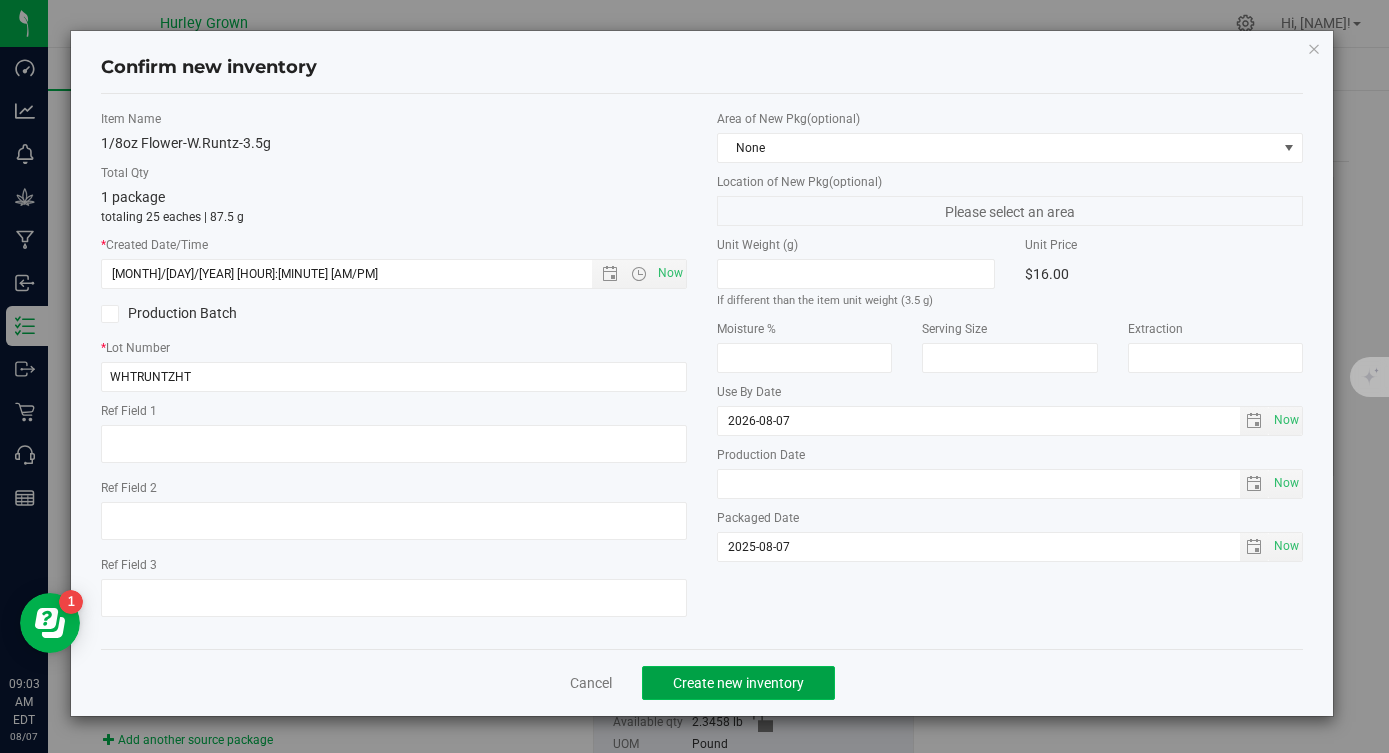 click on "Create new inventory" 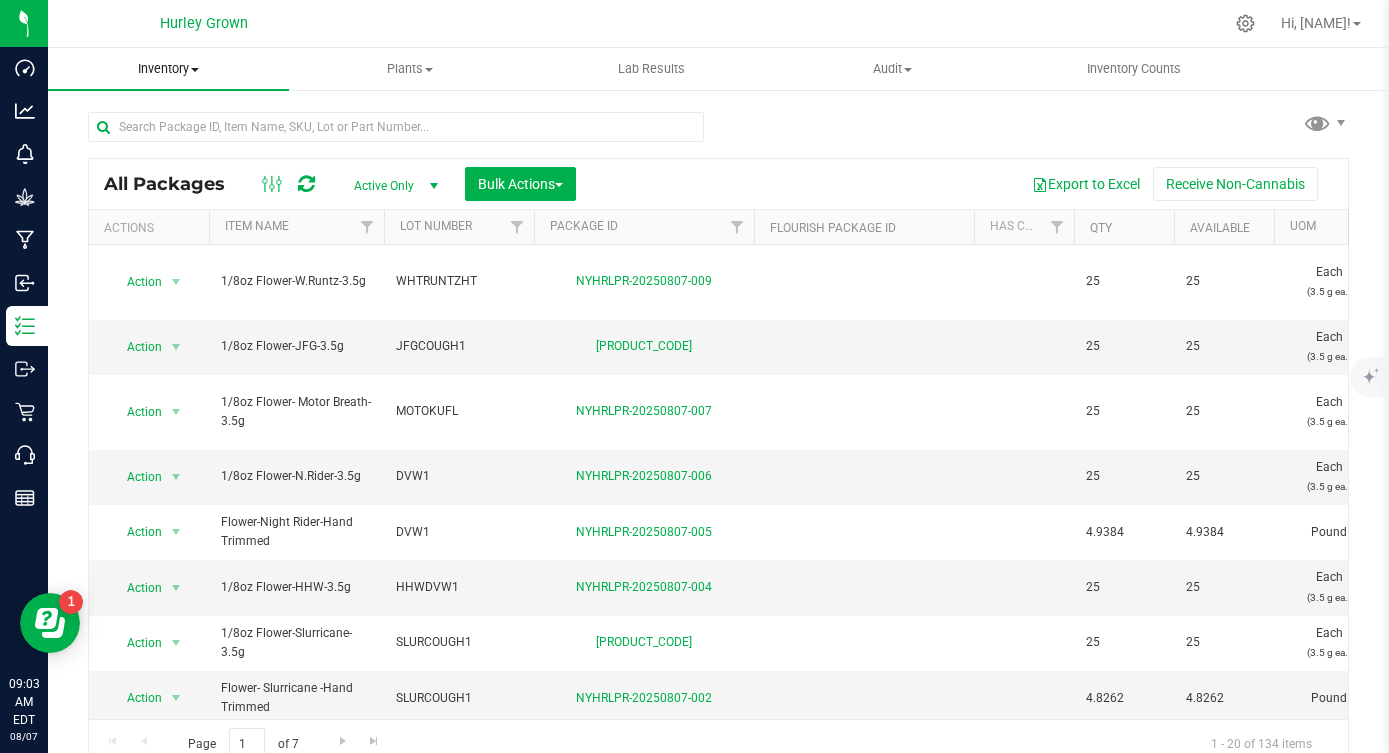 click on "Inventory" at bounding box center (168, 69) 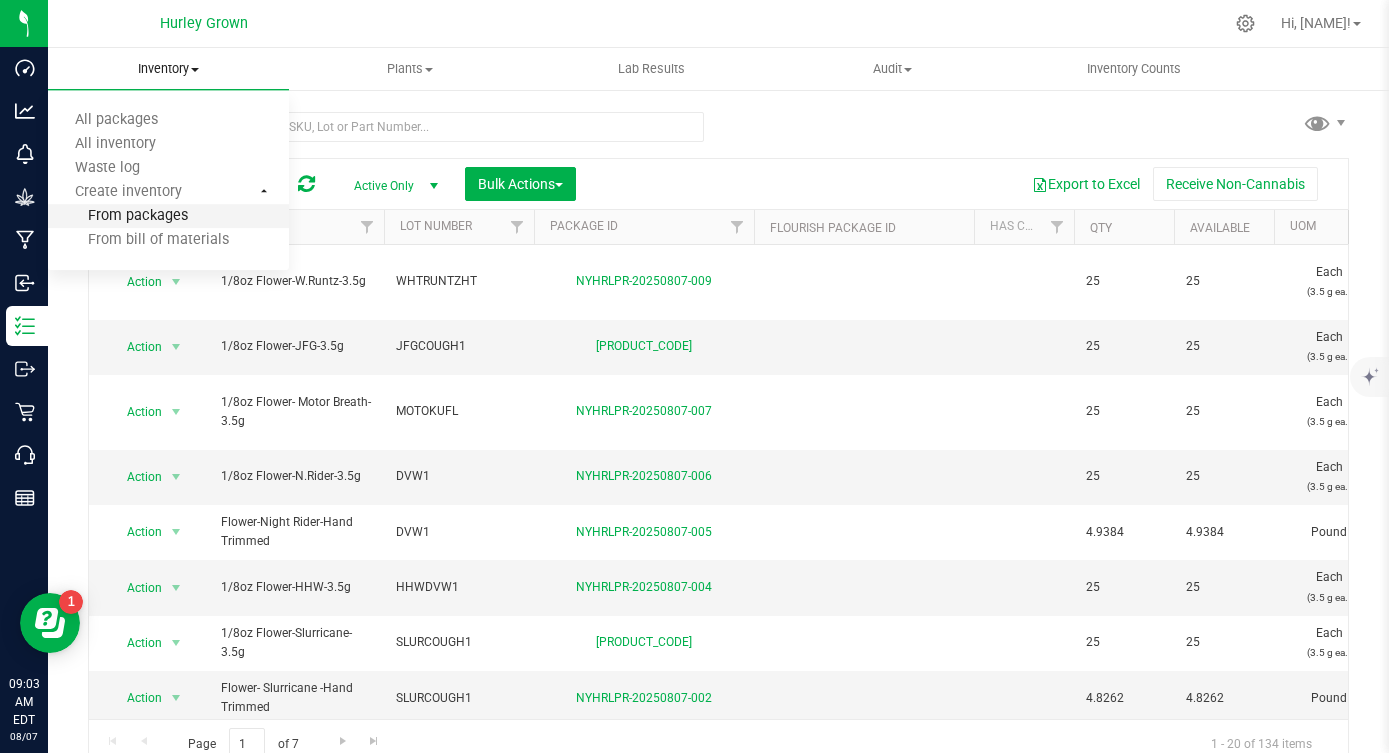 click on "From packages" at bounding box center [118, 216] 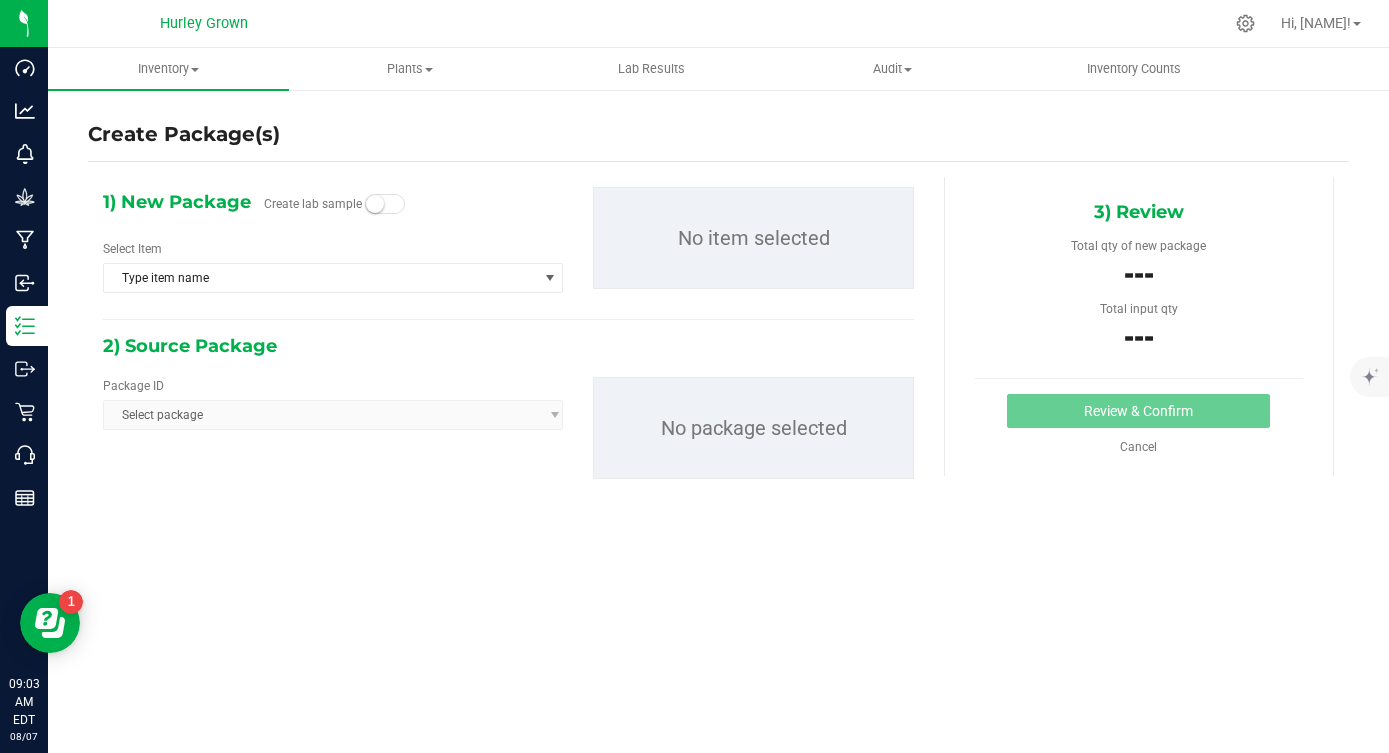 click on "Select Item
Type item name 1/4oz Flower- Gas Face- 7g 1/4oz Flower- HHW-7g 1/4oz Flower- Permanent-7g 1/8oz Flower- Black Panther-3.5g 1/8oz Flower- HHO-3.5g 1/8oz Flower- Motor Breath-3.5g 1/8oz Flower- Wine Cellar- 3.5g 1/8oz Flower-B.Runtz-3.5g 1/8oz Flower-Biscotti-3.5g 1/8oz Flower-G41-3.5g 1/8oz Flower-GG-3.5g 1/8oz Flower-HHW-3.5g 1/8oz Flower-JFG-3.5g 1/8oz Flower-N.Rider-3.5g 1/8oz Flower-Perm-3.5 1/8oz Flower-Slurricane- 3.5g 1/8oz Flower-W.Runtz-3.5g 1/8oz Flower-WedCake-3.5g 1/8oz-RS11-3.5G Biomass24DVW Biomass24HG Flower- Black Runtz-Hand Trimmed Flower- Galactic Guava- Hand Trimmed Flower- HHO- Hand Trimmed Flower- ICC- Hand Trimmed Flower- RS11- Hand Trimmed Flower- Slurricane -Hand Trimmed Flower- Wedding Cake- Hand Trimmed Flower- Wine Cellar- Hand Trimmed Flower-Banjorine-Hand Trimmed Flower-Biscotti-Hand Trimmed Flower-Black Panther- Hand Trimmed" at bounding box center (333, 266) 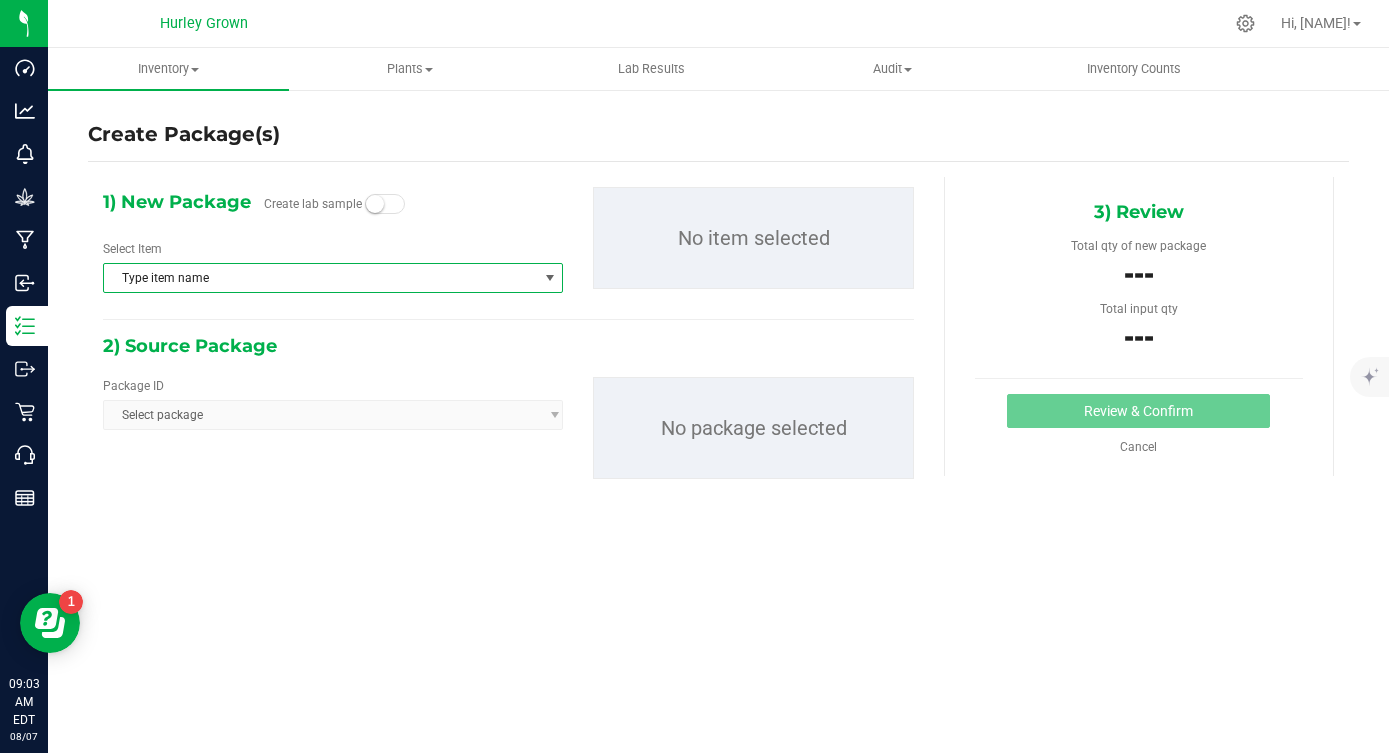 click on "Type item name" at bounding box center (320, 278) 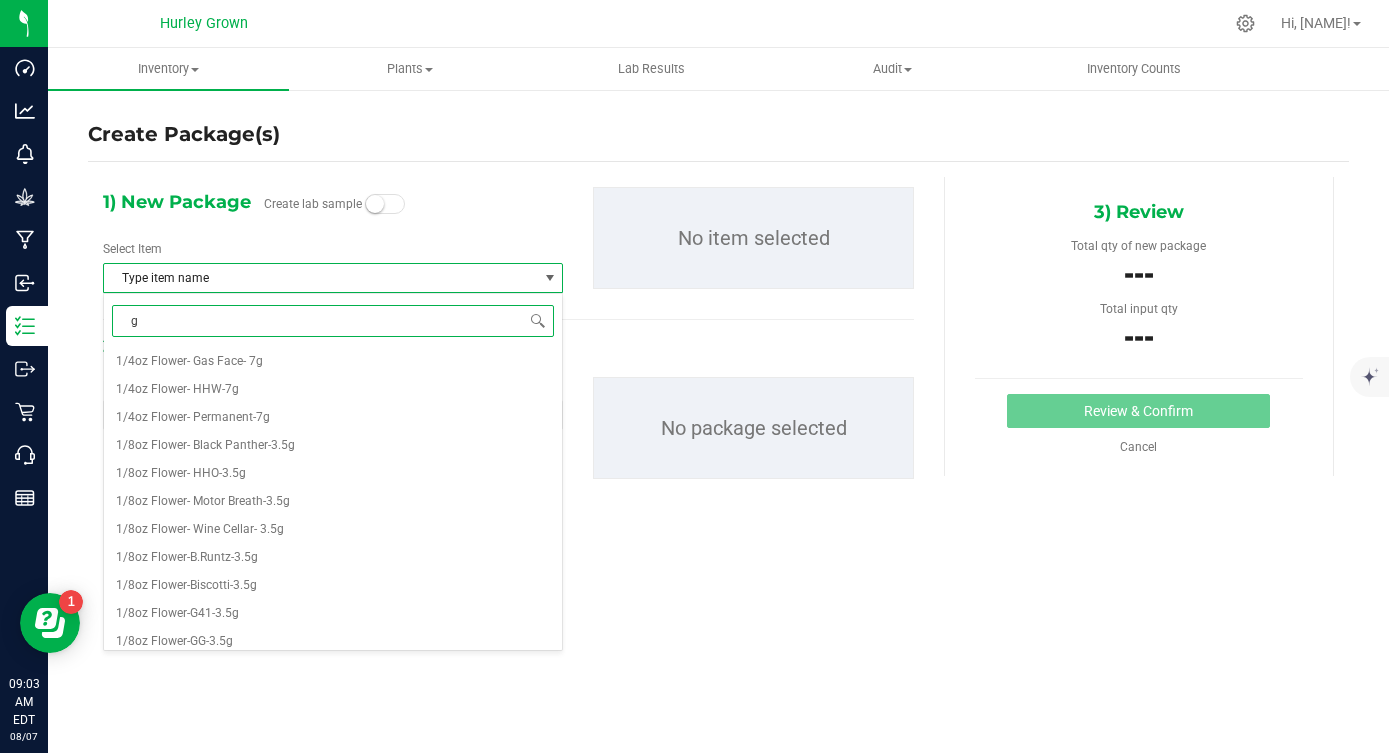 type on "gg" 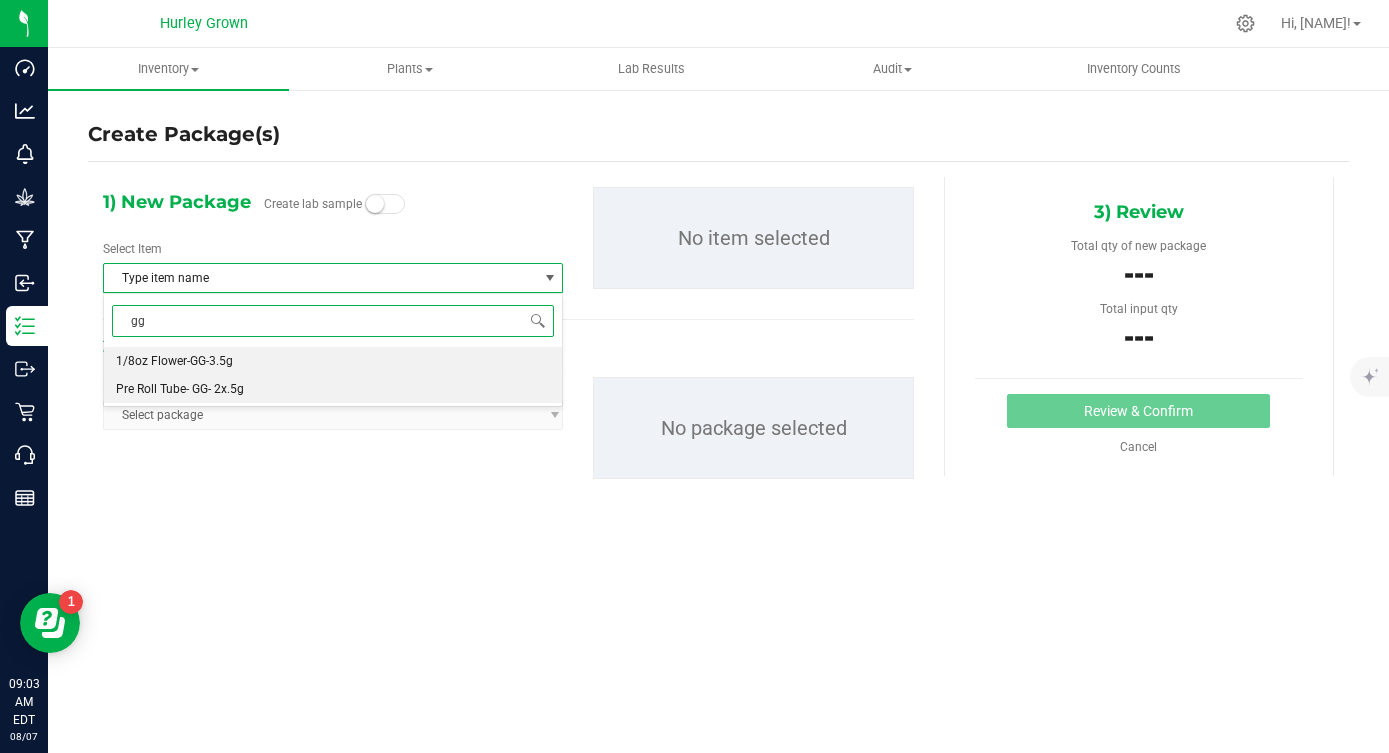 click on "Pre Roll Tube- GG- 2x.5g" at bounding box center (333, 389) 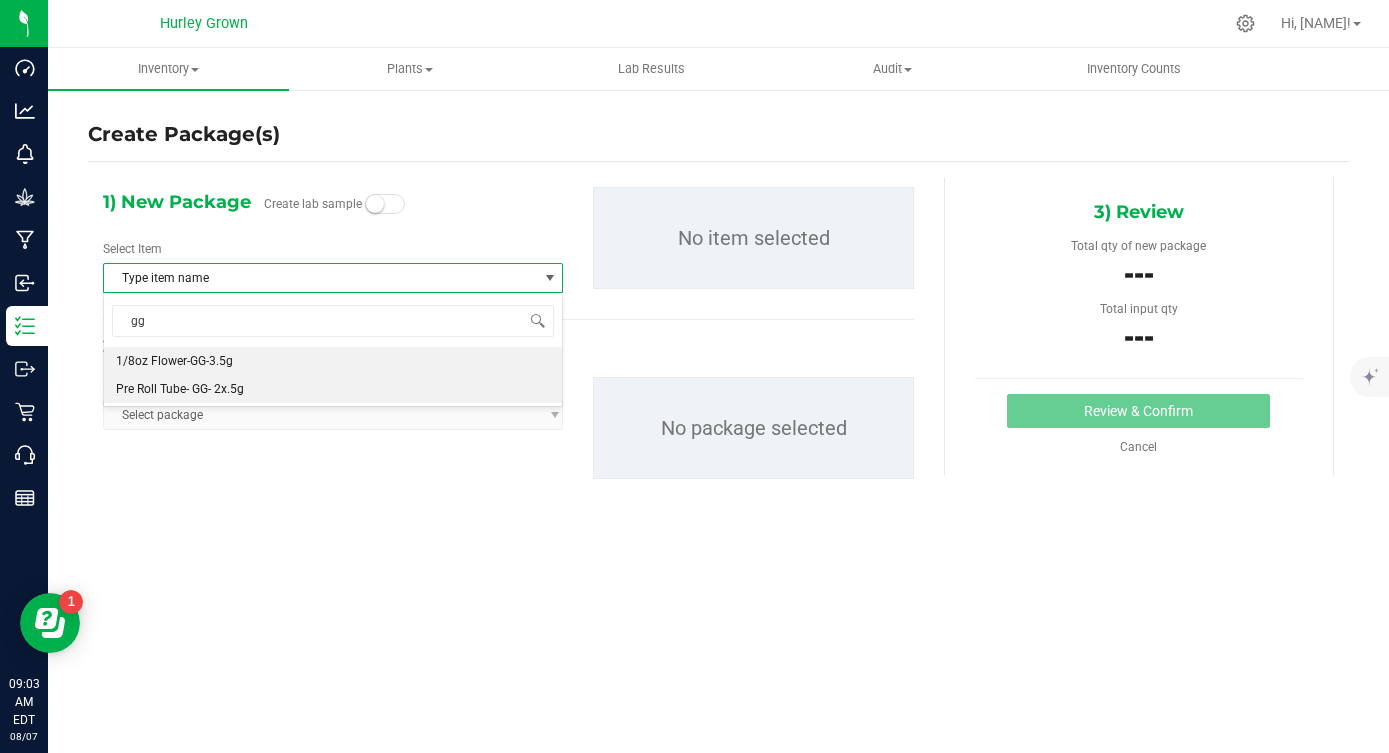 type 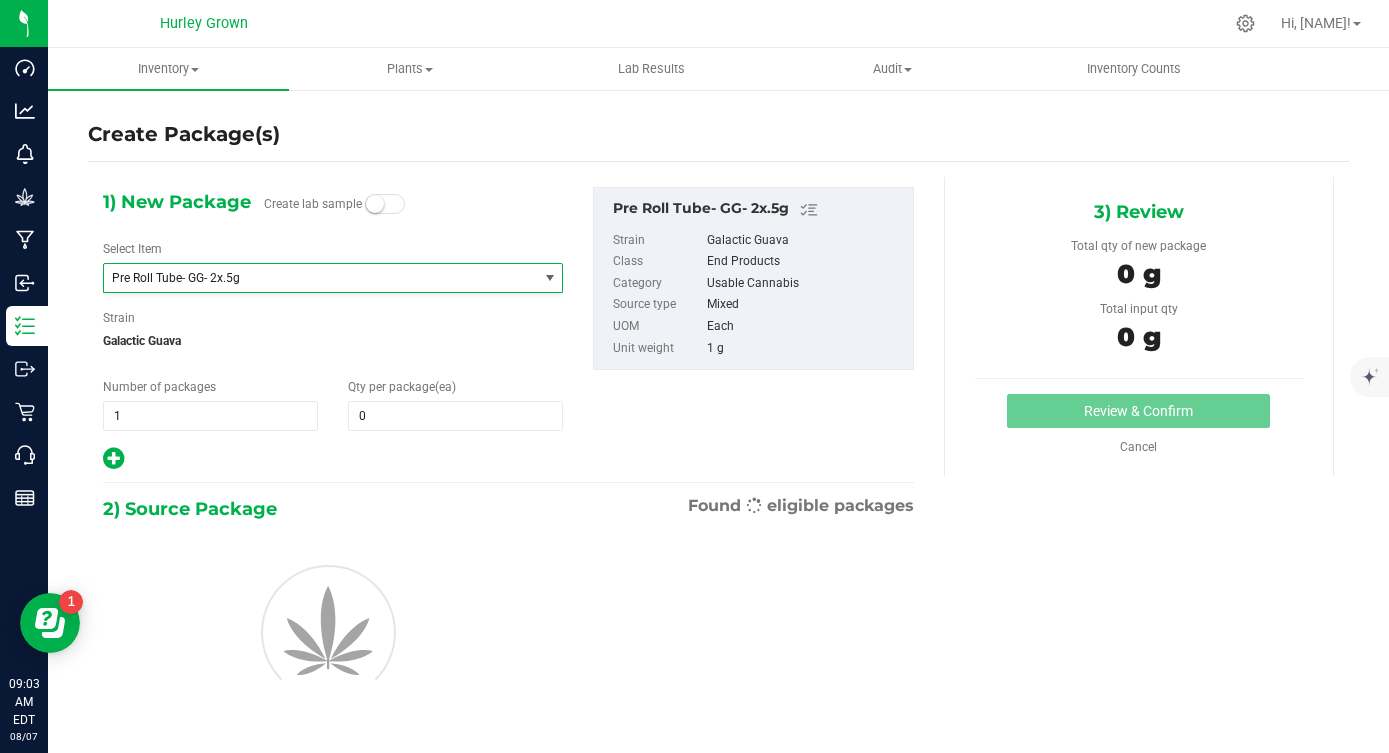 type on "0" 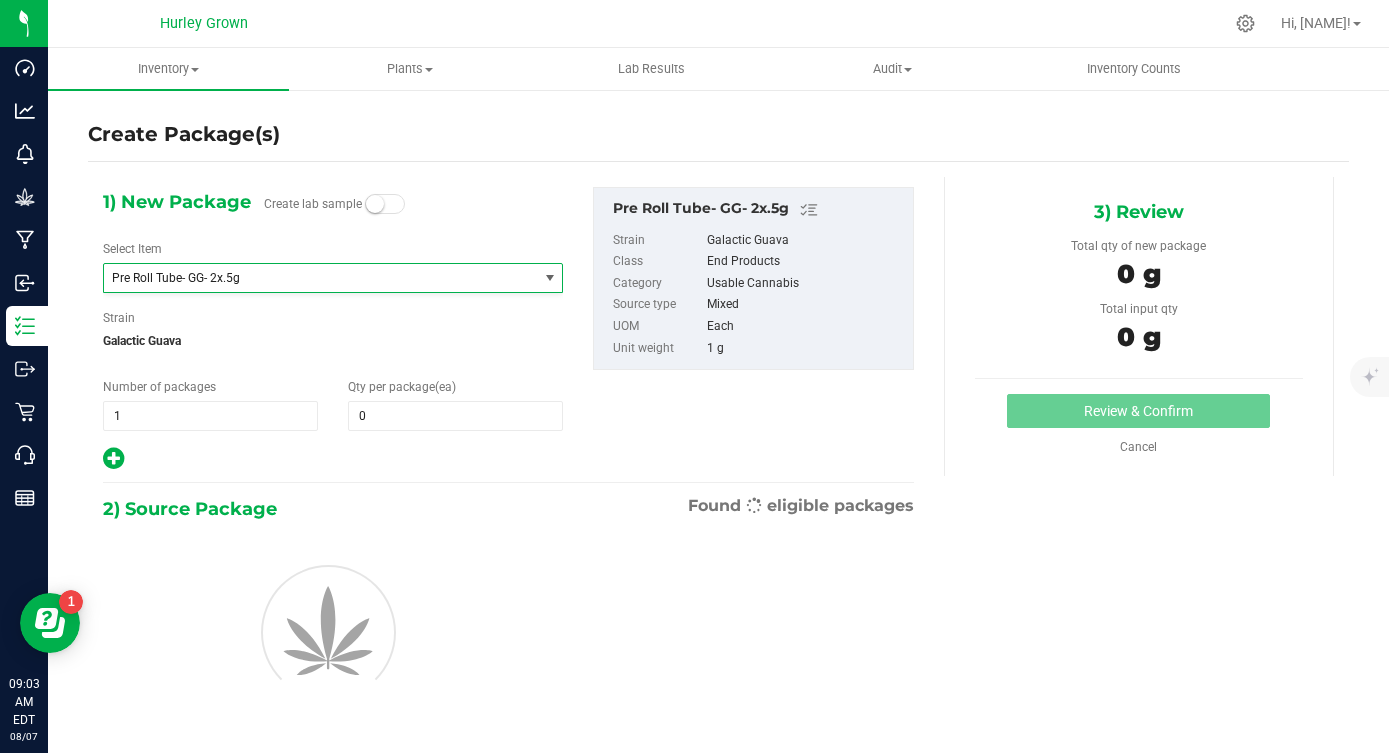scroll, scrollTop: 1344, scrollLeft: 0, axis: vertical 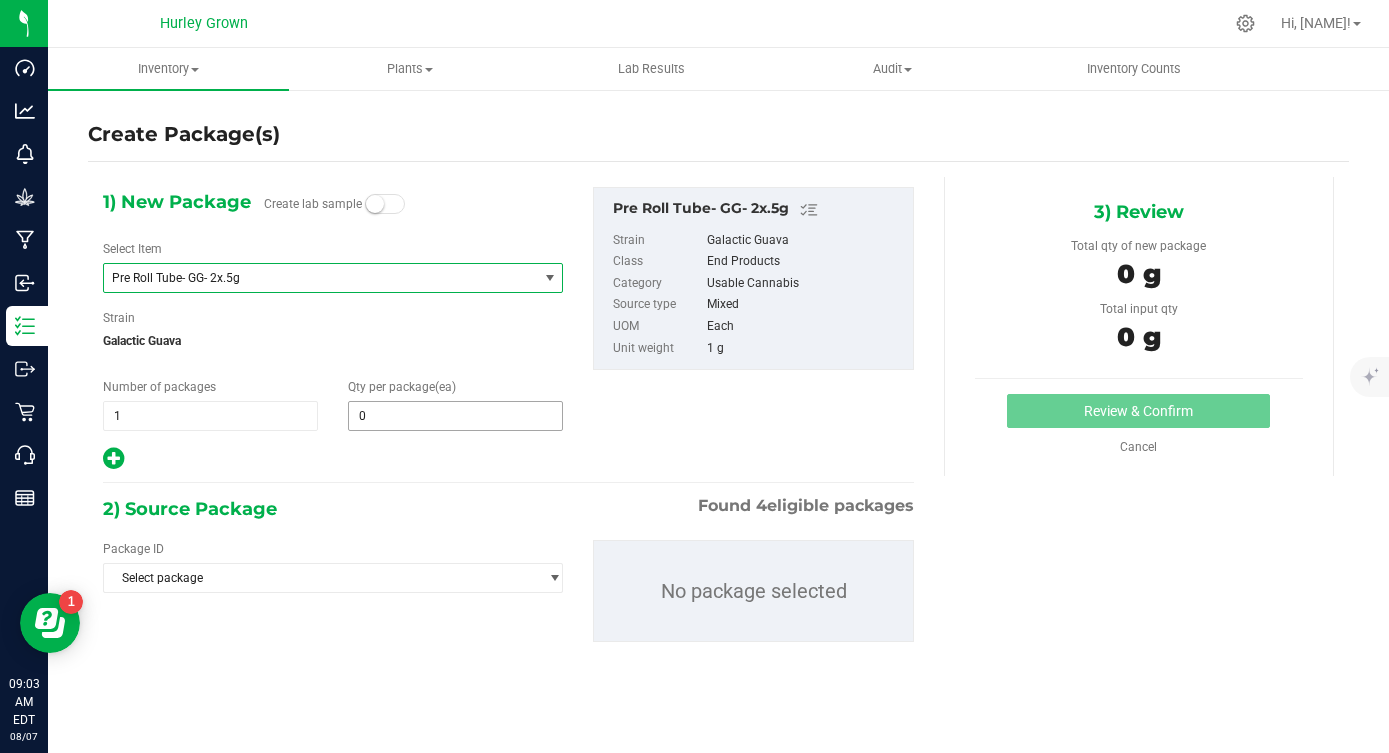 type 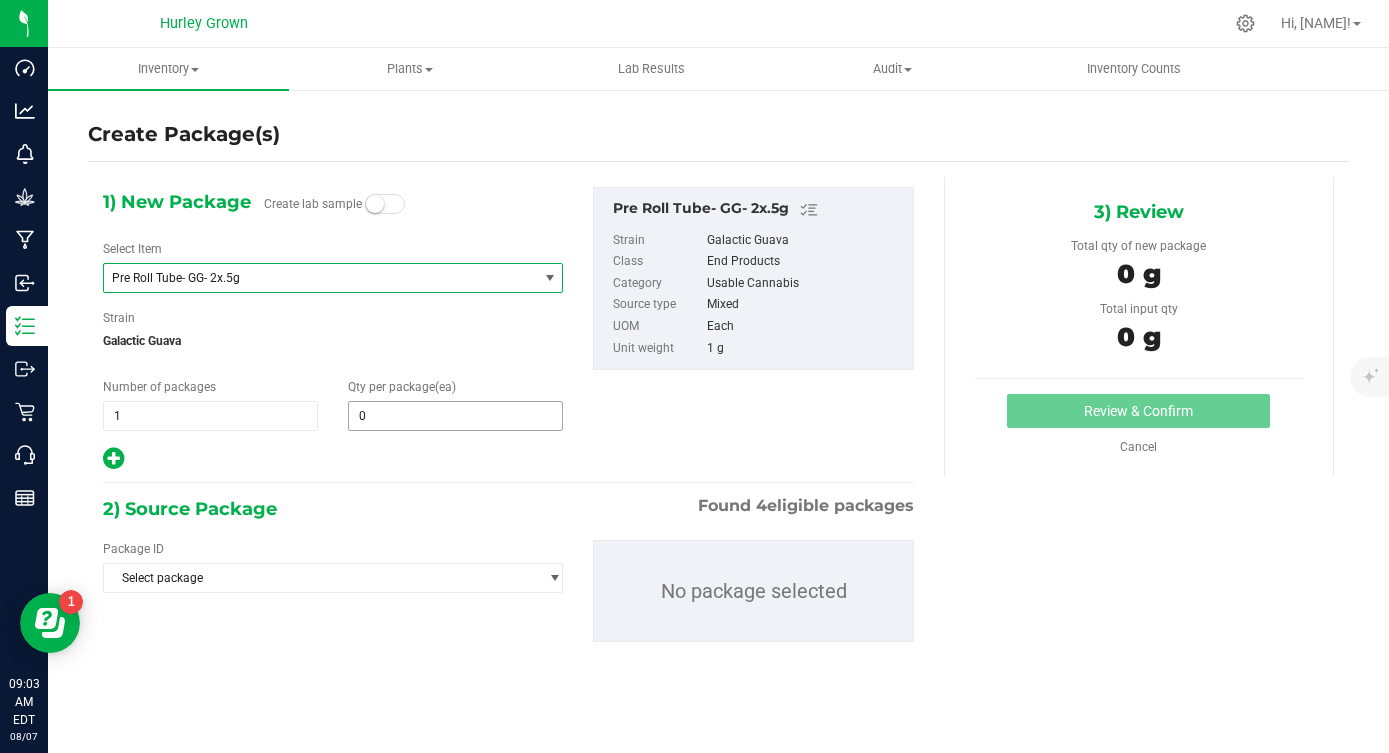 type 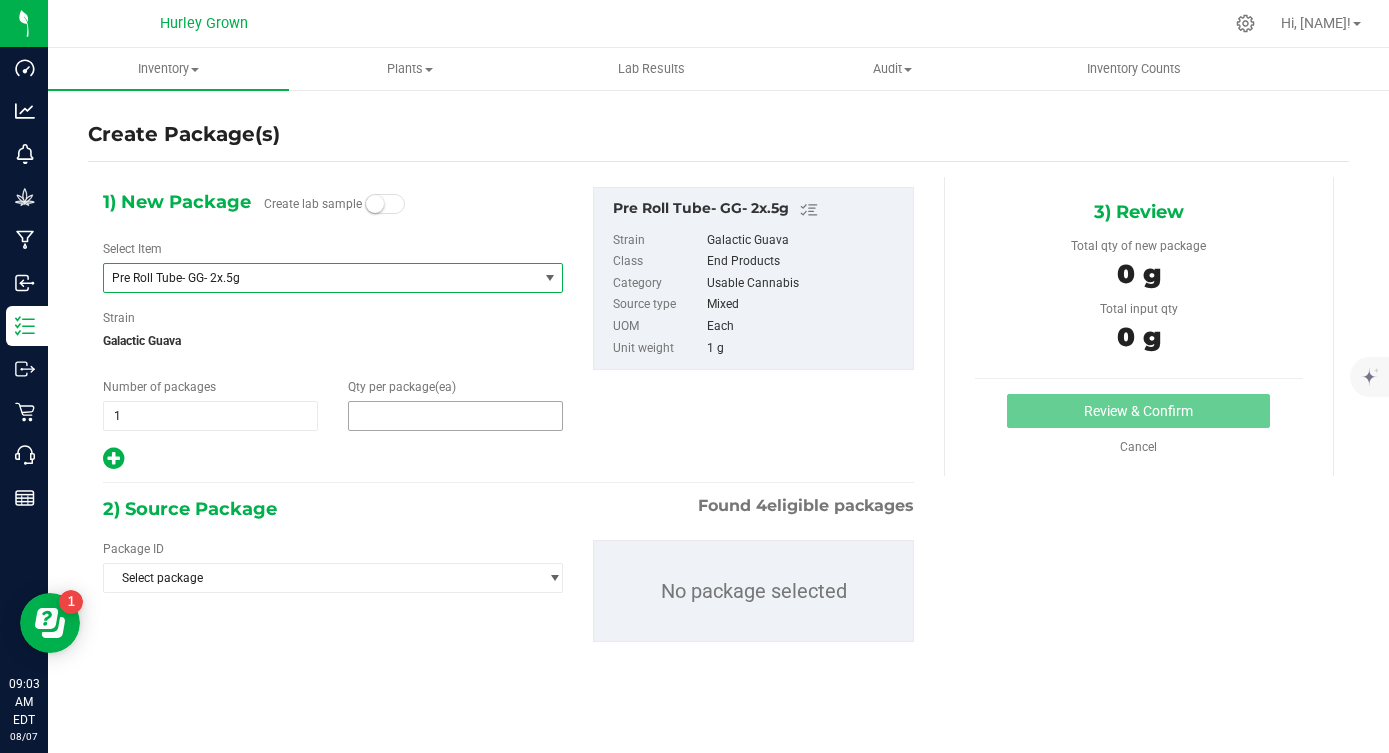 click at bounding box center [455, 416] 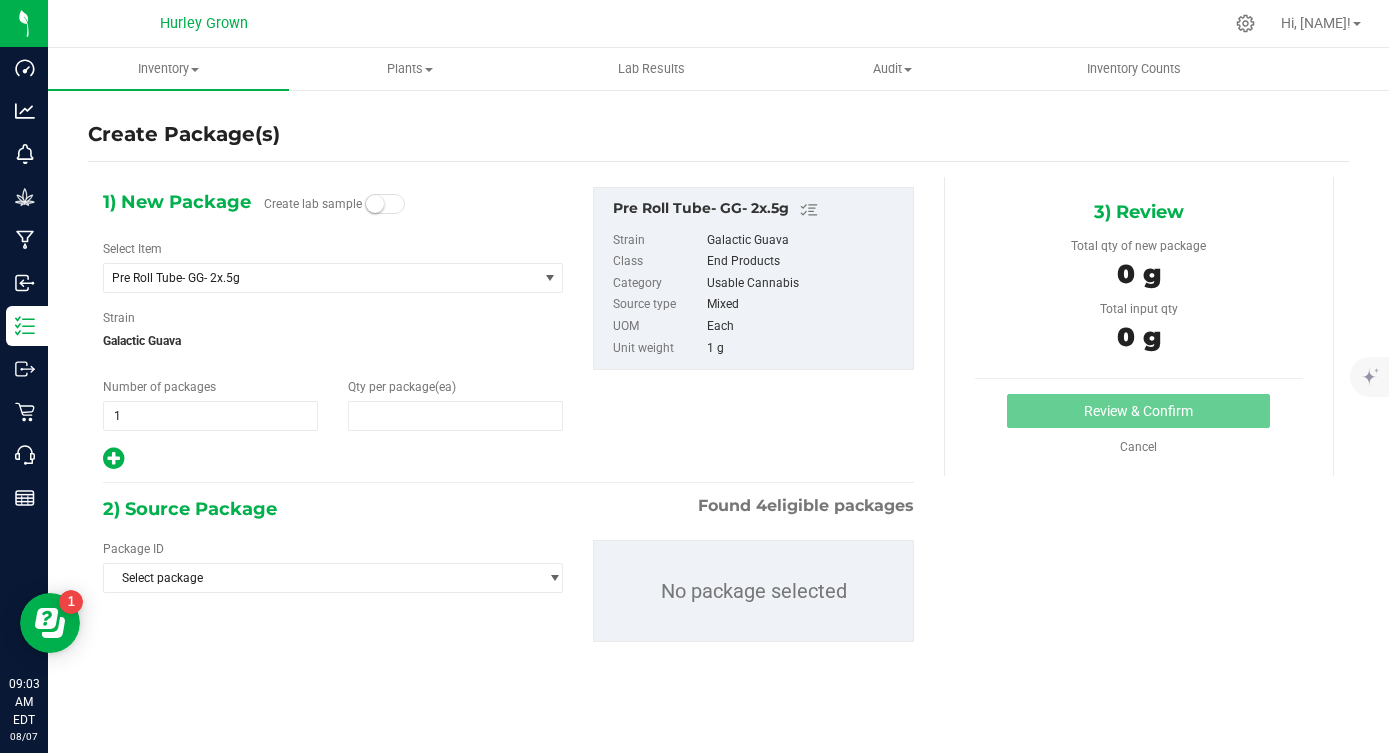 type on "0" 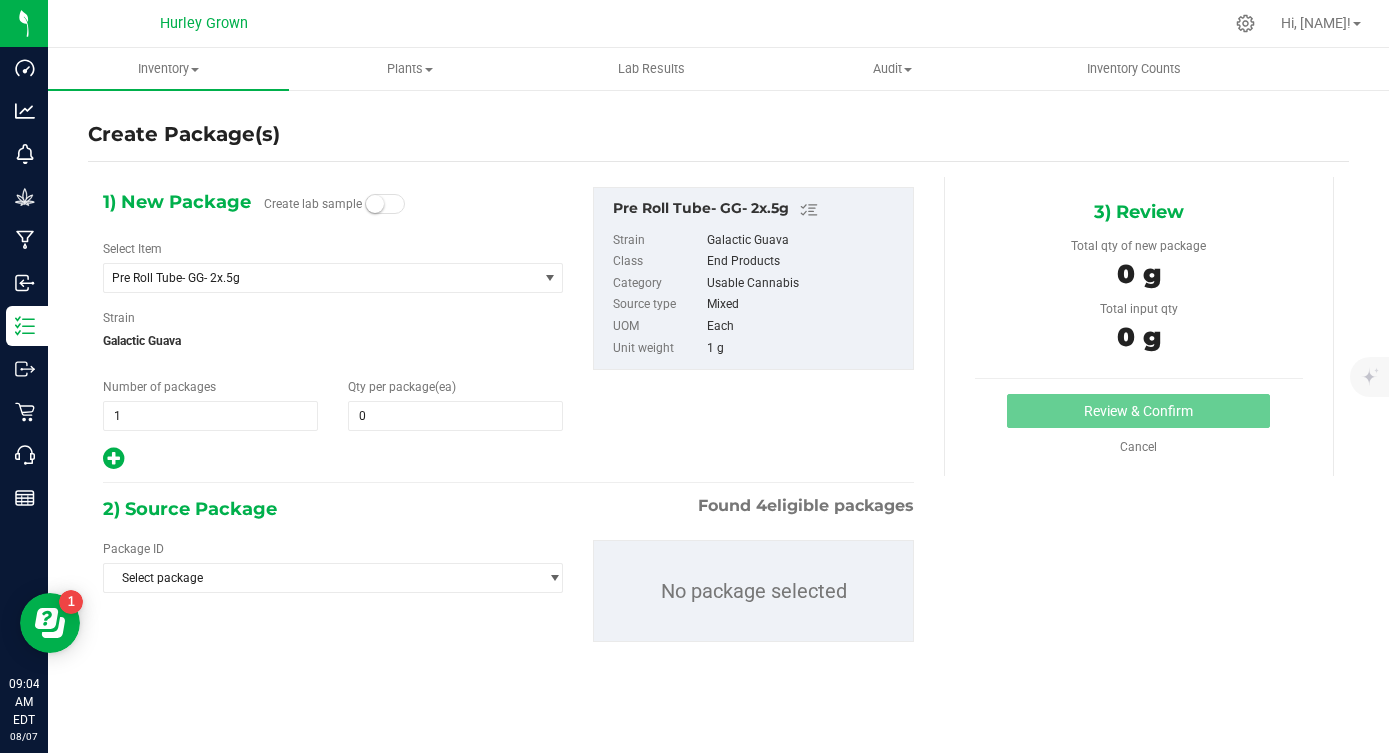 click on "Qty per package
(ea)
0 0" at bounding box center [455, 404] 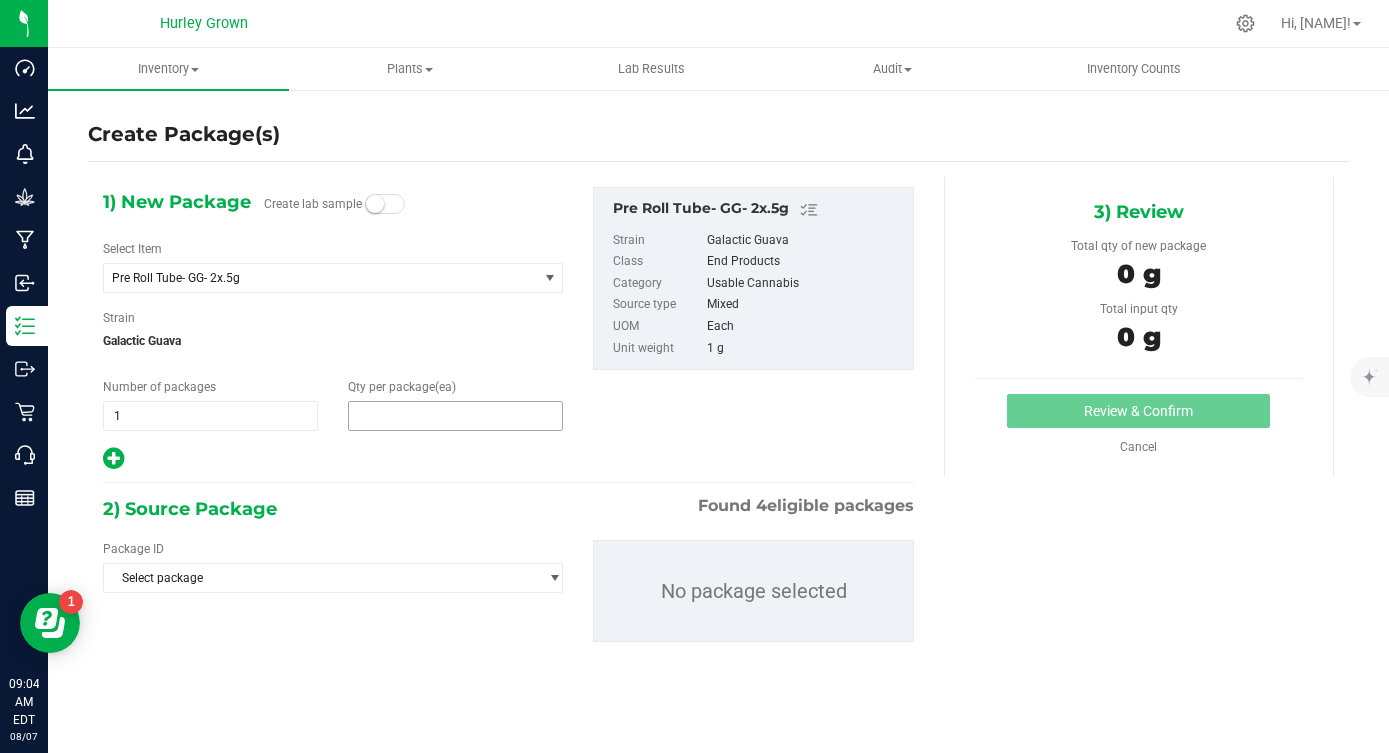 click at bounding box center (455, 416) 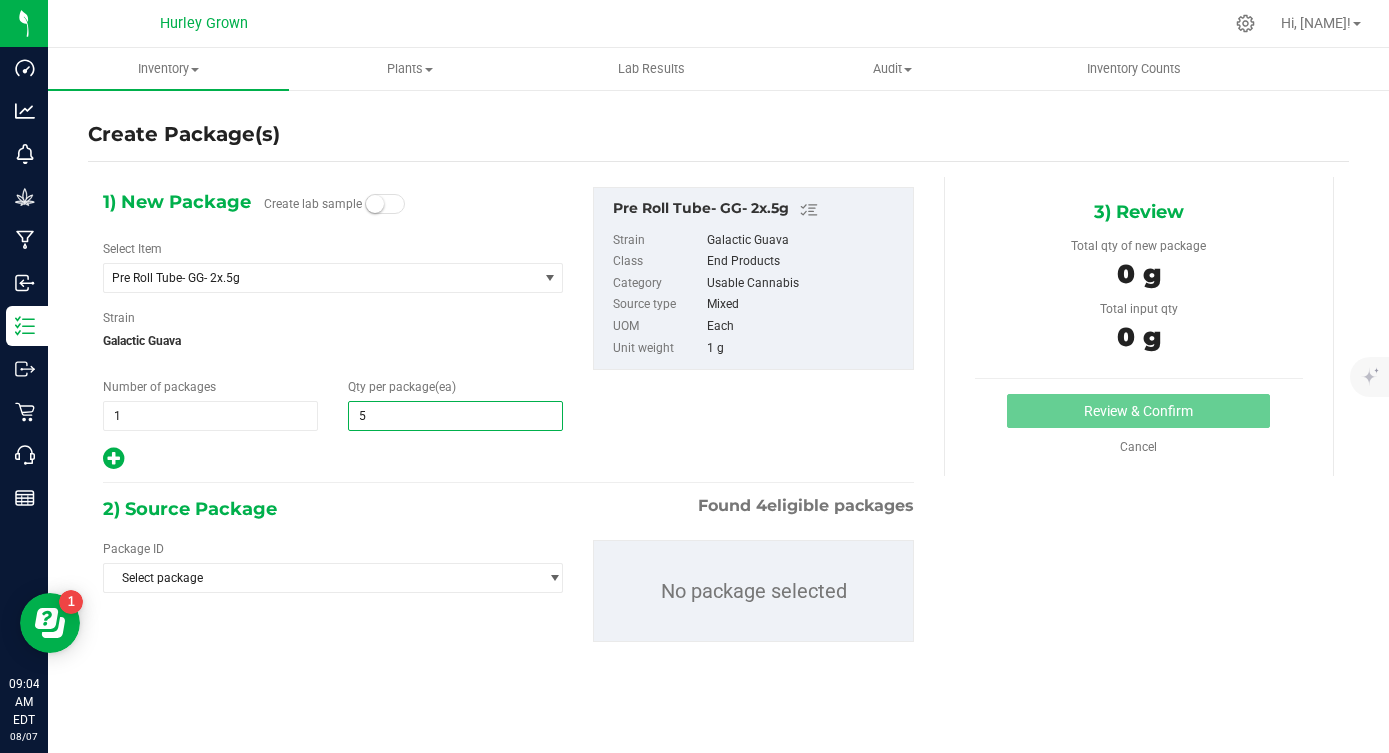 type on "50" 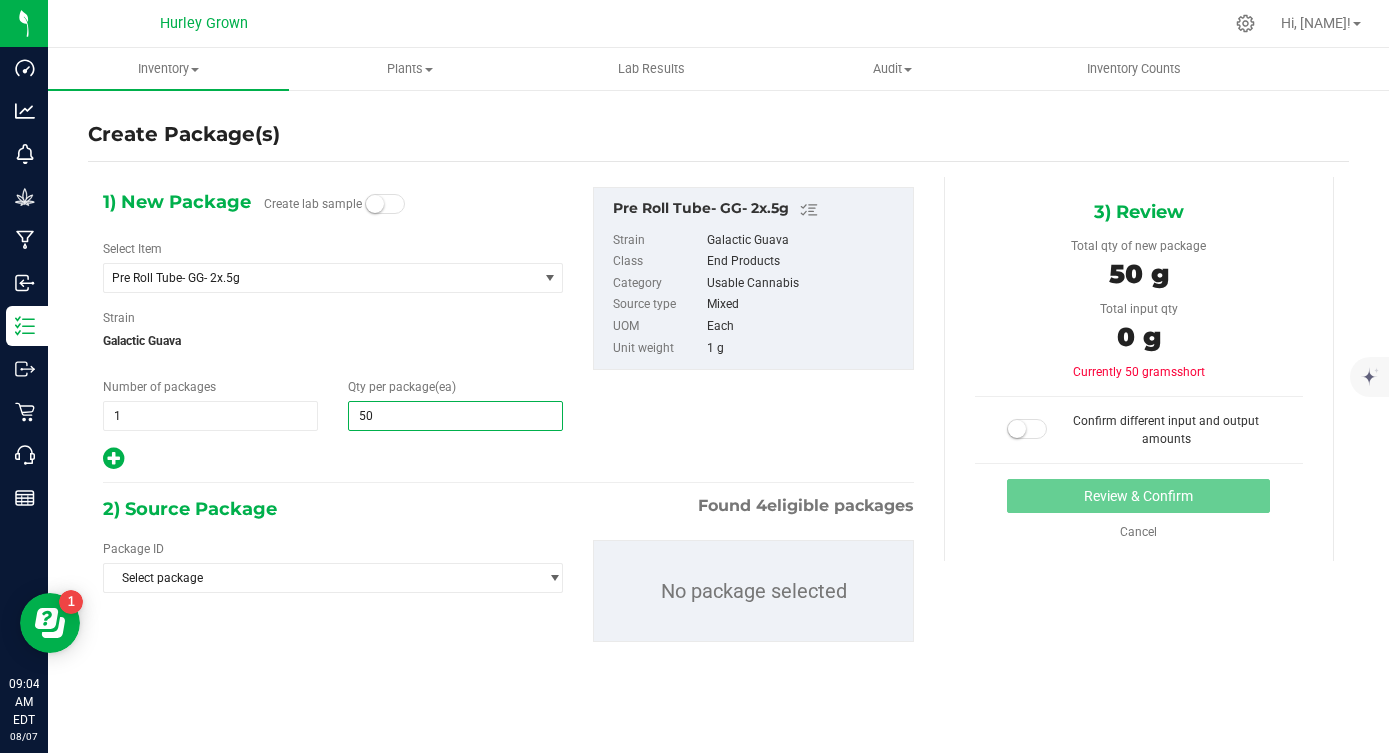 type on "50" 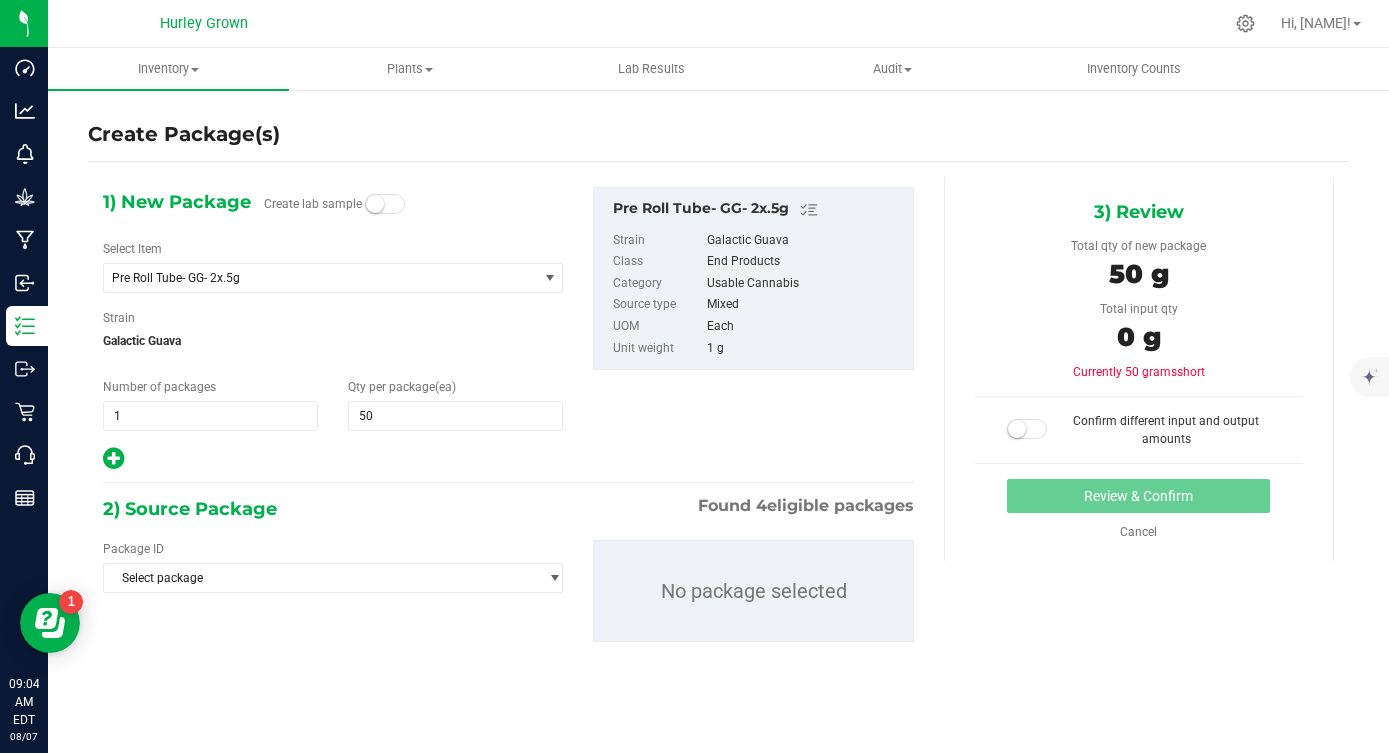 click on "2) Source Package
Found
4
eligible packages" at bounding box center (508, 509) 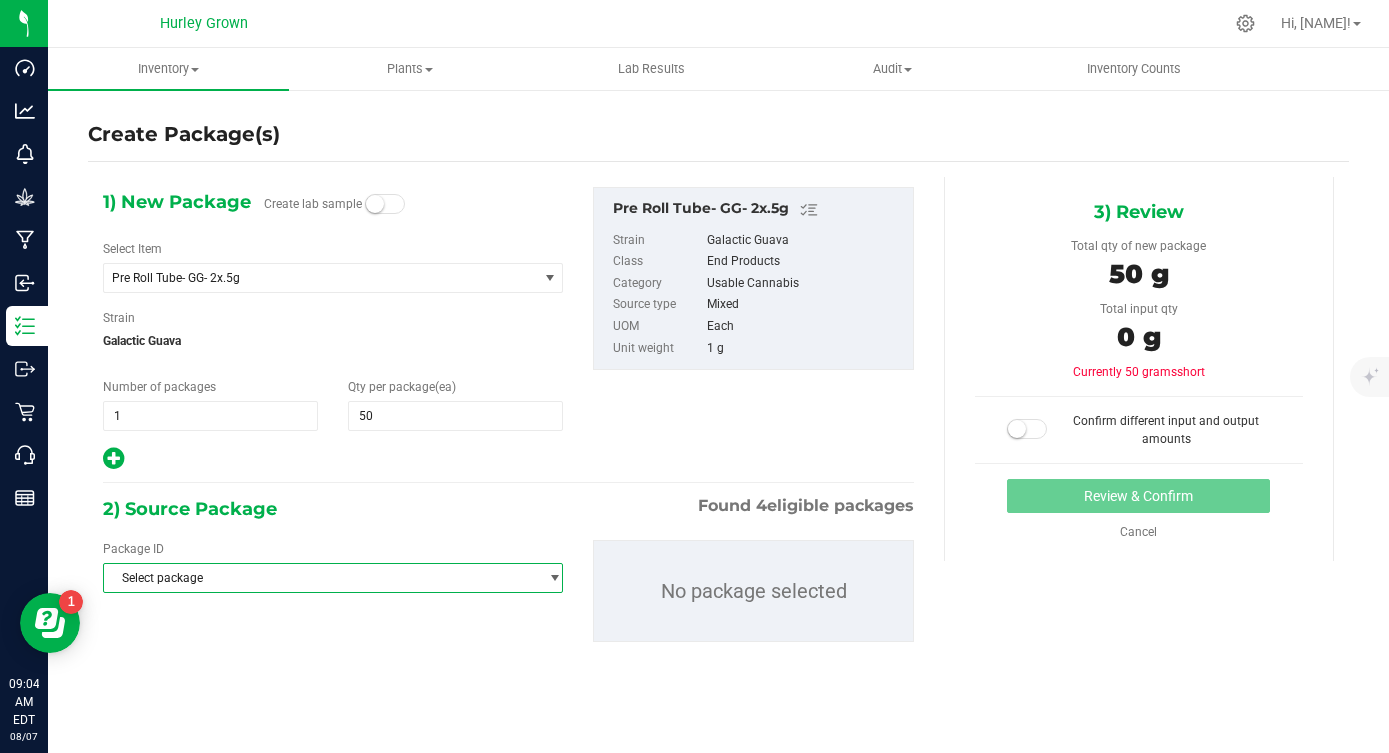 click on "Select package" at bounding box center (320, 578) 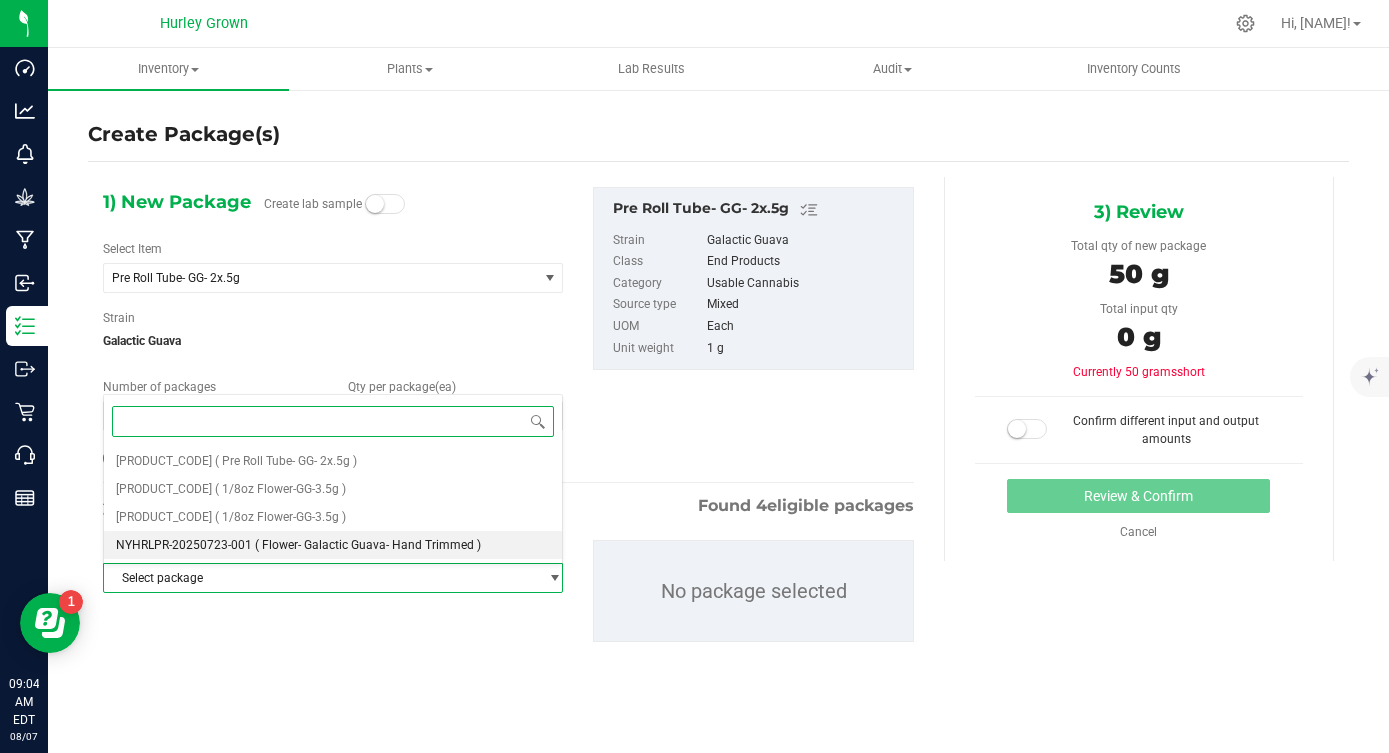 click on "(
Flower- Galactic Guava- Hand Trimmed
)" at bounding box center (368, 545) 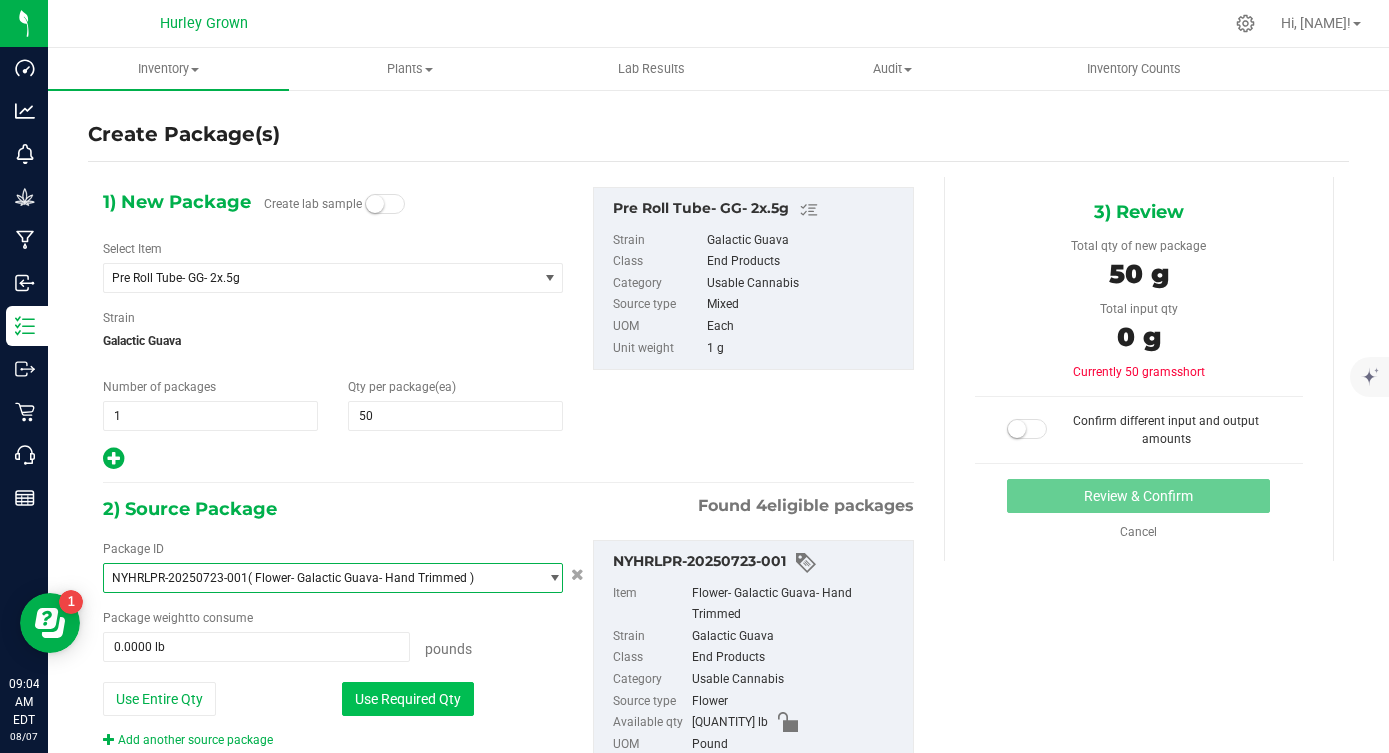 click on "Use Required Qty" at bounding box center [408, 699] 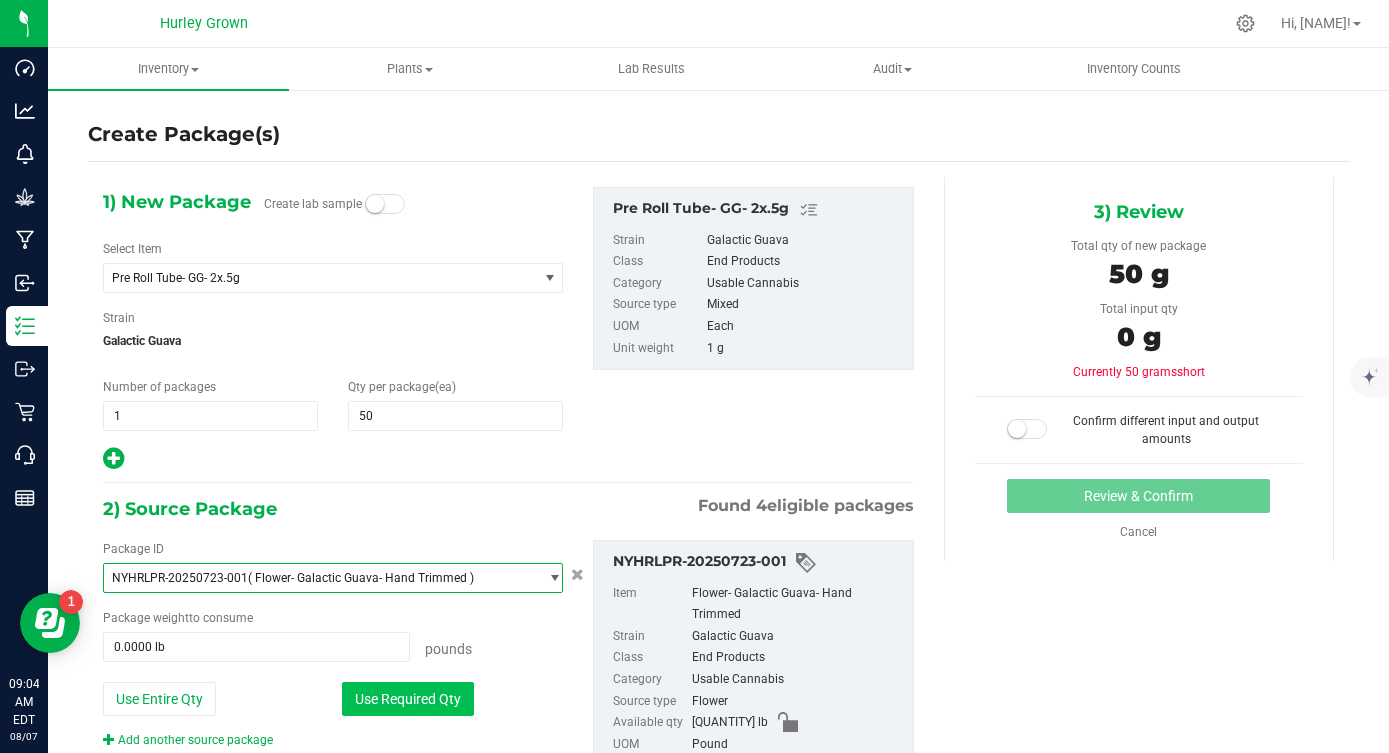 type on "0.1102 lb" 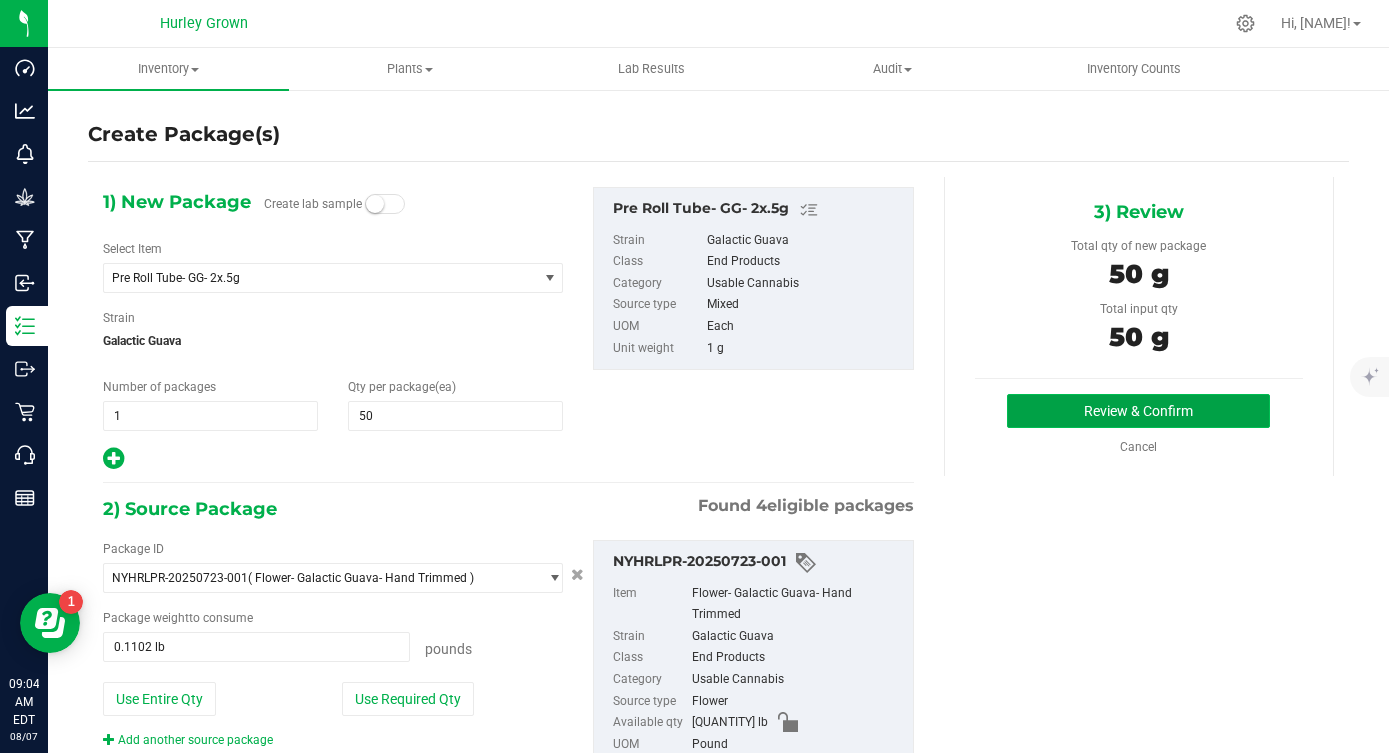click on "Review & Confirm" at bounding box center (1138, 411) 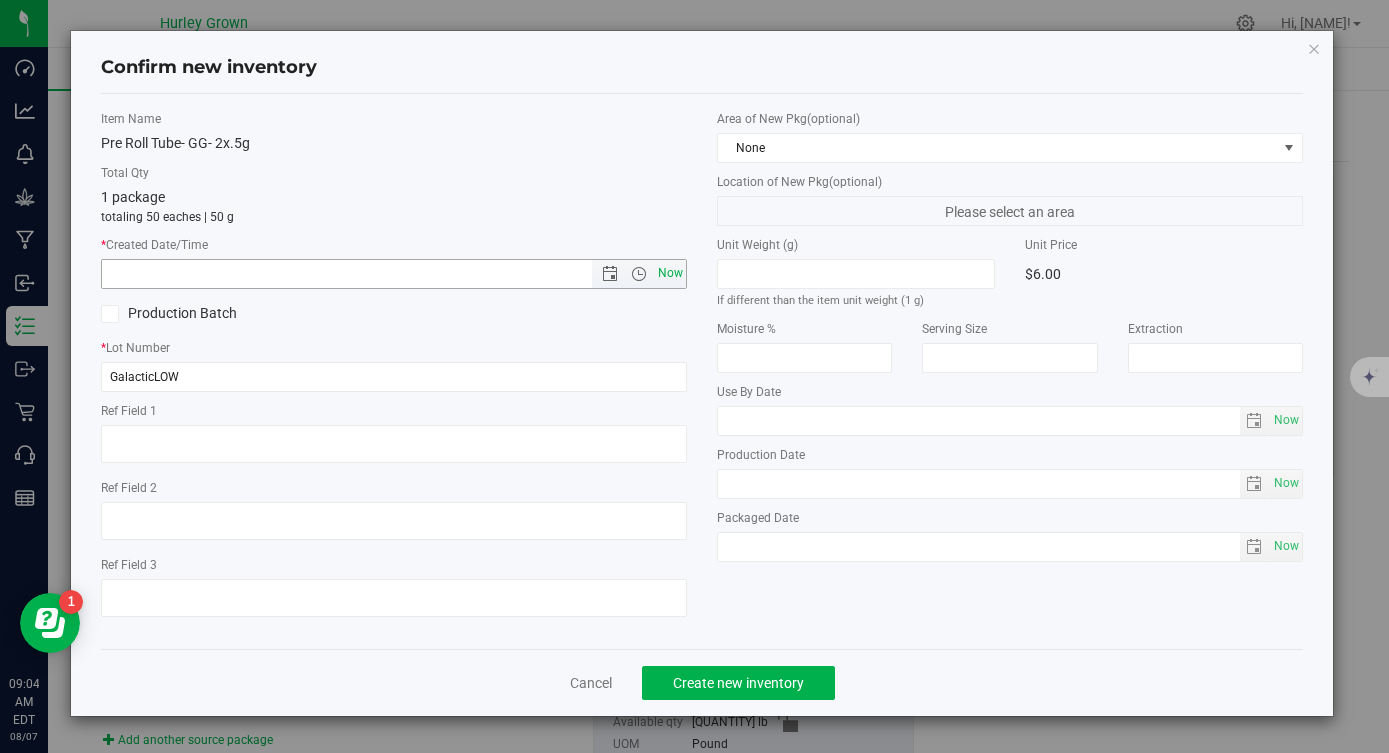 click on "Now" at bounding box center (671, 273) 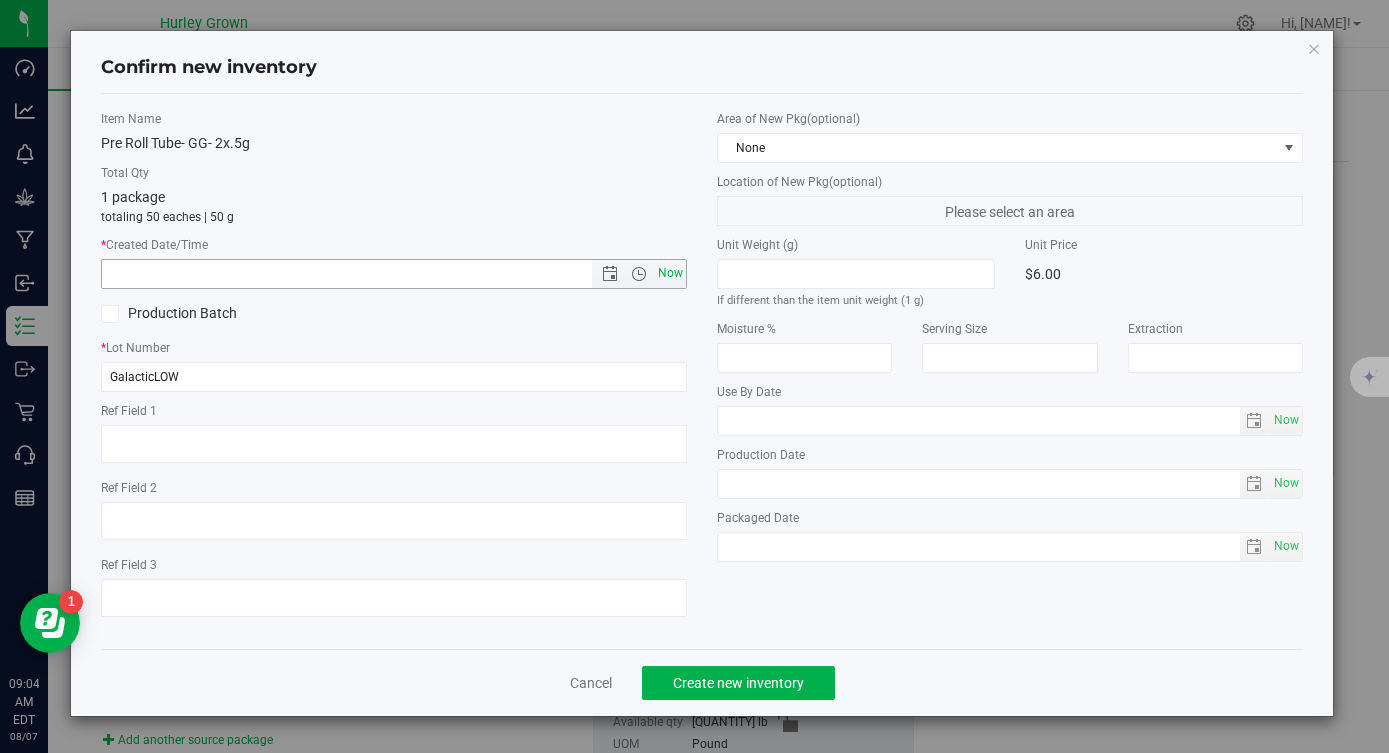 type on "[MONTH]/[DAY]/[YEAR] [HOUR]:[MINUTE] [AM/PM]" 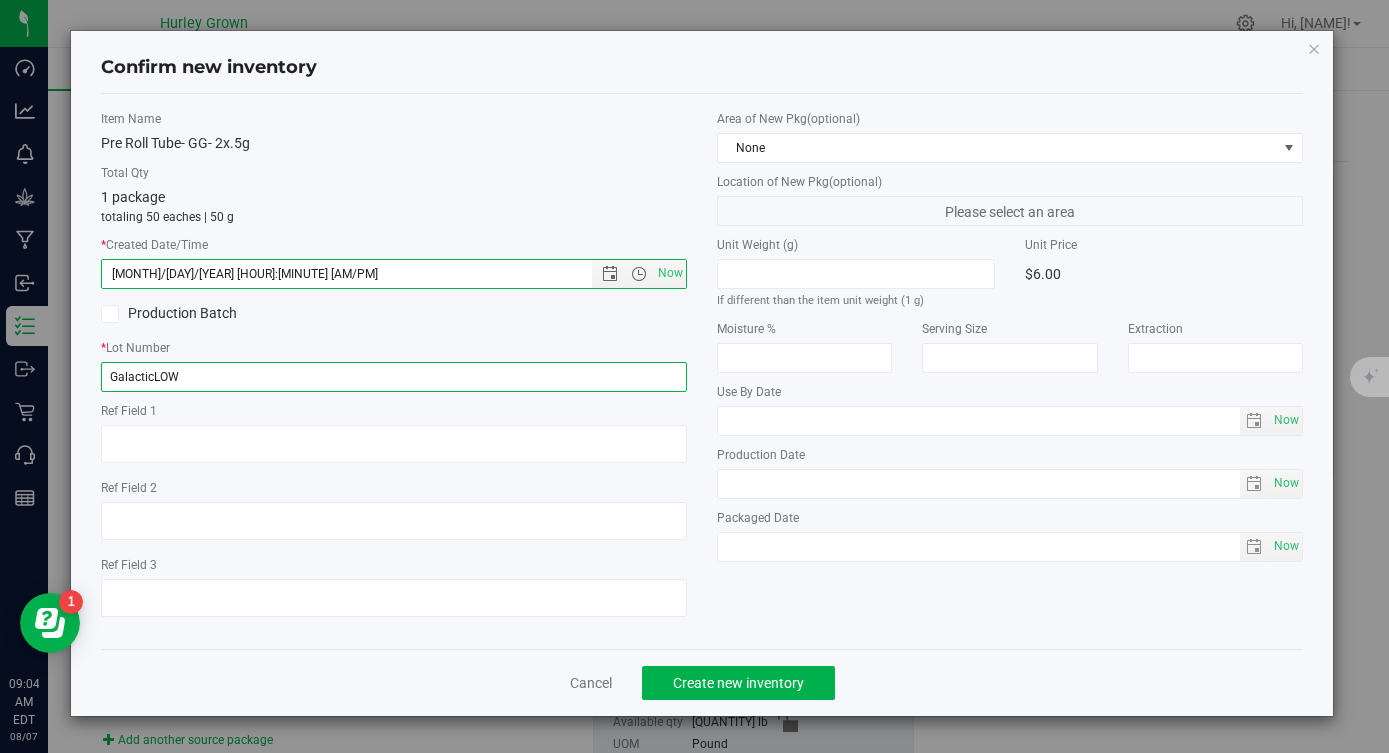 click on "GalacticLOW" at bounding box center (394, 377) 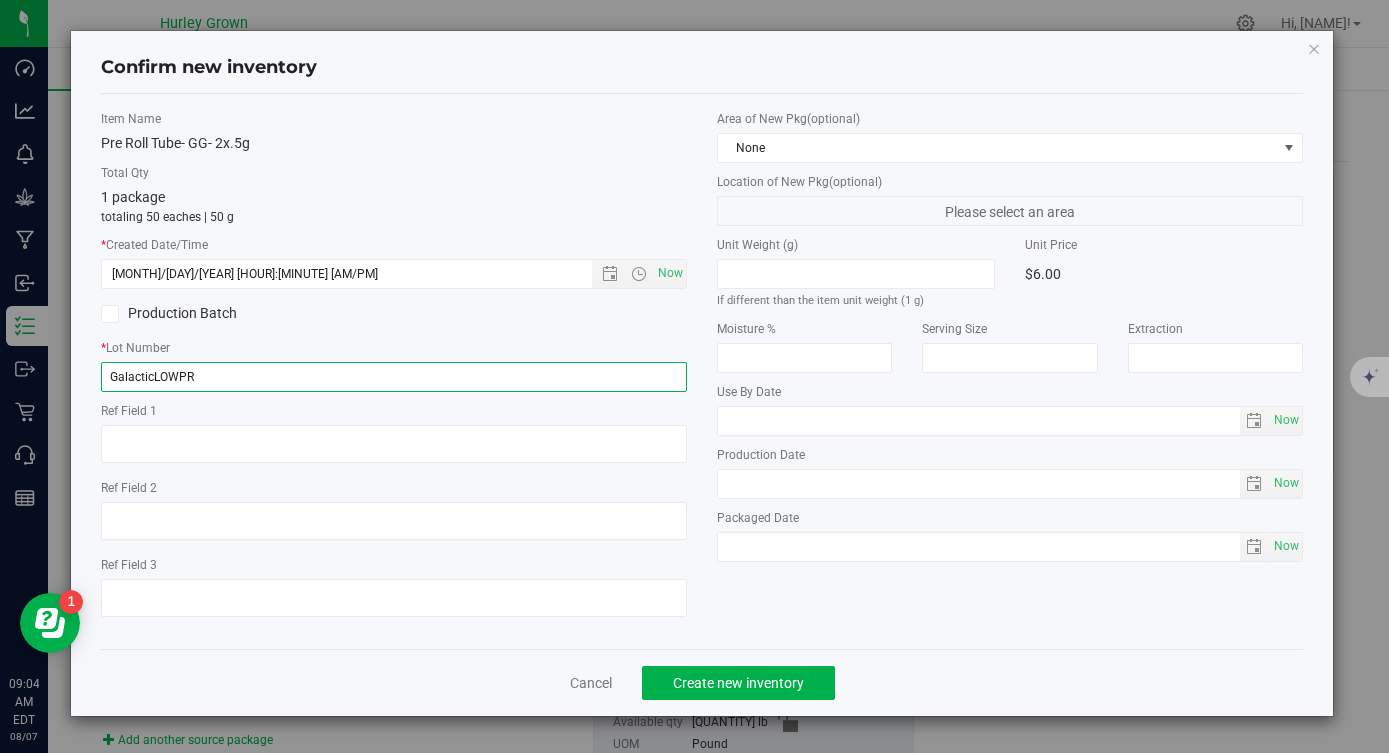 type on "GalacticLOWPR" 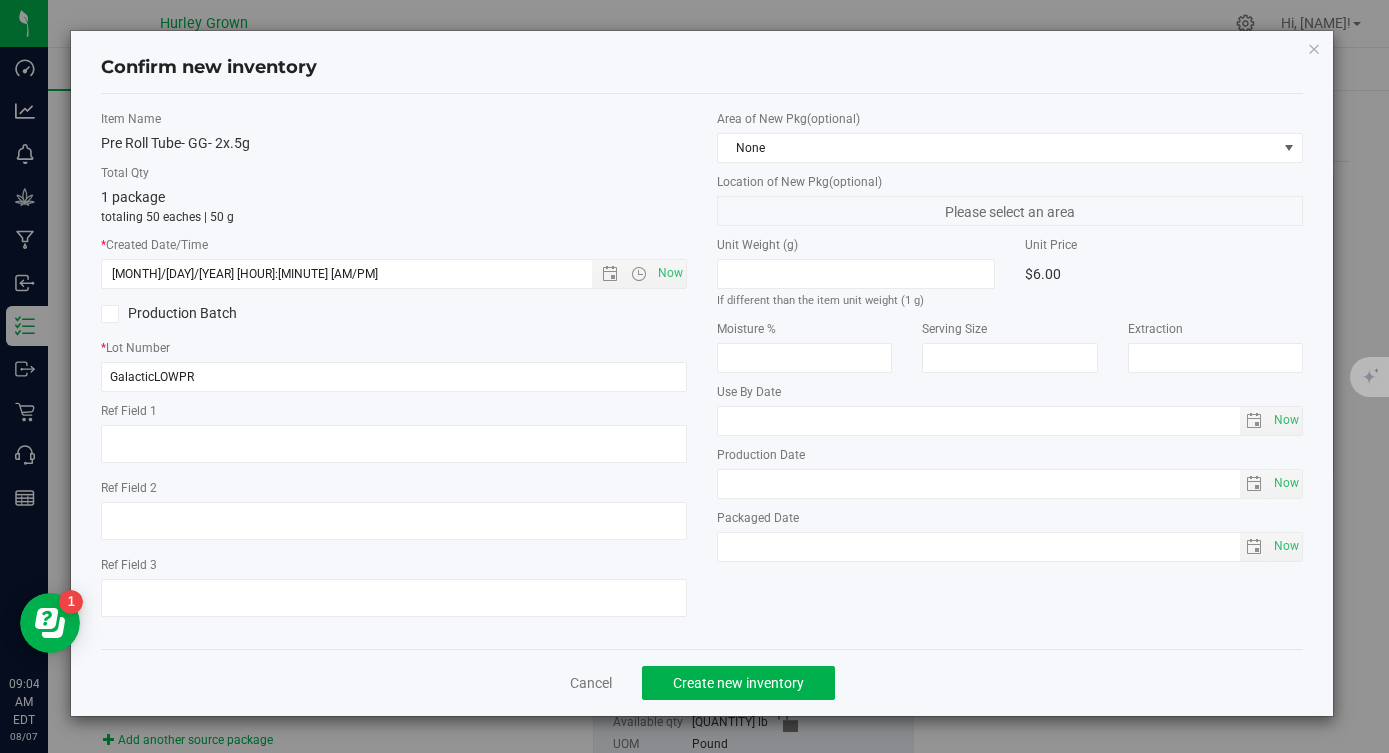 click on "*
Lot Number" at bounding box center [394, 348] 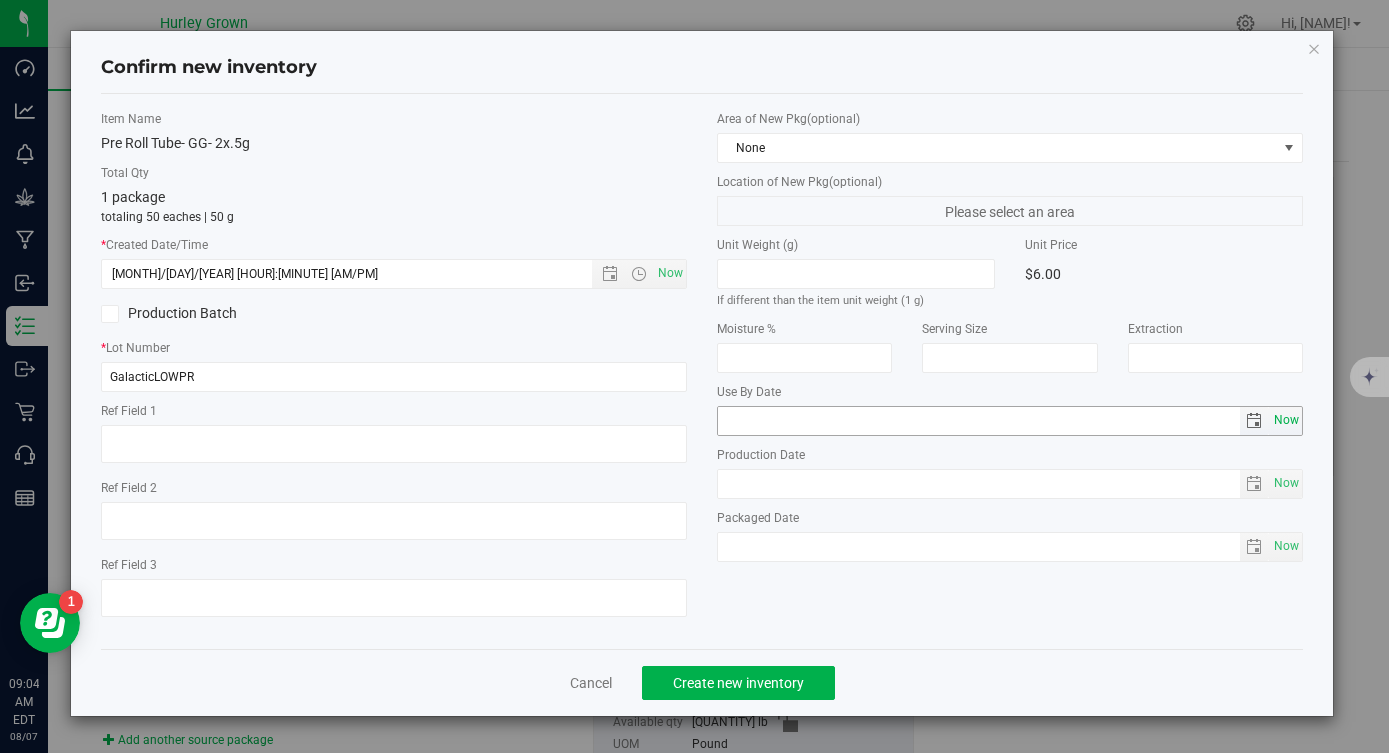 click on "Now" at bounding box center [1286, 420] 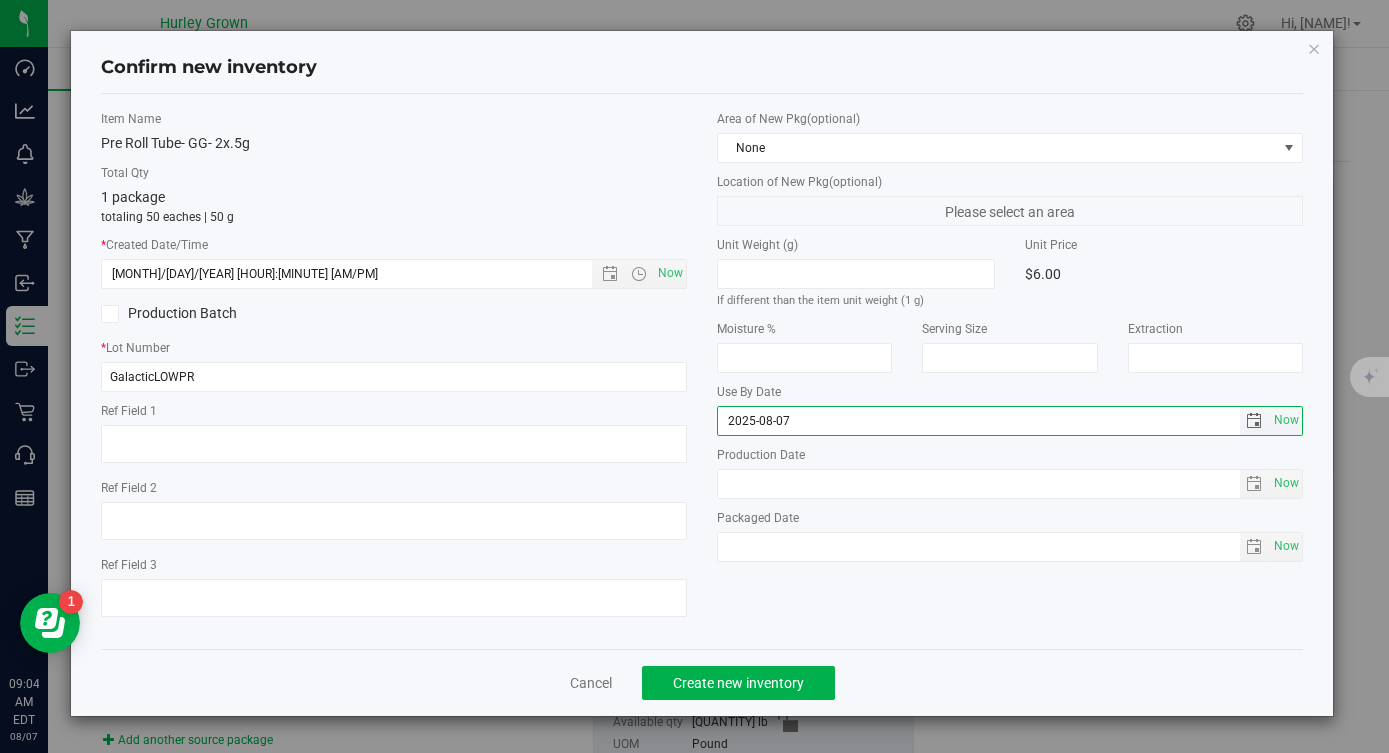 click on "2025-08-07" at bounding box center (979, 421) 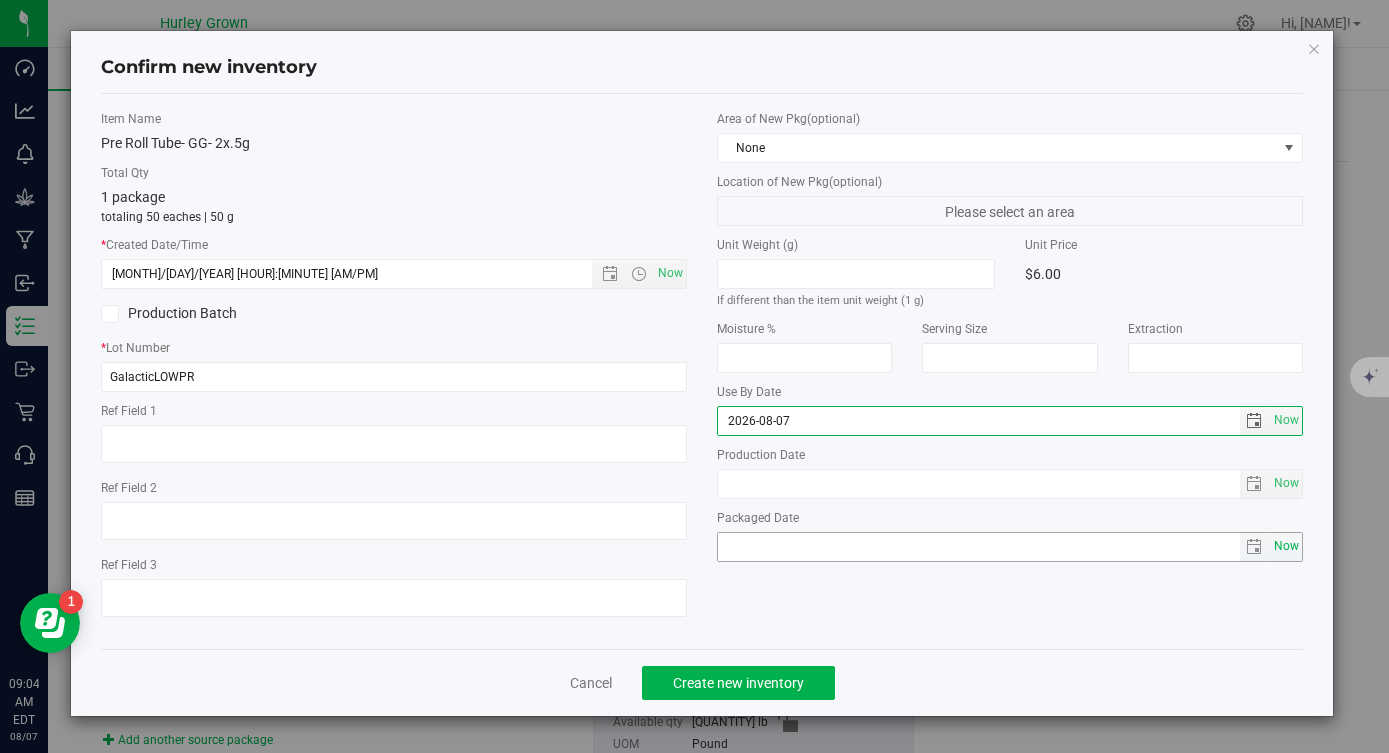 type on "2026-08-07" 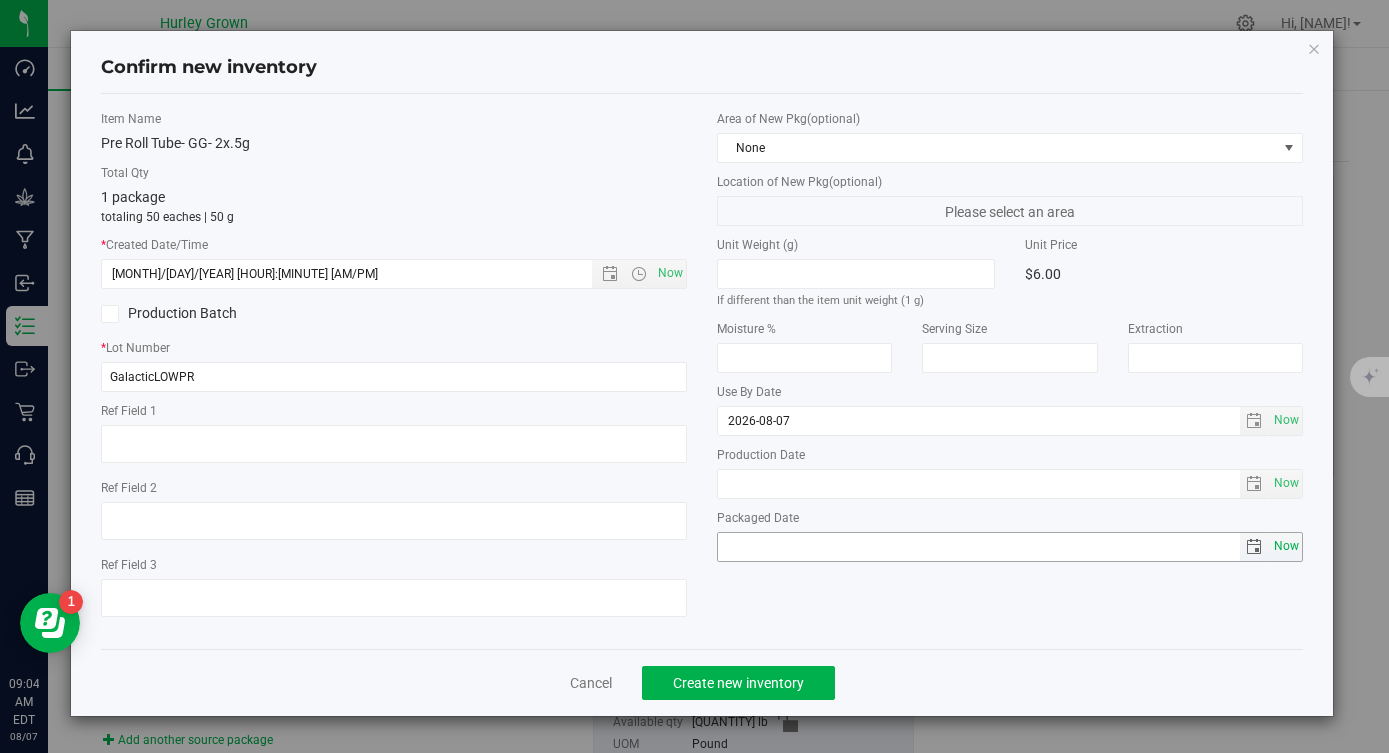 click on "Now" at bounding box center (1286, 546) 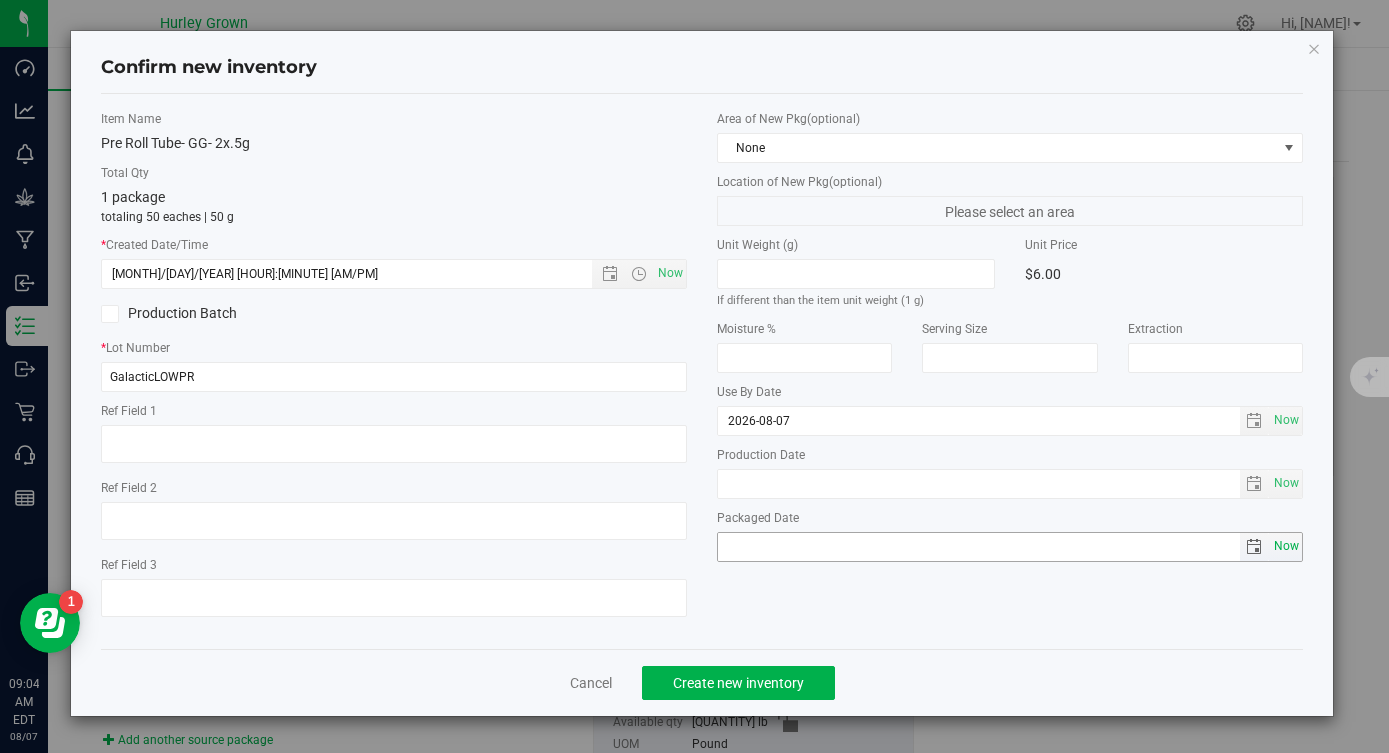 type on "2025-08-07" 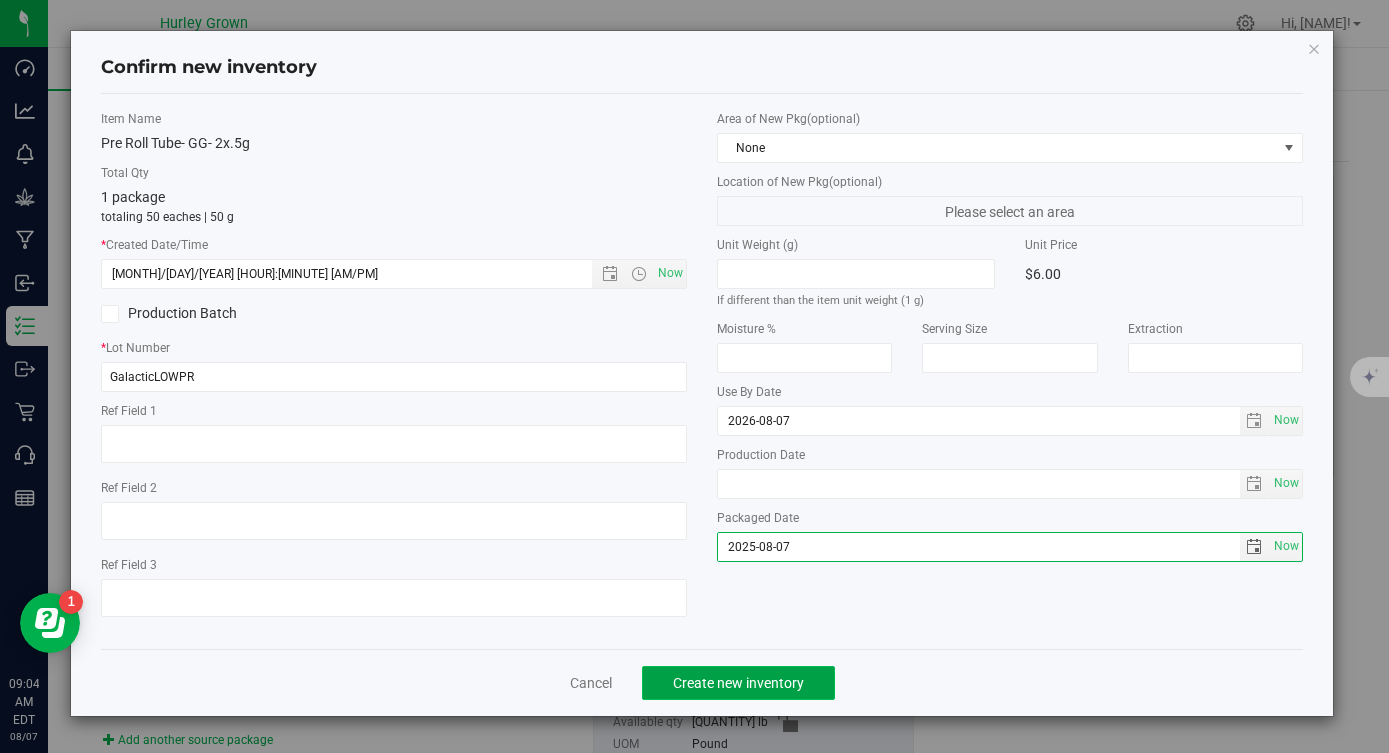 click on "Create new inventory" 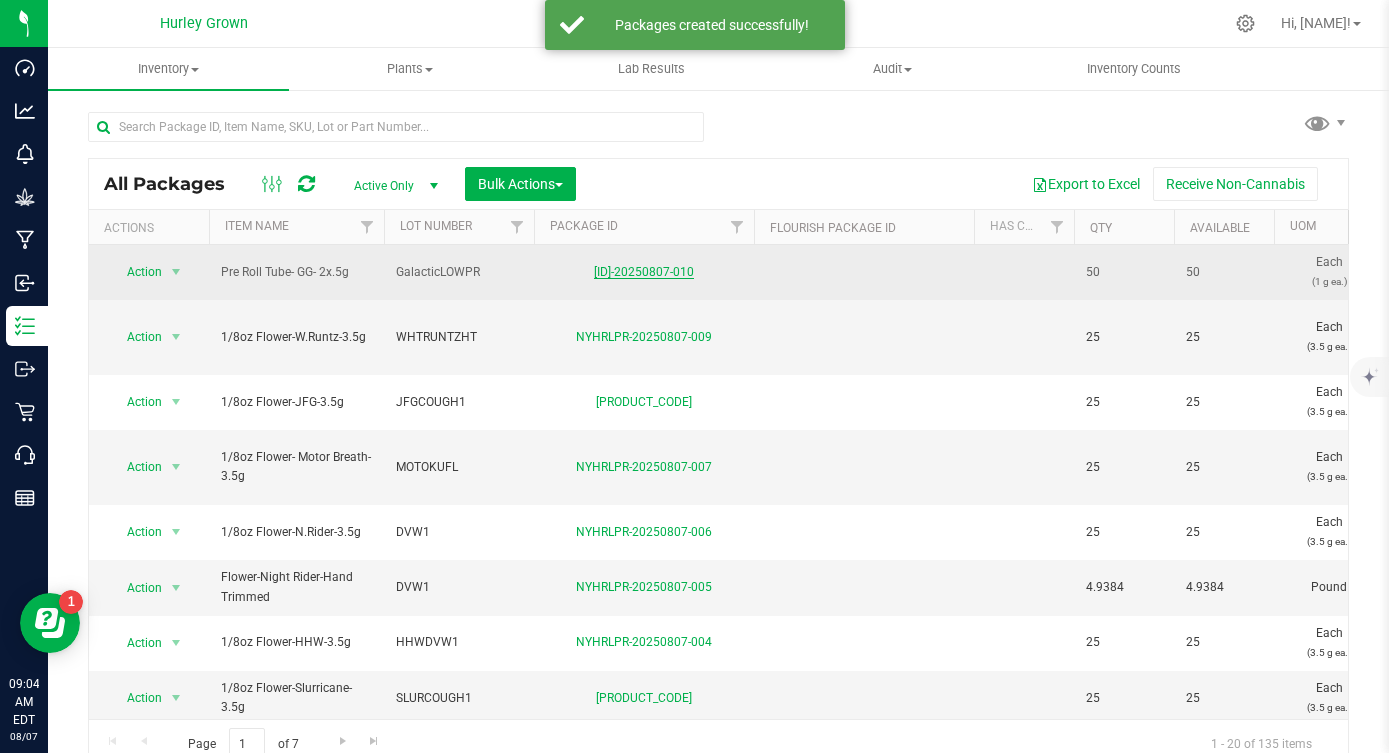 click on "[ID]-20250807-010" at bounding box center (644, 272) 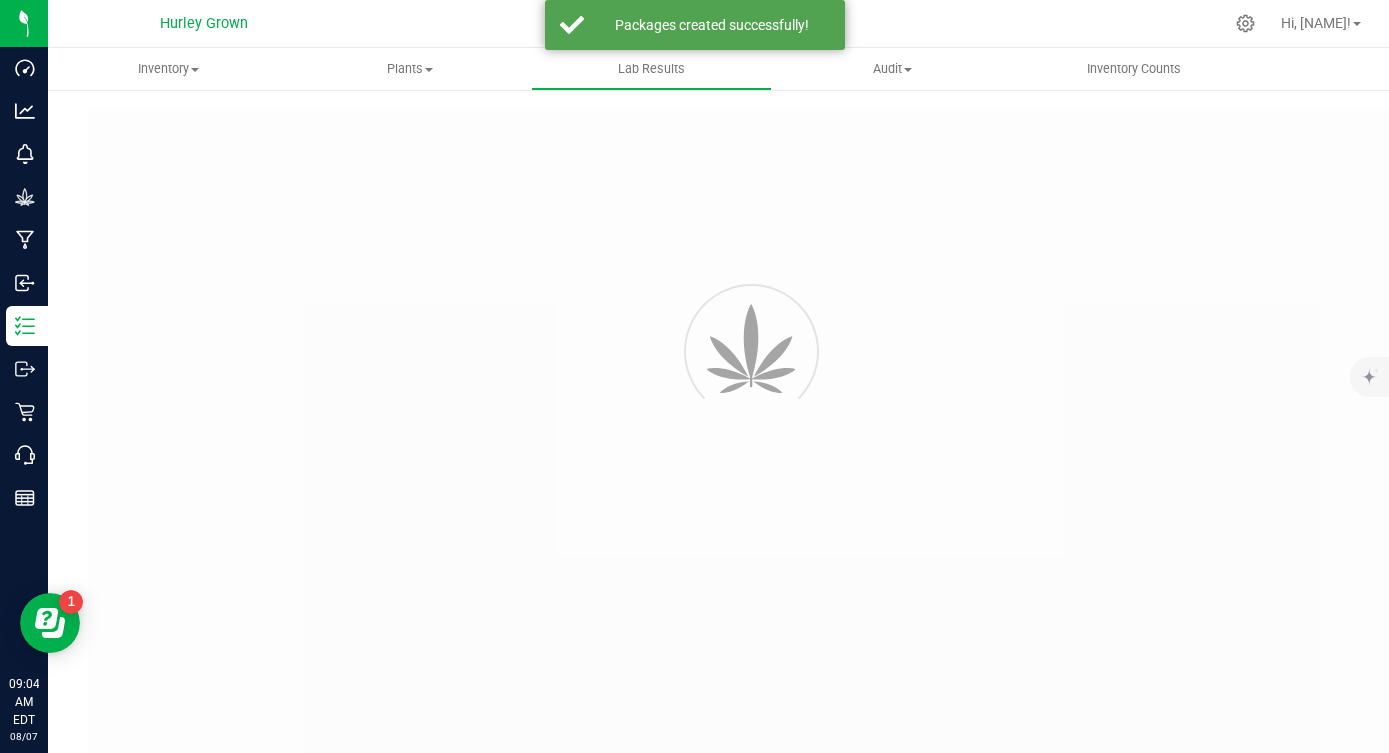 type on "NYHRLPR-20250723-001" 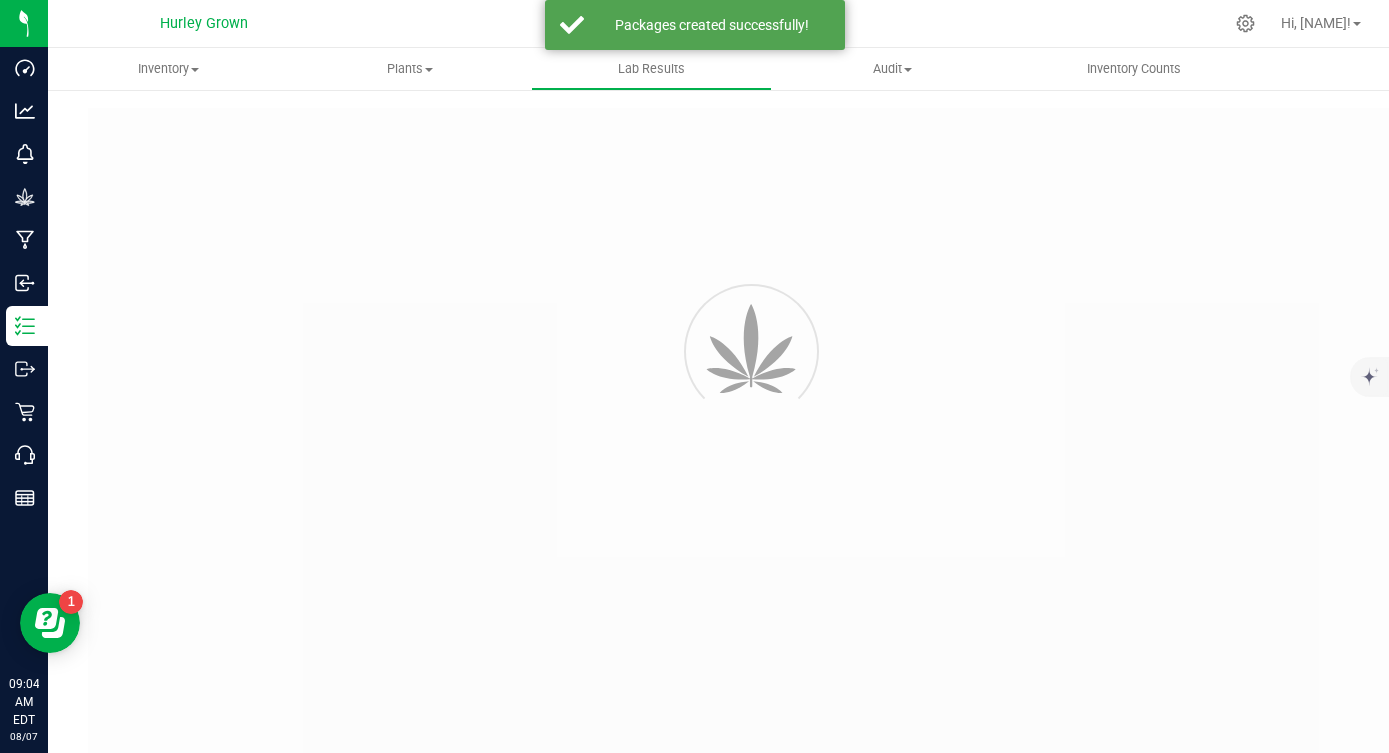 type on "AL41104005-007" 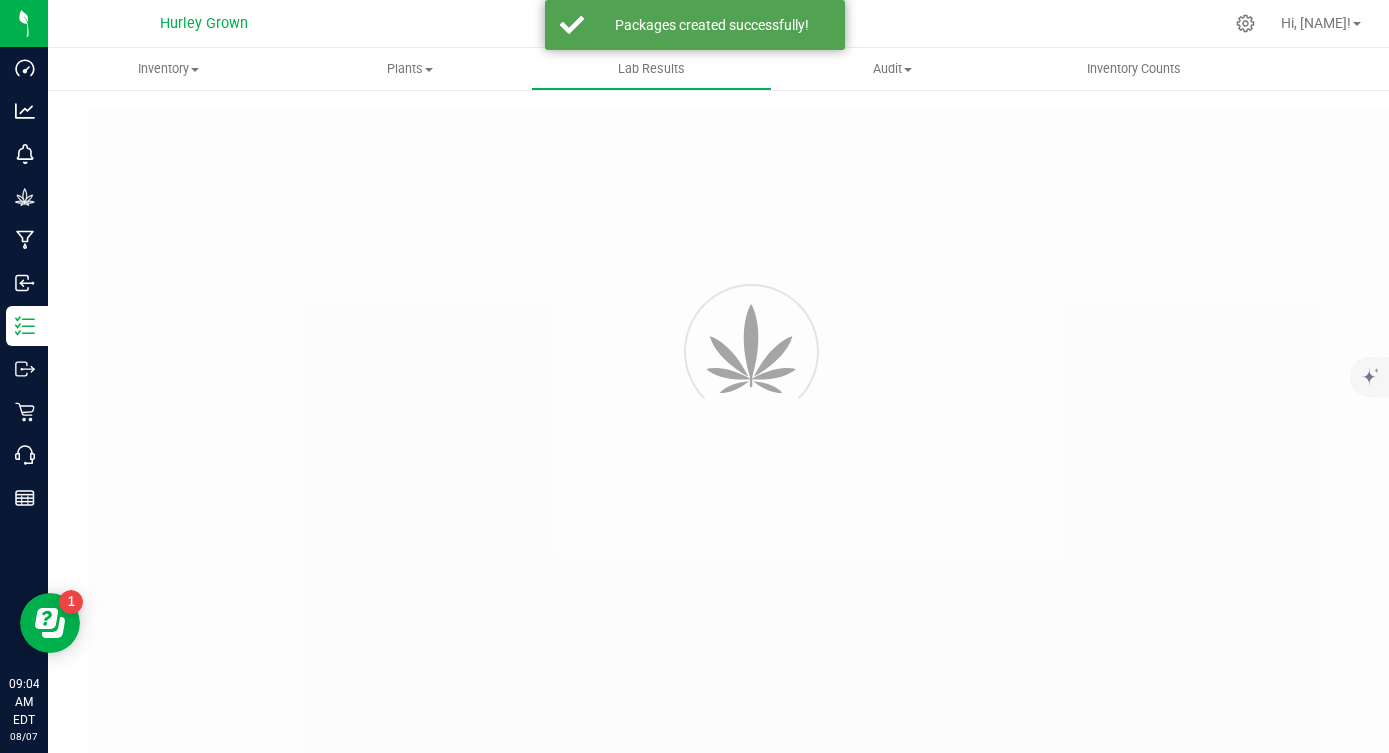 type on "NYHRLPR-20250723-001" 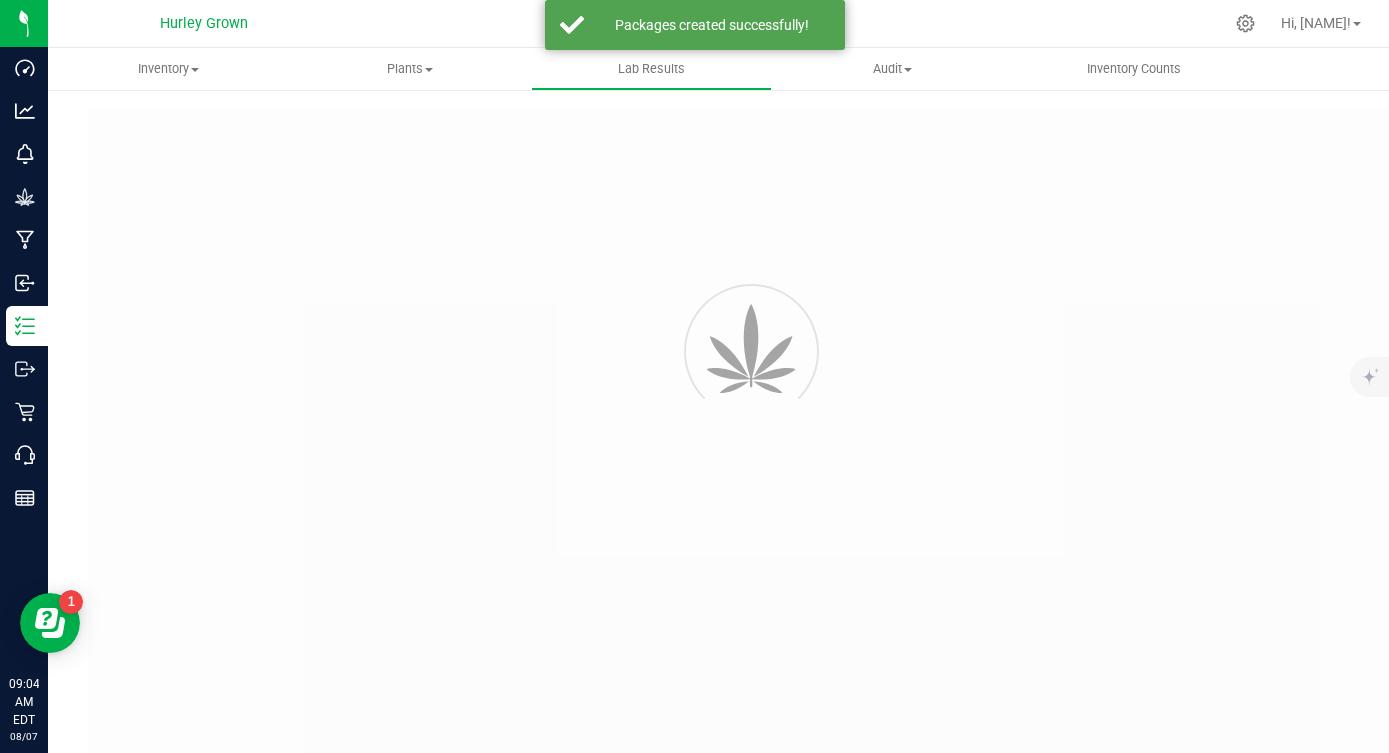 type on "[MONTH]/[DAY]/[YEAR] [TIME] [AMPM]" 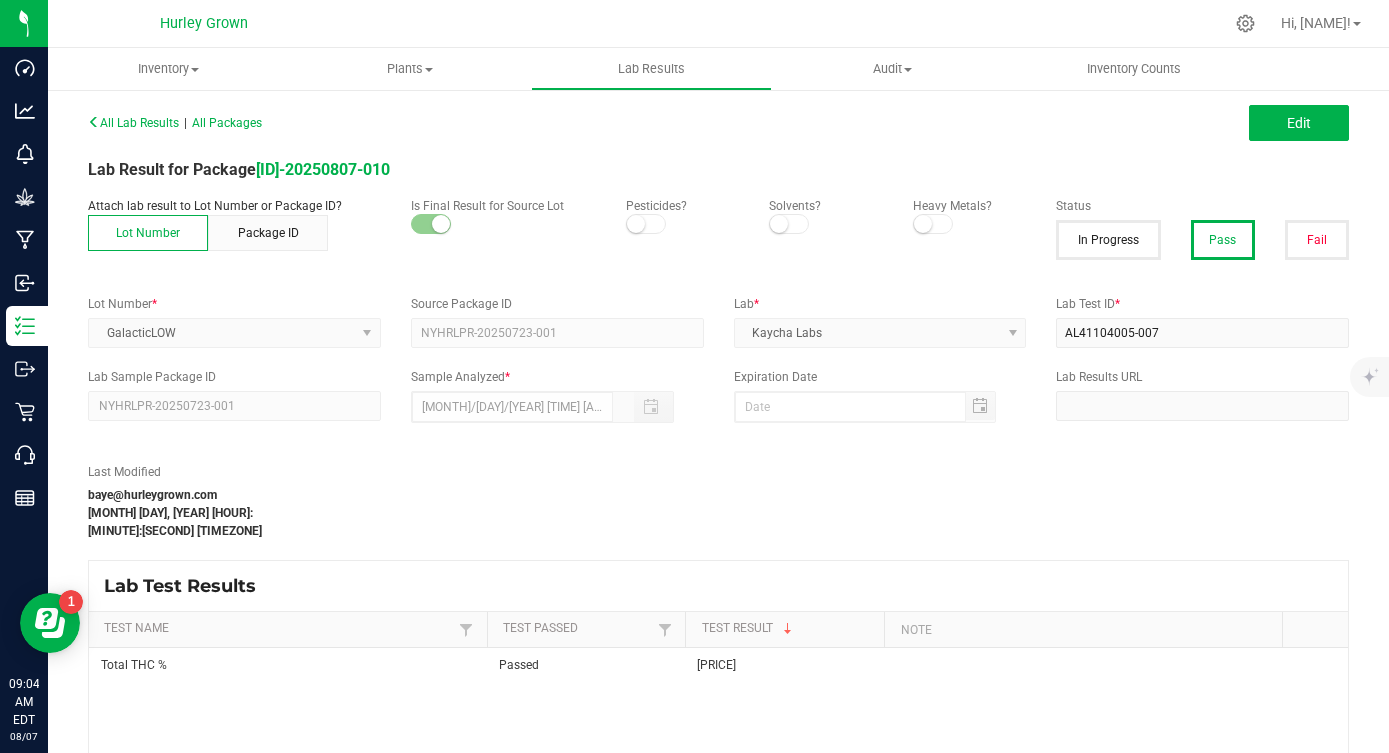 click on "GalacticLOW" at bounding box center (234, 333) 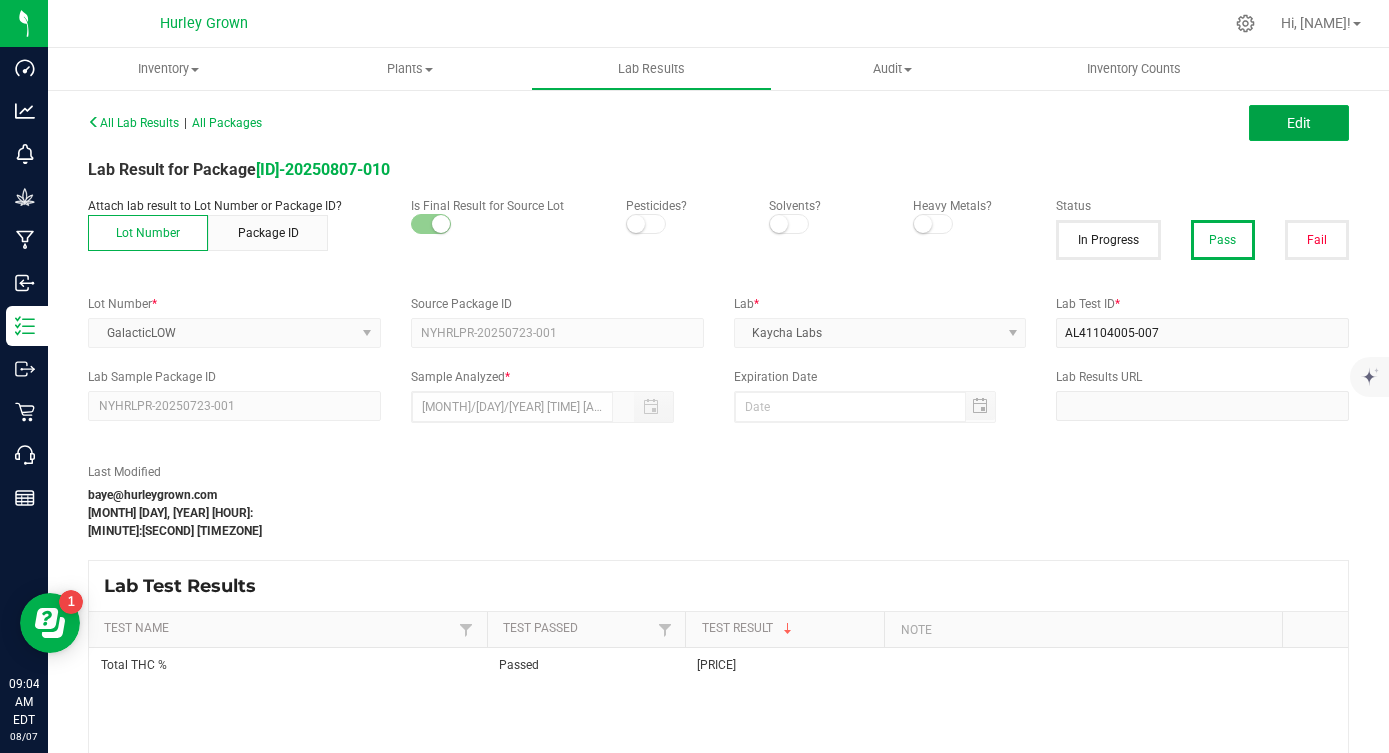 click on "Edit" at bounding box center [1299, 123] 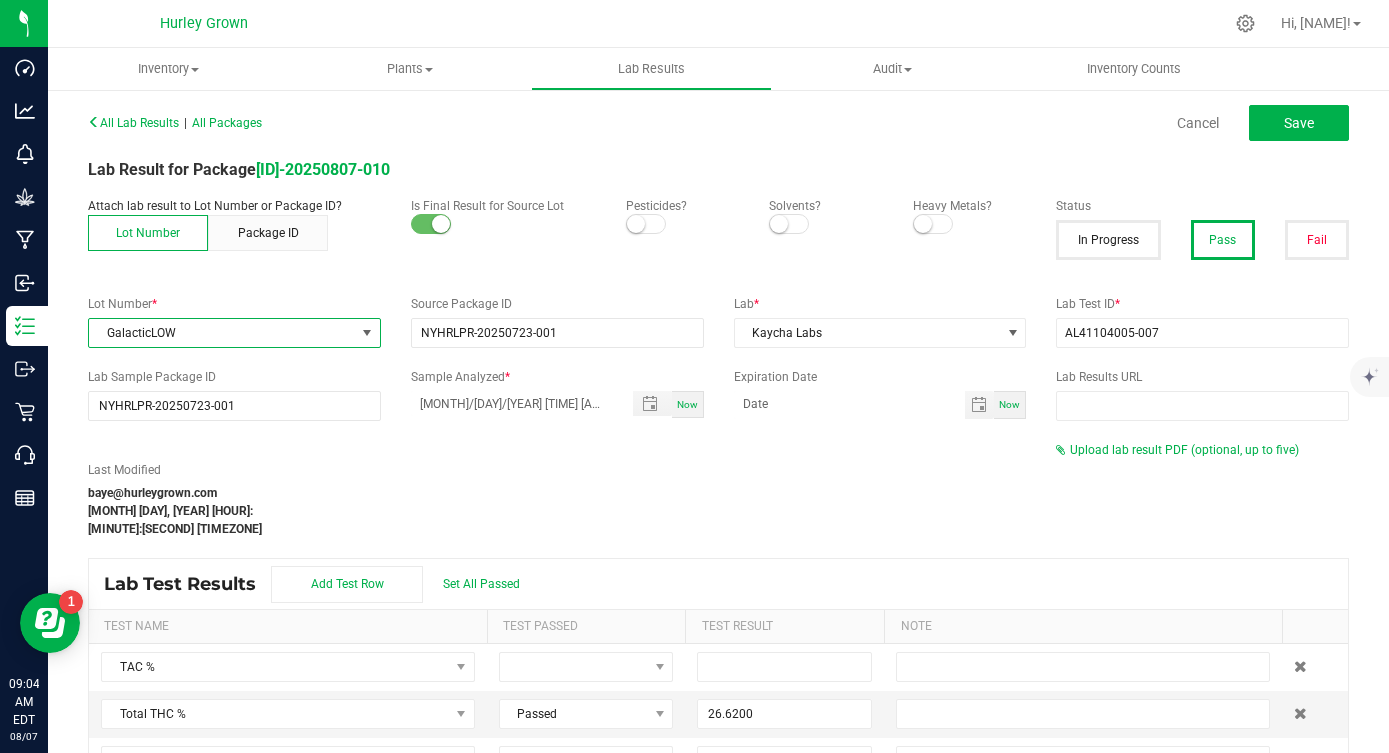 click on "GalacticLOW" at bounding box center (222, 333) 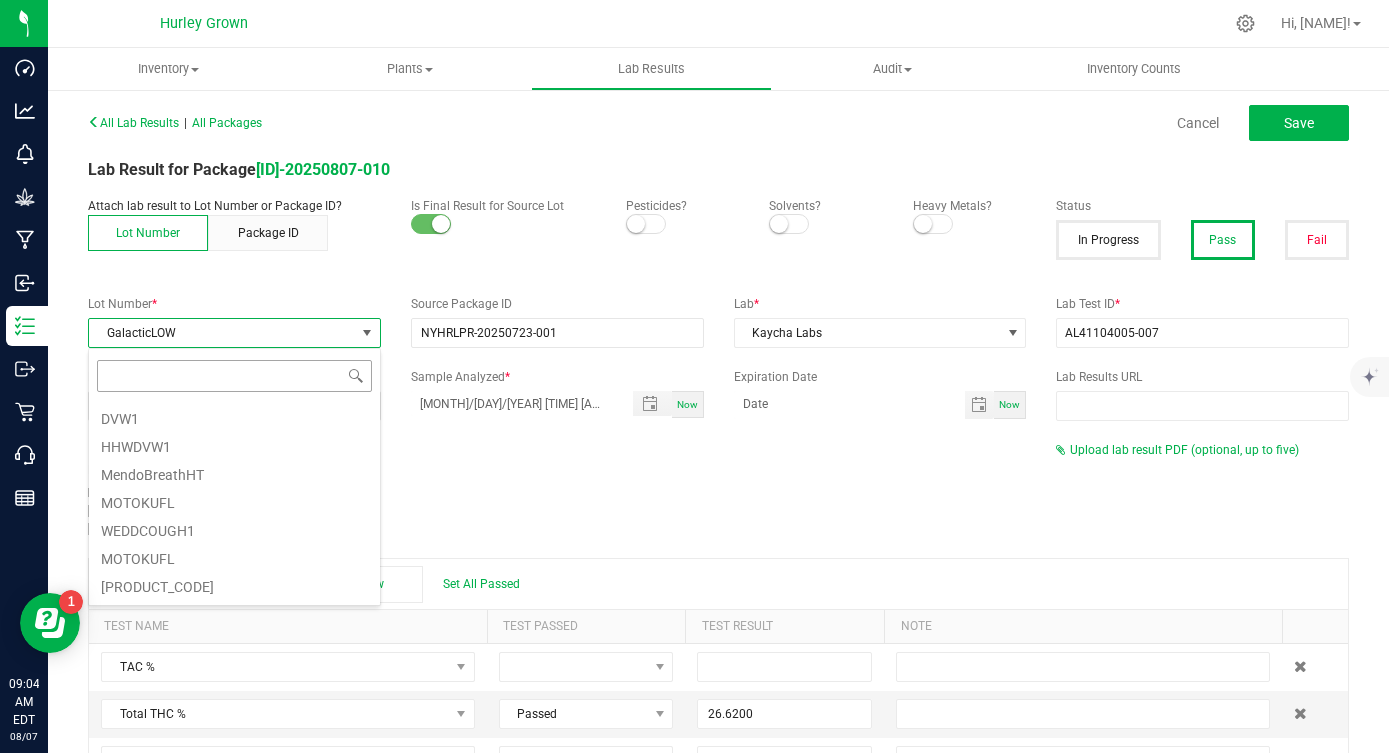 scroll, scrollTop: 276, scrollLeft: 0, axis: vertical 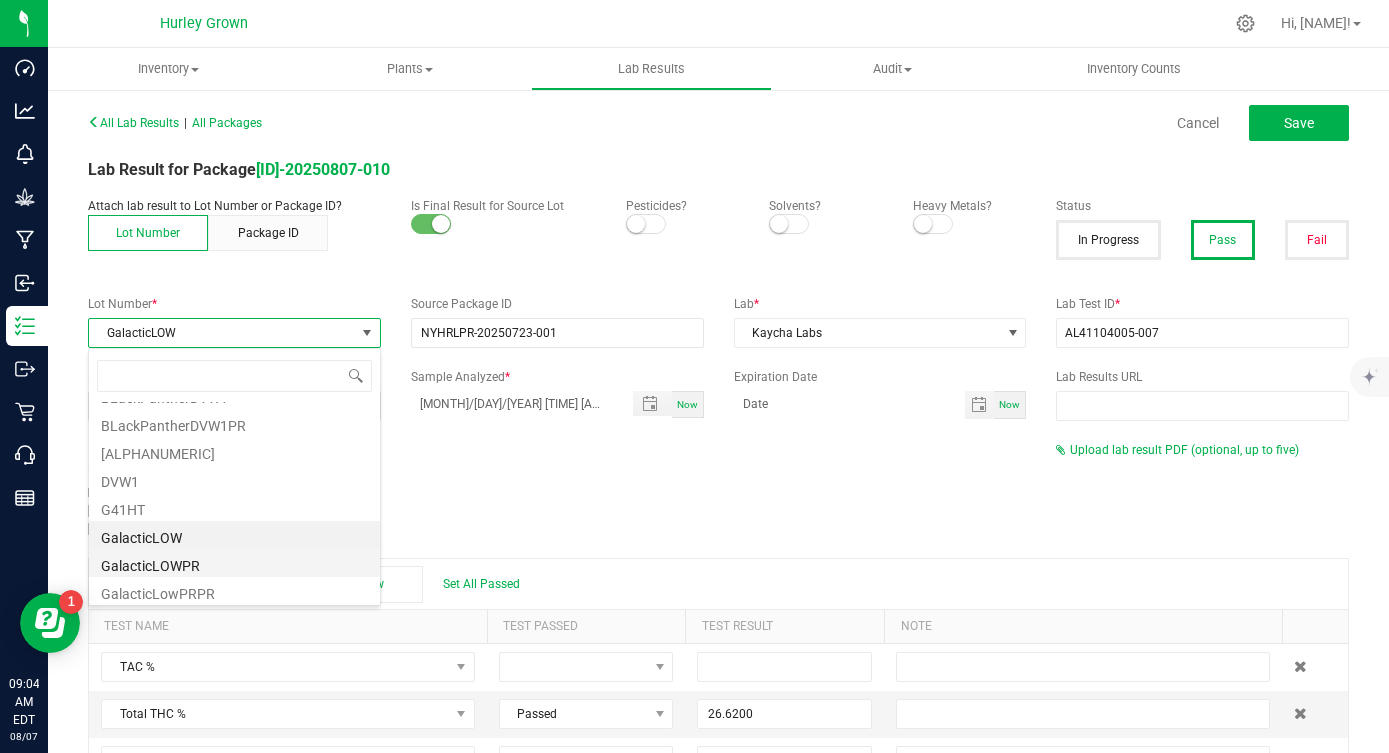 click on "GalacticLOWPR" at bounding box center [234, 563] 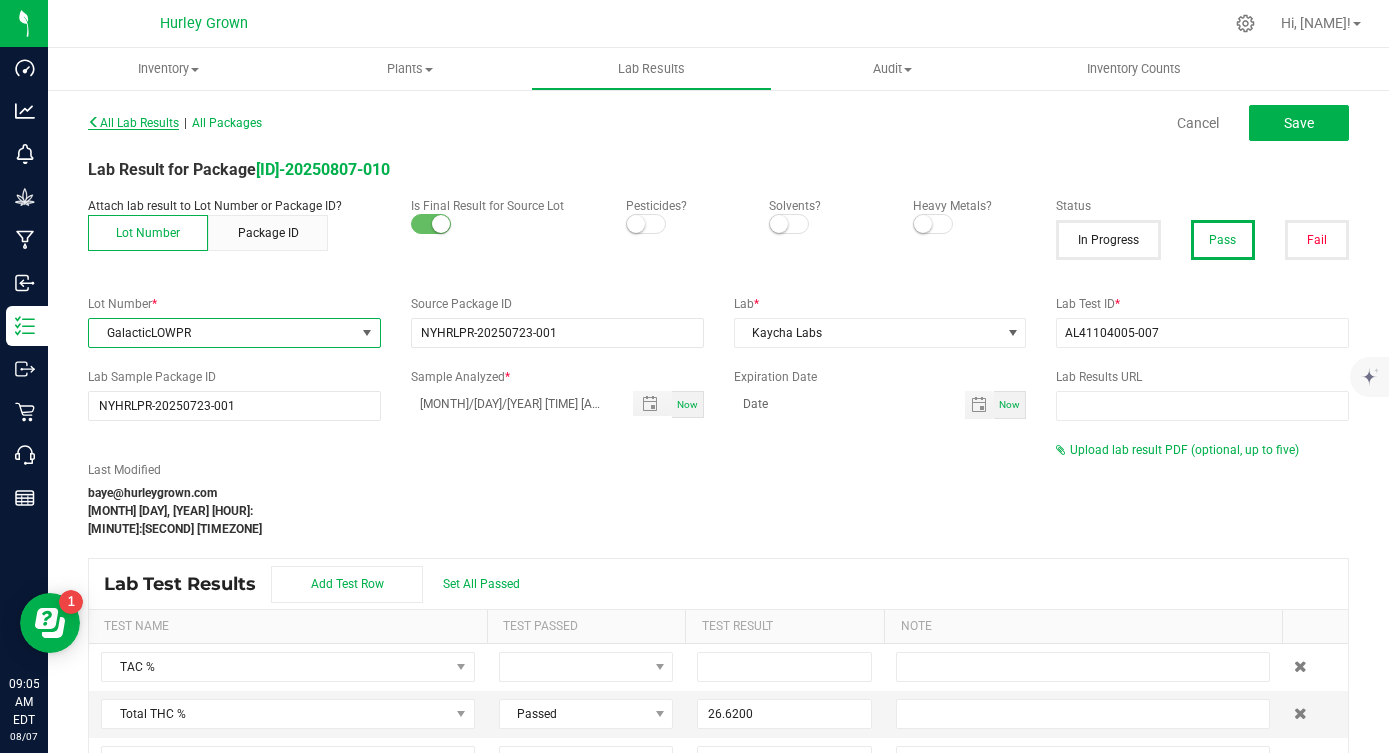 click on "All Lab Results" at bounding box center (133, 123) 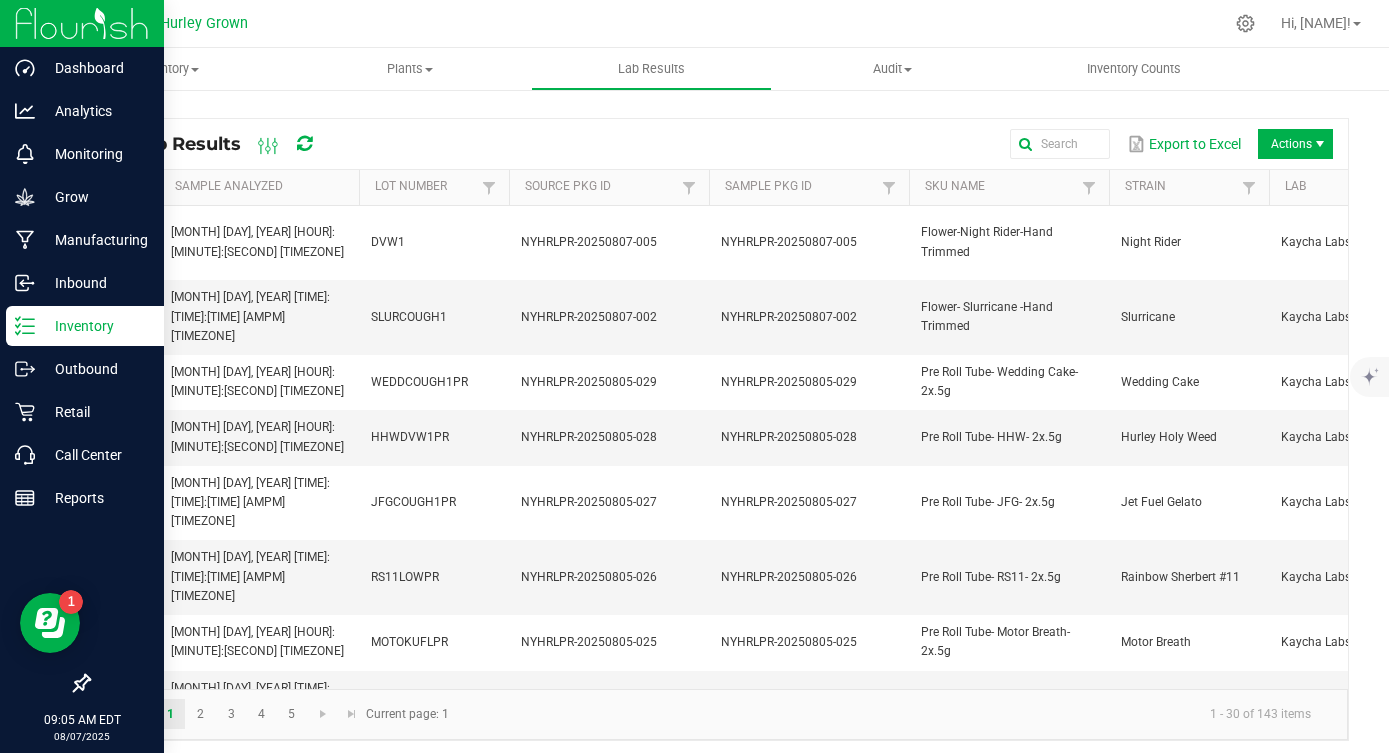 click 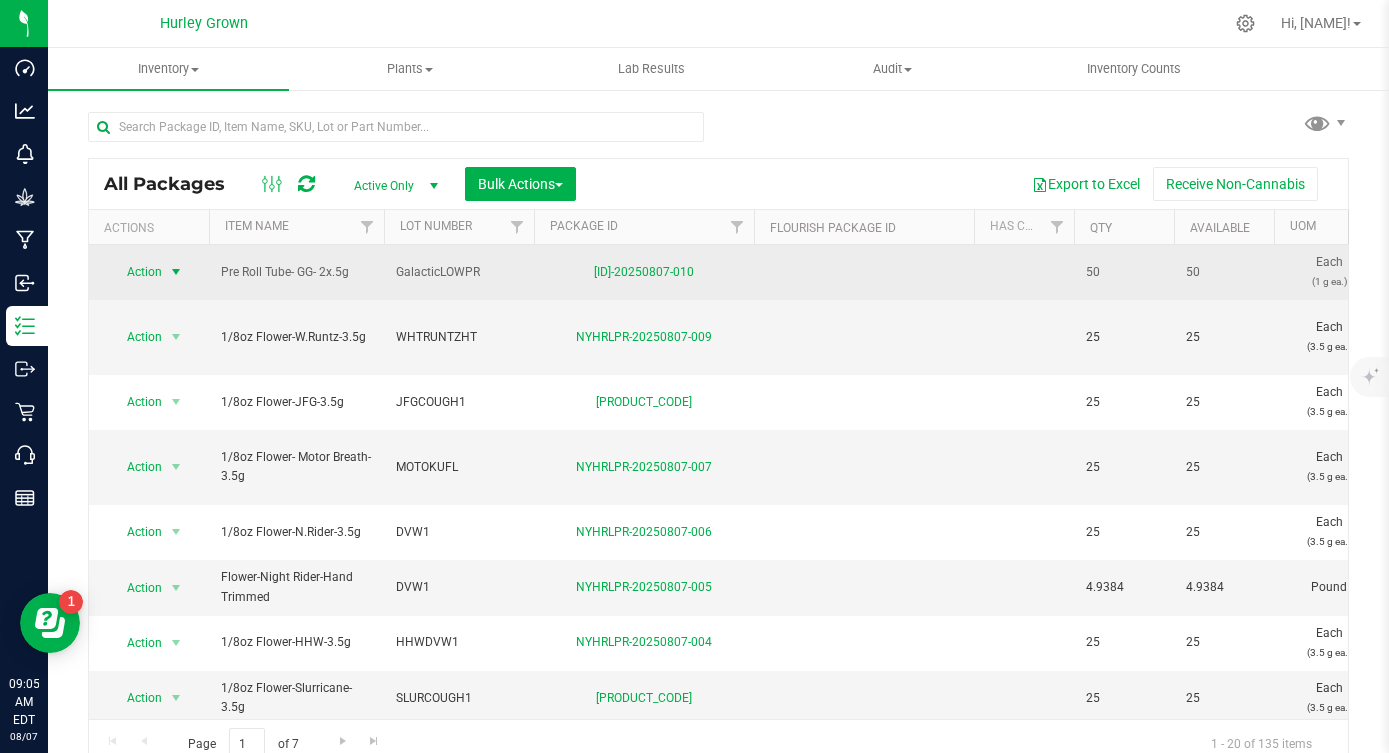 click on "Action" at bounding box center [149, 272] 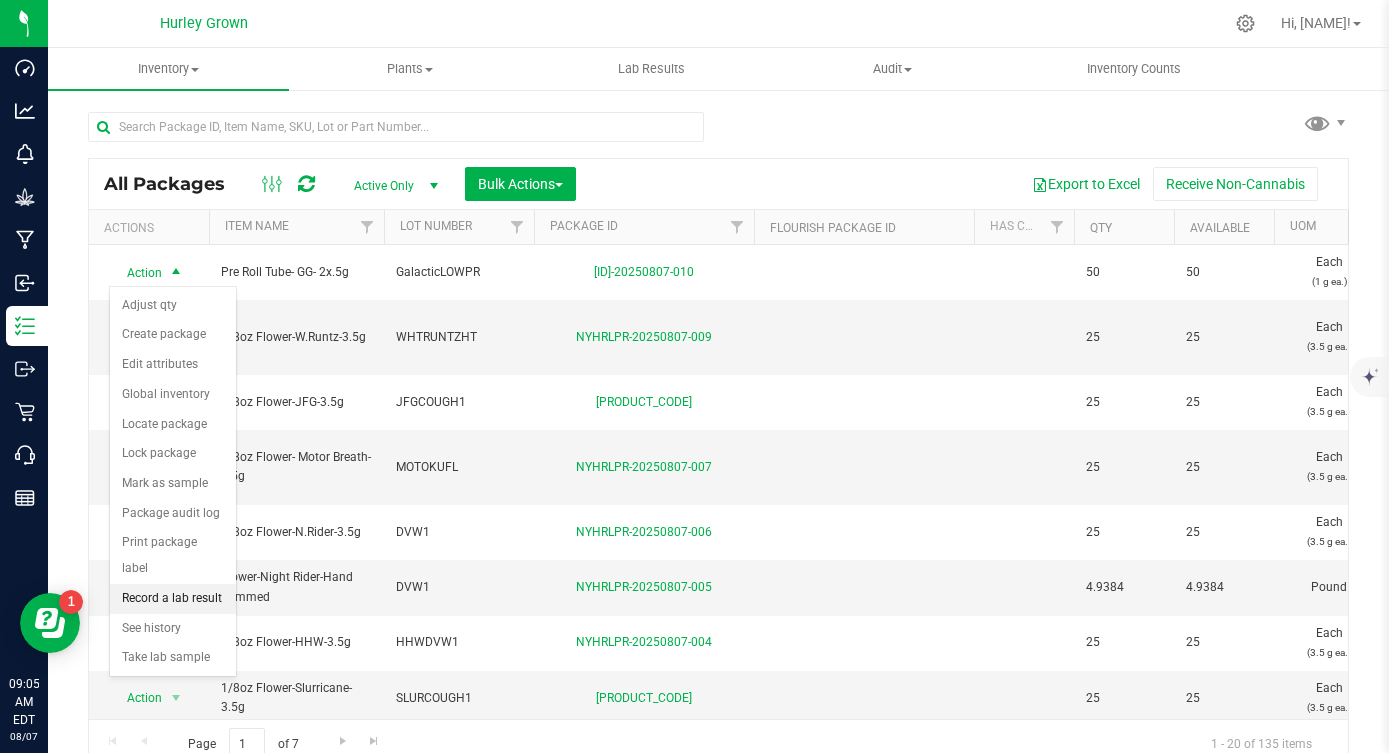 click on "Record a lab result" at bounding box center [173, 599] 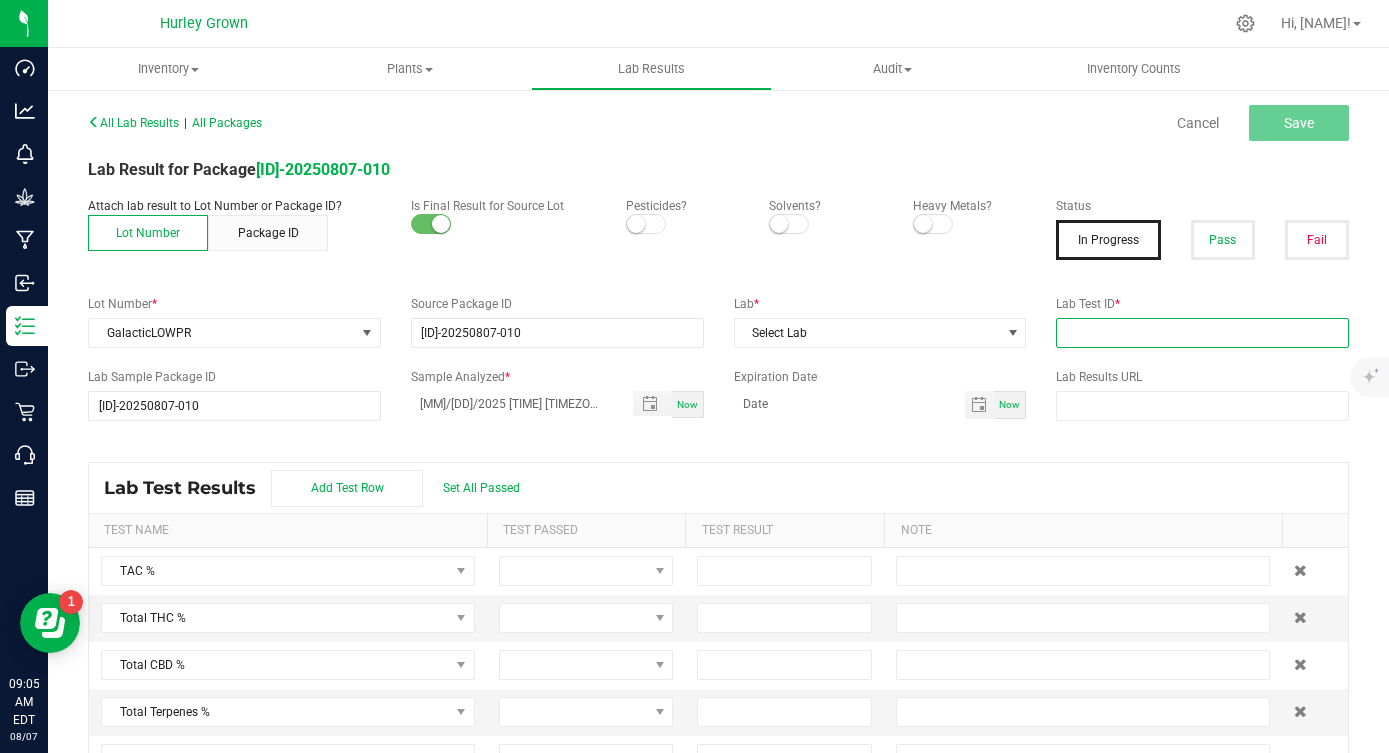 click at bounding box center (1202, 333) 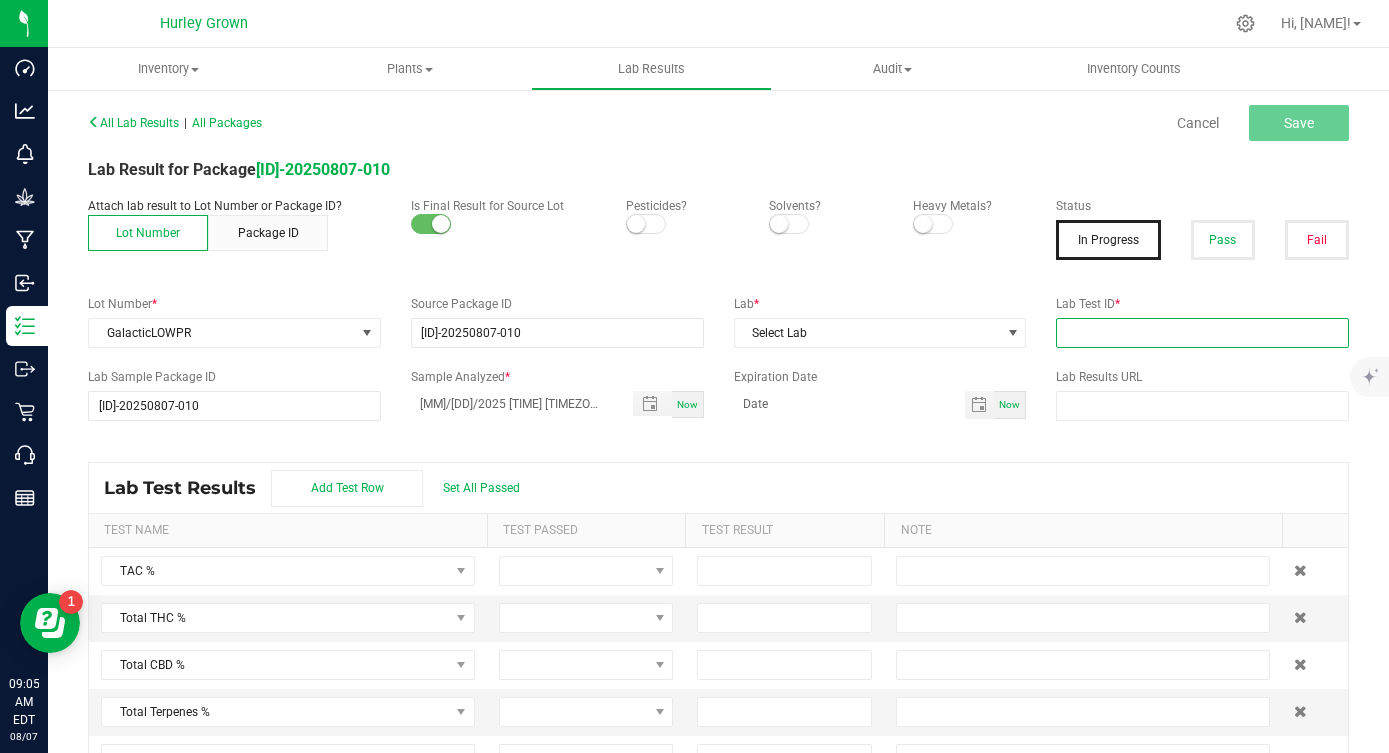 paste on "[PRODUCT_CODE]" 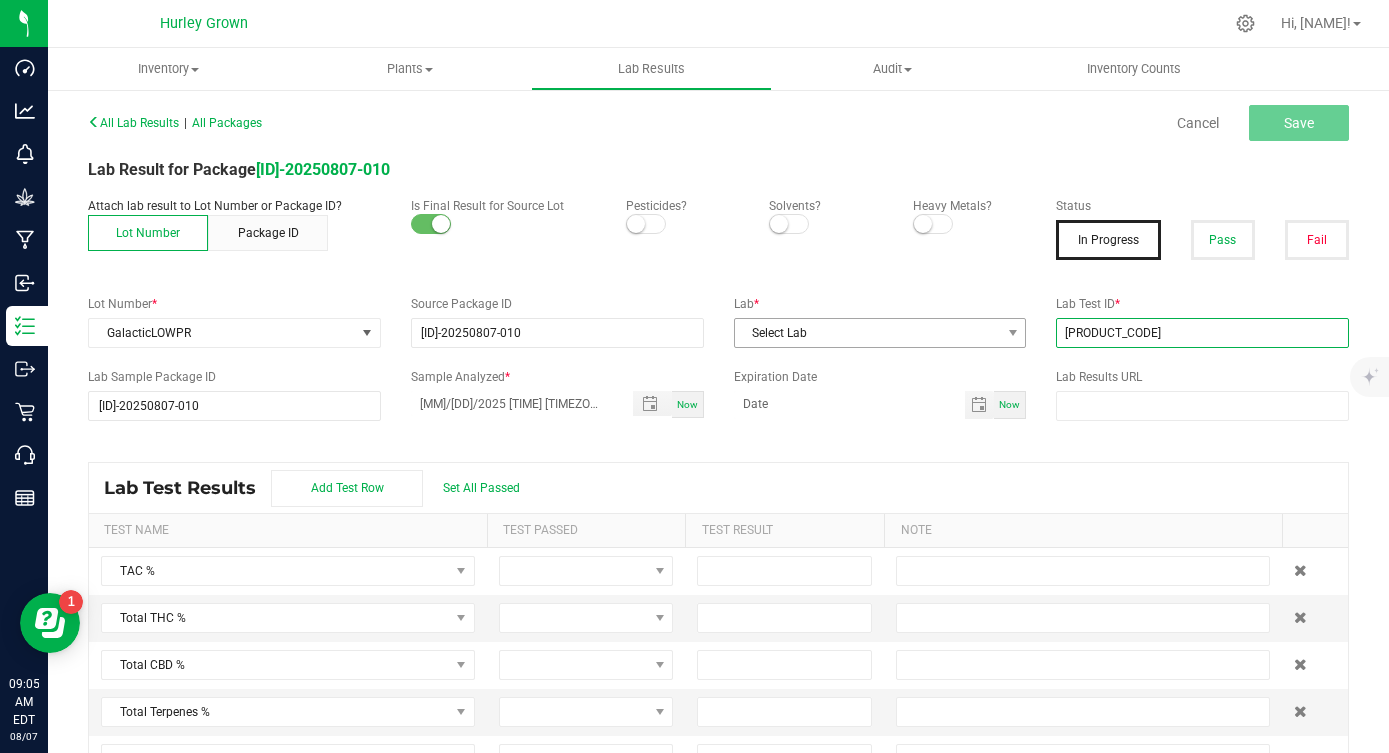 type on "[PRODUCT_CODE]" 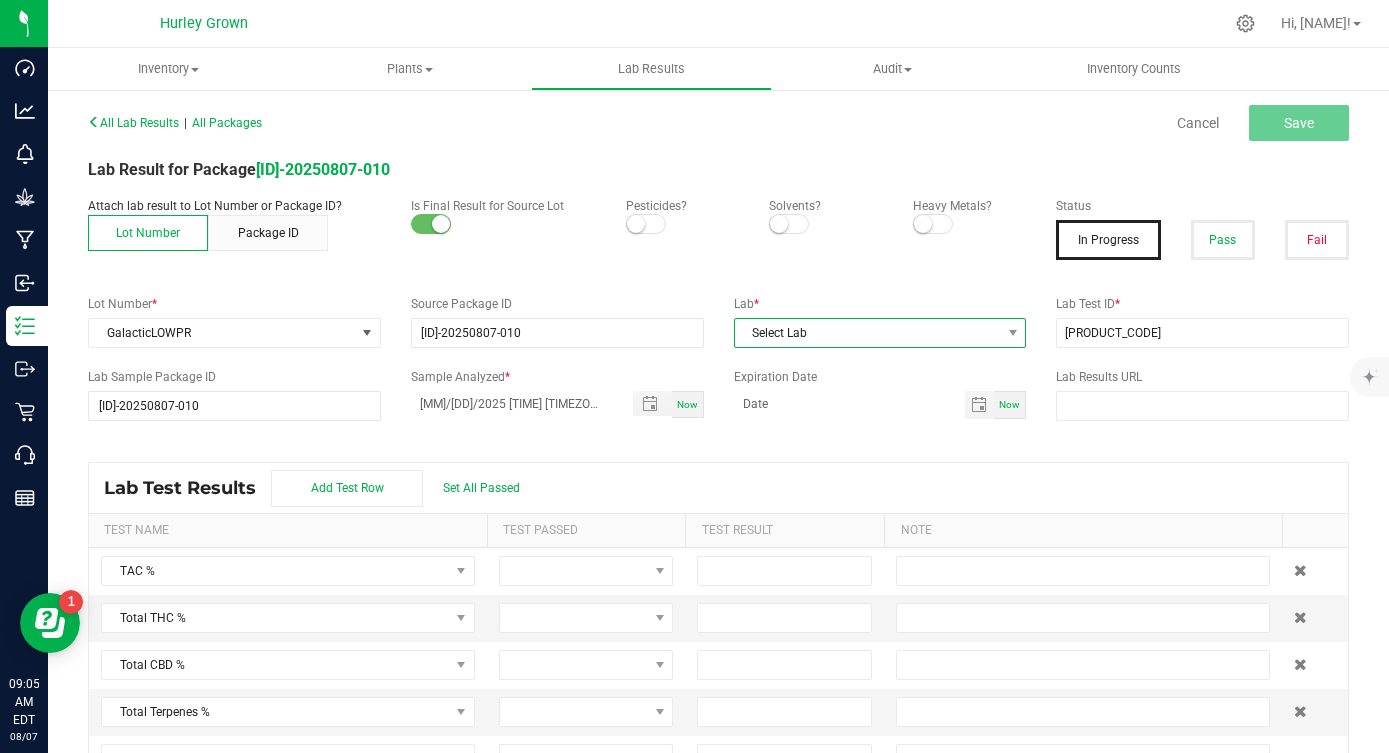 click on "Select Lab" at bounding box center [868, 333] 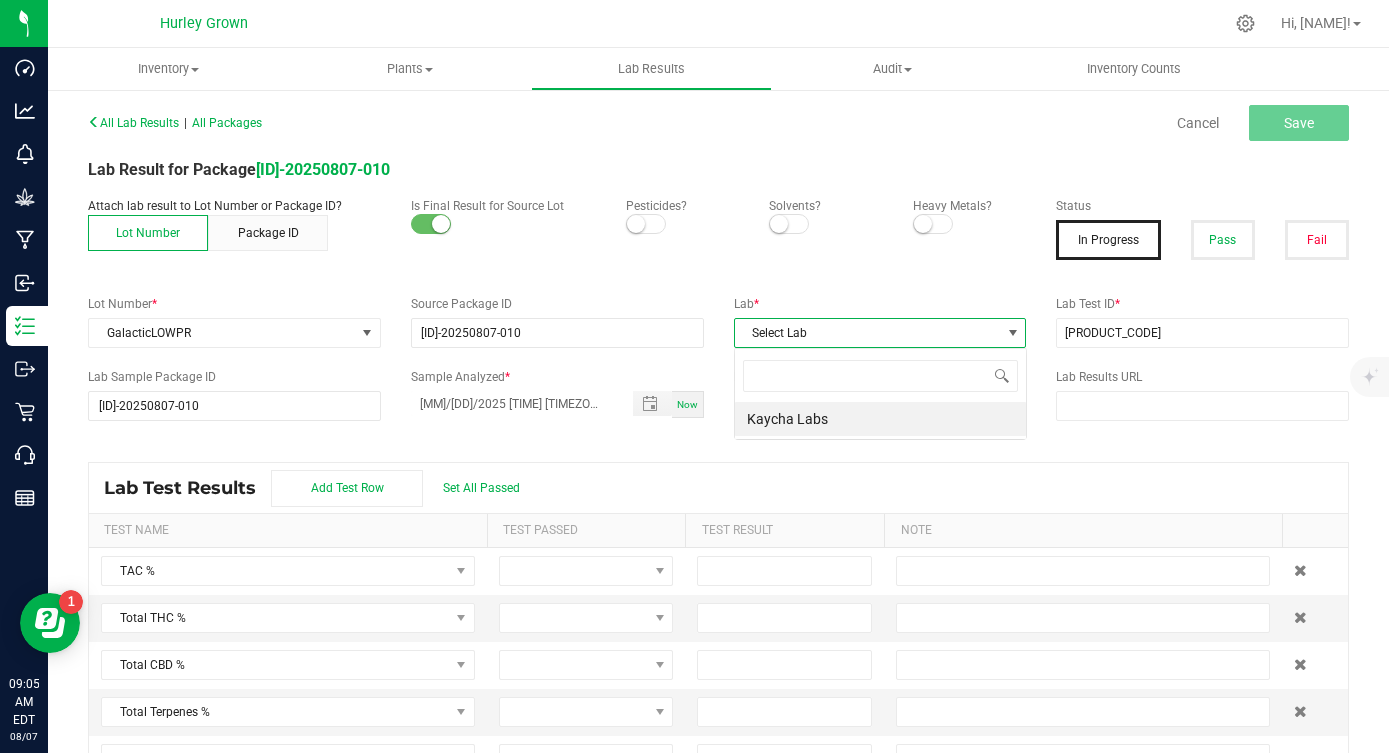 scroll, scrollTop: 99970, scrollLeft: 99707, axis: both 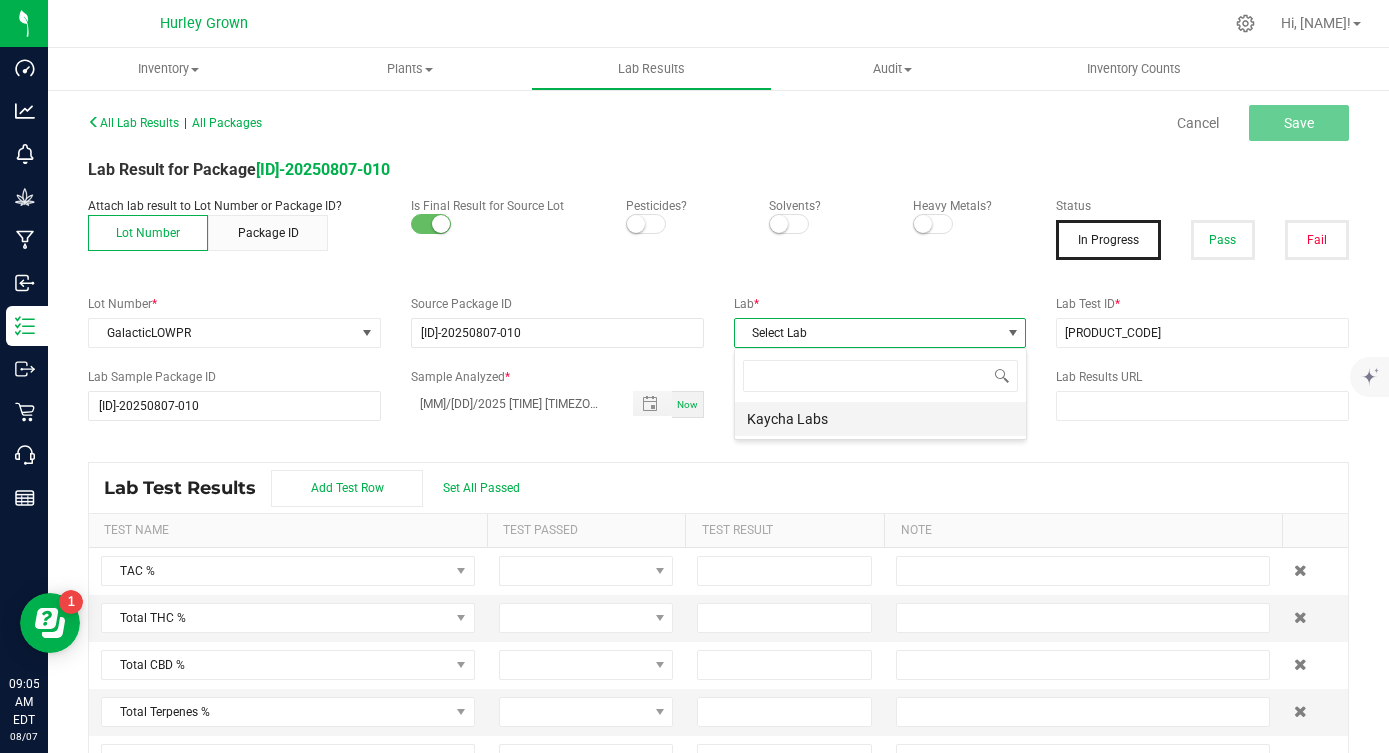 click on "Kaycha Labs" at bounding box center (880, 419) 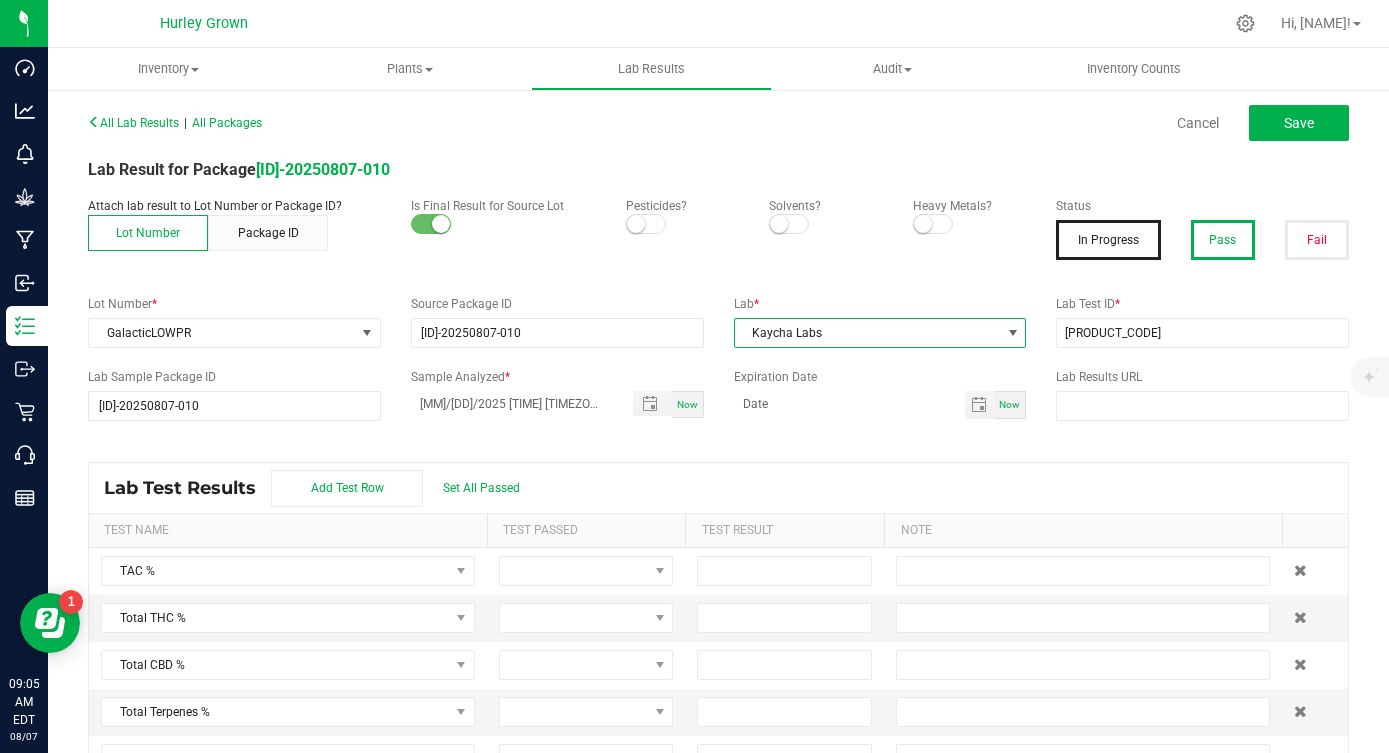 click on "Pass" at bounding box center [1223, 240] 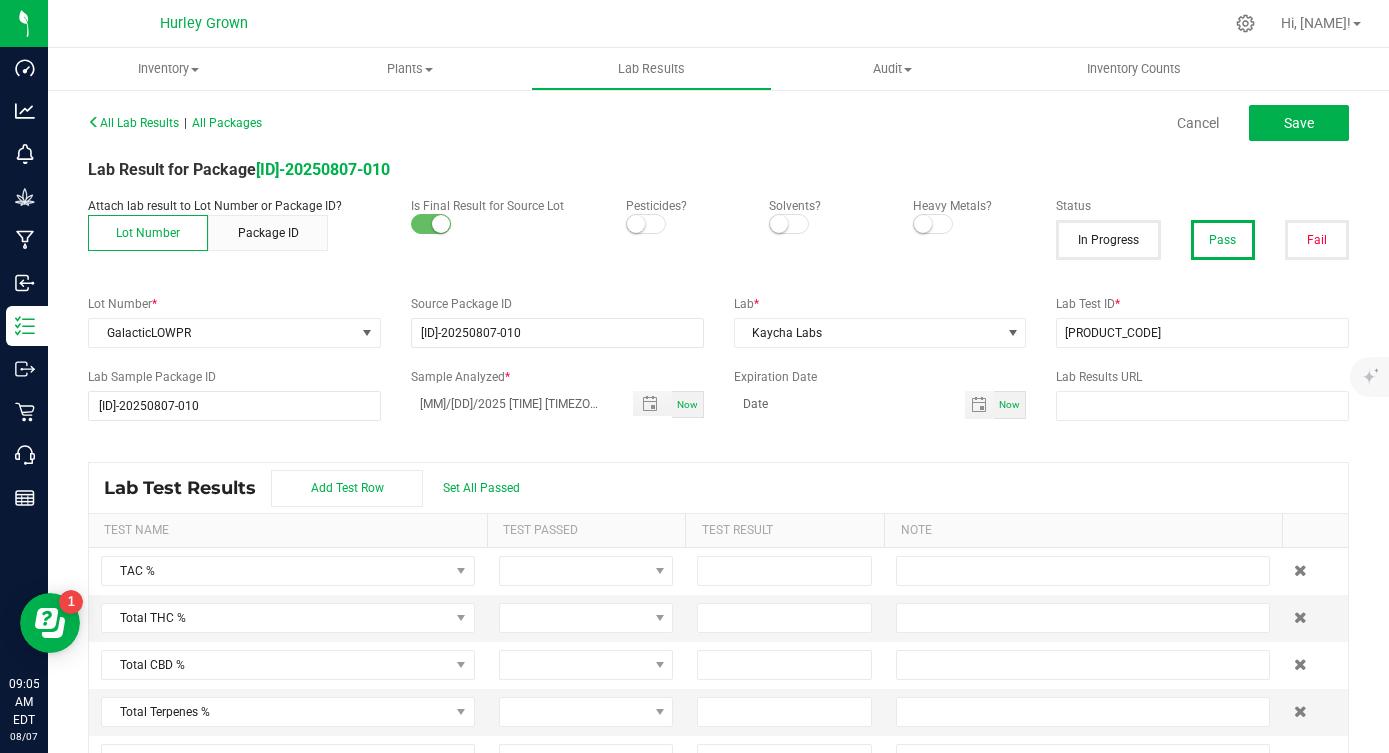 click at bounding box center [636, 224] 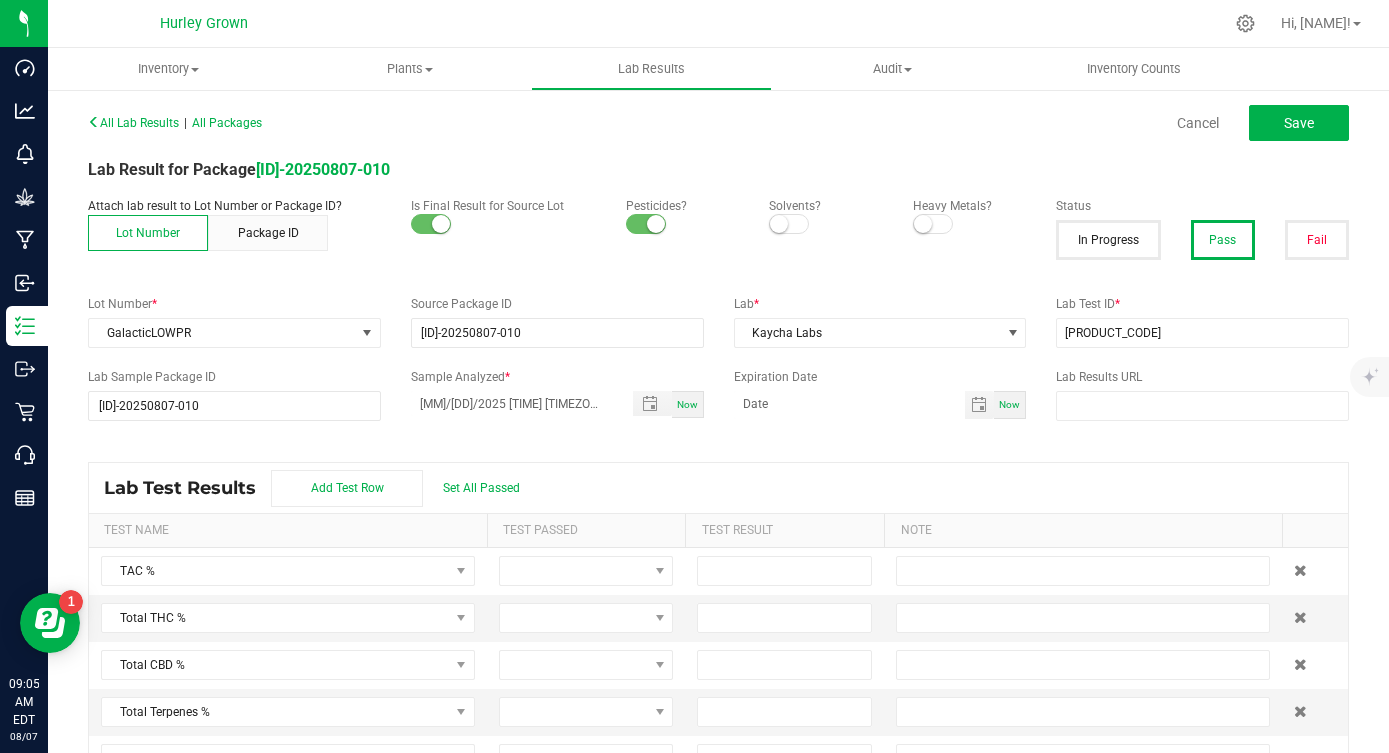 click at bounding box center (923, 224) 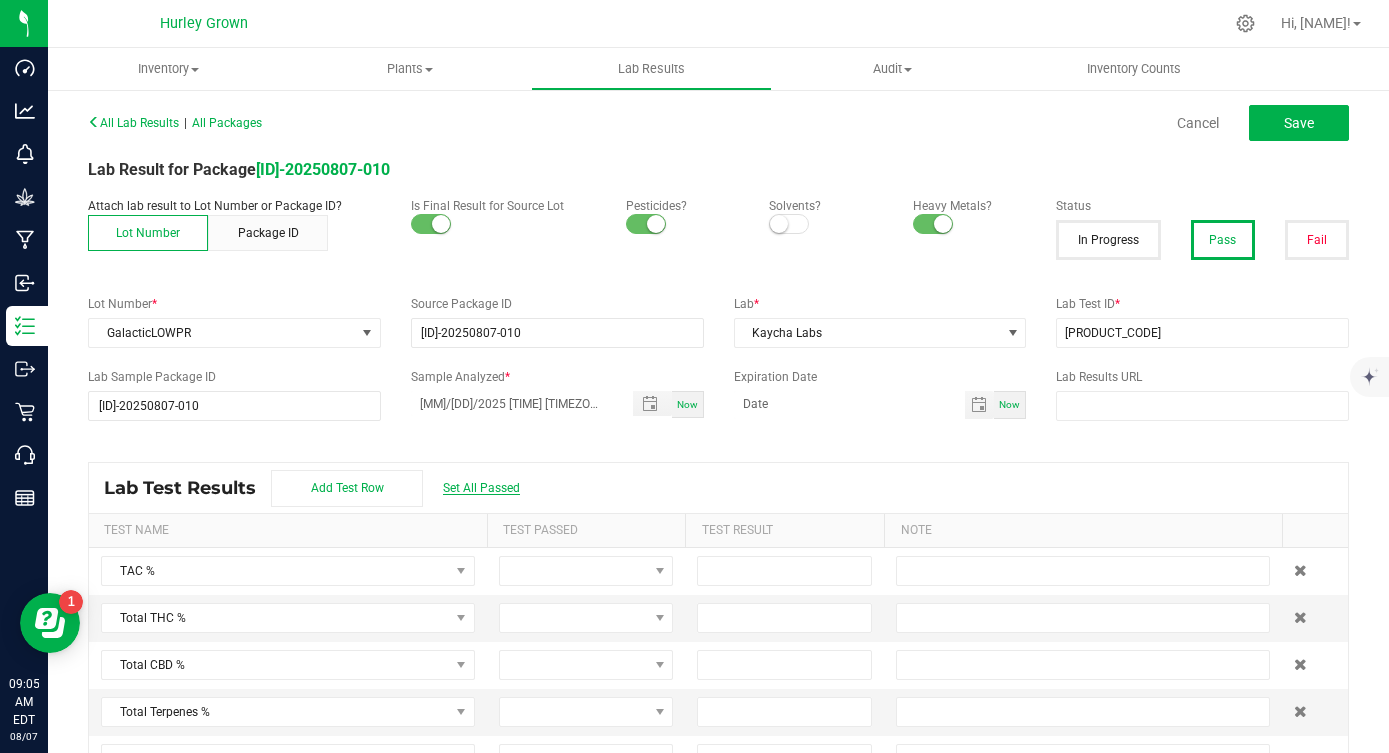 click on "Set All Passed" at bounding box center [481, 488] 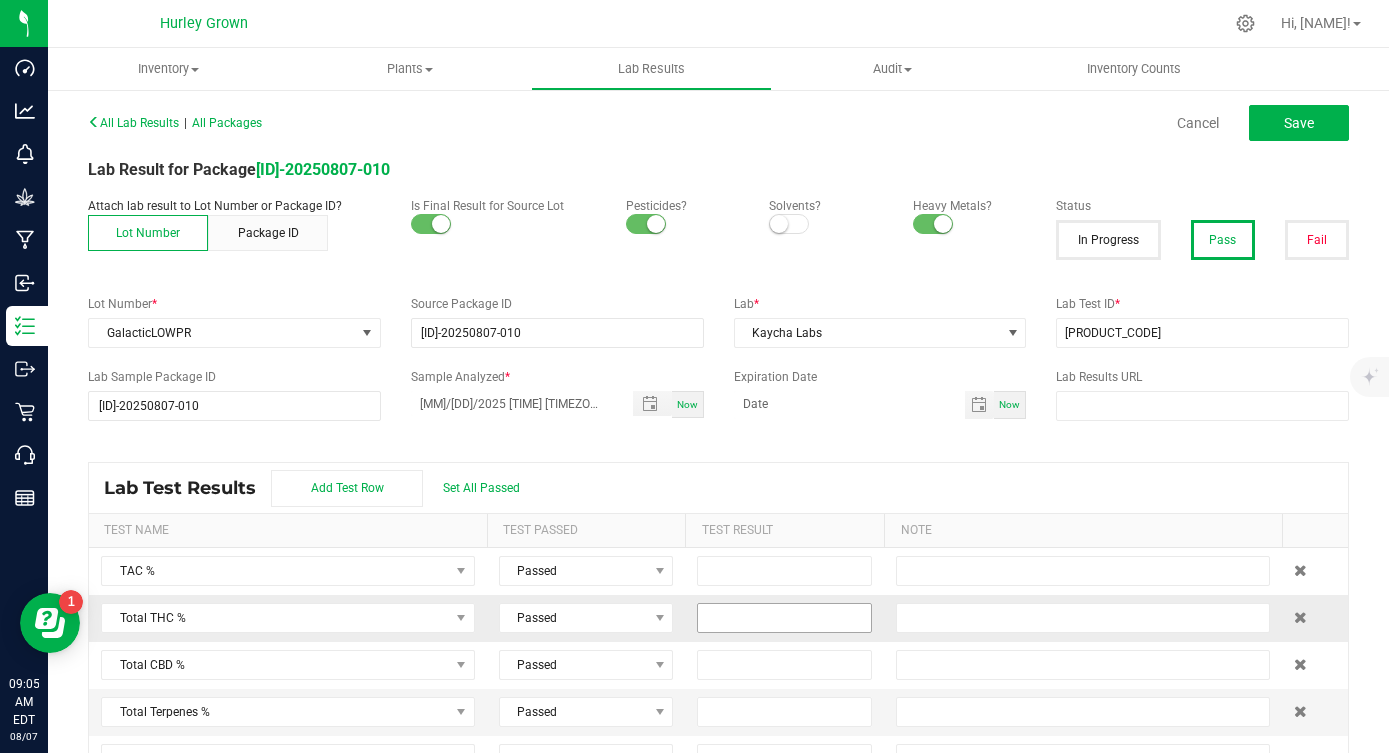click at bounding box center [784, 618] 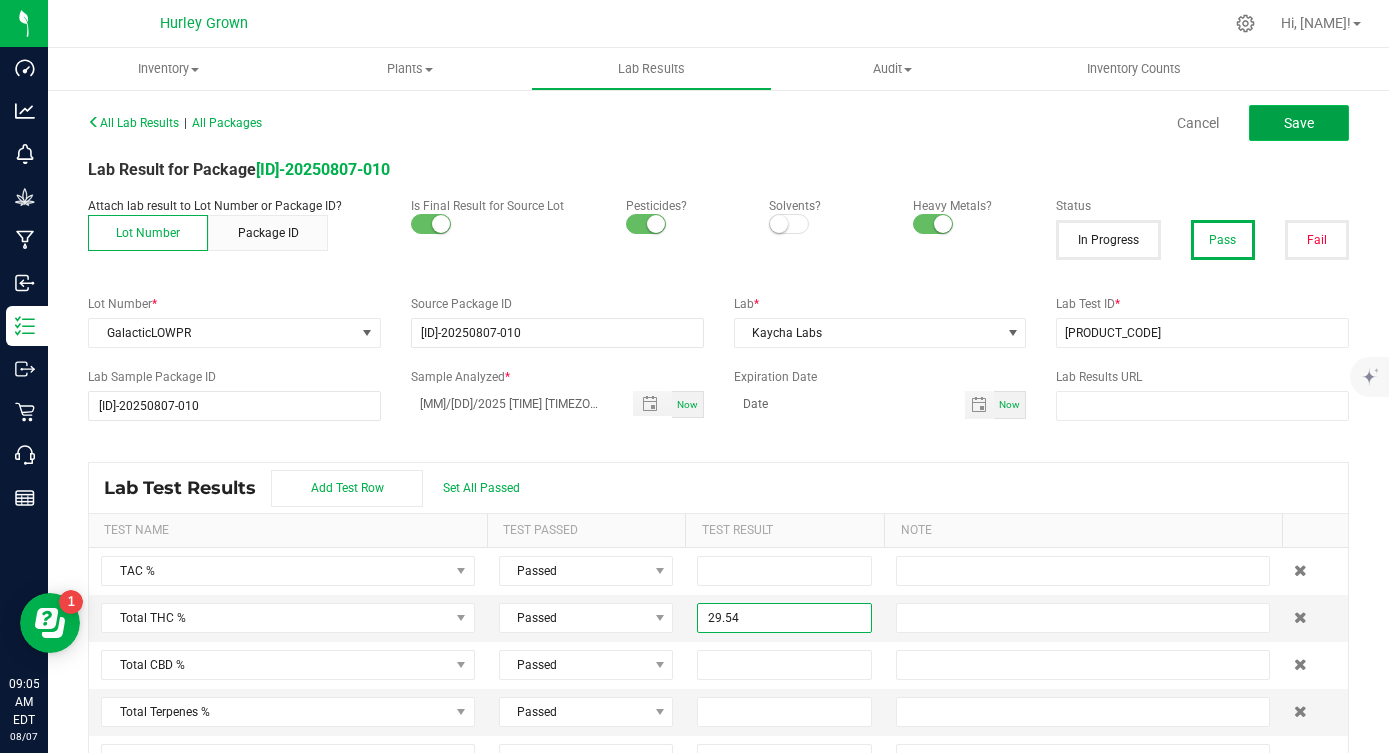 type on "29.5400" 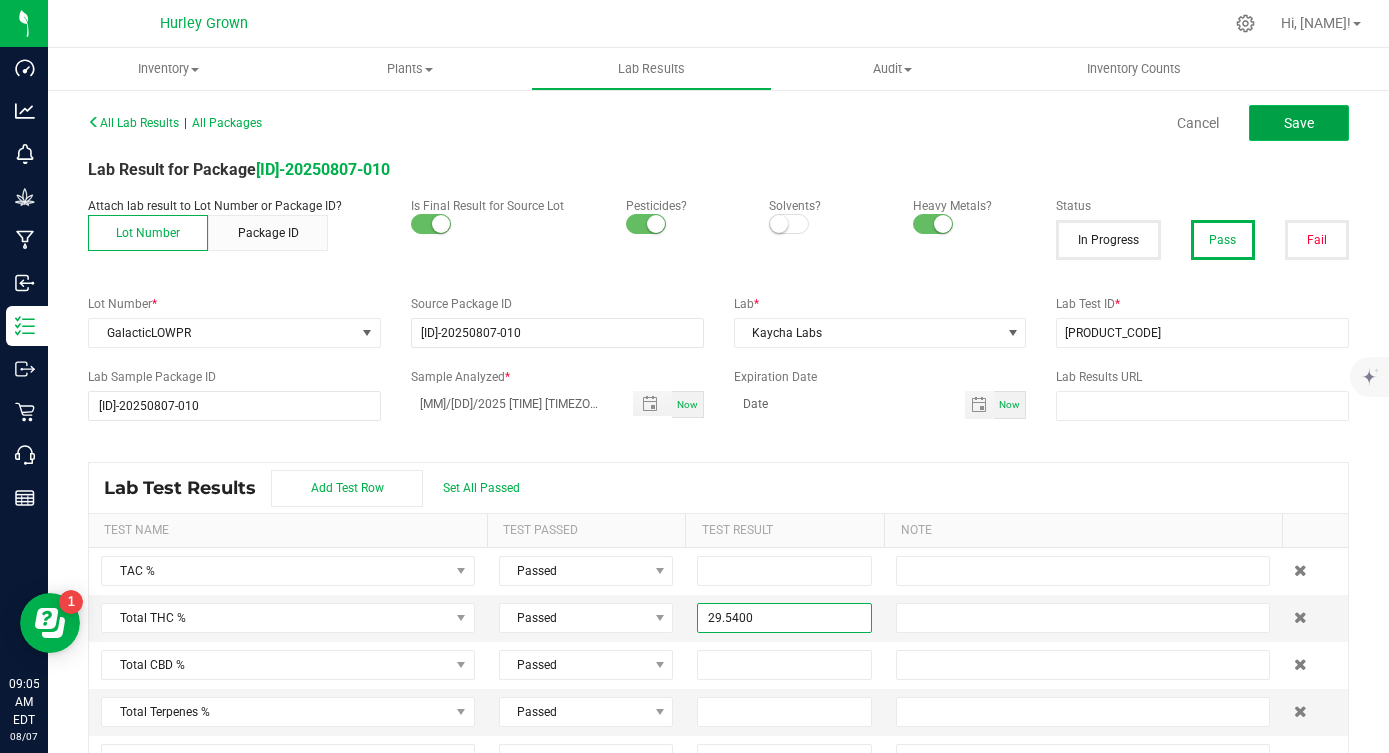 click on "Save" 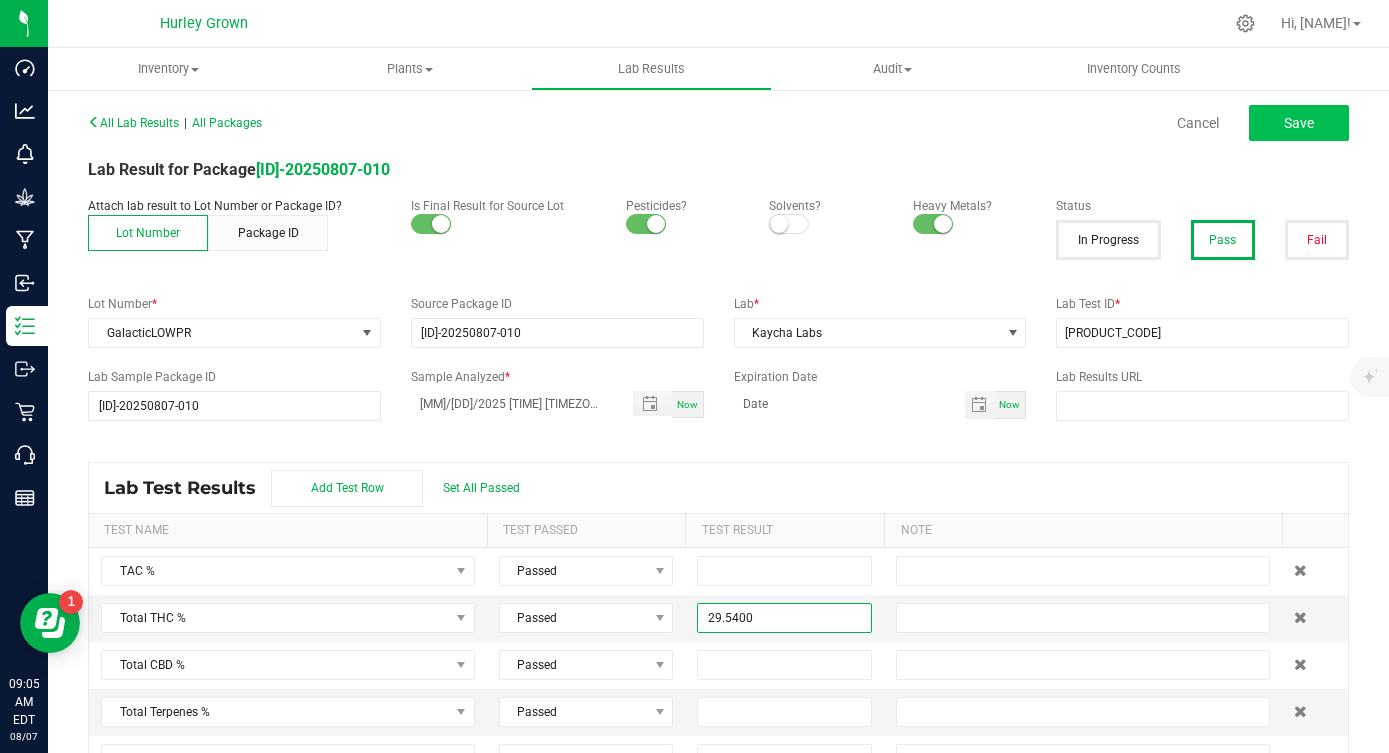 type on "29.5400" 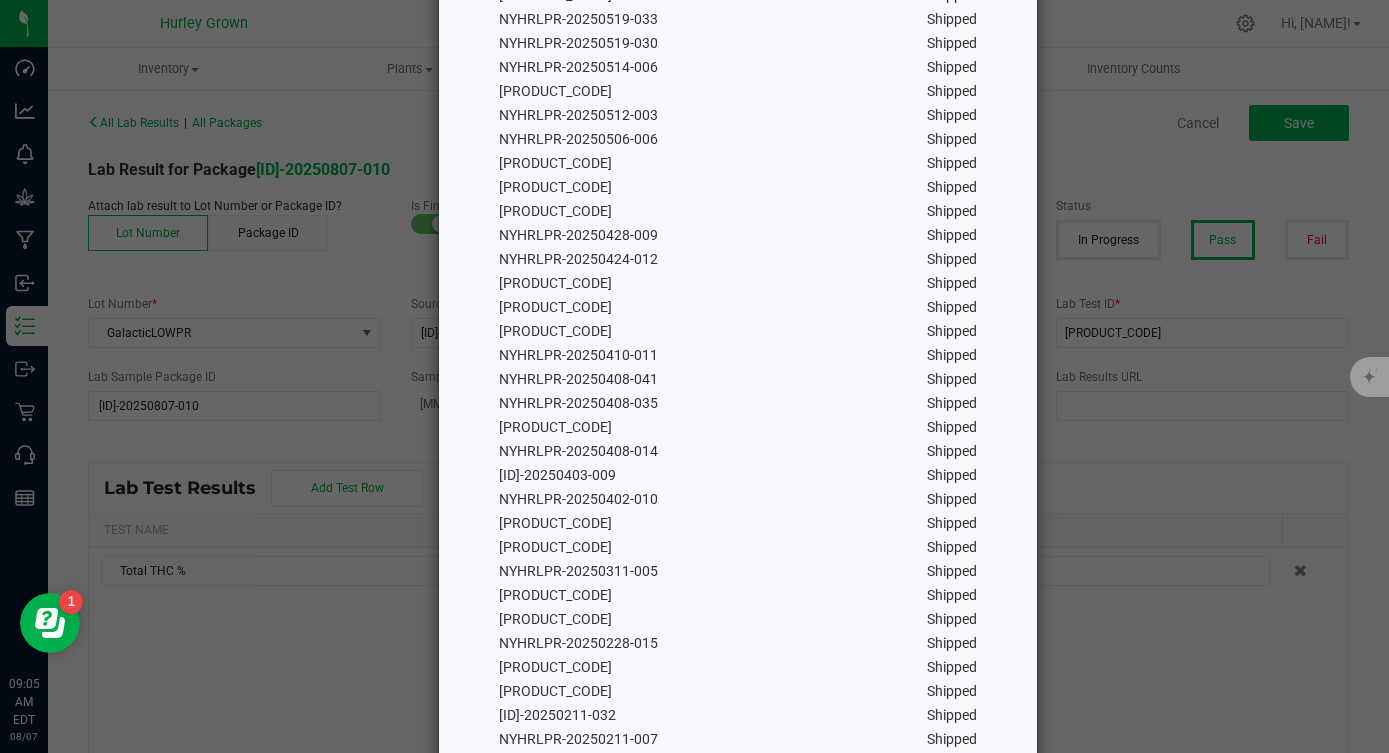 scroll, scrollTop: 1161, scrollLeft: 0, axis: vertical 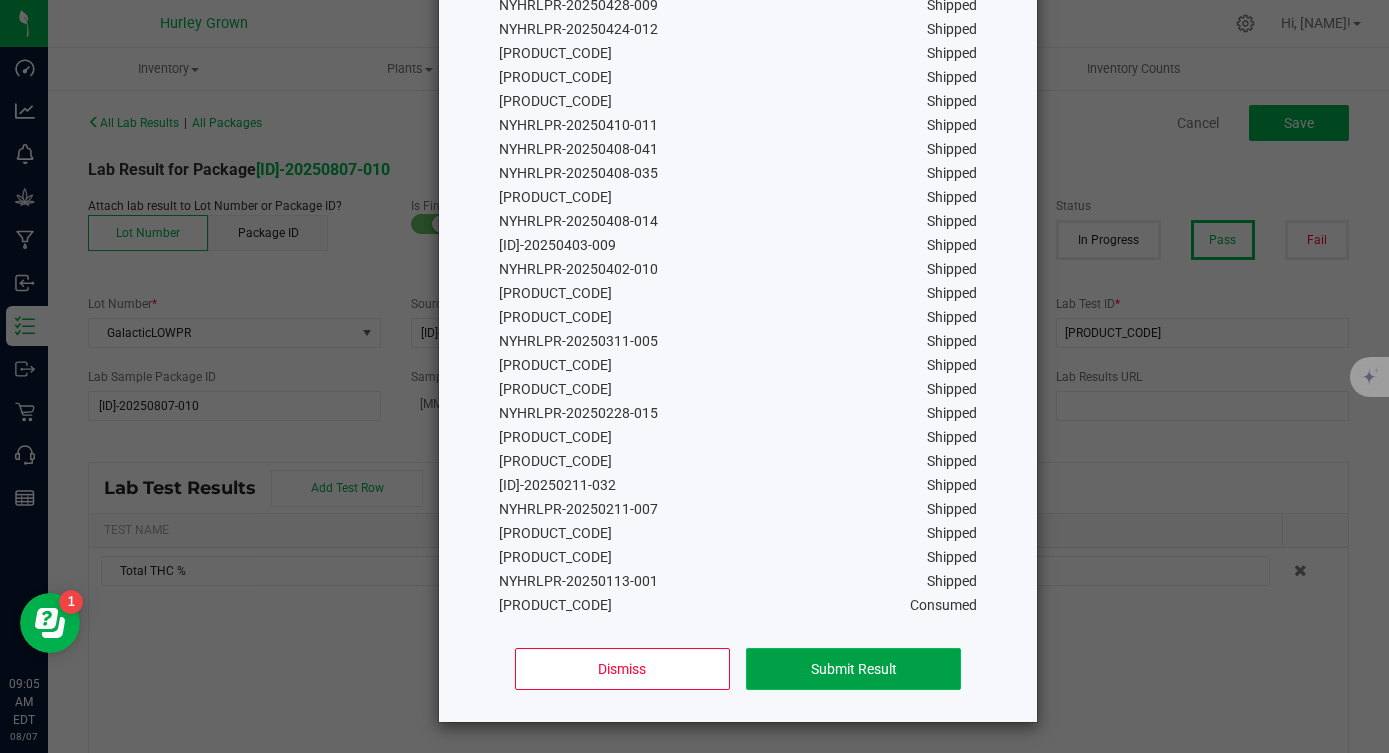 click on "Submit Result" 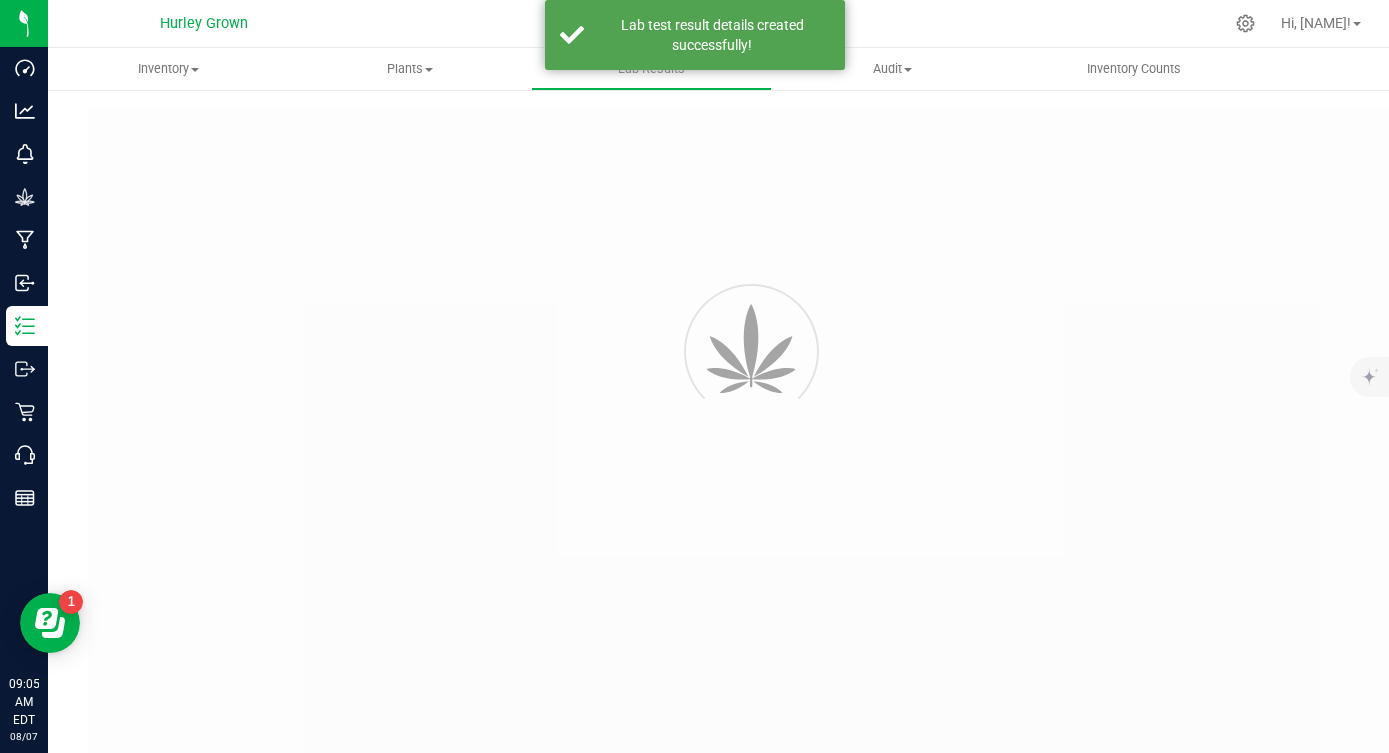 type on "[ID]-20250807-010" 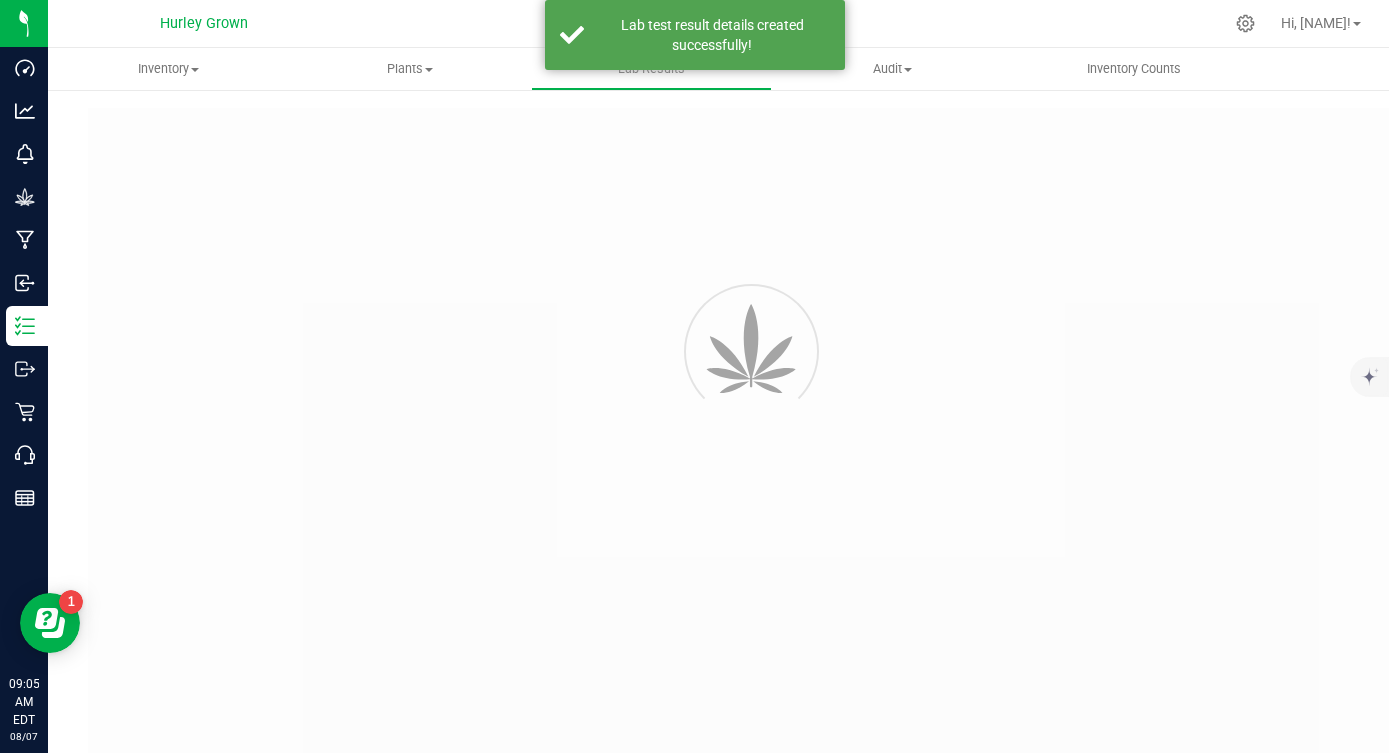 type on "[PRODUCT_CODE]" 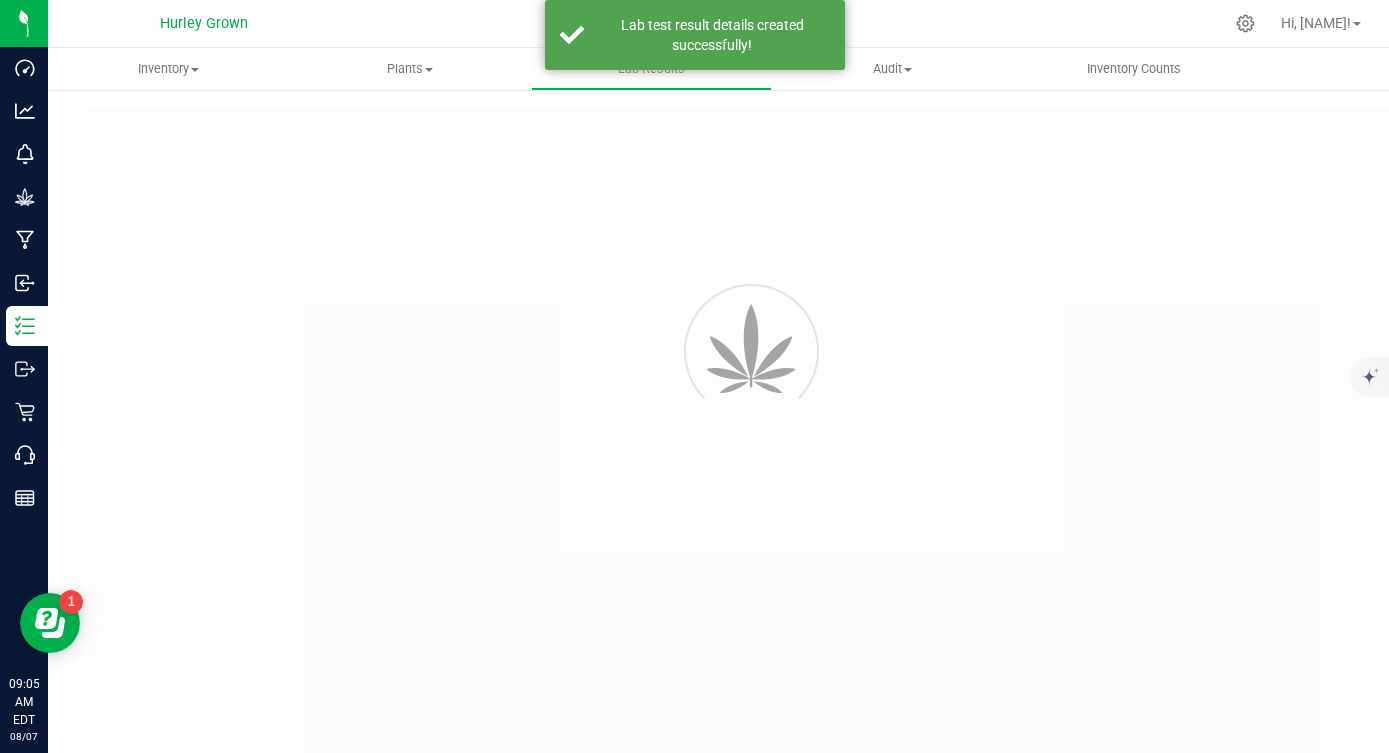 type on "[ID]-20250807-010" 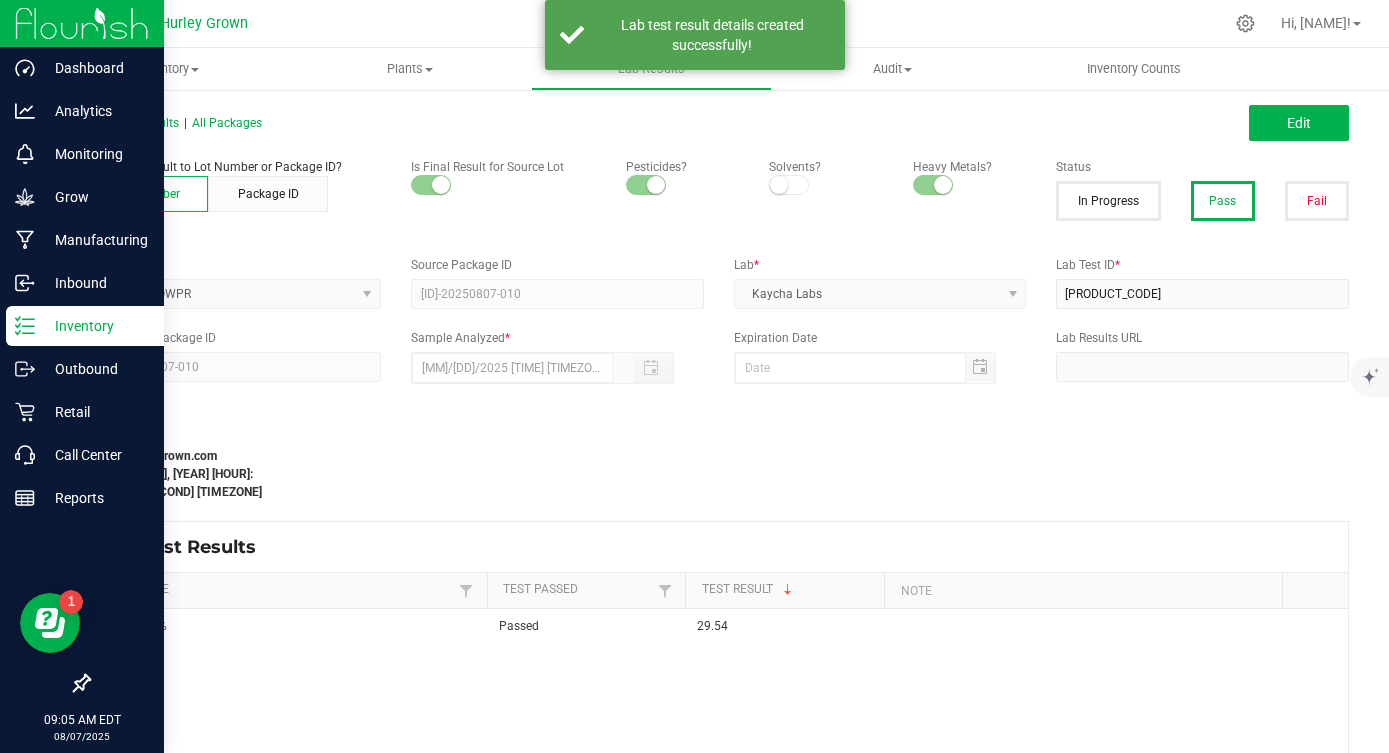click 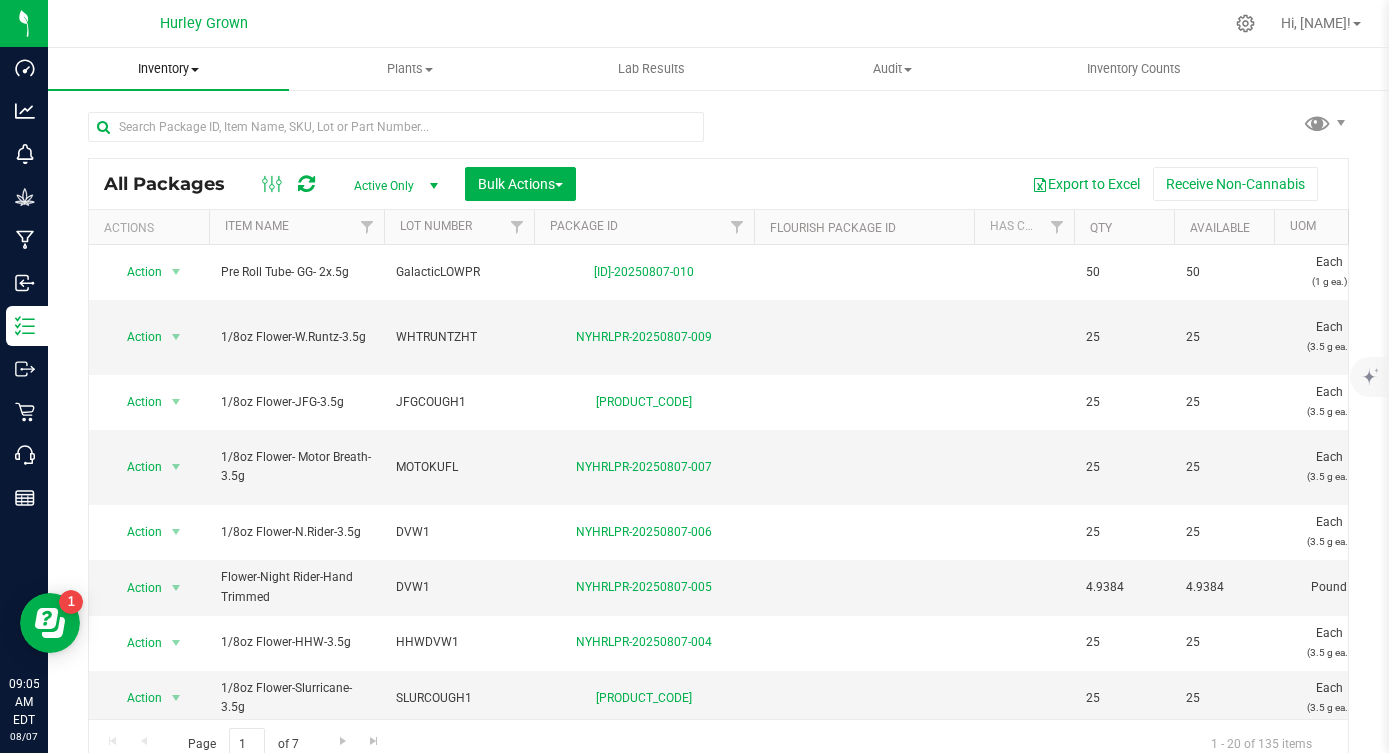 click on "Inventory
All packages
All inventory
Waste log
Create inventory" at bounding box center [168, 69] 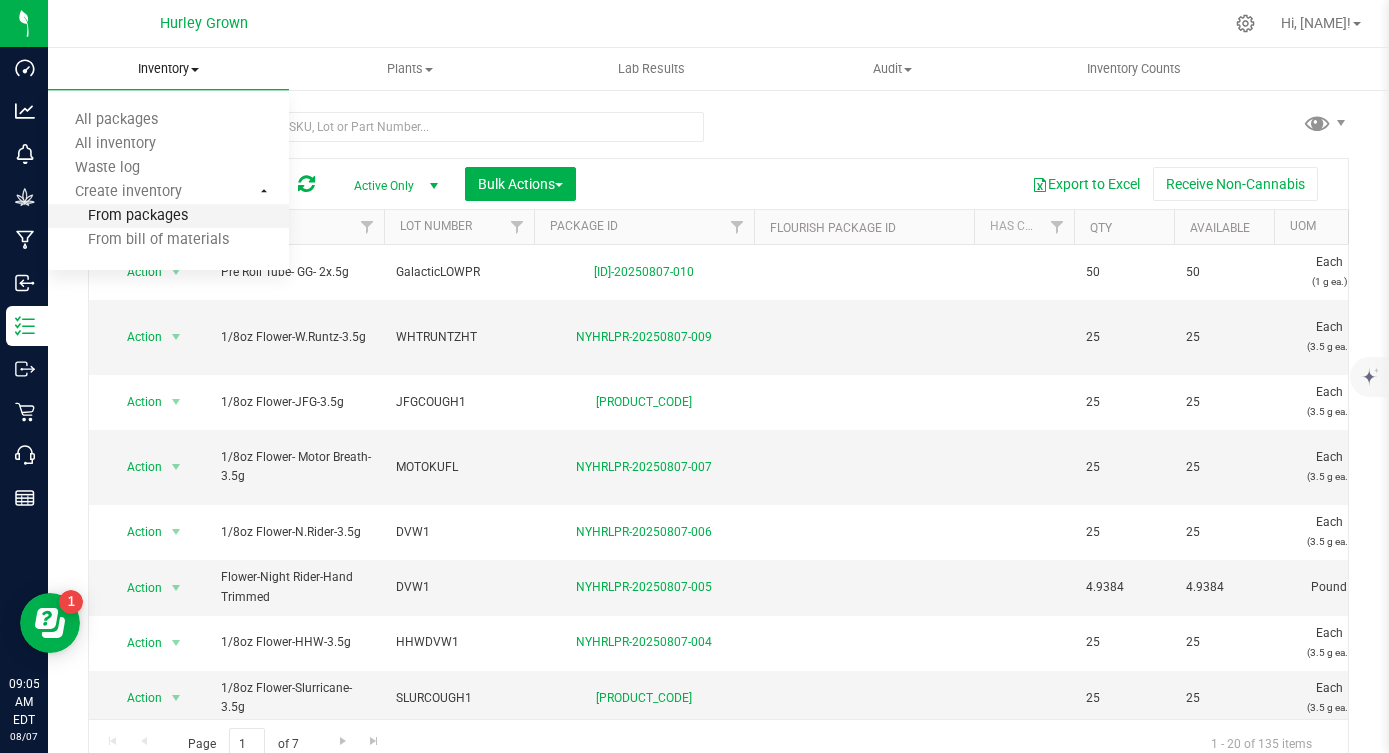 click on "From packages" at bounding box center (118, 216) 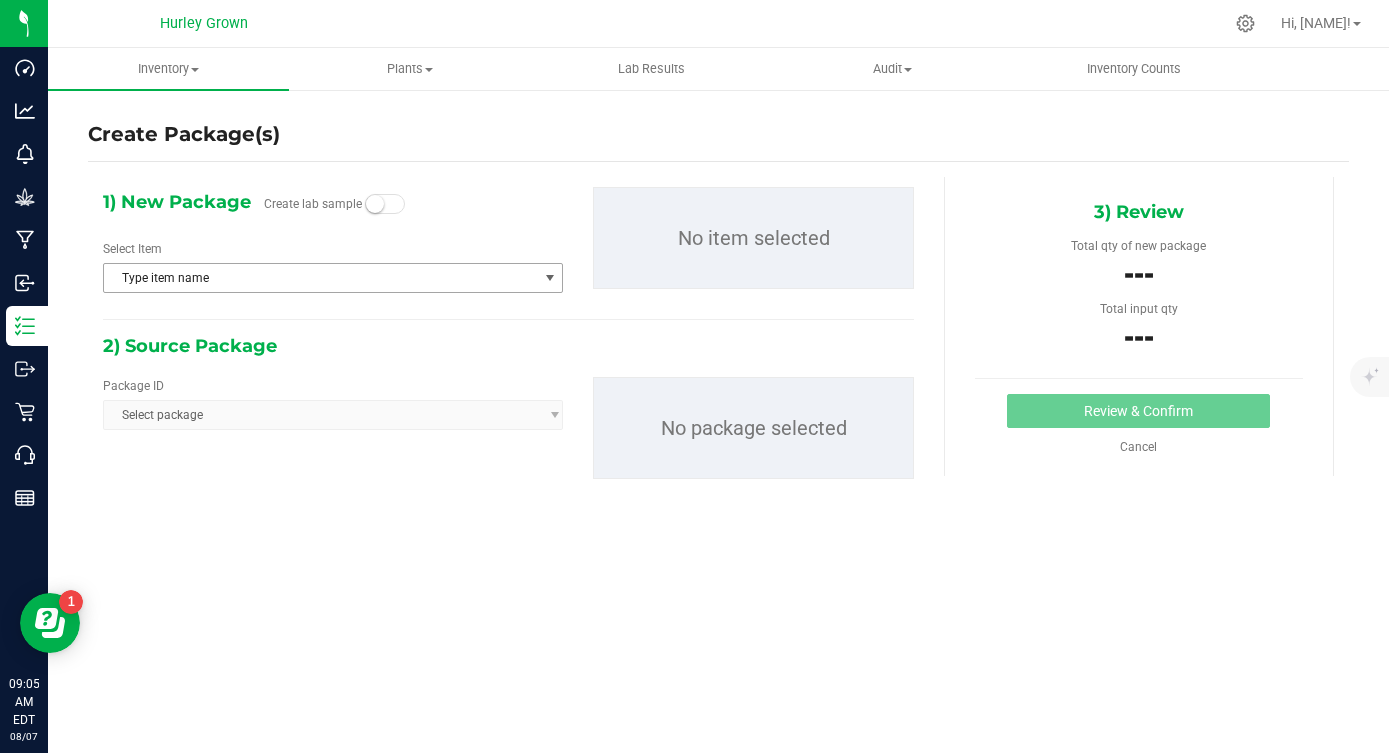 click on "Type item name" at bounding box center [320, 278] 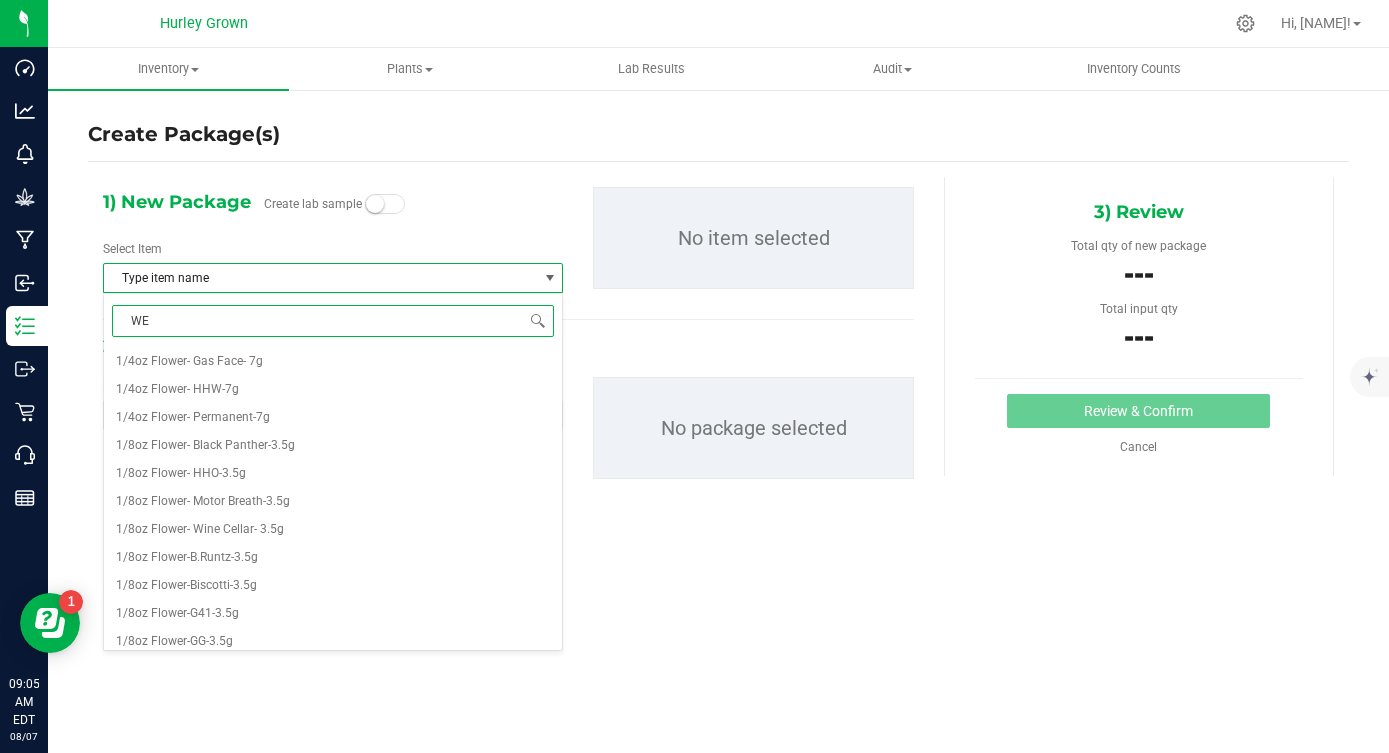 type on "WED" 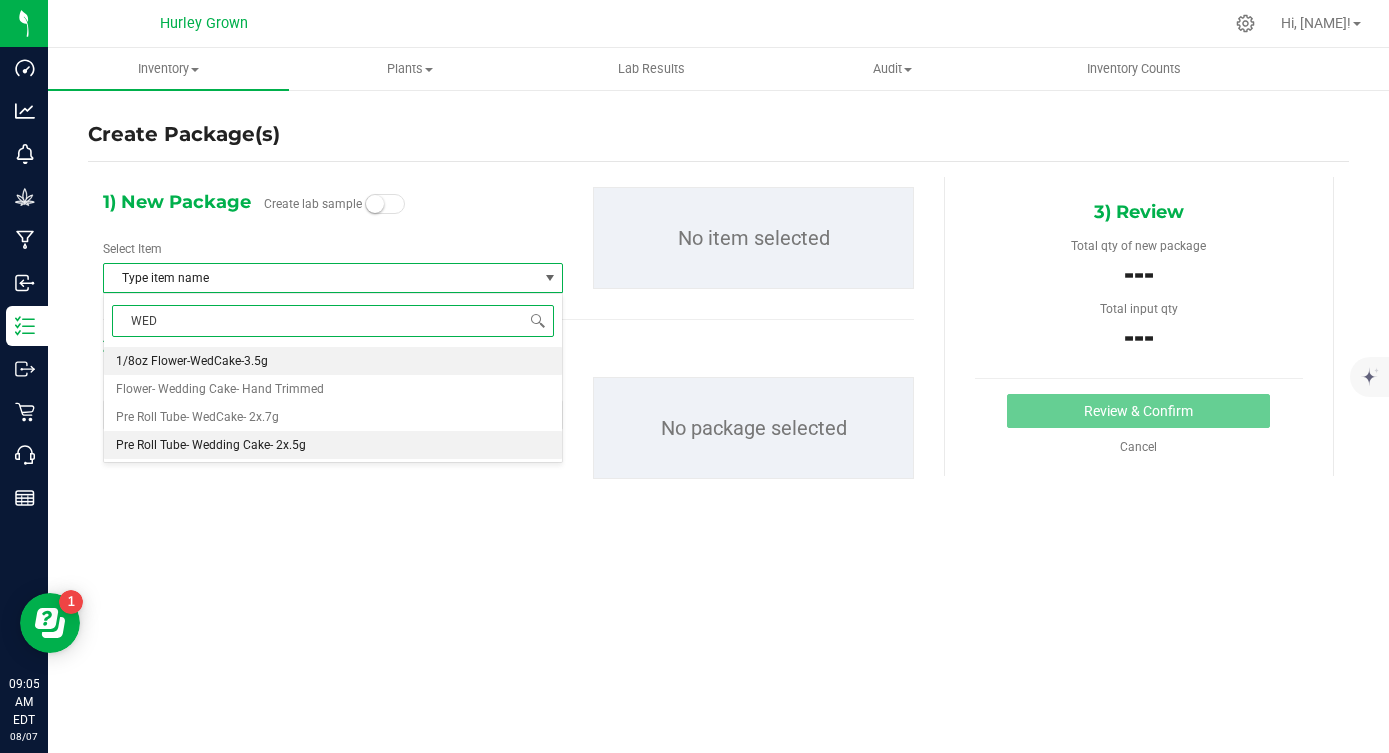 click on "Pre Roll Tube- Wedding Cake- 2x.5g" at bounding box center [211, 445] 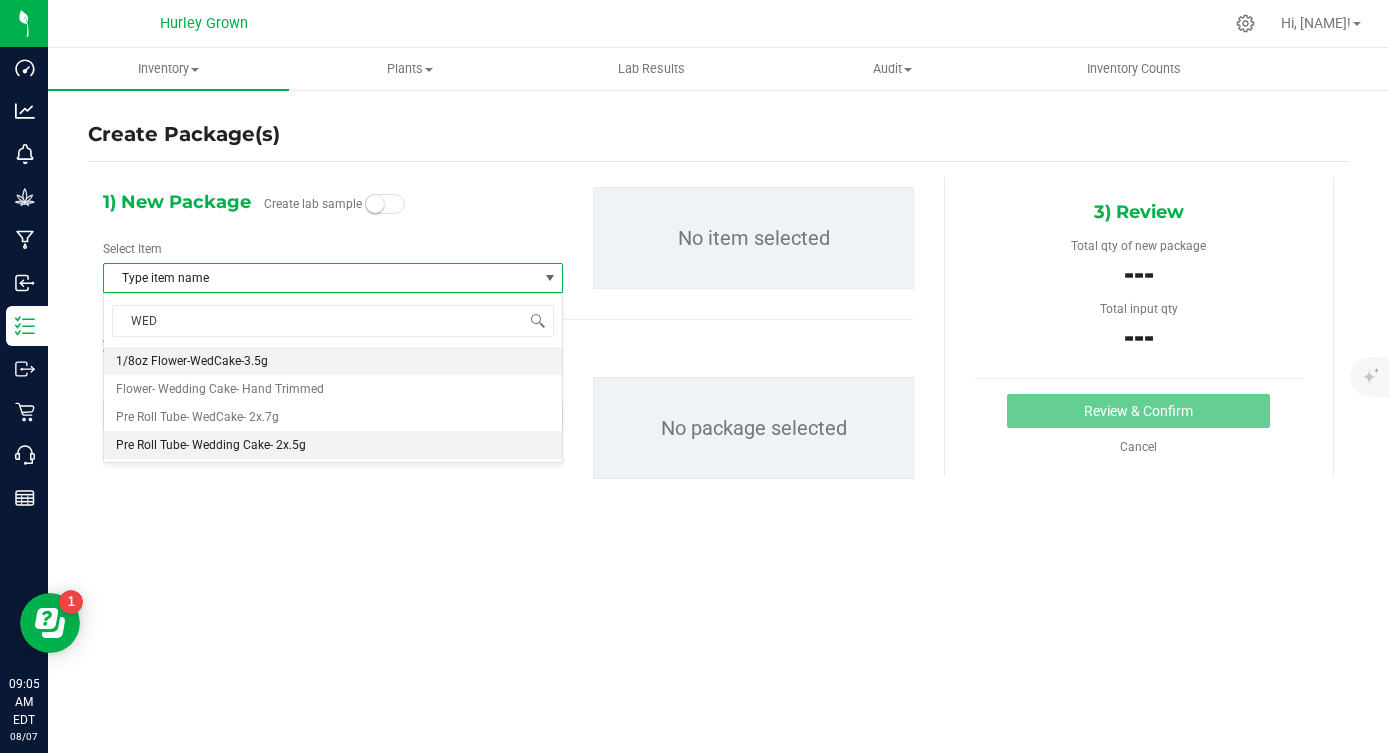 type 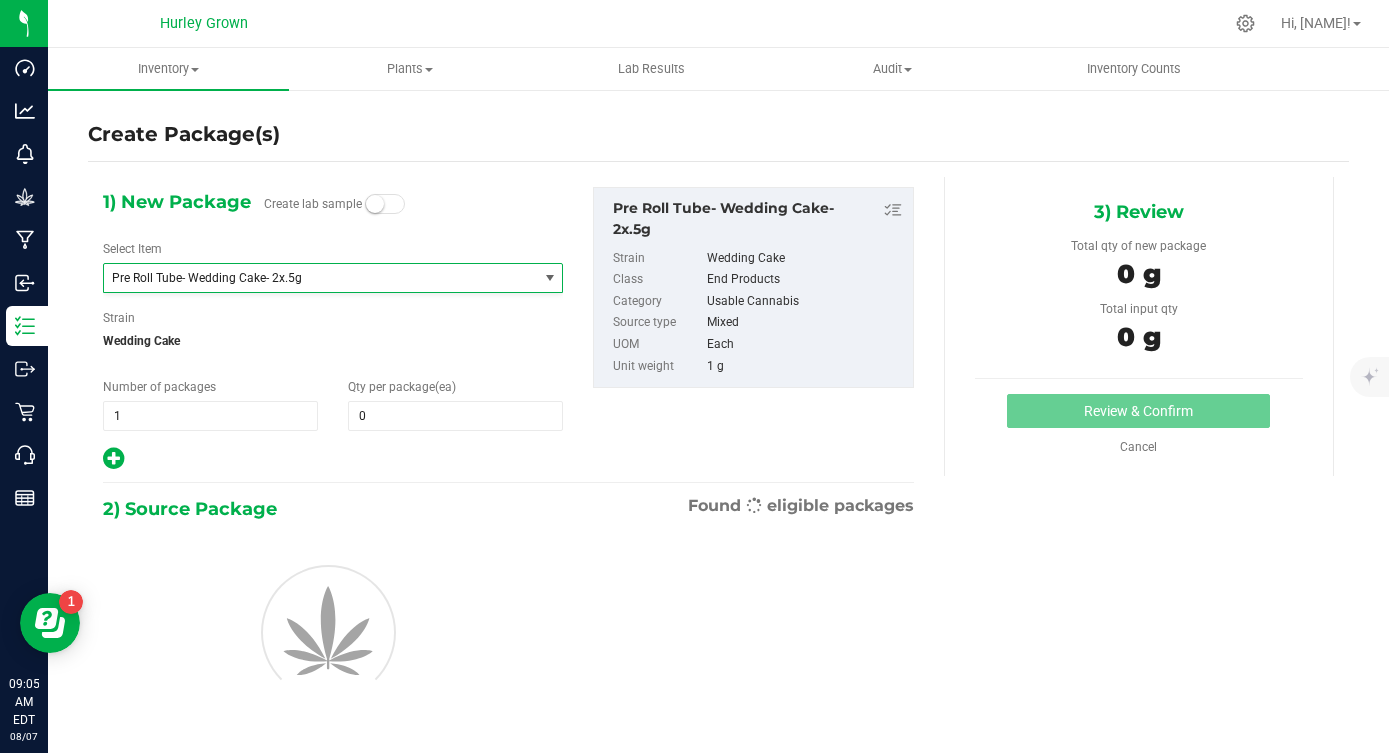scroll, scrollTop: 1624, scrollLeft: 0, axis: vertical 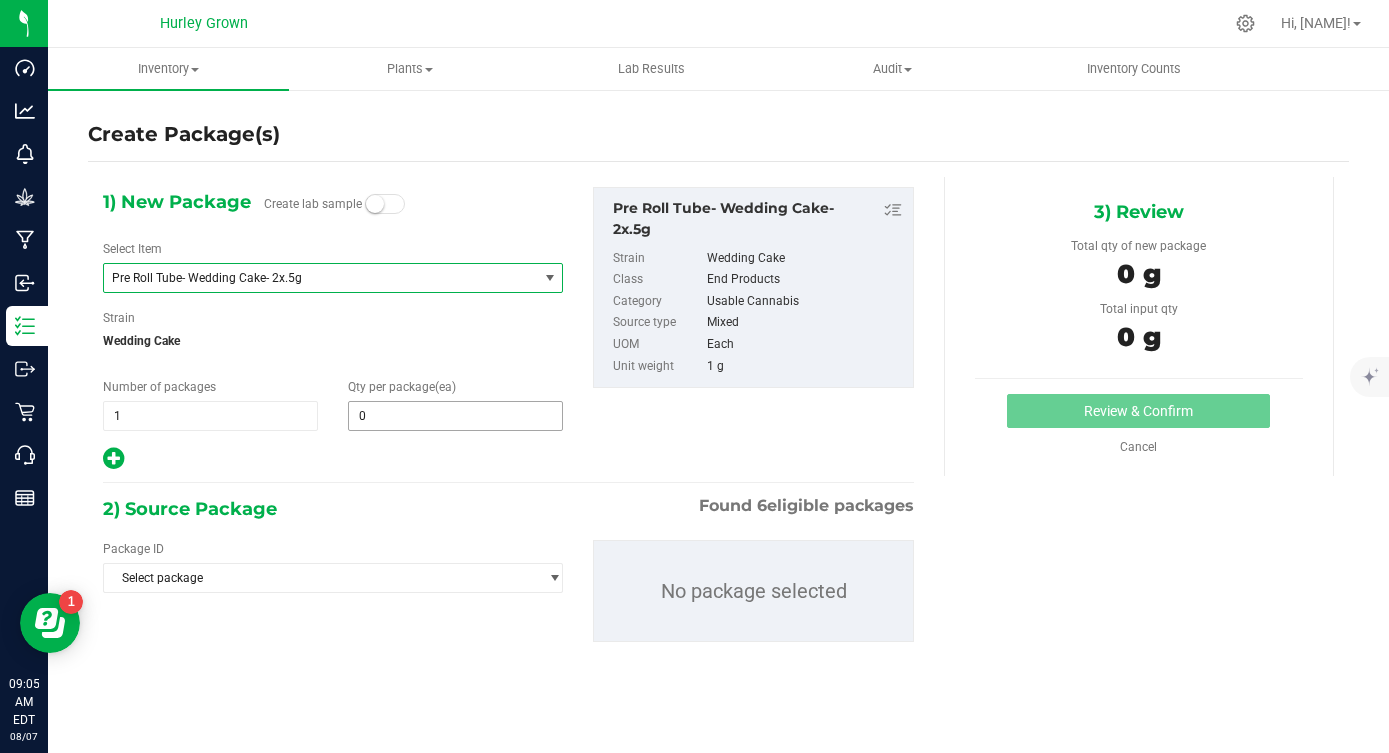 type 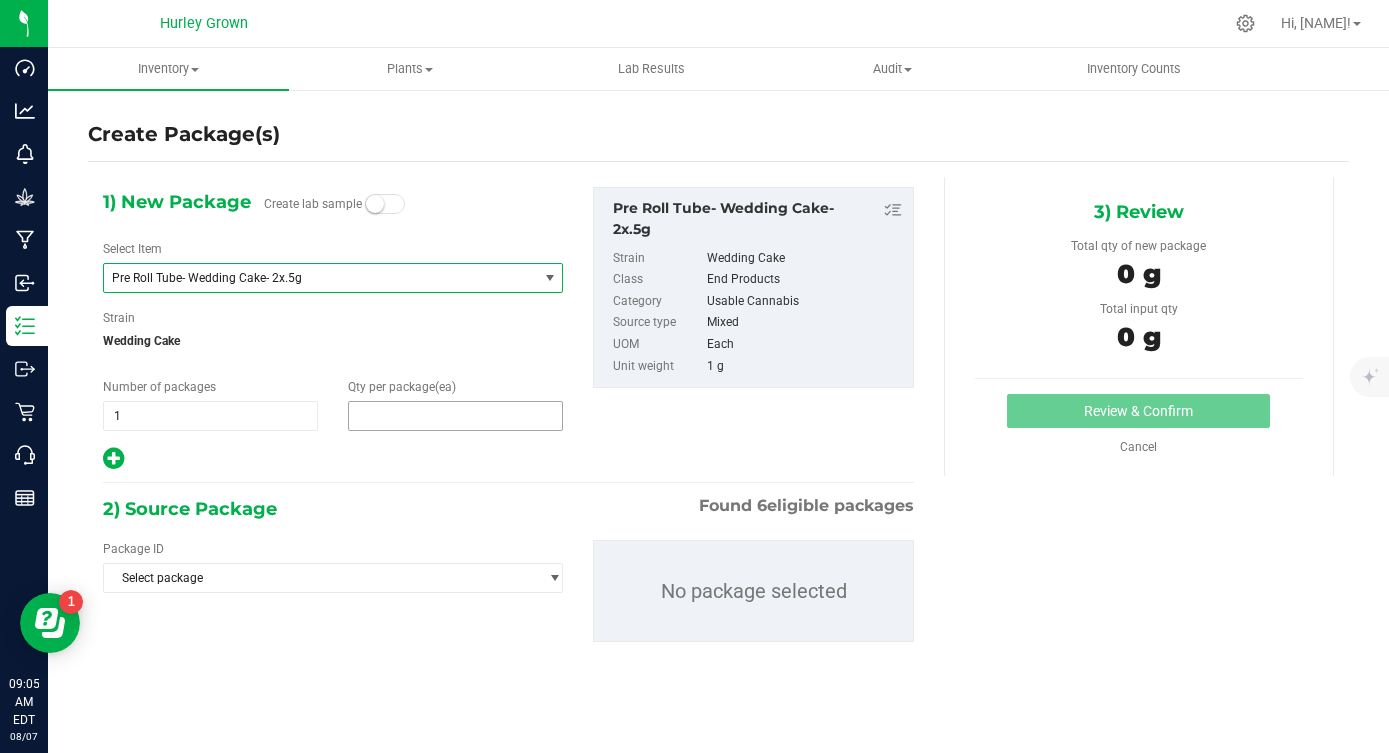 click at bounding box center [455, 416] 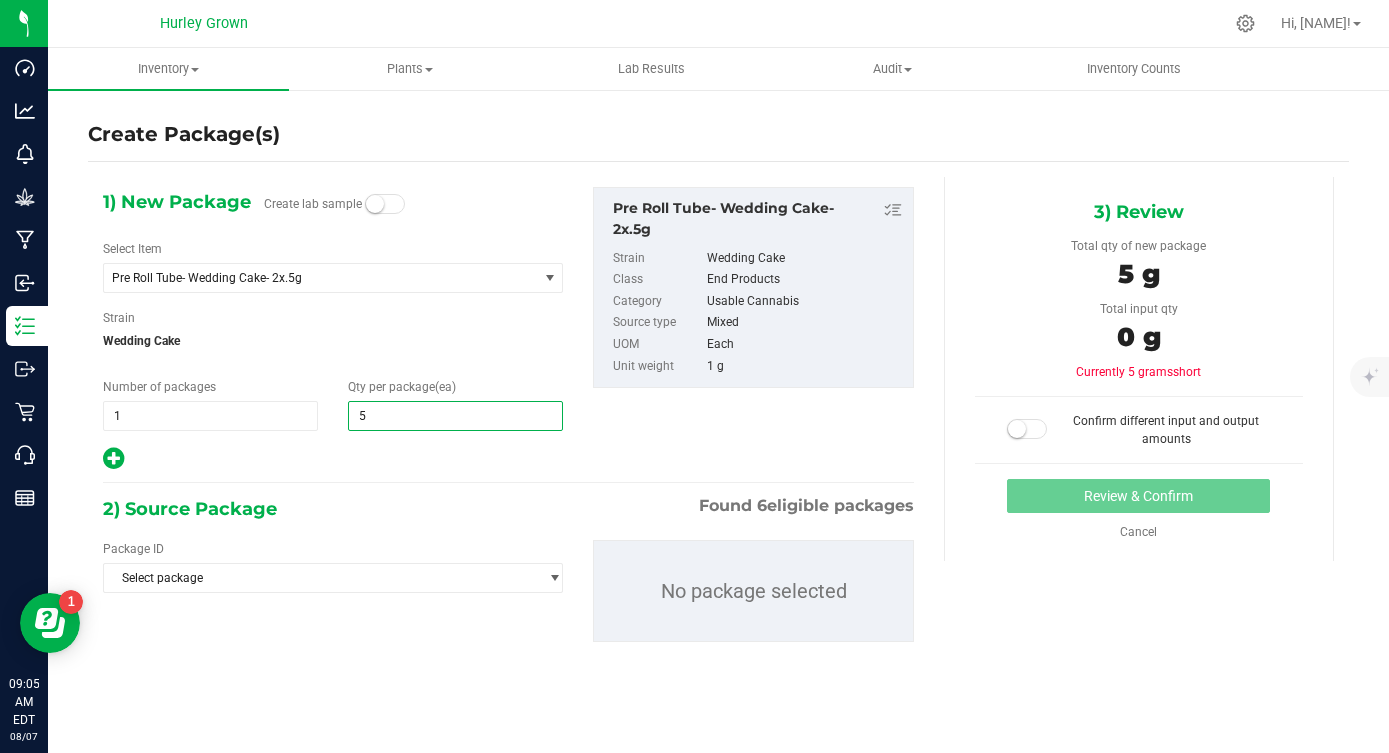 type on "50" 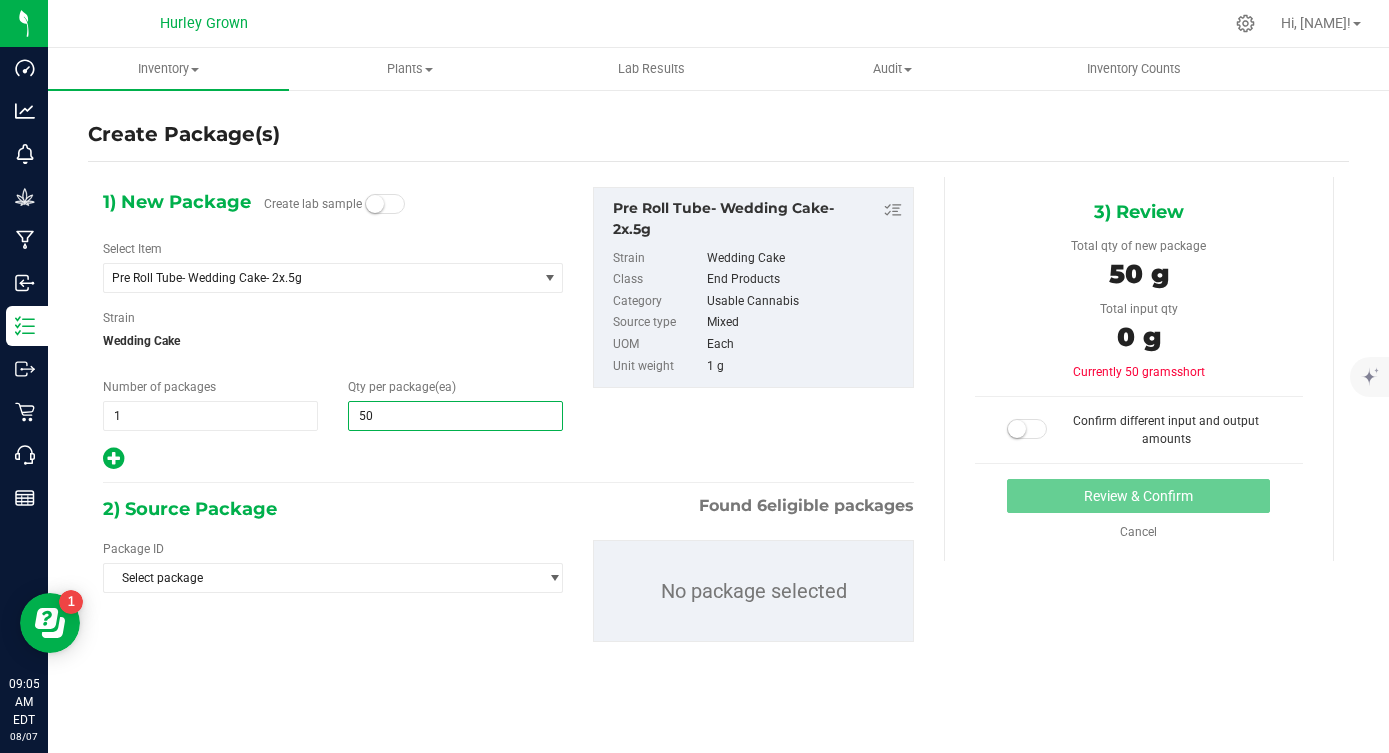 type on "50" 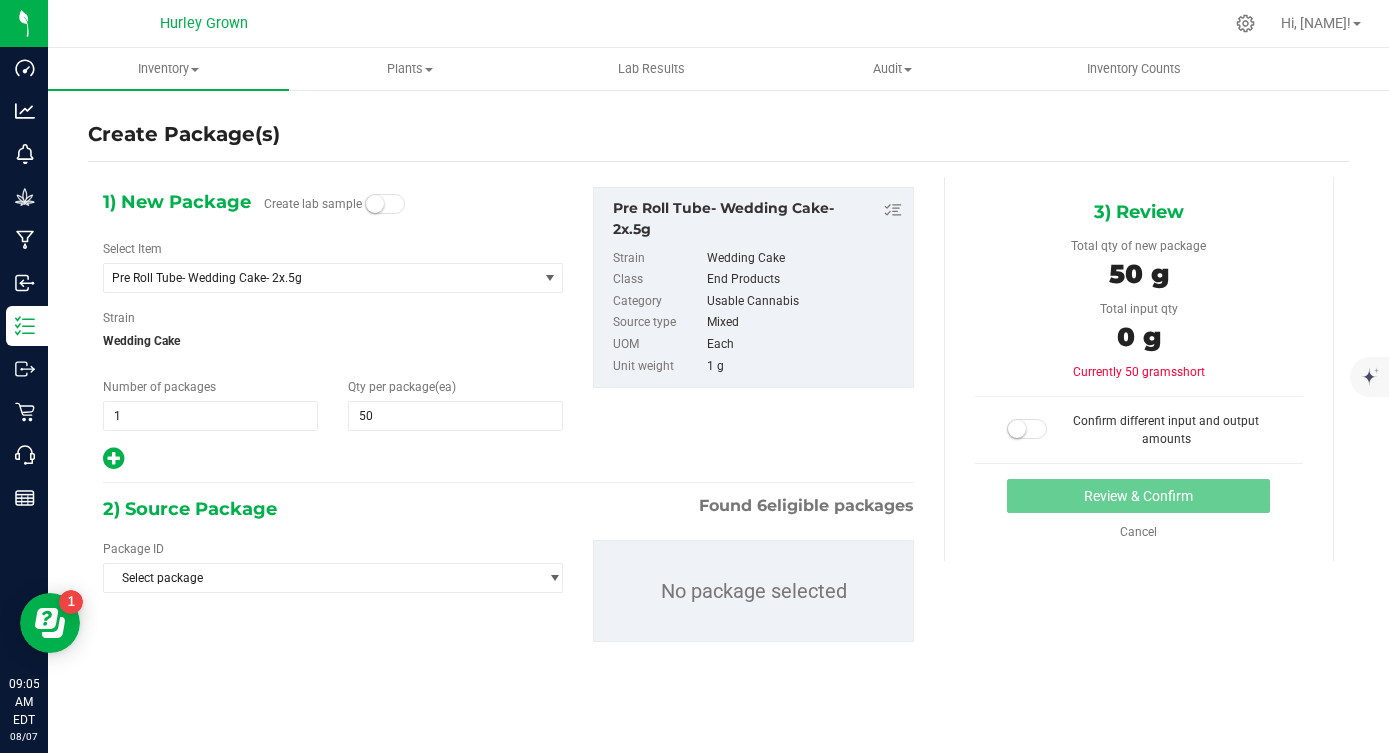 click at bounding box center (333, 459) 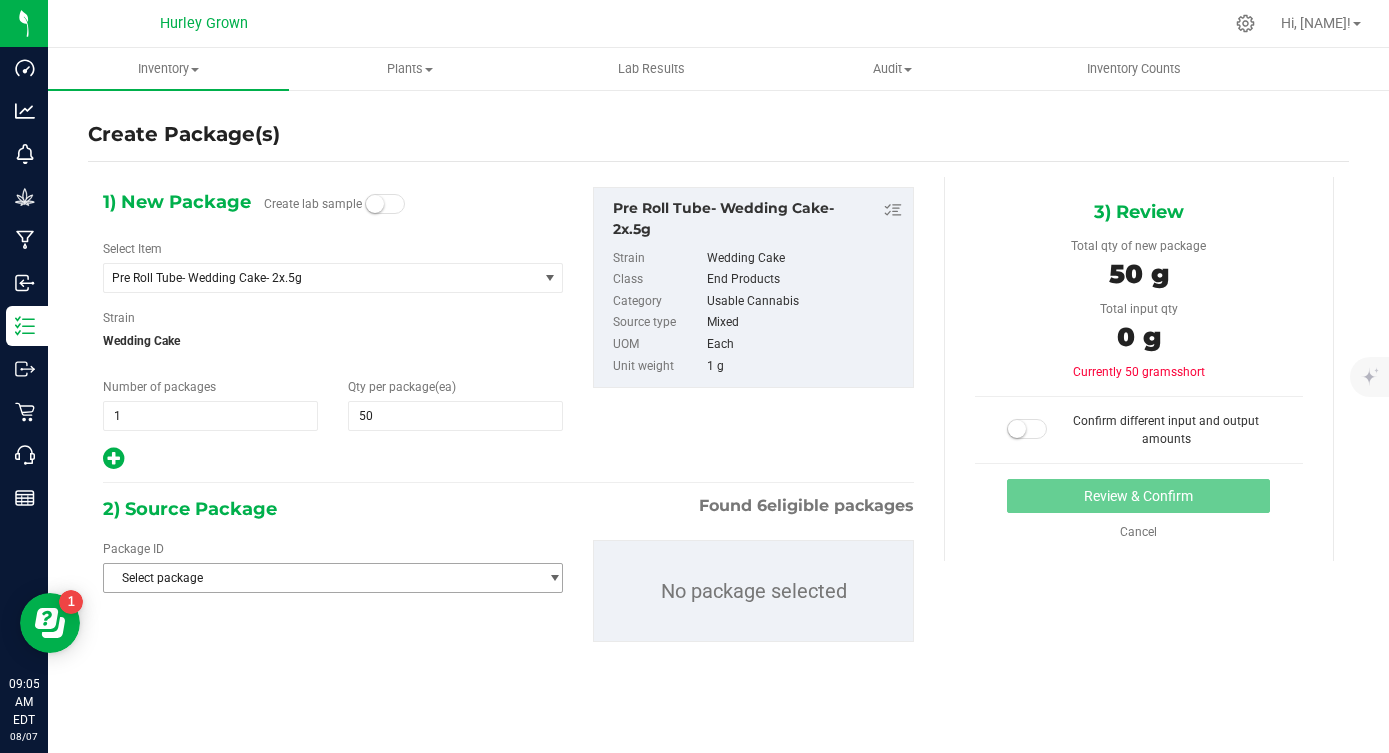 click on "Select package" at bounding box center (320, 578) 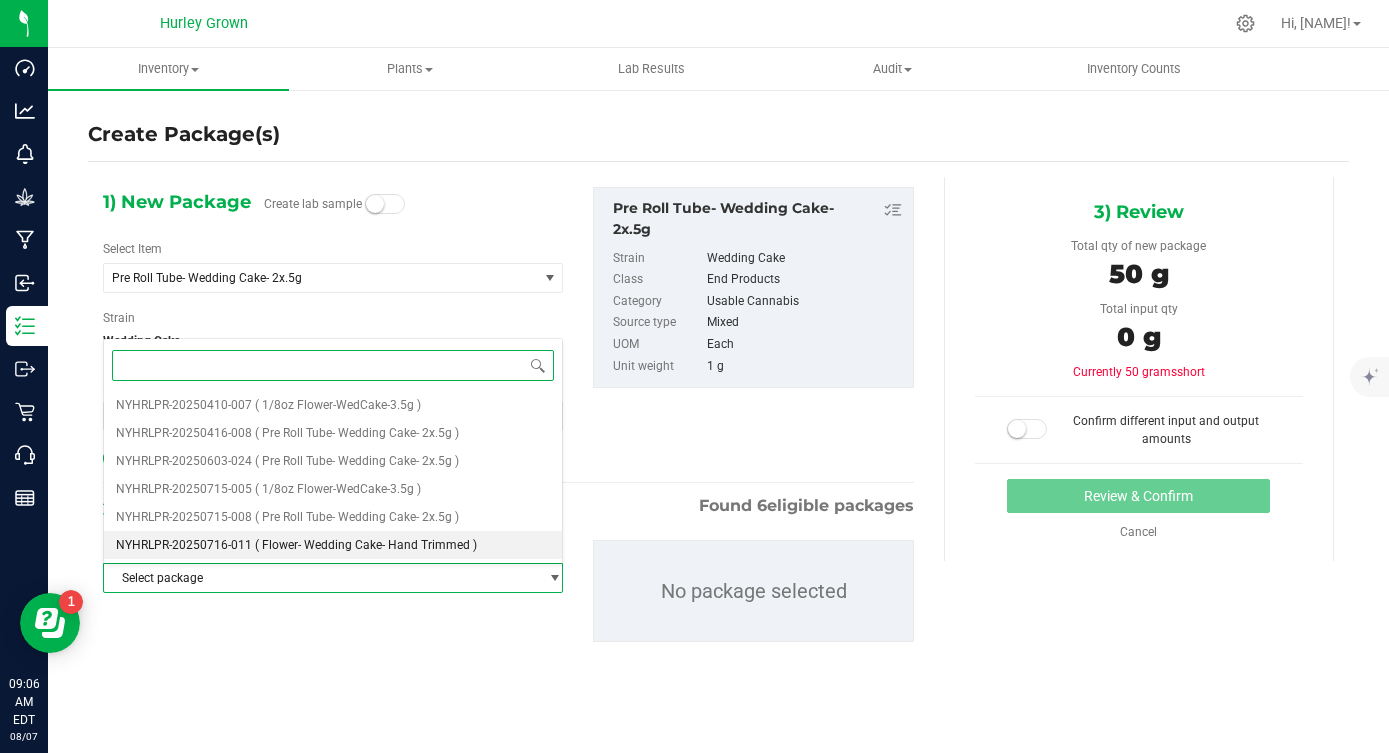 click on "(
Flower- Wedding Cake- Hand Trimmed
)" at bounding box center (366, 545) 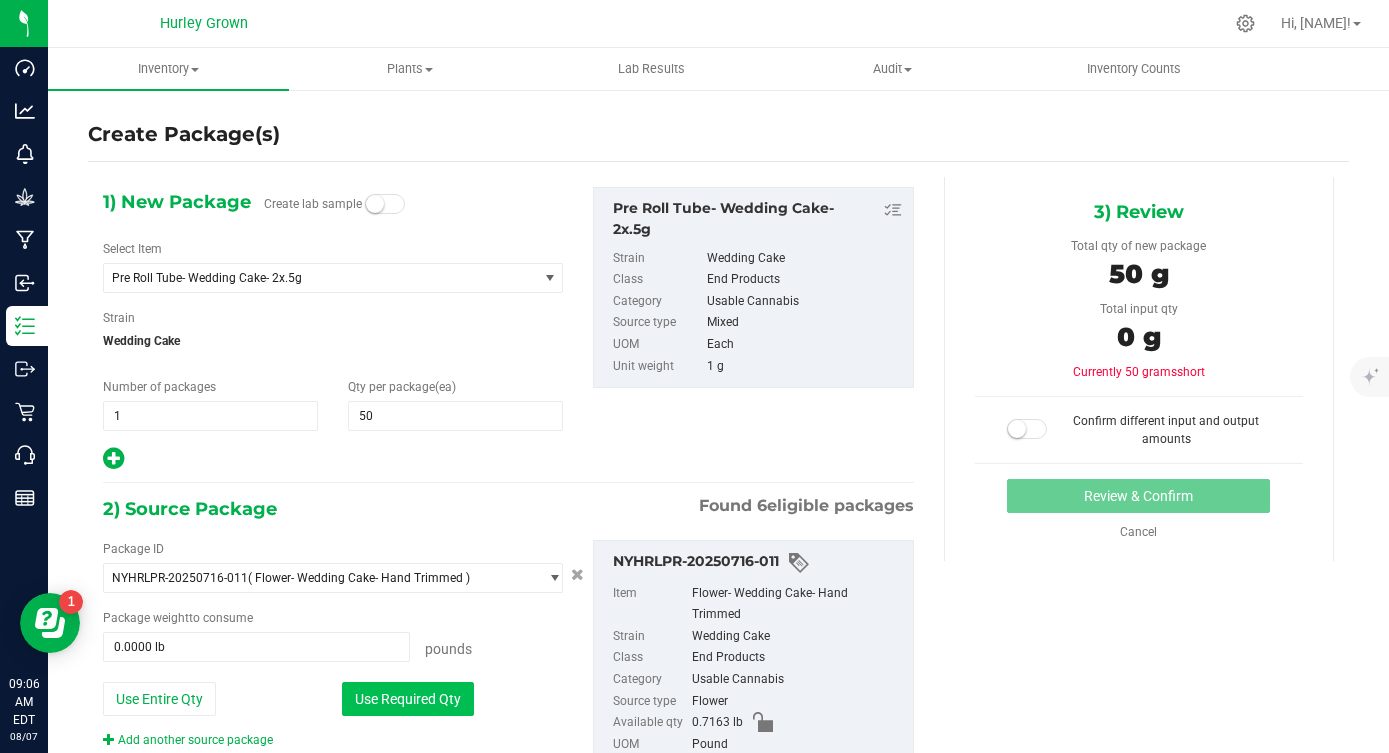 click on "Use Required Qty" at bounding box center [408, 699] 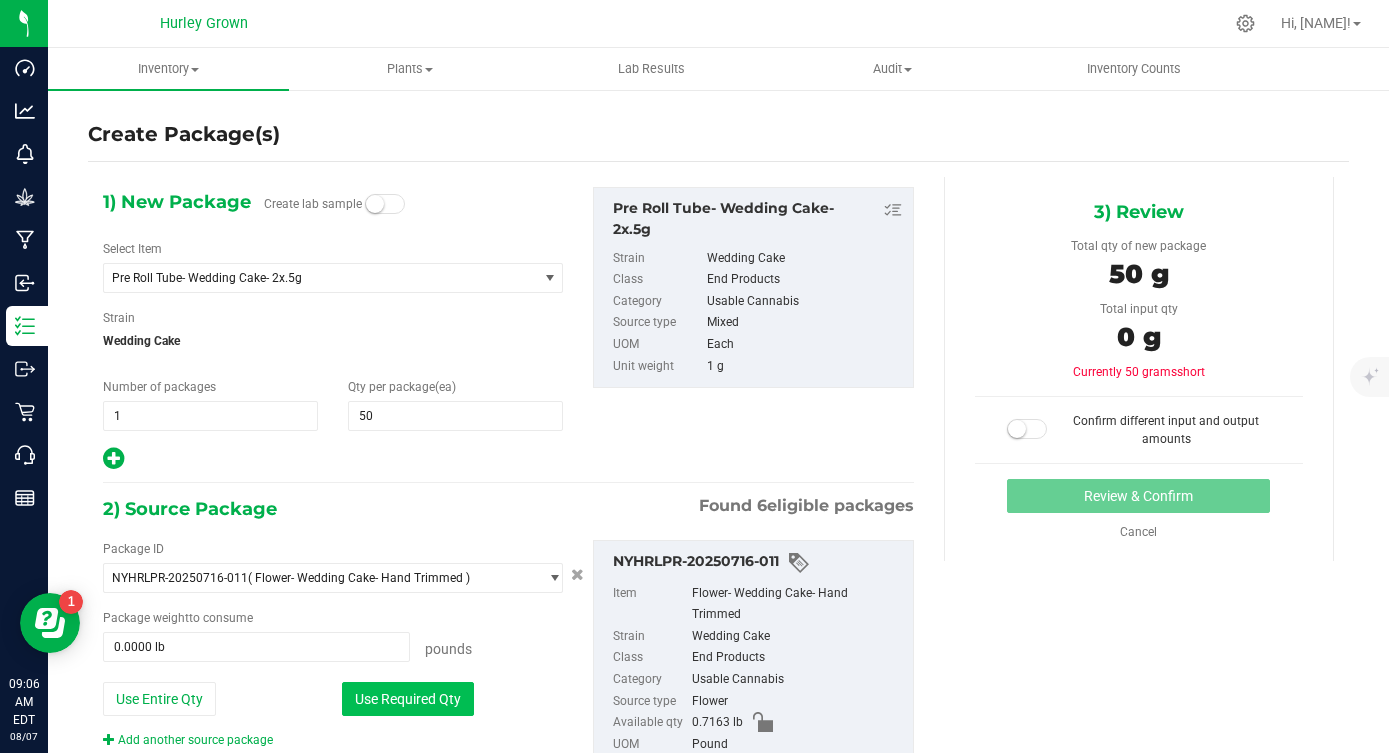type on "0.1102 lb" 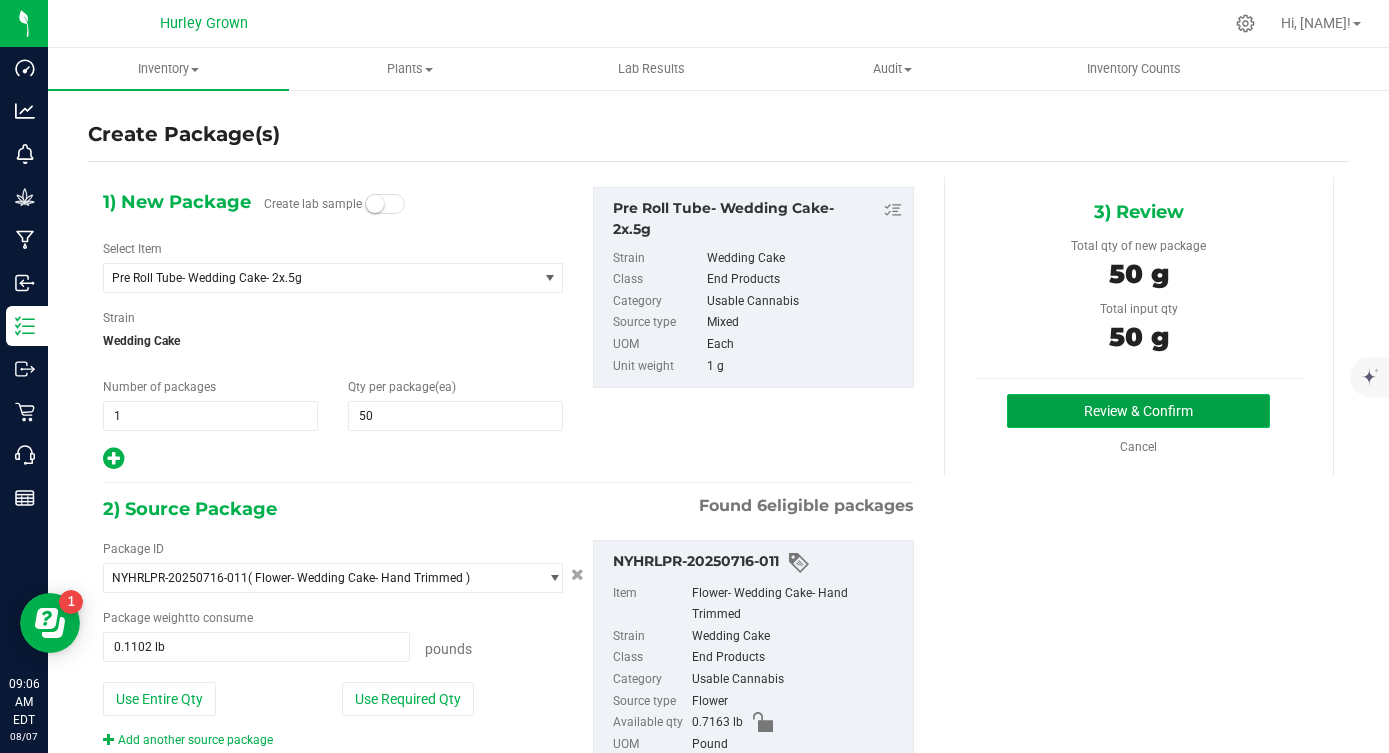 click on "Review & Confirm" at bounding box center (1138, 411) 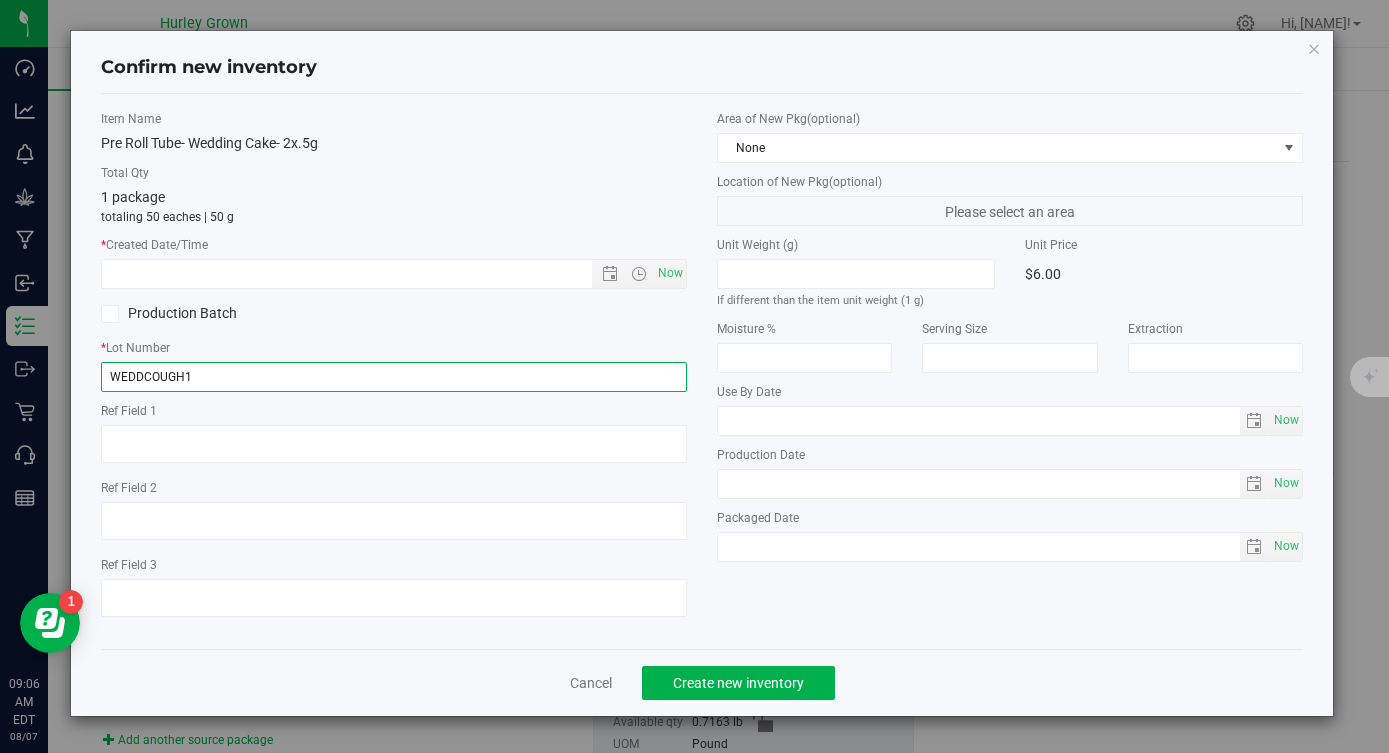 click on "WEDDCOUGH1" at bounding box center [394, 377] 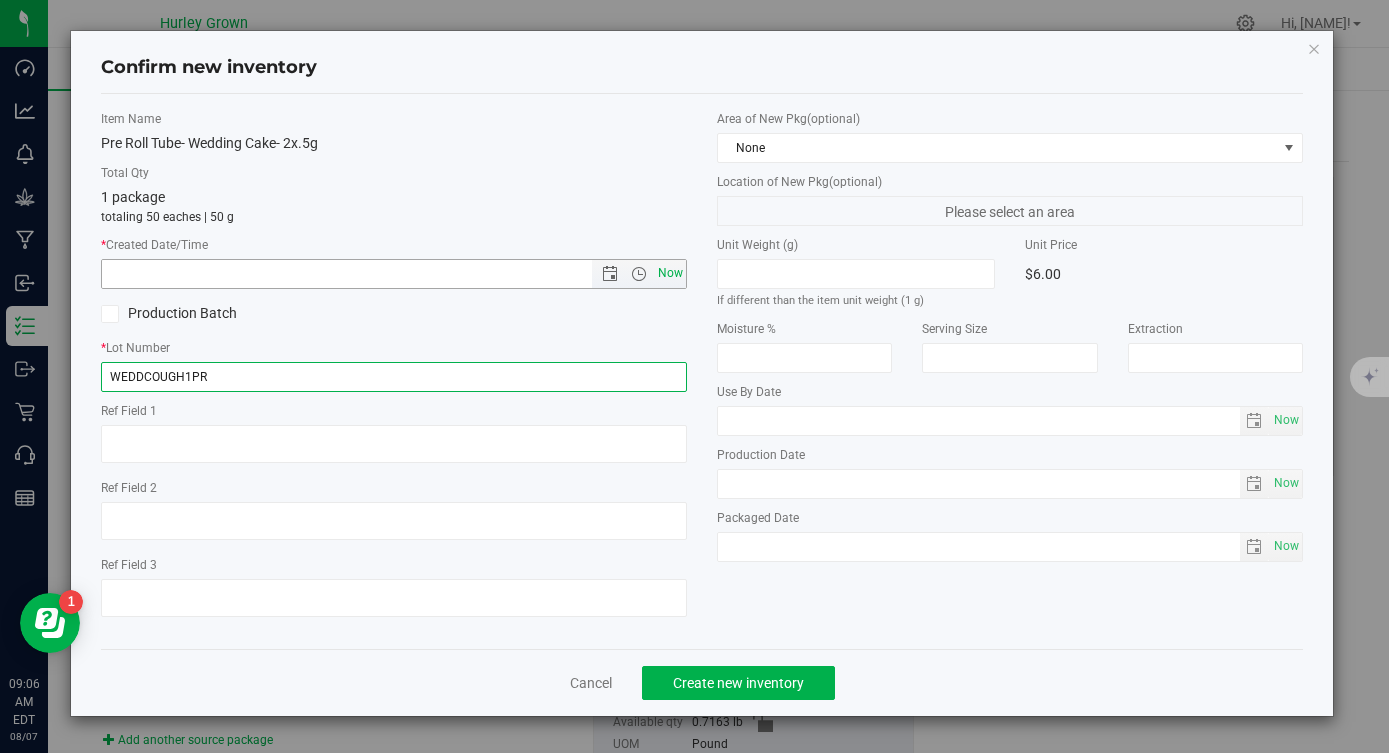type on "WEDDCOUGH1PR" 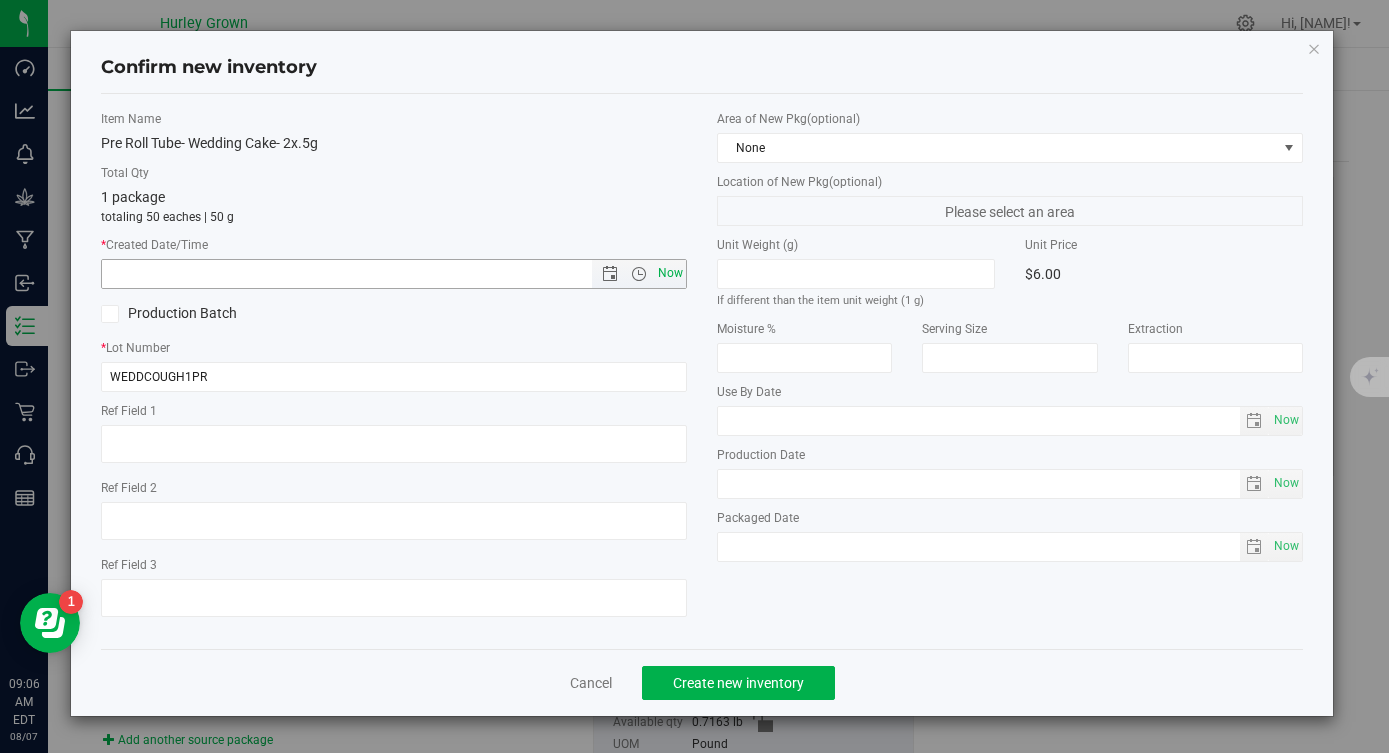 click on "Now" at bounding box center (671, 273) 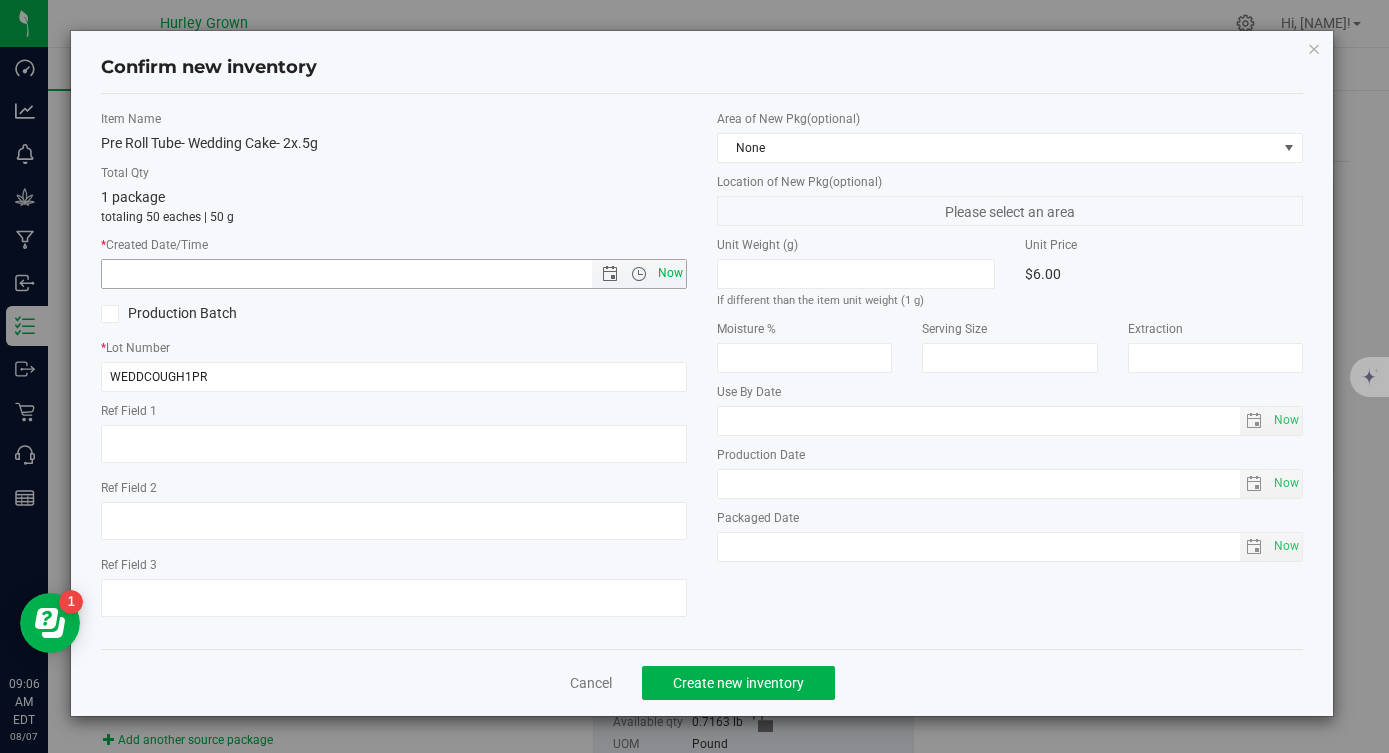 type on "[MONTH]/[DAY]/[YEAR] [TIME] [AMPM]" 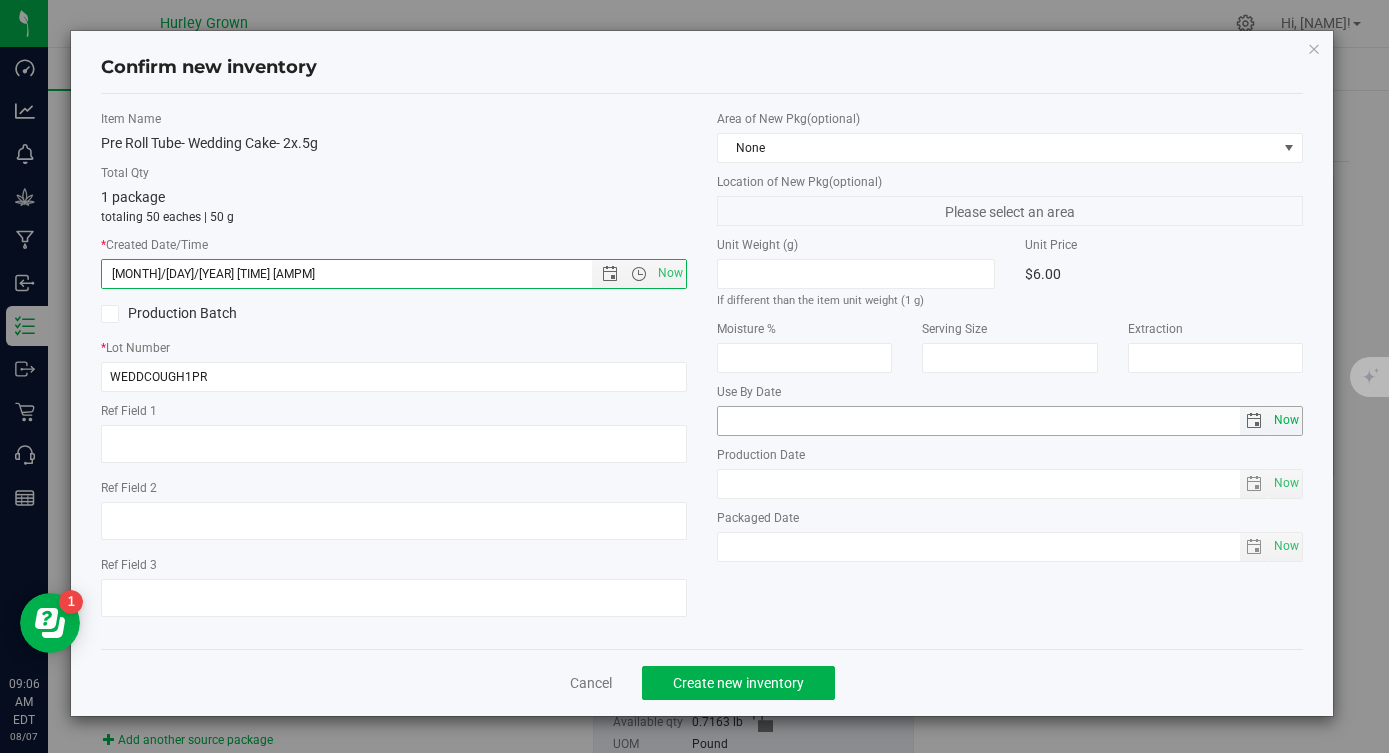 click on "Now" at bounding box center (1286, 420) 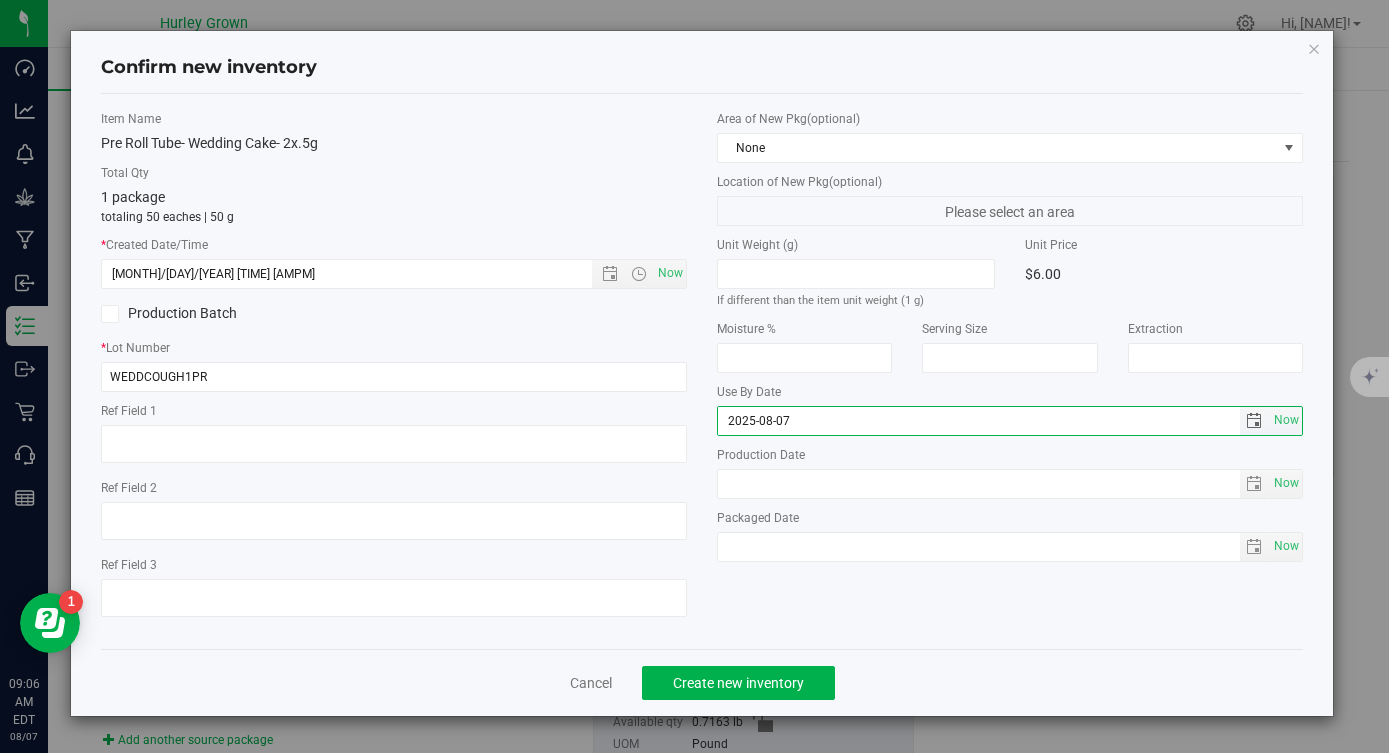 click on "2025-08-07" at bounding box center (979, 421) 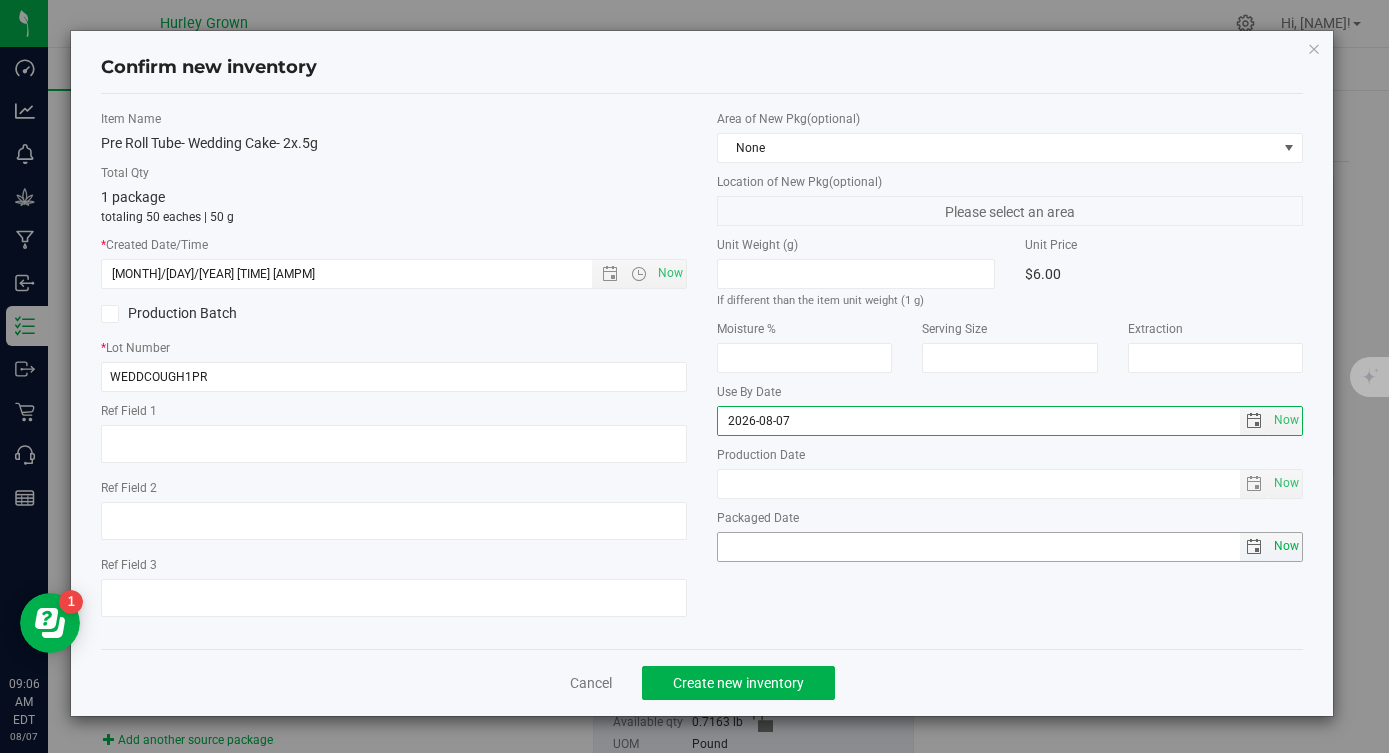 type on "2026-08-07" 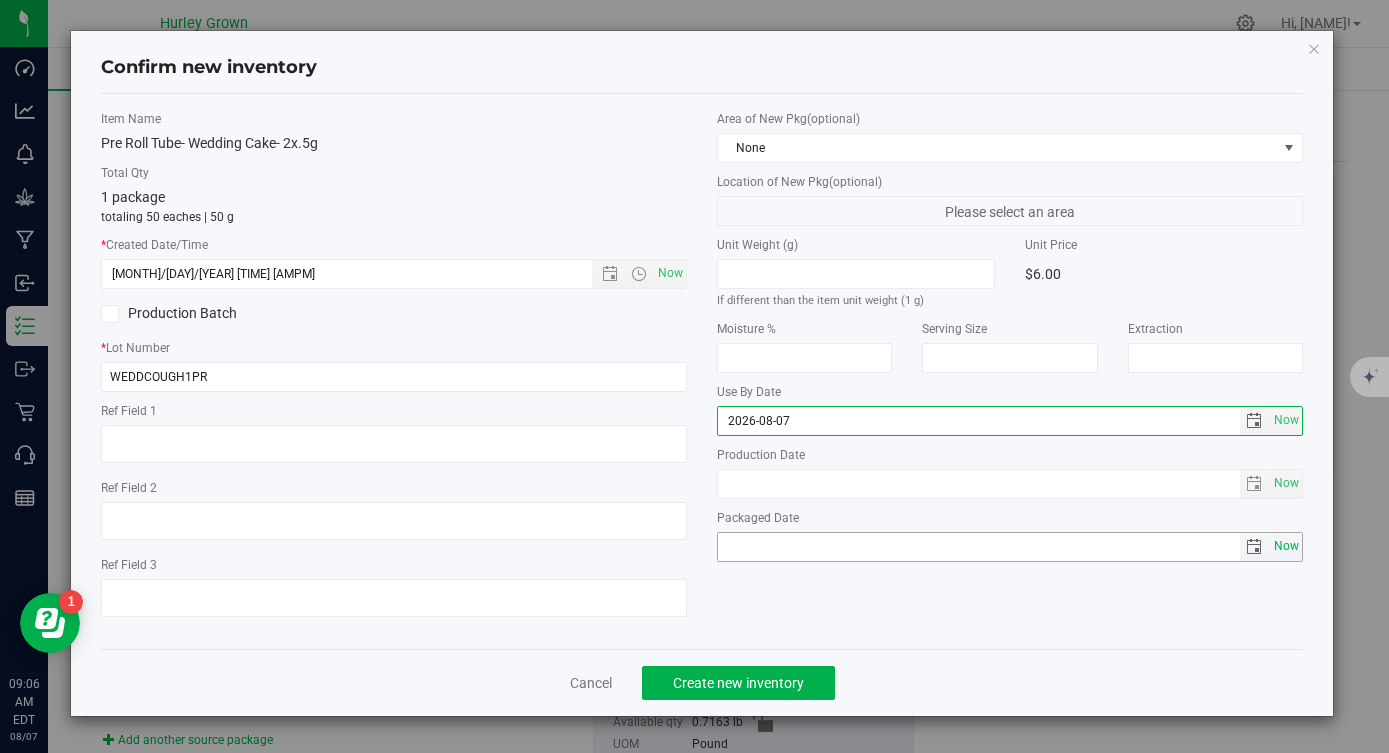 click on "Now" at bounding box center (1286, 546) 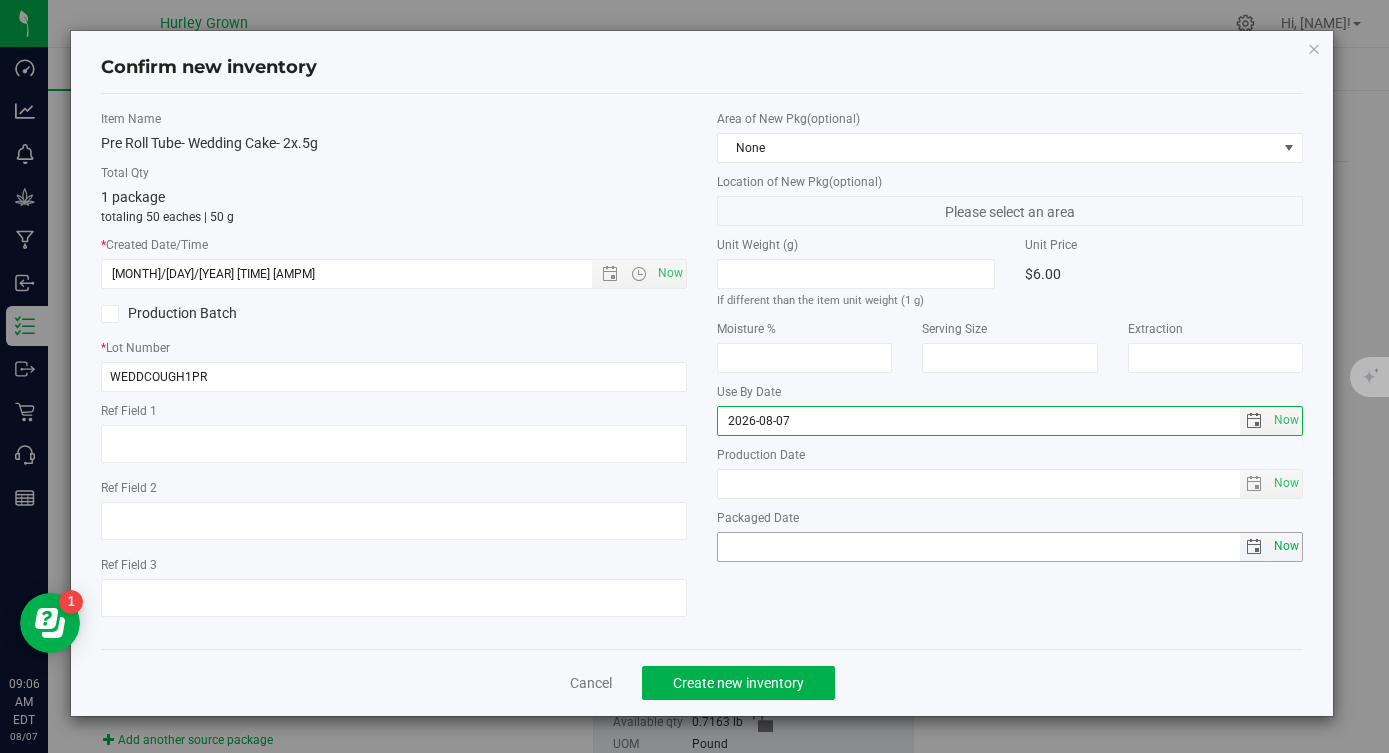 type on "2025-08-07" 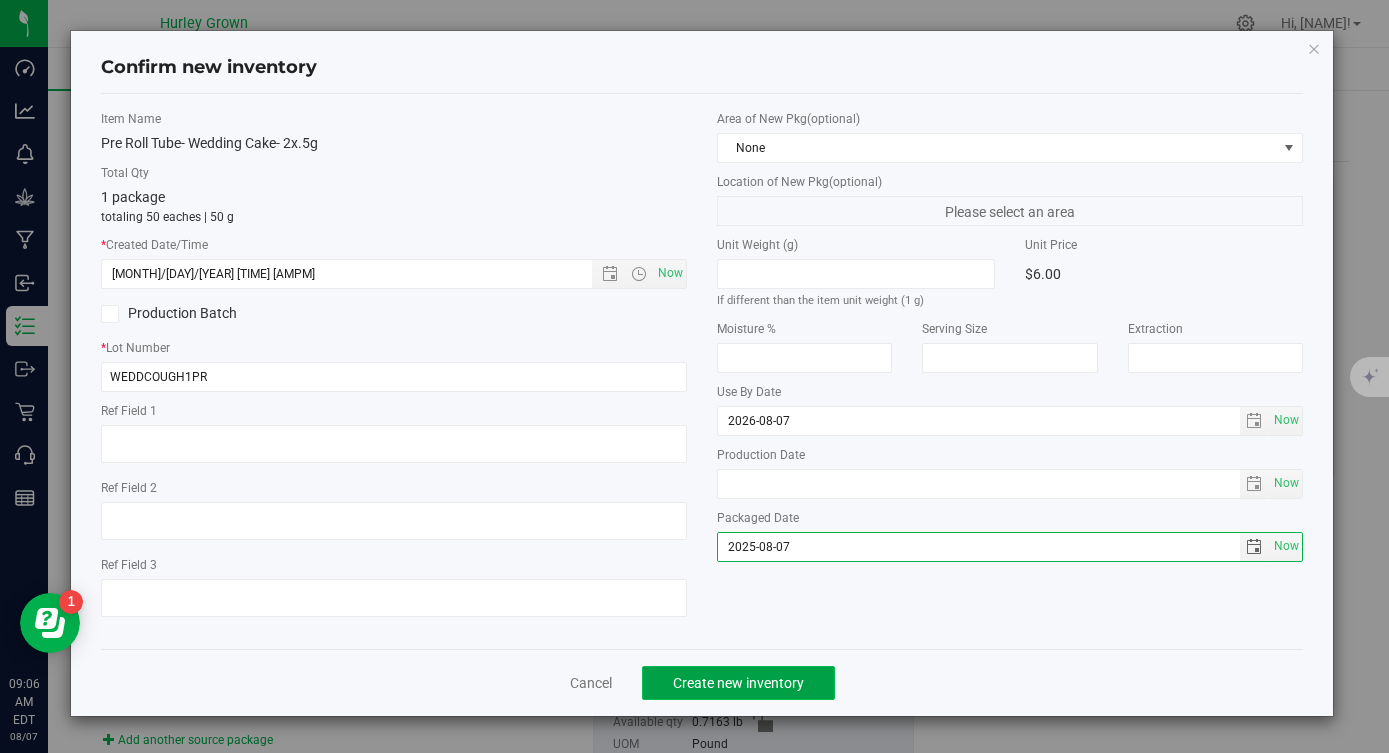click on "Create new inventory" 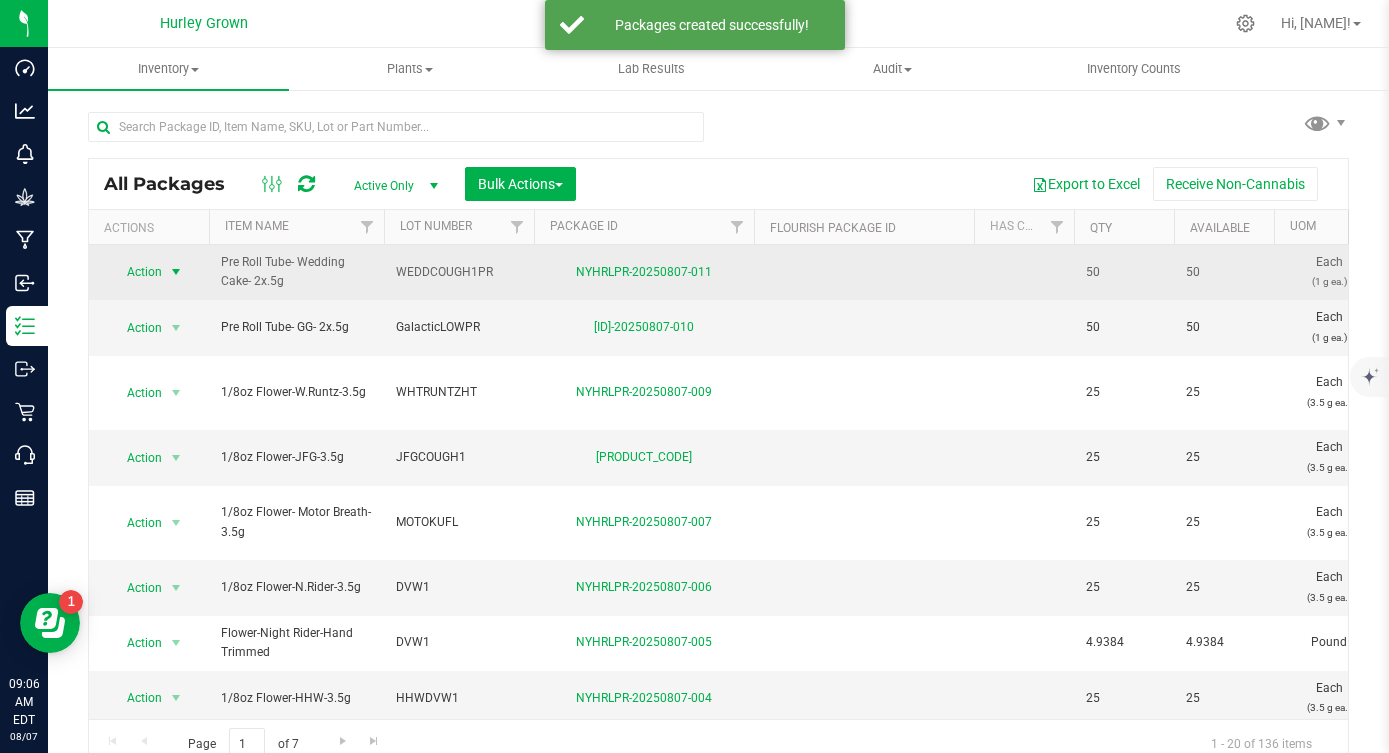 click on "Action" at bounding box center [136, 272] 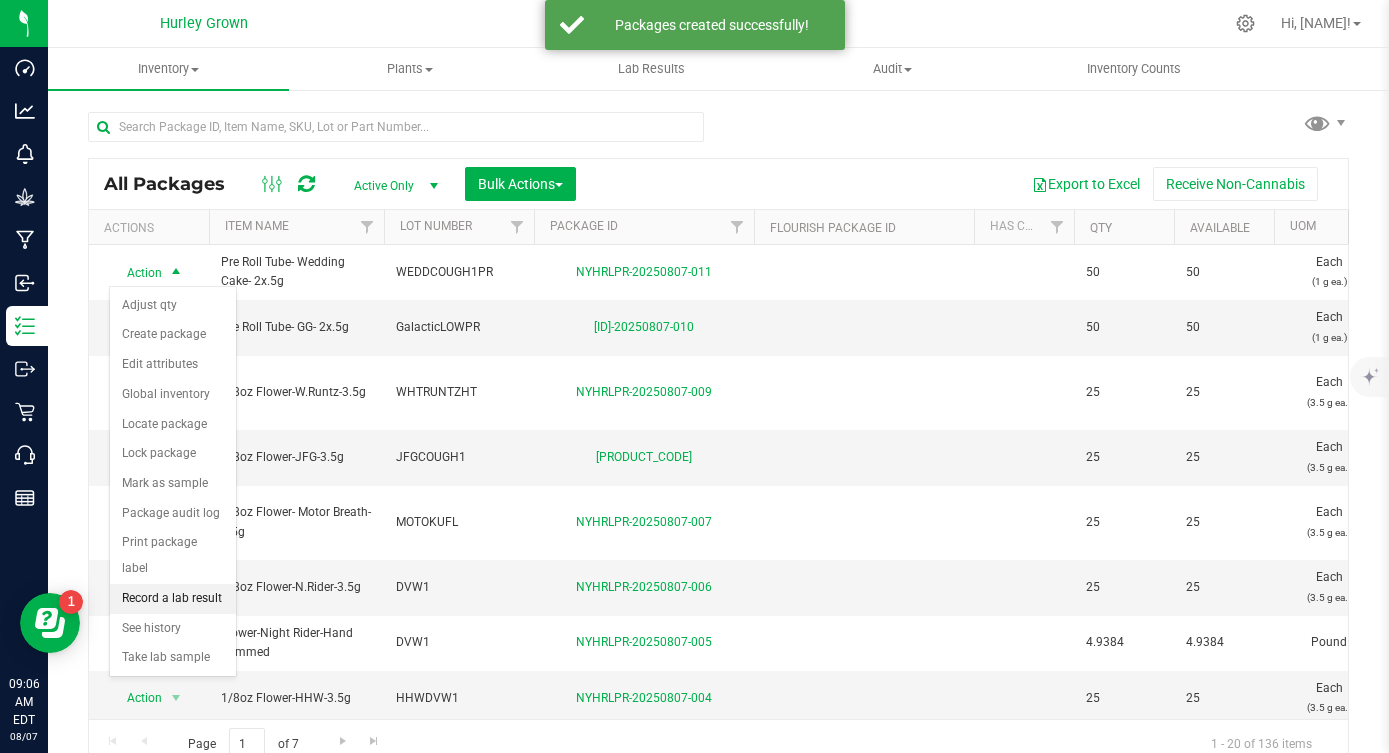 click on "Record a lab result" at bounding box center [173, 599] 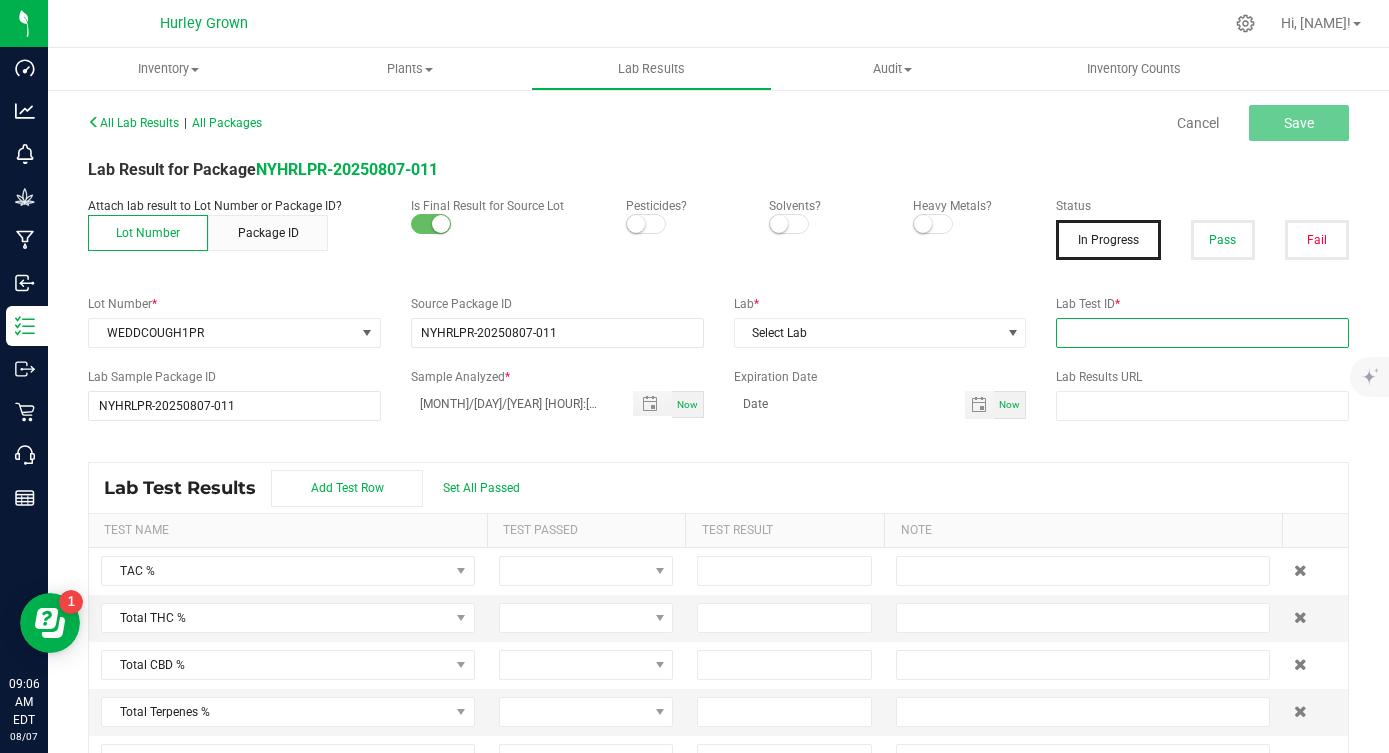 click at bounding box center [1202, 333] 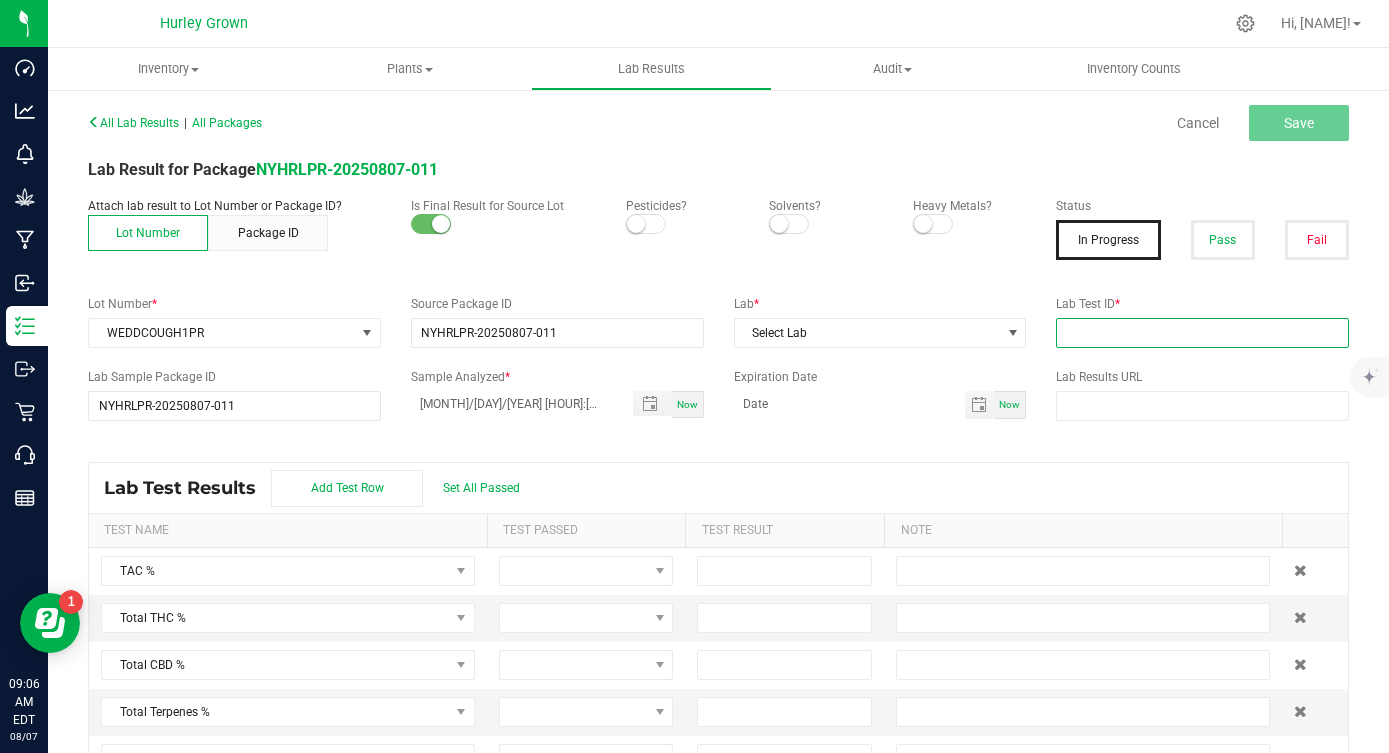 paste on "[PRODUCT_CODE]" 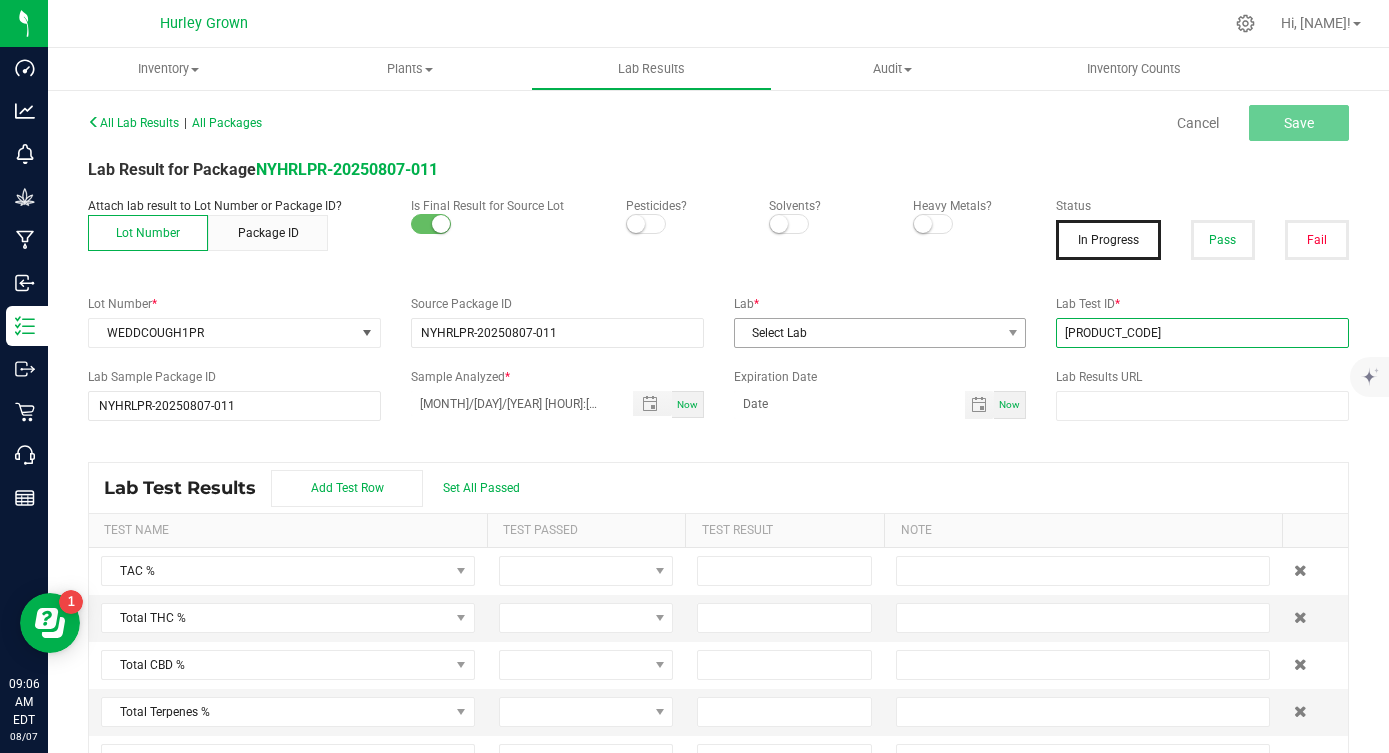 type on "[PRODUCT_CODE]" 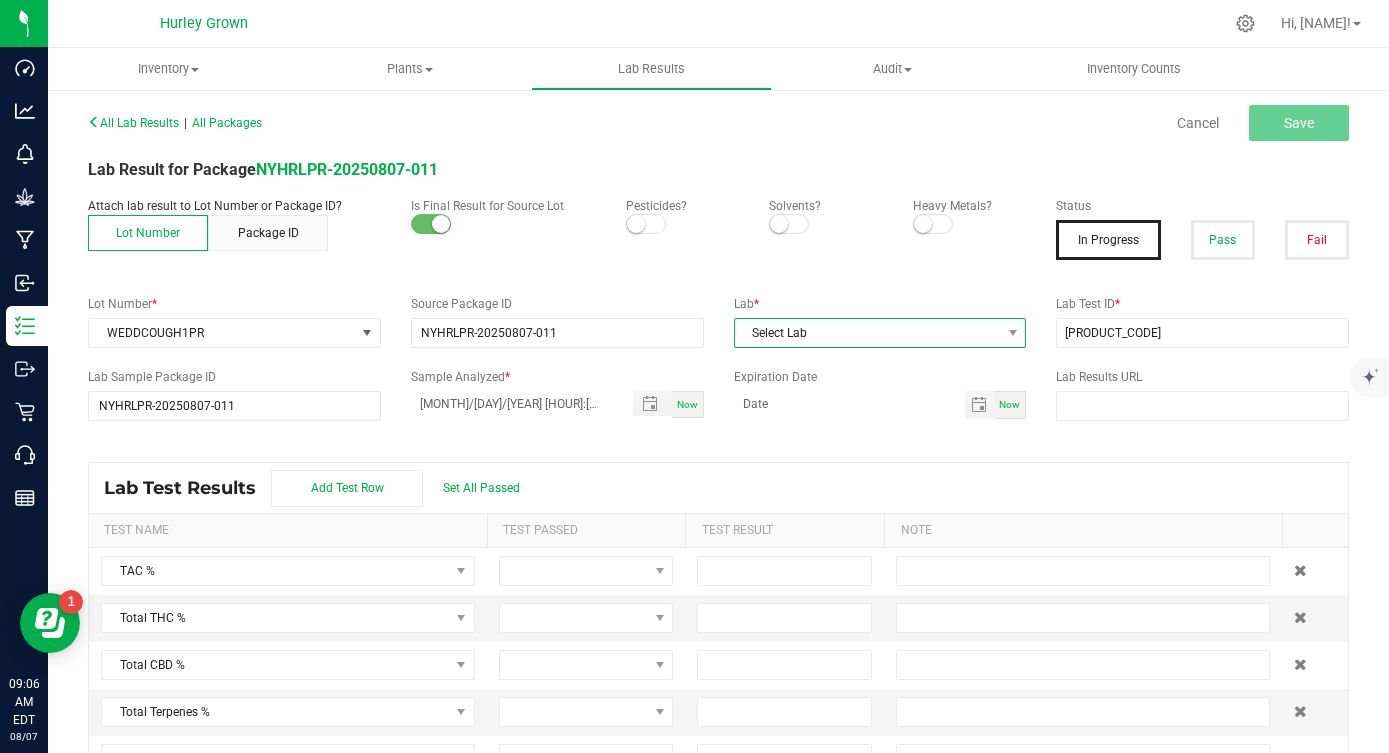 click on "Select Lab" at bounding box center (868, 333) 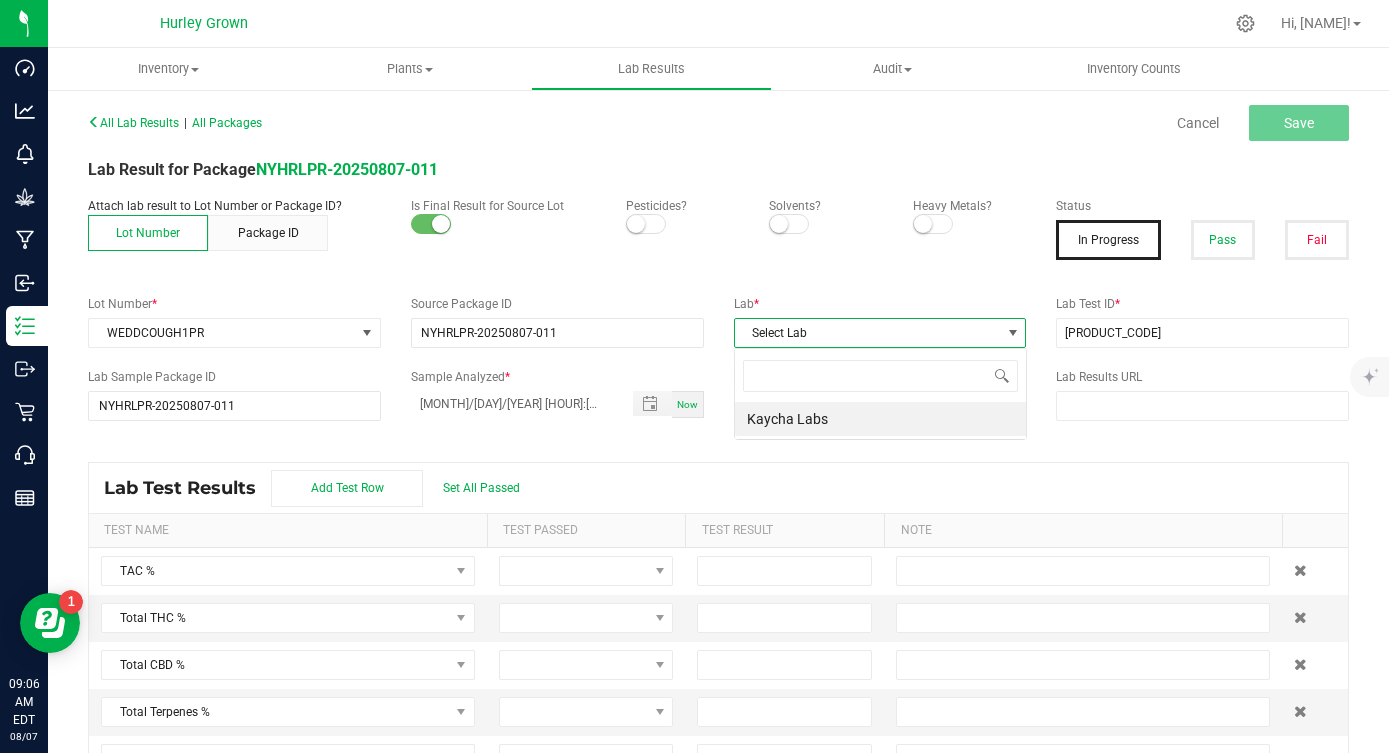 scroll, scrollTop: 99970, scrollLeft: 99707, axis: both 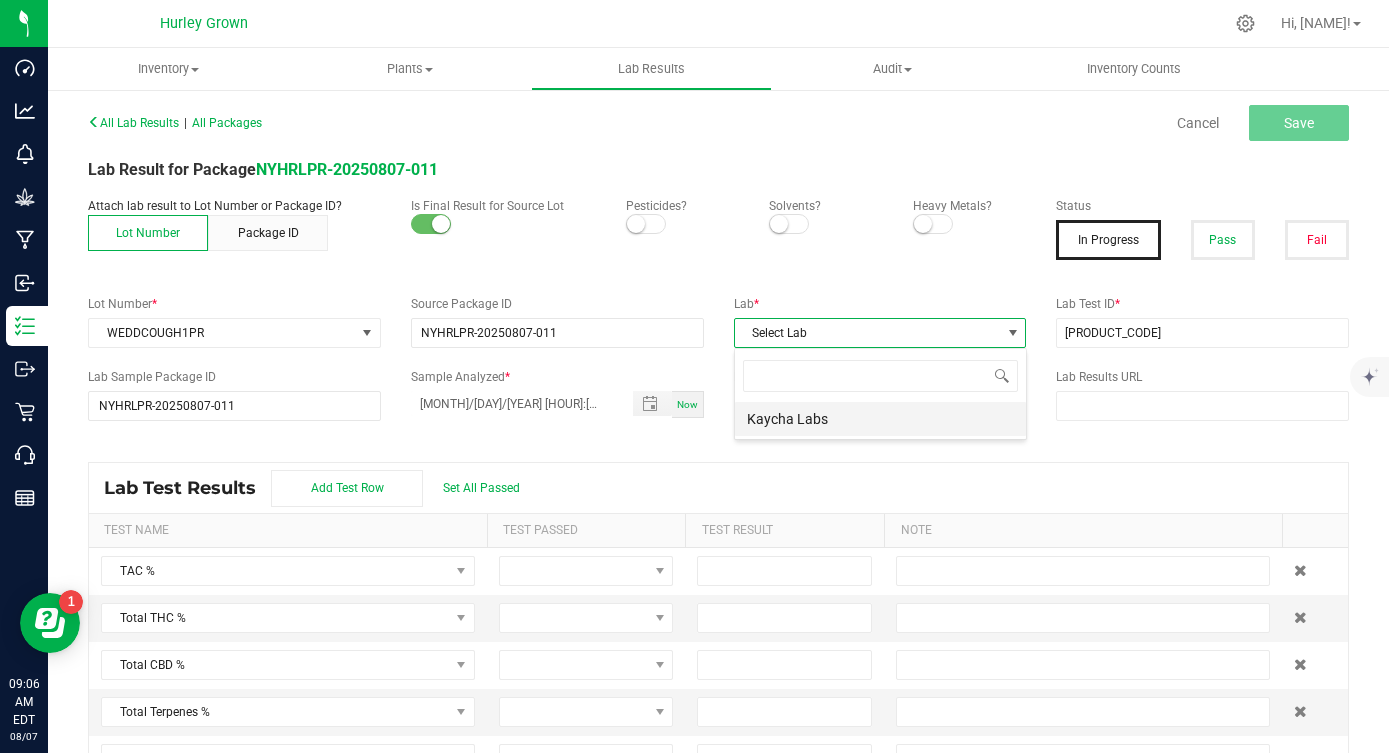 click on "Kaycha Labs" at bounding box center [880, 419] 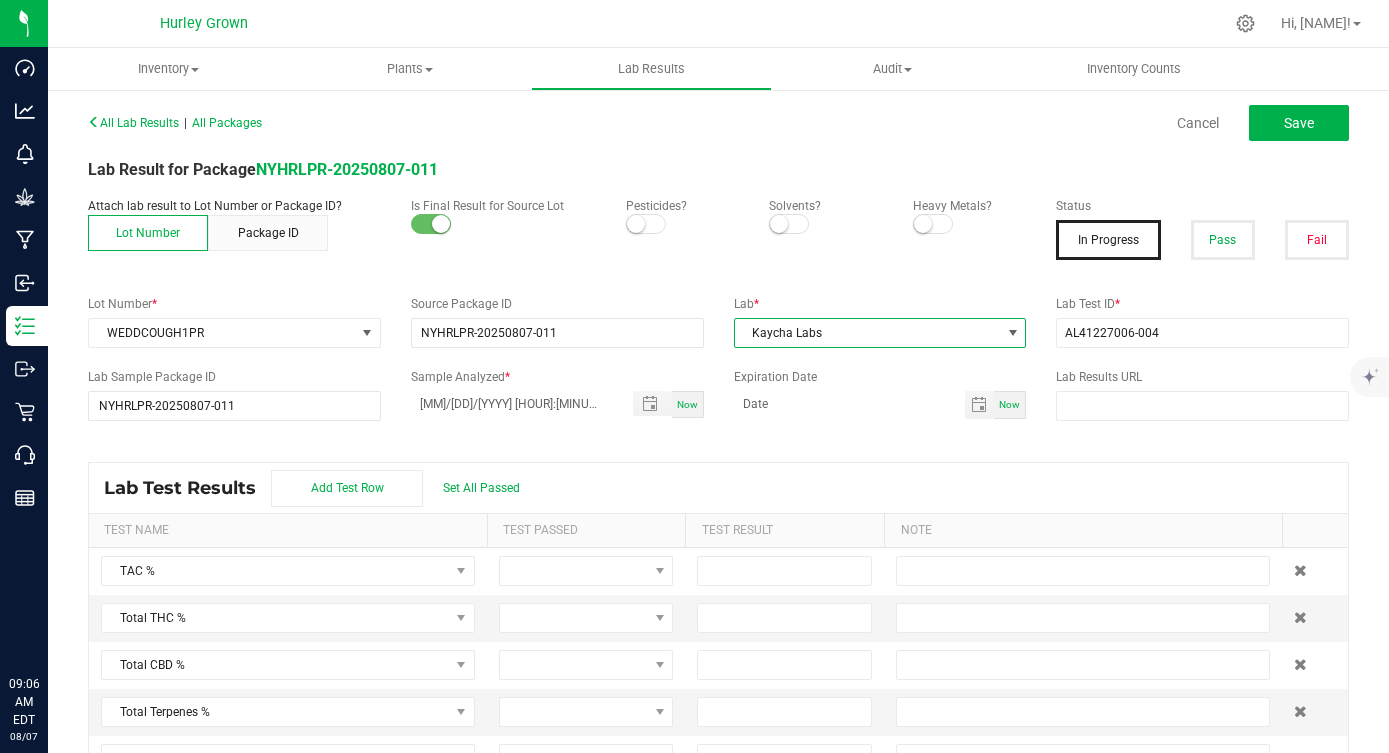 scroll, scrollTop: 0, scrollLeft: 0, axis: both 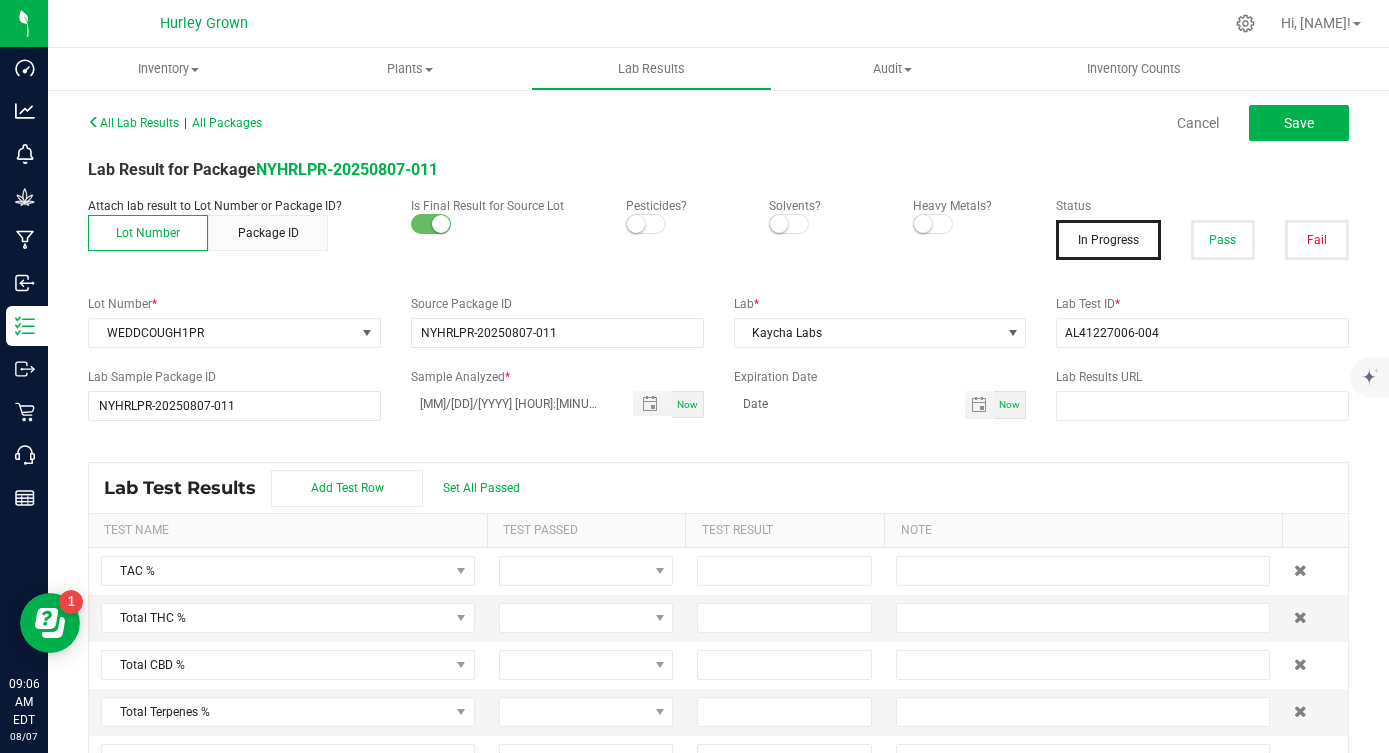 click at bounding box center [636, 224] 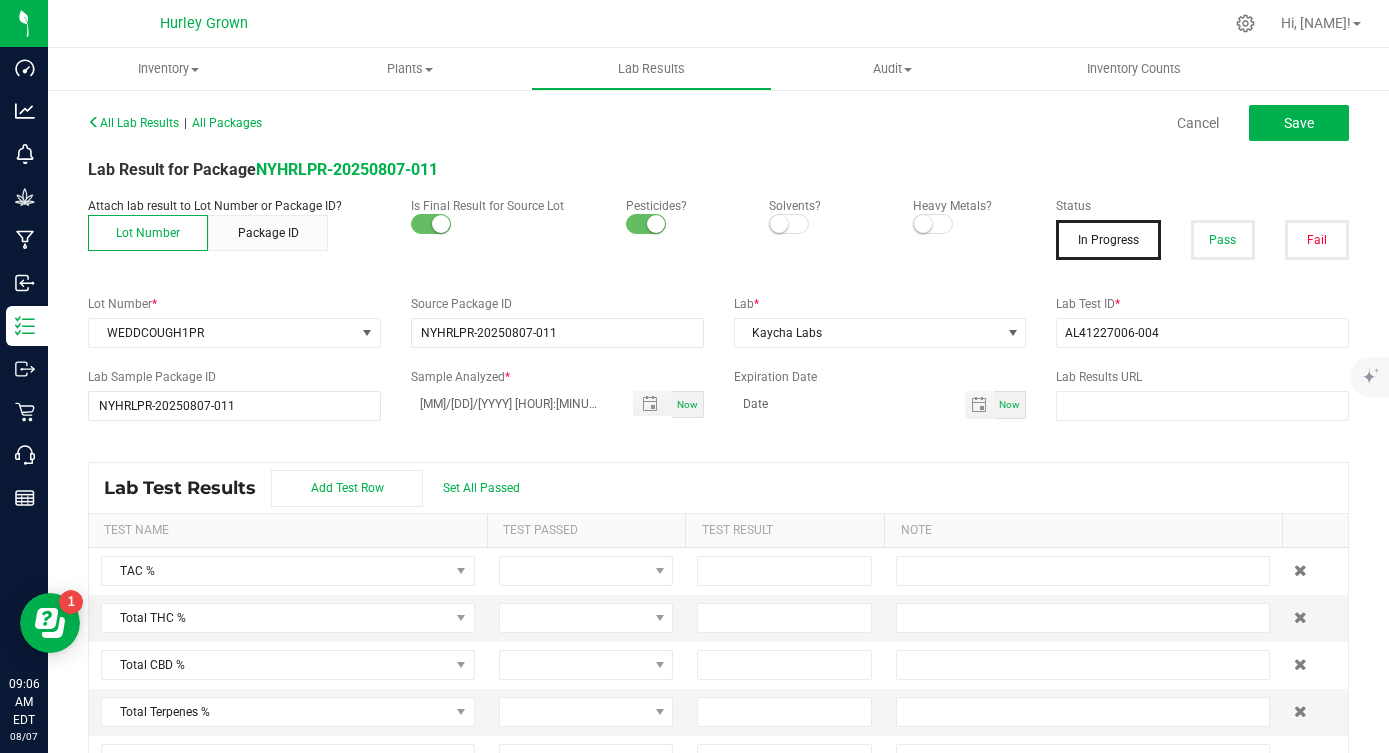 click at bounding box center (923, 224) 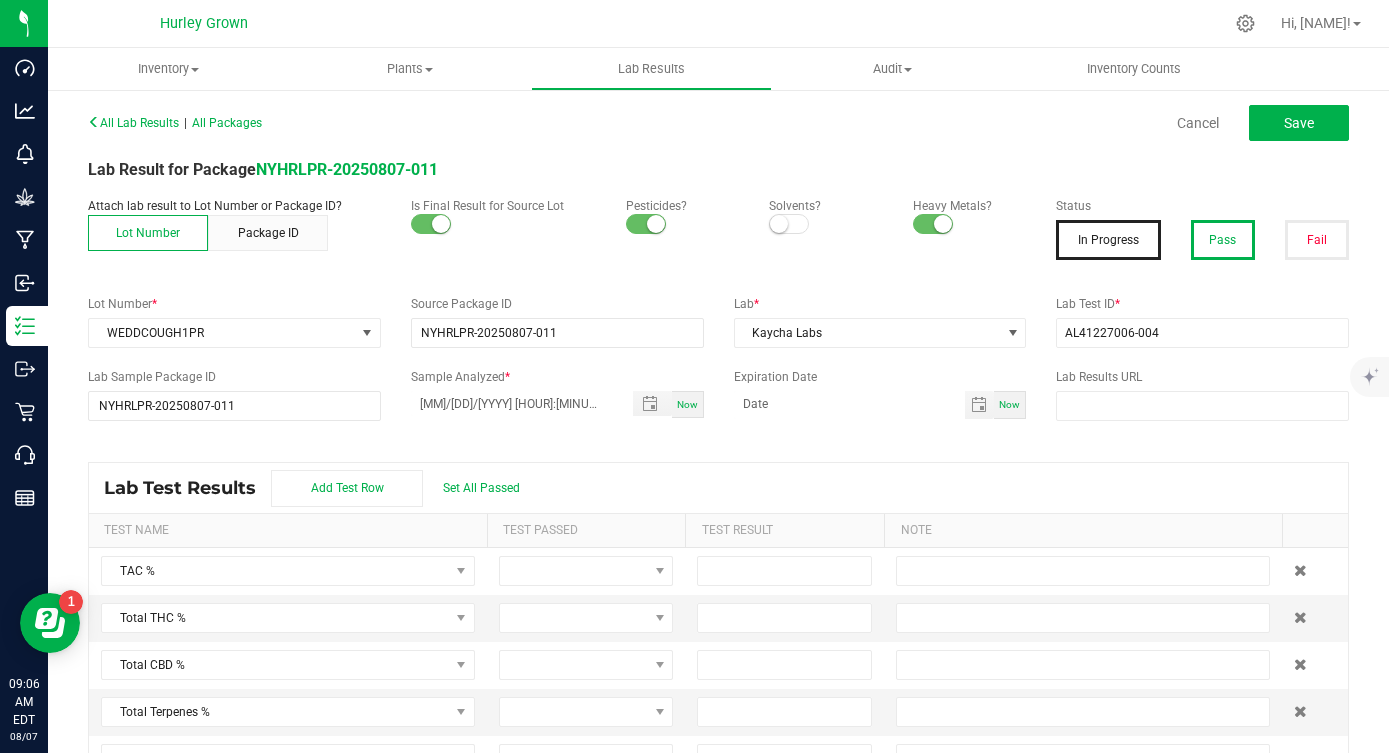 click on "Pass" at bounding box center [1223, 240] 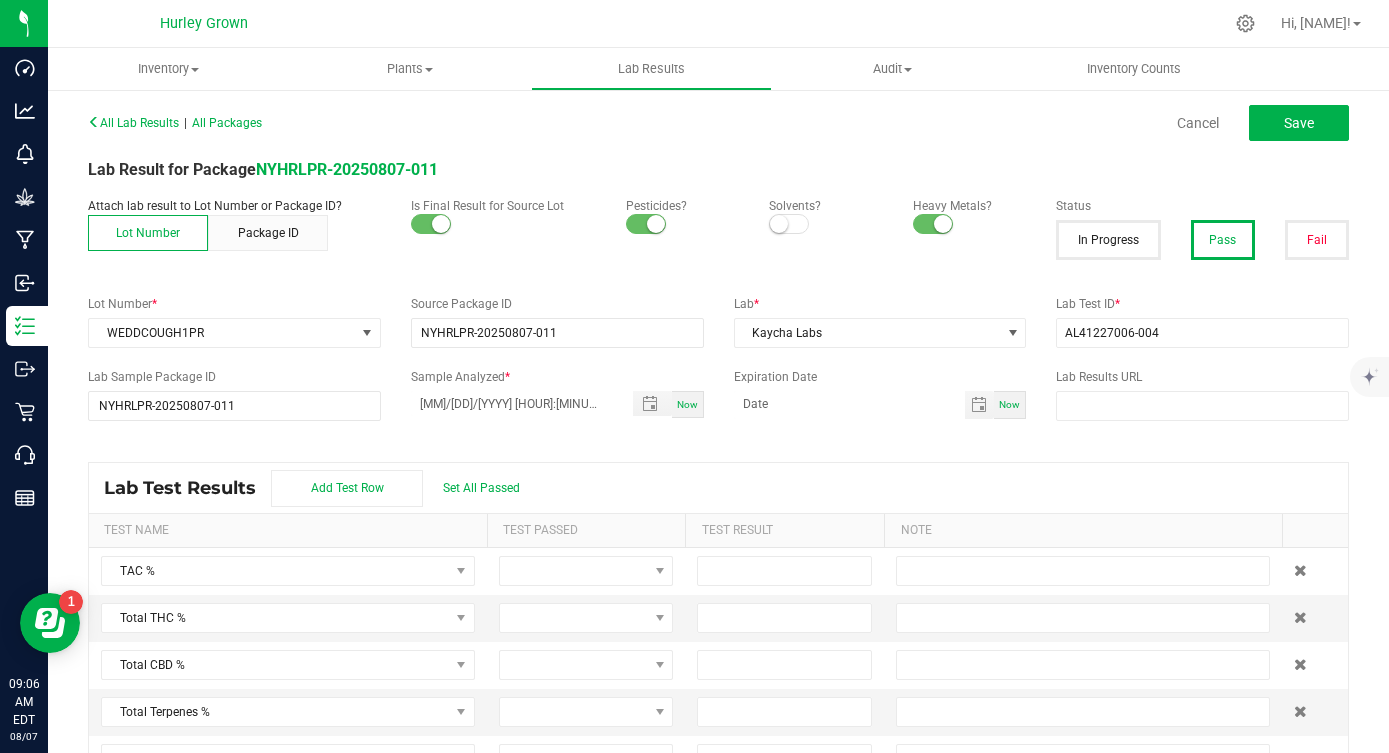 scroll, scrollTop: 42, scrollLeft: 0, axis: vertical 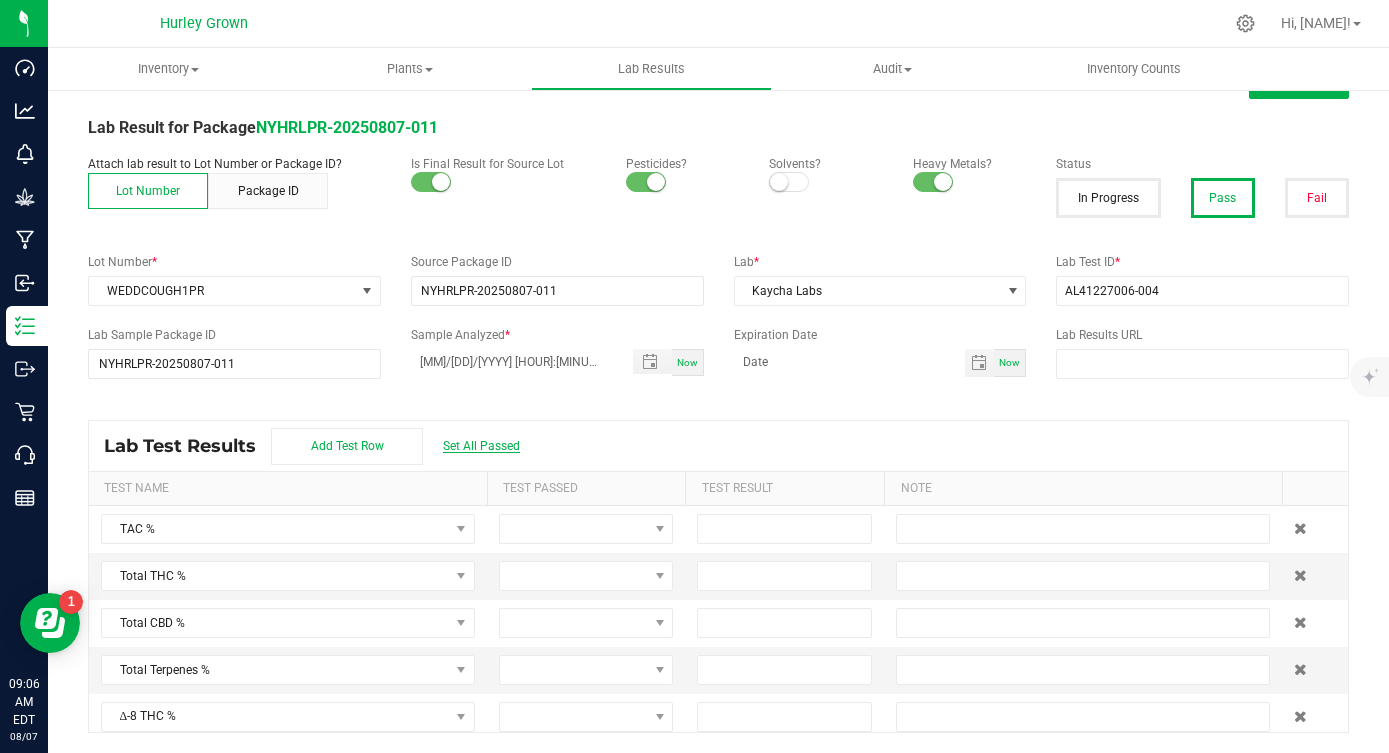 click on "Set All Passed" at bounding box center [481, 446] 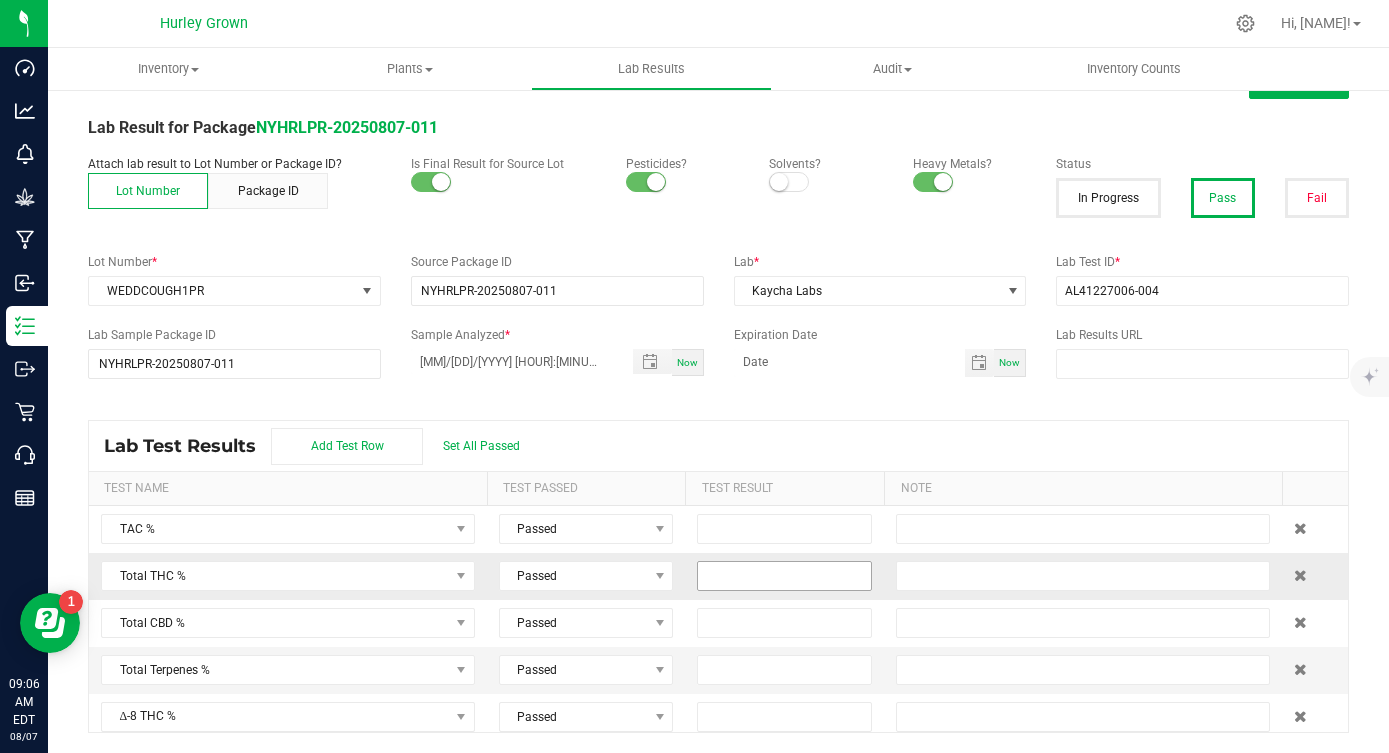click at bounding box center [784, 576] 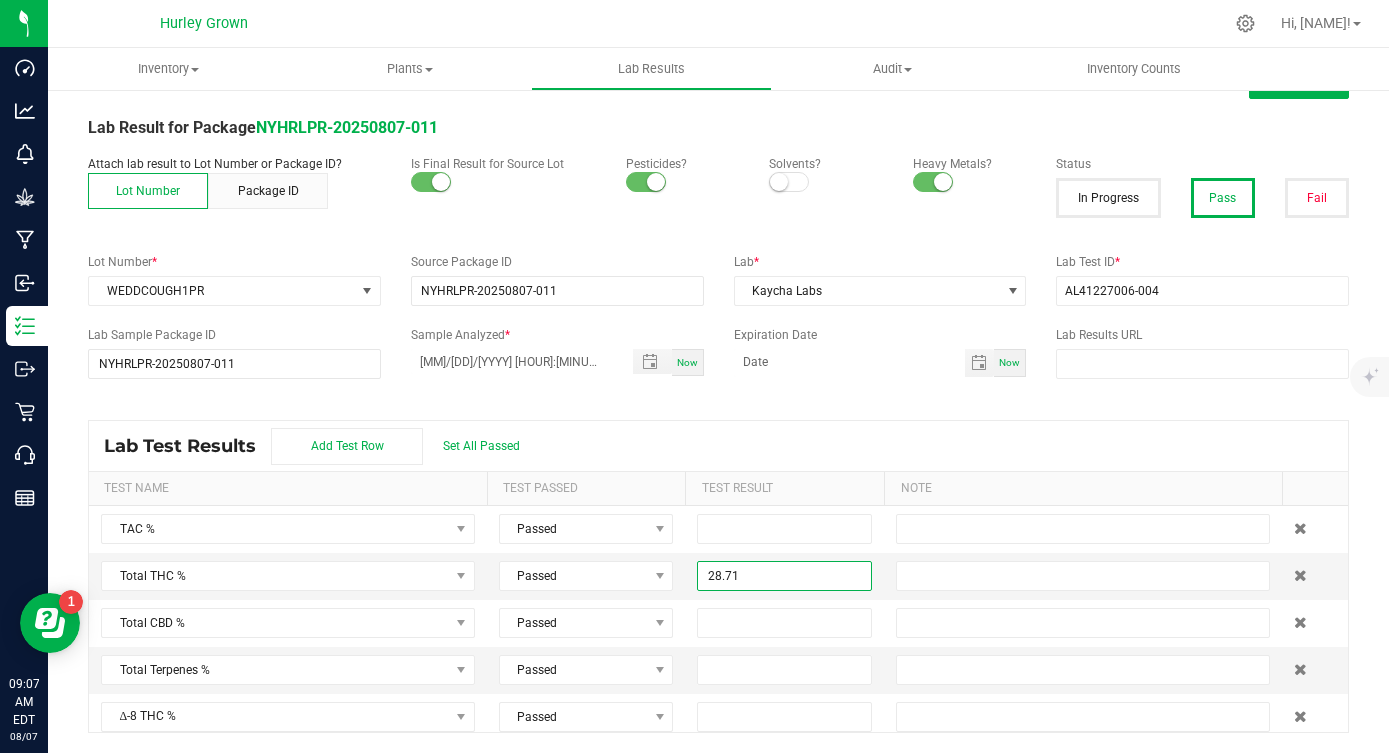 type on "28.7100" 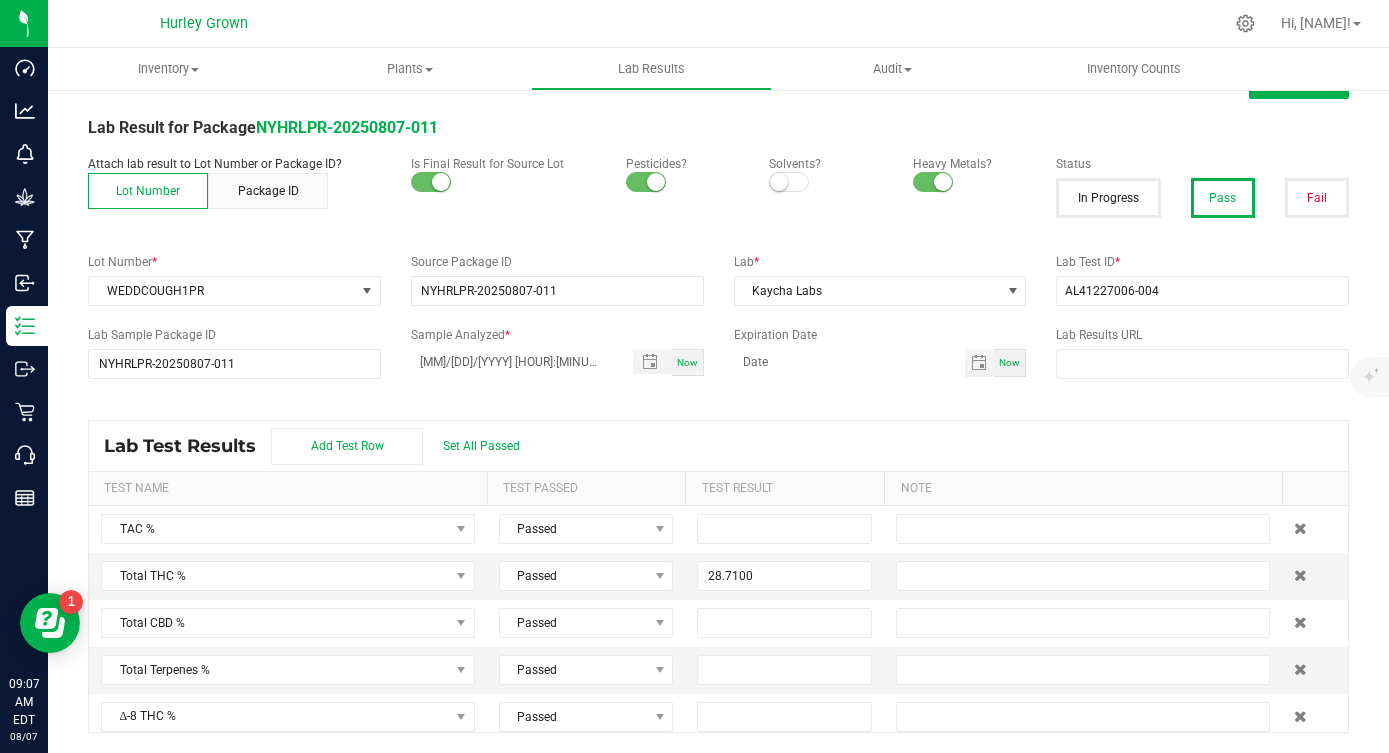 click on "Lab Test Results   Add Test Row   Set All Passed" at bounding box center [718, 446] 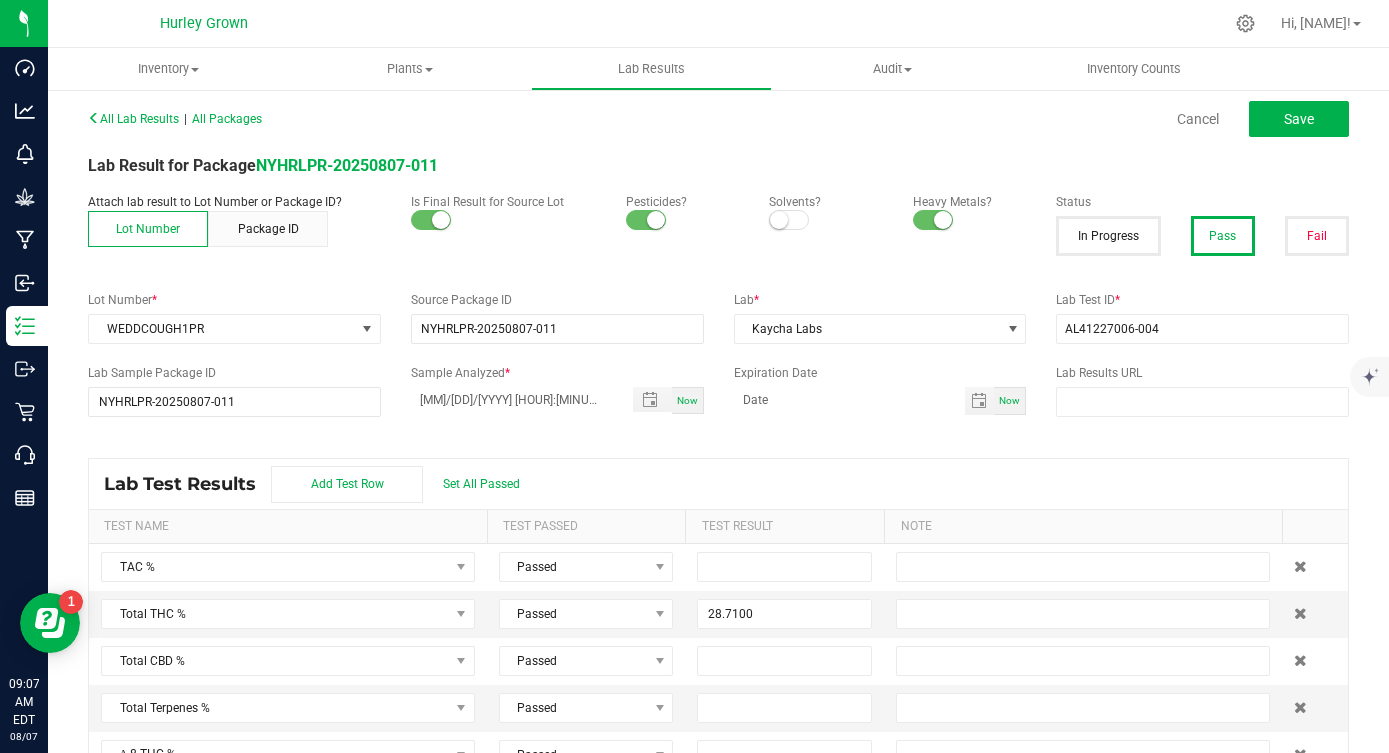 scroll, scrollTop: 0, scrollLeft: 0, axis: both 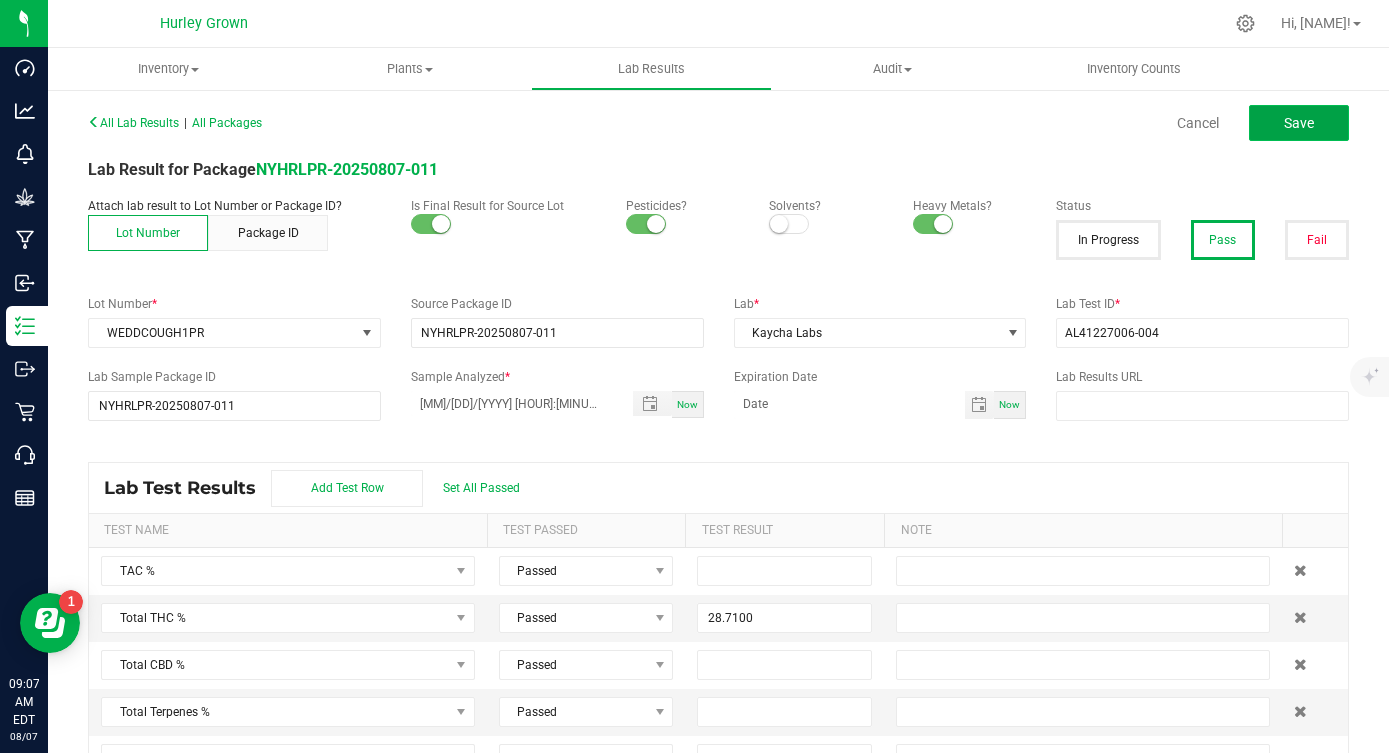 click on "Save" 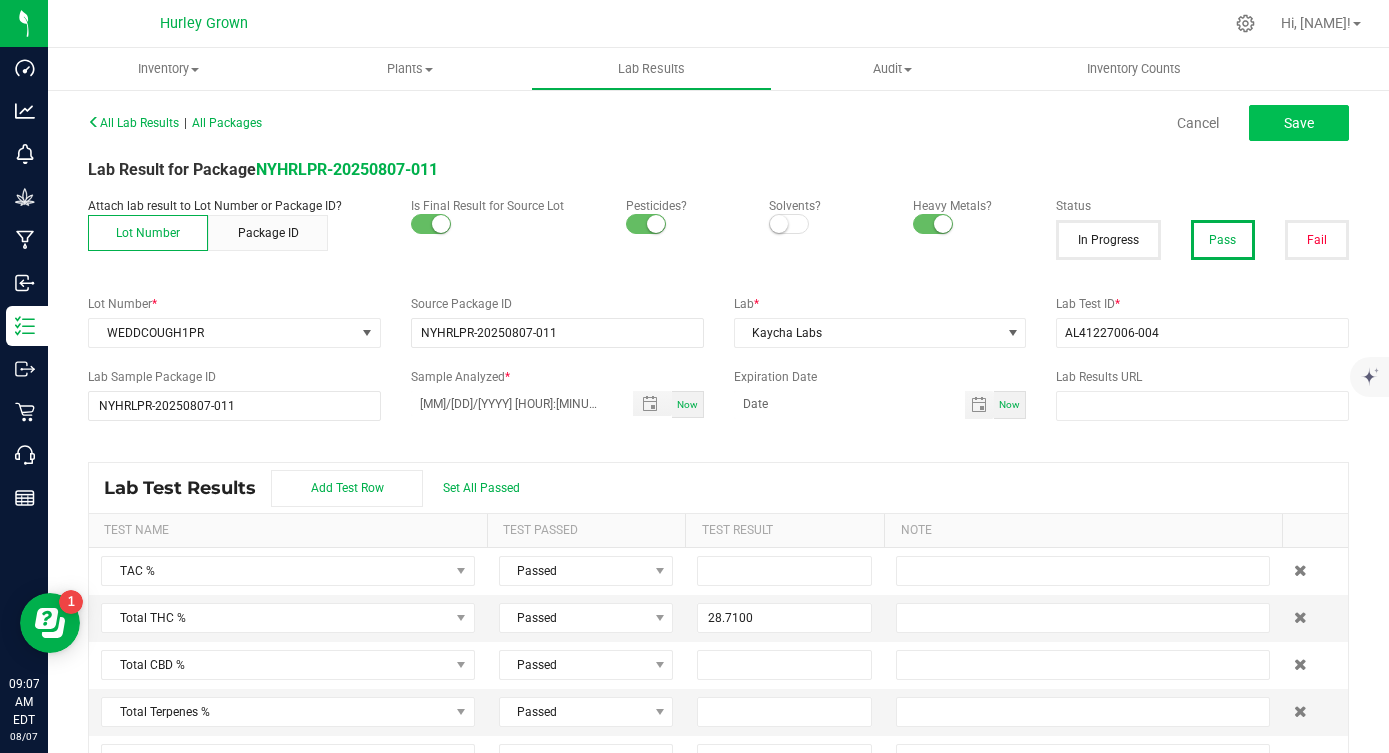 type on "28.7100" 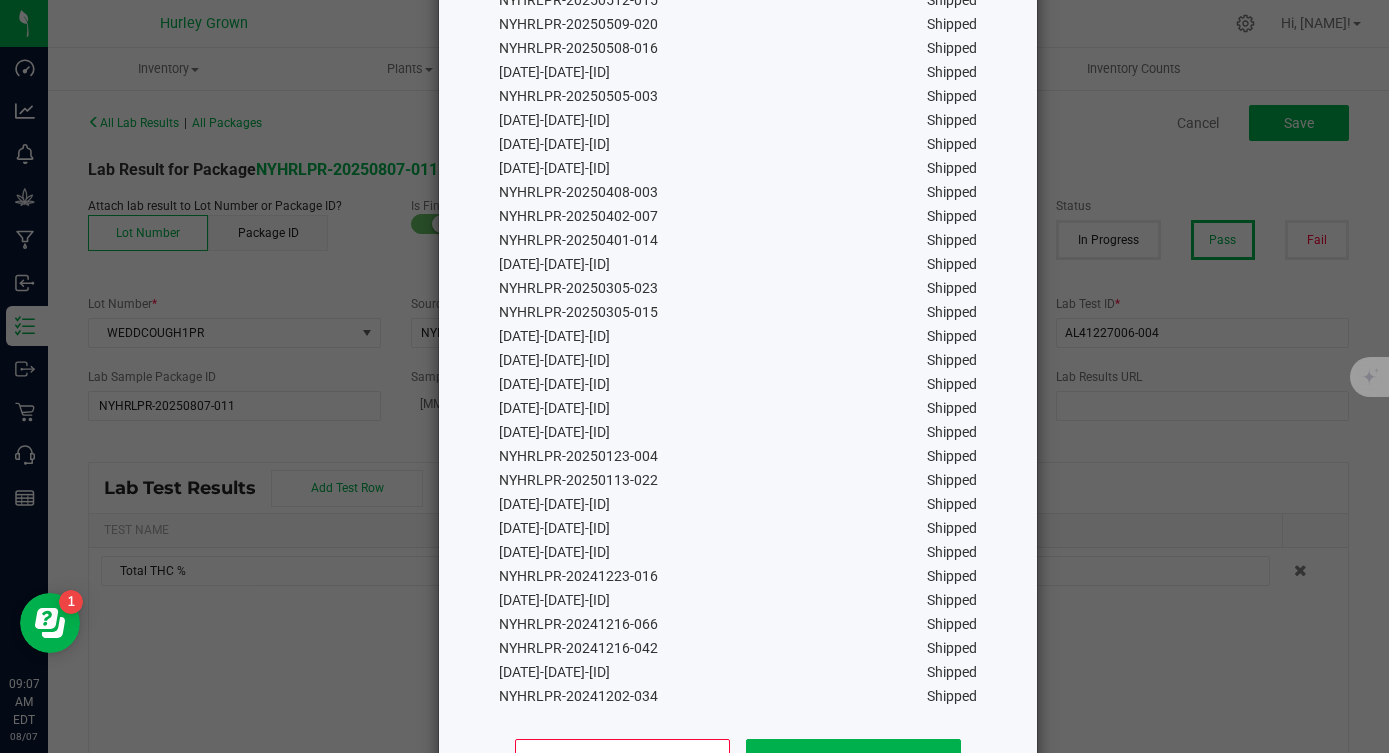 scroll, scrollTop: 1041, scrollLeft: 0, axis: vertical 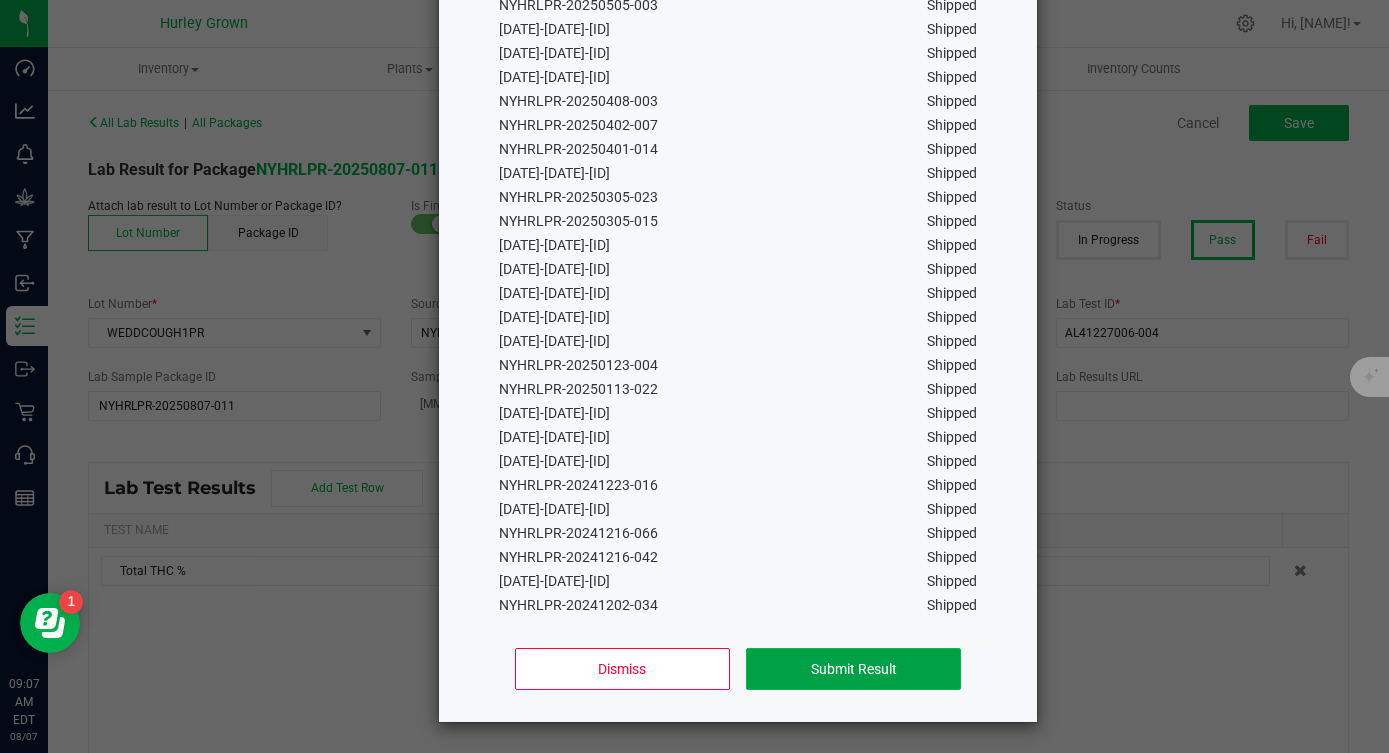 click on "Submit Result" 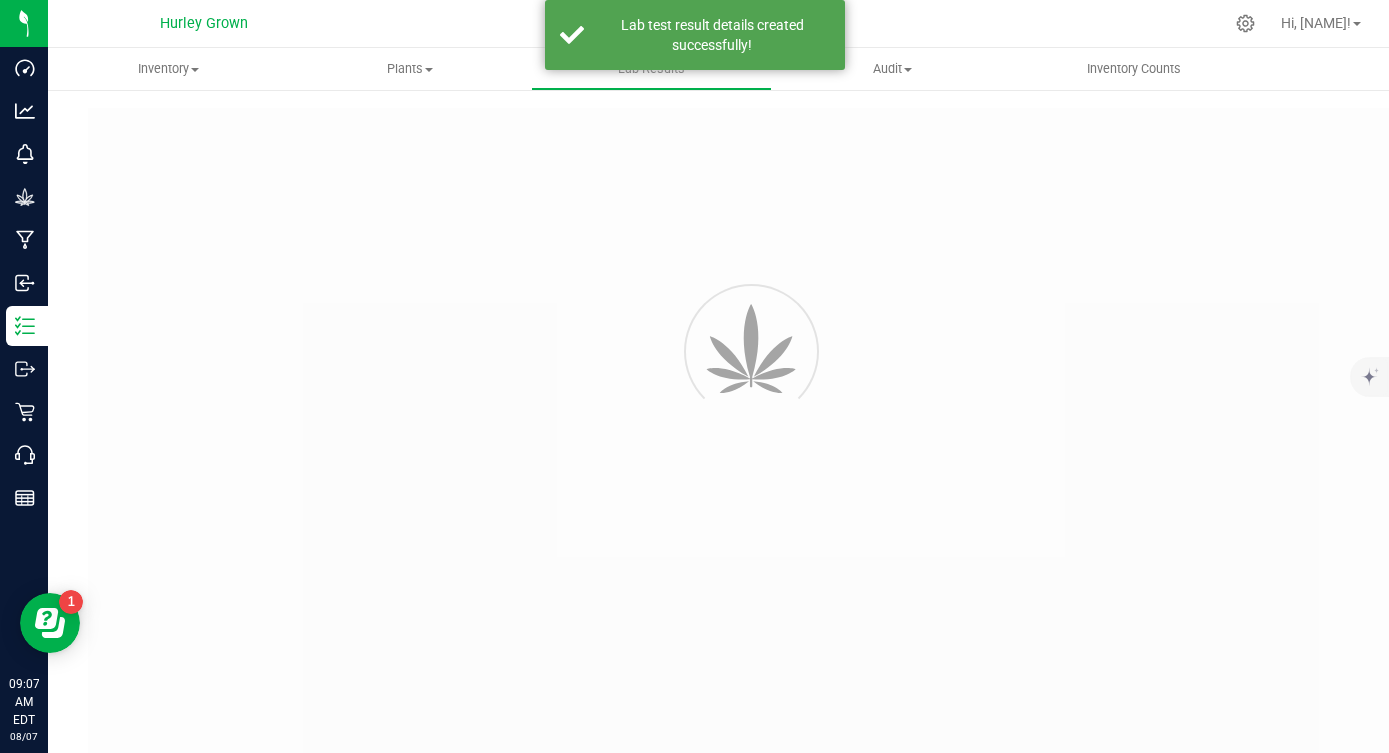 type on "NYHRLPR-20250807-011" 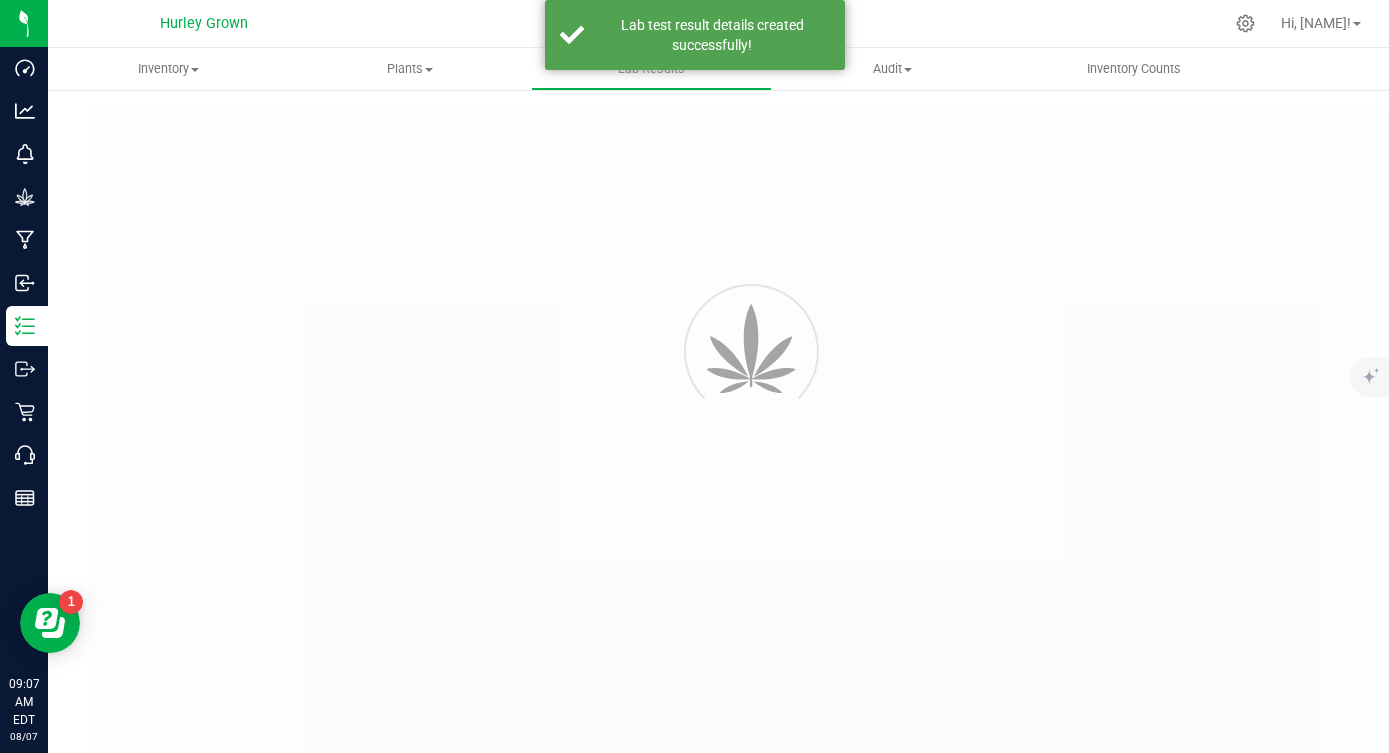 type on "[PRODUCT_CODE]" 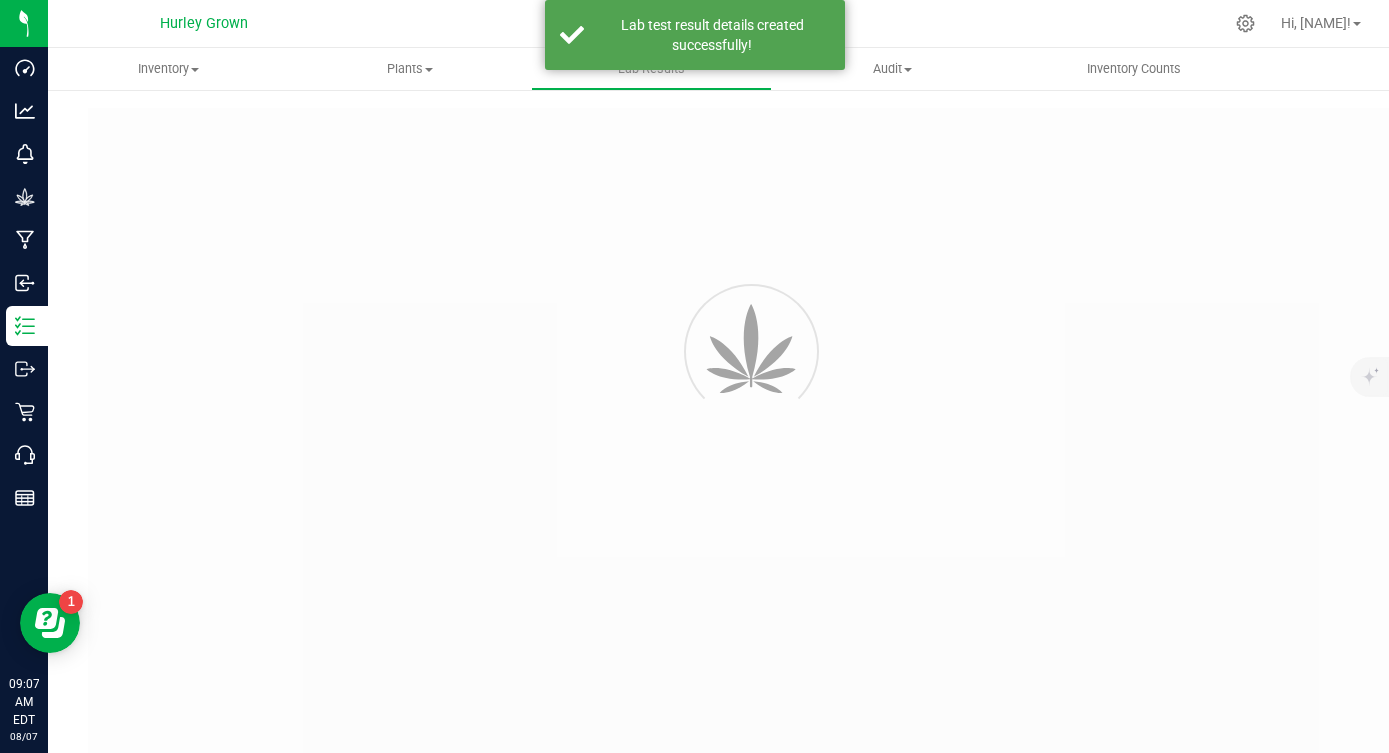 type on "NYHRLPR-20250807-011" 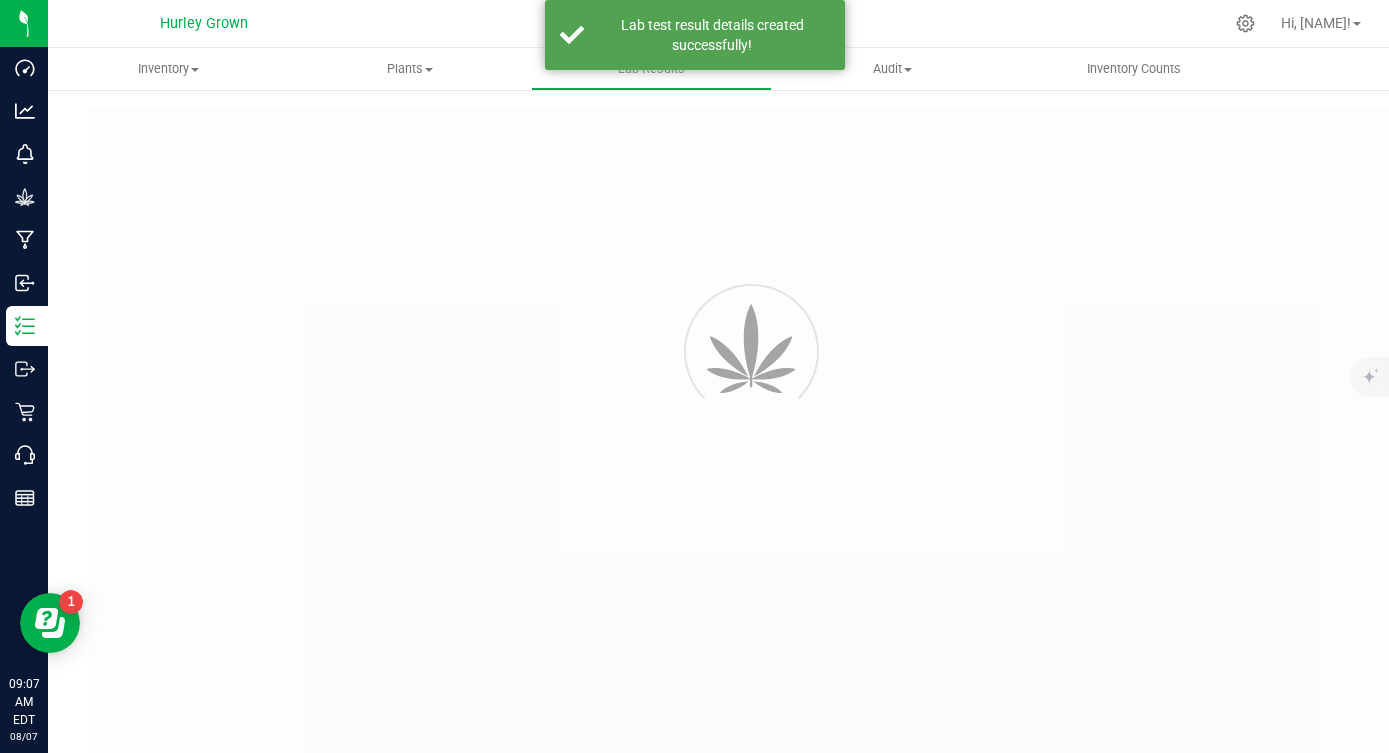 type on "[MONTH]/[DAY]/[YEAR] [HOUR]:[MINUTE] [AM/PM]" 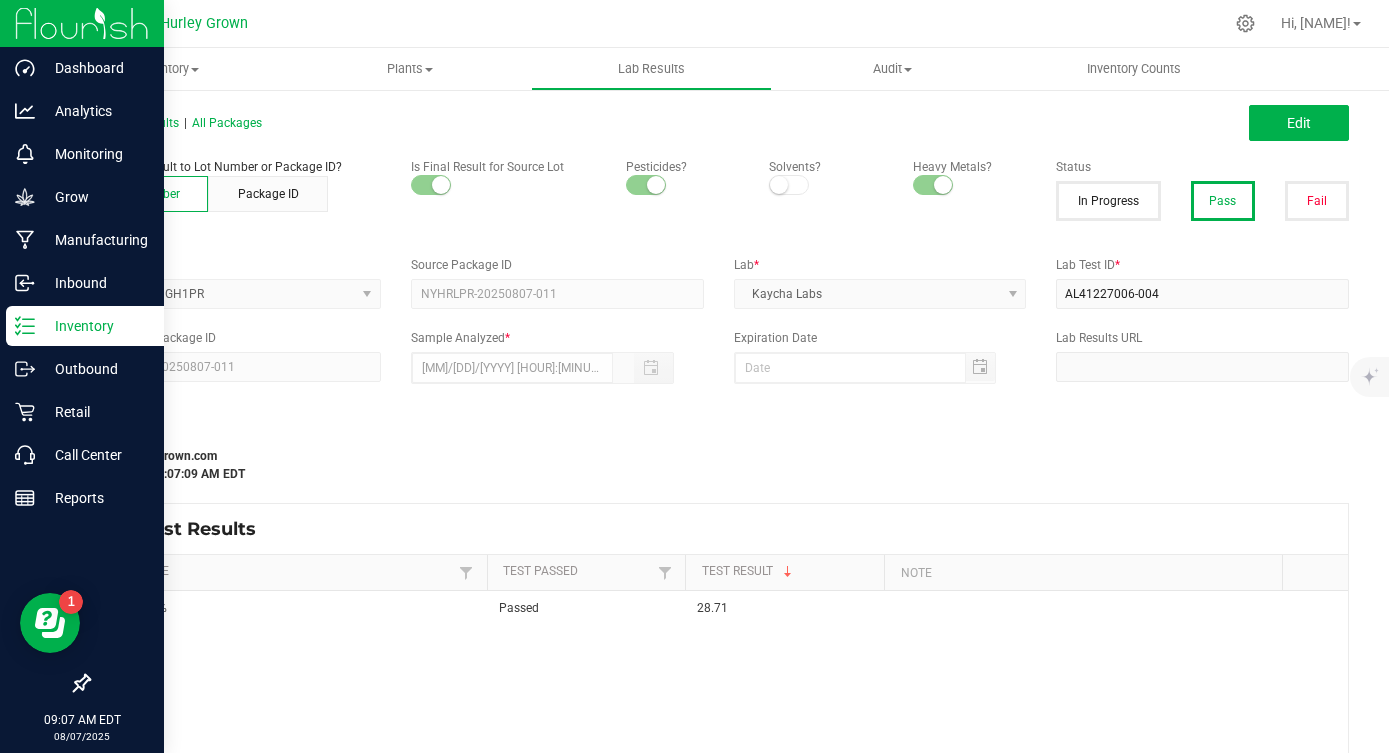 click 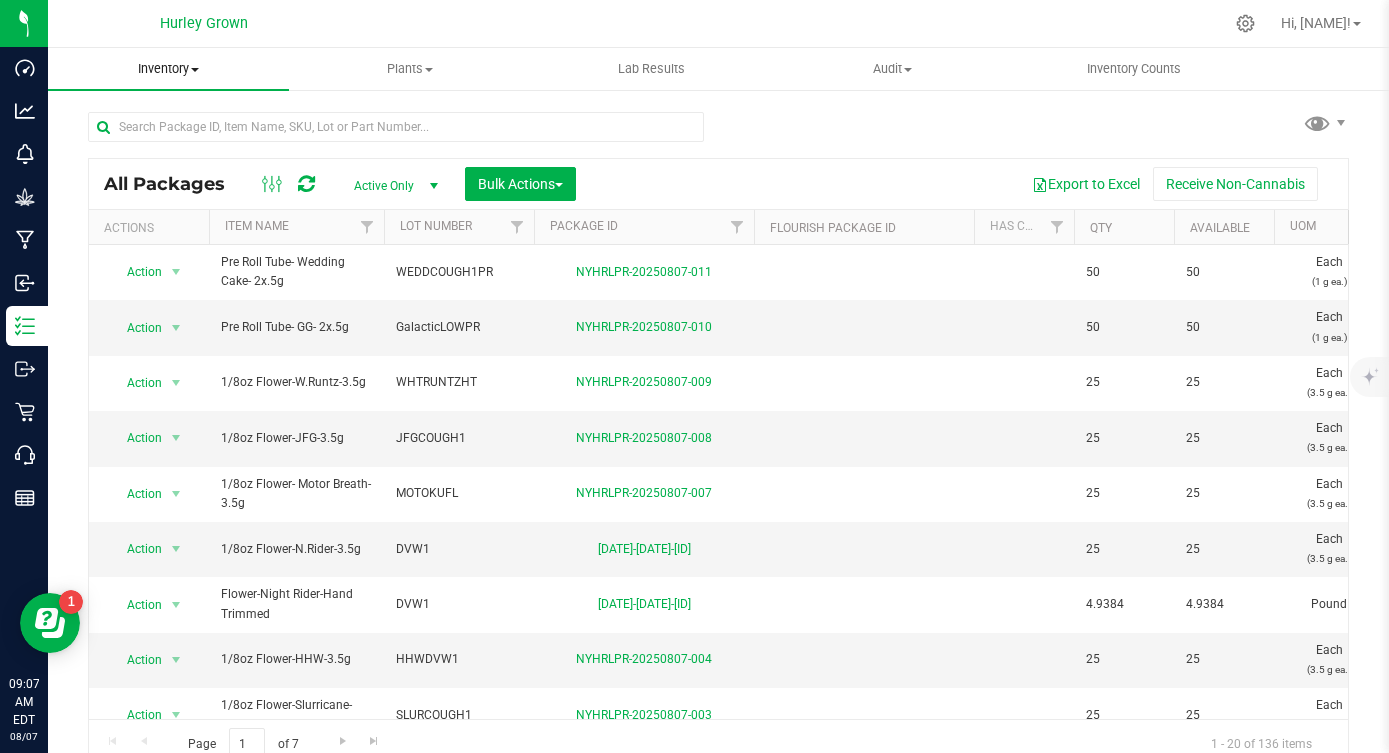 click on "Inventory" at bounding box center (168, 69) 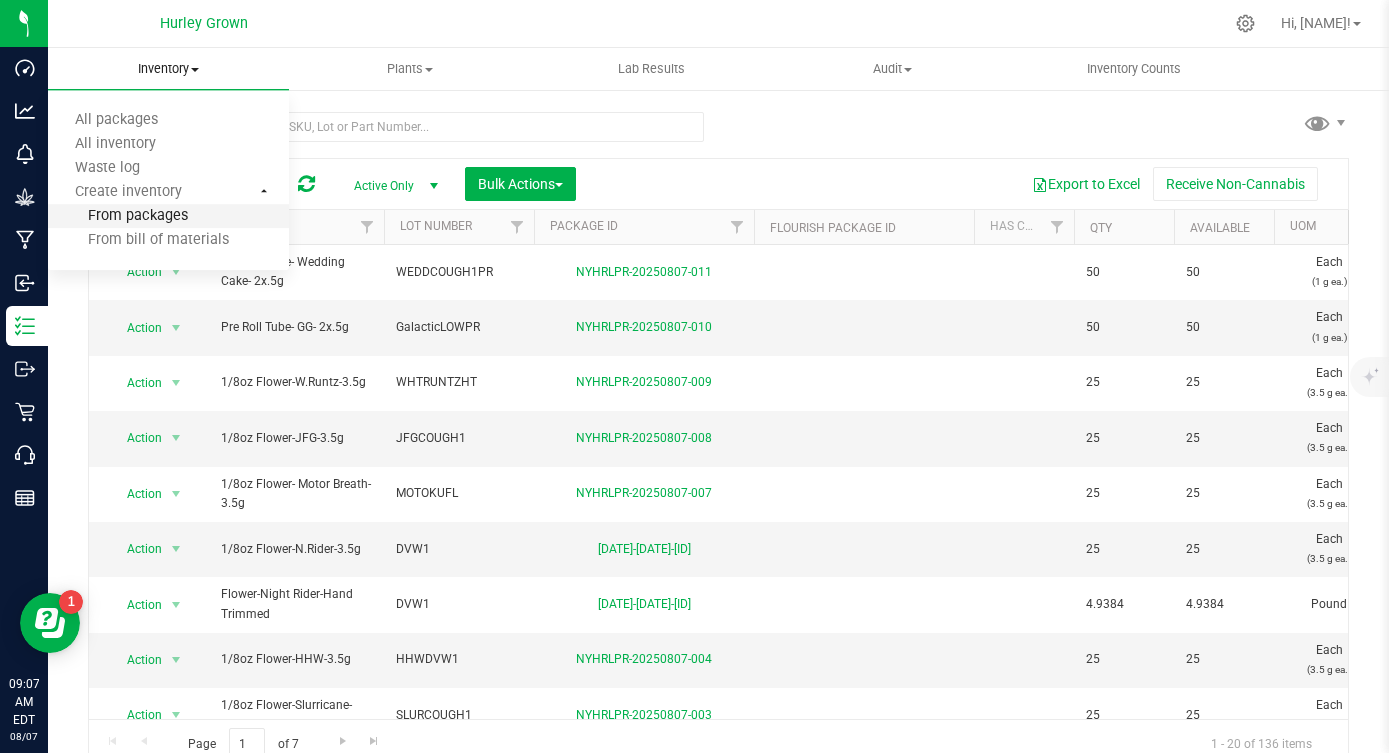 click on "From packages" at bounding box center (118, 216) 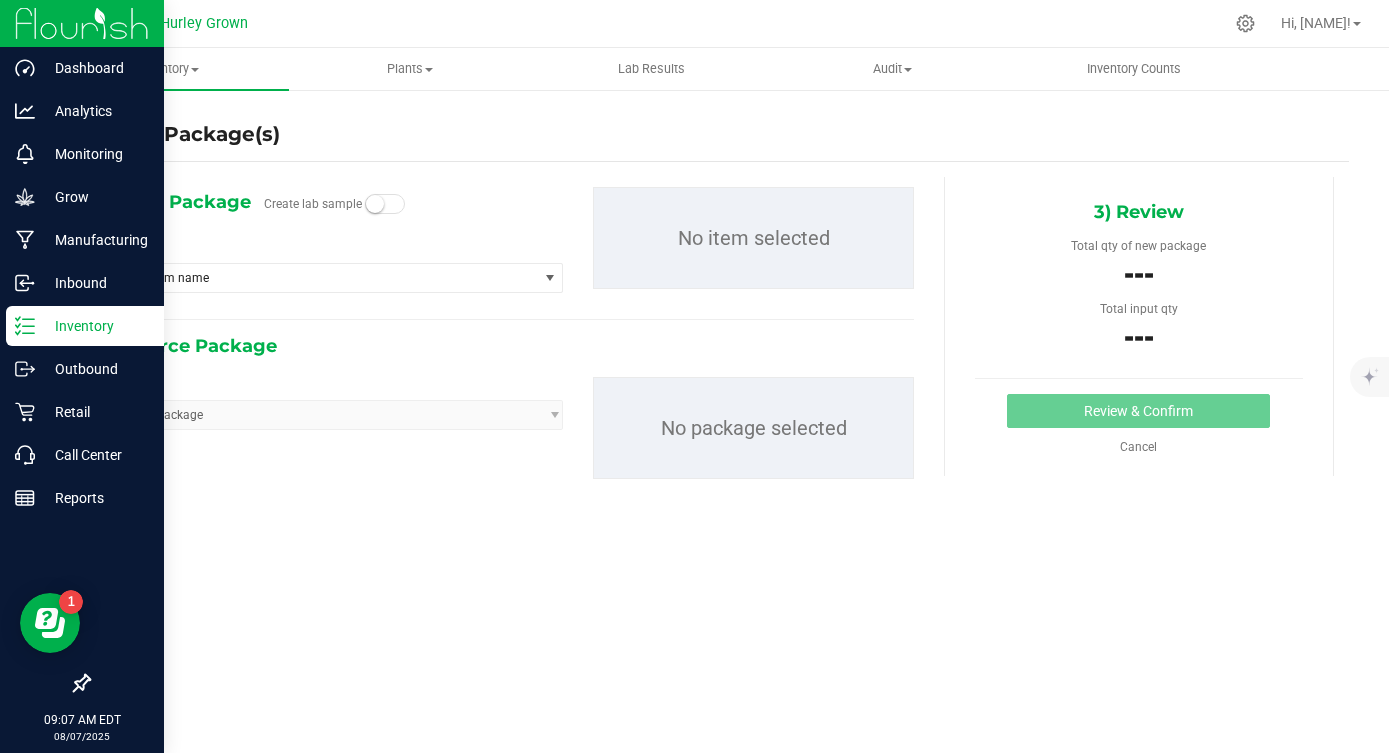 click on "Inventory" at bounding box center (95, 326) 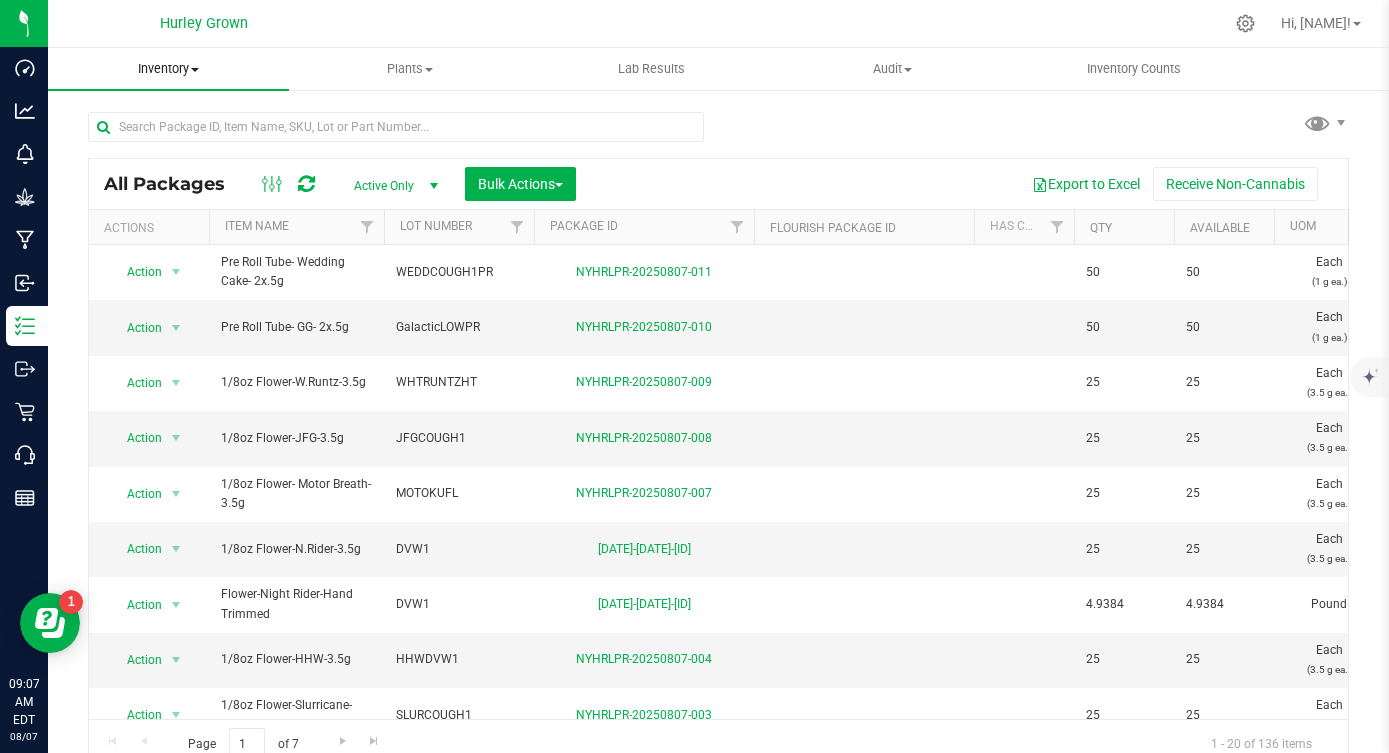 click on "Inventory" at bounding box center [168, 69] 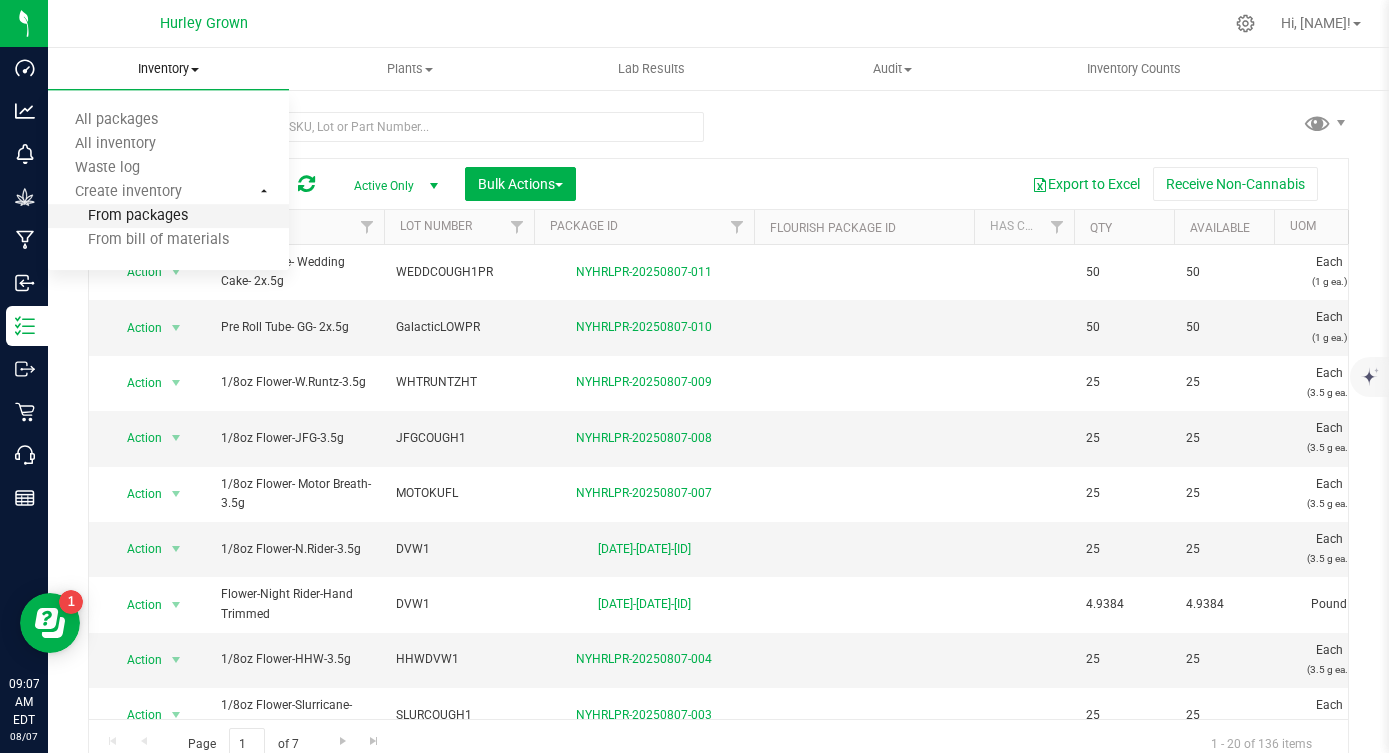 click on "From packages" at bounding box center [118, 216] 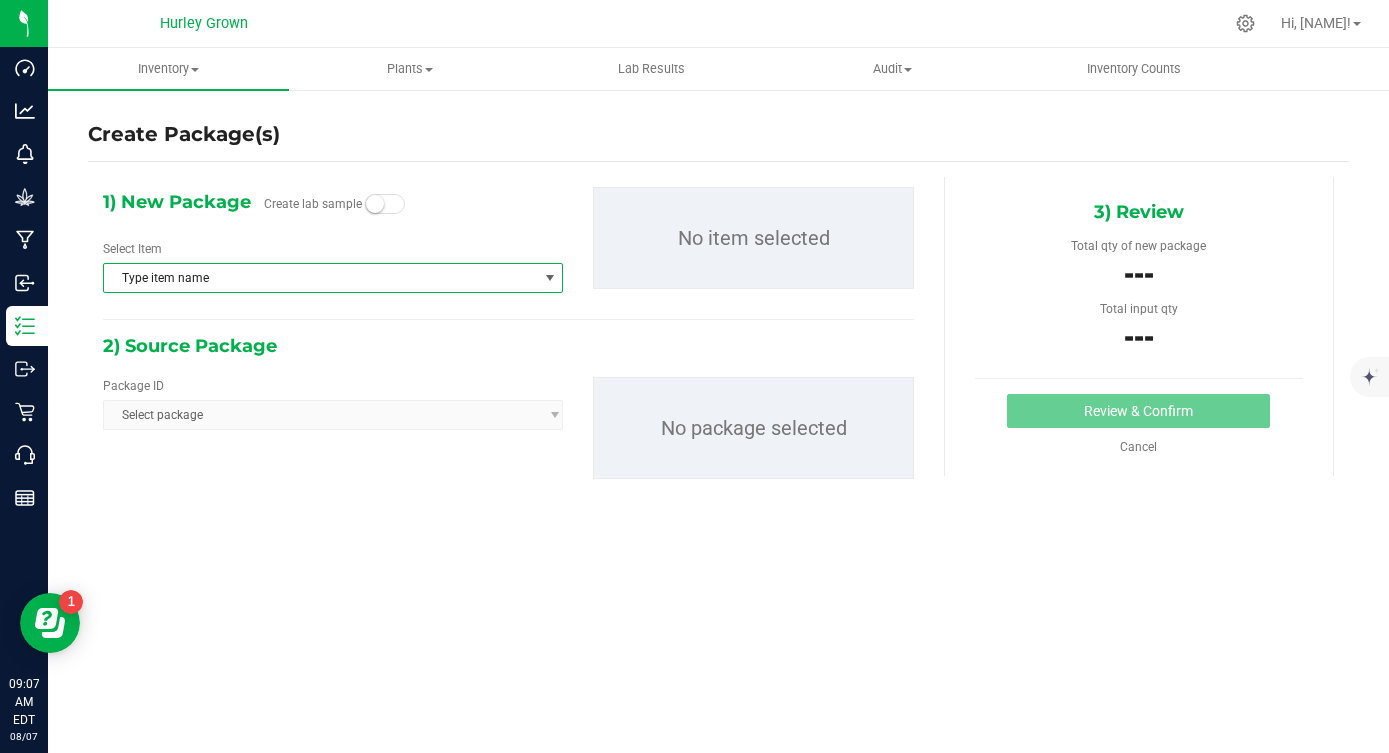 click on "Type item name" at bounding box center (320, 278) 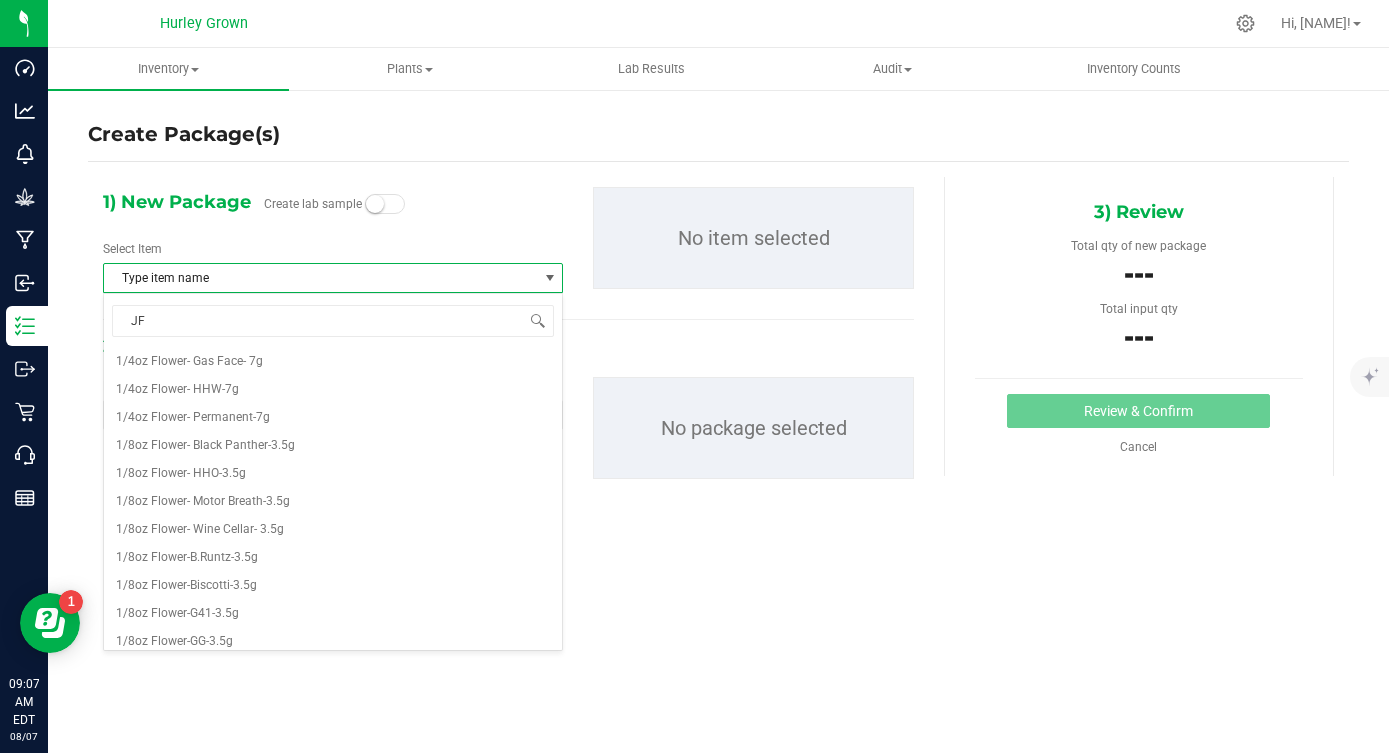 type on "JFG" 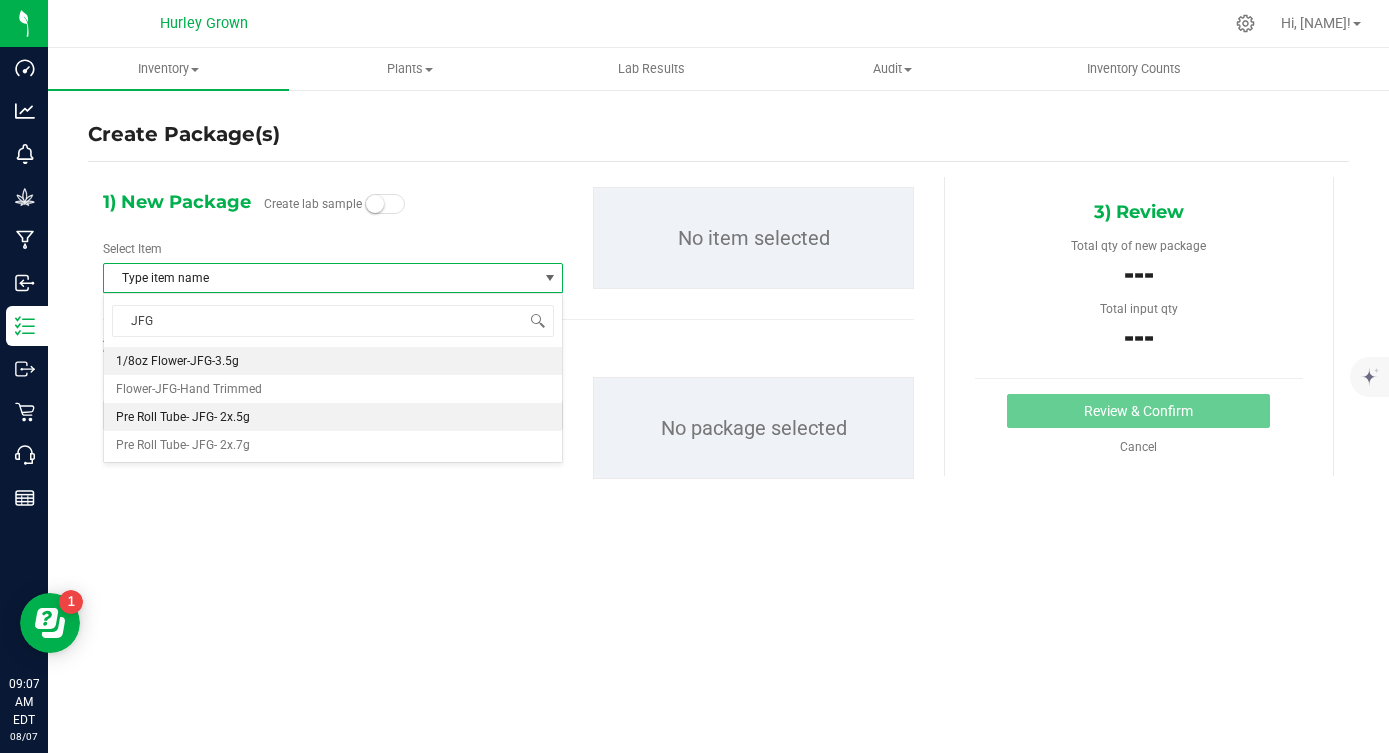 click on "Pre Roll Tube- JFG- 2x.5g" at bounding box center (183, 417) 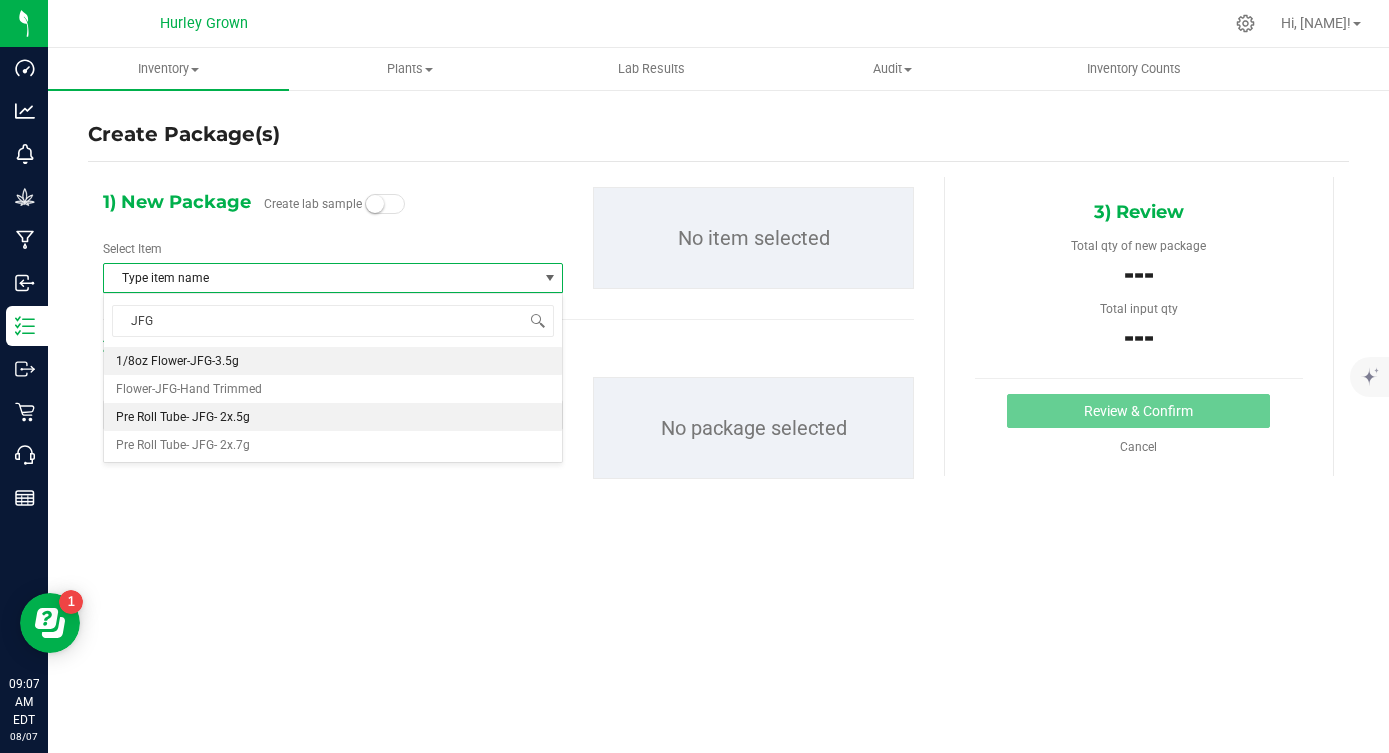 type 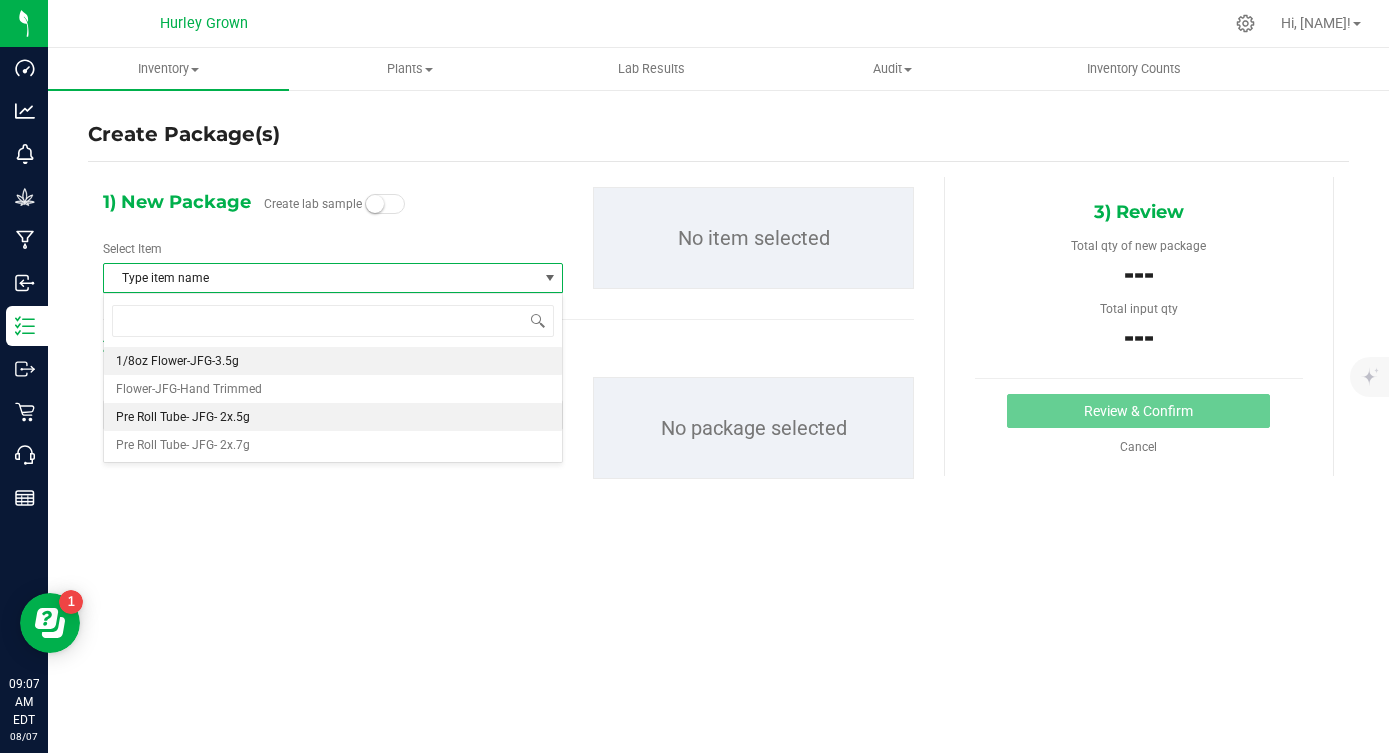 scroll, scrollTop: 1428, scrollLeft: 0, axis: vertical 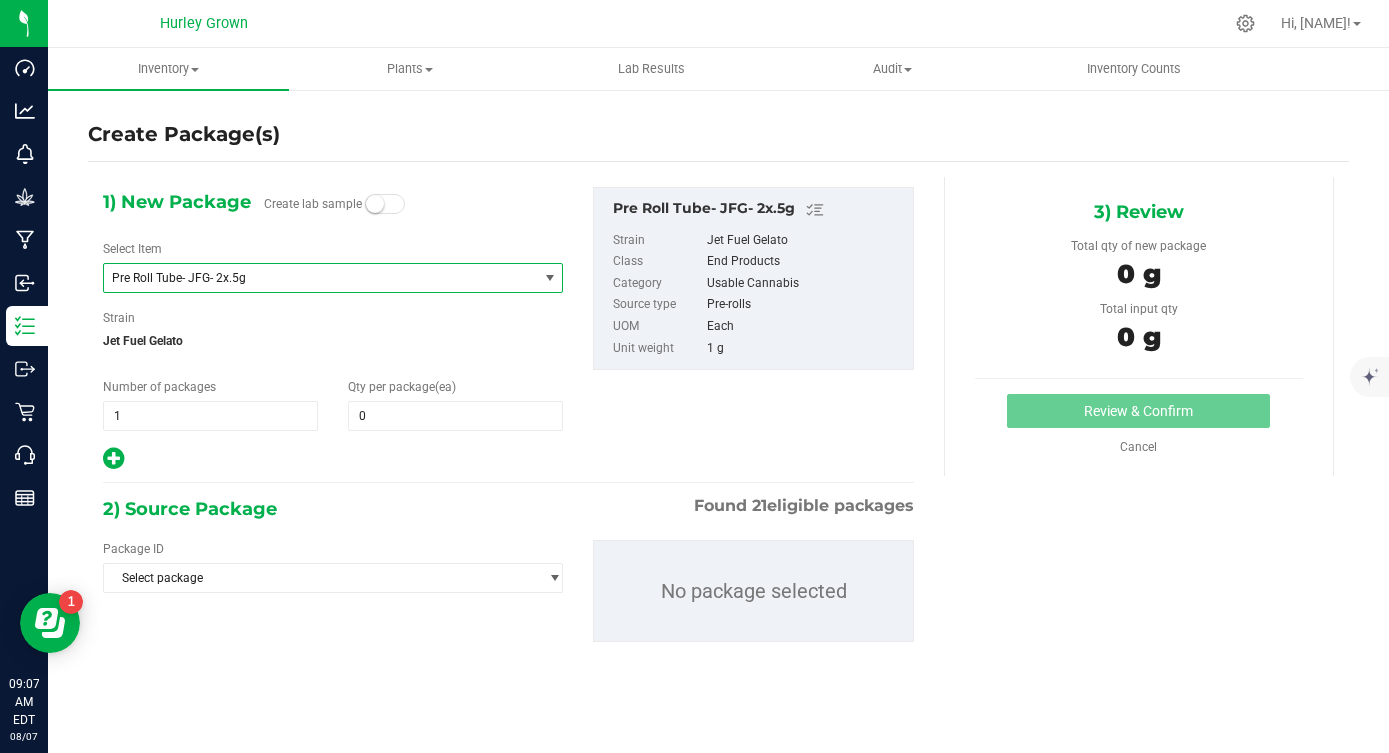 click on "1) New Package
Create lab sample
Select Item
Pre Roll Tube- JFG- 2x.5g
Flower- Wine Cellar- Hand Trimmed Flower-Banjorine-Hand Trimmed Flower-Biscotti-Hand Trimmed Flower-Black Panther- Hand Trimmed Flower-G41-Hand Trimmed Flower-Gas Face-Hand Trimmed Flower-HHW-Hand Trimmed Flower-JFG-Hand Trimmed Flower-Mendo Breath-Hand Trimmed Flower-Motor Breath- Hand Trimmed Flower-Night Rider-Hand Trimmed Flower-PM-Hand Trimmed Flower-White Runtz-Hand Trimmed Loose Kief-10lb Pre Ground-Gas Face-1/2oz. Pre Ground-HHW-1/2oz. Pre Roll Tube- Banjorine- 2x.5g" at bounding box center (333, 329) 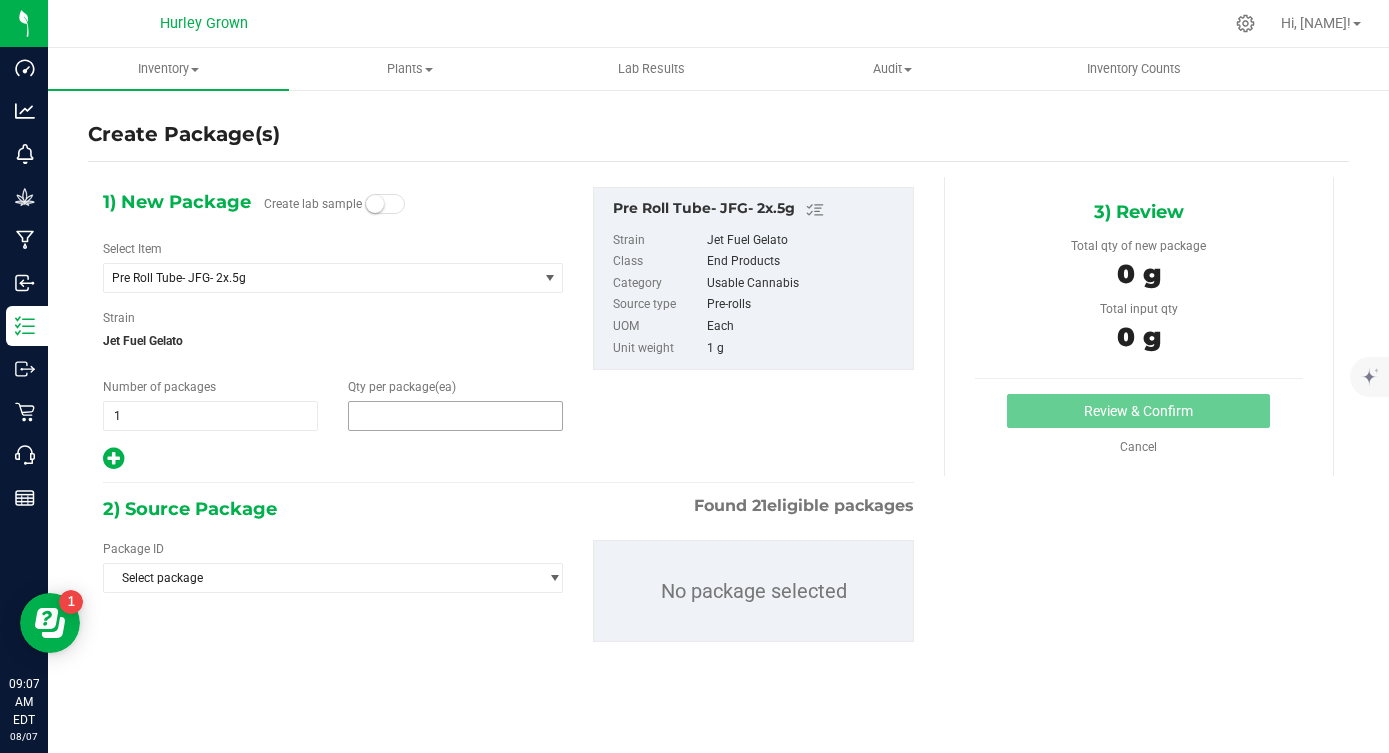 click at bounding box center [455, 416] 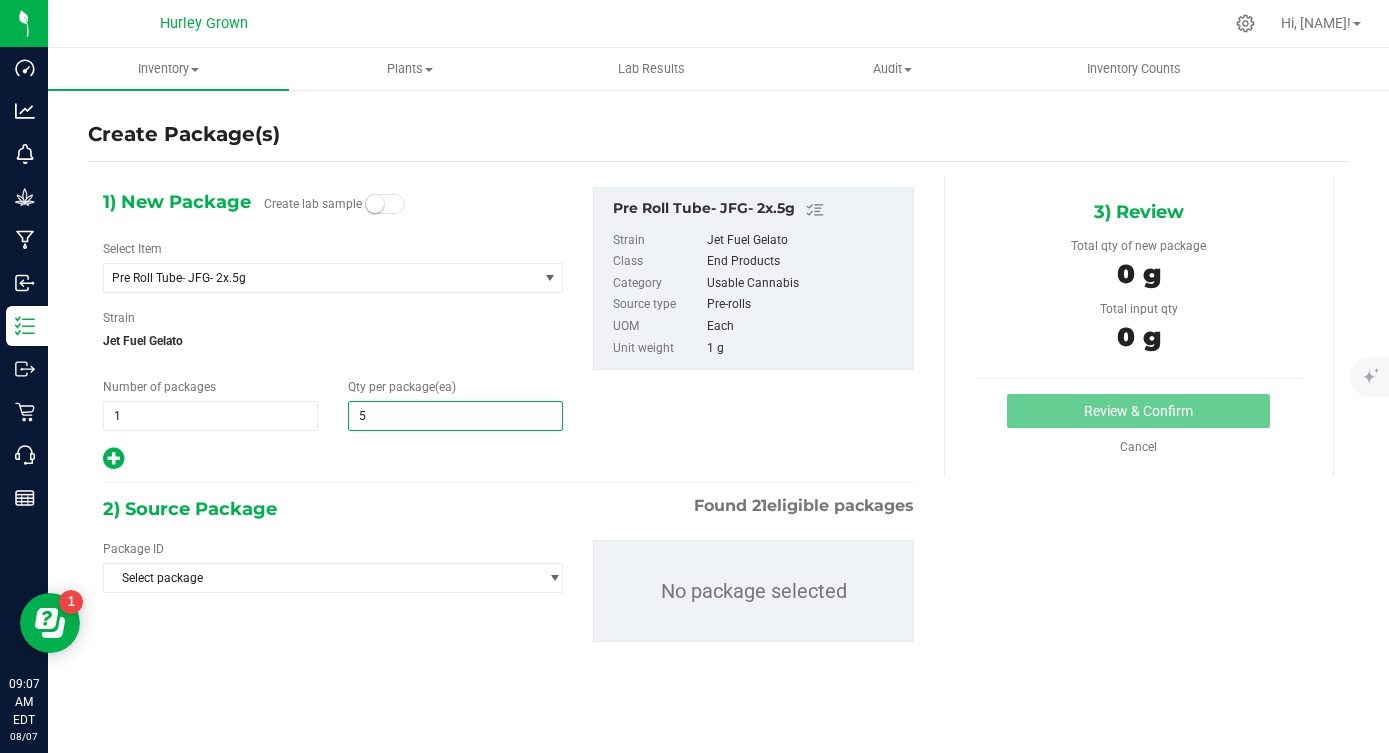 type on "50" 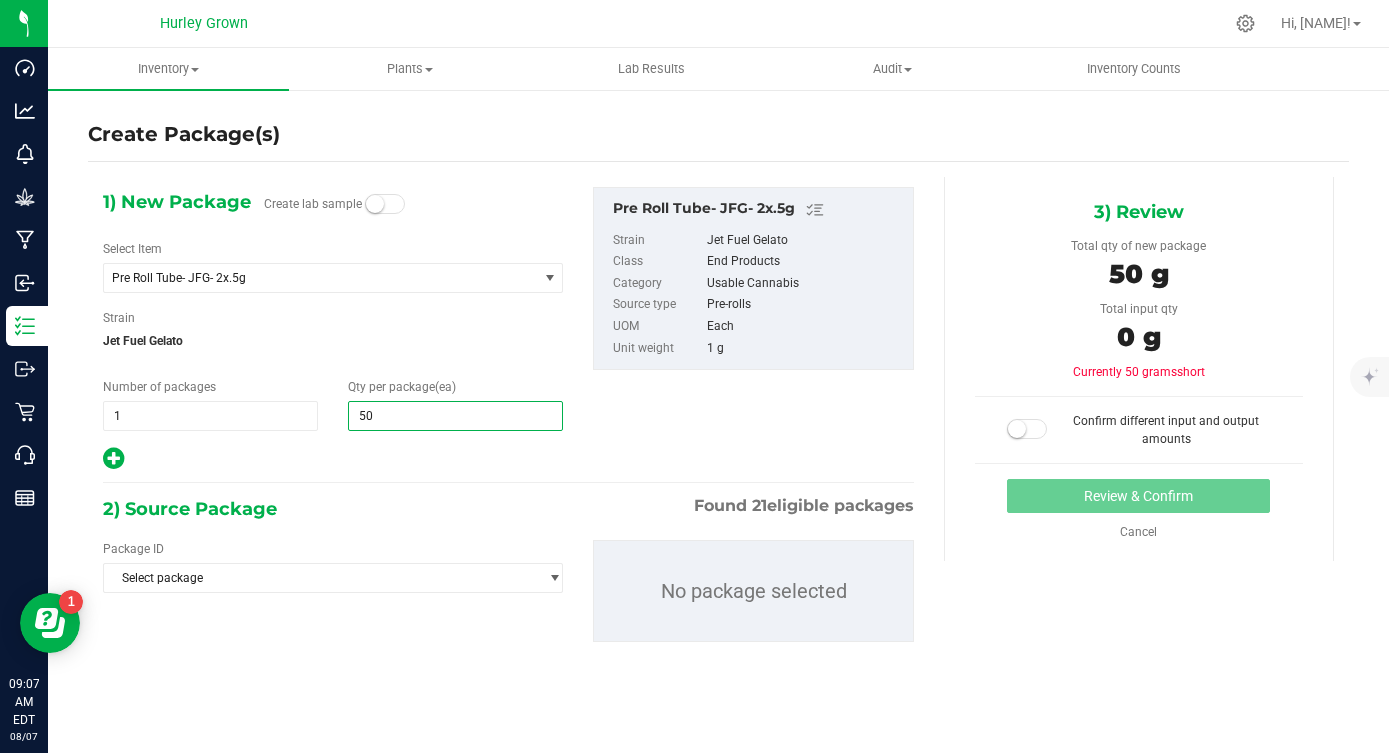 type on "50" 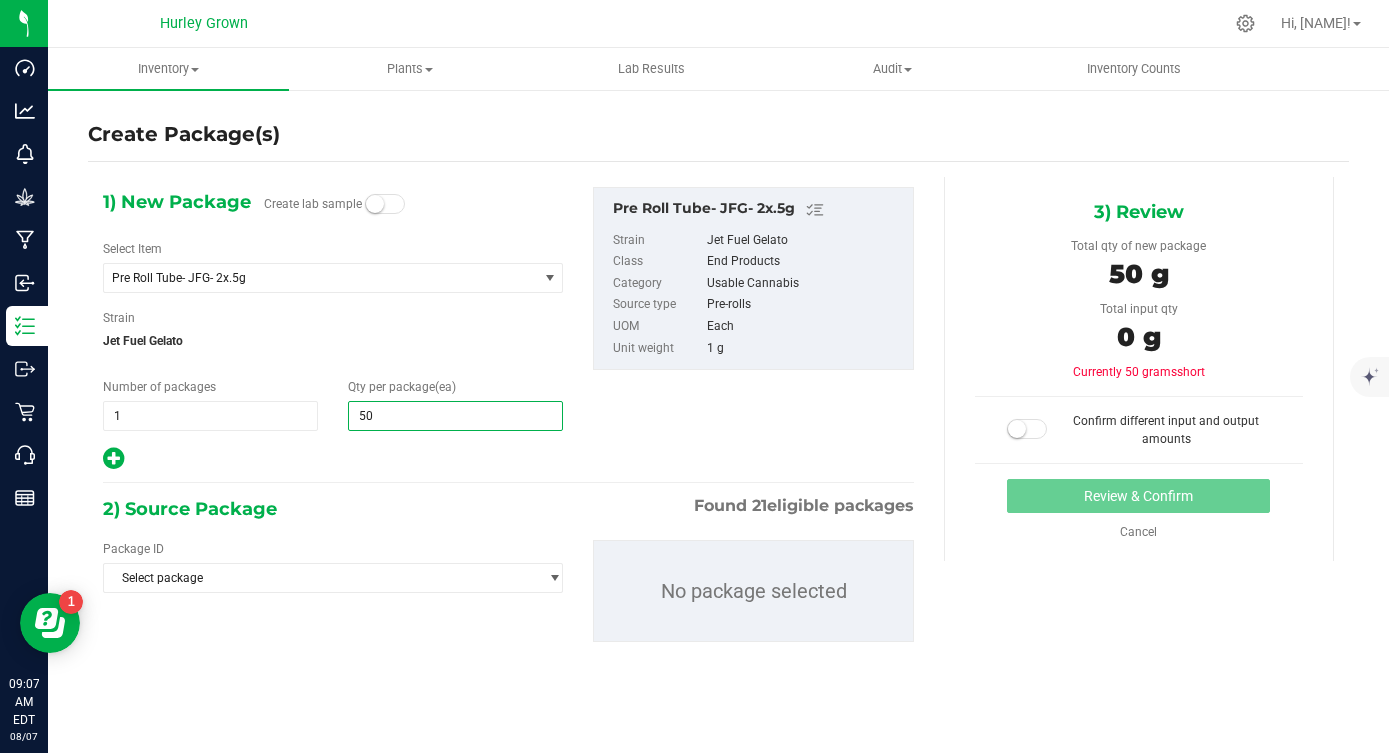 click on "Package ID
Select package NYHRLPR-20241120-037 NYHRLPR-20241120-038 NYHRLPR-20241120-039 NYHRLPR-20241120-040 NYHRLPR-20241120-041 NYHRLPR-20241120-042 NYHRLPR-20241120-043 NYHRLPR-20241120-044 NYHRLPR-20241120-045 NYHRLPR-20241120-046 NYHRLPR-20241120-047 NYHRLPR-20241120-048 NYHRLPR-20241120-049 NYHRLPR-20241120-050 NYHRLPR-20241120-051 NYHRLPR-20241120-052 NYHRLPR-20241120-053 NYHRLPR-20241120-054 NYHRLPR-20241120-055 NYHRLPR-20250509-022 NYHRLPR-20250807-008
No package selected" at bounding box center [508, 591] 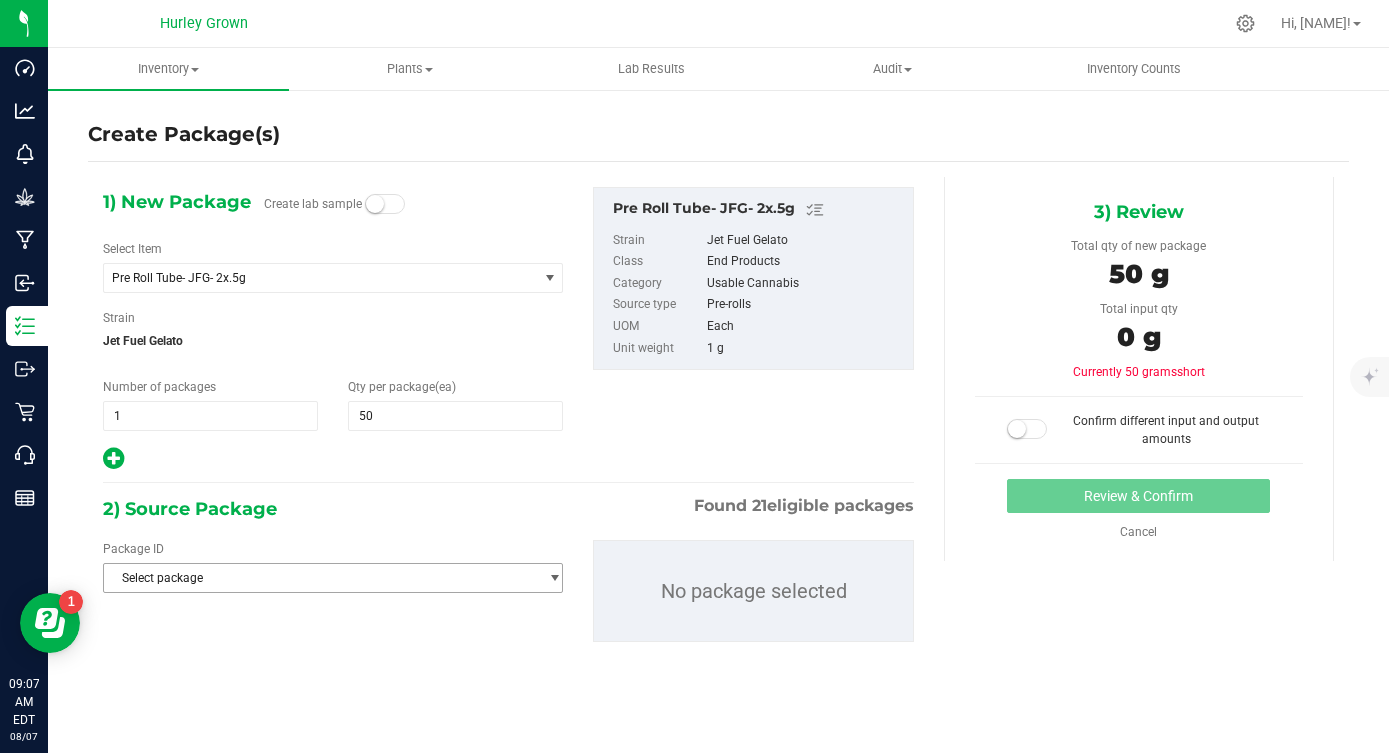 click on "Select package" at bounding box center [320, 578] 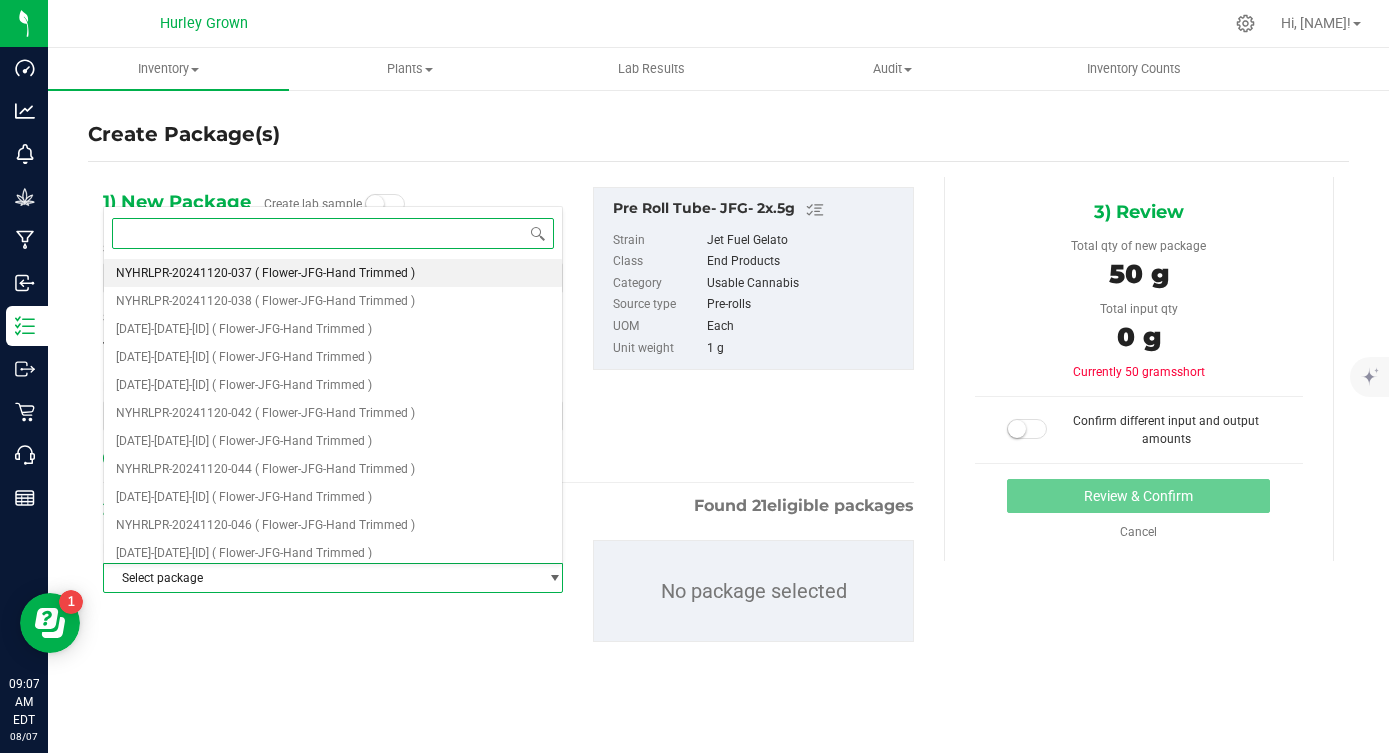 click on "NYHRLPR-20241120-037
(
Flower-JFG-Hand Trimmed
)" at bounding box center [333, 273] 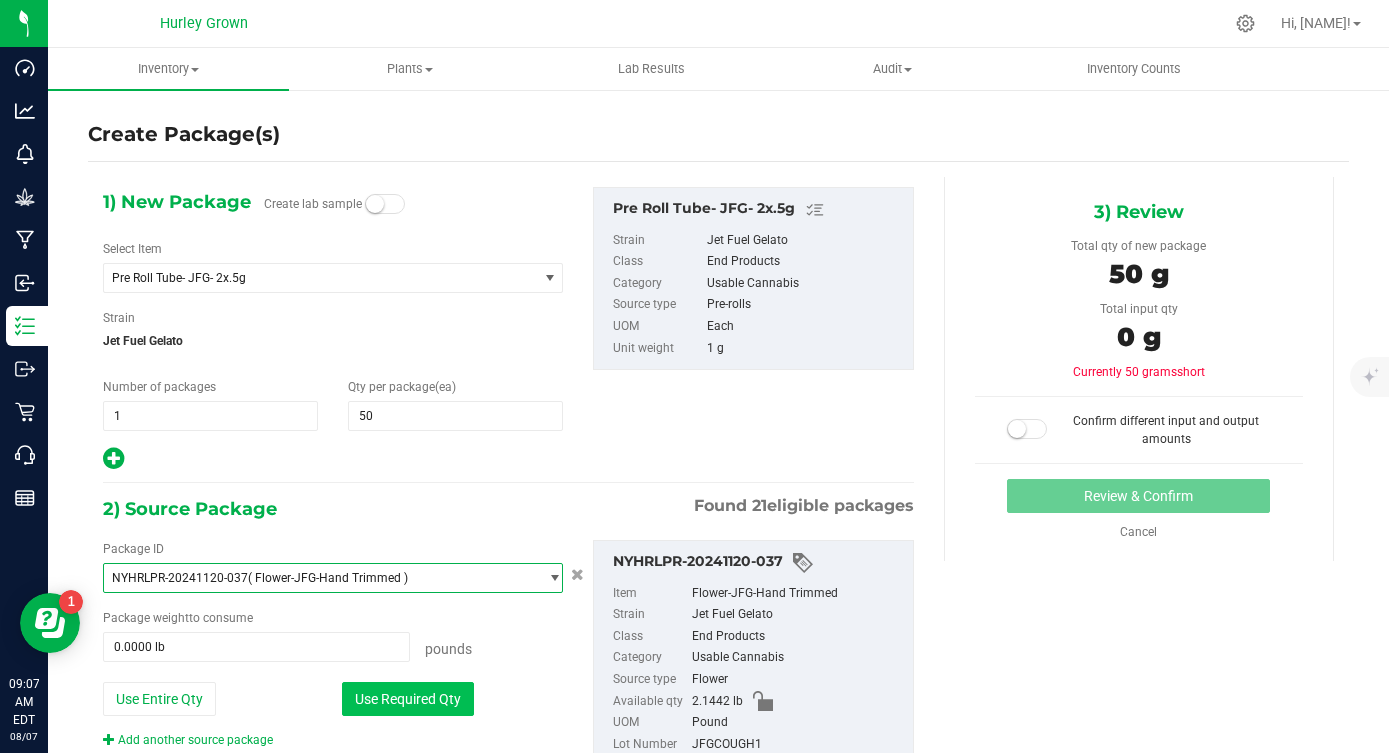 click on "Use Required Qty" at bounding box center (408, 699) 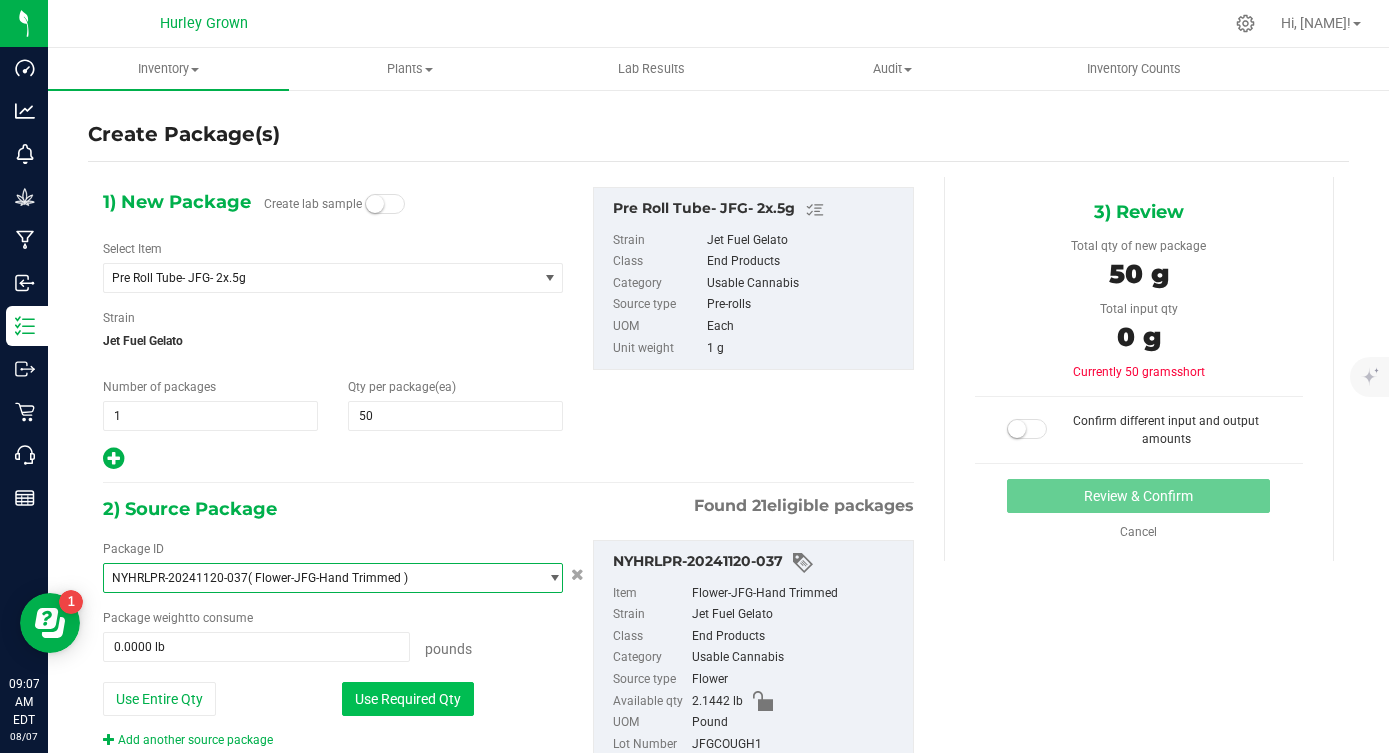 type on "0.1102 lb" 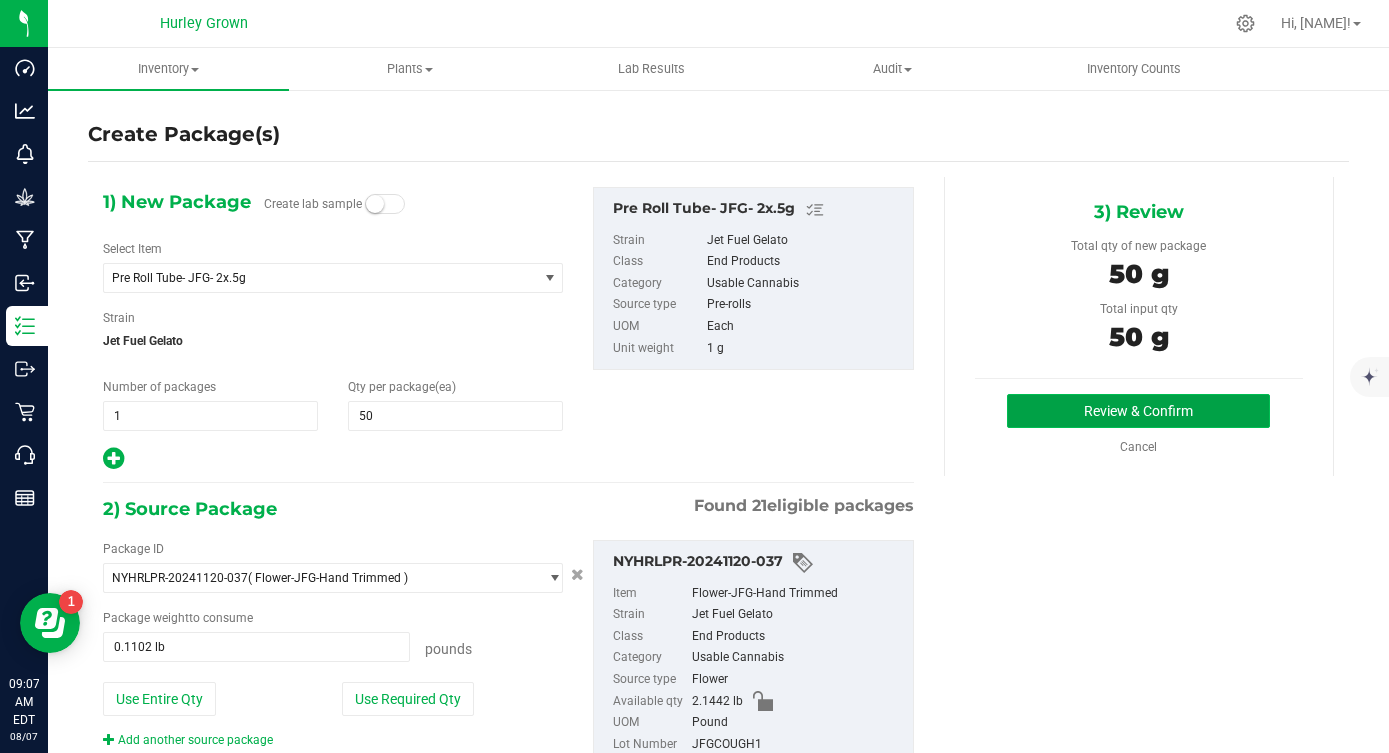 click on "Review & Confirm" at bounding box center [1138, 411] 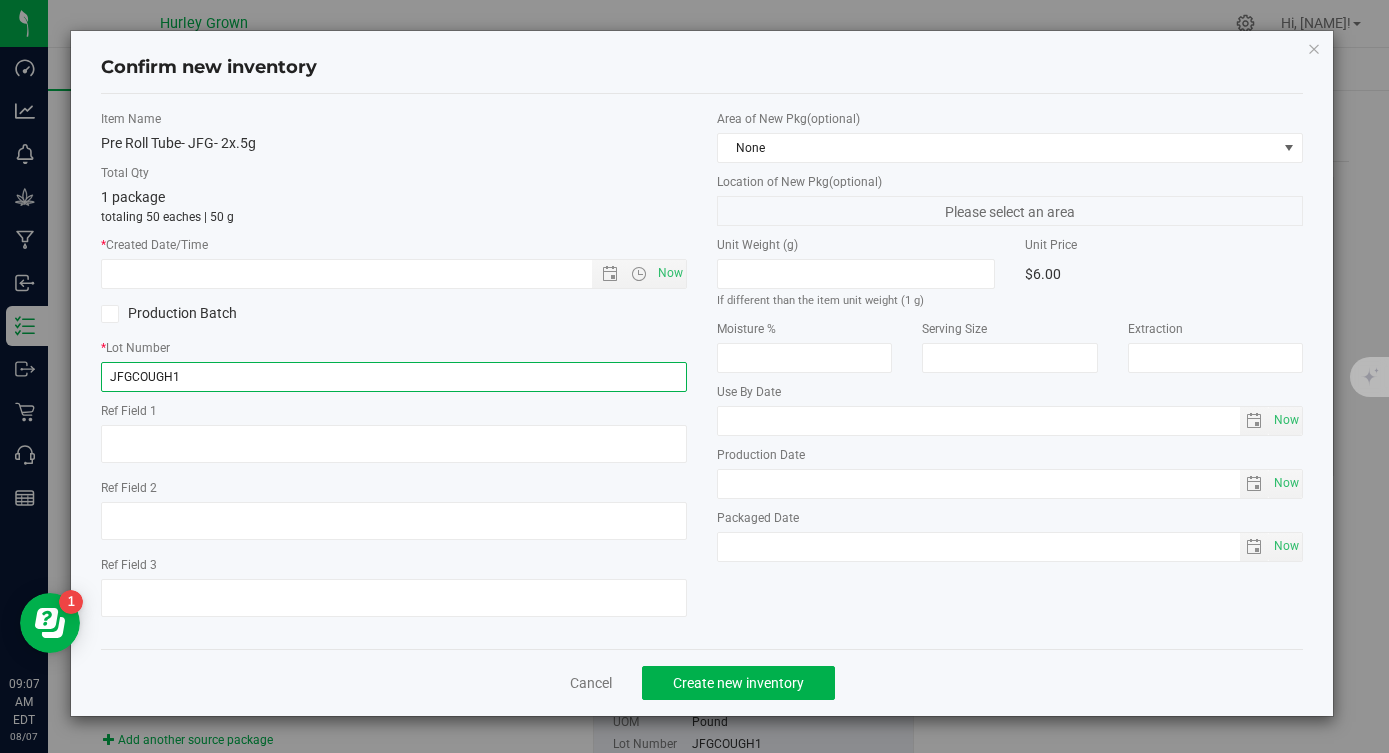 click on "JFGCOUGH1" at bounding box center [394, 377] 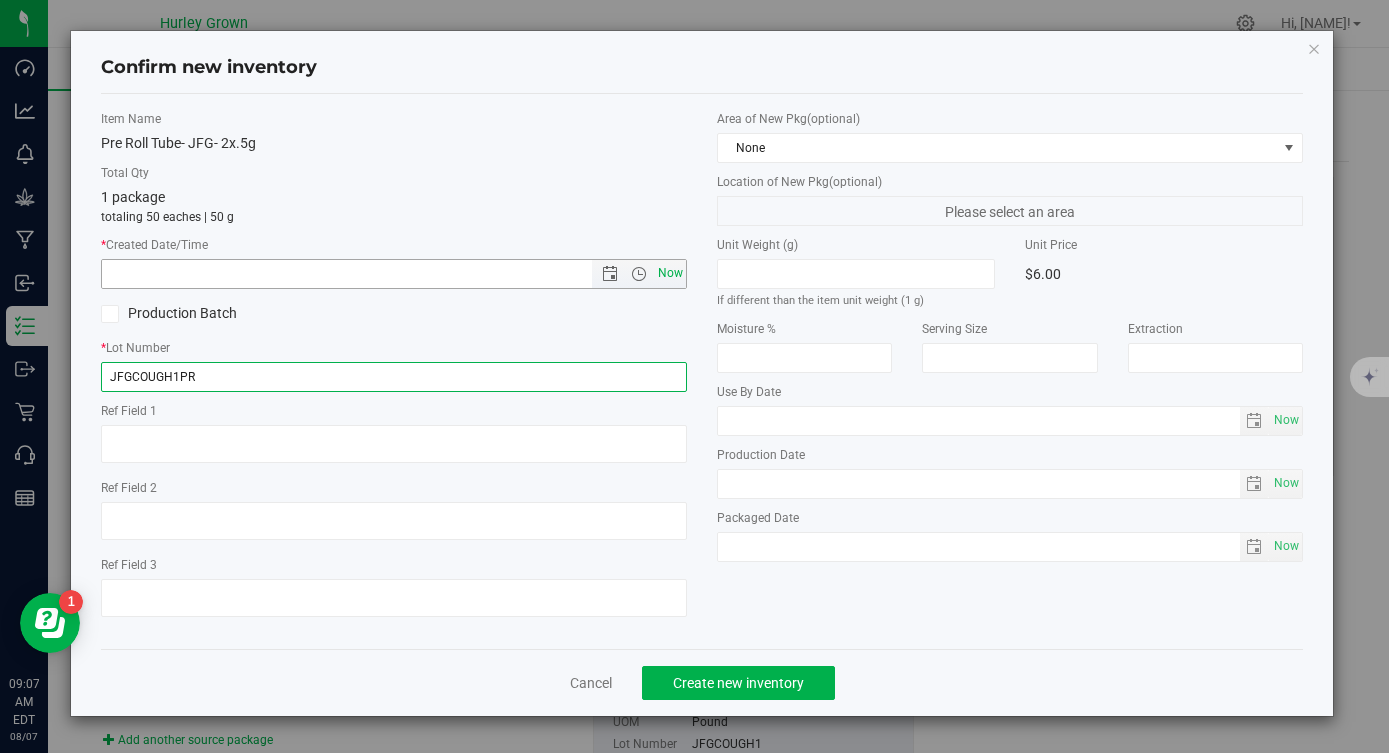 type on "JFGCOUGH1PR" 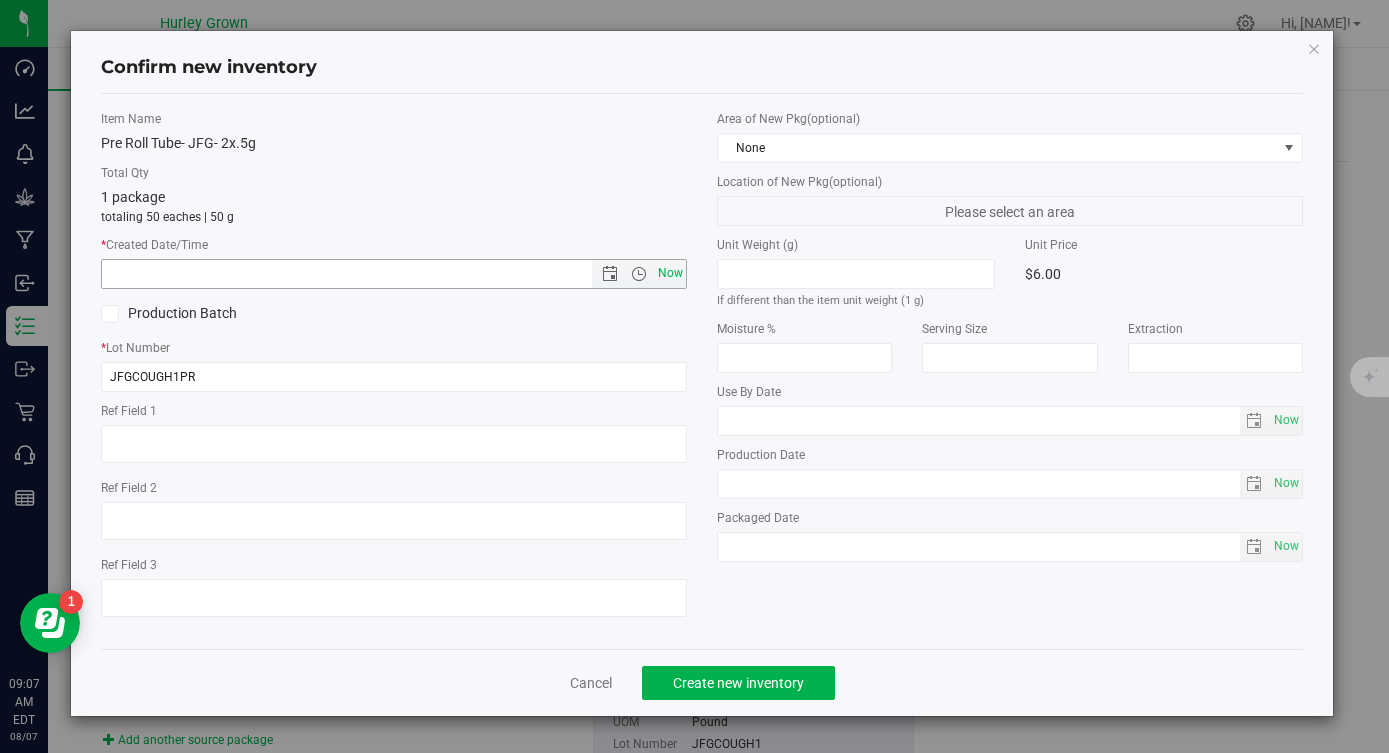 click on "Now" at bounding box center (671, 273) 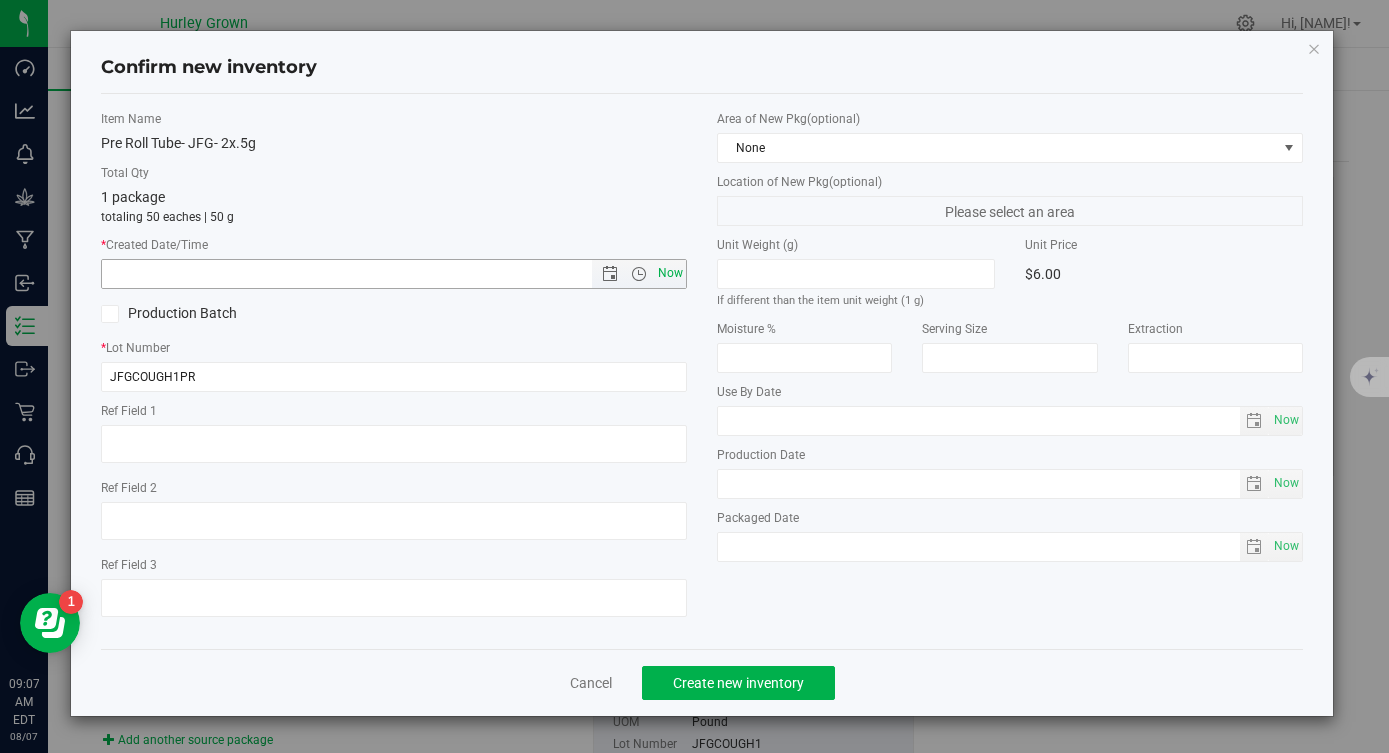 type on "8/7/2025 9:07 AM" 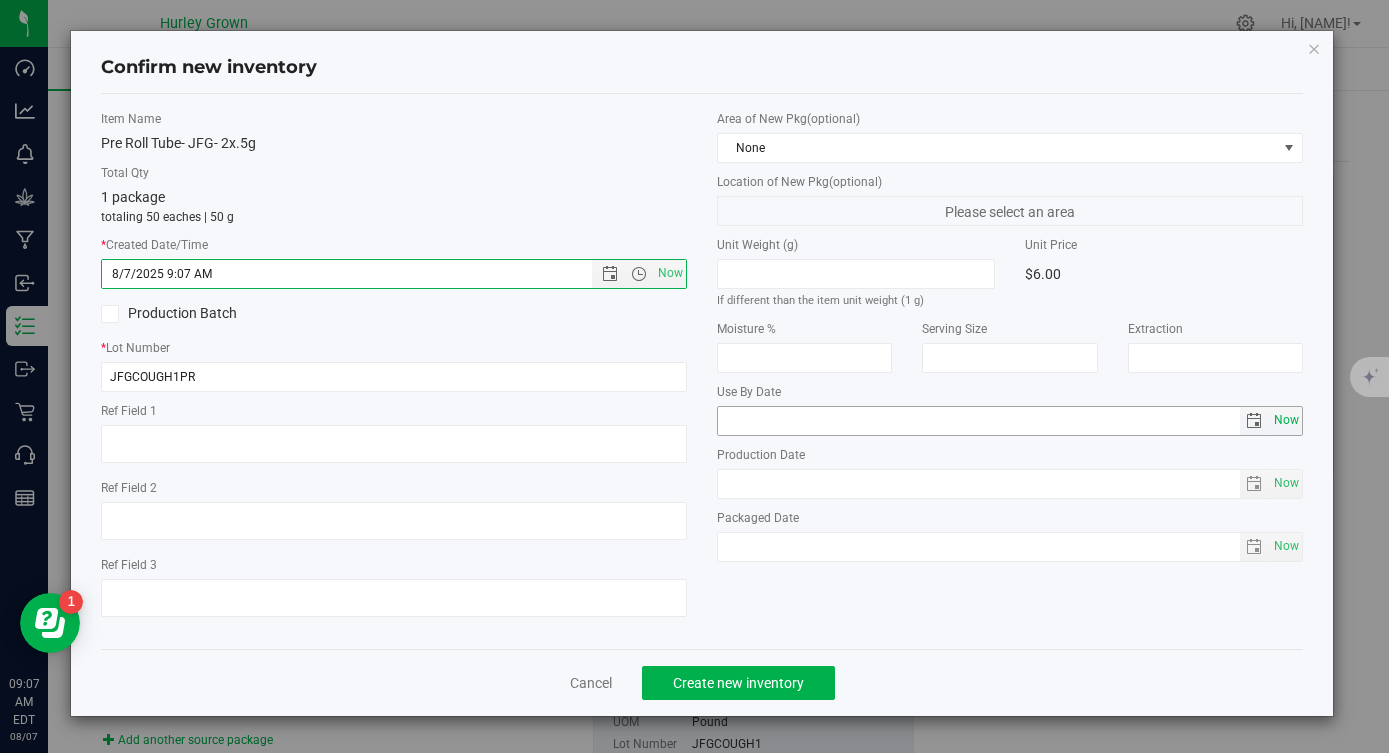 click on "Now" at bounding box center (1286, 420) 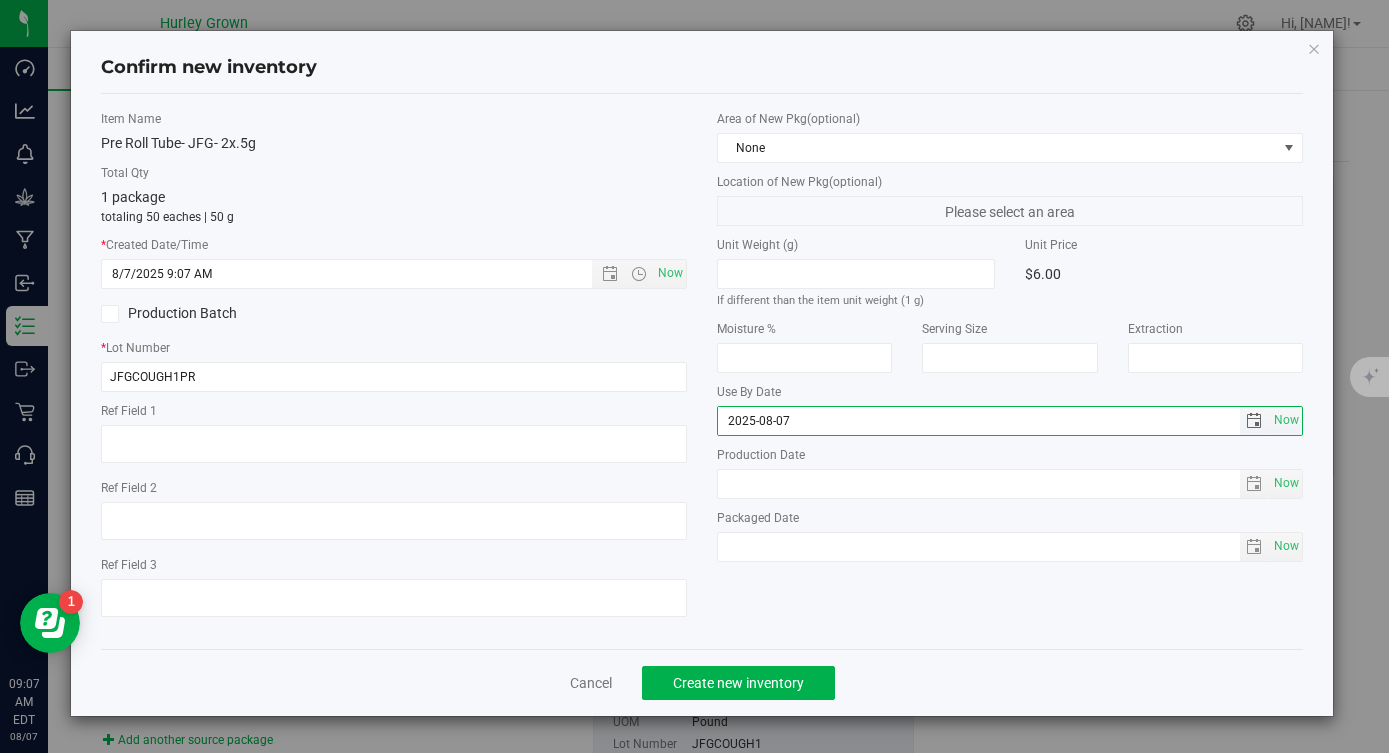 click on "2025-08-07" at bounding box center (979, 421) 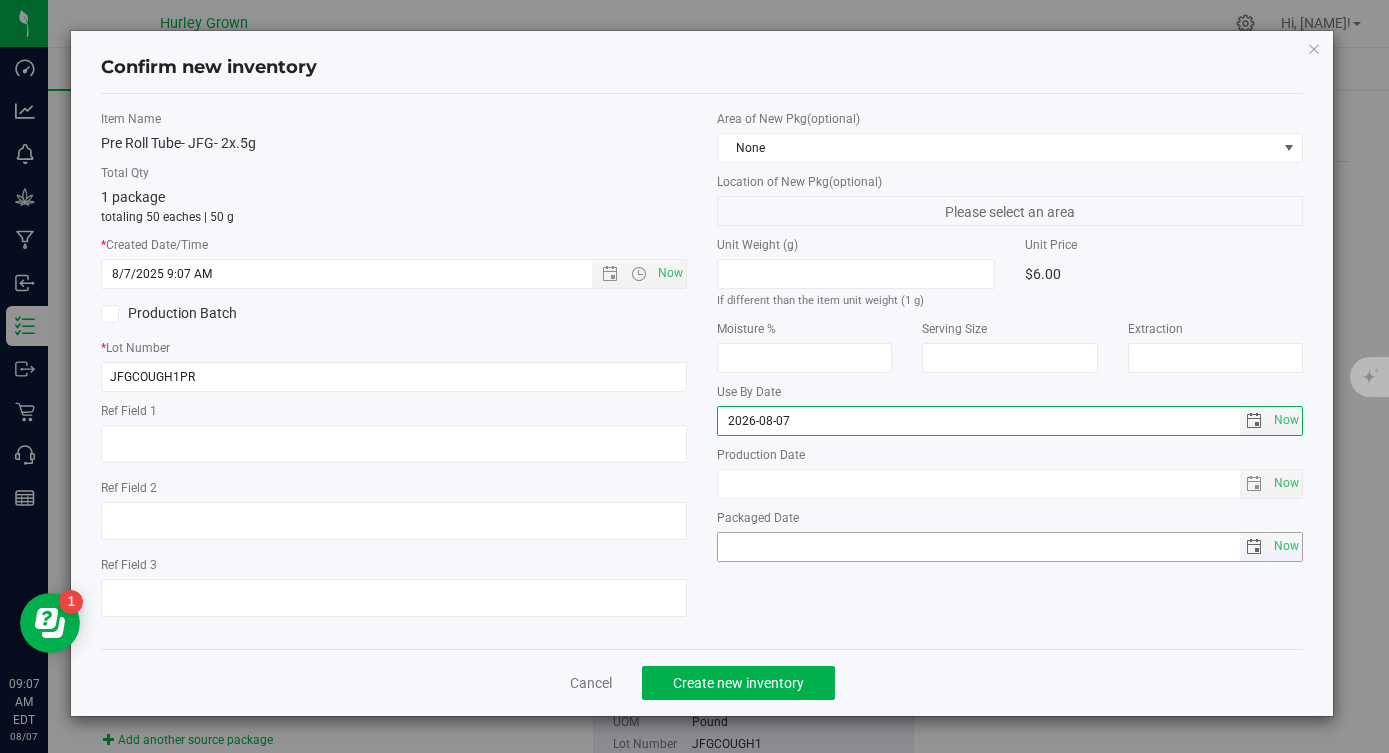 type on "2026-08-07" 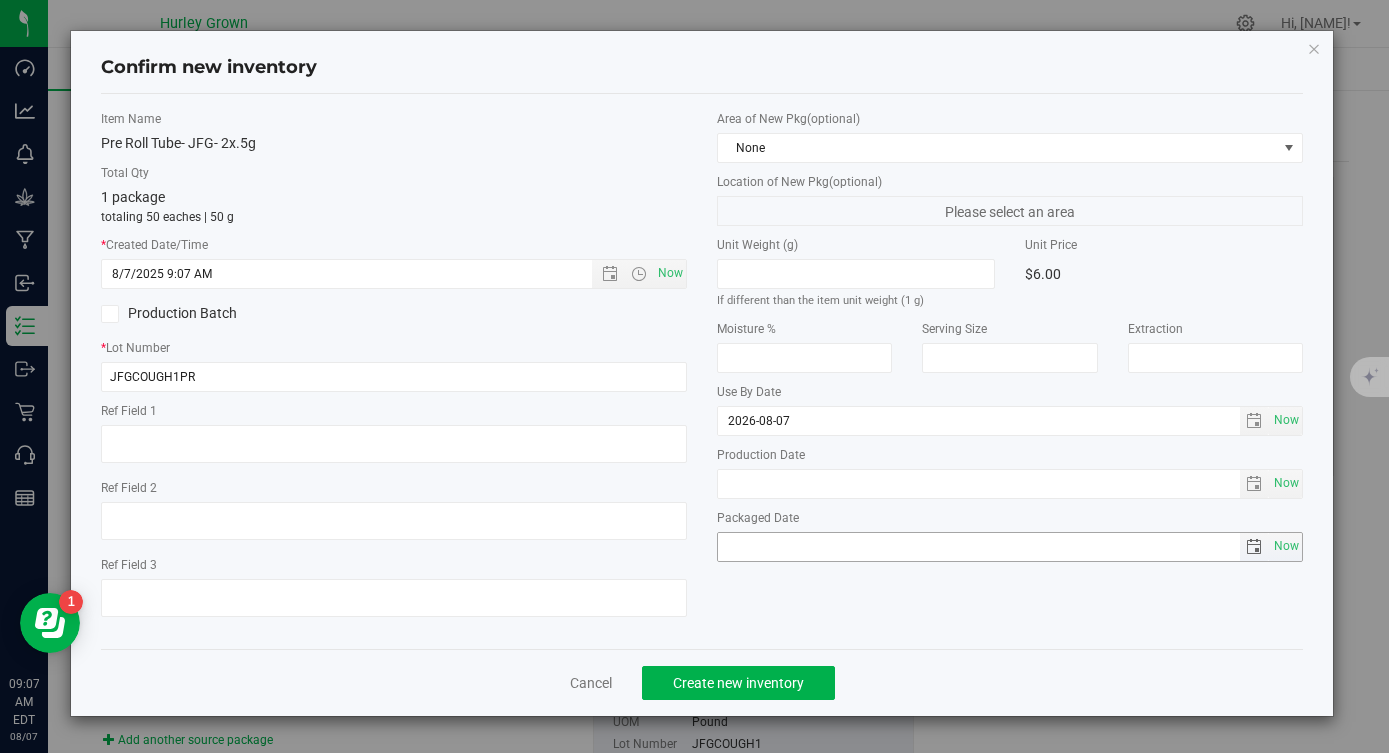 click on "Now" at bounding box center (1010, 547) 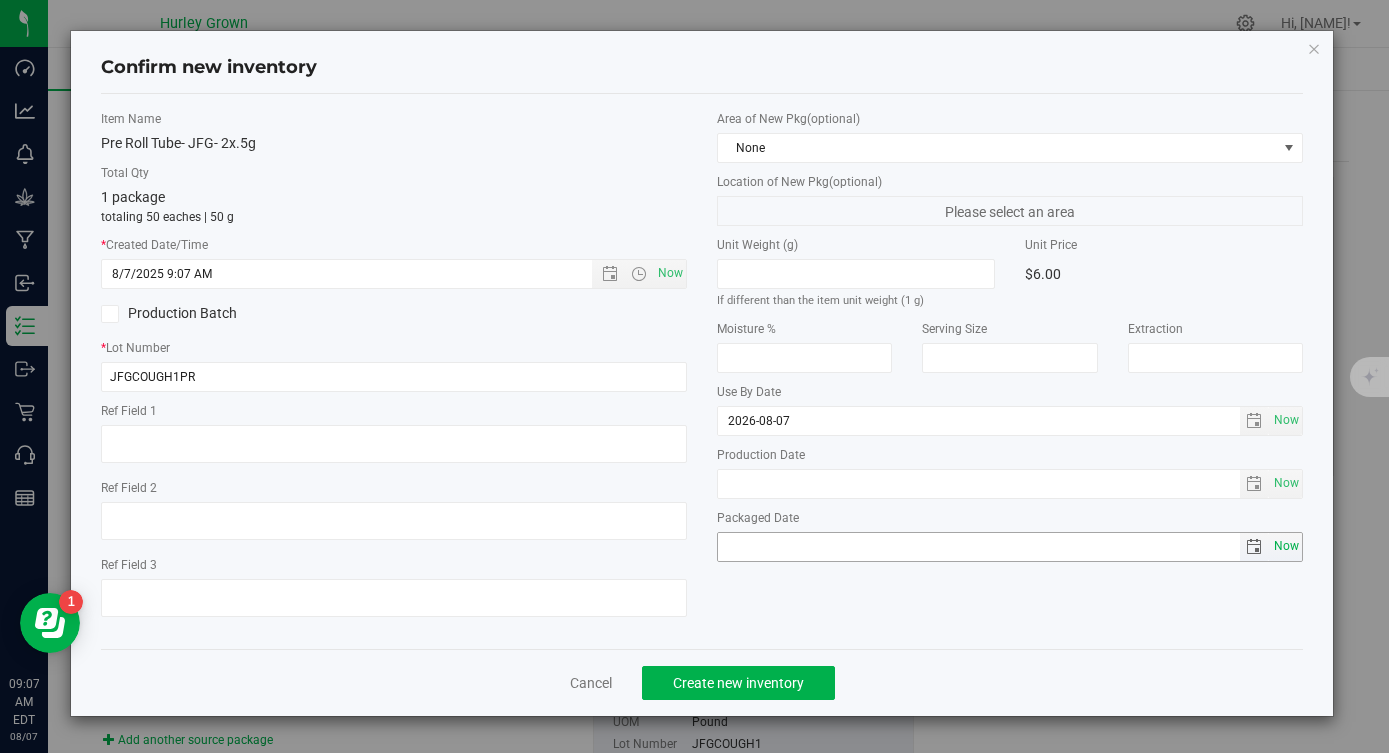 click on "Now" at bounding box center [1286, 546] 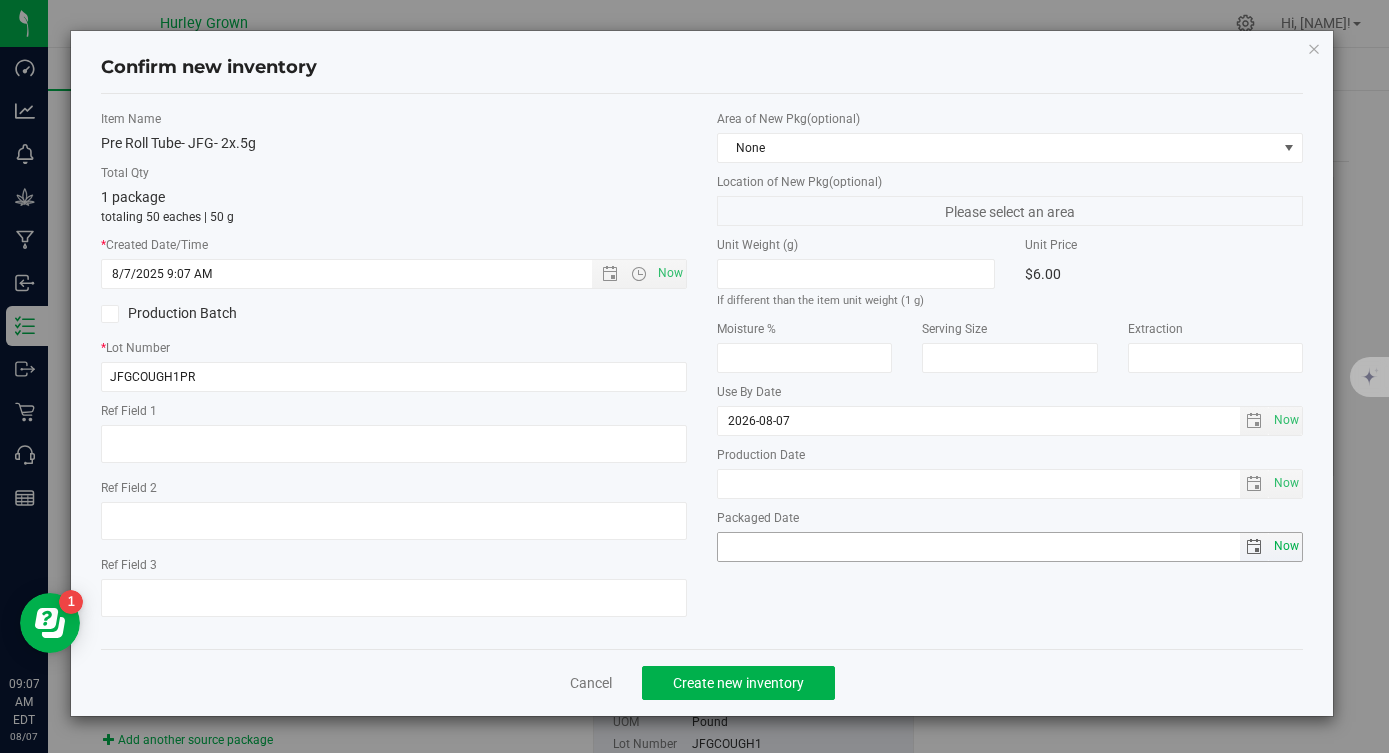type on "2025-08-07" 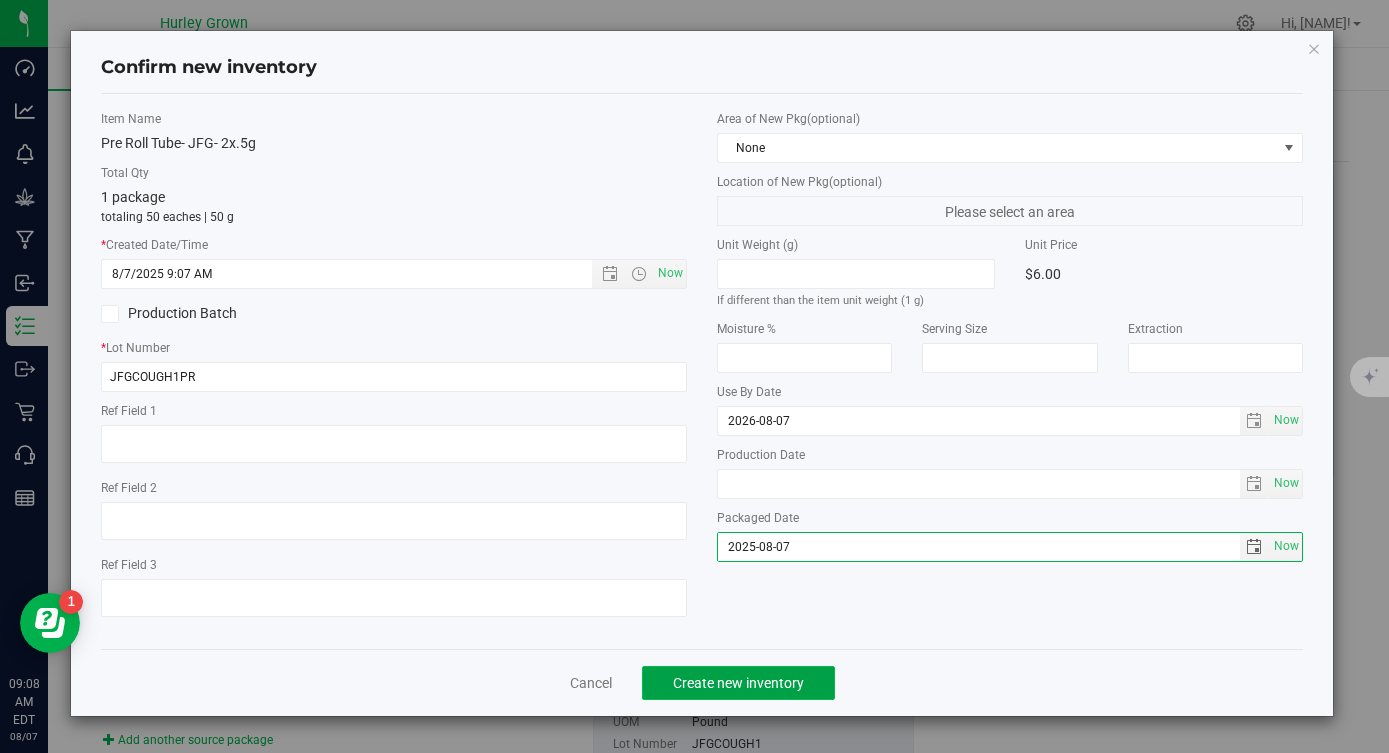 click on "Create new inventory" 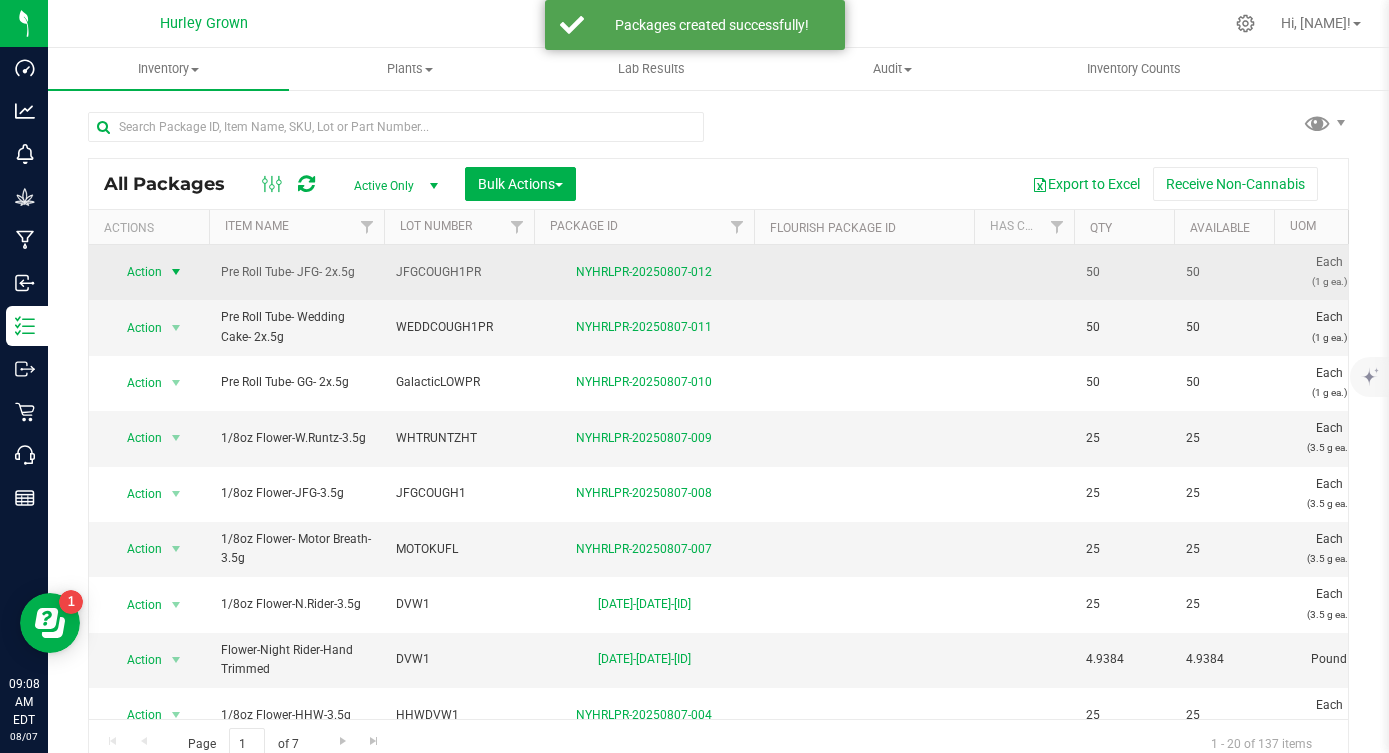 click on "Action" at bounding box center (136, 272) 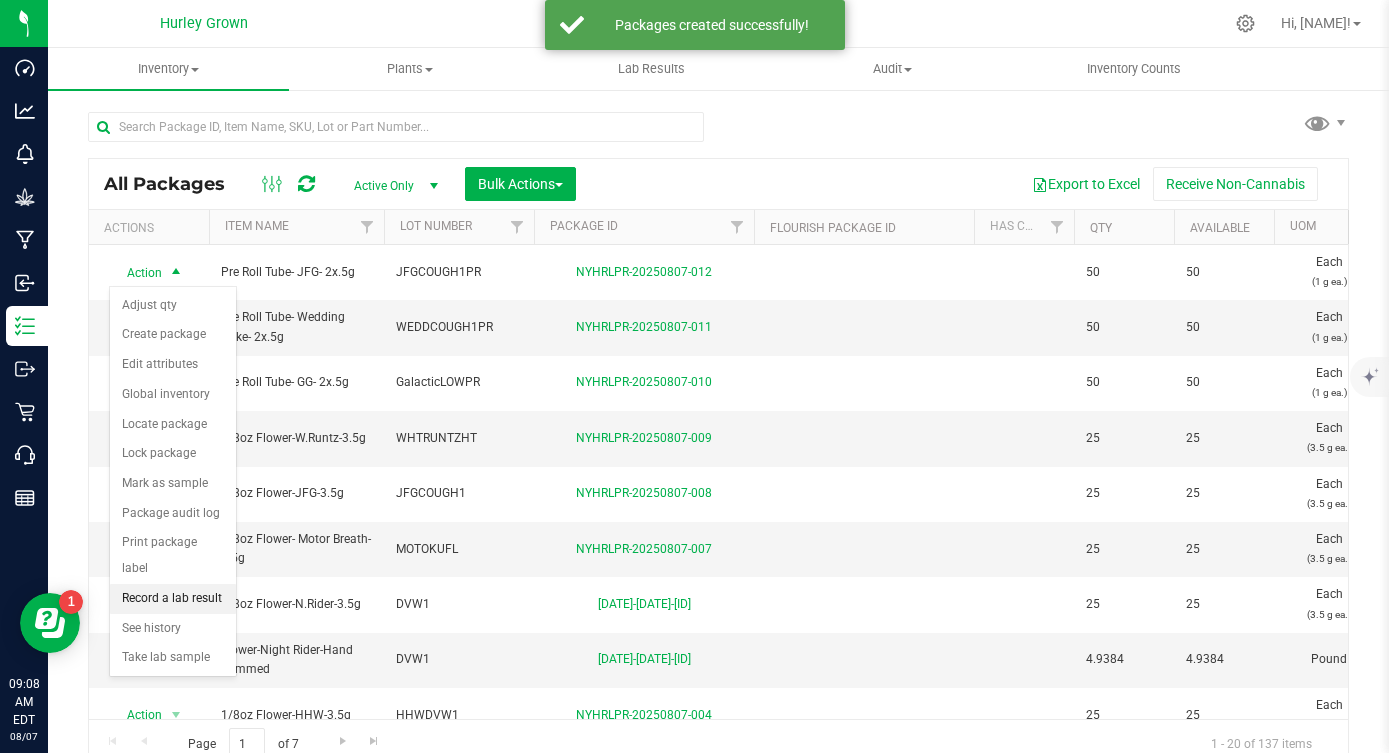 click on "Record a lab result" at bounding box center (173, 599) 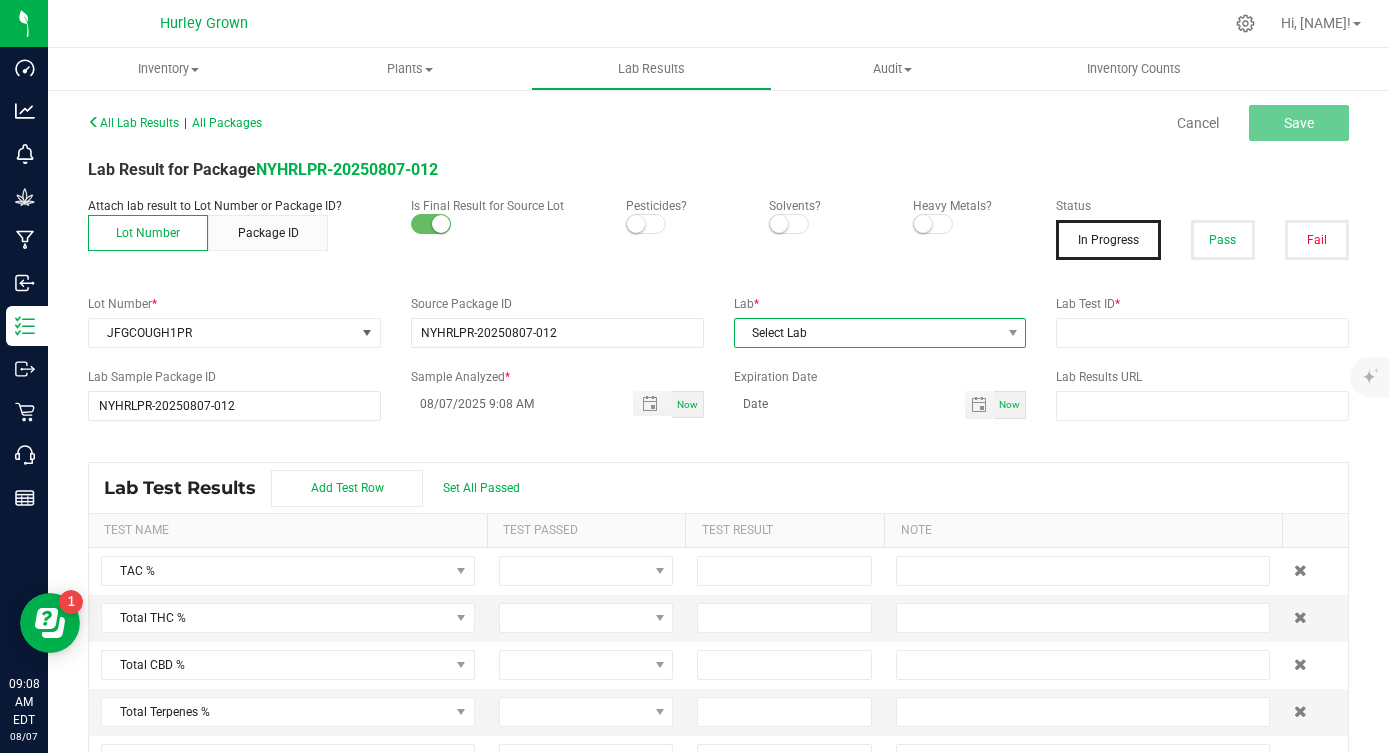 click on "Select Lab" at bounding box center [868, 333] 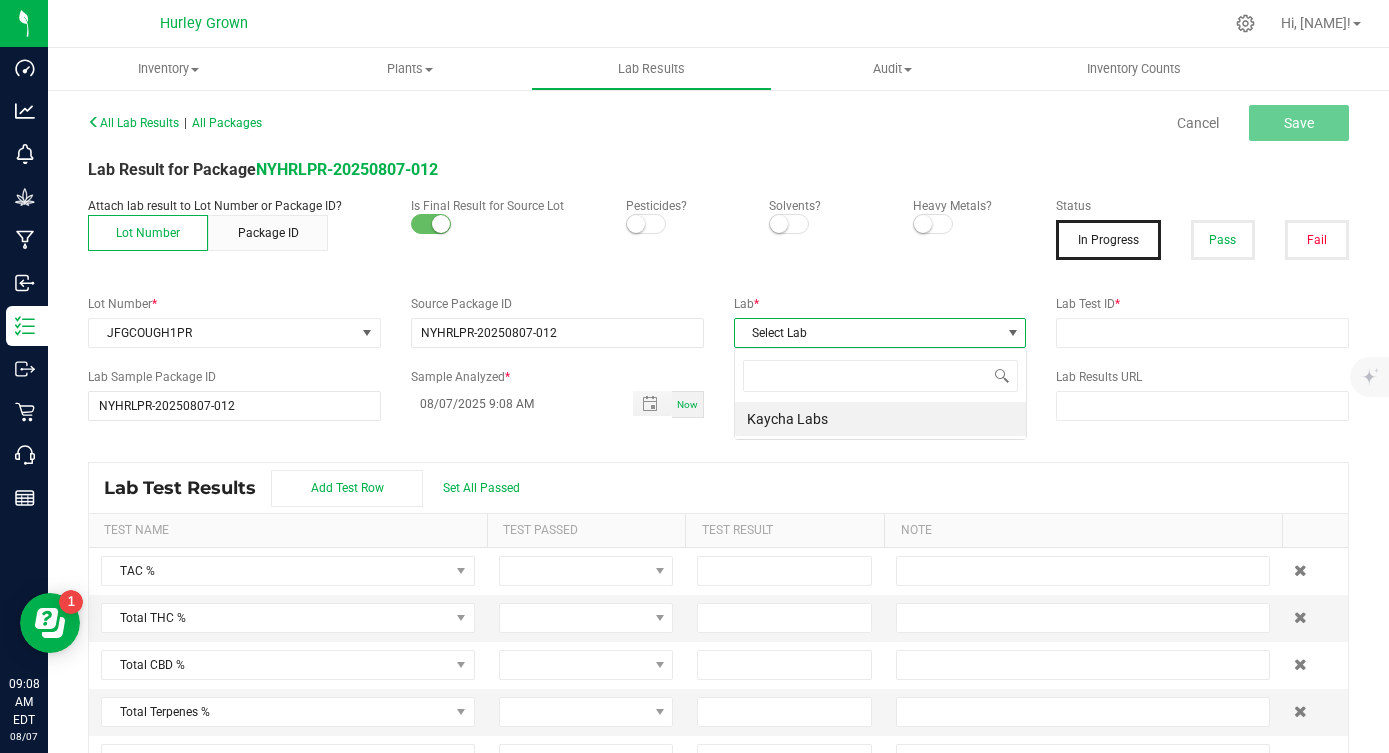 scroll, scrollTop: 99970, scrollLeft: 99707, axis: both 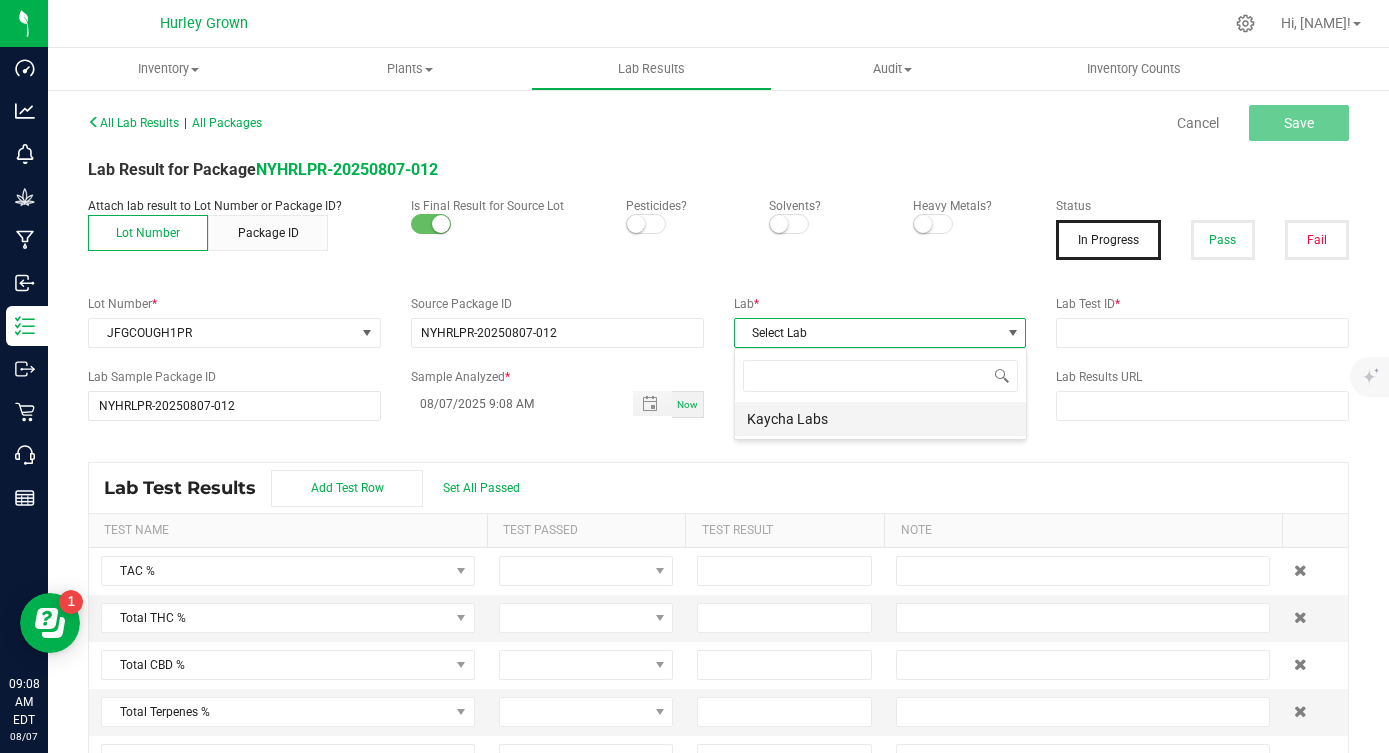 click on "Kaycha Labs" at bounding box center (880, 419) 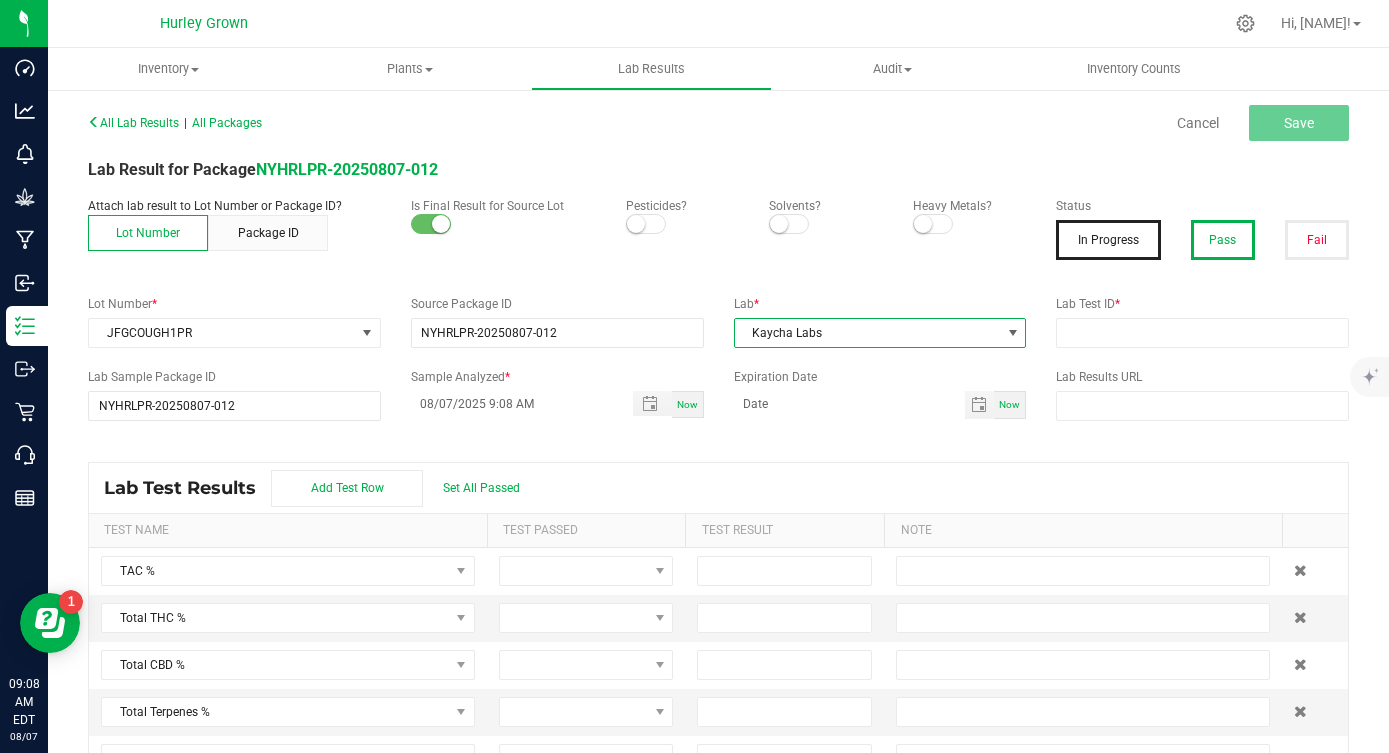 click on "Pass" at bounding box center [1223, 240] 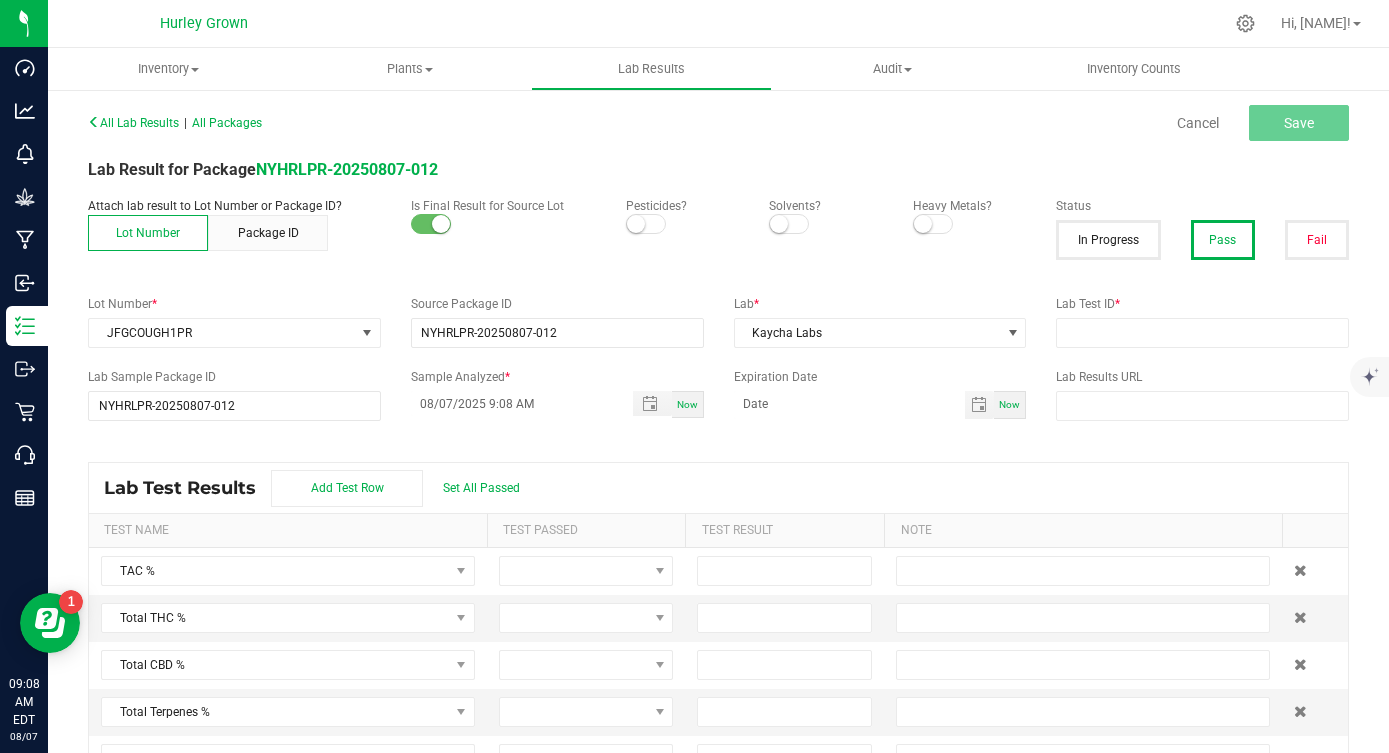click at bounding box center [923, 224] 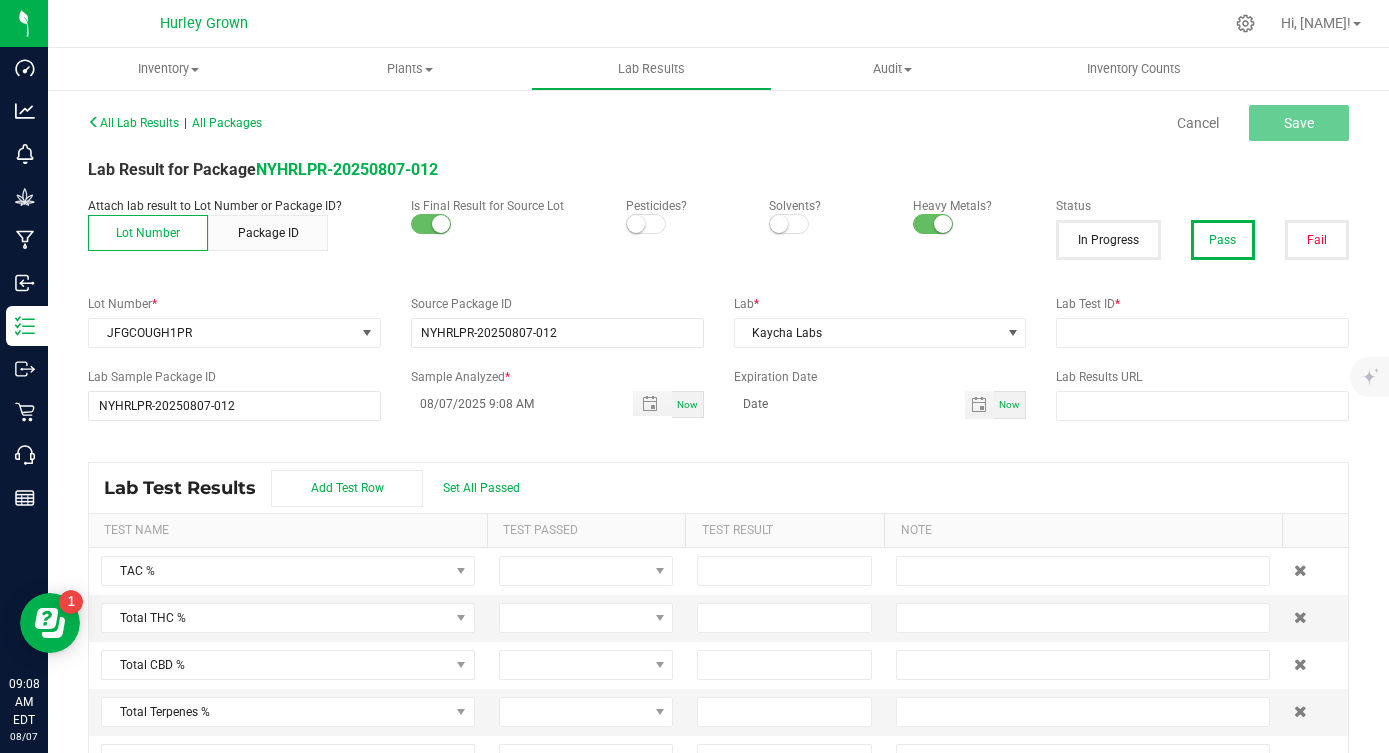 click at bounding box center [636, 224] 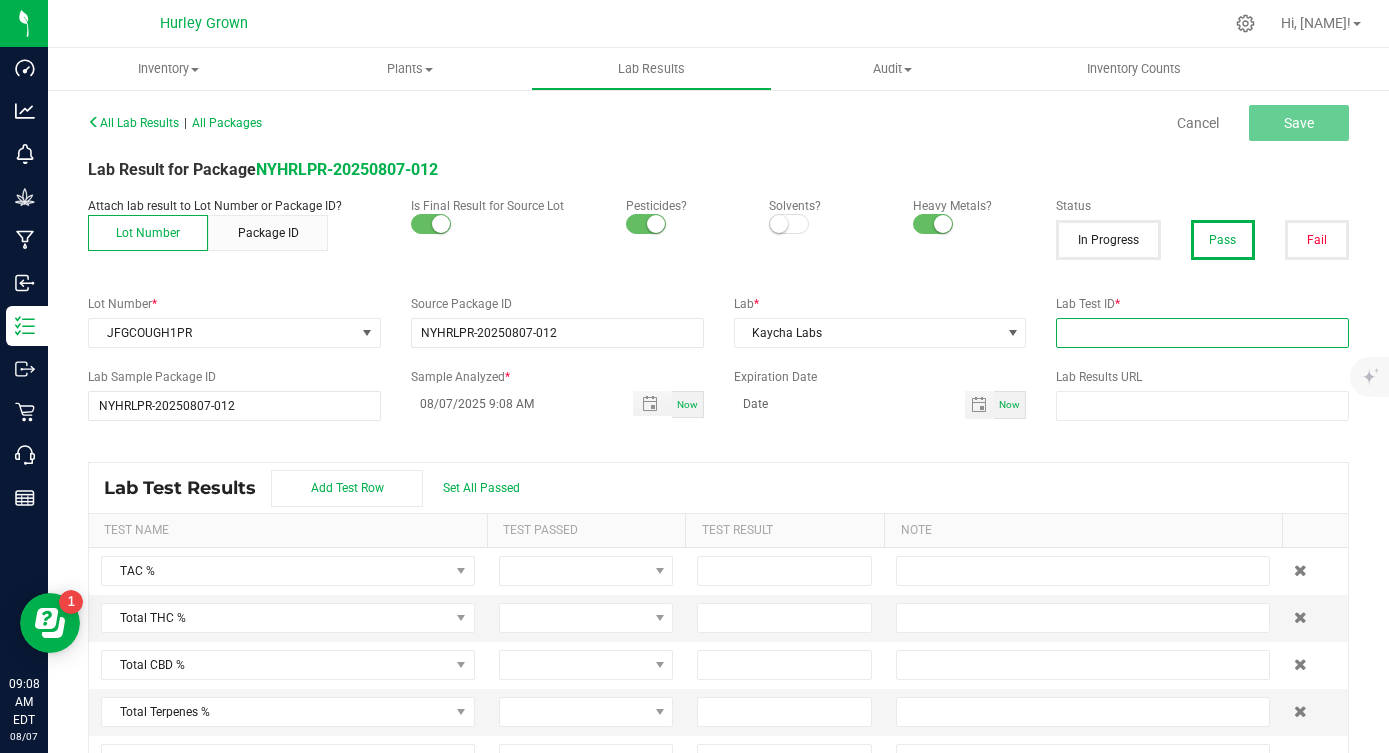 click at bounding box center [1202, 333] 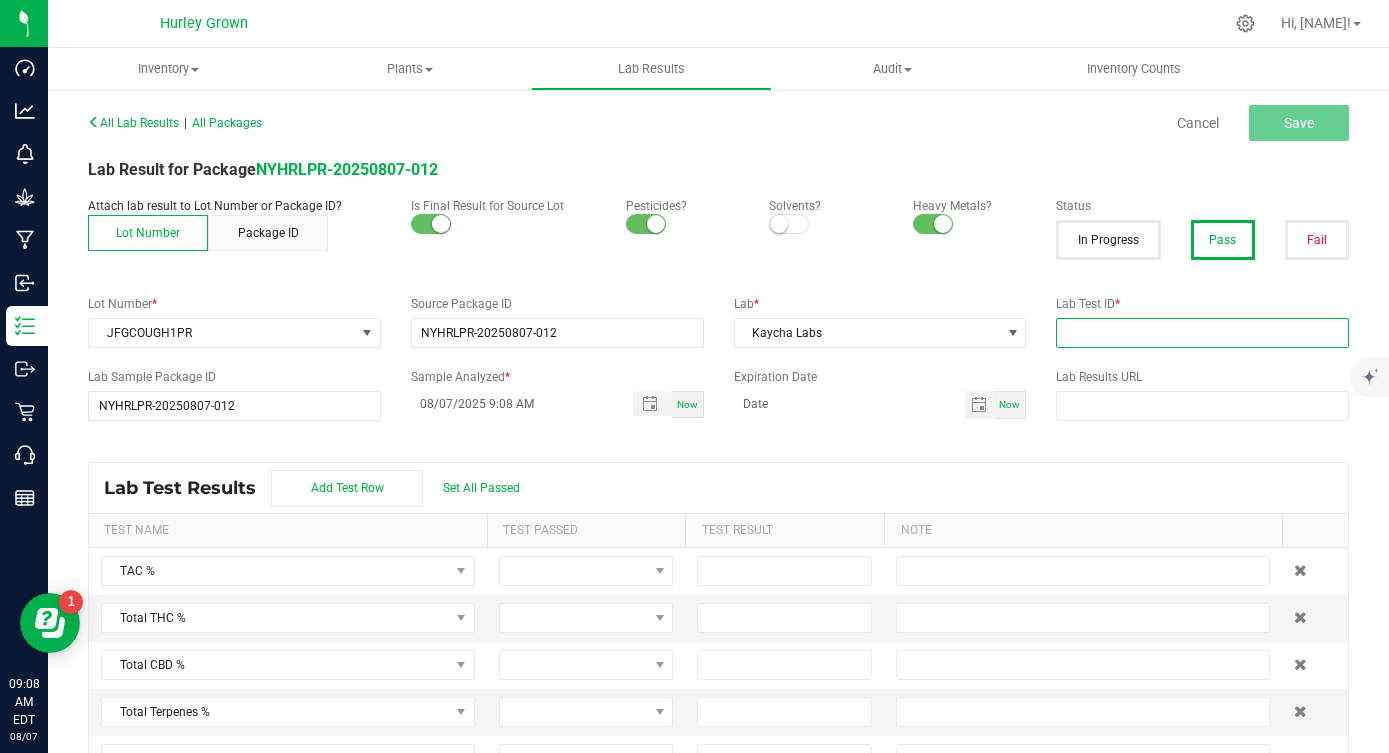 paste on "[PRODUCT_CODE]" 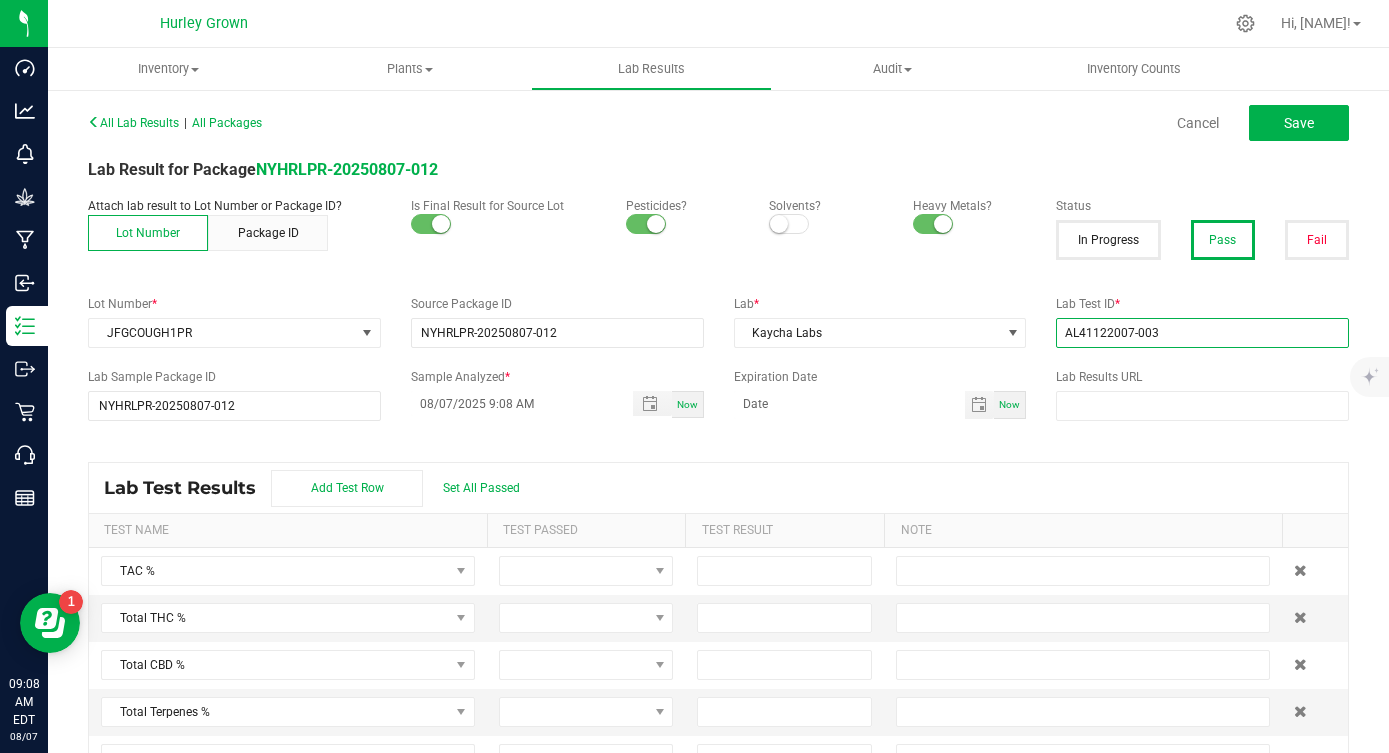 type on "[PRODUCT_CODE]" 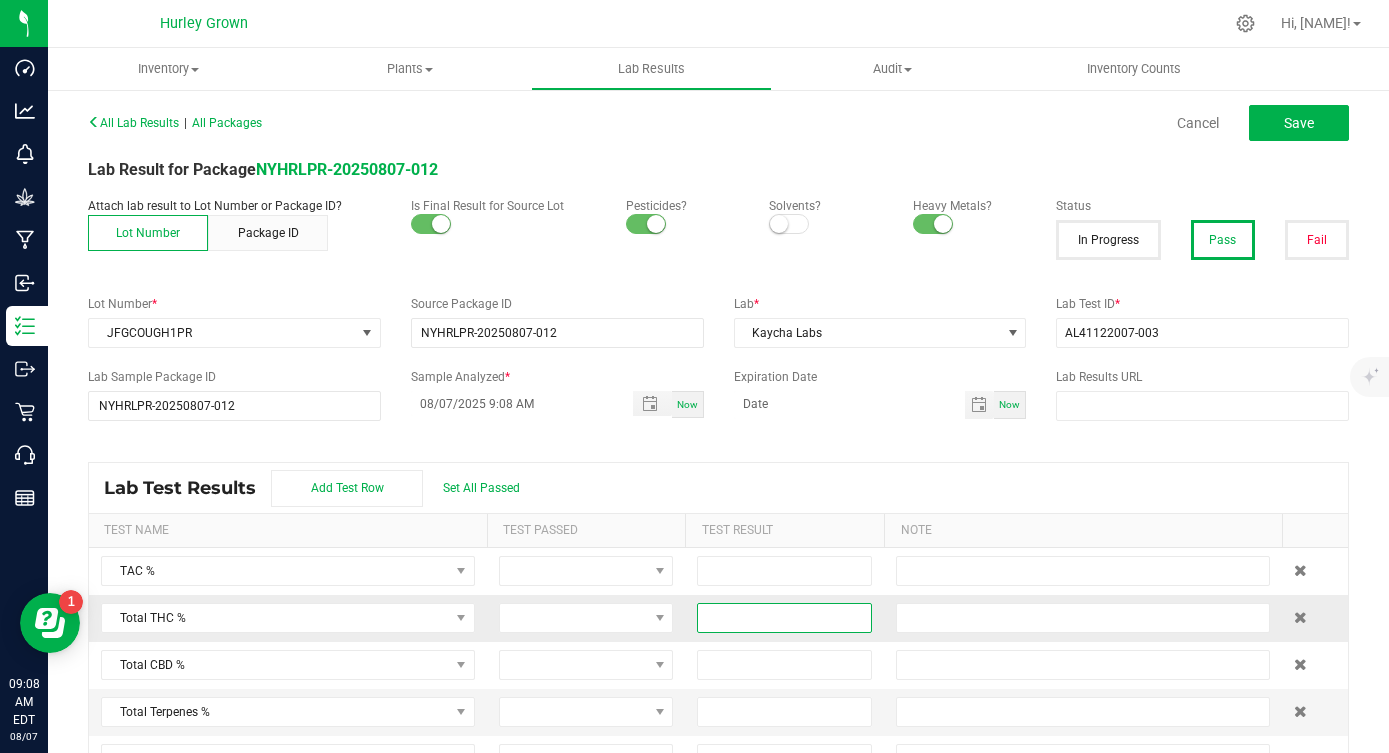 click at bounding box center (784, 618) 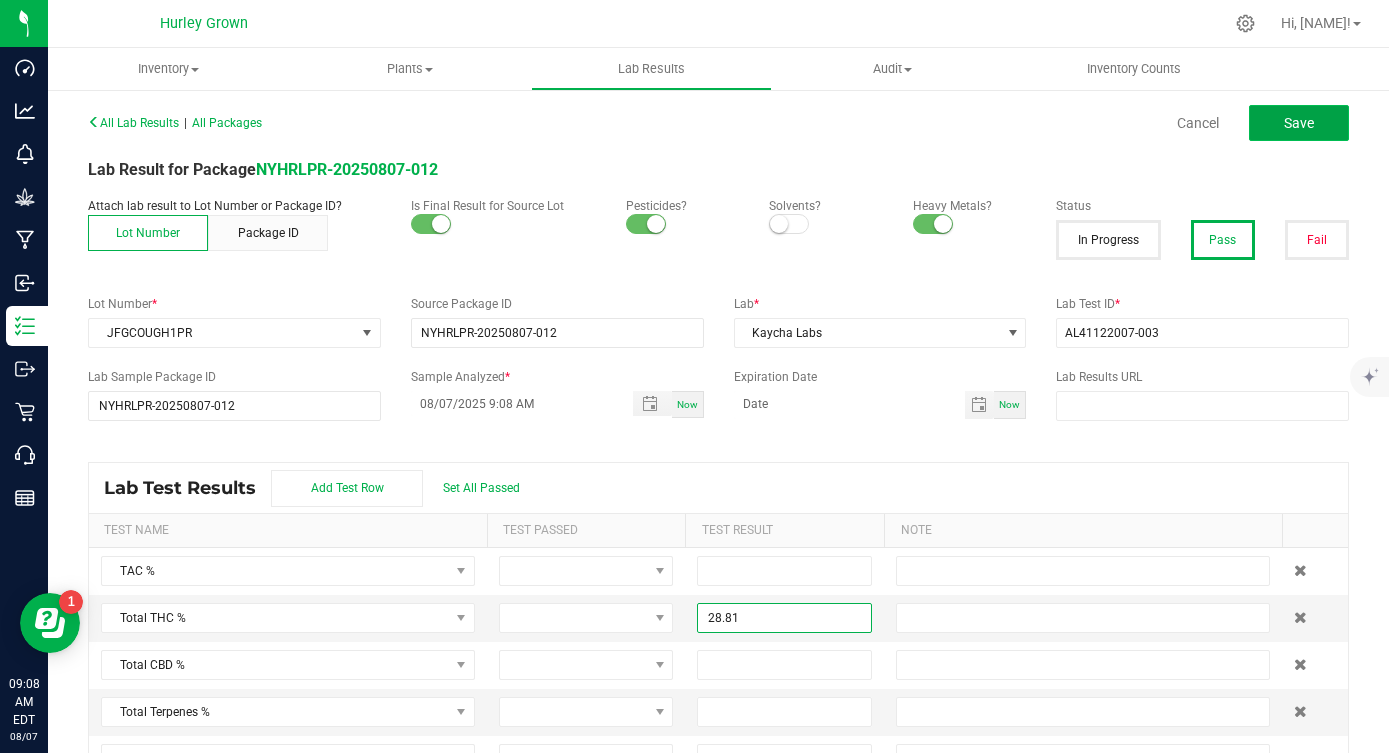 type on "28.8100" 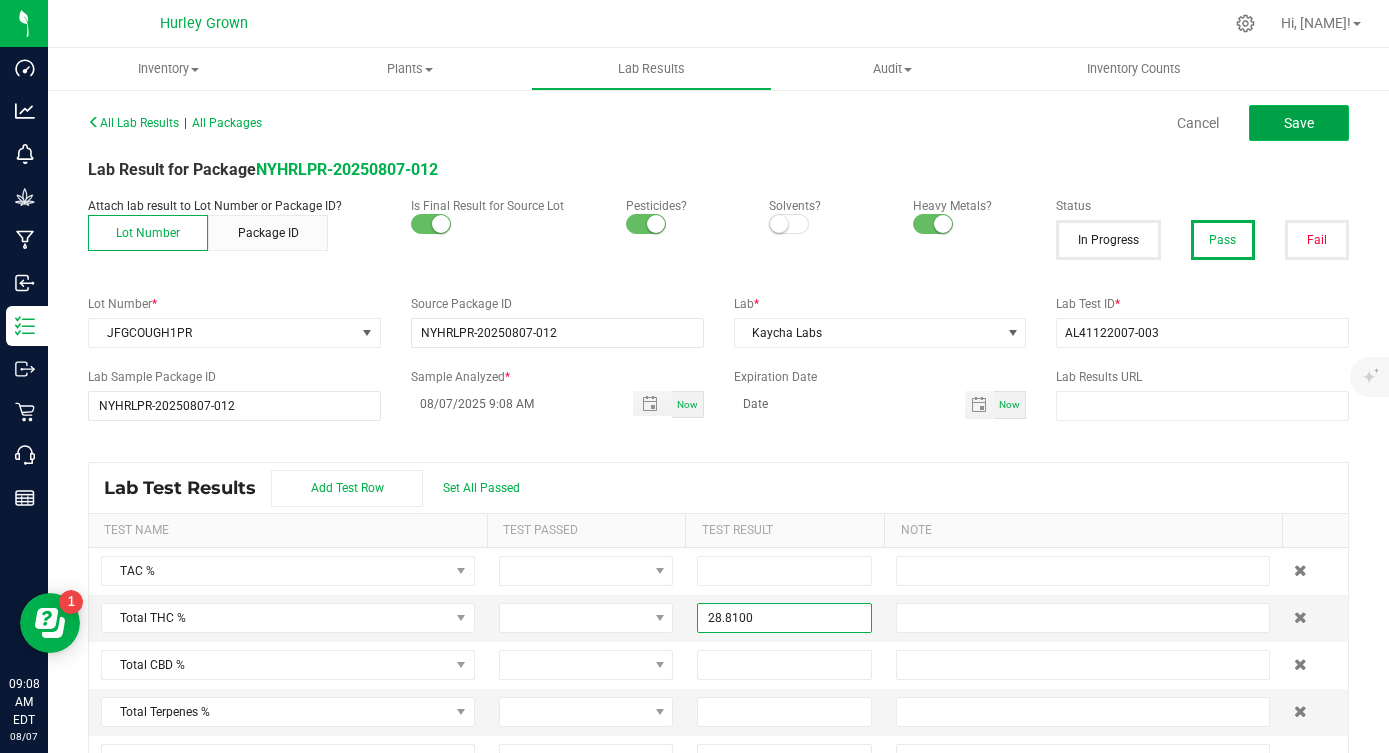 click on "Save" 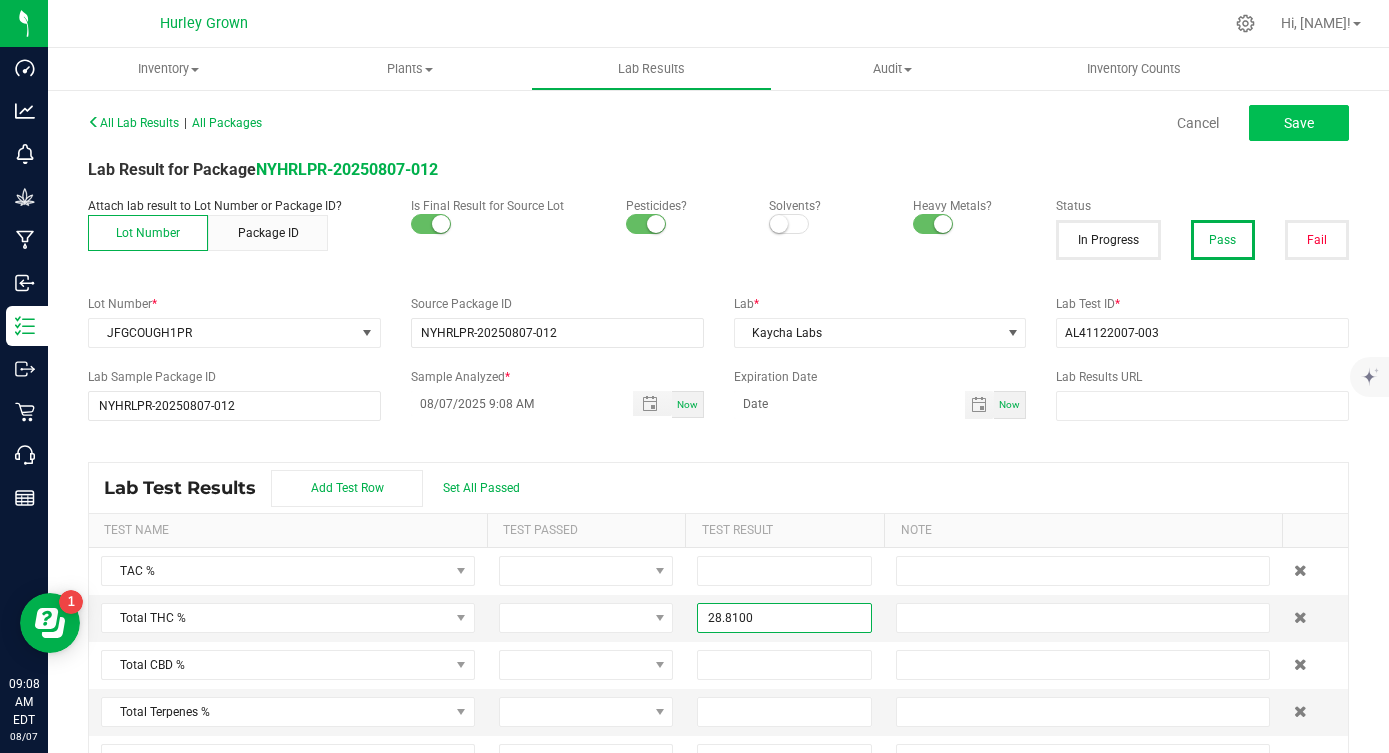 type on "28.8100" 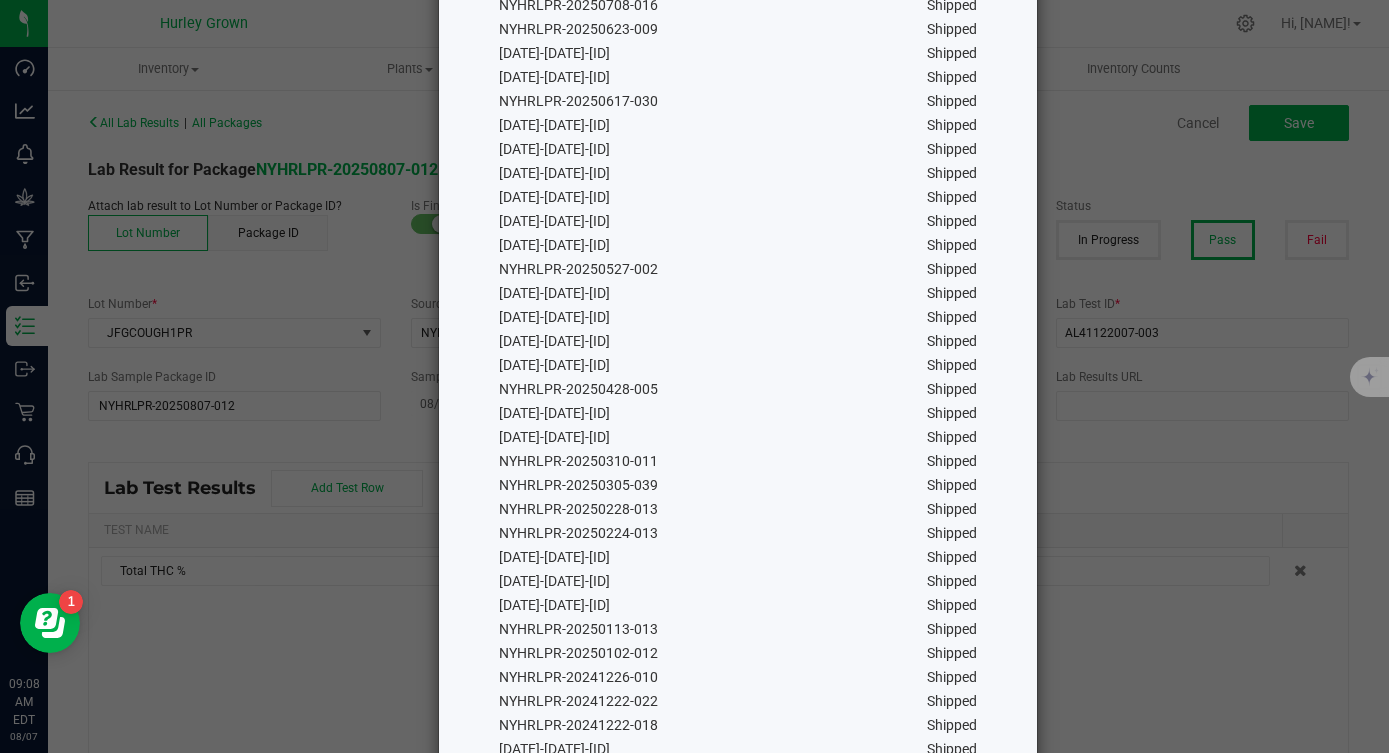 scroll, scrollTop: 729, scrollLeft: 0, axis: vertical 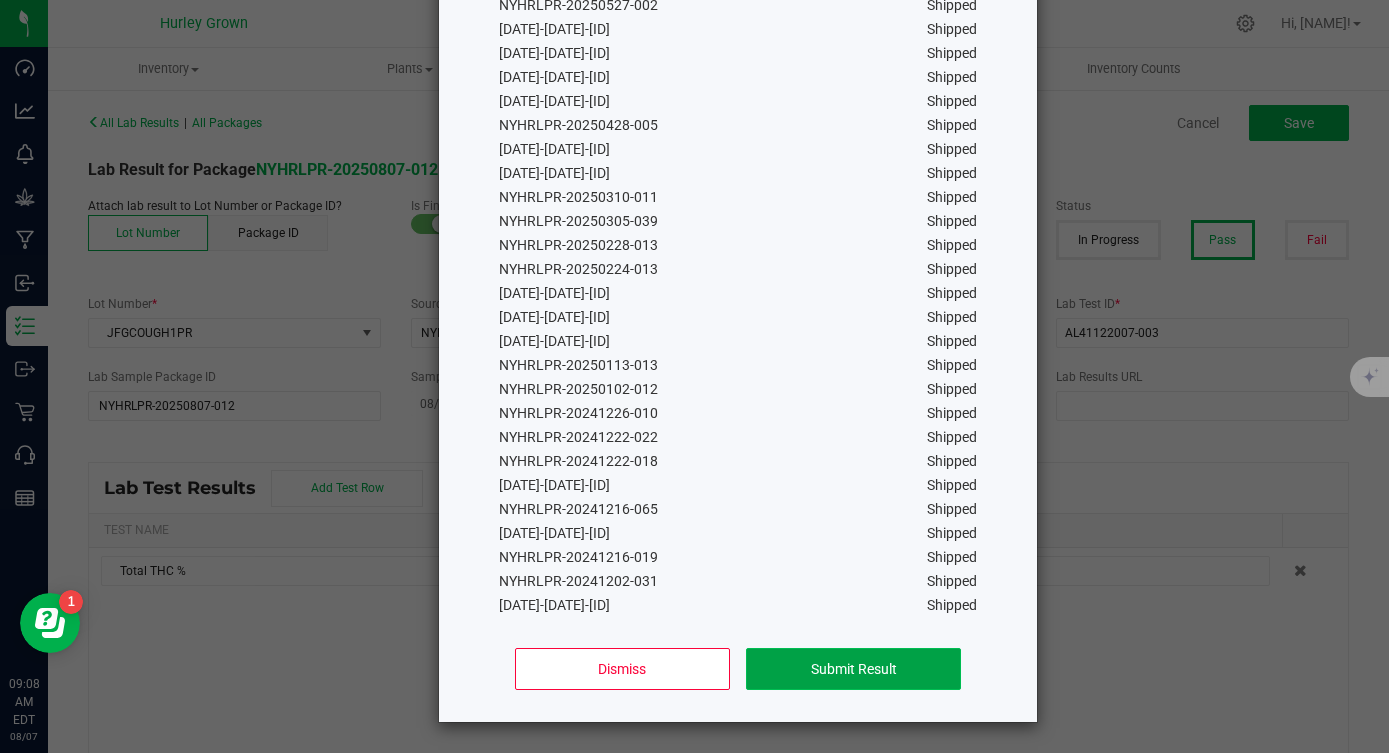 click on "Submit Result" 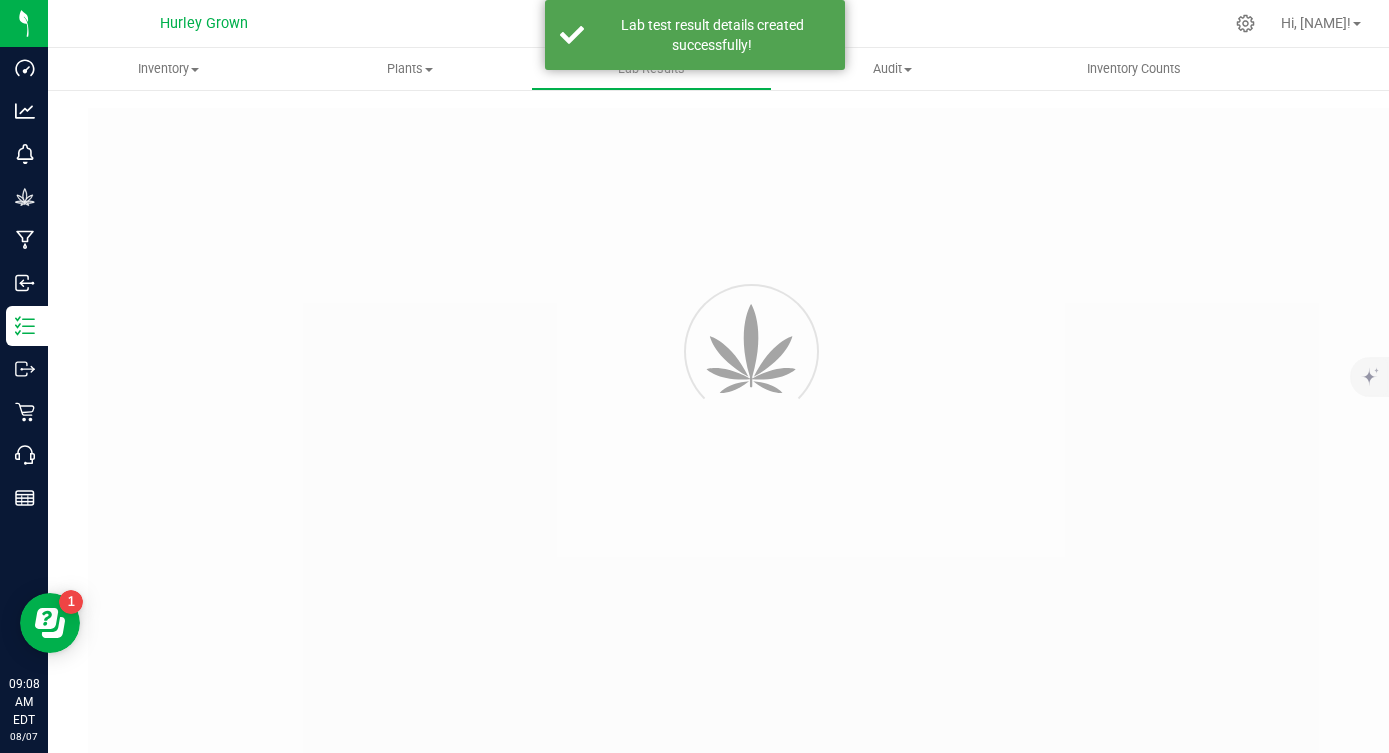type on "NYHRLPR-20250807-012" 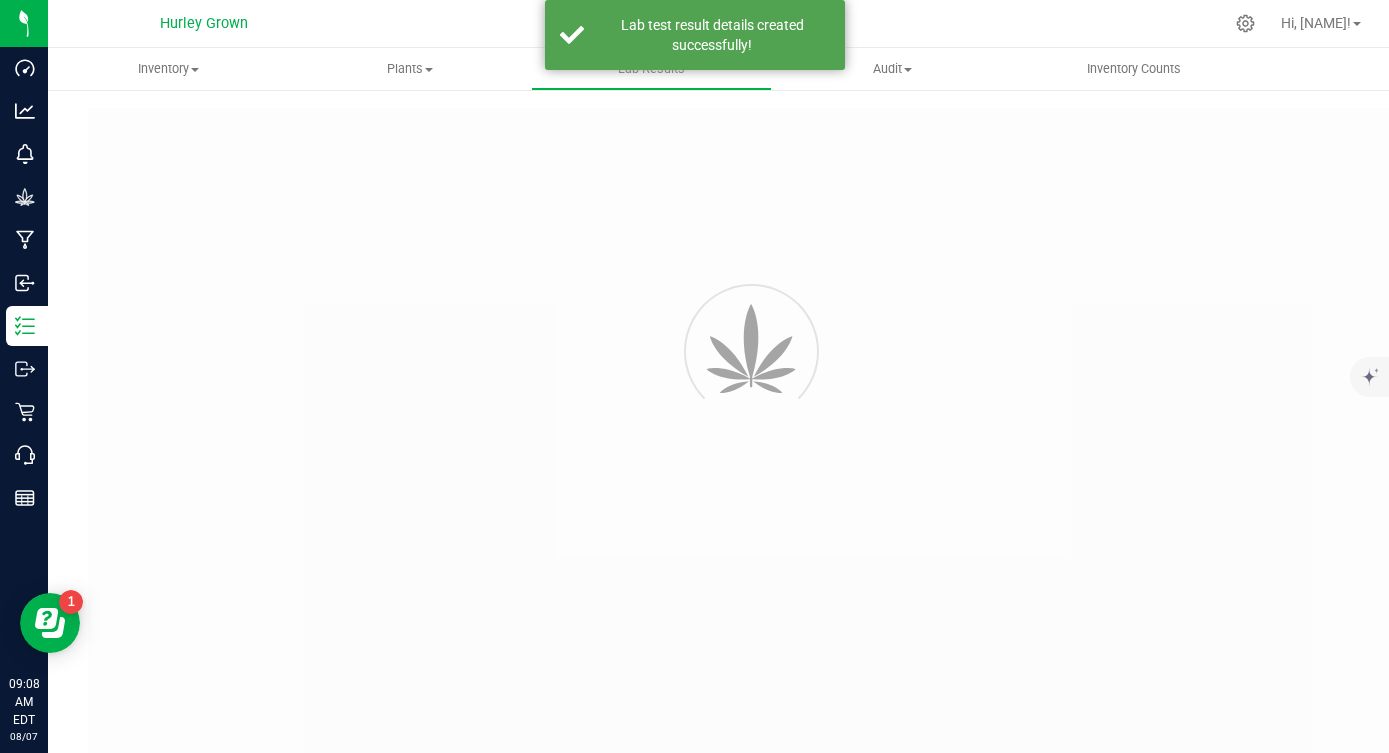 type on "[PRODUCT_CODE]" 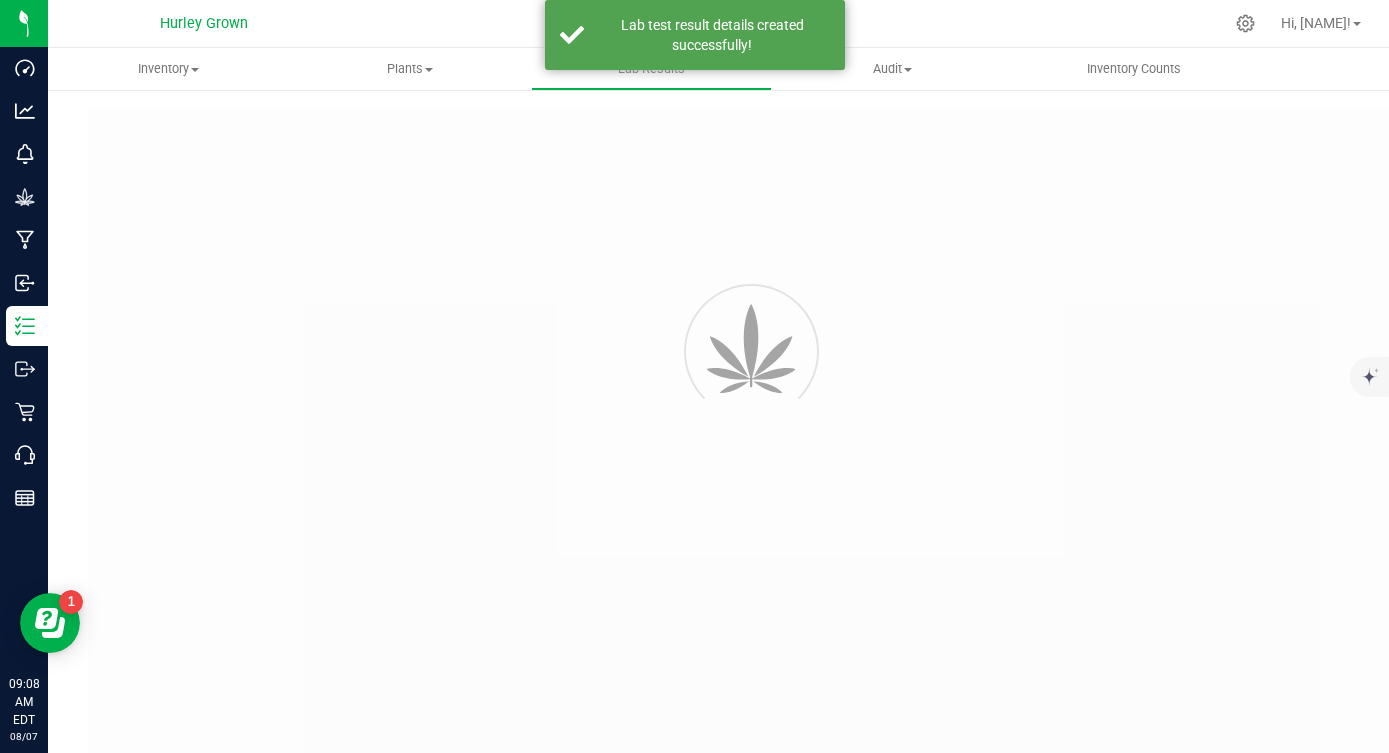 type on "NYHRLPR-20250807-012" 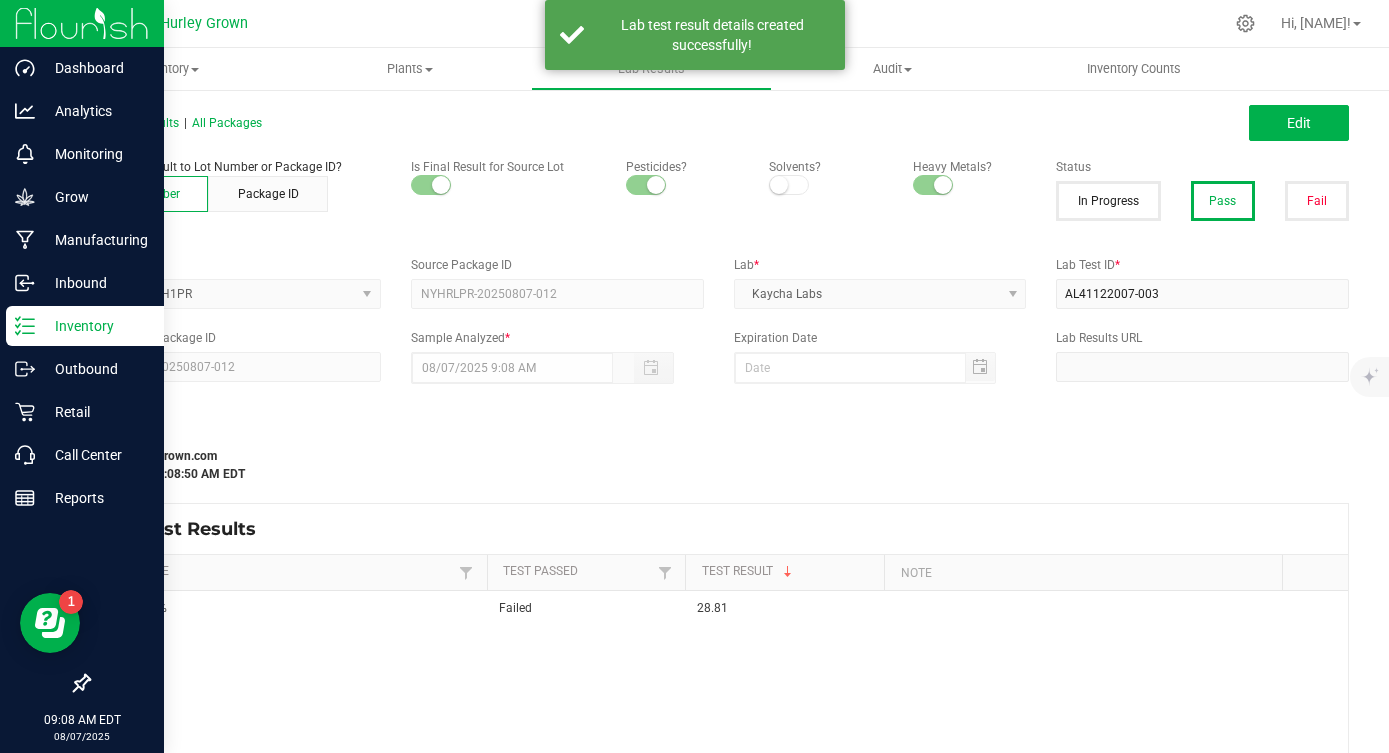click 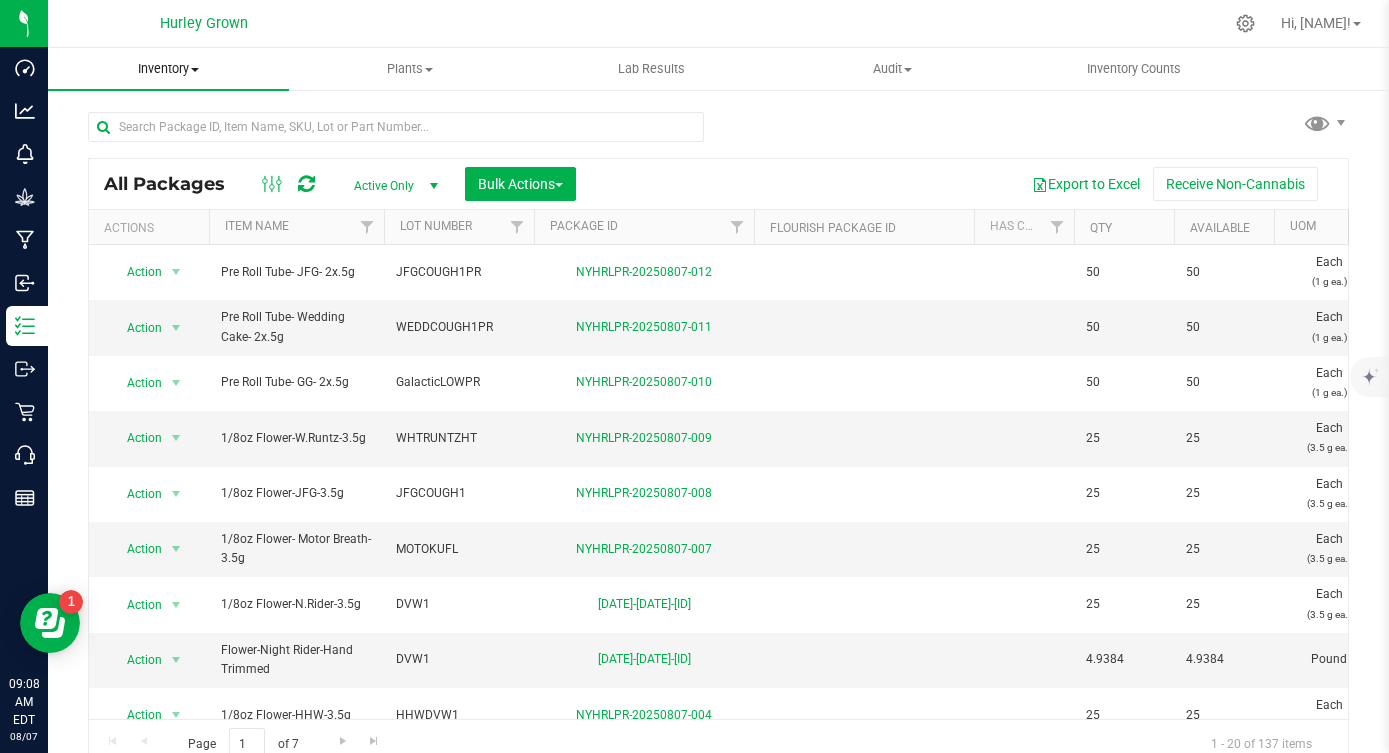click on "Inventory
All packages
All inventory
Waste log
Create inventory" at bounding box center (168, 69) 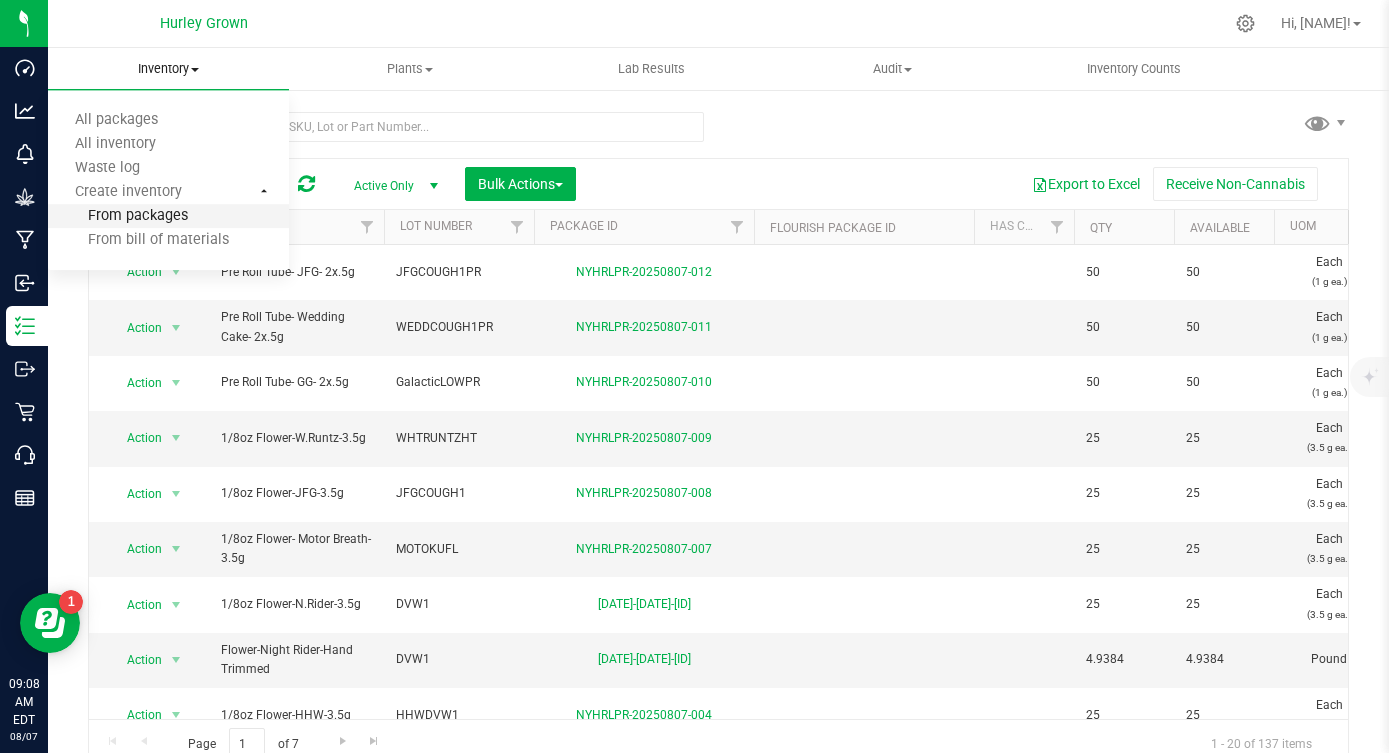 click on "From packages" at bounding box center [118, 216] 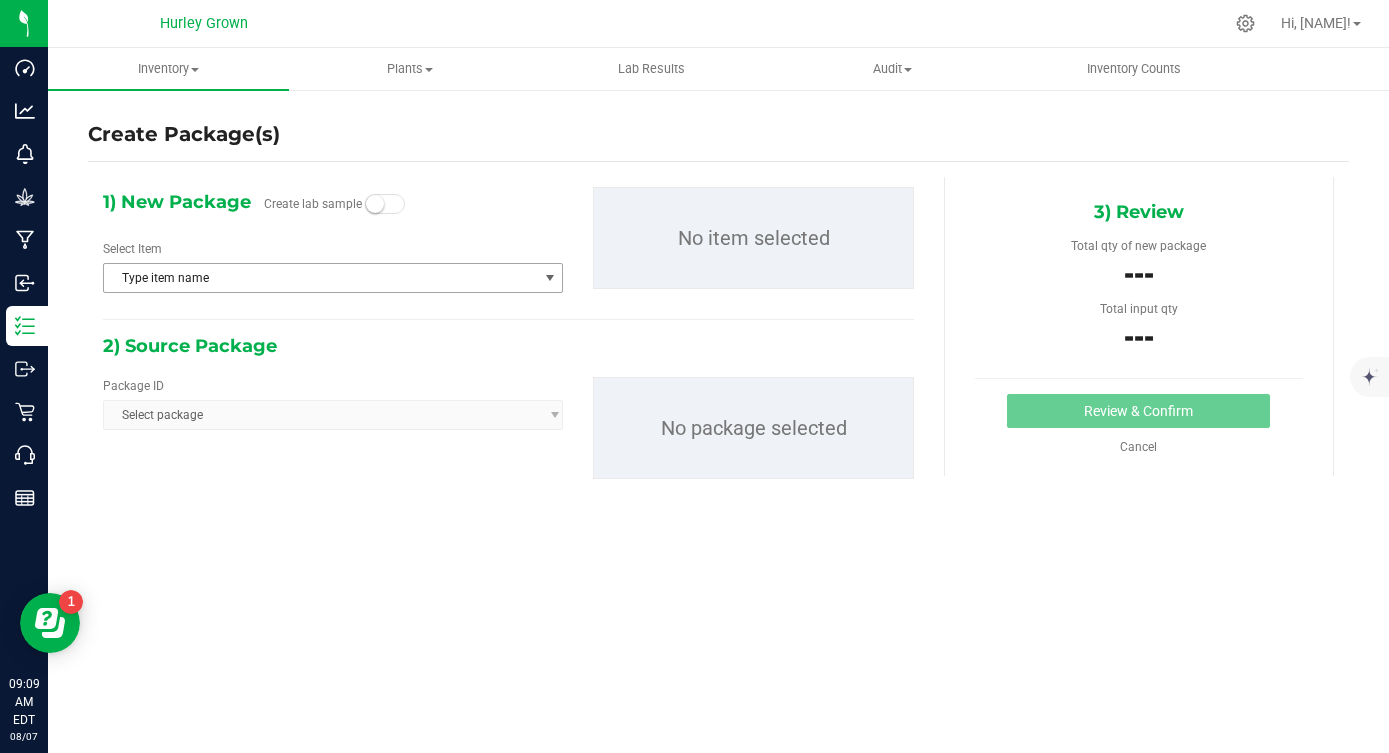 click on "Type item name" at bounding box center [320, 278] 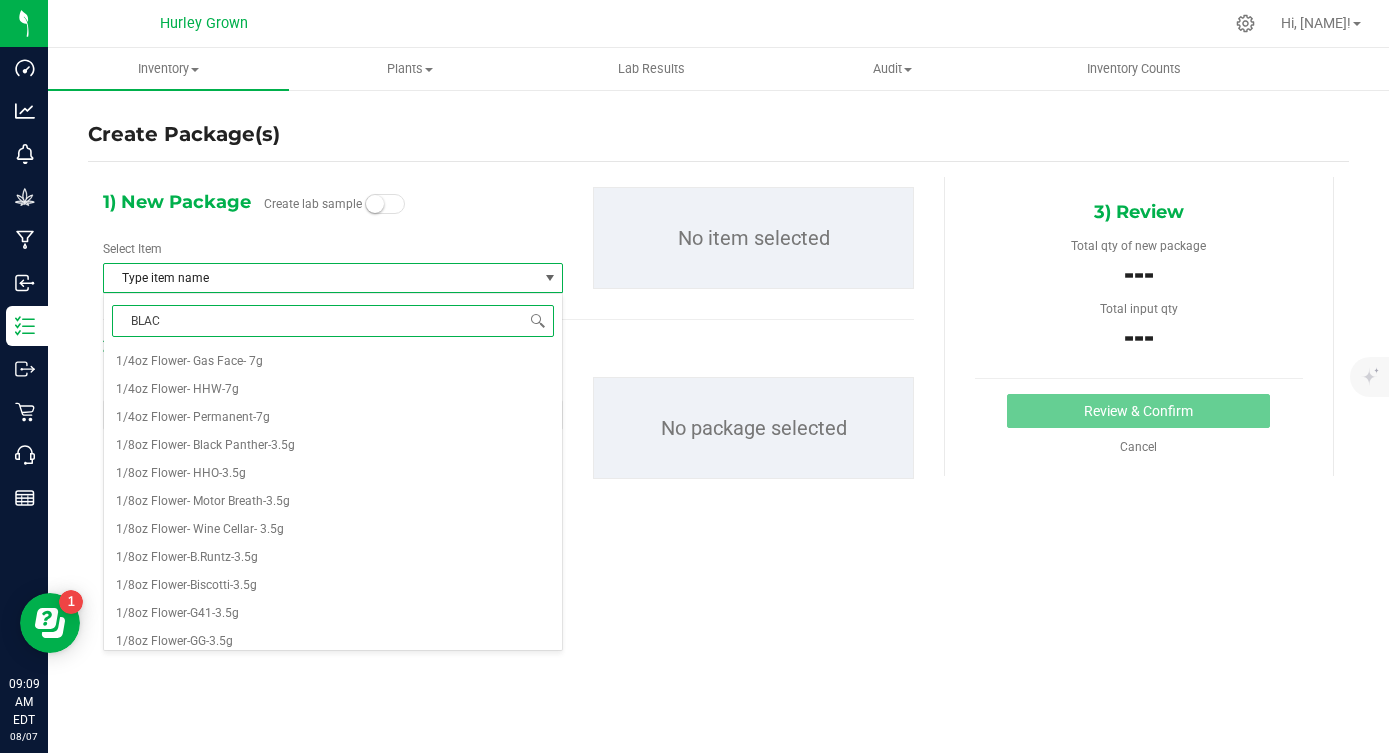 type on "BLACK" 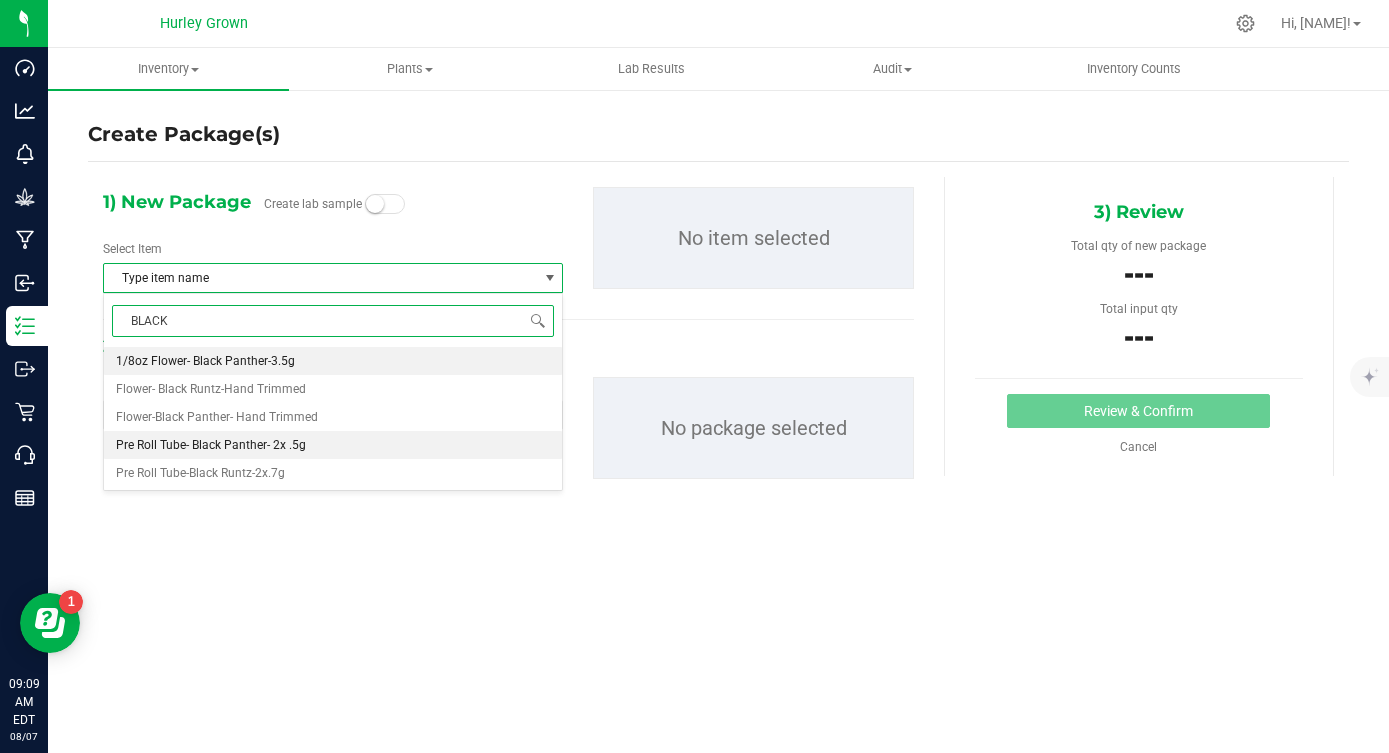 click on "Pre Roll Tube- Black Panther- 2x .5g" at bounding box center (333, 445) 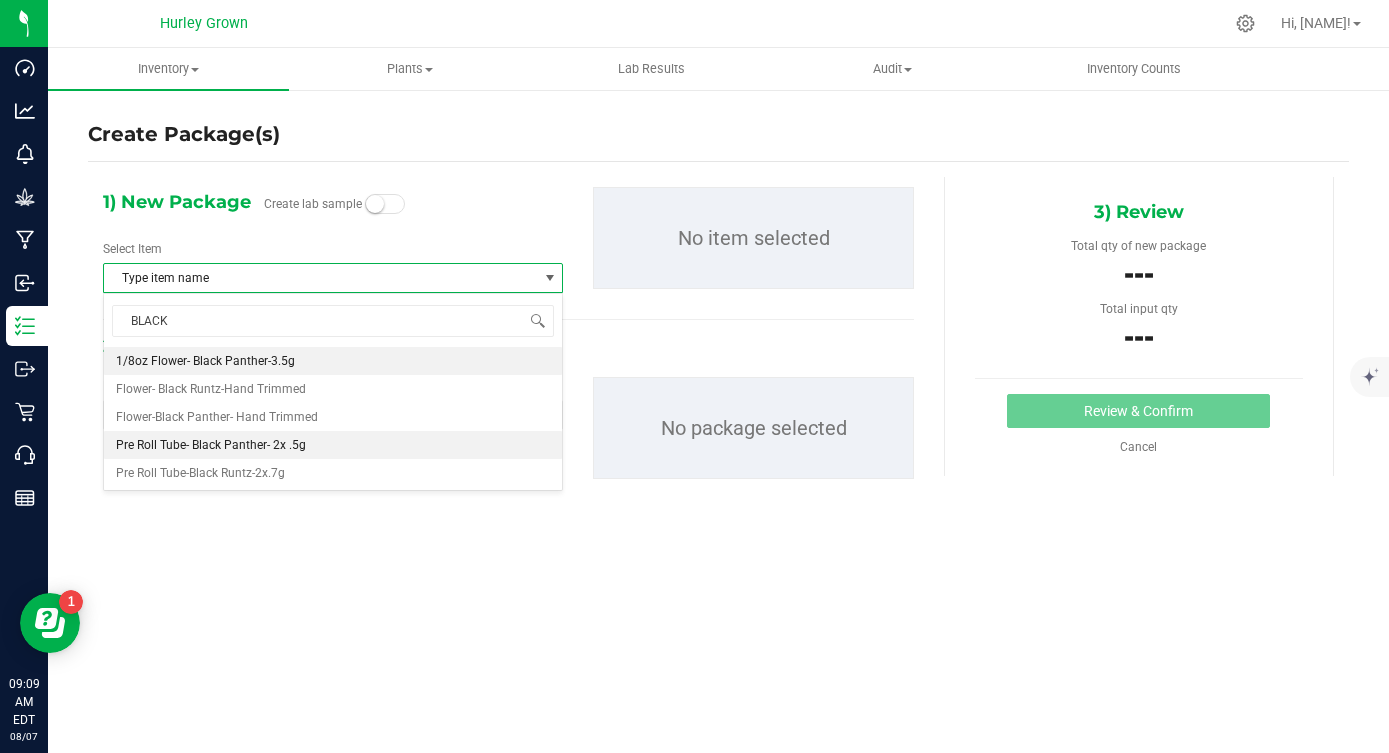 type 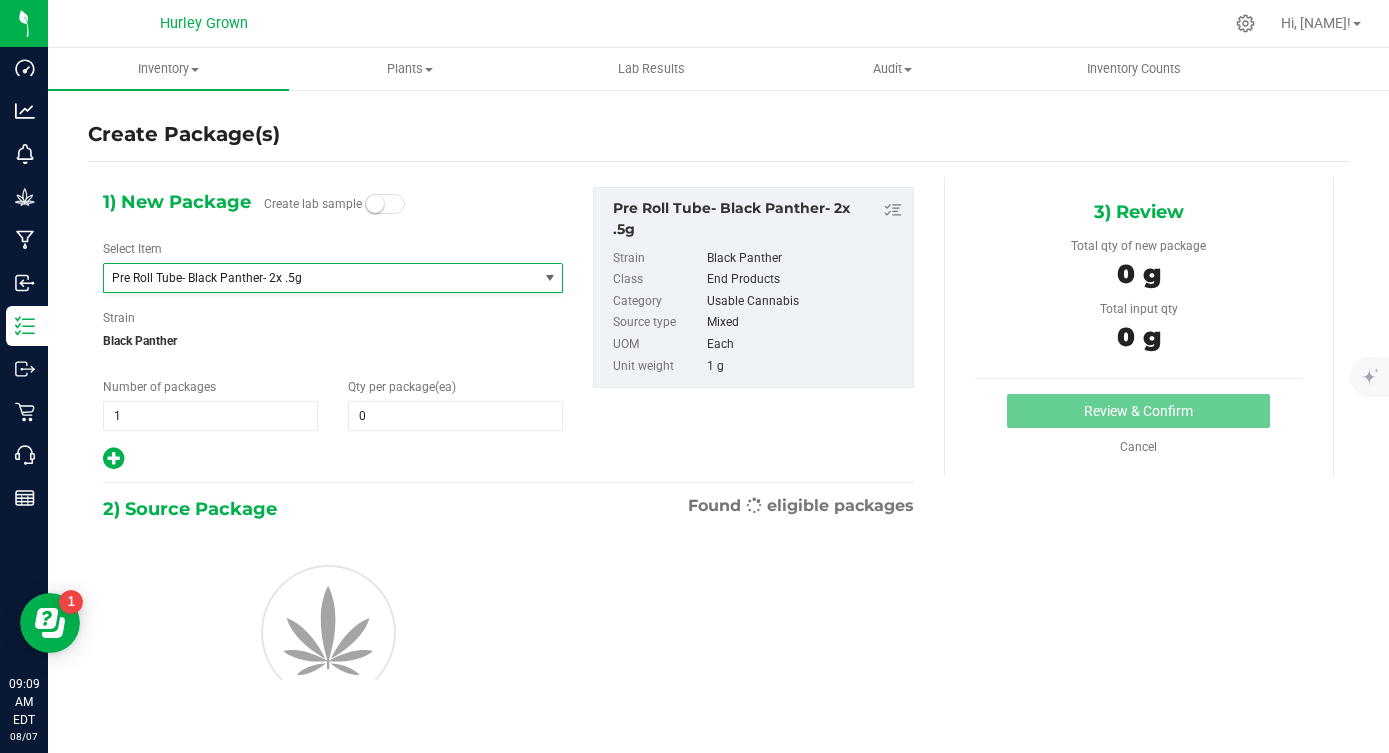 scroll, scrollTop: 1260, scrollLeft: 0, axis: vertical 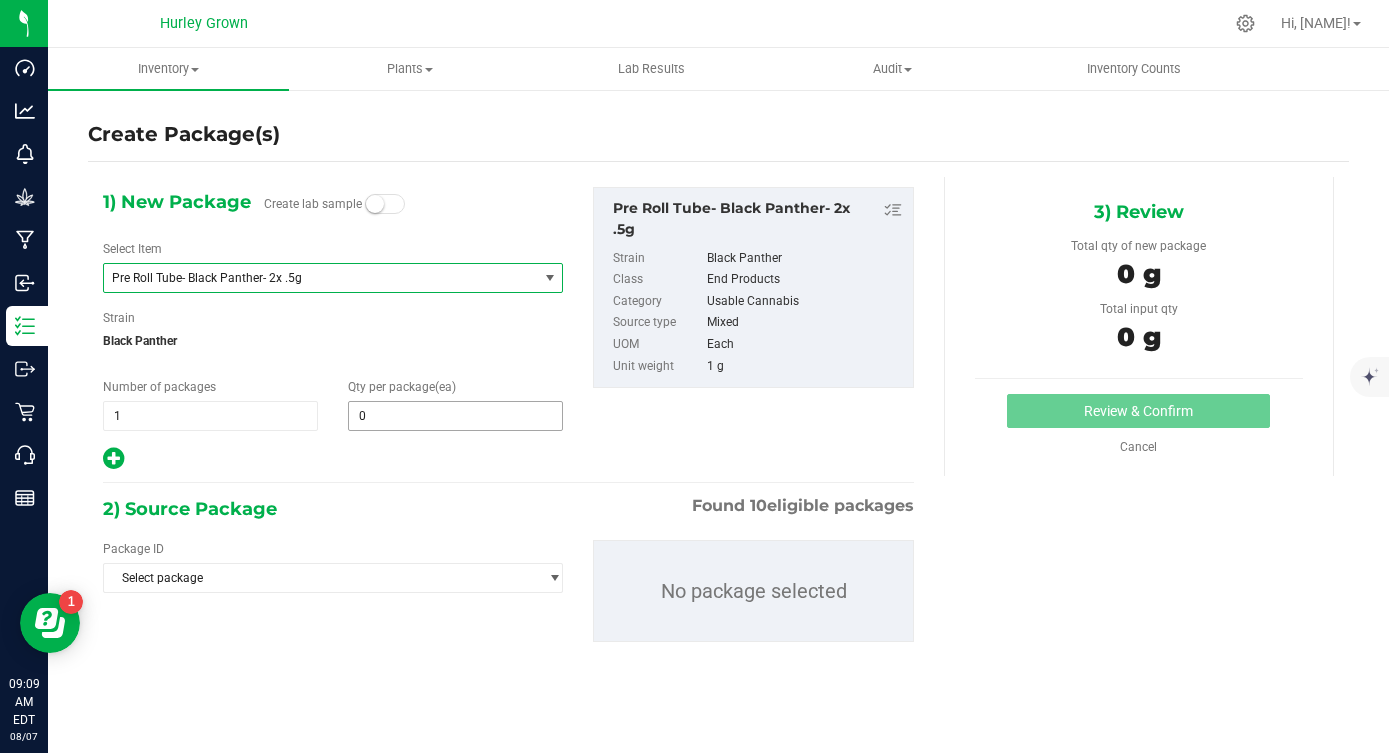 type 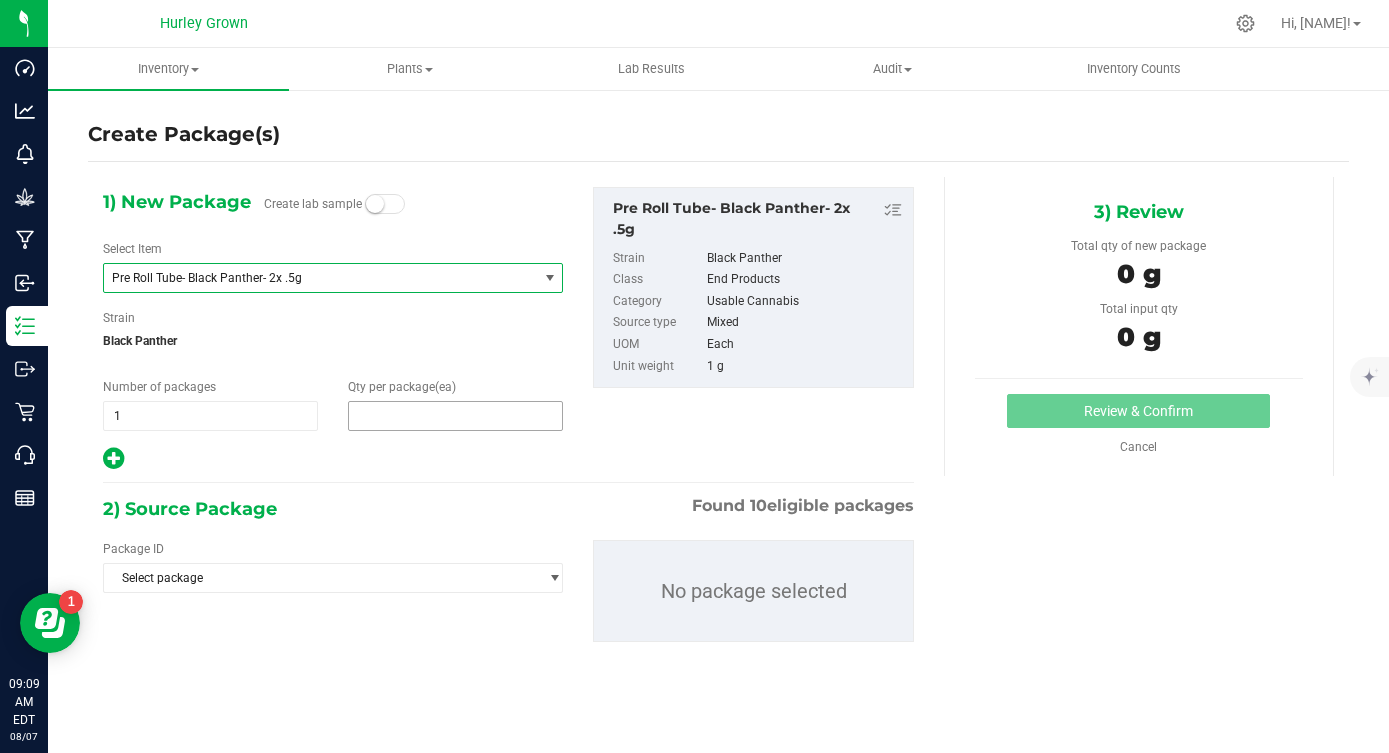 click at bounding box center [455, 416] 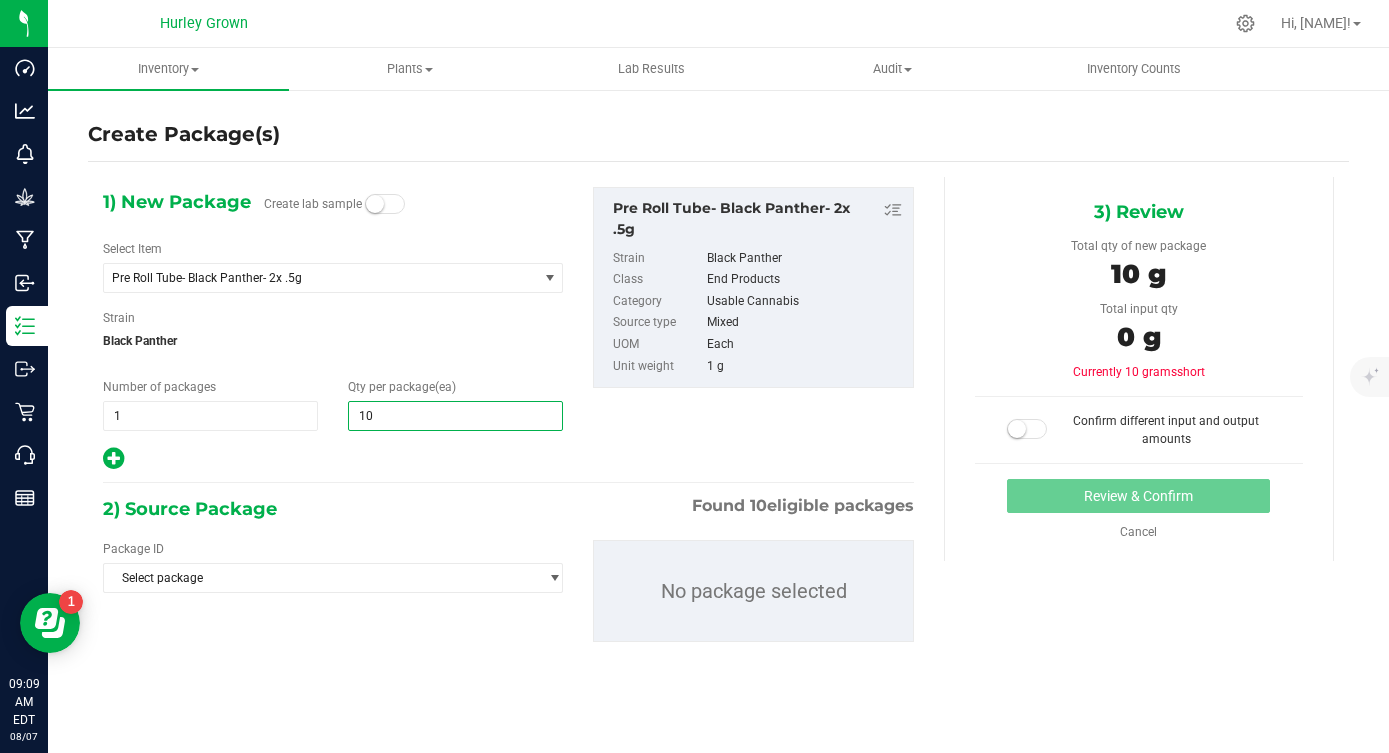 type on "100" 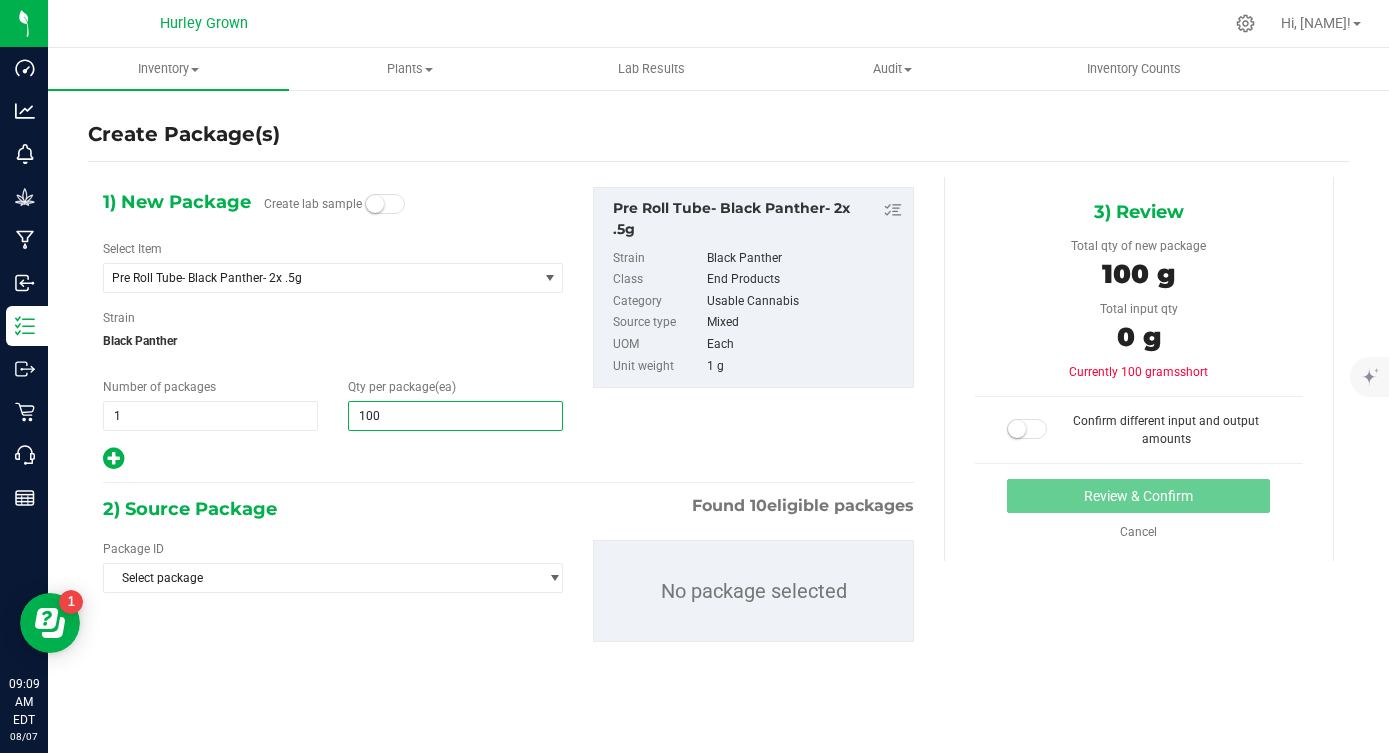 type on "100" 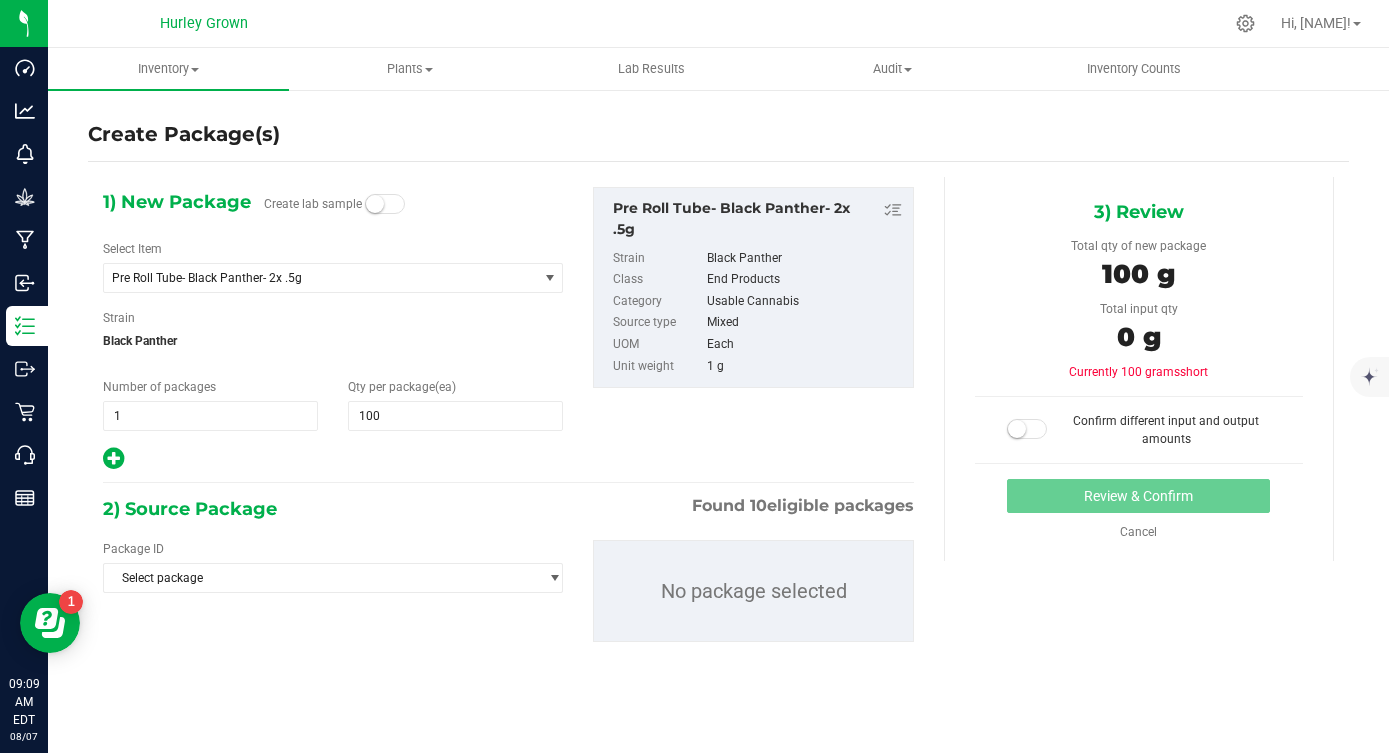 click on "2) Source Package
Found
10
eligible packages" at bounding box center (508, 509) 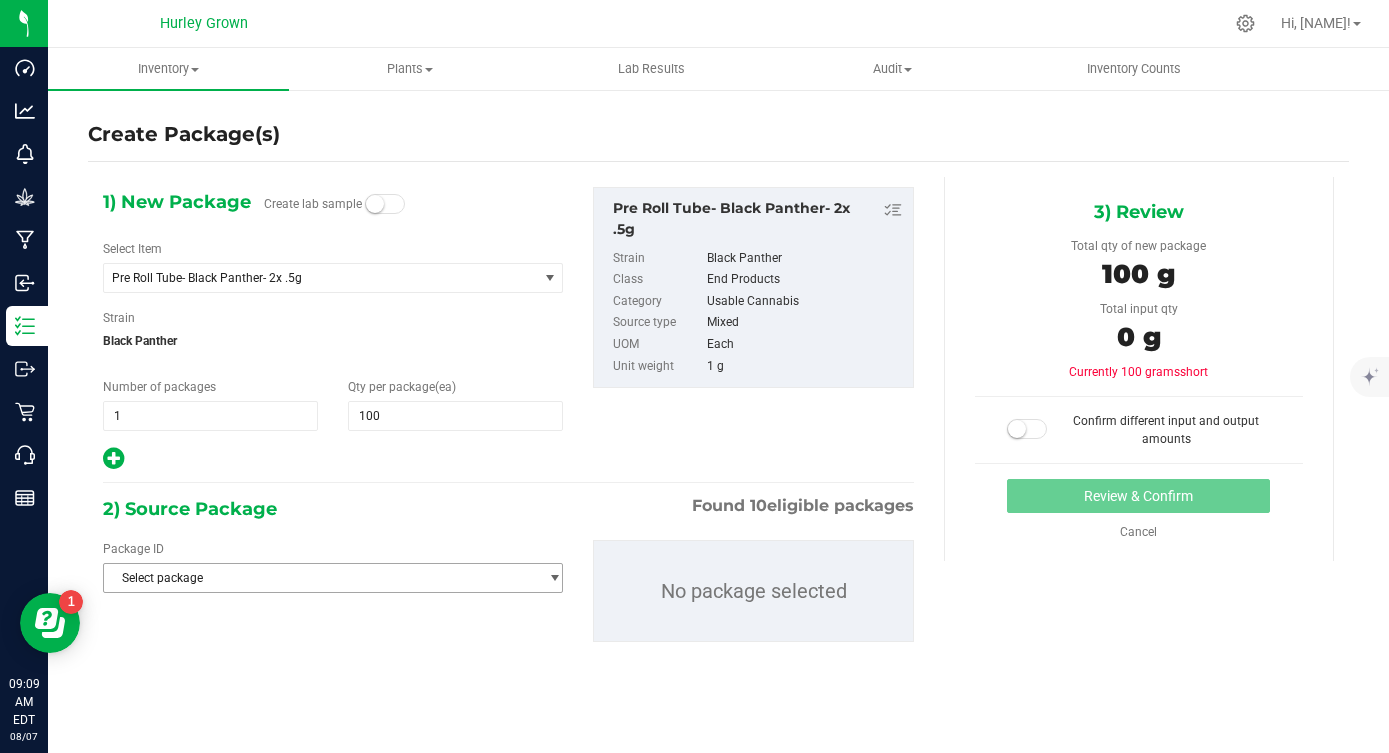 click on "Package ID
Select package NYHRLPR-20241120-077 NYHRLPR-20241120-078 NYHRLPR-20241120-079 NYHRLPR-20241120-080 NYHRLPR-20241120-081 NYHRLPR-20241120-082 NYHRLPR-20241120-083 NYHRLPR-20250306-006 NYHRLPR-20250429-005 NYHRLPR-20250509-010
No package selected" at bounding box center [508, 591] 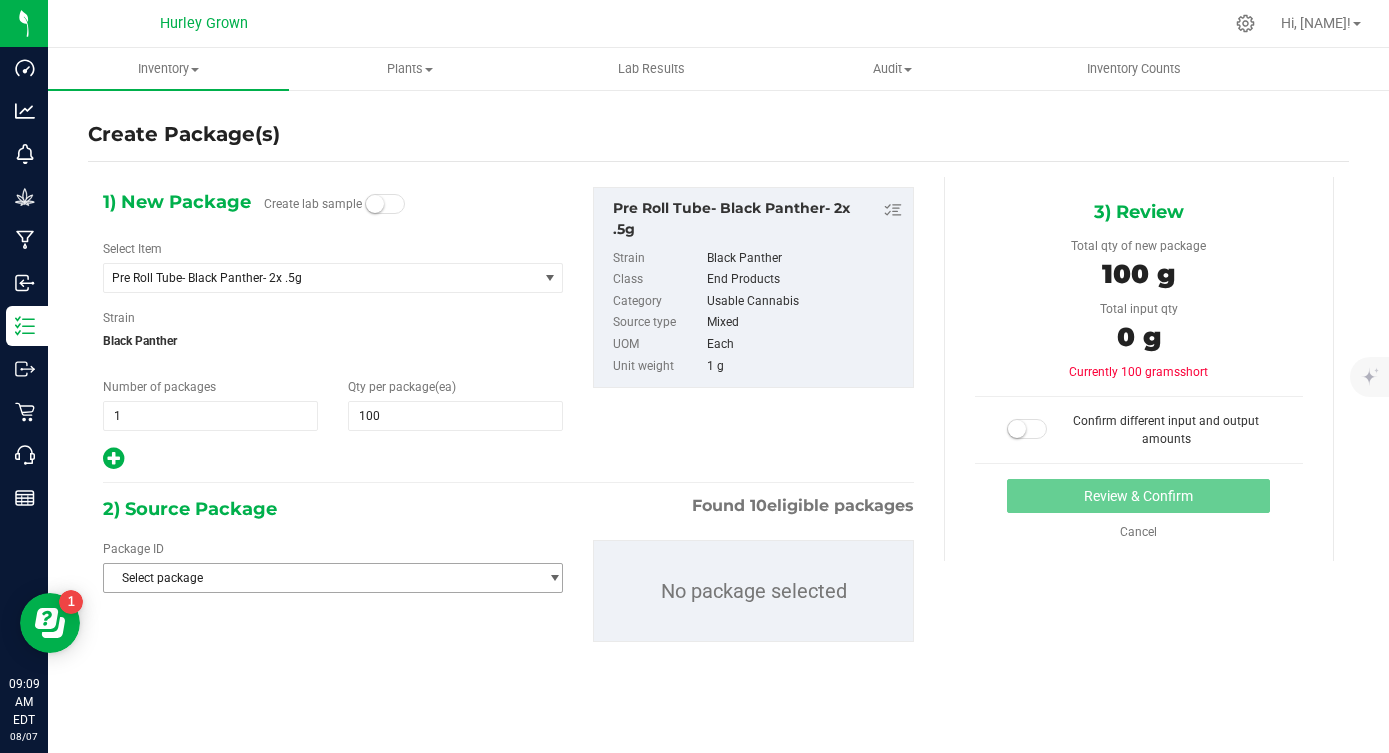 click on "Select package" at bounding box center [320, 578] 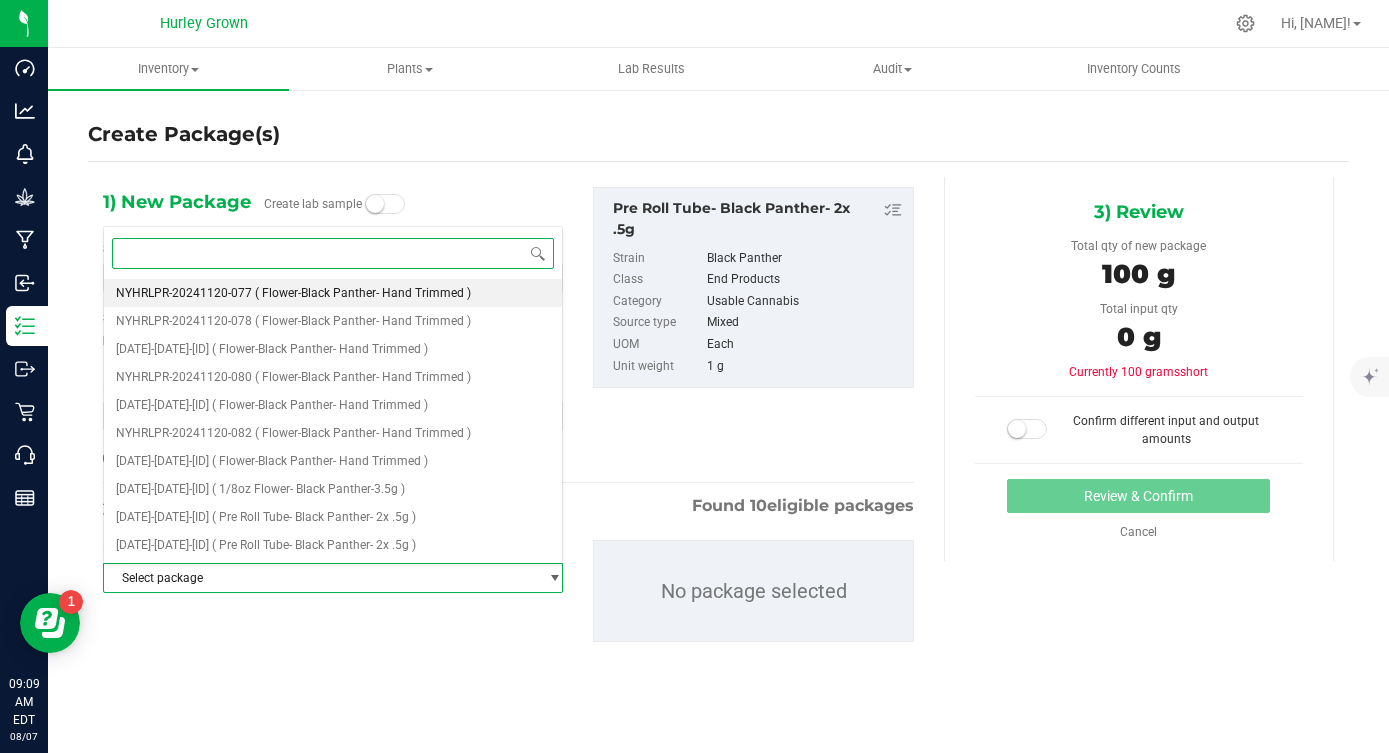 click on "(
Flower-Black Panther- Hand Trimmed
)" at bounding box center [363, 293] 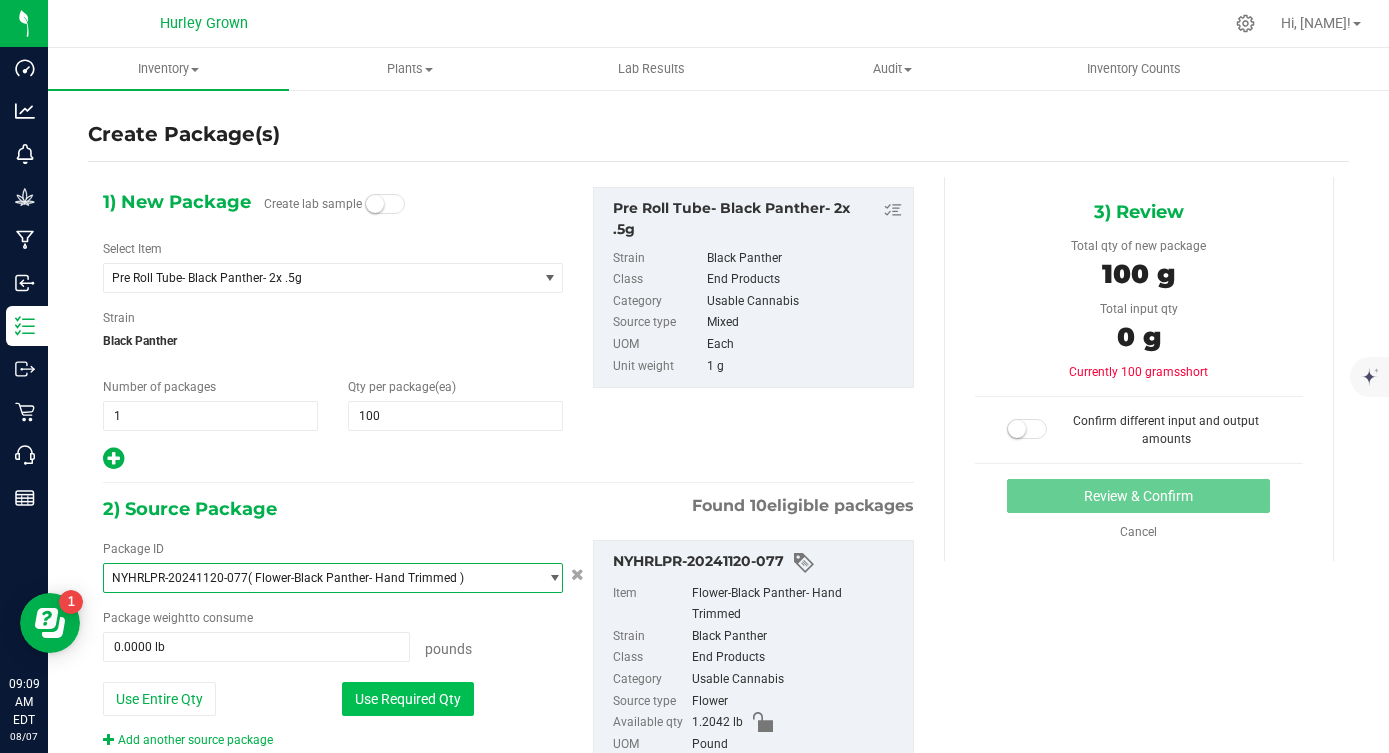 click on "Use Required Qty" at bounding box center [408, 699] 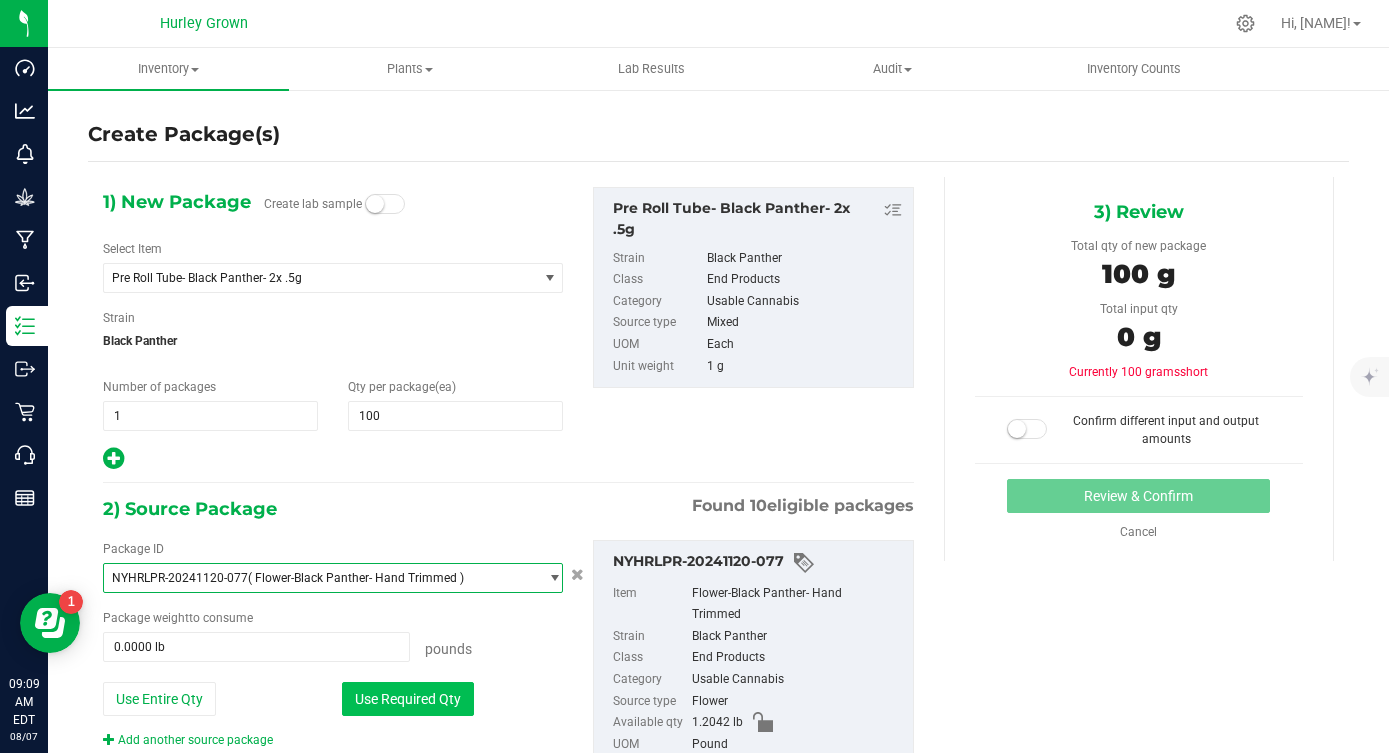 type on "0.2205 lb" 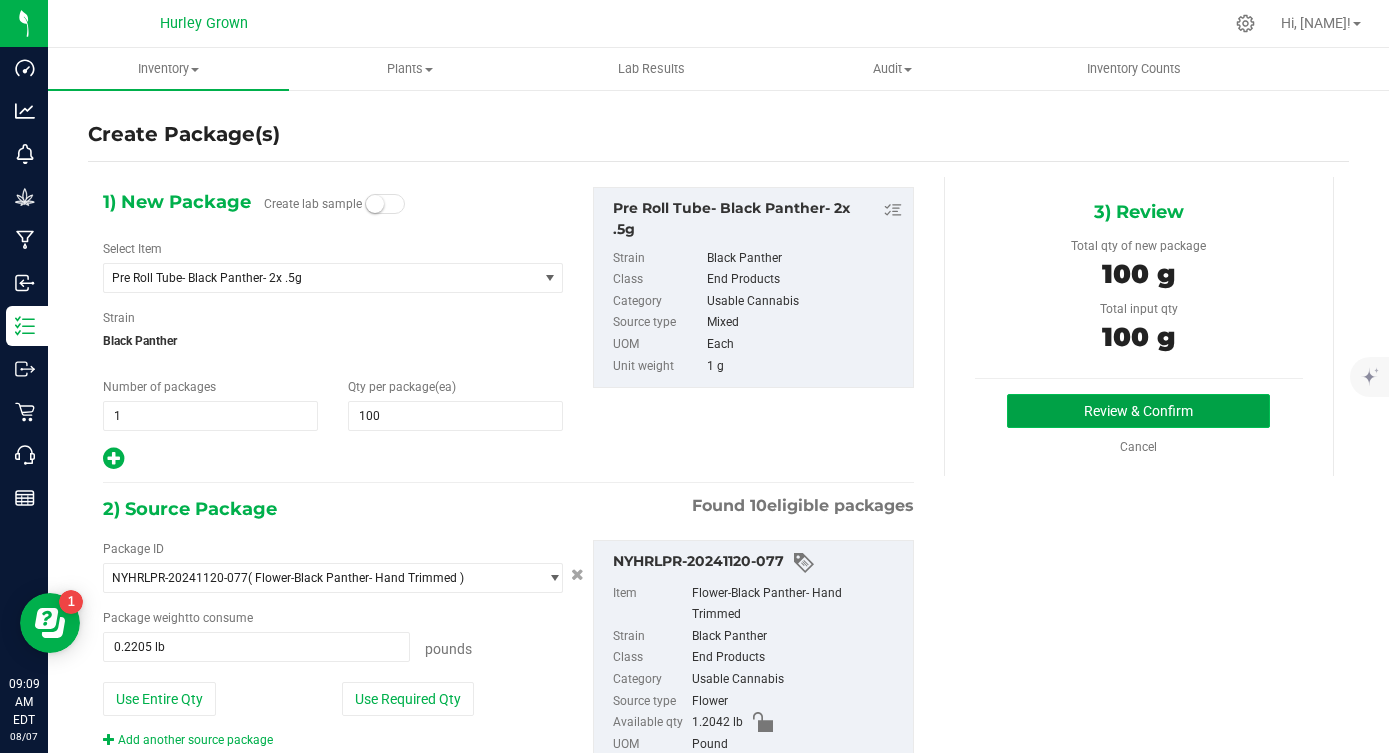 click on "Review & Confirm" at bounding box center [1138, 411] 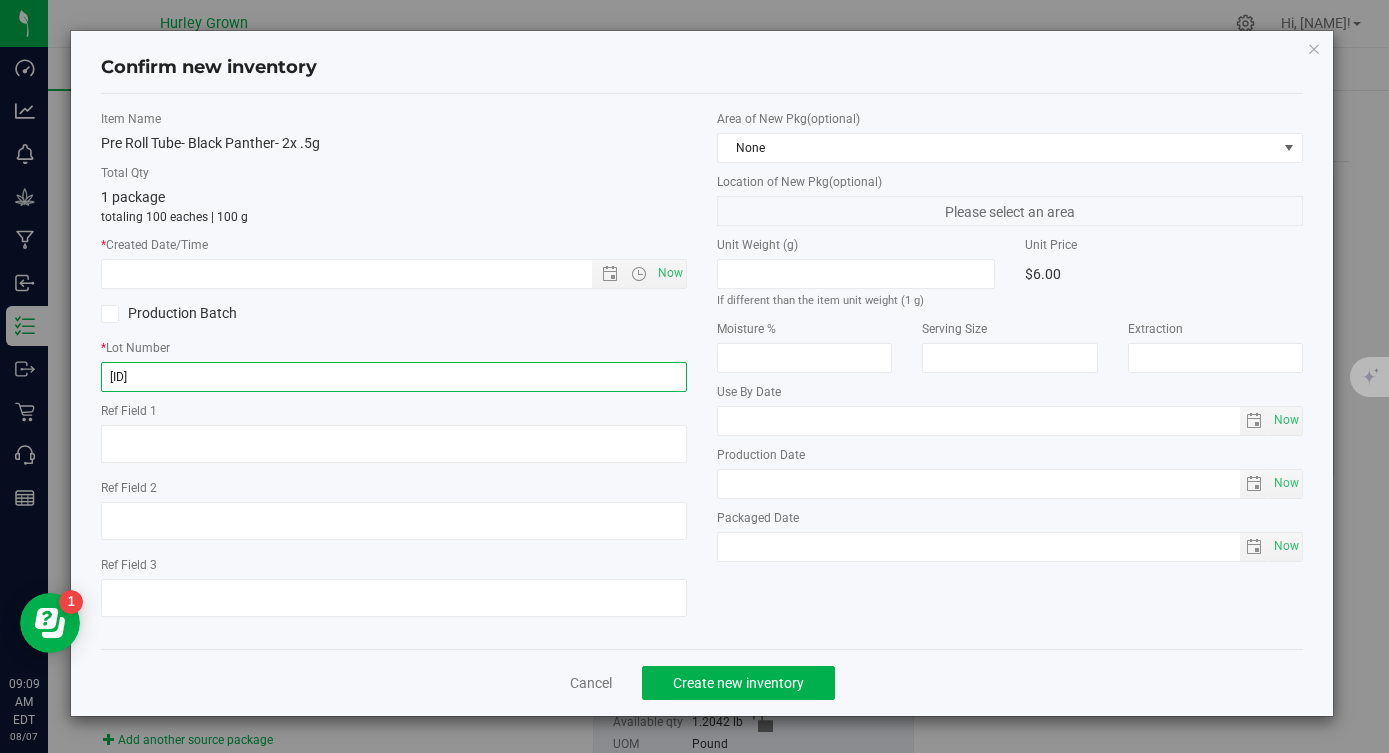 click on "BLackPantherDVW1" at bounding box center [394, 377] 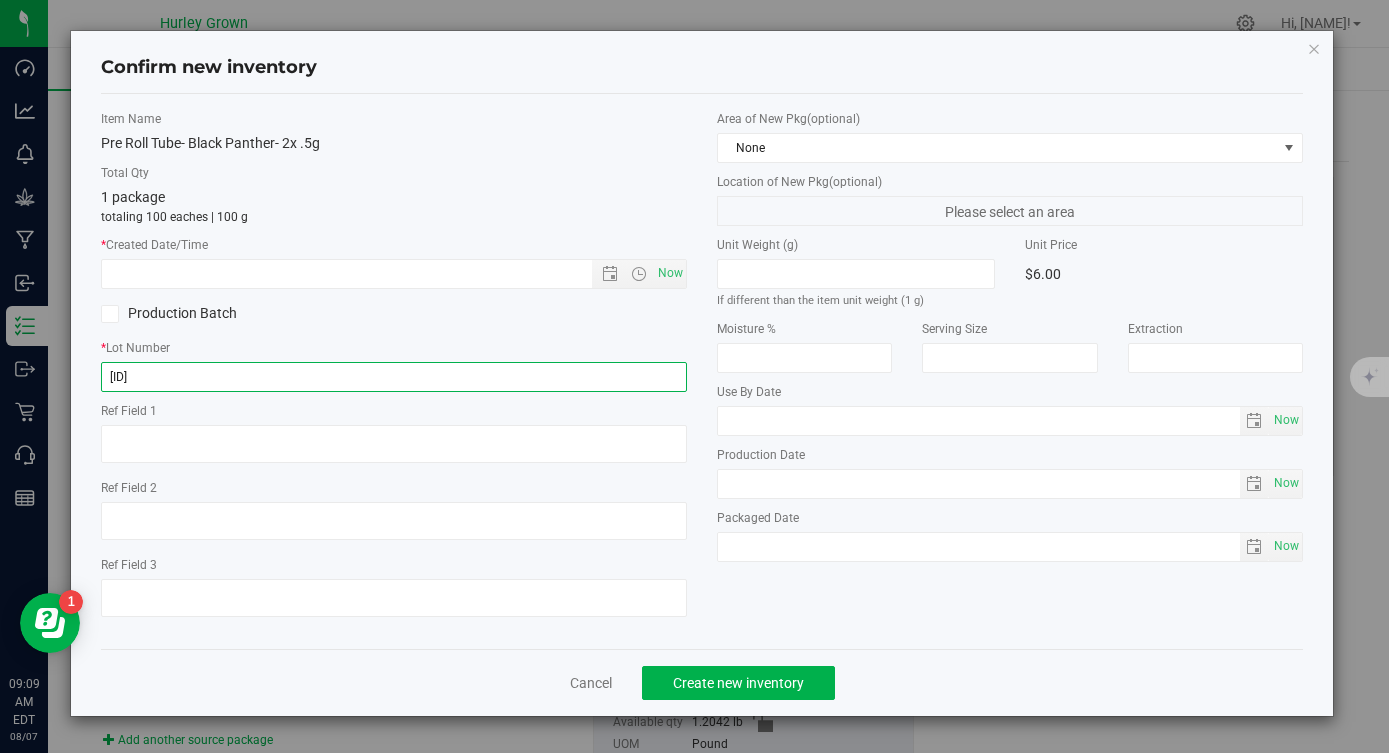 type on "BLackPantherDVW1PR" 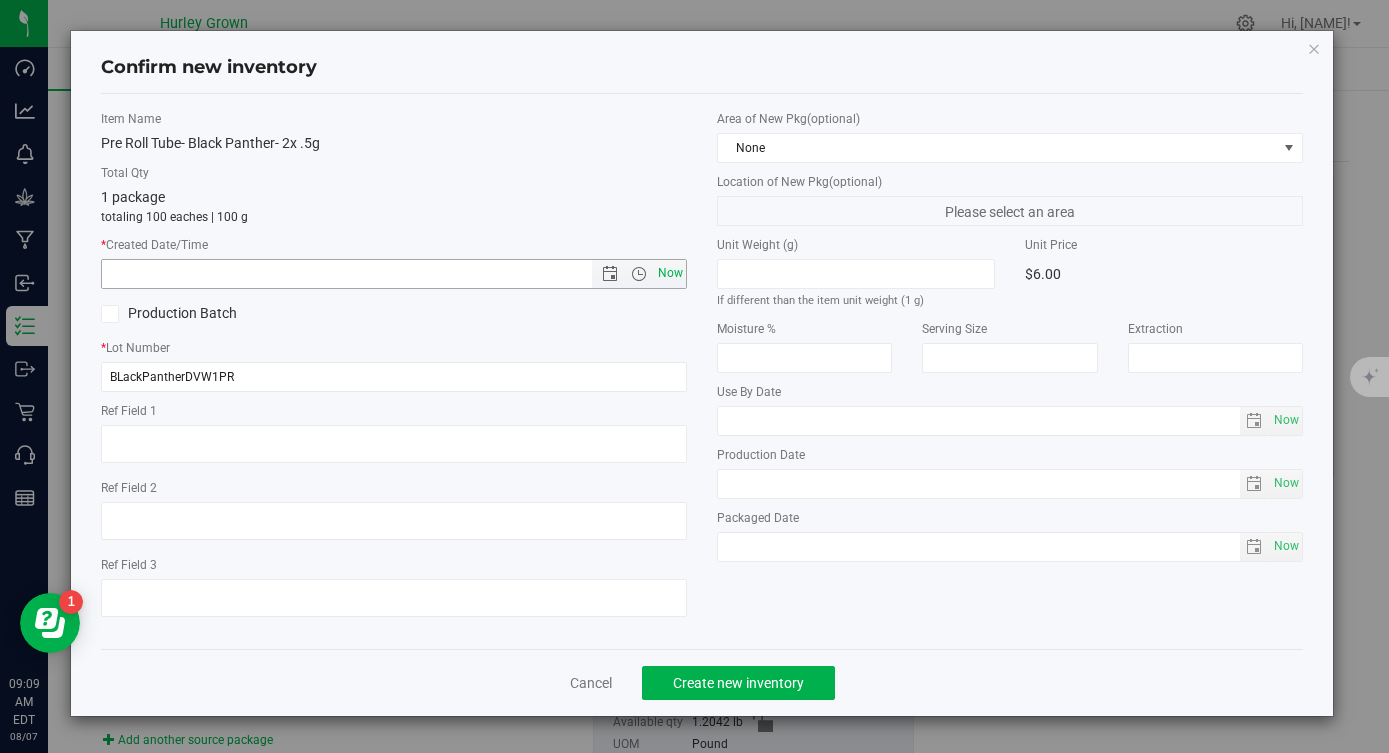 click on "Now" at bounding box center [671, 273] 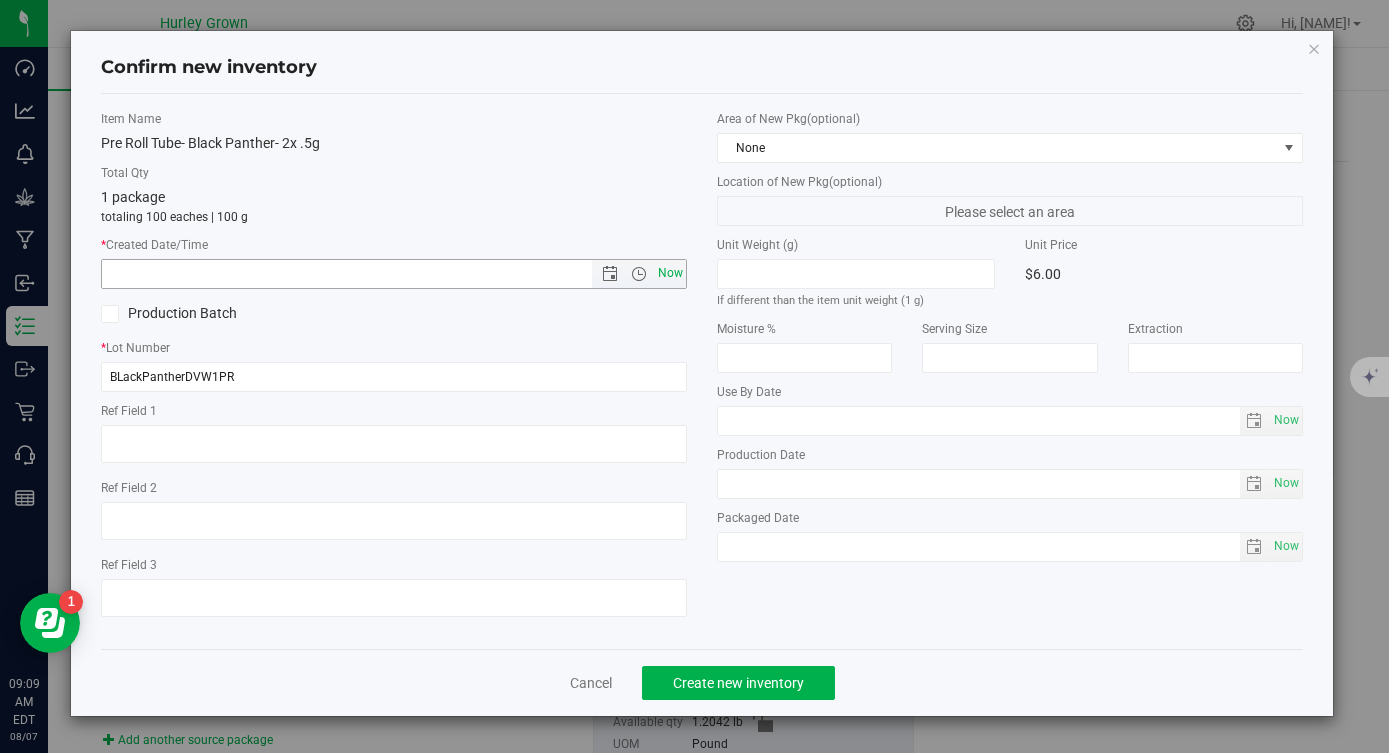 type on "8/7/2025 9:09 AM" 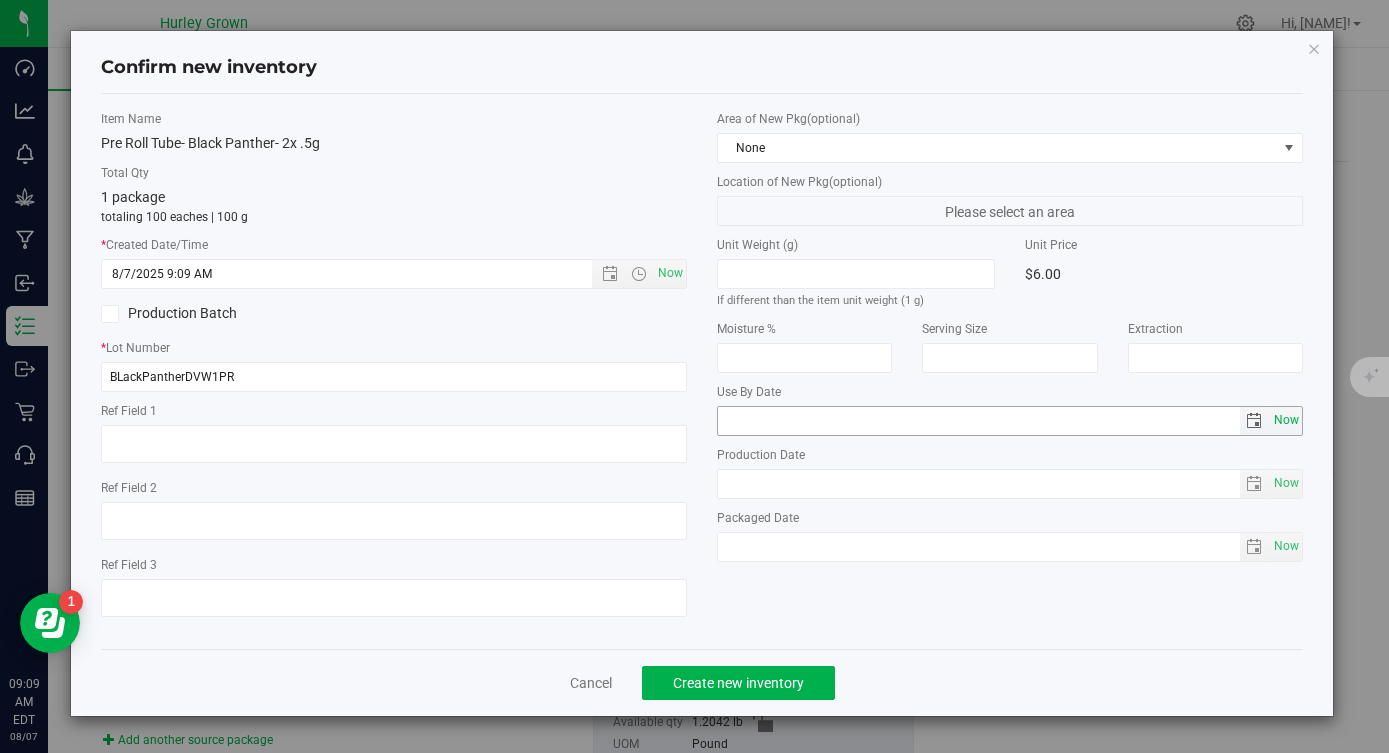 click on "Now" at bounding box center [1286, 420] 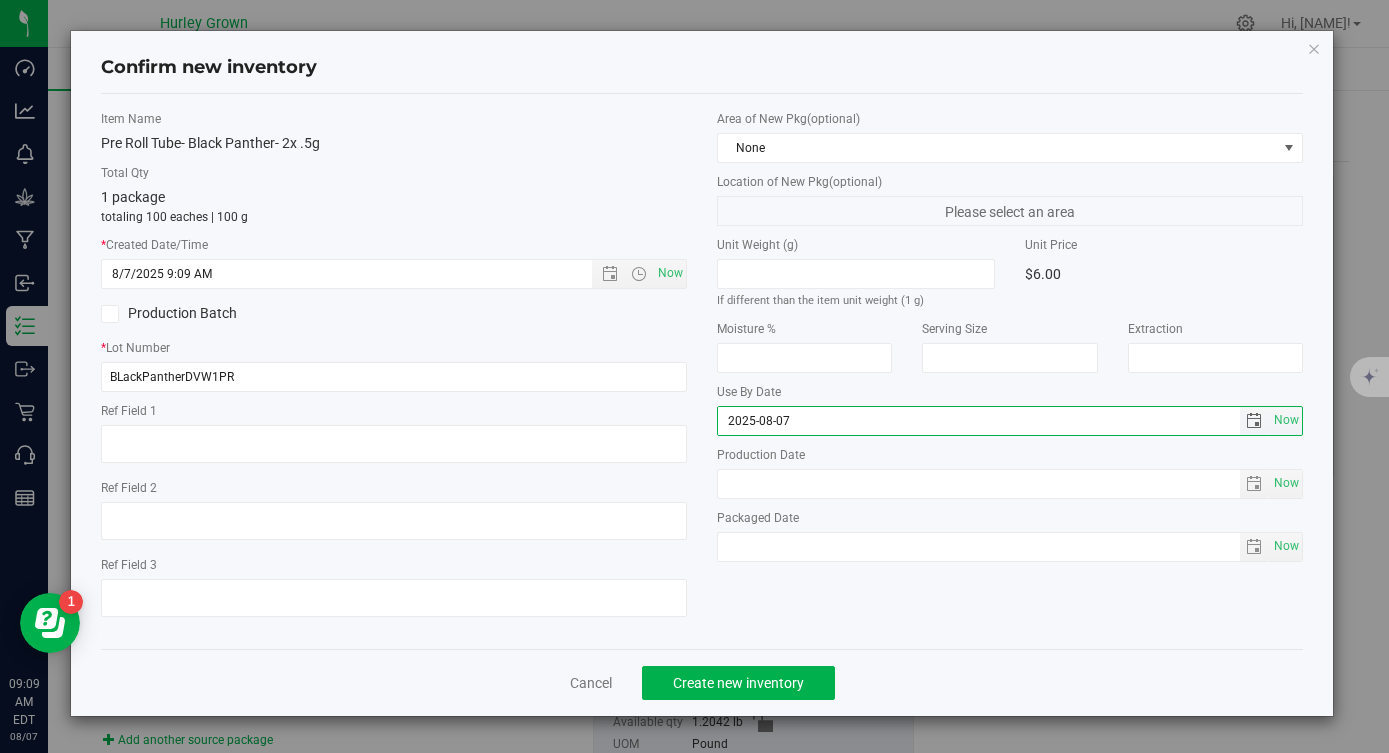 click on "2025-08-07" at bounding box center (979, 421) 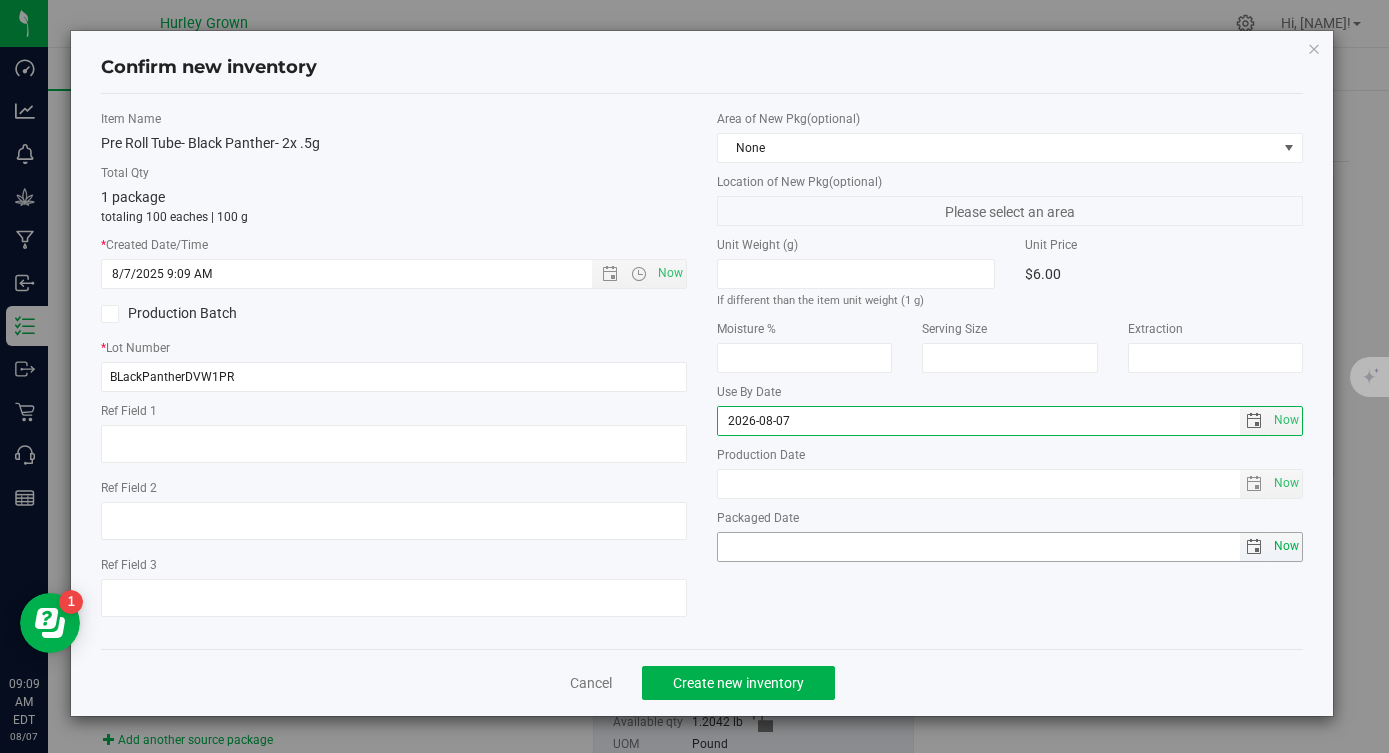 type on "2026-08-07" 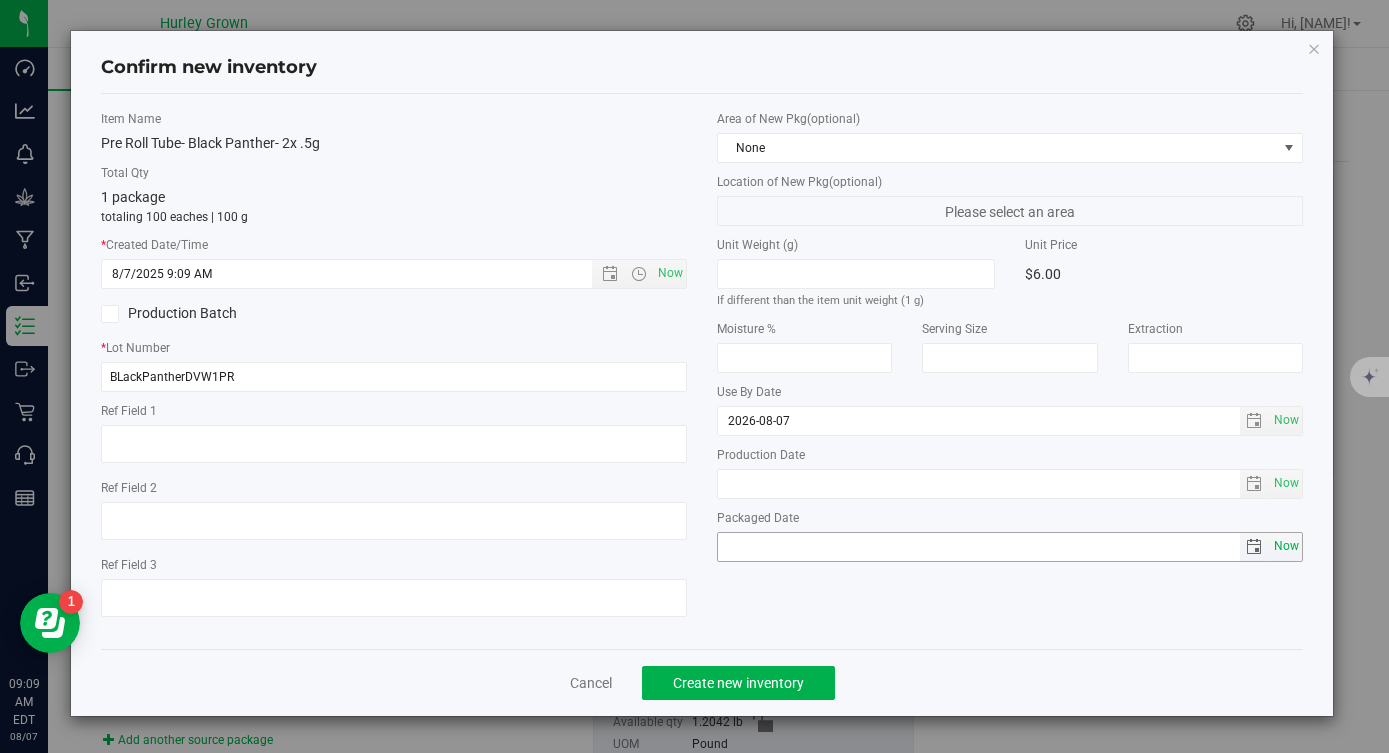 click on "Now" at bounding box center (1286, 546) 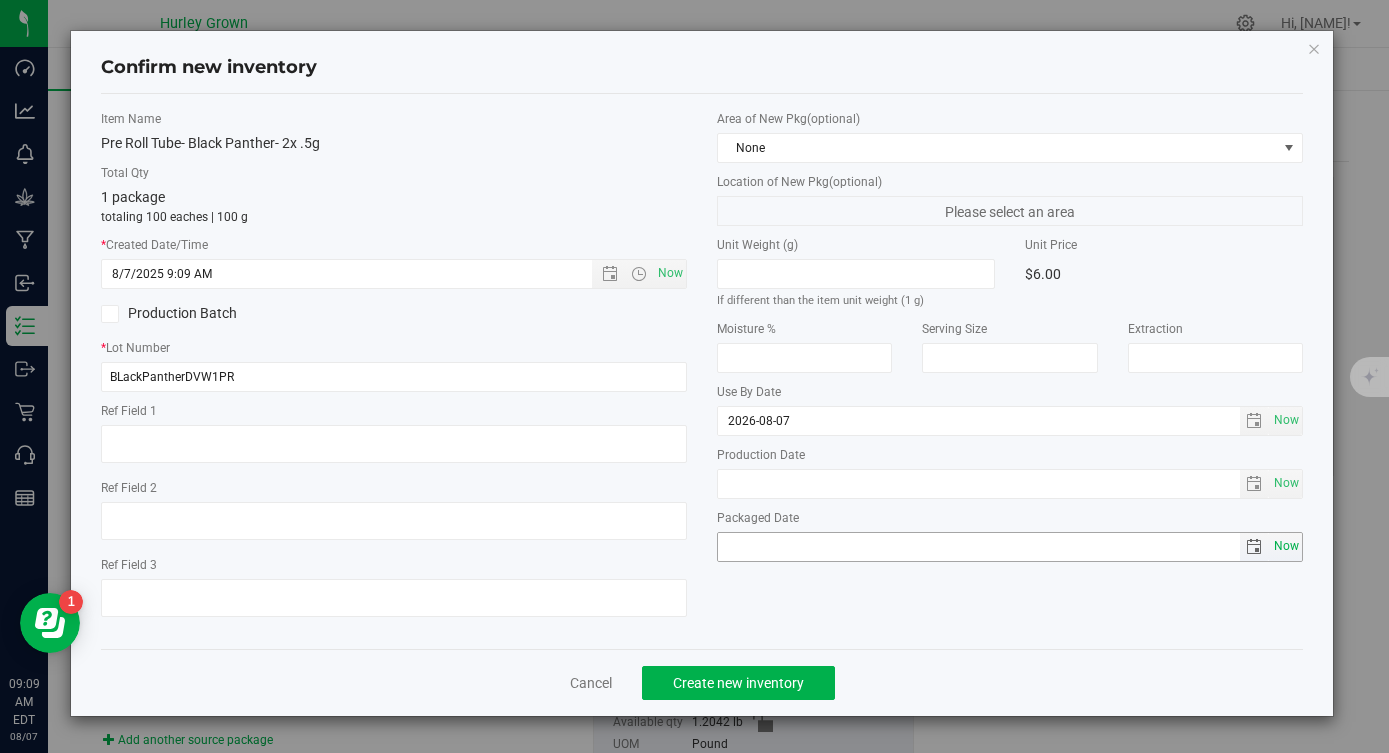 type on "2025-08-07" 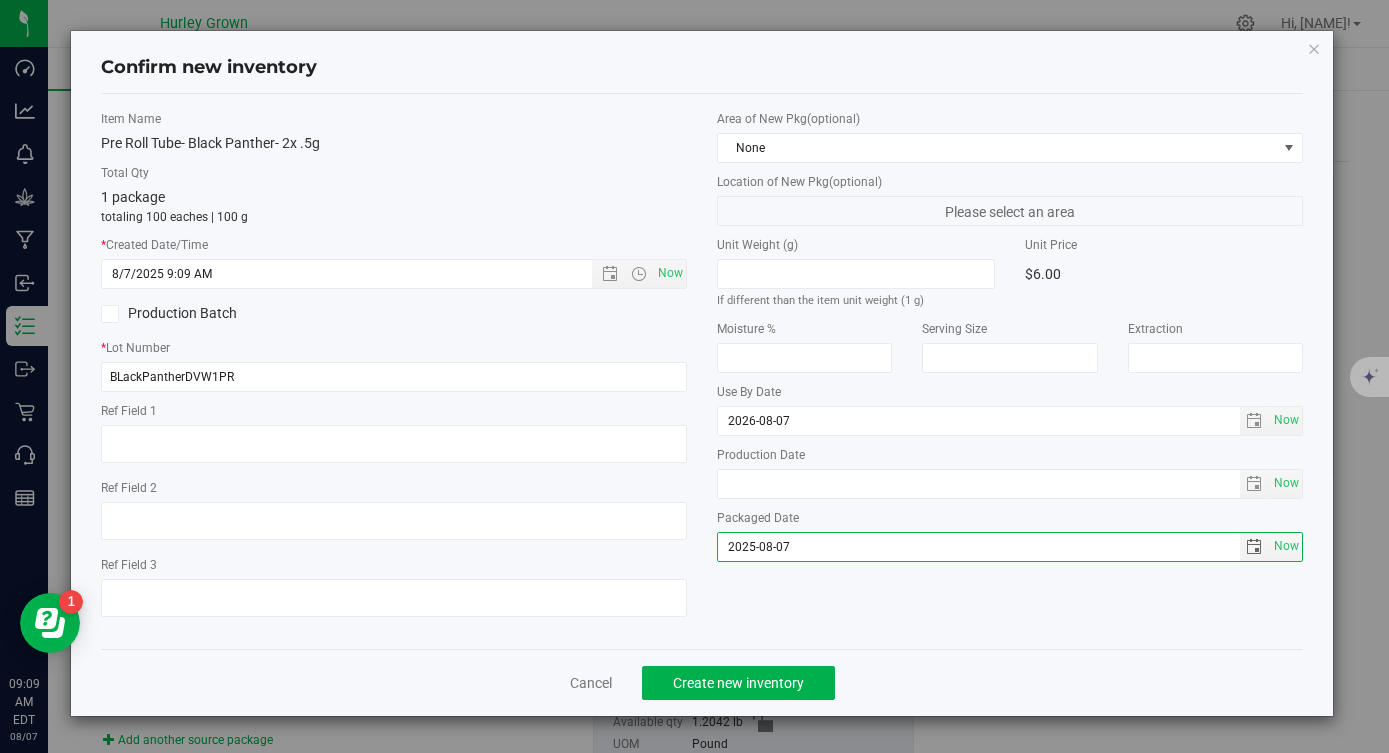 click on "Cancel
Create new inventory" at bounding box center [702, 682] 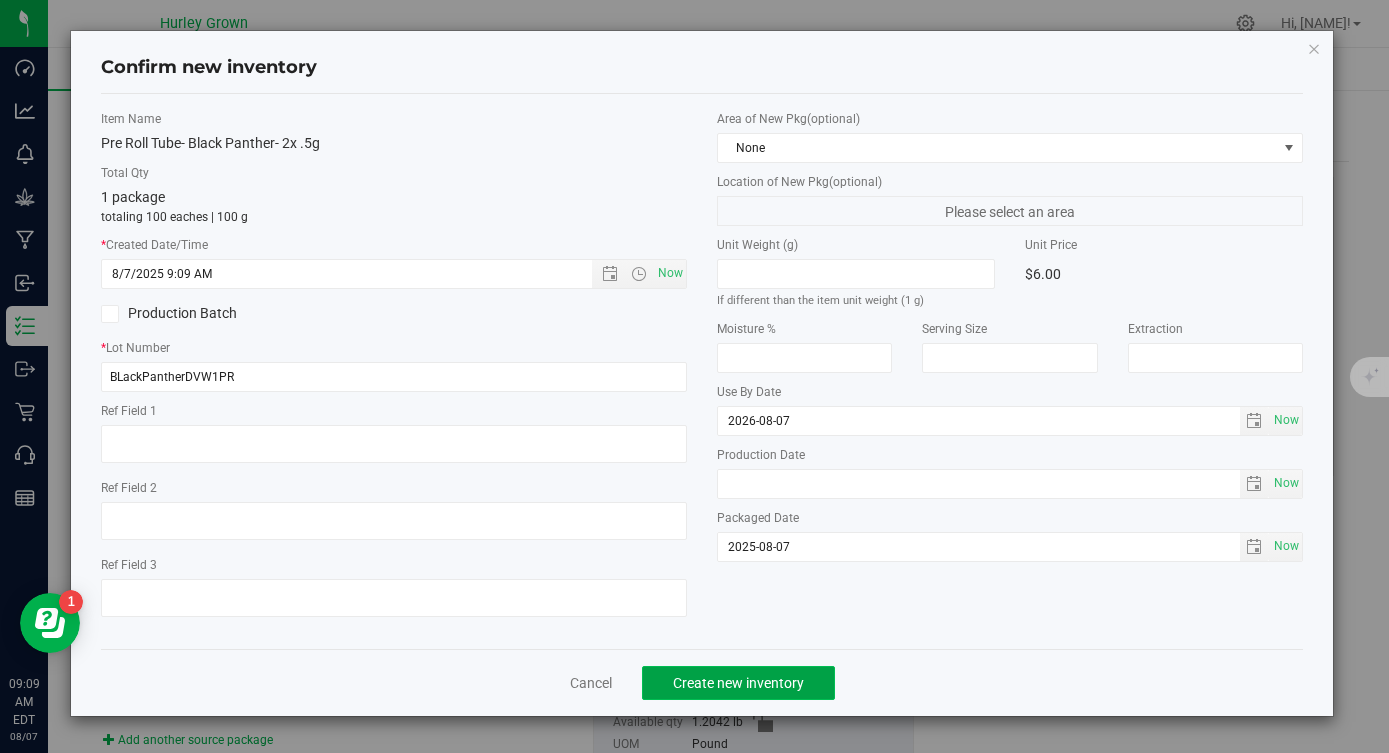 click on "Create new inventory" 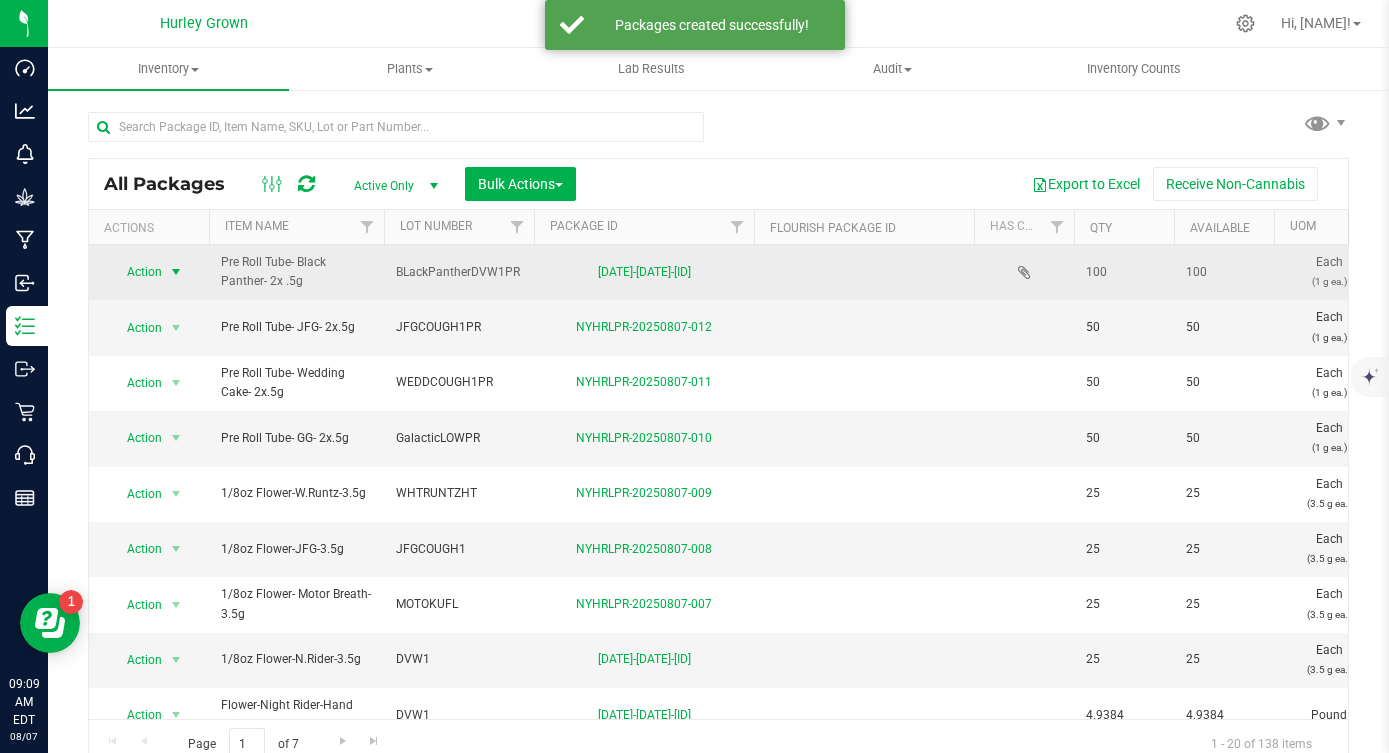 click on "Action" at bounding box center (136, 272) 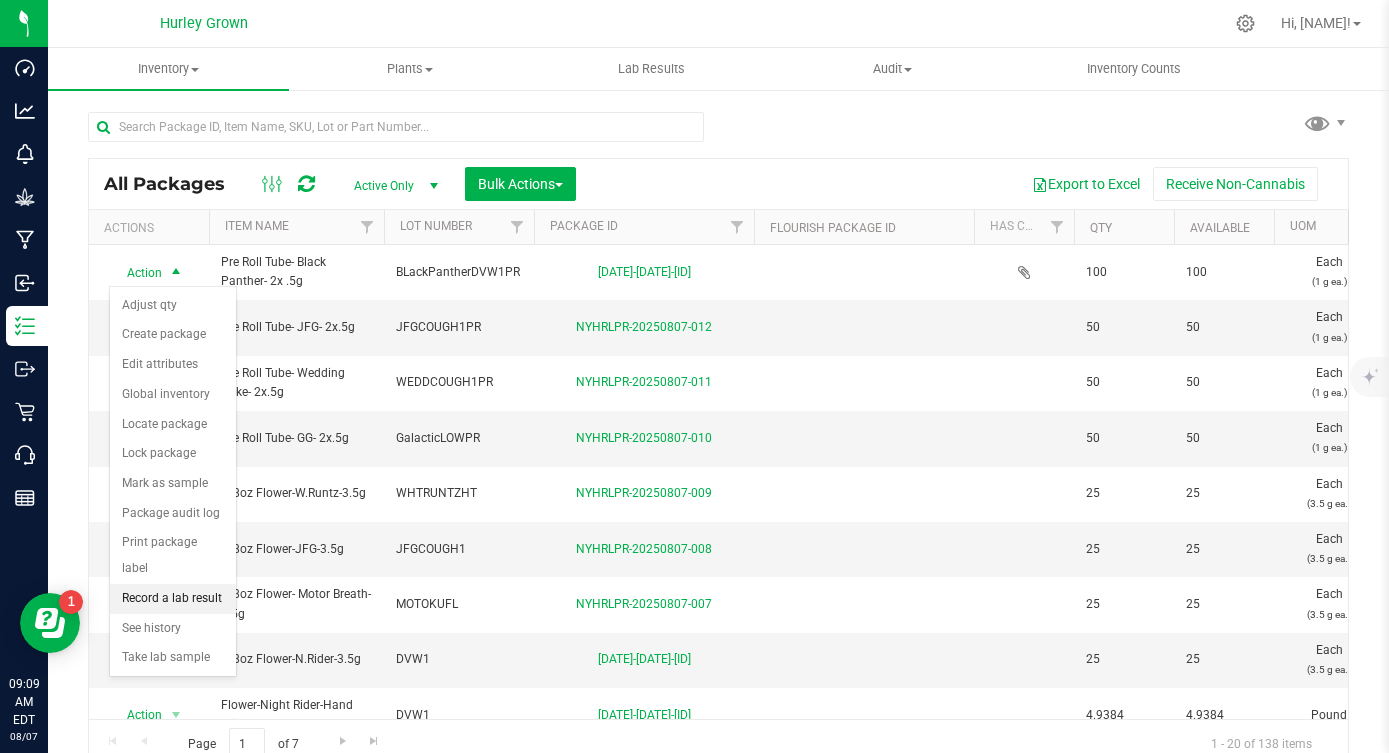 click on "Record a lab result" at bounding box center (173, 599) 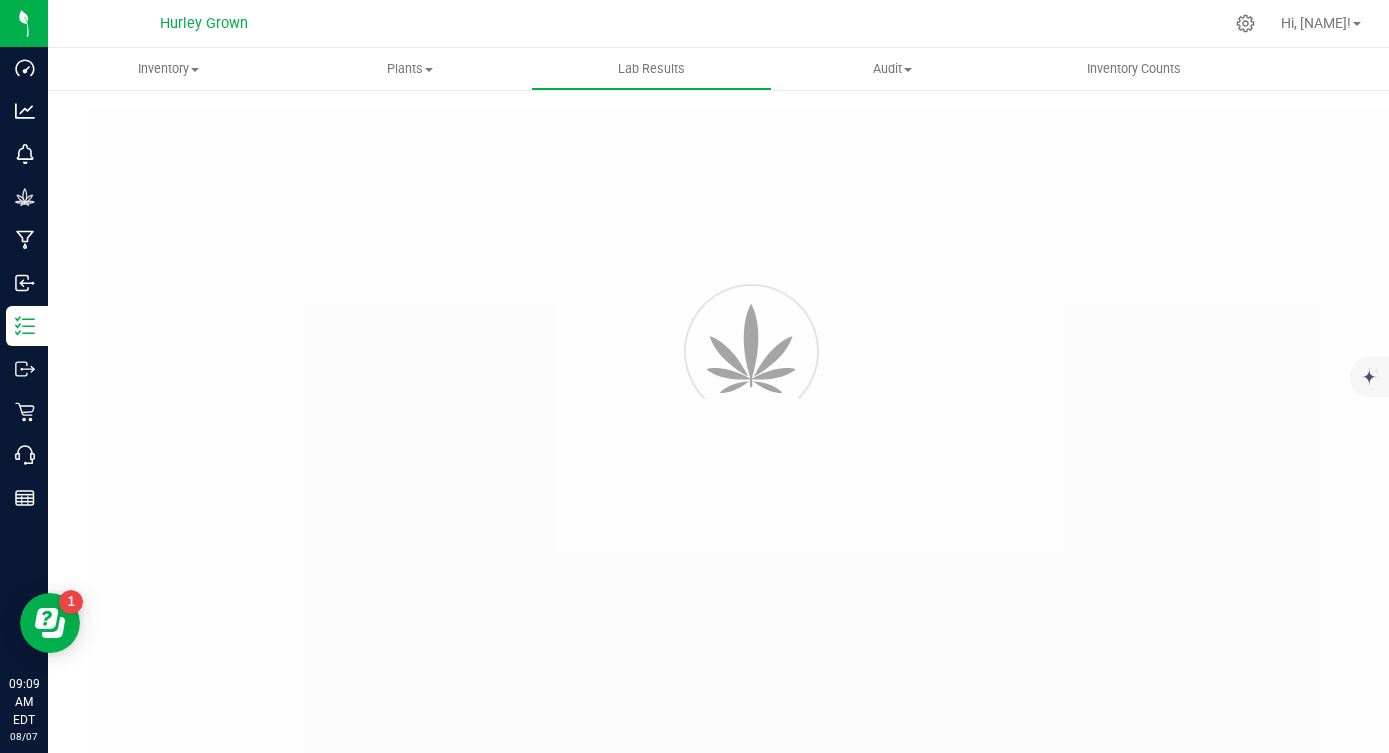 type on "NYHRLPR-20250807-013" 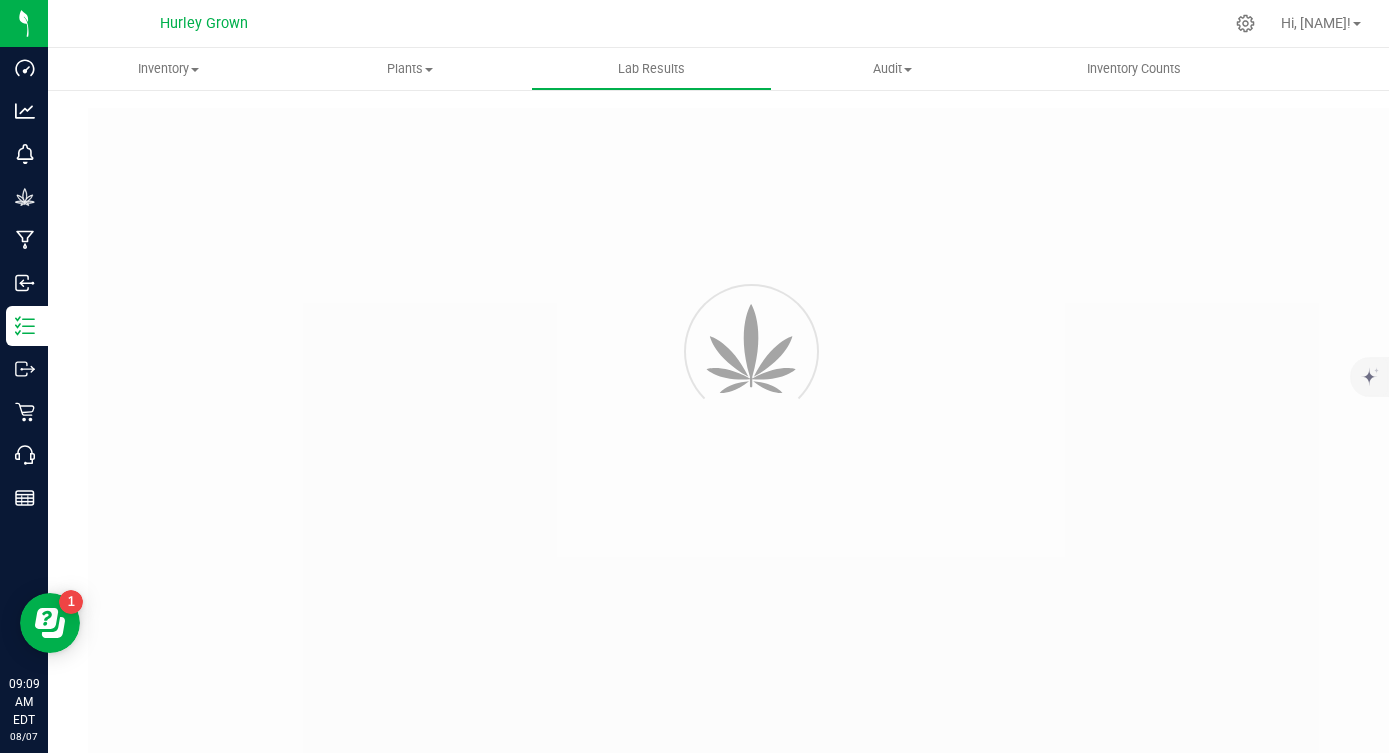 type on "NYHRLPR-20250807-013" 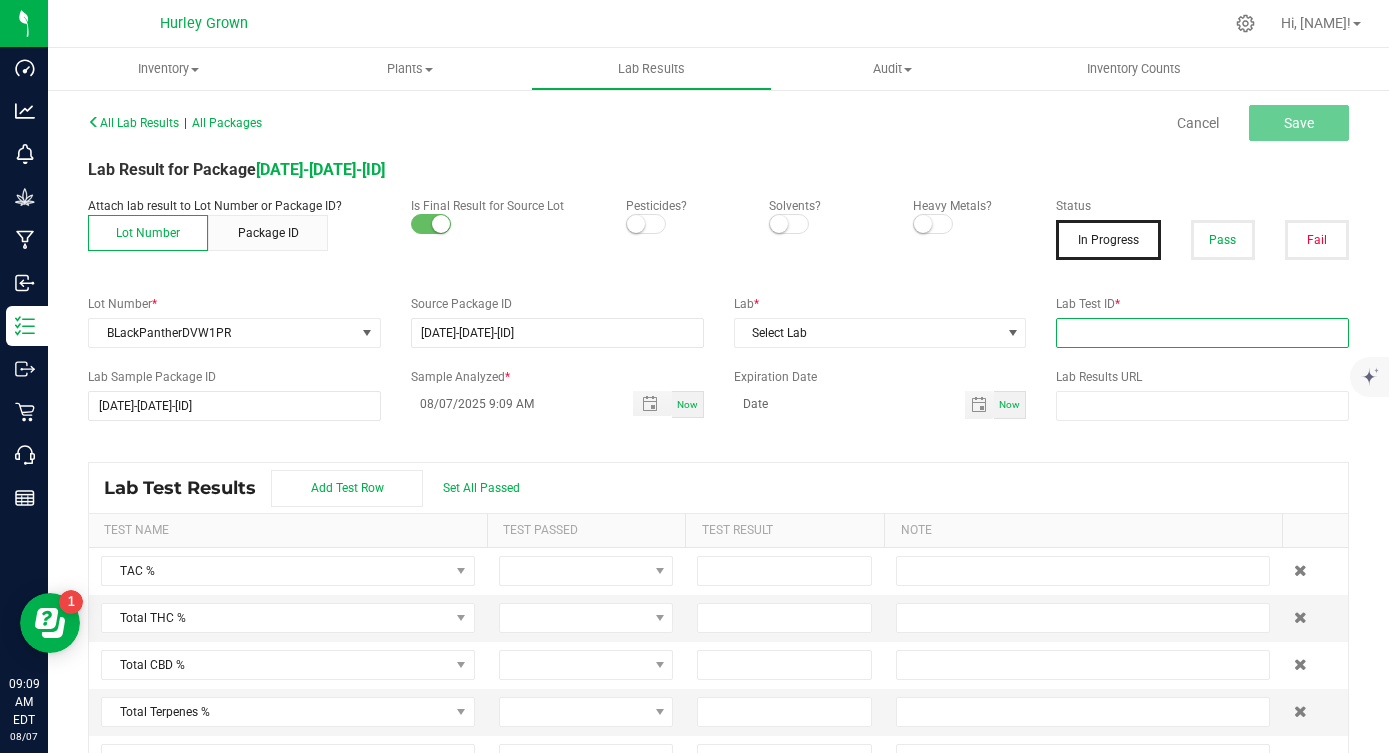 click at bounding box center [1202, 333] 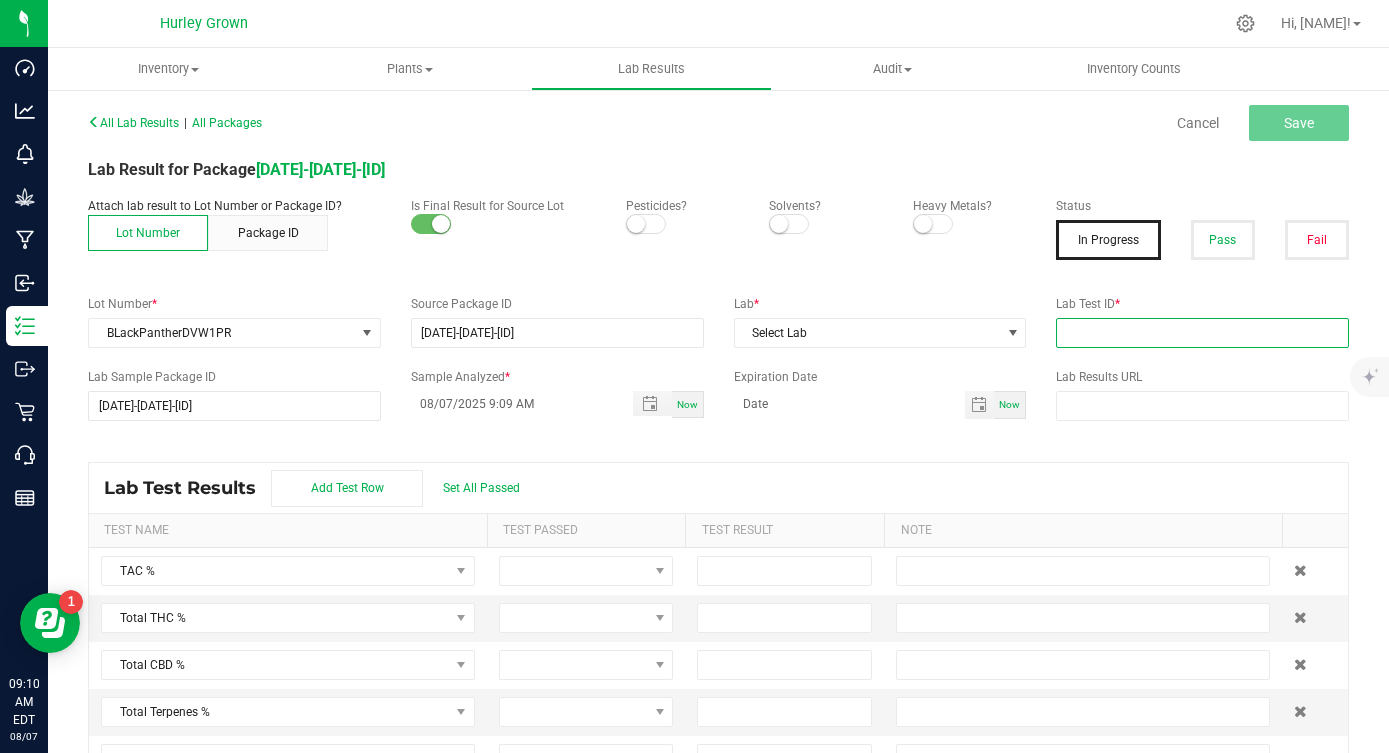 paste on "AL41122007-005" 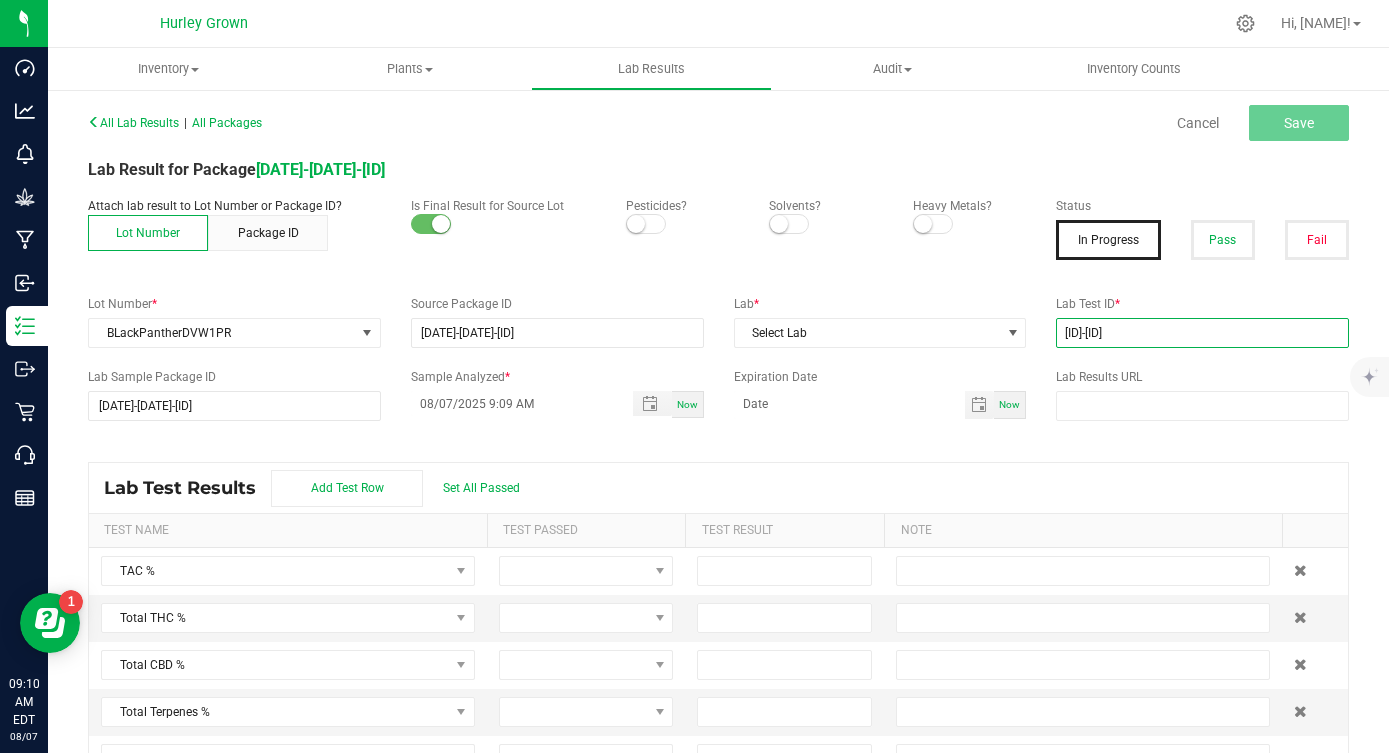 type on "AL41122007-005" 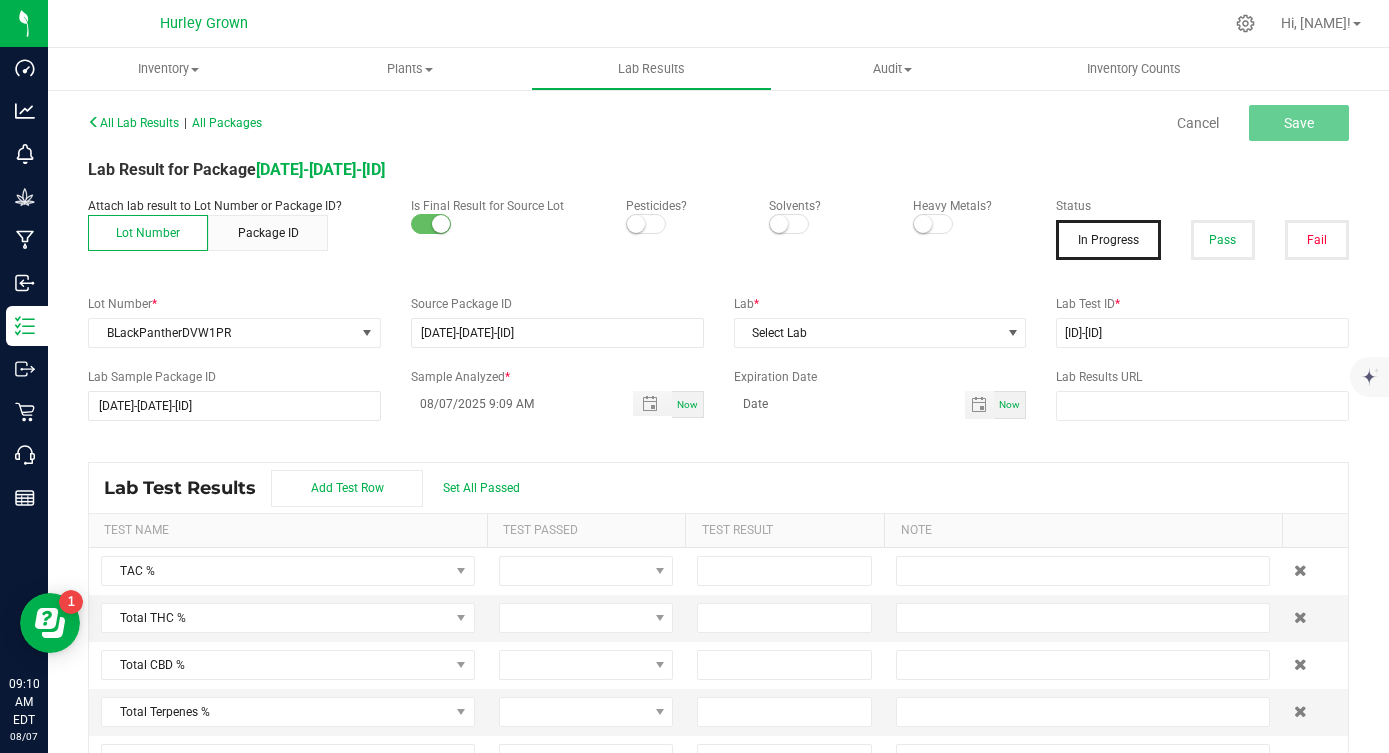 click at bounding box center [636, 224] 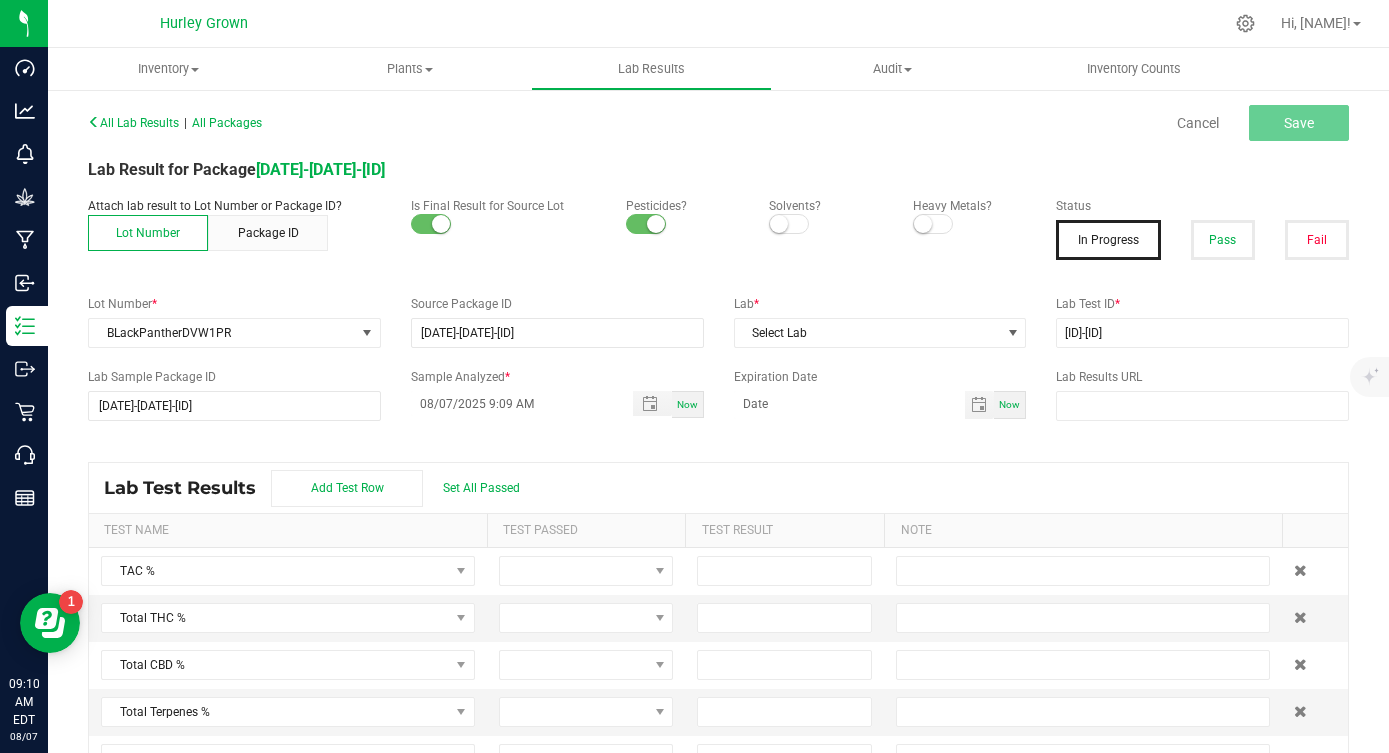 click at bounding box center (933, 224) 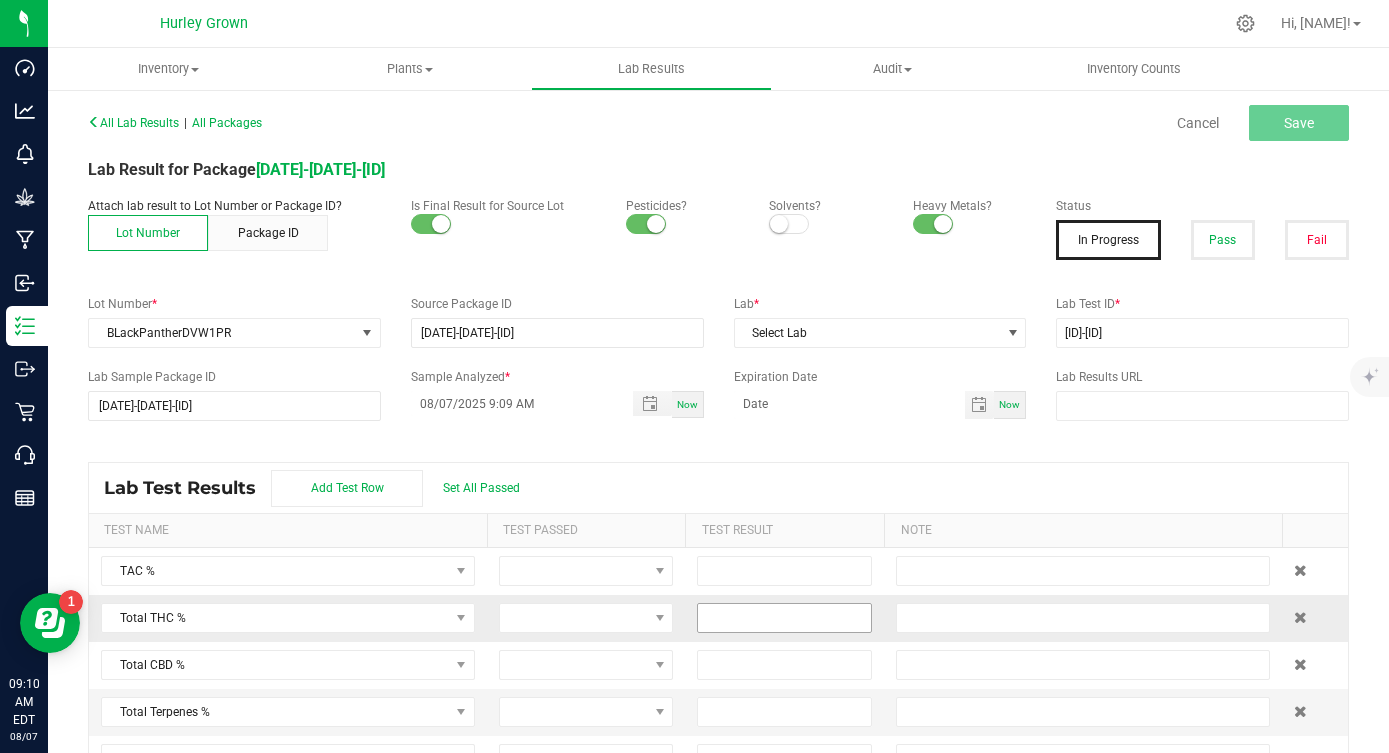 click at bounding box center [784, 618] 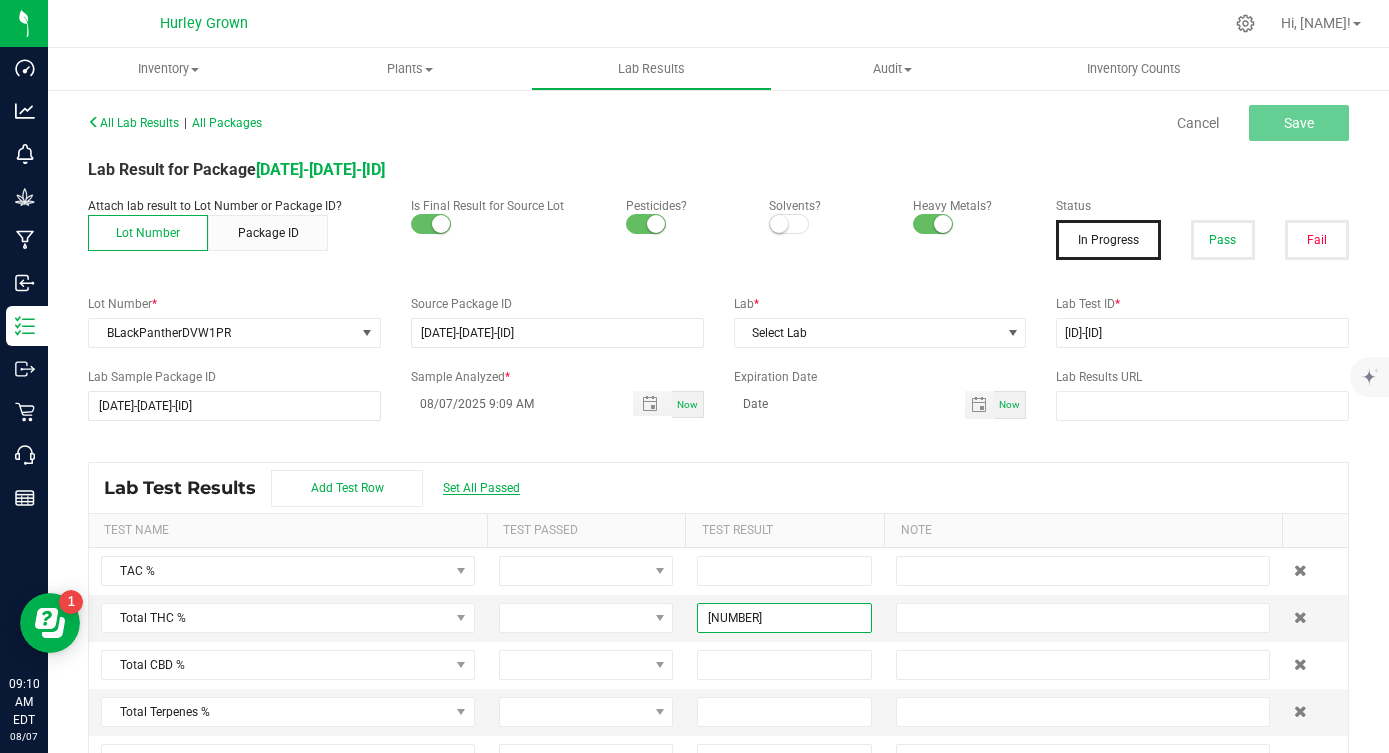 type on "25.3900" 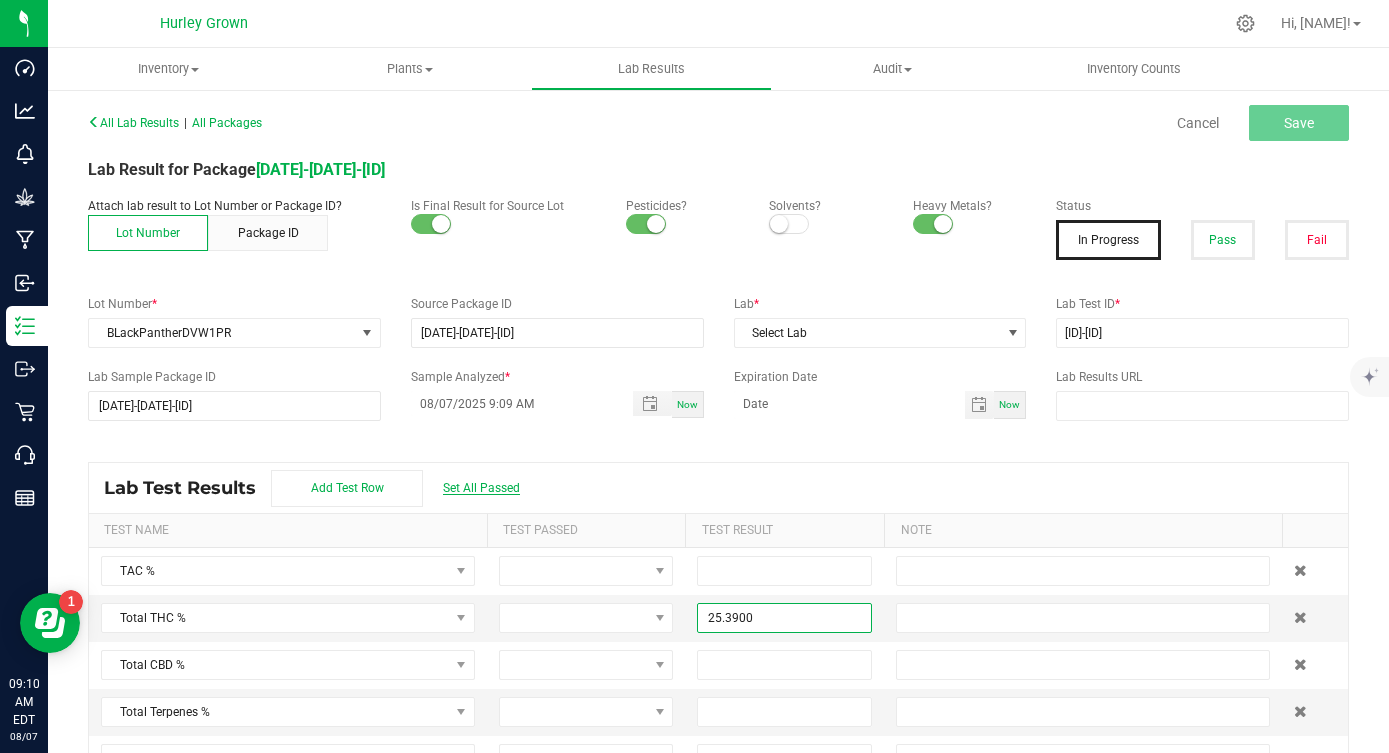 click on "Set All Passed" at bounding box center (481, 488) 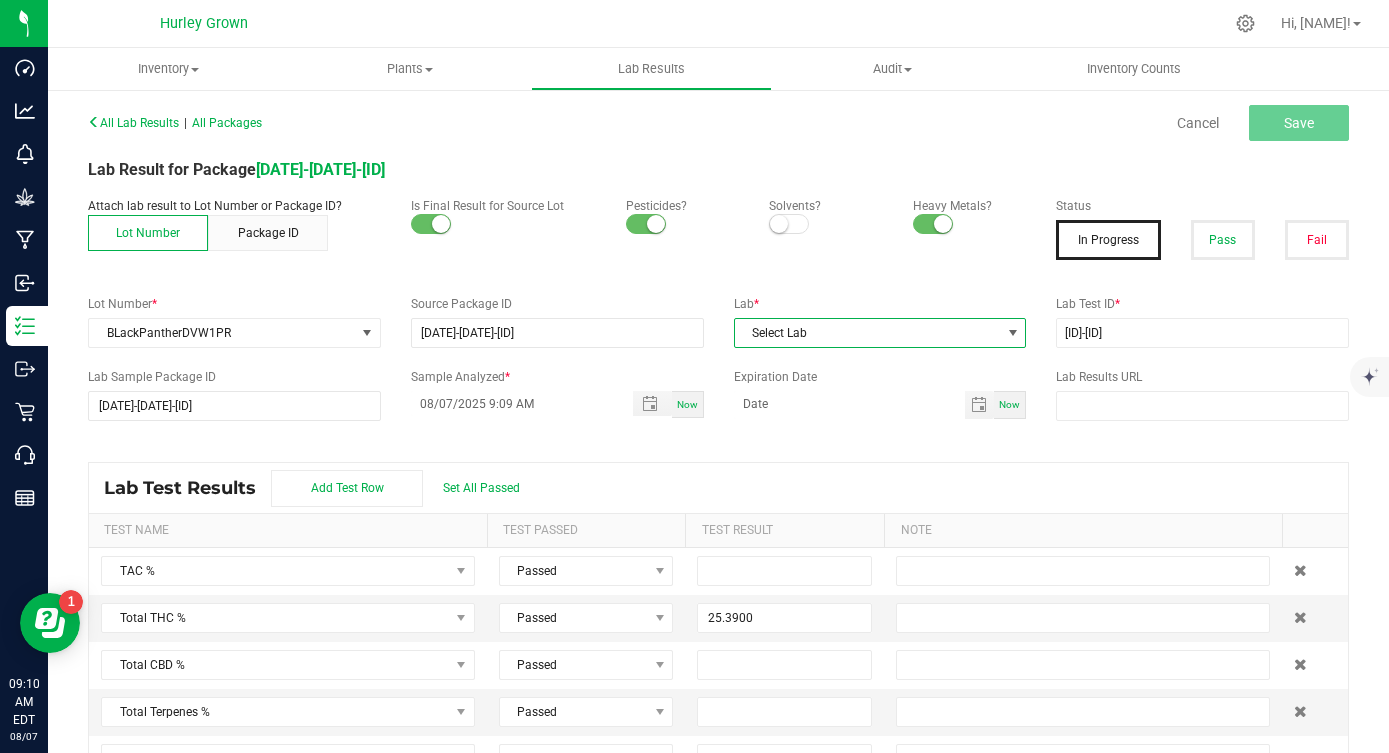 click on "Select Lab" at bounding box center (868, 333) 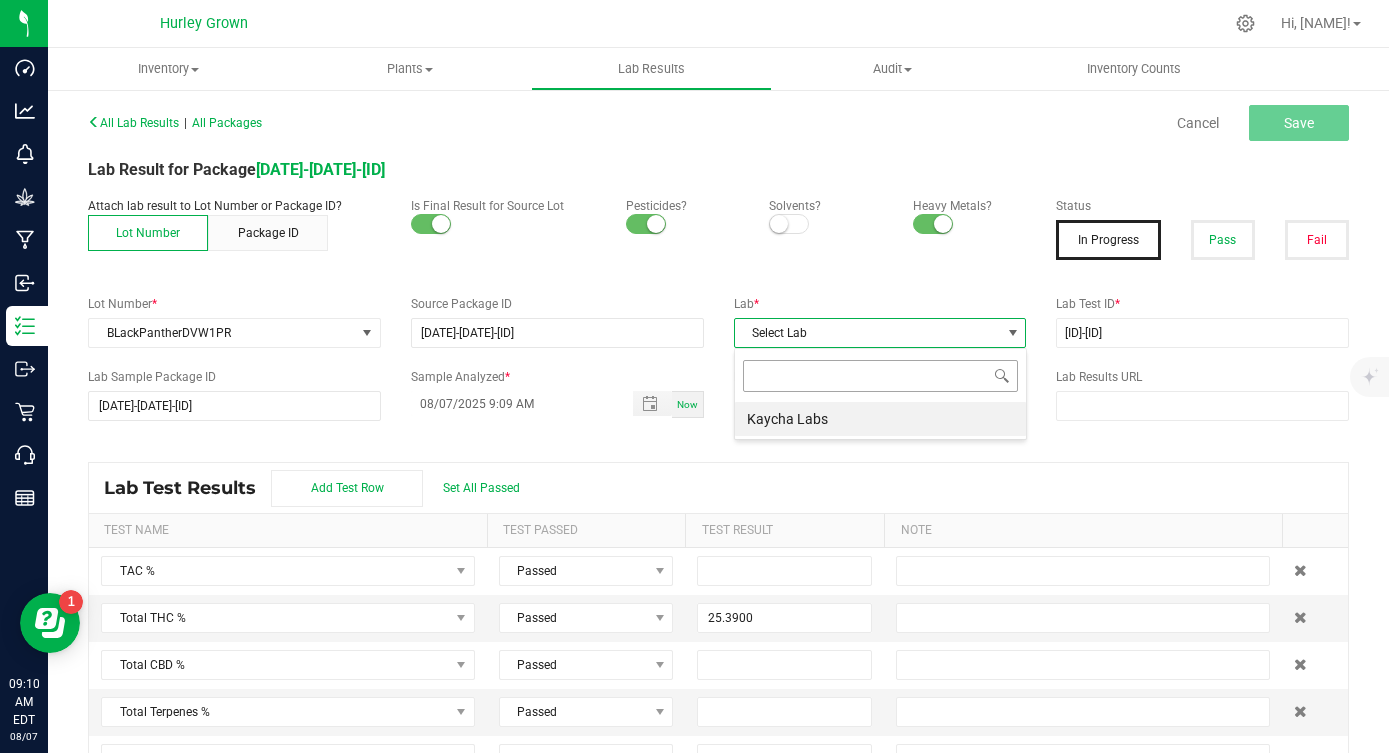 scroll, scrollTop: 99970, scrollLeft: 99707, axis: both 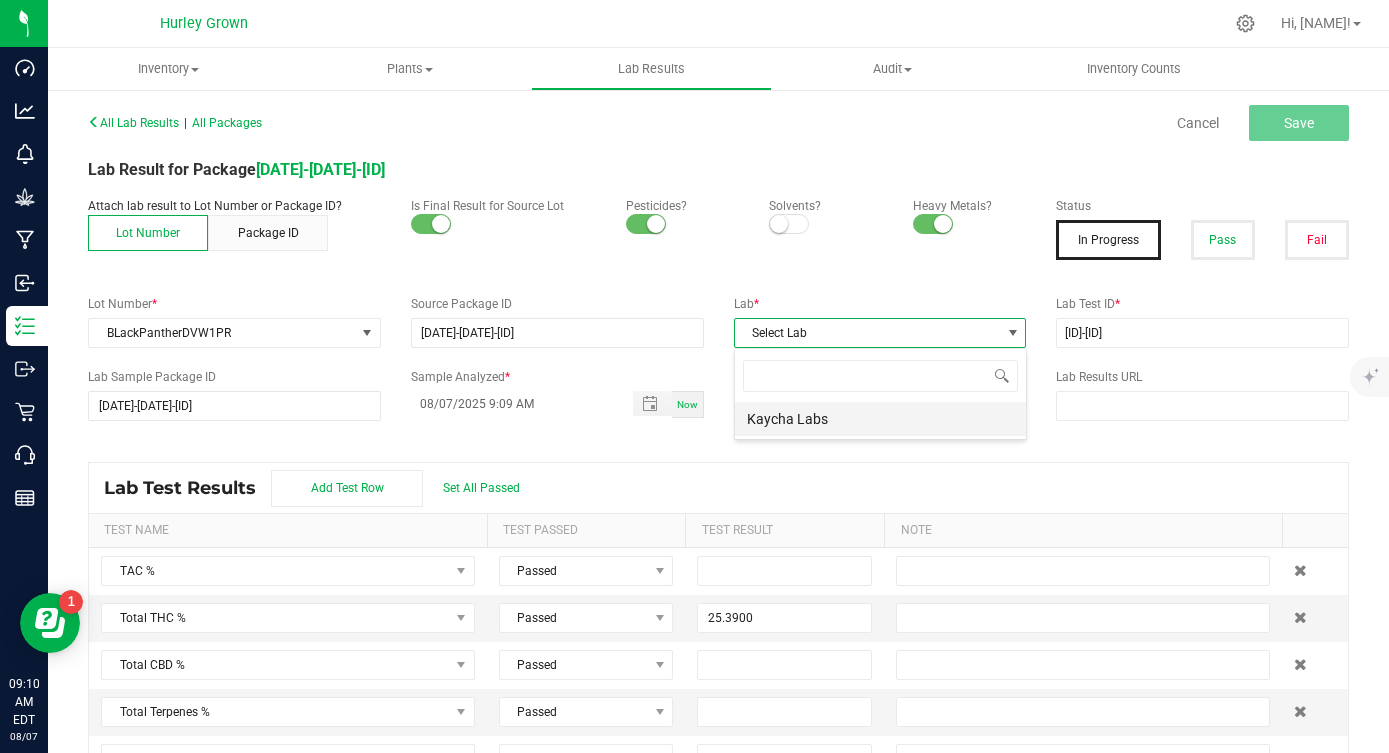 click on "Kaycha Labs" at bounding box center [880, 419] 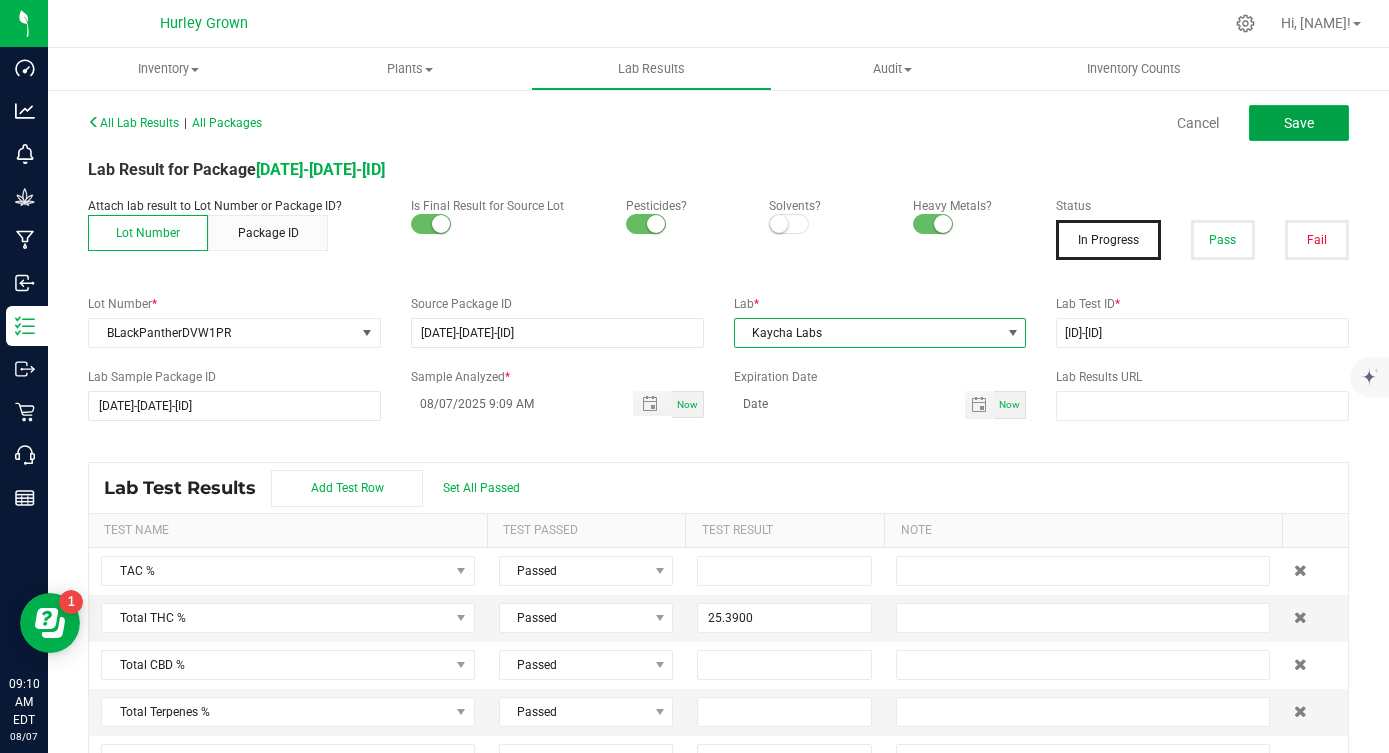 click on "Save" 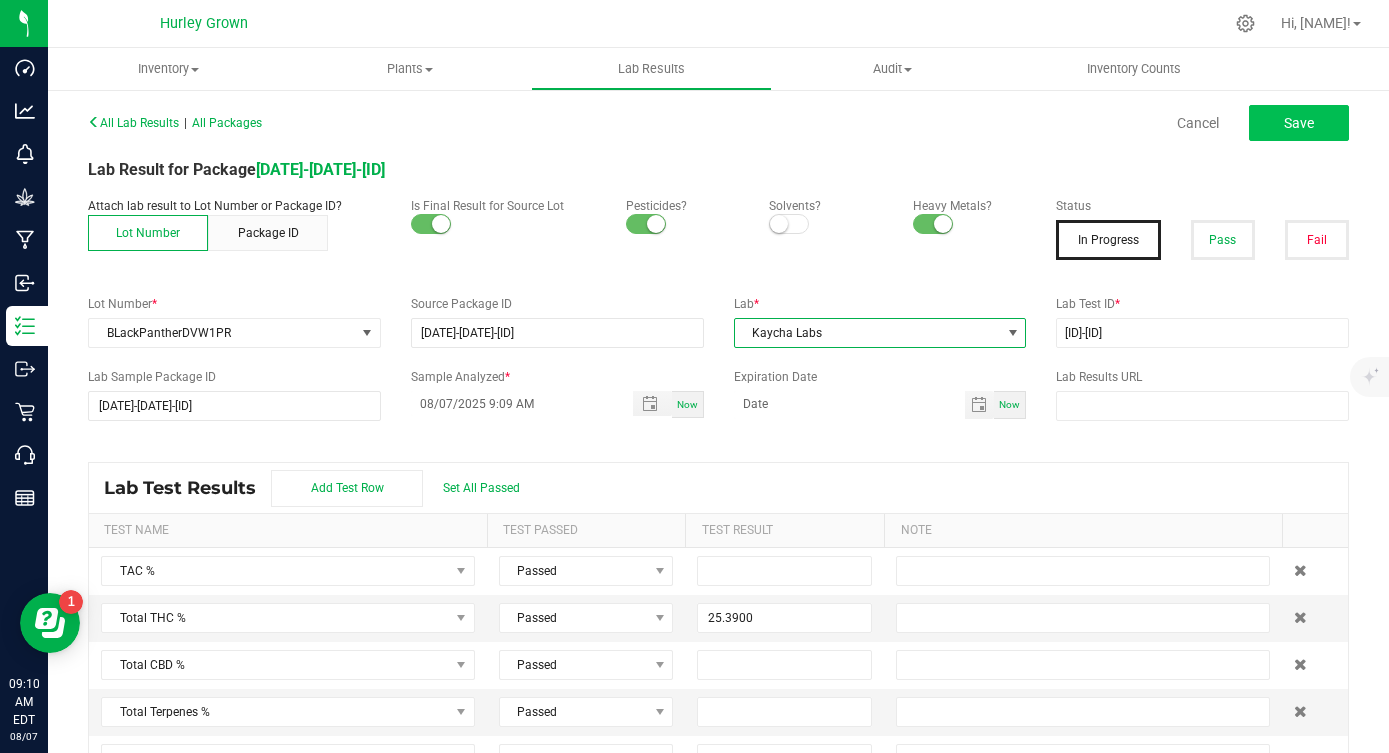 type on "25.3900" 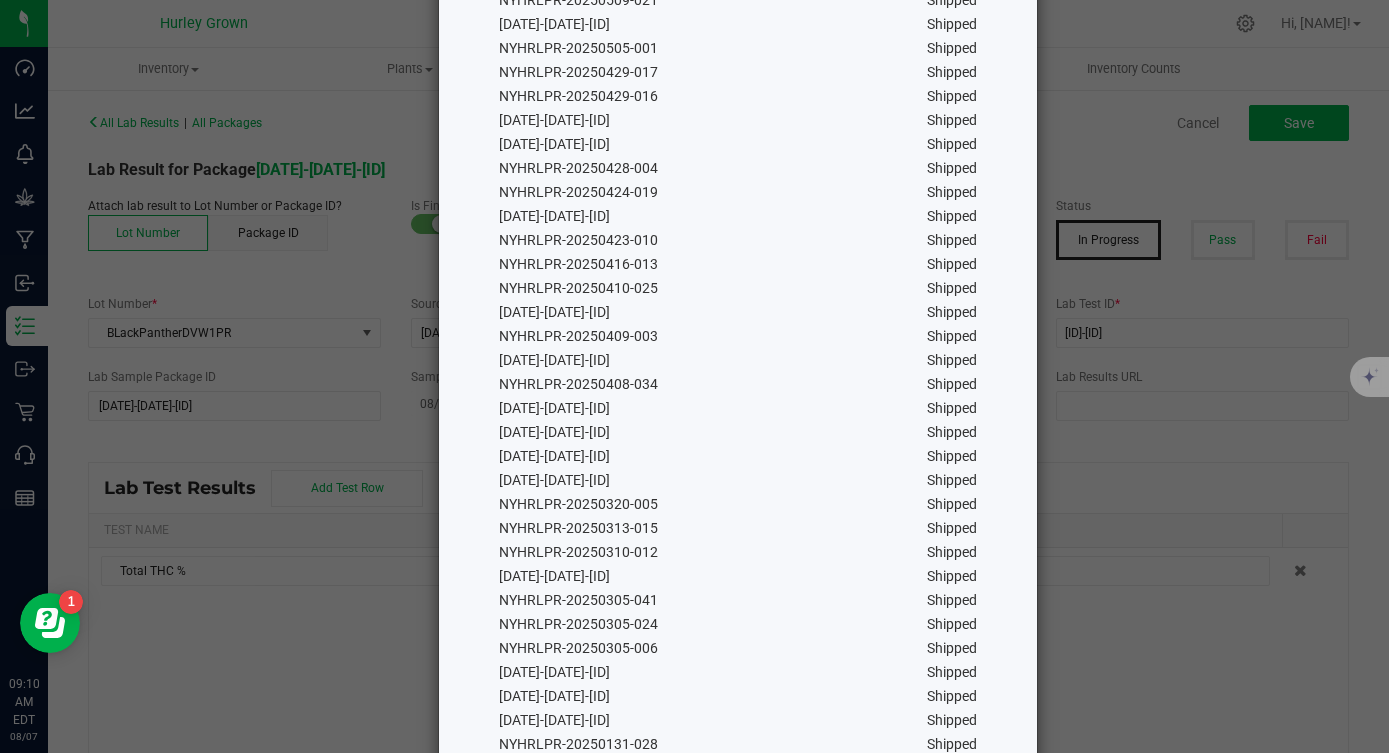 scroll, scrollTop: 2025, scrollLeft: 0, axis: vertical 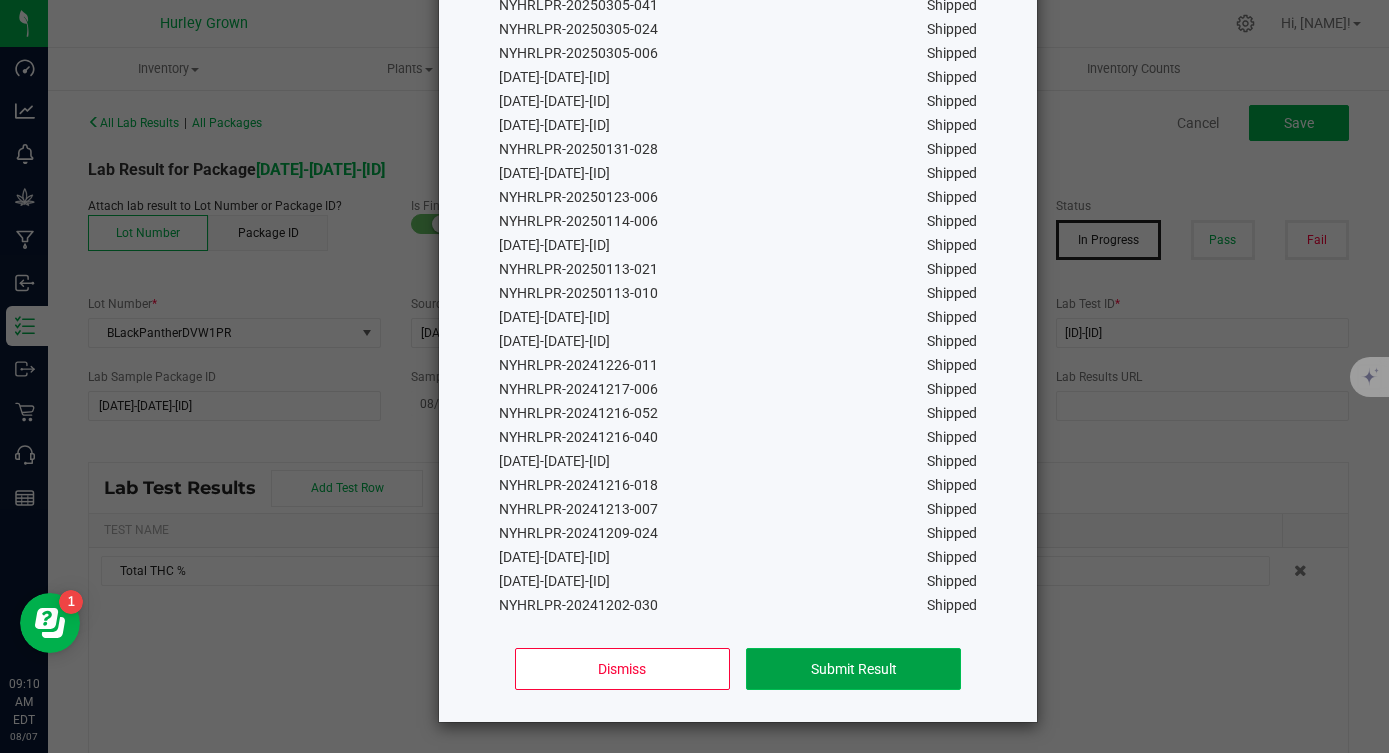 click on "Submit Result" 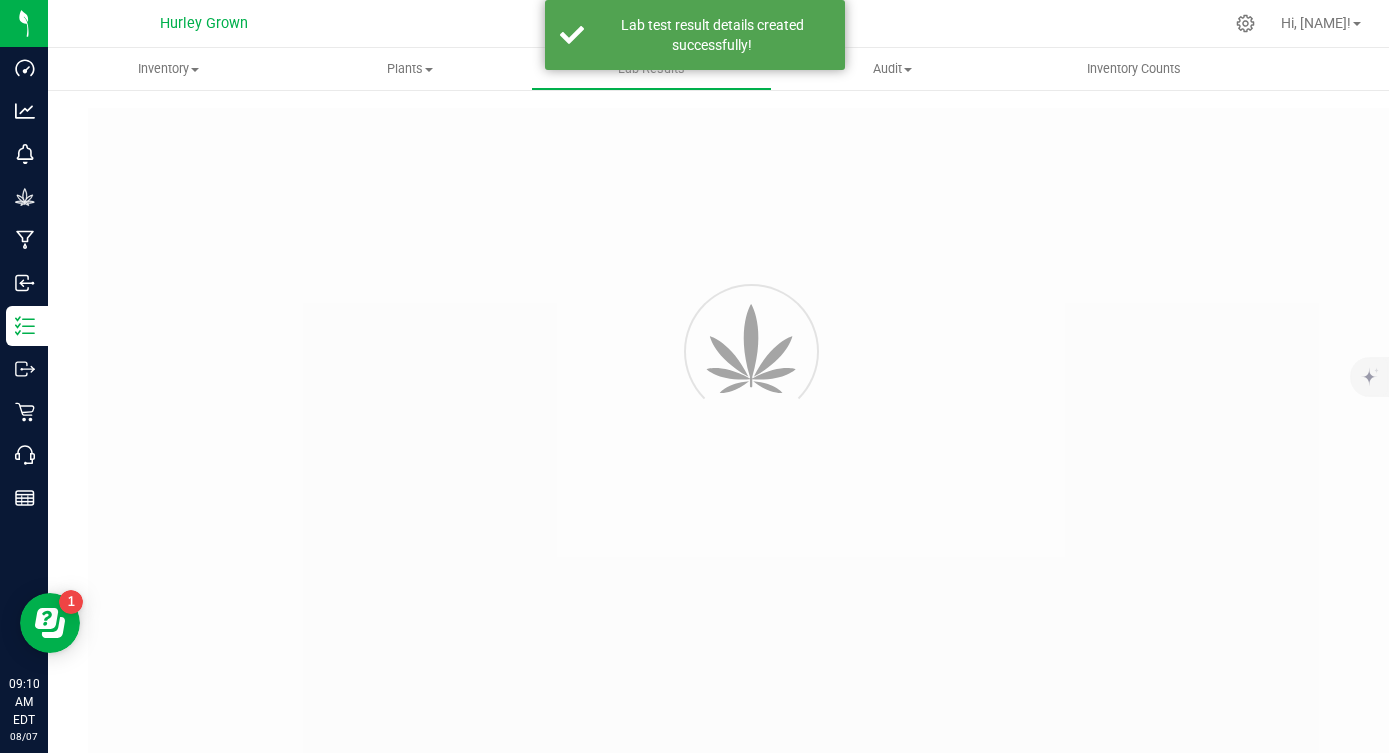 type on "NYHRLPR-20250807-013" 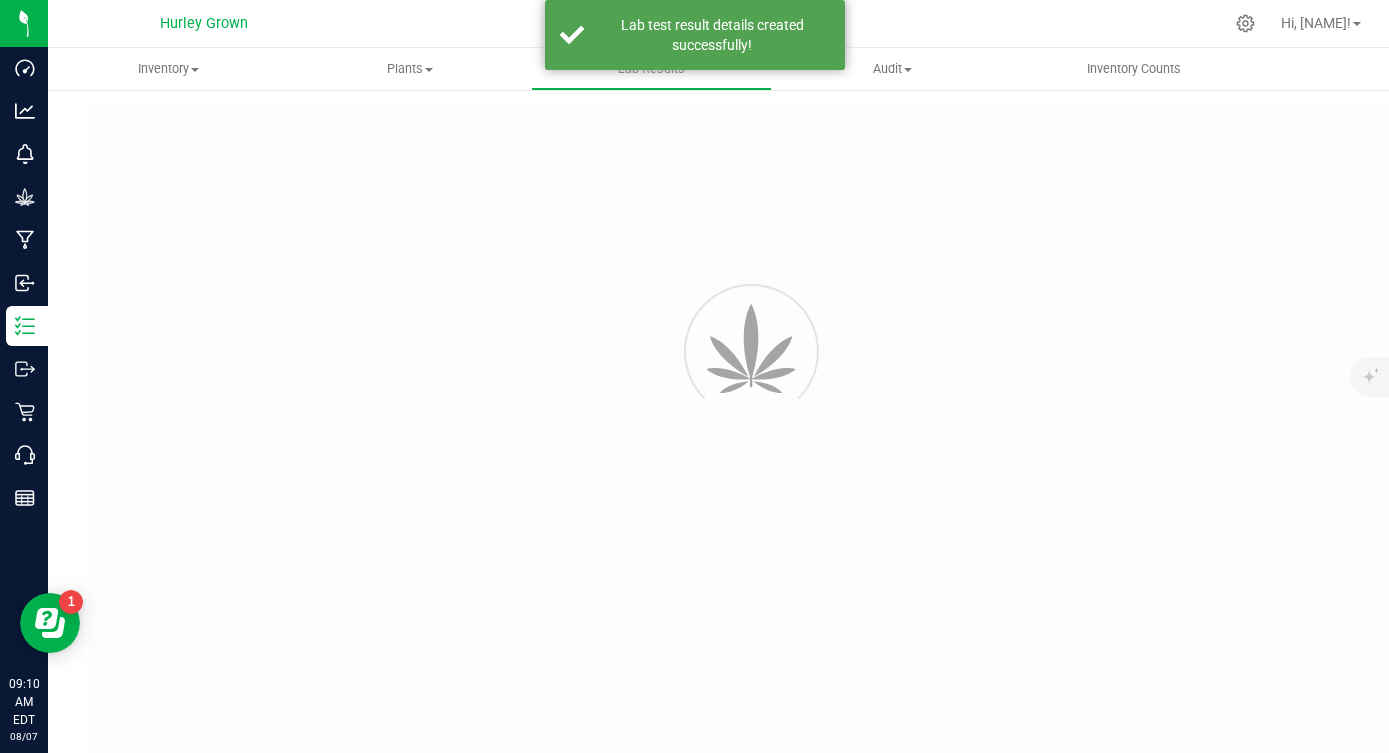 type on "AL41122007-005" 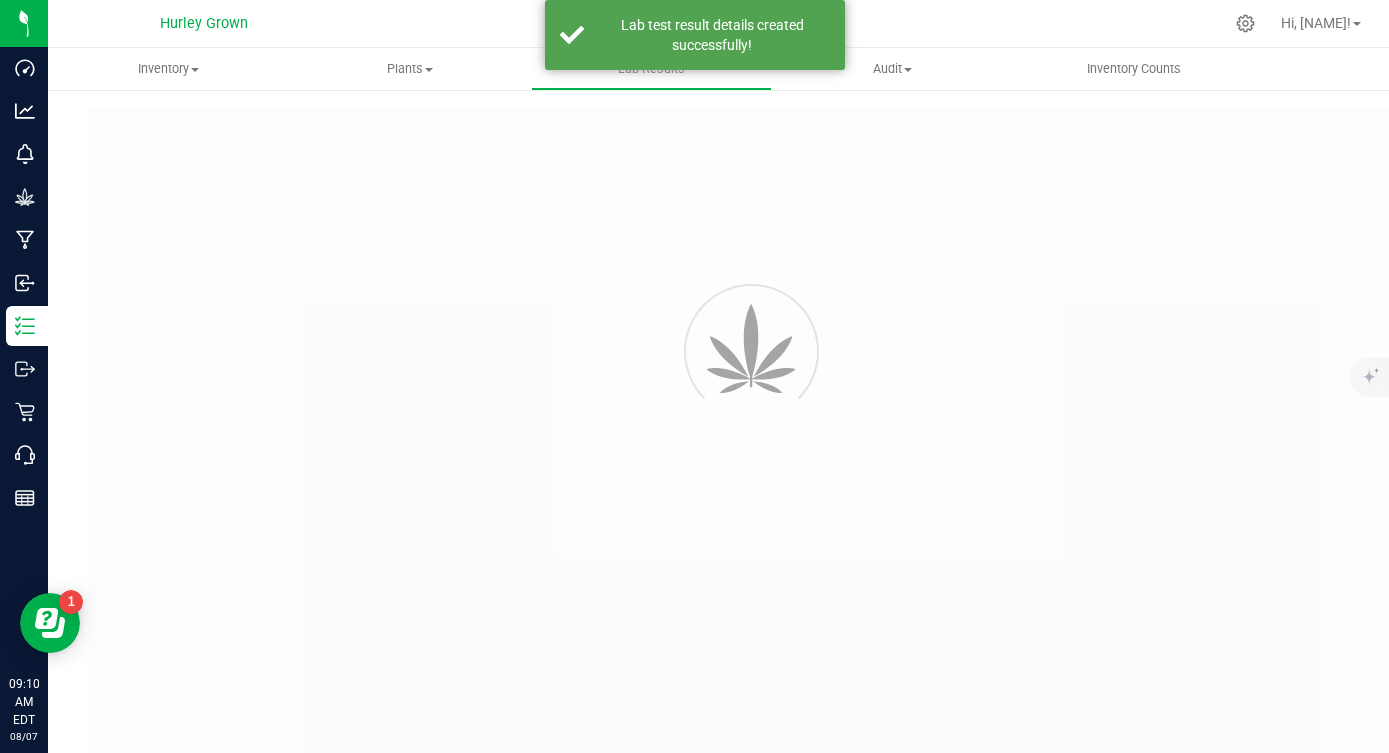 type on "NYHRLPR-20250807-013" 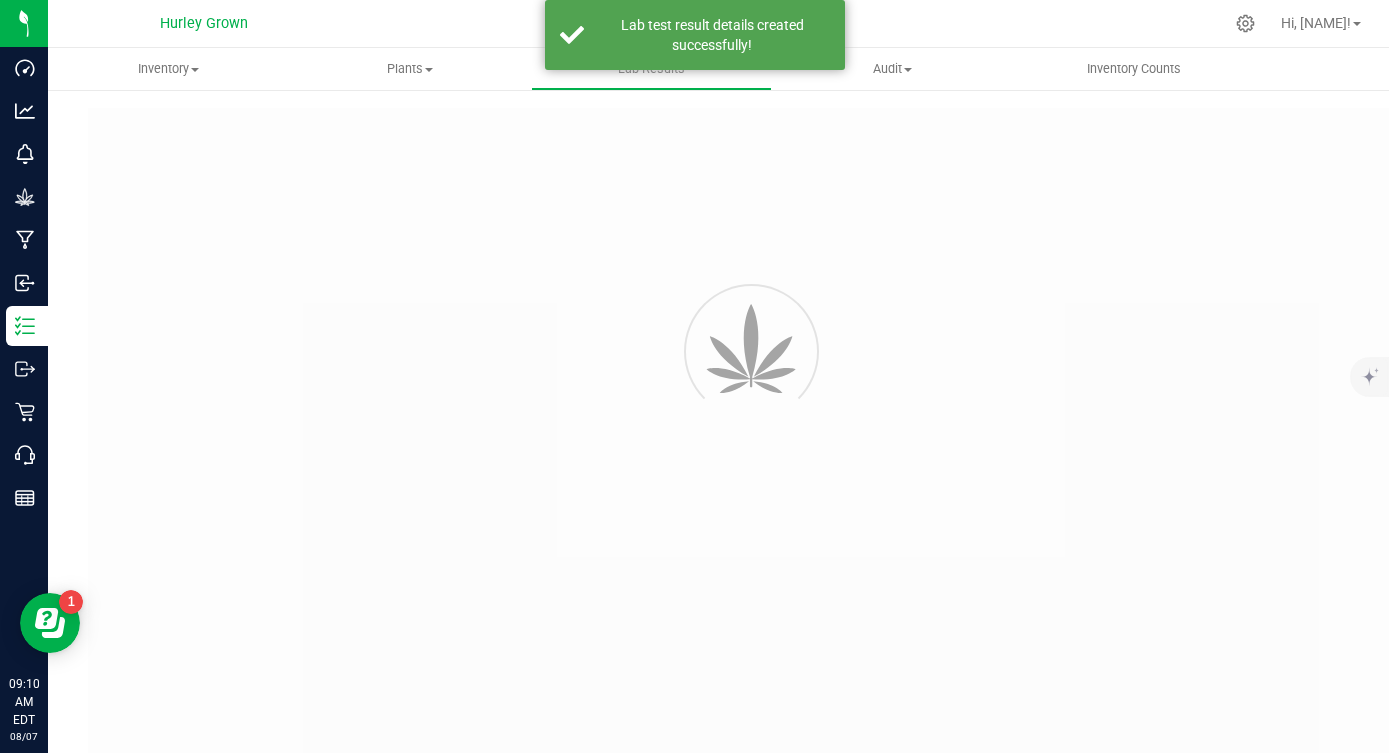 type on "08/07/2025 9:09 AM" 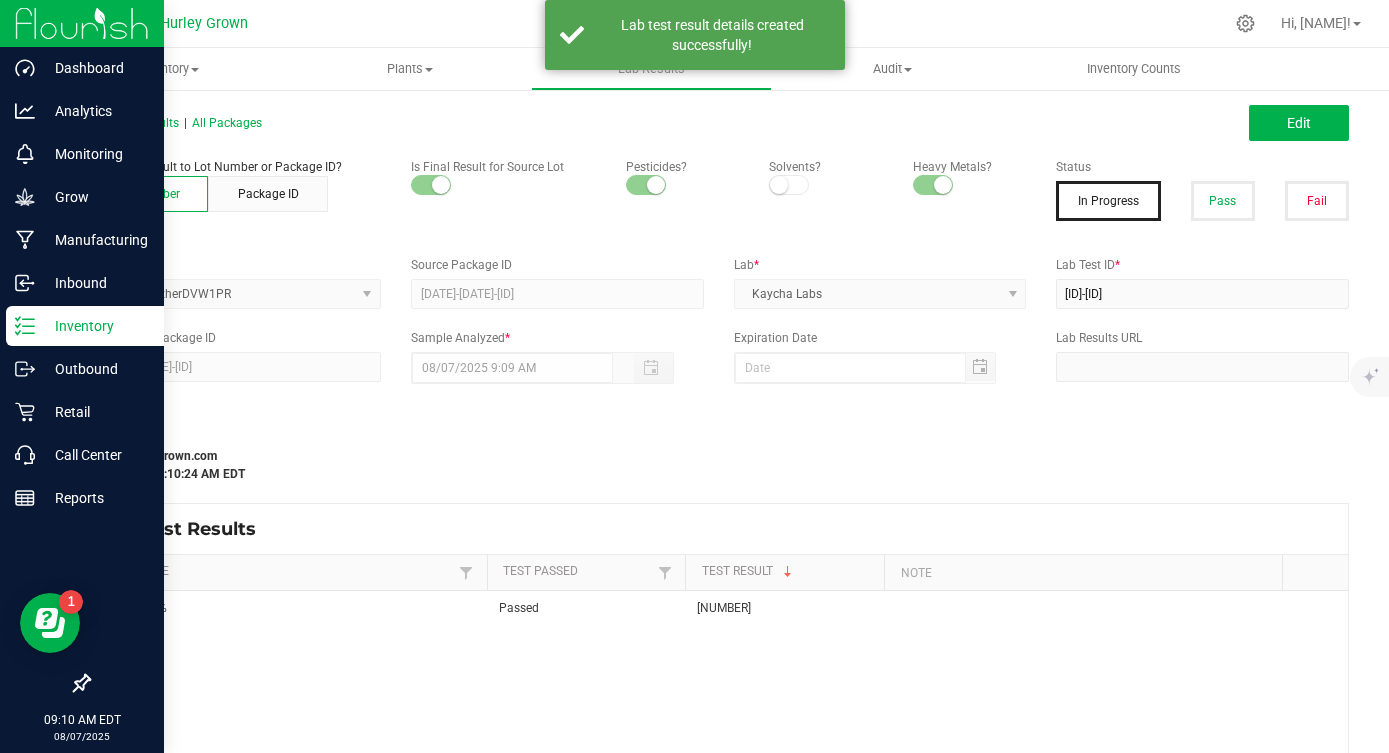 click 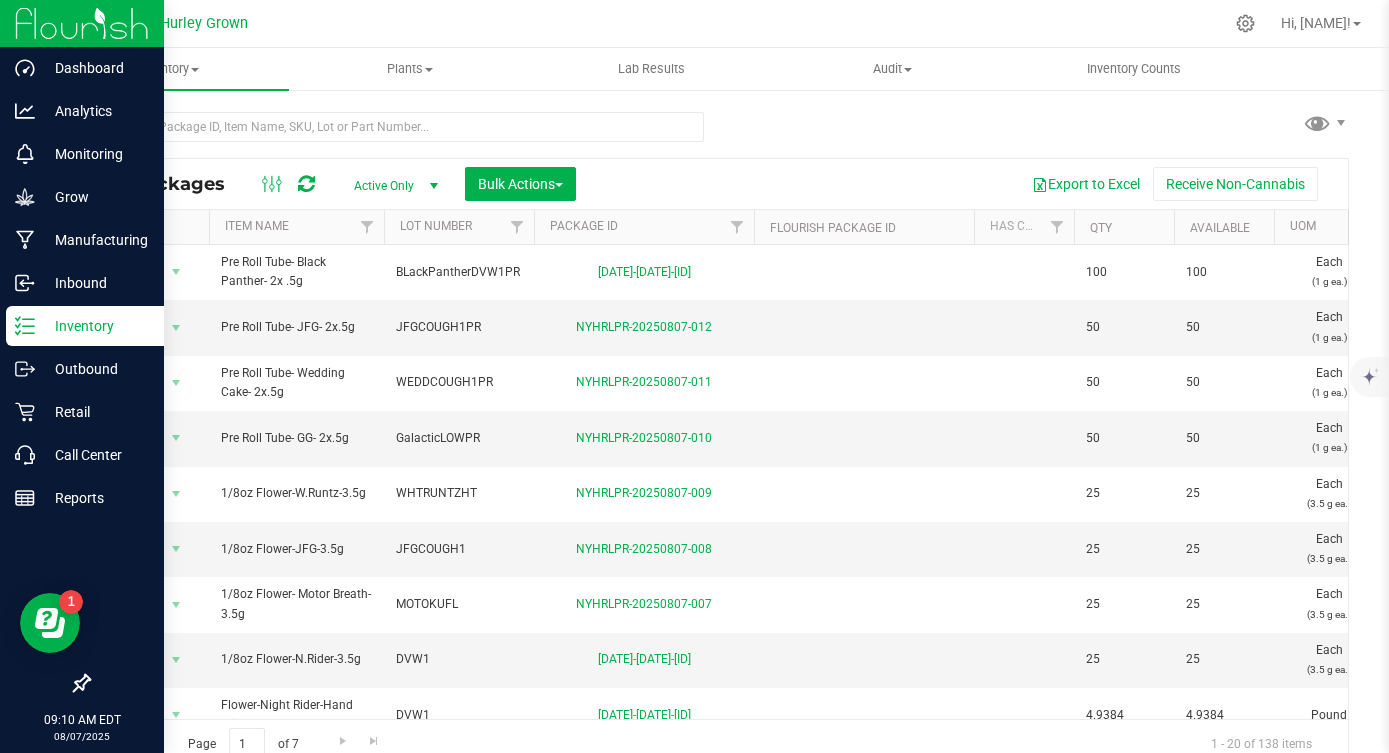 click on "Inventory" at bounding box center [95, 326] 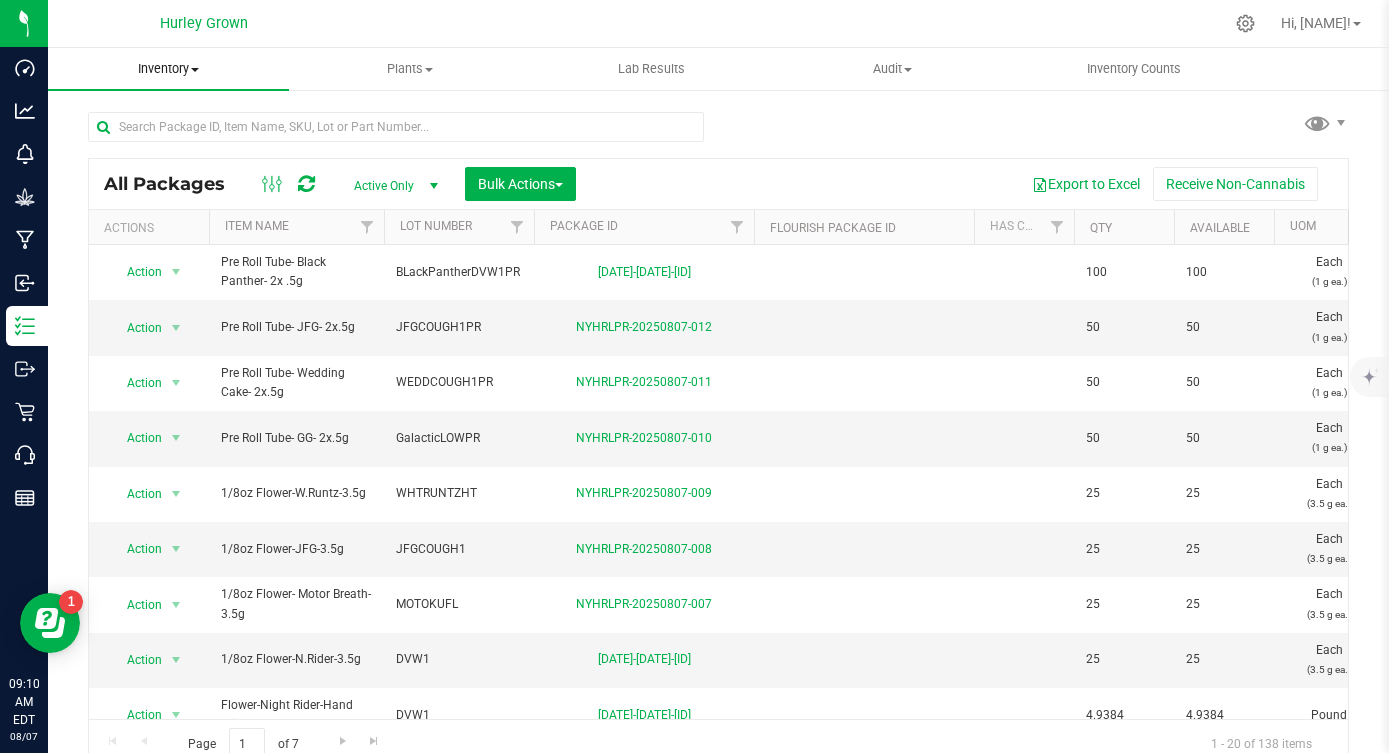 click on "Inventory" at bounding box center [168, 69] 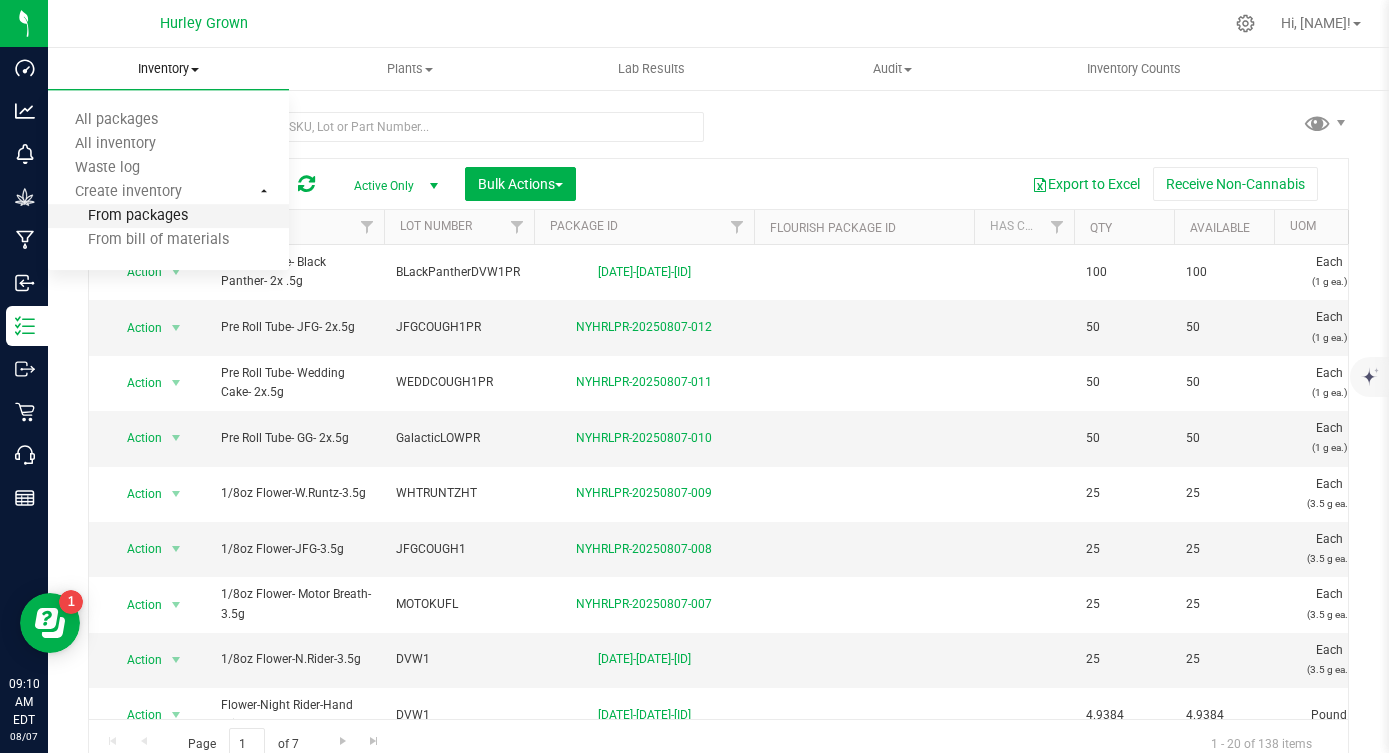 click on "From packages" at bounding box center (168, 217) 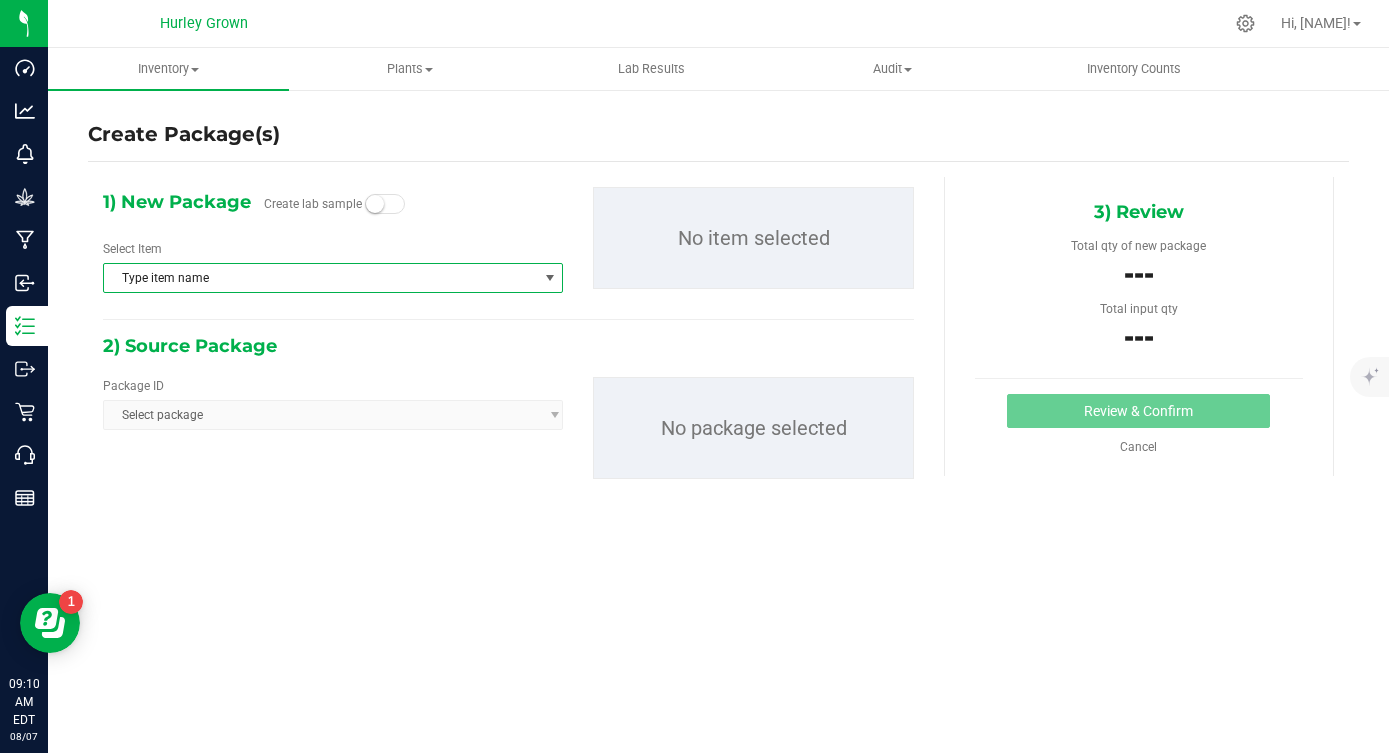 click on "Type item name" at bounding box center (320, 278) 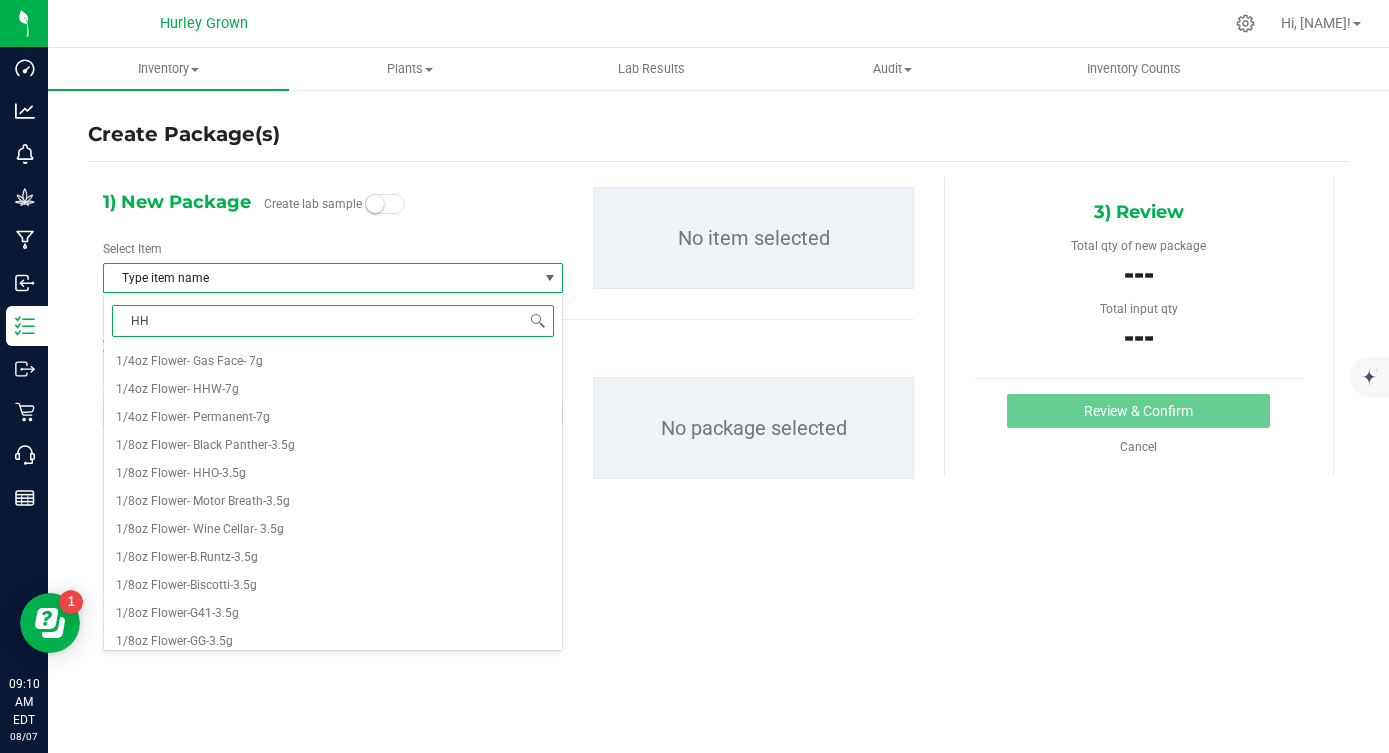 type on "HHO" 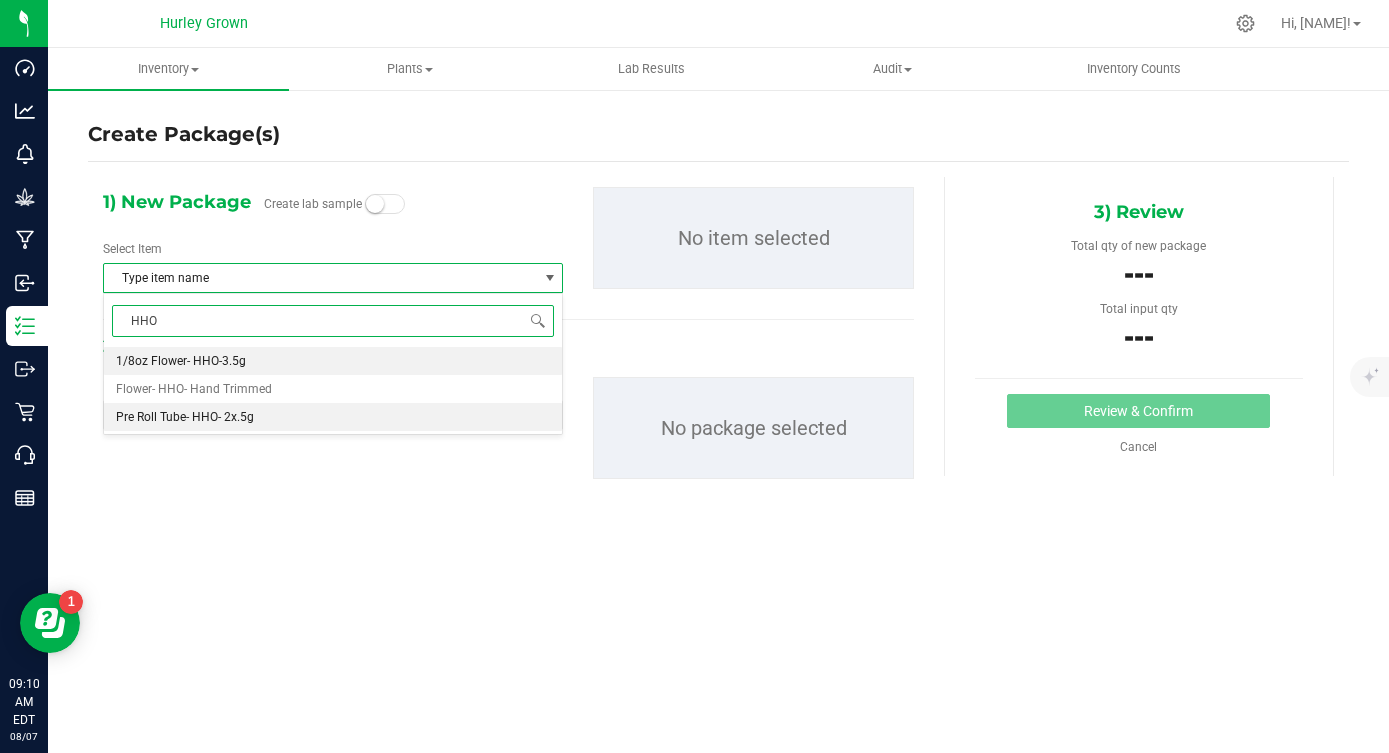 click on "Pre Roll Tube- HHO- 2x.5g" at bounding box center [333, 417] 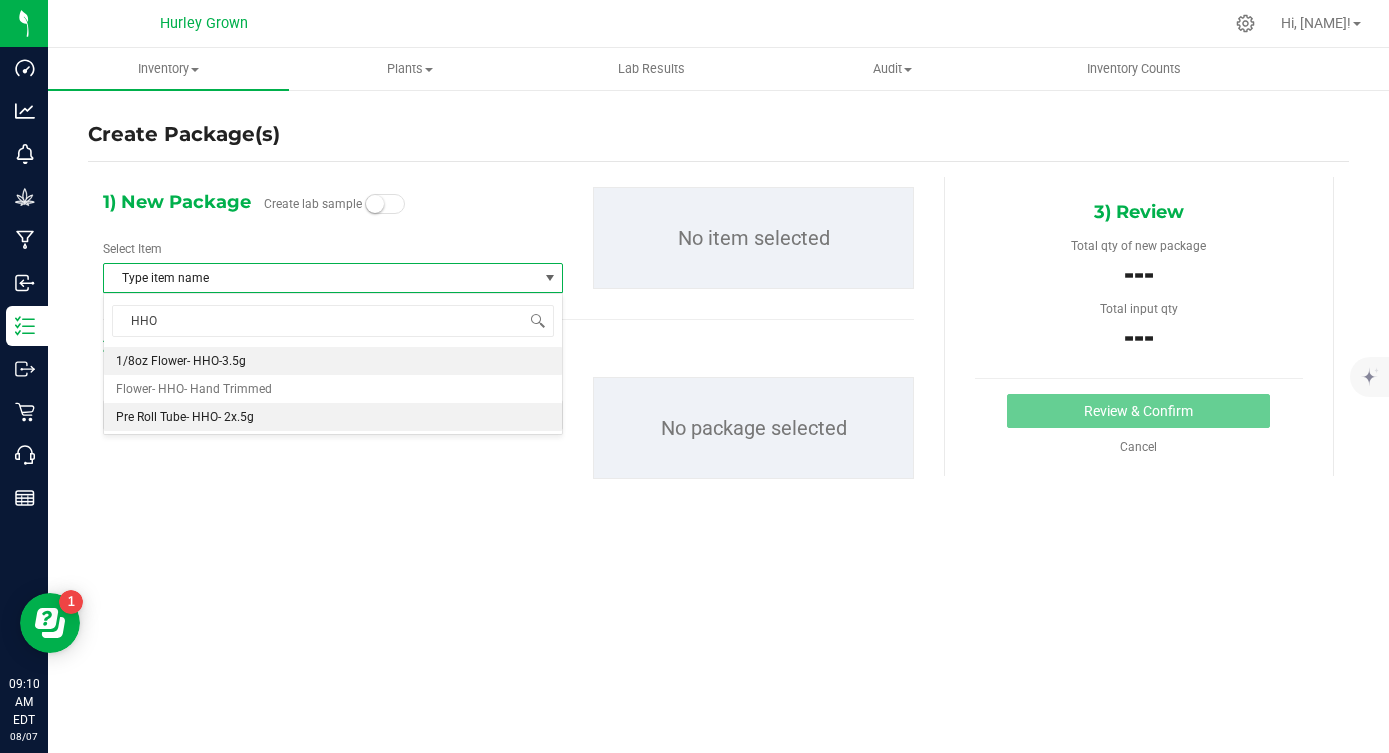 type 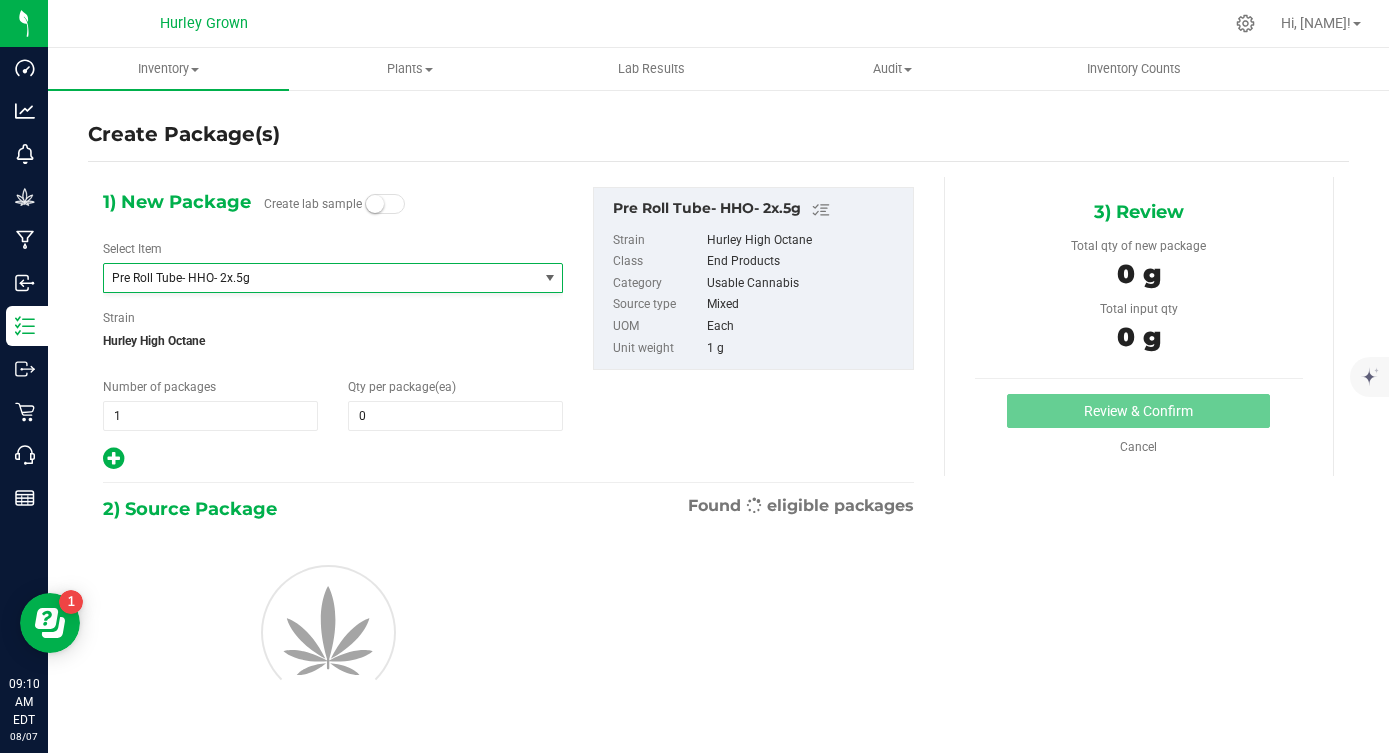 scroll, scrollTop: 1372, scrollLeft: 0, axis: vertical 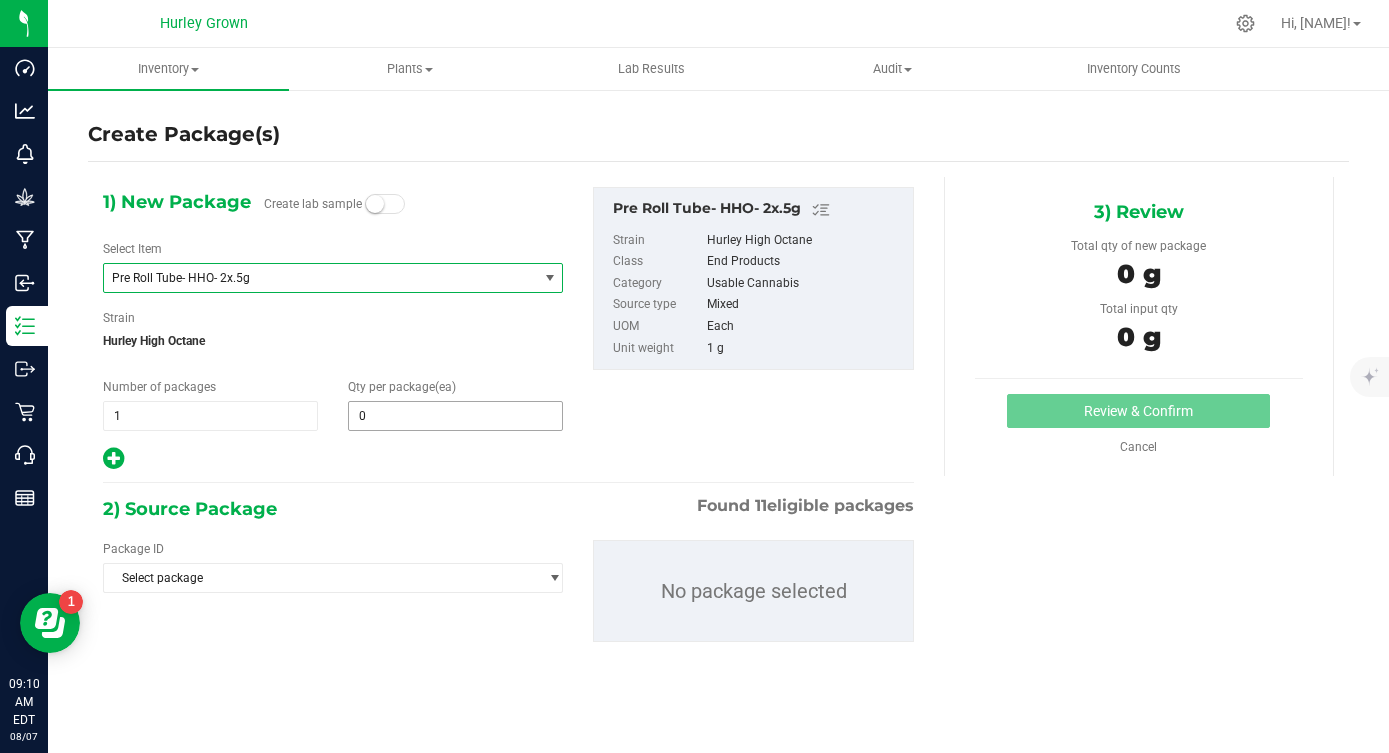 type 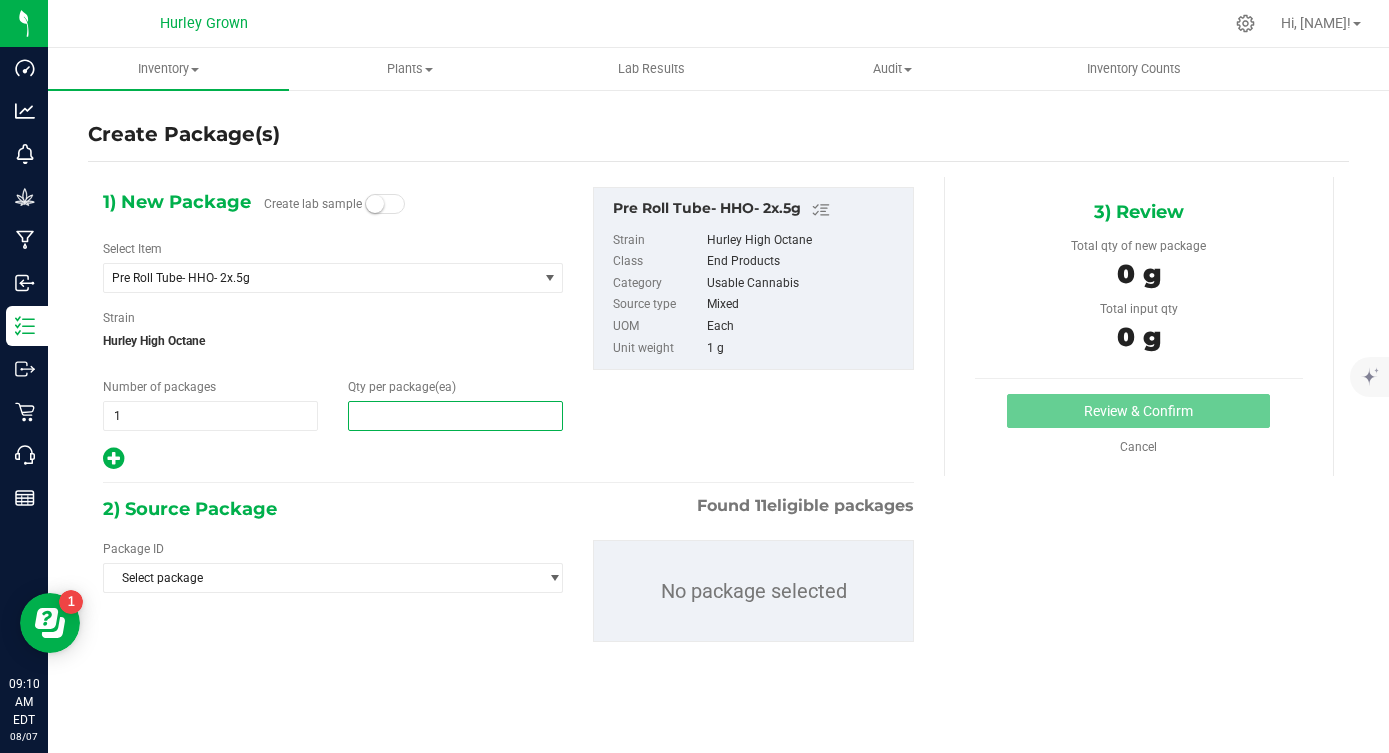 click at bounding box center [455, 416] 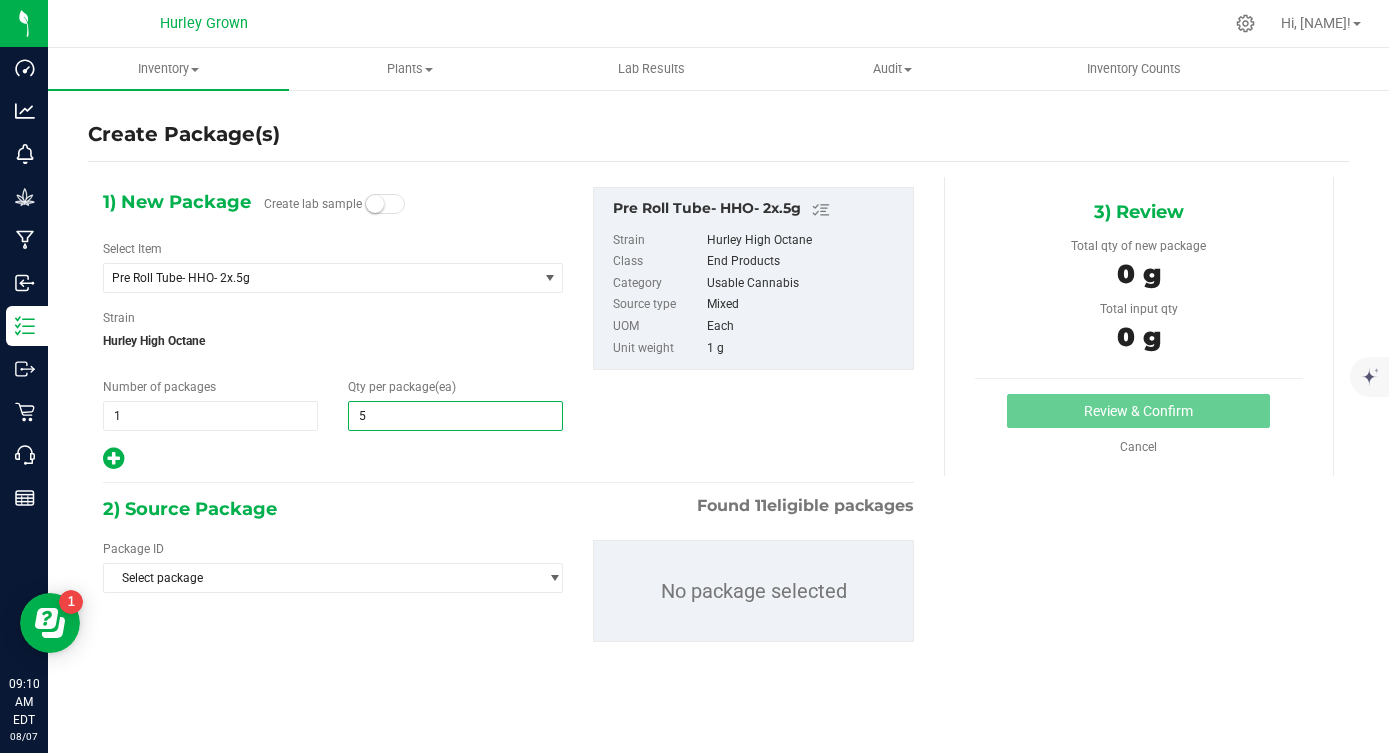 type on "50" 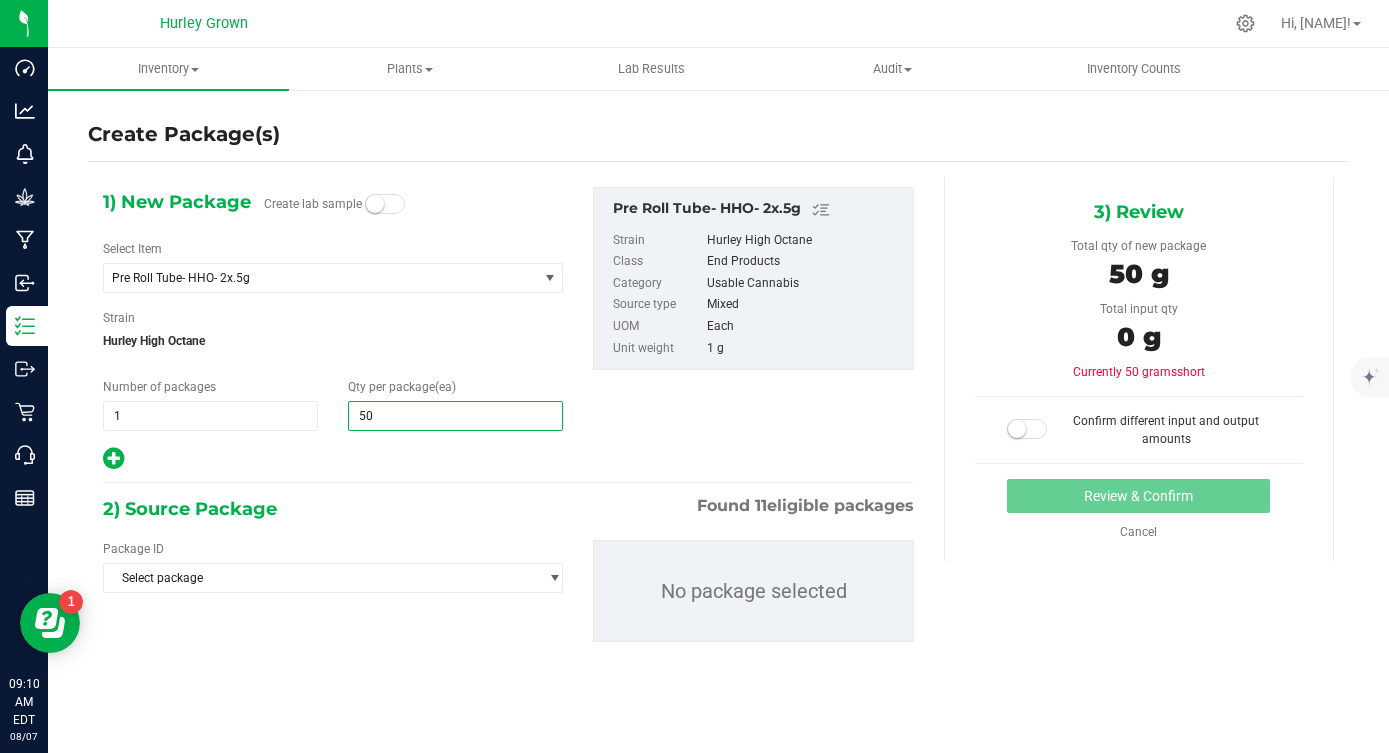 type on "50" 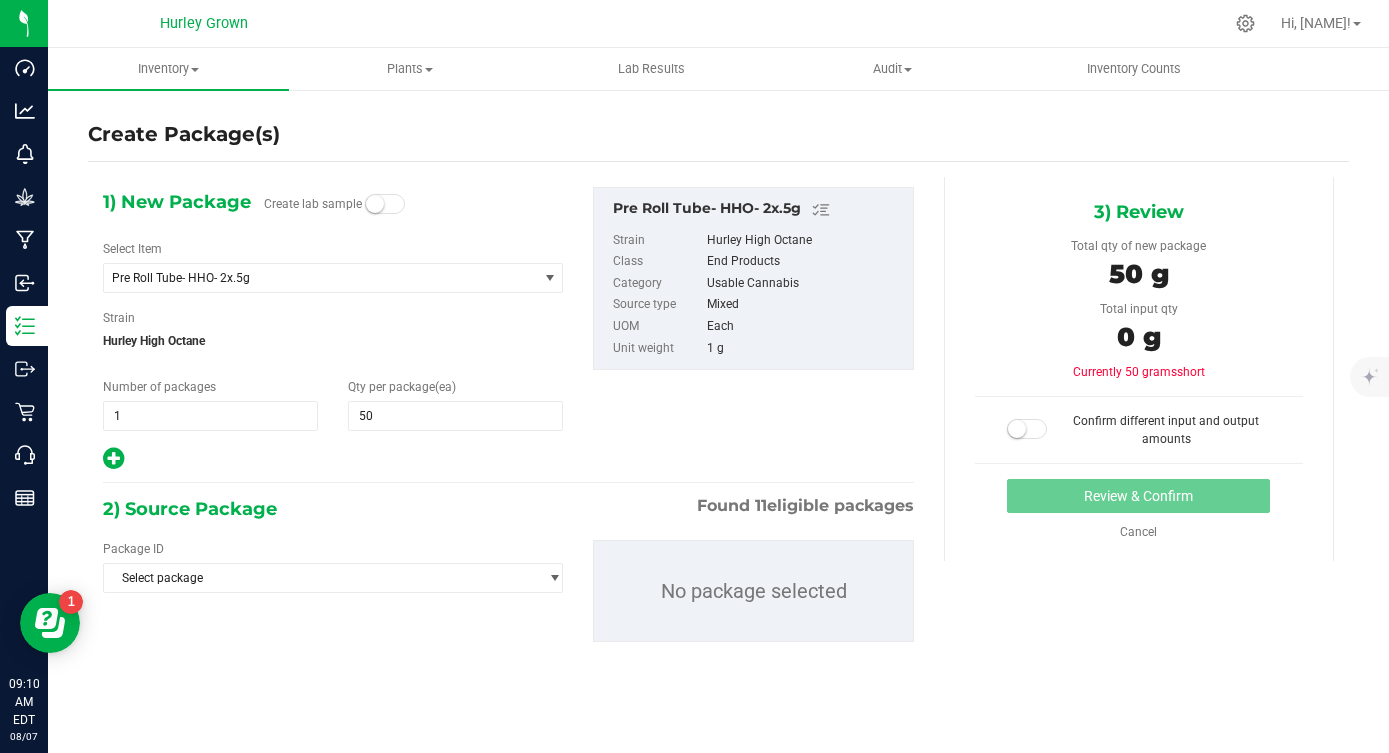 click on "1) New Package
Create lab sample
Select Item
Pre Roll Tube- HHO- 2x.5g
Flower- Wine Cellar- Hand Trimmed Flower-Banjorine-Hand Trimmed Flower-Biscotti-Hand Trimmed Flower-Black Panther- Hand Trimmed Flower-G41-Hand Trimmed Flower-Gas Face-Hand Trimmed Flower-HHW-Hand Trimmed Flower-JFG-Hand Trimmed Flower-Mendo Breath-Hand Trimmed Flower-Motor Breath- Hand Trimmed Flower-Night Rider-Hand Trimmed Flower-PM-Hand Trimmed Flower-White Runtz-Hand Trimmed Loose Kief-10lb Pre Ground-Gas Face-1/2oz. Pre Ground-HHW-1/2oz. Pre Roll Tube- GG- 2x.5g" at bounding box center [508, 430] 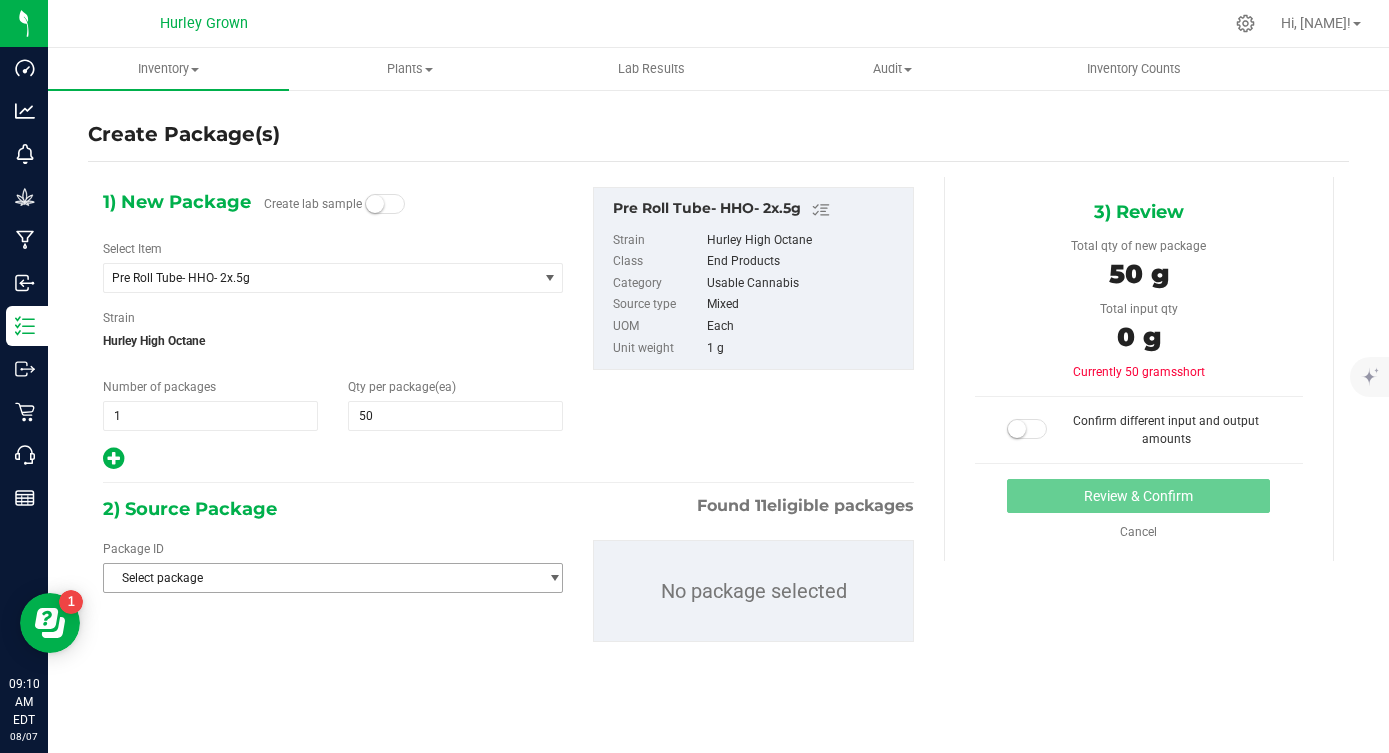 click on "Select package" at bounding box center [320, 578] 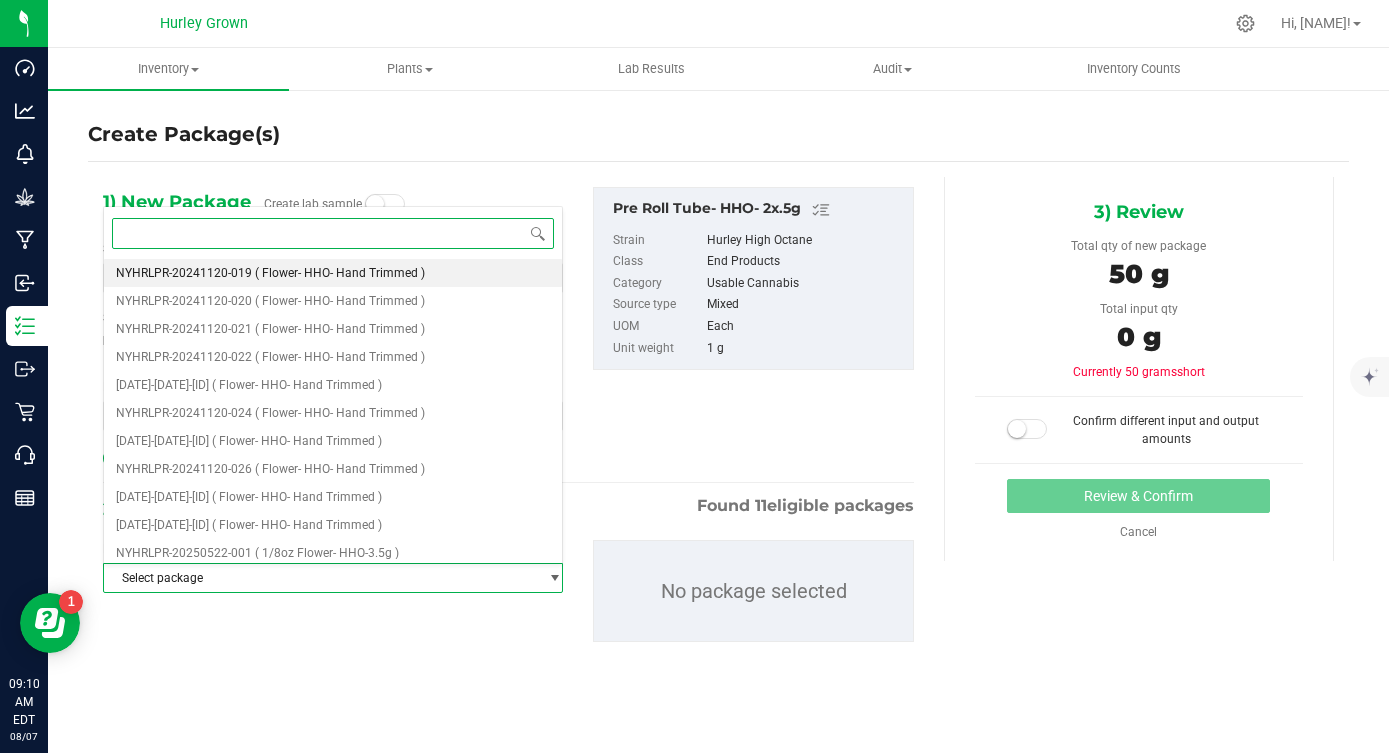 click on "(
Flower- HHO- Hand Trimmed
)" at bounding box center [340, 273] 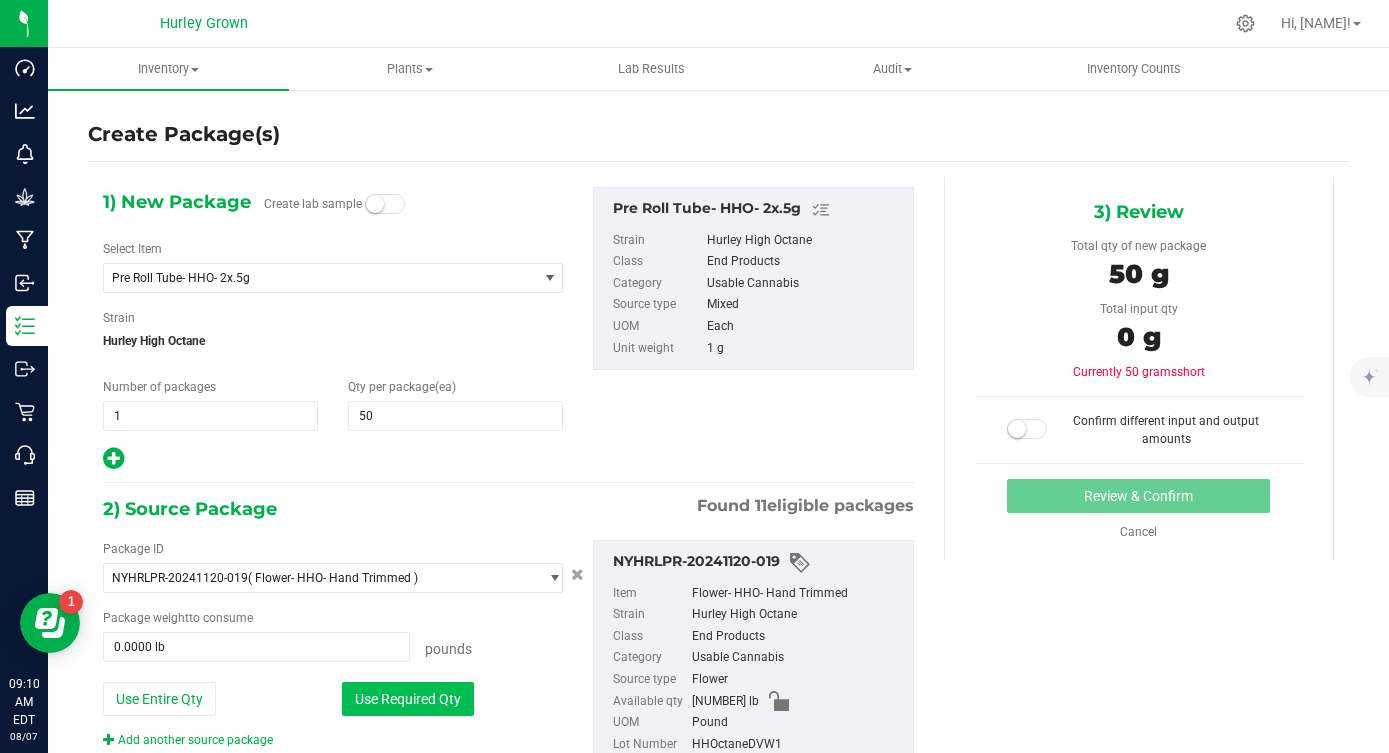 click on "Use Required Qty" at bounding box center [408, 699] 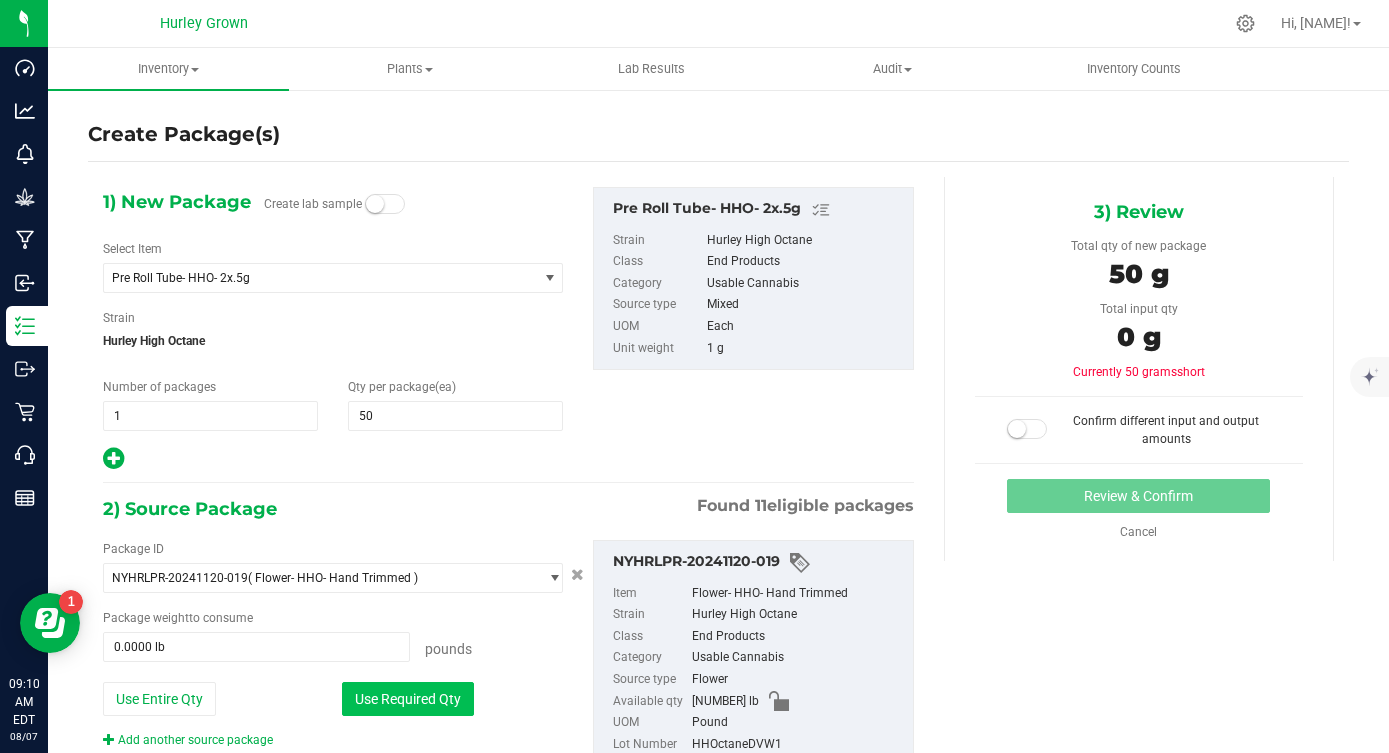 type on "0.1102 lb" 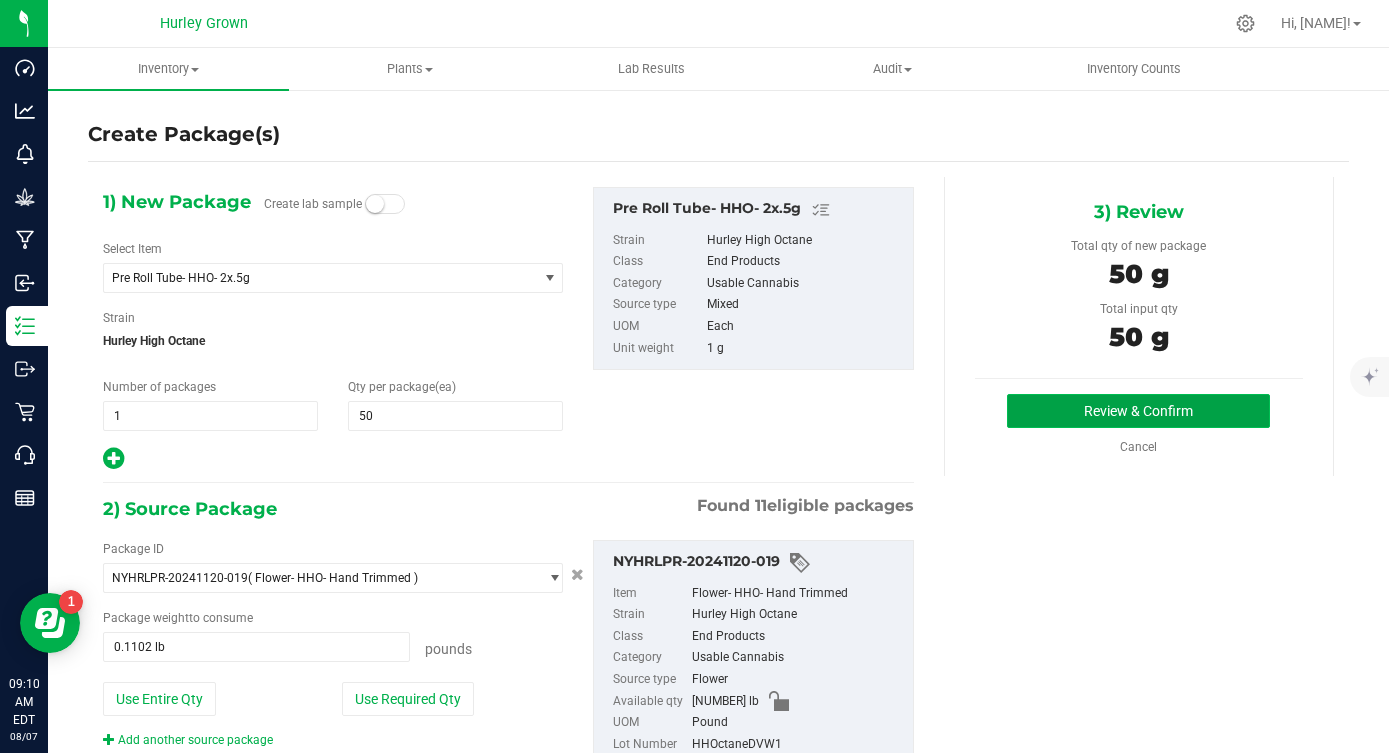 click on "Review & Confirm" at bounding box center (1138, 411) 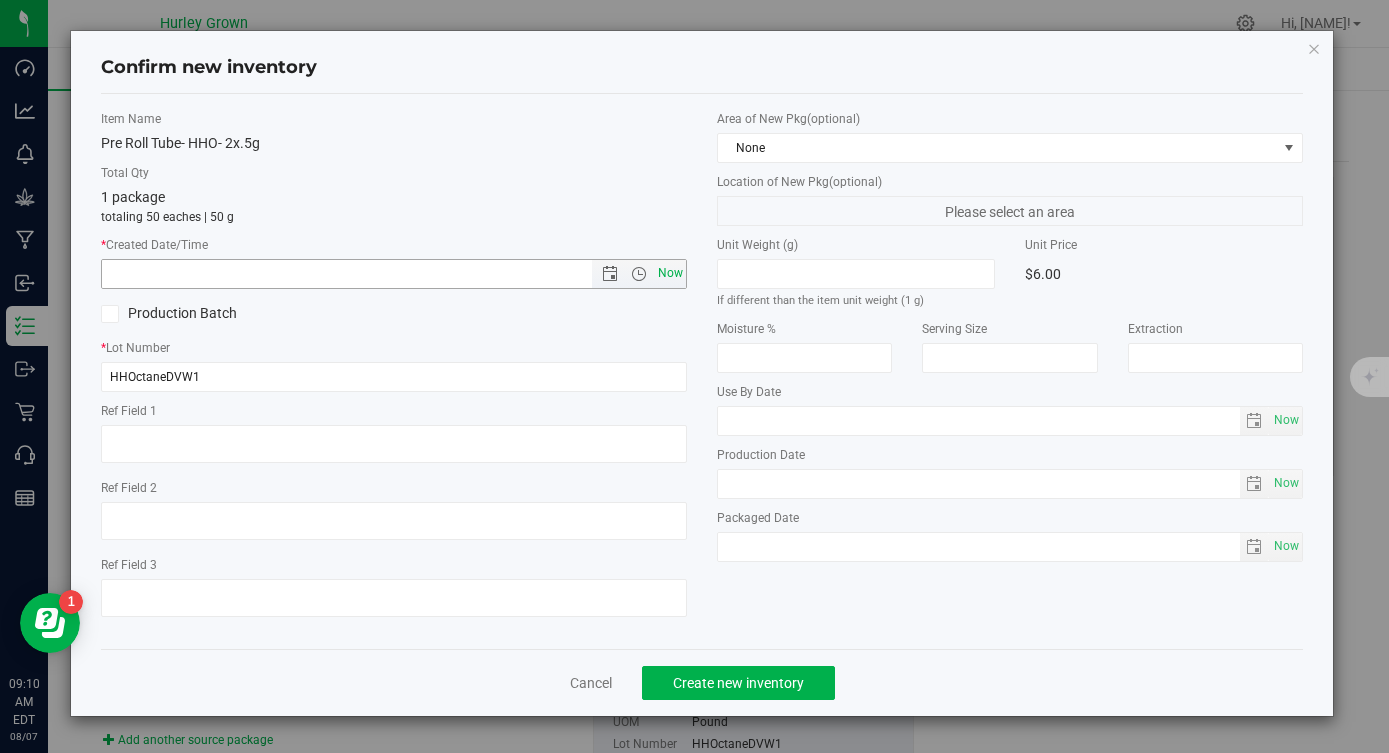 click on "Now" at bounding box center (671, 273) 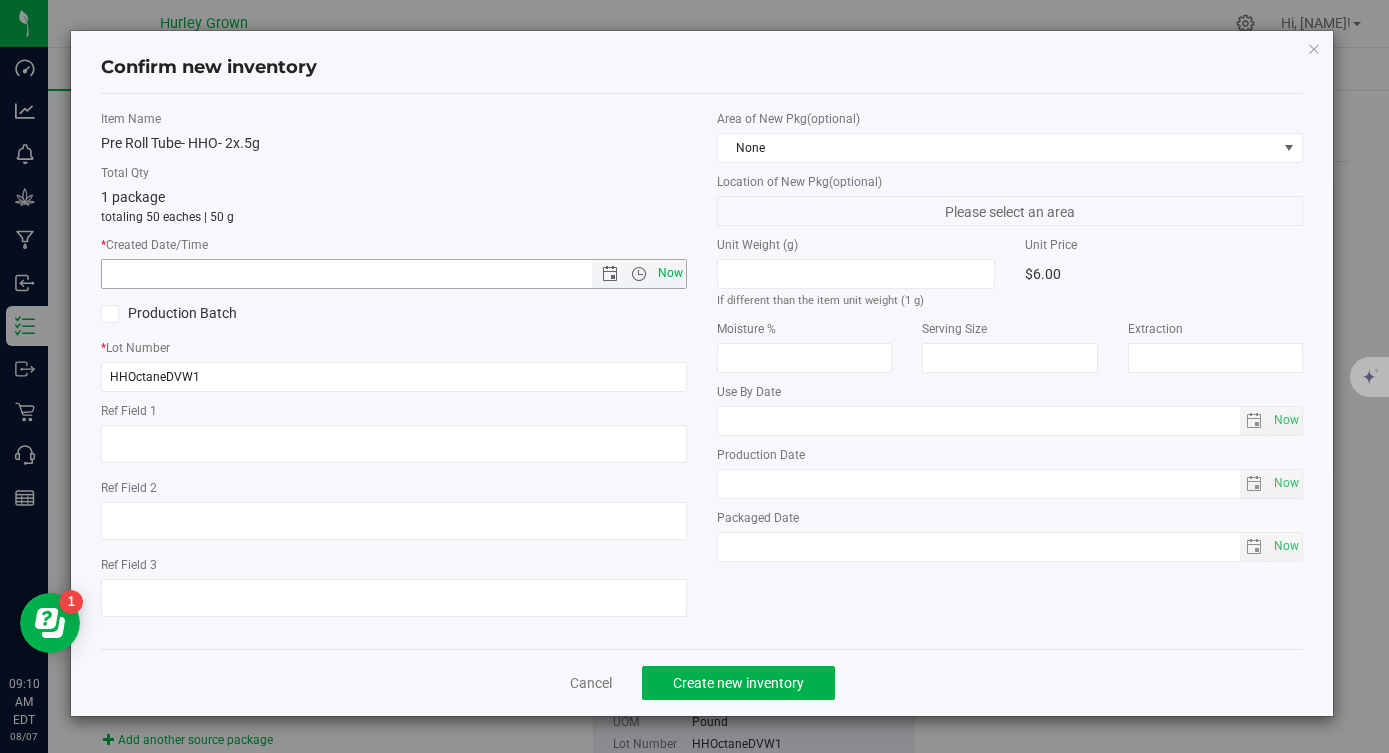 type on "8/7/2025 9:10 AM" 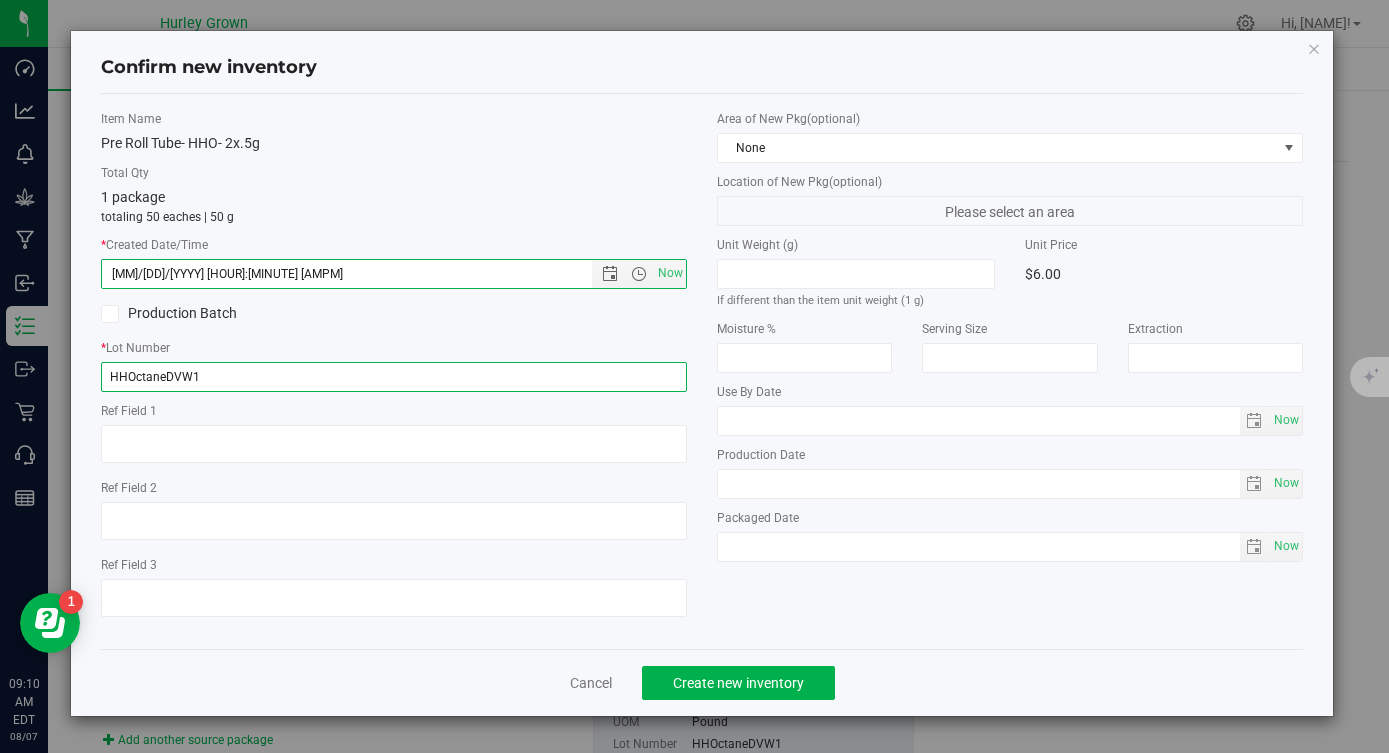 click on "HHOctaneDVW1" at bounding box center [394, 377] 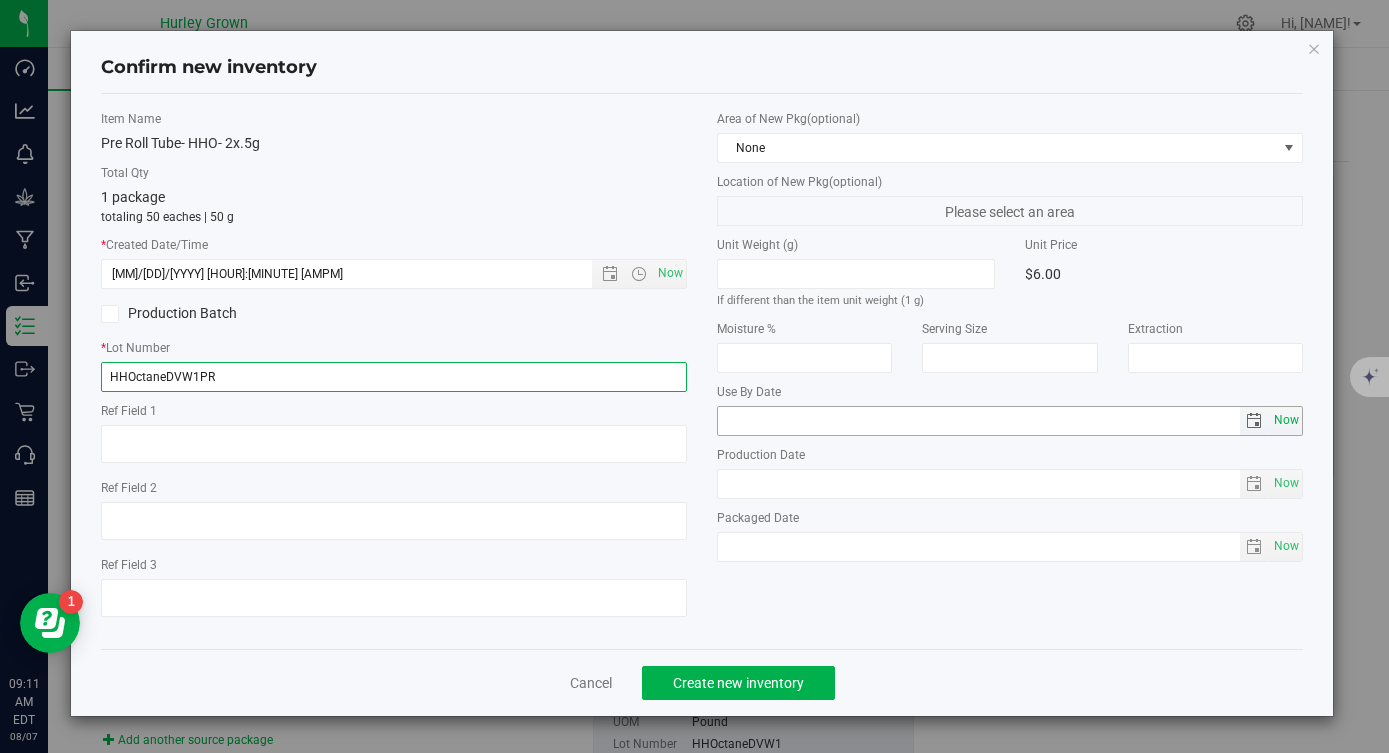 type on "HHOctaneDVW1PR" 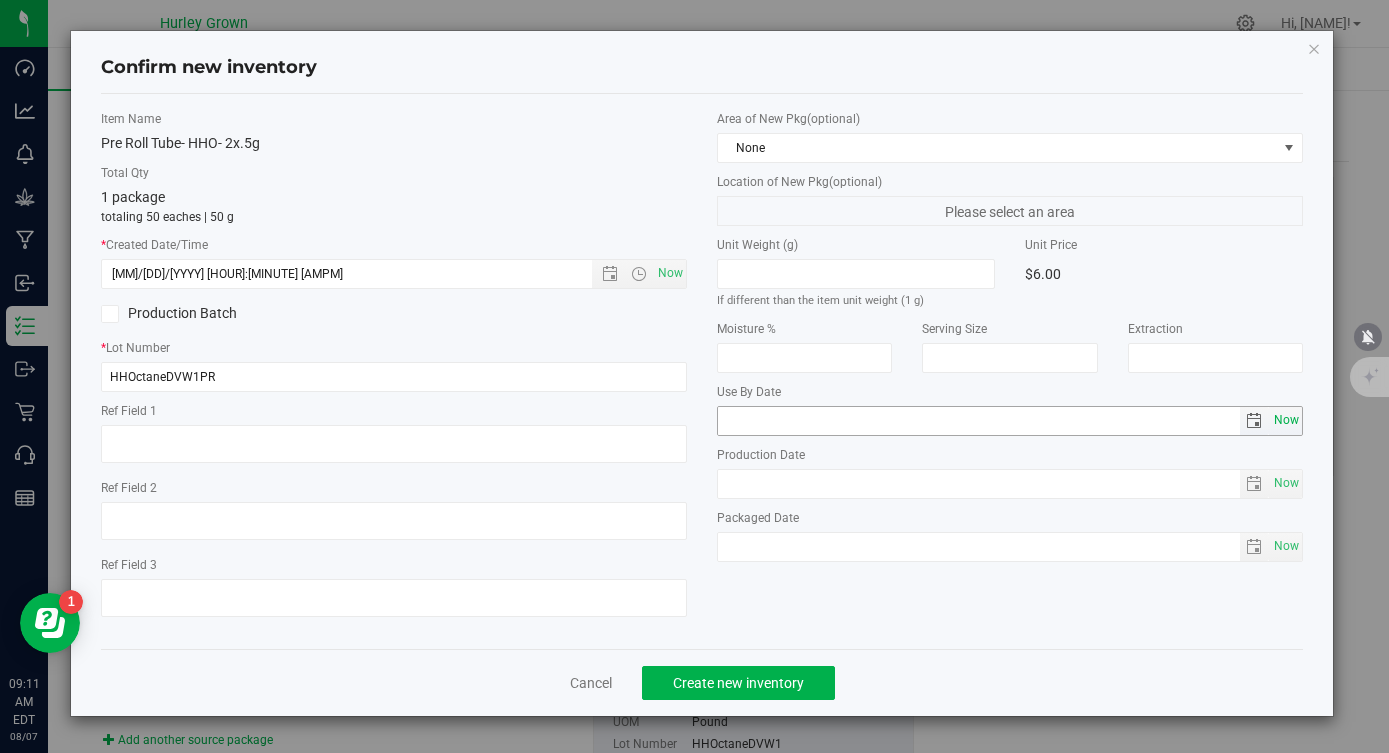 click on "Now" at bounding box center [1286, 420] 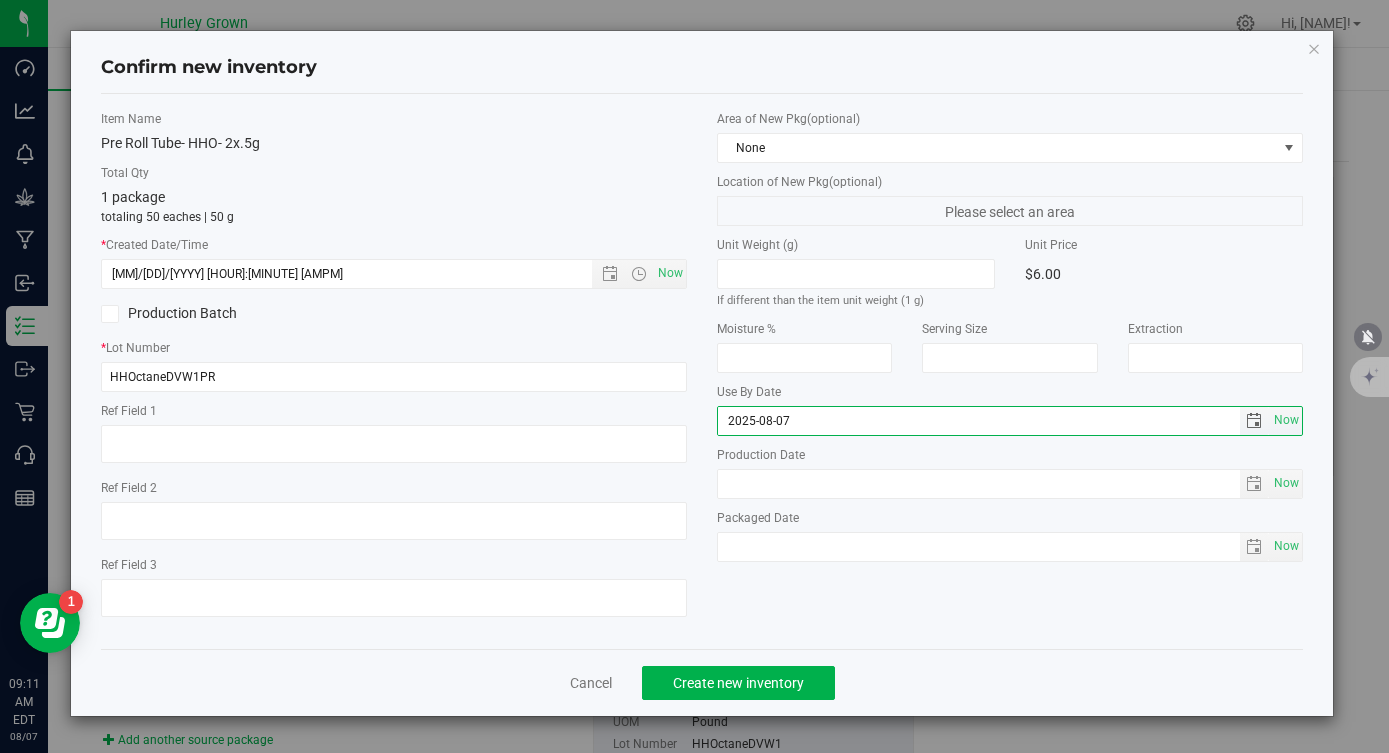 click on "2025-08-07" at bounding box center [979, 421] 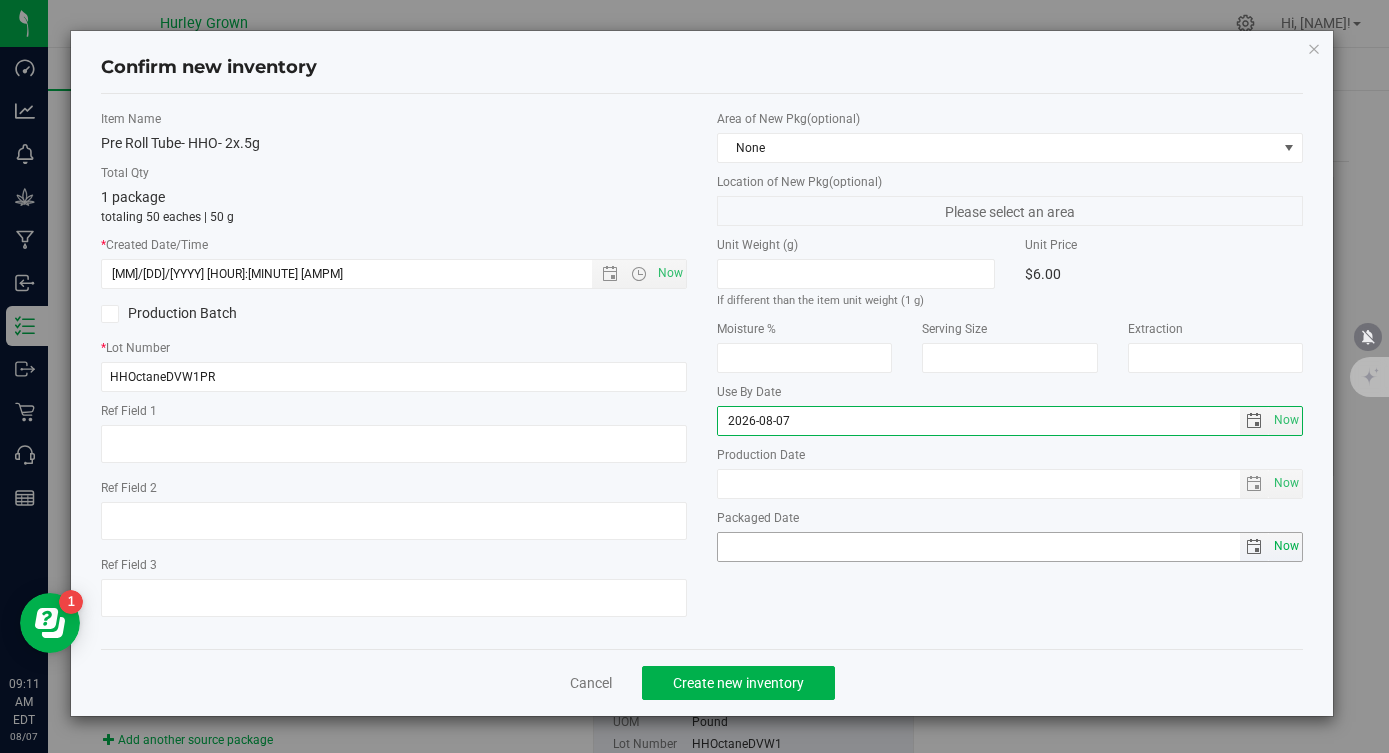 type on "2026-08-07" 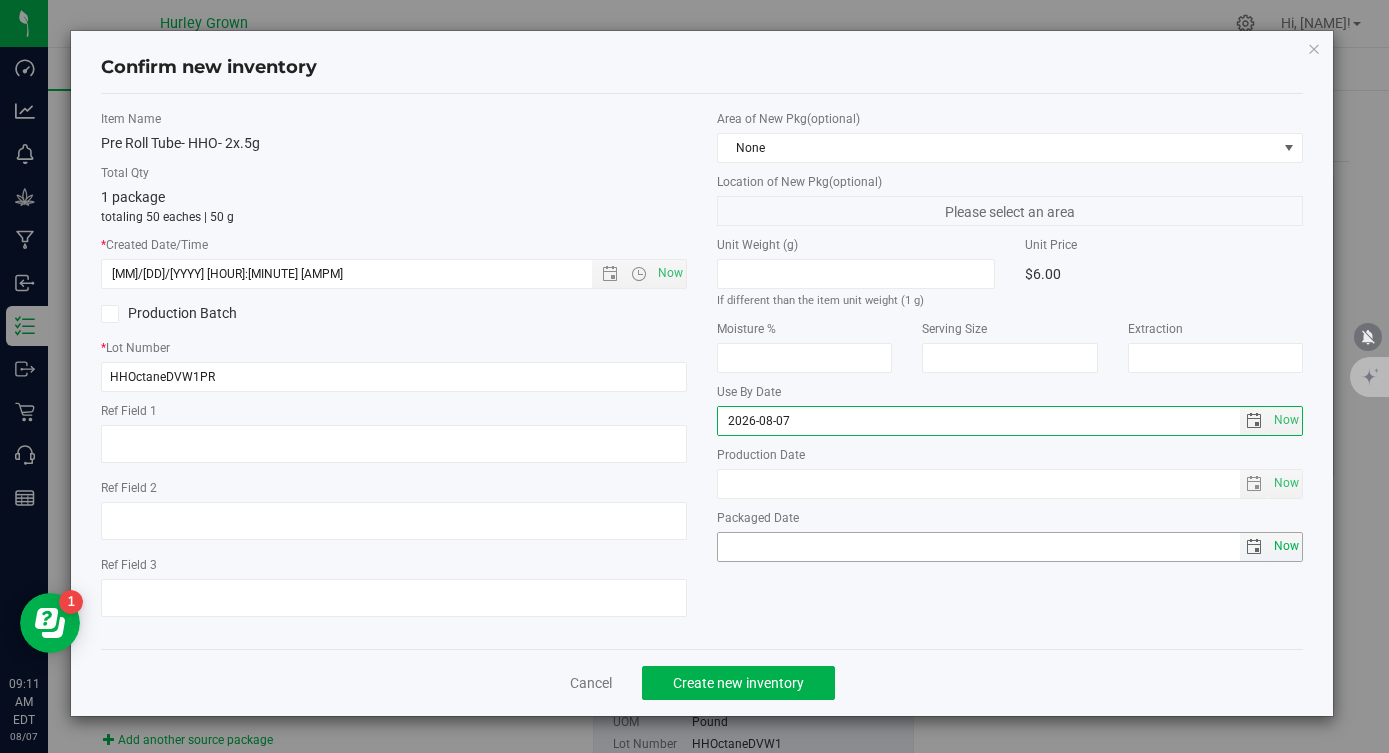 click on "Now" at bounding box center (1286, 546) 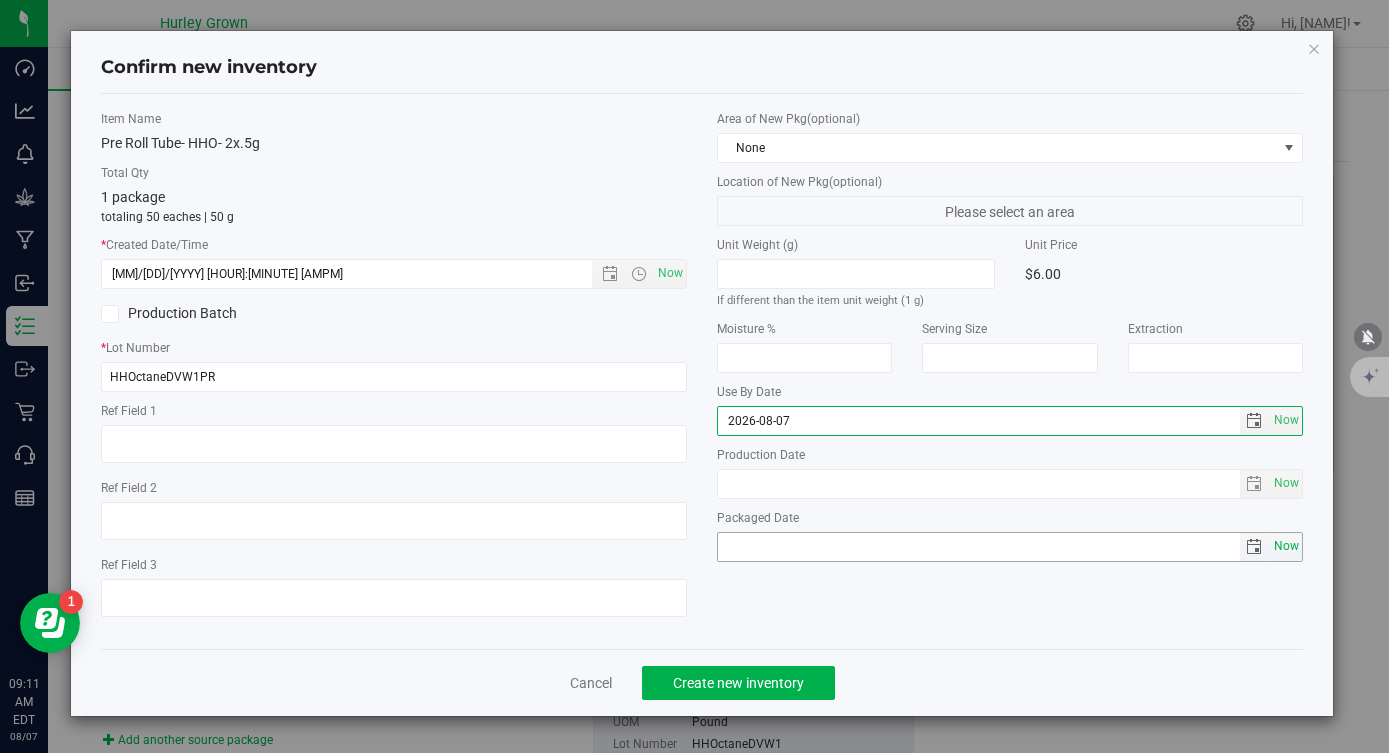 type on "2025-08-07" 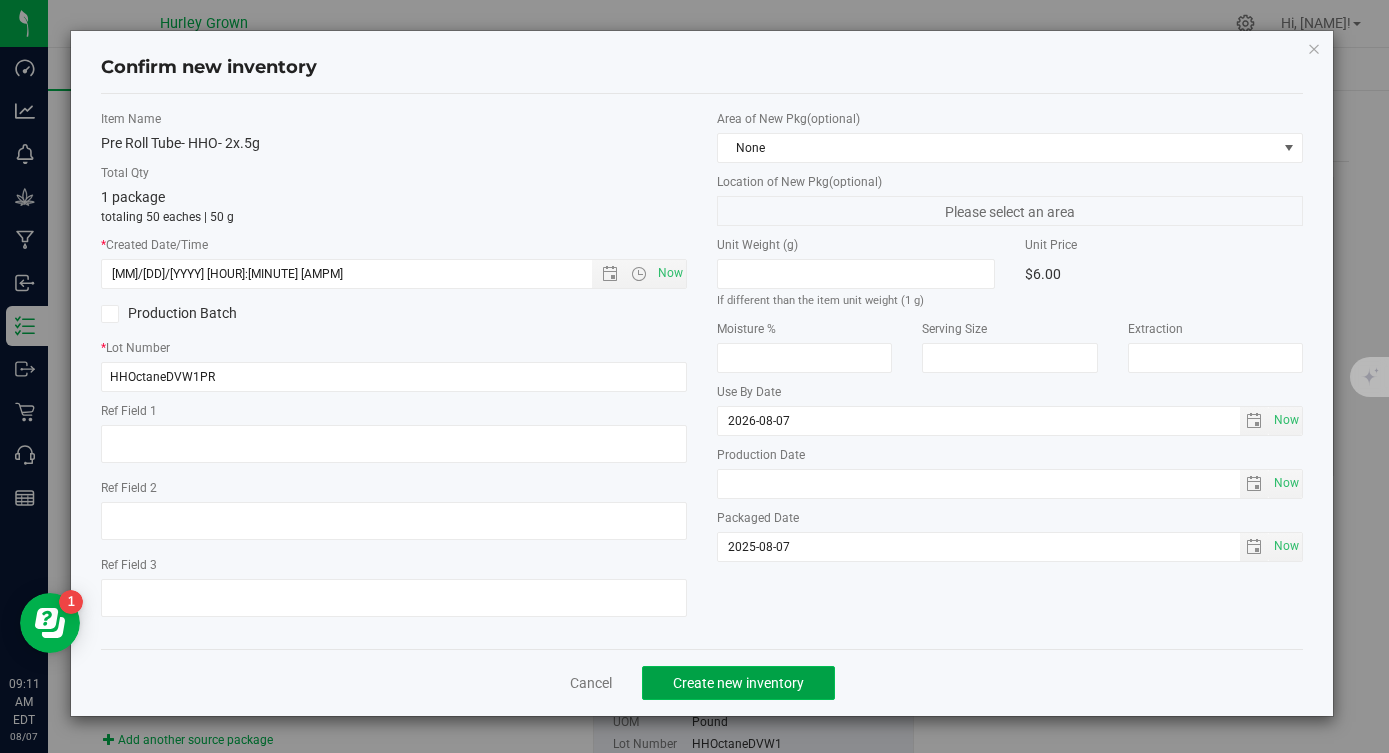click on "Create new inventory" 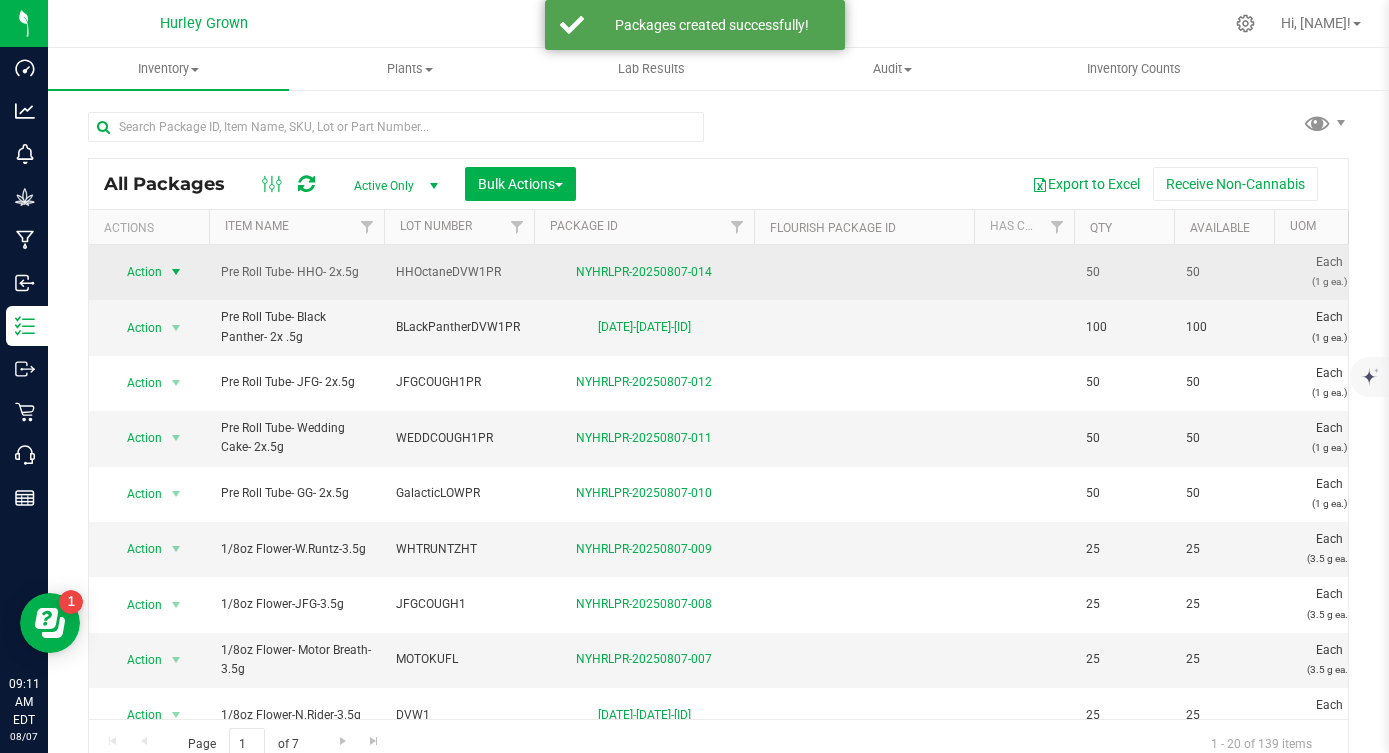 click at bounding box center [176, 272] 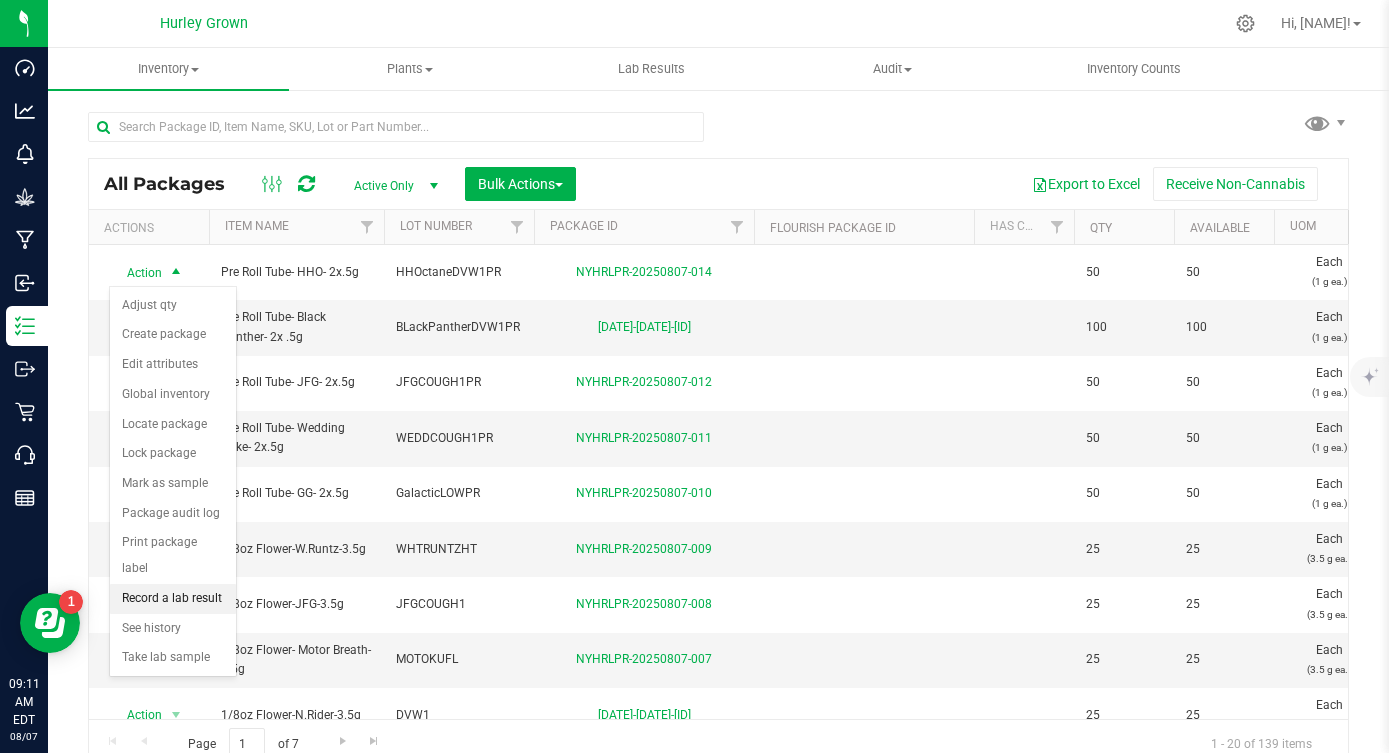 click on "Record a lab result" at bounding box center (173, 599) 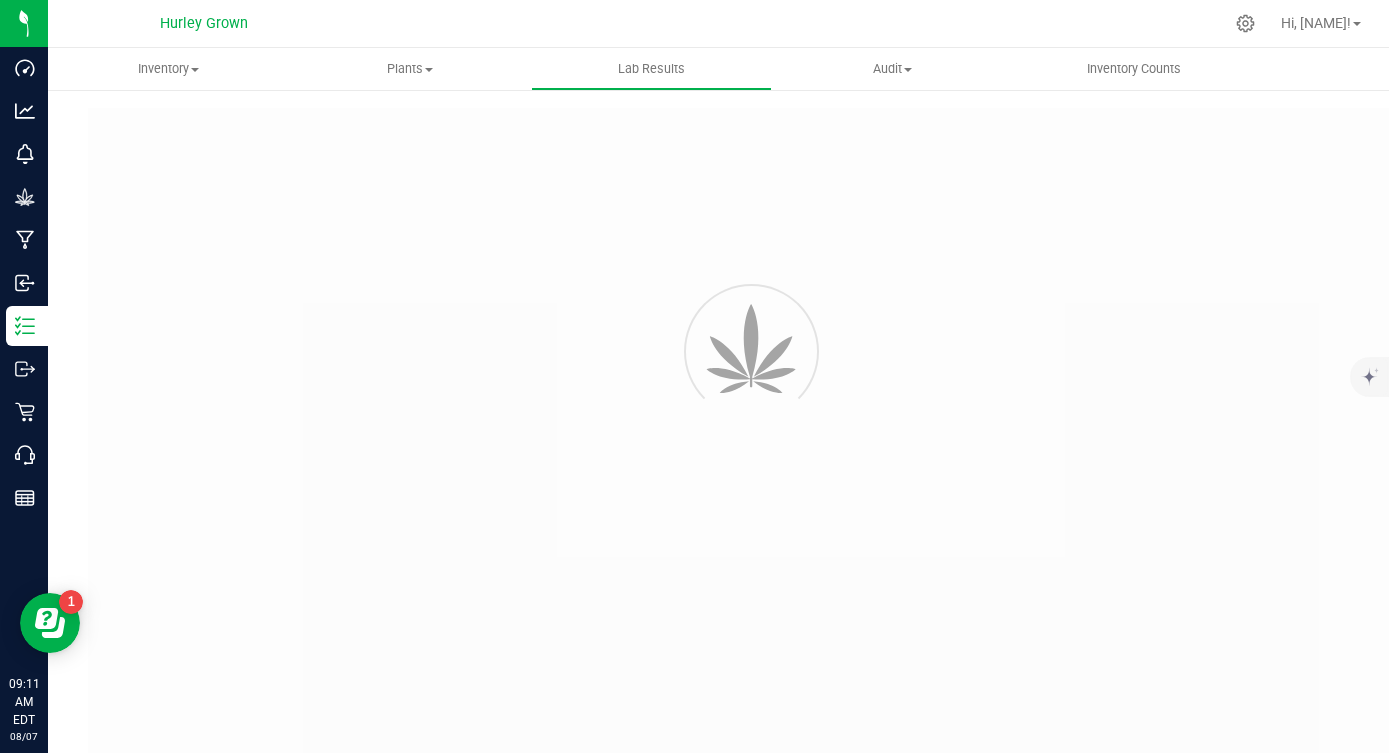 type on "NYHRLPR-20250807-014" 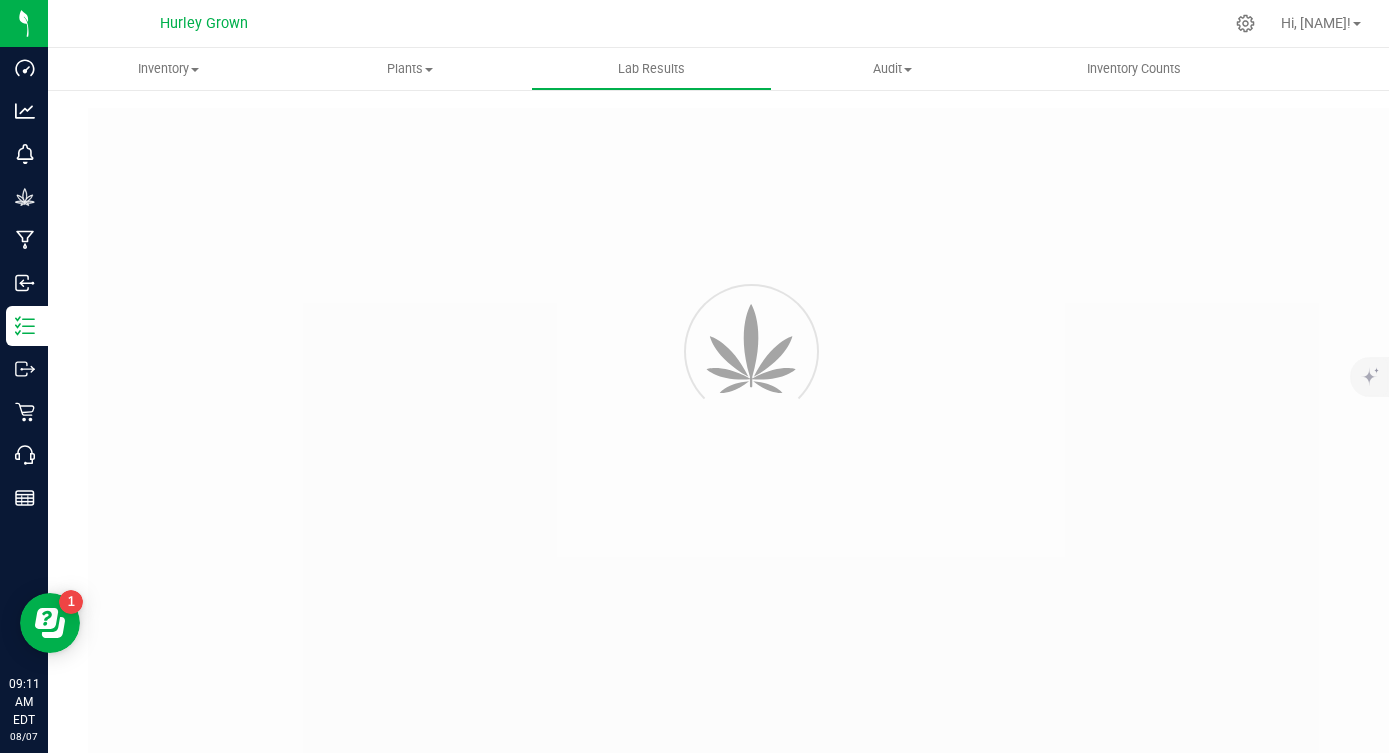 type on "NYHRLPR-20250807-014" 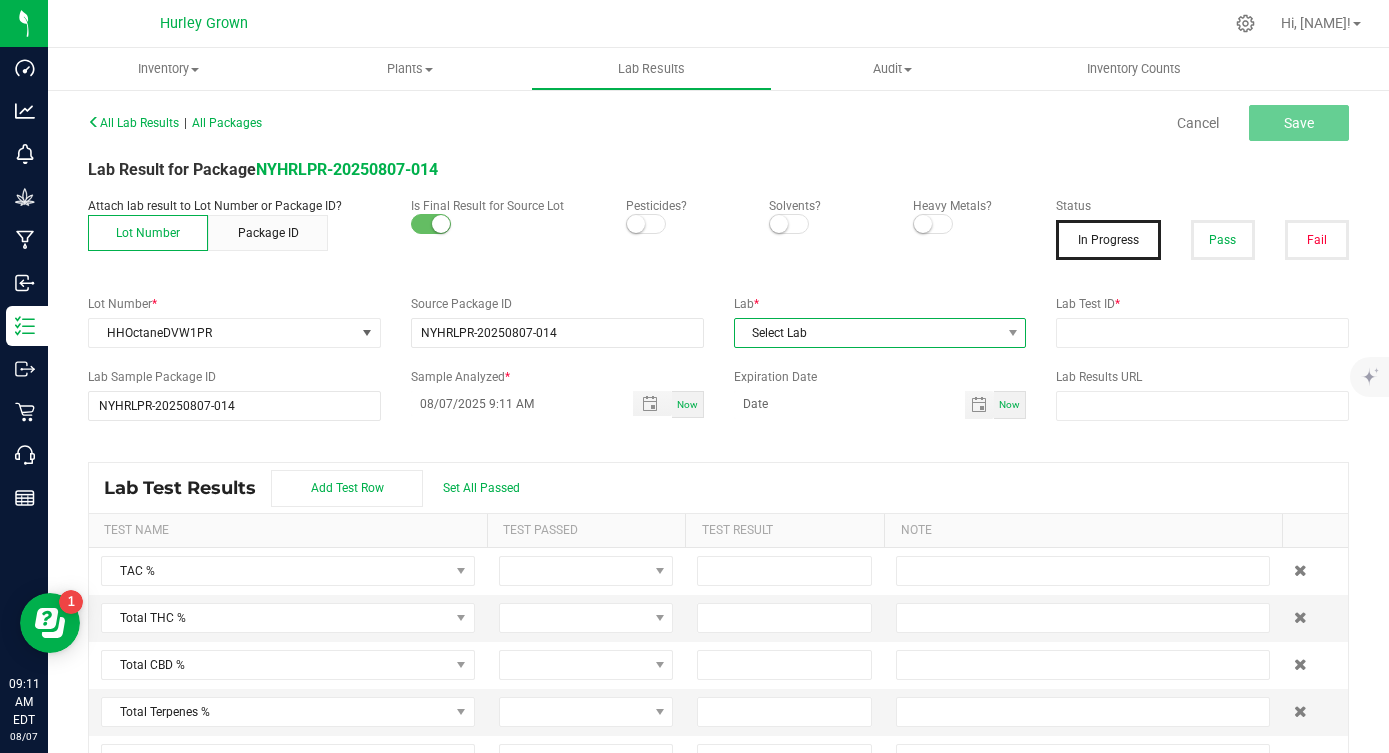 click on "Select Lab" at bounding box center [868, 333] 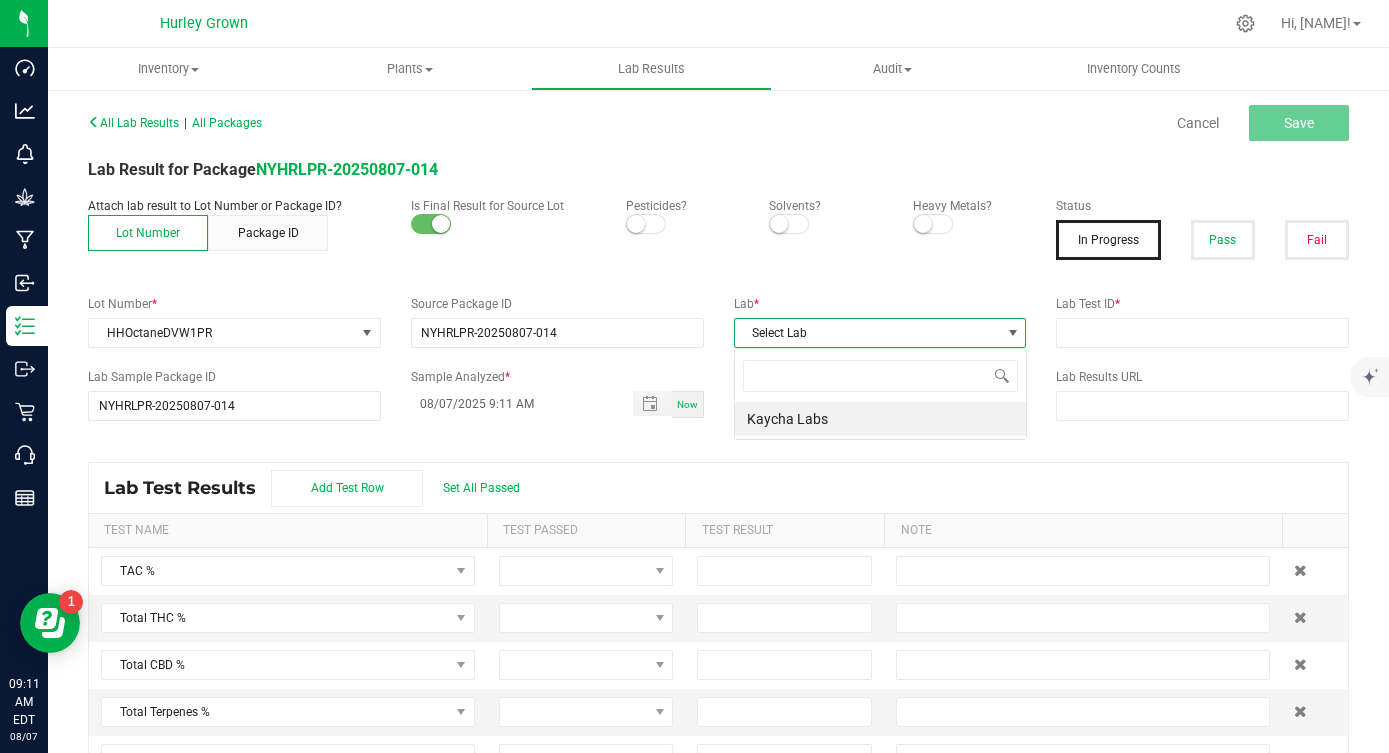 scroll, scrollTop: 99970, scrollLeft: 99707, axis: both 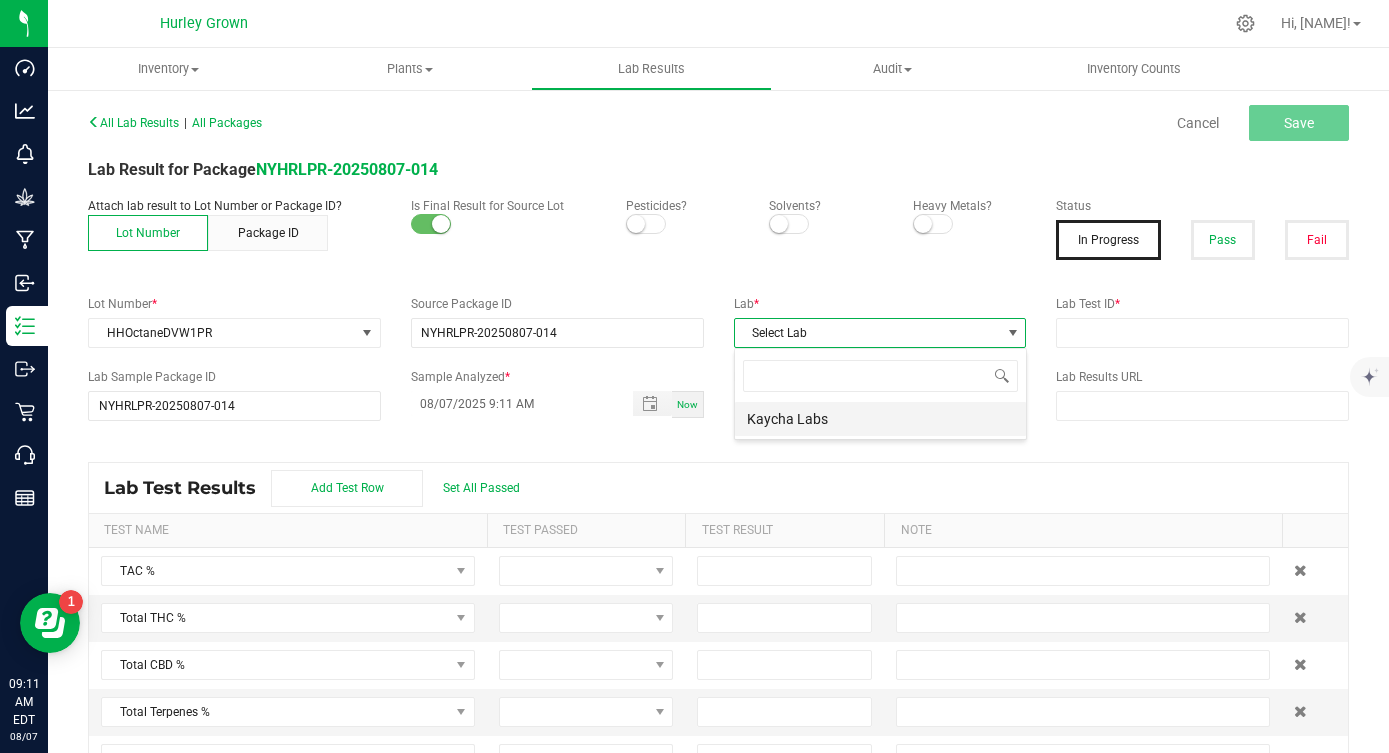 click on "Kaycha Labs" at bounding box center (880, 419) 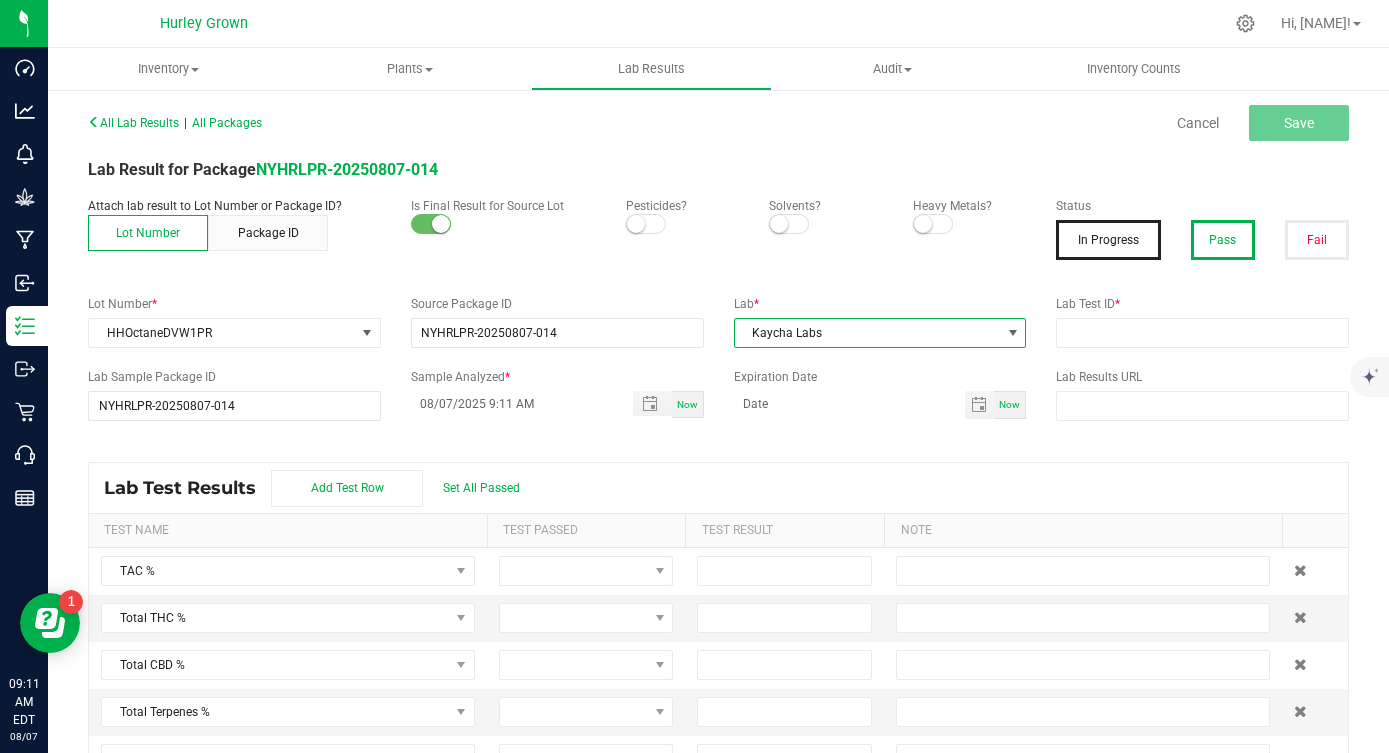 click on "Pass" at bounding box center (1223, 240) 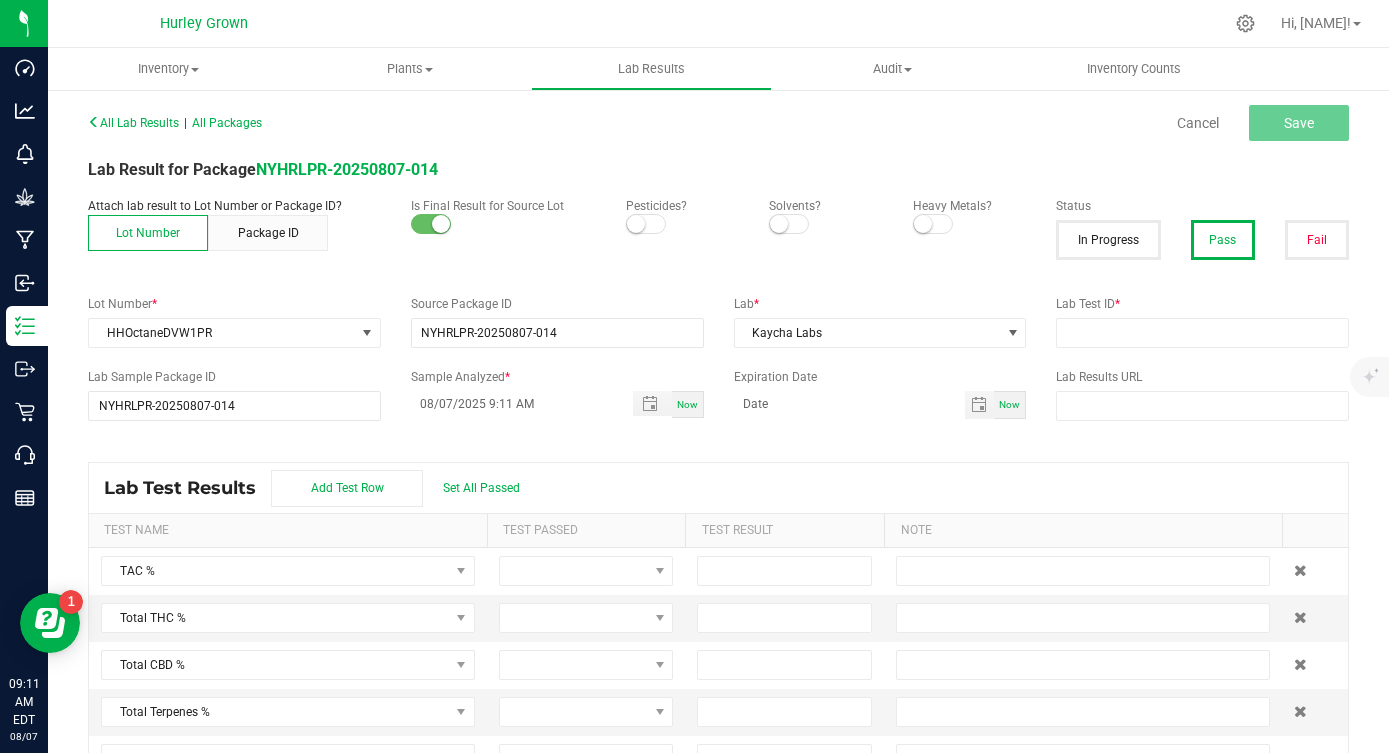 click at bounding box center (923, 224) 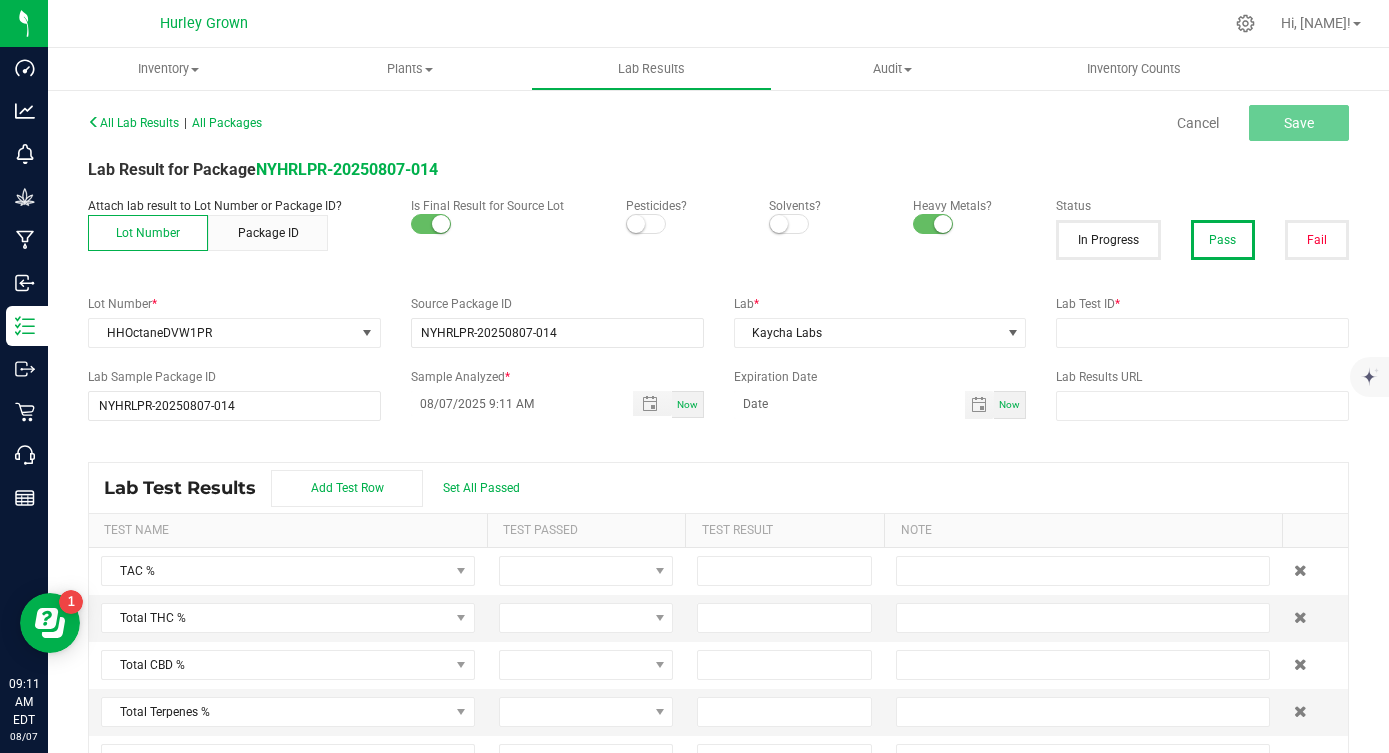 click at bounding box center [646, 224] 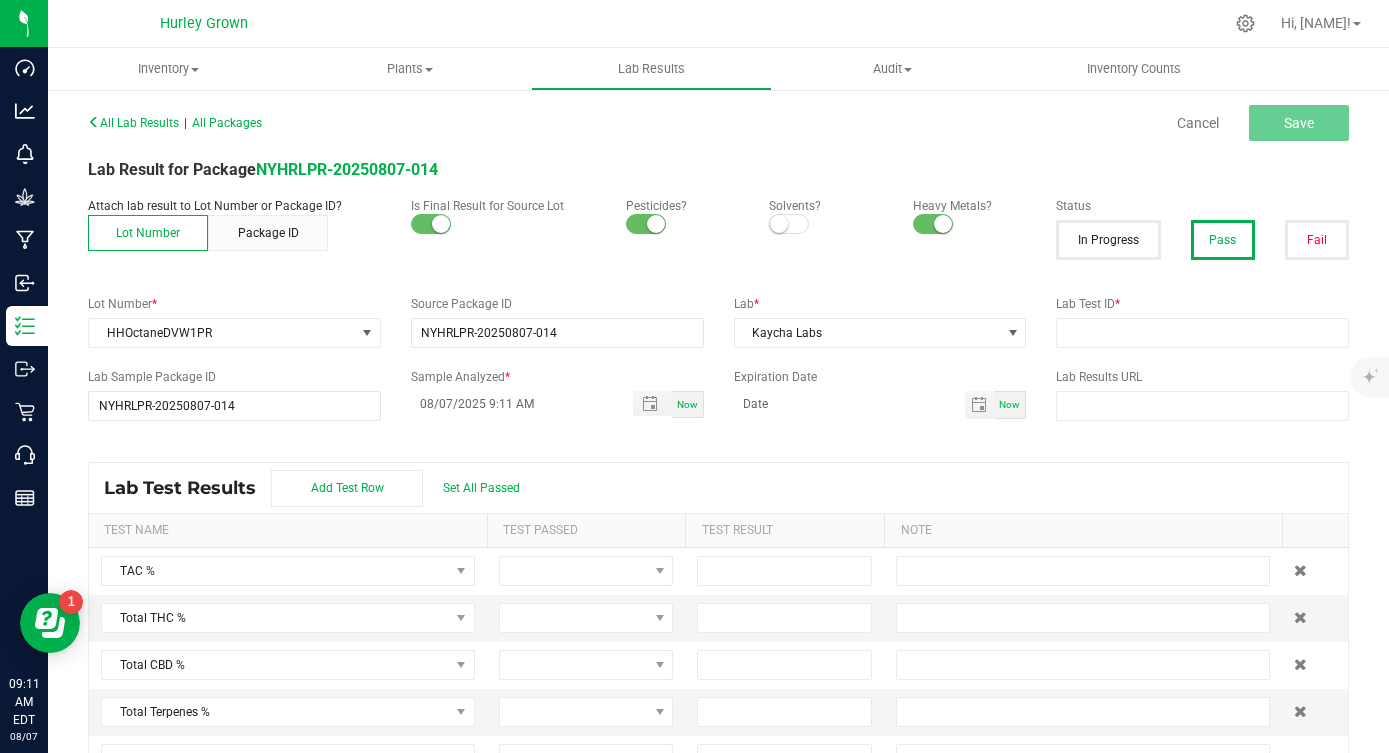 click on "Lab Test Results   Add Test Row   Set All Passed" at bounding box center (718, 488) 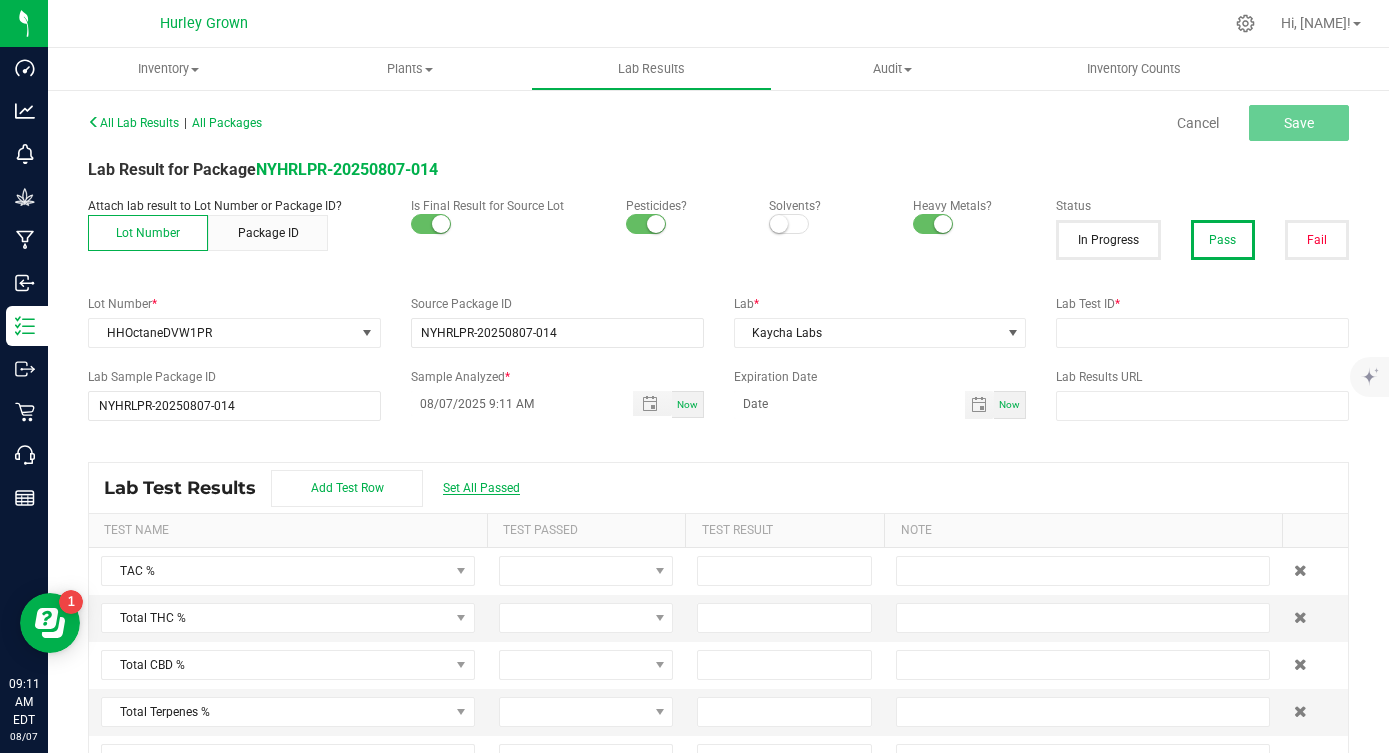 click on "Set All Passed" at bounding box center (481, 488) 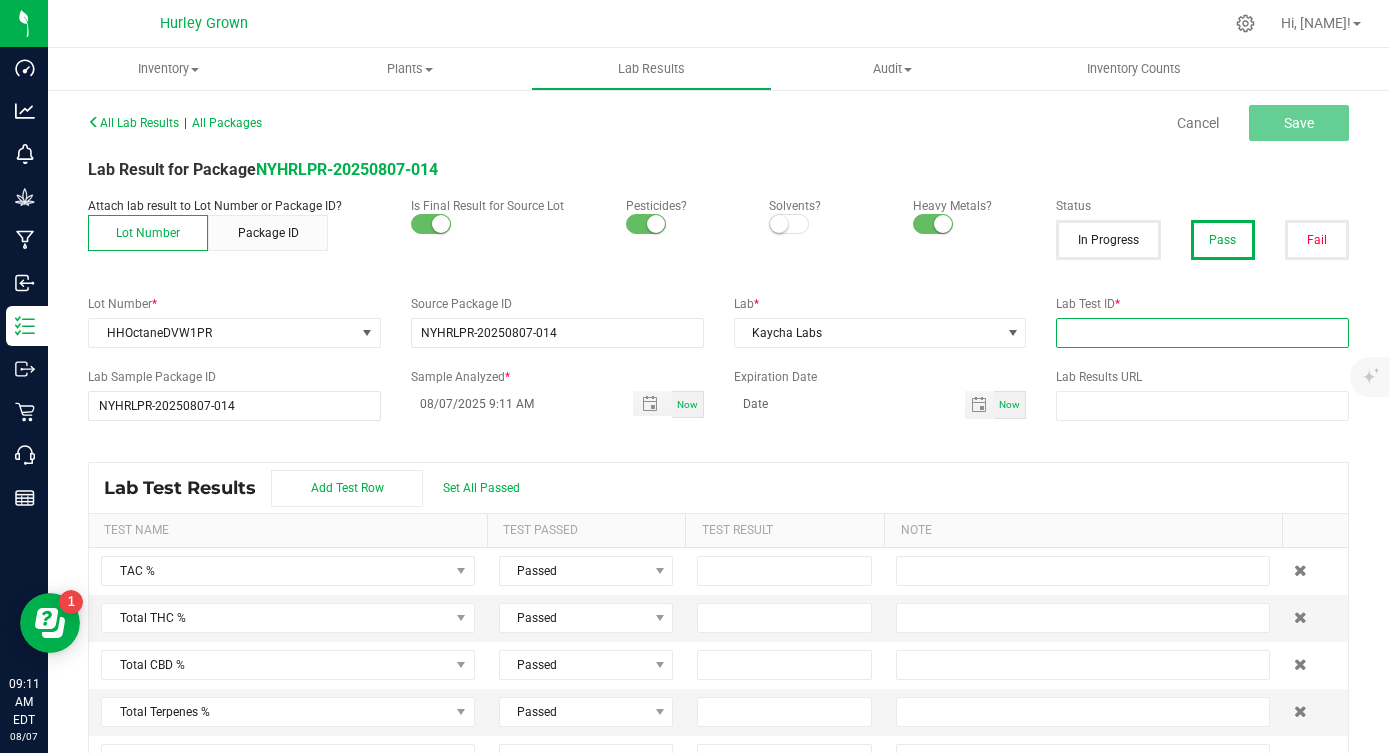 click at bounding box center (1202, 333) 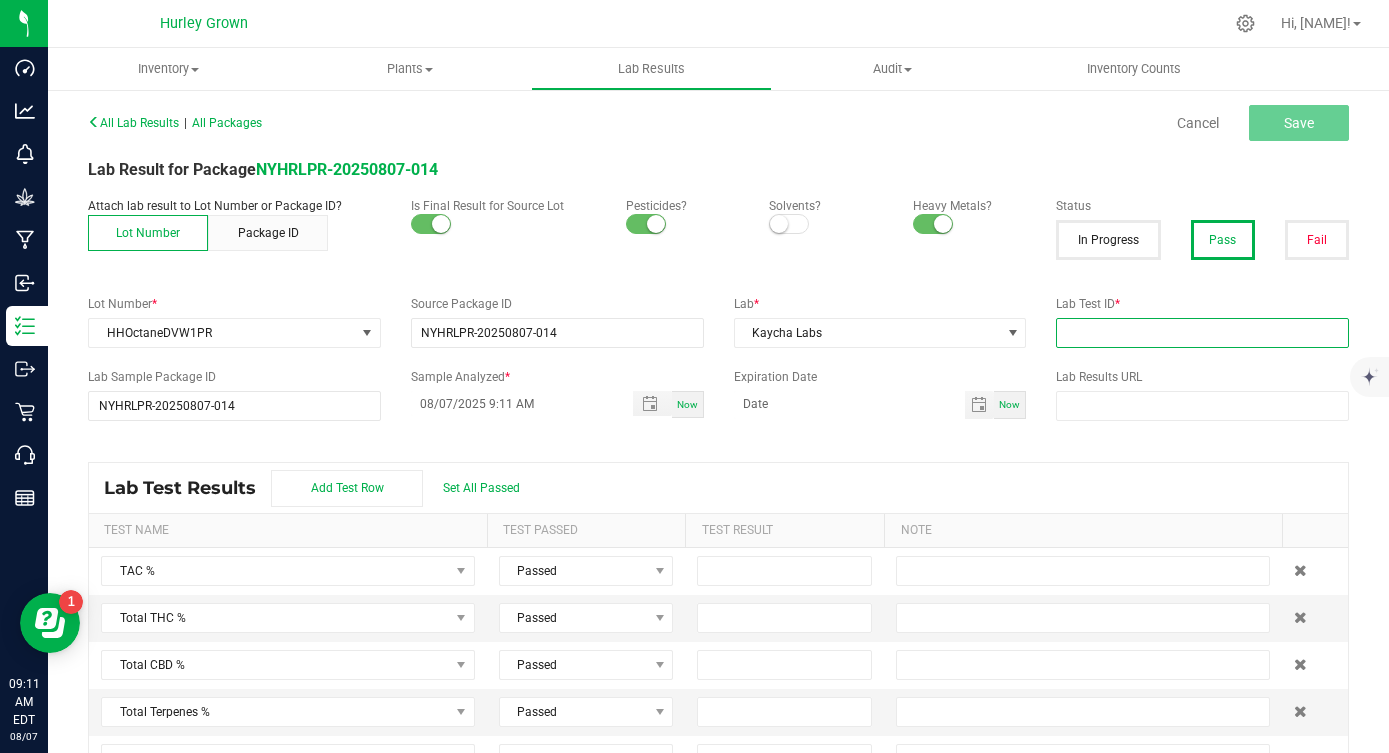 paste on "[PRODUCT_CODE]" 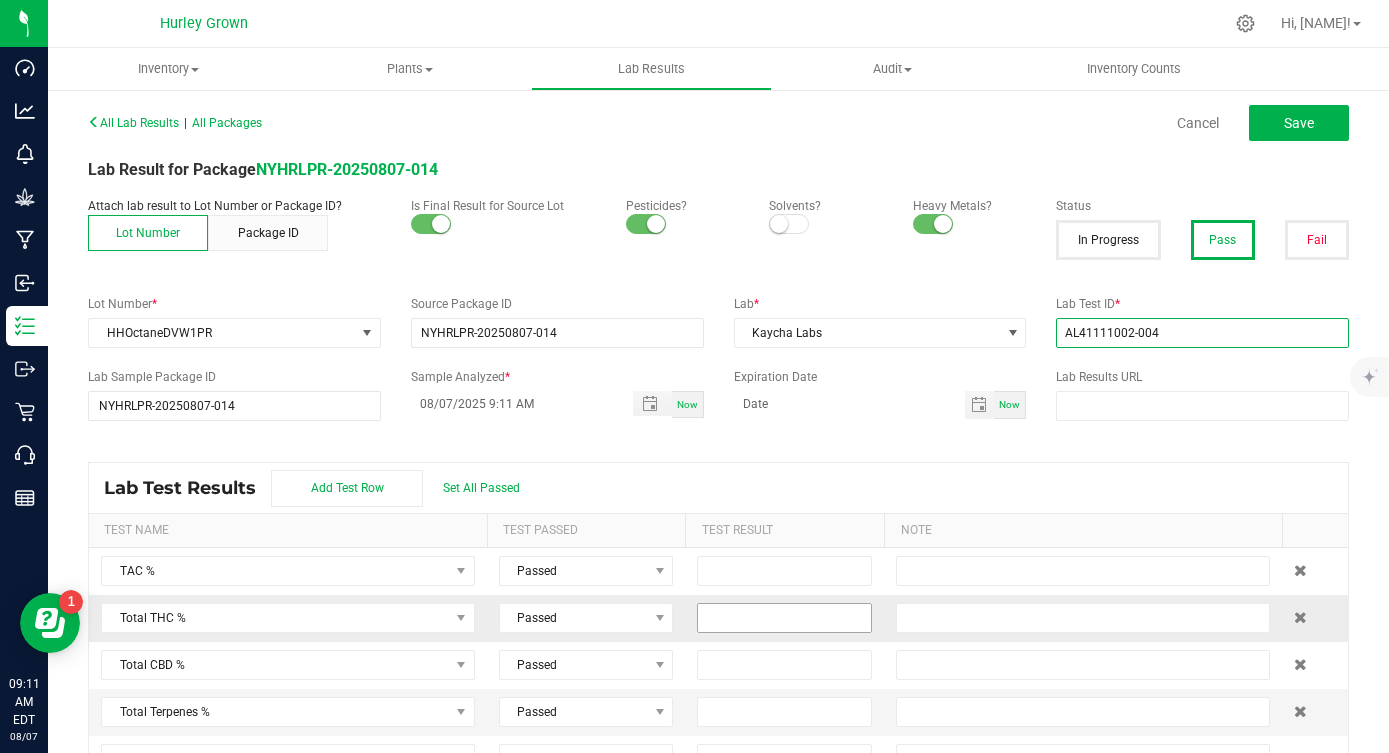 type on "[PRODUCT_CODE]" 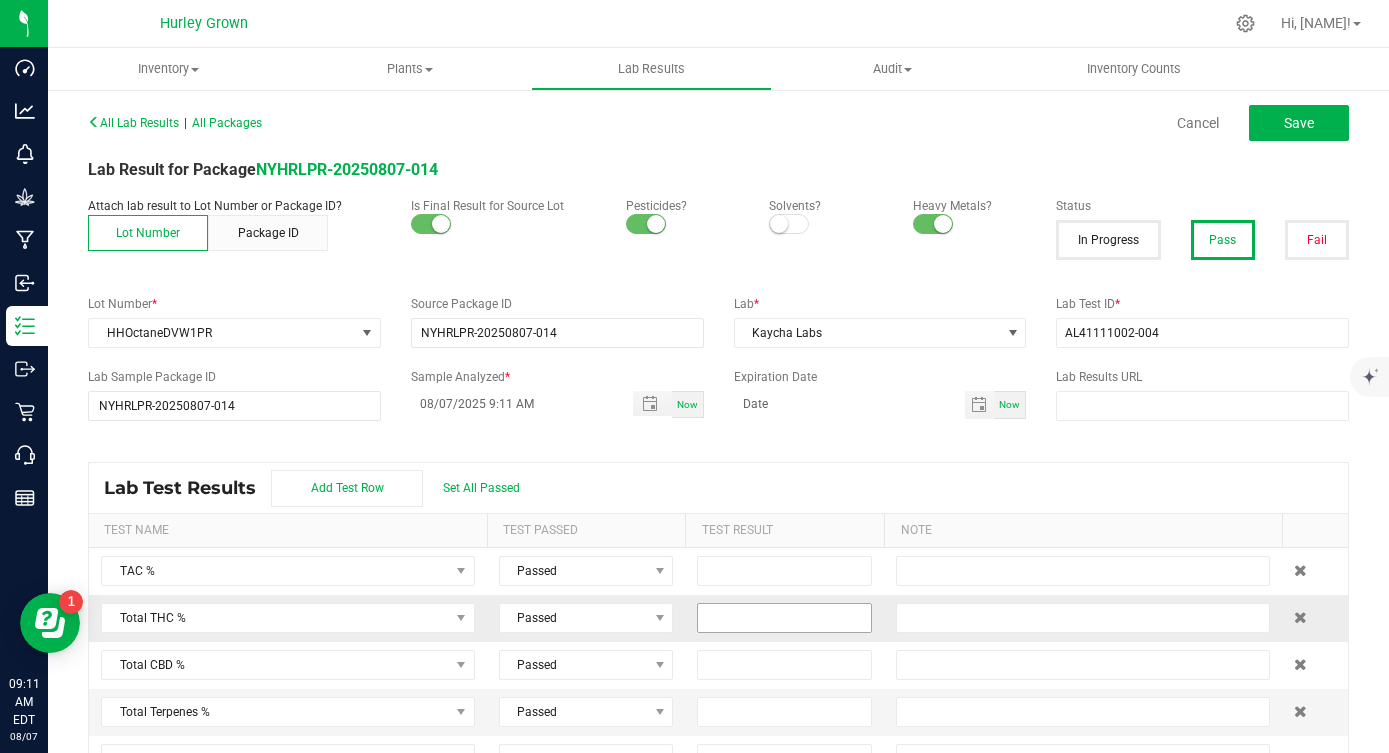 click at bounding box center [784, 618] 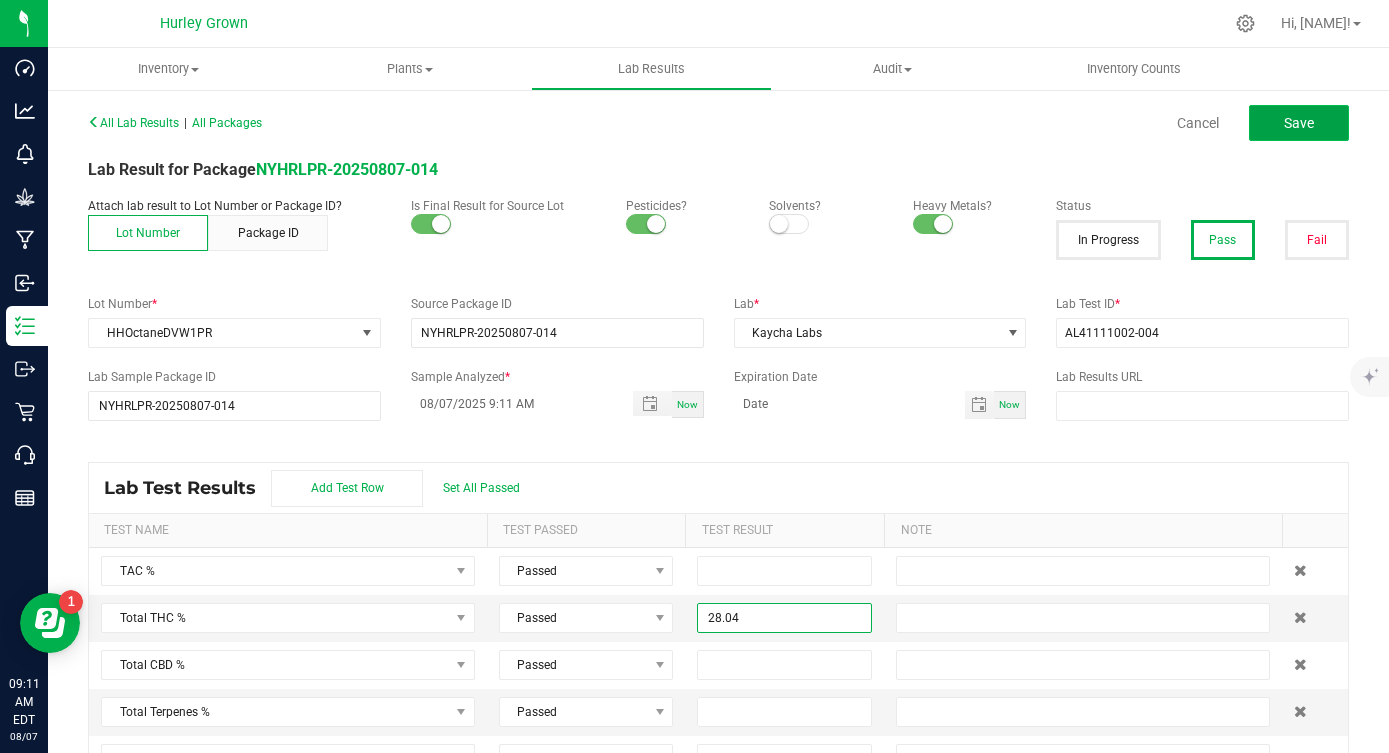 type on "28.0400" 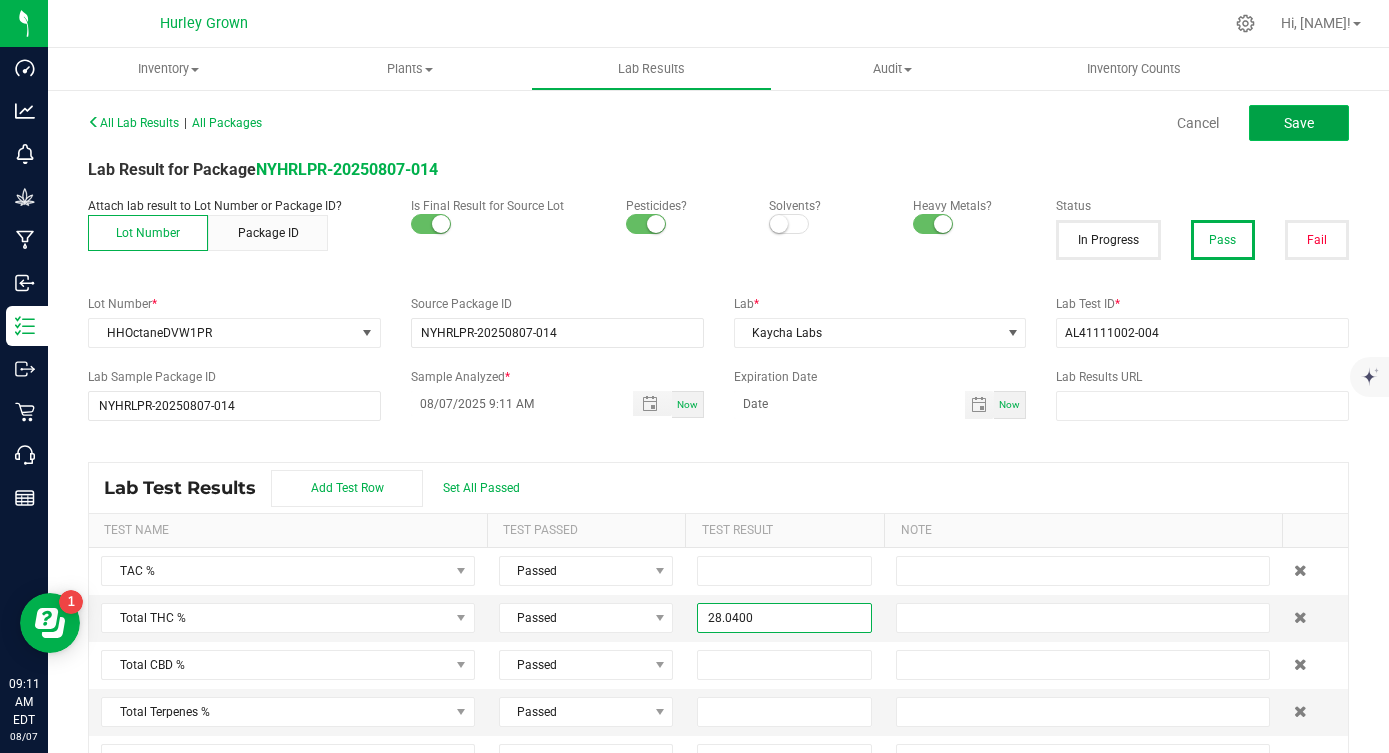 click on "Save" 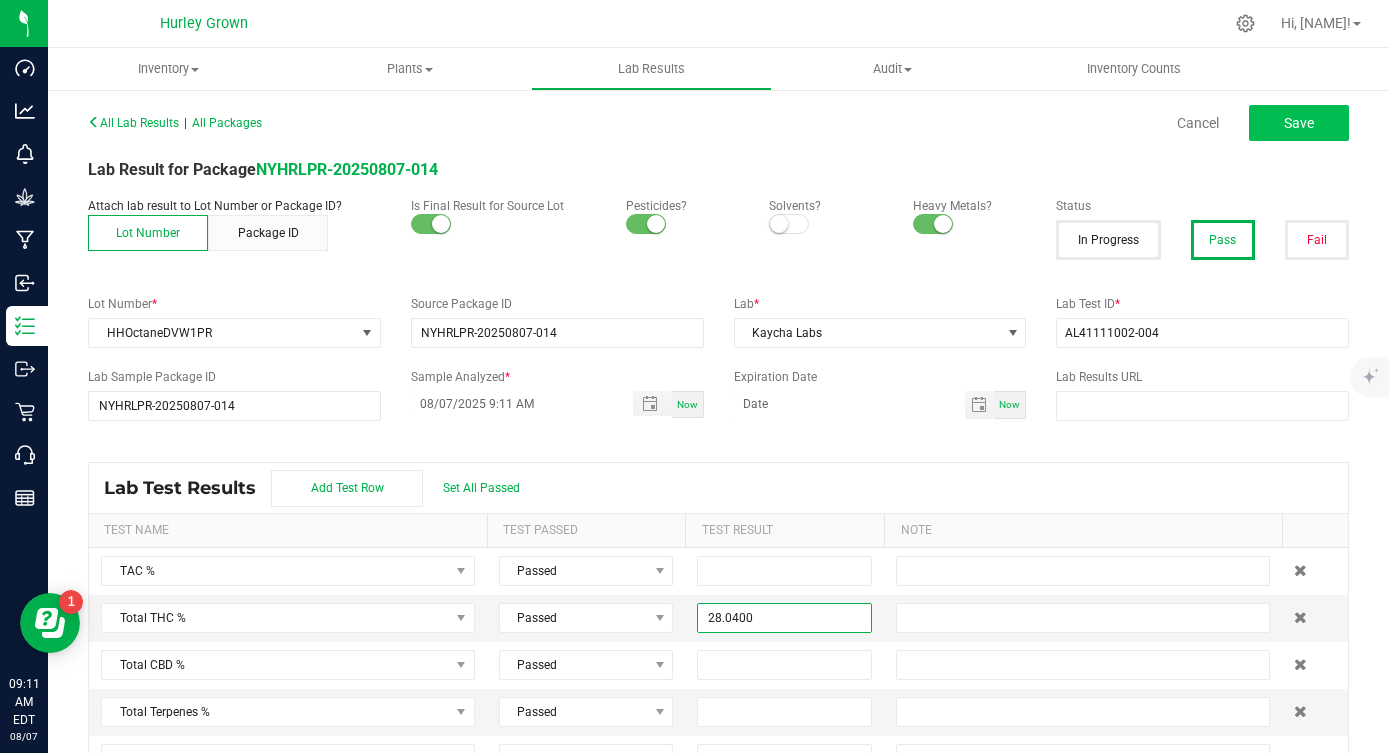 type on "28.0400" 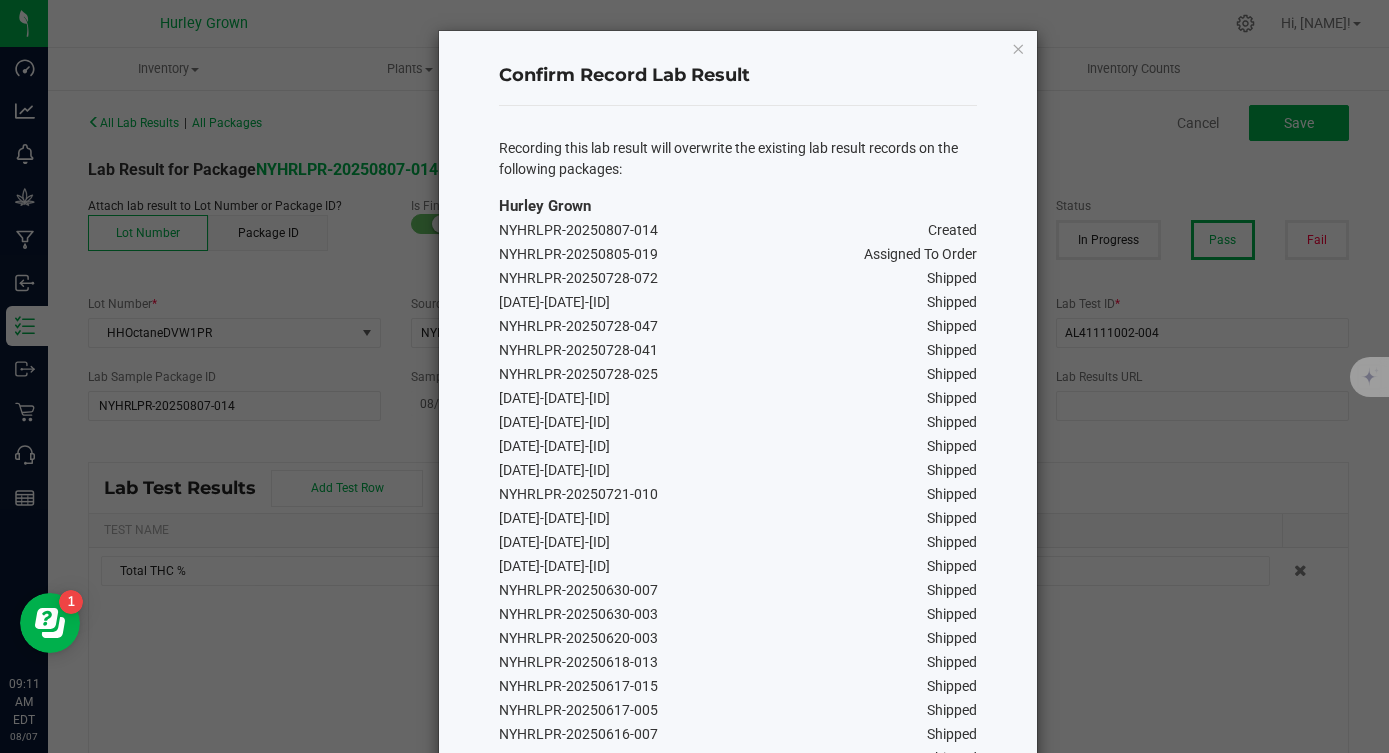 scroll, scrollTop: 1257, scrollLeft: 0, axis: vertical 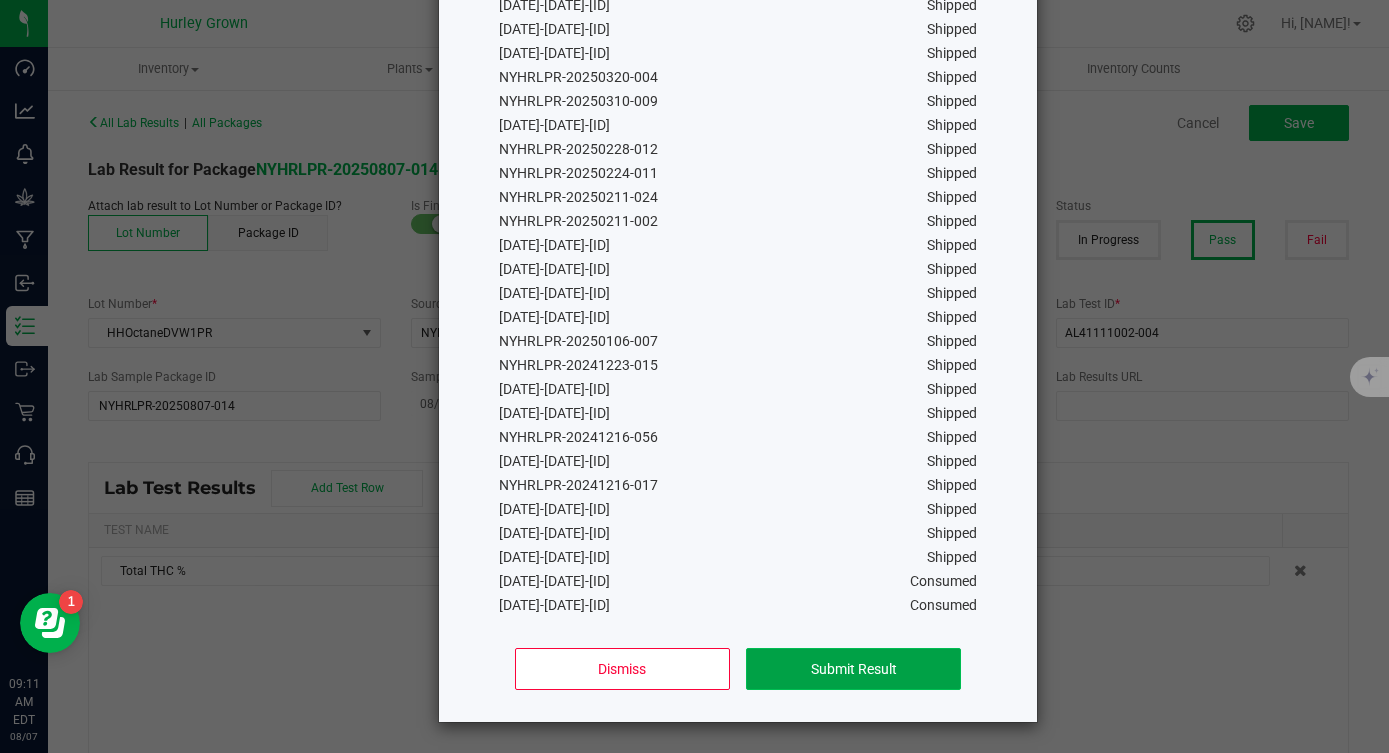 click on "Submit Result" 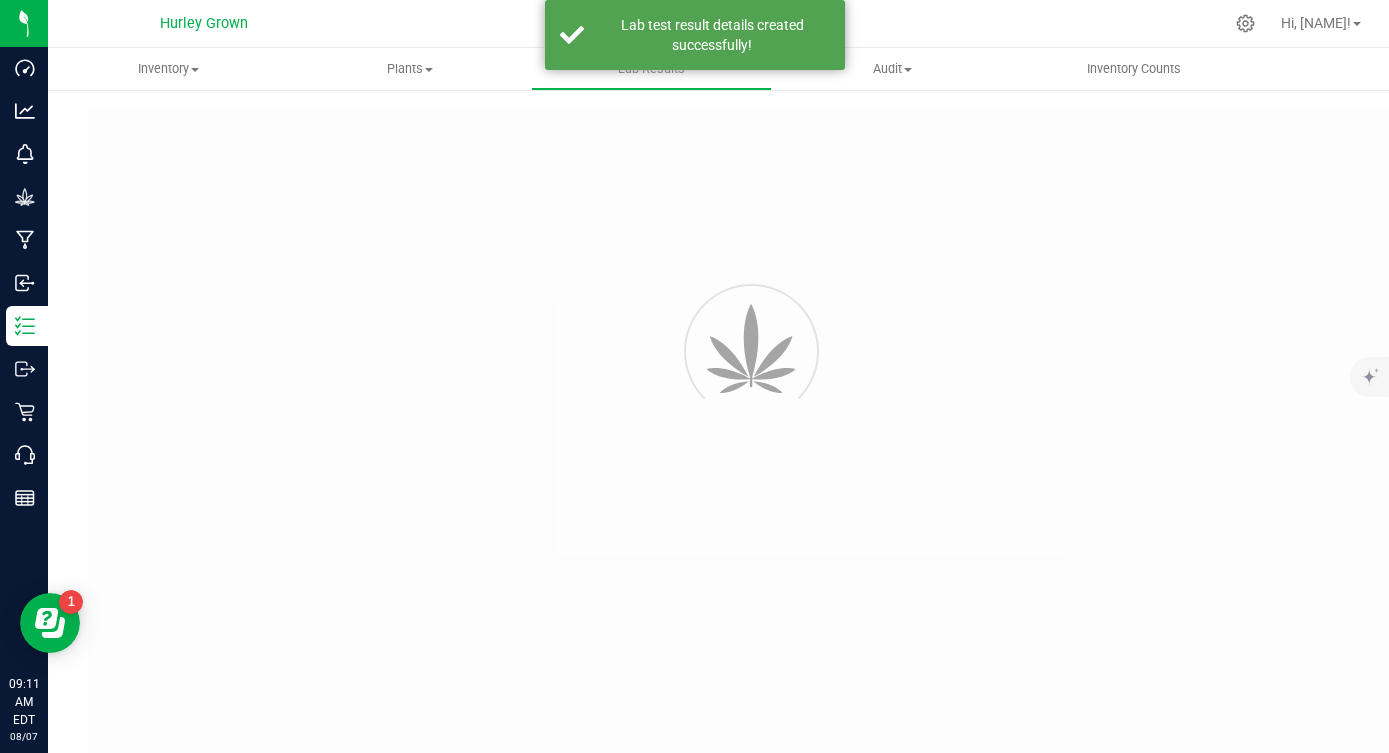 type on "NYHRLPR-20250807-014" 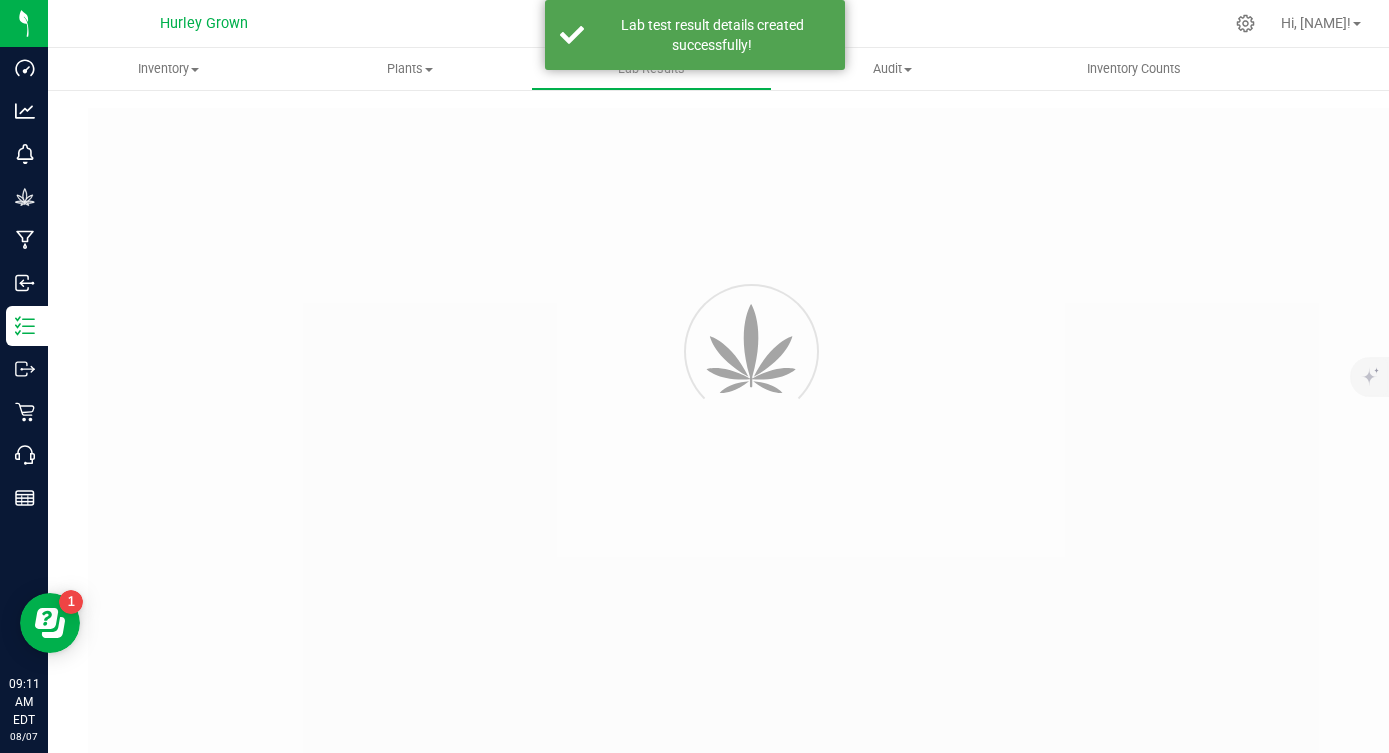 type on "[PRODUCT_CODE]" 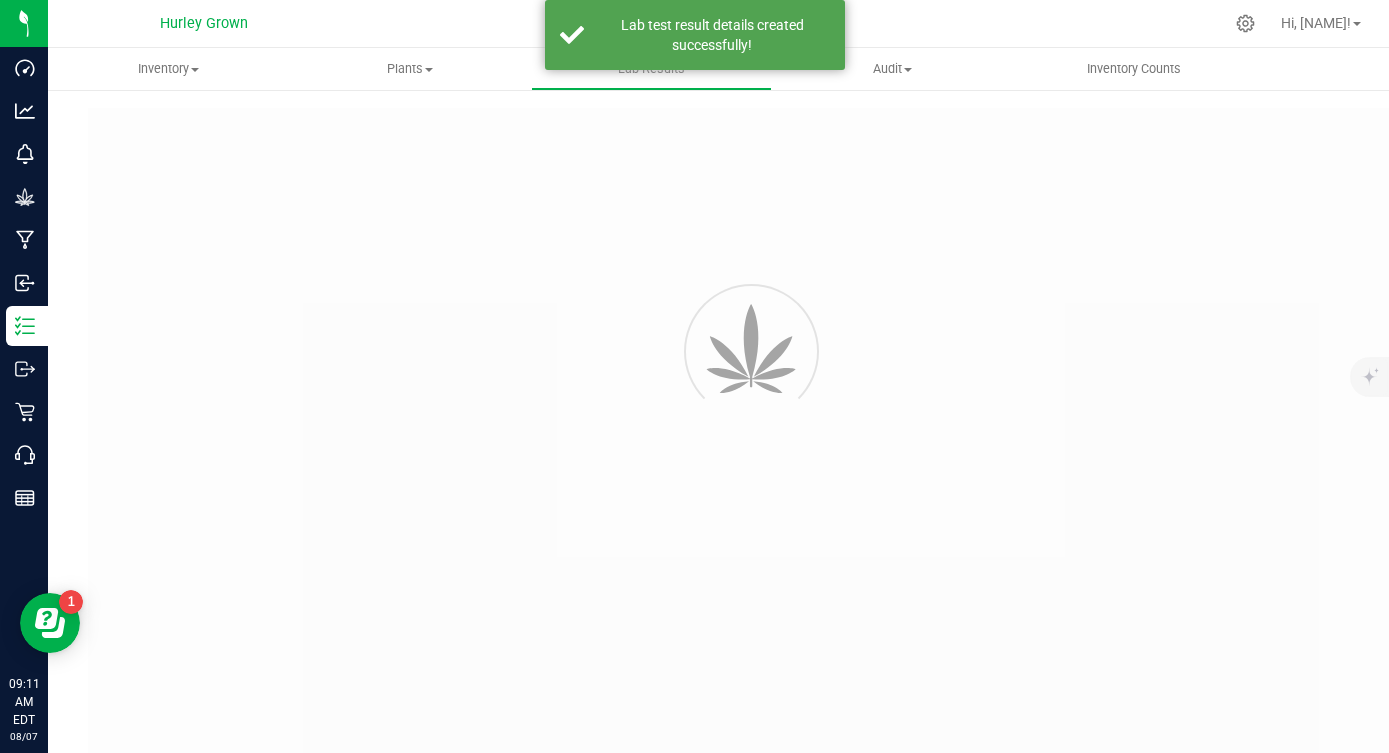 type on "NYHRLPR-20250807-014" 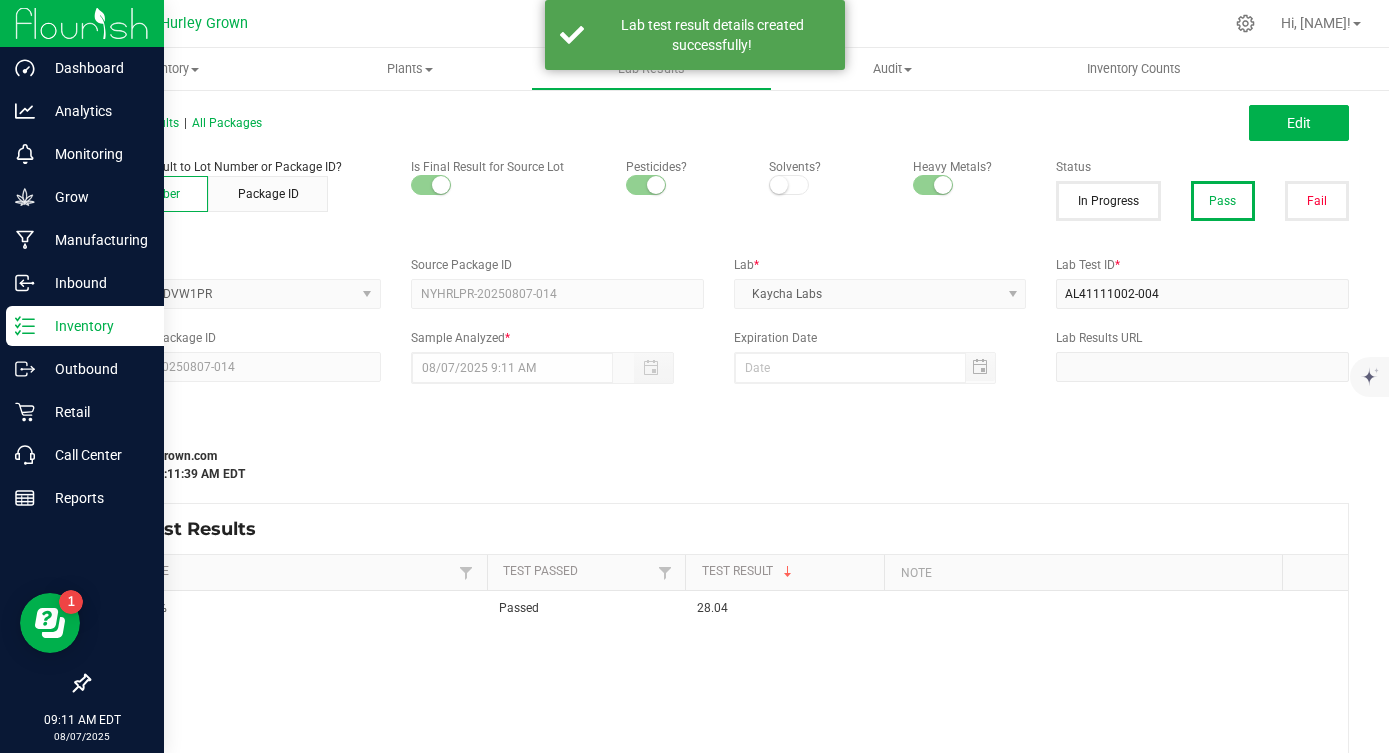 click 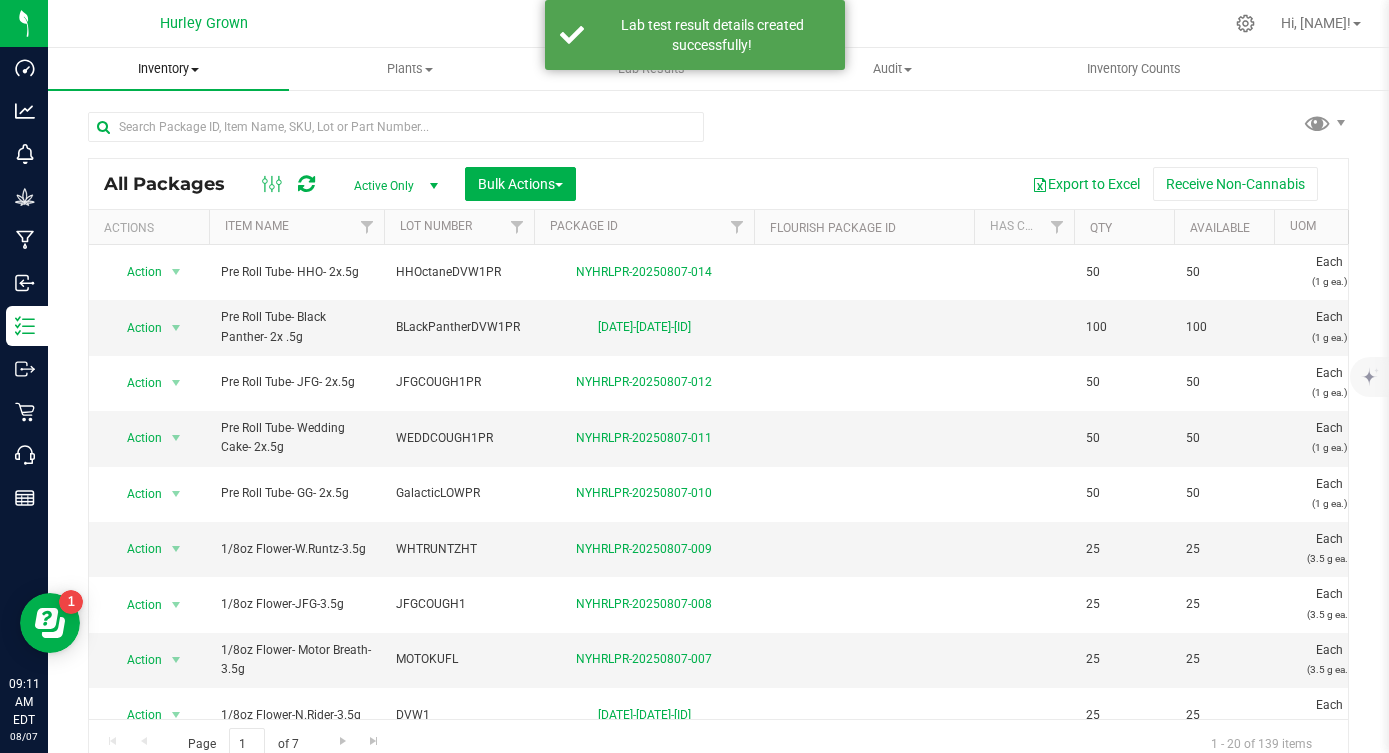 click on "Inventory" at bounding box center (168, 69) 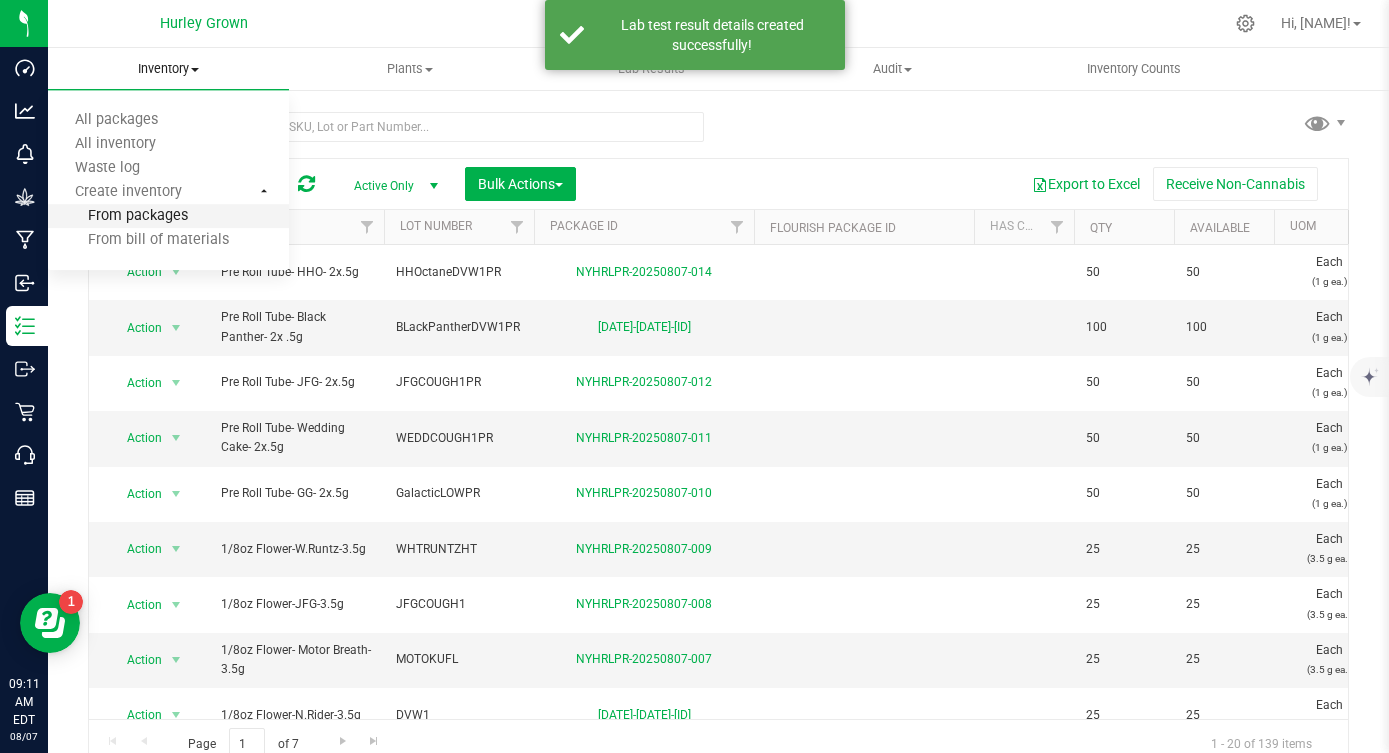 click on "From packages" at bounding box center [118, 216] 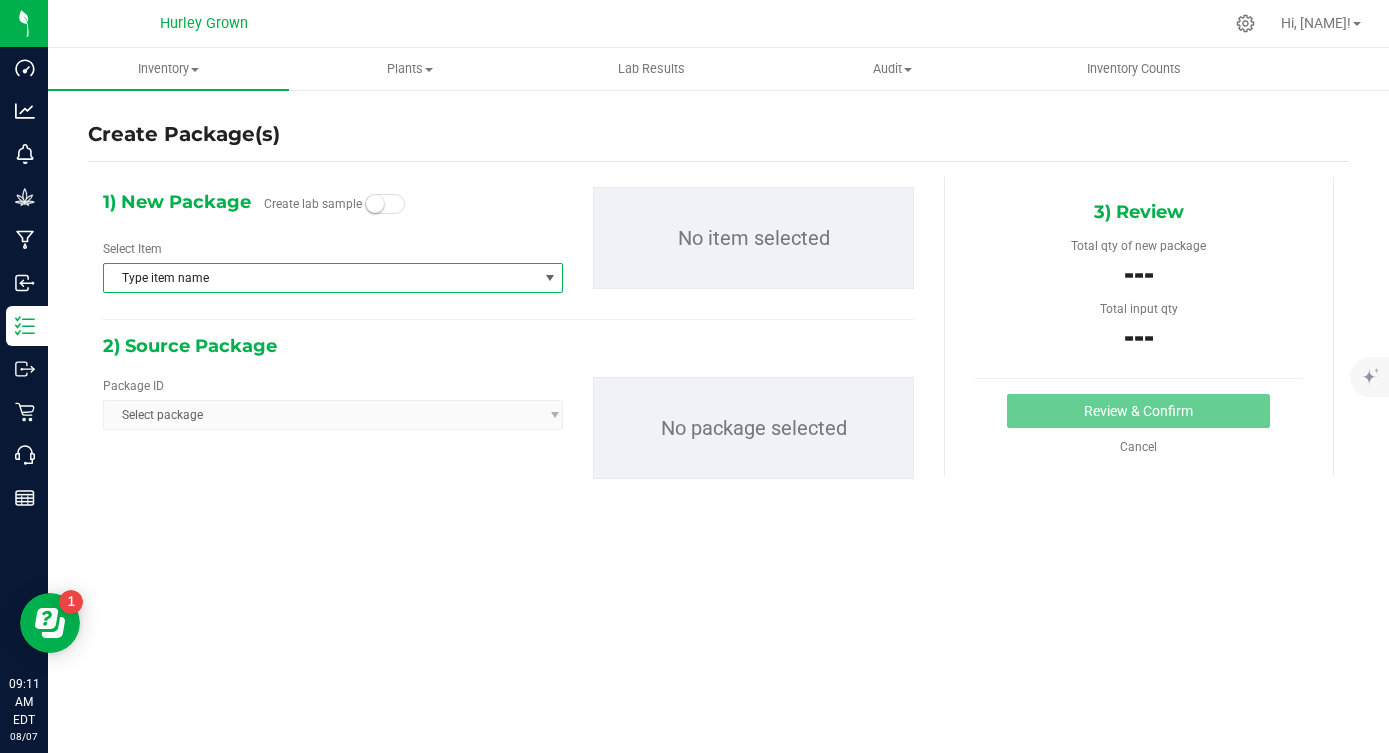 click on "Type item name" at bounding box center (320, 278) 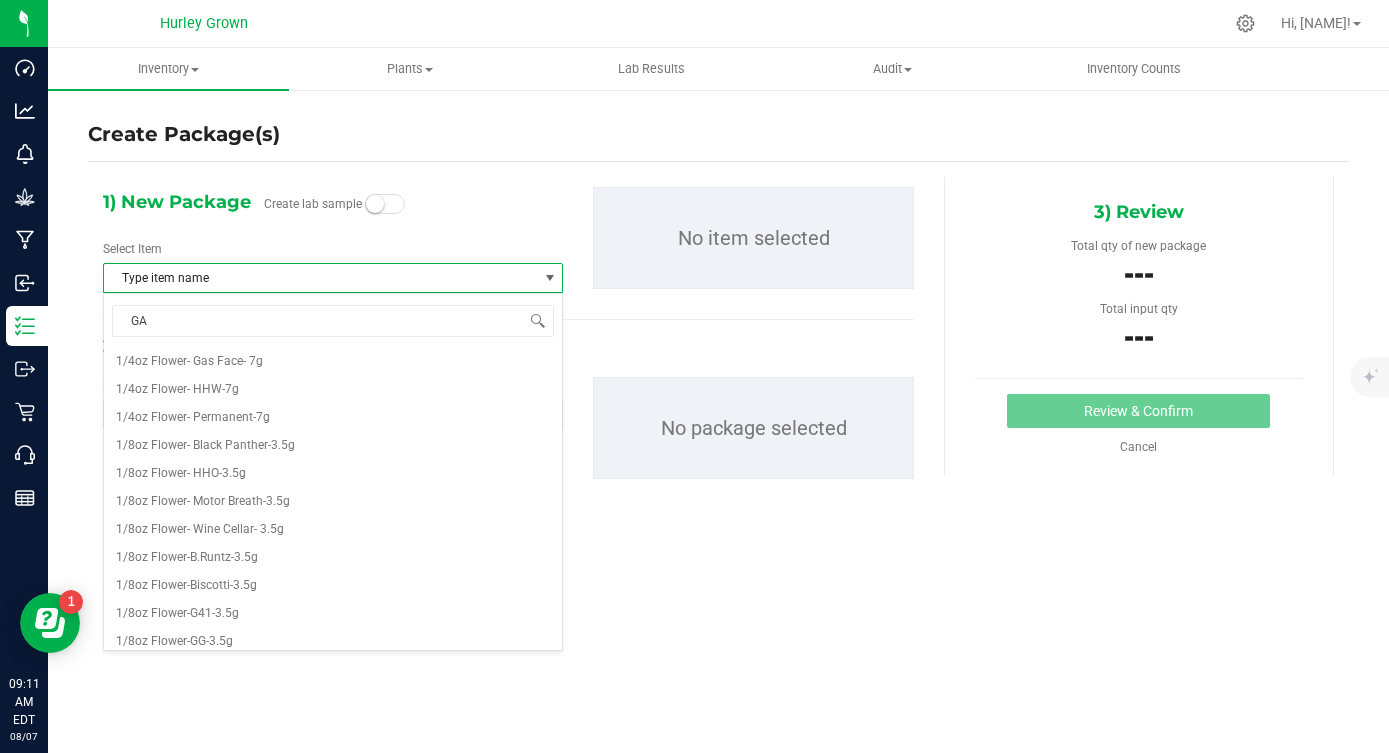 type on "GAS" 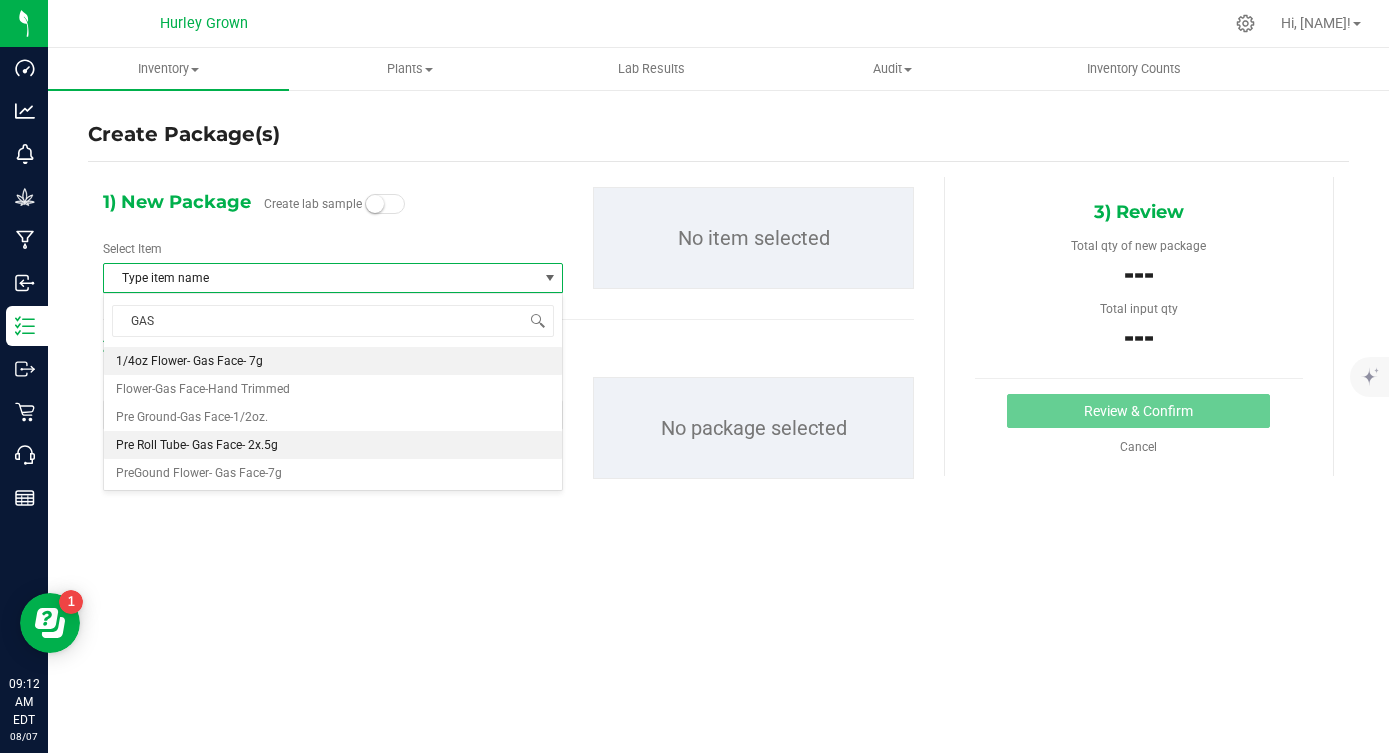 click on "Pre Roll Tube- Gas Face- 2x.5g" at bounding box center [333, 445] 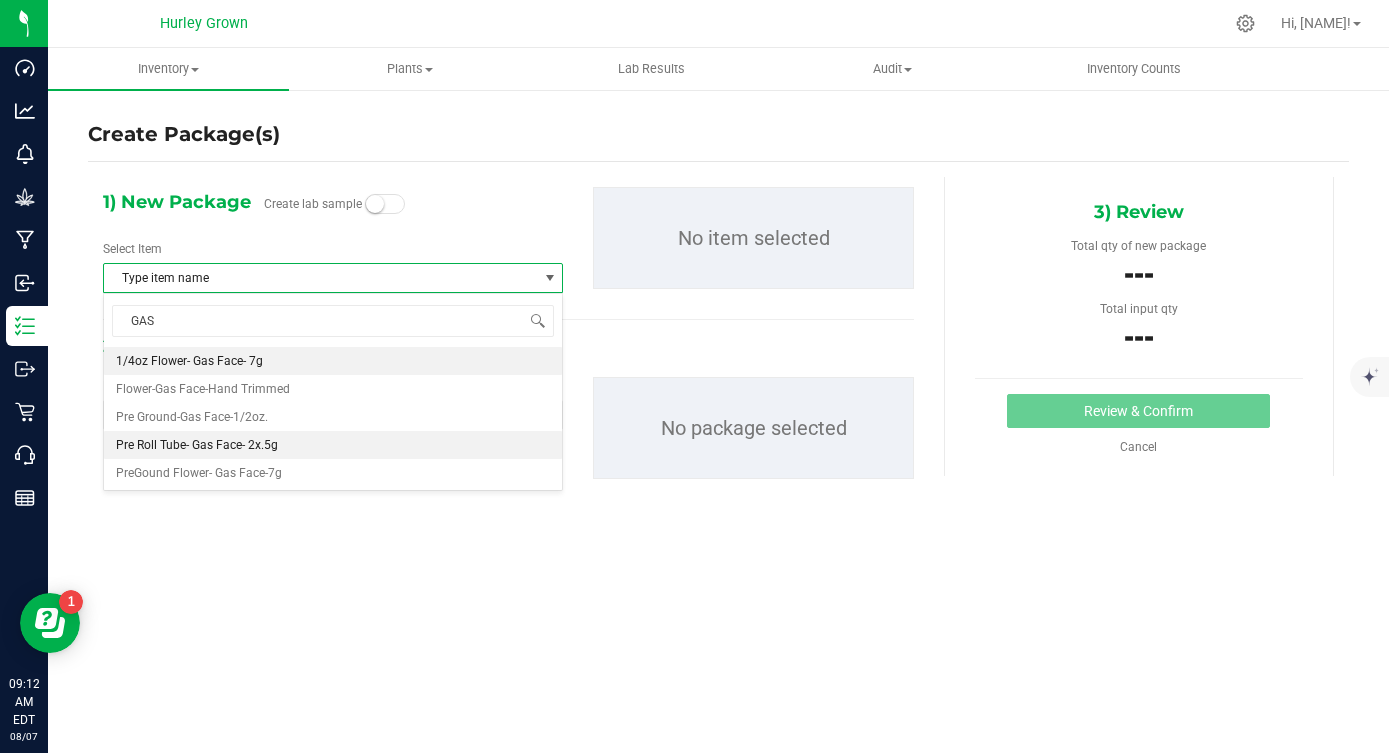 type 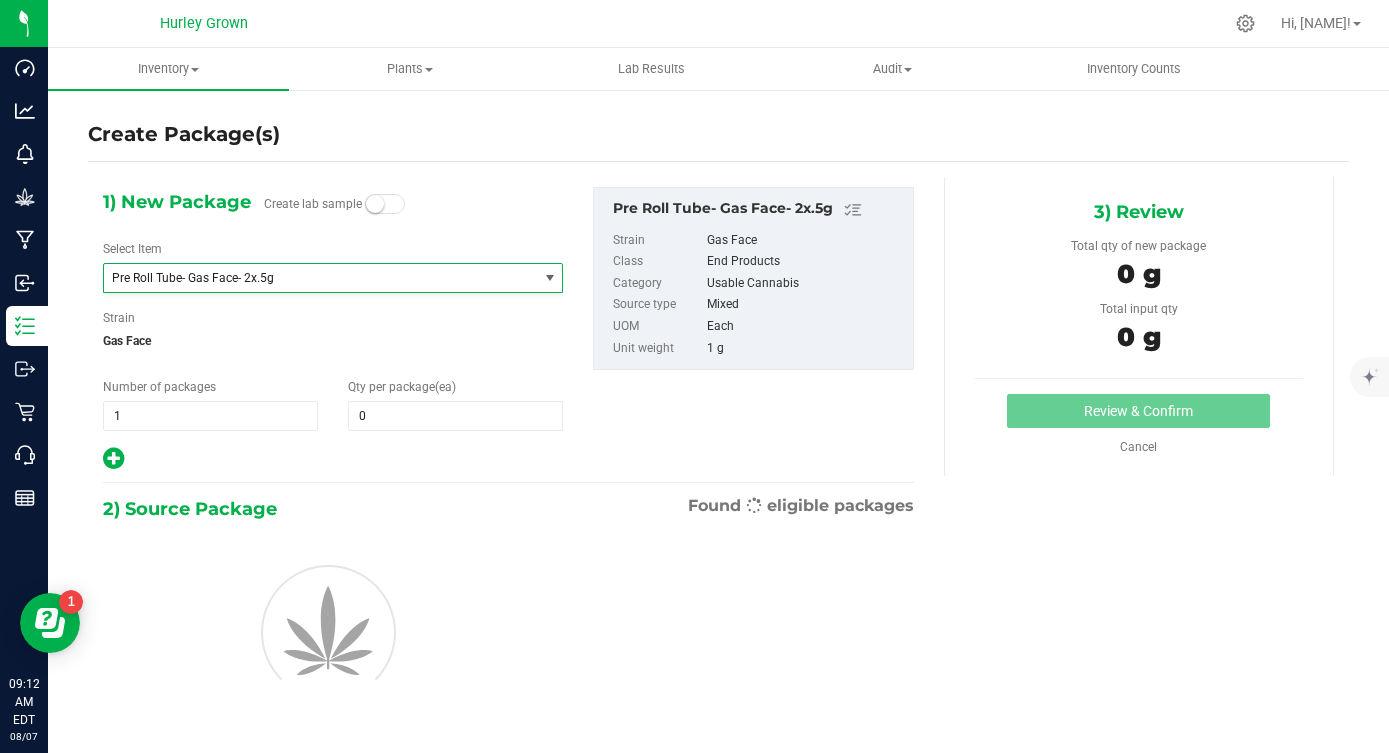 scroll, scrollTop: 1316, scrollLeft: 0, axis: vertical 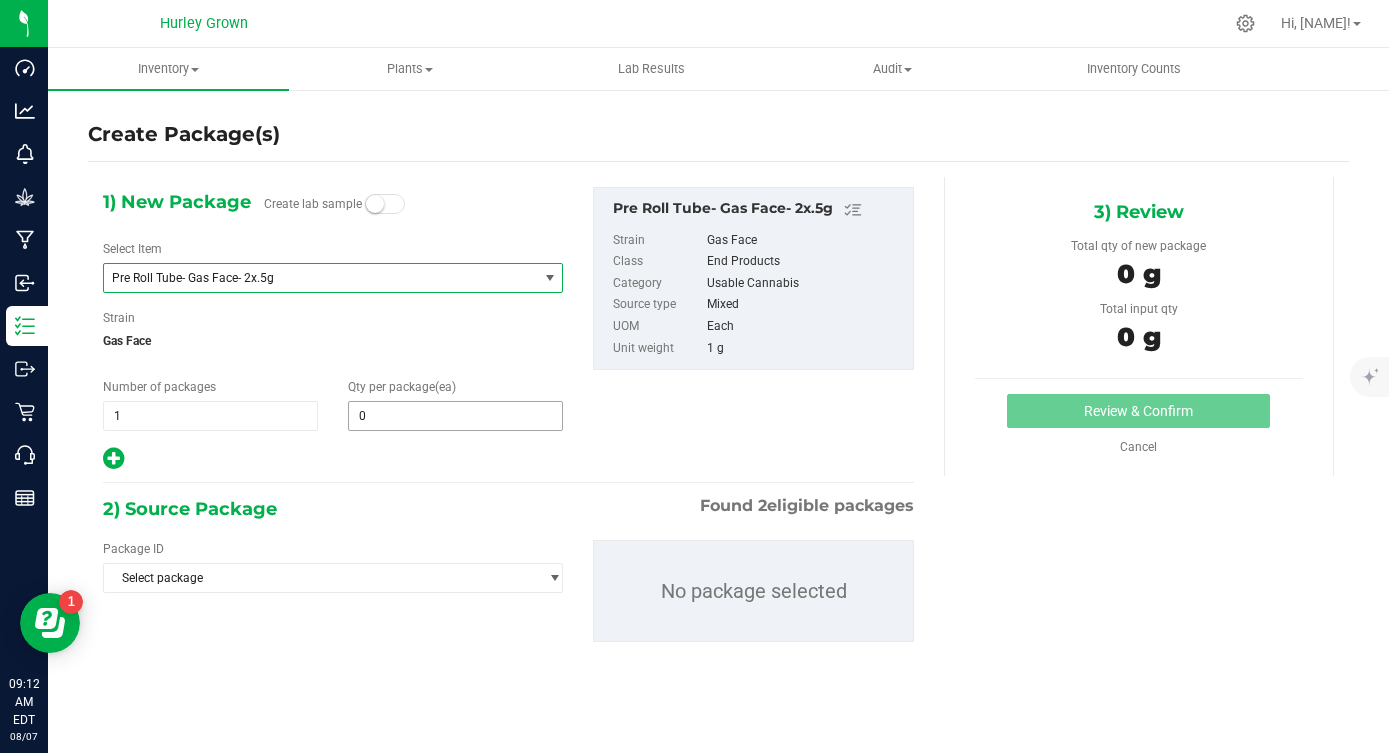 type 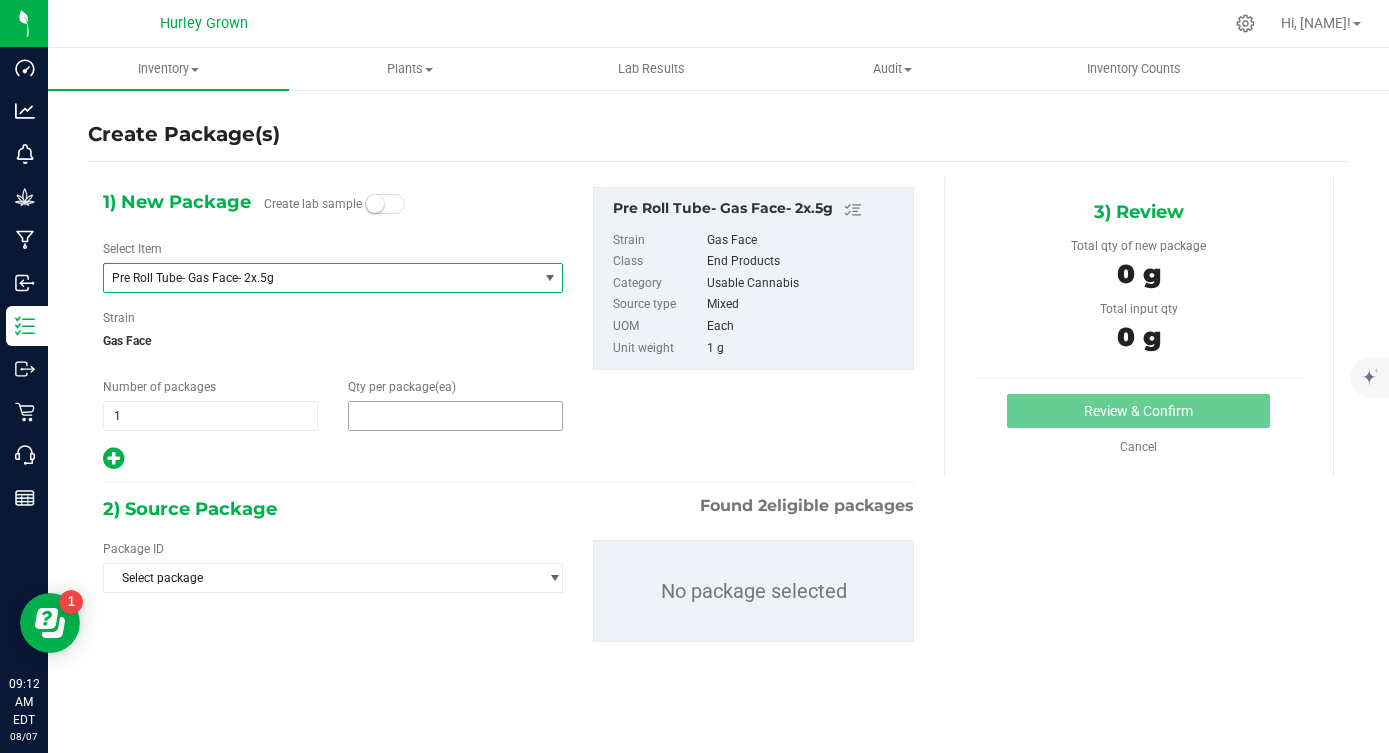 click at bounding box center (455, 416) 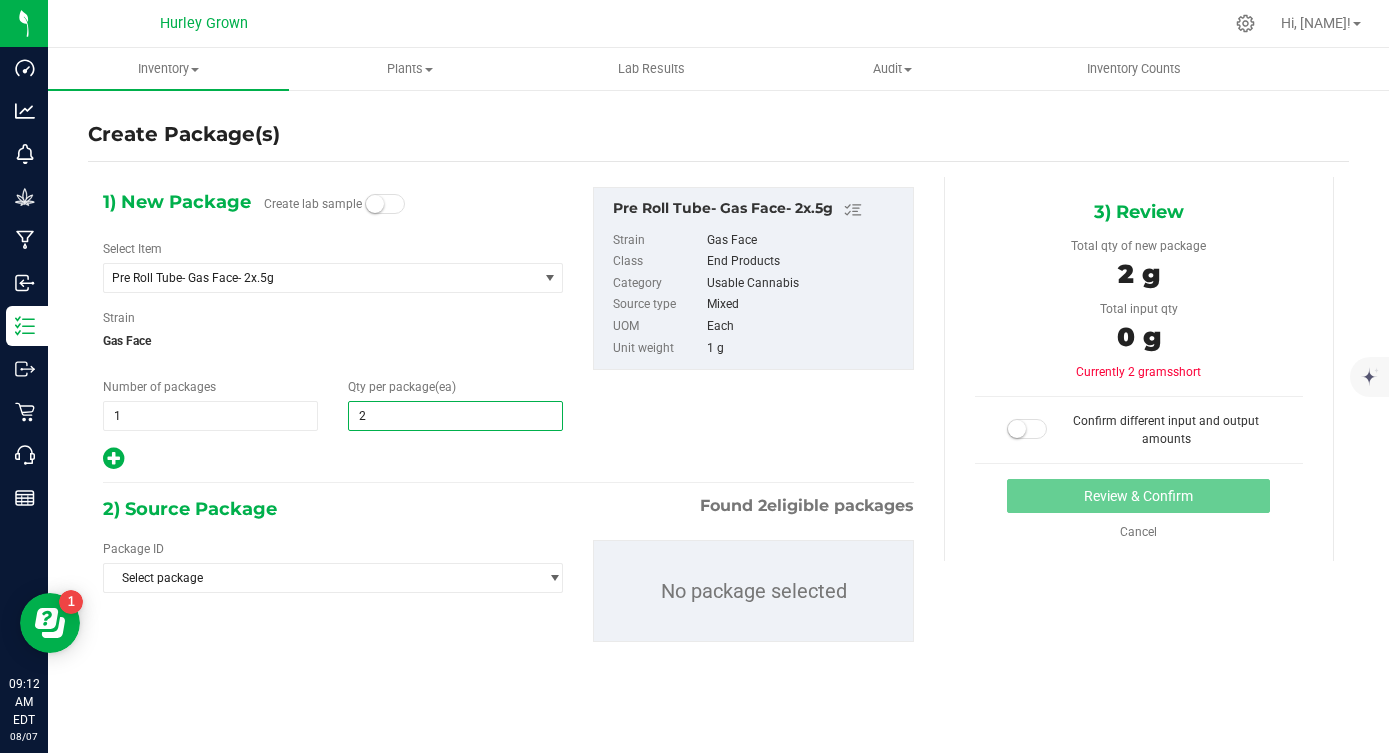 type on "25" 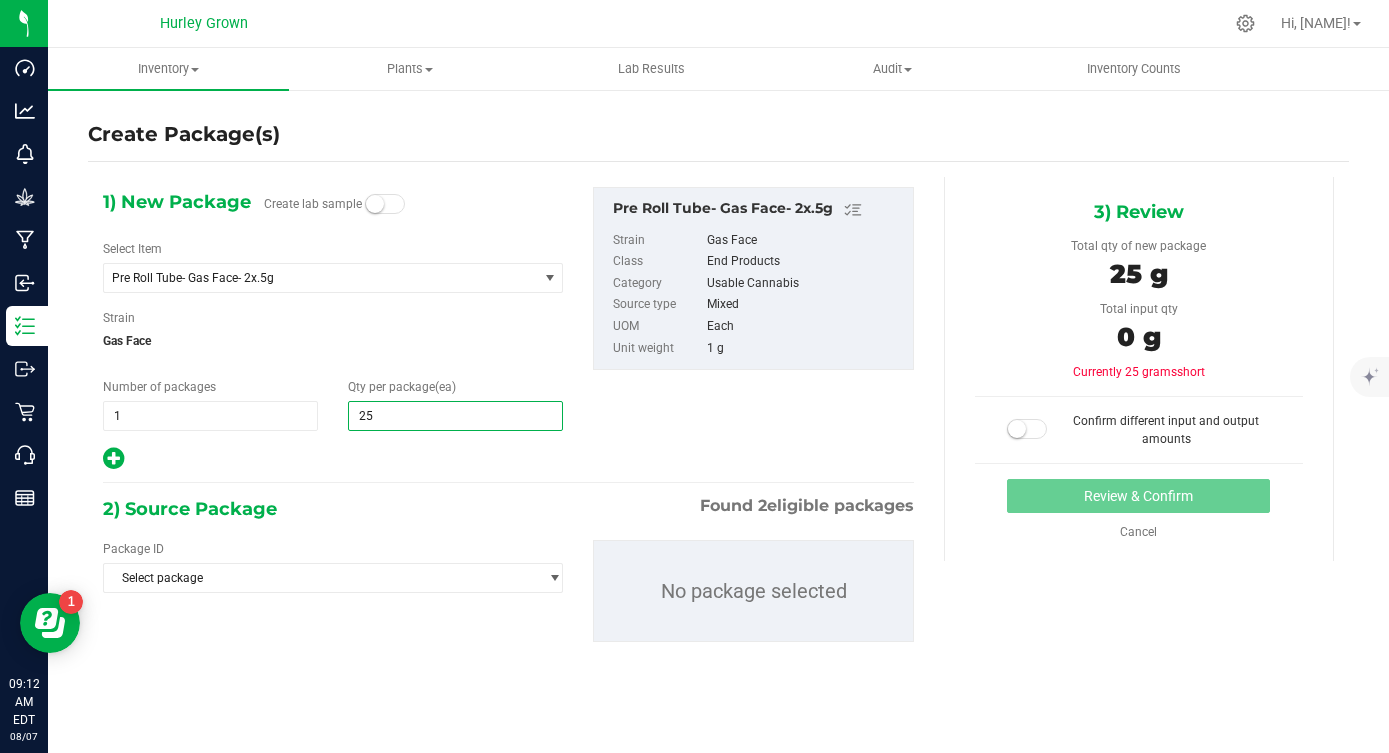 type on "25" 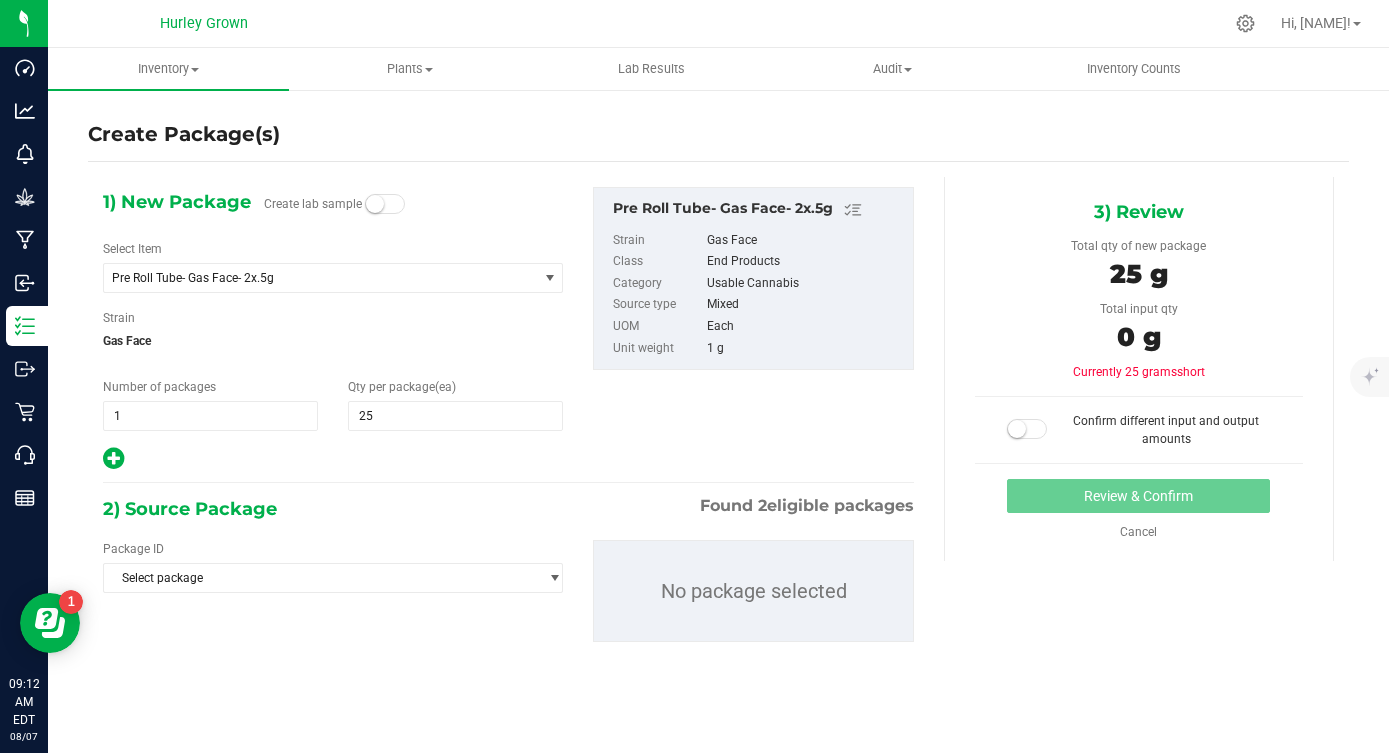 click on "2) Source Package
Found
2
eligible packages" at bounding box center [508, 509] 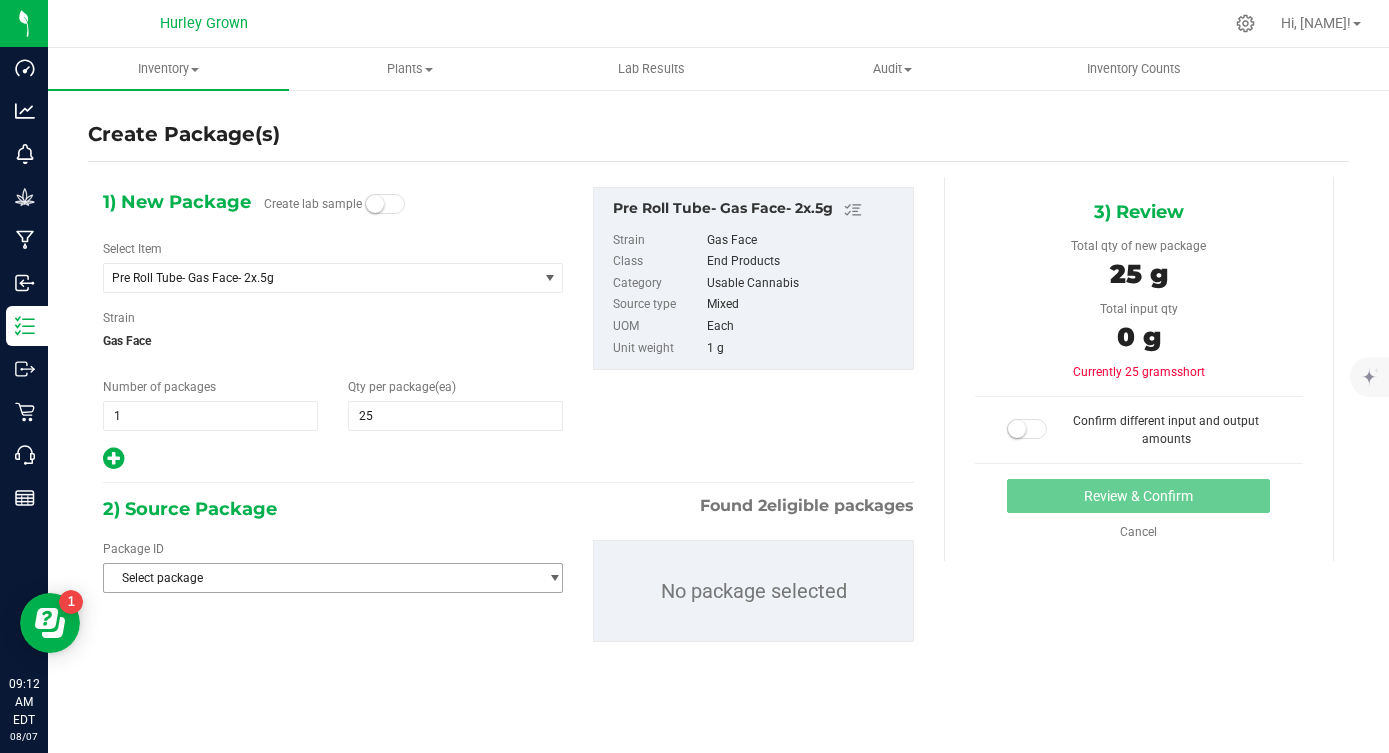 click on "Select package" at bounding box center (320, 578) 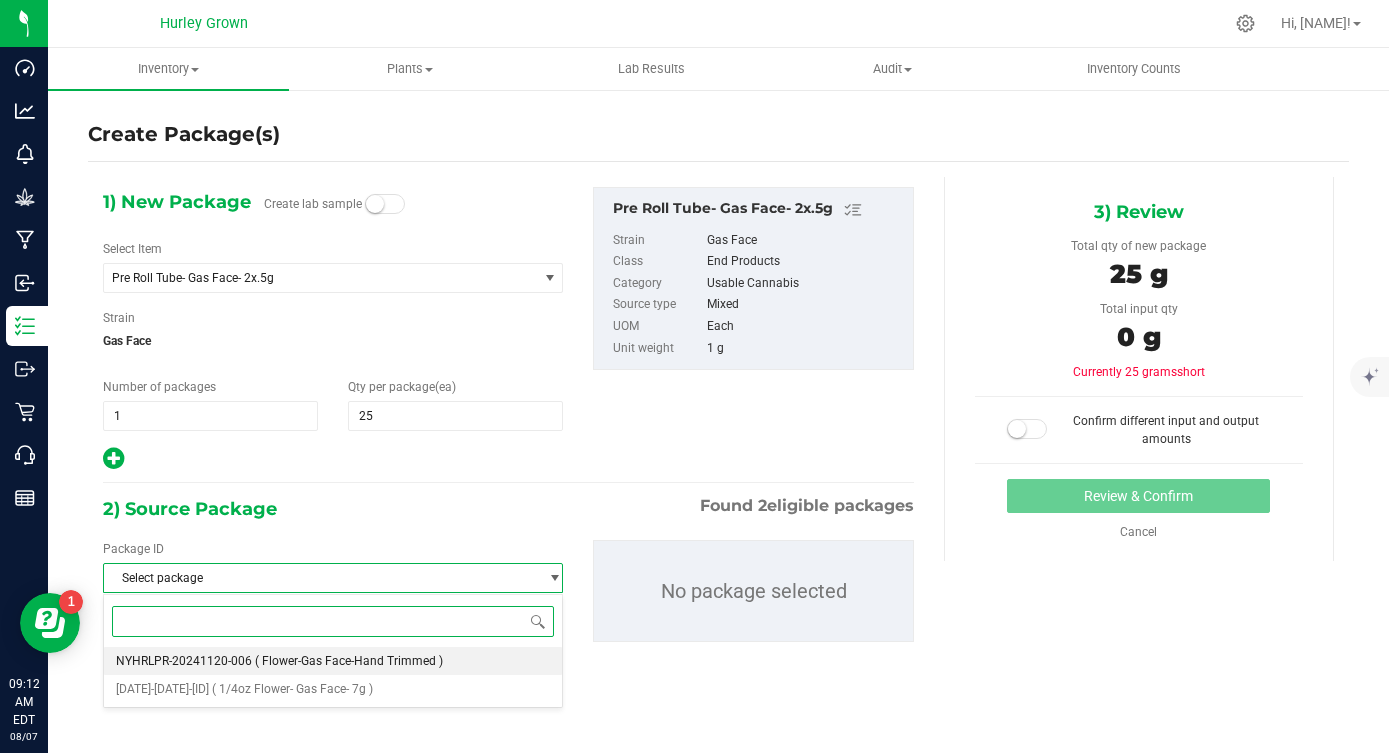 click on "(
Flower-Gas Face-Hand Trimmed
)" at bounding box center (349, 661) 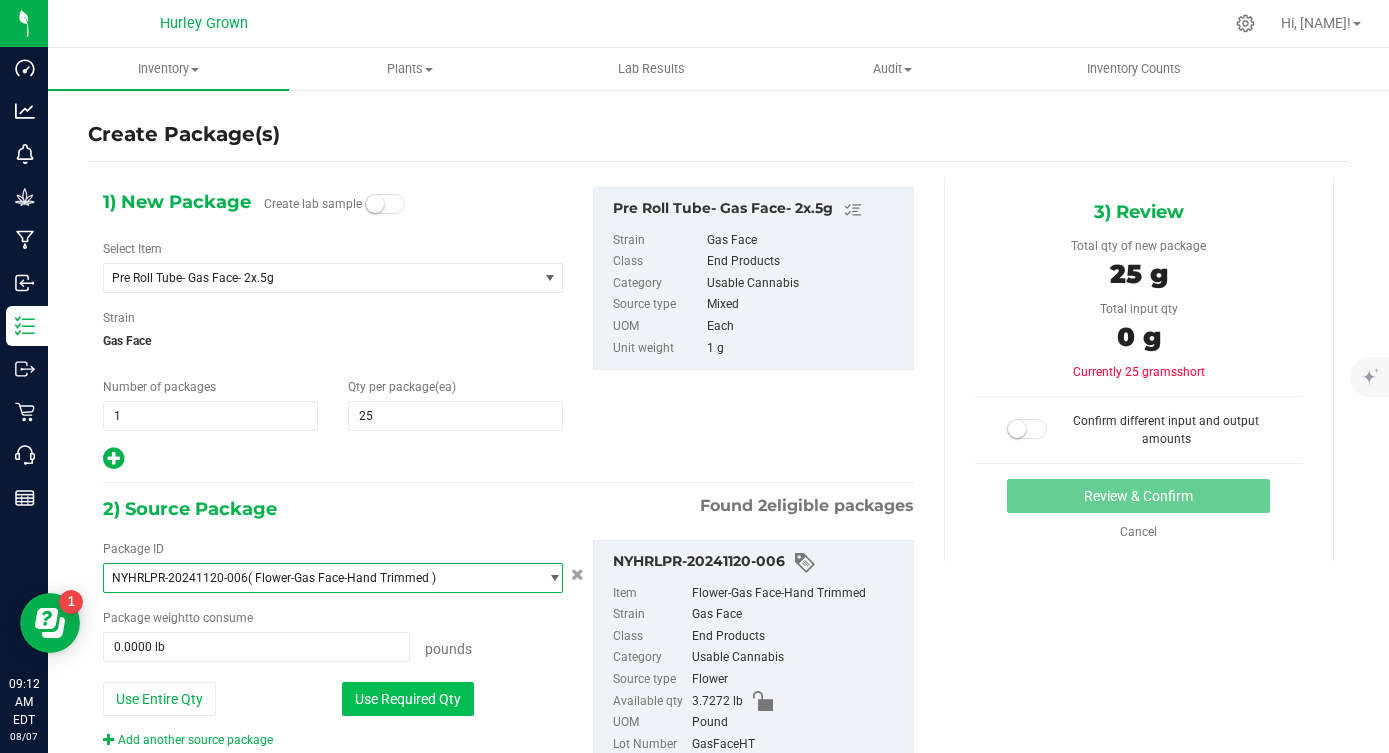 click on "Use Required Qty" at bounding box center (408, 699) 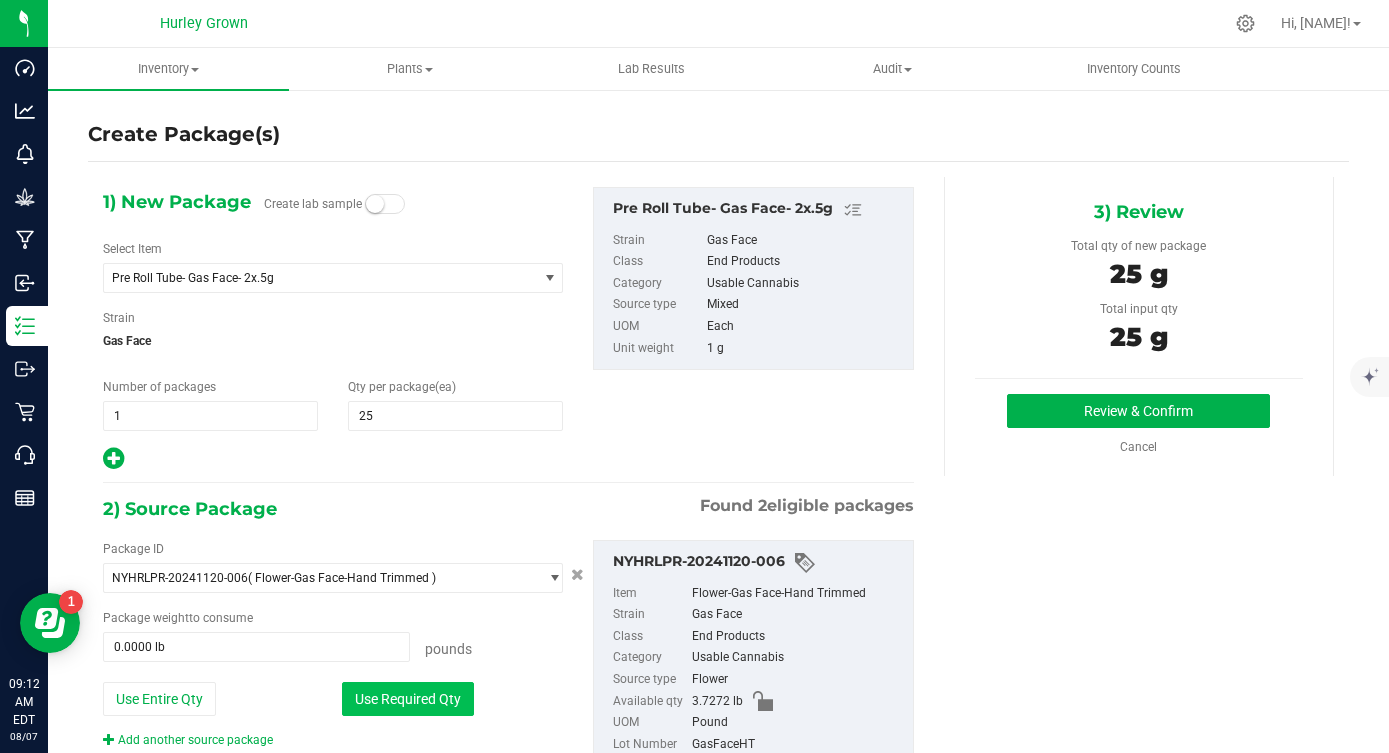 type on "0.0551 lb" 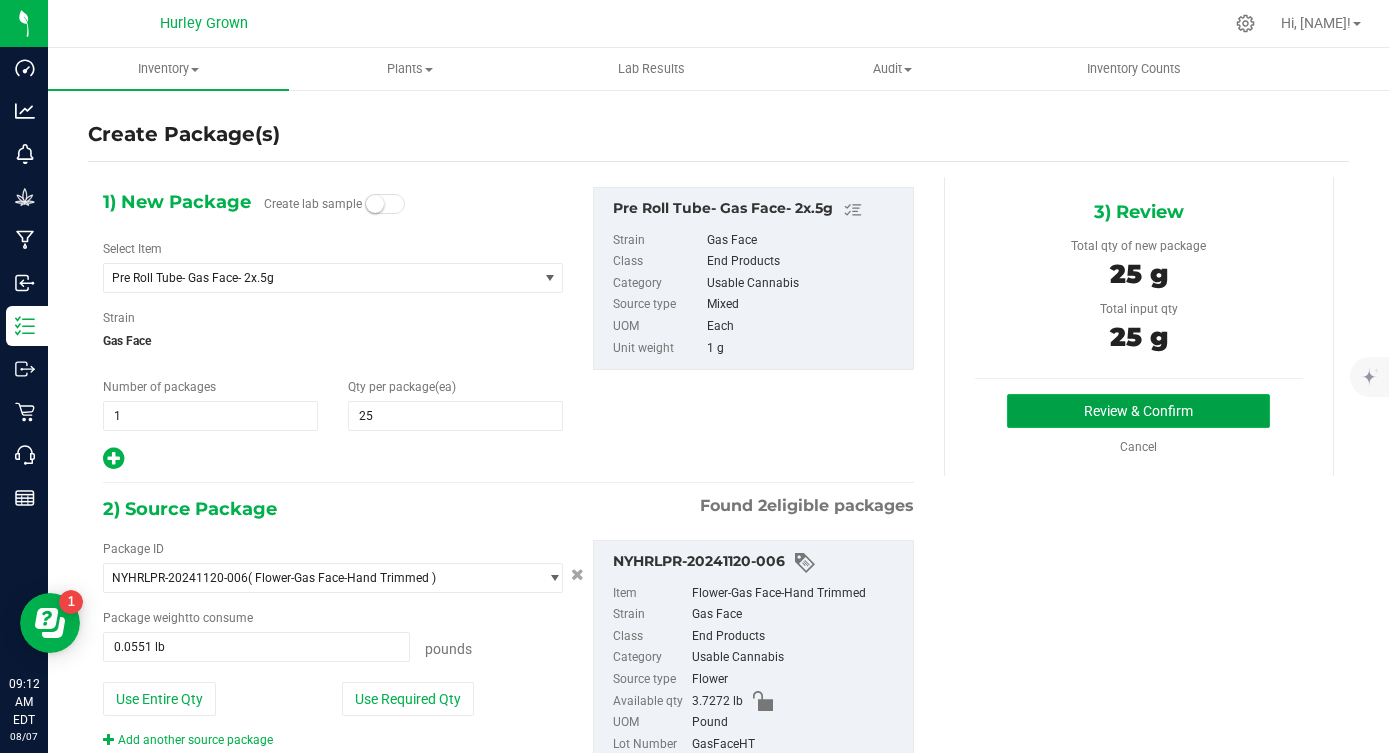 click on "Review & Confirm" at bounding box center (1138, 411) 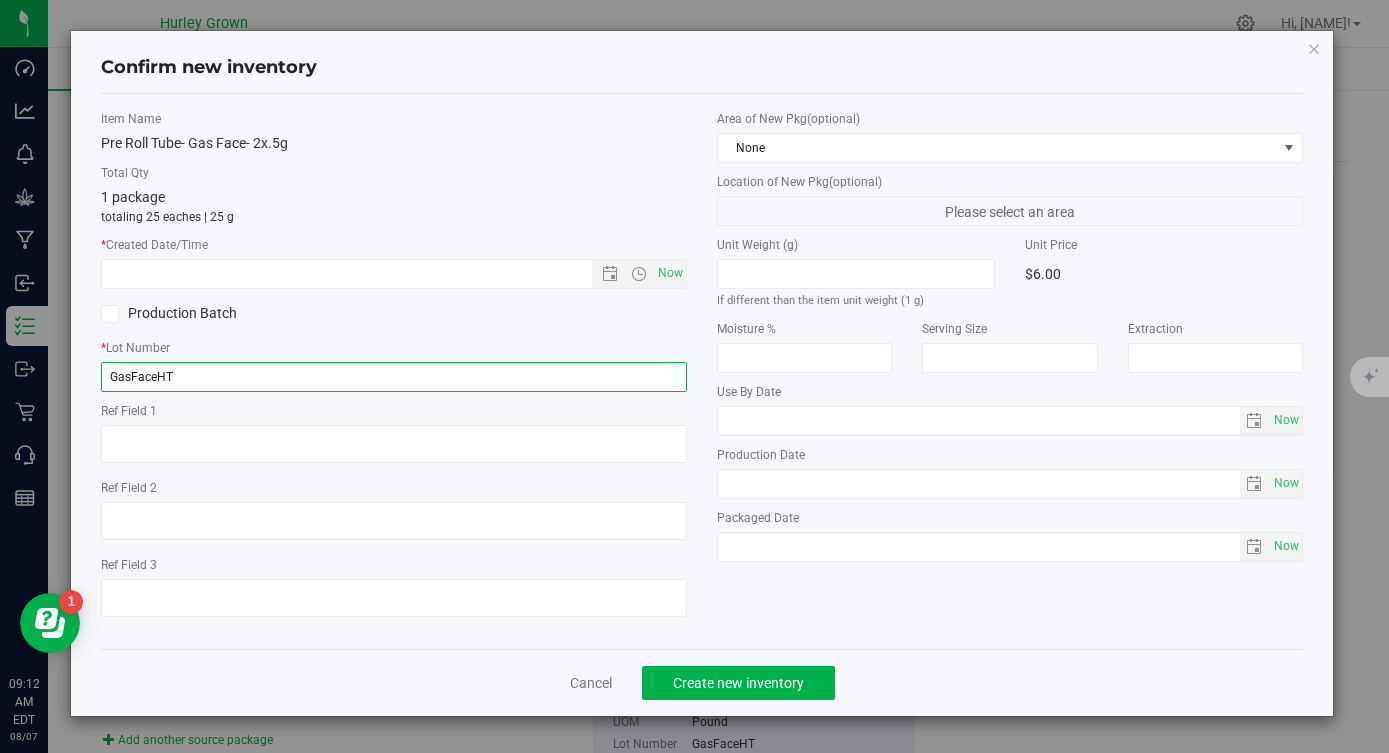 click on "GasFaceHT" at bounding box center [394, 377] 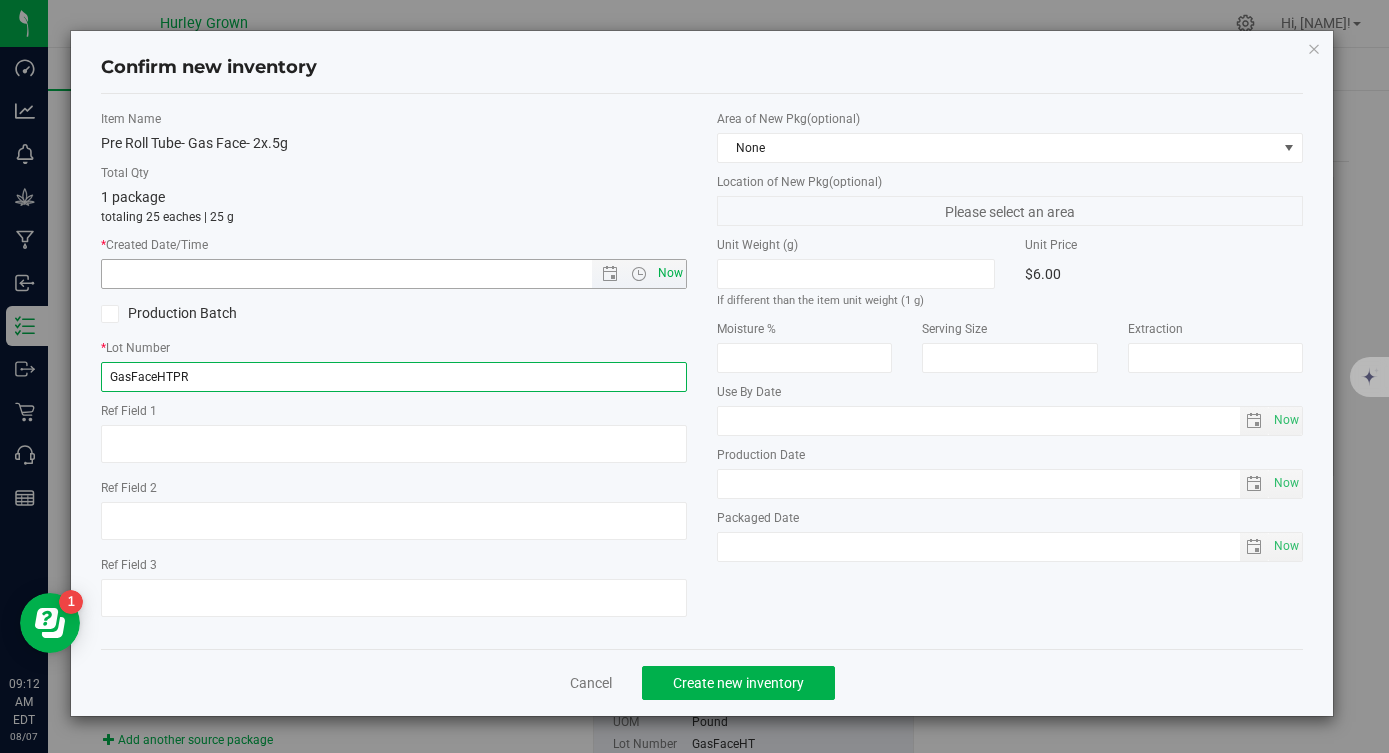 type on "GasFaceHTPR" 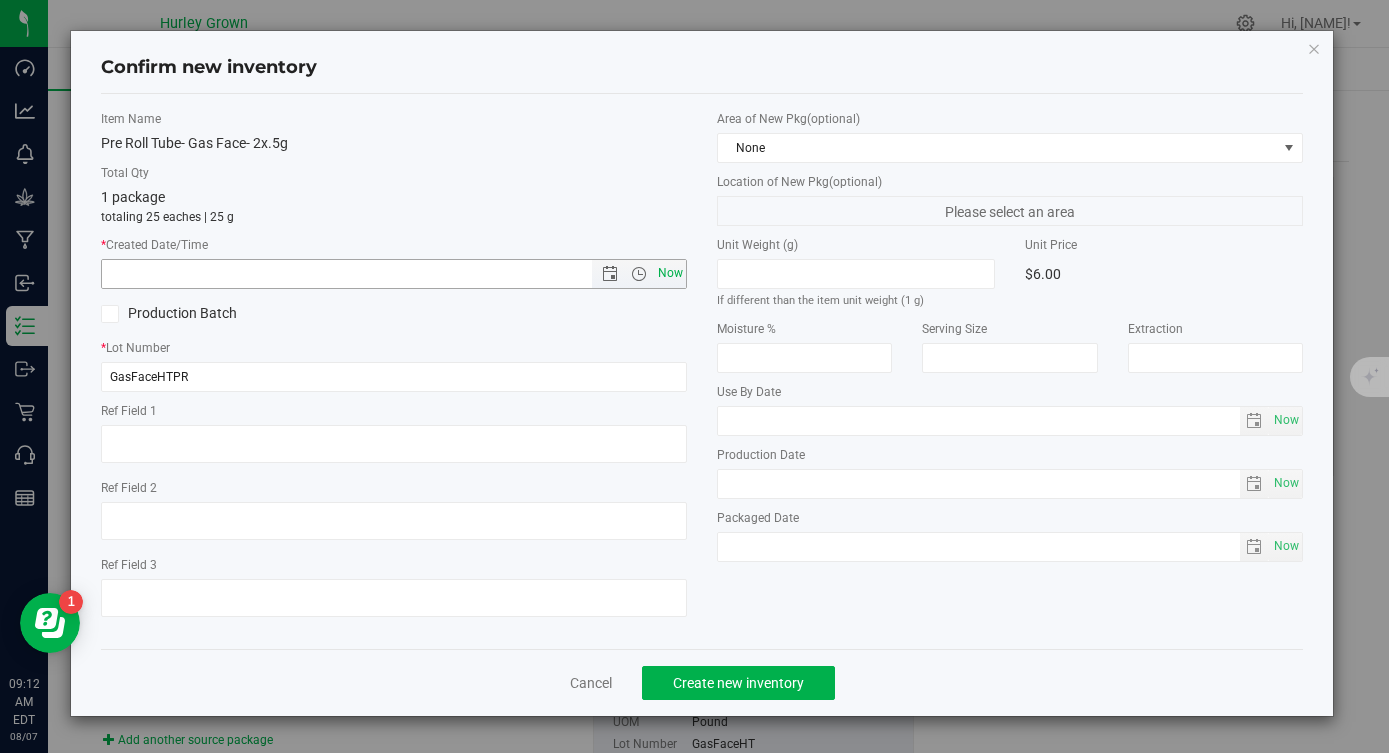 click on "Now" at bounding box center (671, 273) 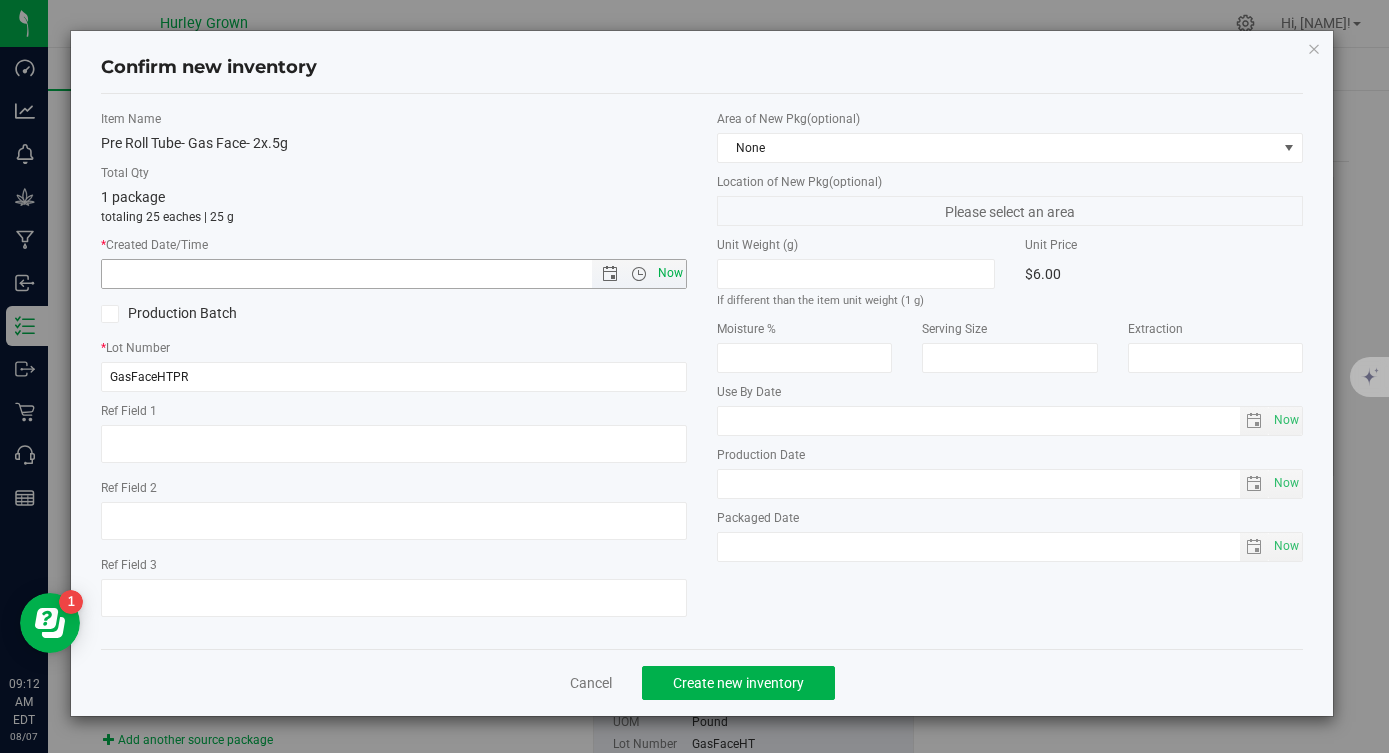 type on "8/7/2025 9:12 AM" 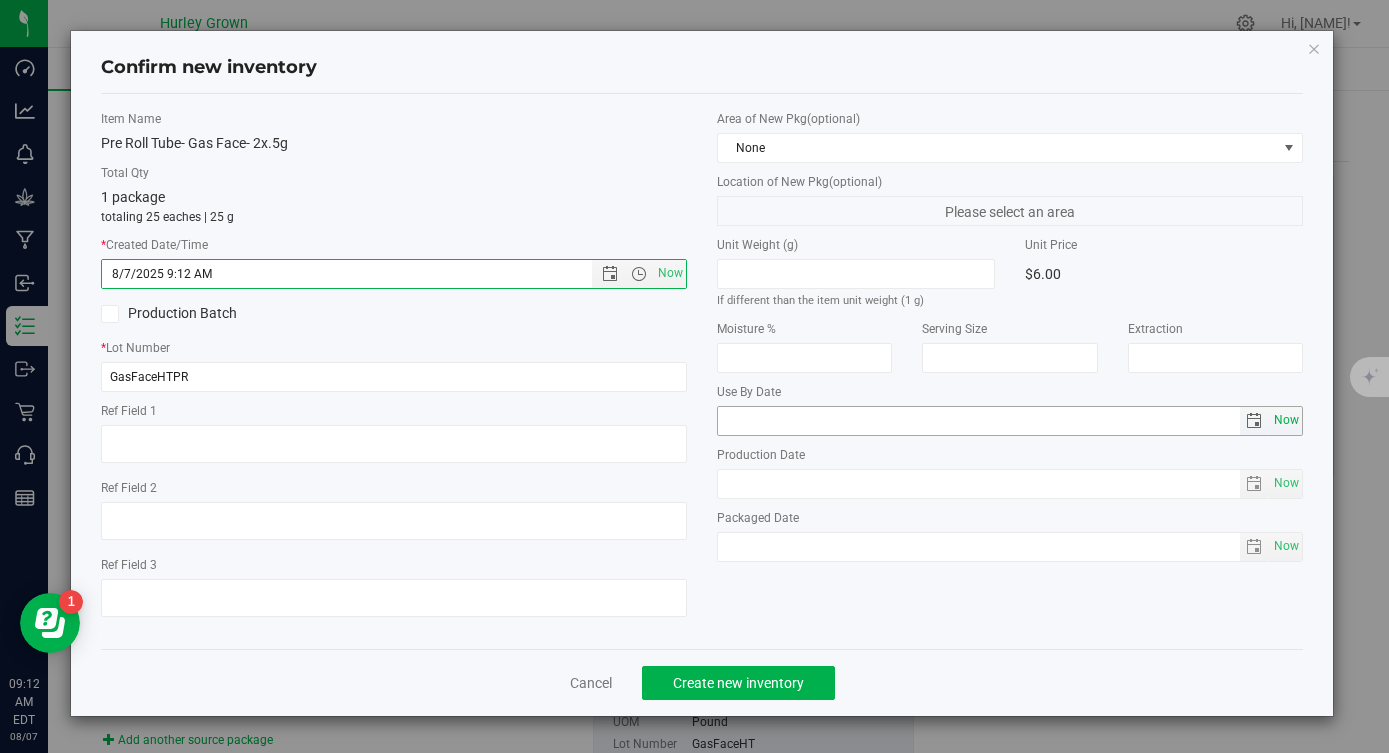 click on "Now" at bounding box center [1286, 420] 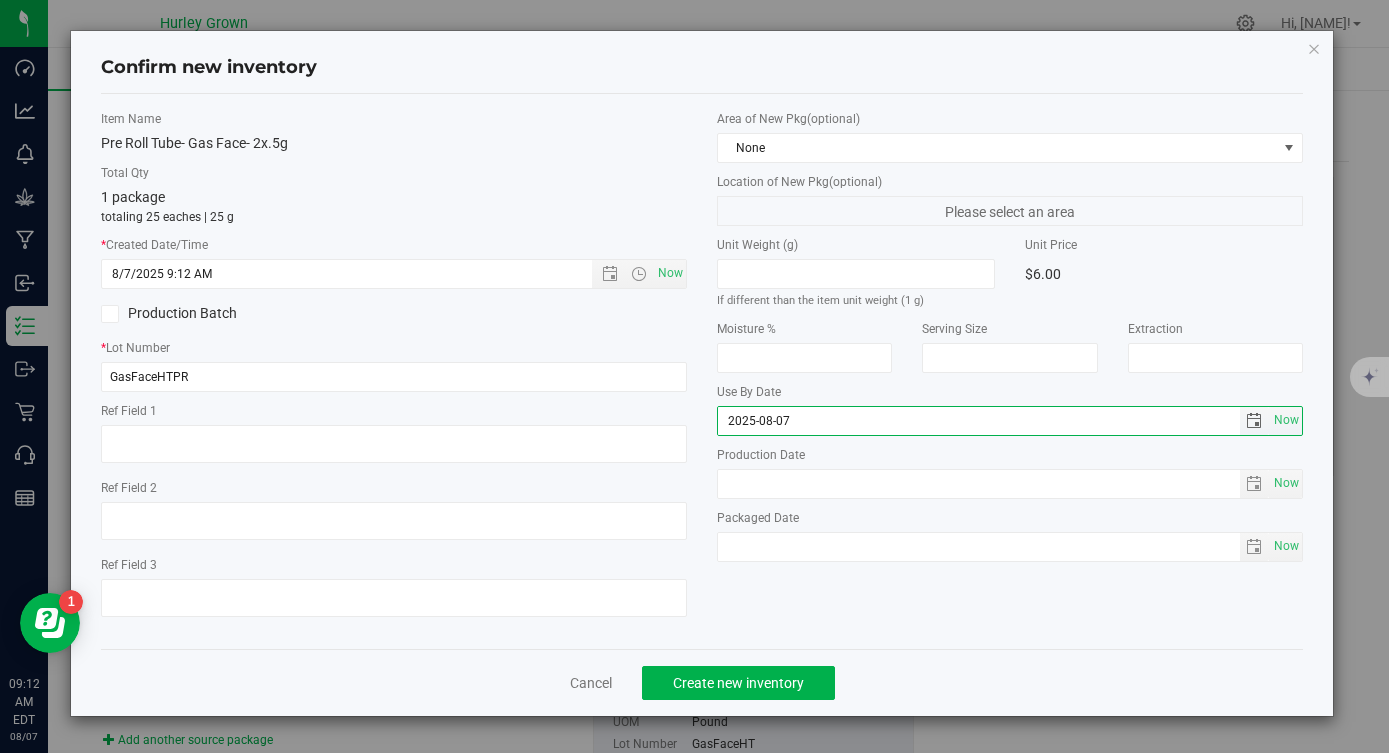 click on "2025-08-07" at bounding box center [979, 421] 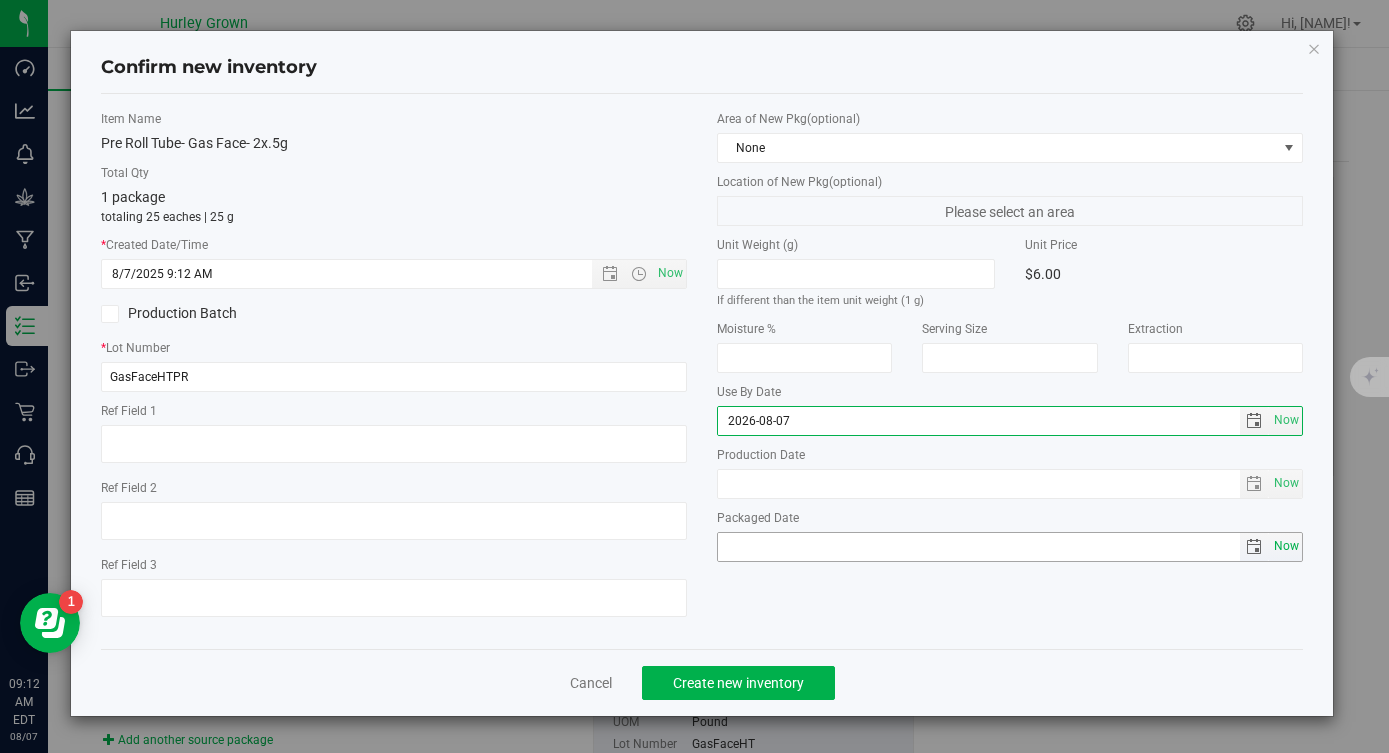 type on "2026-08-07" 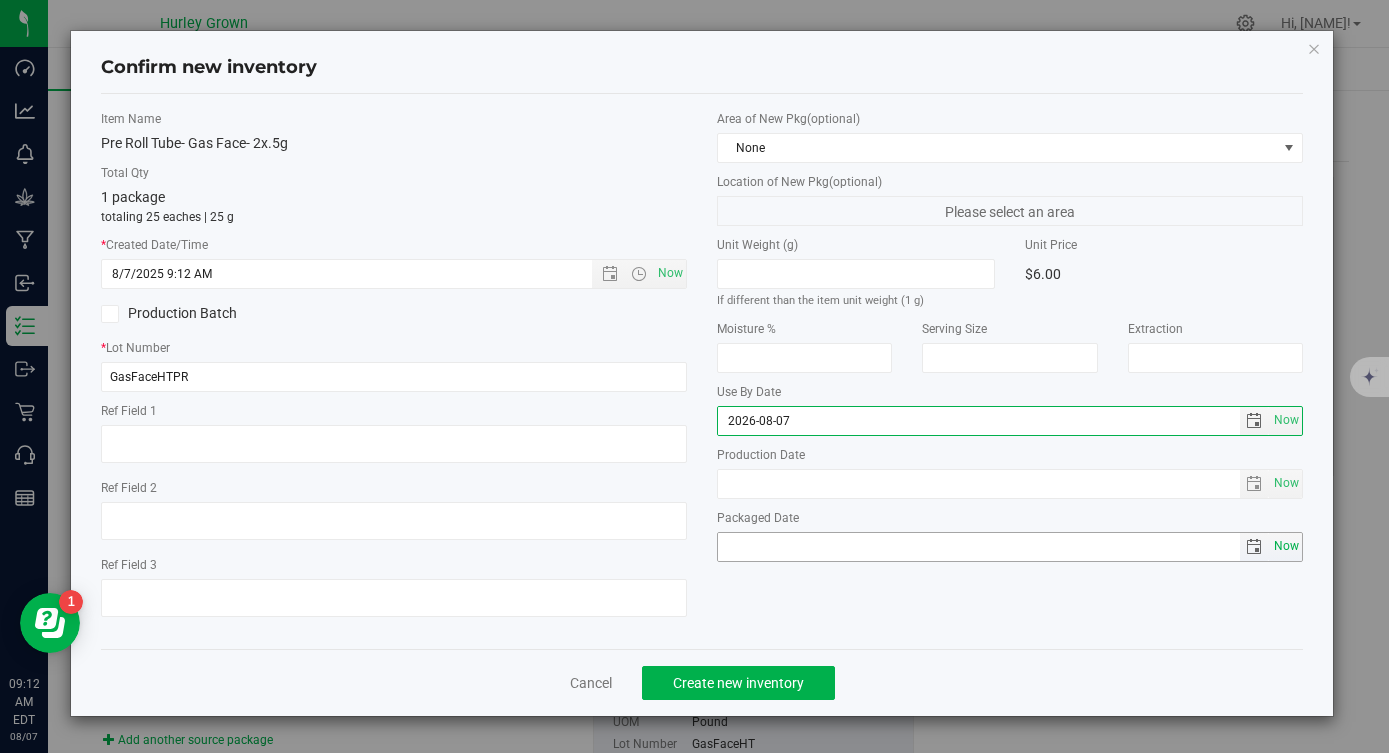 click on "Now" at bounding box center (1286, 546) 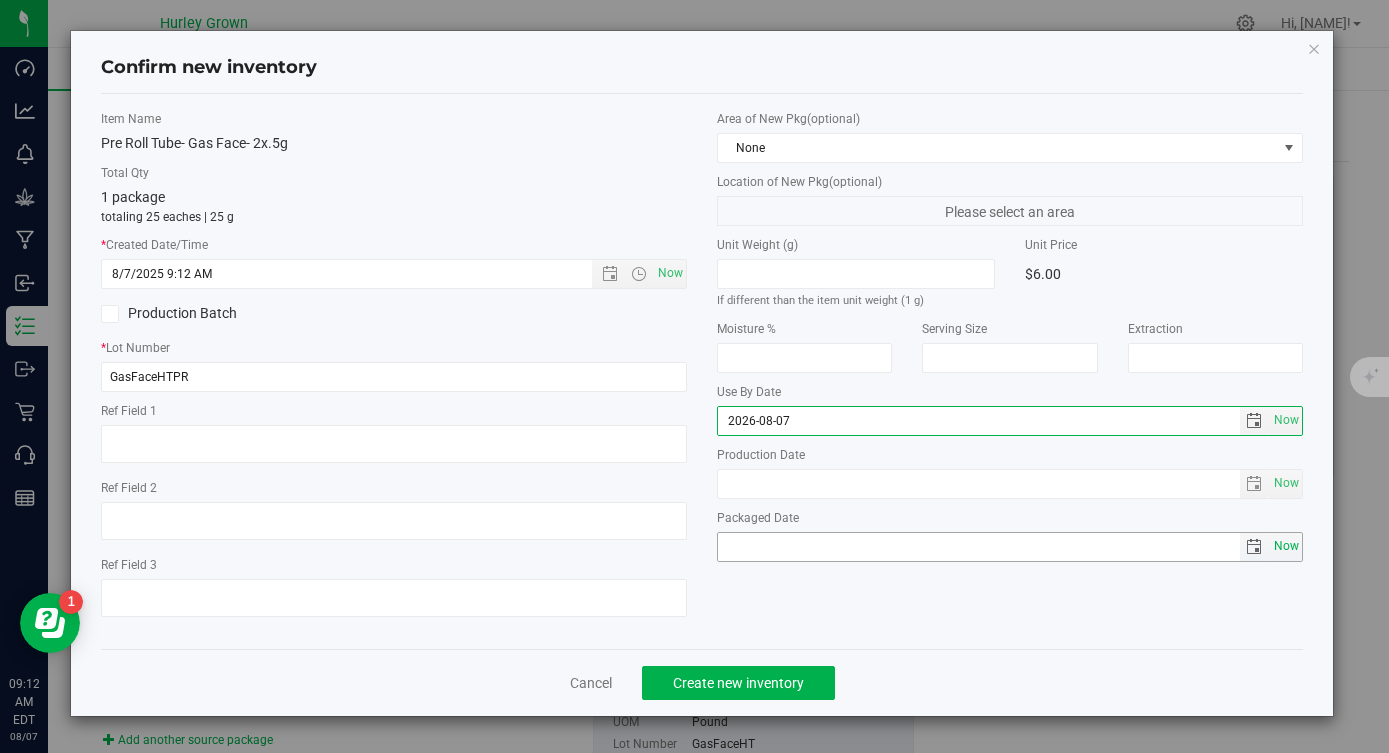 type on "2025-08-07" 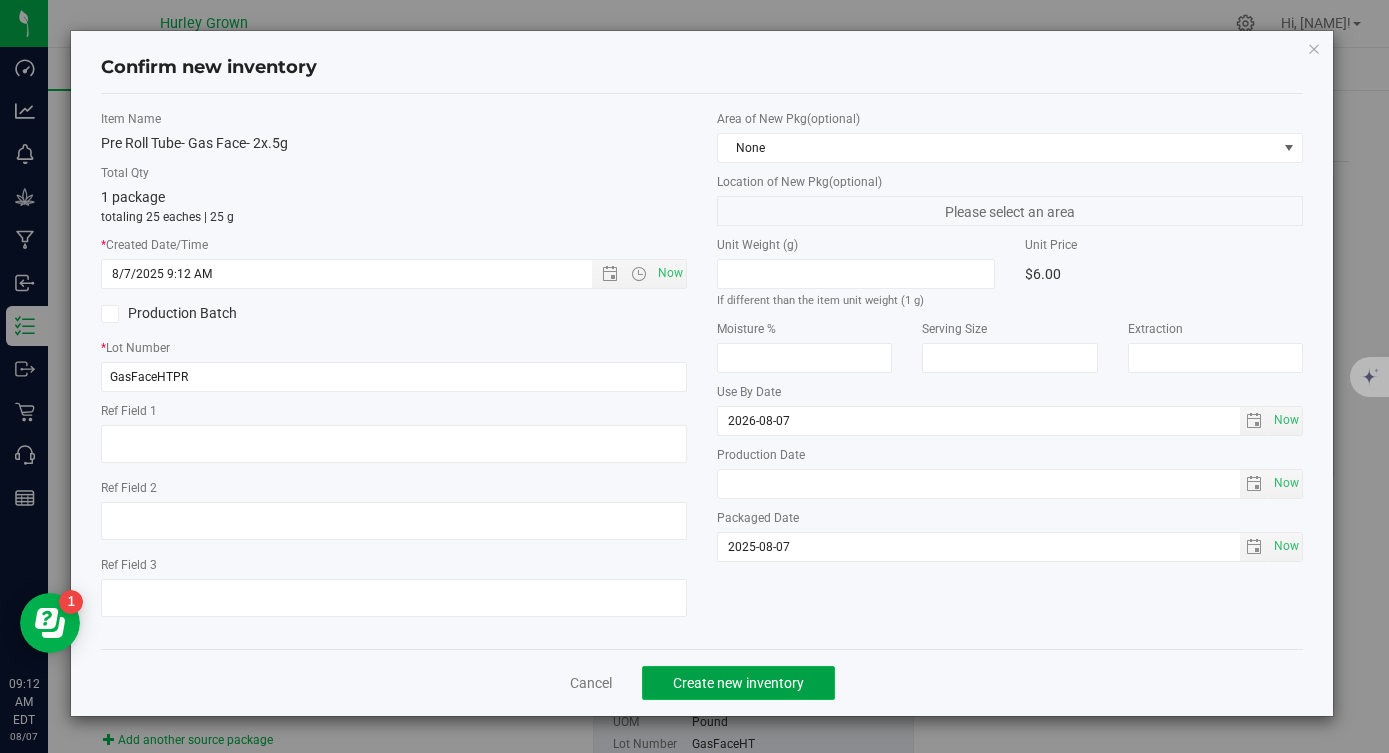 click on "Create new inventory" 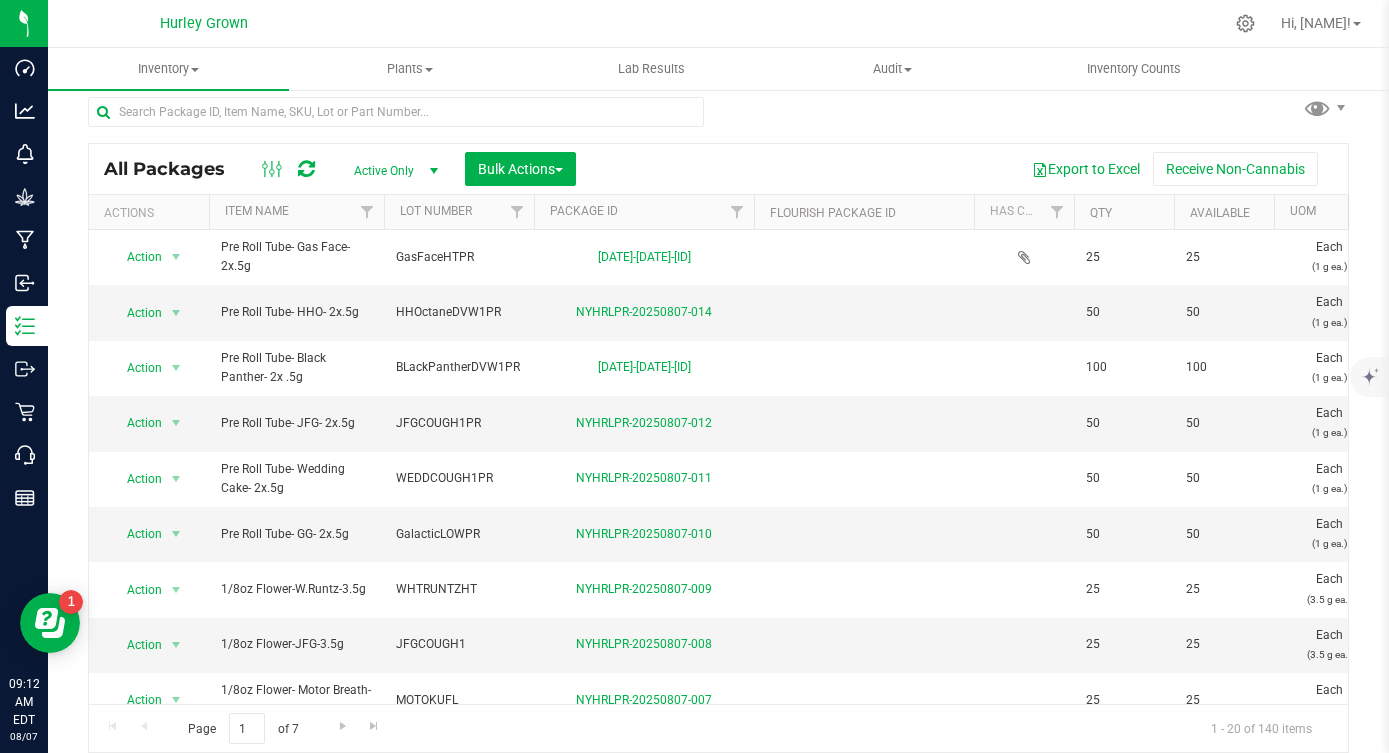 scroll, scrollTop: 0, scrollLeft: 0, axis: both 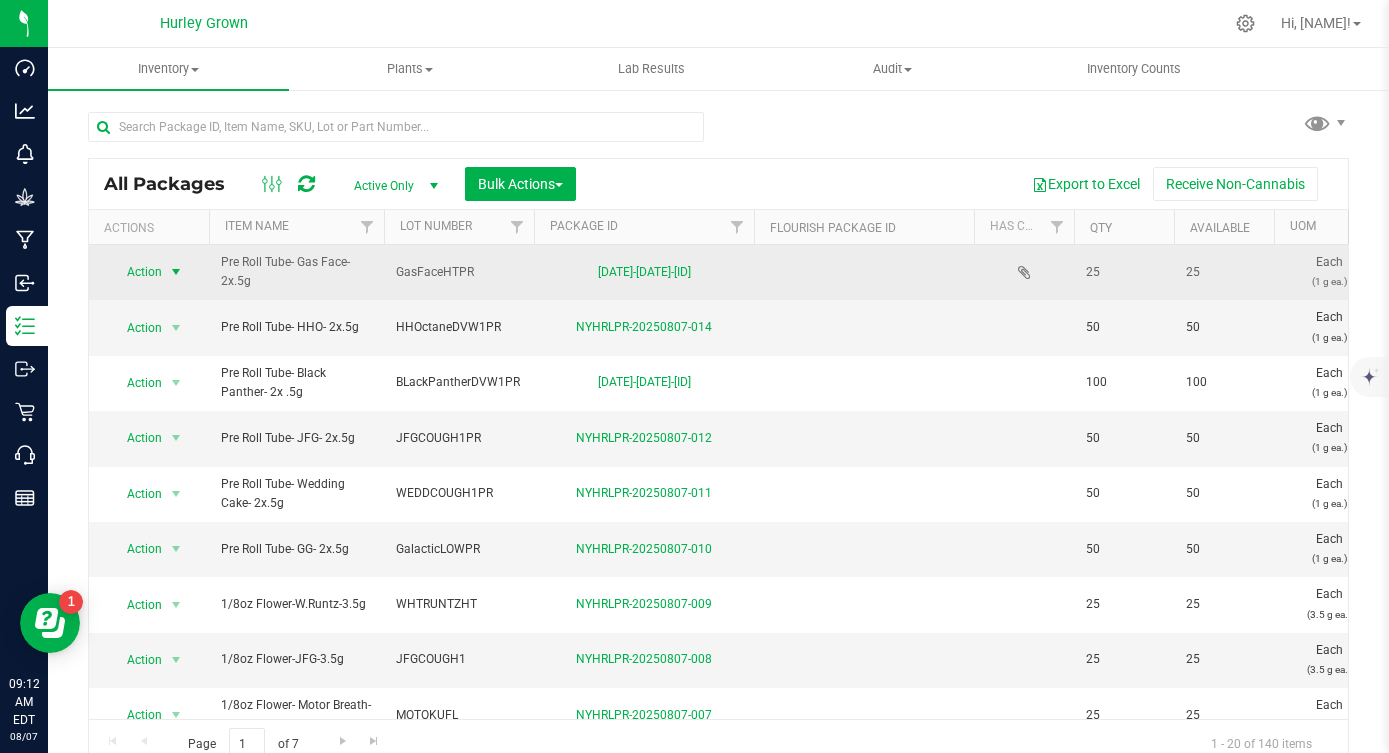 click on "Action" at bounding box center [149, 272] 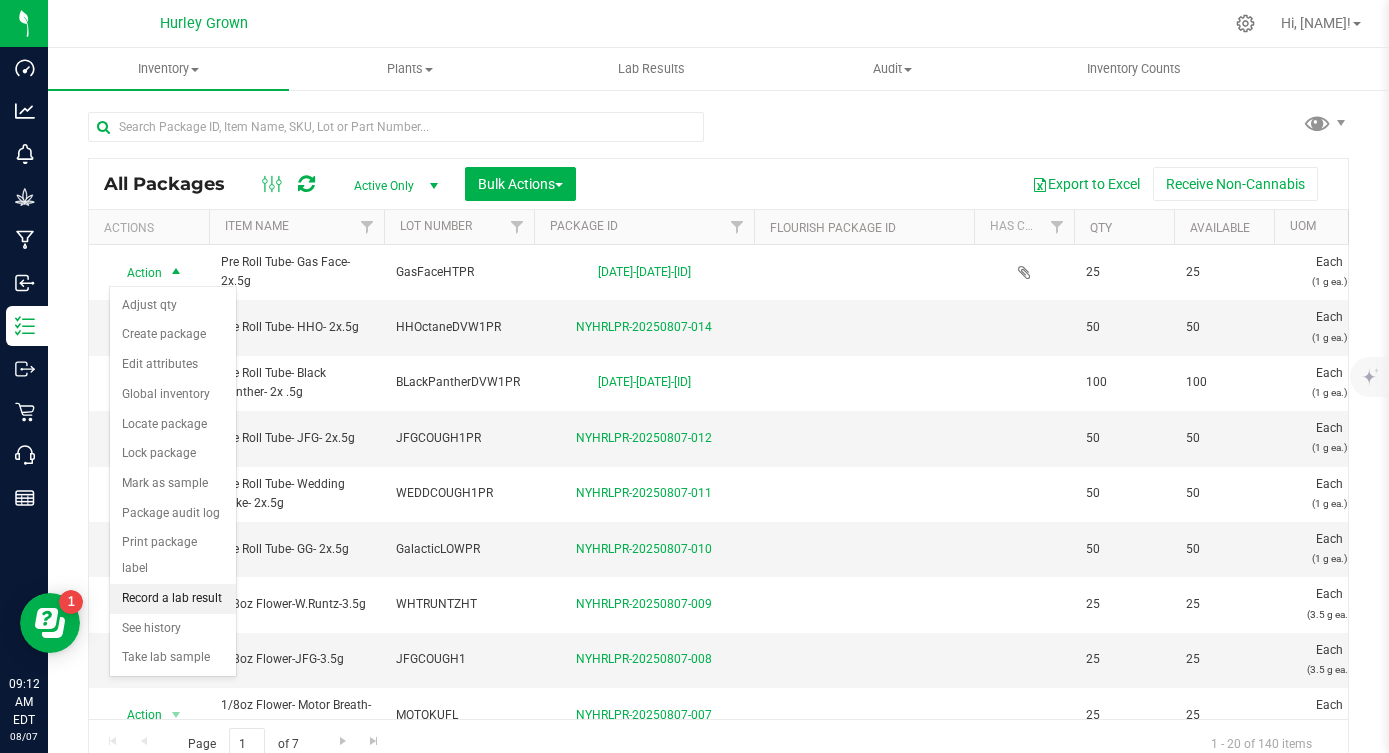 click on "Record a lab result" at bounding box center [173, 599] 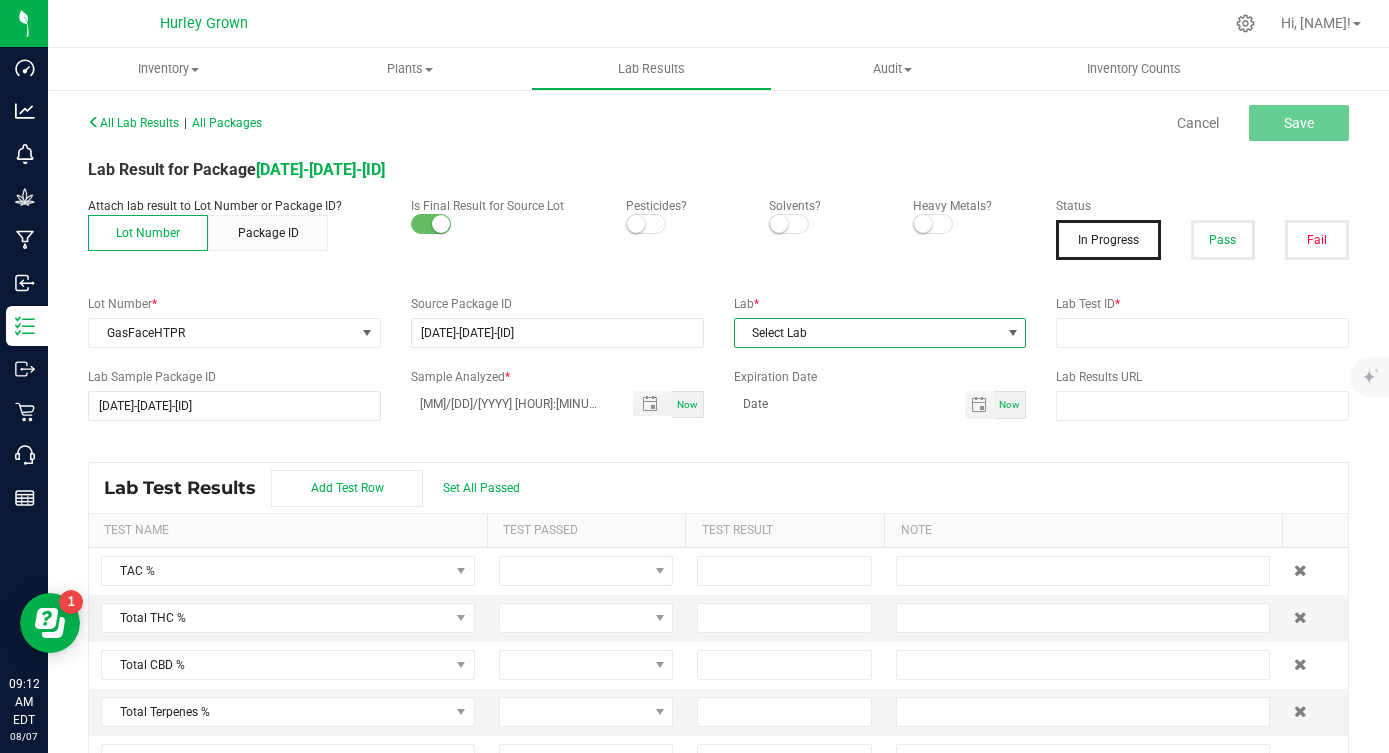 click on "Select Lab" at bounding box center (868, 333) 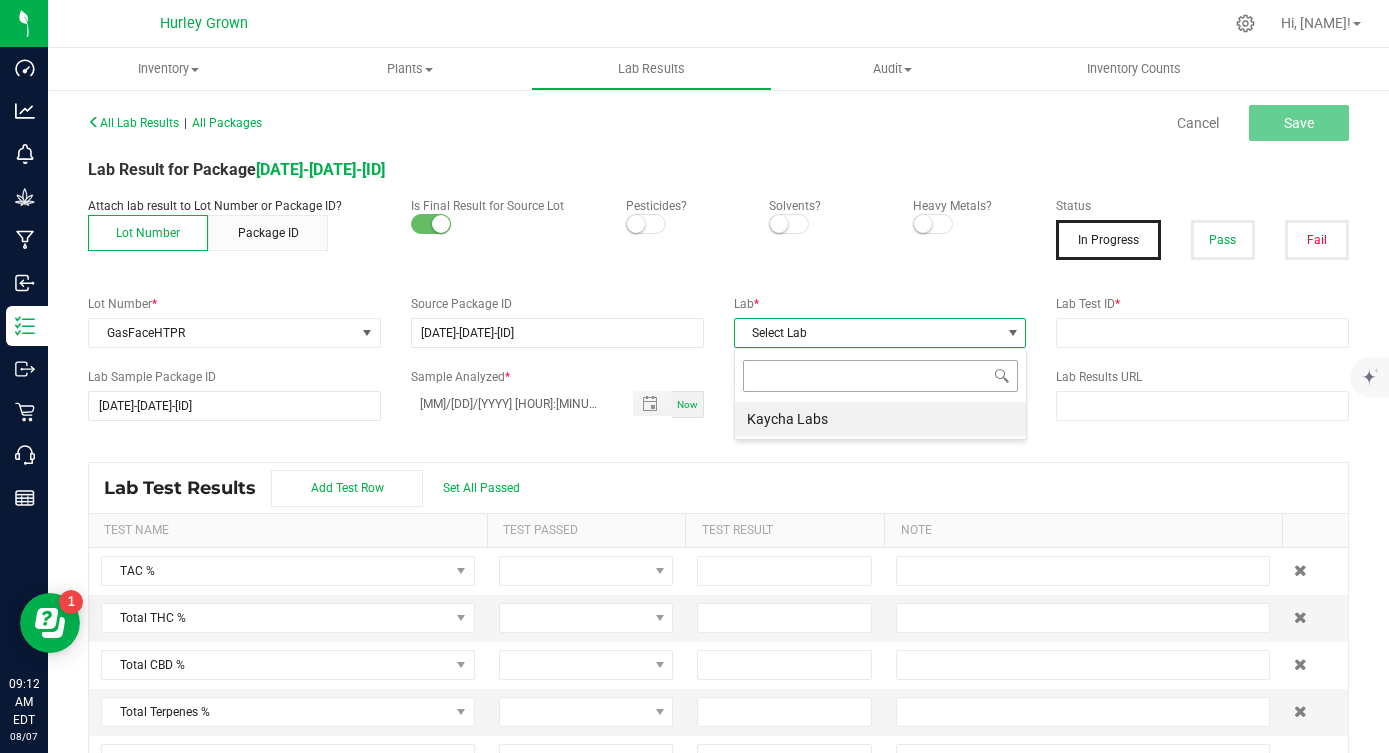 scroll, scrollTop: 99970, scrollLeft: 99707, axis: both 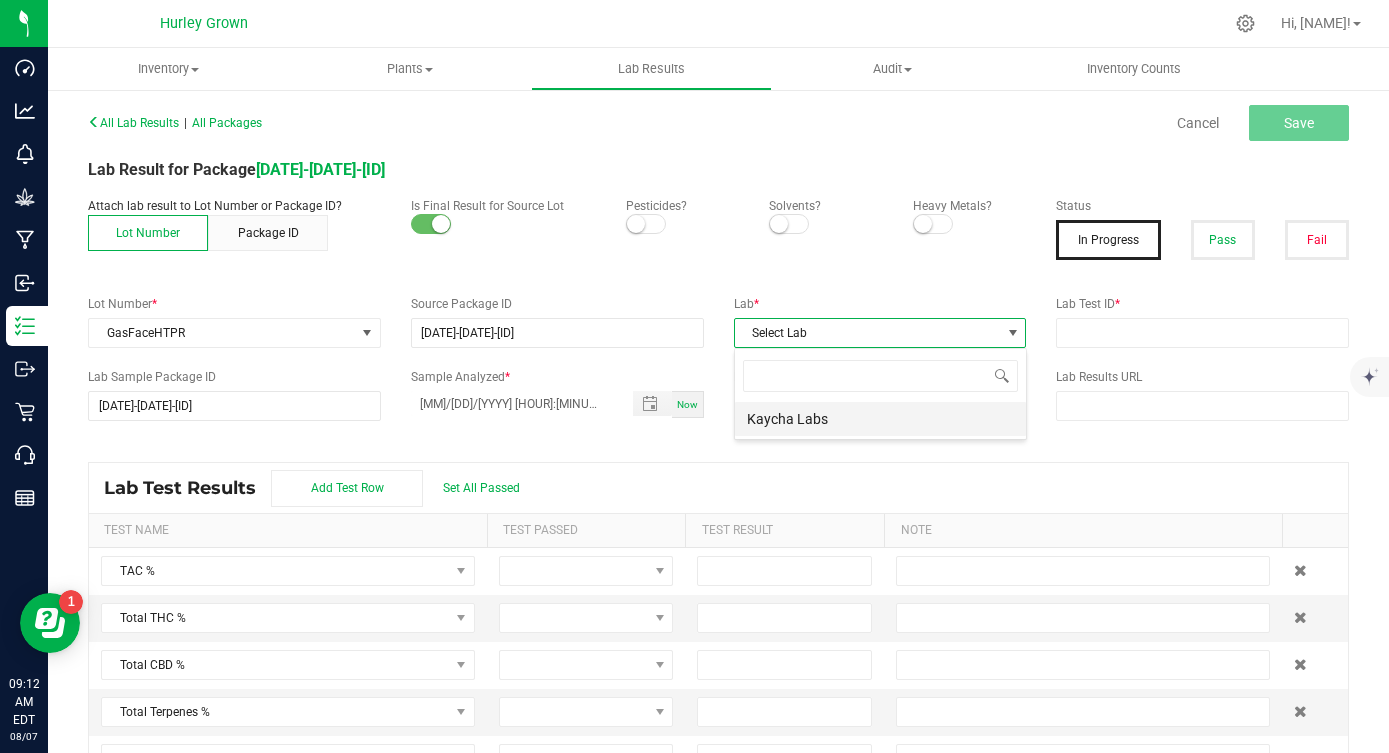 click on "Kaycha Labs" at bounding box center [880, 419] 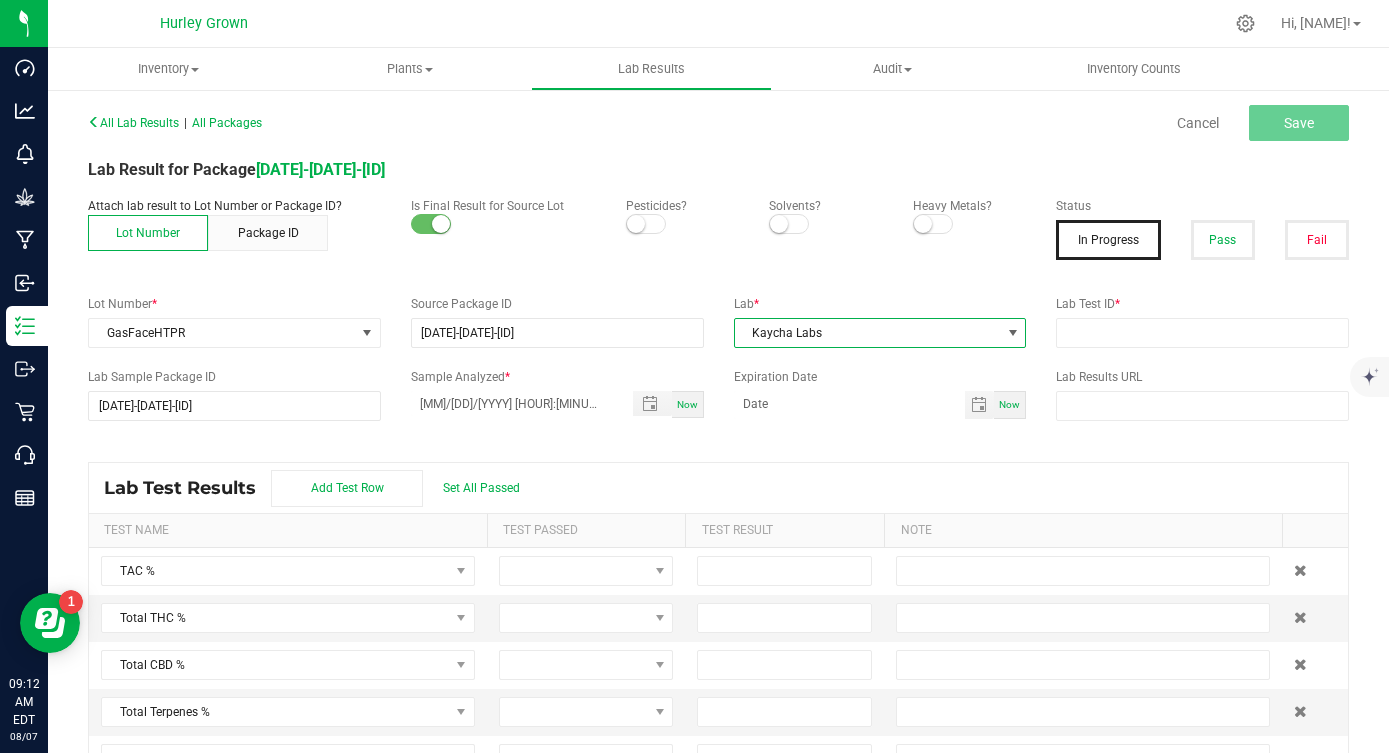 click at bounding box center (682, 225) 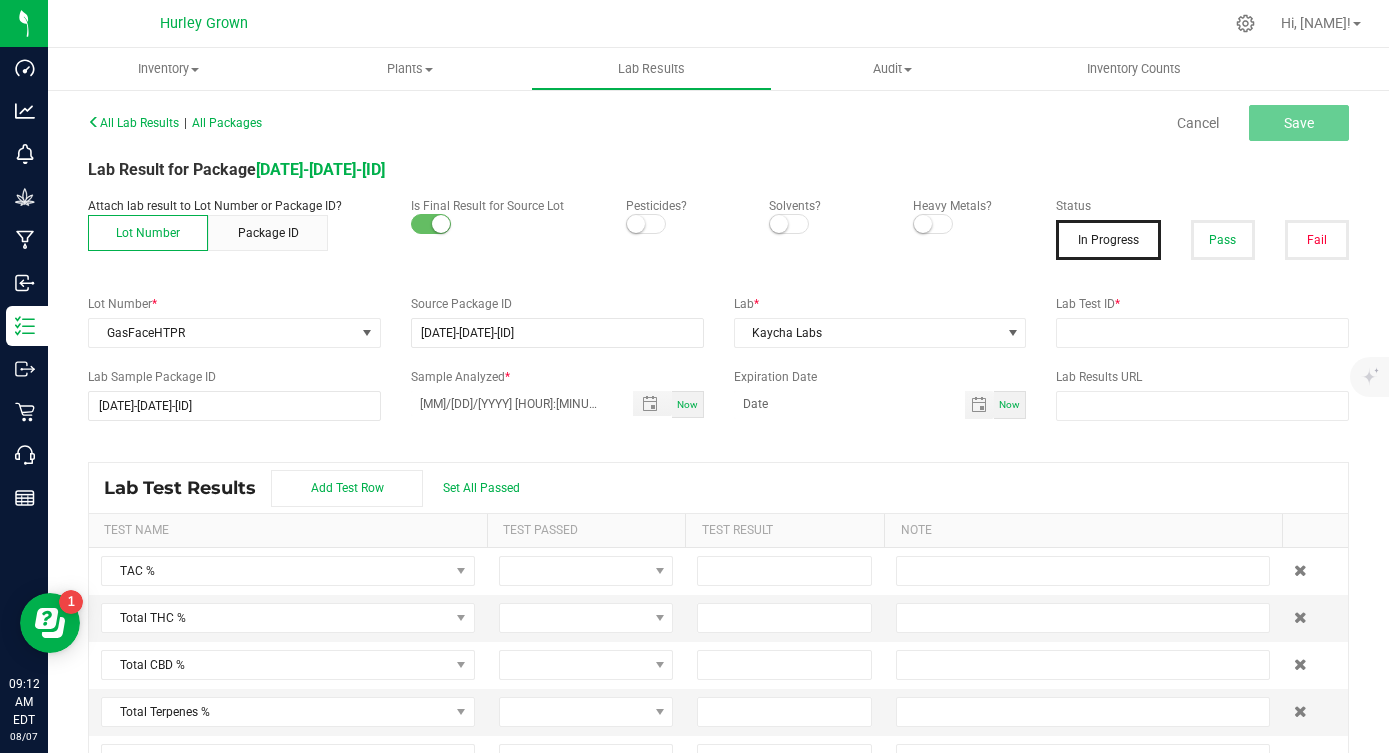 click at bounding box center (636, 224) 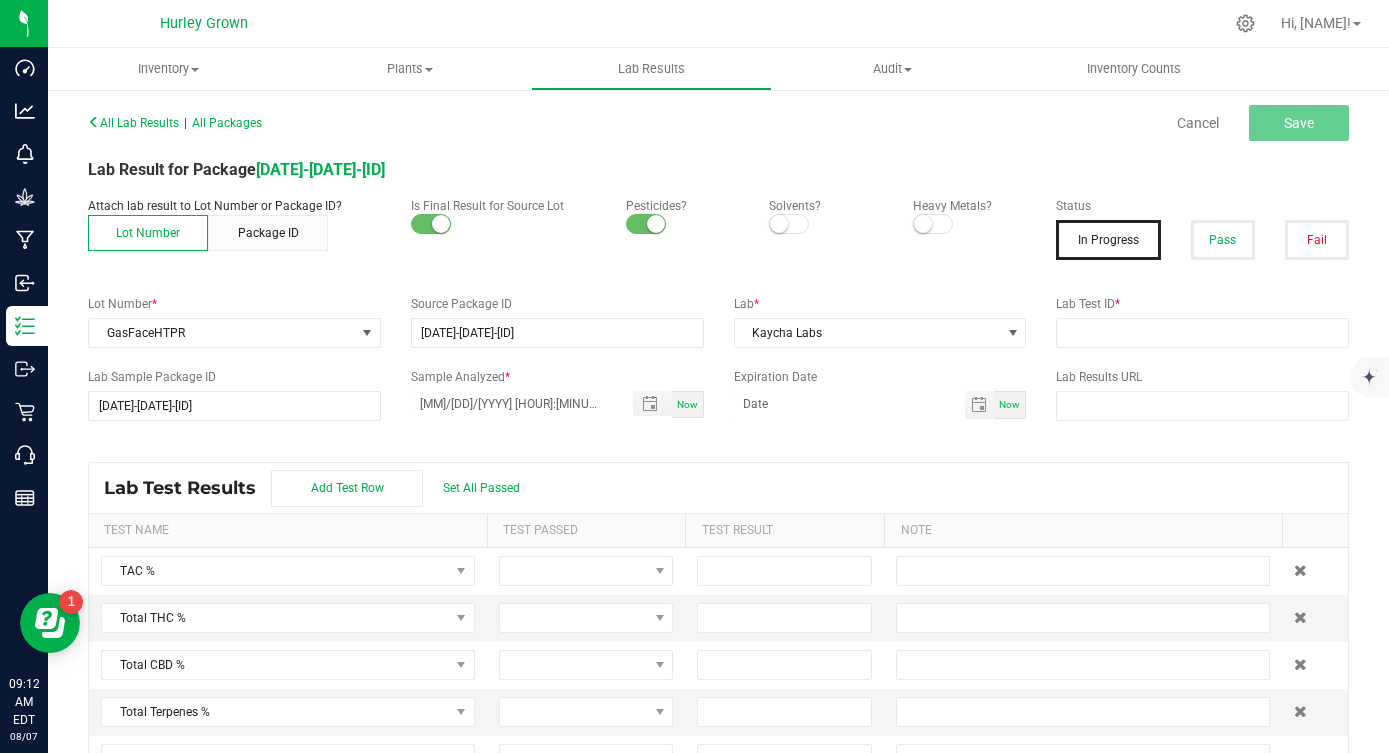 click at bounding box center [923, 224] 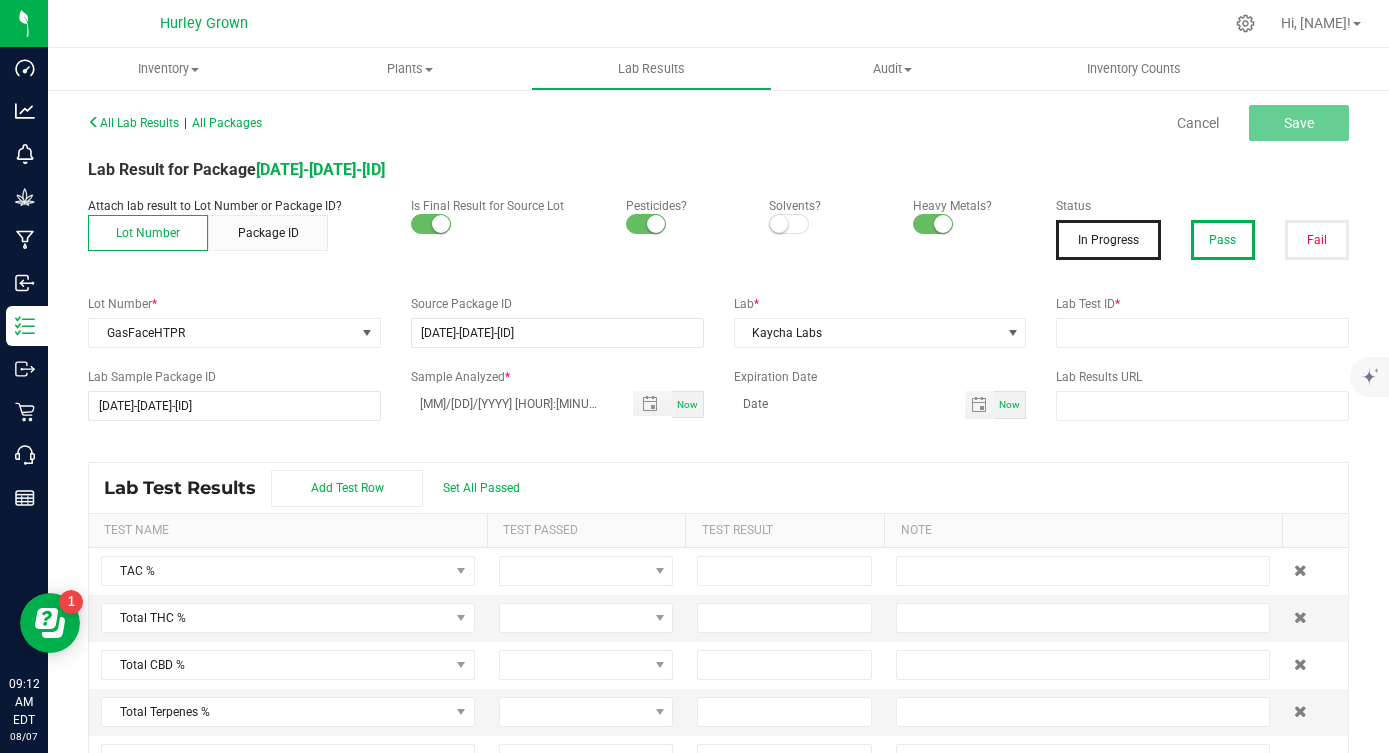 click on "Pass" at bounding box center [1223, 240] 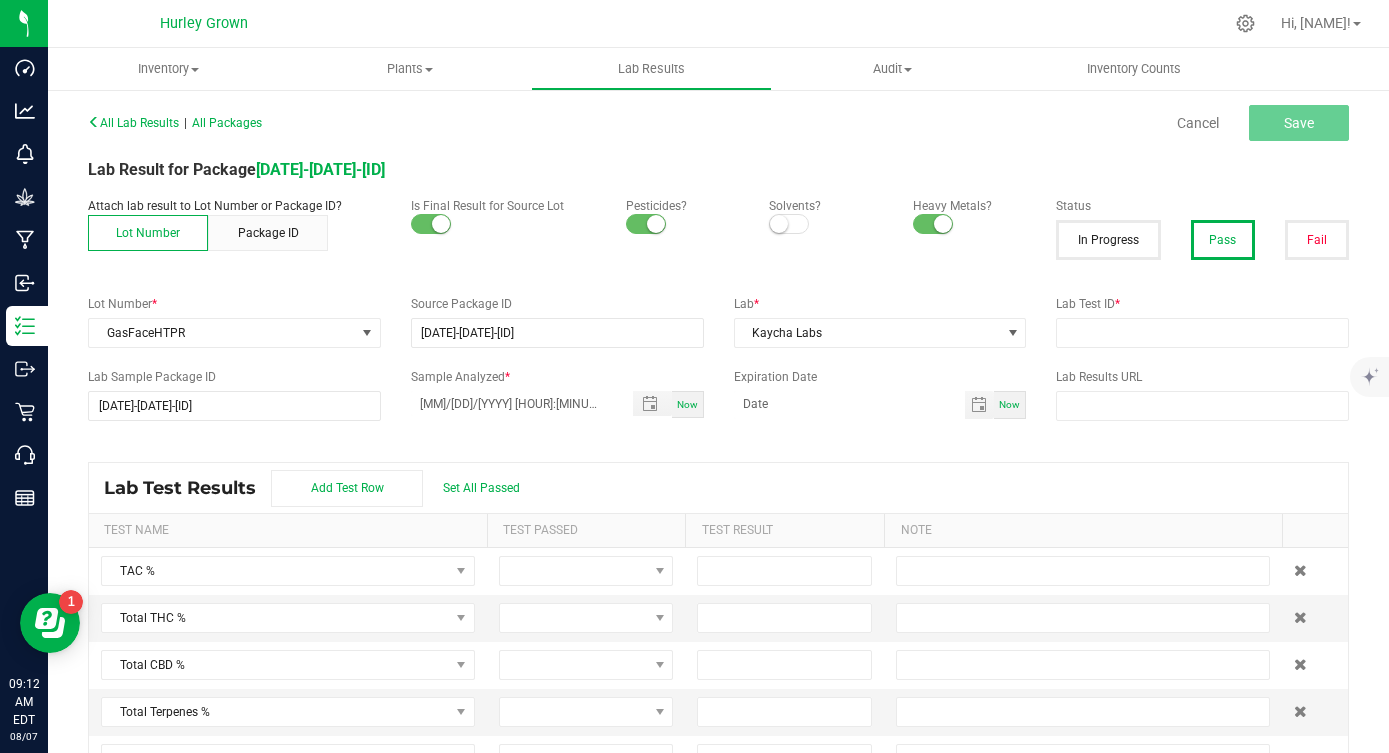 click on "All Lab Results  |  All Packages   Cancel   Save   Lab Result for Package  NYHRLPR-20250807-015 Attach lab result to Lot Number or Package ID?  Lot Number   Package ID   Is Final Result for Source Lot   Pesticides?   Solvents?   Heavy Metals?   Status   In Progress   Pass   Fail   Lot Number  * GasFaceHTPR  Source Package ID  NYHRLPR-20250807-015  Lab  * Kaycha Labs  Lab Test ID  *  Lab Sample Package ID  NYHRLPR-20250807-015  Sample Analyzed  * 08/07/2025 9:12 AM Now  Expiration Date  Now  Lab Results URL   Lab Test Results   Add Test Row   Set All Passed  Test Name Test Passed Test Result Note   TAC % Total THC % Total CBD % Total Terpenes % Δ-8 THC % Δ-8 THCA % Δ-9 THC % Δ-9 THCA % Δ-10 THC % Exo-THC % HHC % THC-A % THC-O-Acetate % THCV % THCVA % CBC % CBCA % CBCV % CBD % CBD-A % CBDV % CBDVA % CBG % CBGA % CBGM % CBGV % CBL % CBN % CBND % CBT % Moisture % Agarospirol % Alpha-Amorphene % Alpha-Bisabolene % Alpha-Bisabolol % Alpha-Bulnesene % Alpha-Eudesmol % Alpha-Gurjunene % Alpha-Humulene %" at bounding box center (718, 441) 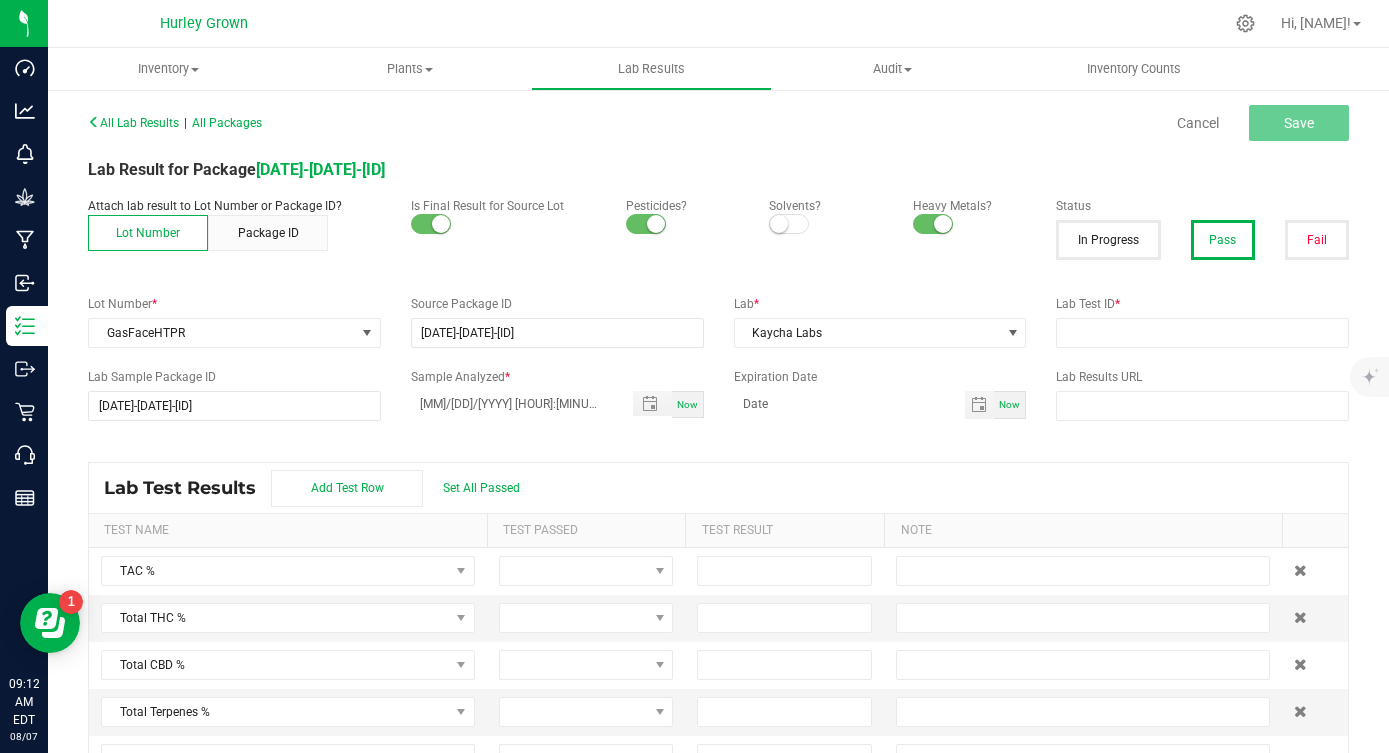 click on "All Lab Results  |  All Packages   Cancel   Save   Lab Result for Package  NYHRLPR-20250807-015 Attach lab result to Lot Number or Package ID?  Lot Number   Package ID   Is Final Result for Source Lot   Pesticides?   Solvents?   Heavy Metals?   Status   In Progress   Pass   Fail   Lot Number  * GasFaceHTPR  Source Package ID  NYHRLPR-20250807-015  Lab  * Kaycha Labs  Lab Test ID  *  Lab Sample Package ID  NYHRLPR-20250807-015  Sample Analyzed  * 08/07/2025 9:12 AM Now  Expiration Date  Now  Lab Results URL   Lab Test Results   Add Test Row   Set All Passed  Test Name Test Passed Test Result Note   TAC % Total THC % Total CBD % Total Terpenes % Δ-8 THC % Δ-8 THCA % Δ-9 THC % Δ-9 THCA % Δ-10 THC % Exo-THC % HHC % THC-A % THC-O-Acetate % THCV % THCVA % CBC % CBCA % CBCV % CBD % CBD-A % CBDV % CBDVA % CBG % CBGA % CBGM % CBGV % CBL % CBN % CBND % CBT % Moisture % Agarospirol % Alpha-Amorphene % Alpha-Bisabolene % Alpha-Bisabolol % Alpha-Bulnesene % Alpha-Eudesmol % Alpha-Gurjunene % Alpha-Humulene %" at bounding box center [718, 441] 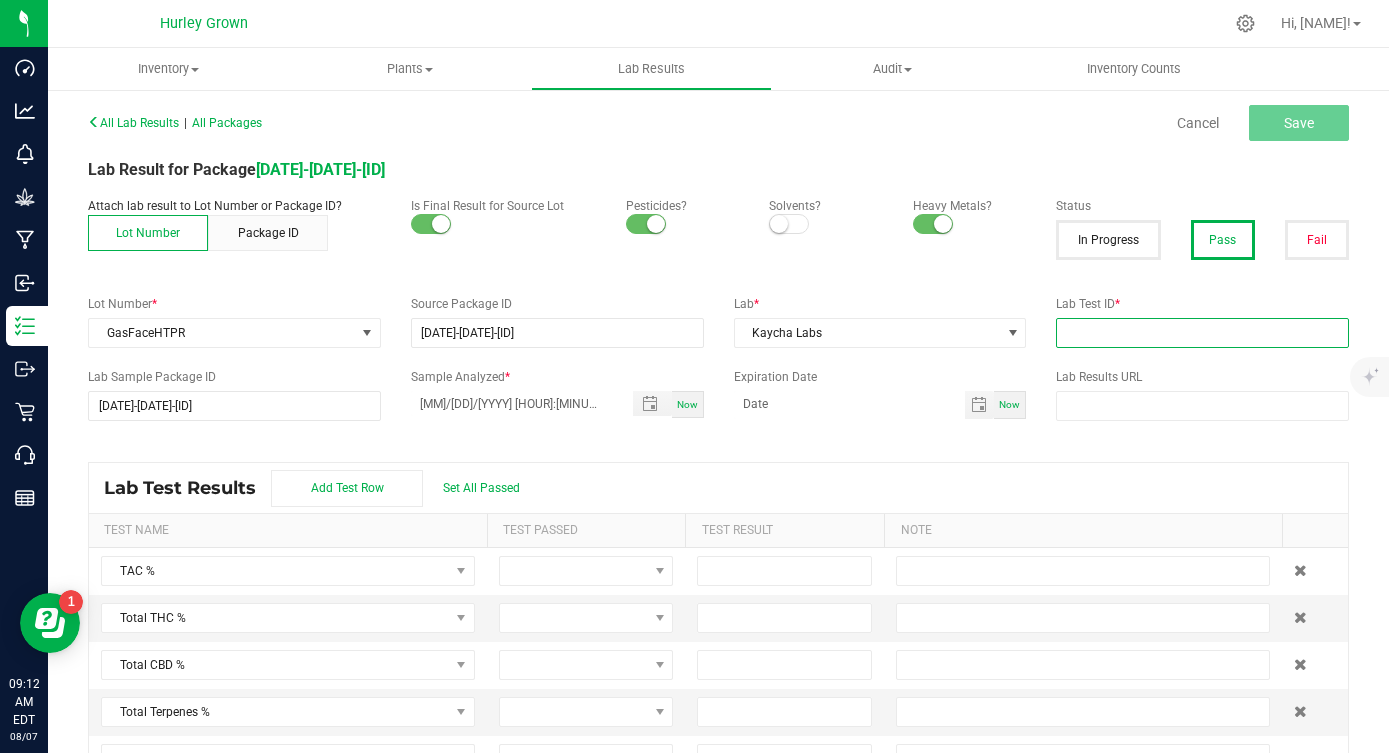 click at bounding box center (1202, 333) 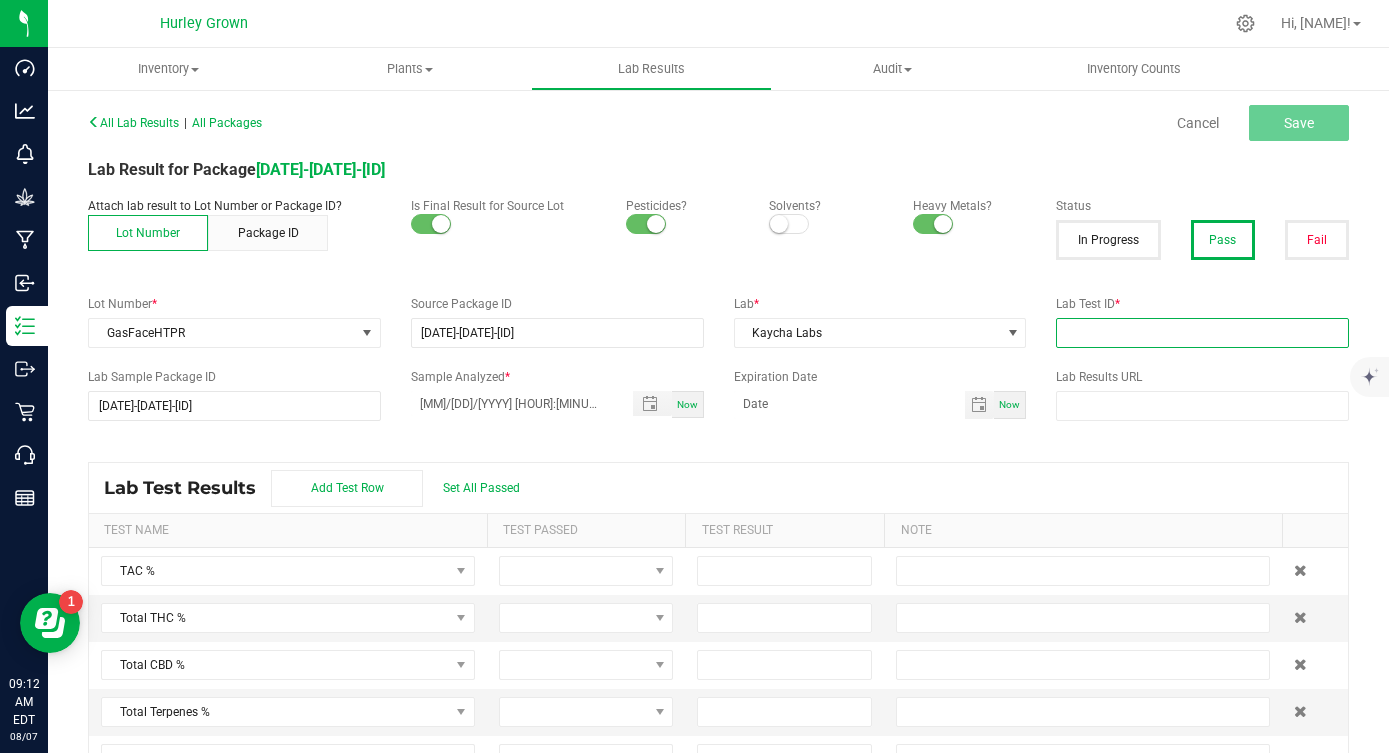 paste on "AL41111002-005" 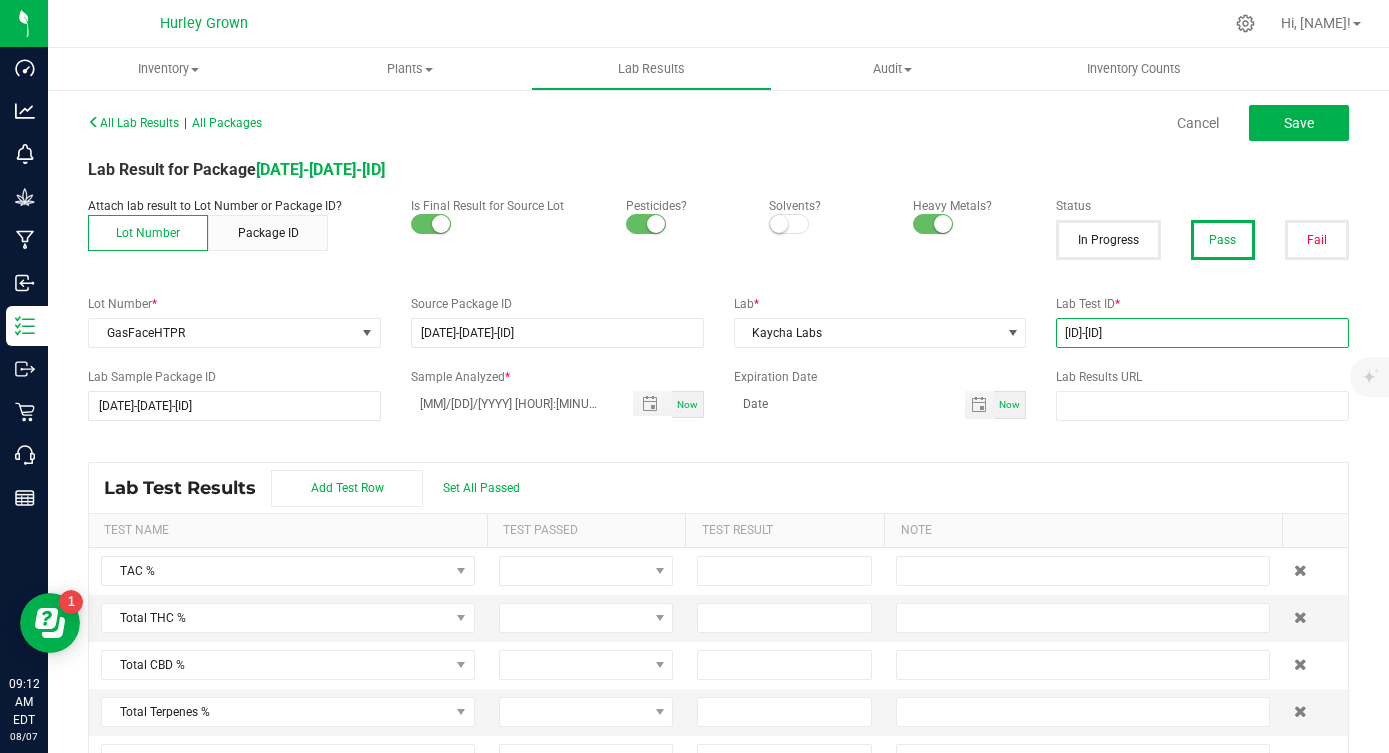 scroll, scrollTop: 42, scrollLeft: 0, axis: vertical 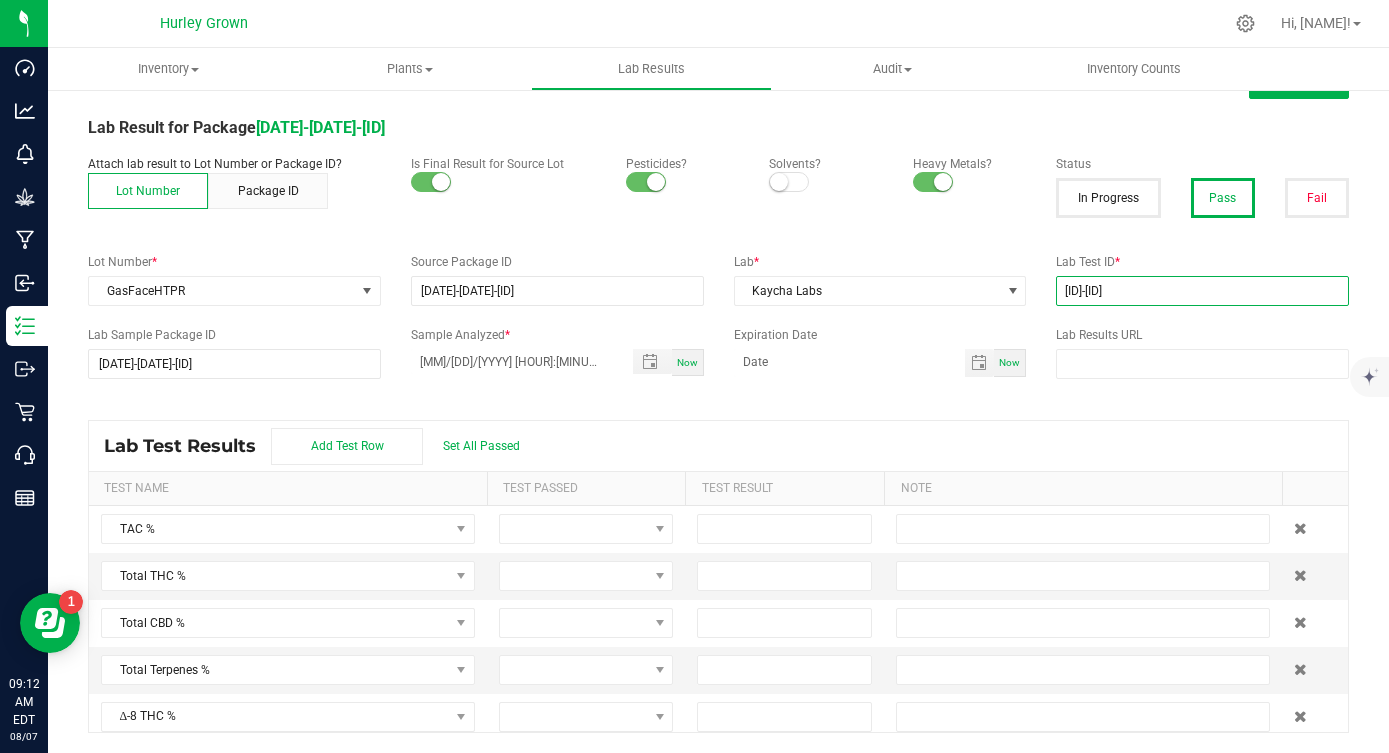 type on "AL41111002-005" 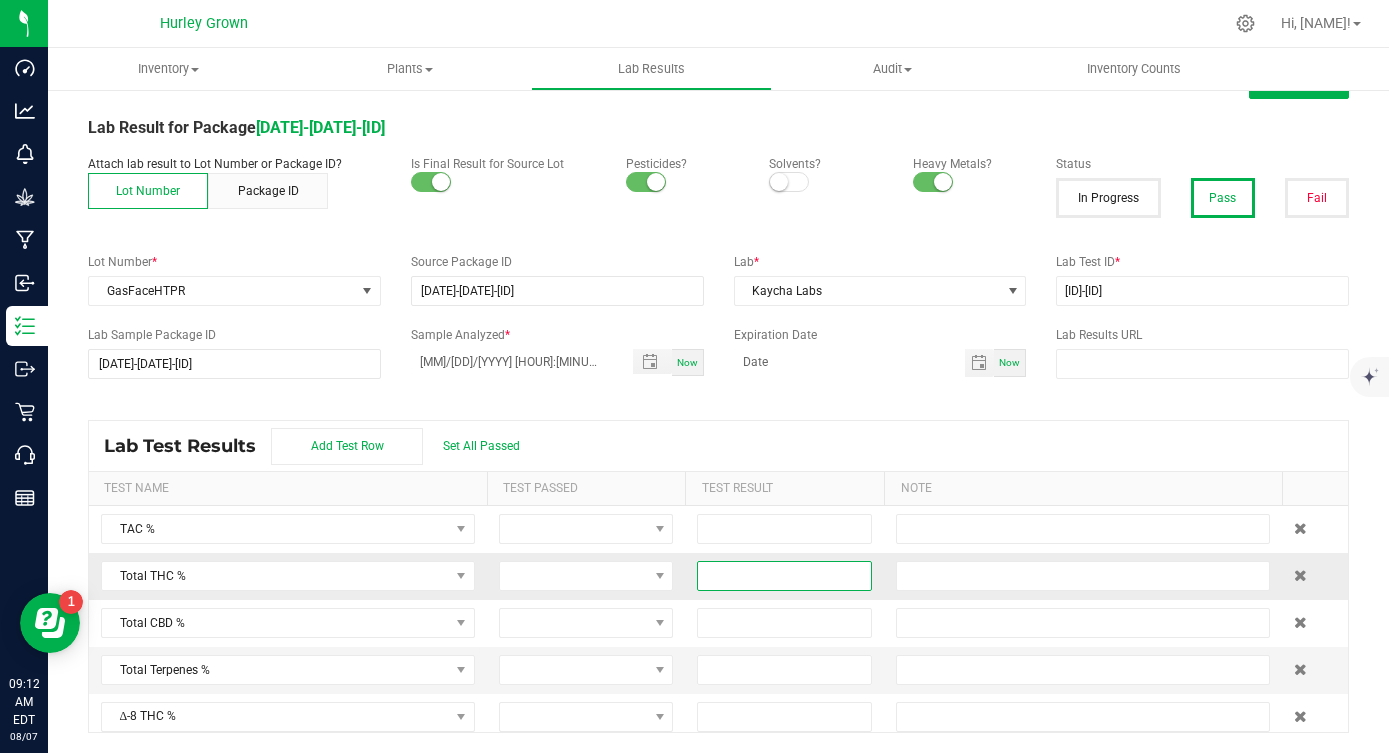 click at bounding box center (784, 576) 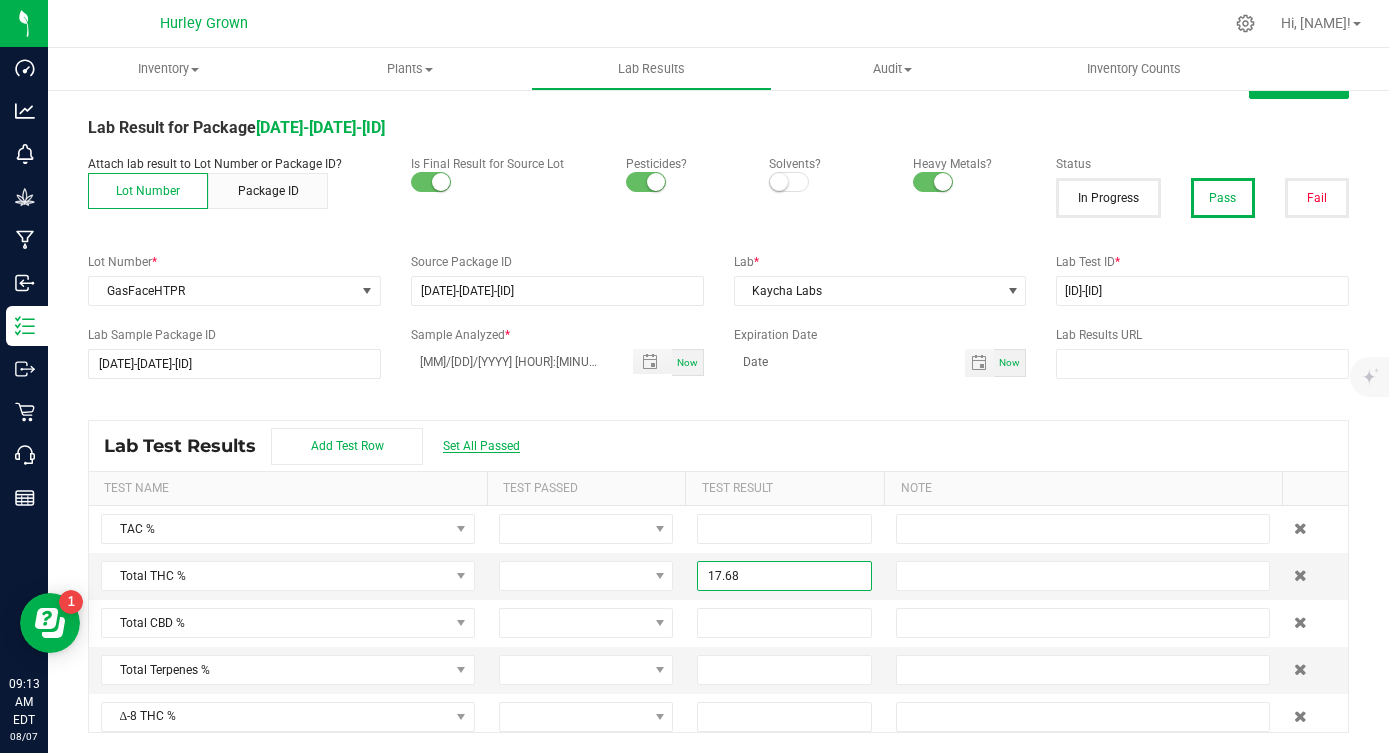 type on "17.6800" 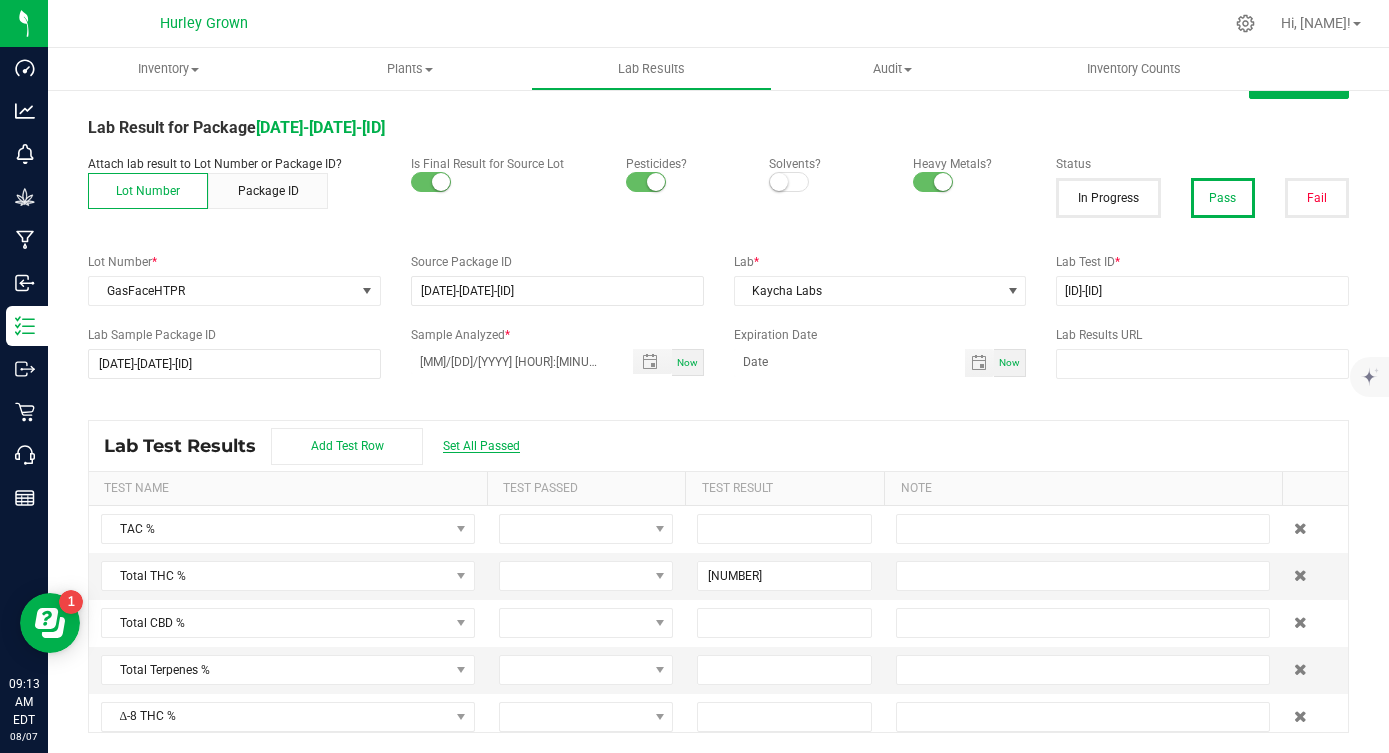 click on "Set All Passed" at bounding box center [481, 446] 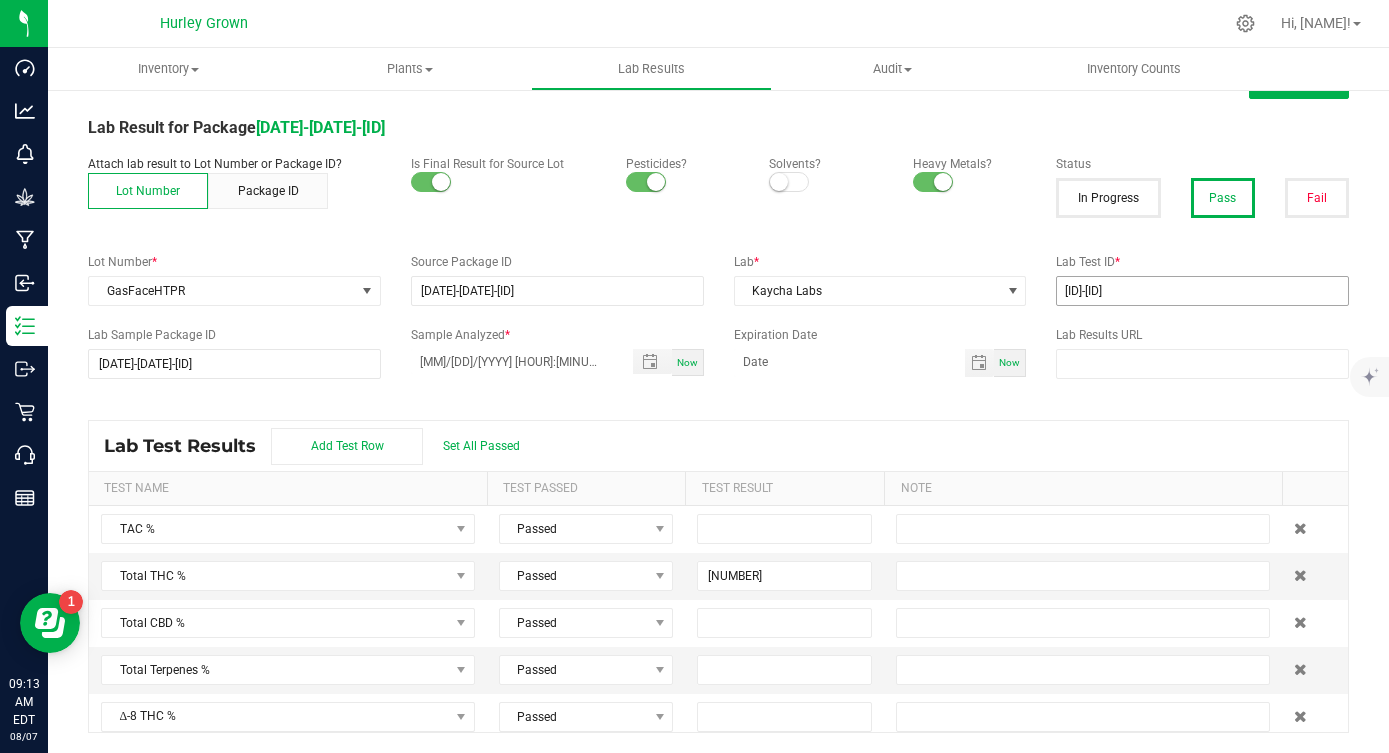scroll, scrollTop: 0, scrollLeft: 0, axis: both 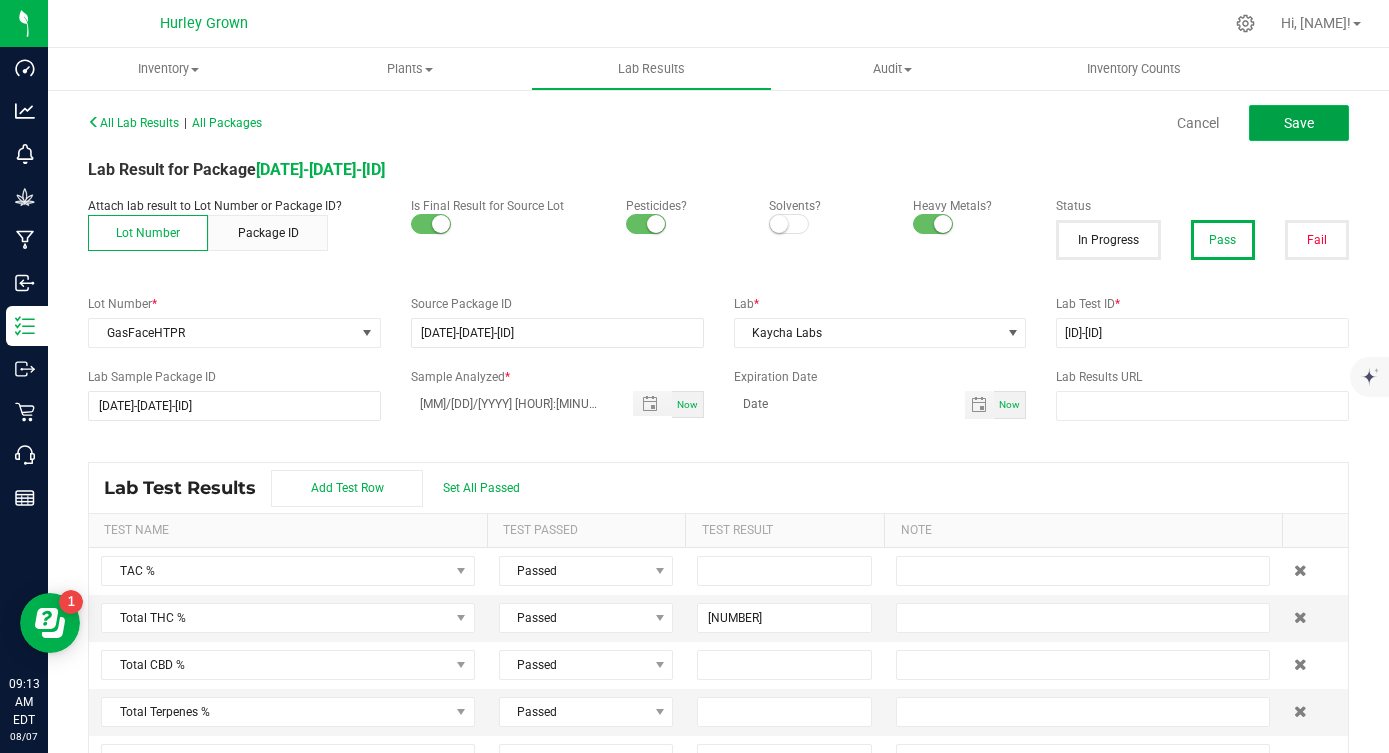 click on "Save" 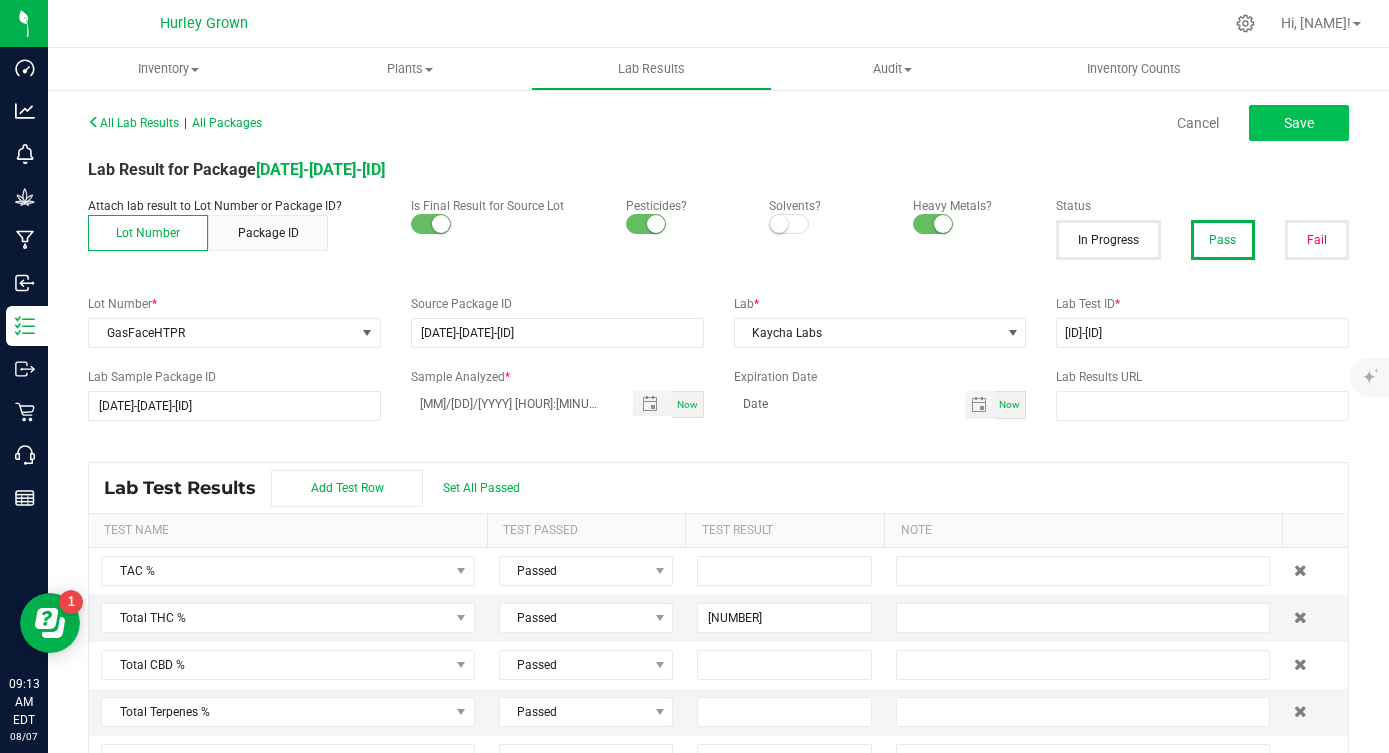 type on "17.6800" 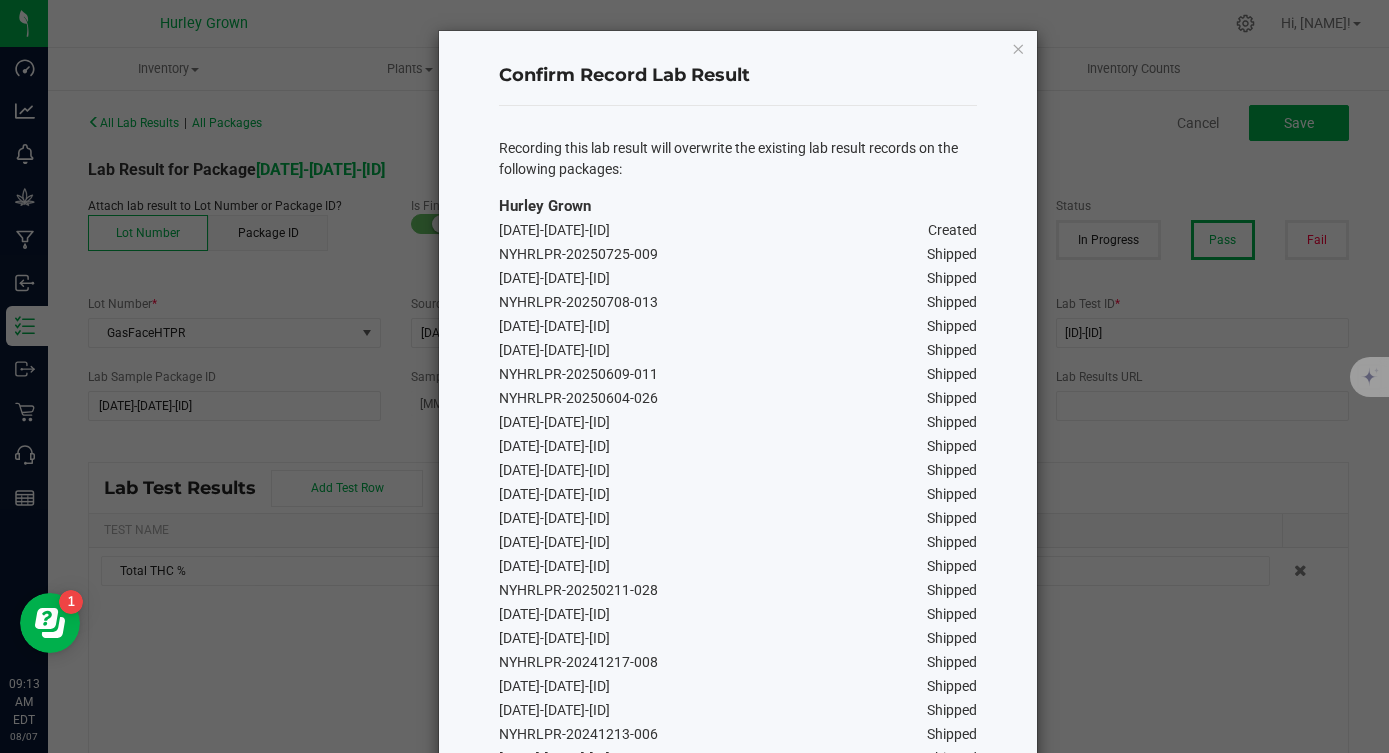 scroll, scrollTop: 225, scrollLeft: 0, axis: vertical 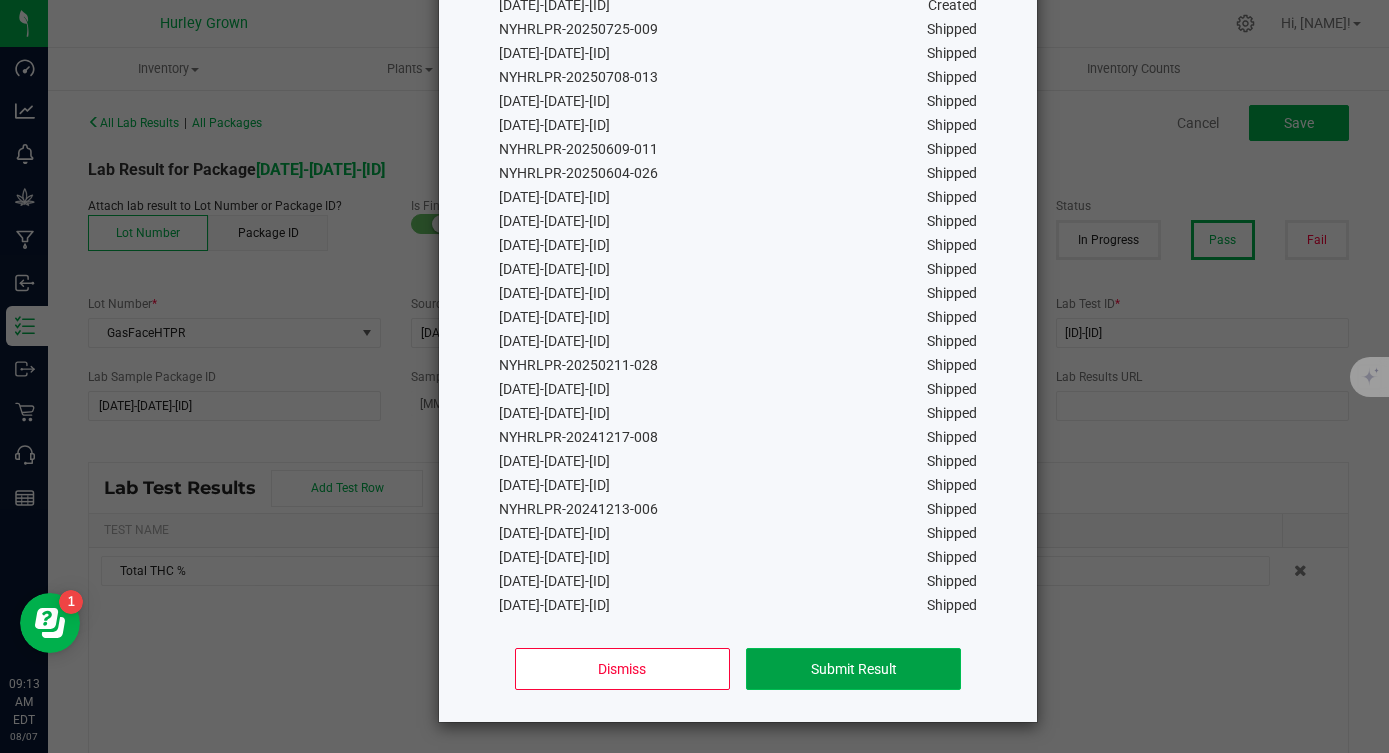 click on "Submit Result" 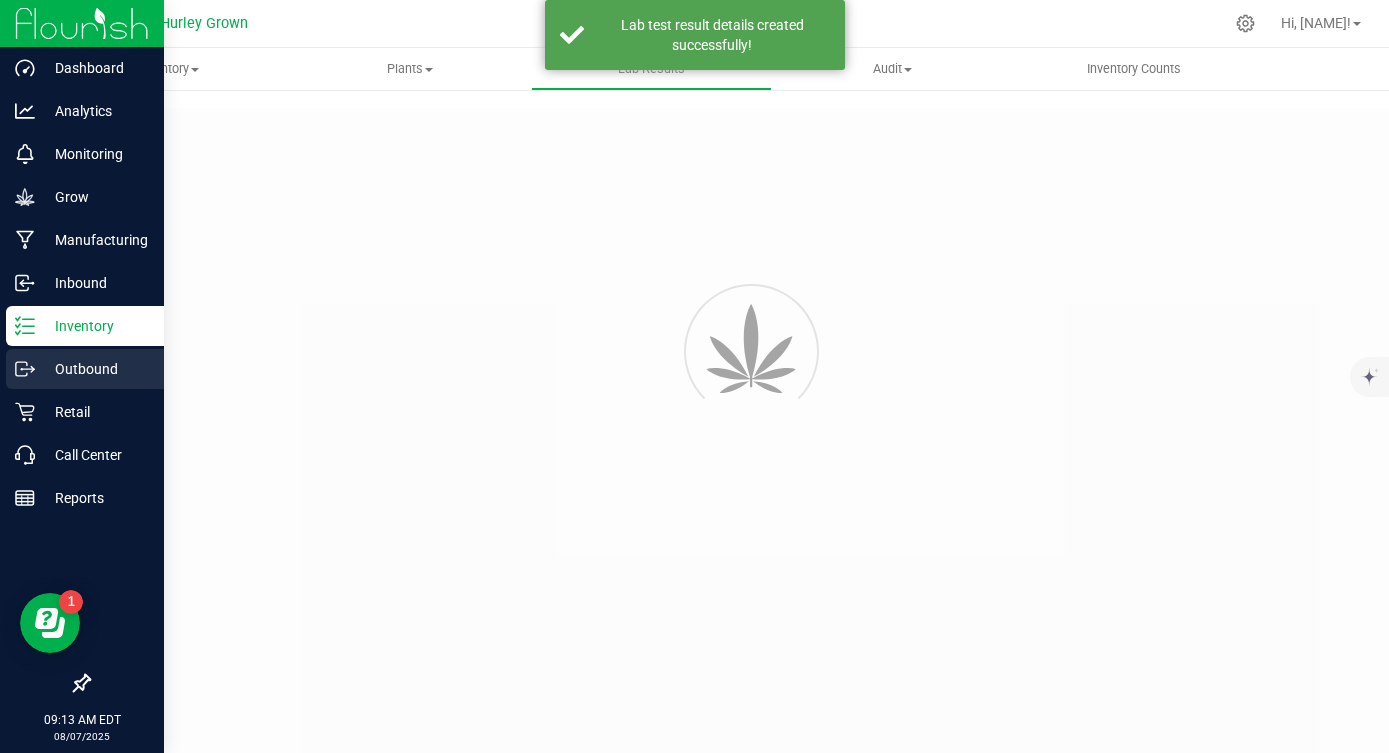 type on "NYHRLPR-20250807-015" 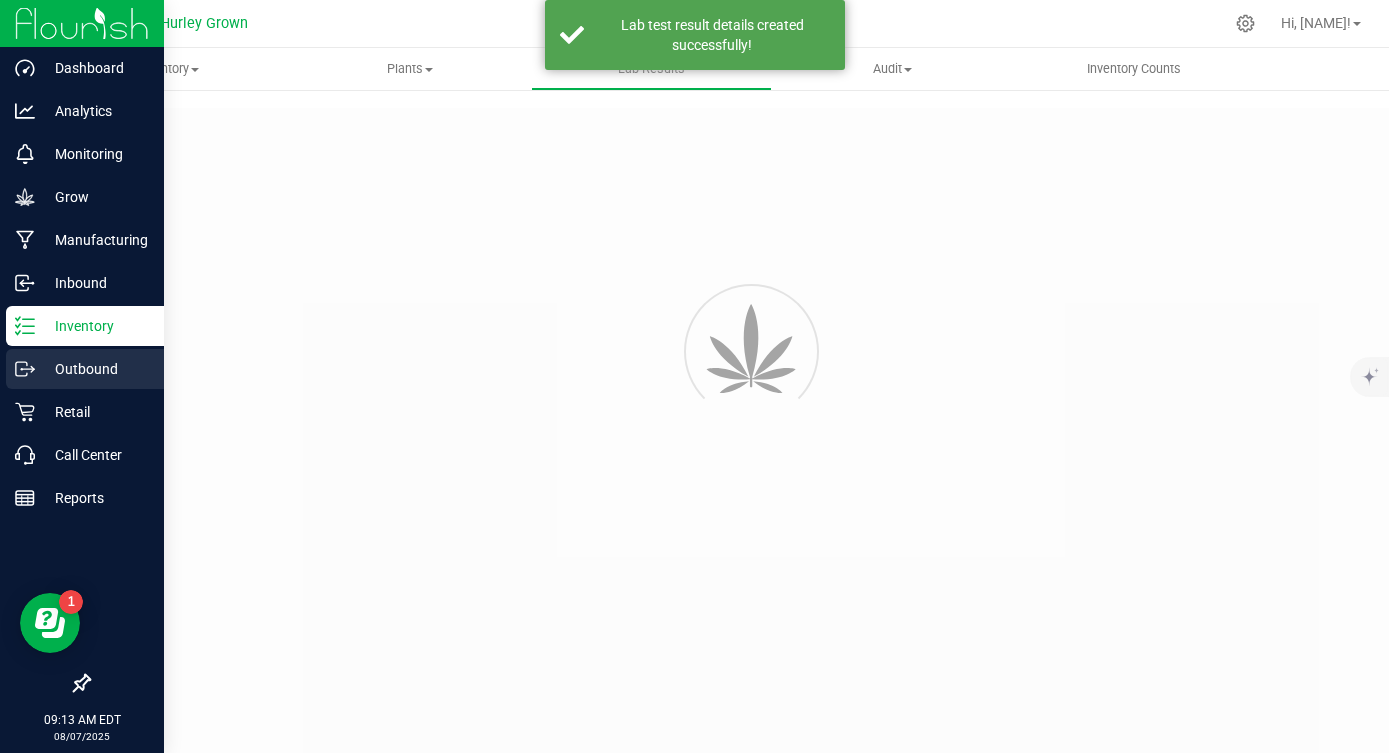 type on "AL41111002-005" 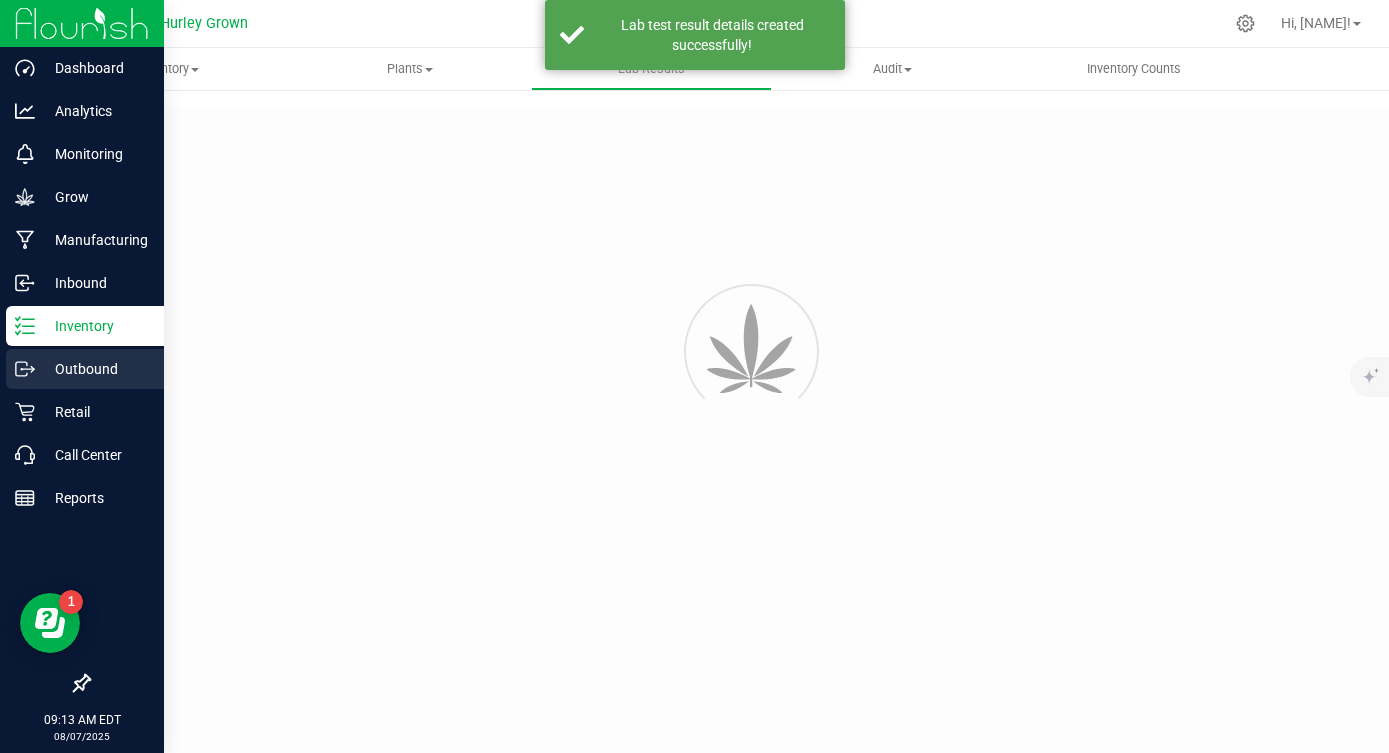 type on "NYHRLPR-20250807-015" 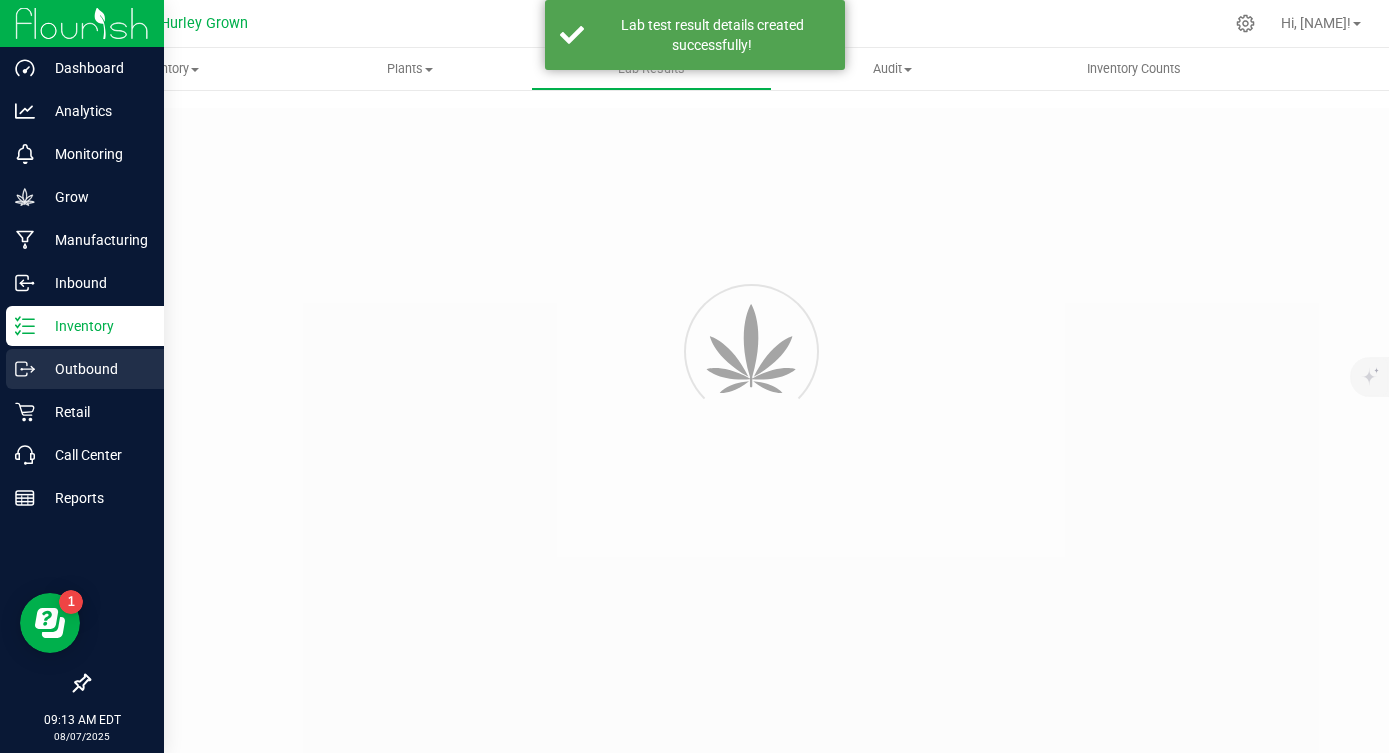 type on "08/07/2025 9:12 AM" 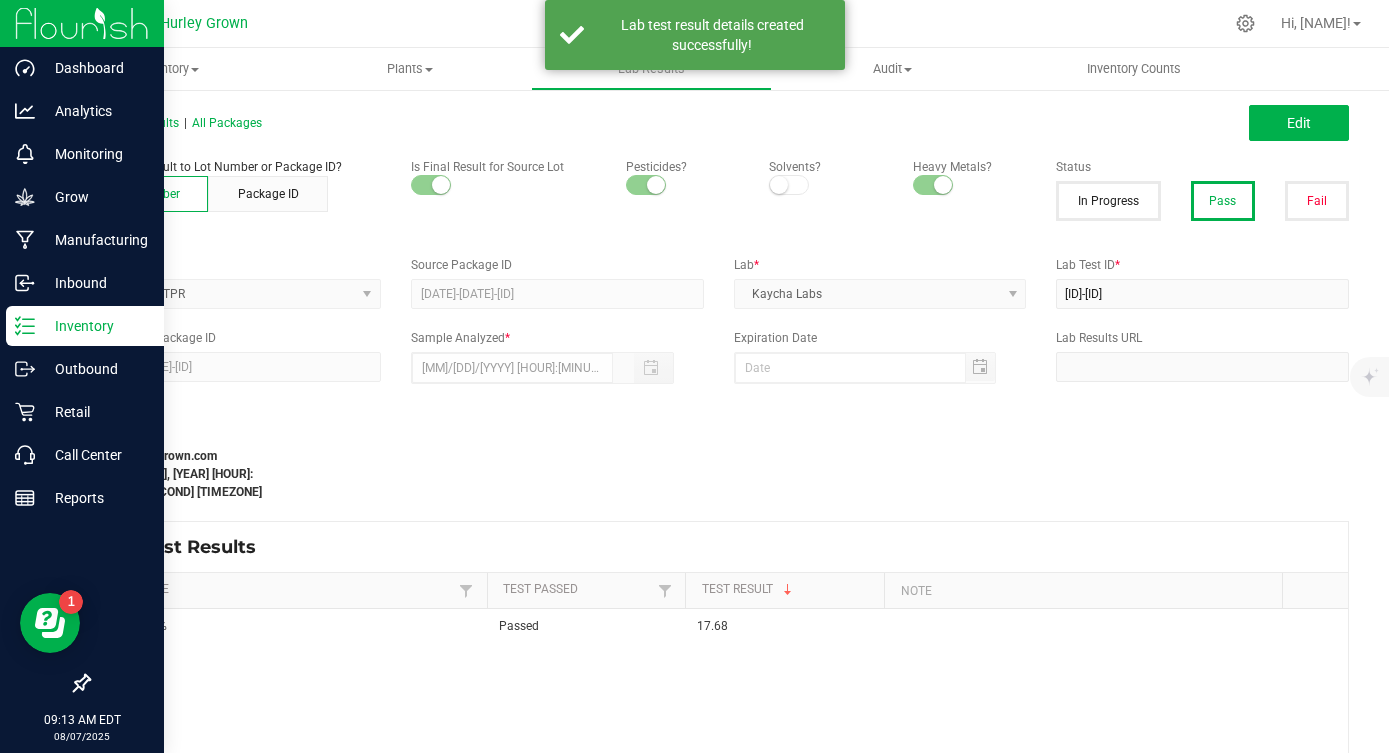 click on "Inventory" at bounding box center (95, 326) 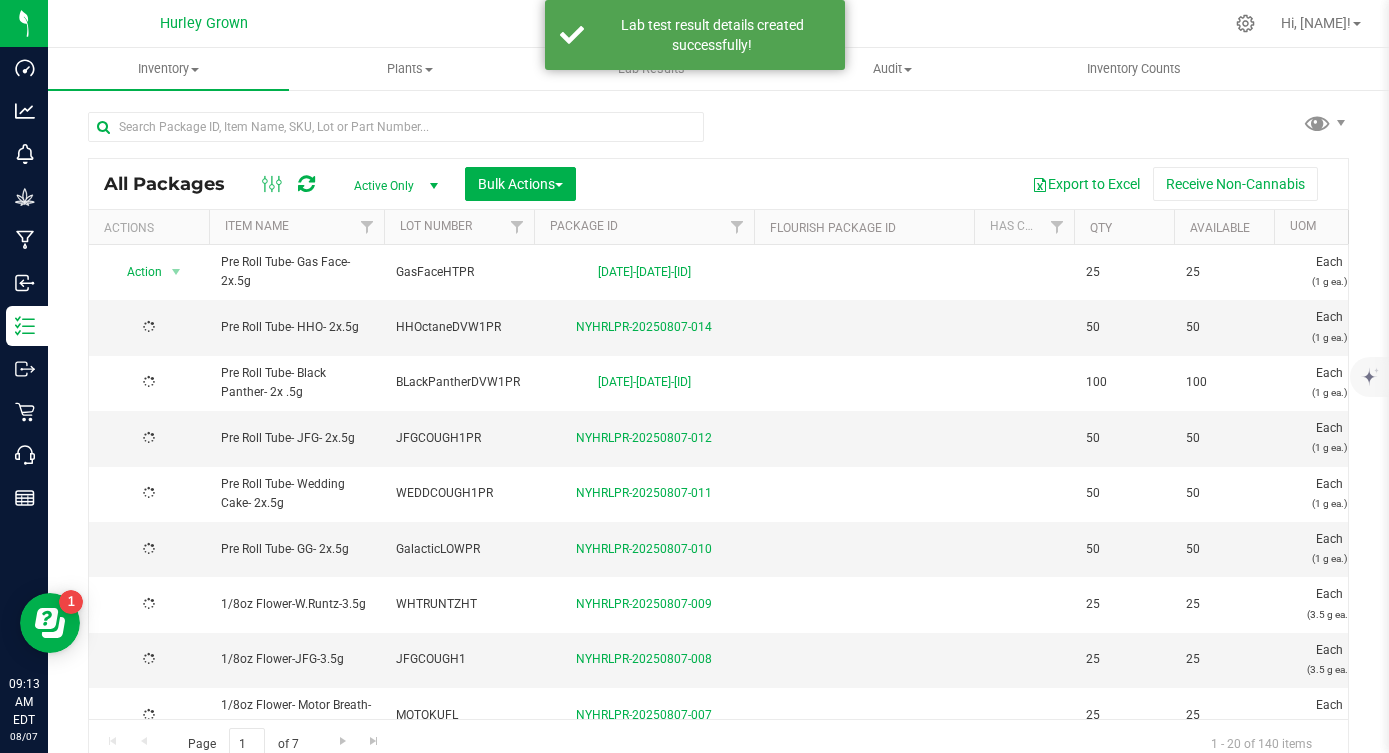 type on "2026-08-07" 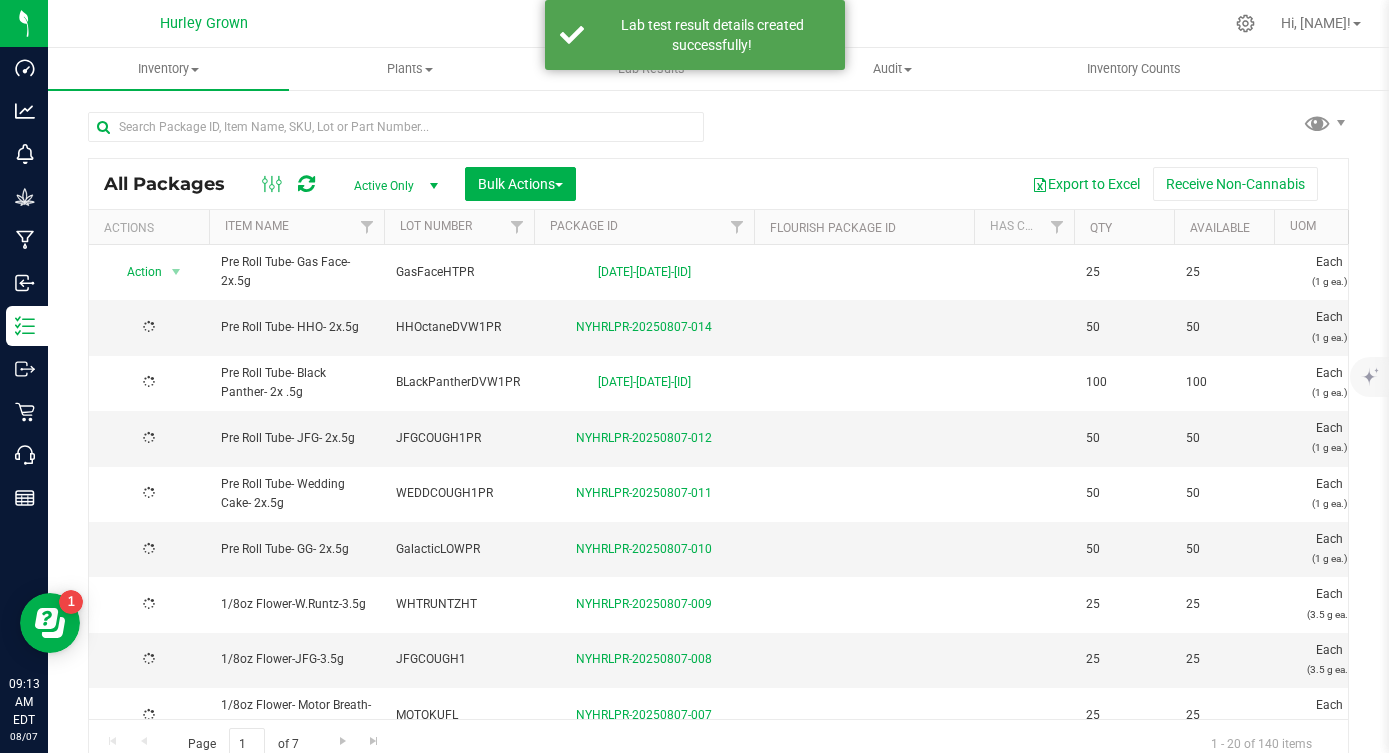 type on "2026-08-07" 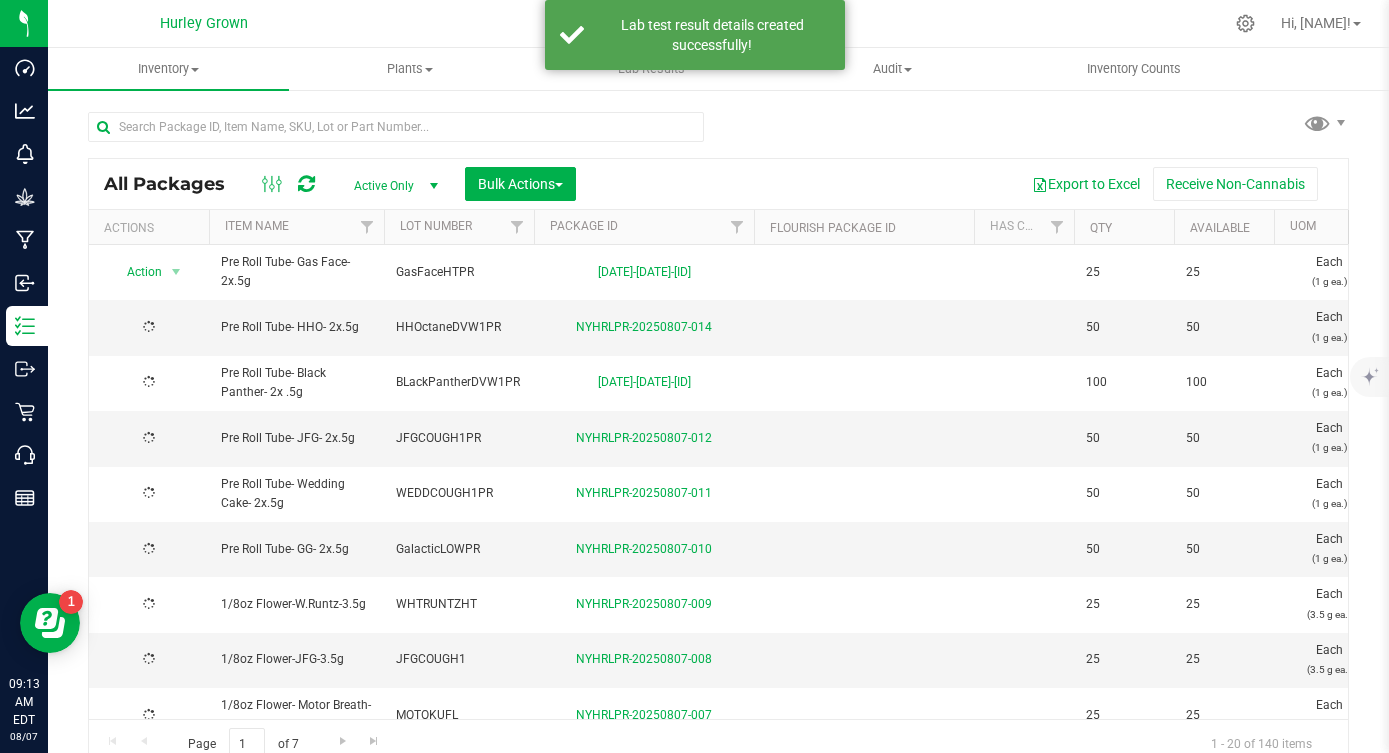 type on "2026-08-07" 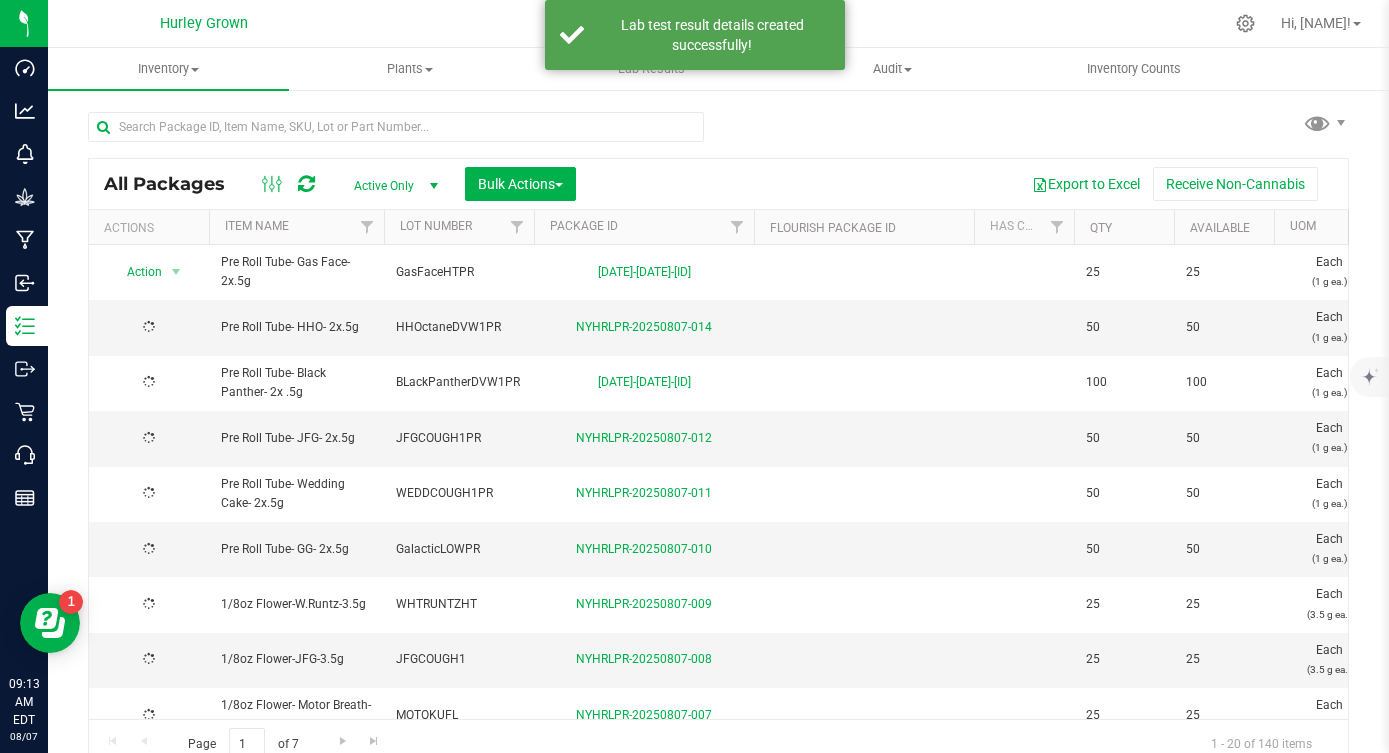 type on "2026-08-07" 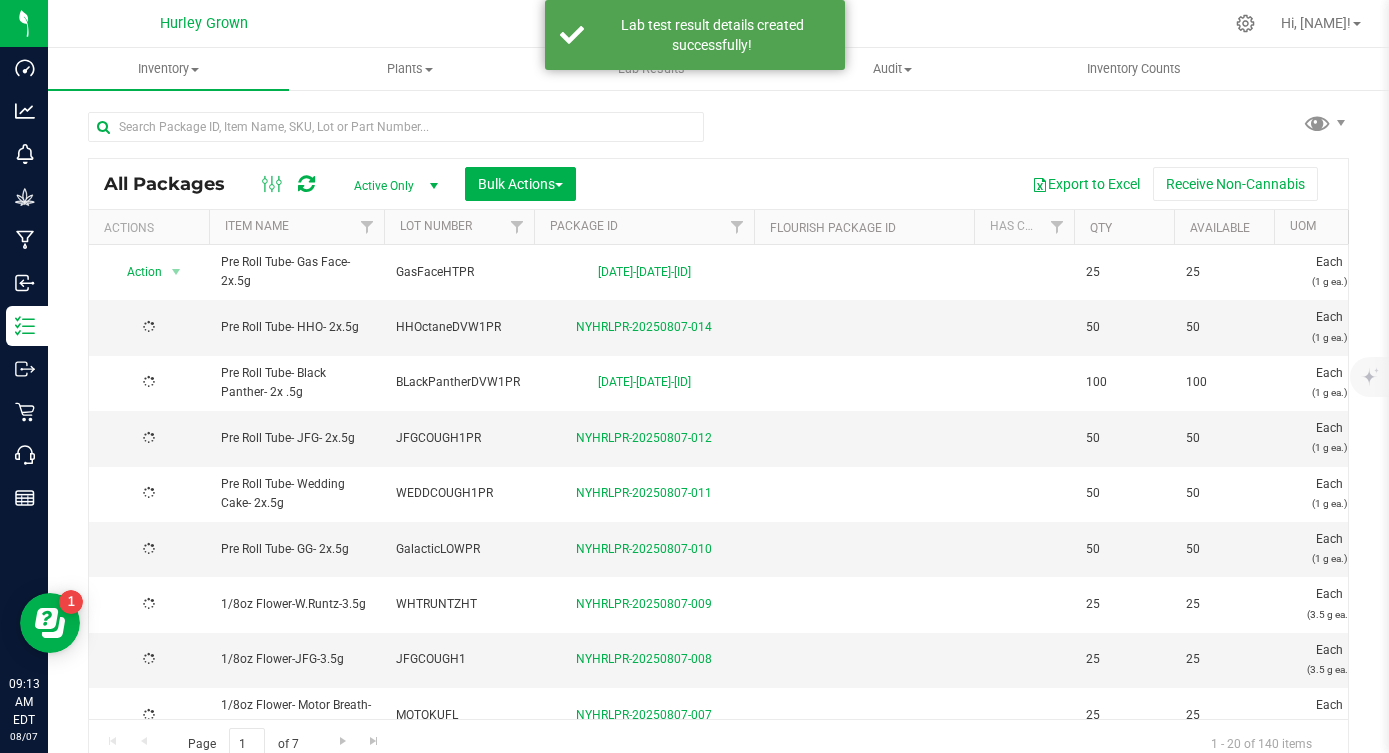 type on "2026-08-07" 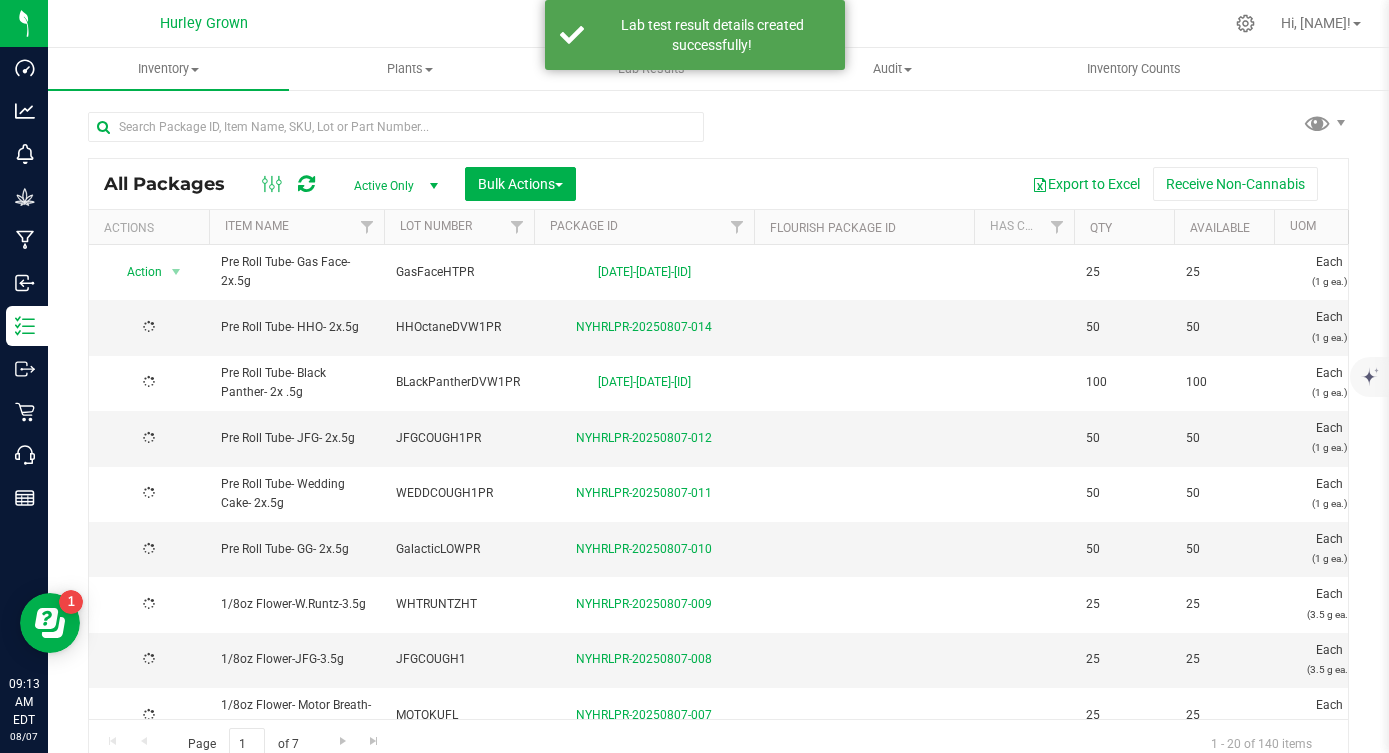 type on "2026-08-07" 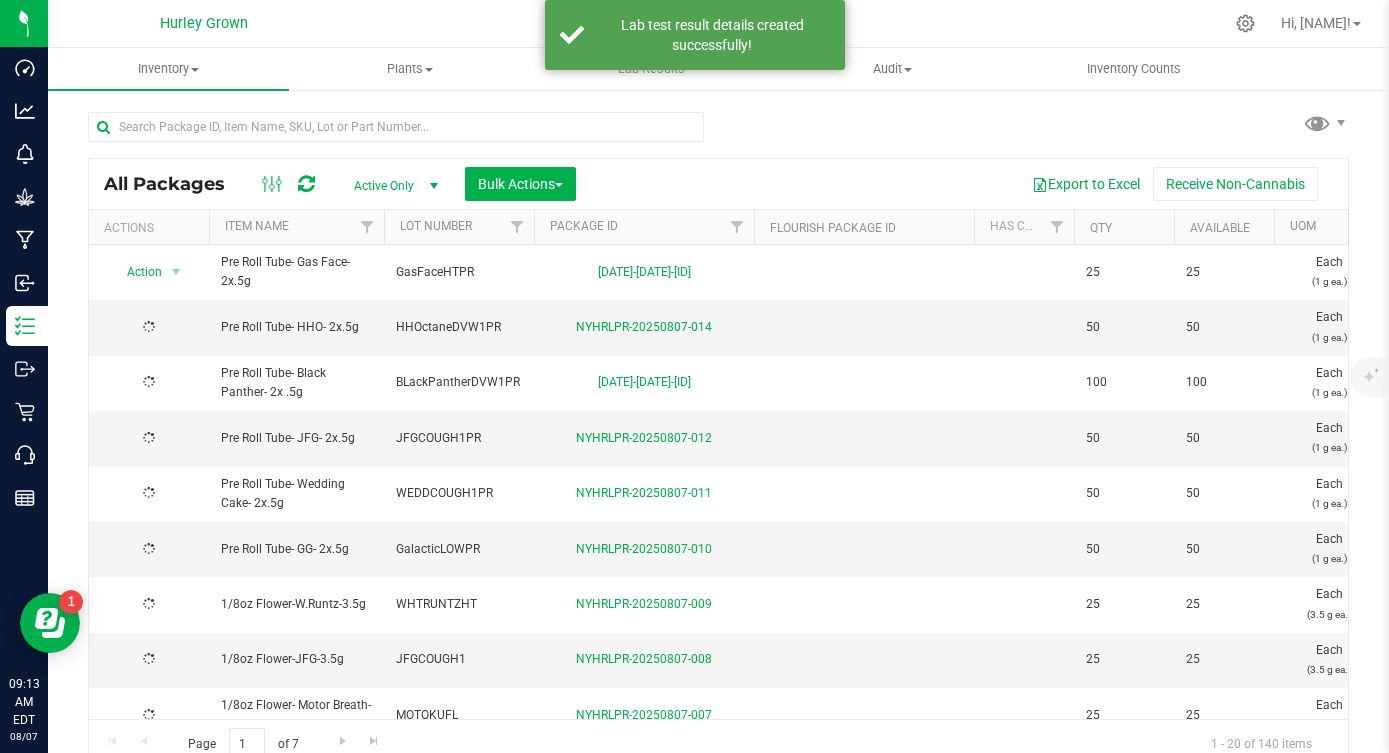 type on "2026-08-07" 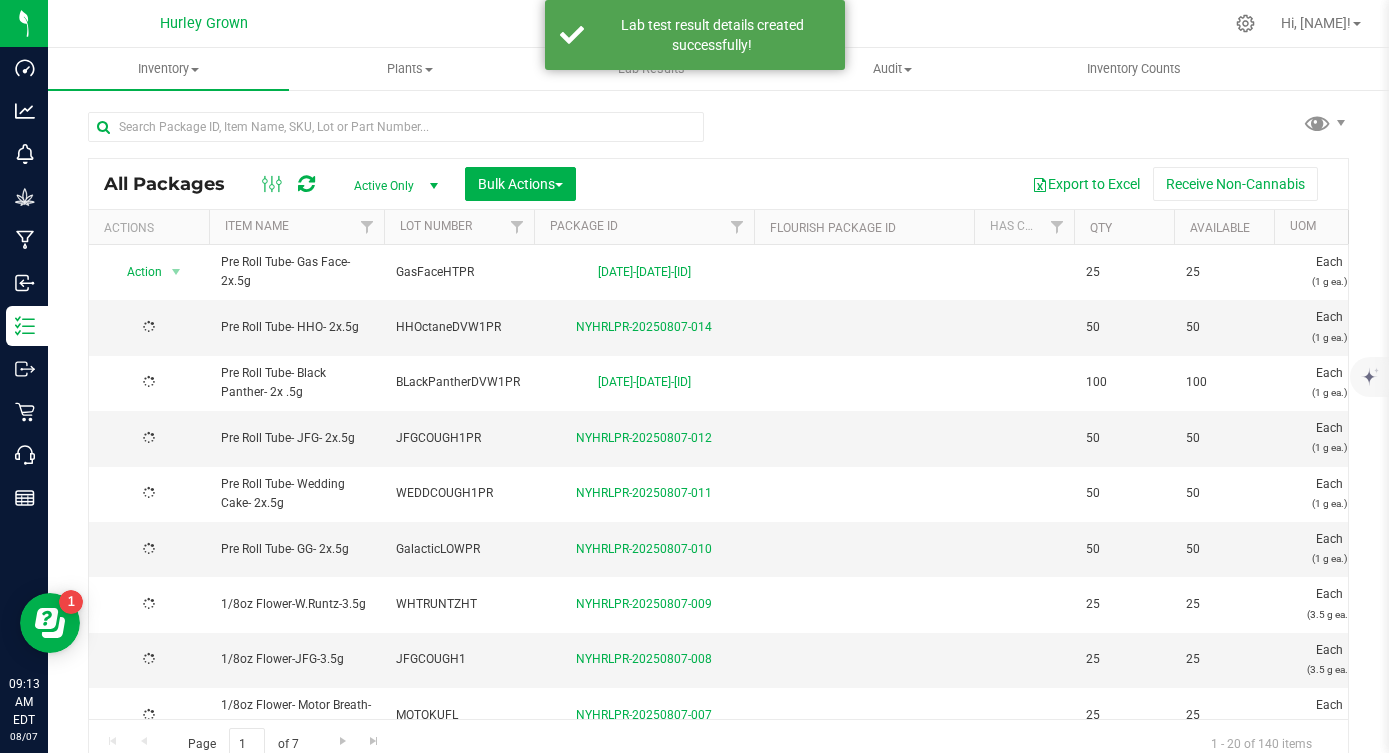 type on "2026-08-07" 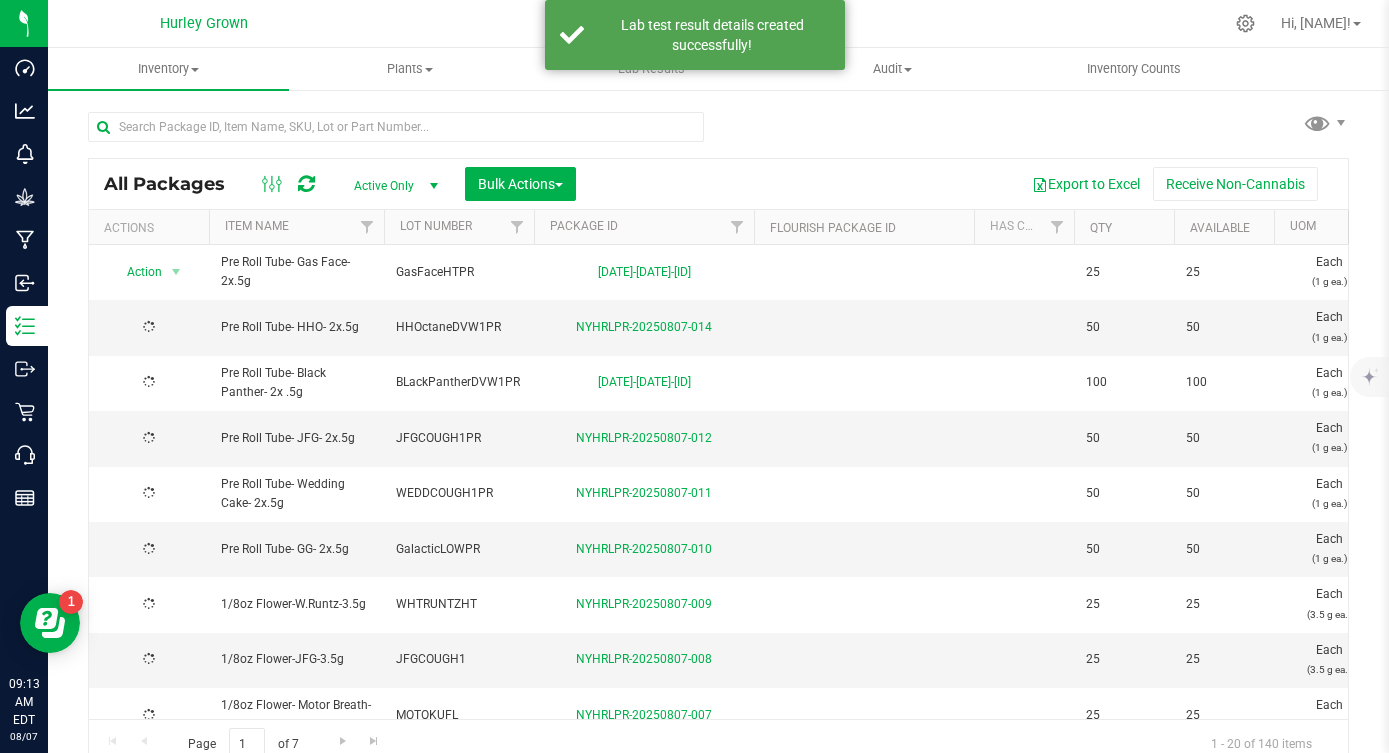 type on "2026-08-07" 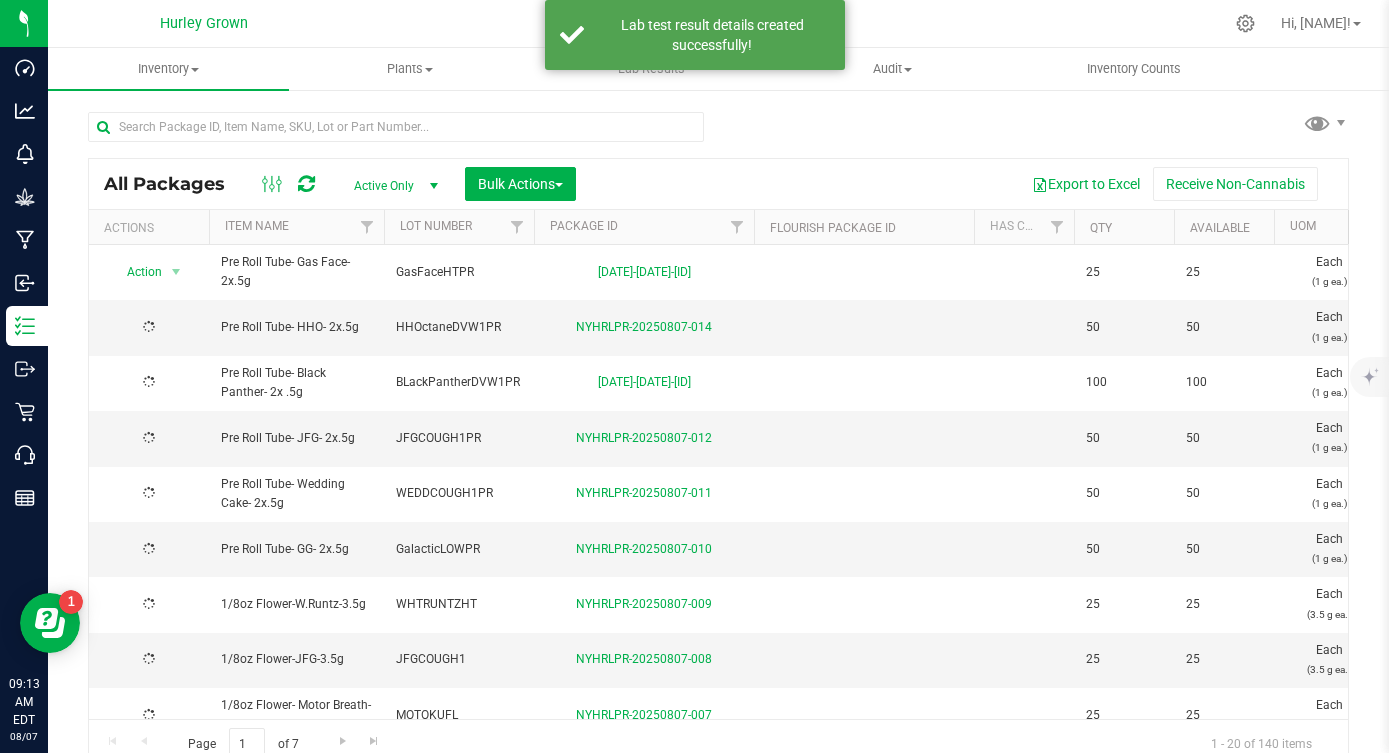 type on "2026-08-07" 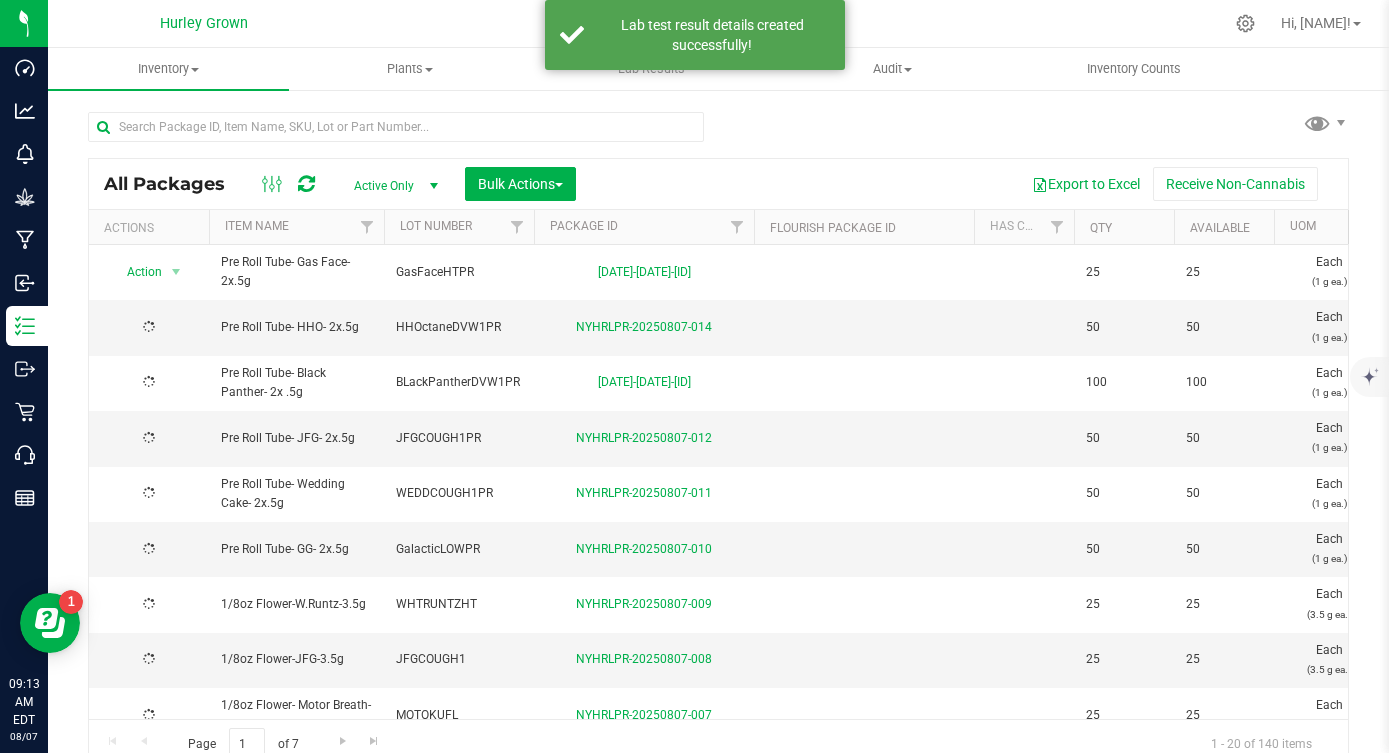 type on "2026-08-07" 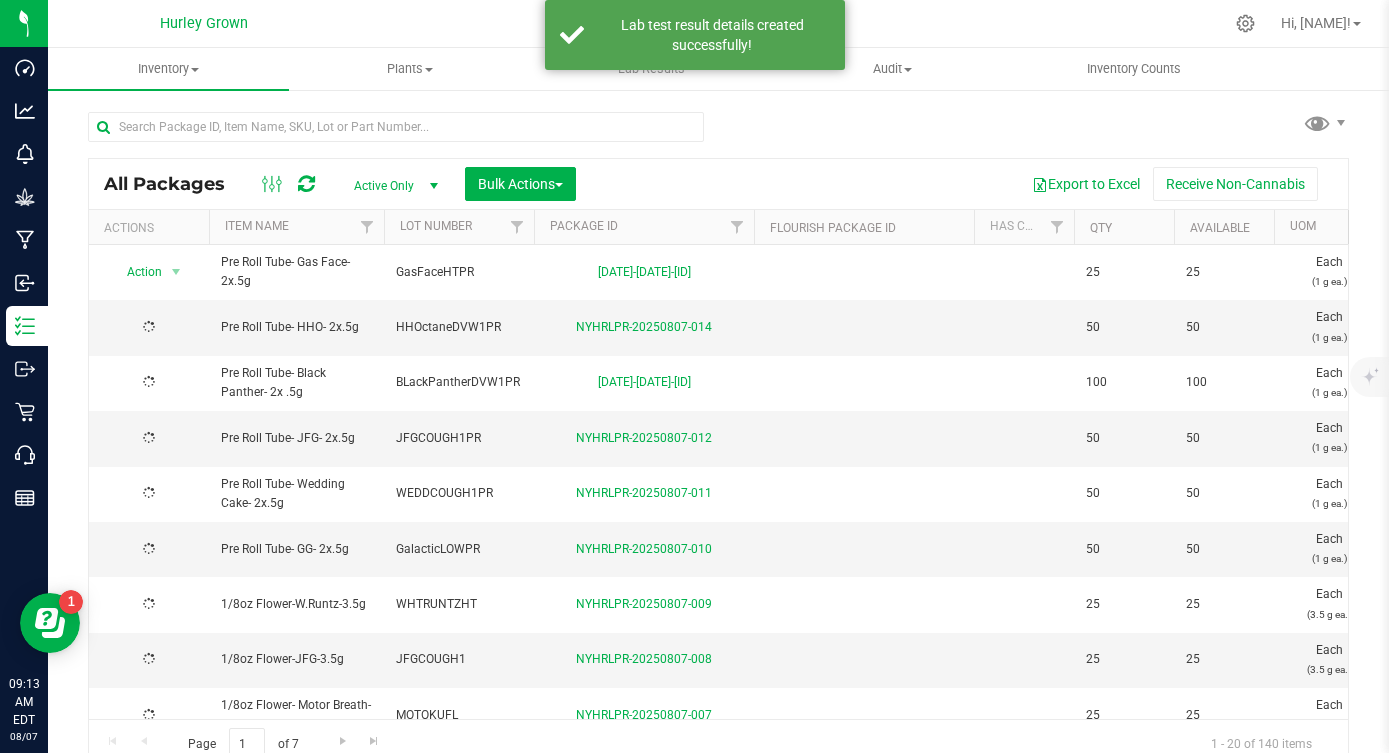 type on "2026-08-07" 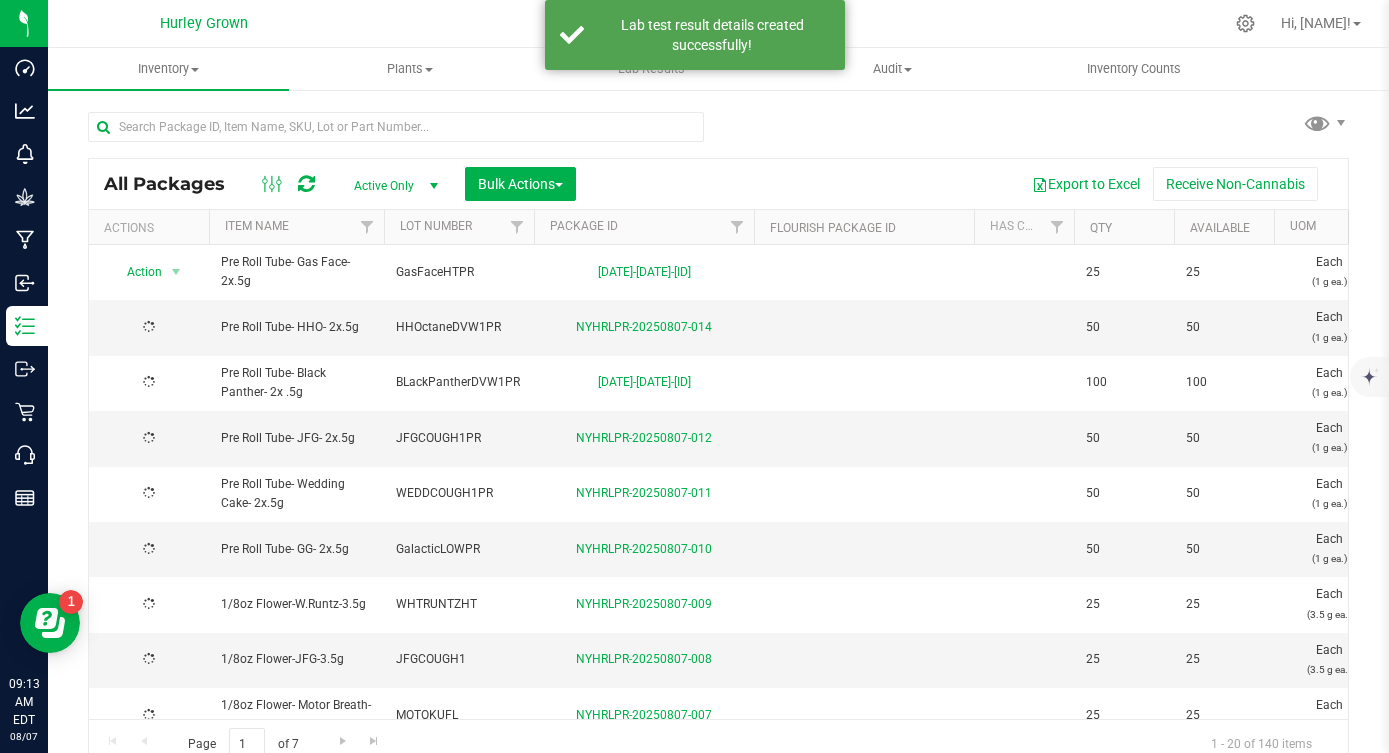 type on "2026-08-07" 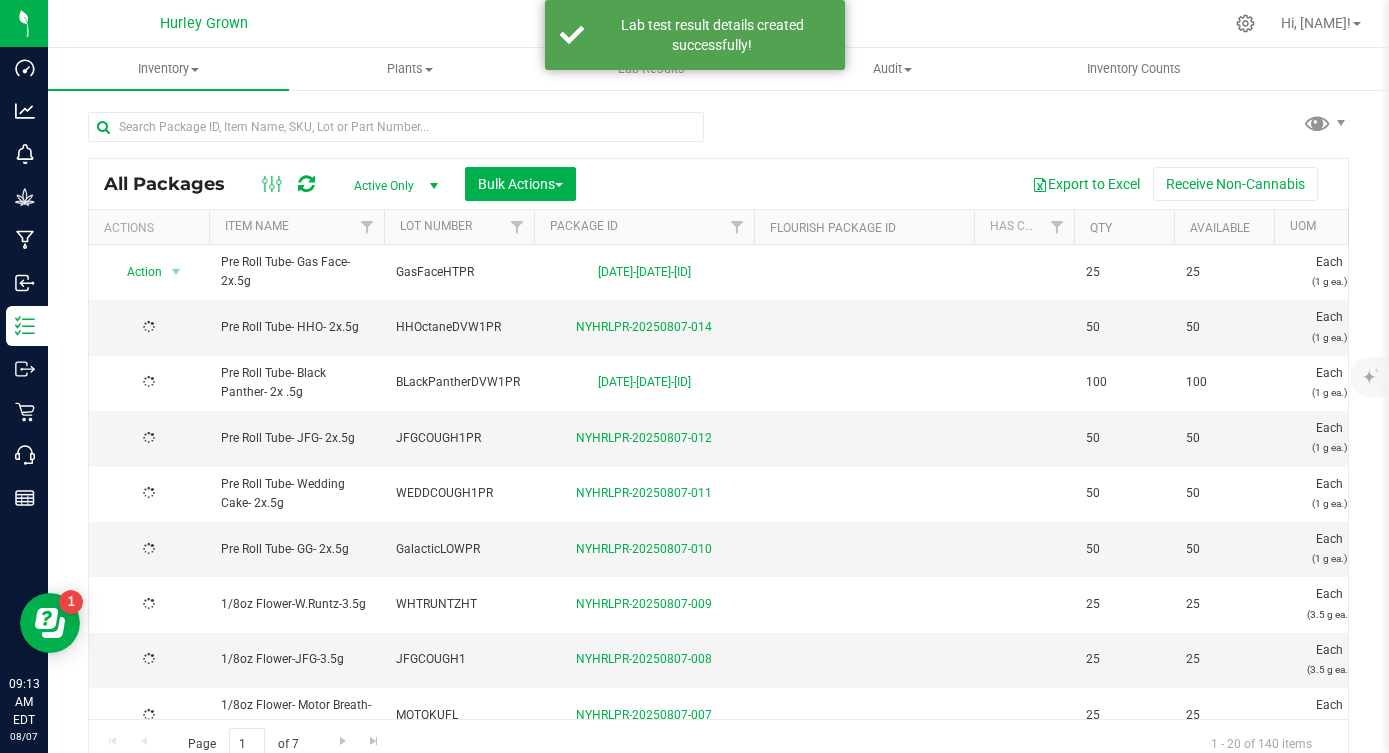 type on "2026-08-06" 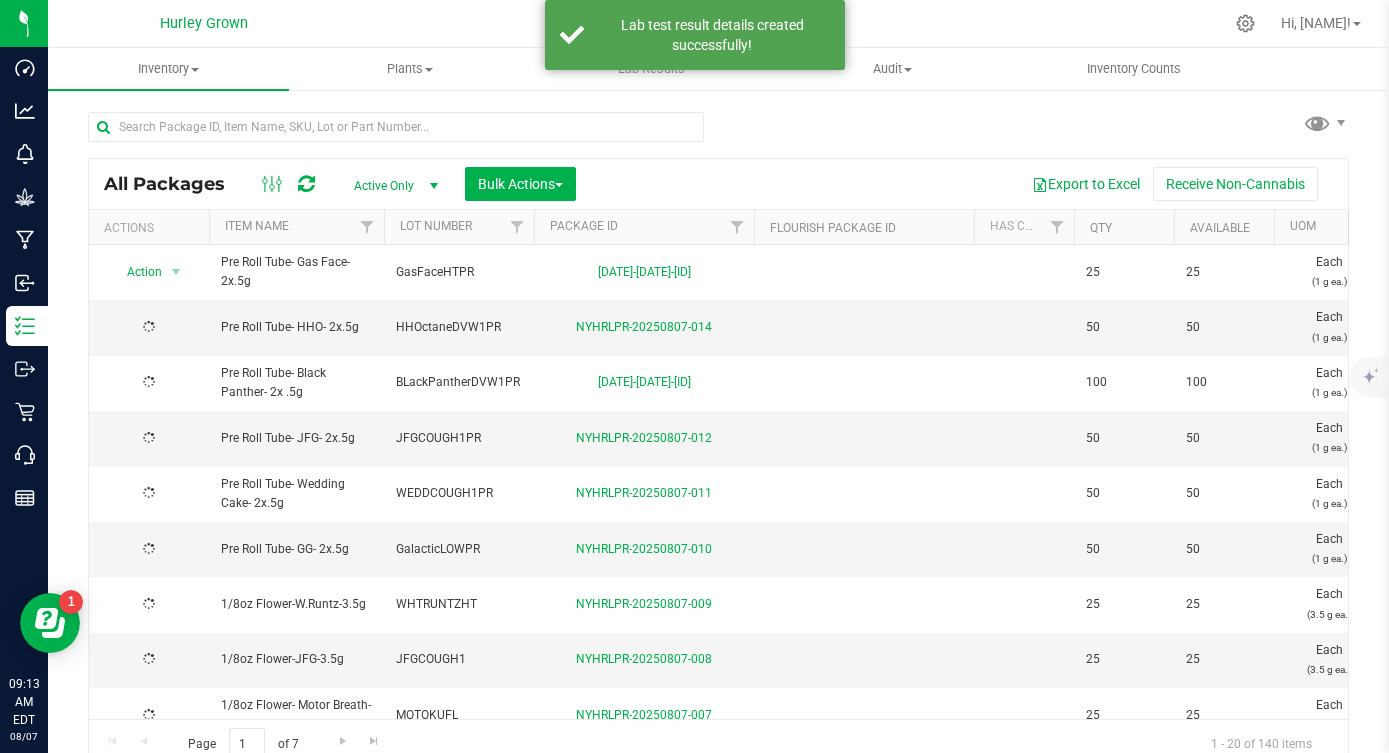 type on "2026-08-06" 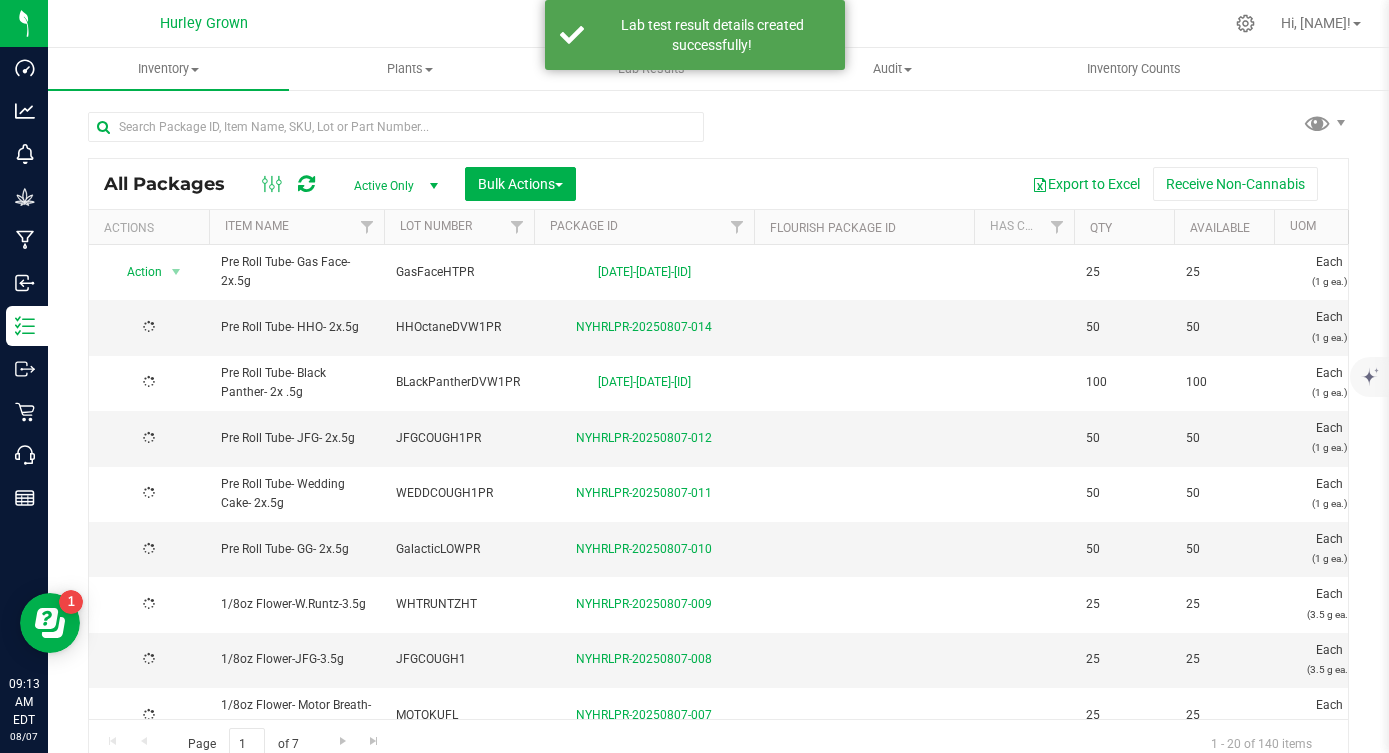 type on "2026-08-06" 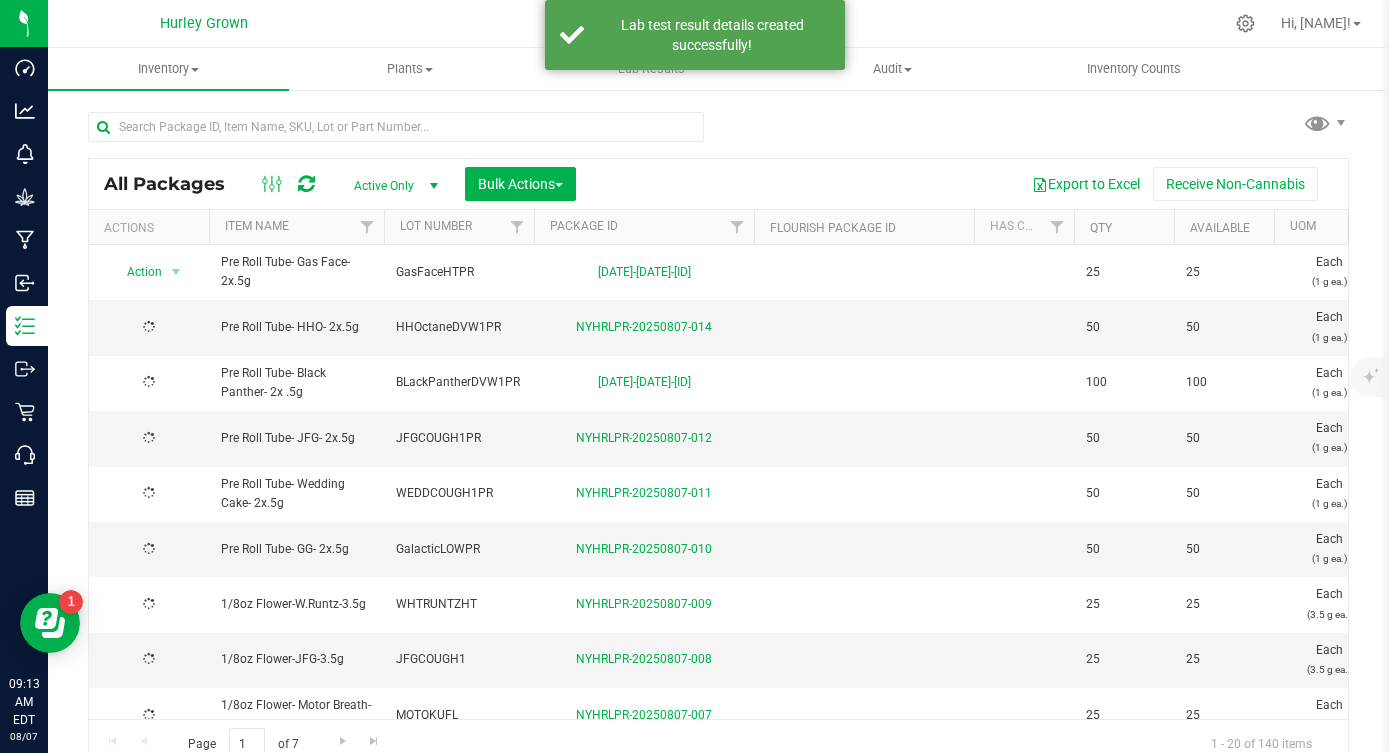 type on "2026-08-06" 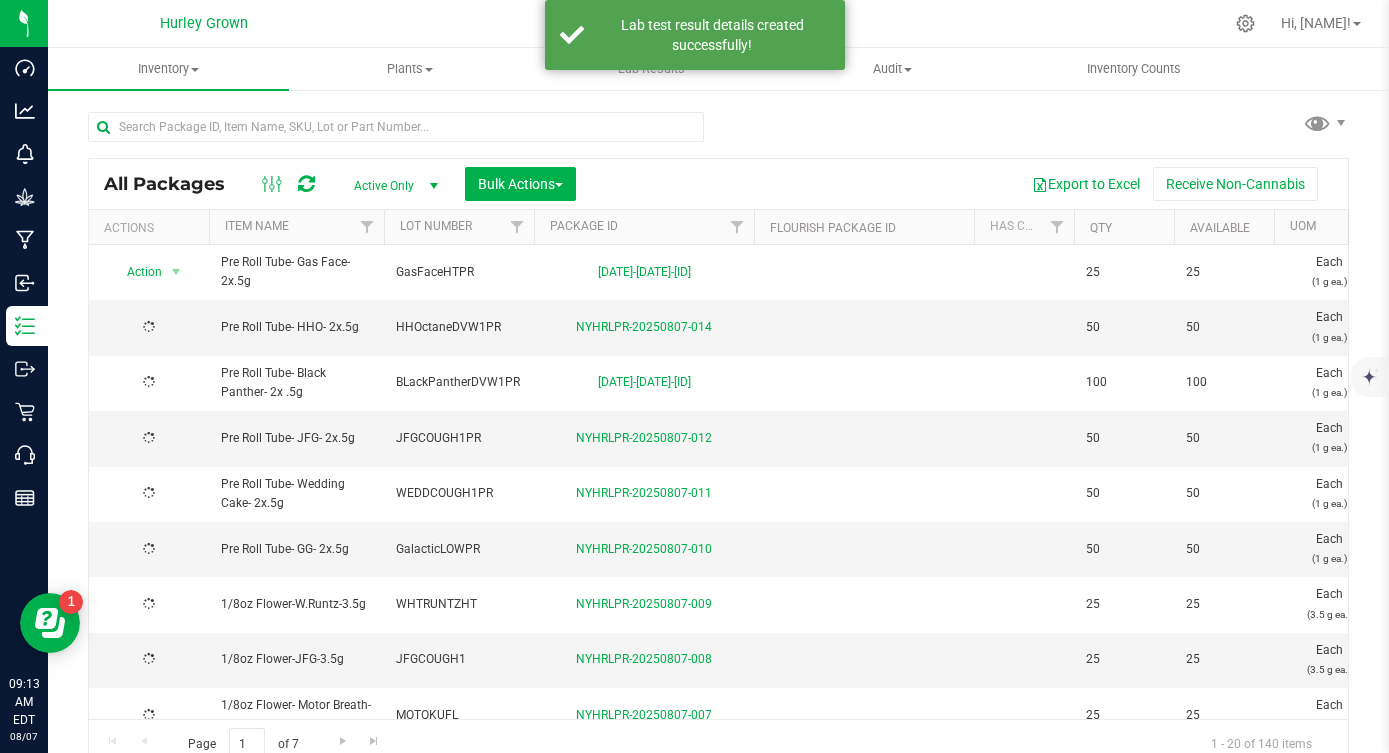 type on "2026-08-05" 